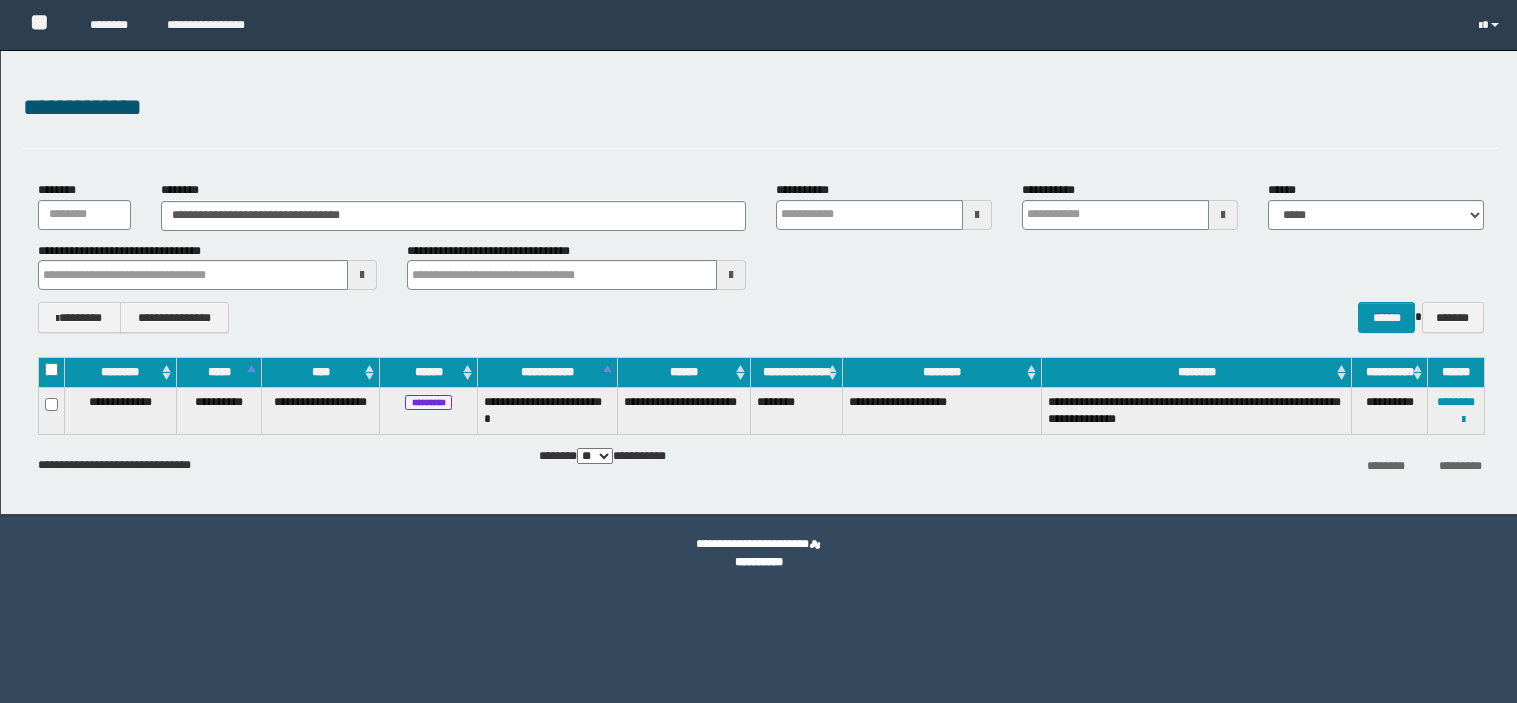 scroll, scrollTop: 0, scrollLeft: 0, axis: both 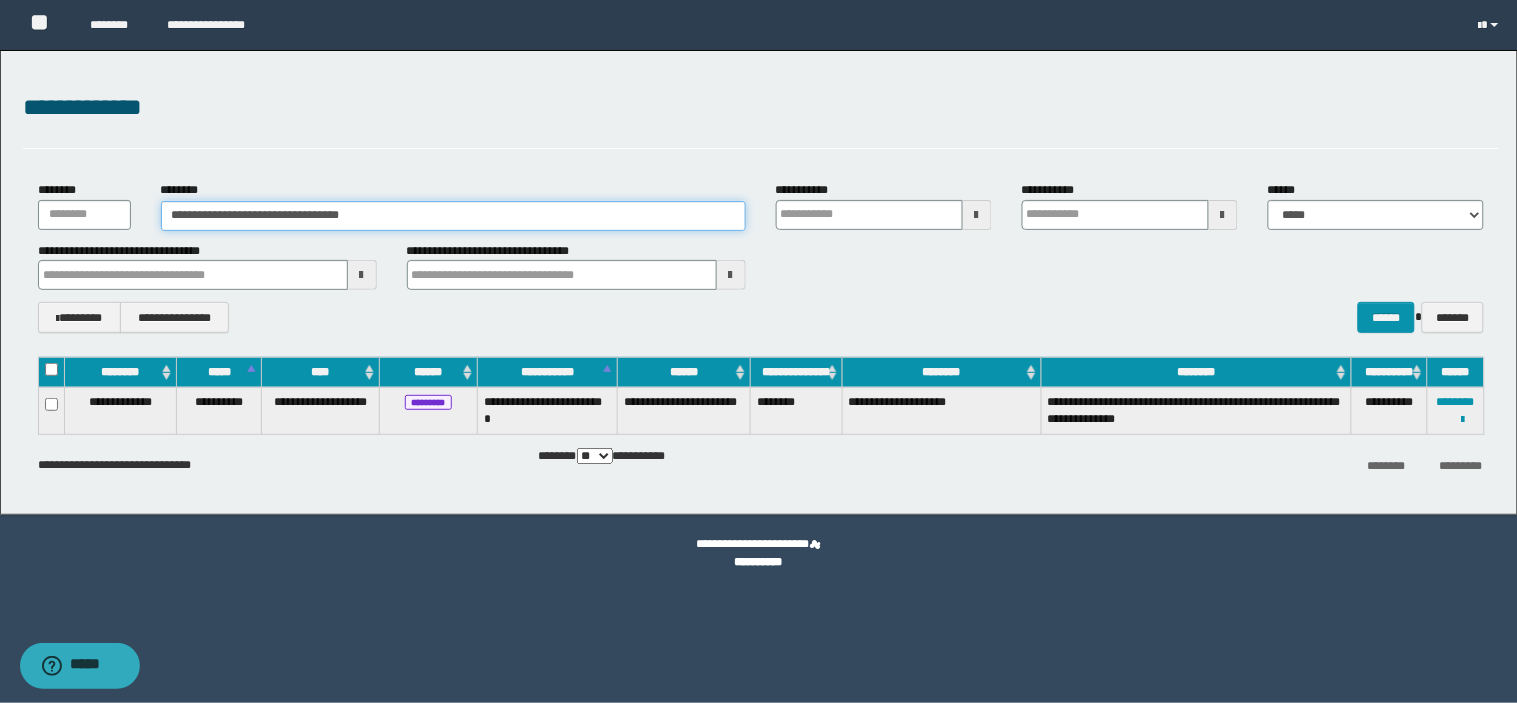 click on "**********" at bounding box center [453, 216] 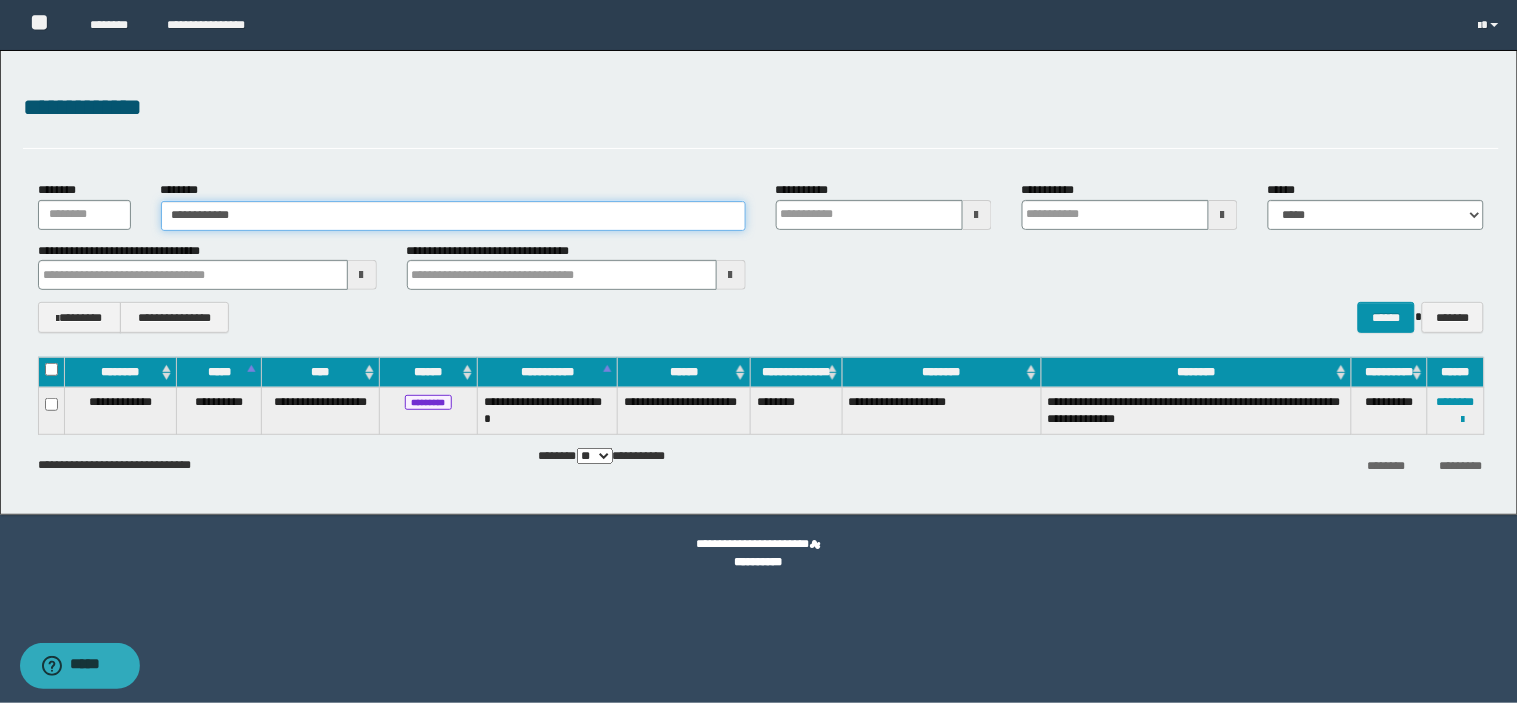 type on "**********" 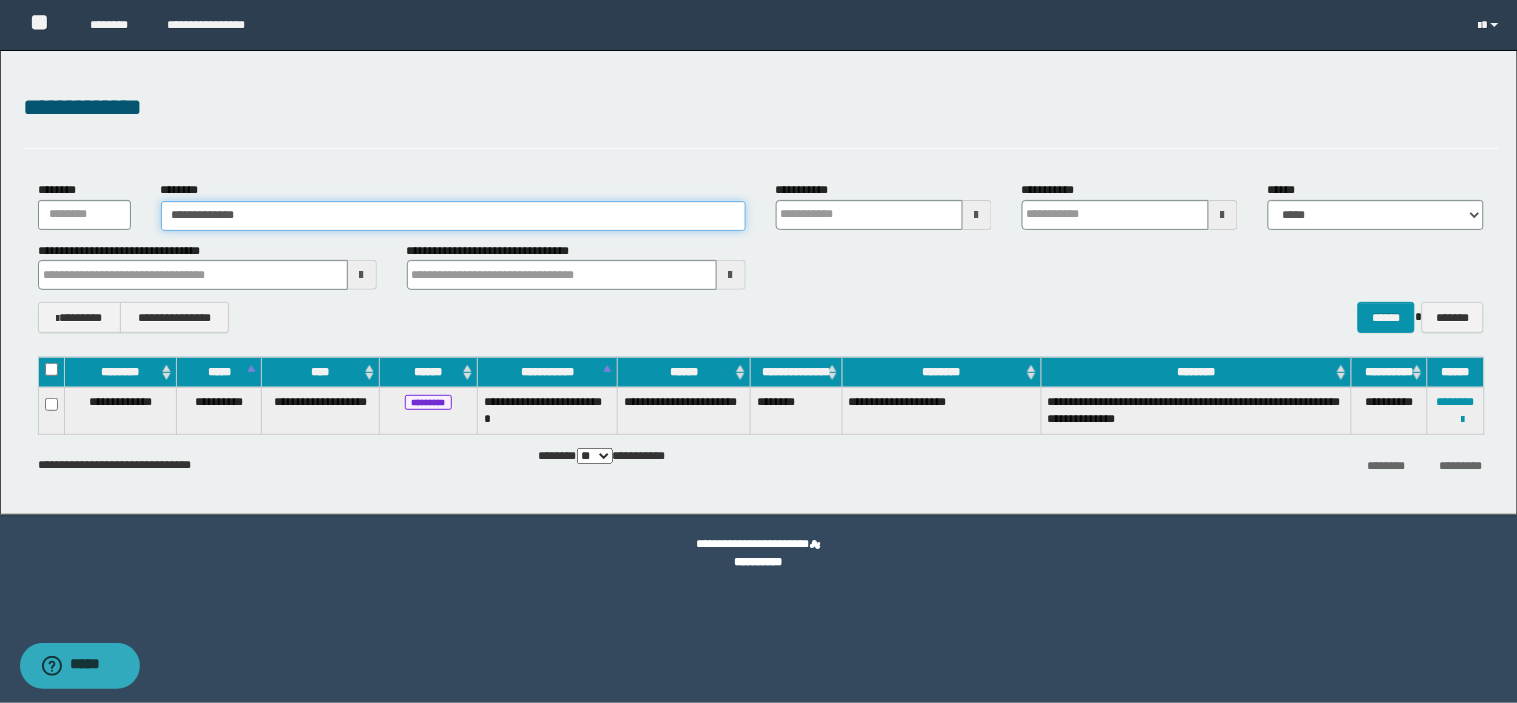 type on "**********" 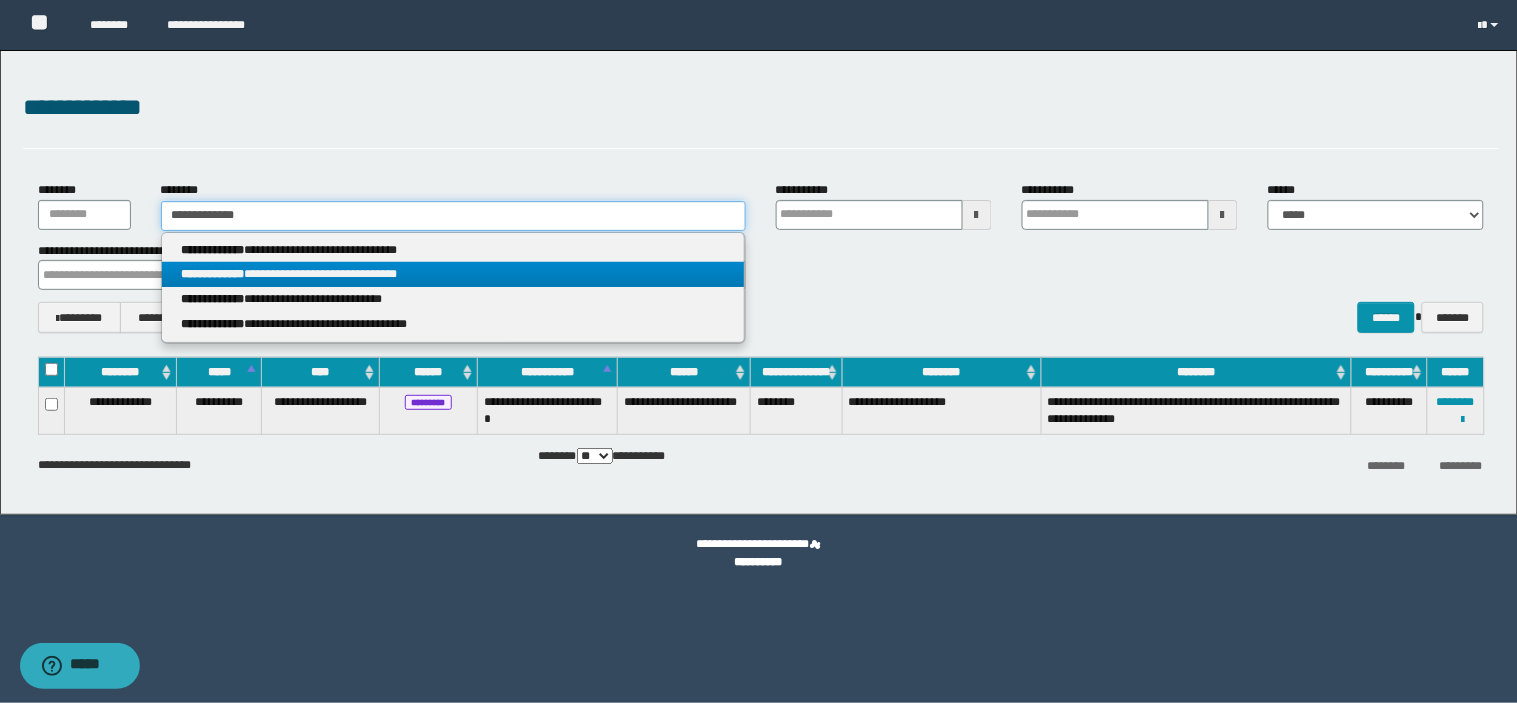 type on "**********" 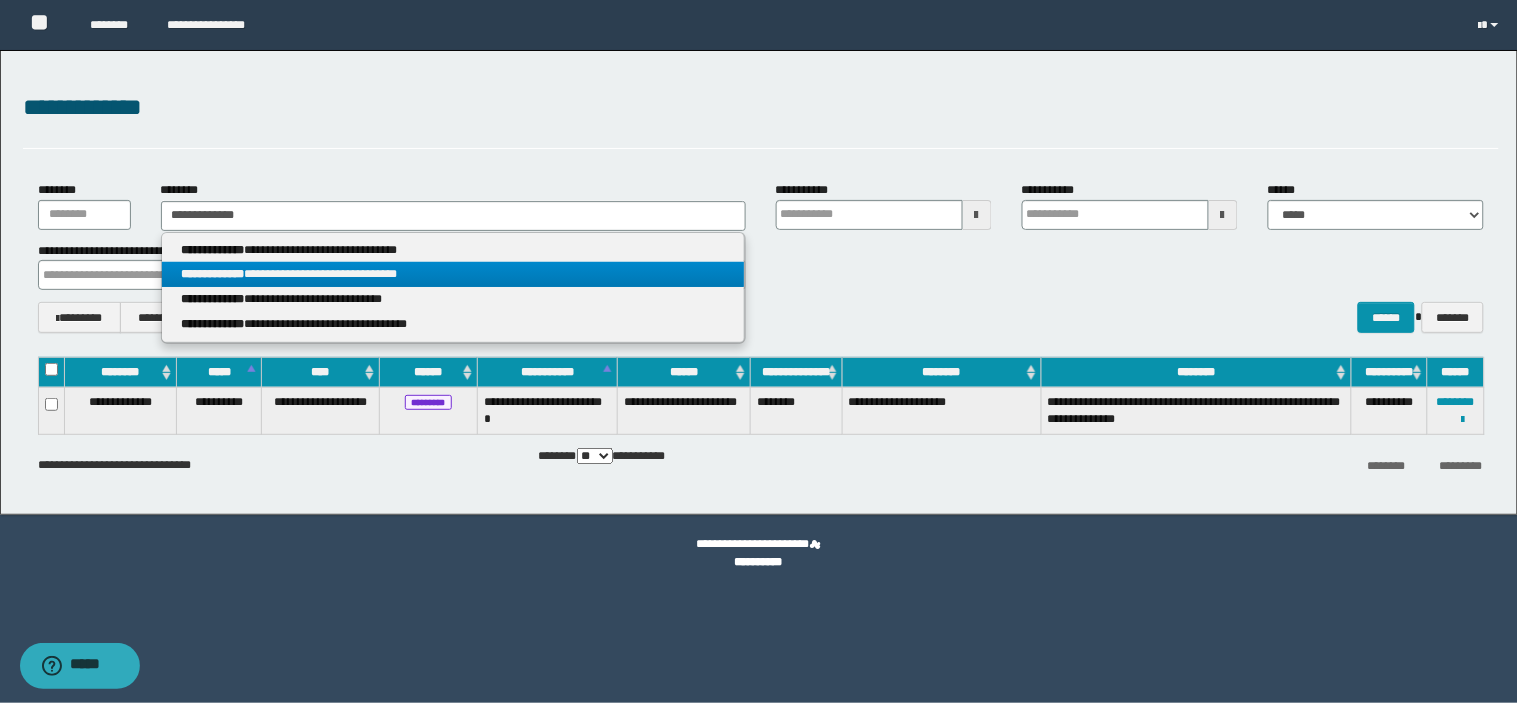 click on "**********" at bounding box center [453, 274] 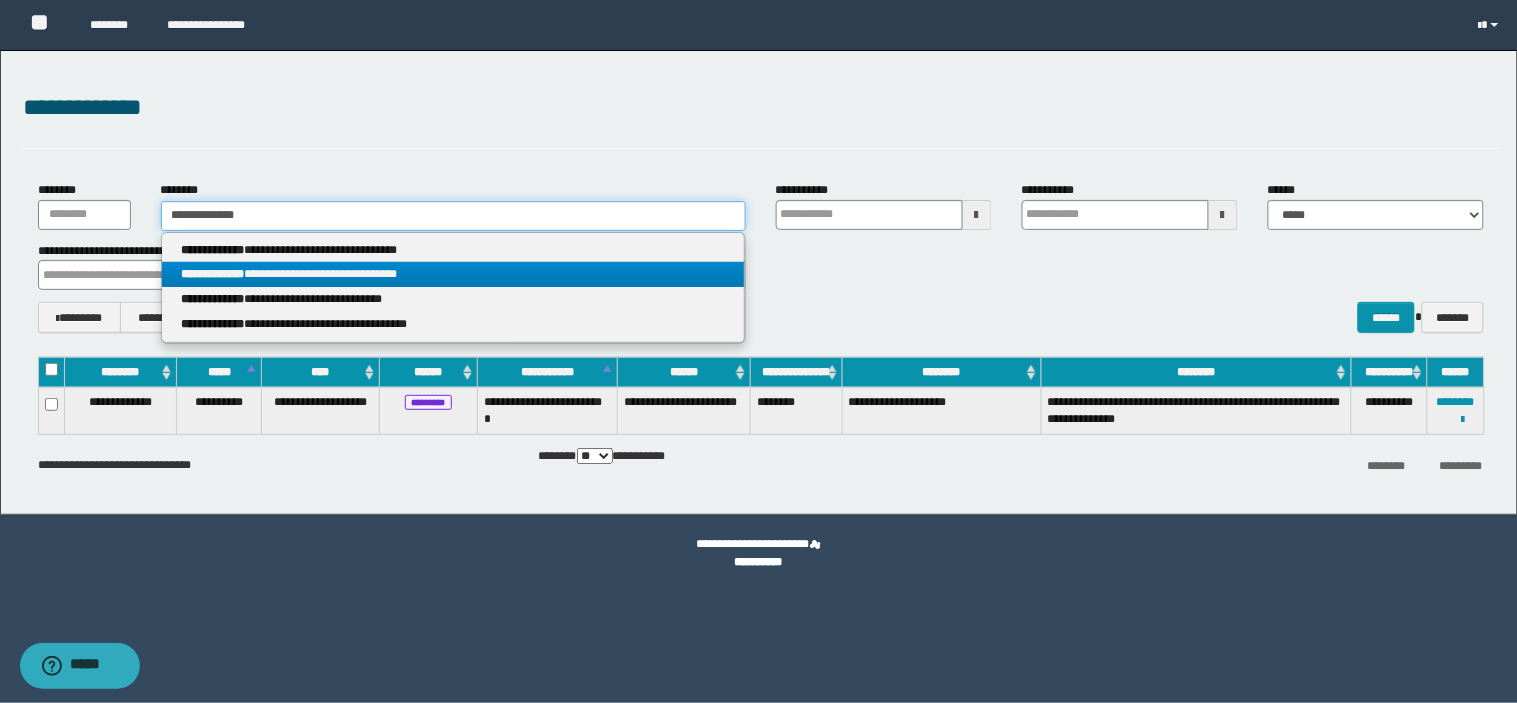 type 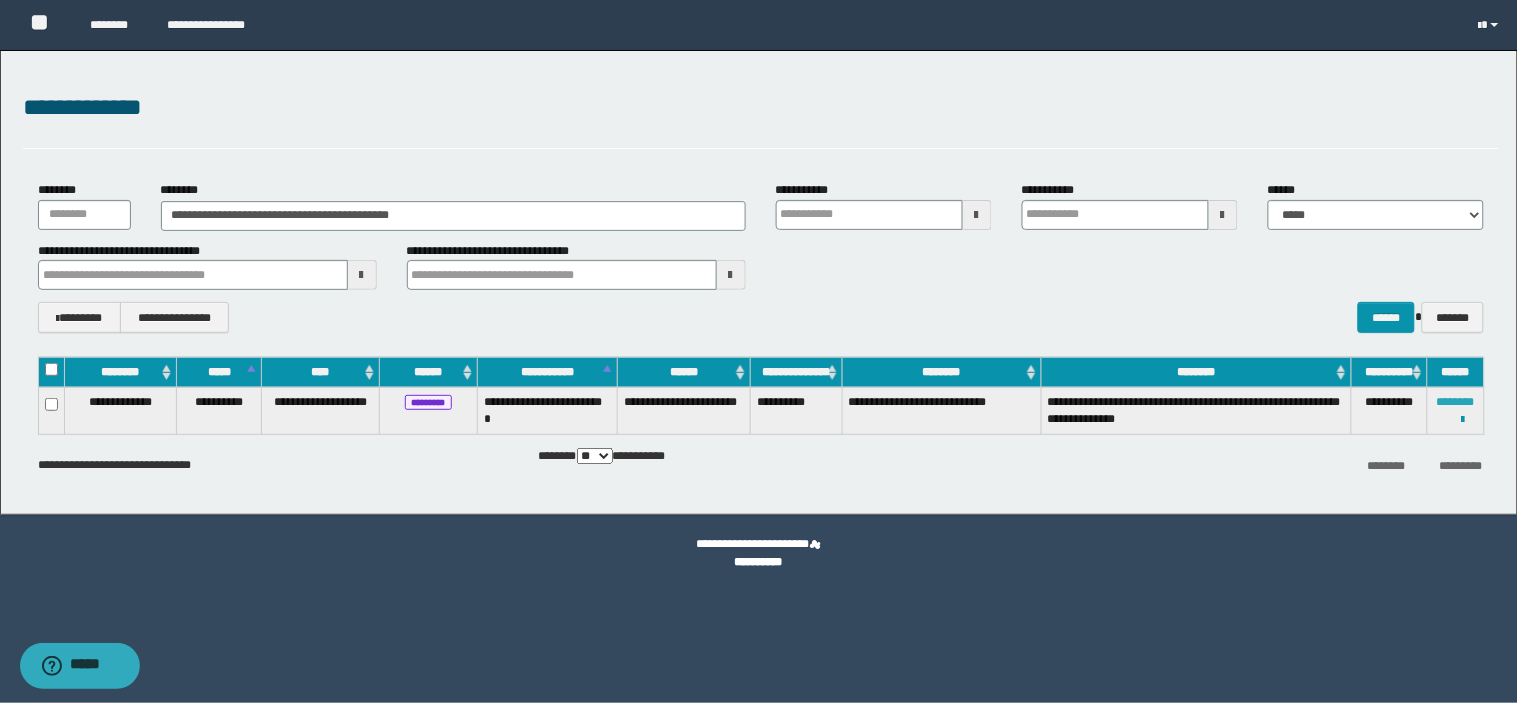 click on "********" at bounding box center [1456, 402] 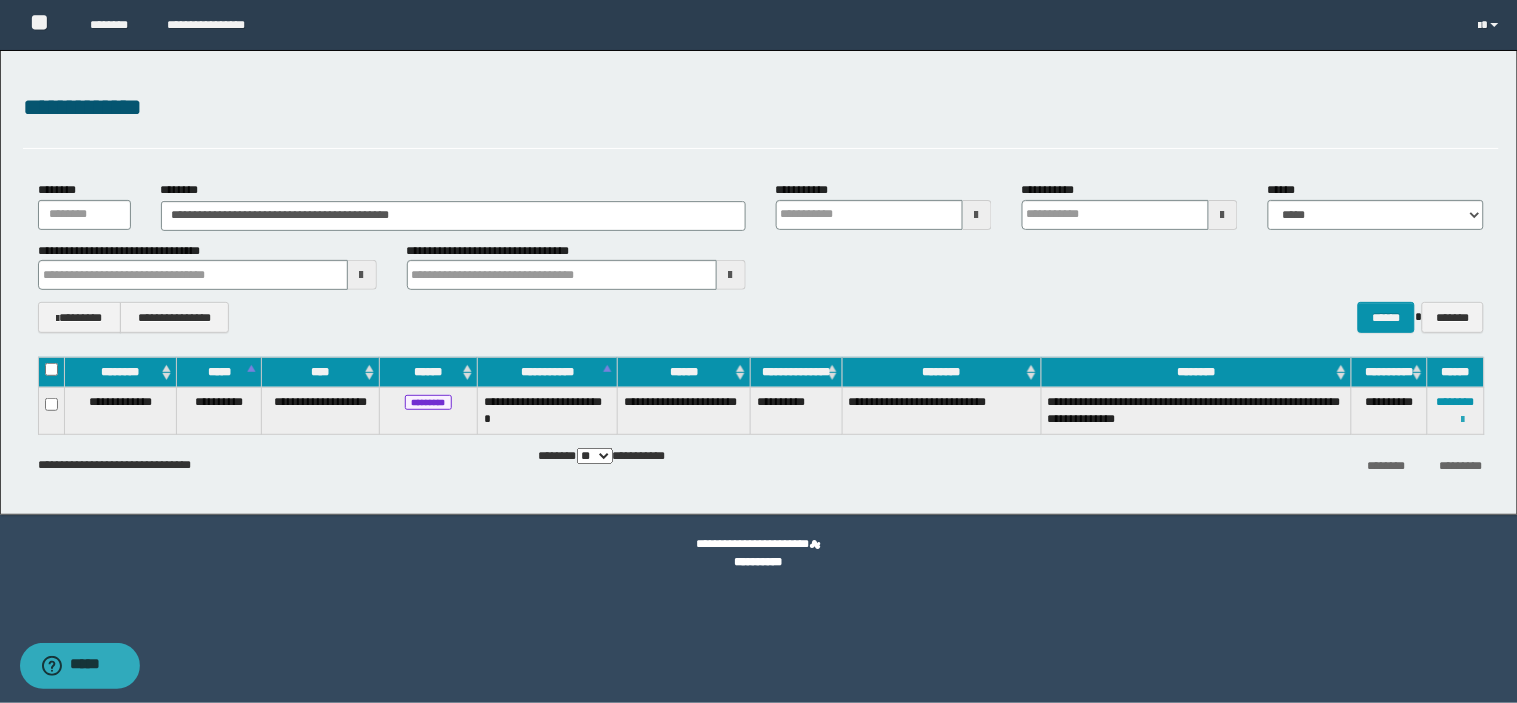 click at bounding box center [1463, 420] 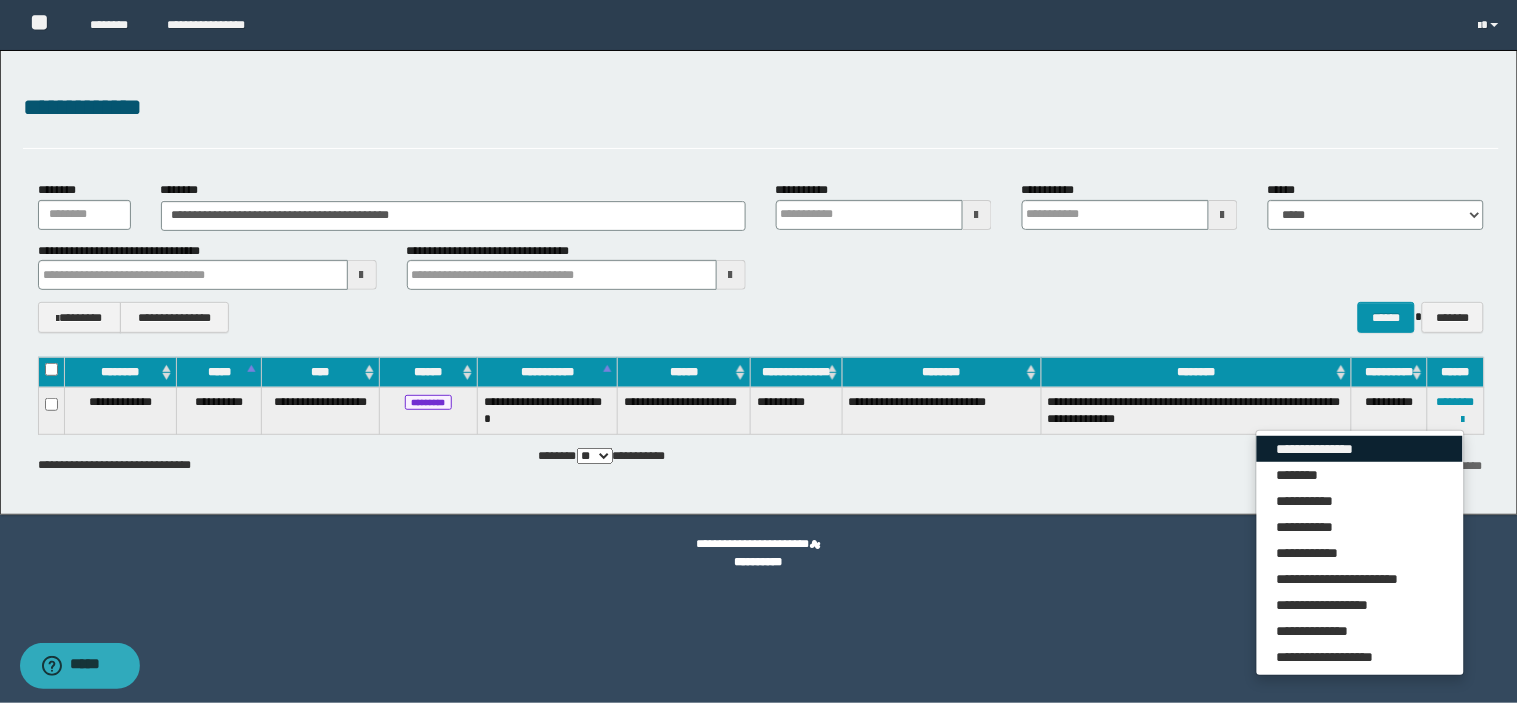 click on "**********" at bounding box center (1360, 449) 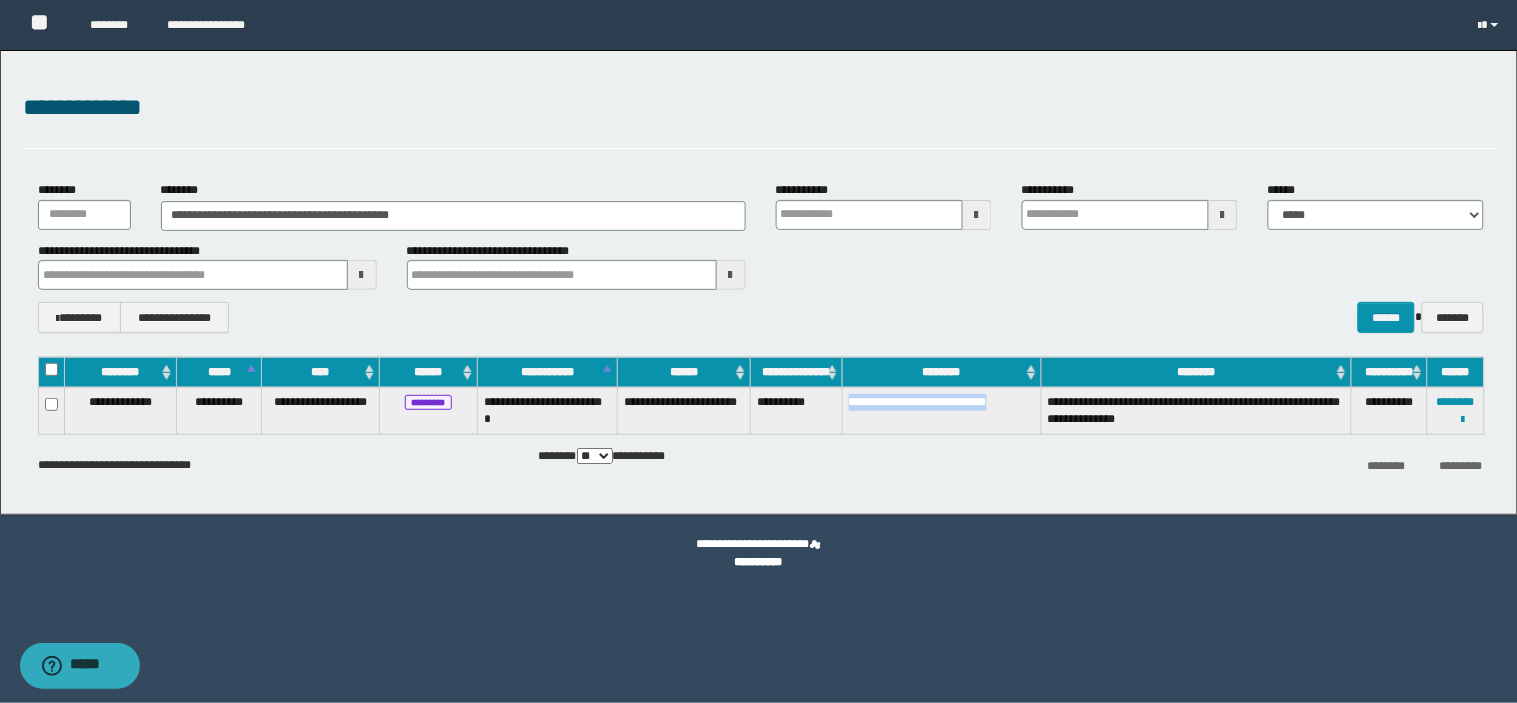 drag, startPoint x: 900, startPoint y: 425, endPoint x: 837, endPoint y: 413, distance: 64.132675 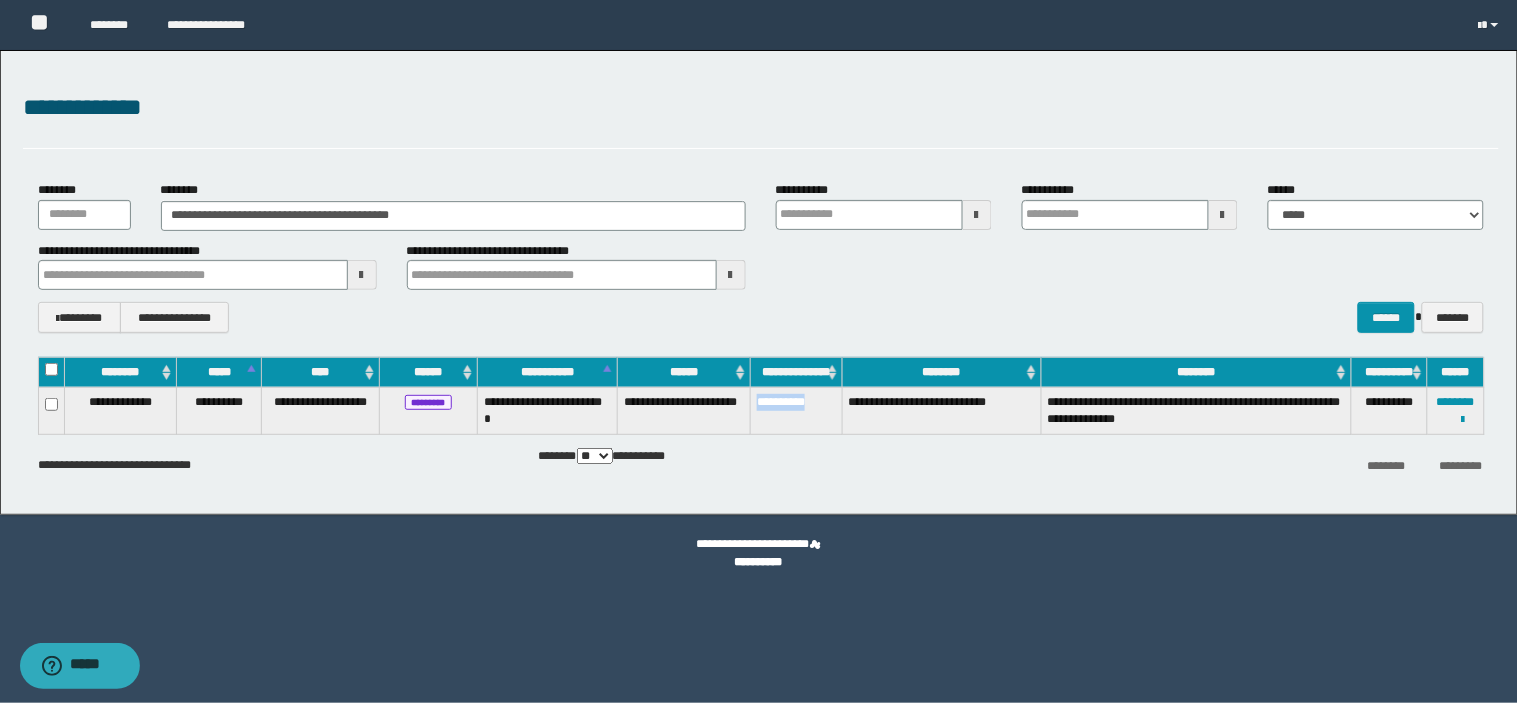 drag, startPoint x: 826, startPoint y: 412, endPoint x: 757, endPoint y: 411, distance: 69.00725 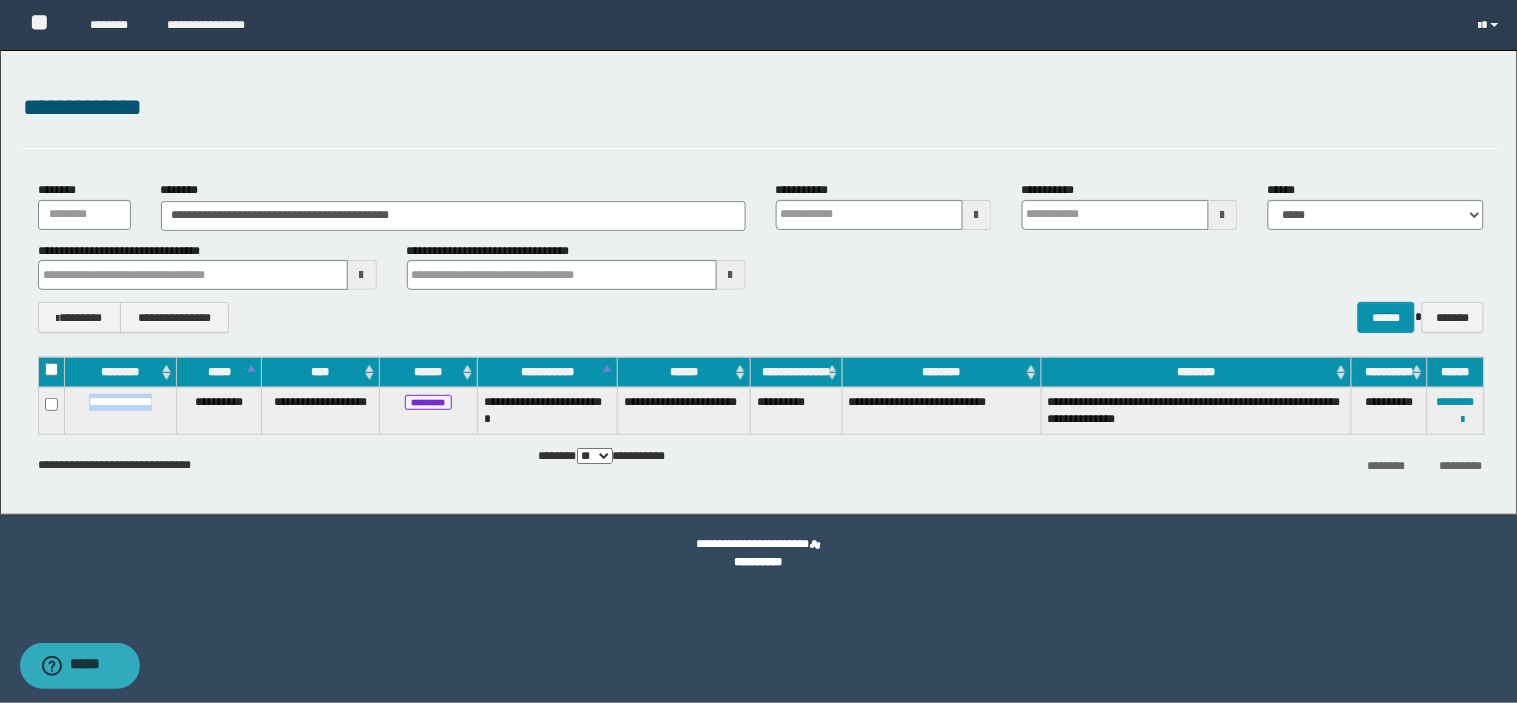 drag, startPoint x: 162, startPoint y: 411, endPoint x: 77, endPoint y: 402, distance: 85.47514 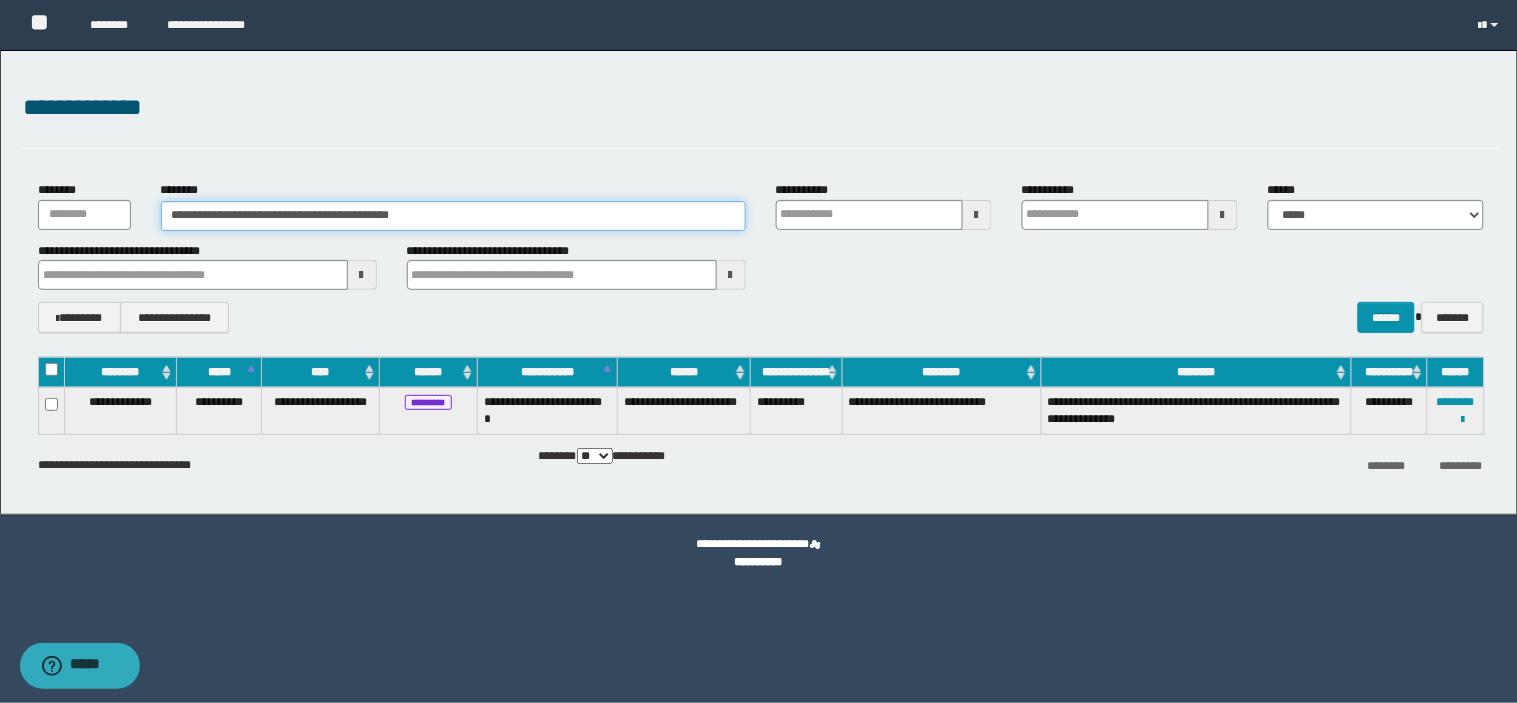 click on "**********" at bounding box center (453, 216) 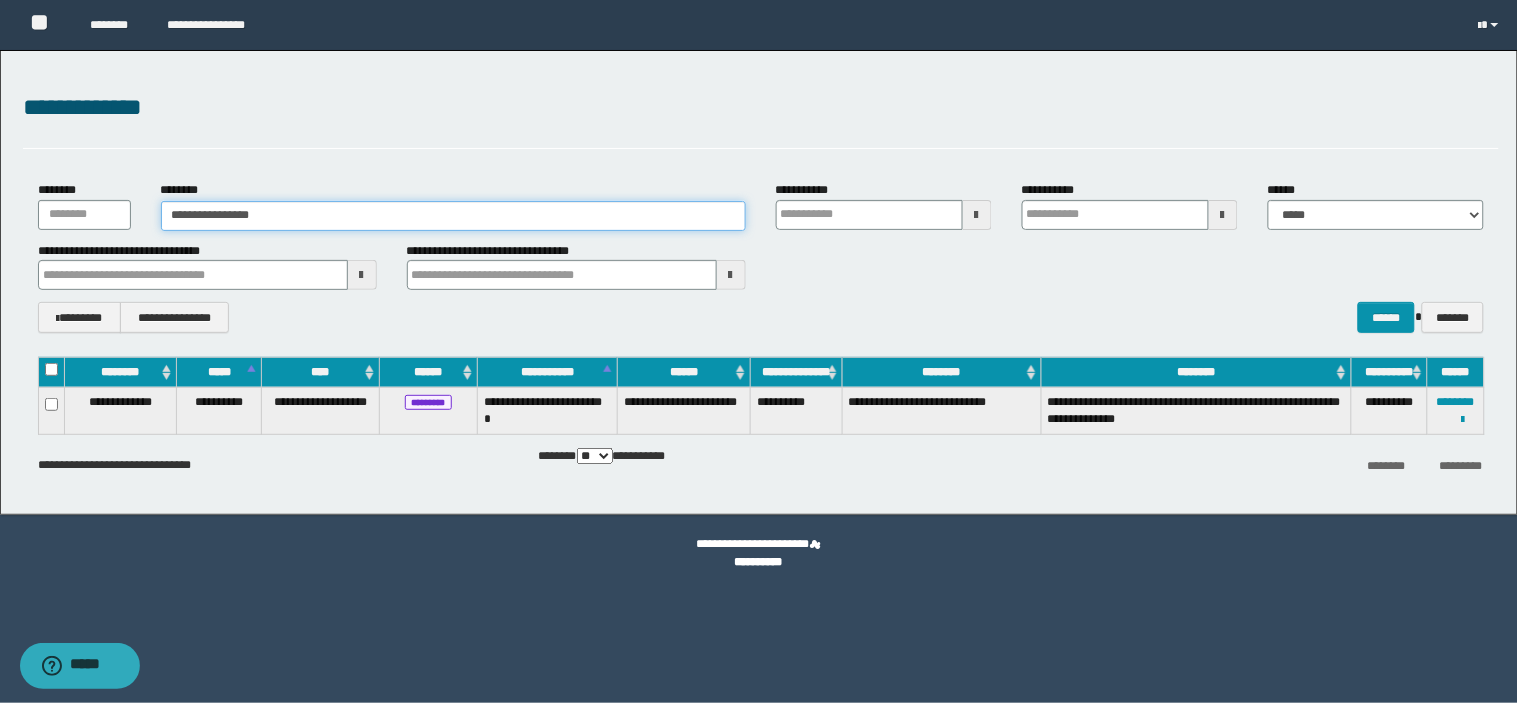 type on "**********" 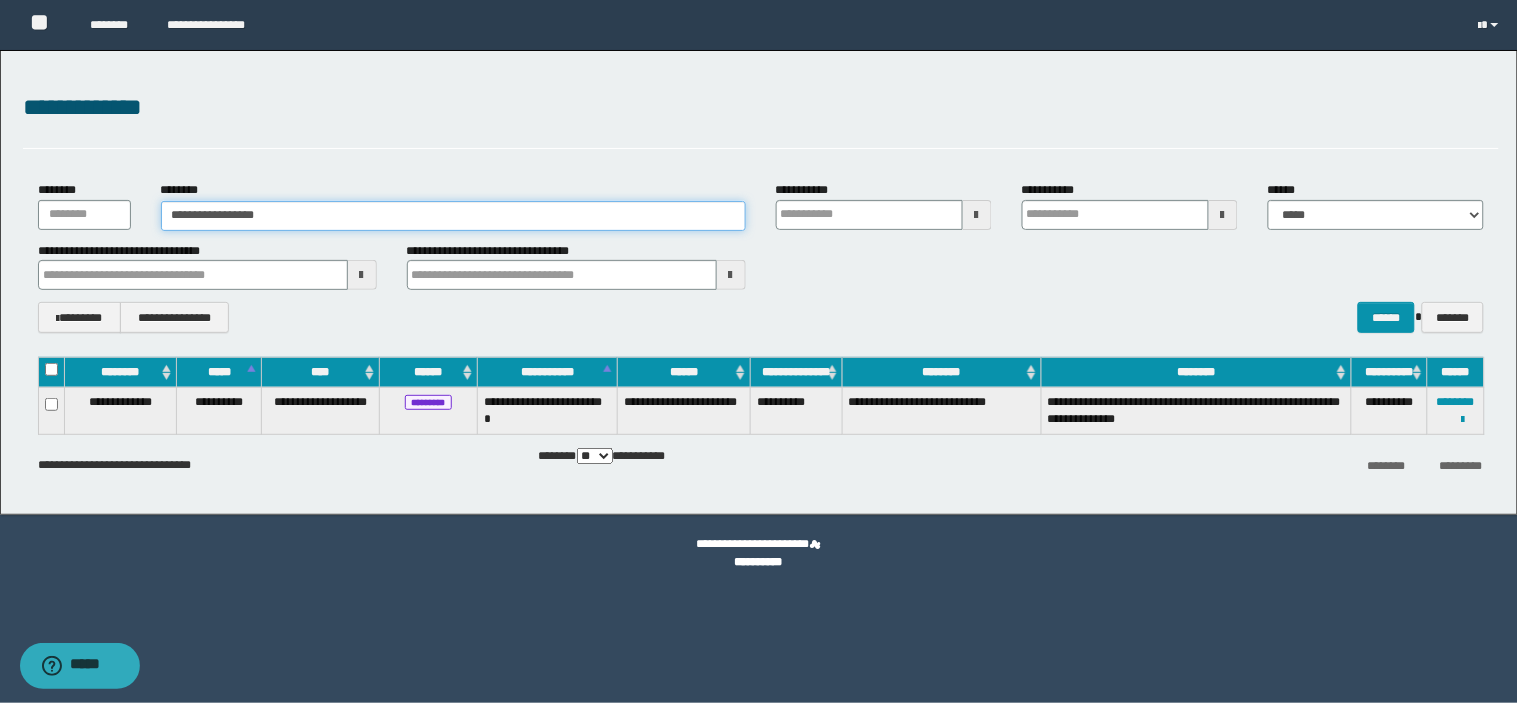 type on "**********" 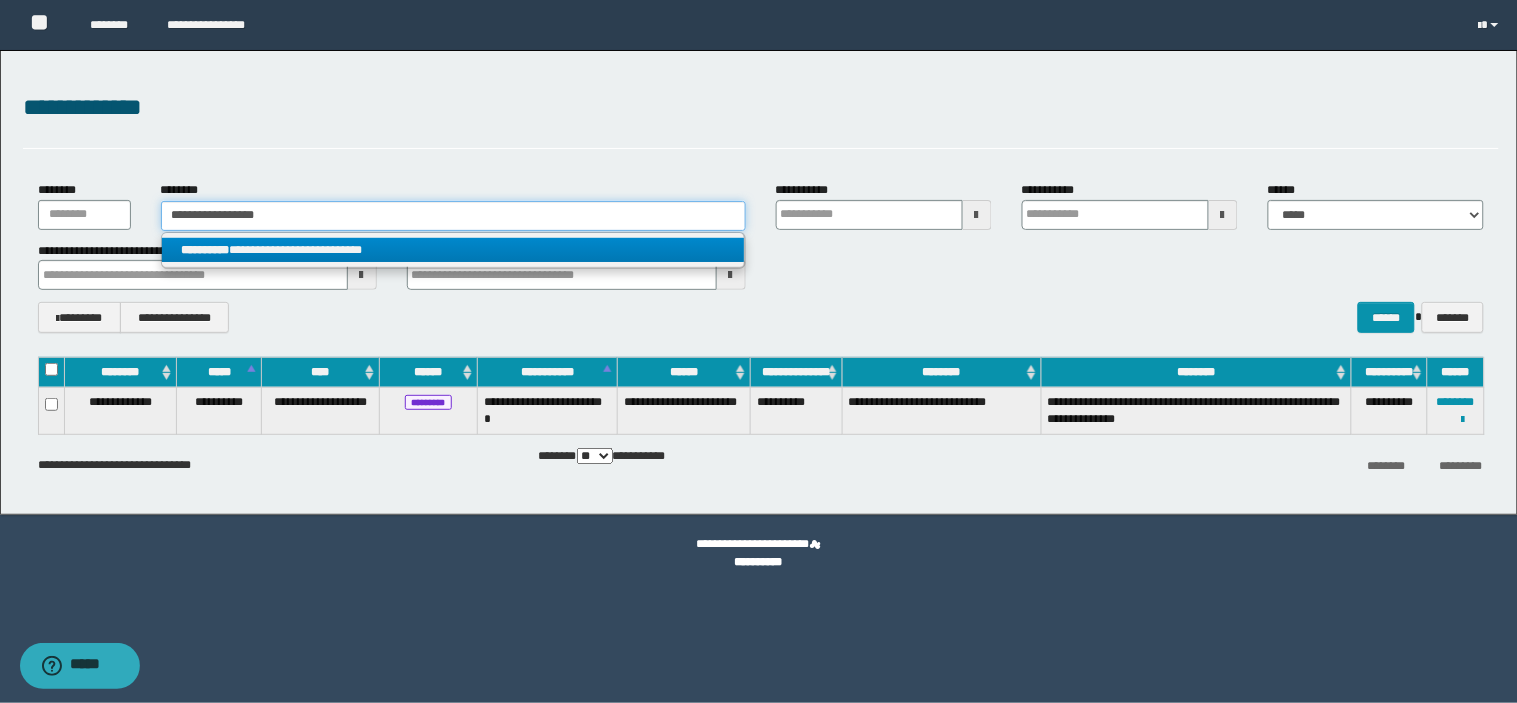 type on "**********" 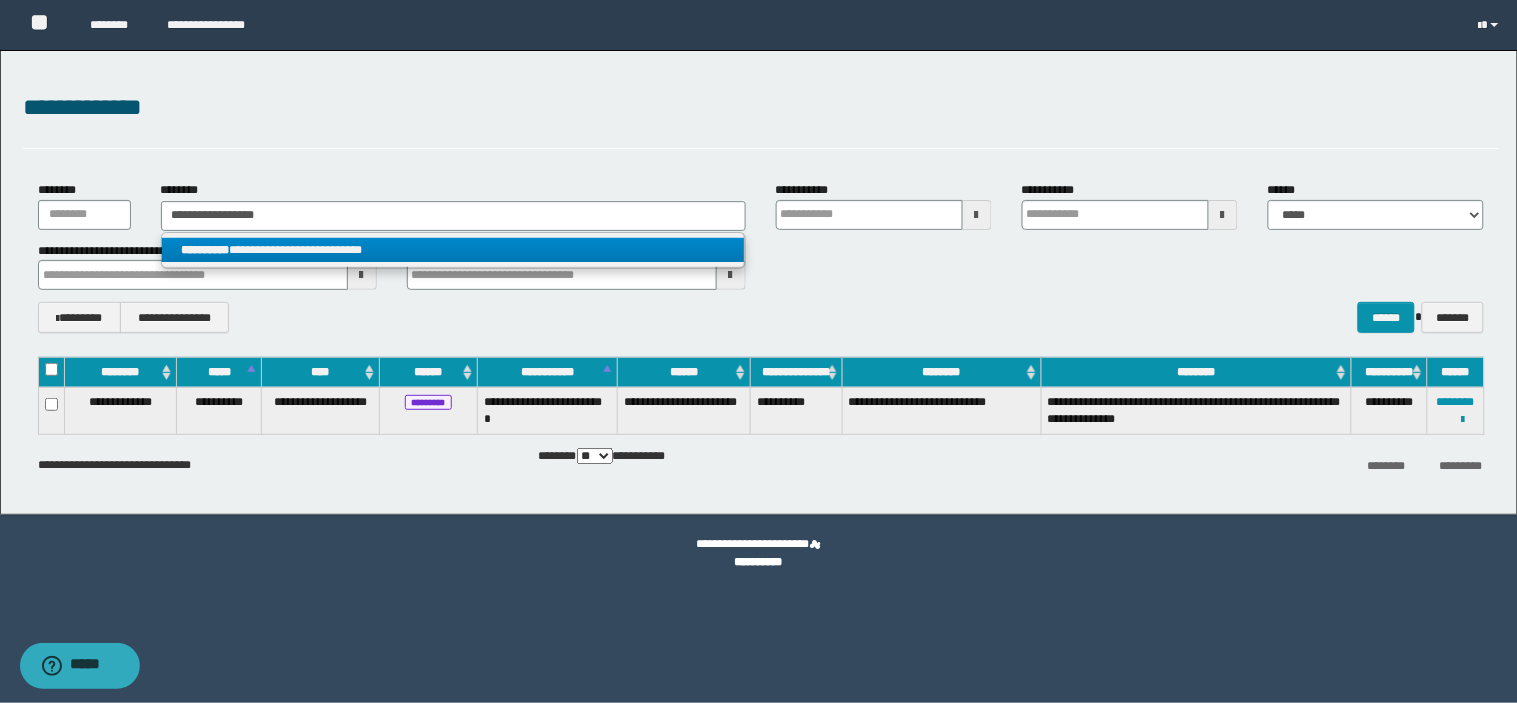 click on "**********" at bounding box center [453, 250] 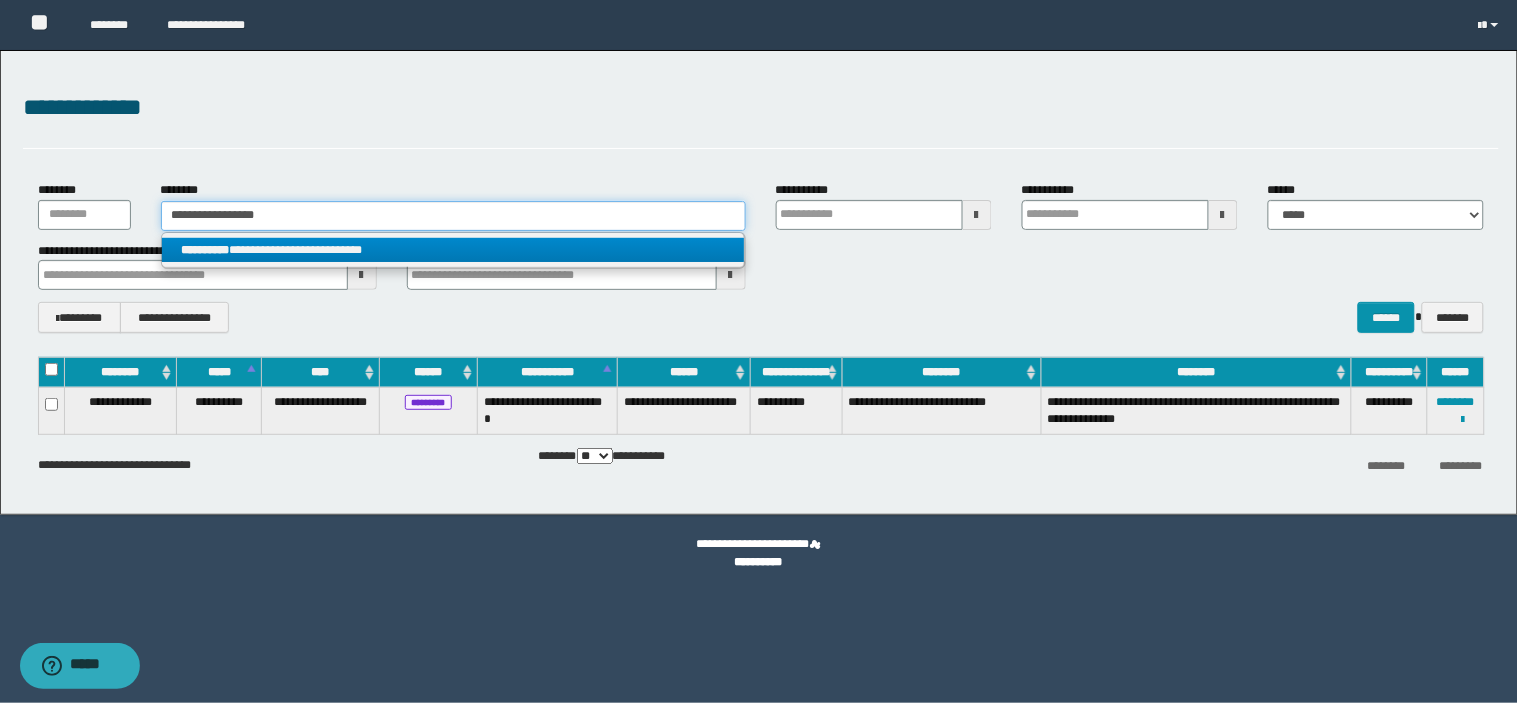 type 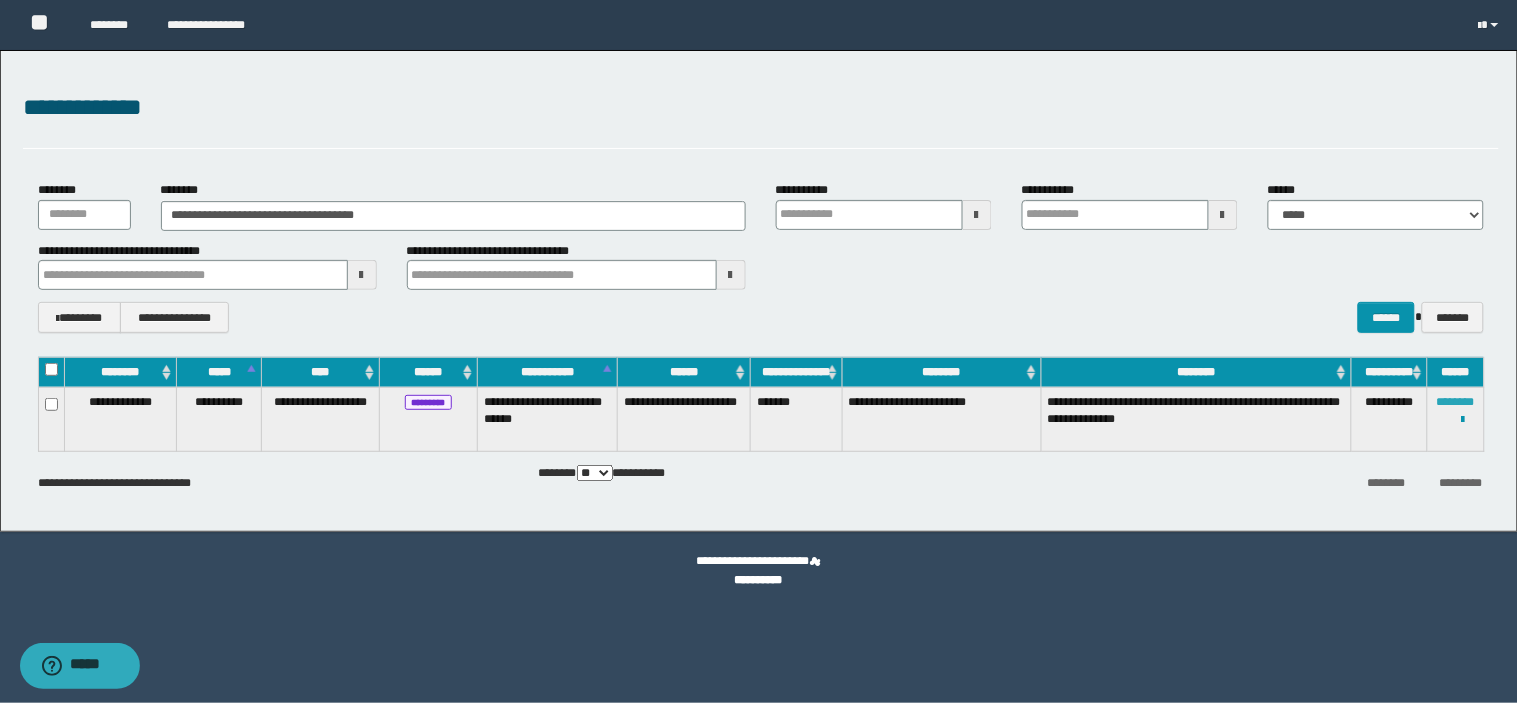 click on "********" at bounding box center (1456, 402) 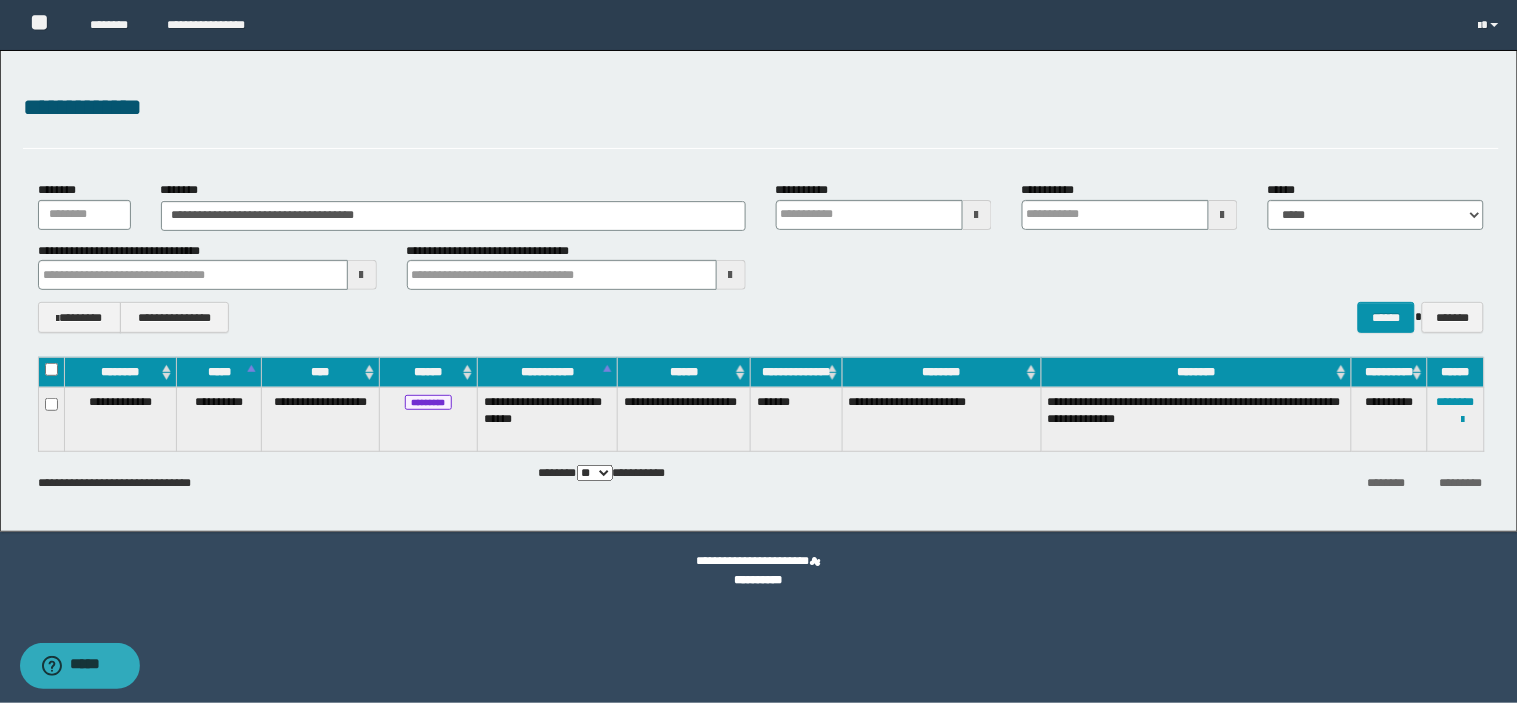 click on "**********" at bounding box center [1455, 419] 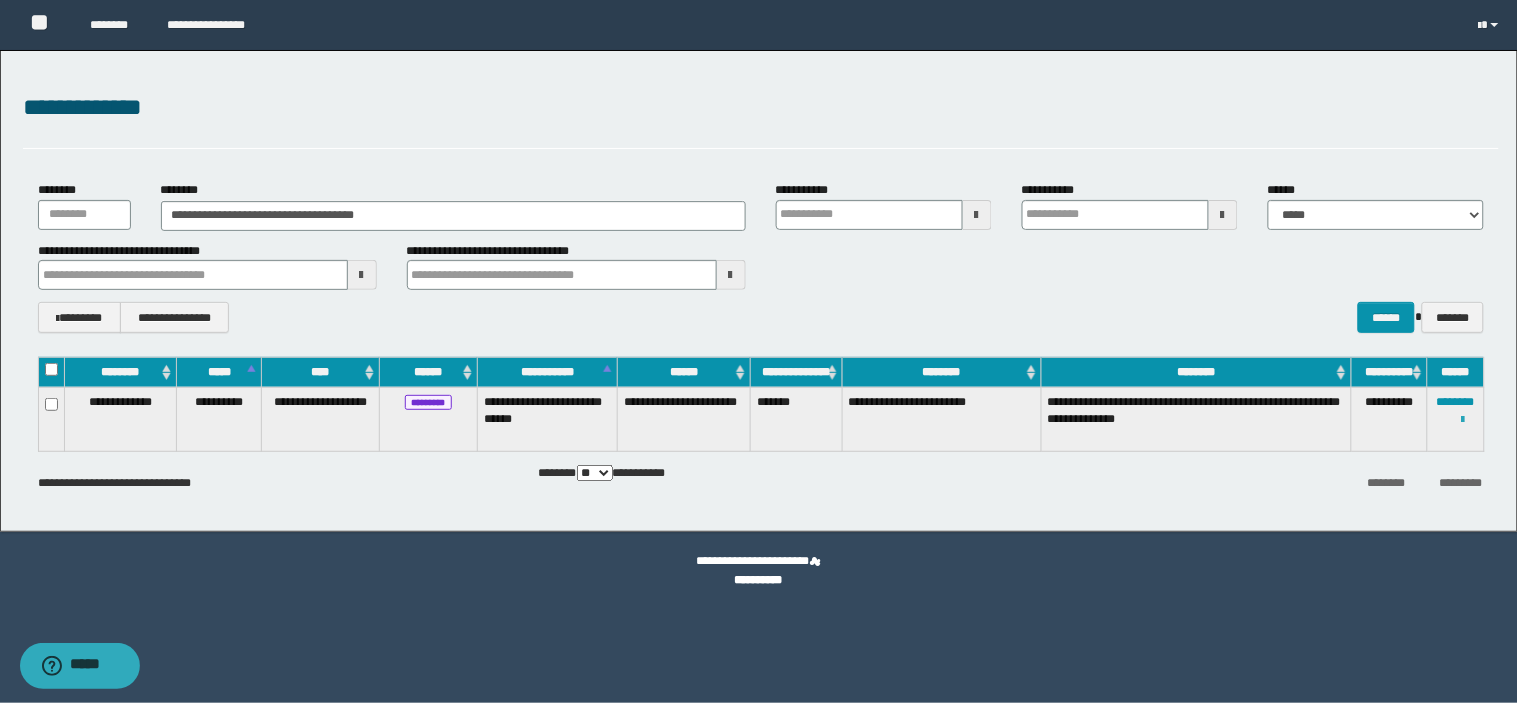 click at bounding box center (1463, 420) 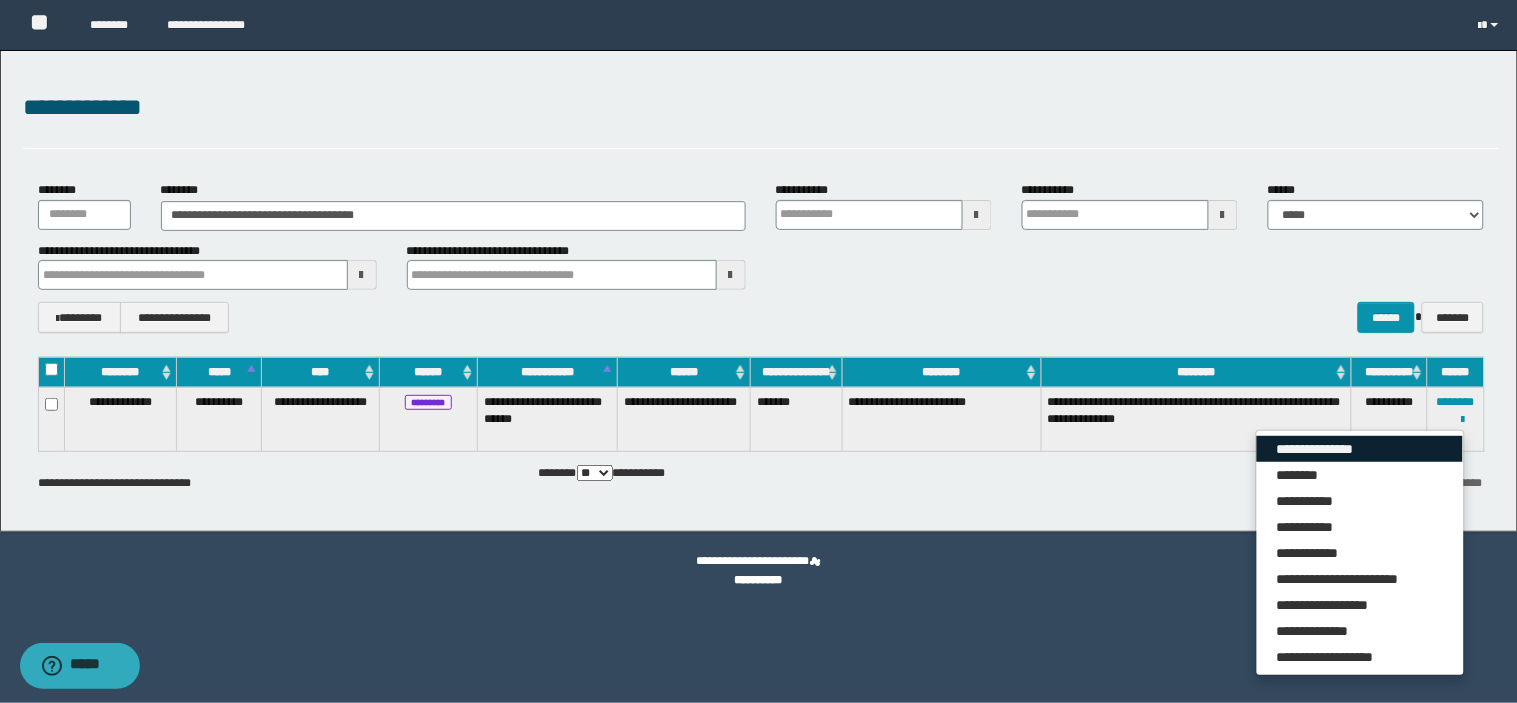click on "**********" at bounding box center [1360, 449] 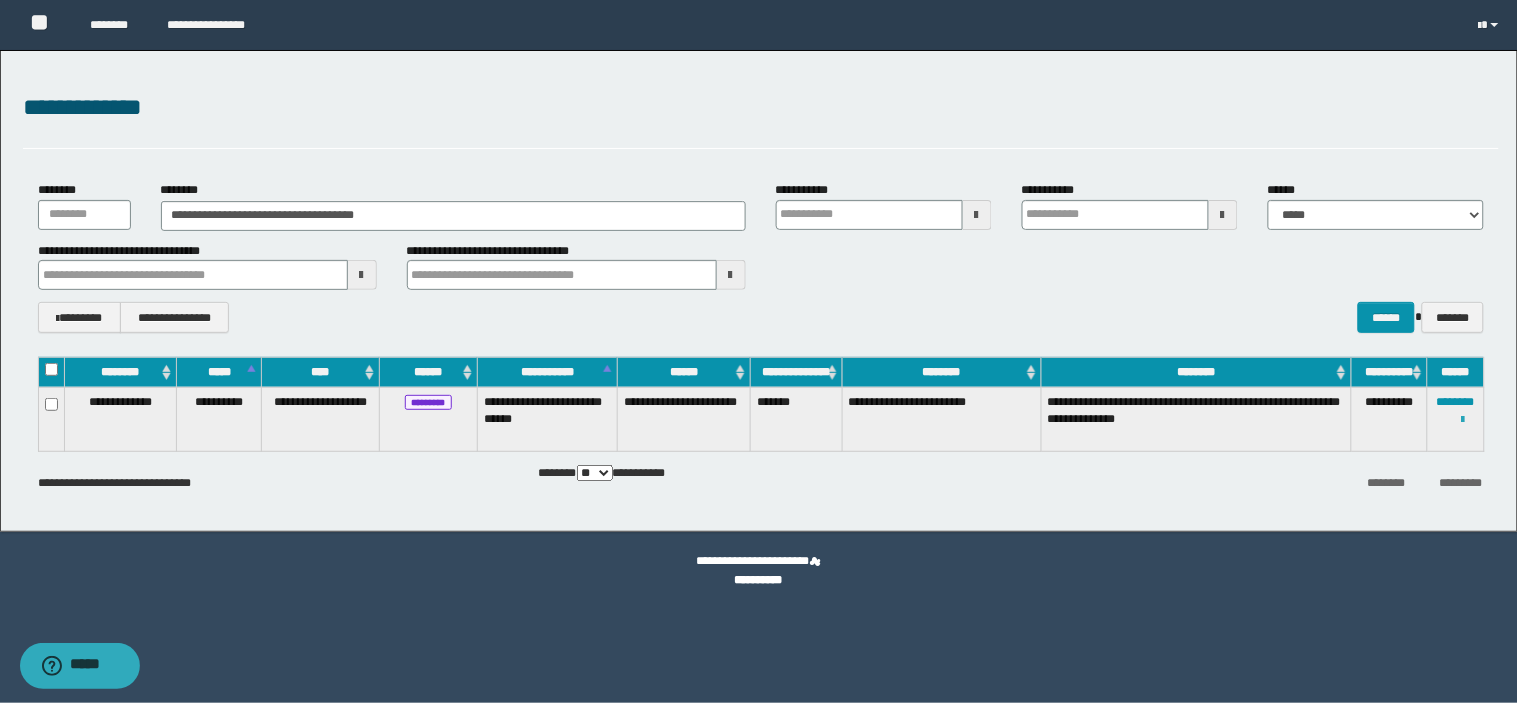 click at bounding box center (1463, 420) 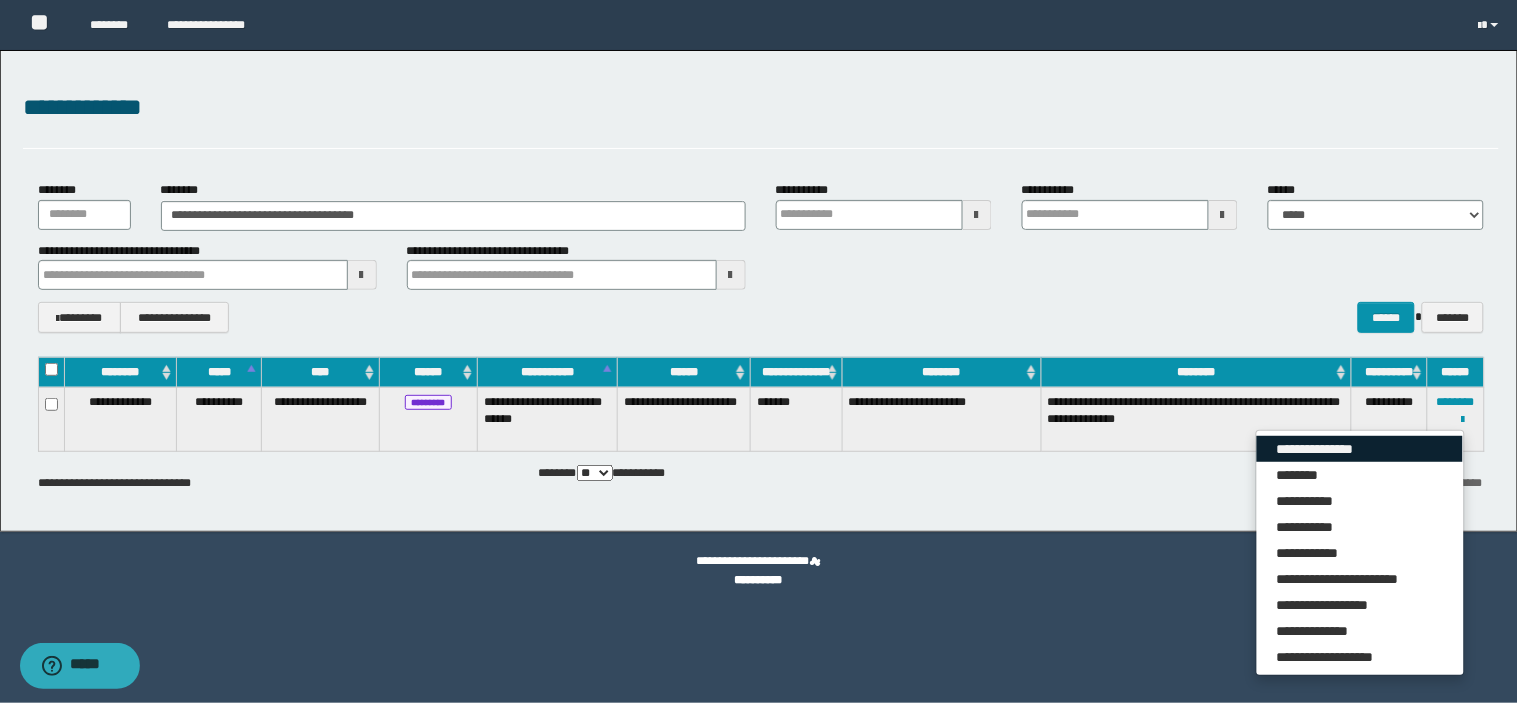 click on "**********" at bounding box center [1360, 449] 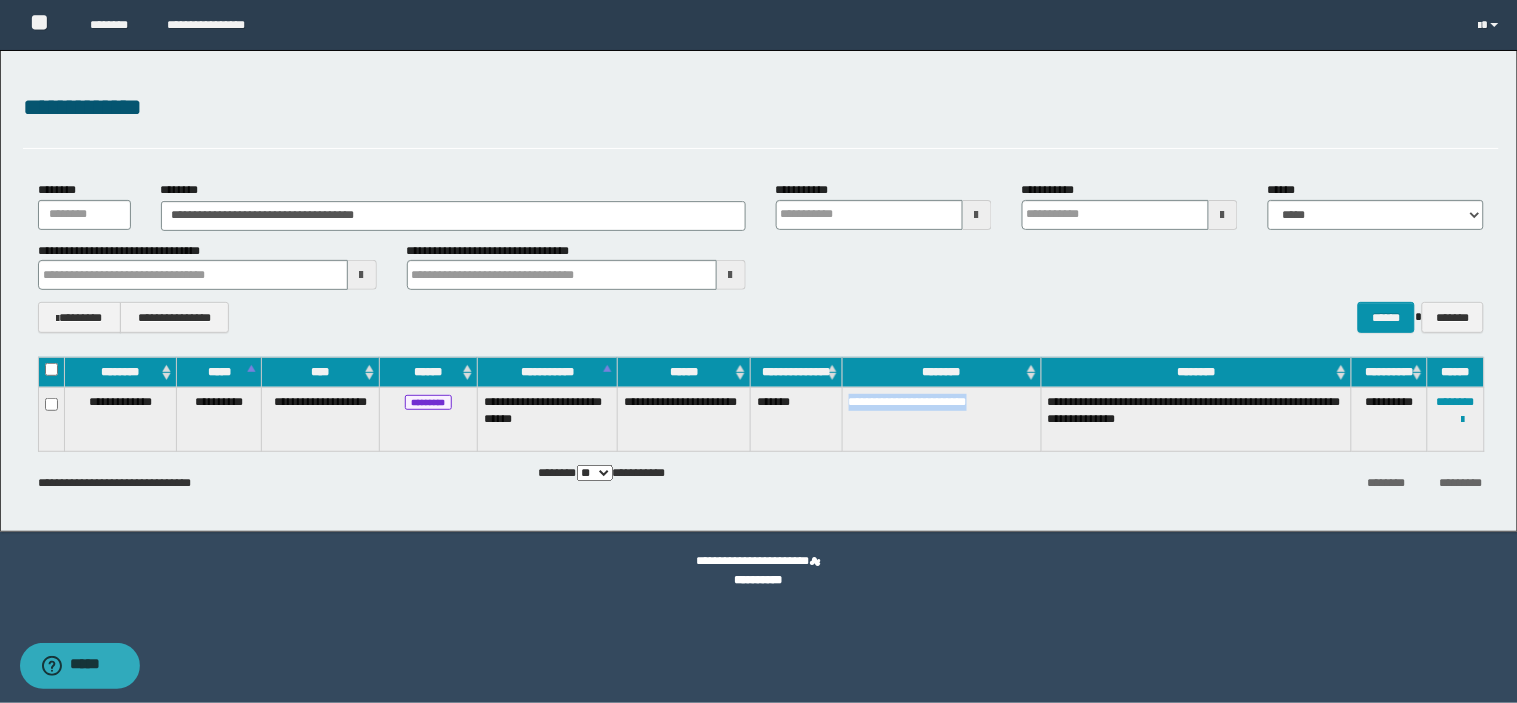 drag, startPoint x: 1016, startPoint y: 402, endPoint x: 844, endPoint y: 417, distance: 172.65283 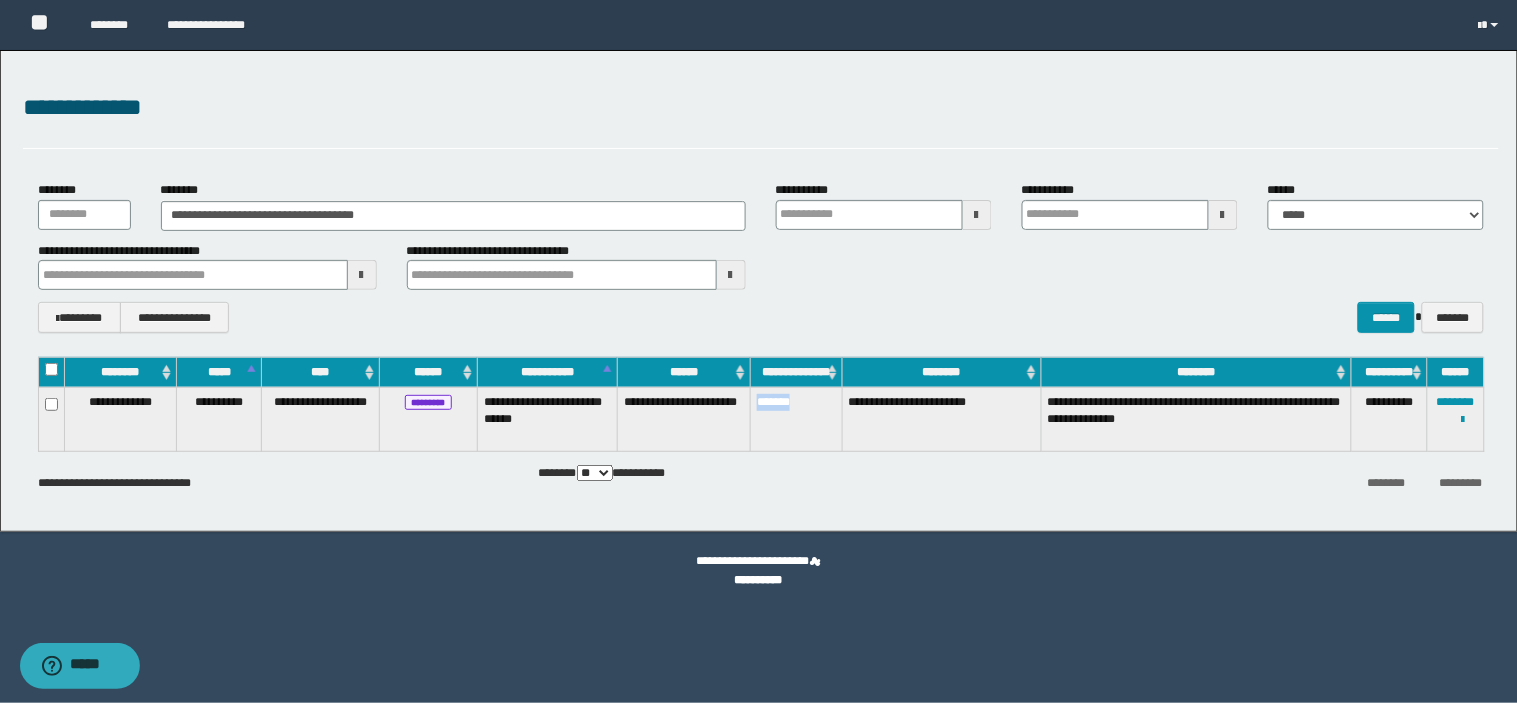 drag, startPoint x: 812, startPoint y: 411, endPoint x: 755, endPoint y: 421, distance: 57.870544 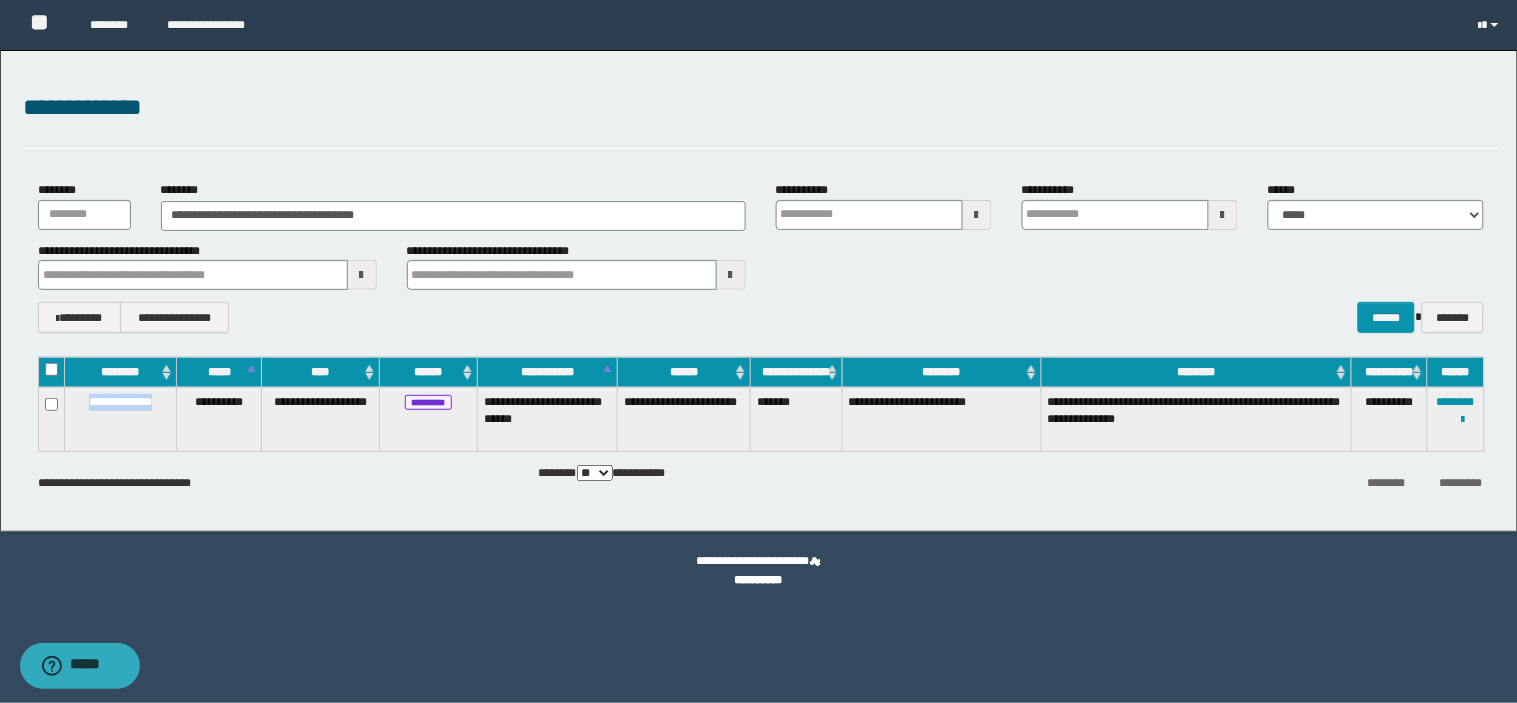 drag, startPoint x: 163, startPoint y: 404, endPoint x: 70, endPoint y: 397, distance: 93.26307 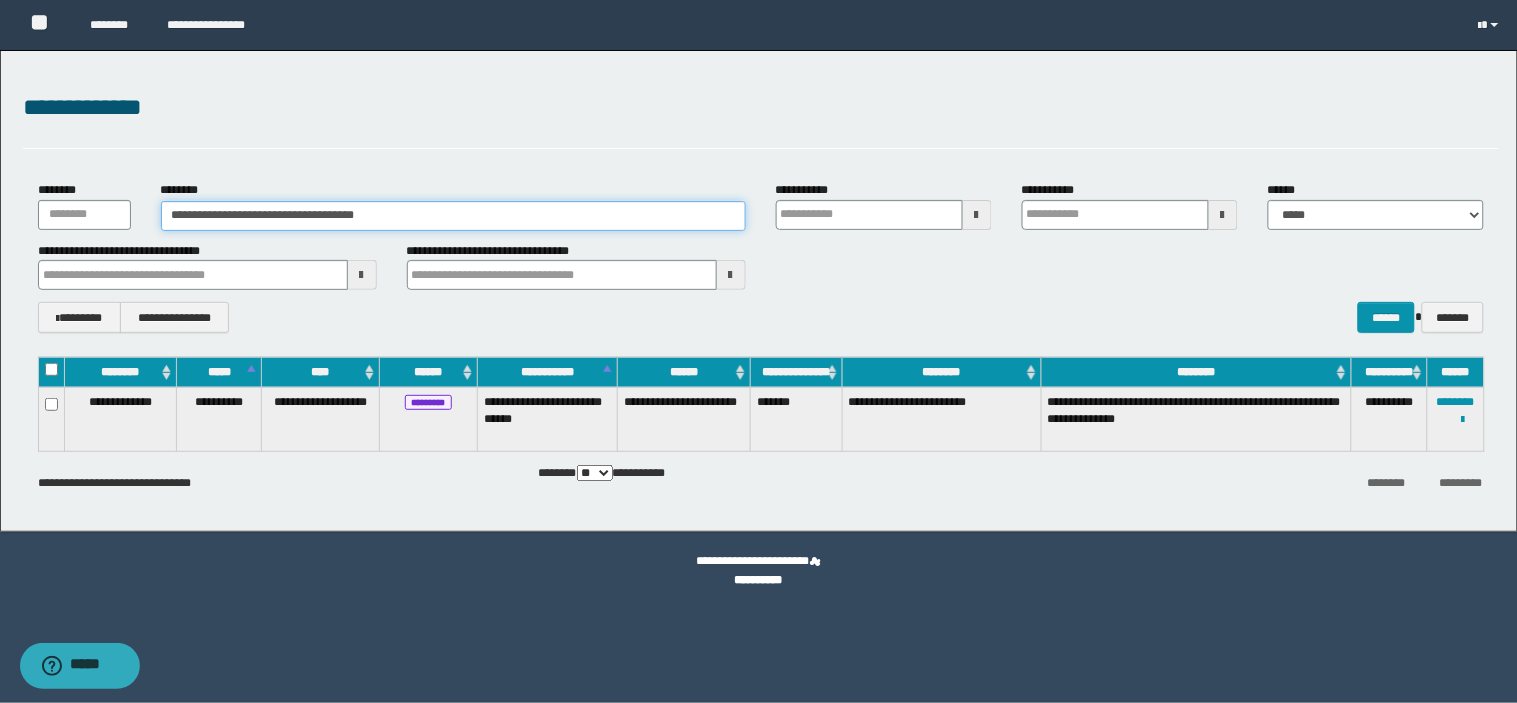 click on "**********" at bounding box center [453, 216] 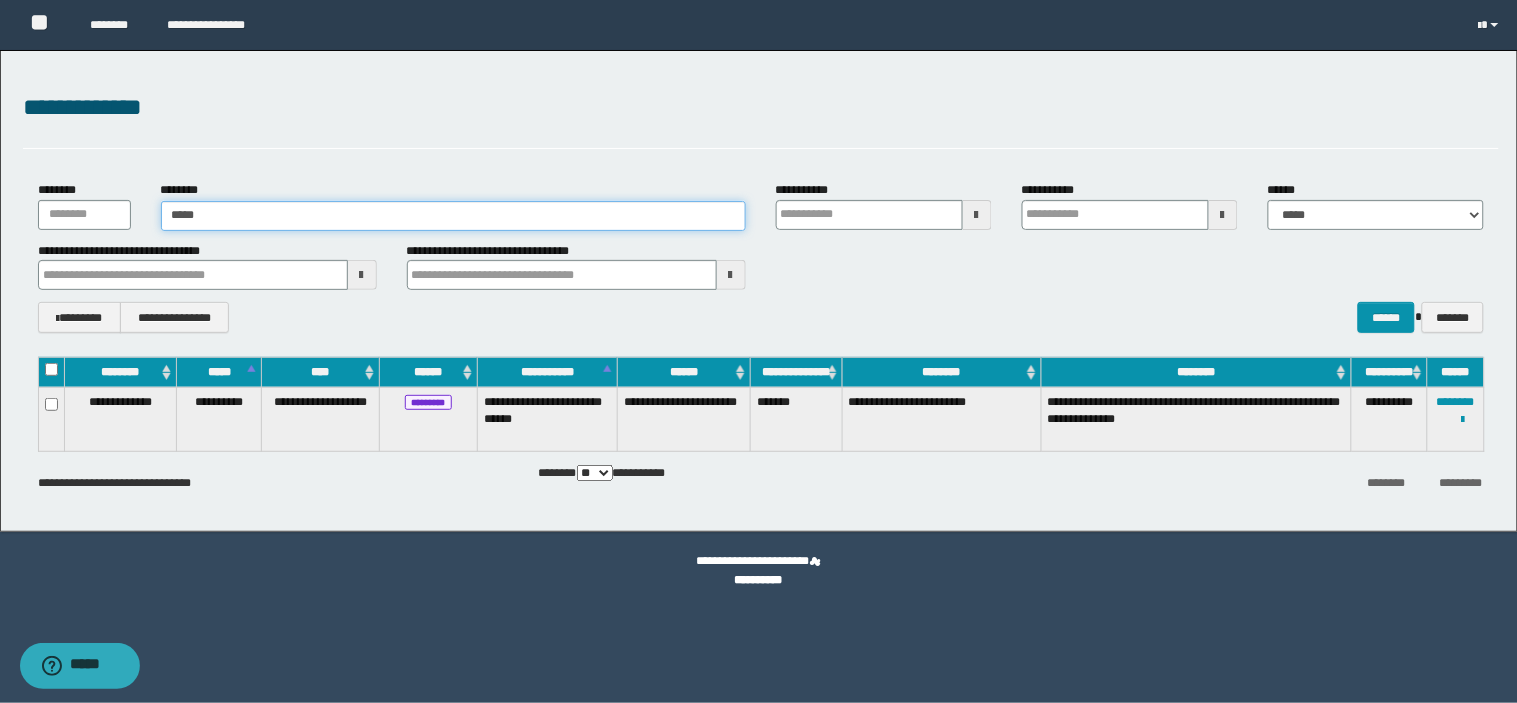 type on "****" 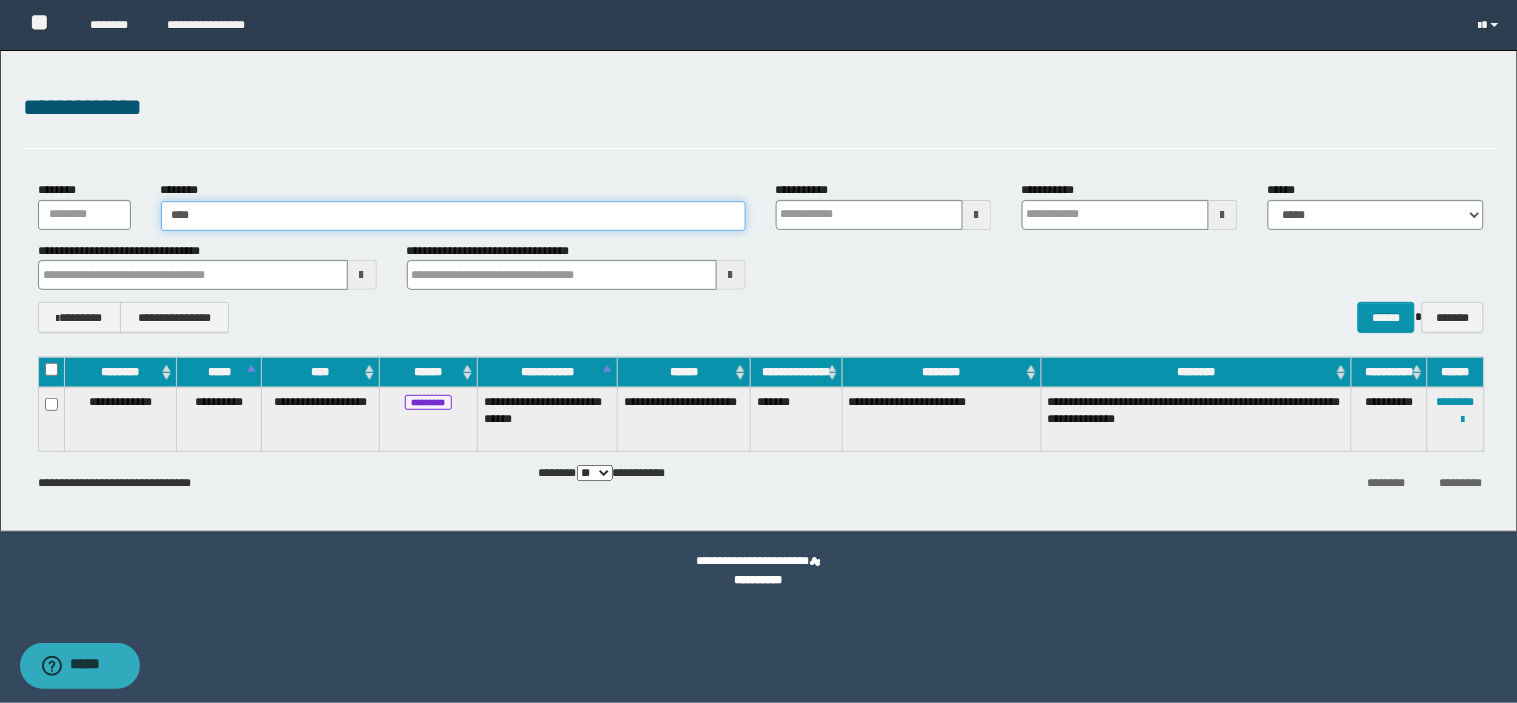 type on "****" 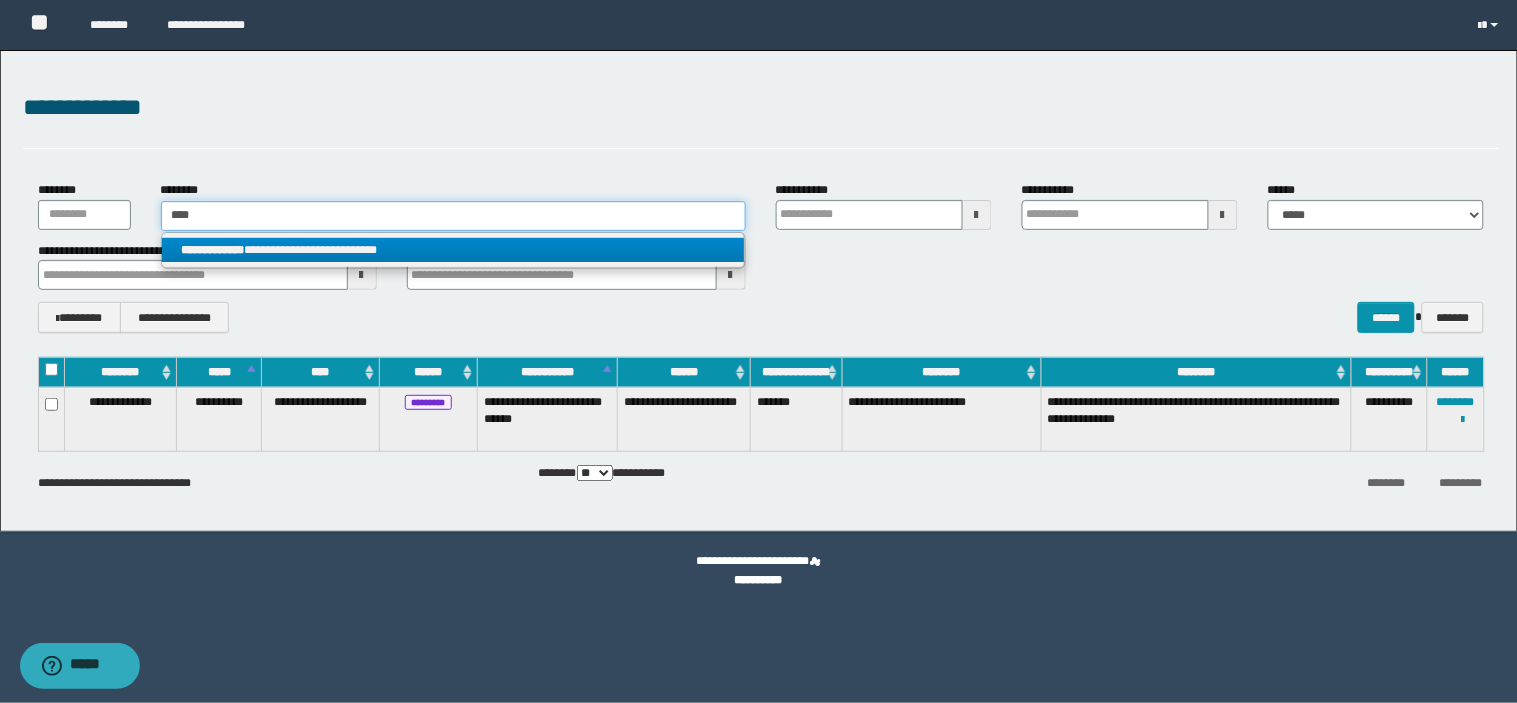 type on "****" 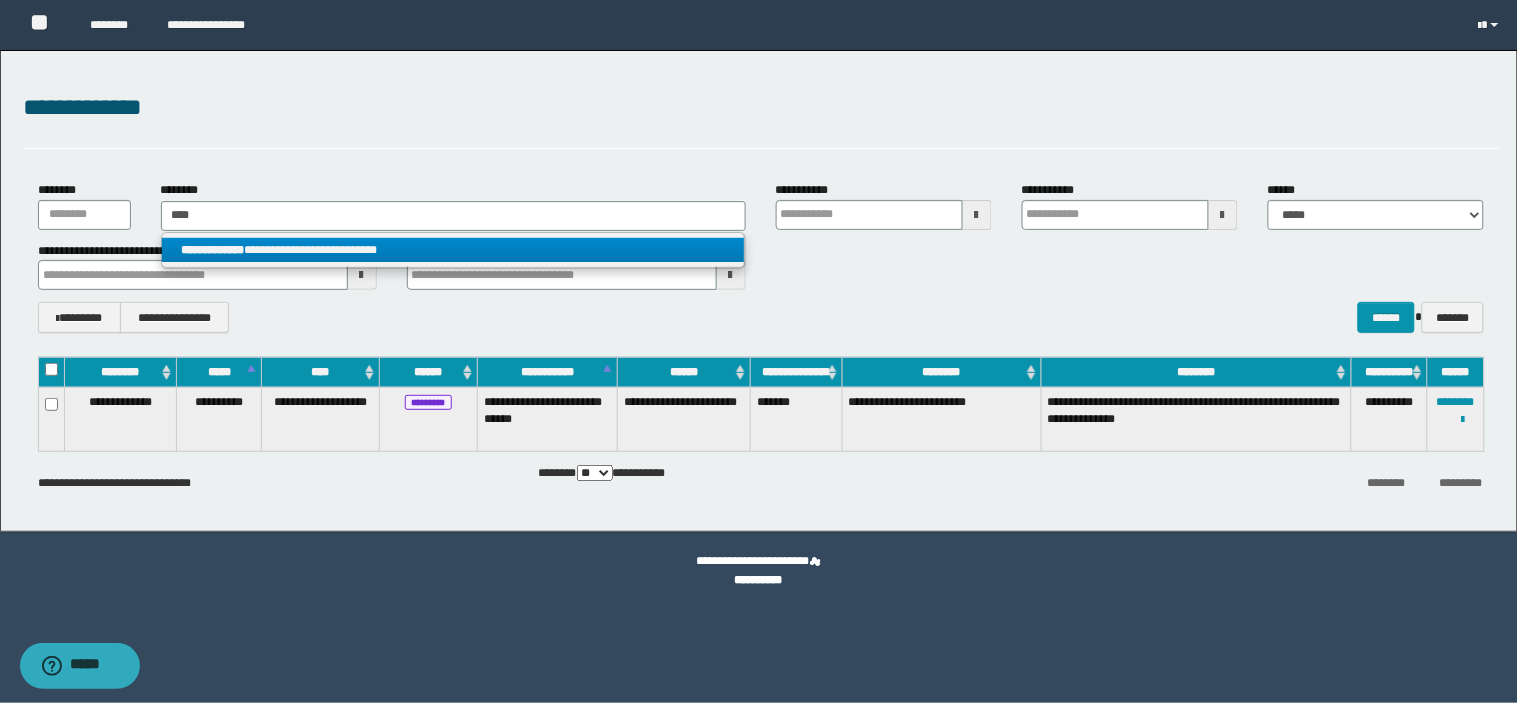click on "**********" at bounding box center (453, 250) 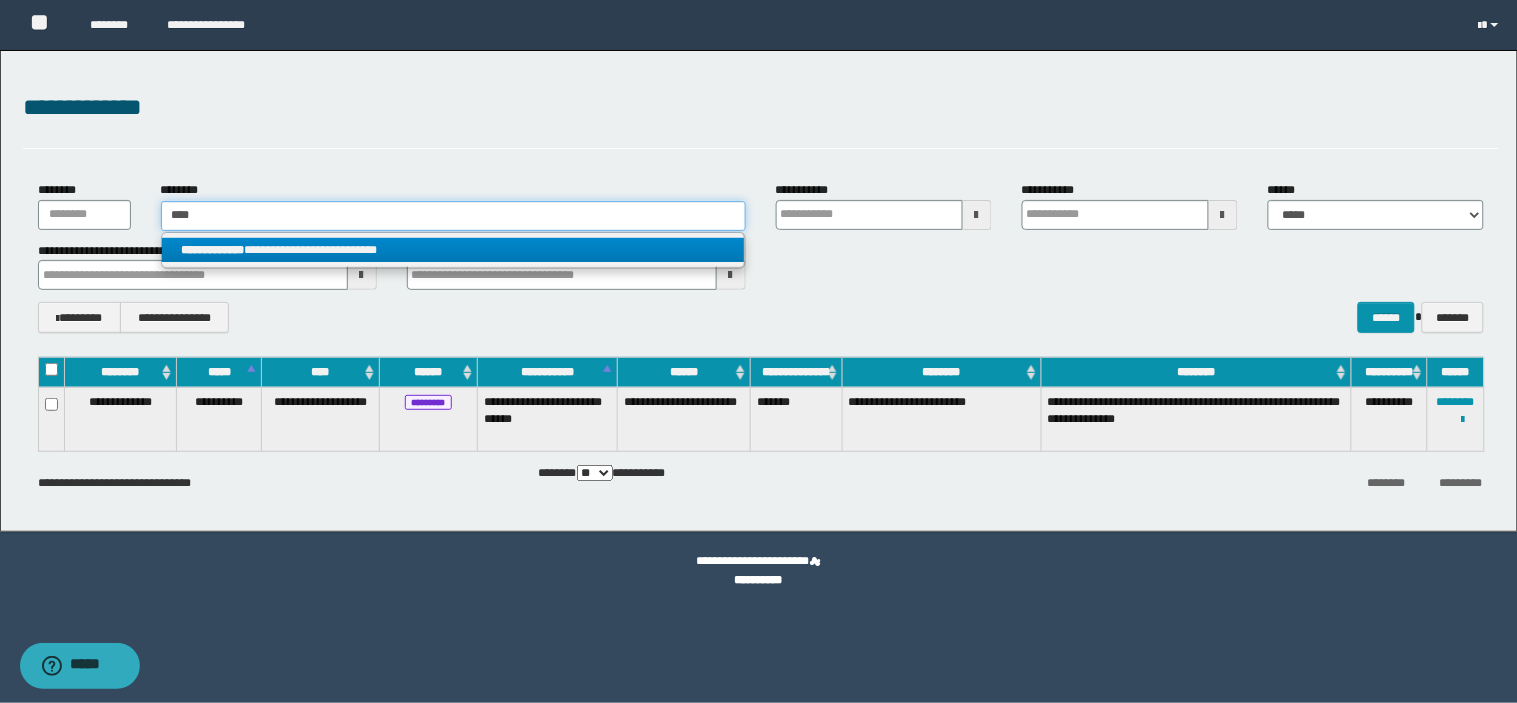 type 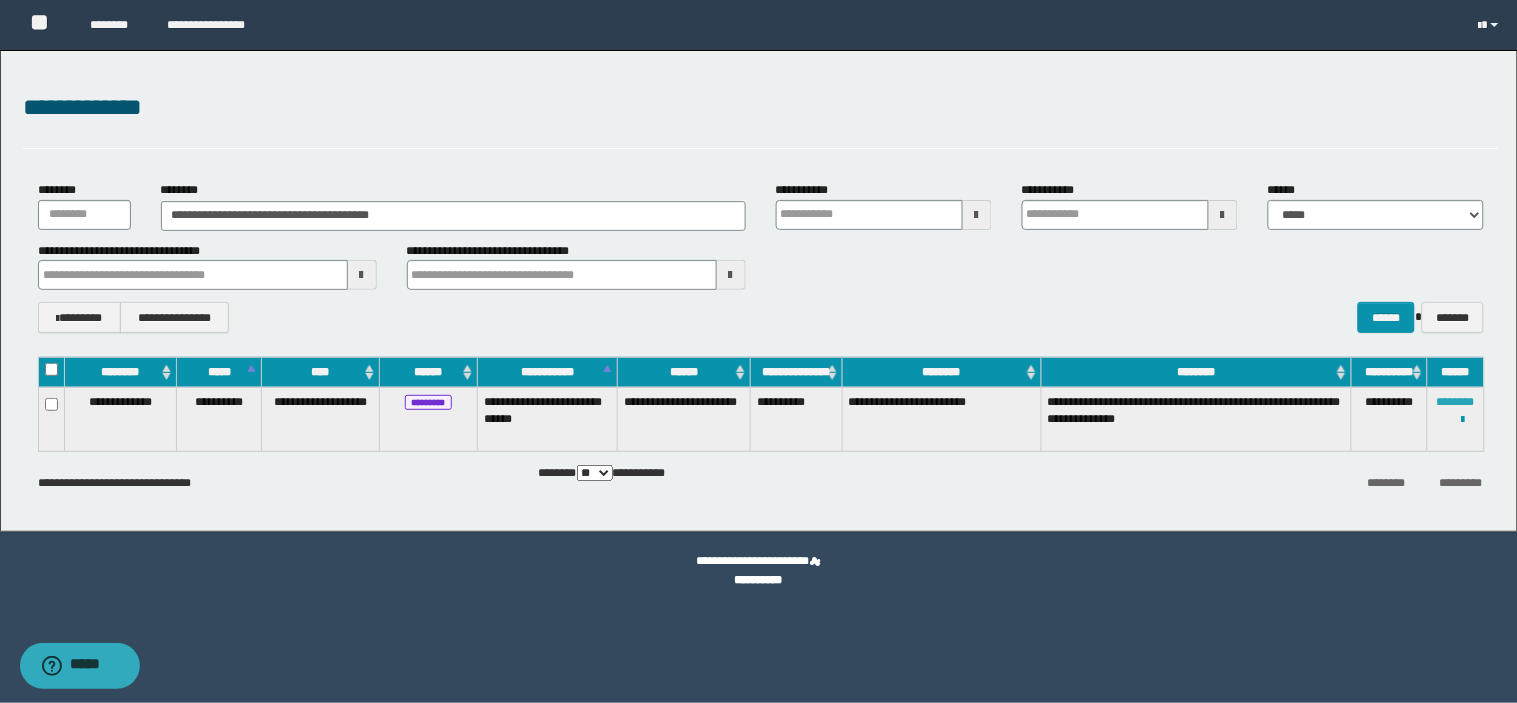 click on "********" at bounding box center [1456, 402] 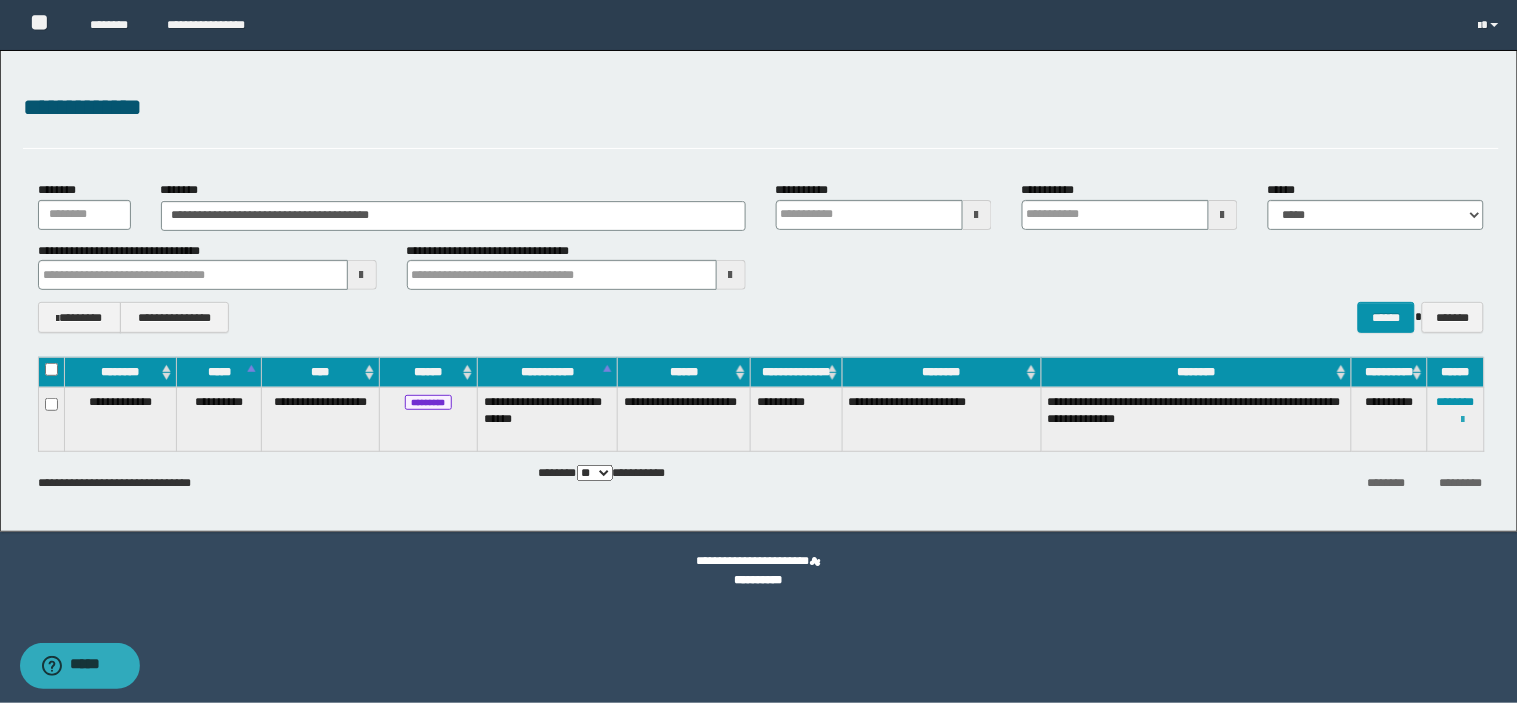 drag, startPoint x: 1451, startPoint y: 421, endPoint x: 1463, endPoint y: 420, distance: 12.0415945 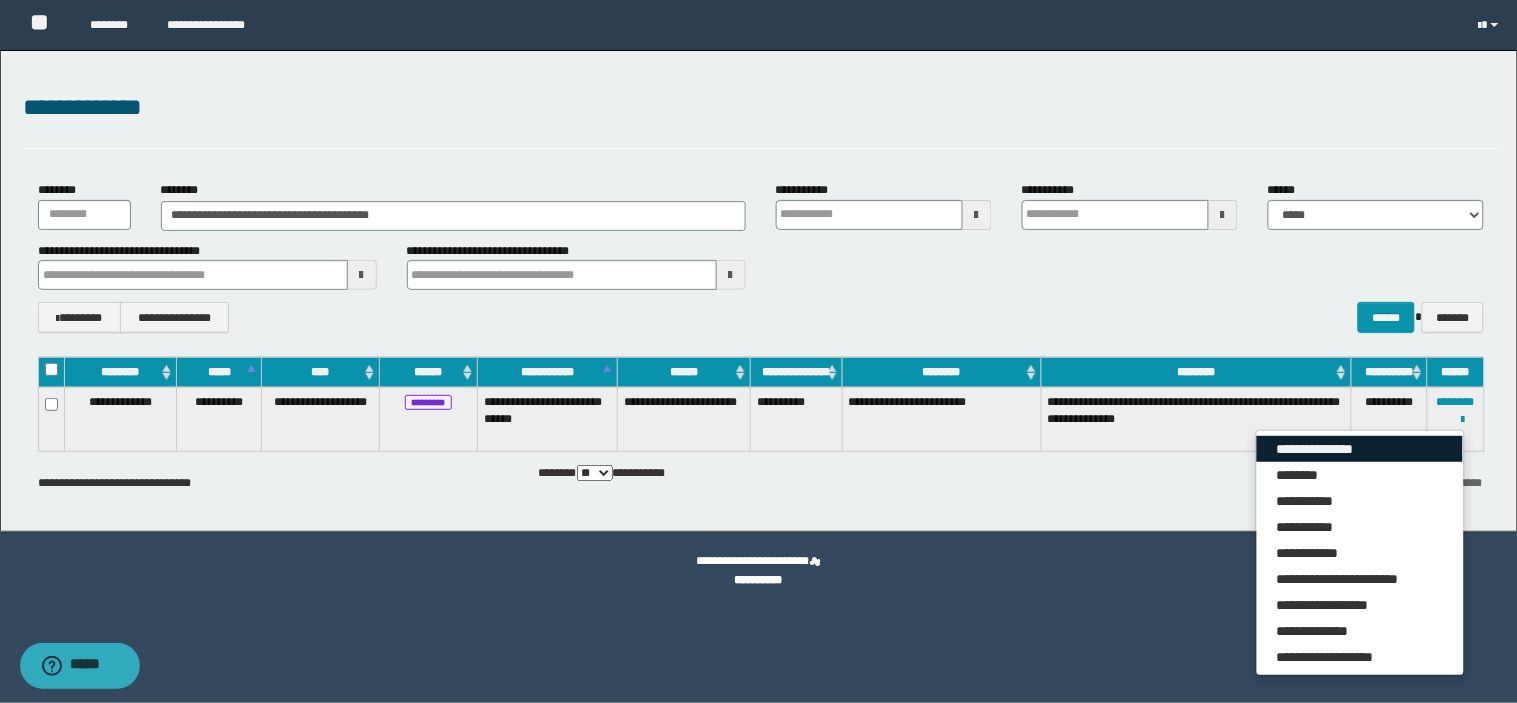 click on "**********" at bounding box center [1360, 449] 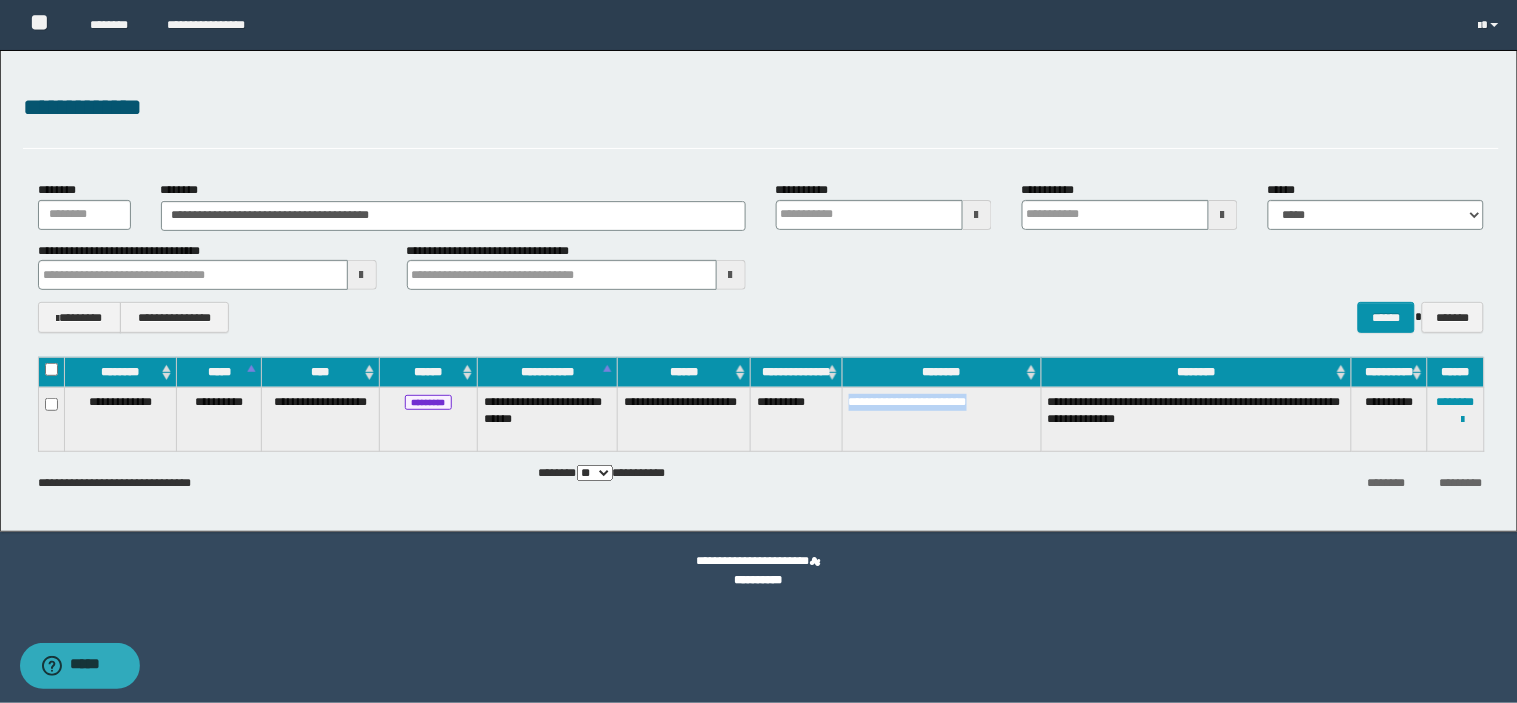 drag, startPoint x: 1017, startPoint y: 406, endPoint x: 846, endPoint y: 418, distance: 171.42053 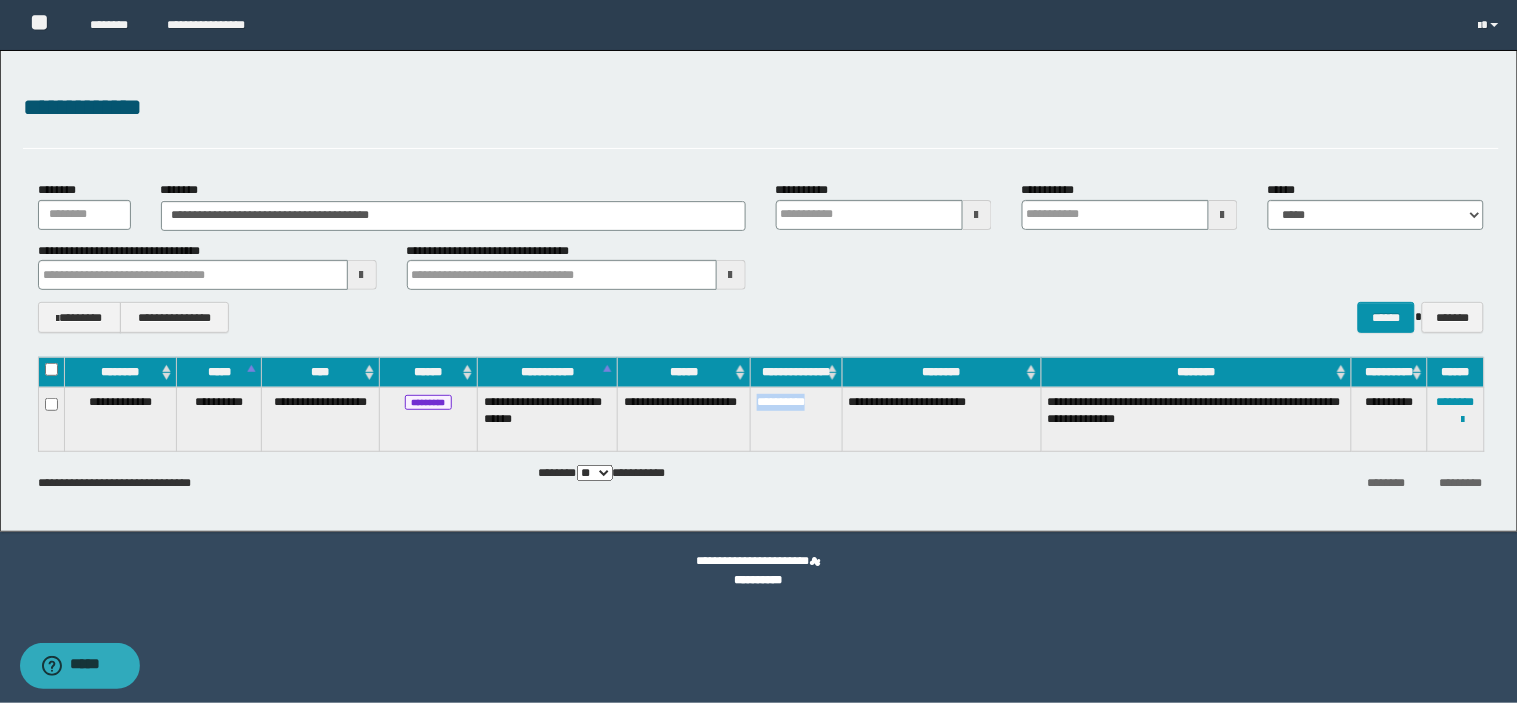 drag, startPoint x: 823, startPoint y: 407, endPoint x: 751, endPoint y: 420, distance: 73.1642 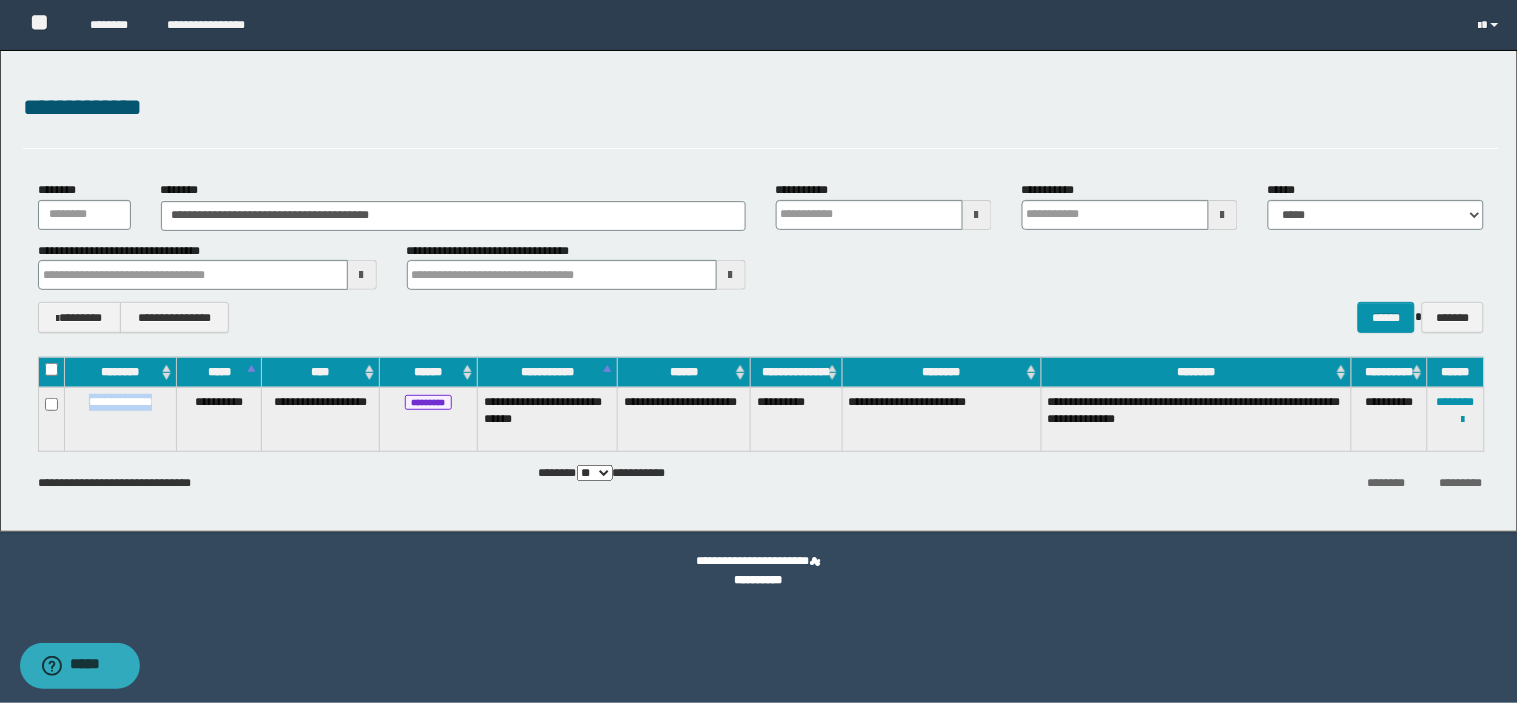 drag, startPoint x: 164, startPoint y: 410, endPoint x: 76, endPoint y: 405, distance: 88.14193 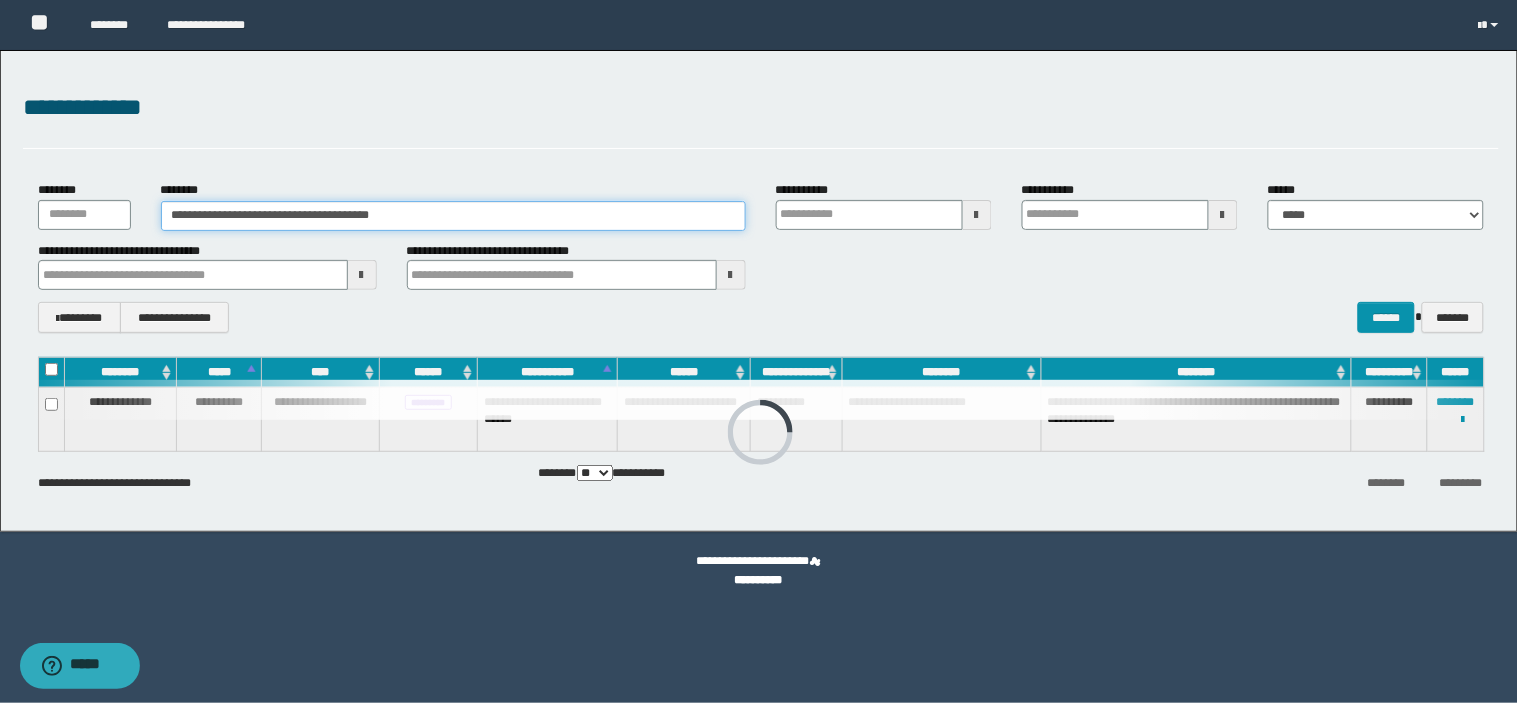 click on "**********" at bounding box center (453, 216) 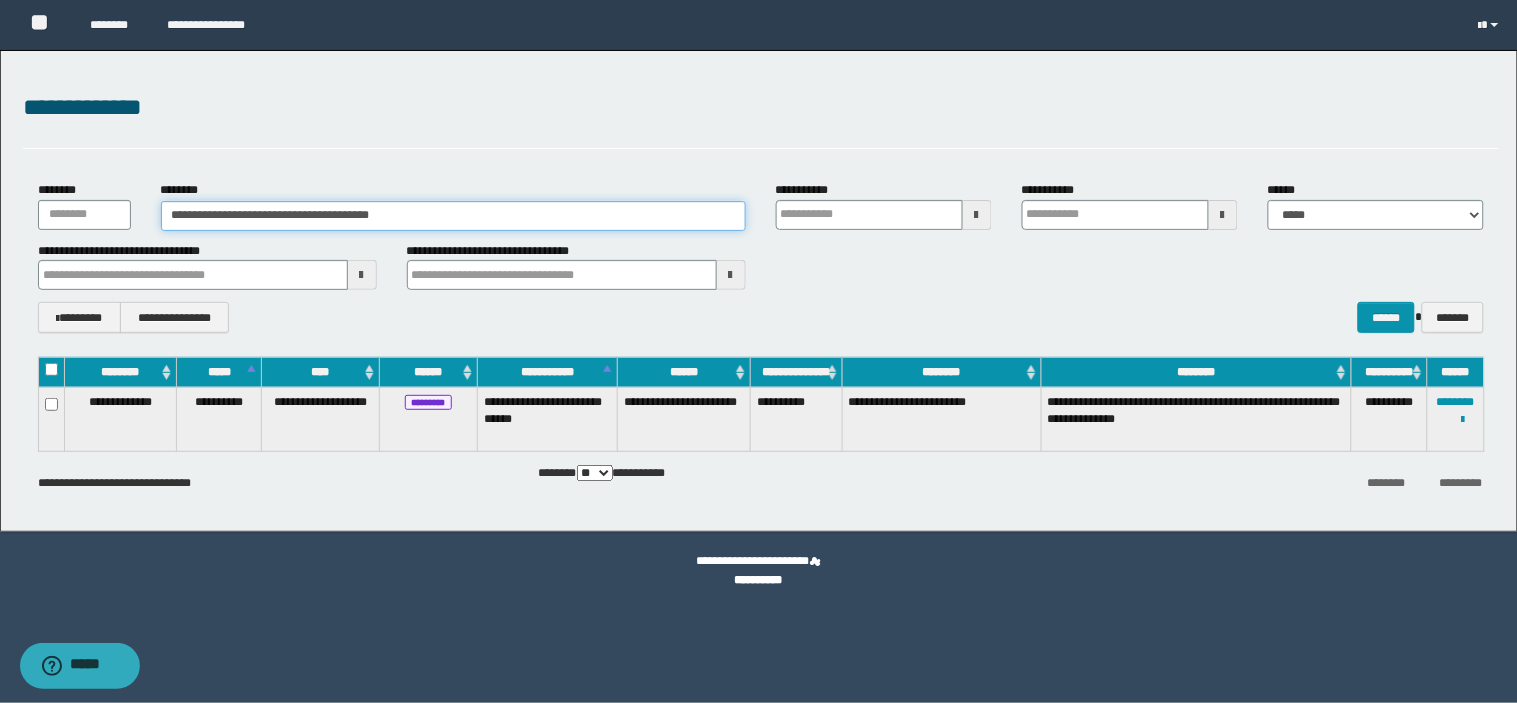 click on "**********" at bounding box center (453, 216) 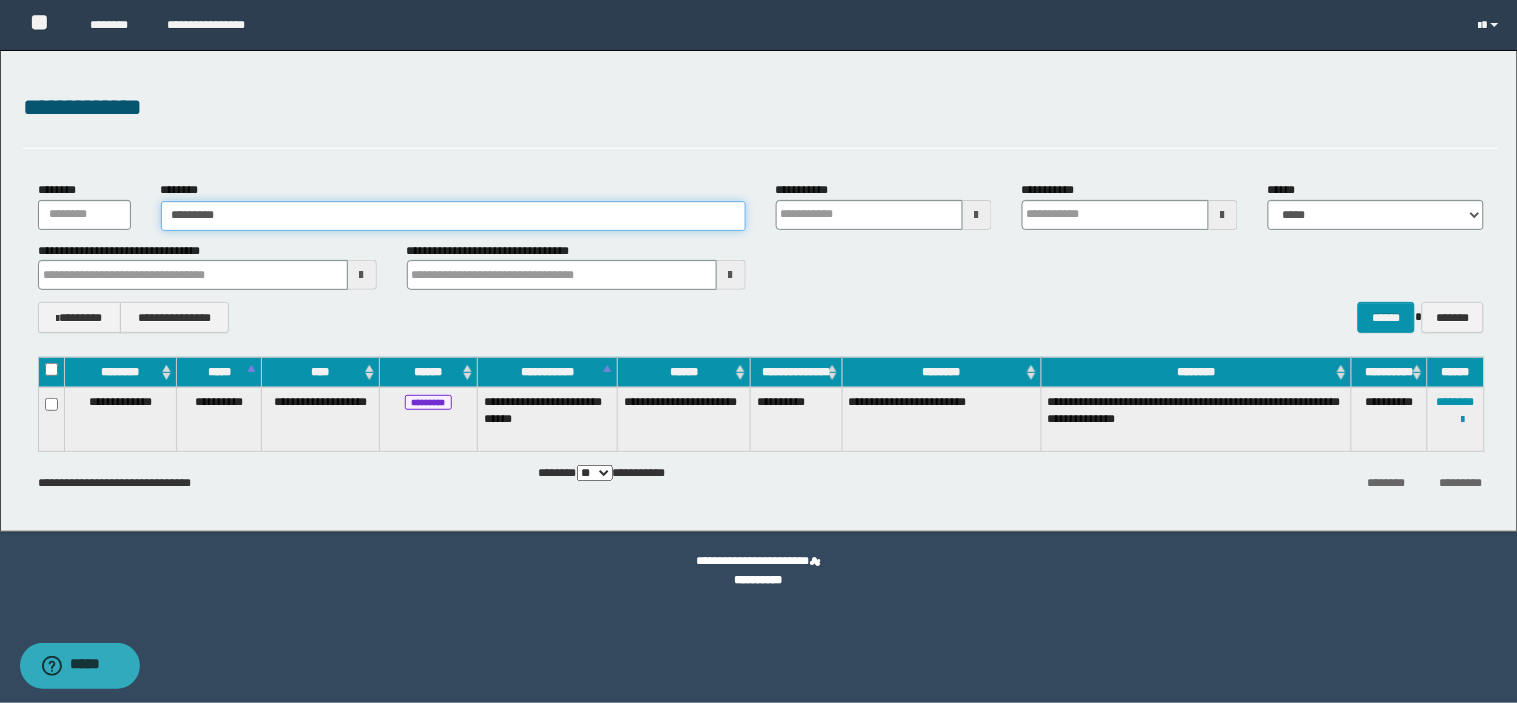 type on "**********" 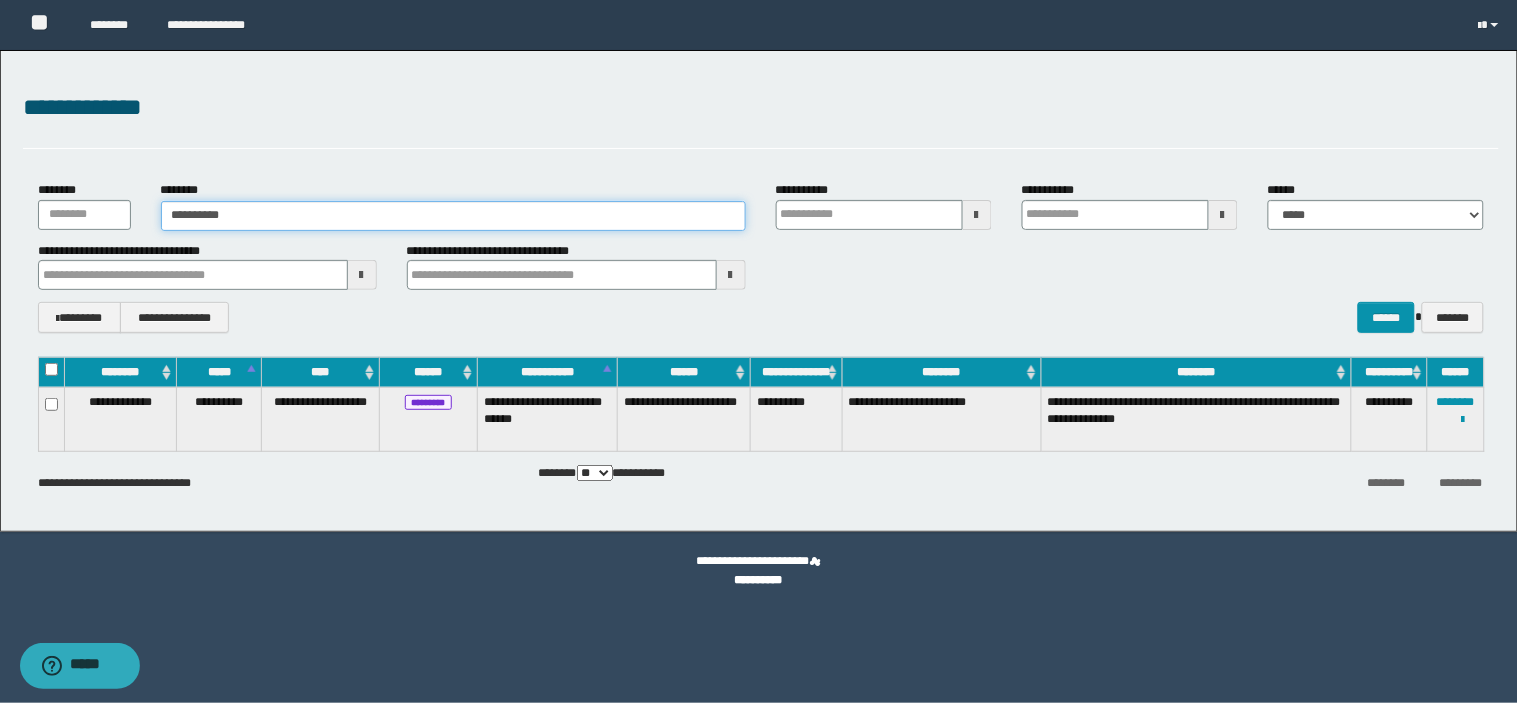type on "**********" 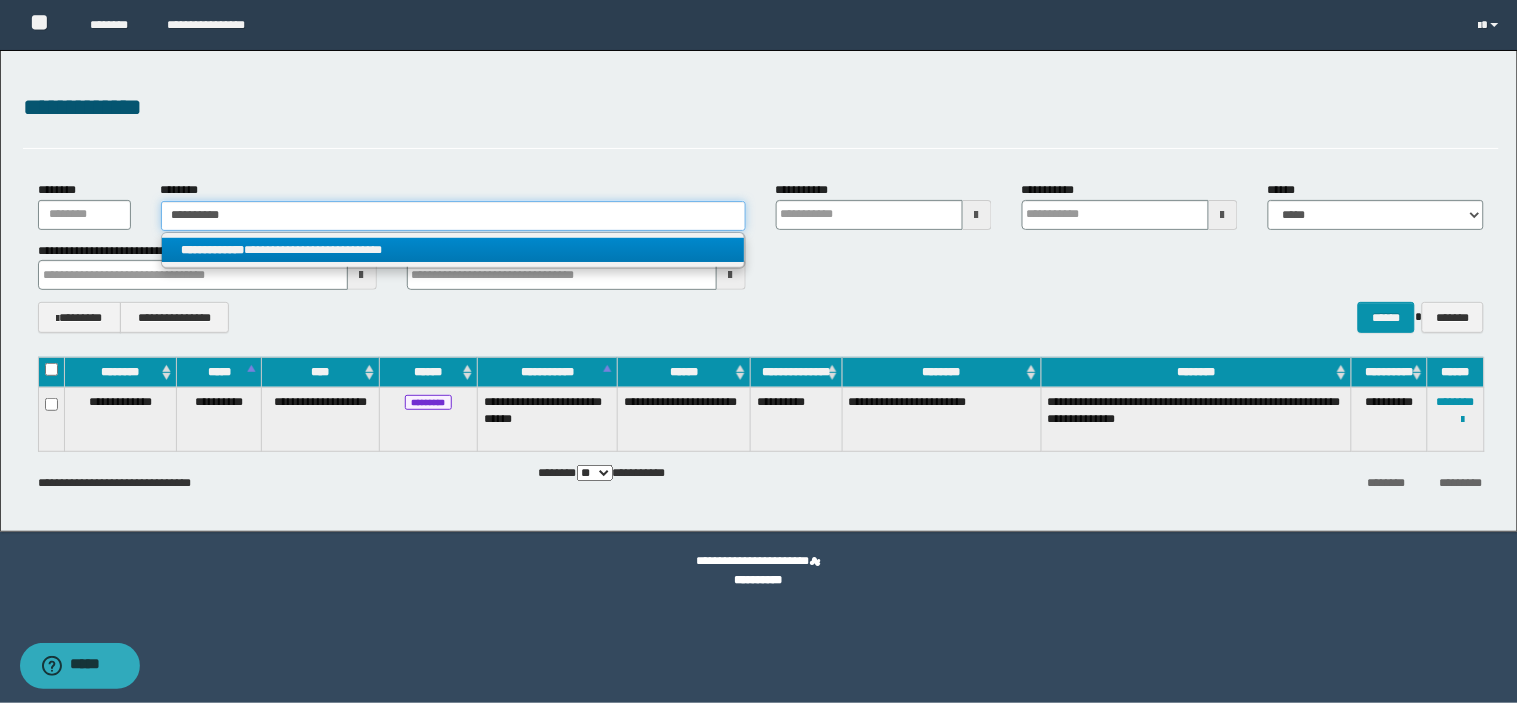 type on "**********" 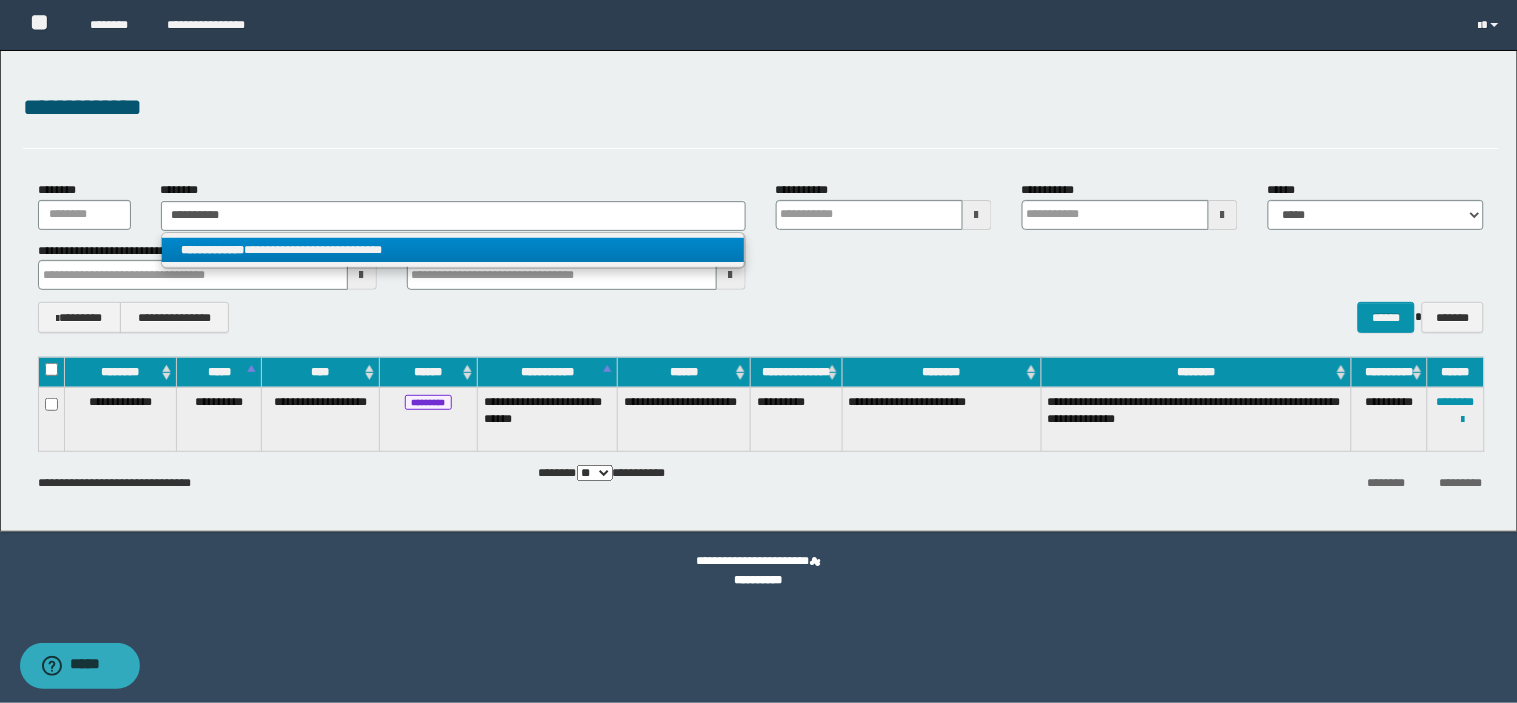 click on "**********" at bounding box center (453, 250) 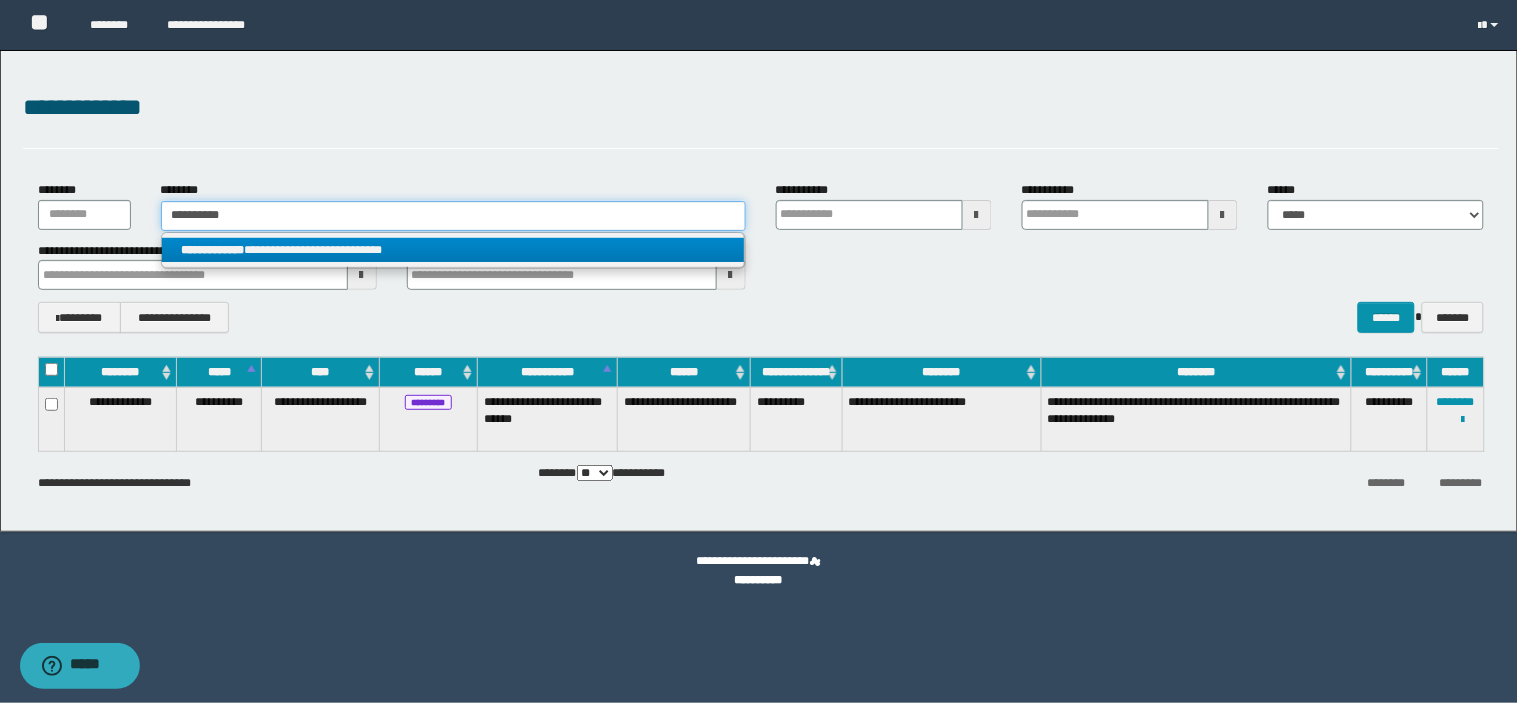 type 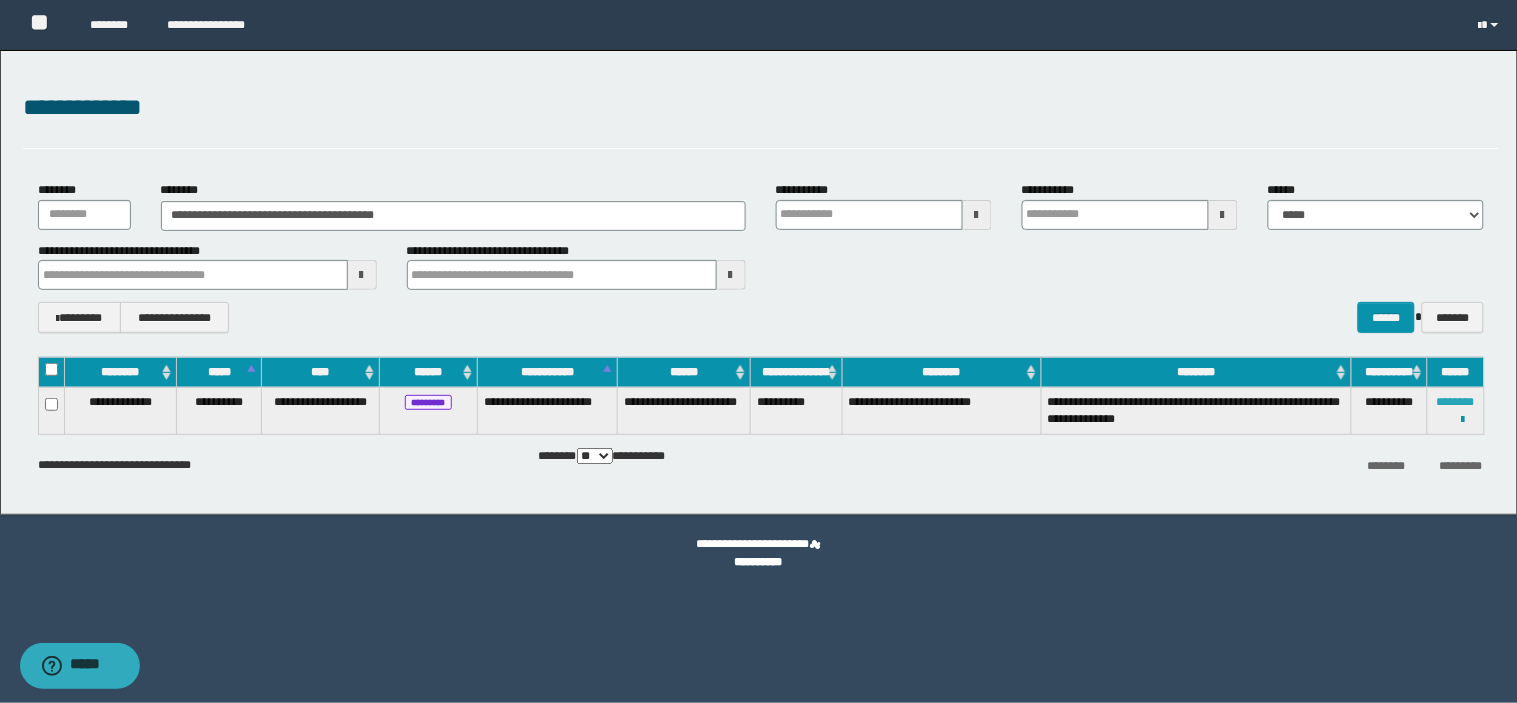 click on "********" at bounding box center [1456, 402] 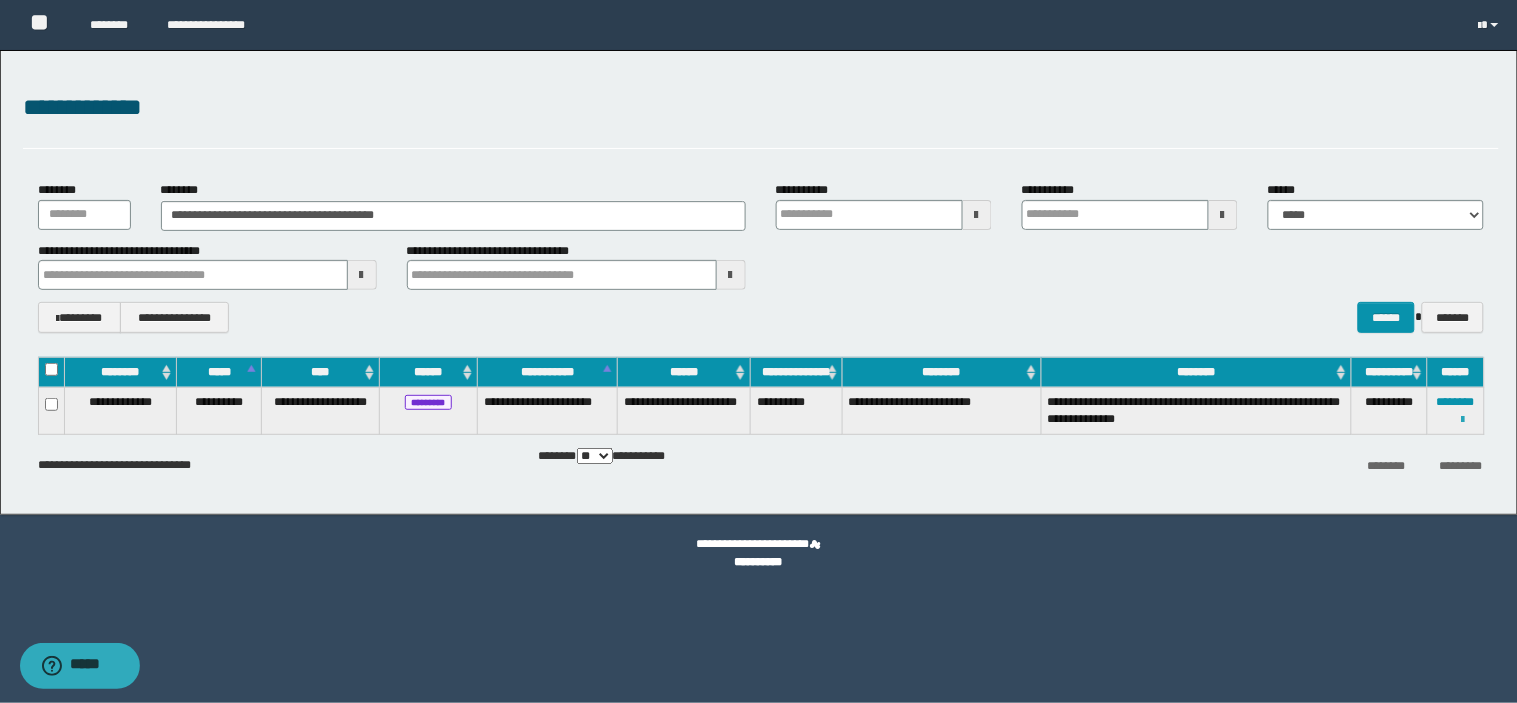 click at bounding box center (1463, 420) 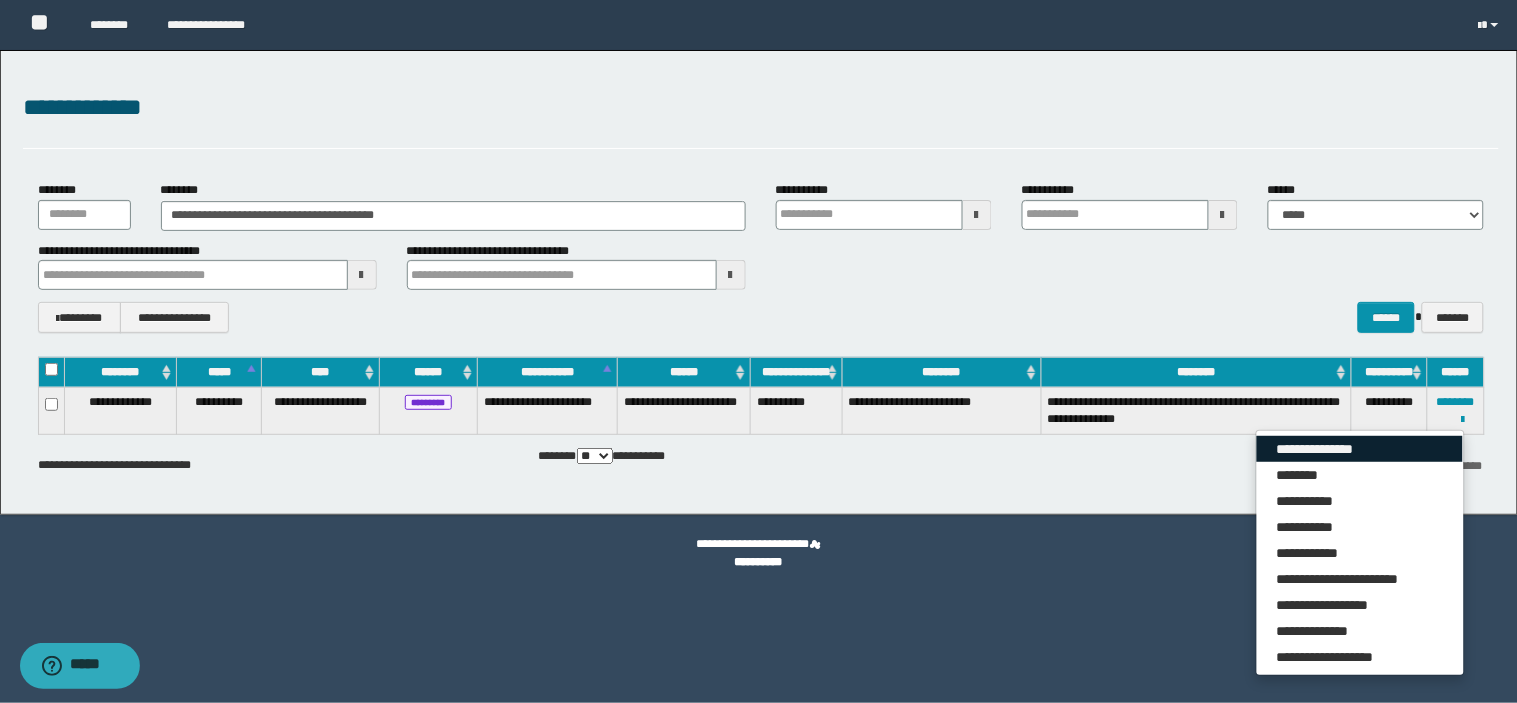 click on "**********" at bounding box center [1360, 449] 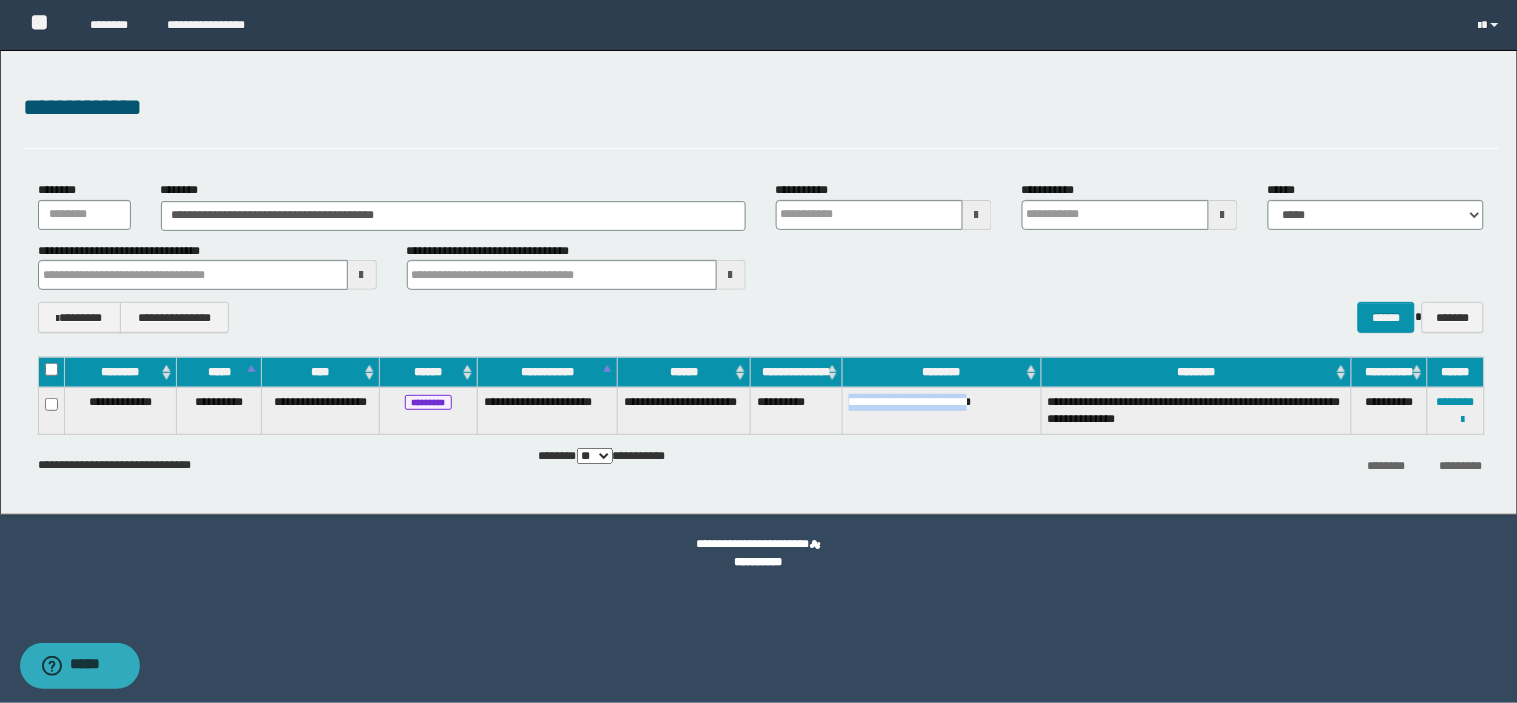 drag, startPoint x: 852, startPoint y: 404, endPoint x: 1028, endPoint y: 415, distance: 176.34341 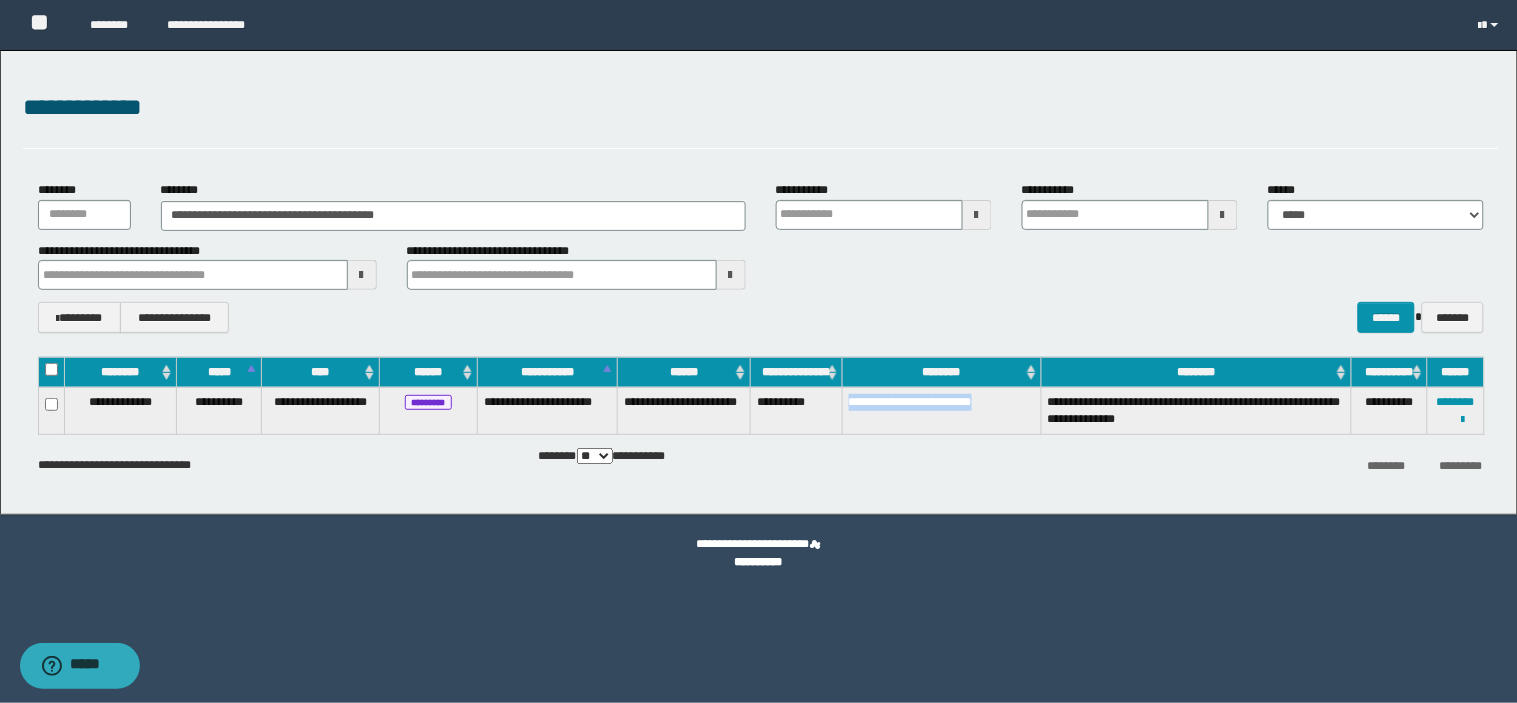 copy on "**********" 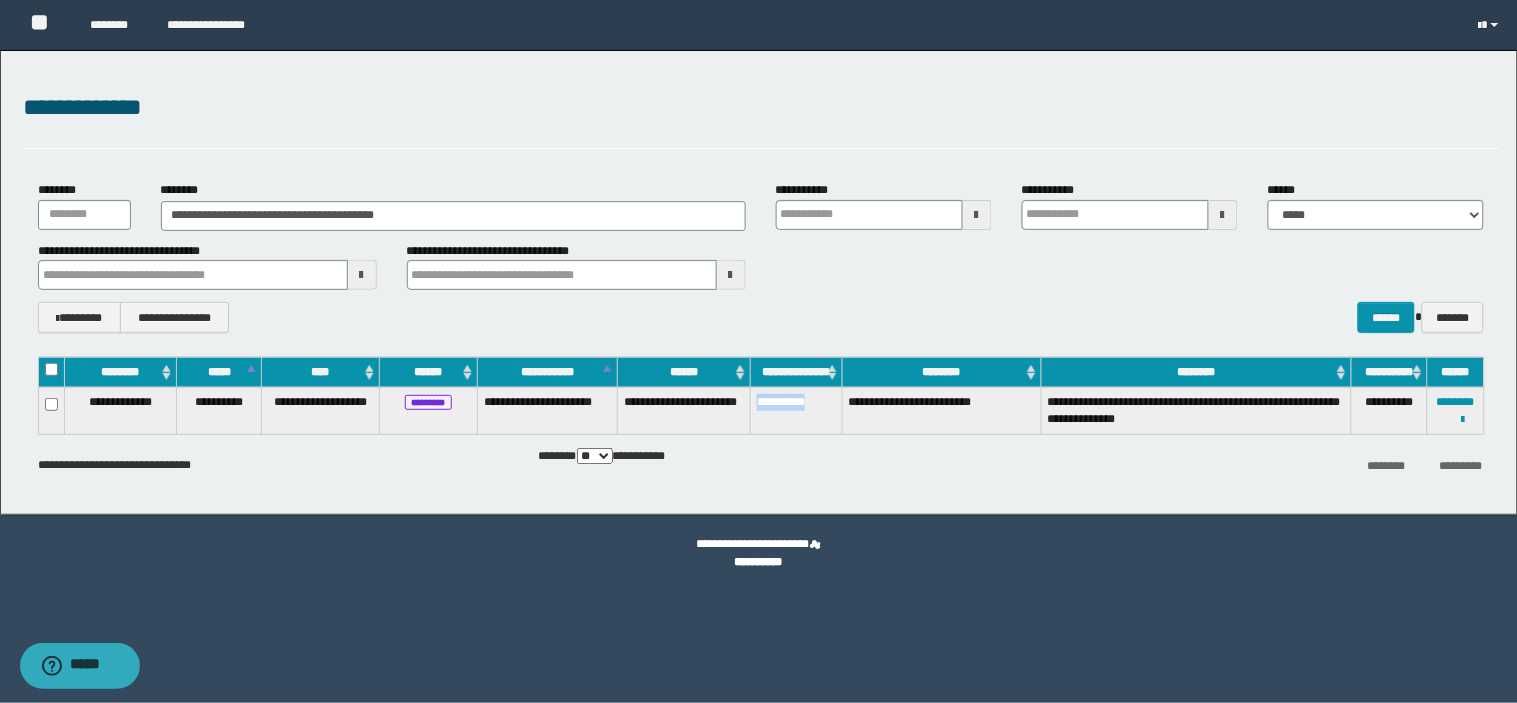 drag, startPoint x: 827, startPoint y: 408, endPoint x: 751, endPoint y: 416, distance: 76.41989 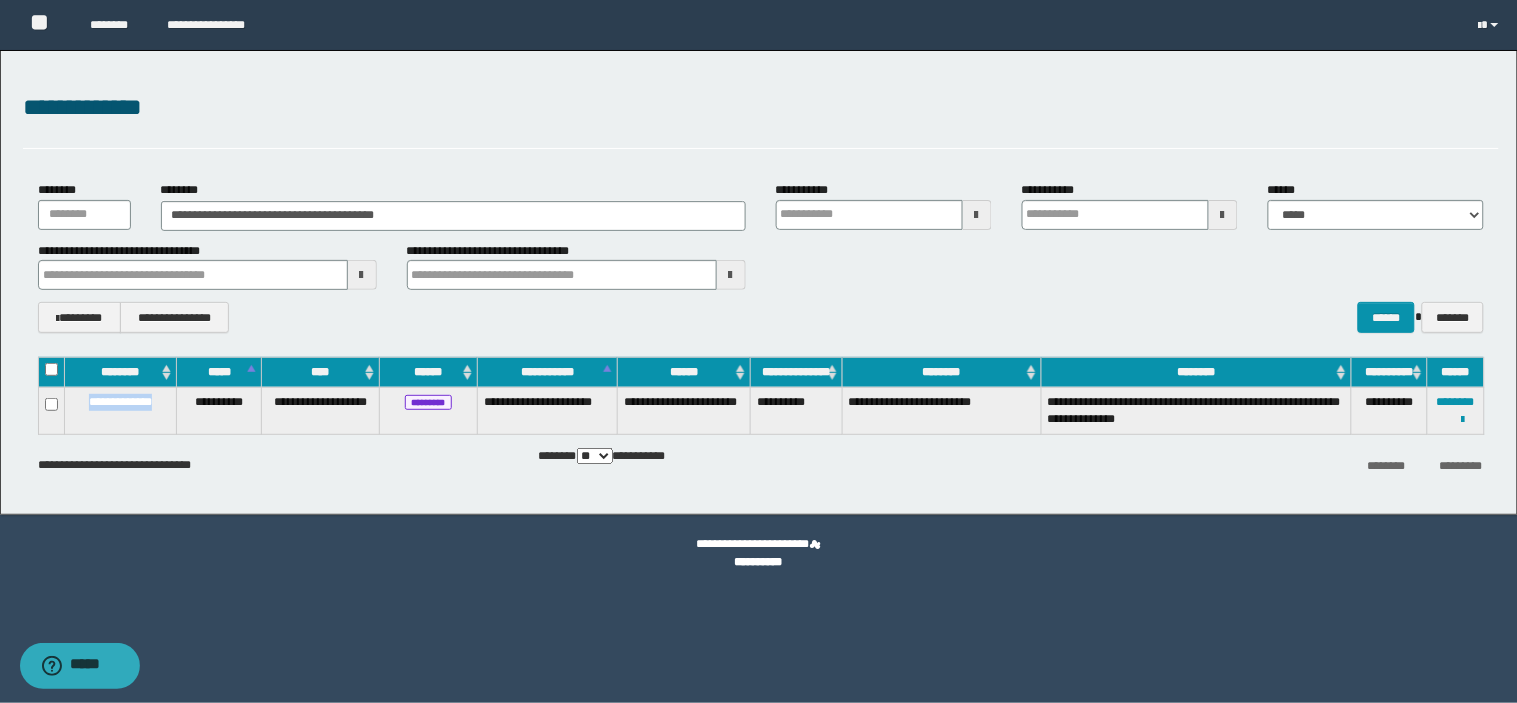 drag, startPoint x: 167, startPoint y: 403, endPoint x: 76, endPoint y: 392, distance: 91.66242 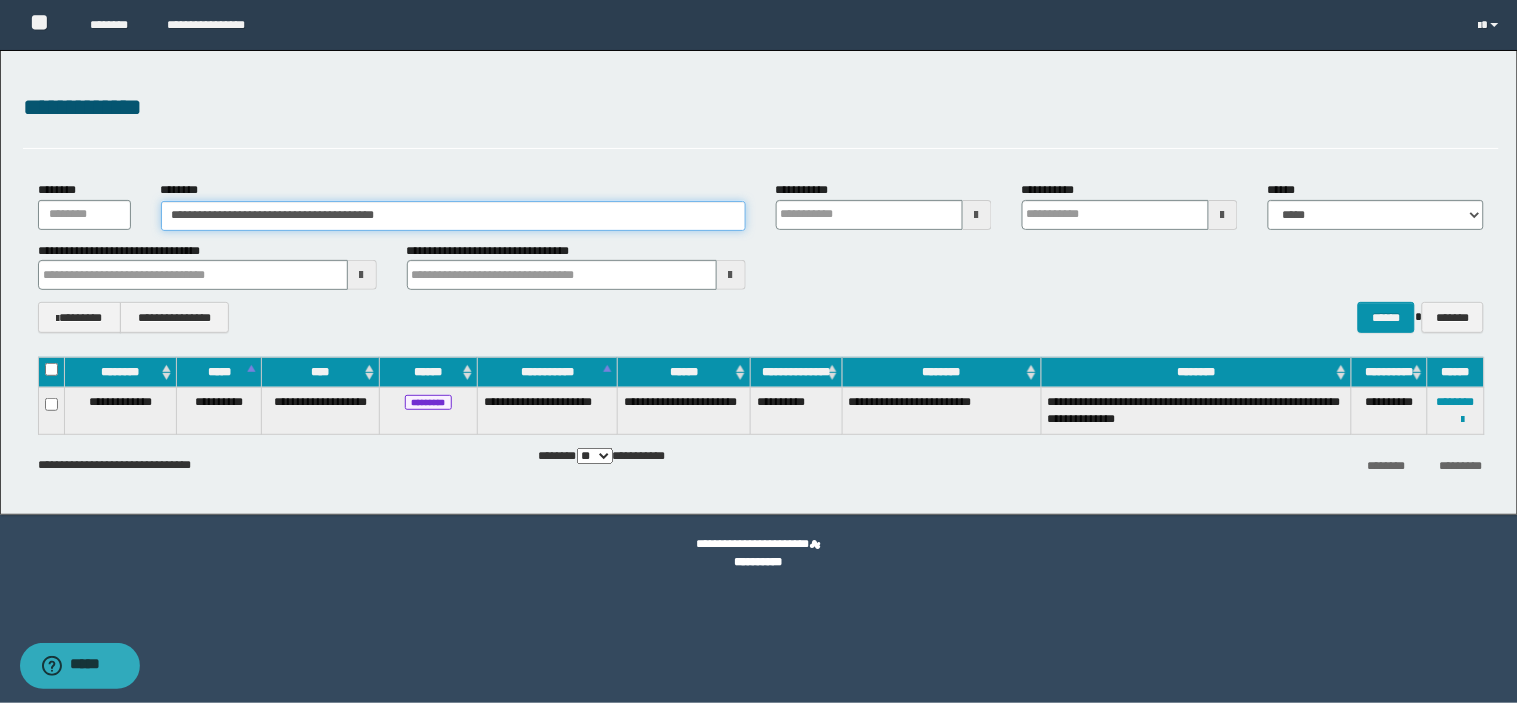 click on "**********" at bounding box center (453, 216) 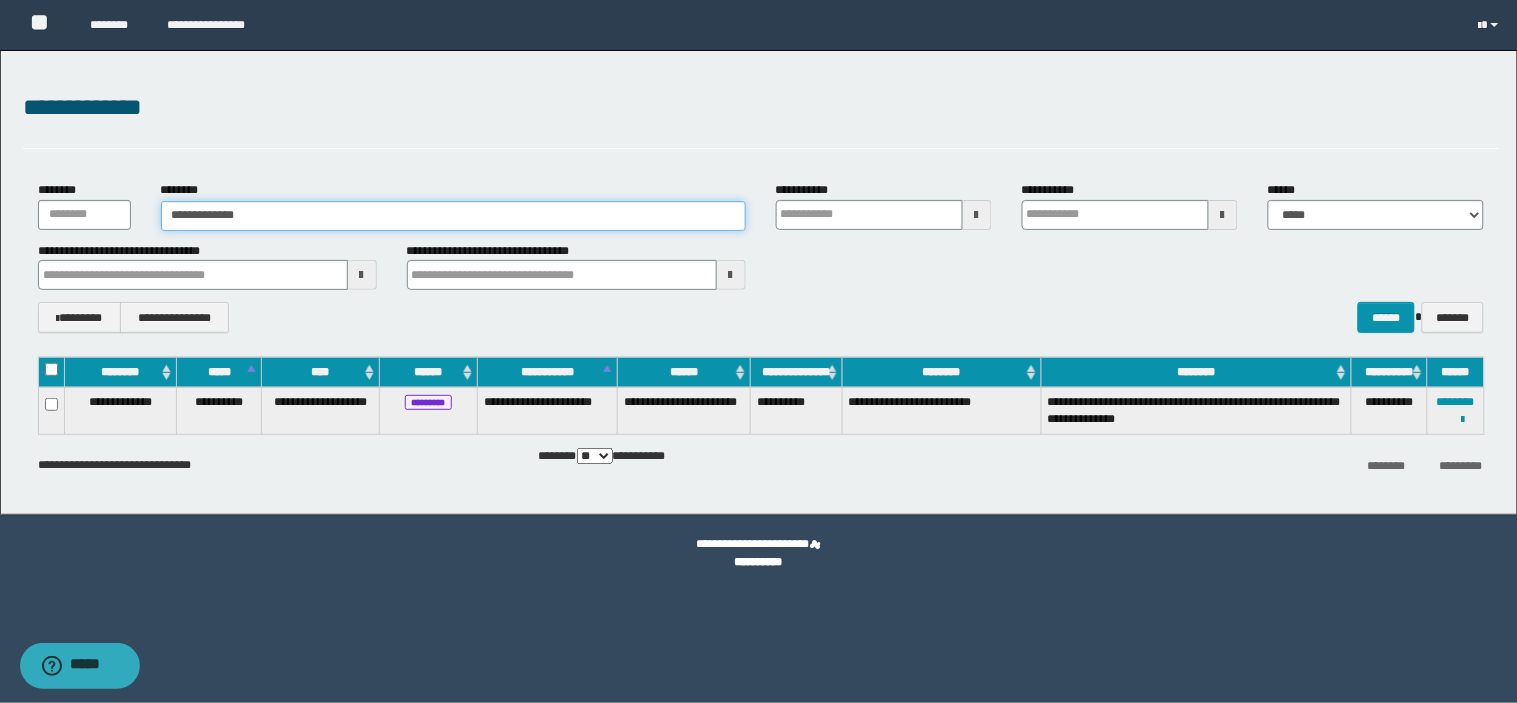 type on "**********" 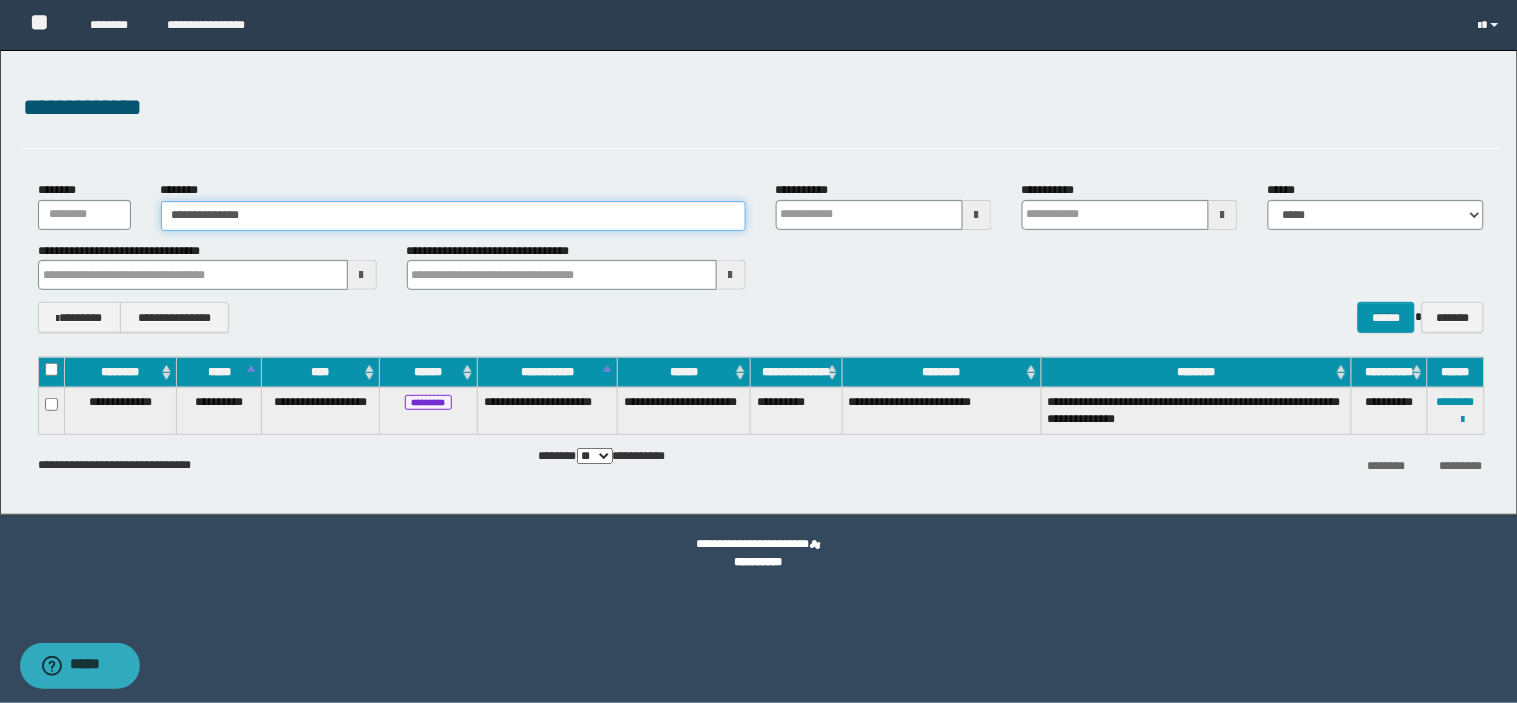 type on "**********" 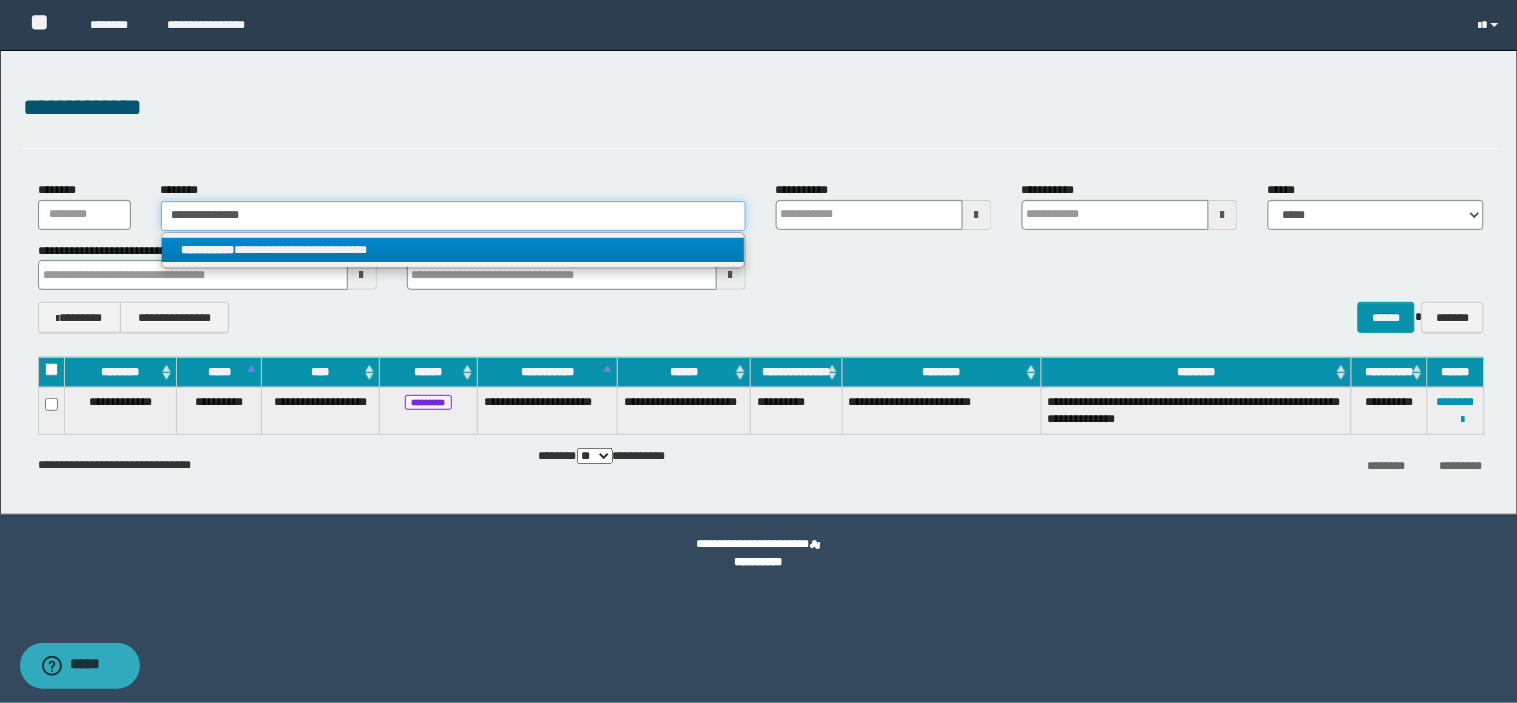 type on "**********" 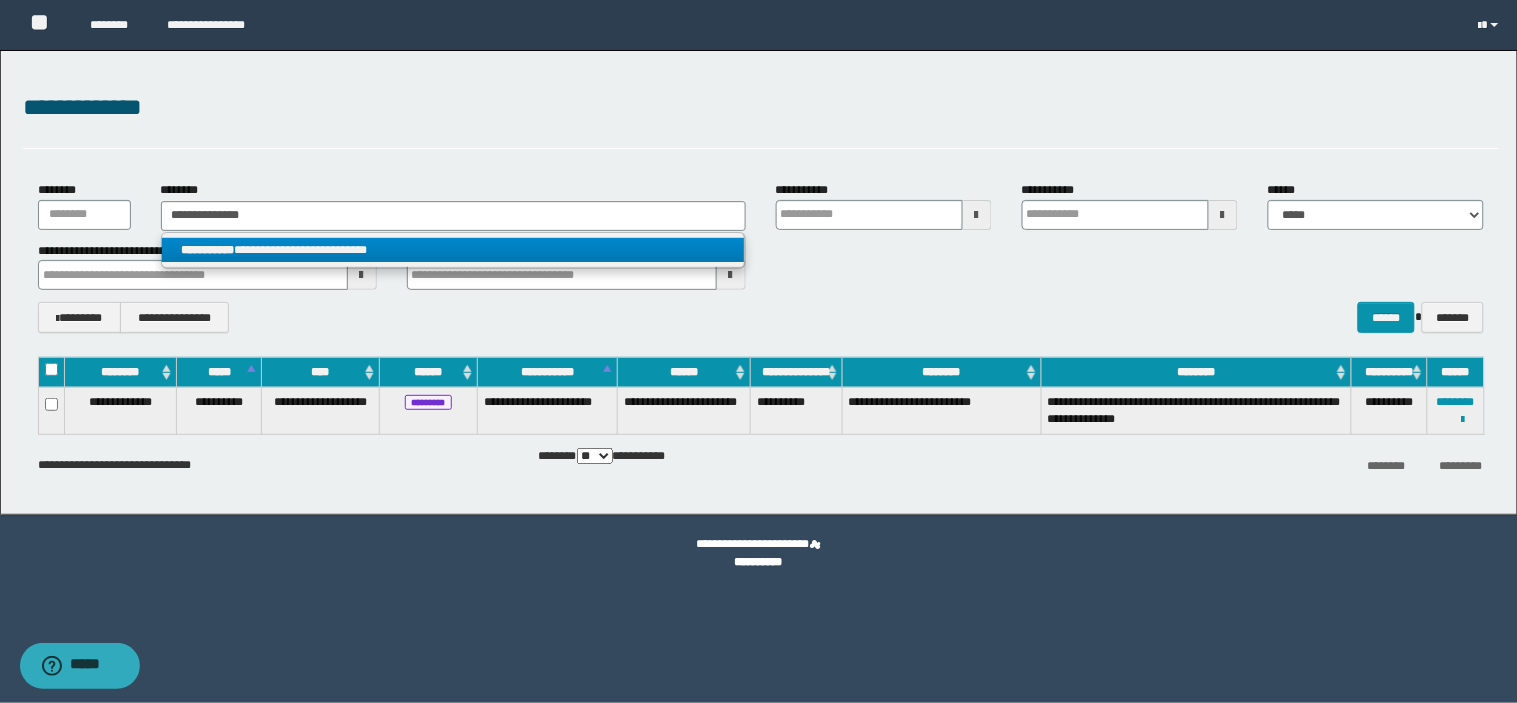 click on "**********" at bounding box center [453, 250] 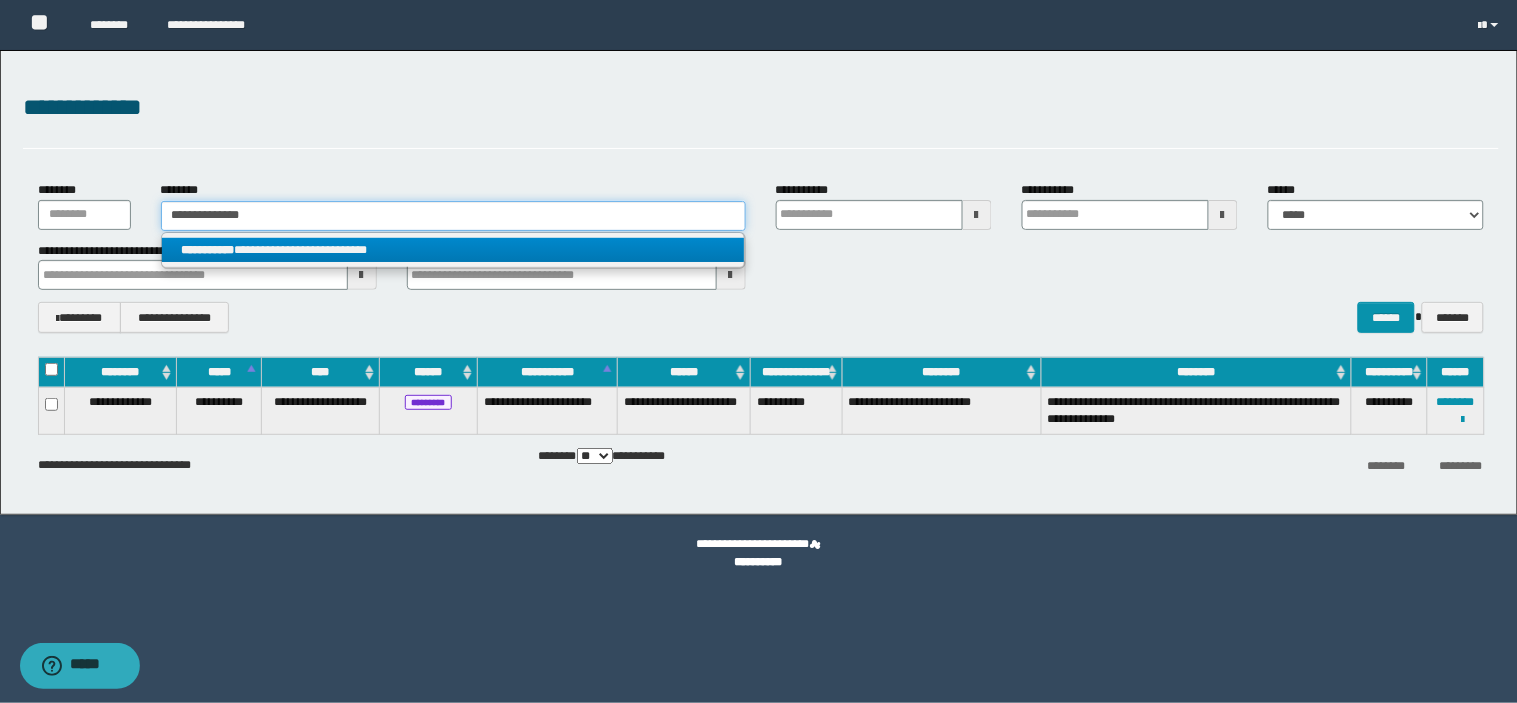type 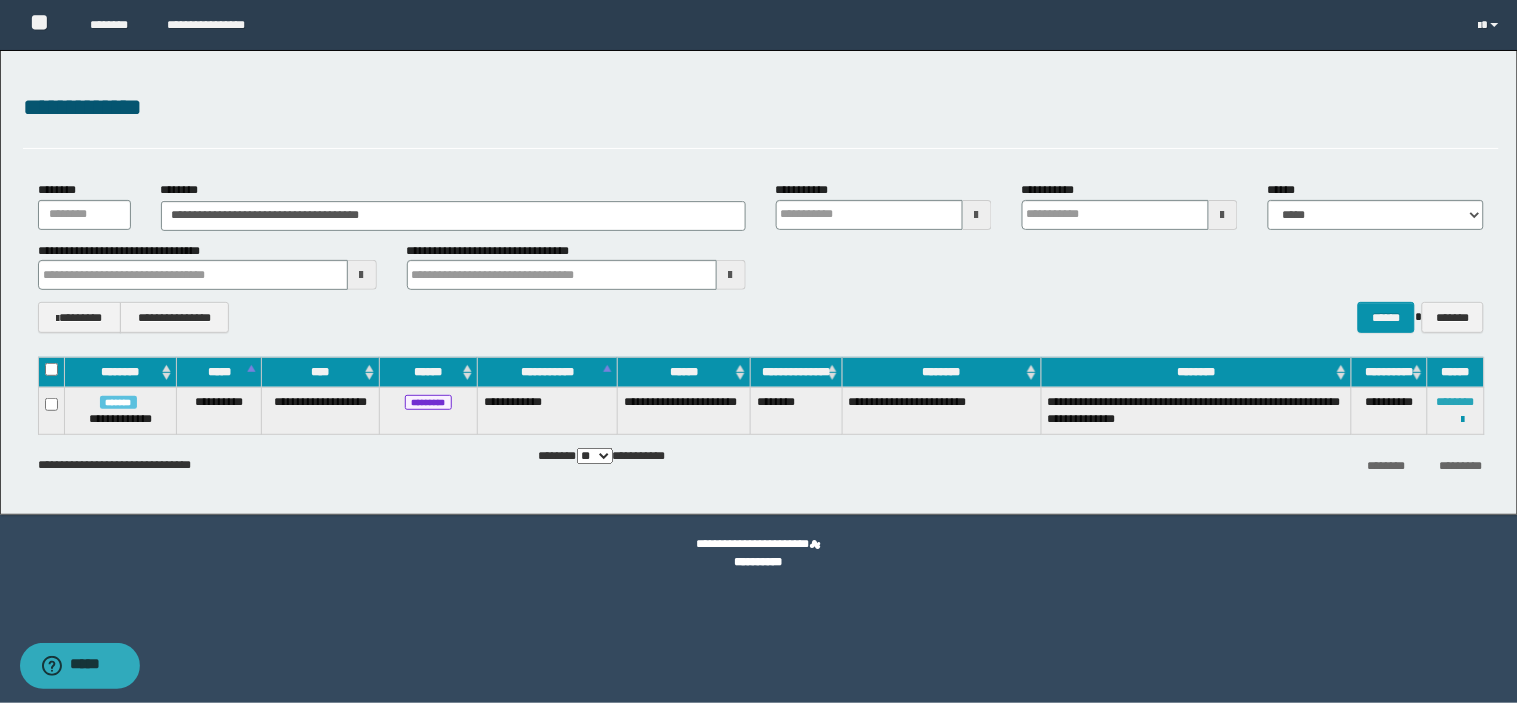 click on "********" at bounding box center (1456, 402) 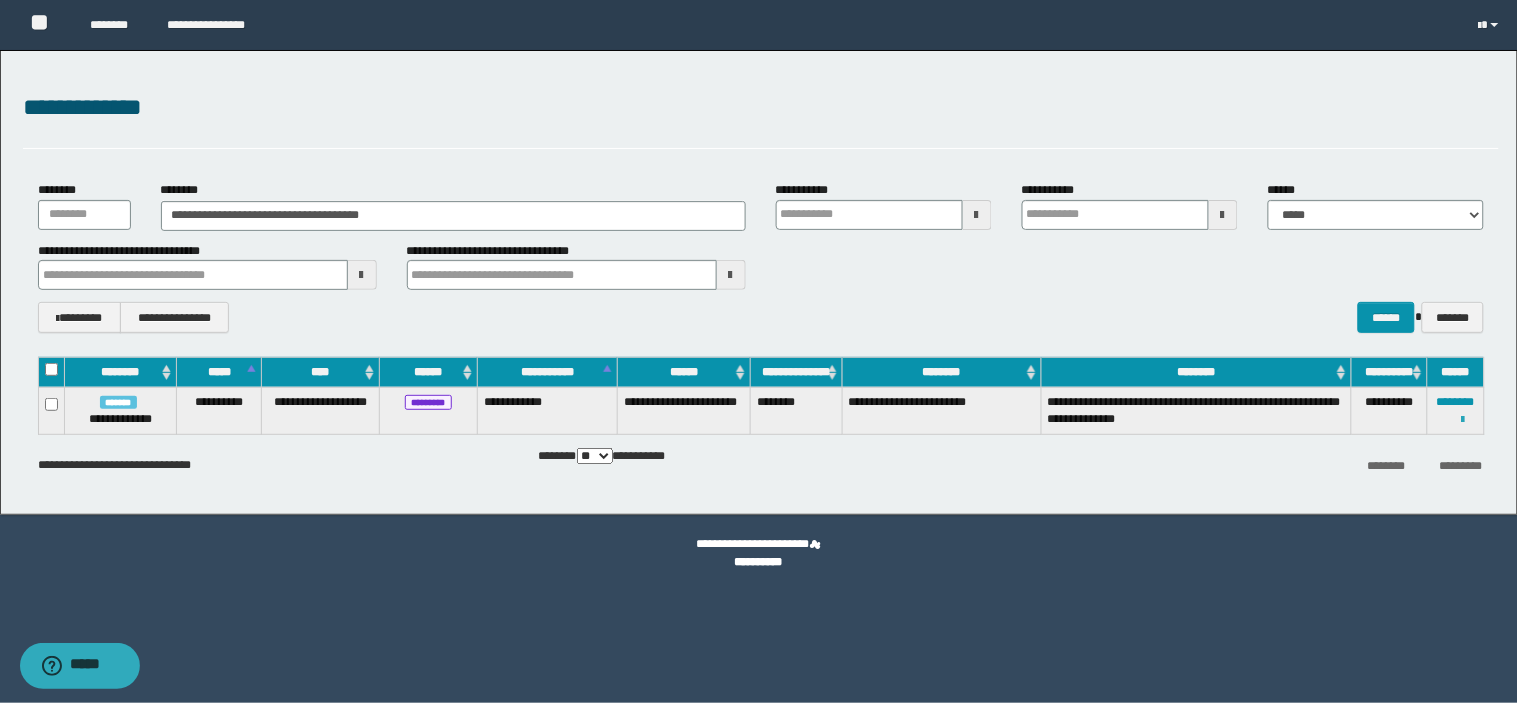 click at bounding box center (1463, 420) 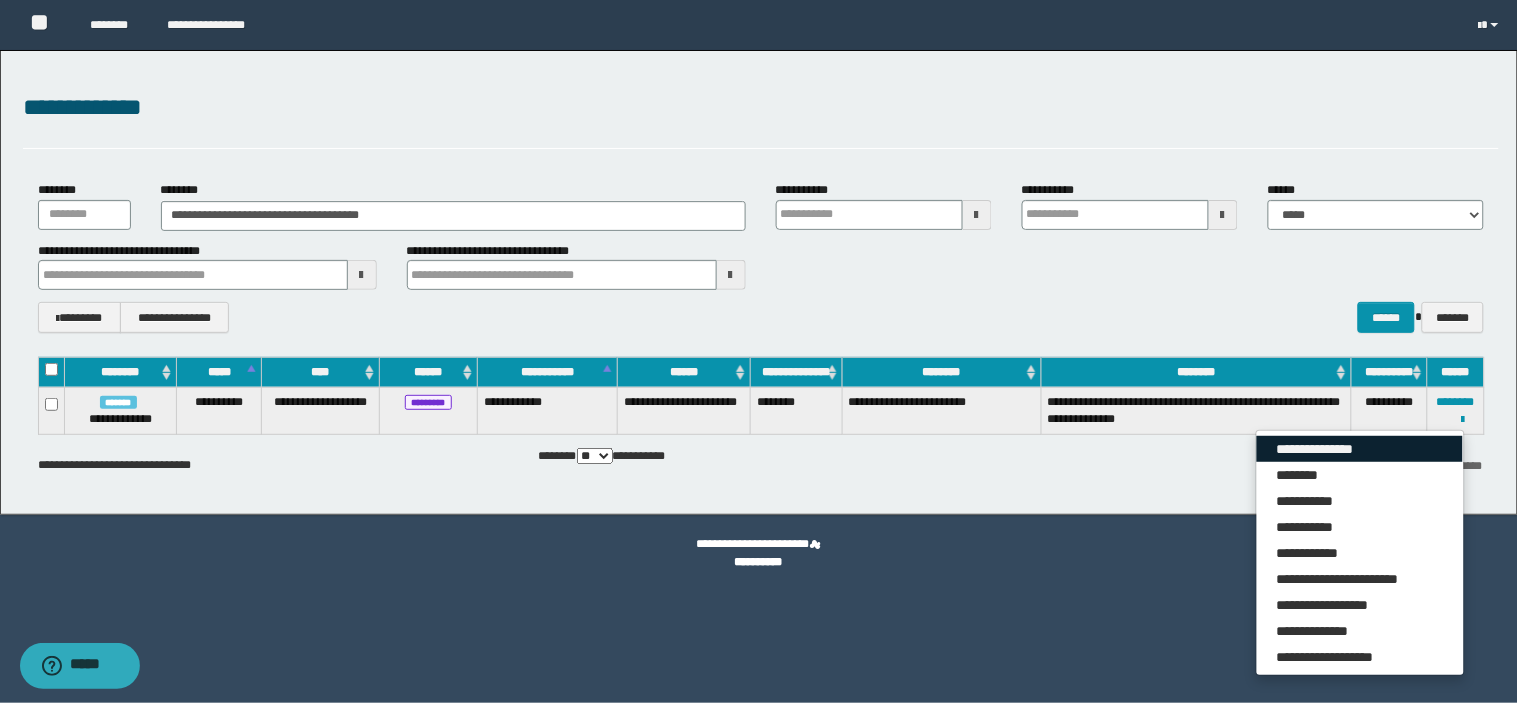 click on "**********" at bounding box center (1360, 449) 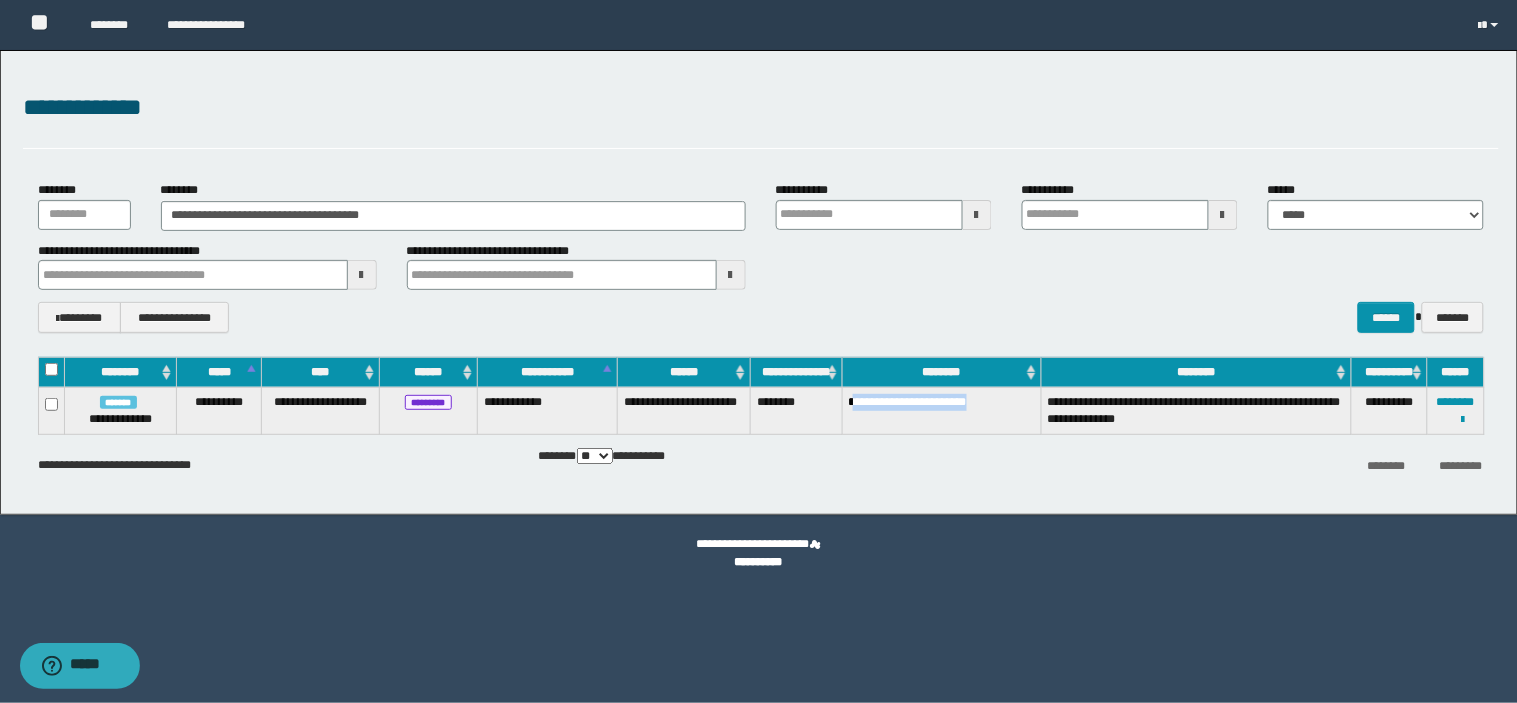 drag, startPoint x: 1028, startPoint y: 404, endPoint x: 853, endPoint y: 423, distance: 176.02841 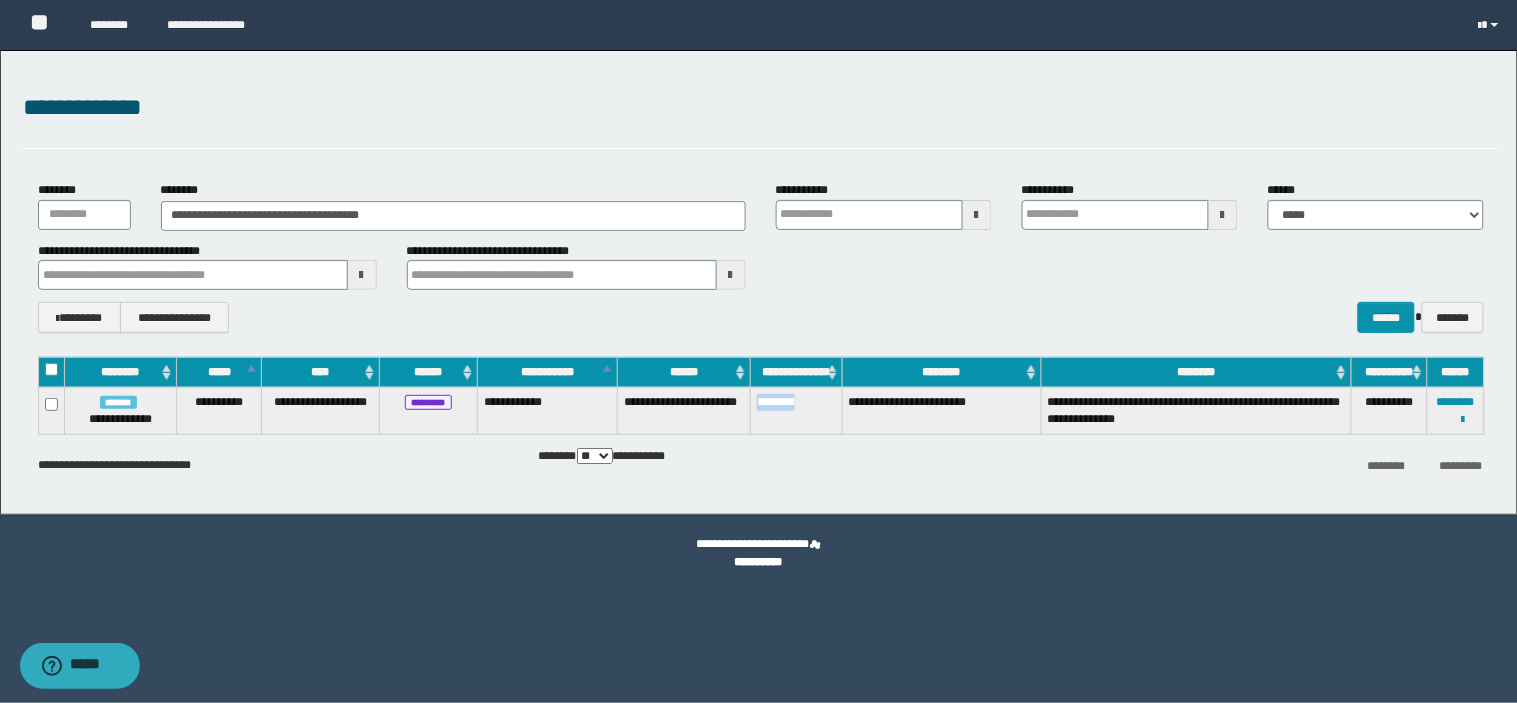 drag, startPoint x: 813, startPoint y: 408, endPoint x: 757, endPoint y: 407, distance: 56.008926 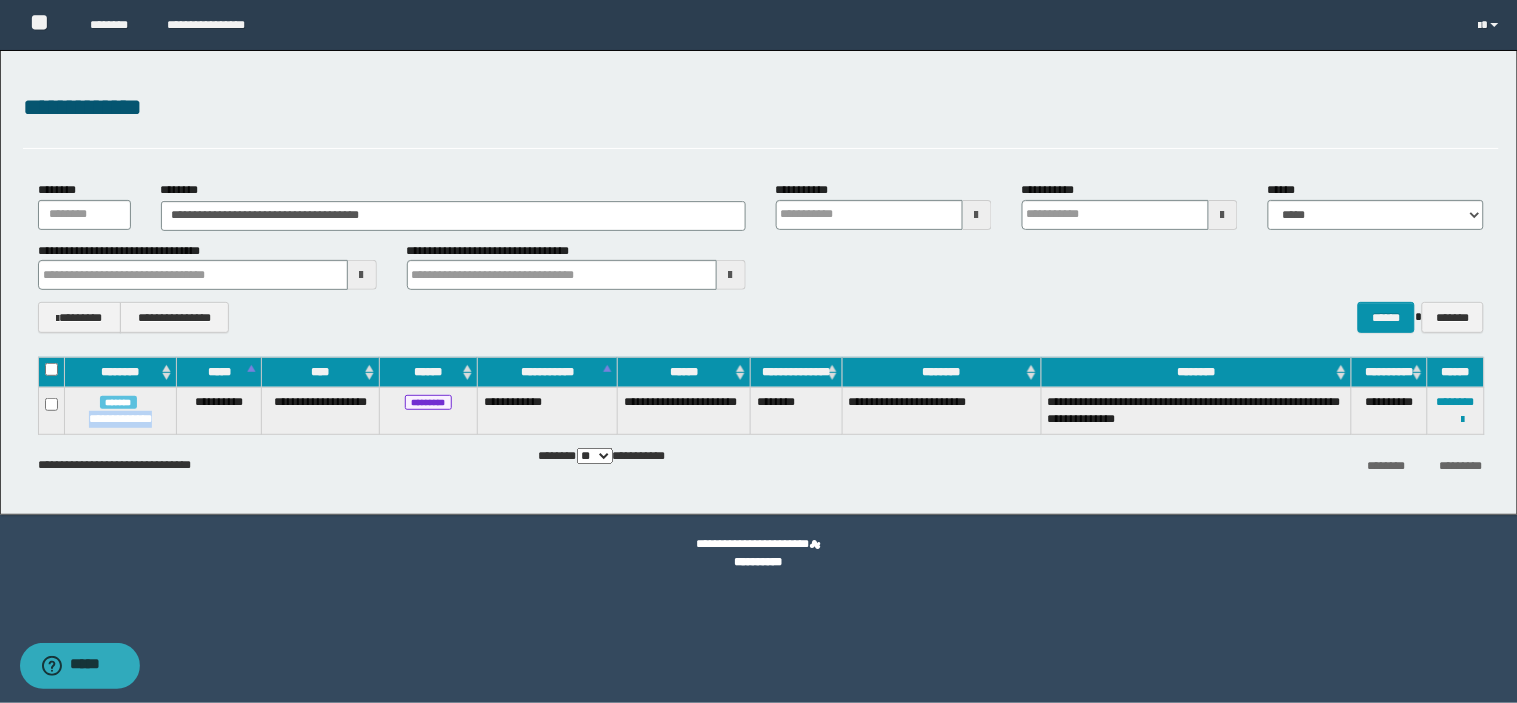 drag, startPoint x: 172, startPoint y: 425, endPoint x: 76, endPoint y: 431, distance: 96.18732 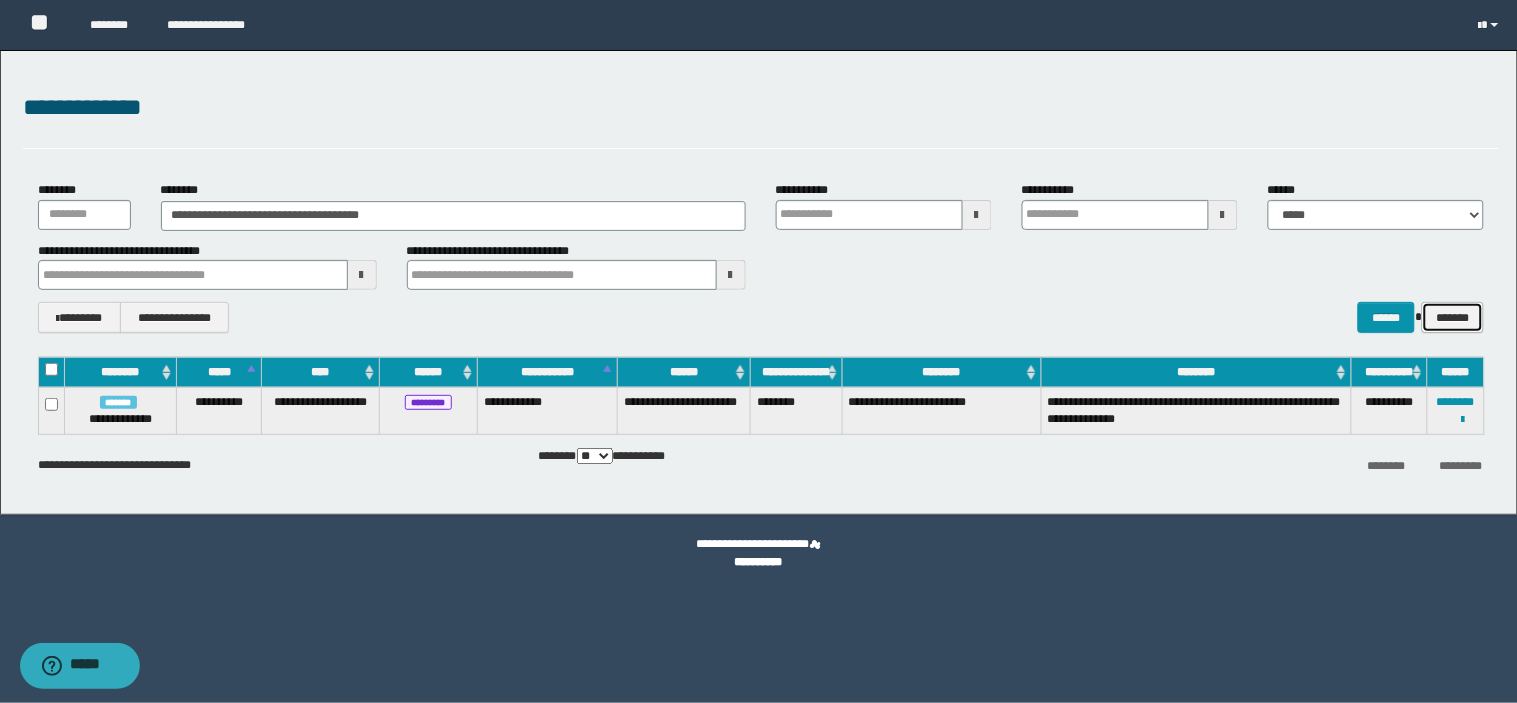 click on "*******" at bounding box center (1452, 317) 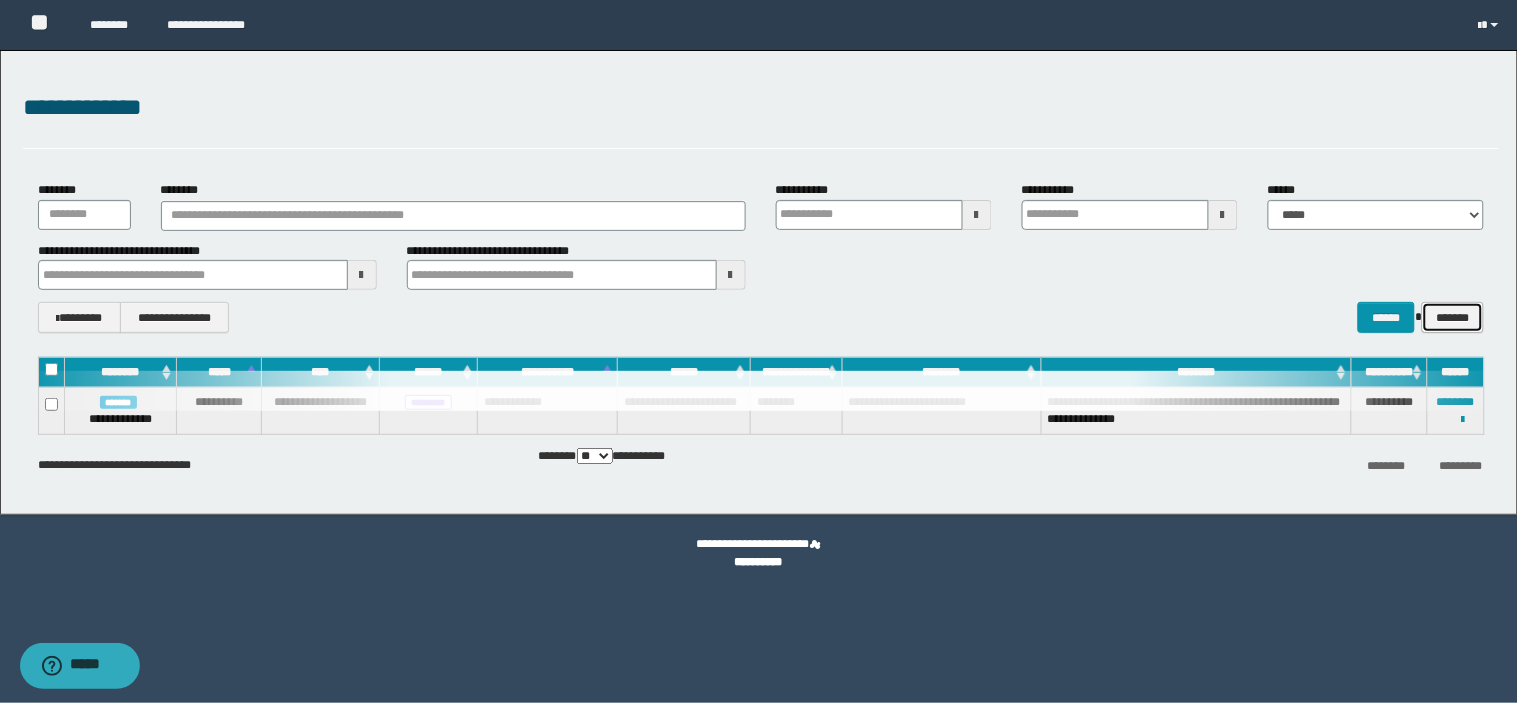 type 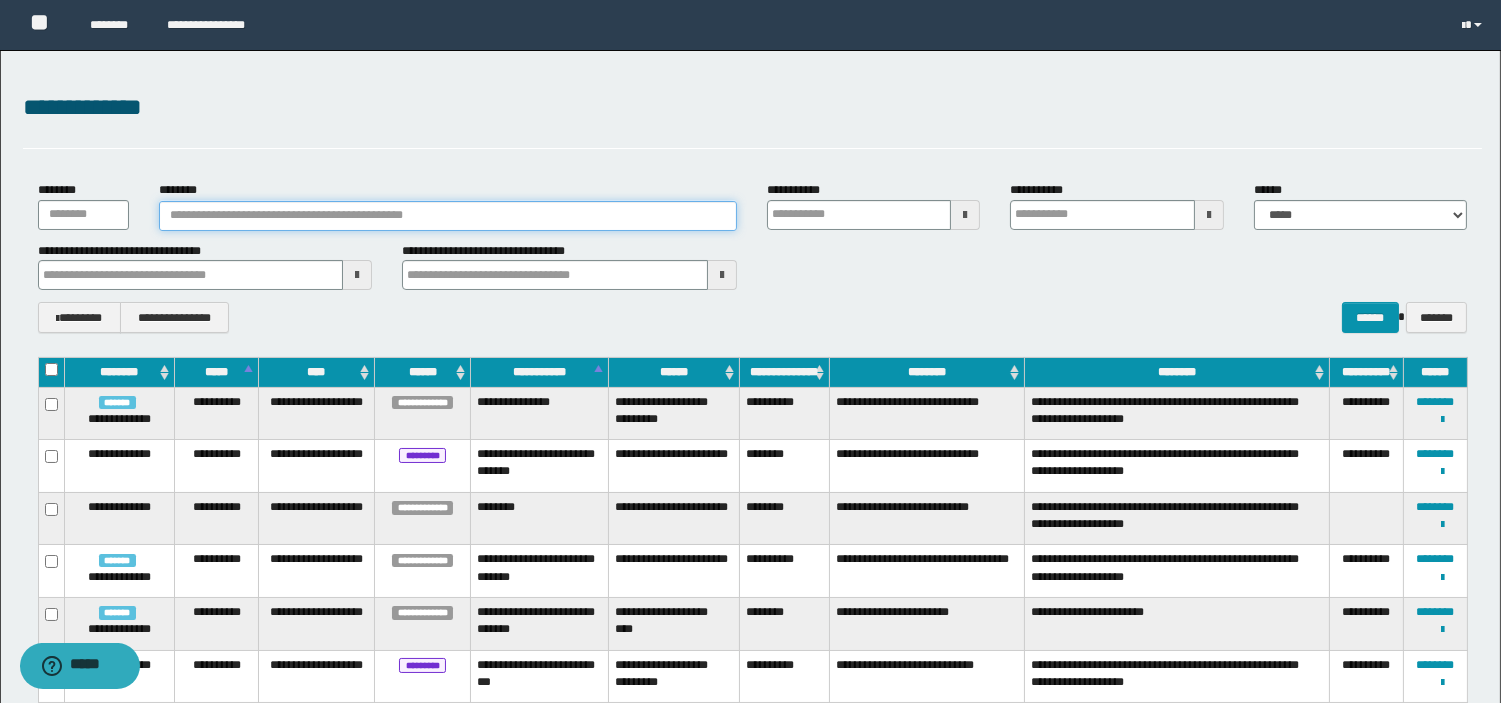 click on "********" at bounding box center (448, 216) 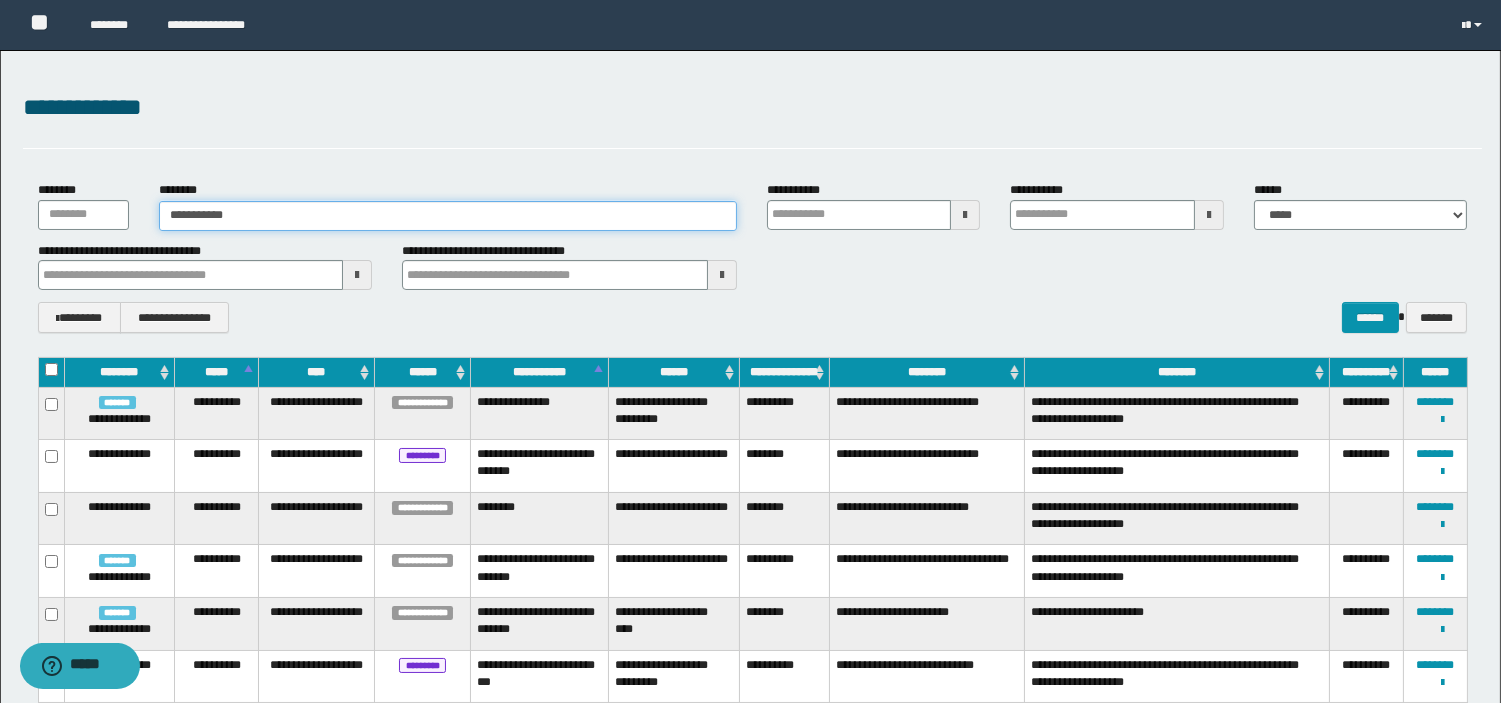 type on "**********" 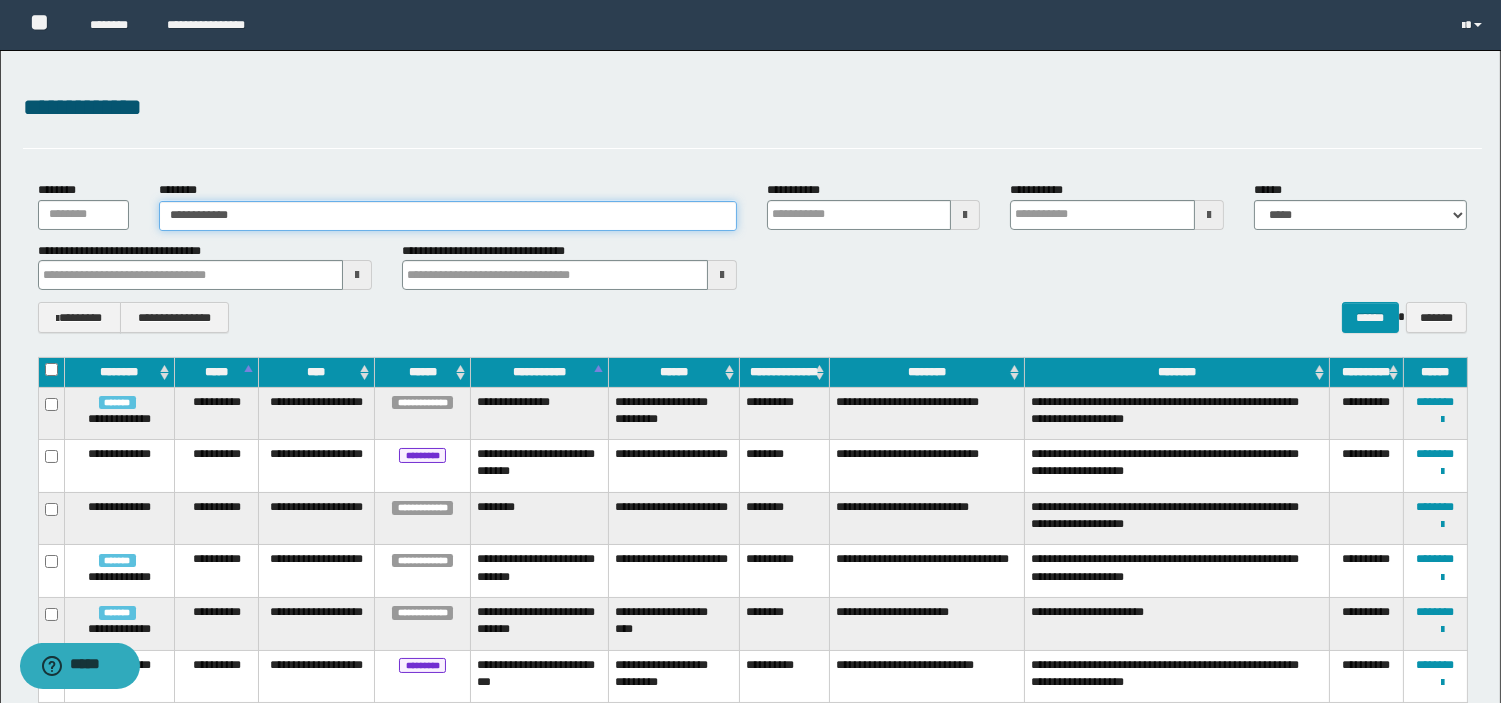 type on "**********" 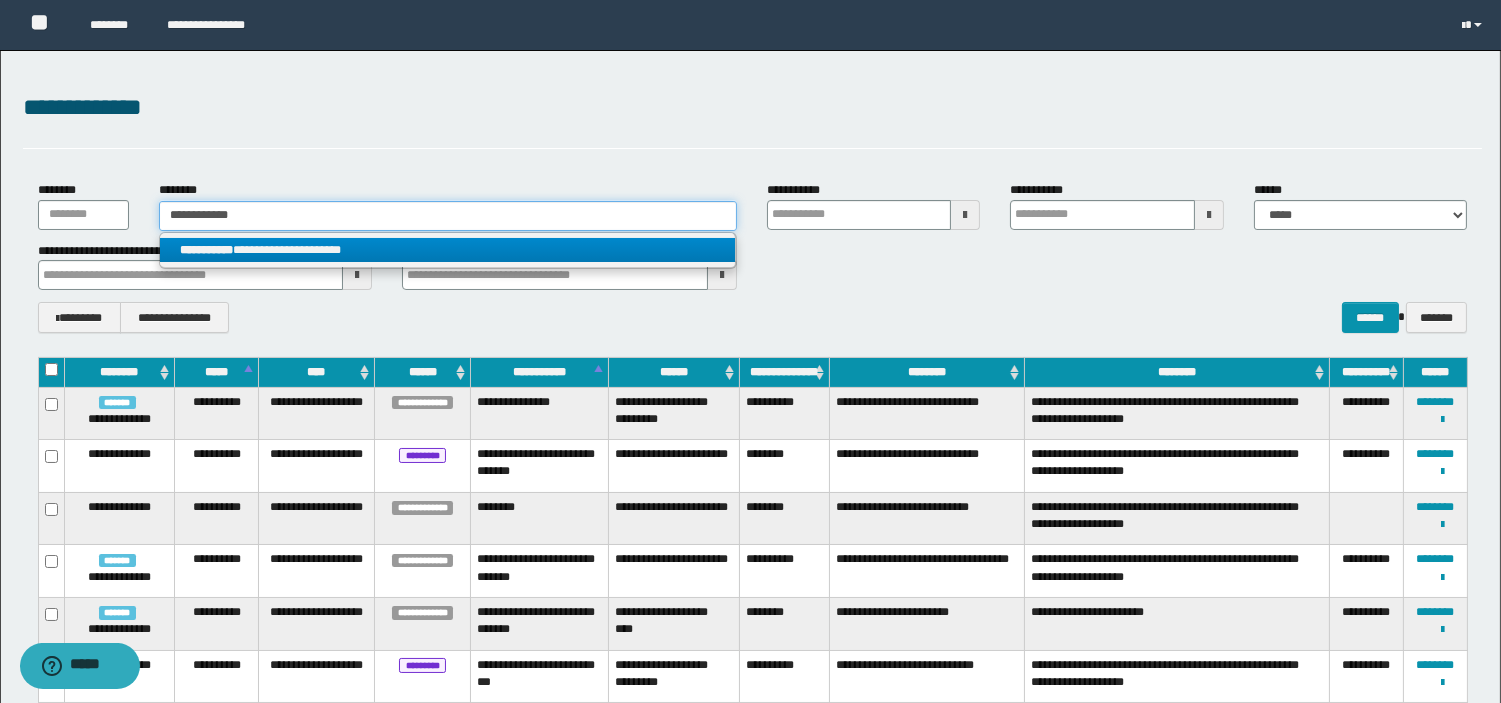 type on "**********" 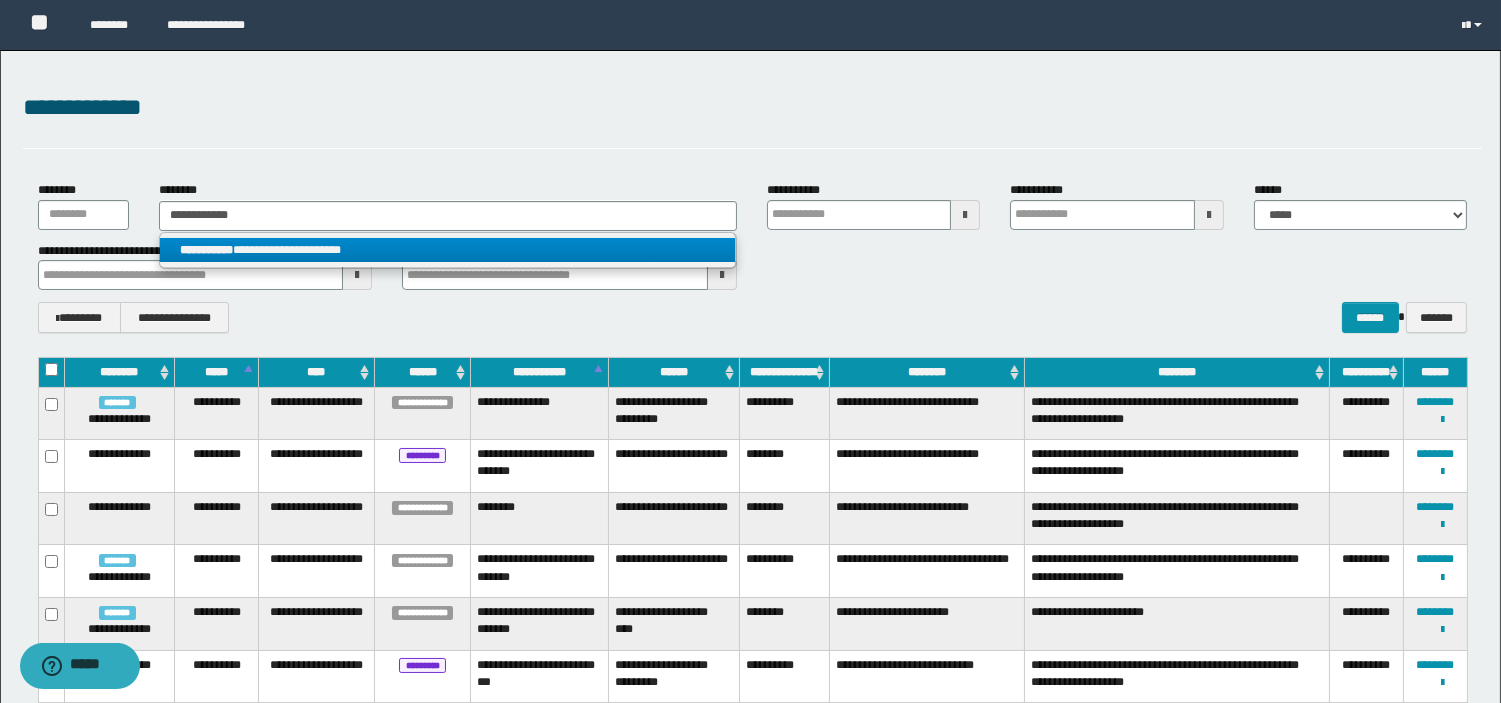 click on "**********" at bounding box center (448, 250) 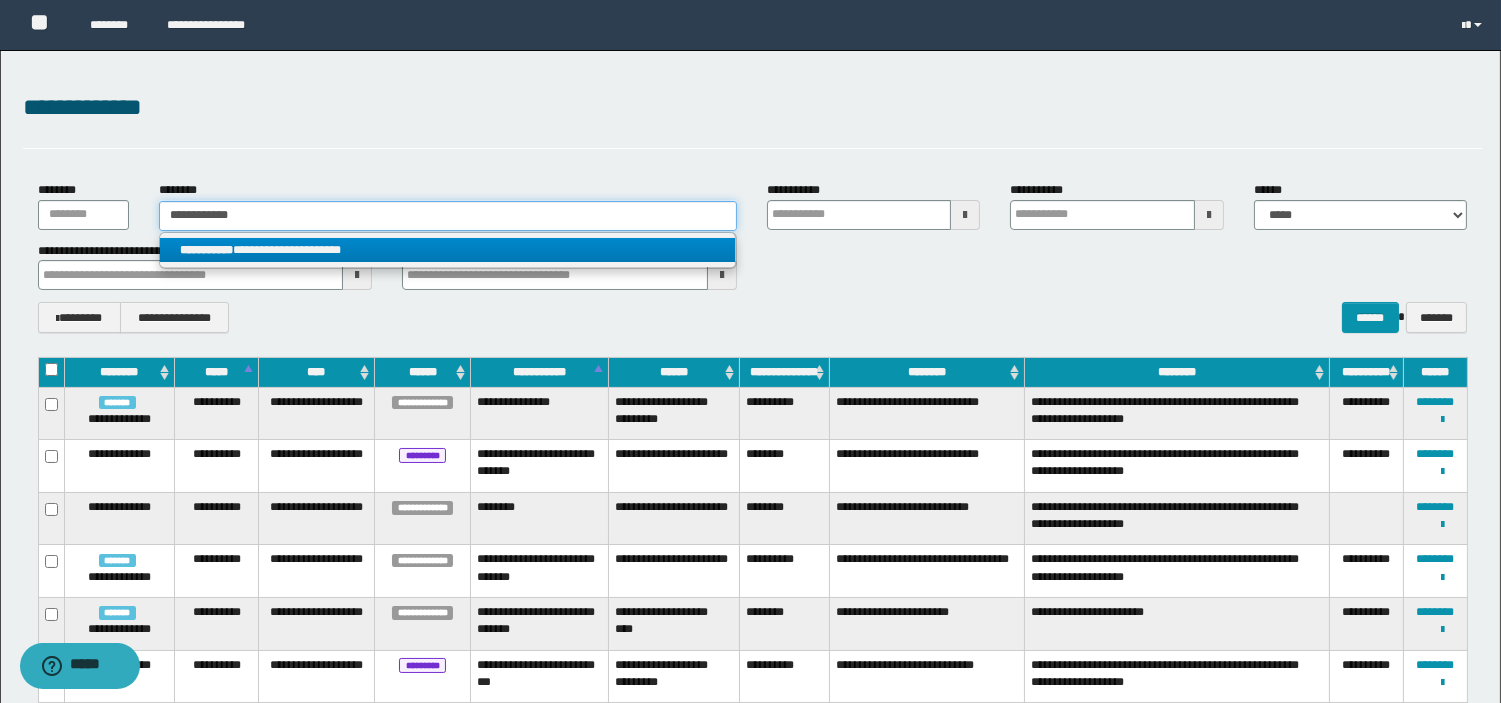 type 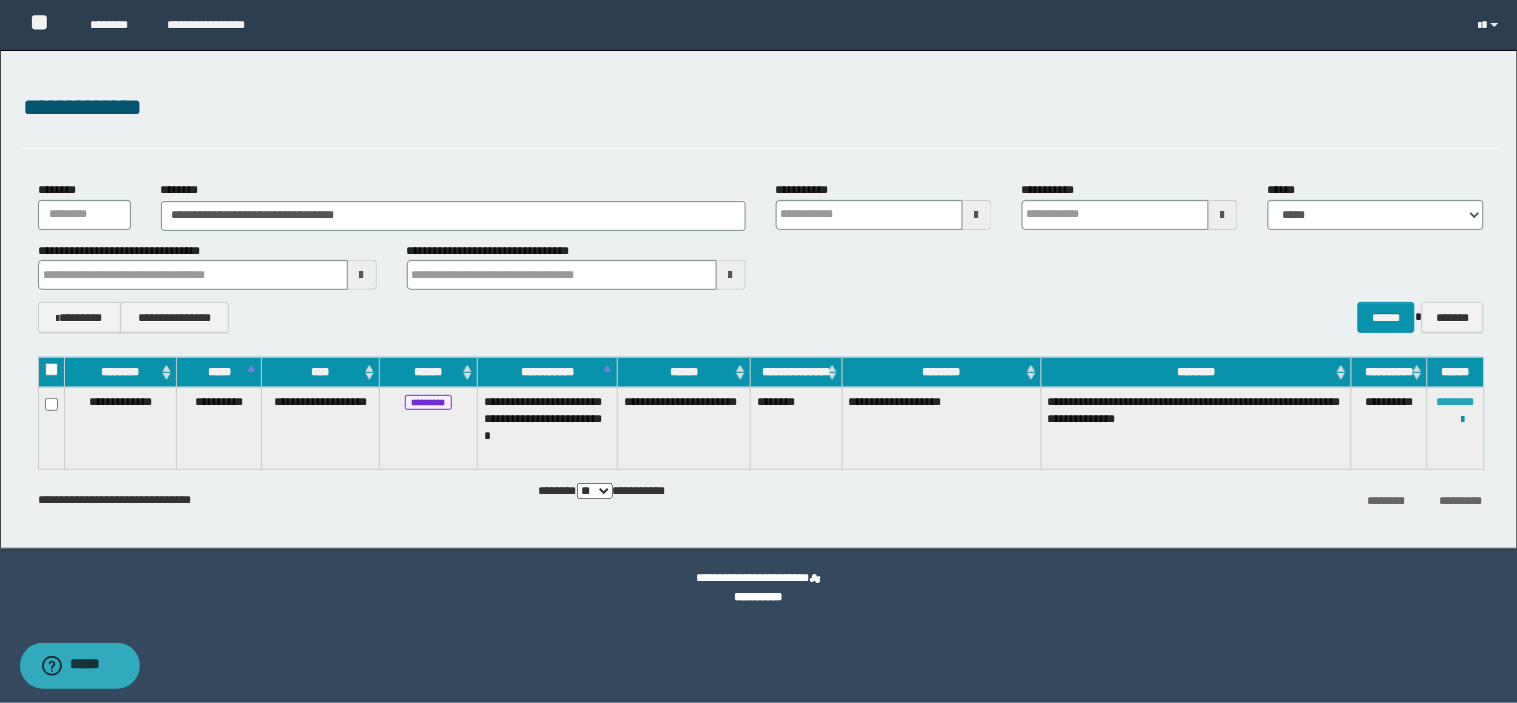 click on "********" at bounding box center (1456, 402) 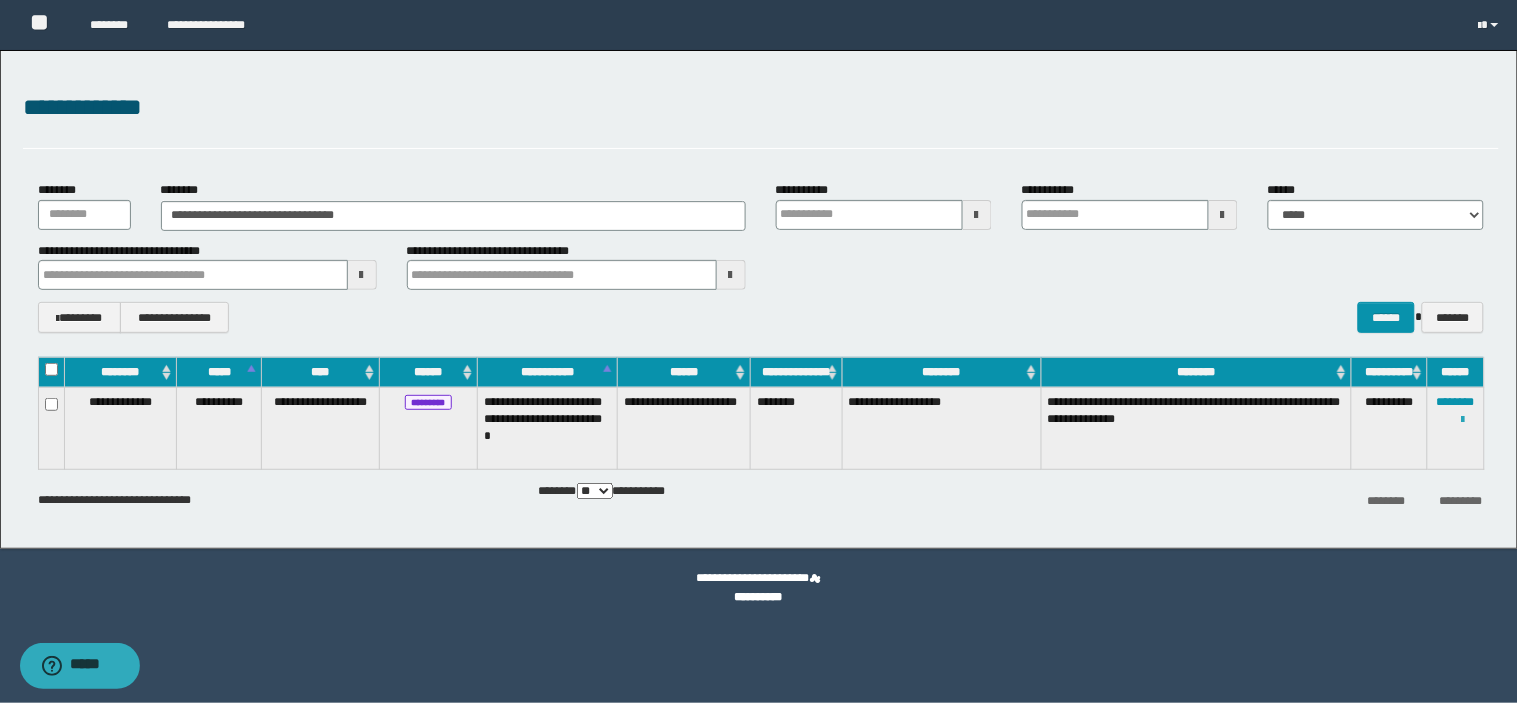 click at bounding box center (1463, 420) 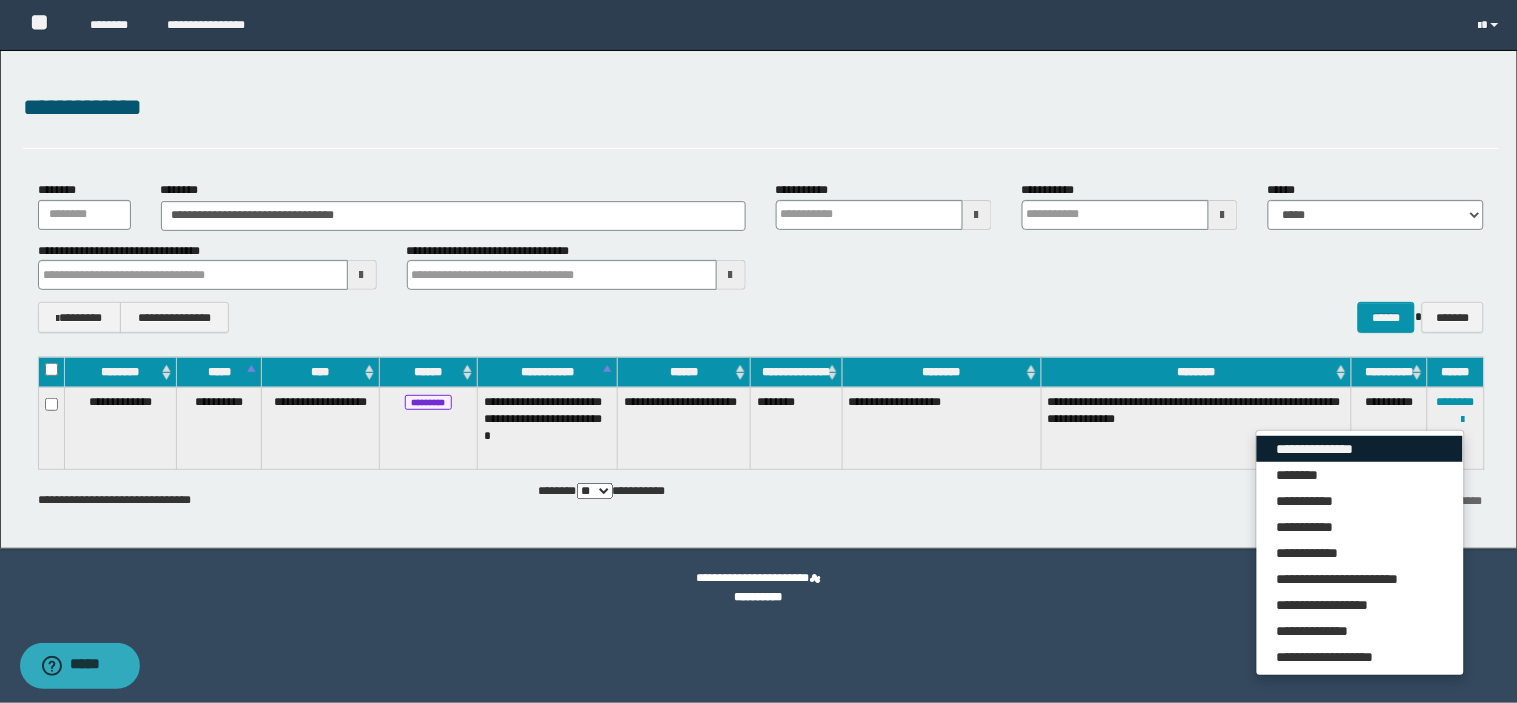 click on "**********" at bounding box center [1360, 449] 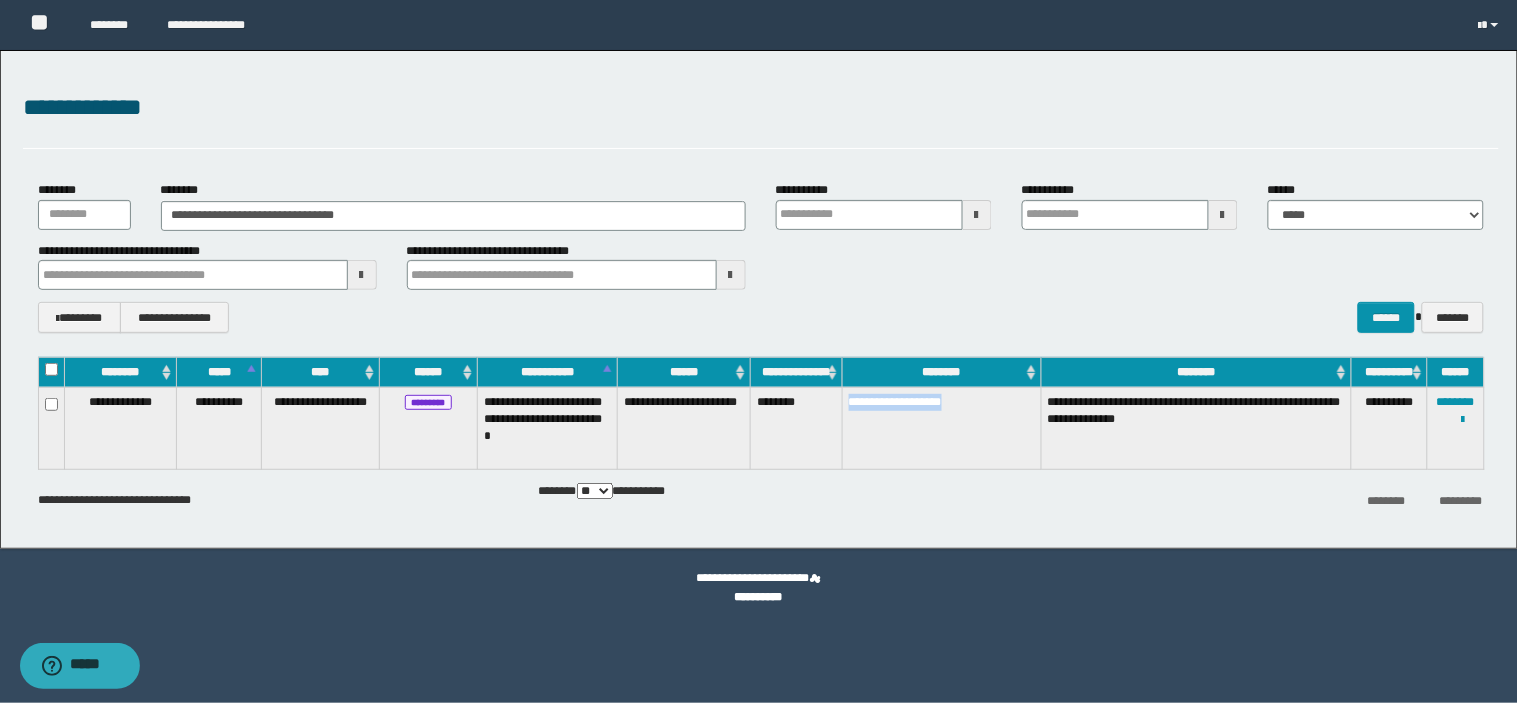 drag, startPoint x: 977, startPoint y: 407, endPoint x: 850, endPoint y: 428, distance: 128.72452 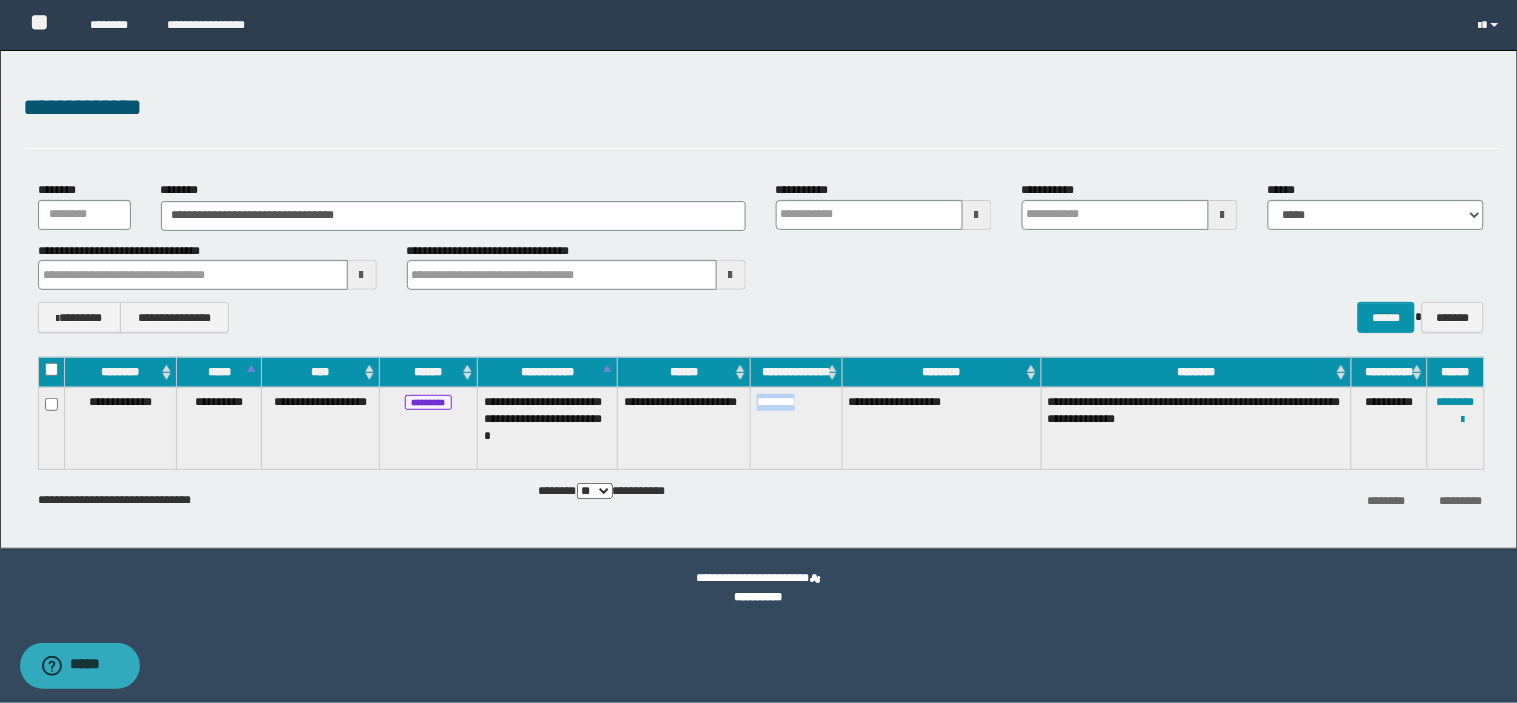 drag, startPoint x: 808, startPoint y: 410, endPoint x: 752, endPoint y: 410, distance: 56 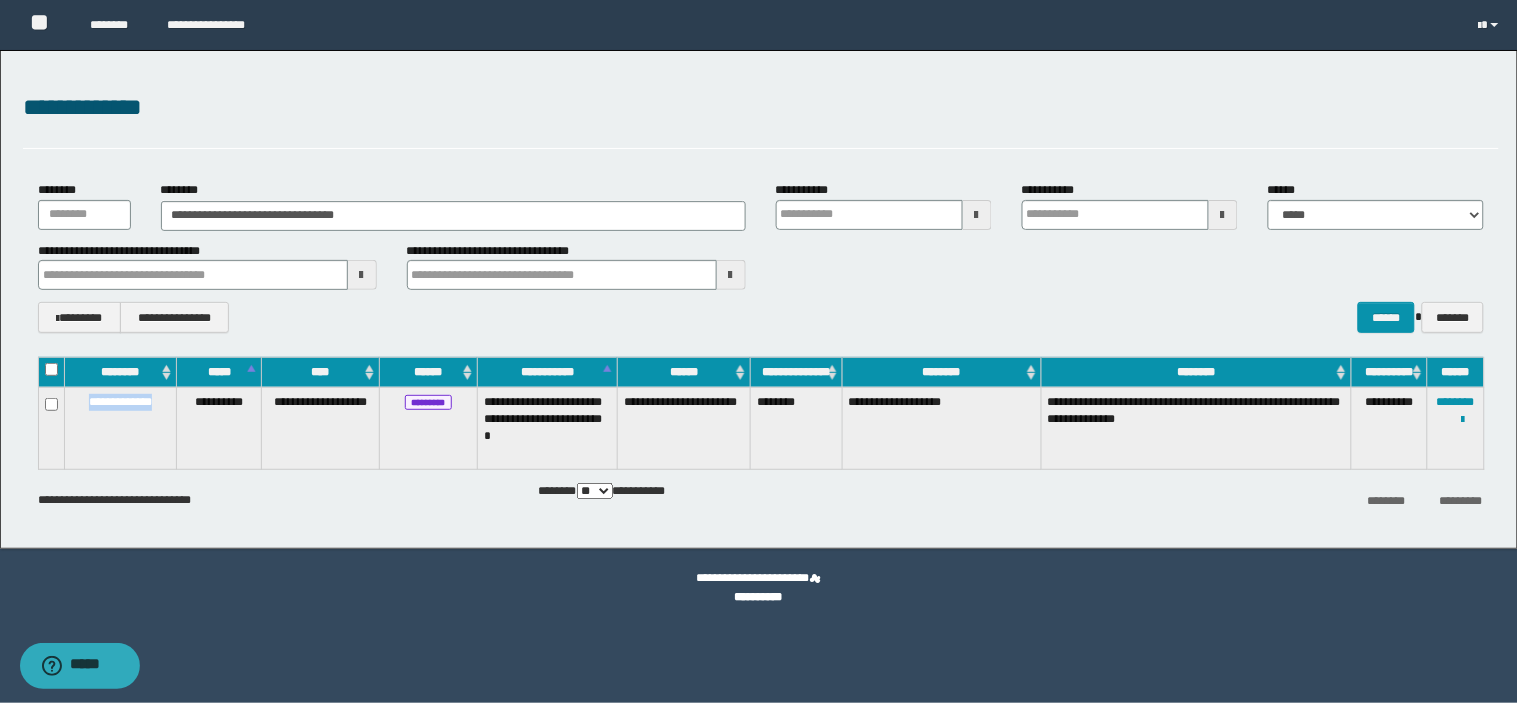 drag, startPoint x: 168, startPoint y: 407, endPoint x: 68, endPoint y: 413, distance: 100.17984 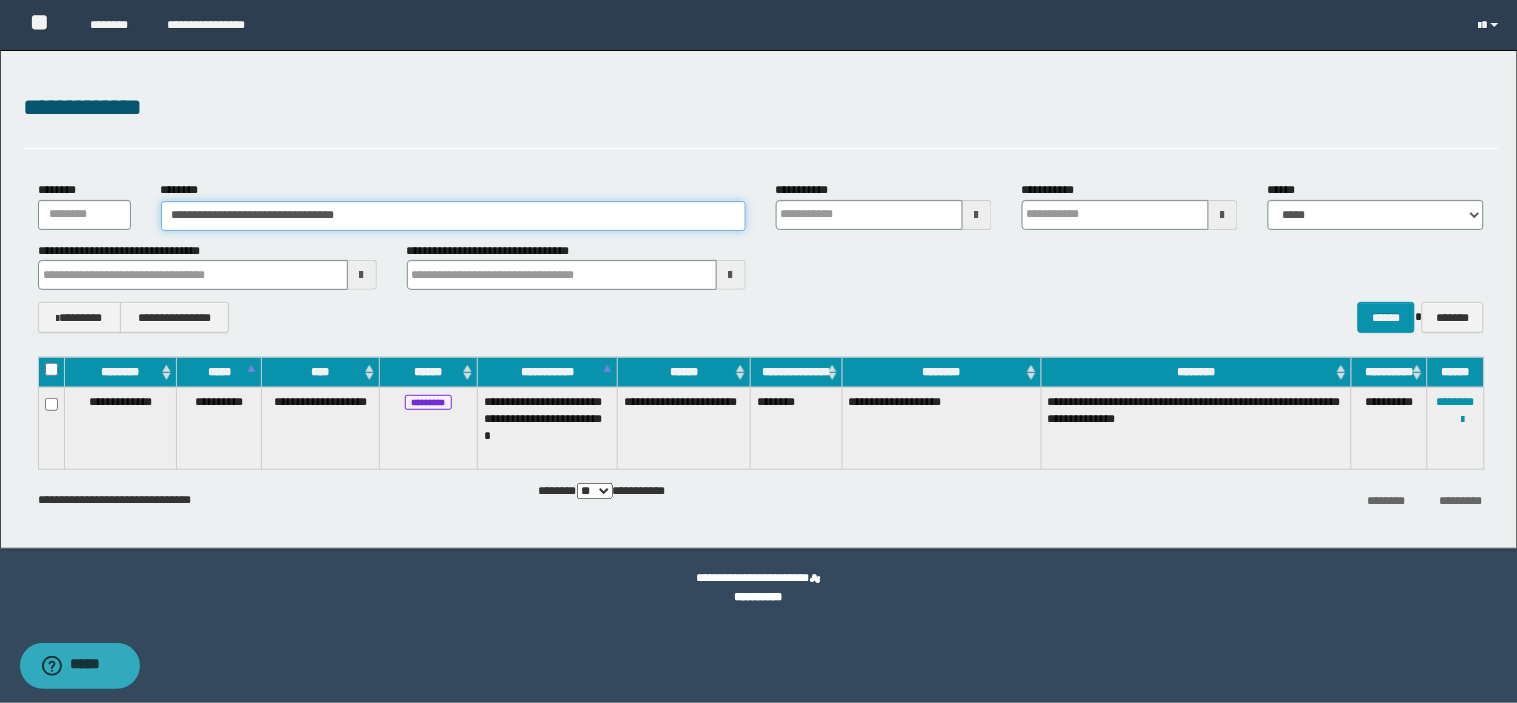 click on "**********" at bounding box center [453, 216] 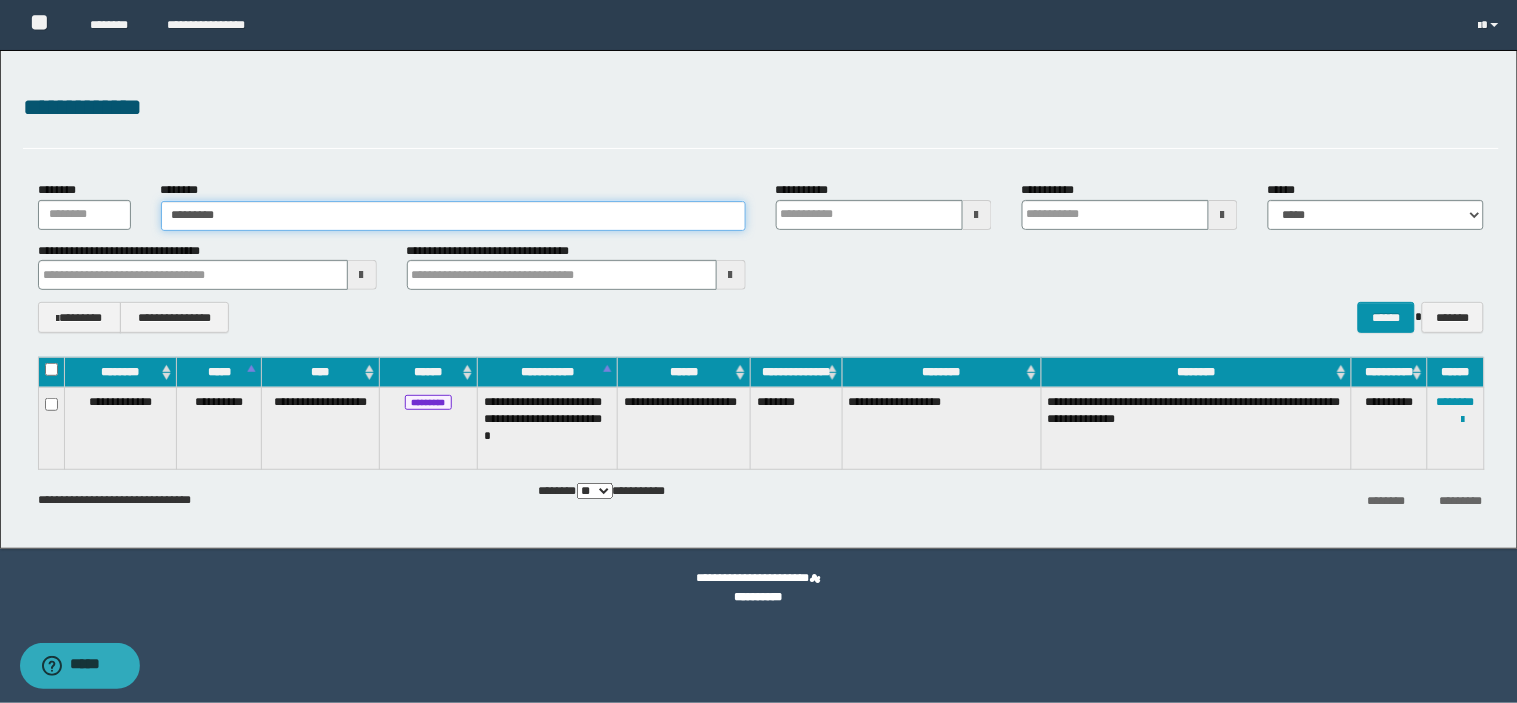 type on "**********" 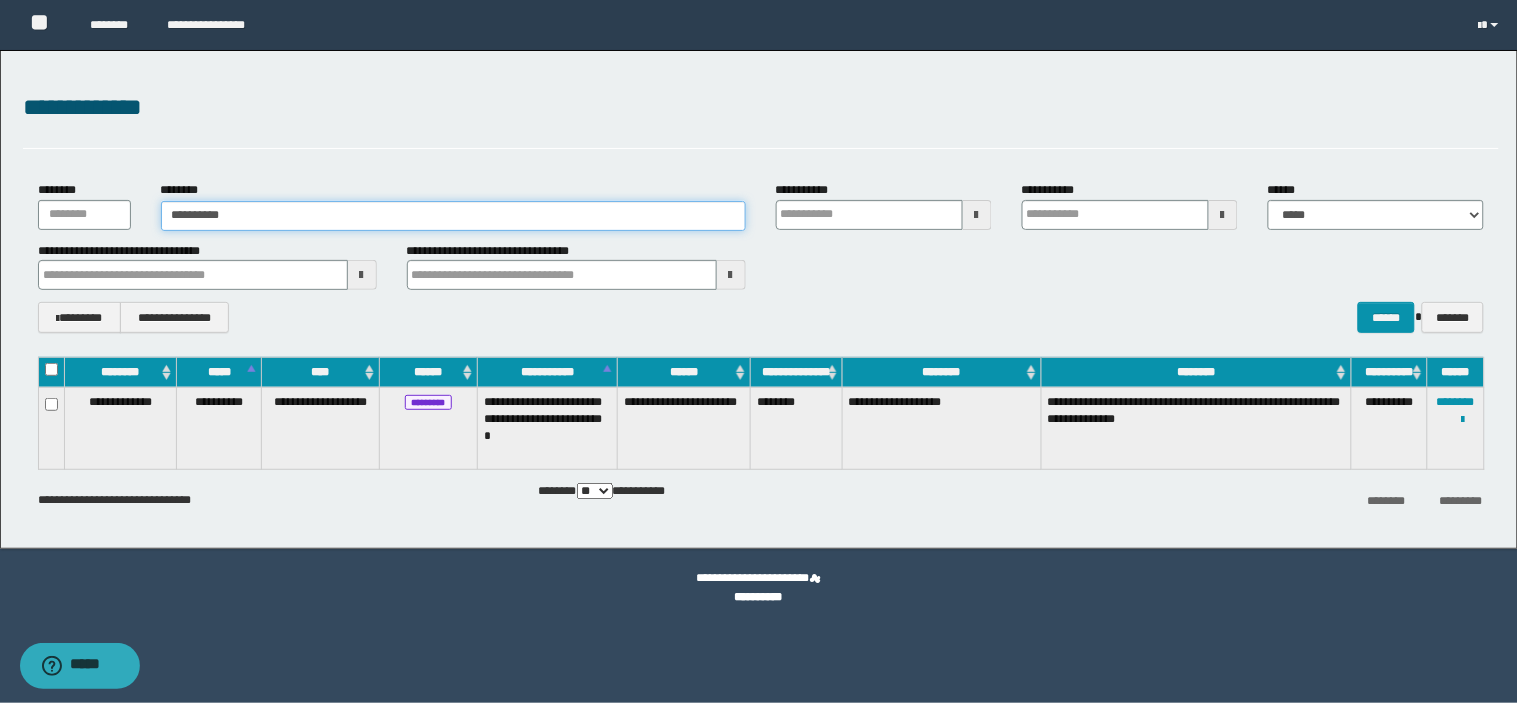 type on "**********" 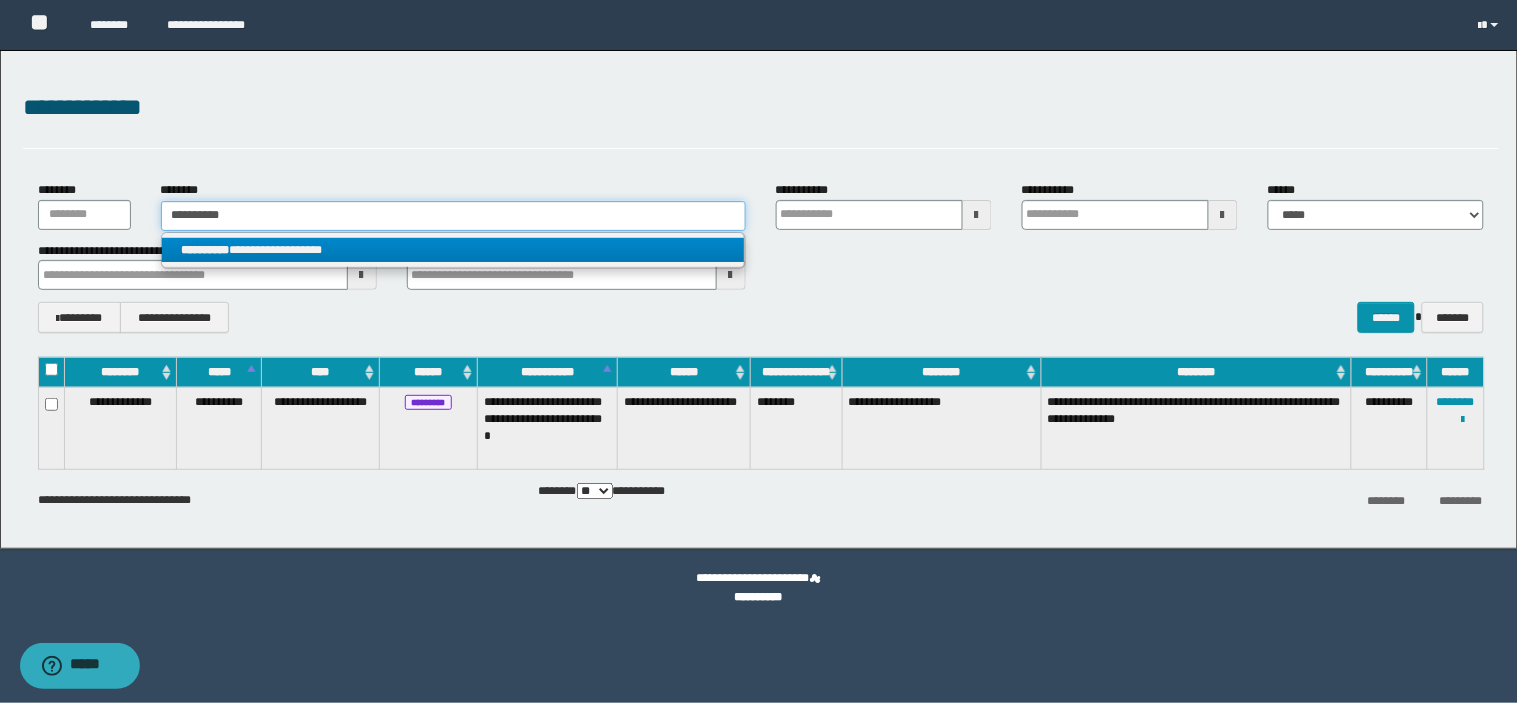 type on "**********" 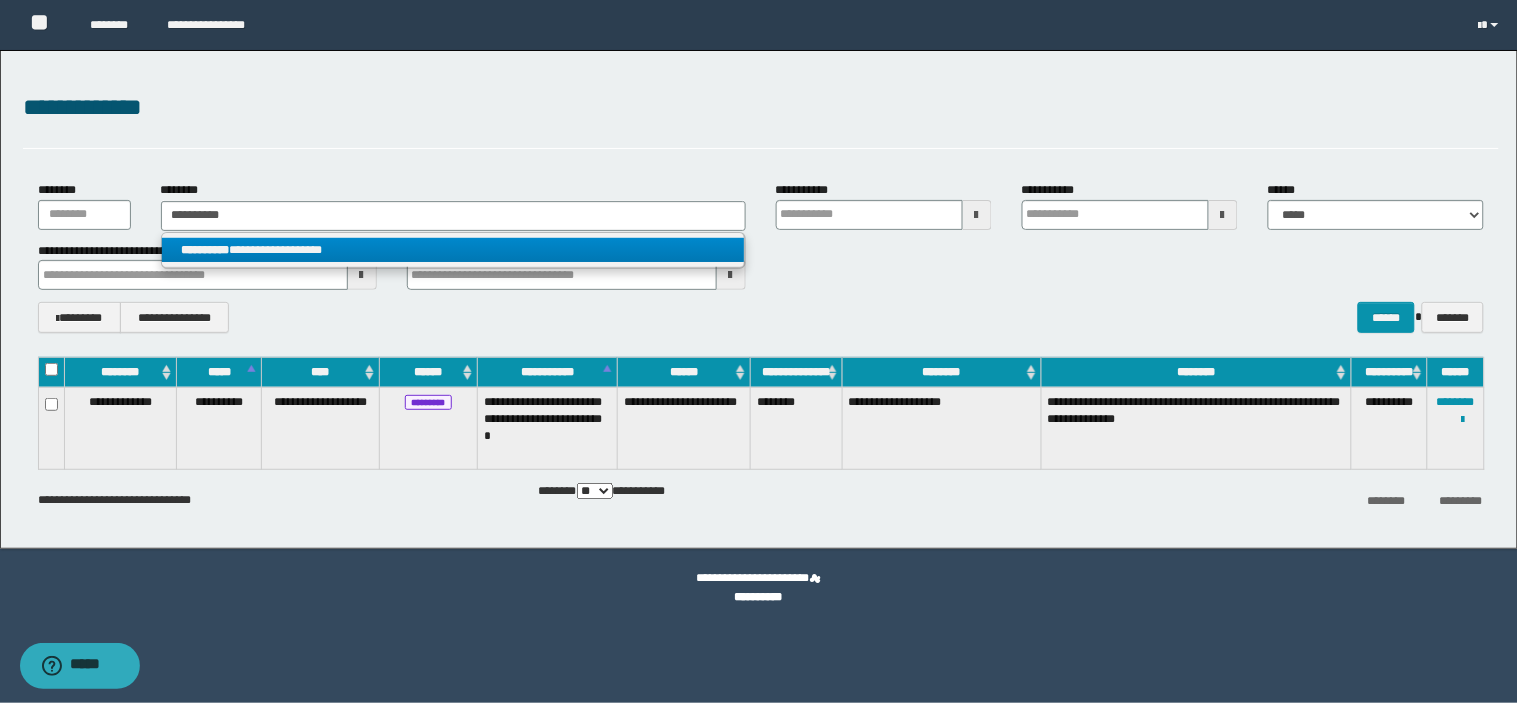 click on "**********" at bounding box center (453, 250) 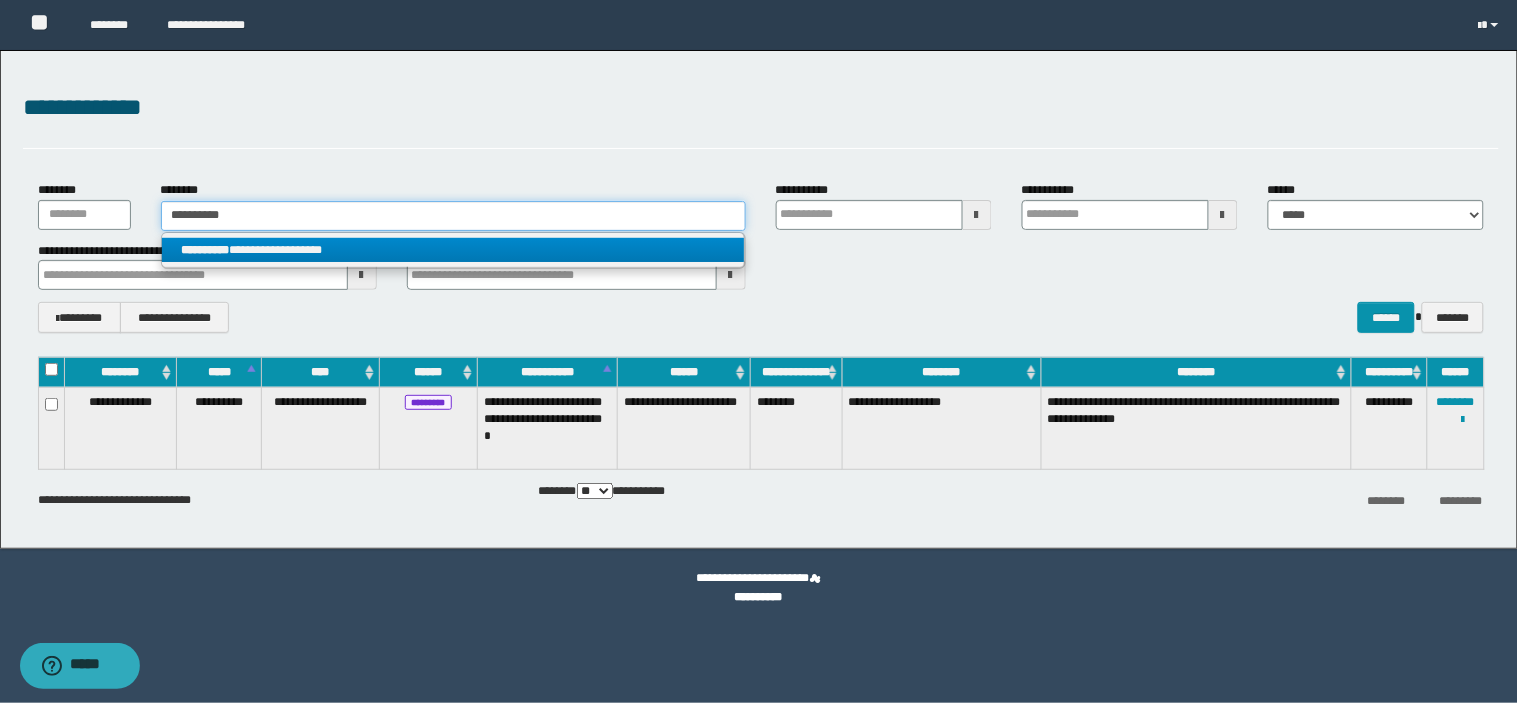 type 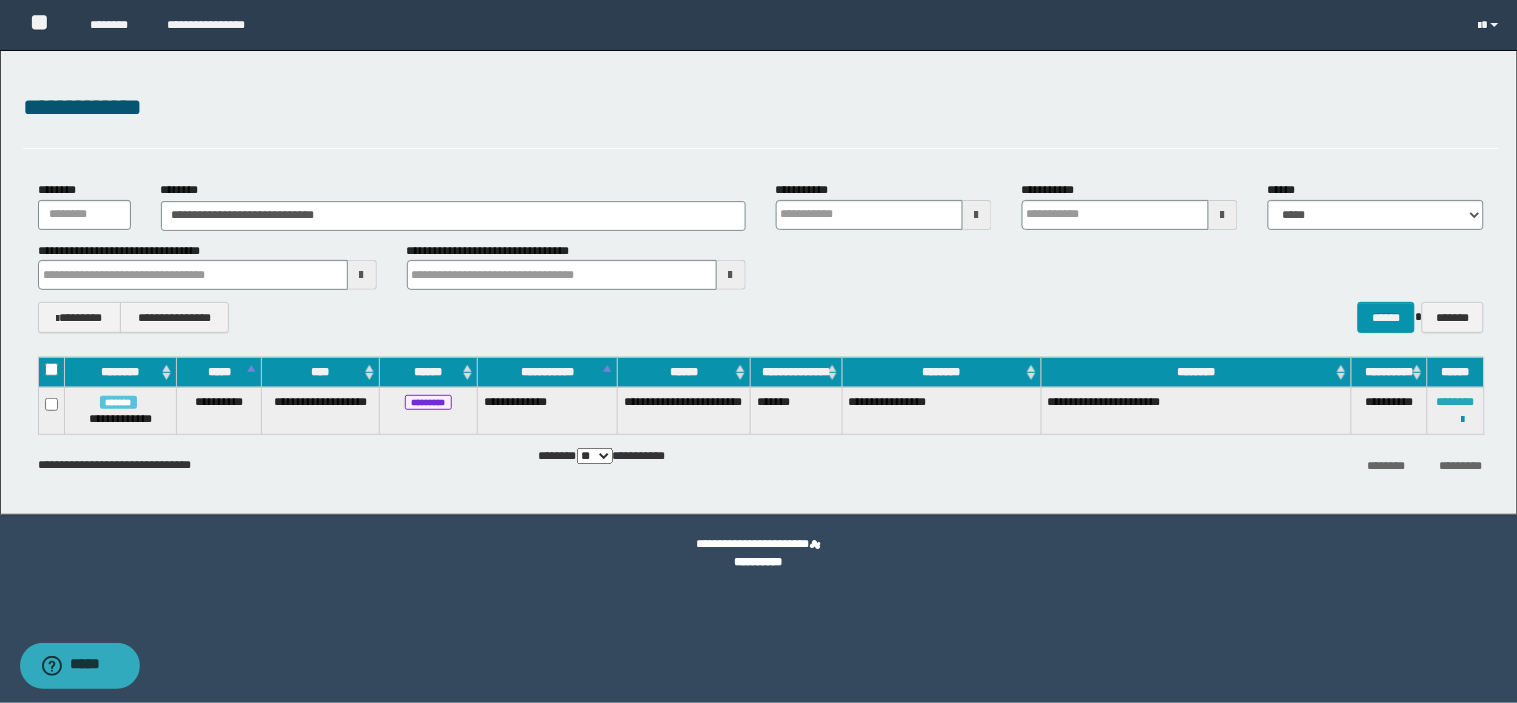 click on "********" at bounding box center (1456, 402) 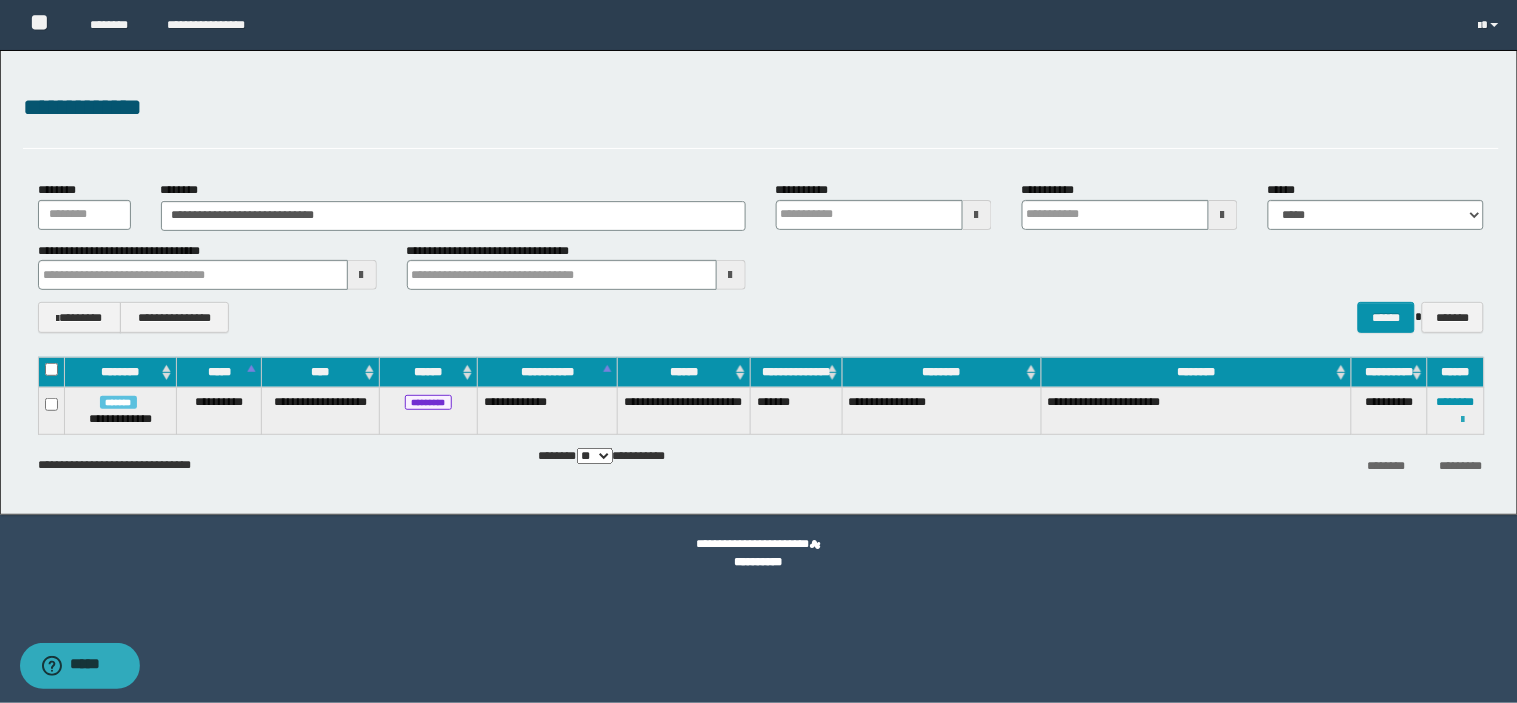 click at bounding box center (1463, 420) 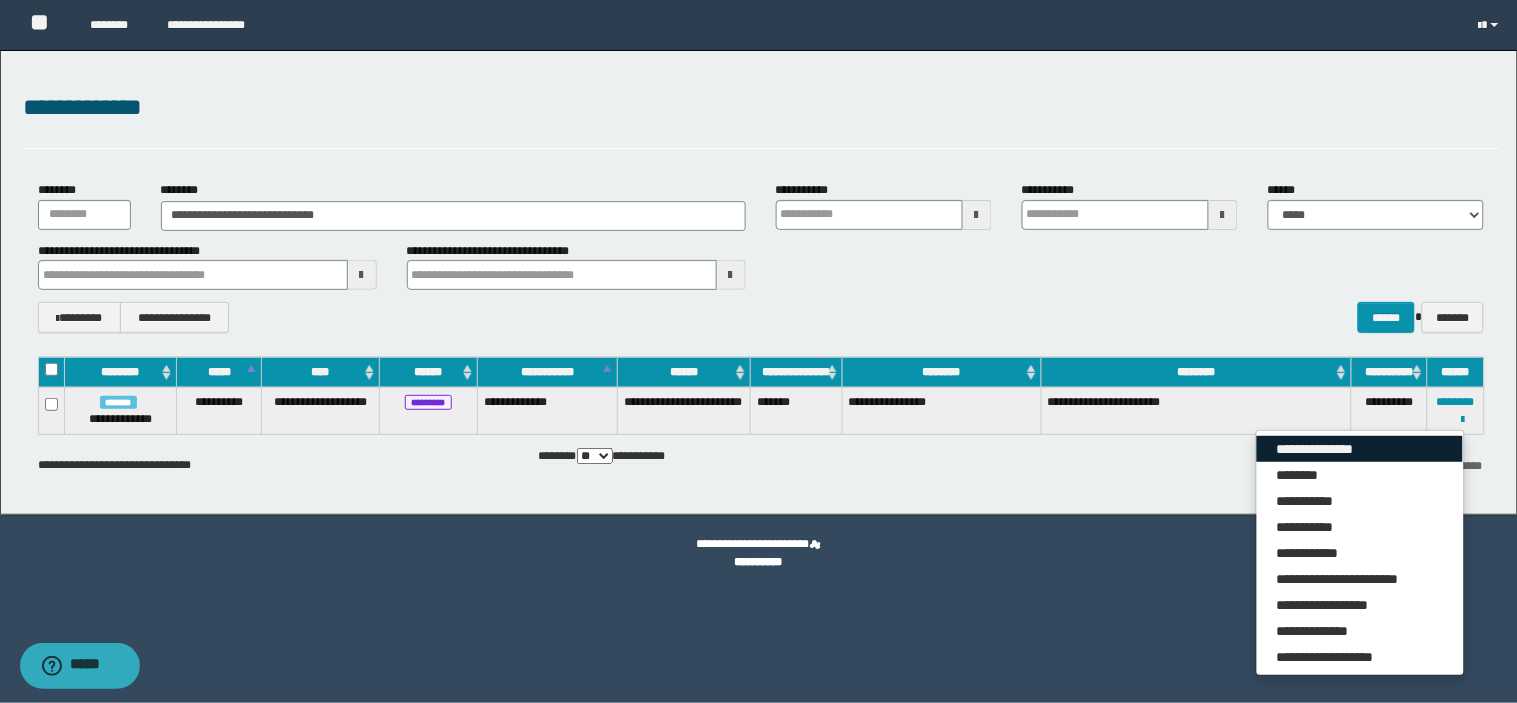 click on "**********" at bounding box center [1360, 449] 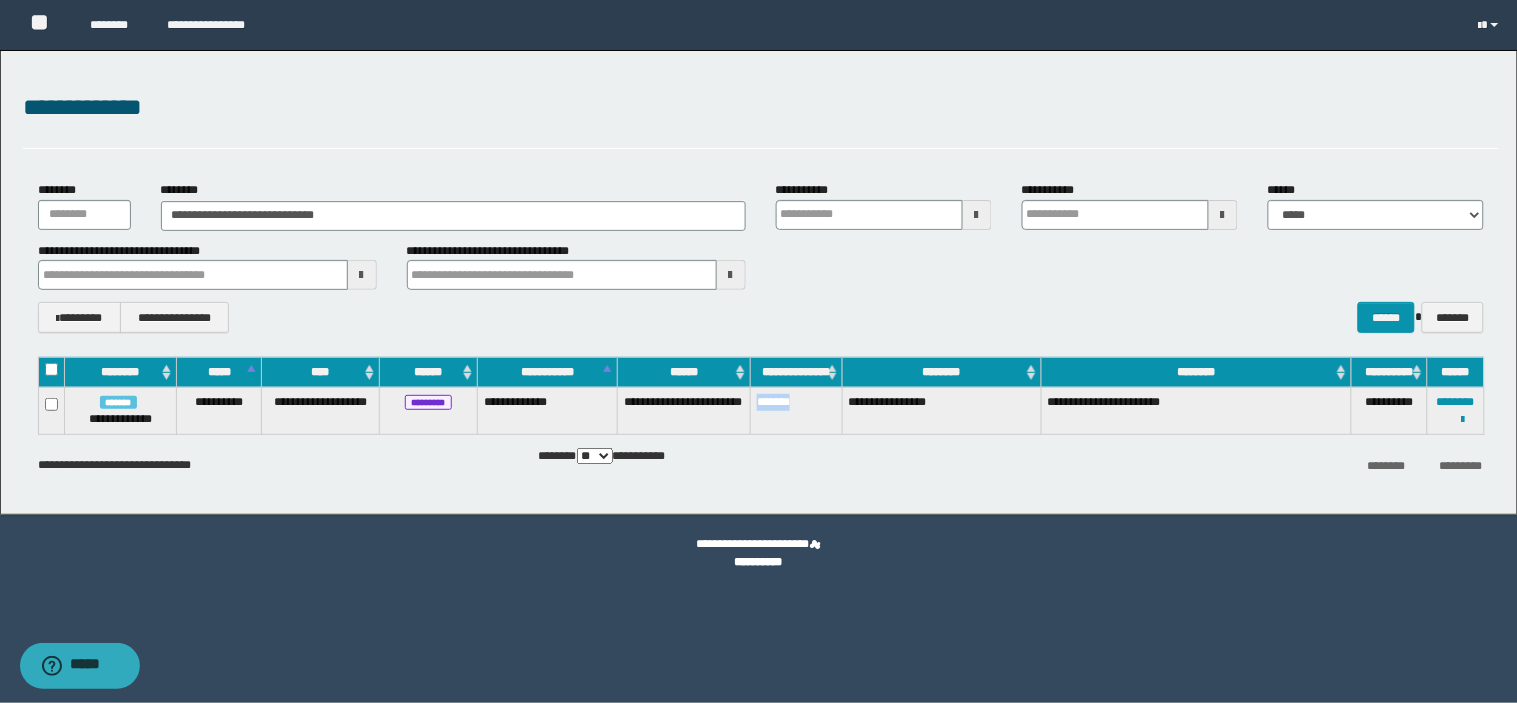 drag, startPoint x: 803, startPoint y: 413, endPoint x: 738, endPoint y: 423, distance: 65.76473 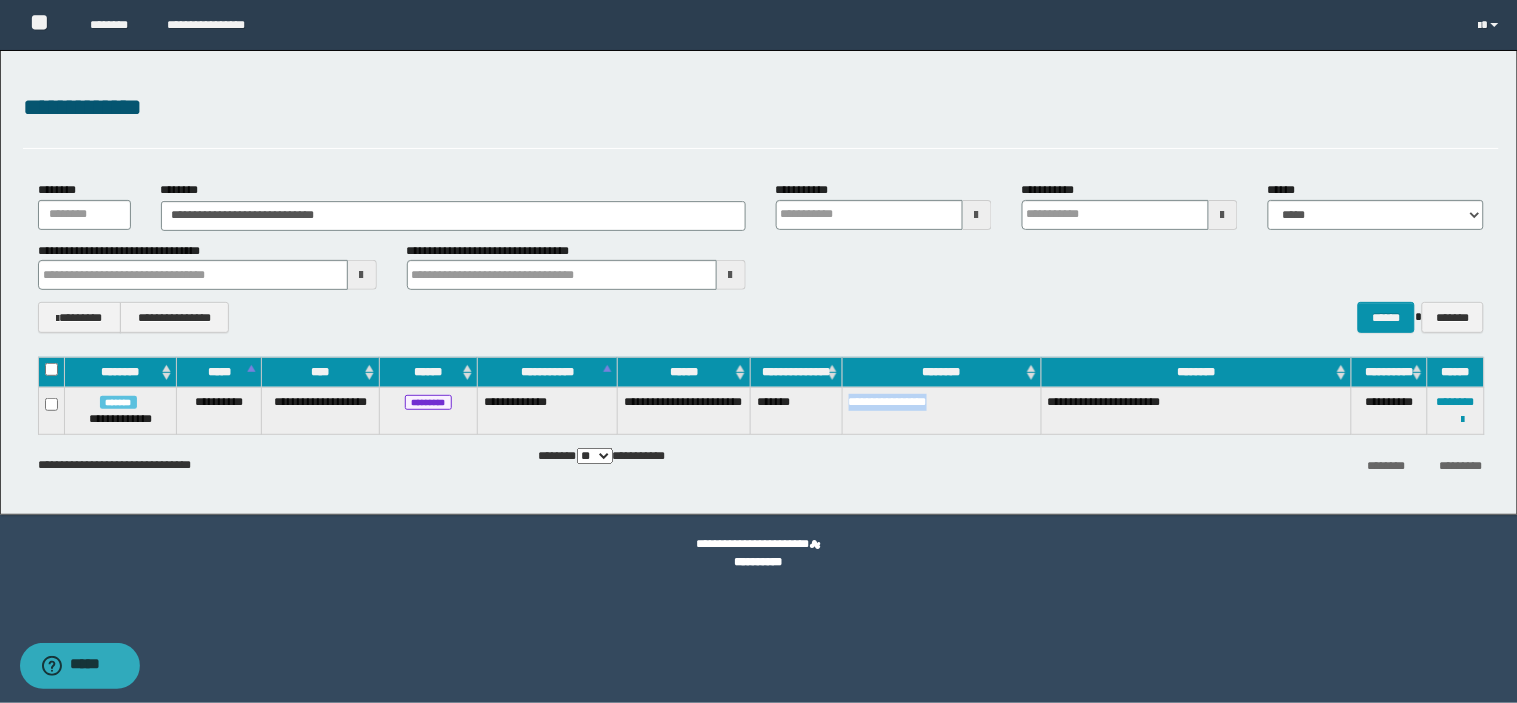 drag, startPoint x: 976, startPoint y: 412, endPoint x: 848, endPoint y: 423, distance: 128.47179 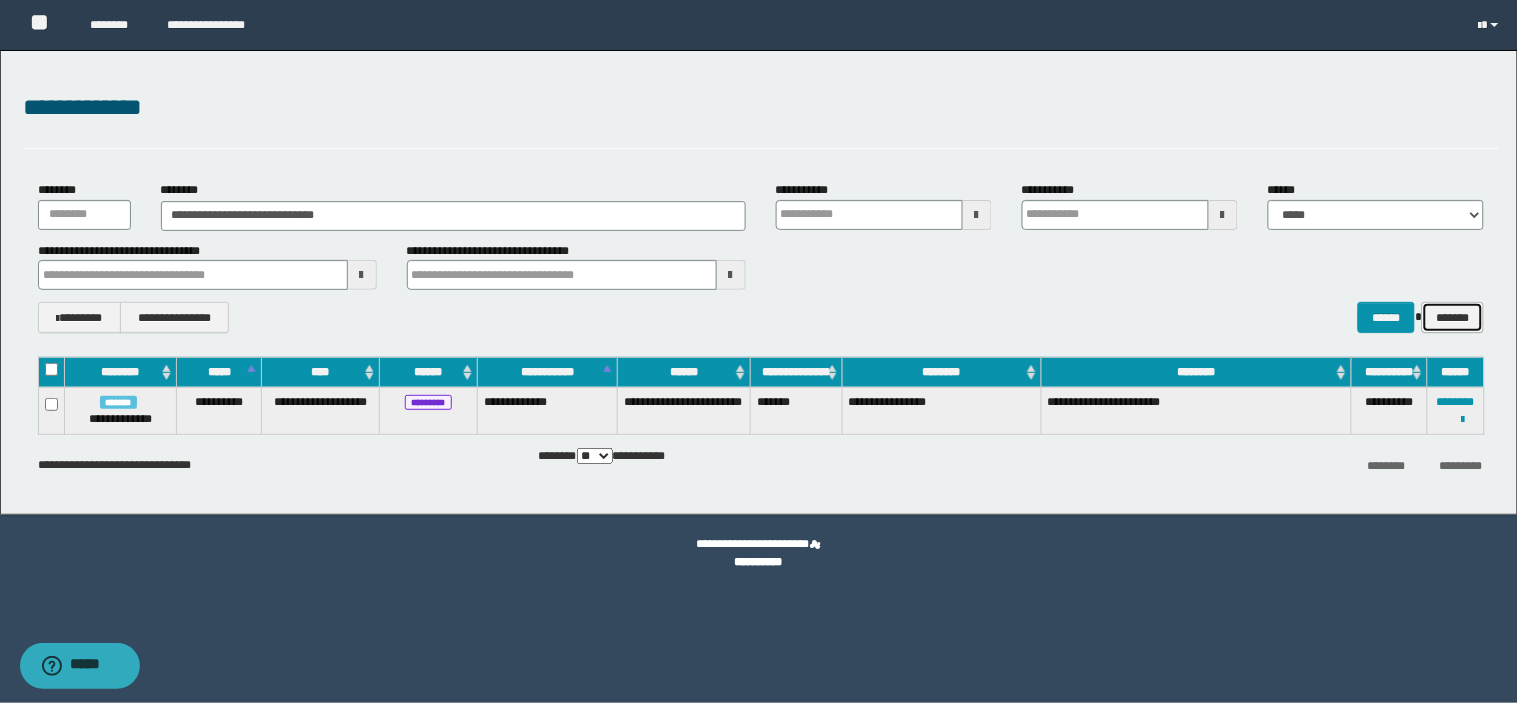 click on "*******" at bounding box center [1452, 317] 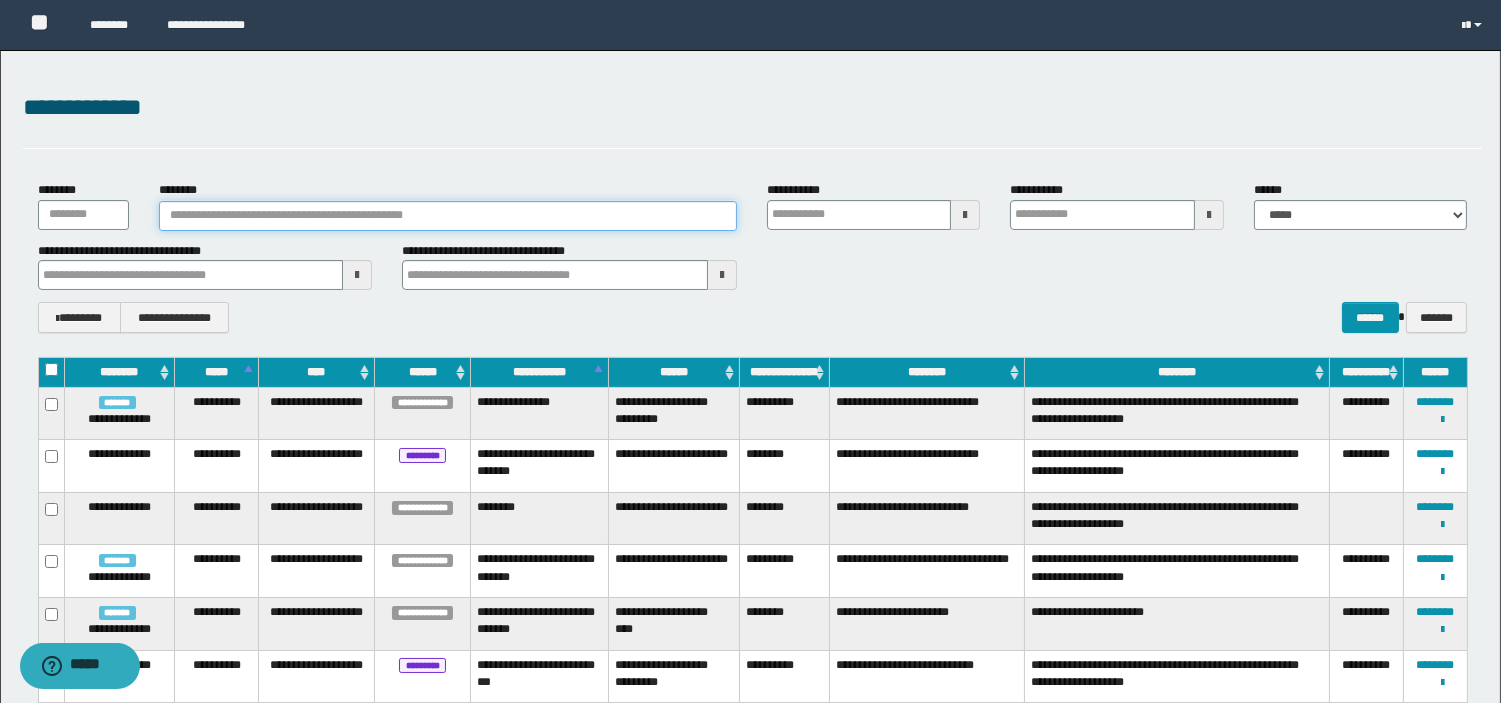 click on "********" at bounding box center [448, 216] 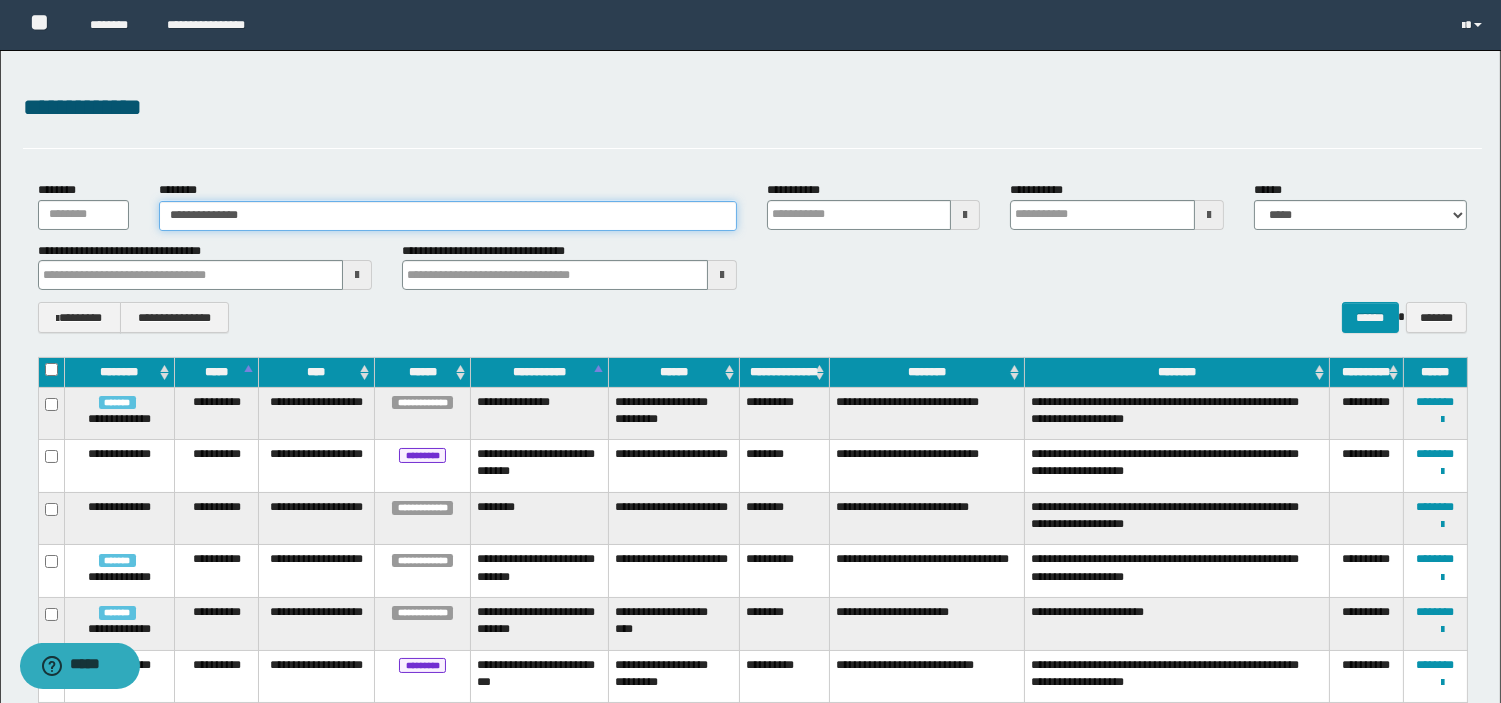 type on "**********" 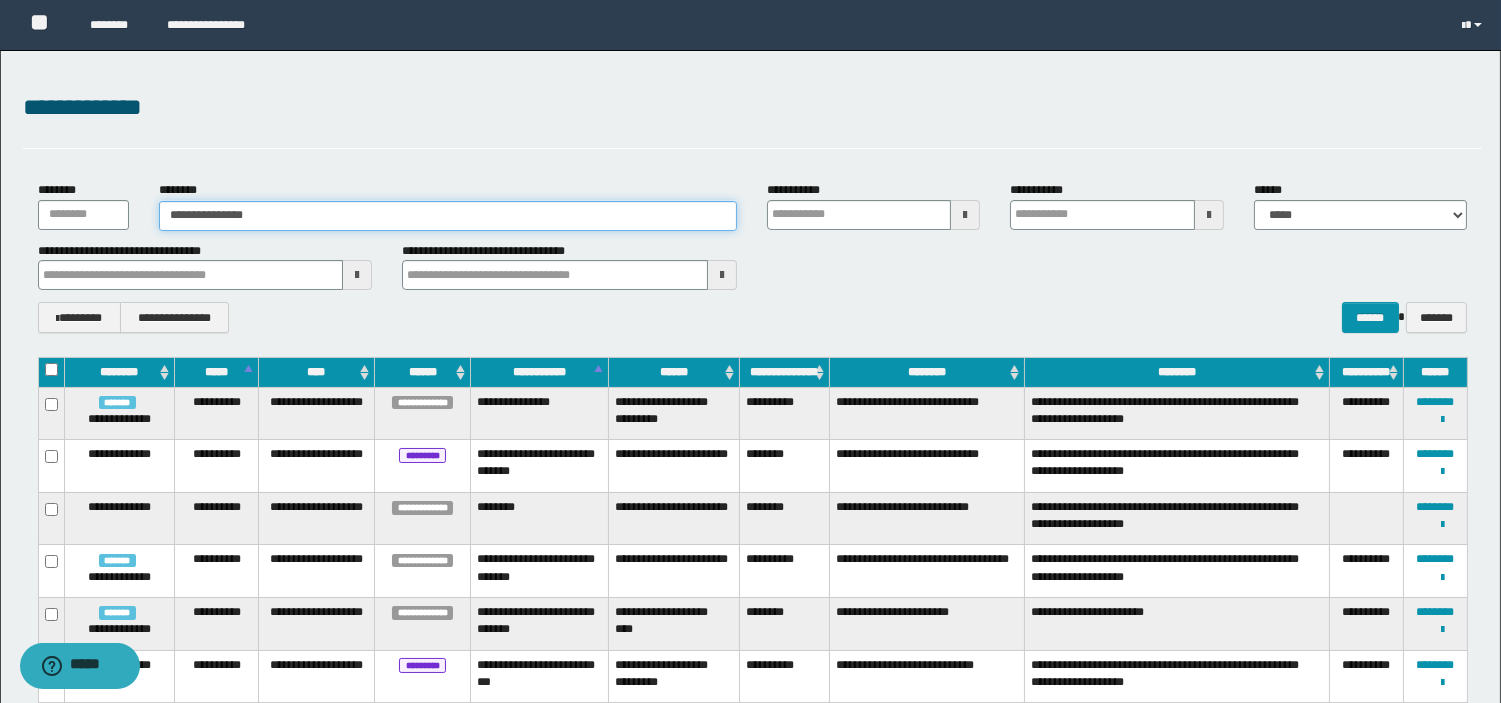 type on "**********" 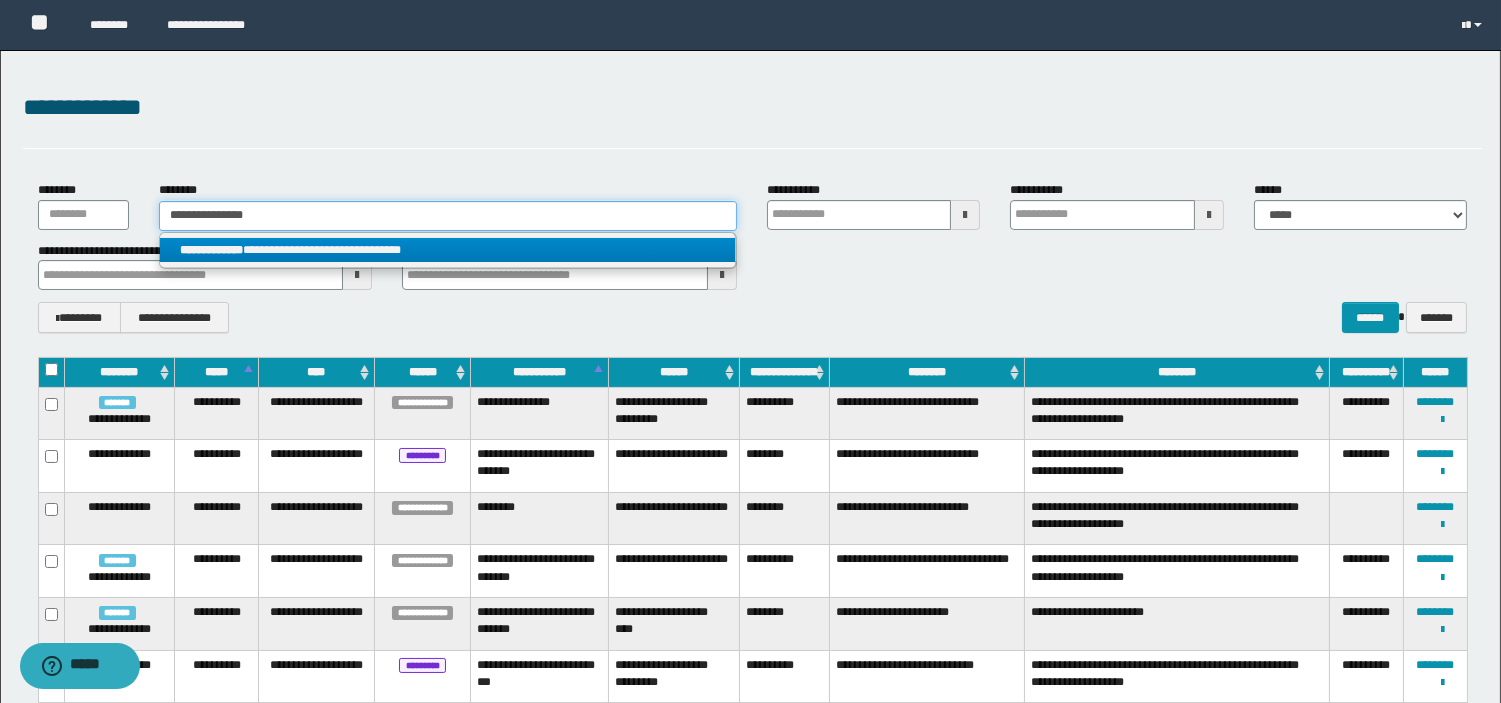 type on "**********" 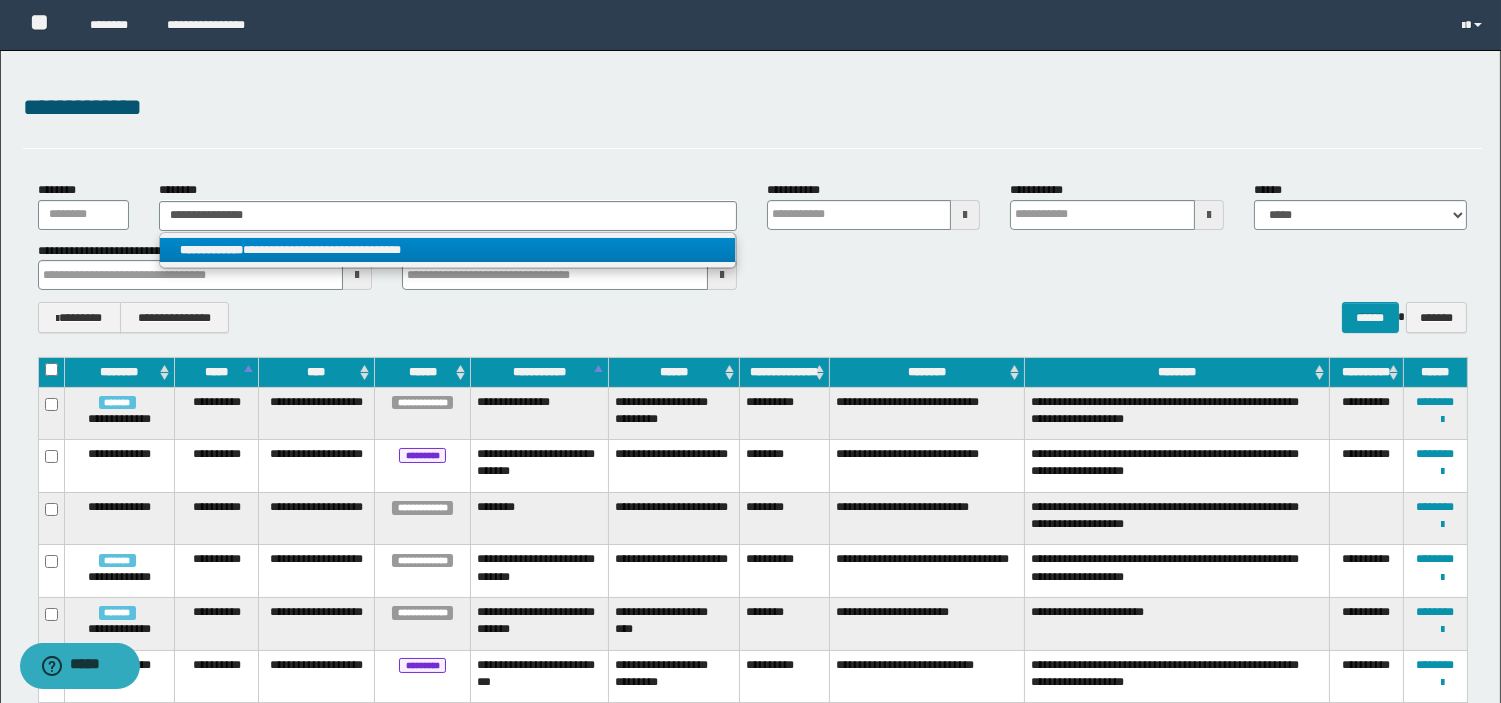 click on "**********" at bounding box center (448, 250) 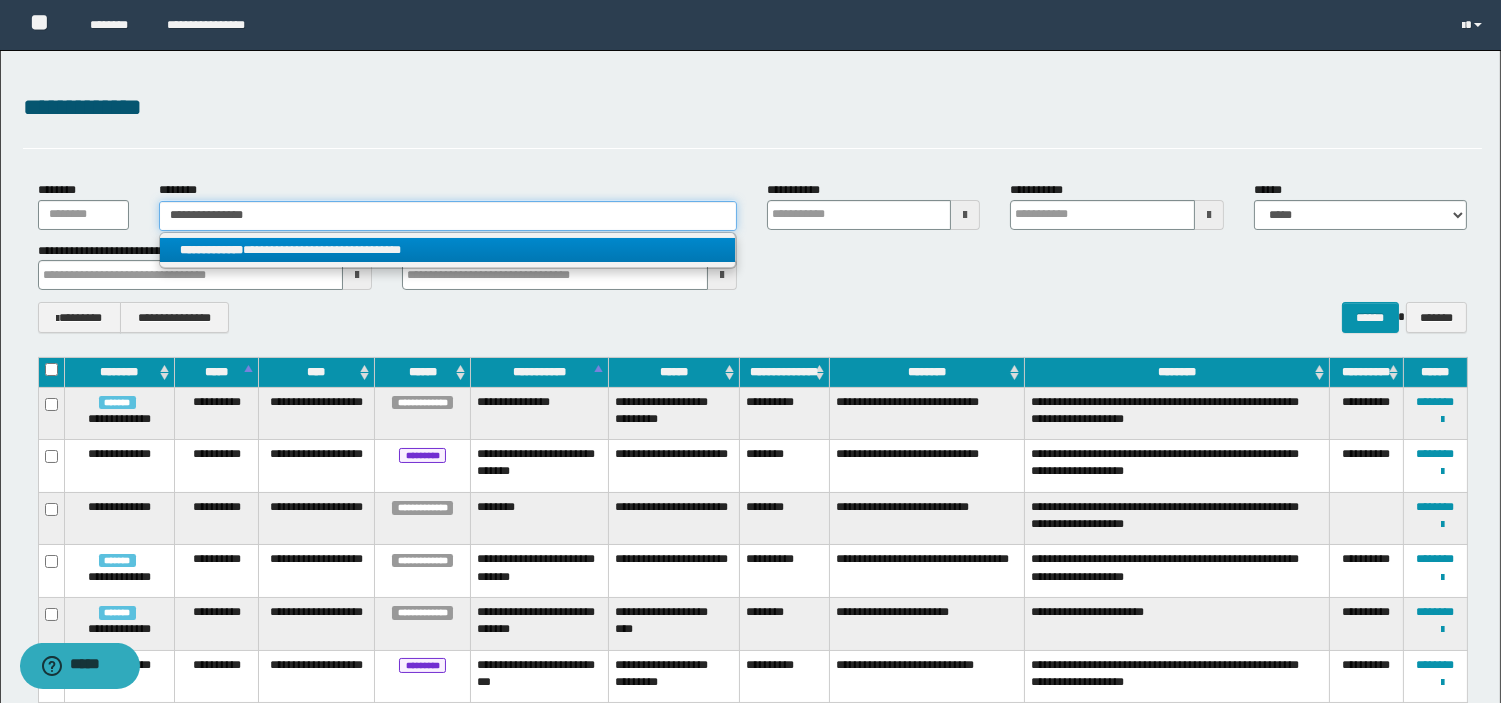 type 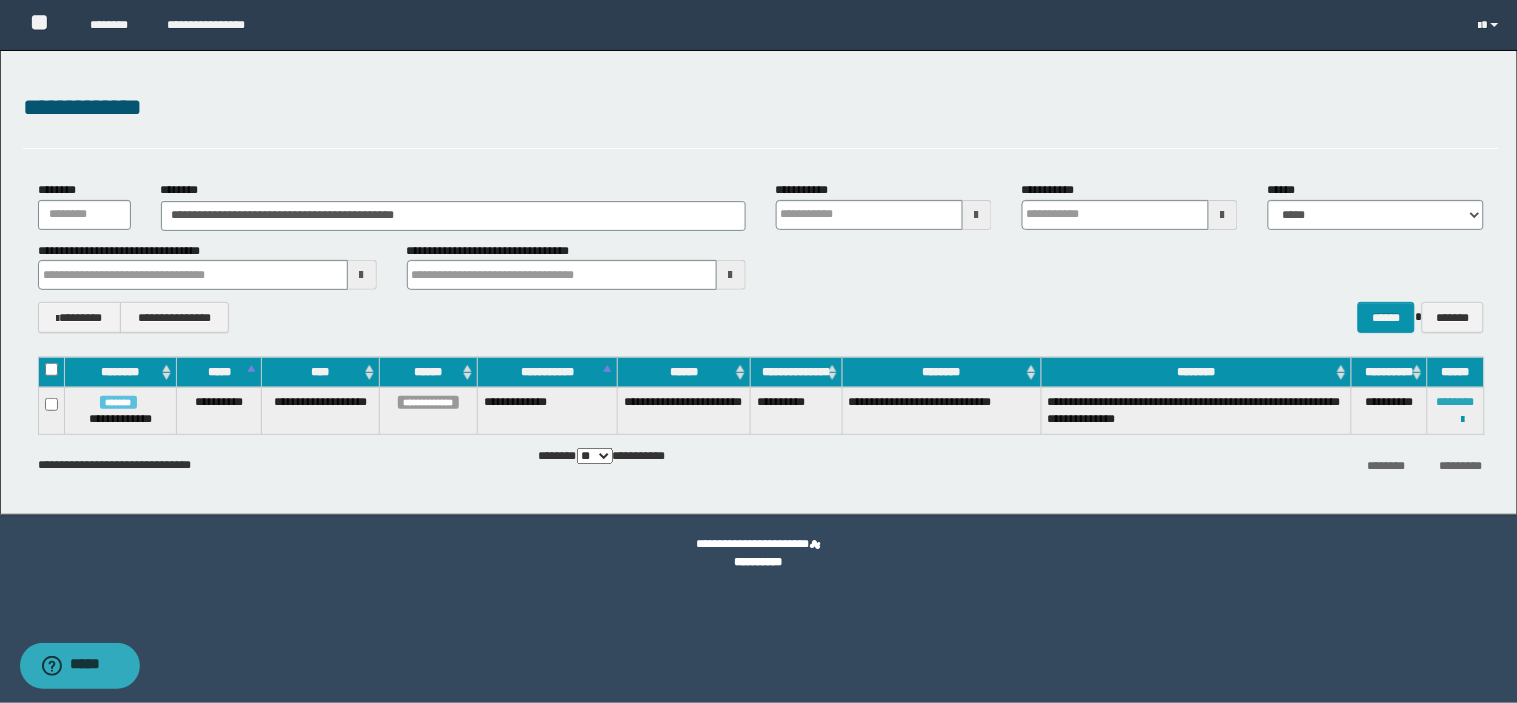 click on "********" at bounding box center (1456, 402) 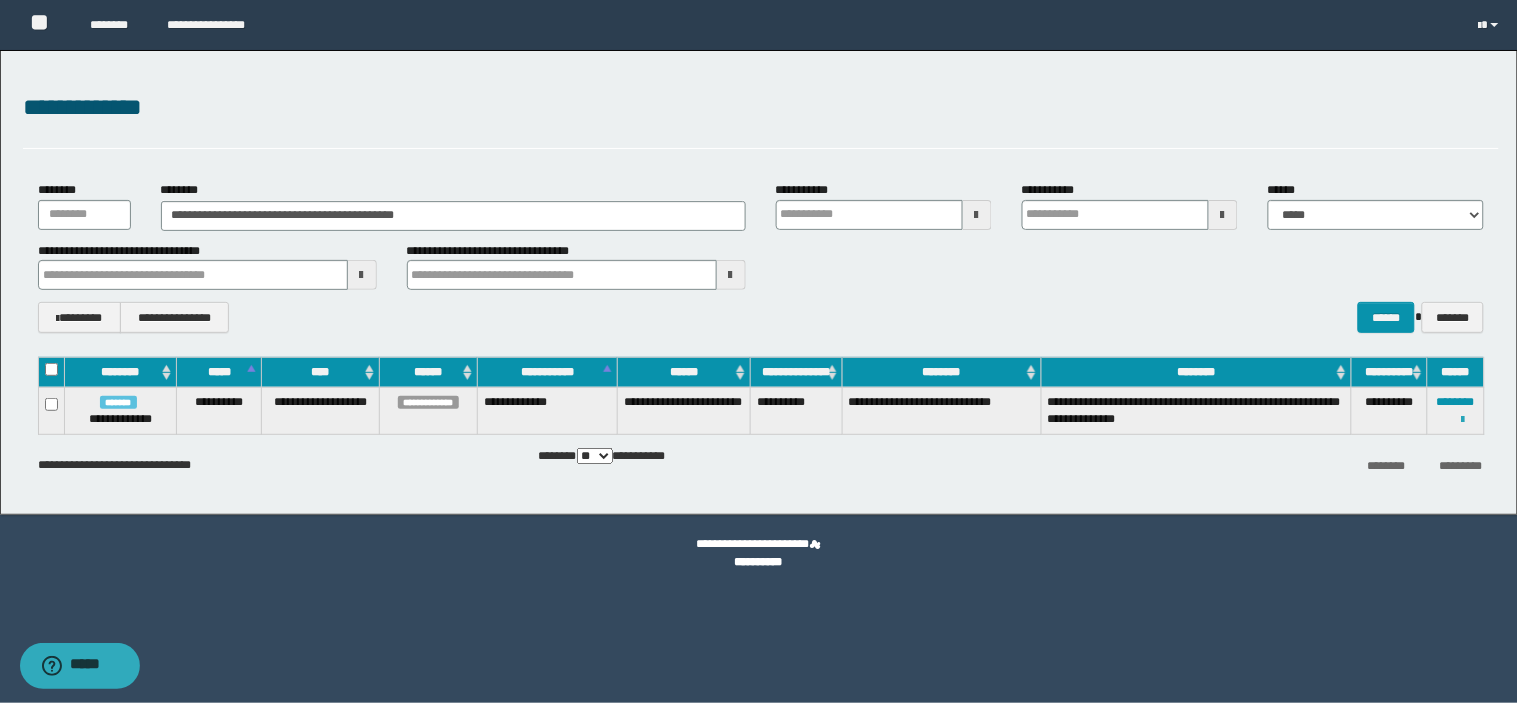 click at bounding box center (1463, 420) 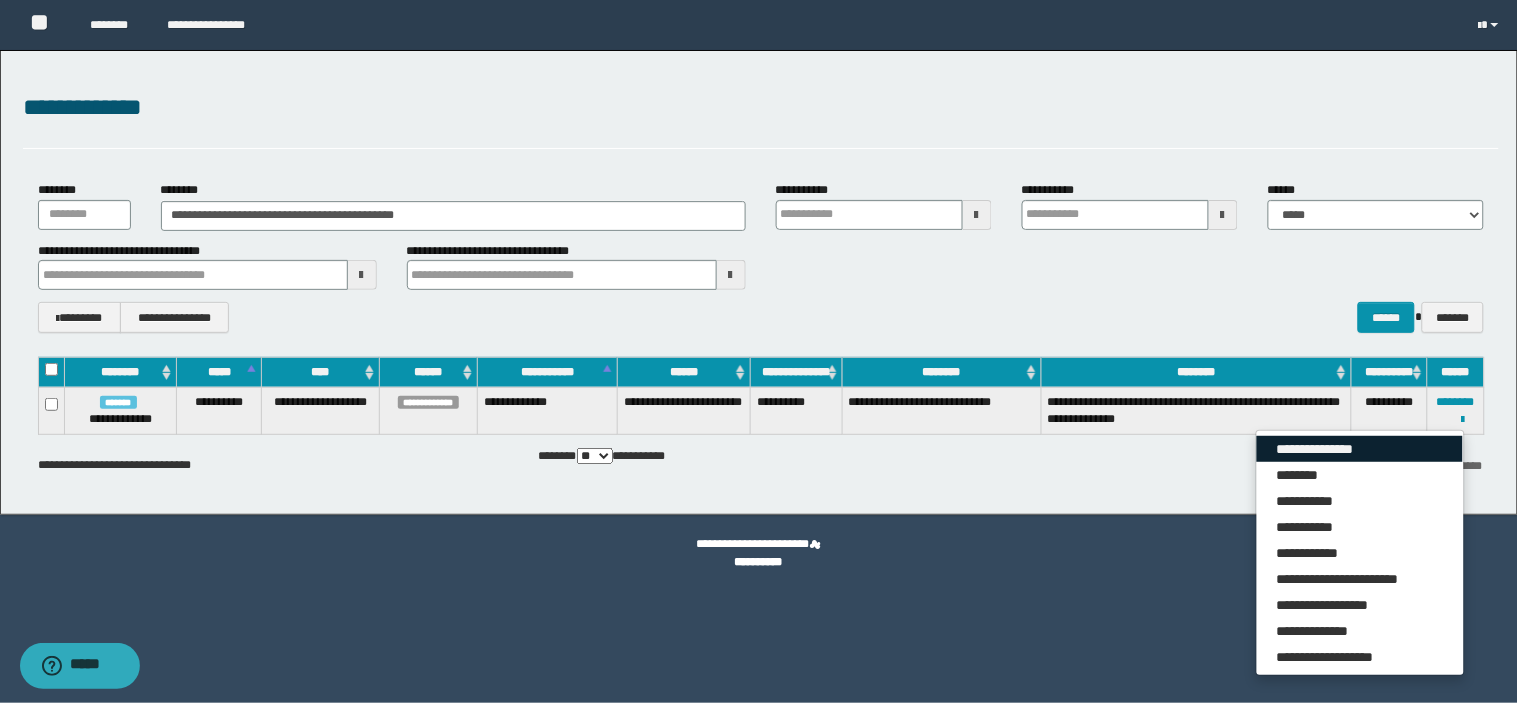 click on "**********" at bounding box center [1360, 449] 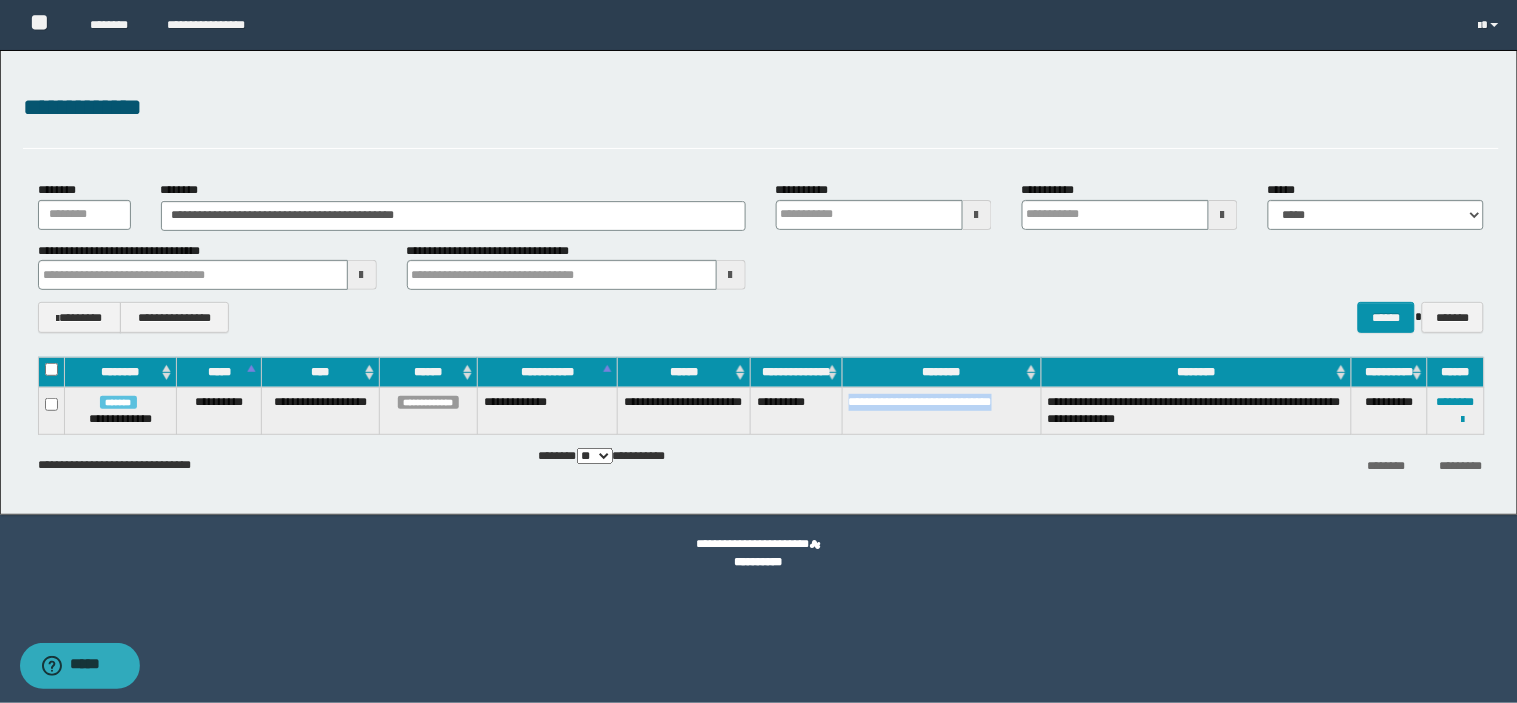 drag, startPoint x: 914, startPoint y: 420, endPoint x: 843, endPoint y: 406, distance: 72.36712 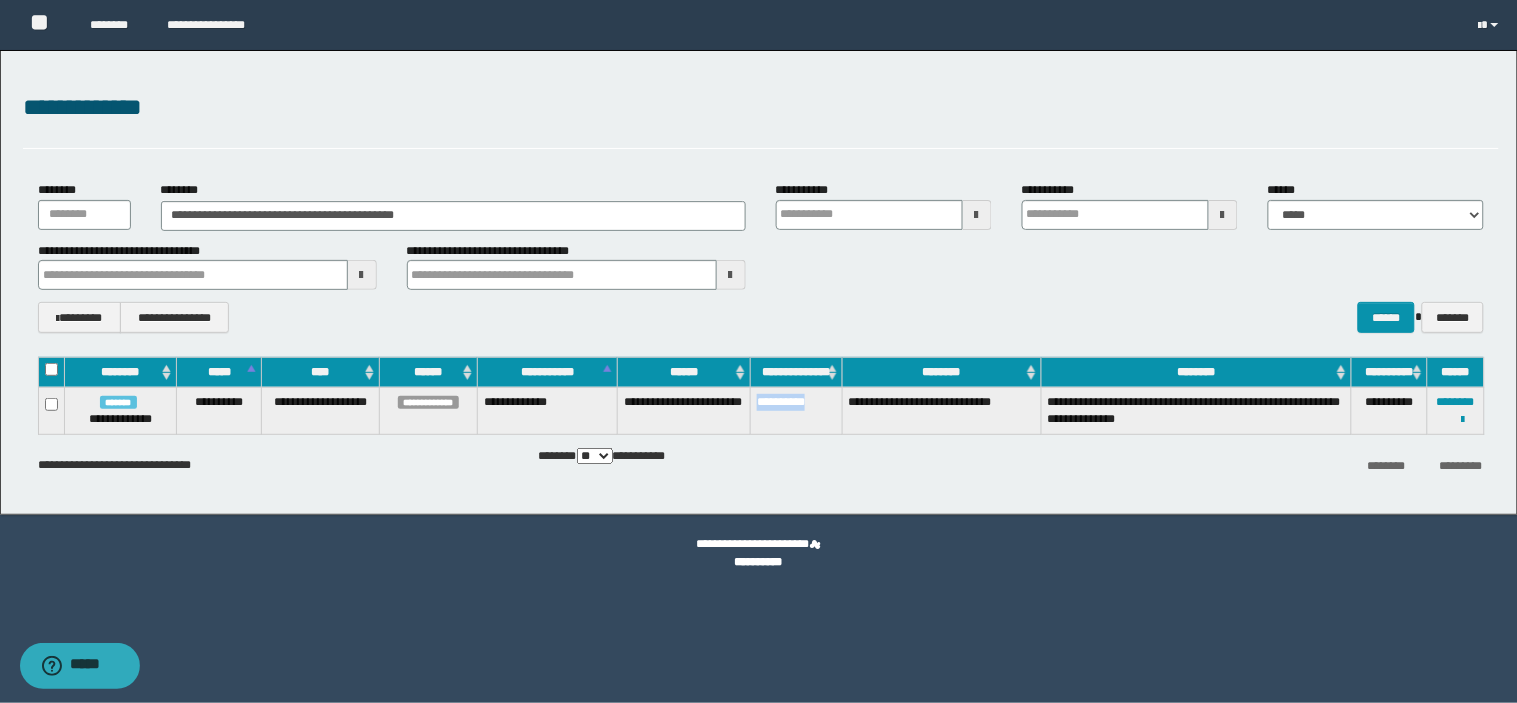 drag, startPoint x: 825, startPoint y: 415, endPoint x: 755, endPoint y: 427, distance: 71.021126 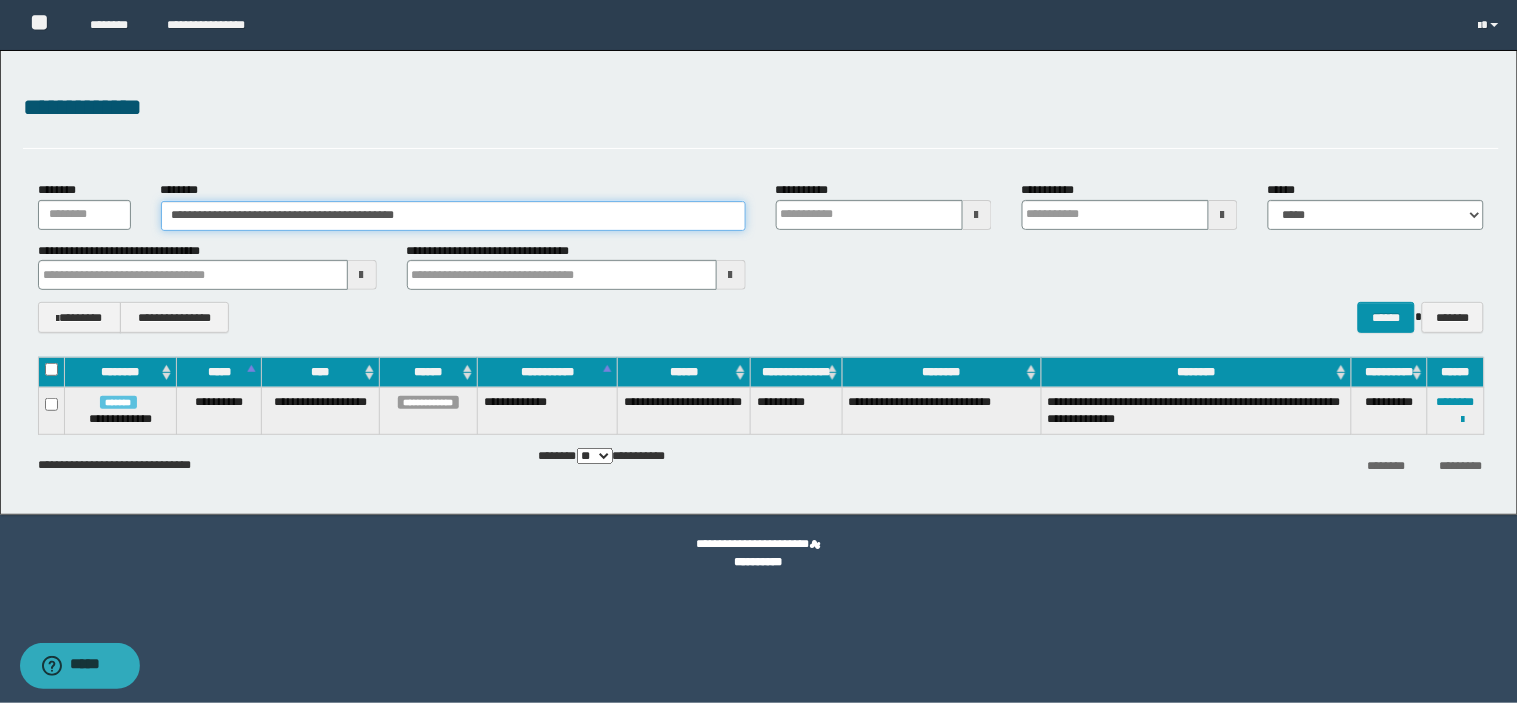 click on "**********" at bounding box center (453, 216) 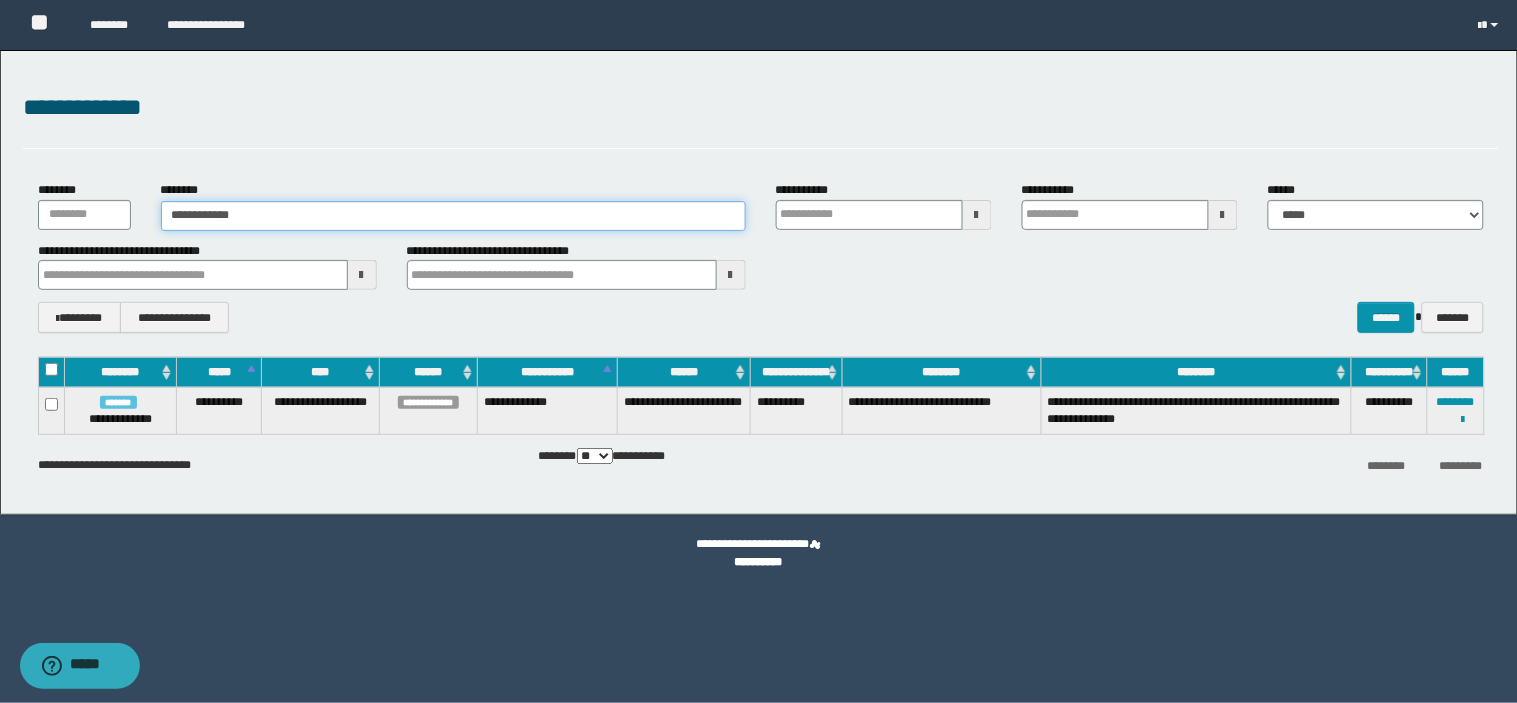 type on "**********" 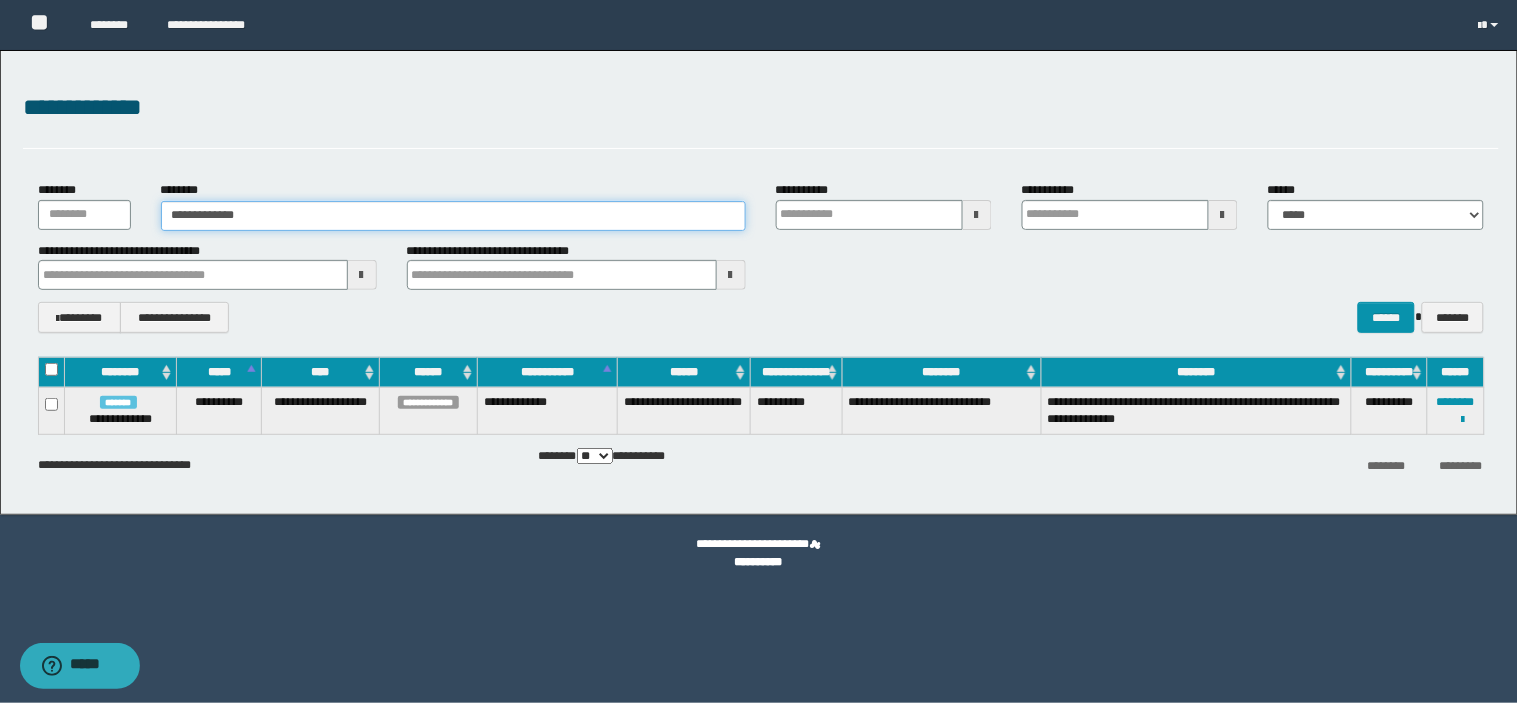 type on "**********" 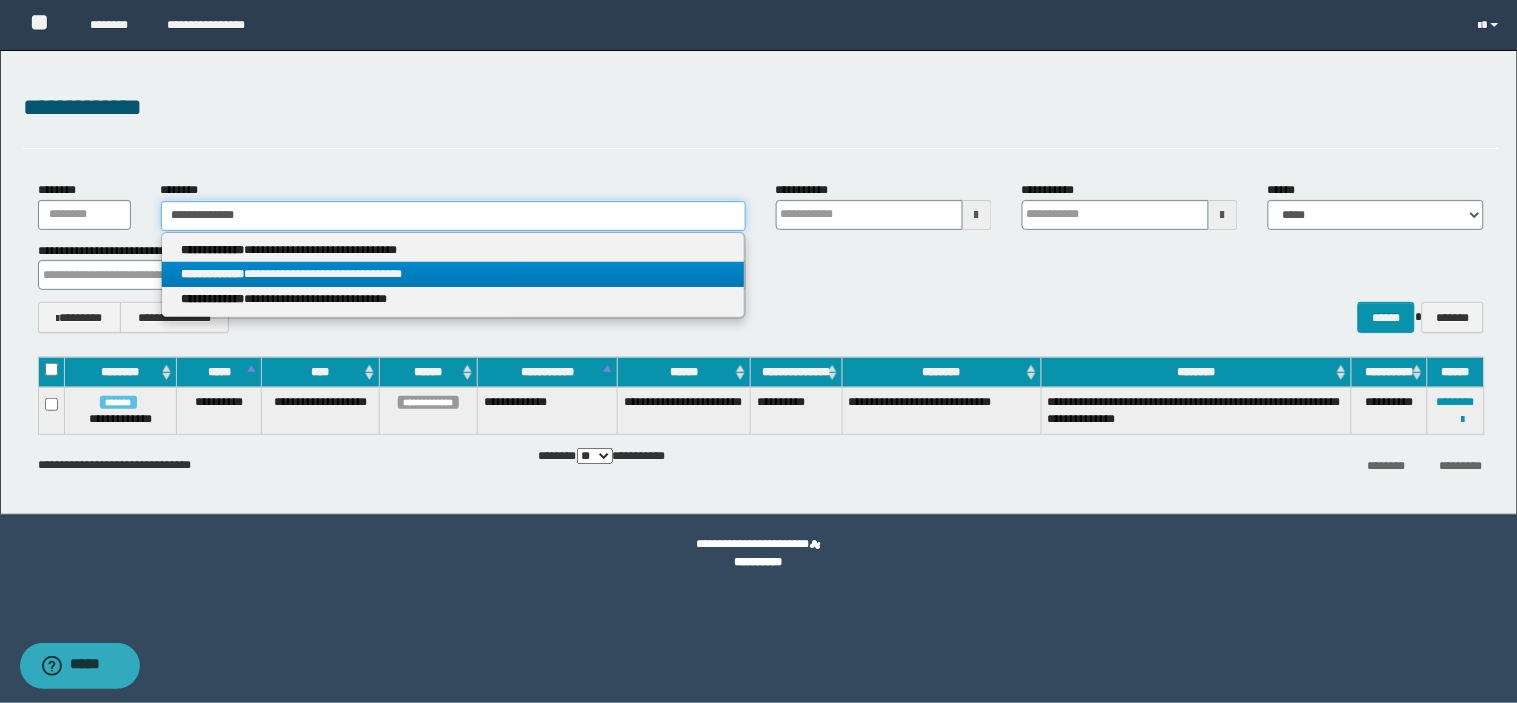 type on "**********" 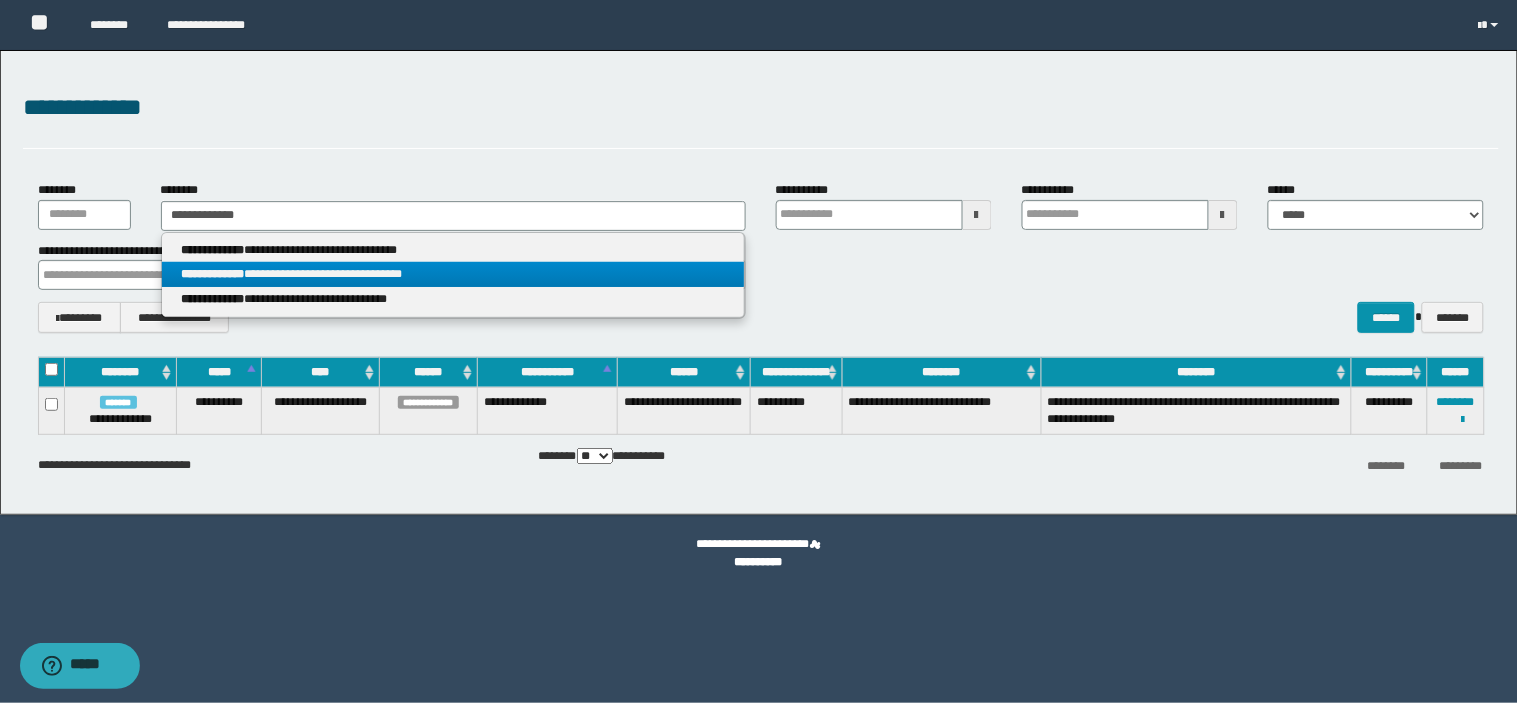 click on "**********" at bounding box center (453, 274) 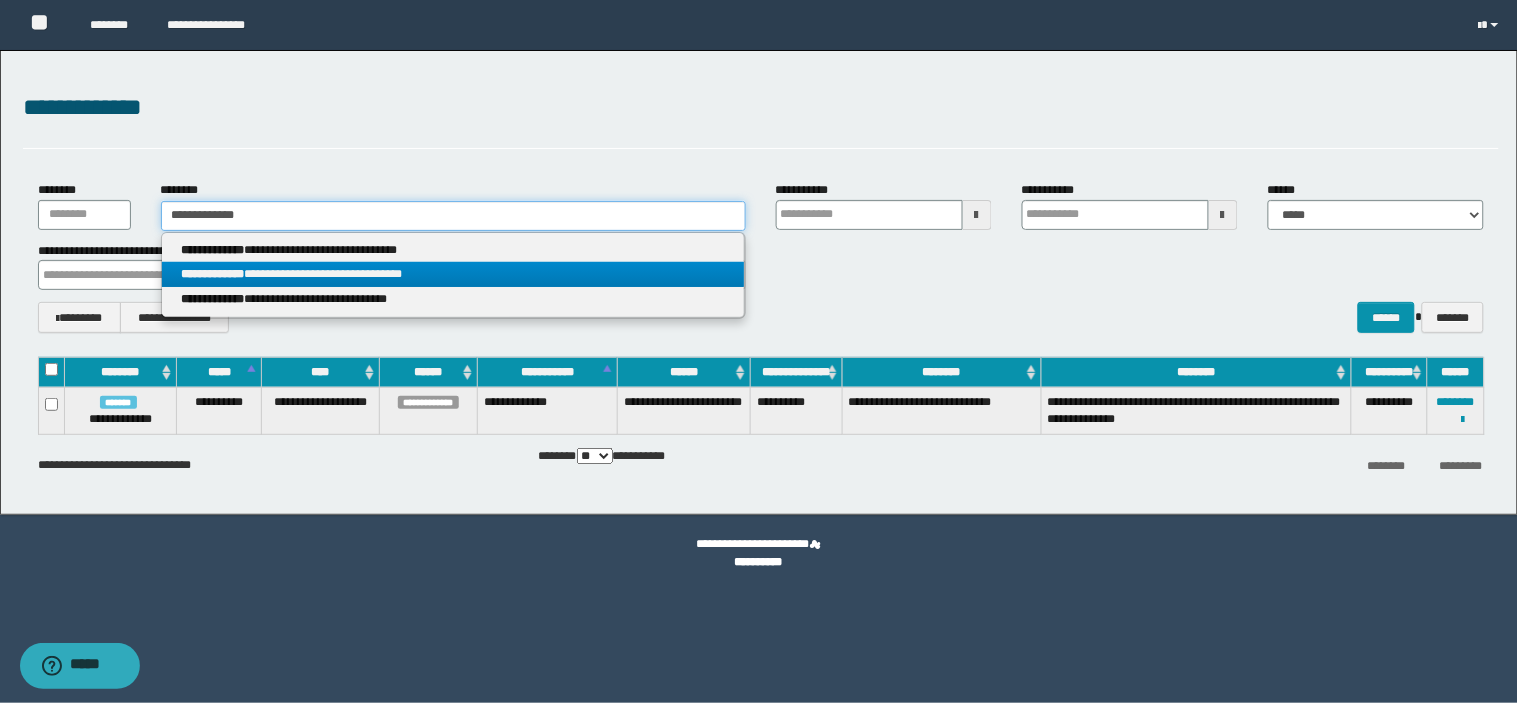 type 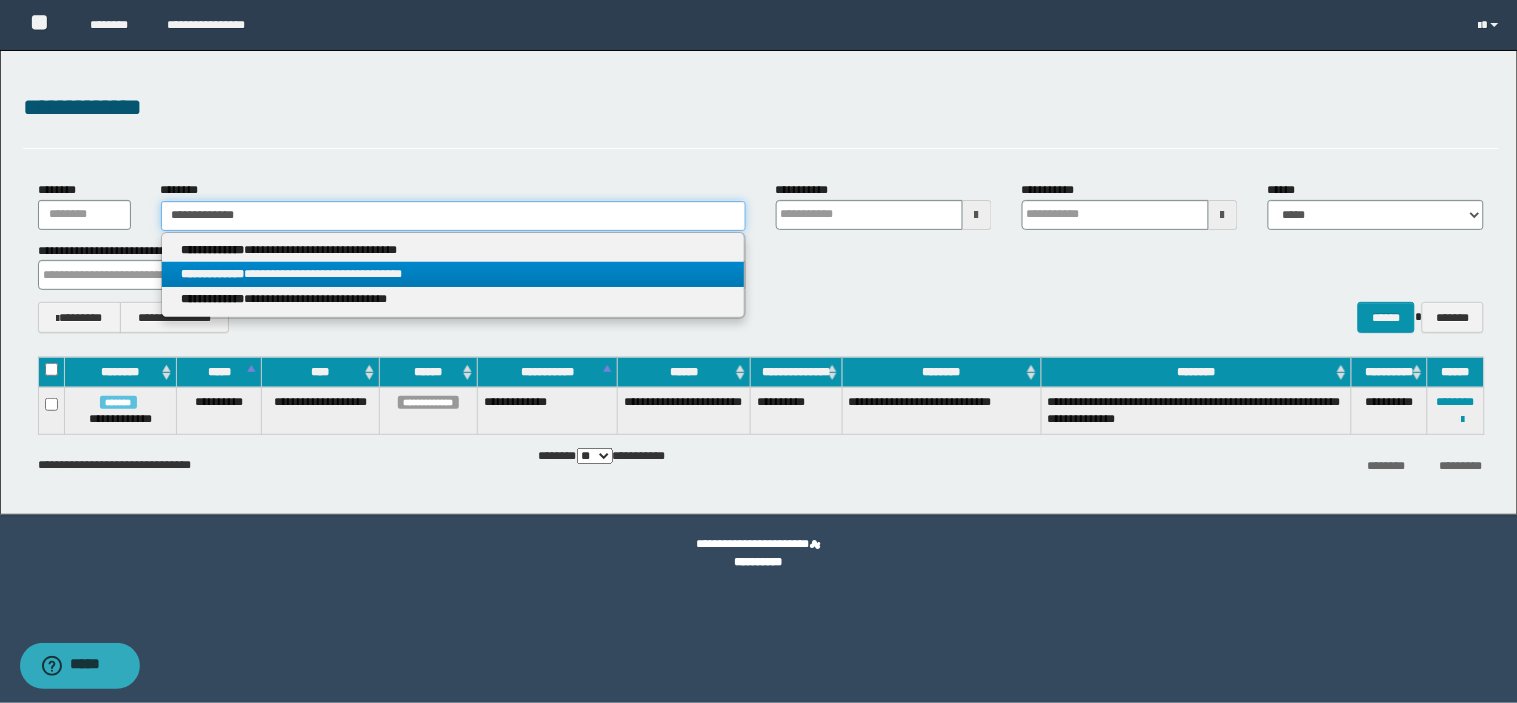 type on "**********" 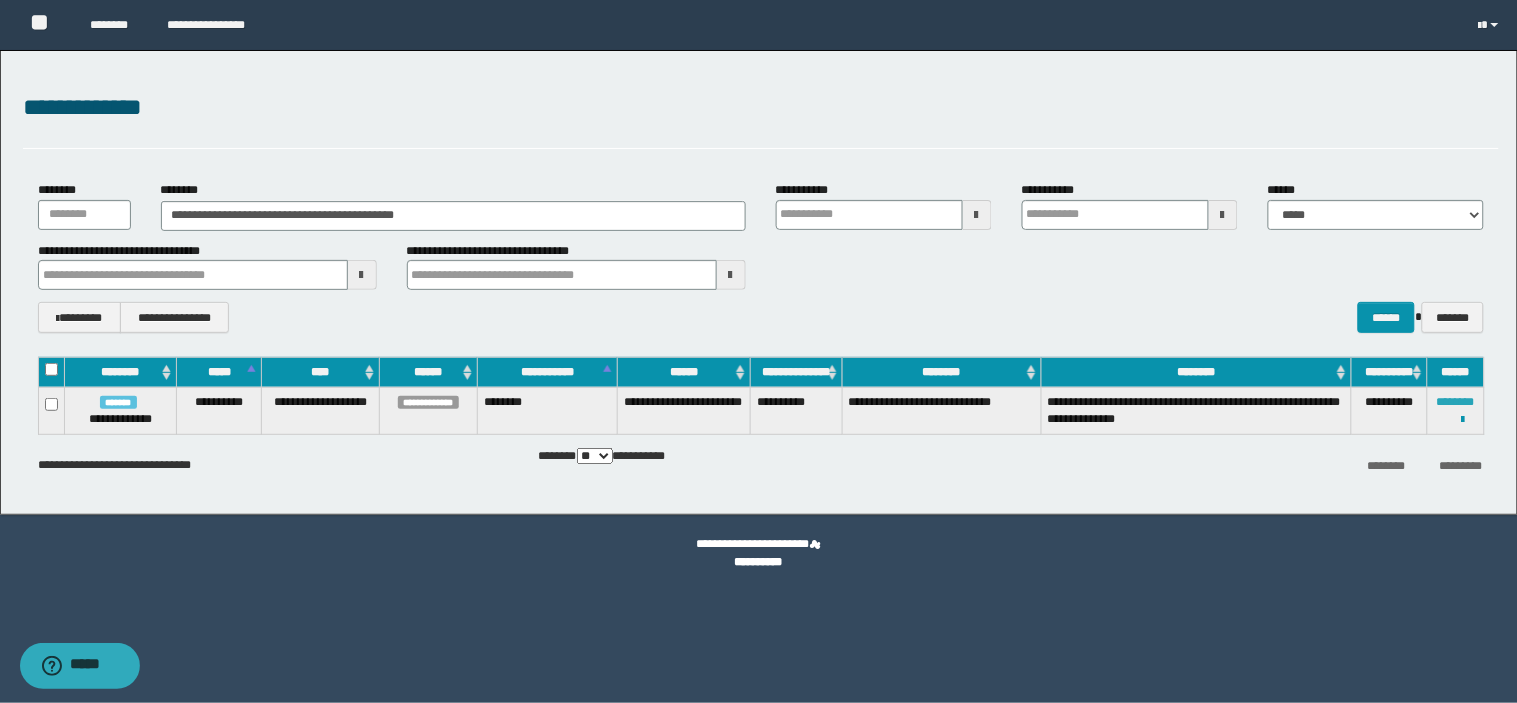 click on "********" at bounding box center (1456, 402) 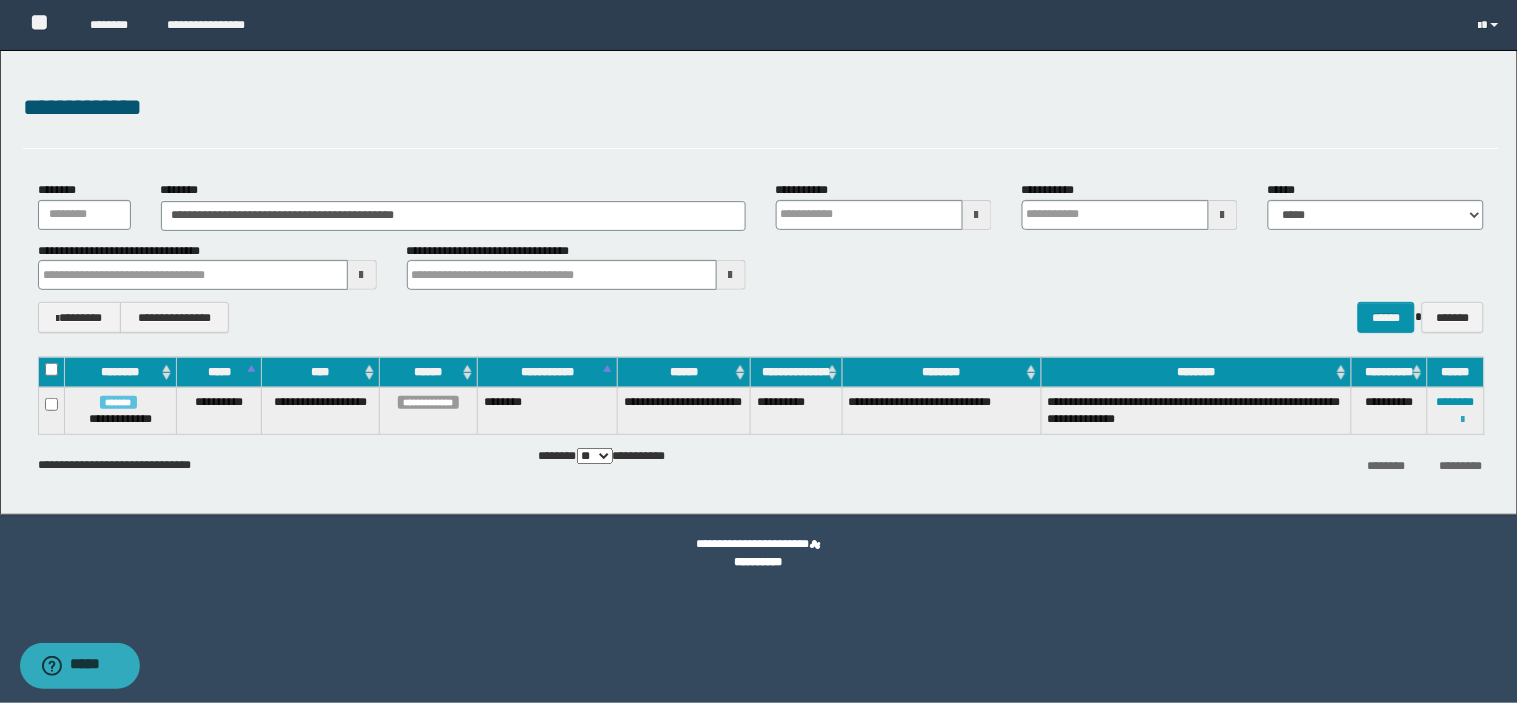 click at bounding box center (1463, 420) 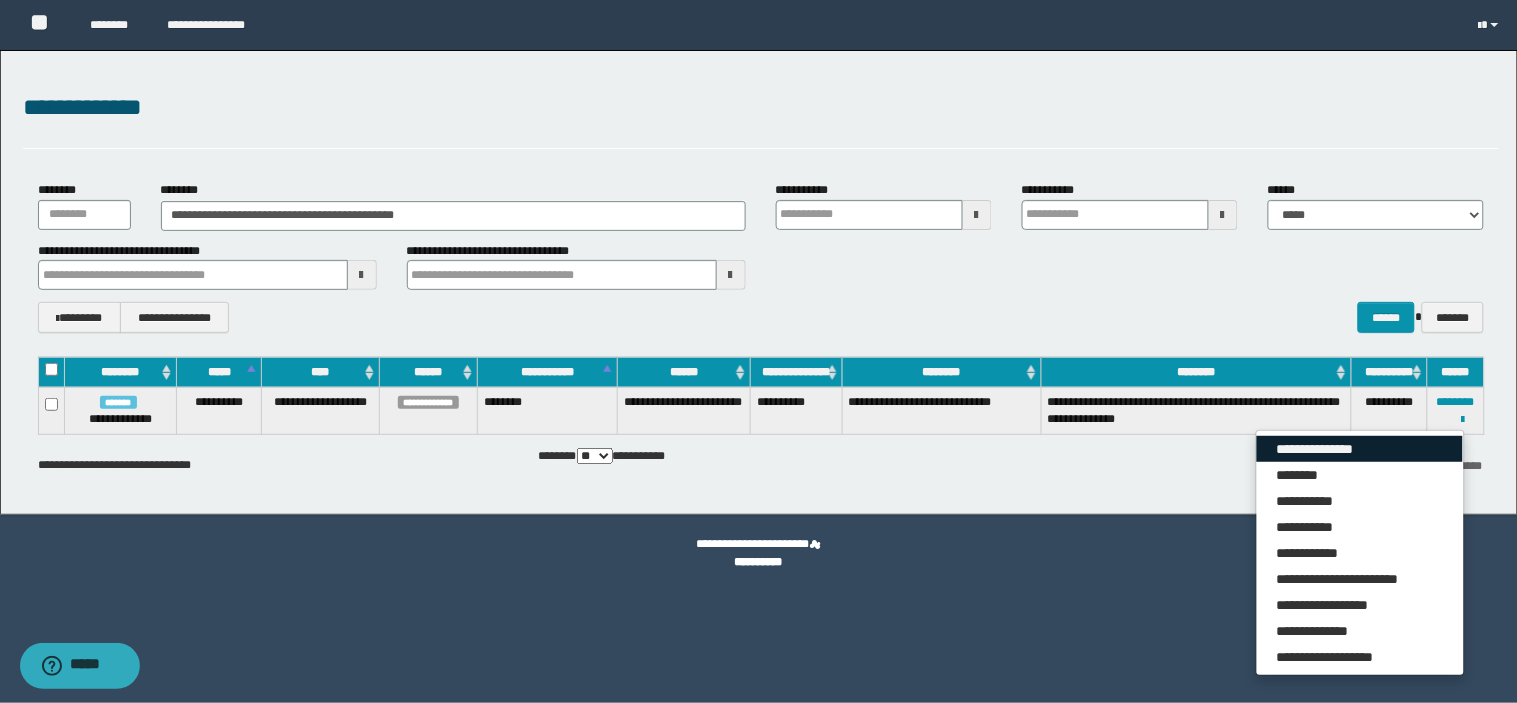 click on "**********" at bounding box center [1360, 449] 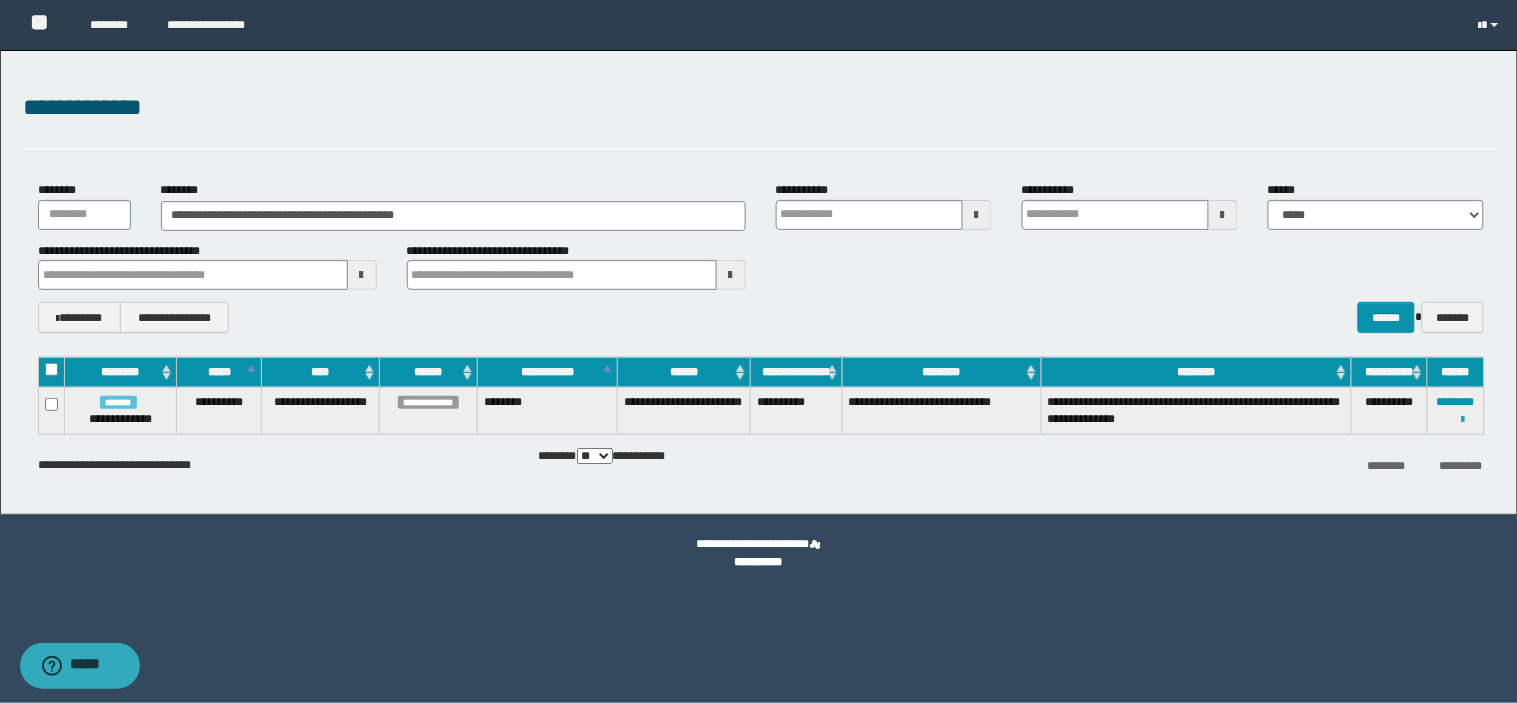 click at bounding box center [1463, 420] 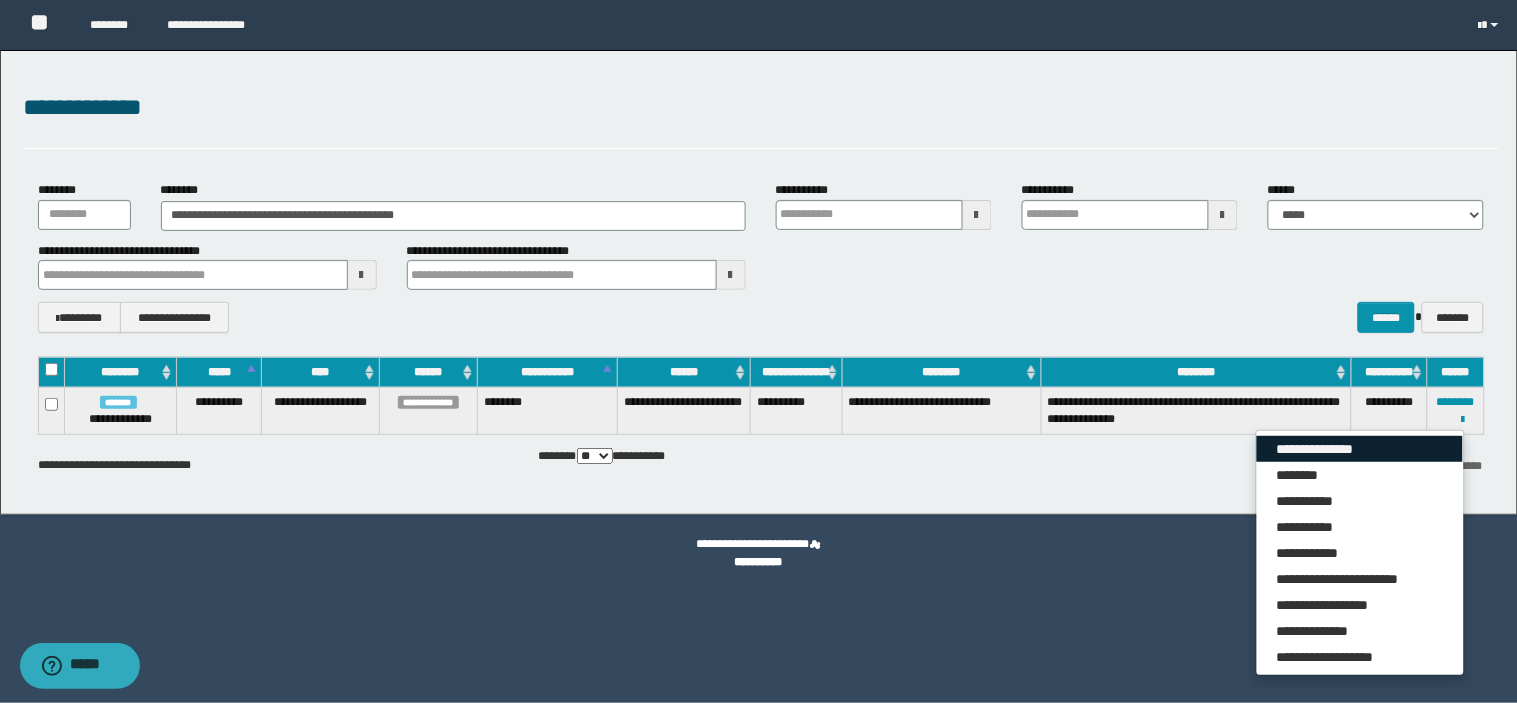 click on "**********" at bounding box center [1360, 449] 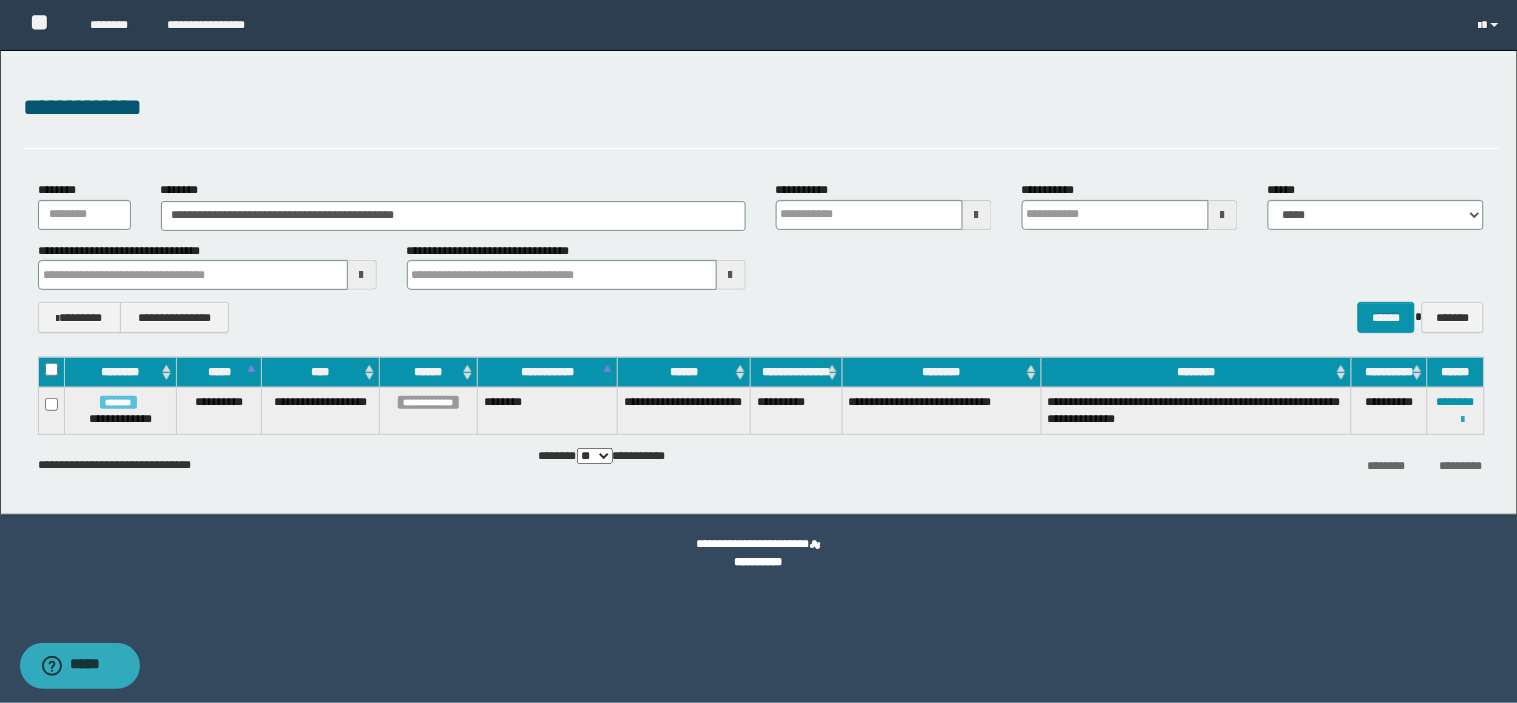 click at bounding box center [1463, 420] 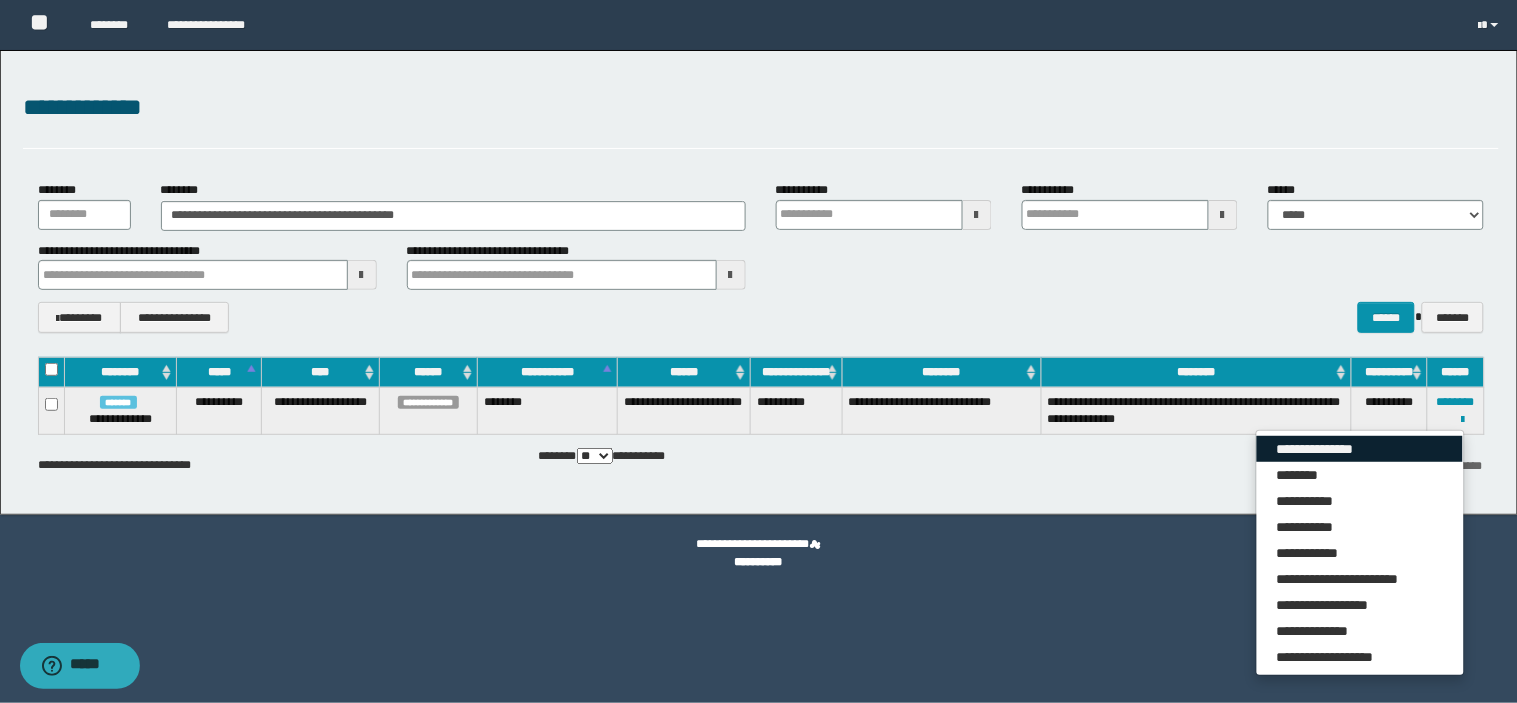 click on "**********" at bounding box center [1360, 449] 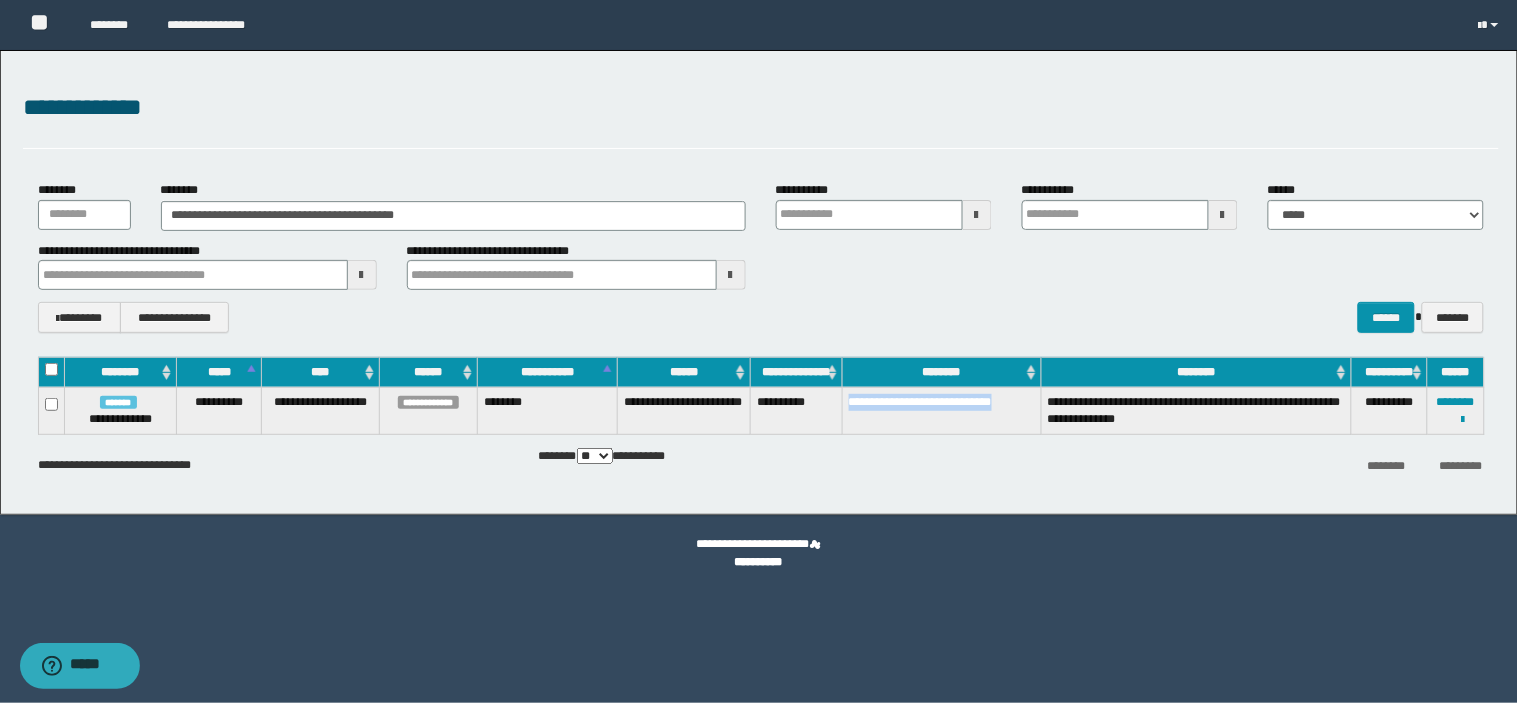 drag, startPoint x: 918, startPoint y: 425, endPoint x: 848, endPoint y: 404, distance: 73.082146 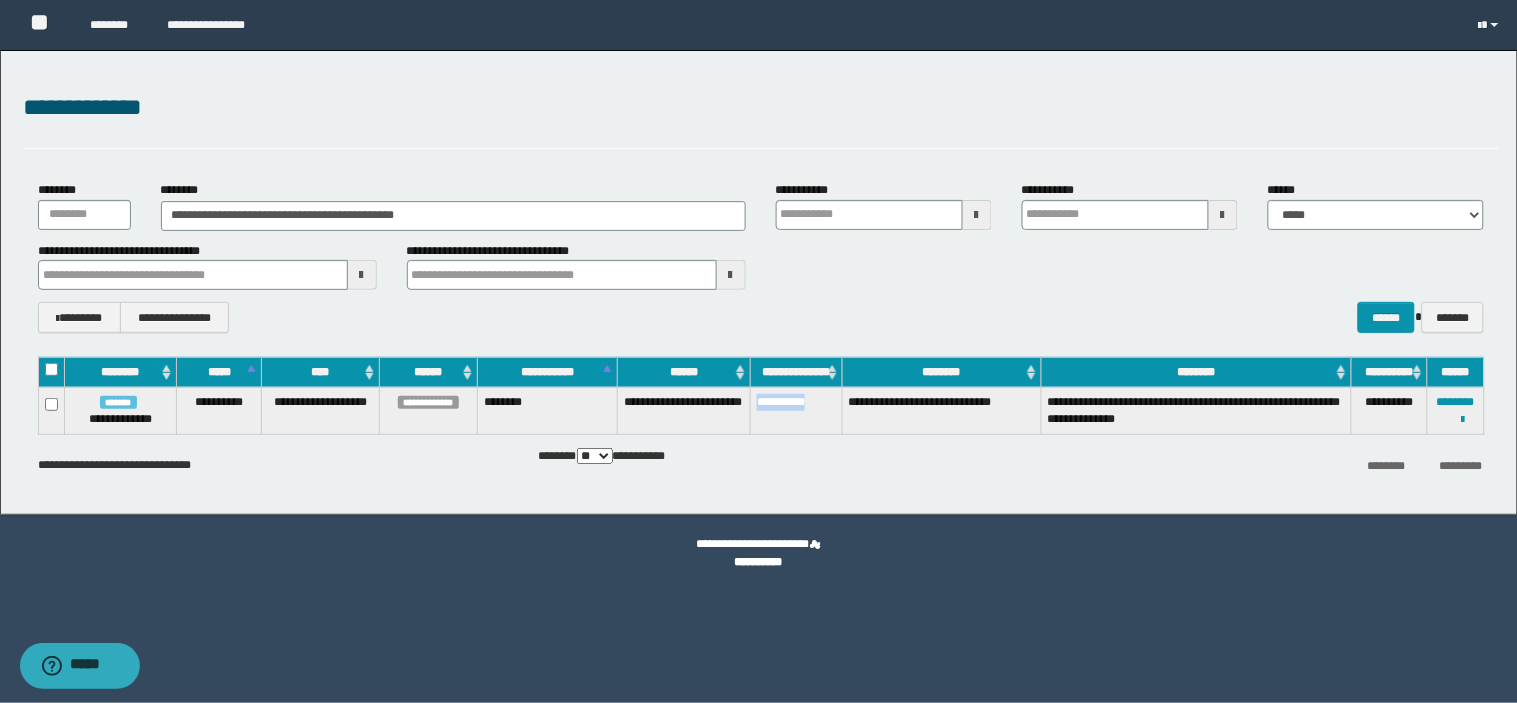 drag, startPoint x: 827, startPoint y: 412, endPoint x: 754, endPoint y: 417, distance: 73.171036 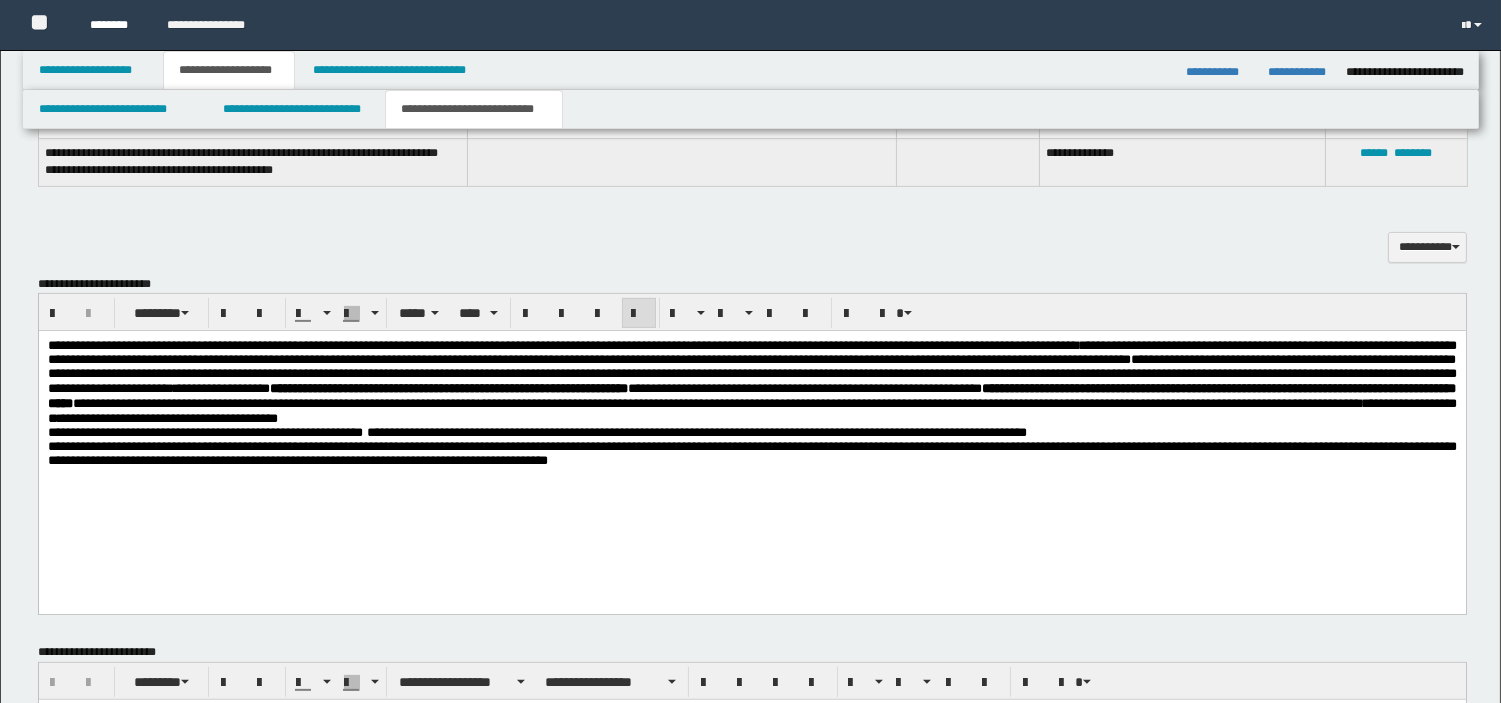 click on "********" at bounding box center (113, 25) 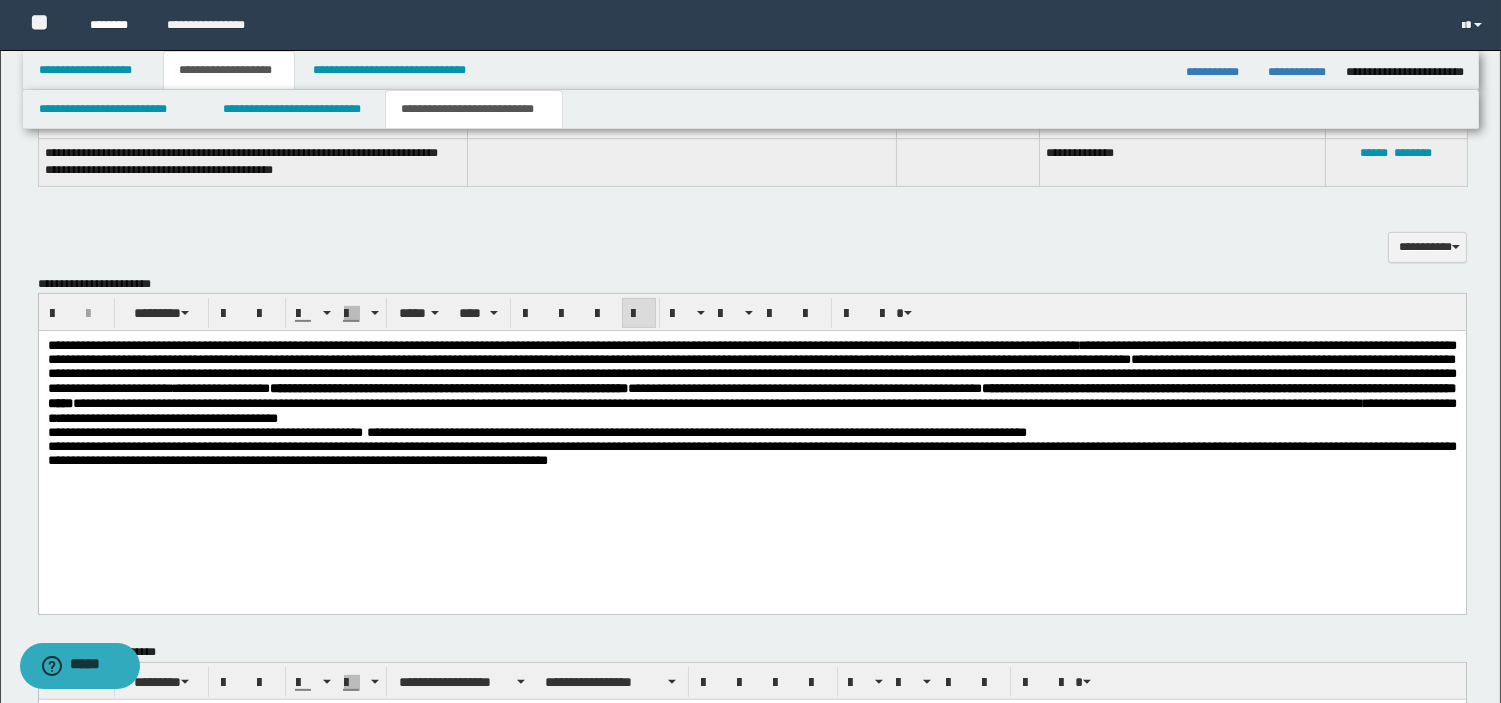 scroll, scrollTop: 0, scrollLeft: 0, axis: both 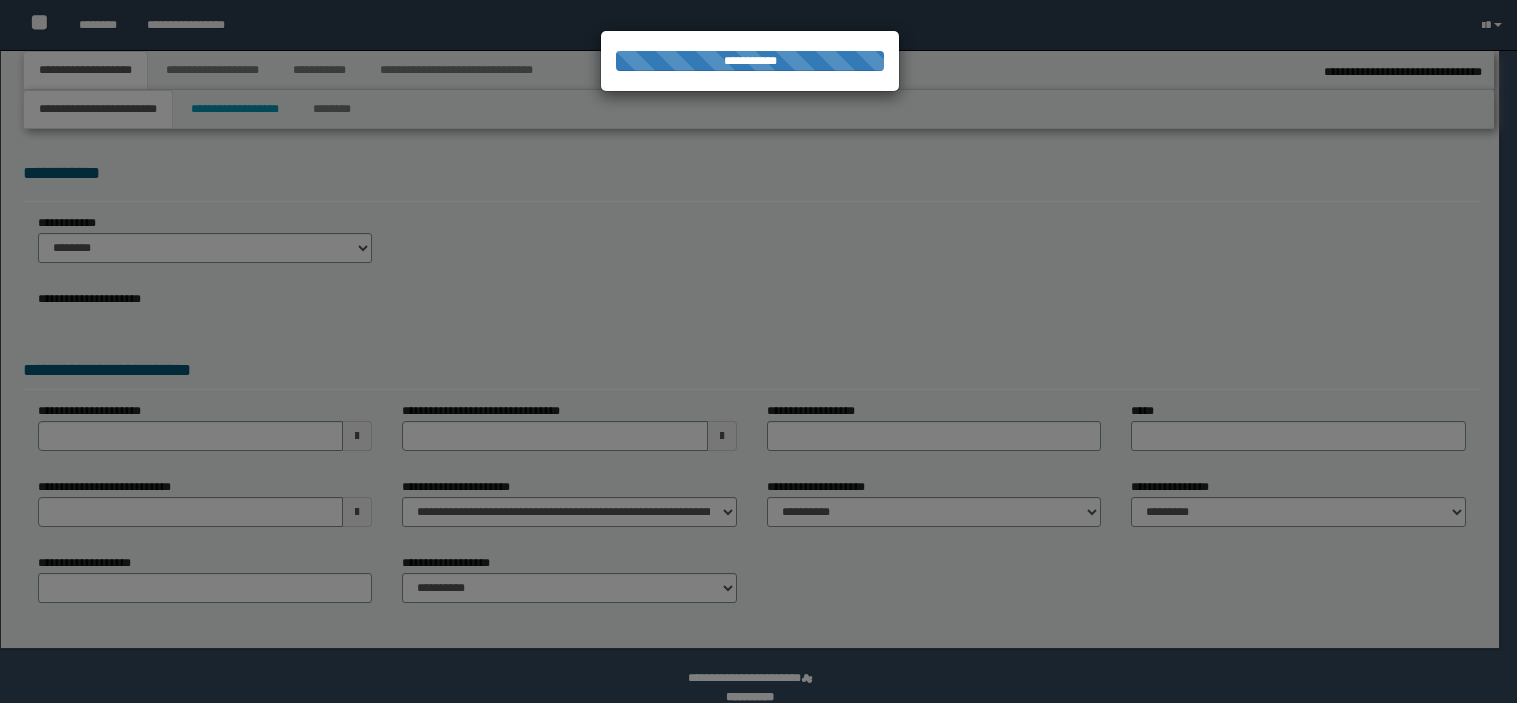 type on "**********" 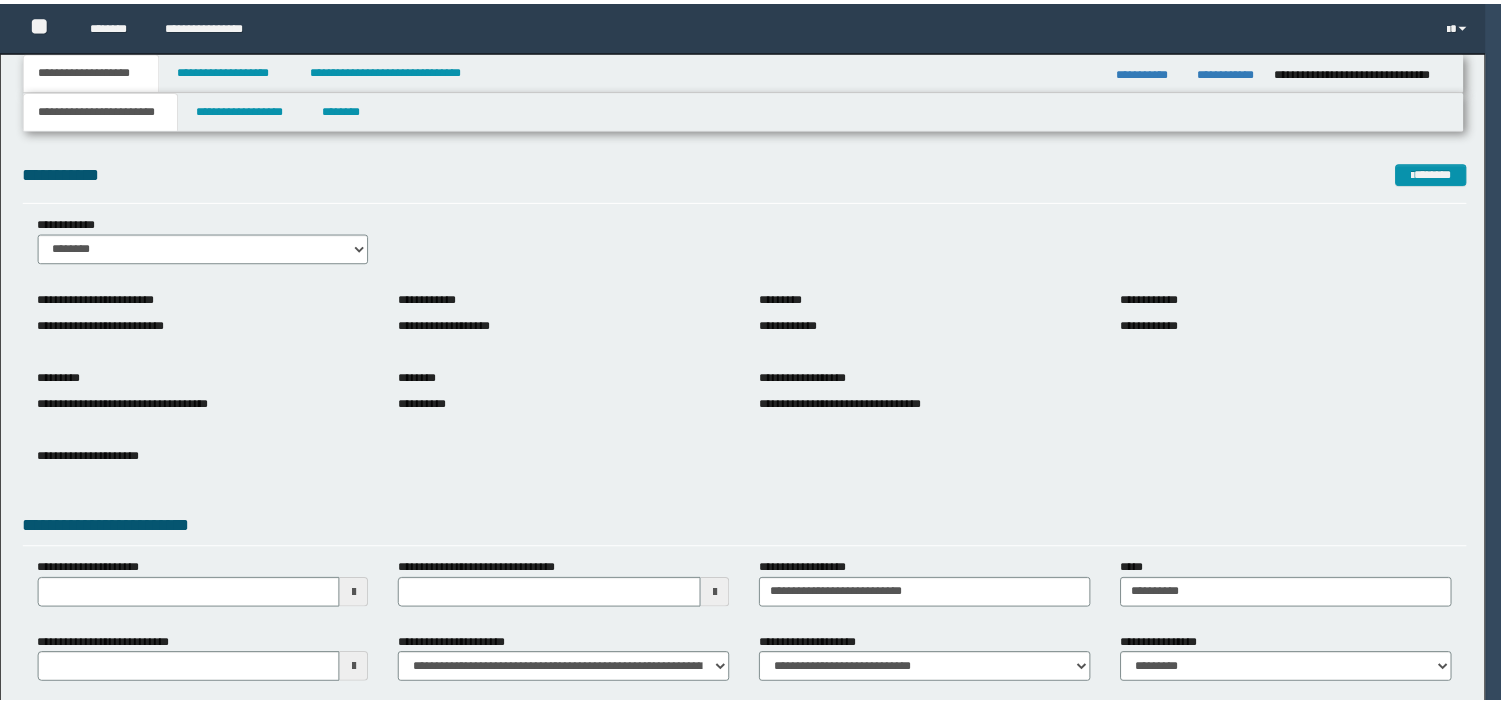 scroll, scrollTop: 0, scrollLeft: 0, axis: both 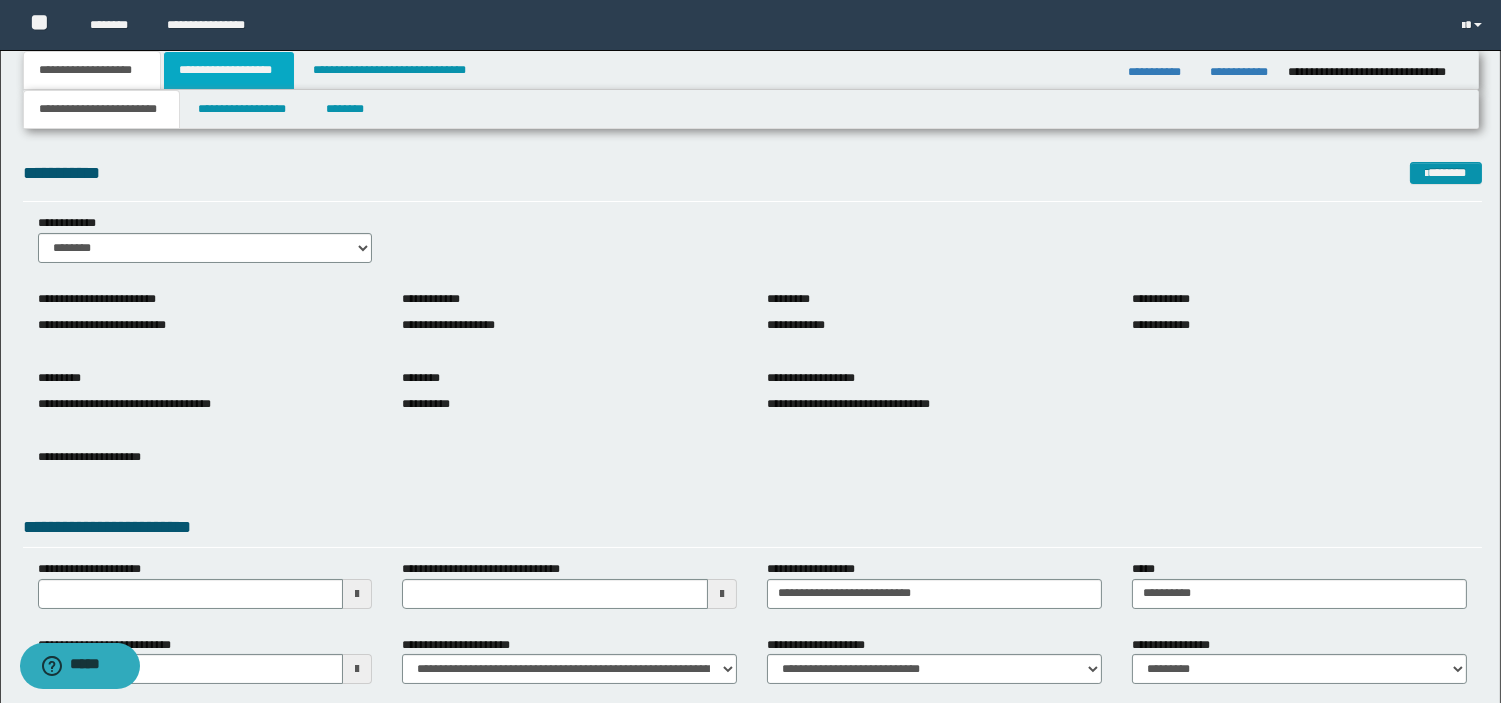 click on "**********" at bounding box center (229, 70) 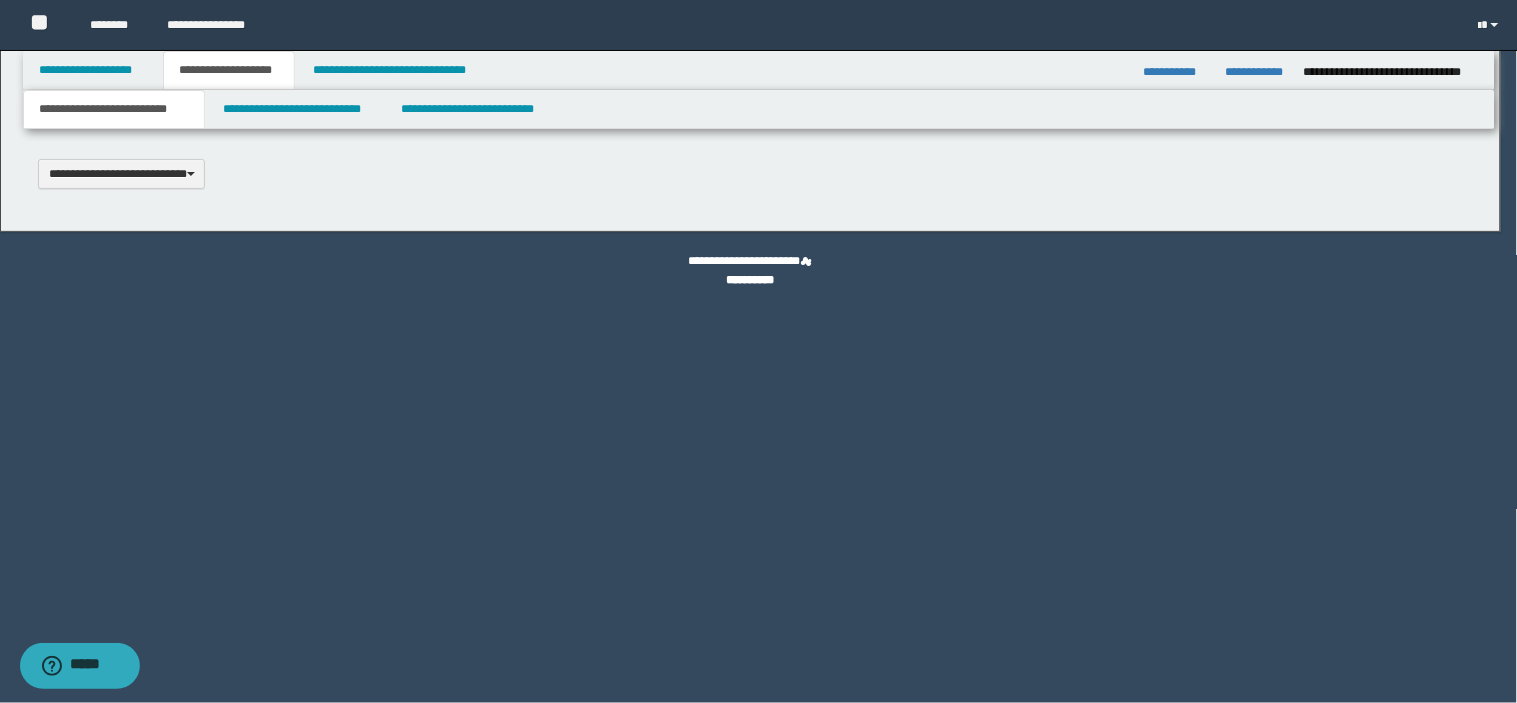 scroll, scrollTop: 0, scrollLeft: 0, axis: both 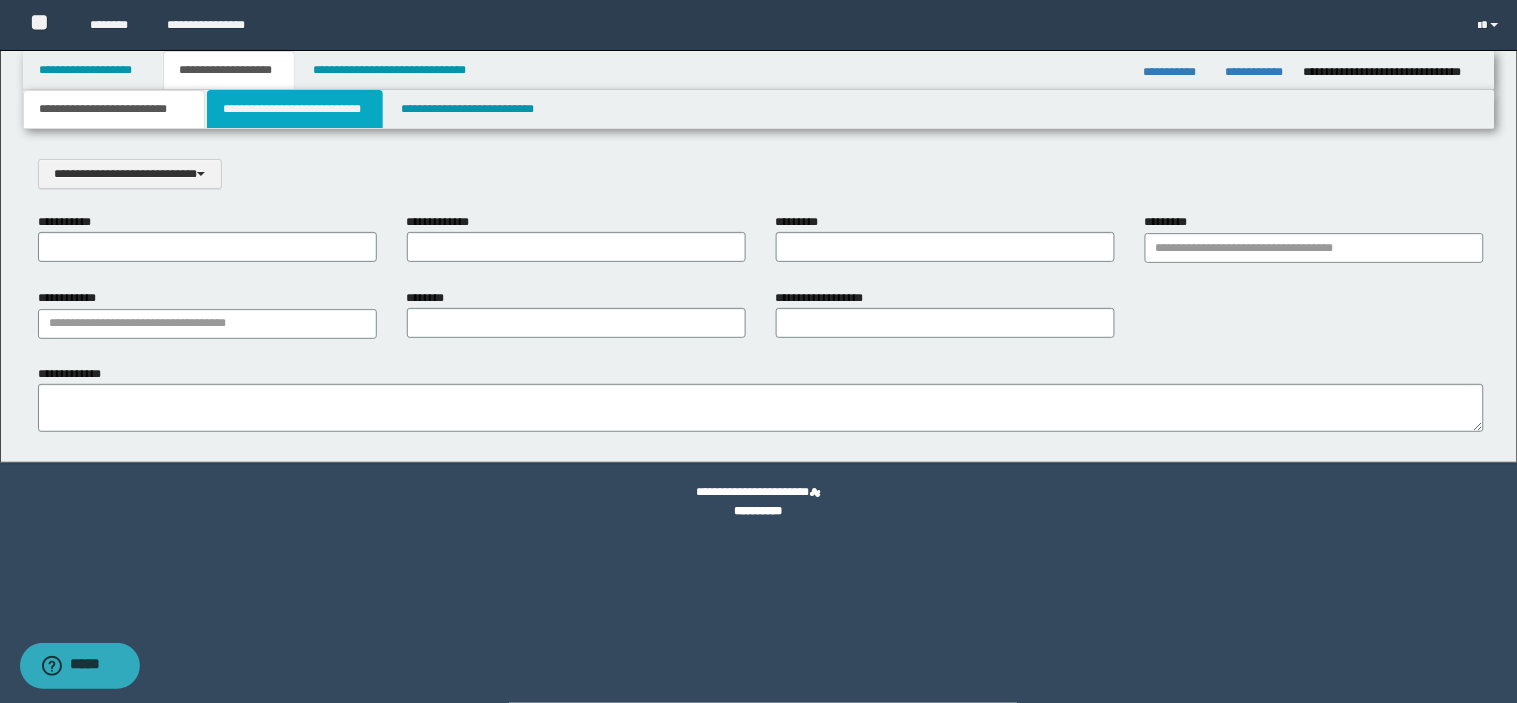 click on "**********" at bounding box center (295, 109) 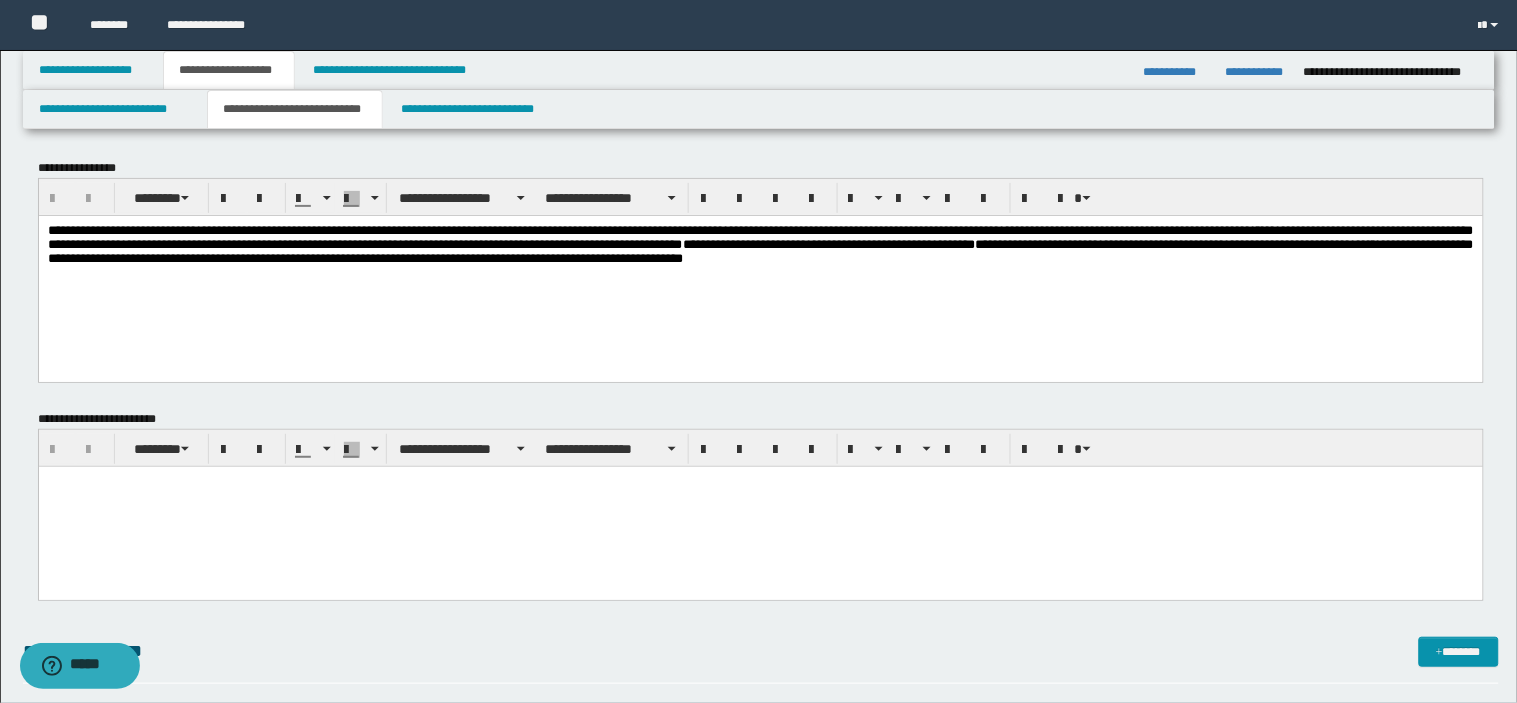 scroll, scrollTop: 0, scrollLeft: 0, axis: both 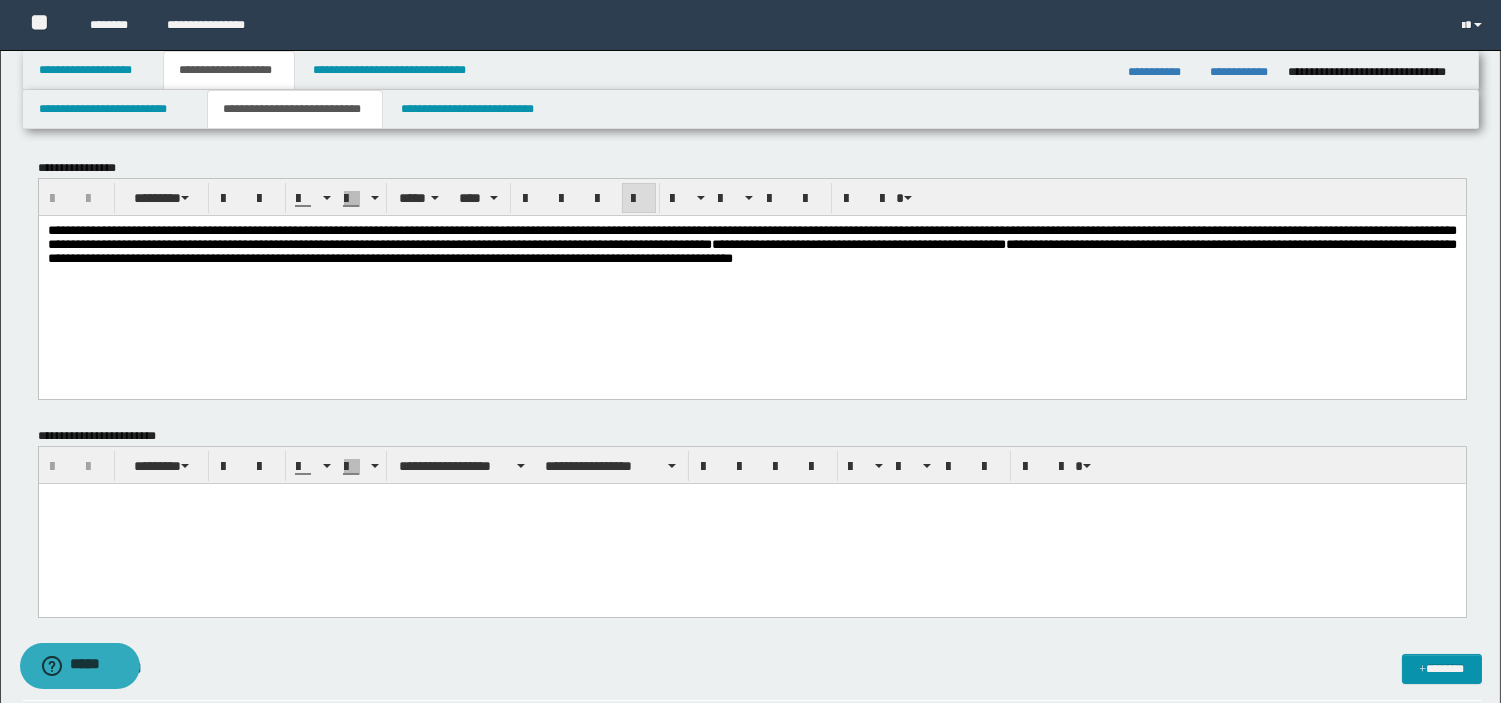 click on "**********" at bounding box center [751, 243] 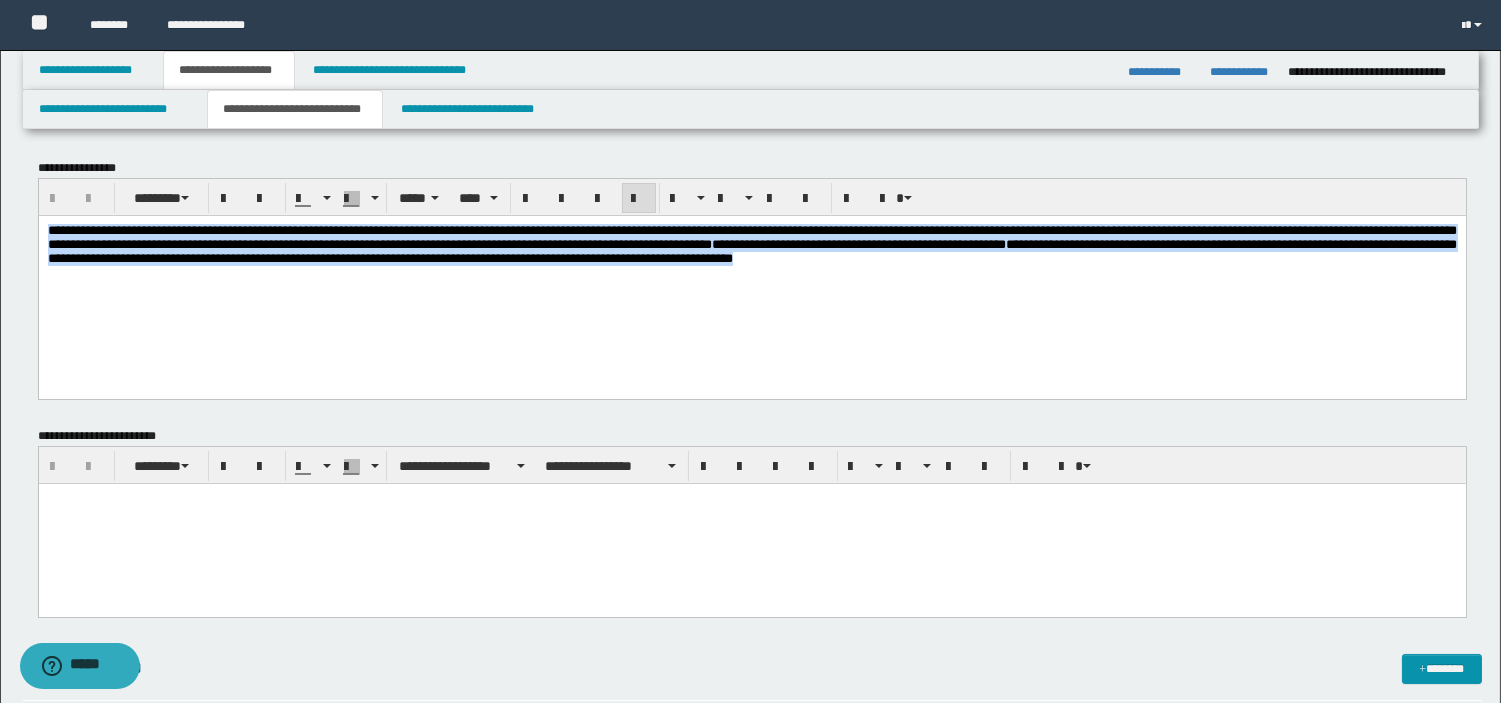 drag, startPoint x: 32, startPoint y: 254, endPoint x: 38, endPoint y: 372, distance: 118.15244 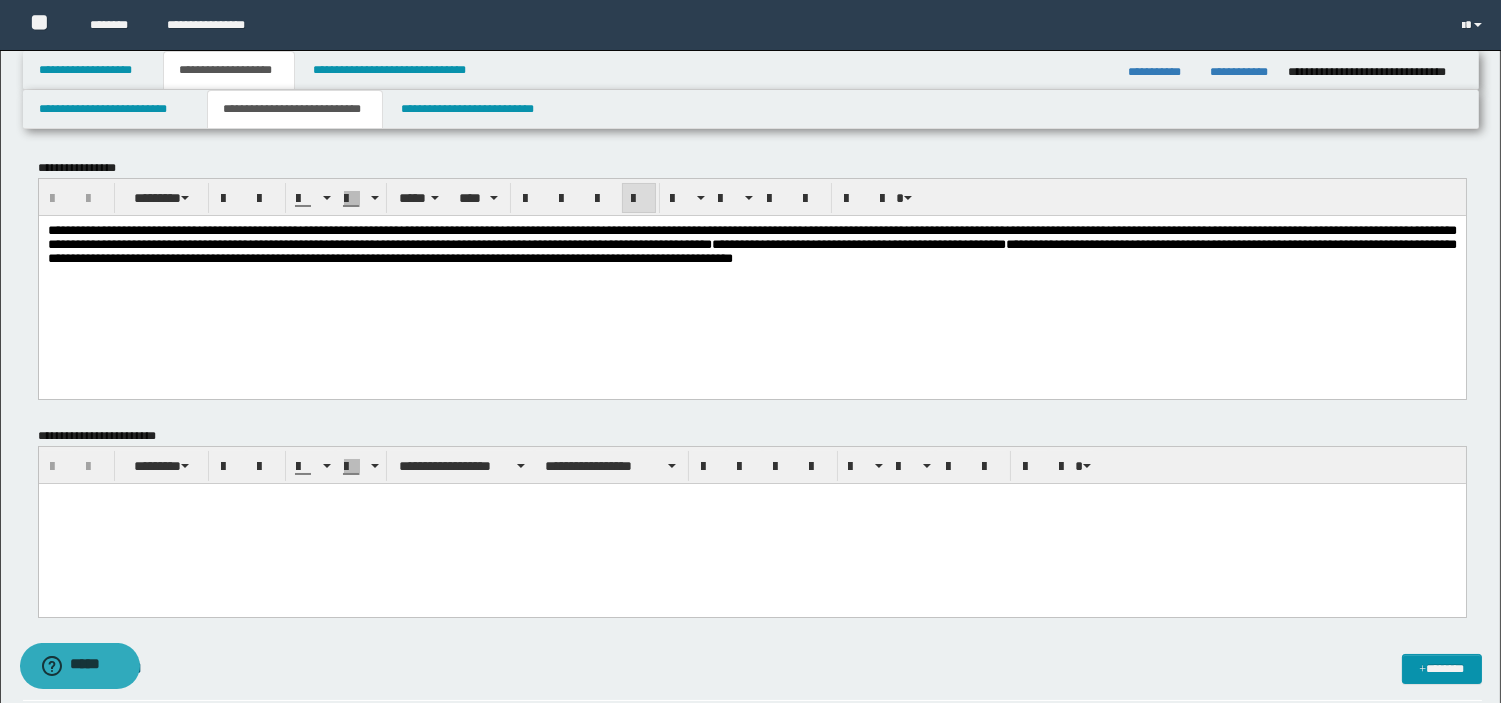 click on "**********" at bounding box center [751, 269] 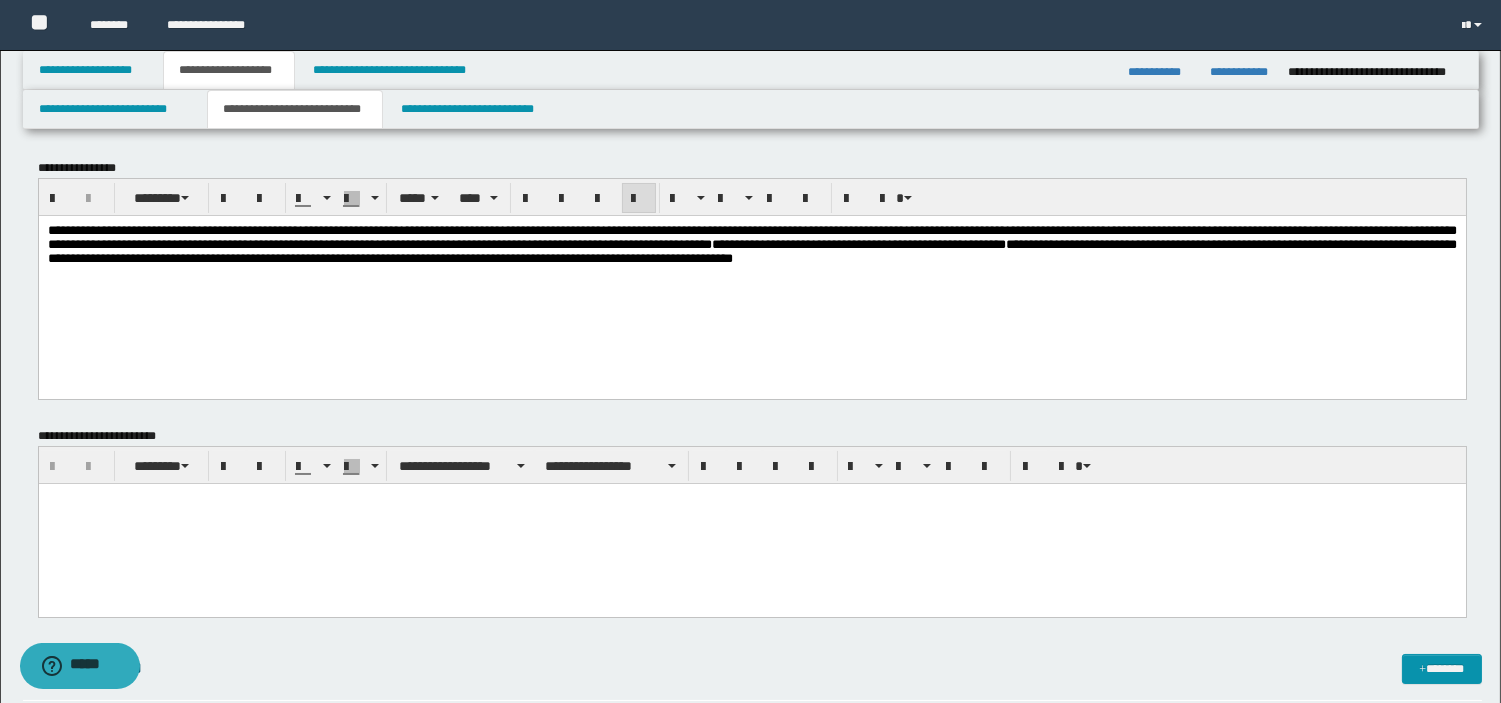 click at bounding box center [751, 524] 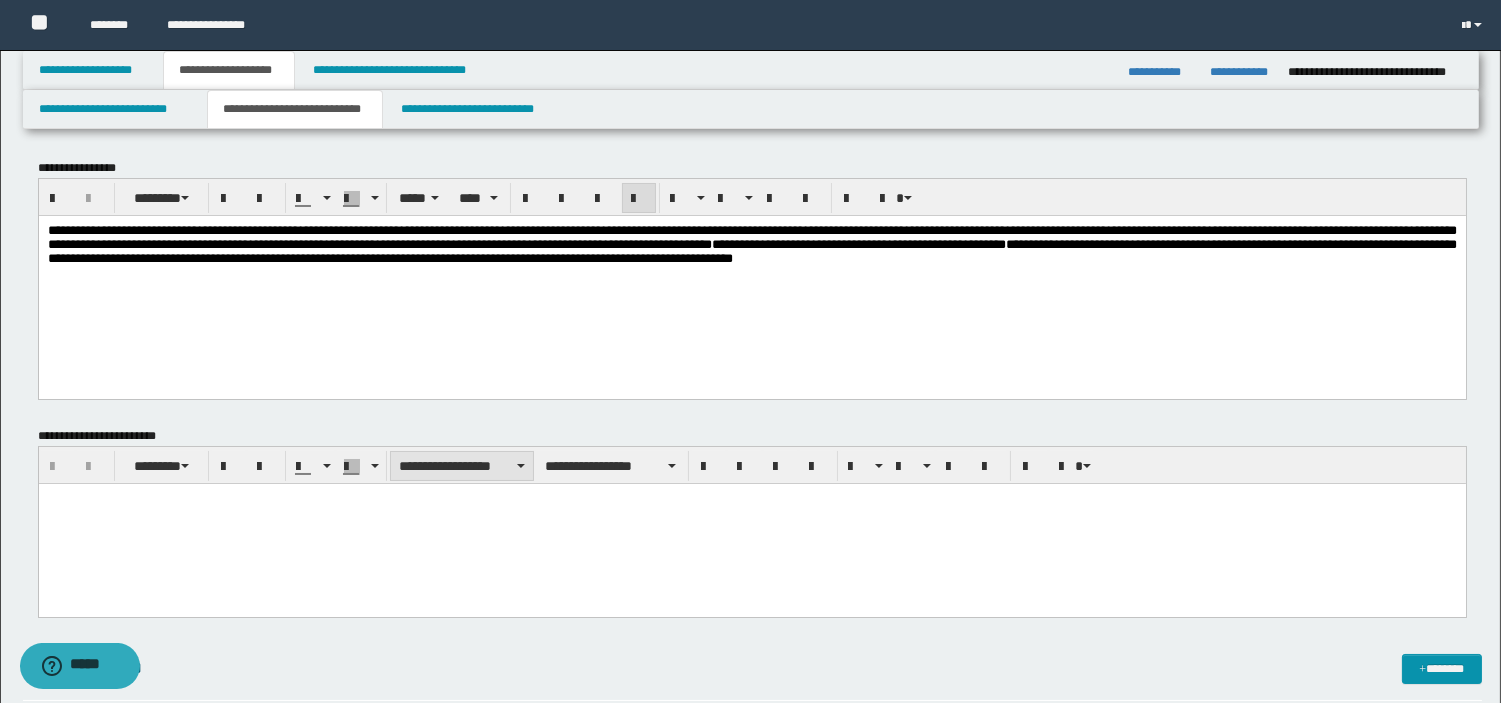paste 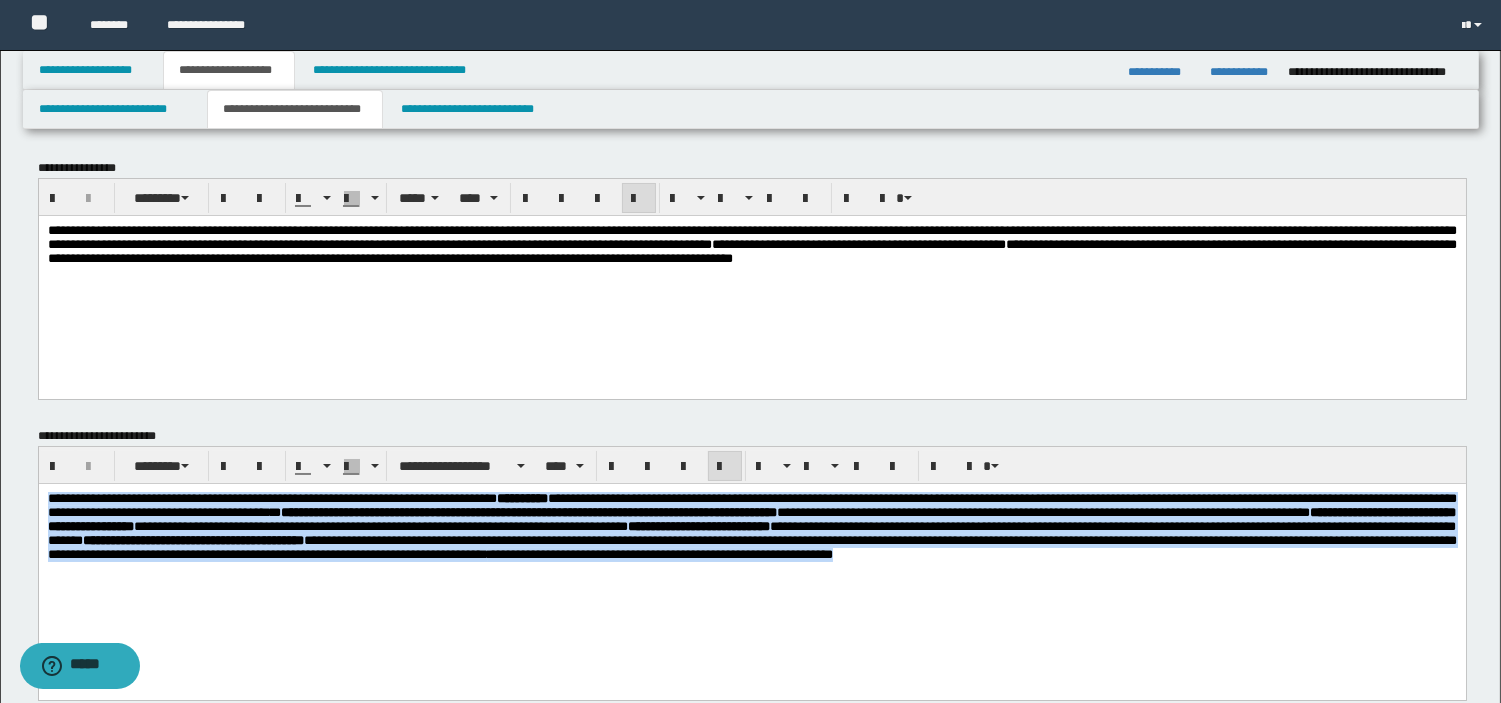 drag, startPoint x: 858, startPoint y: 600, endPoint x: 38, endPoint y: 825, distance: 850.3088 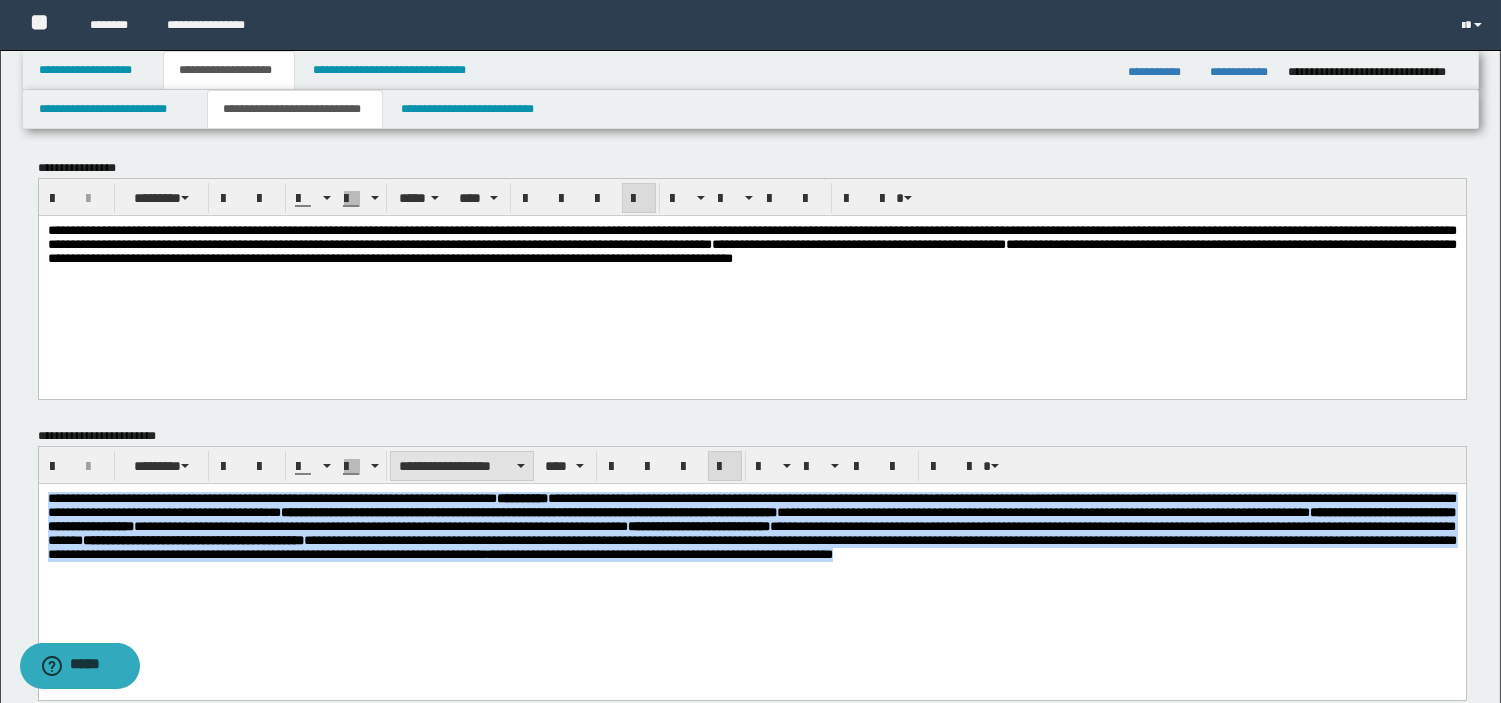 click on "**********" at bounding box center [462, 466] 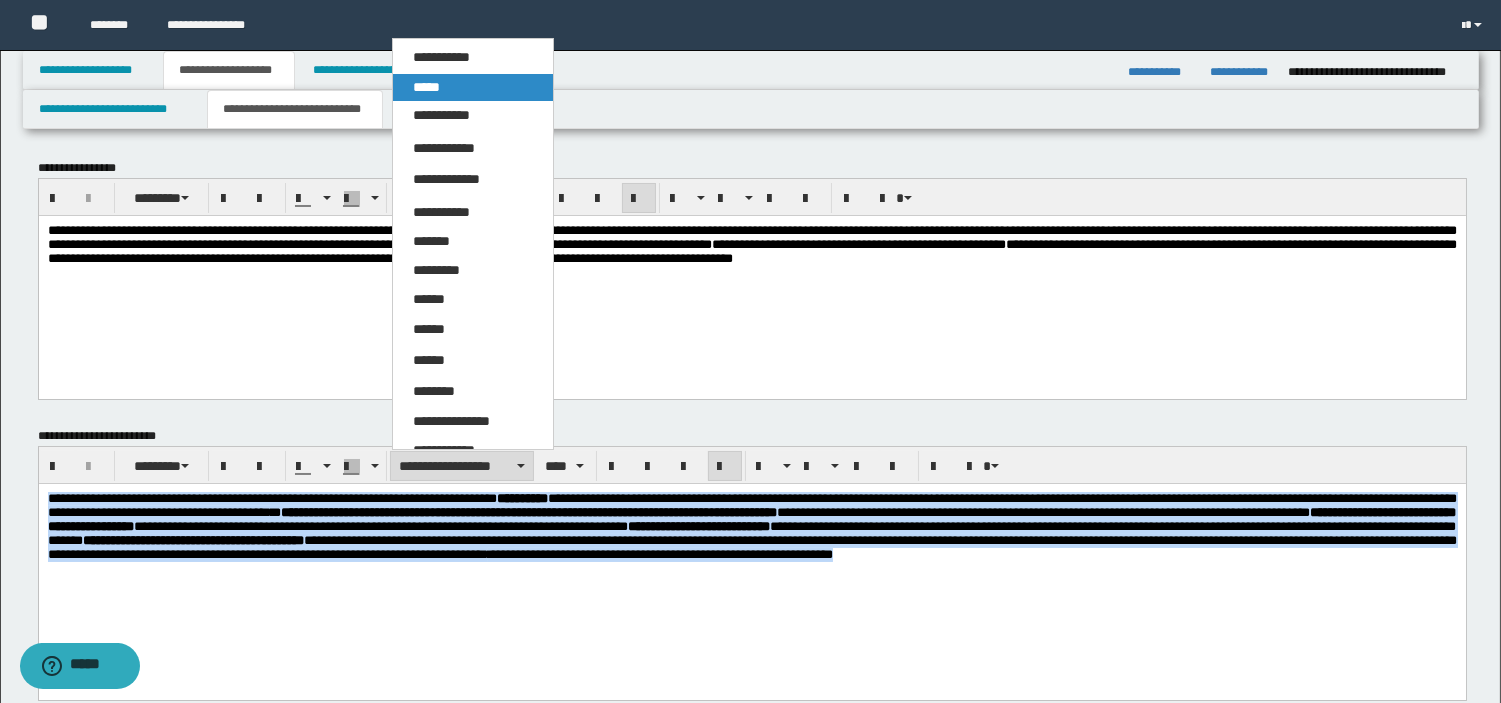 click on "*****" at bounding box center [473, 88] 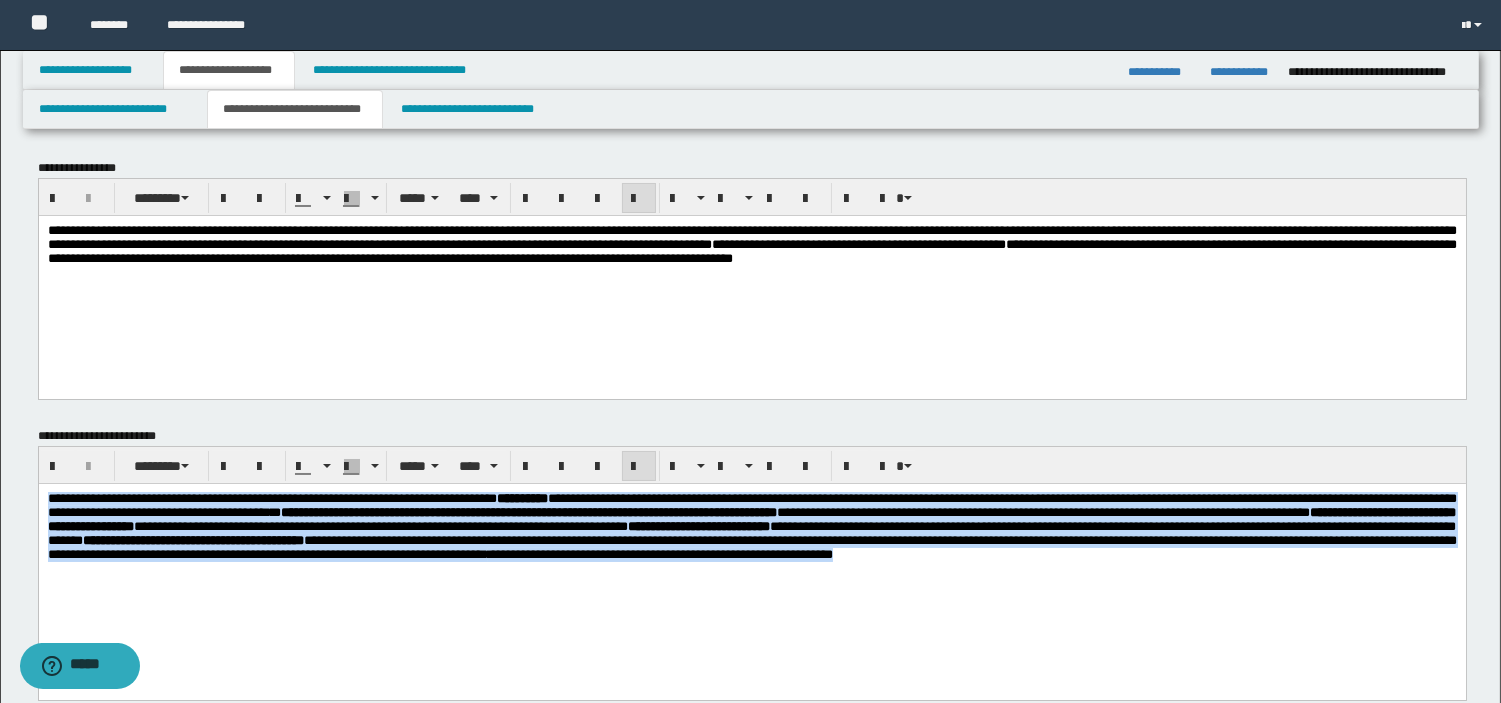 click on "**********" at bounding box center [751, 505] 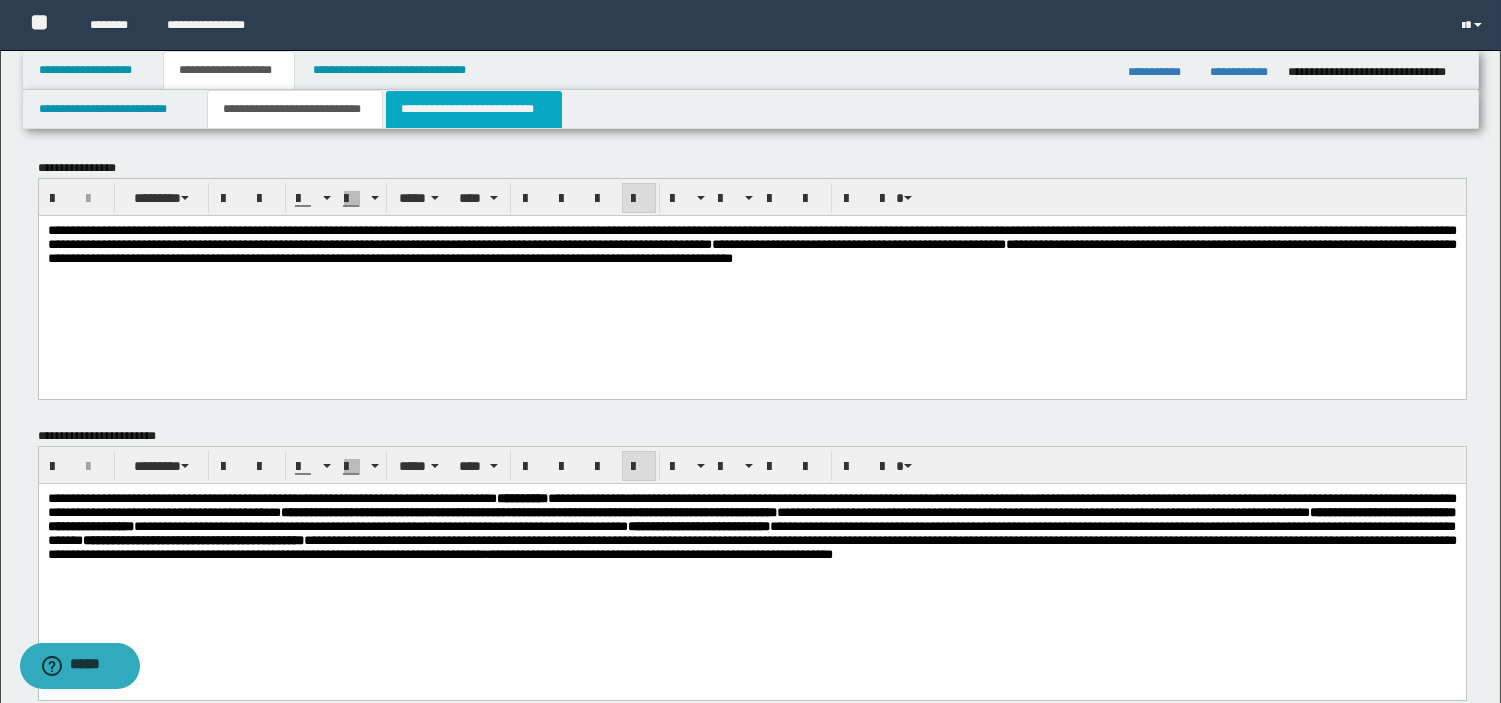 click on "**********" at bounding box center [474, 109] 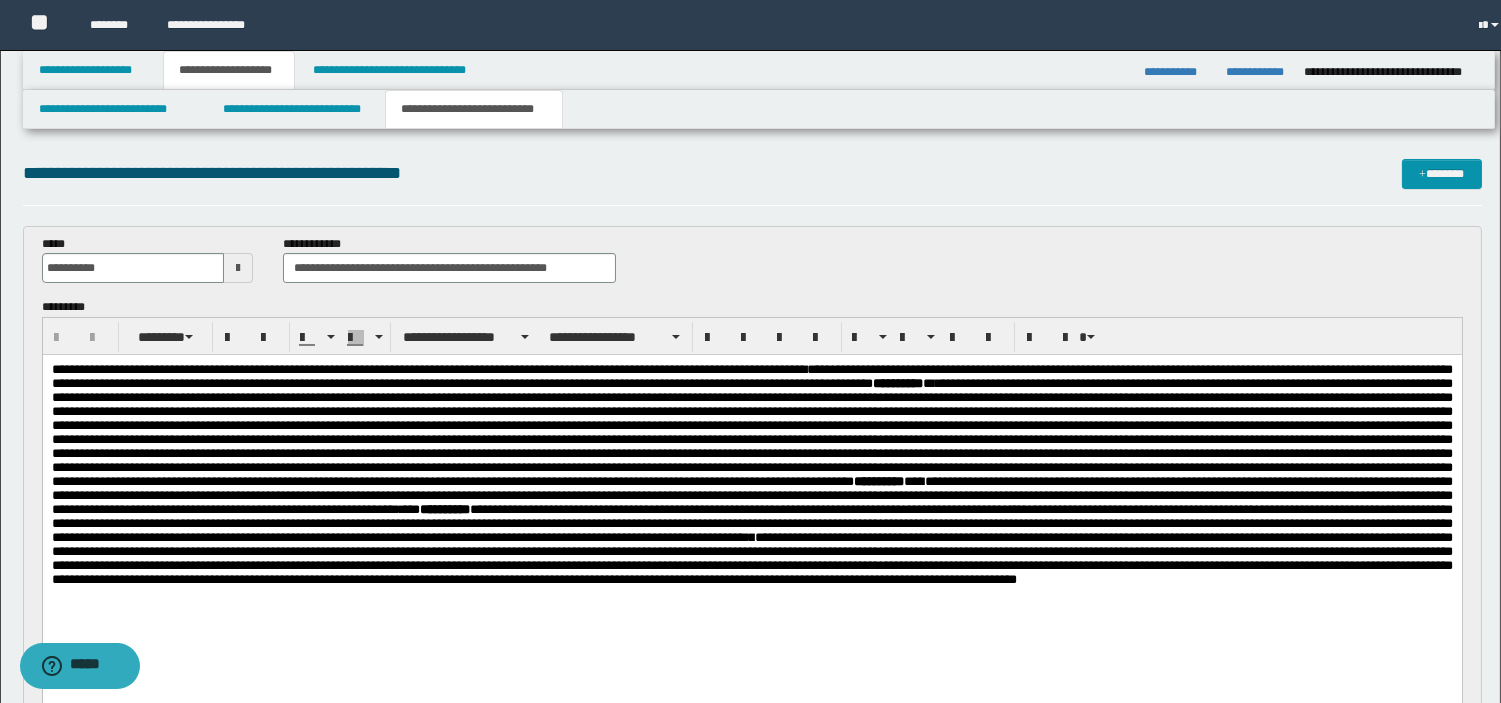 scroll, scrollTop: 0, scrollLeft: 0, axis: both 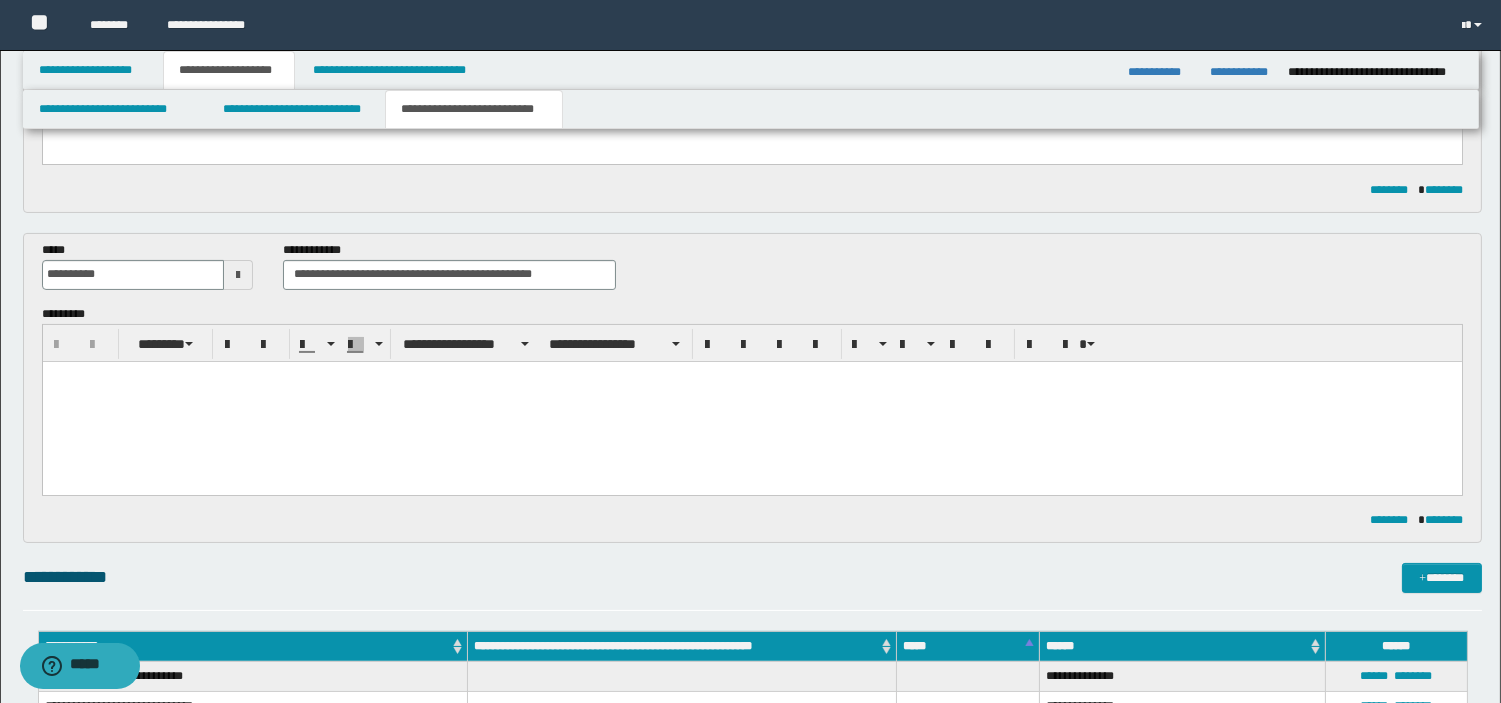 click at bounding box center (751, 401) 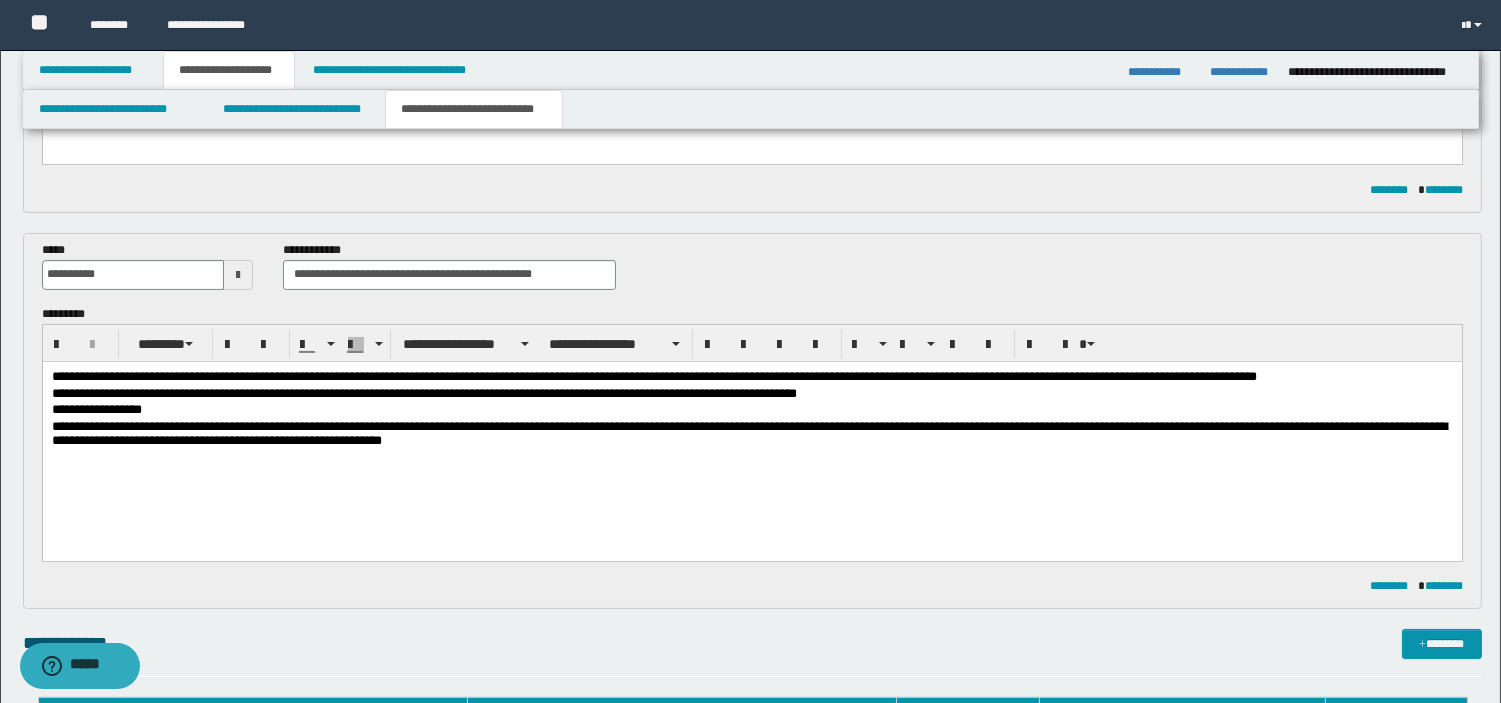 click on "**********" at bounding box center [751, 377] 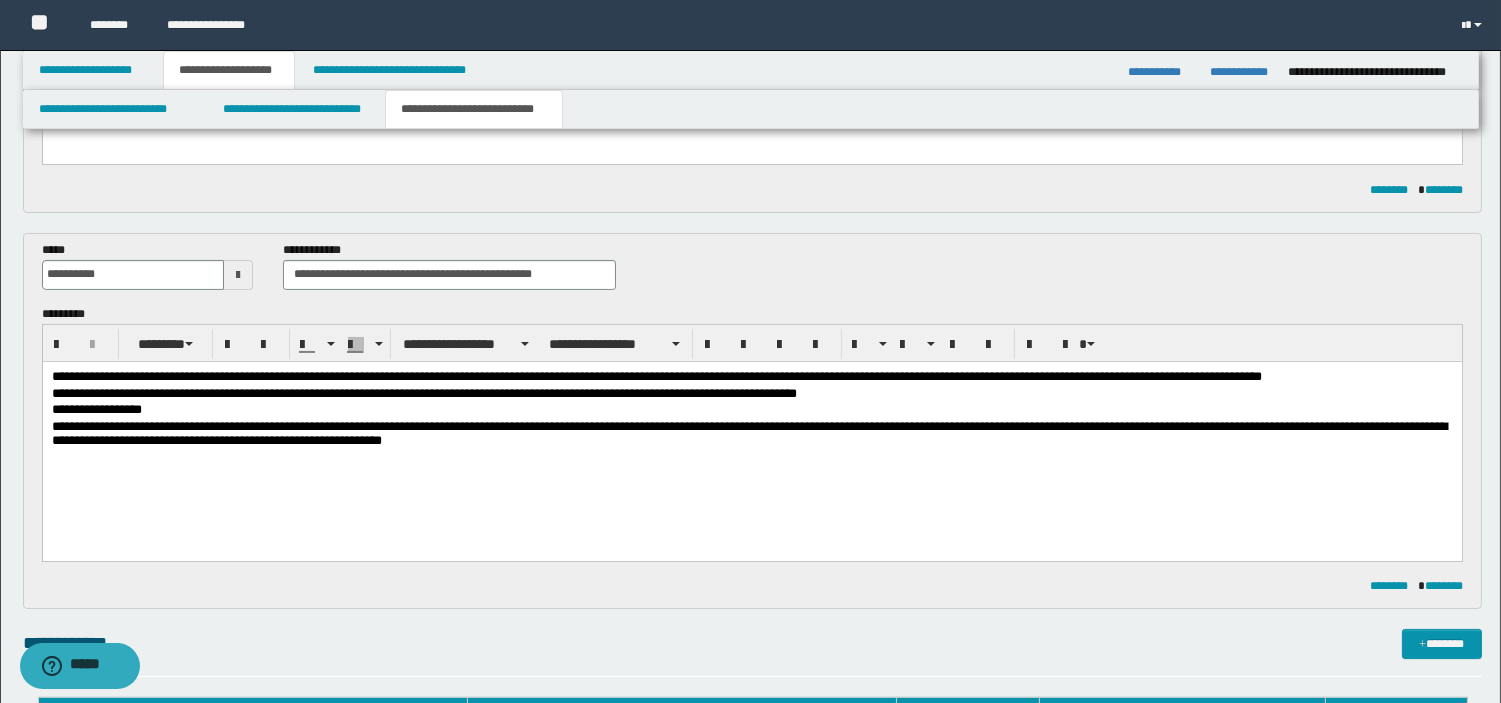 click on "**********" at bounding box center (751, 377) 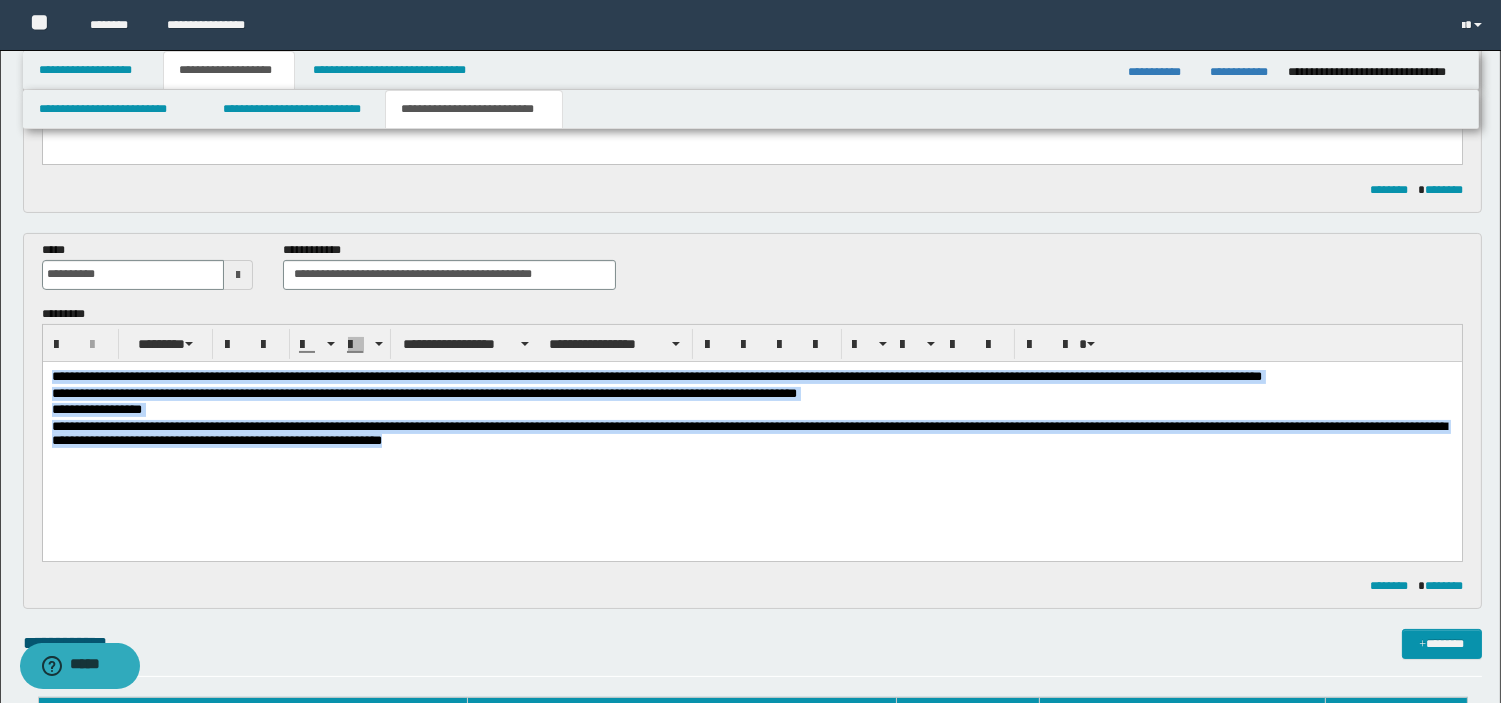 drag, startPoint x: 772, startPoint y: 462, endPoint x: -1, endPoint y: 315, distance: 786.8532 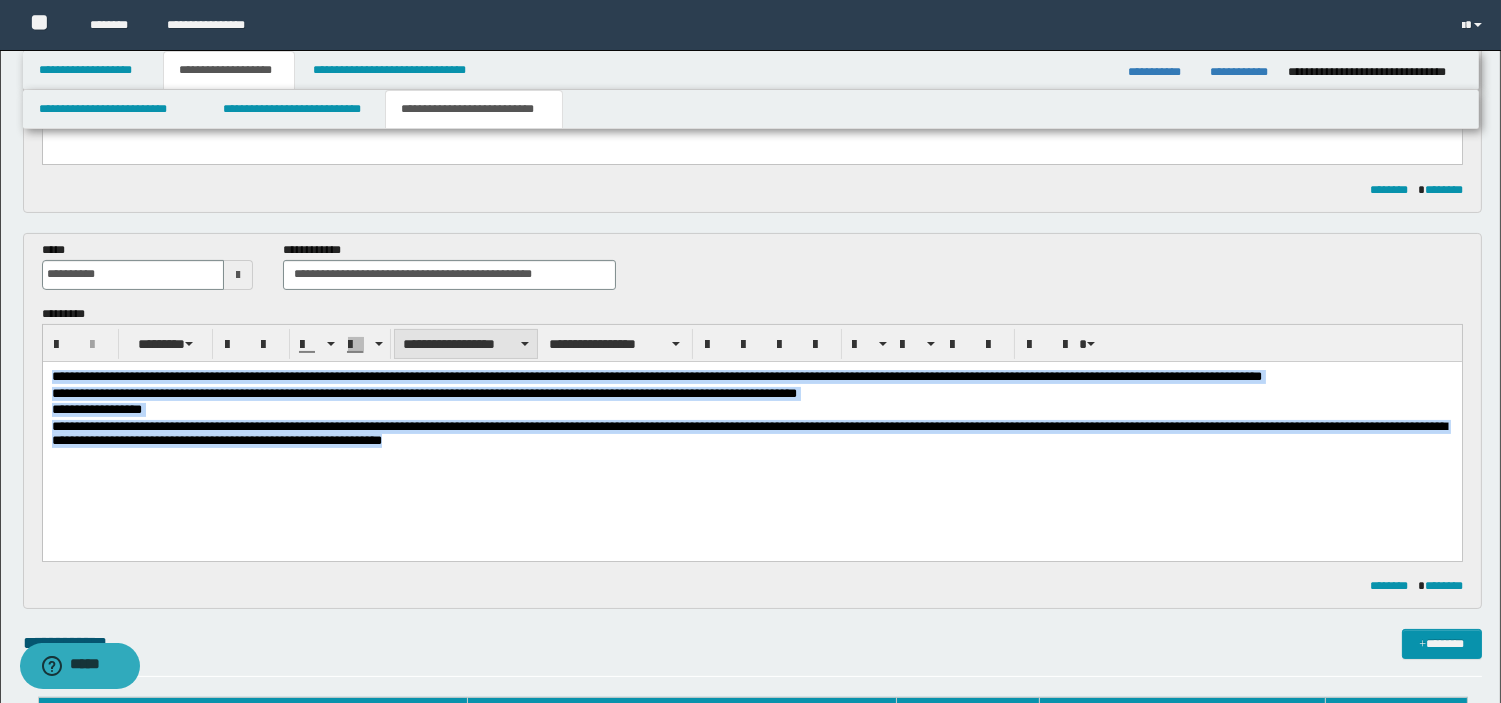 click on "**********" at bounding box center (466, 344) 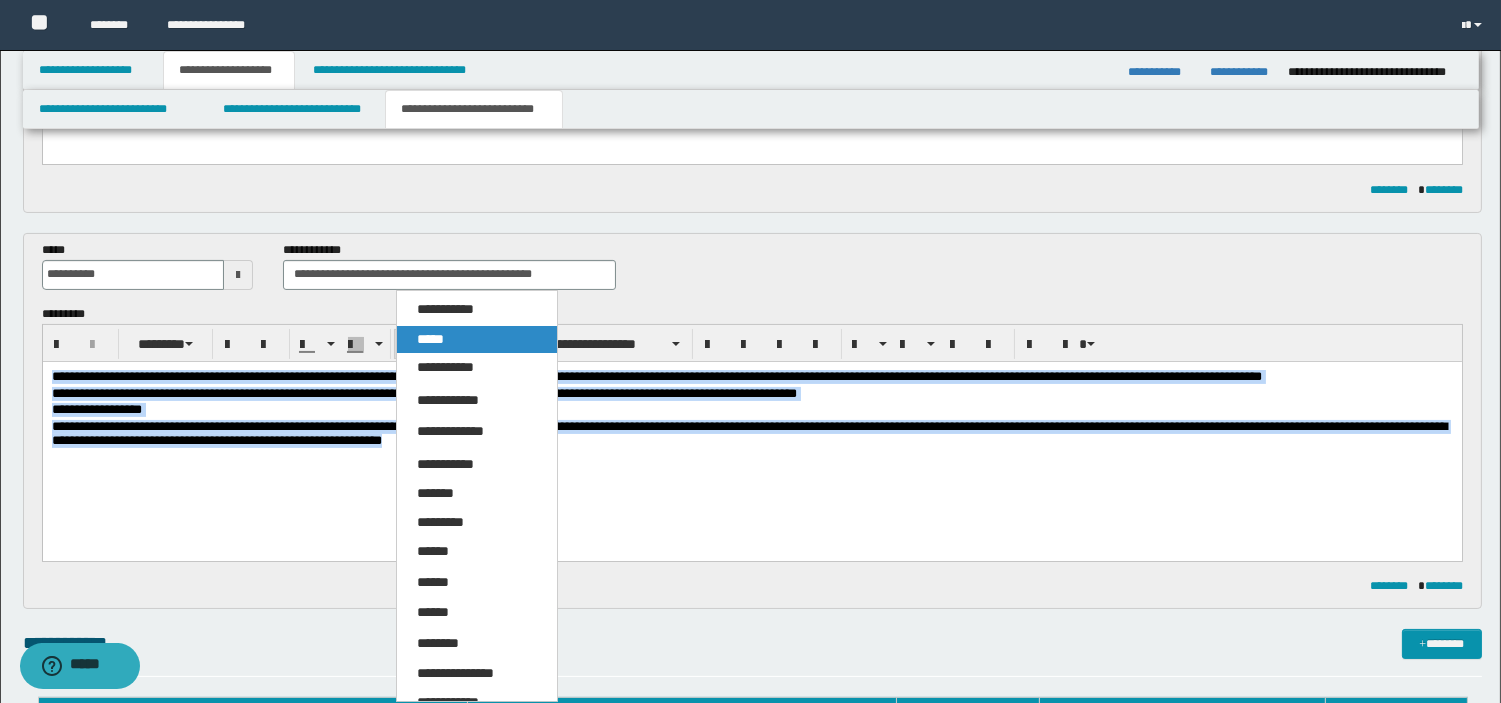 click on "*****" at bounding box center [477, 340] 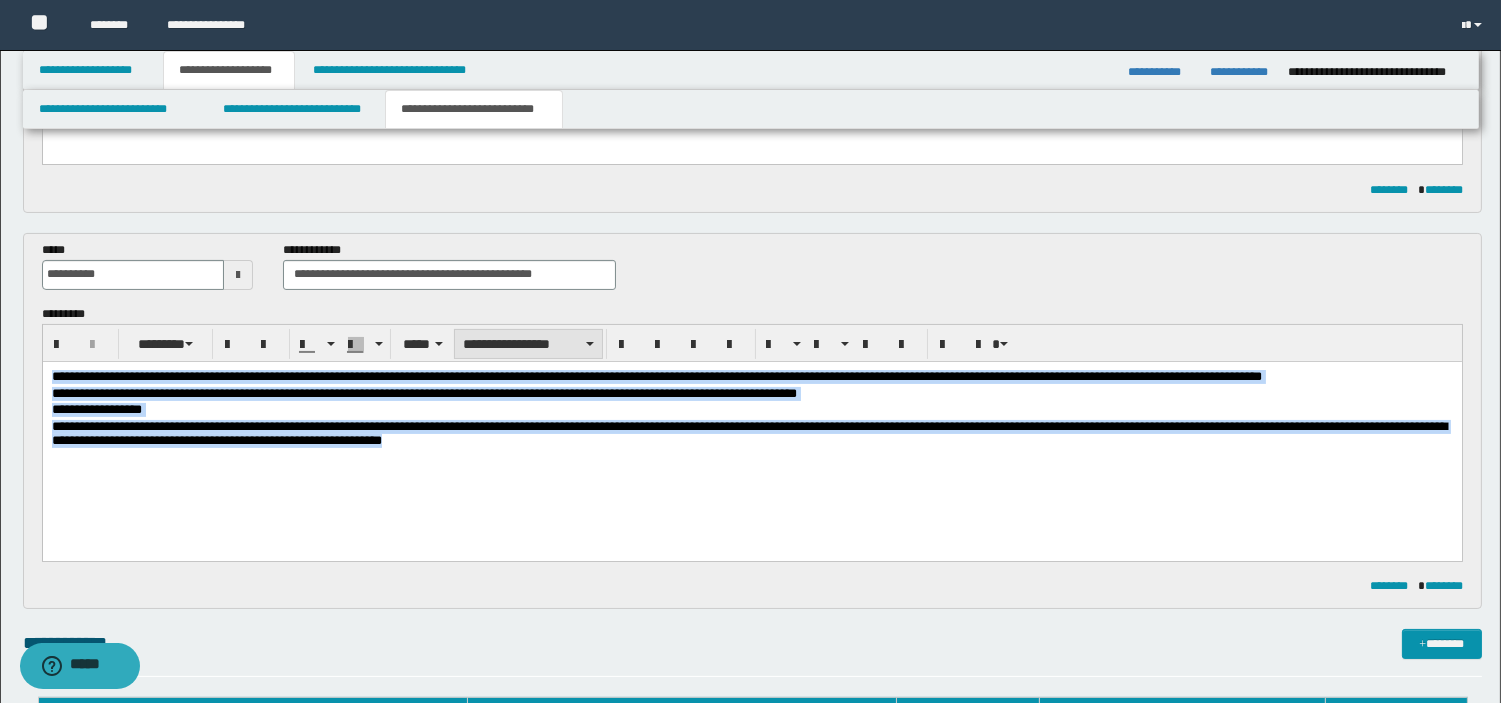 click on "**********" at bounding box center [528, 344] 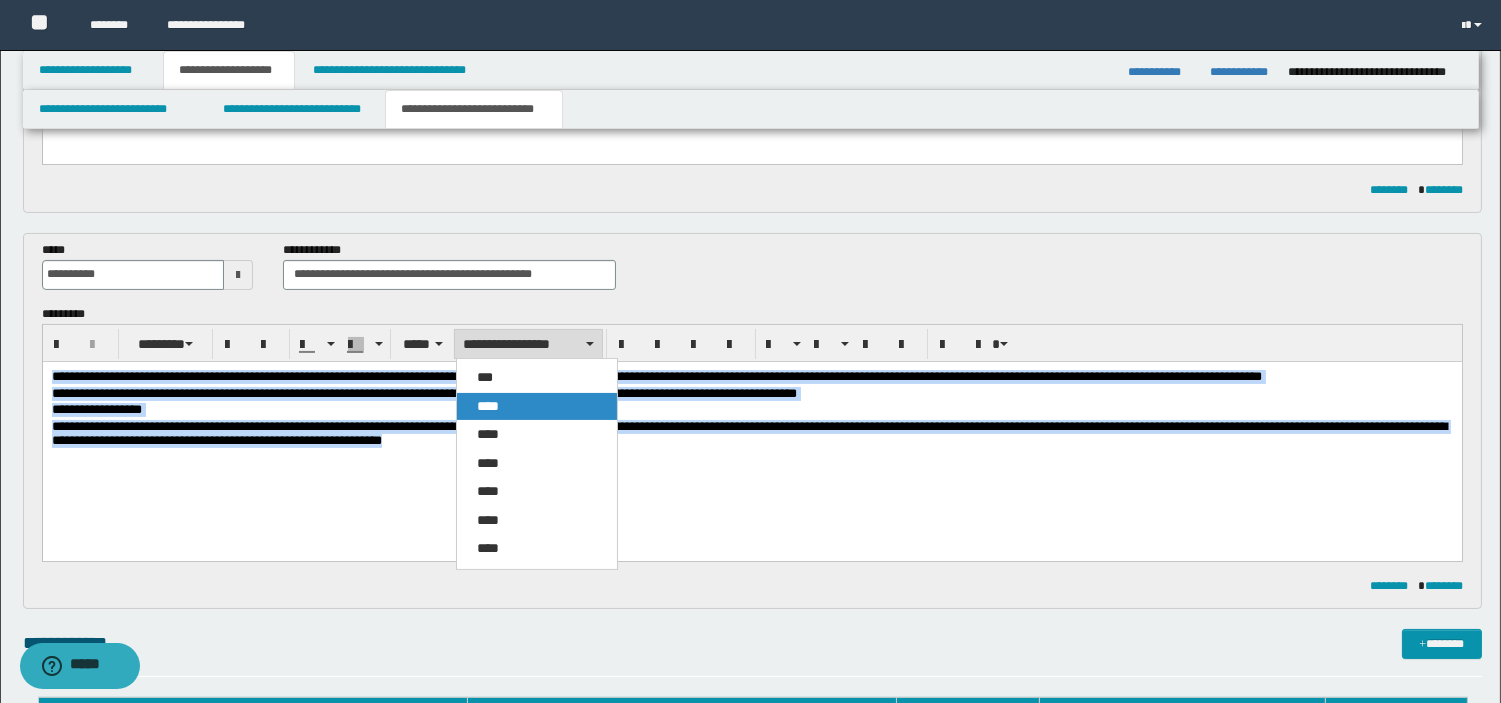 click on "****" at bounding box center (537, 407) 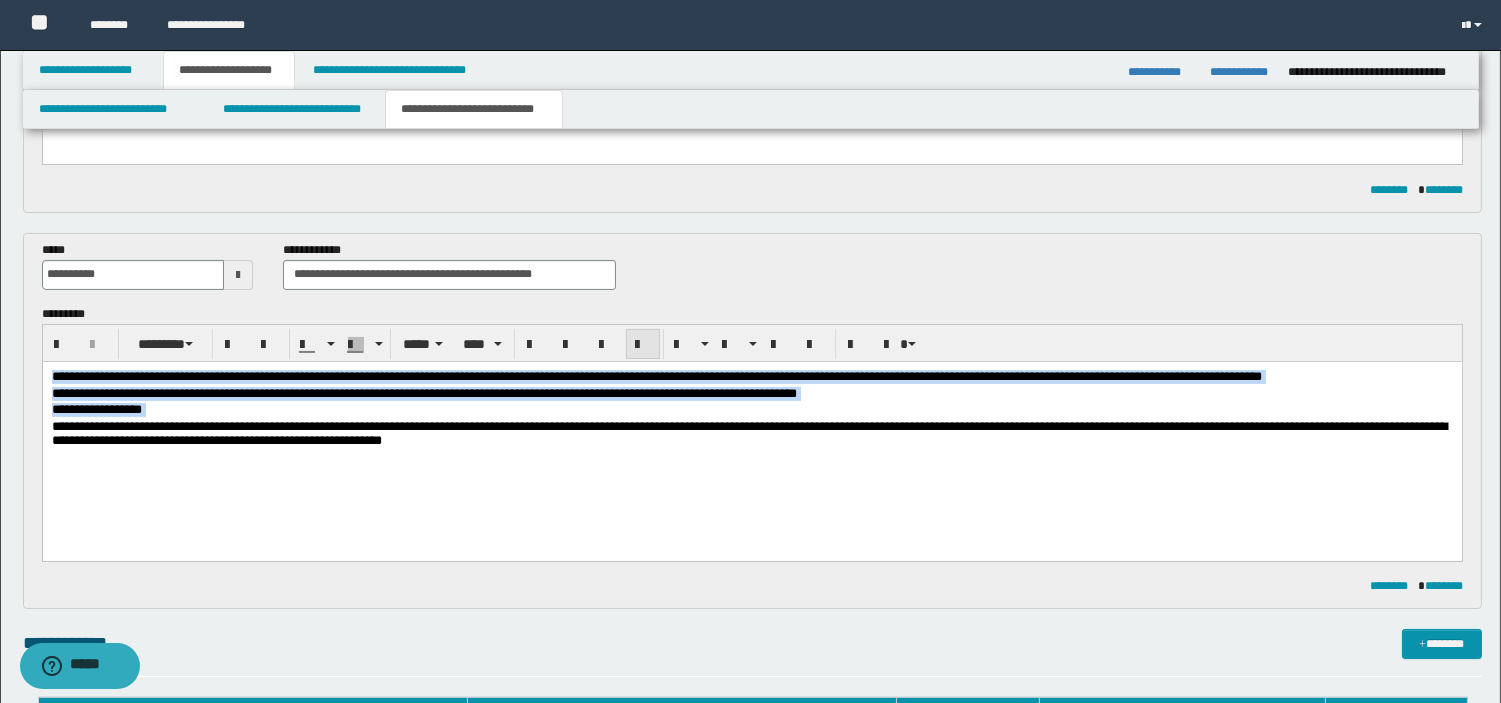 click at bounding box center [643, 345] 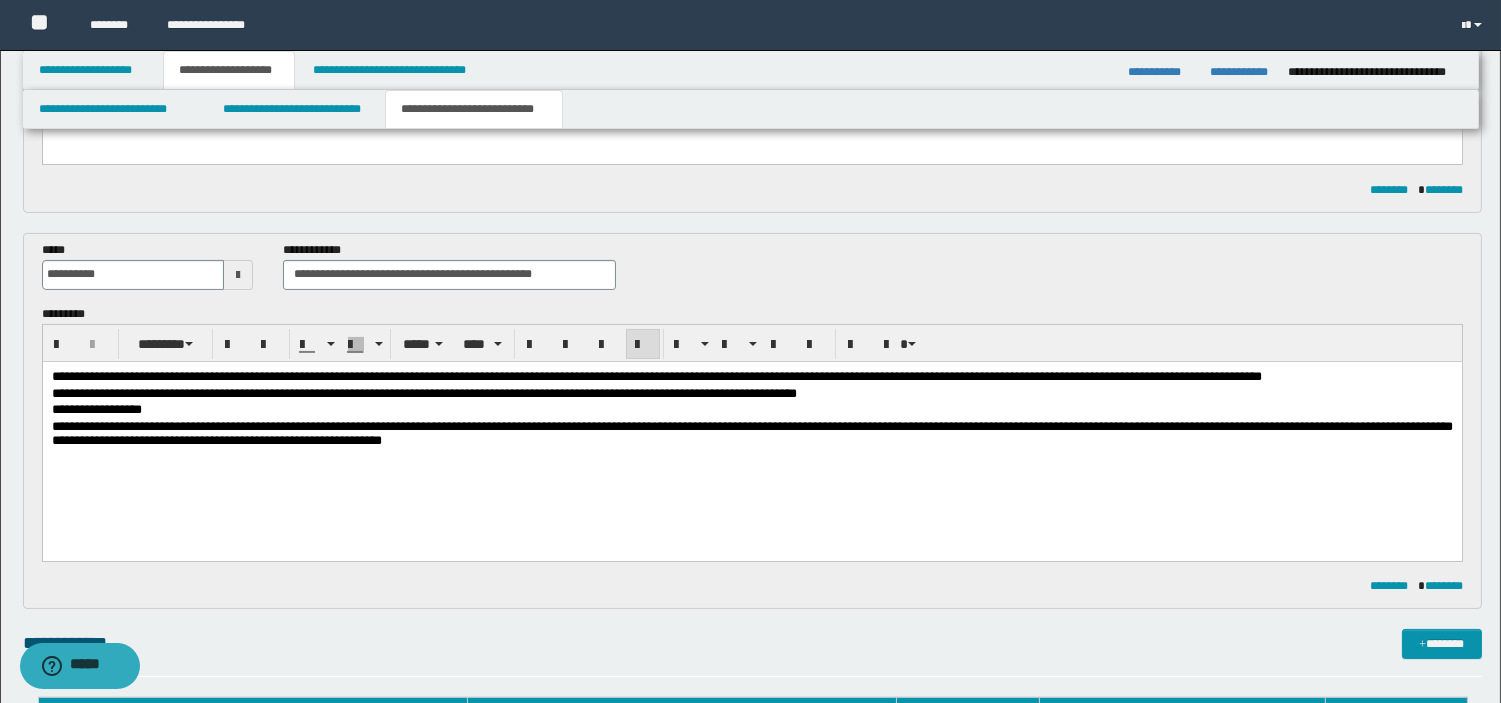 click on "**********" at bounding box center (751, 435) 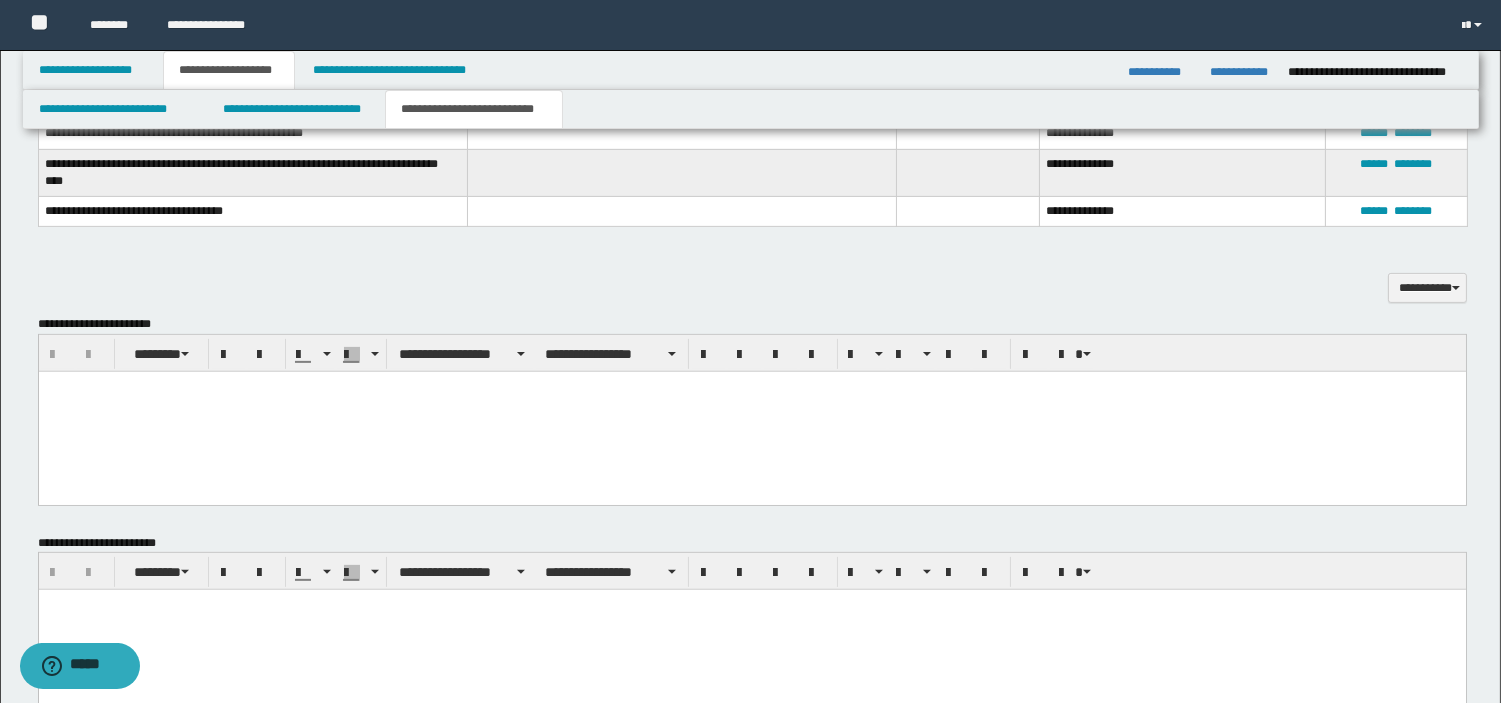 scroll, scrollTop: 1230, scrollLeft: 0, axis: vertical 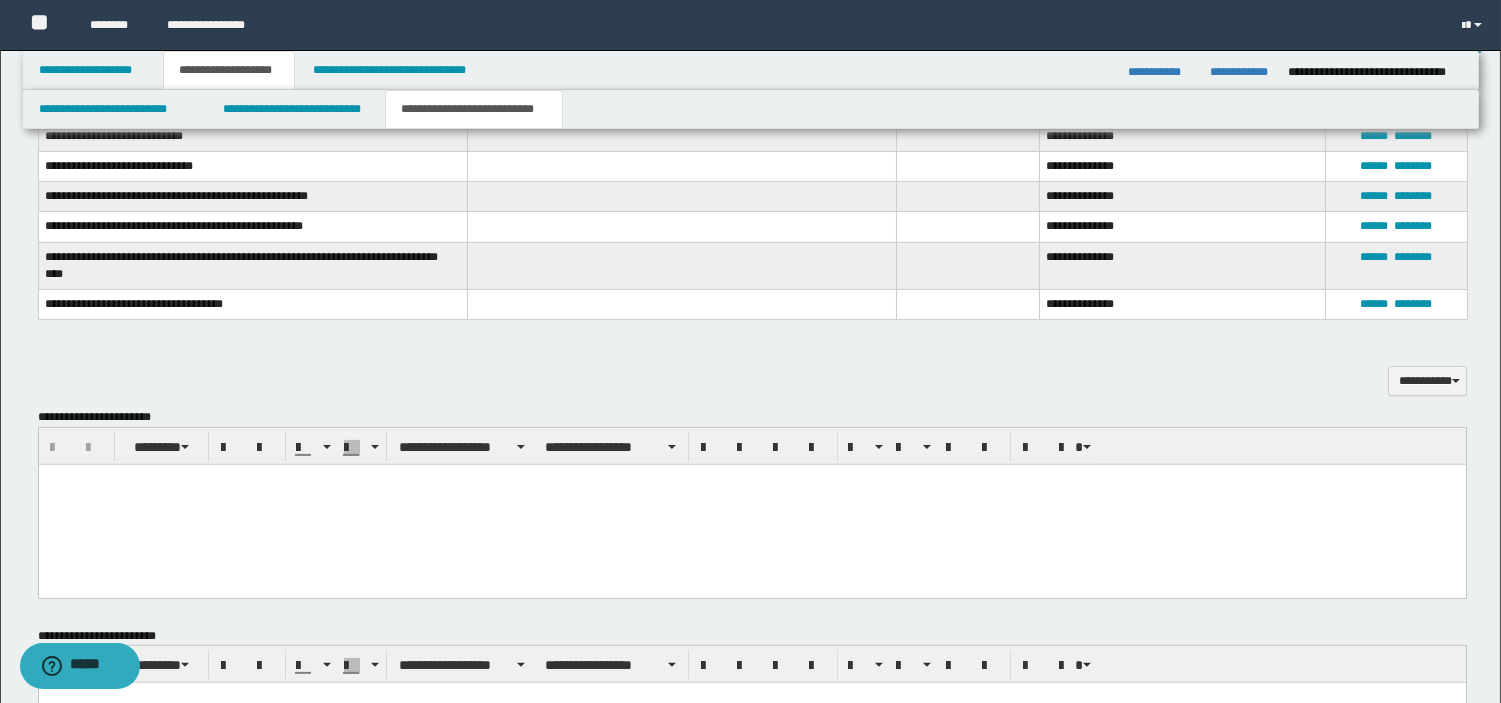 click at bounding box center [751, 505] 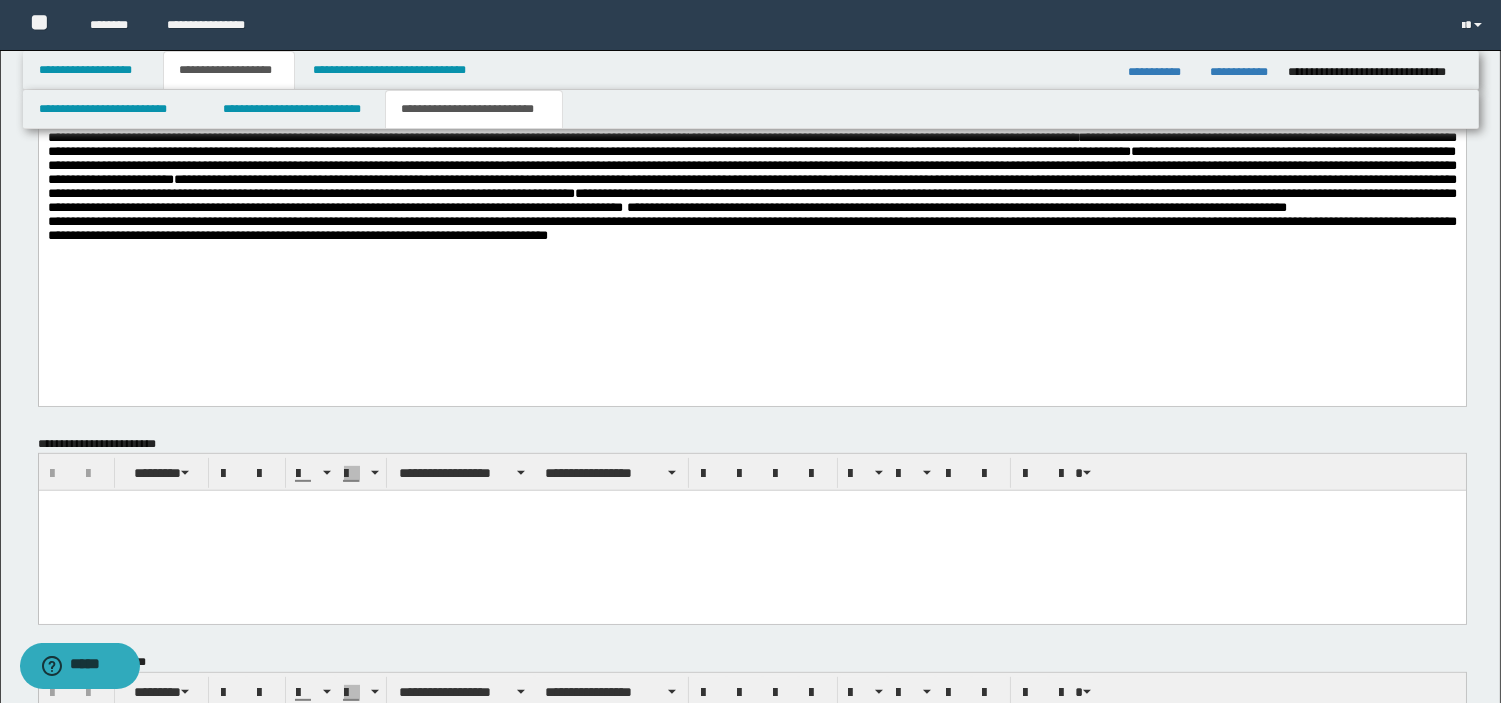 scroll, scrollTop: 1581, scrollLeft: 0, axis: vertical 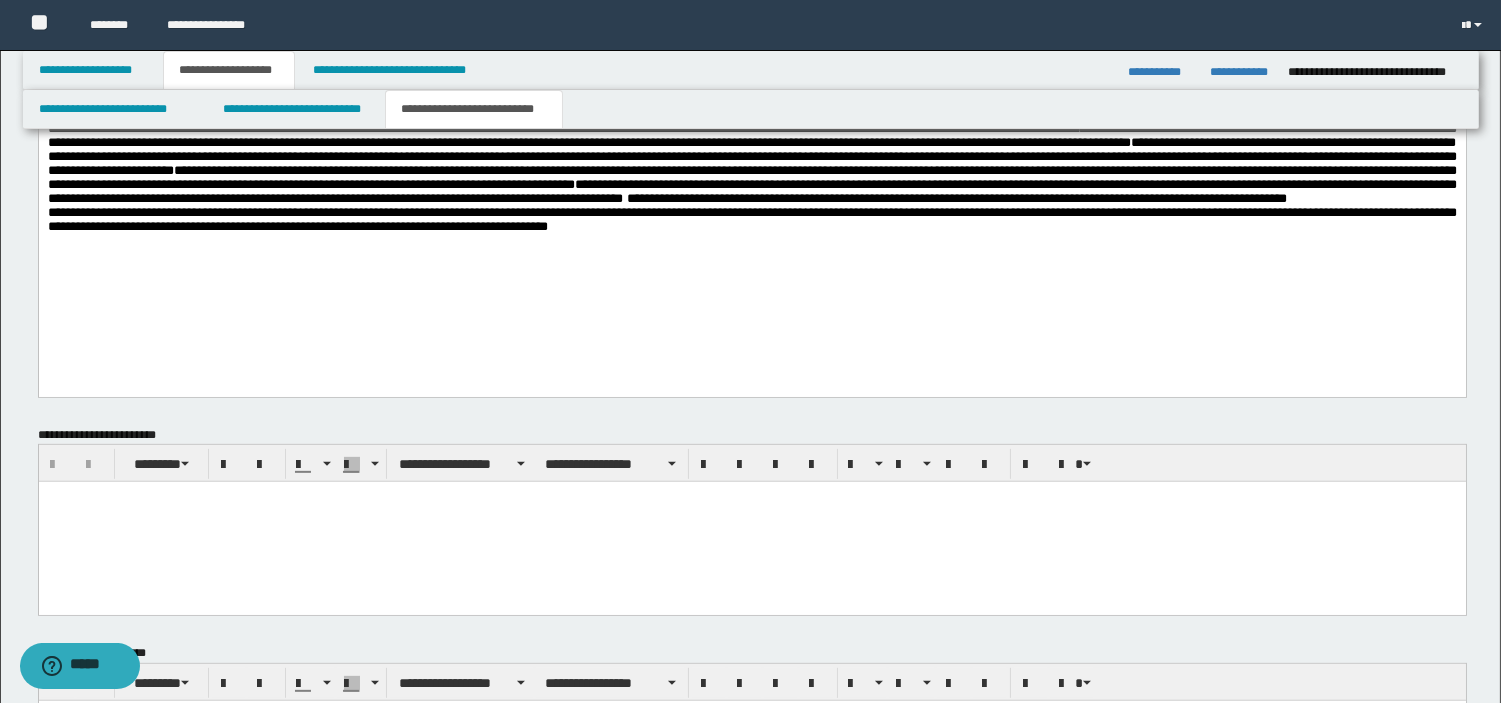 drag, startPoint x: 1498, startPoint y: 518, endPoint x: 1516, endPoint y: 577, distance: 61.68468 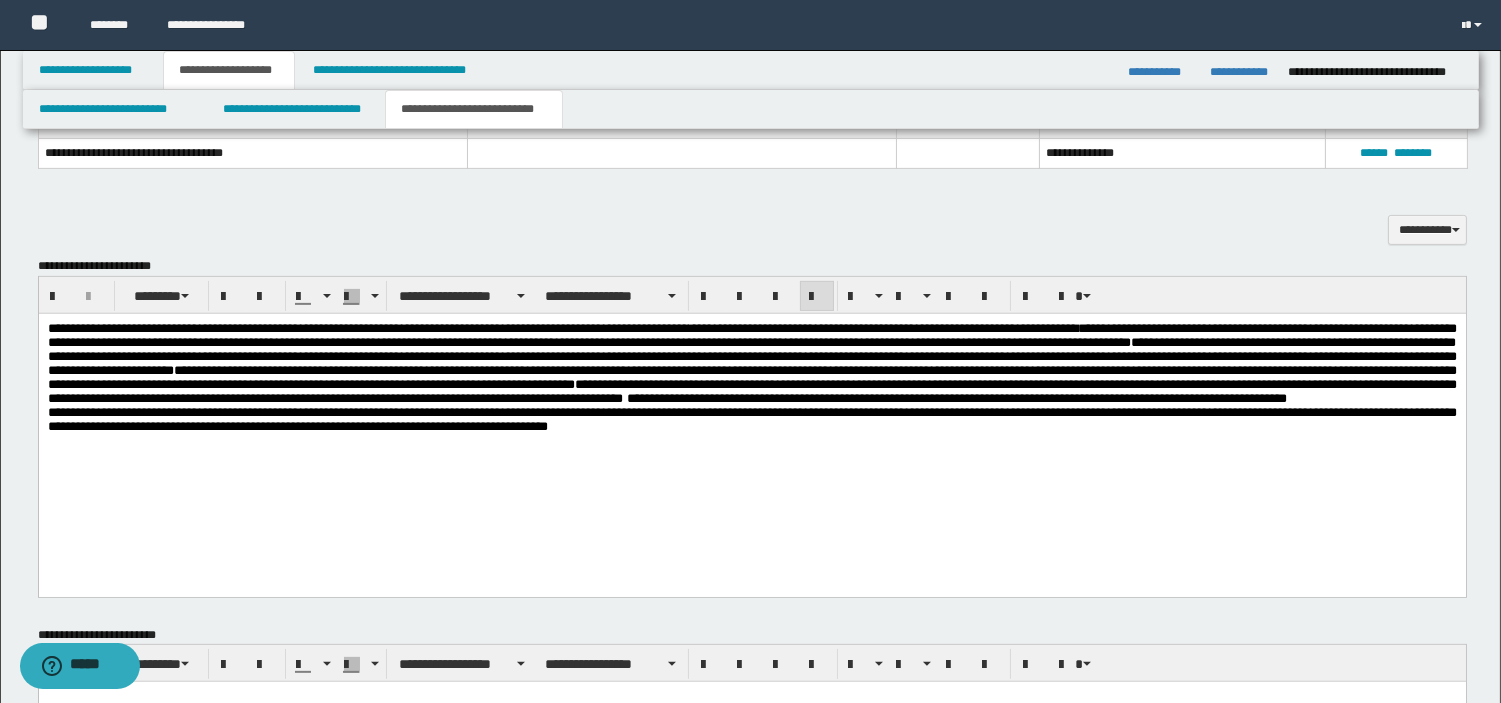 scroll, scrollTop: 1398, scrollLeft: 0, axis: vertical 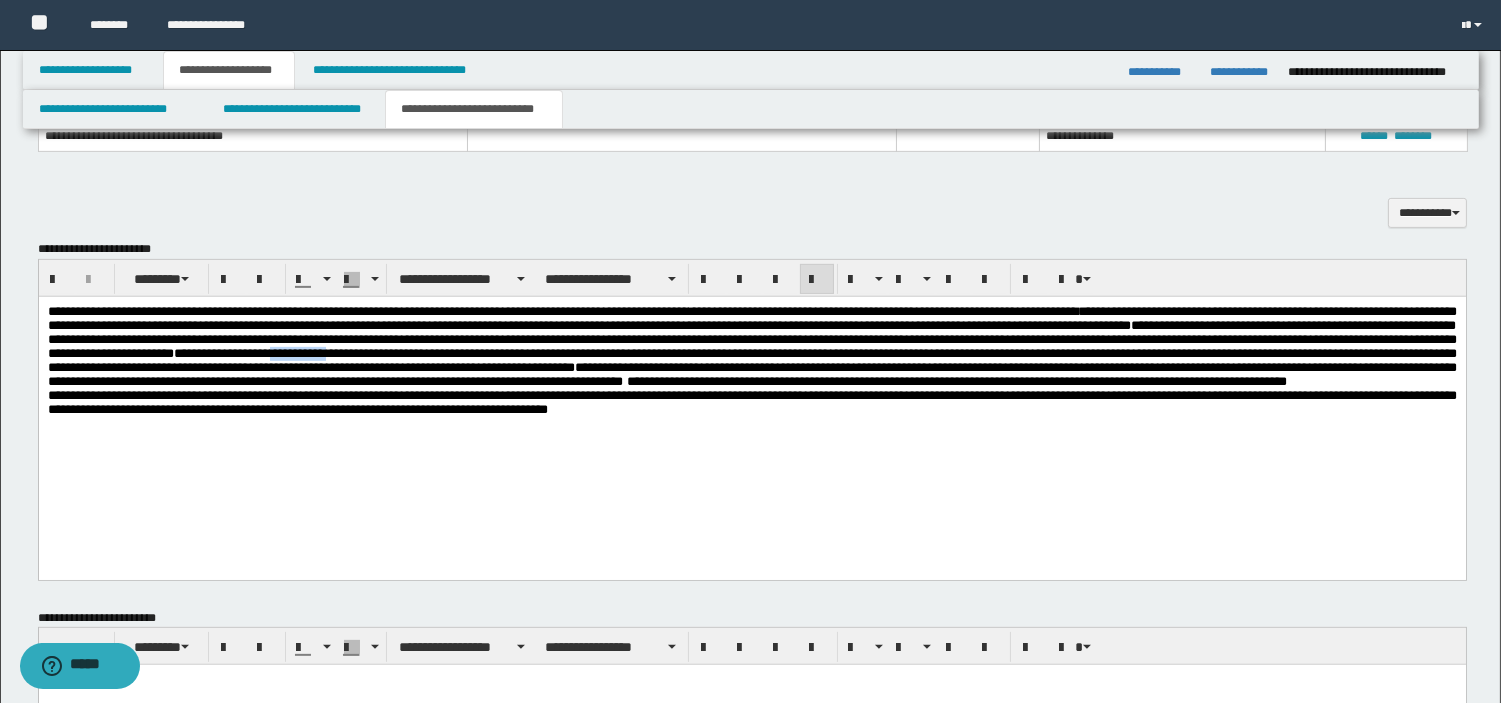 drag, startPoint x: 1121, startPoint y: 362, endPoint x: 1221, endPoint y: 364, distance: 100.02 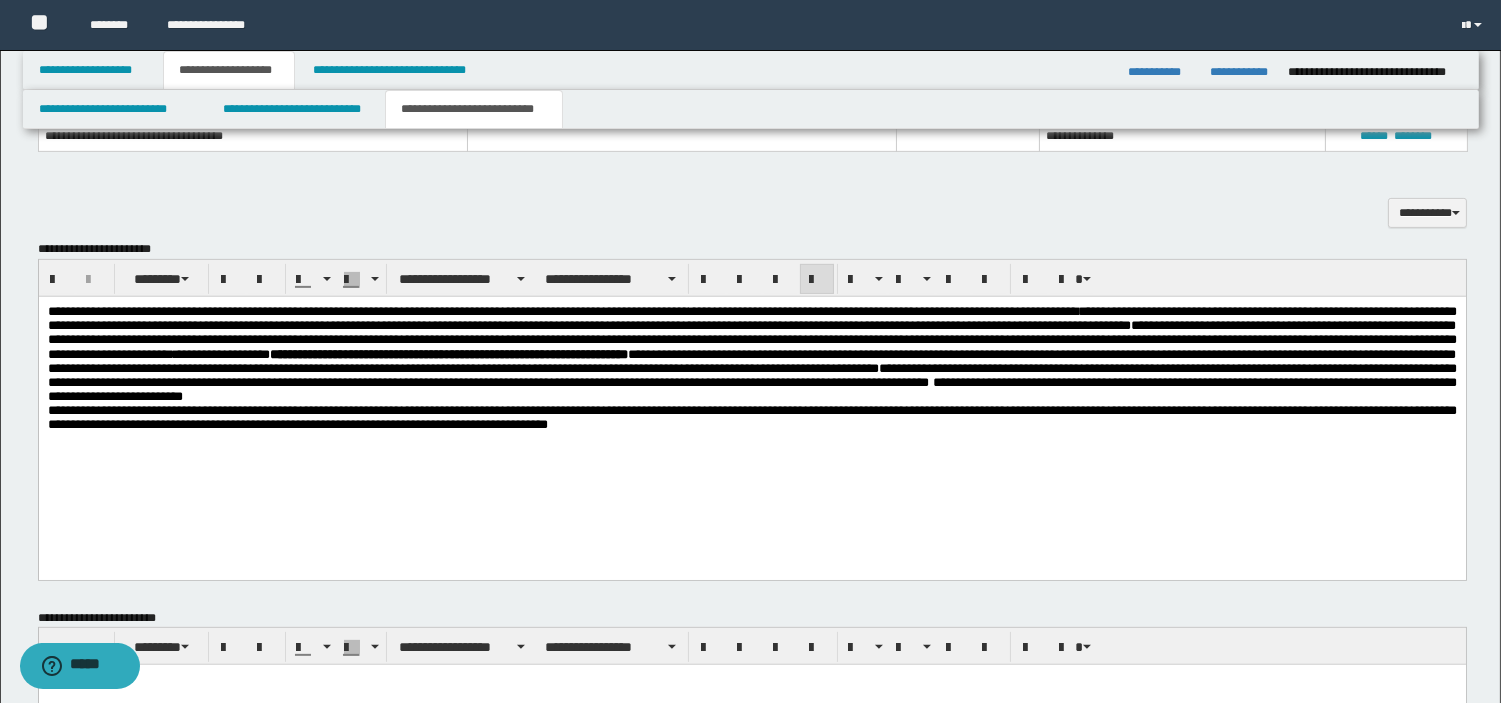 click on "**********" at bounding box center [751, 340] 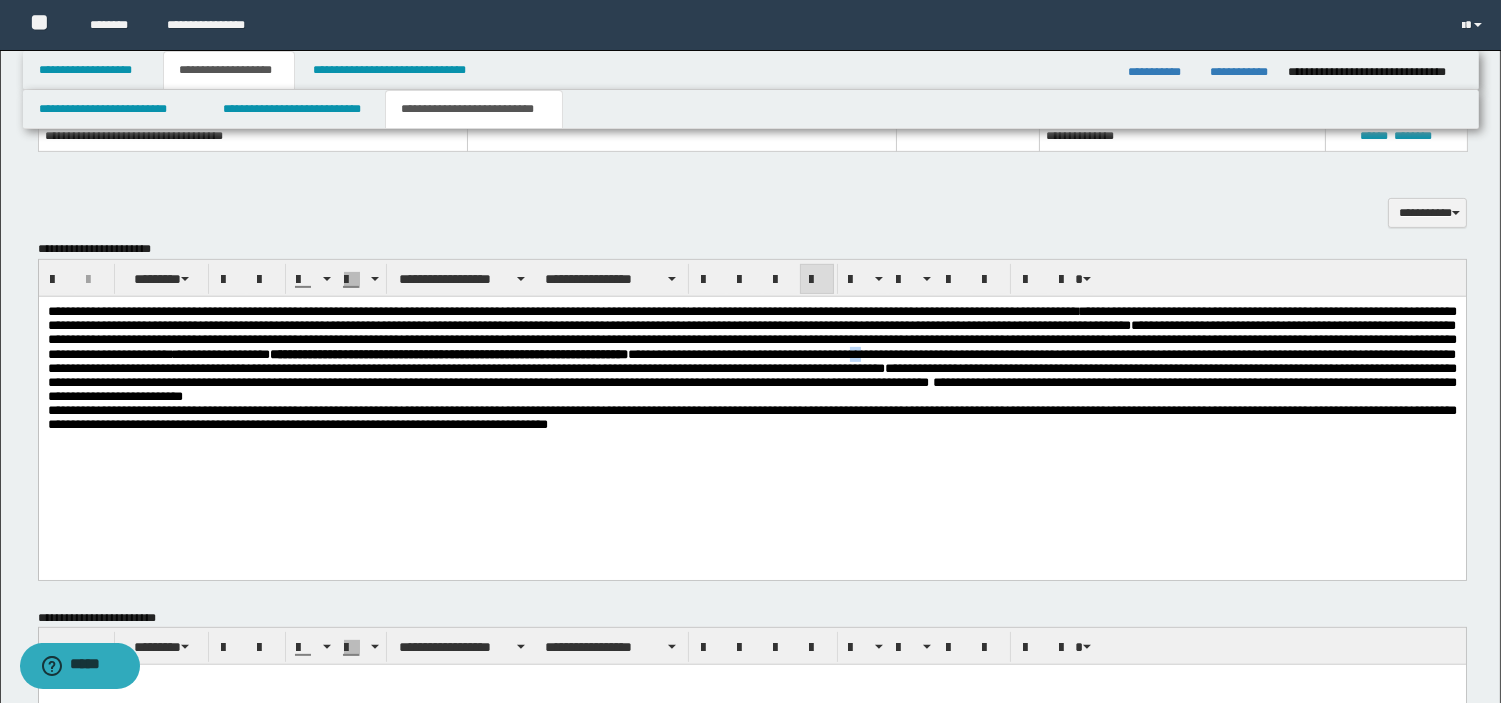drag, startPoint x: 448, startPoint y: 373, endPoint x: 465, endPoint y: 375, distance: 17.117243 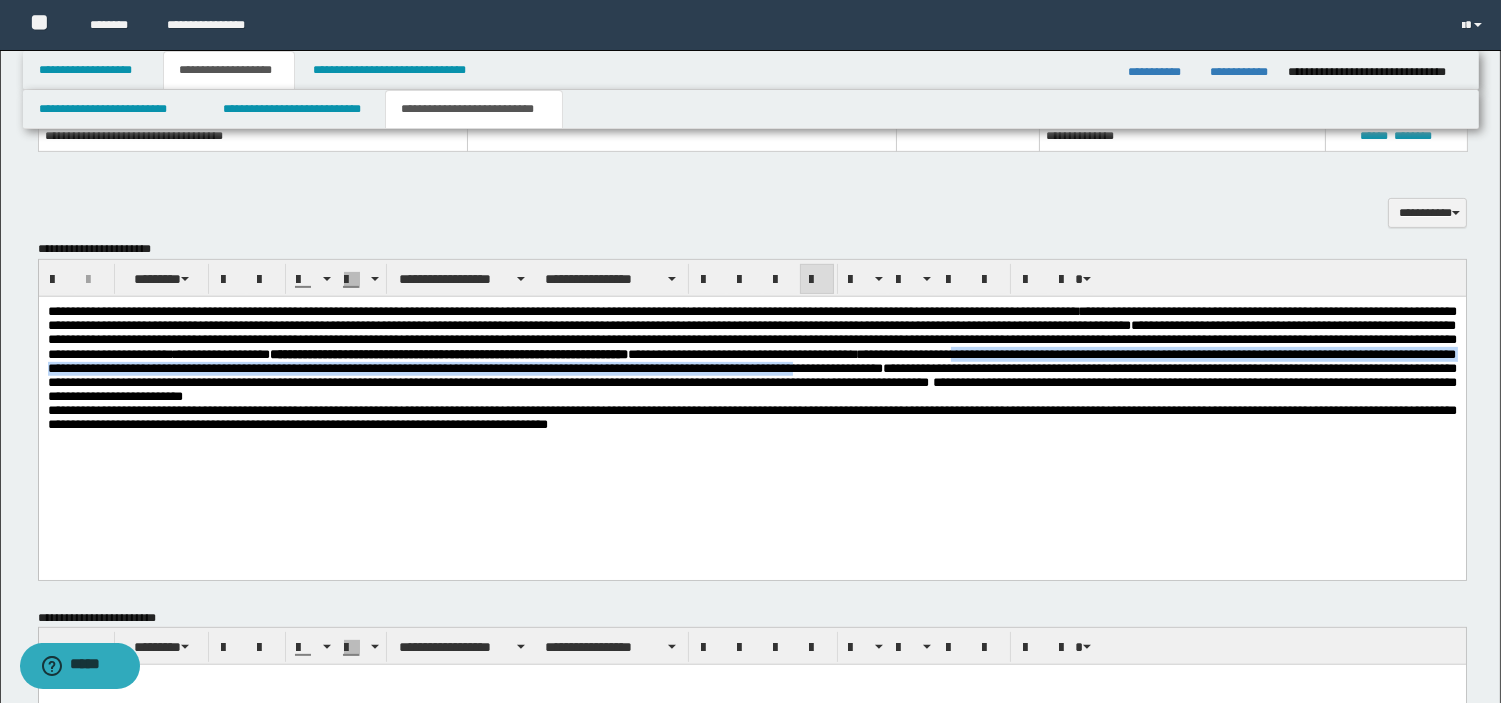 drag, startPoint x: 579, startPoint y: 375, endPoint x: 805, endPoint y: 392, distance: 226.63847 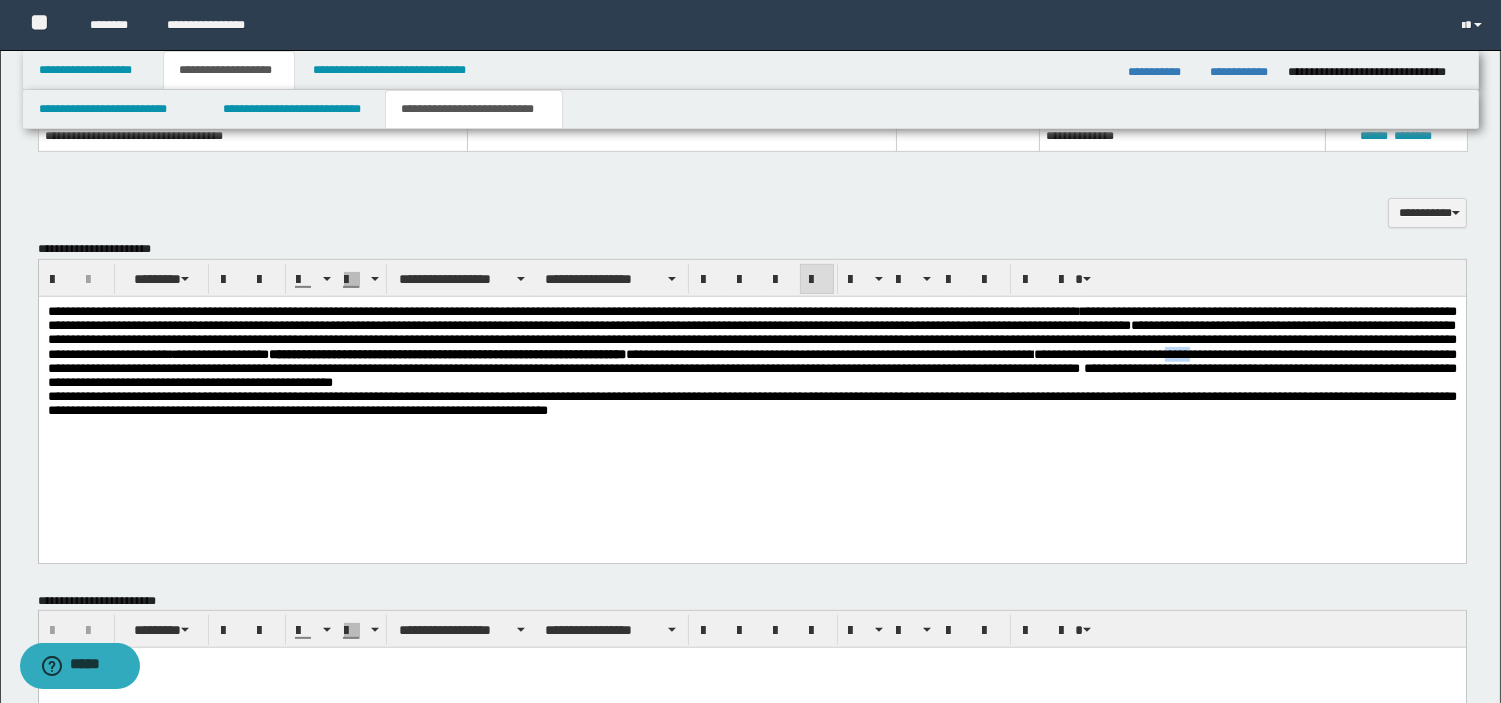 drag, startPoint x: 812, startPoint y: 385, endPoint x: 846, endPoint y: 386, distance: 34.0147 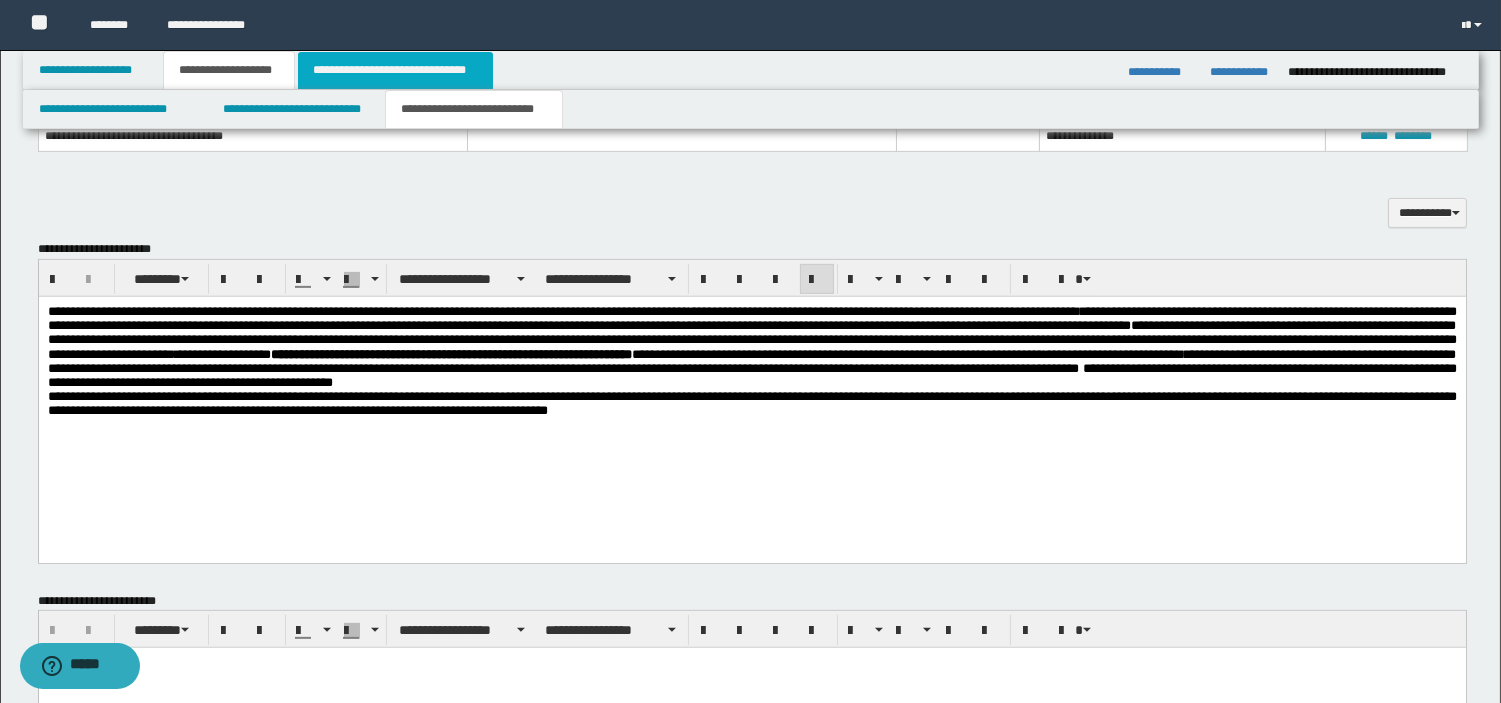 click on "**********" at bounding box center (395, 70) 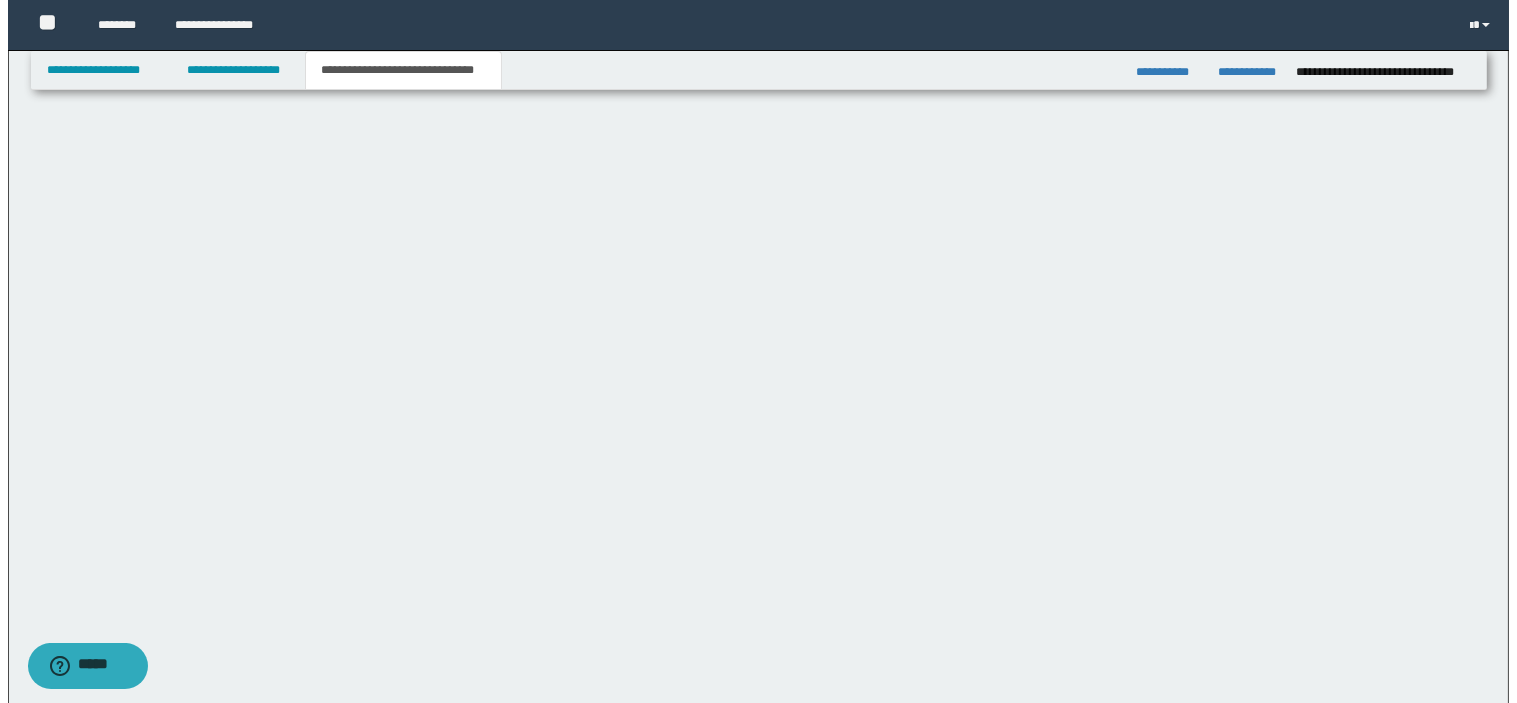 scroll, scrollTop: 0, scrollLeft: 0, axis: both 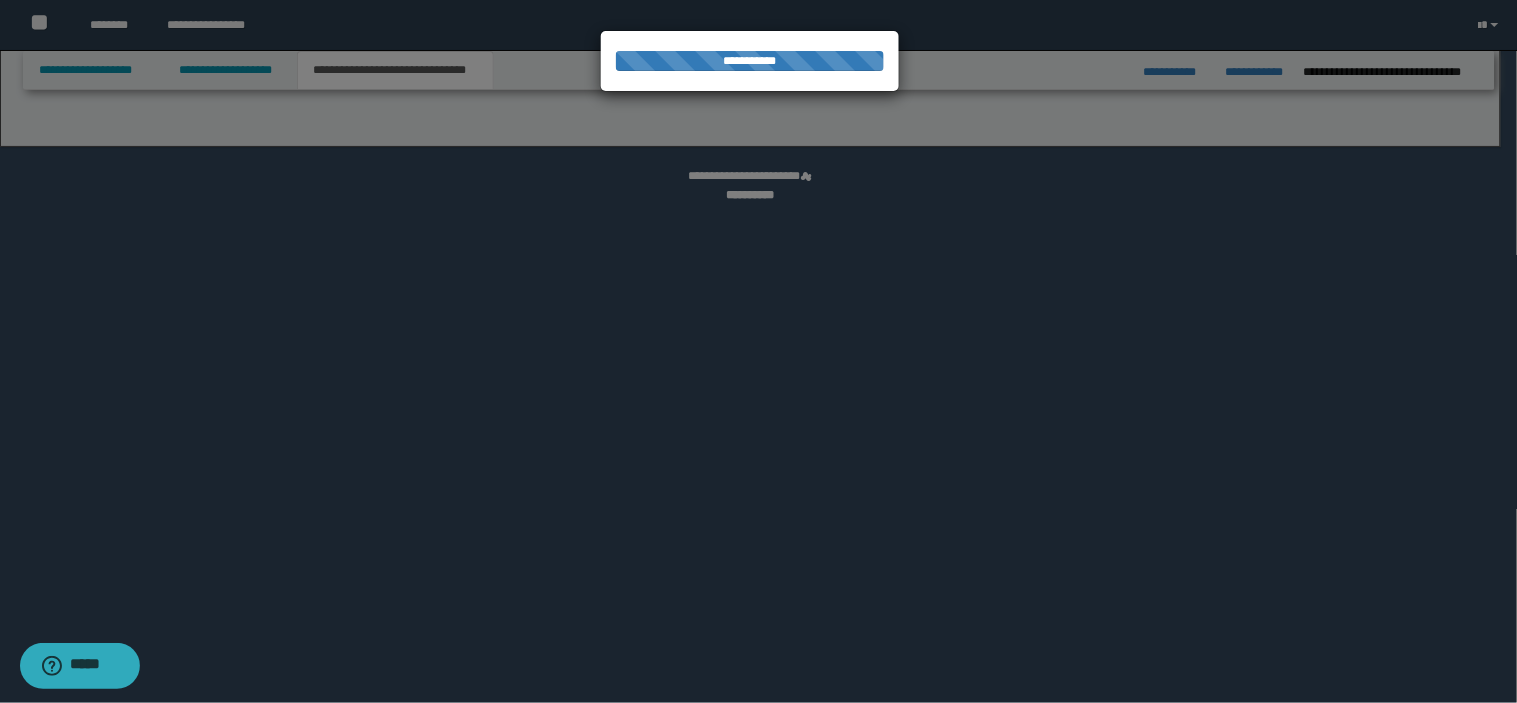 select on "*" 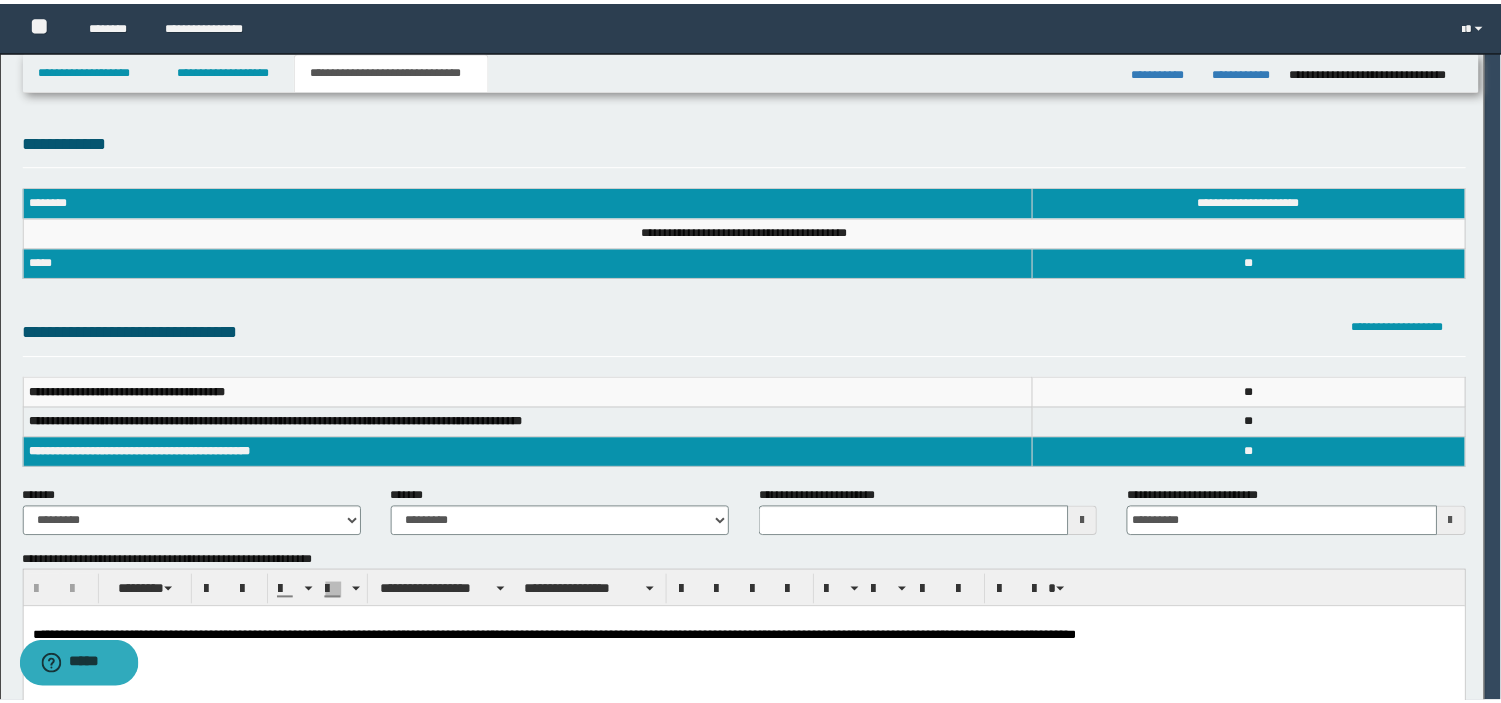 scroll, scrollTop: 0, scrollLeft: 0, axis: both 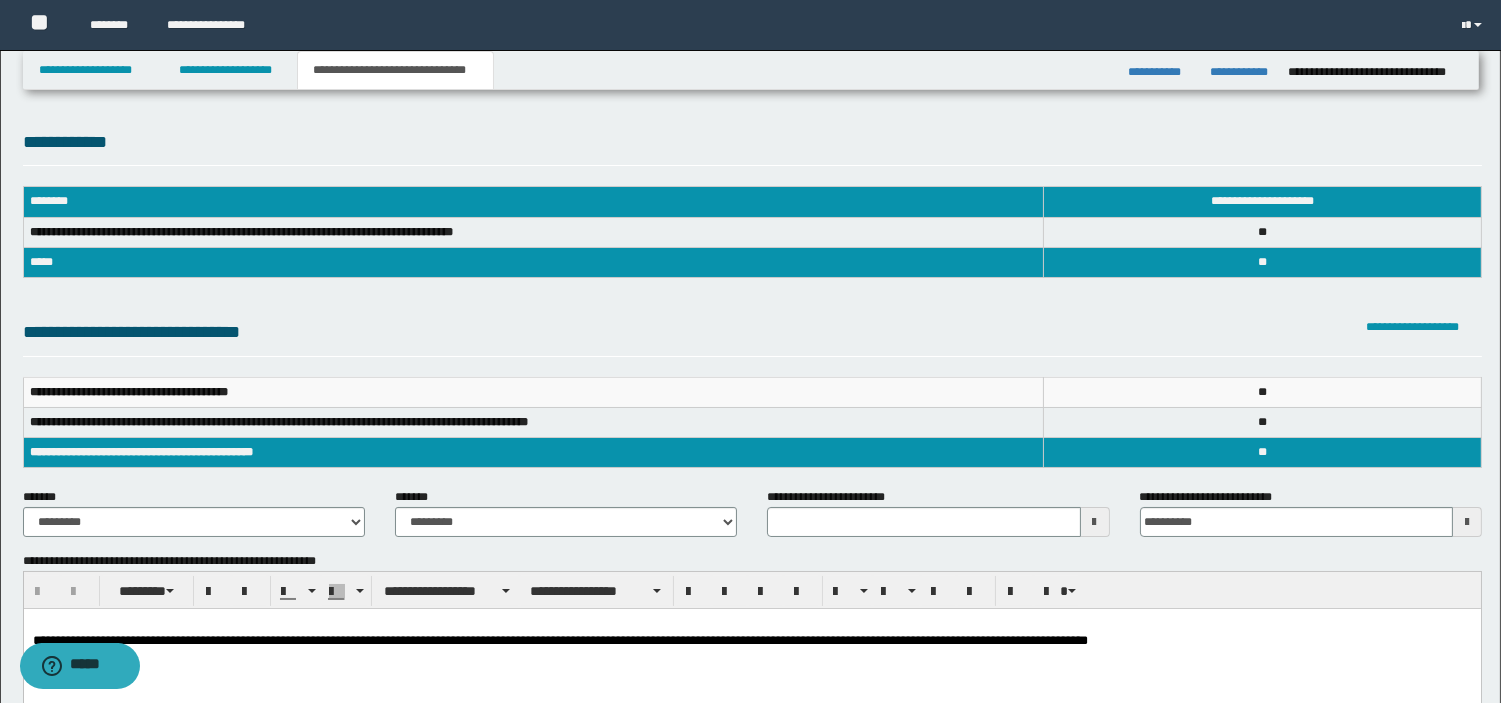 click at bounding box center [751, 624] 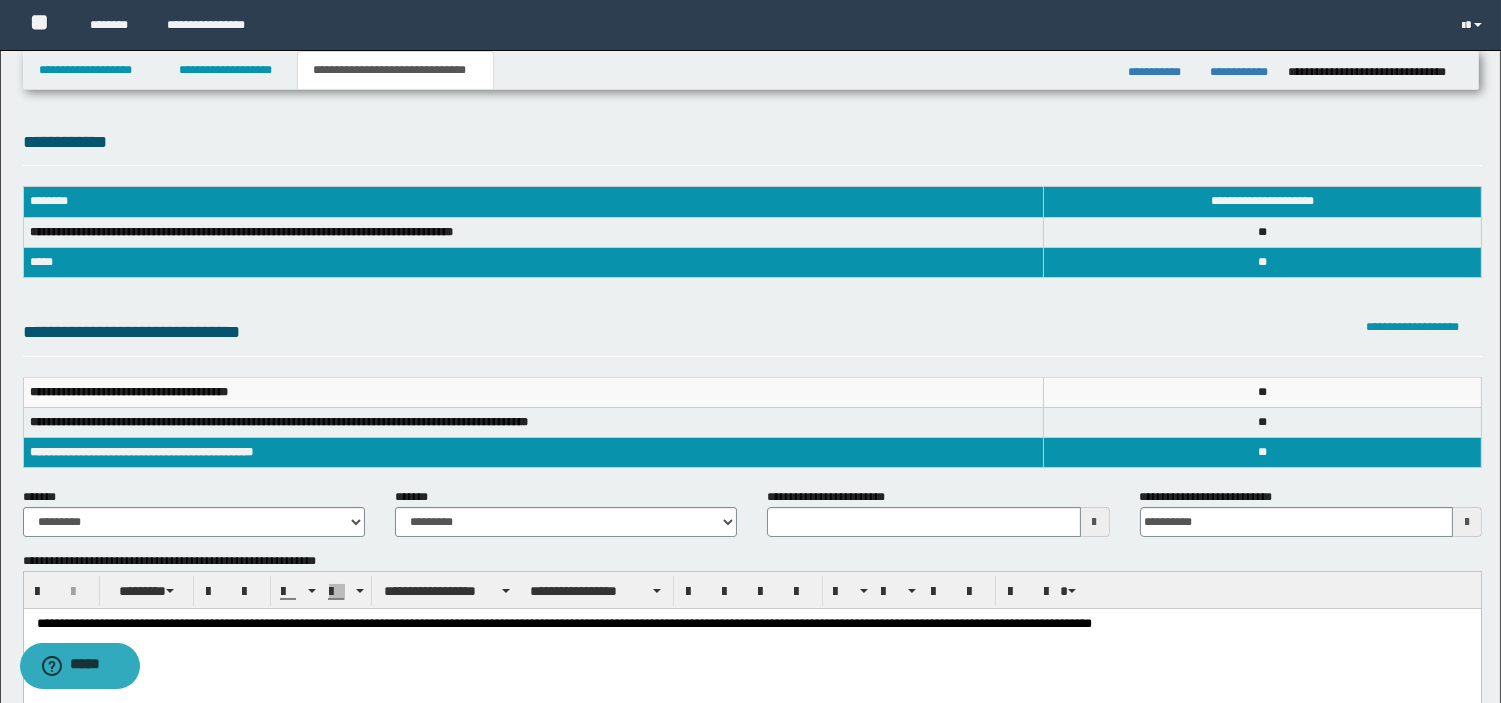 click on "**********" at bounding box center [751, 657] 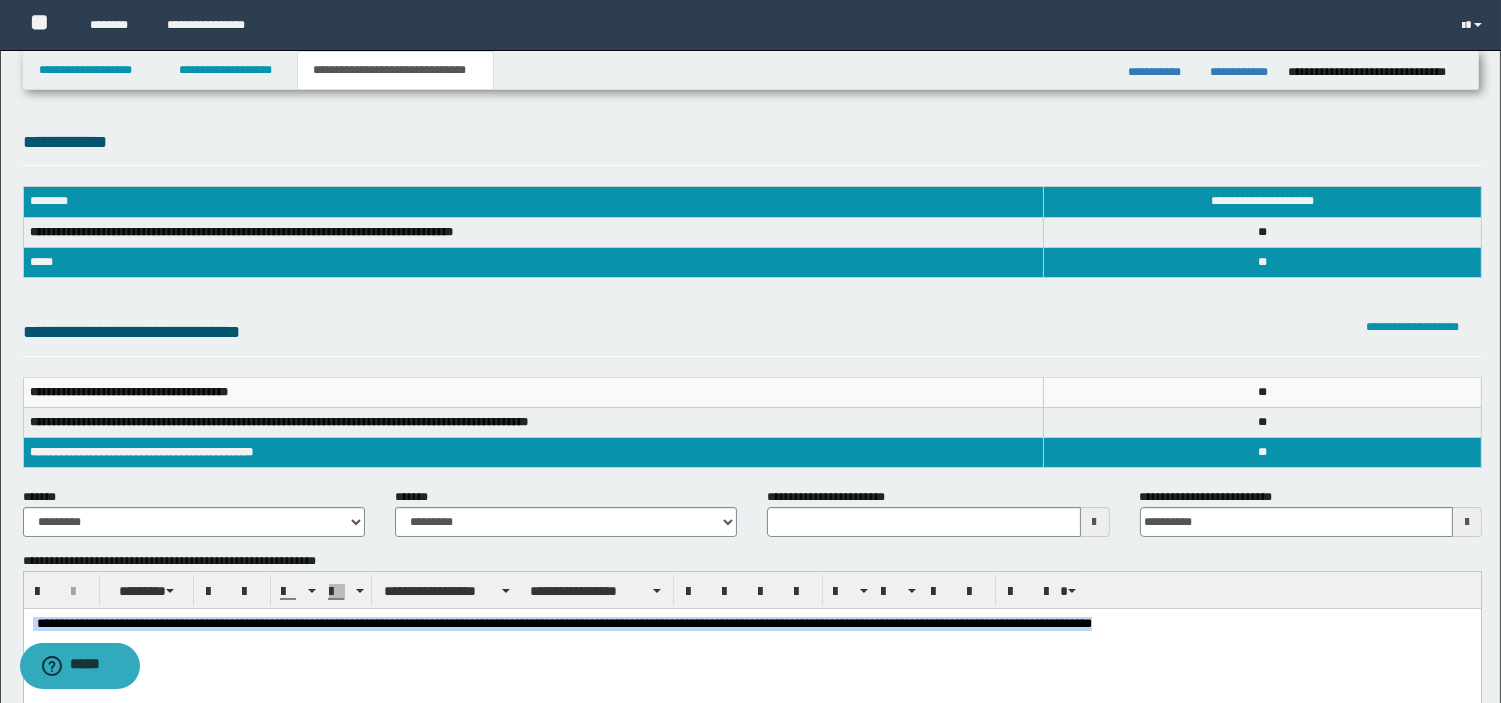 drag, startPoint x: 1316, startPoint y: 627, endPoint x: 24, endPoint y: 1196, distance: 1411.7454 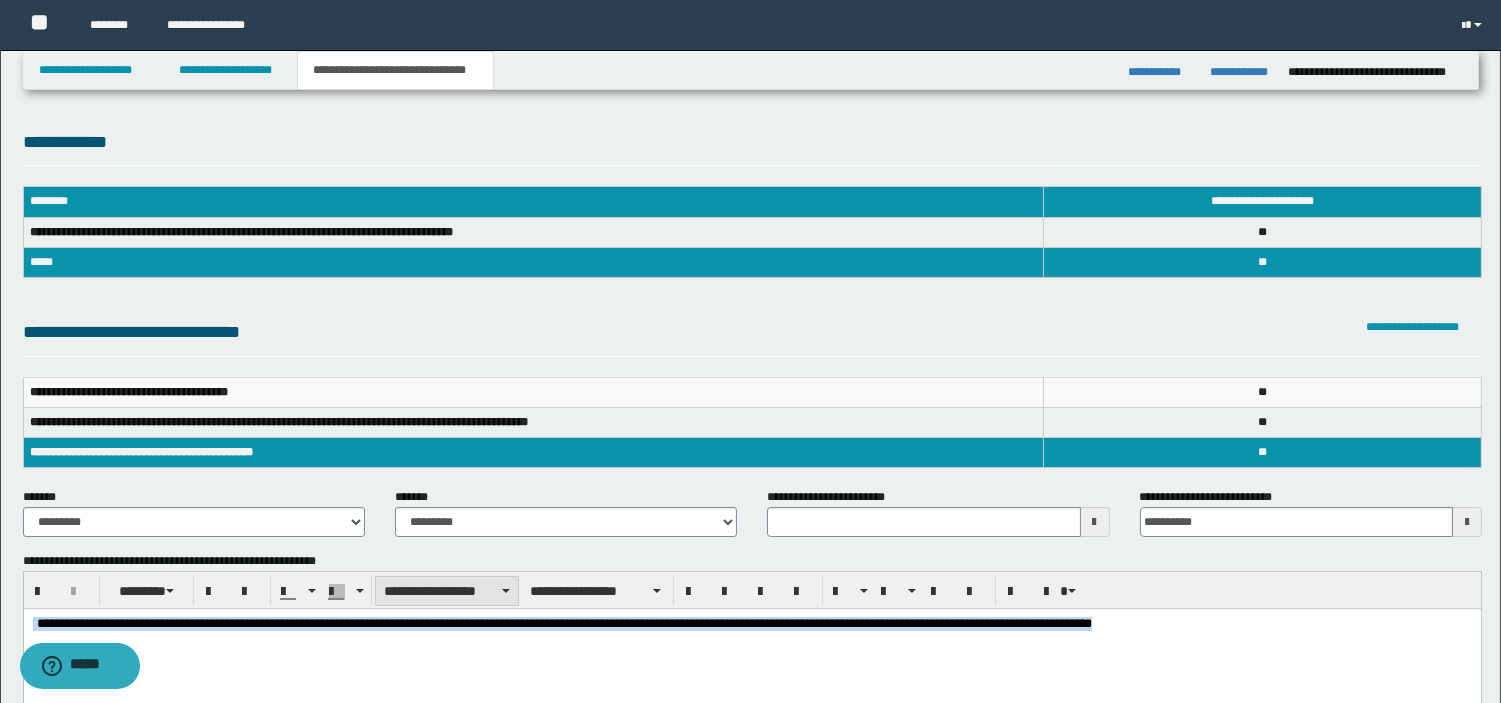 click on "**********" at bounding box center (447, 591) 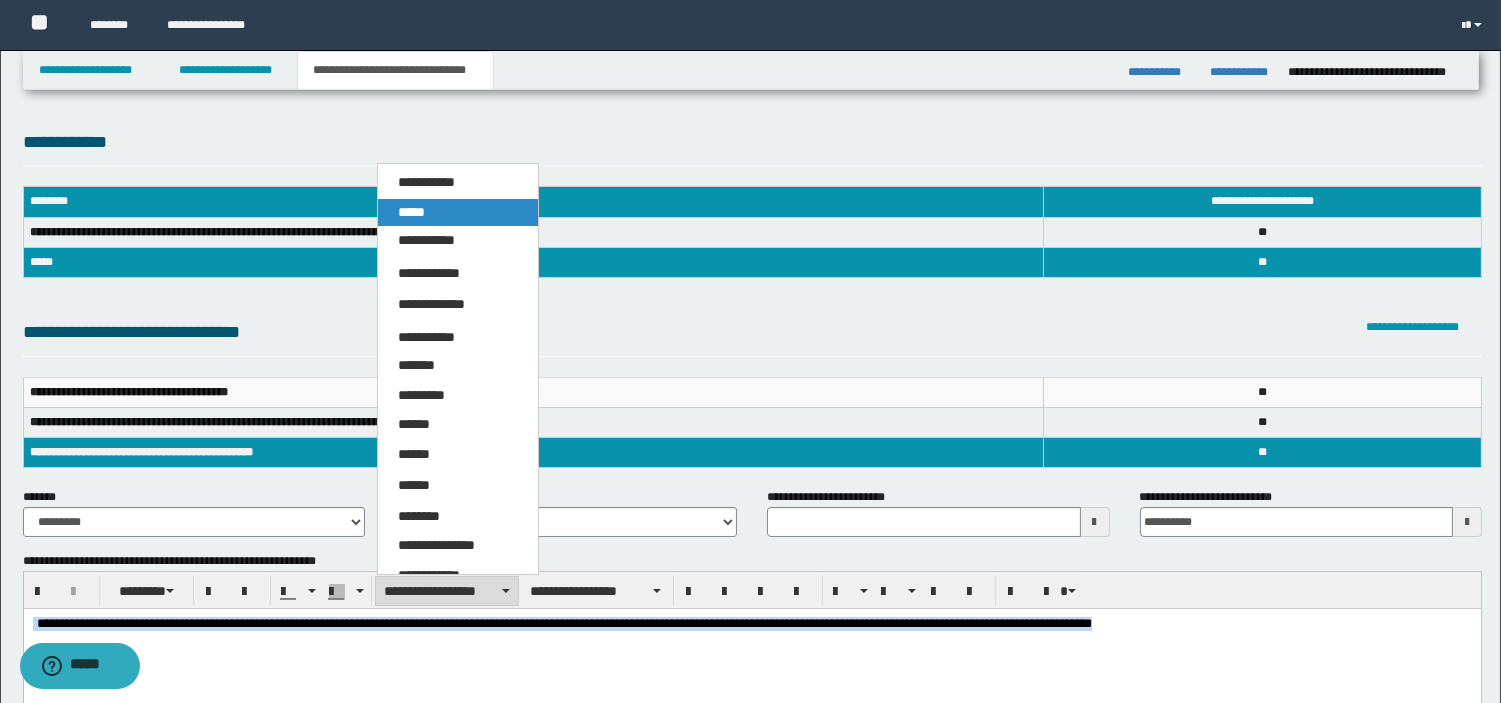 click on "*****" at bounding box center [458, 213] 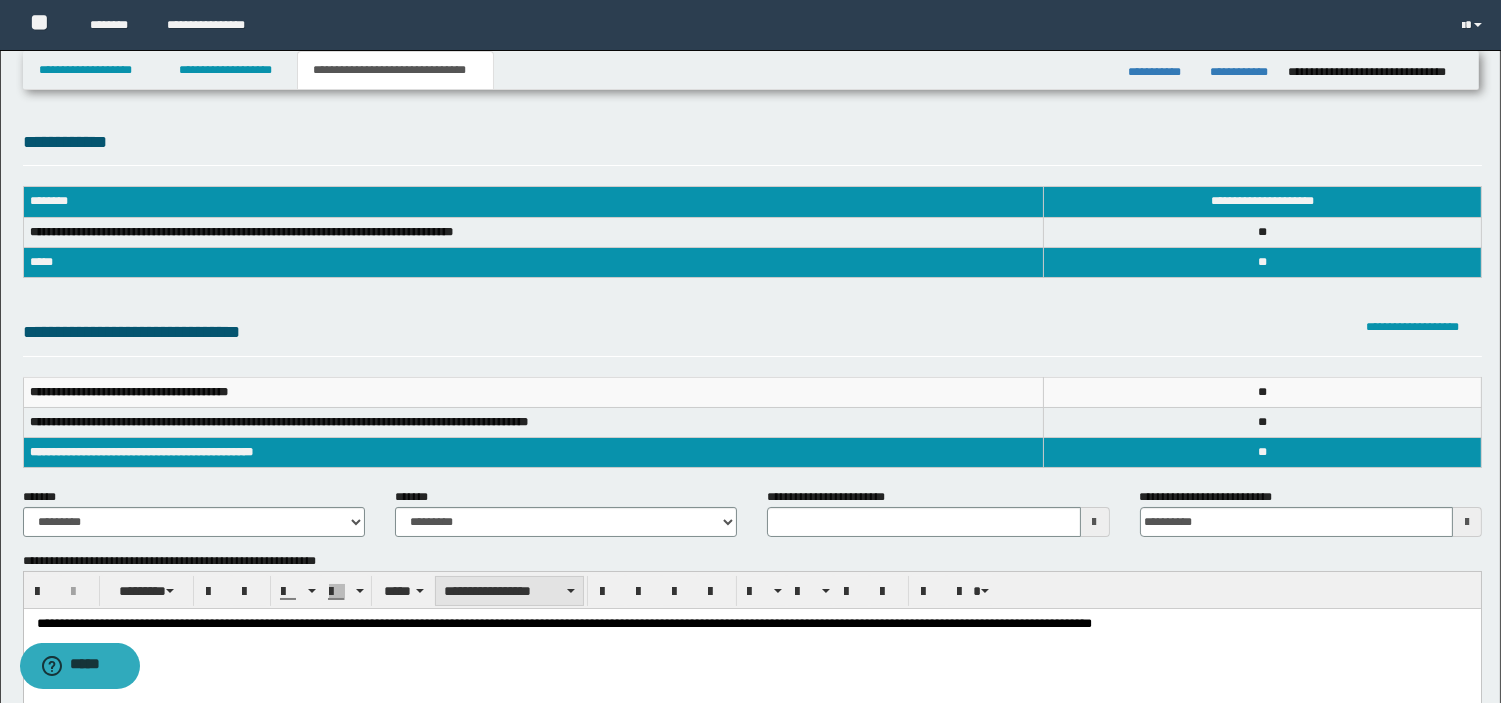 click on "**********" at bounding box center (509, 591) 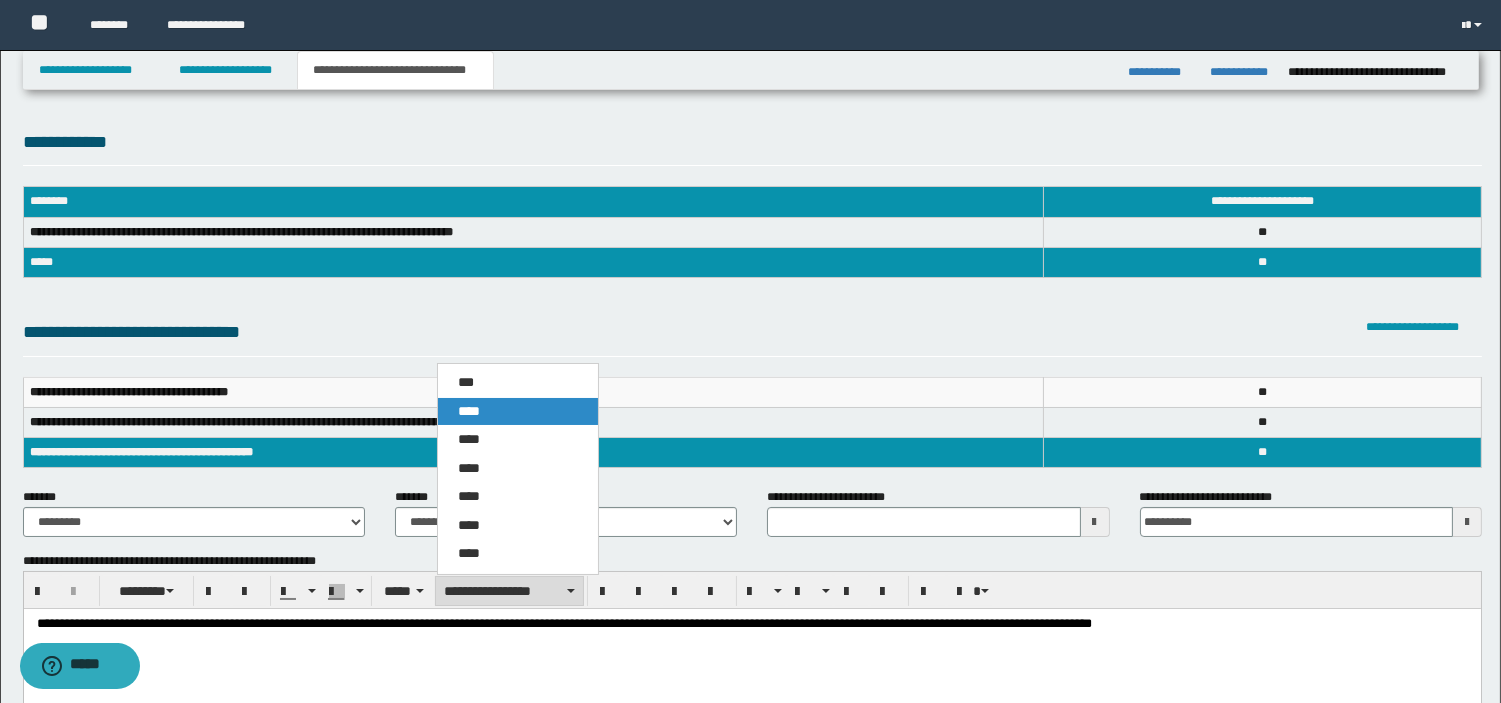 click on "****" at bounding box center [518, 412] 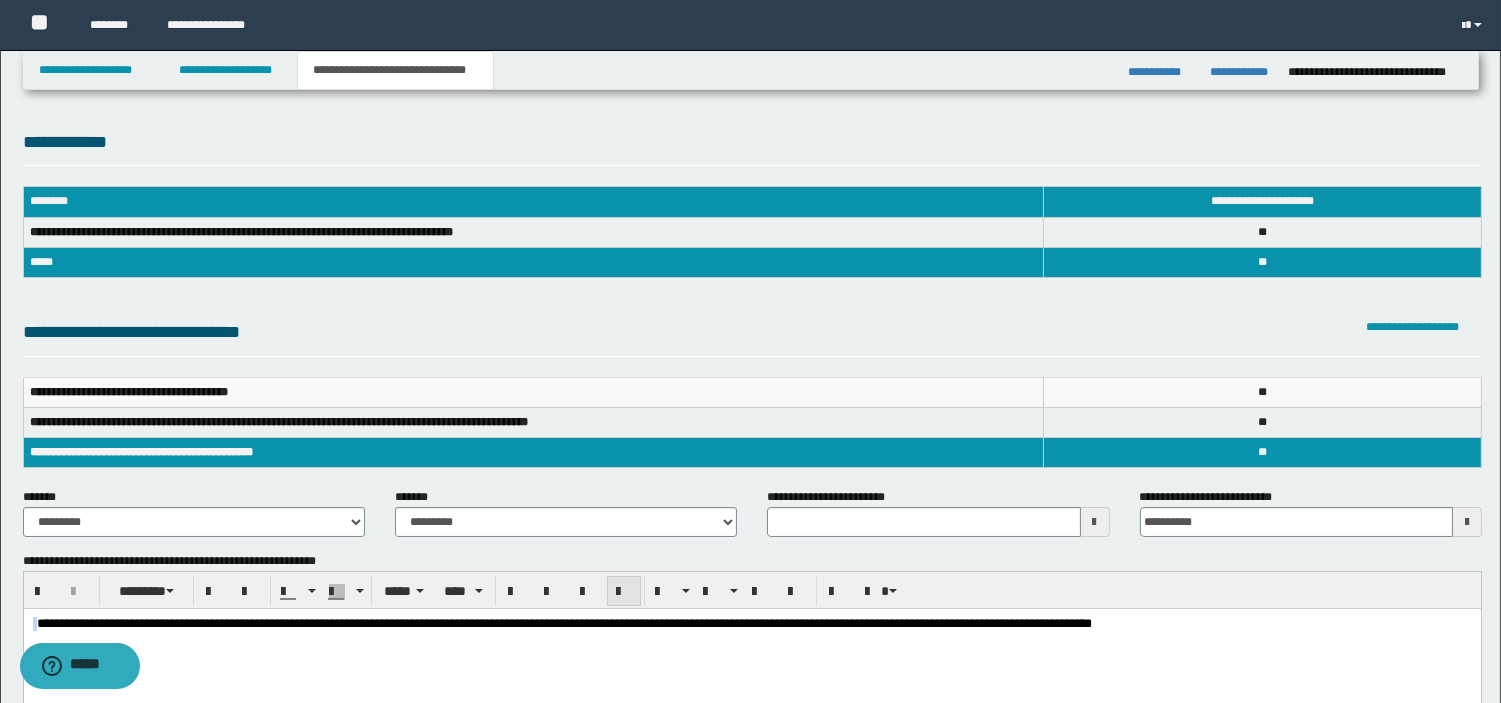 click at bounding box center [624, 592] 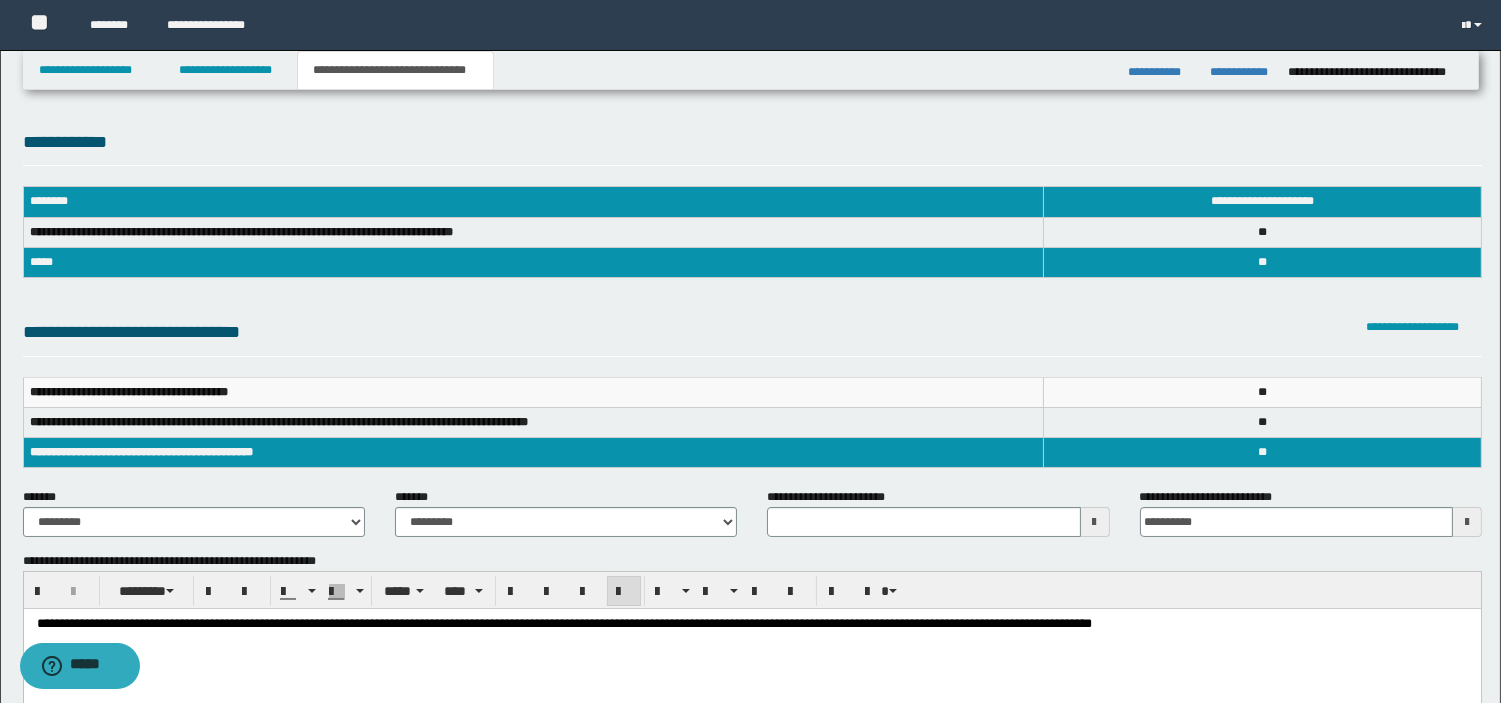click on "**********" at bounding box center [751, 657] 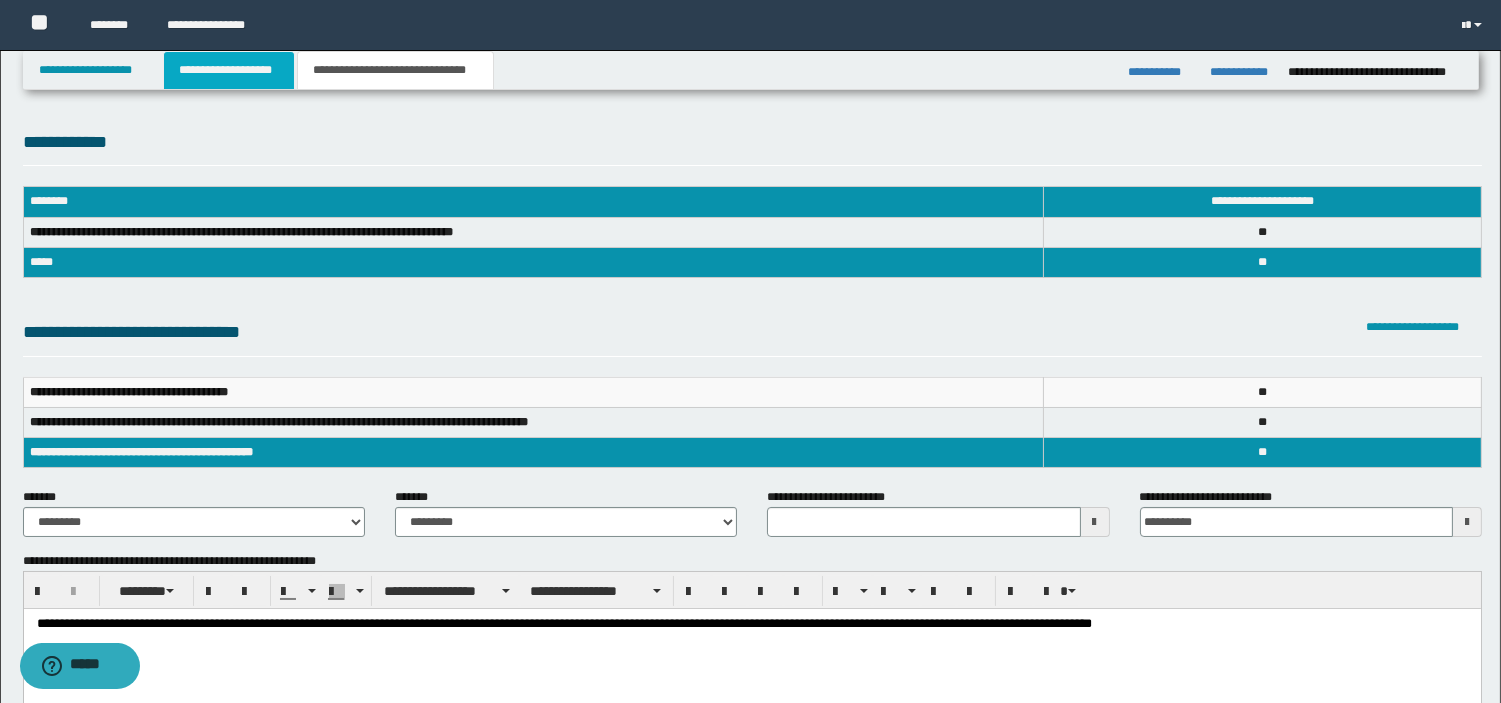 click on "**********" at bounding box center [229, 70] 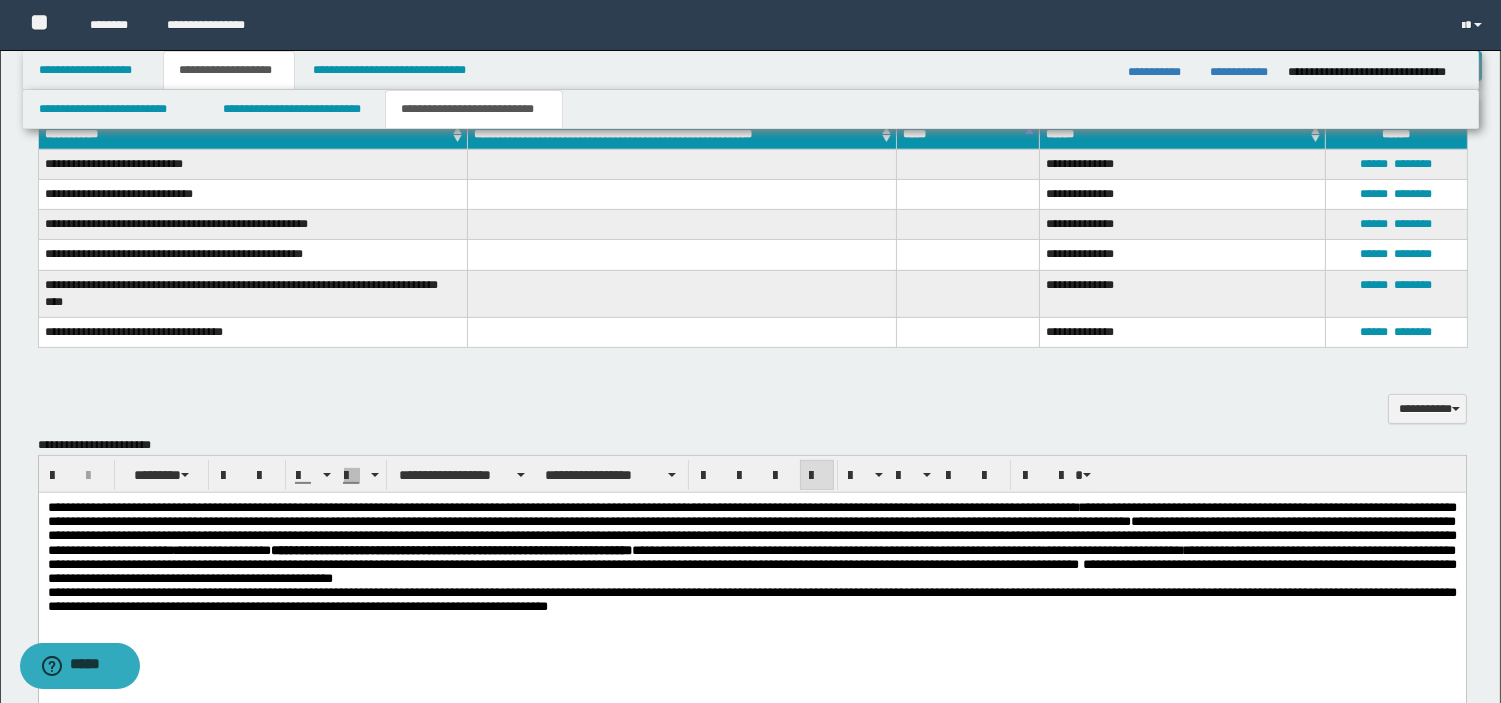 scroll, scrollTop: 1310, scrollLeft: 0, axis: vertical 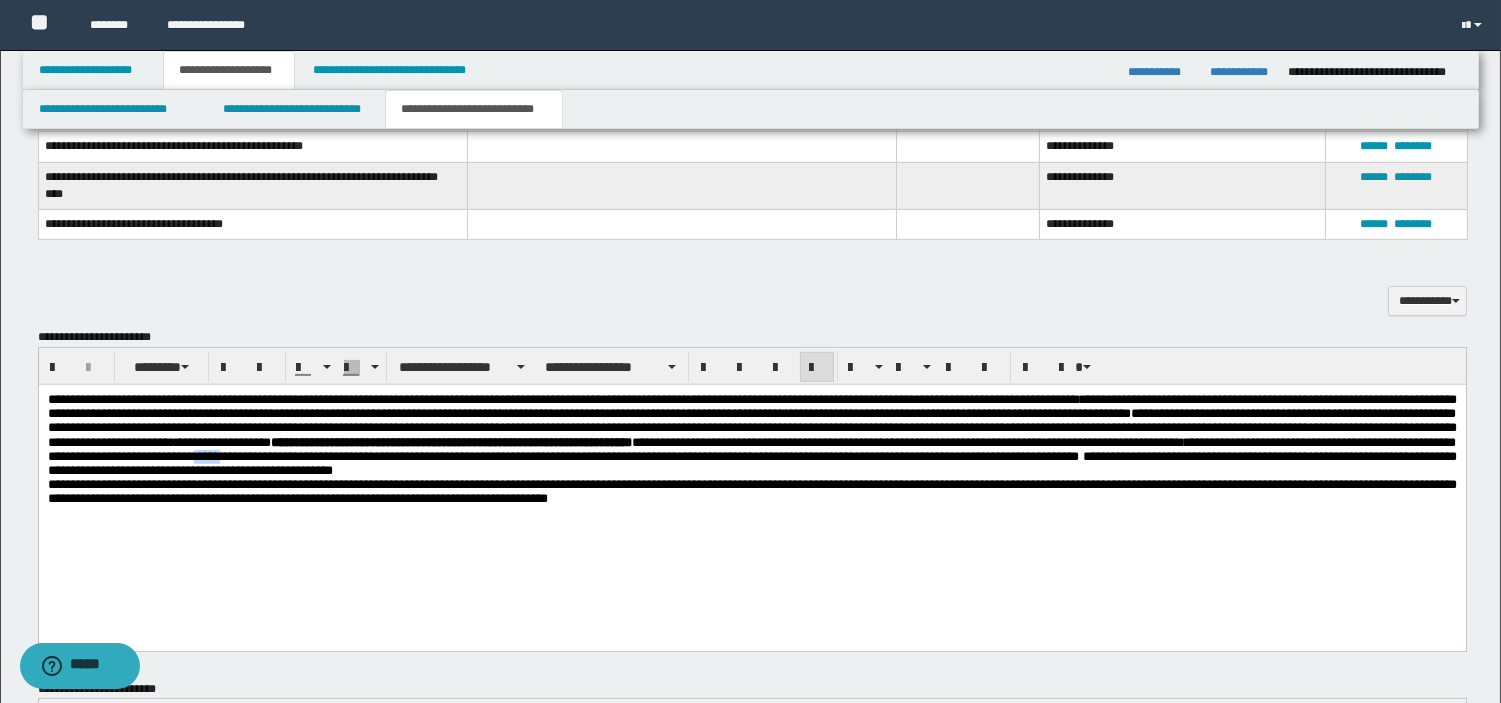 drag, startPoint x: 1329, startPoint y: 469, endPoint x: 1365, endPoint y: 473, distance: 36.221542 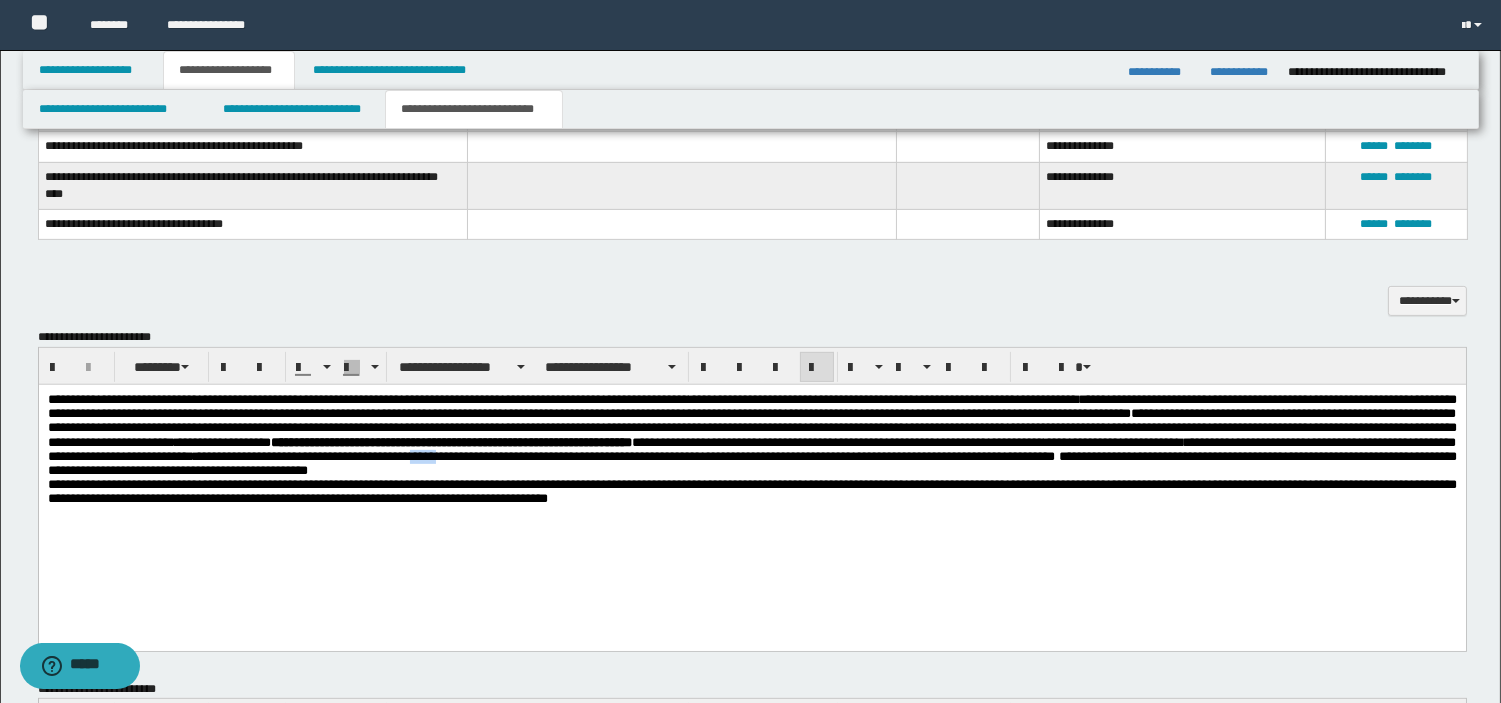 drag, startPoint x: 160, startPoint y: 480, endPoint x: 195, endPoint y: 486, distance: 35.510563 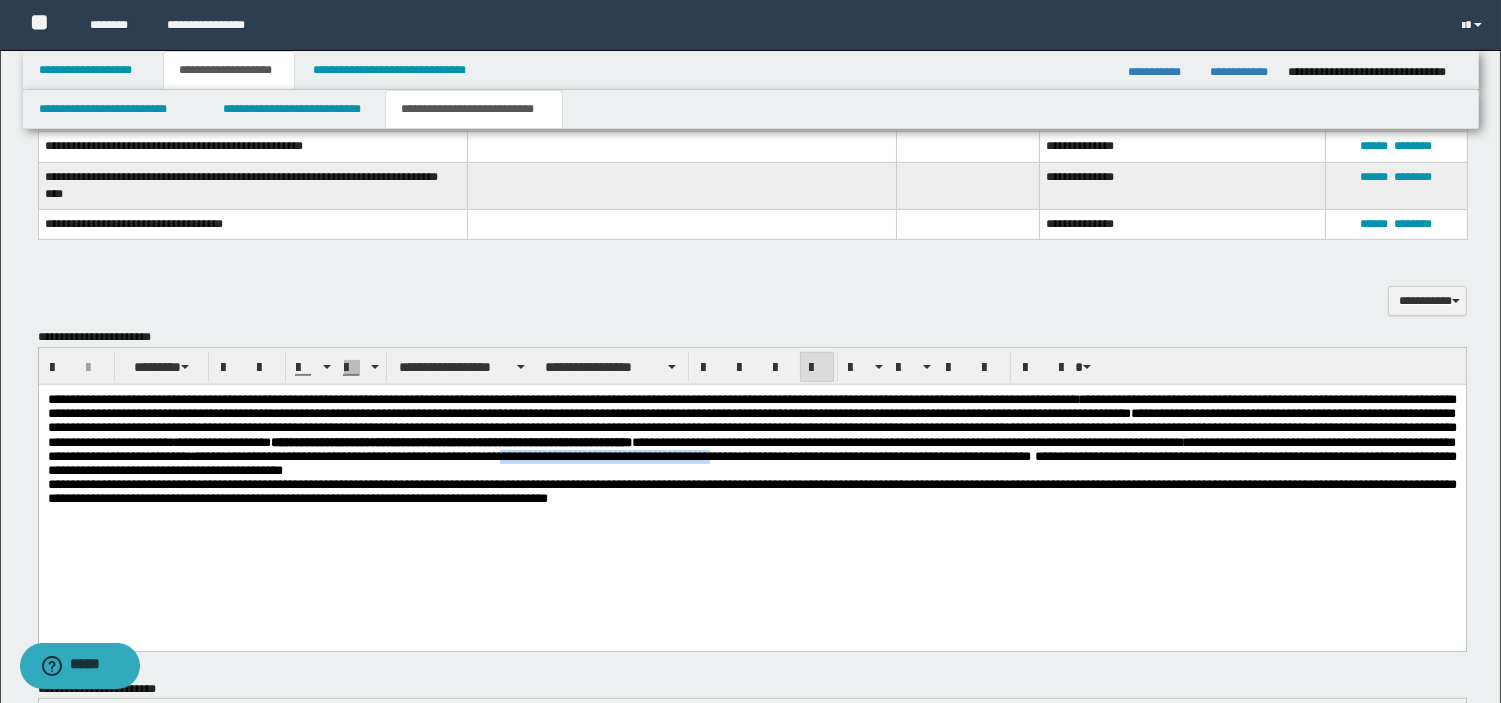drag, startPoint x: 286, startPoint y: 484, endPoint x: 550, endPoint y: 490, distance: 264.06818 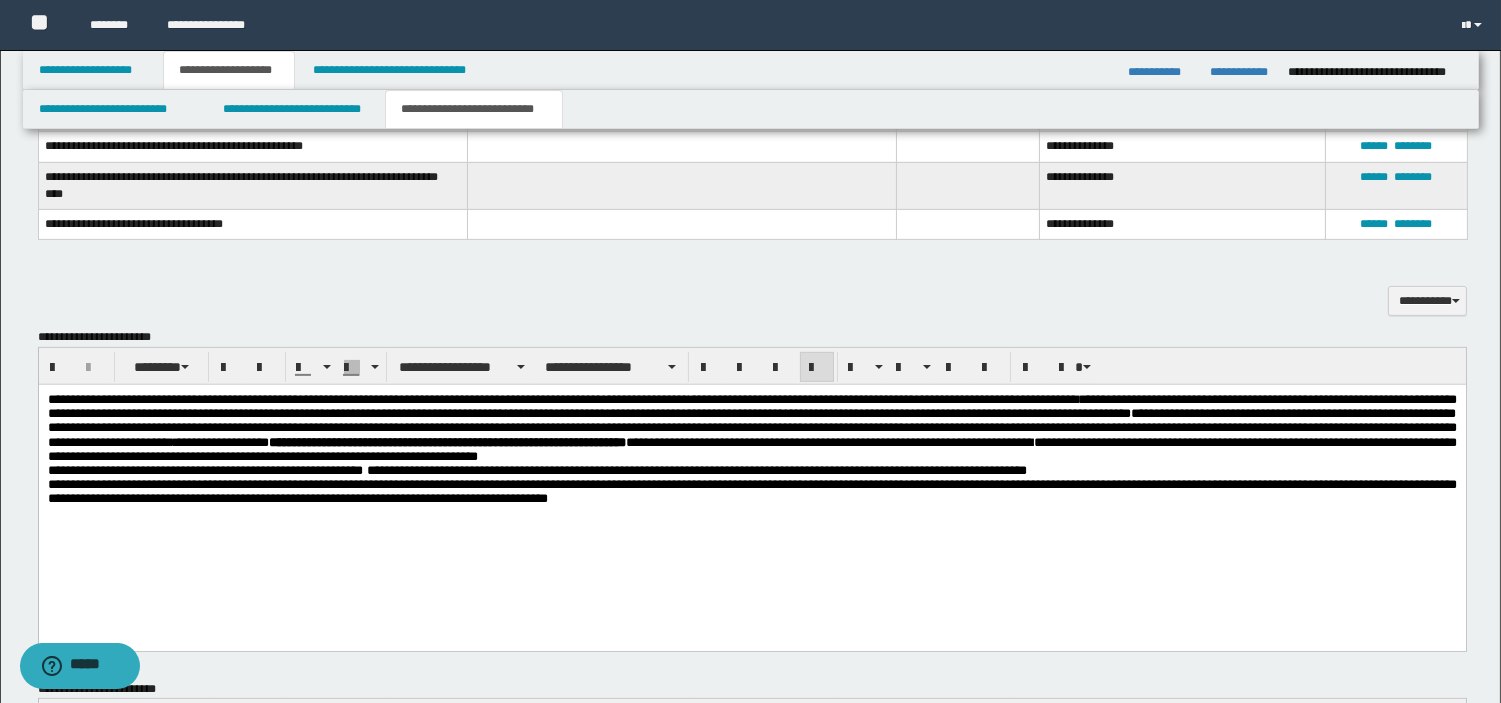 click on "**********" at bounding box center [751, 428] 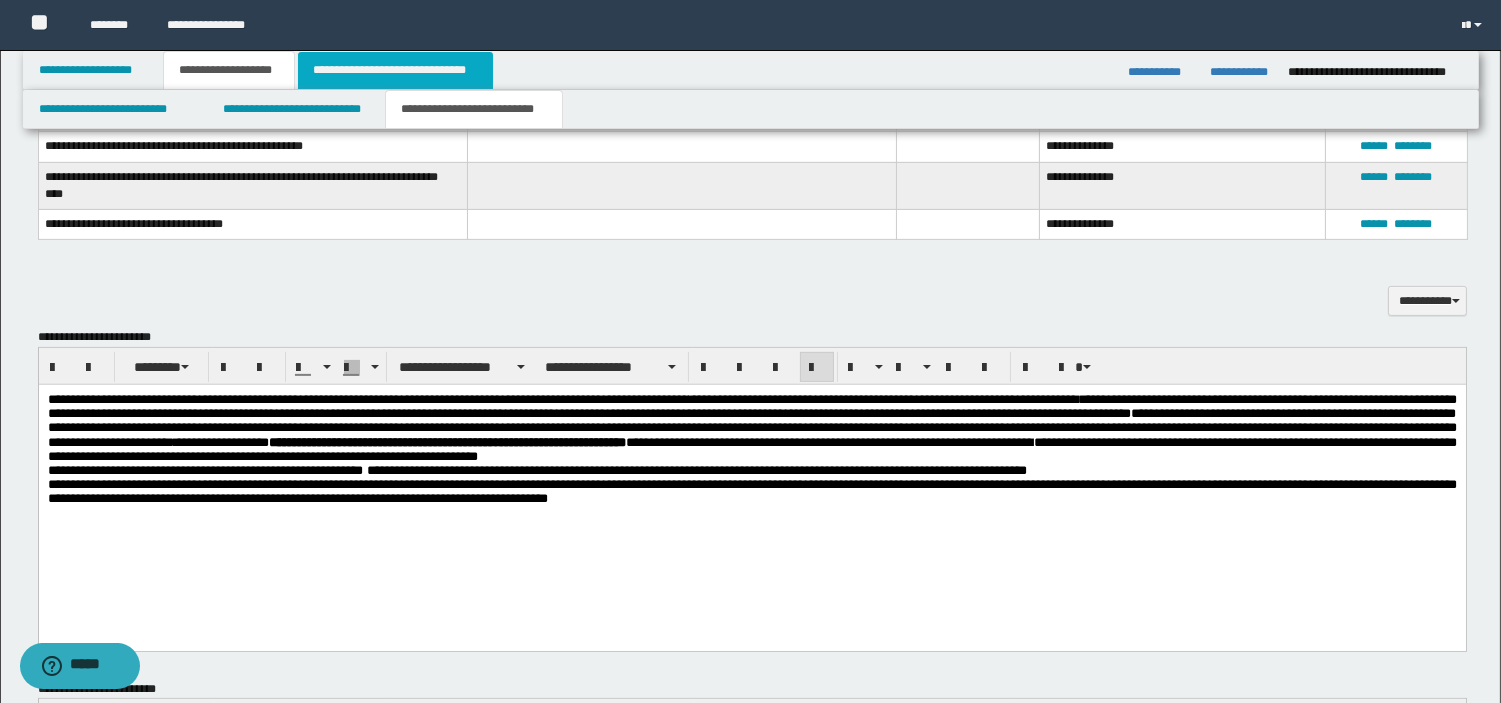 click on "**********" at bounding box center (395, 70) 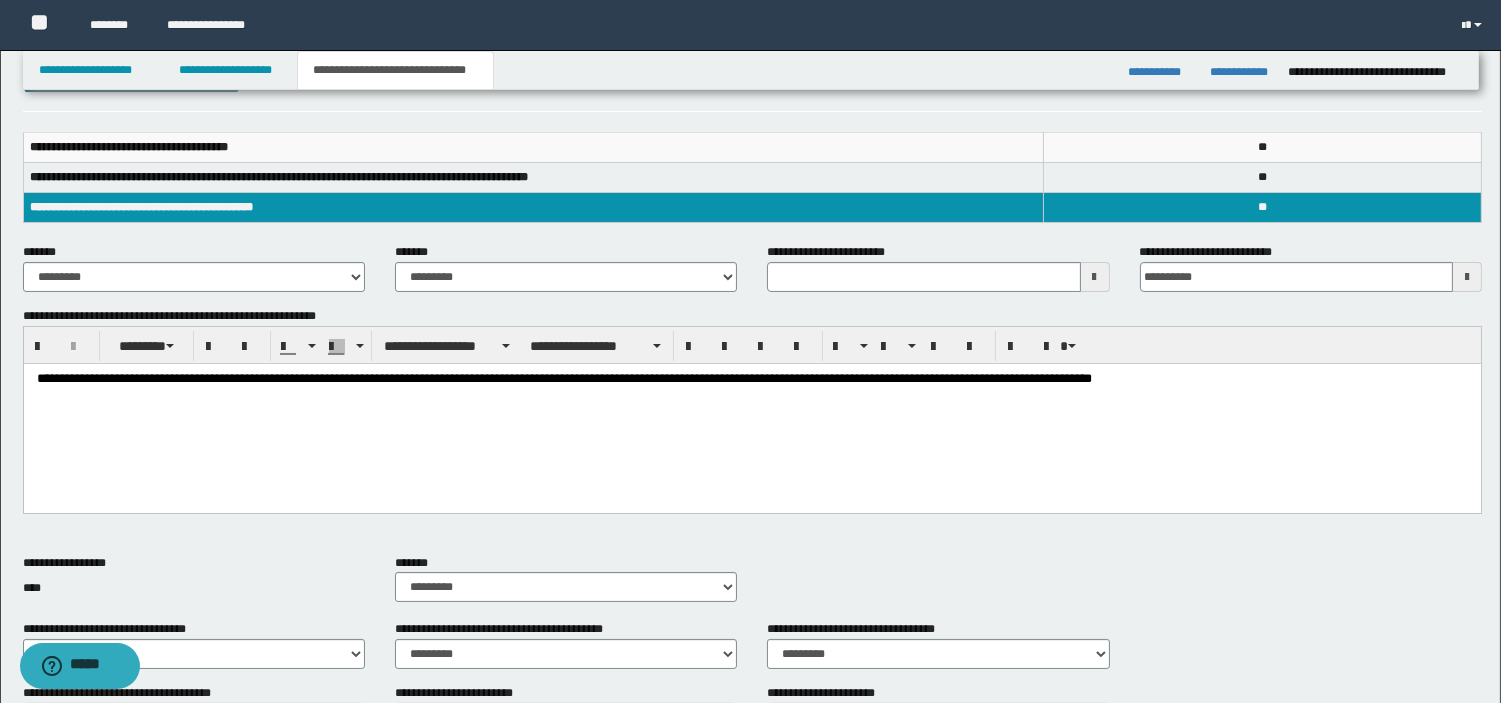 scroll, scrollTop: 247, scrollLeft: 0, axis: vertical 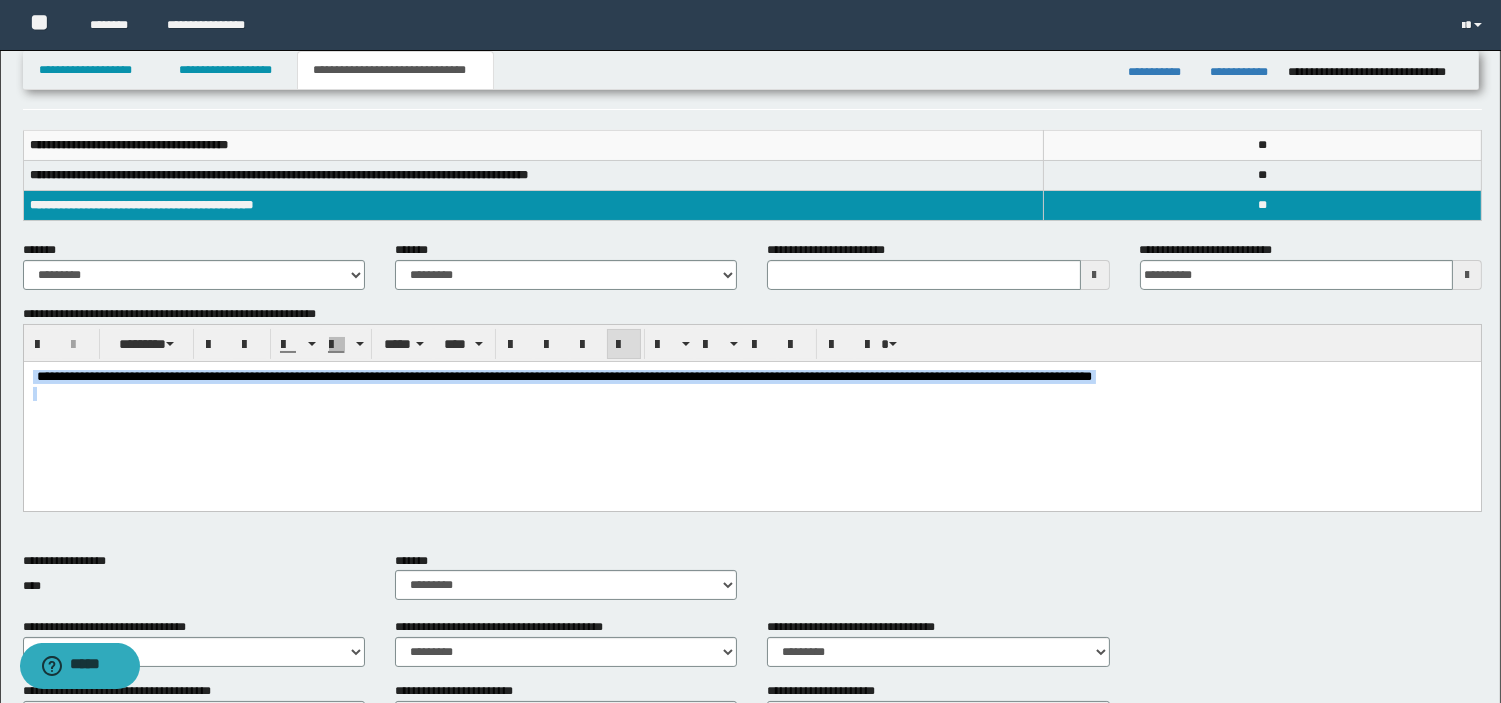drag, startPoint x: 1346, startPoint y: 391, endPoint x: -1, endPoint y: 307, distance: 1349.6166 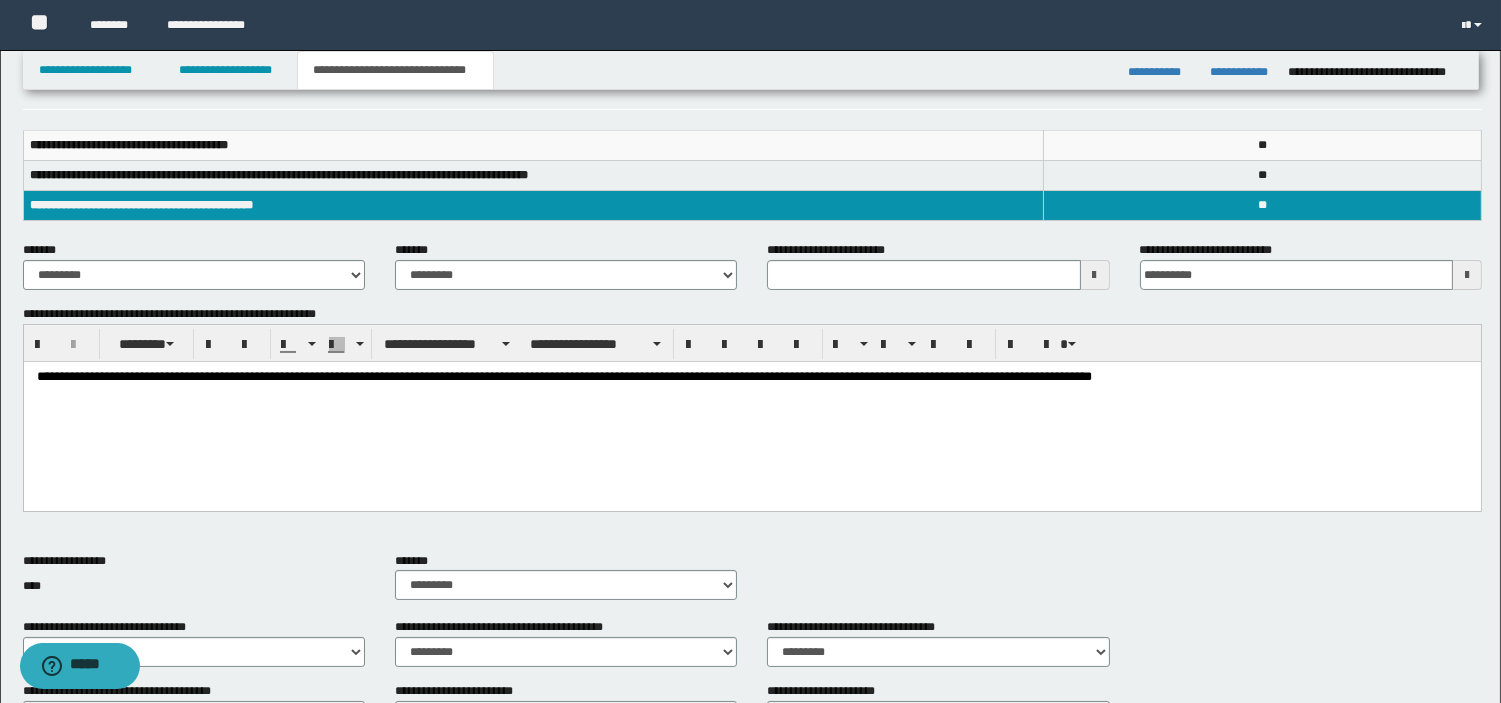 type 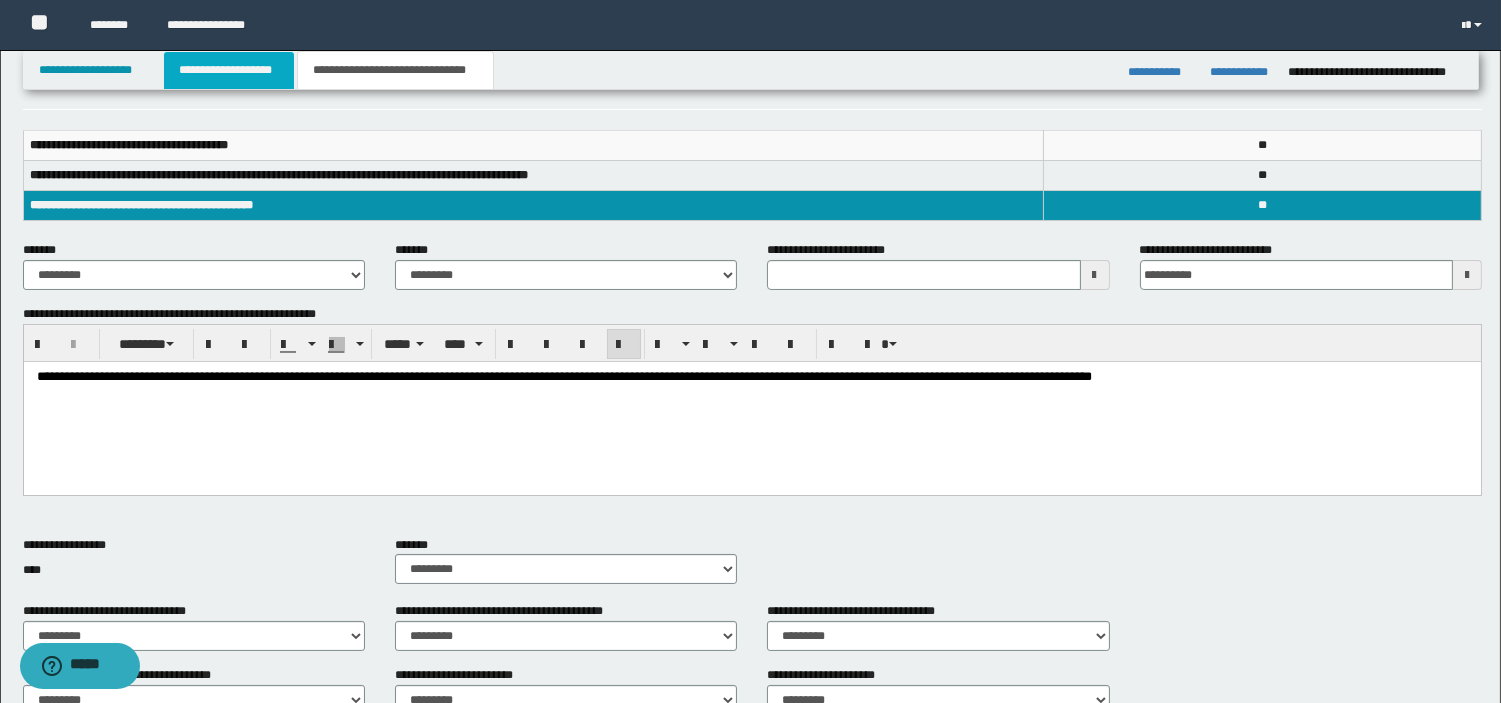 click on "**********" at bounding box center [229, 70] 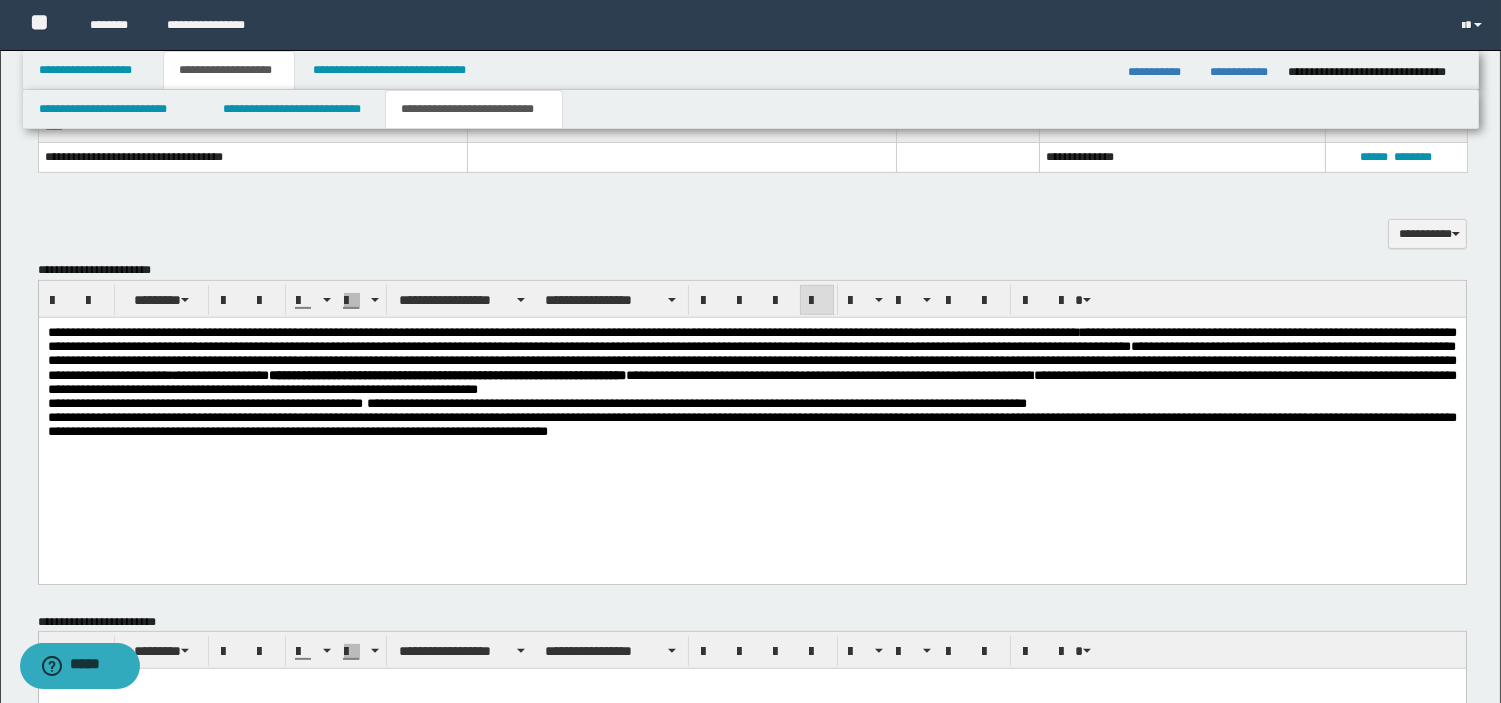 scroll, scrollTop: 1403, scrollLeft: 0, axis: vertical 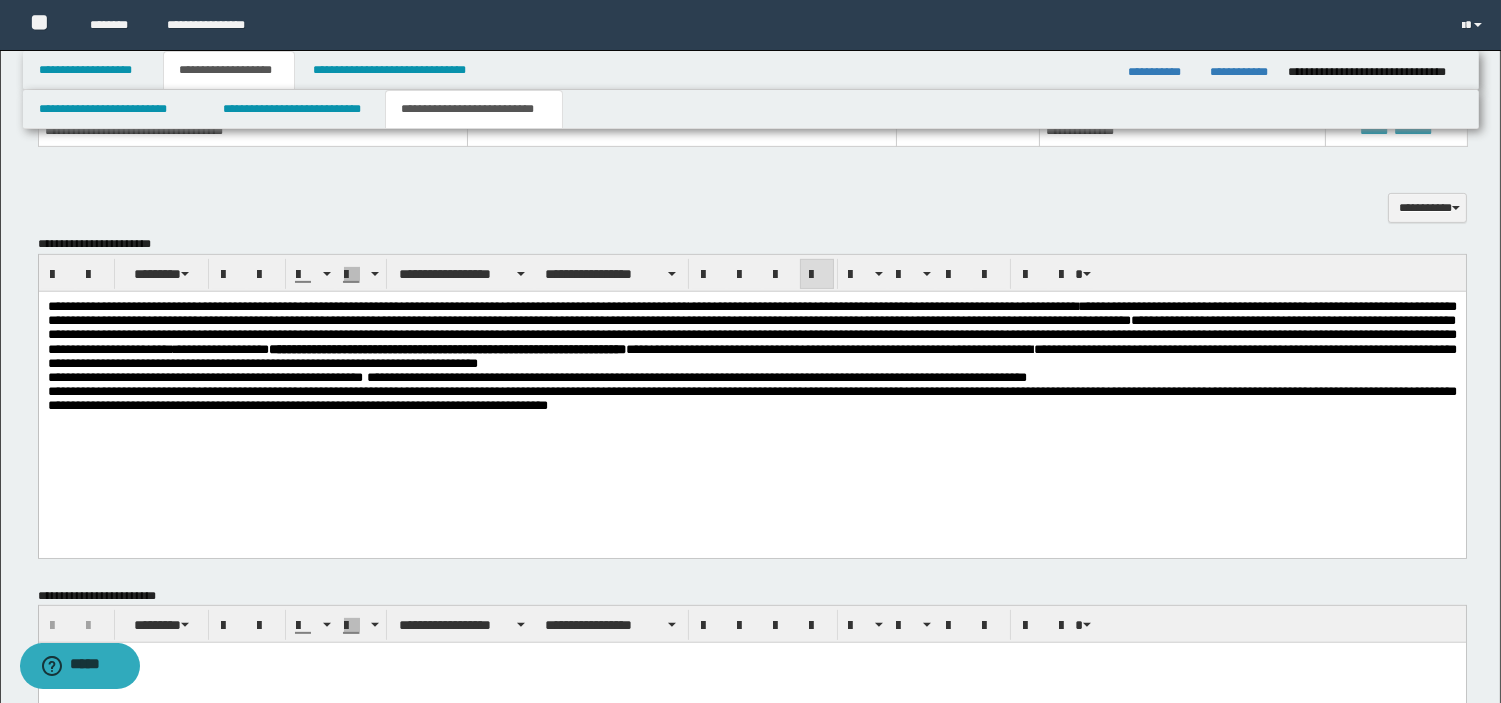 click on "**********" at bounding box center [751, 335] 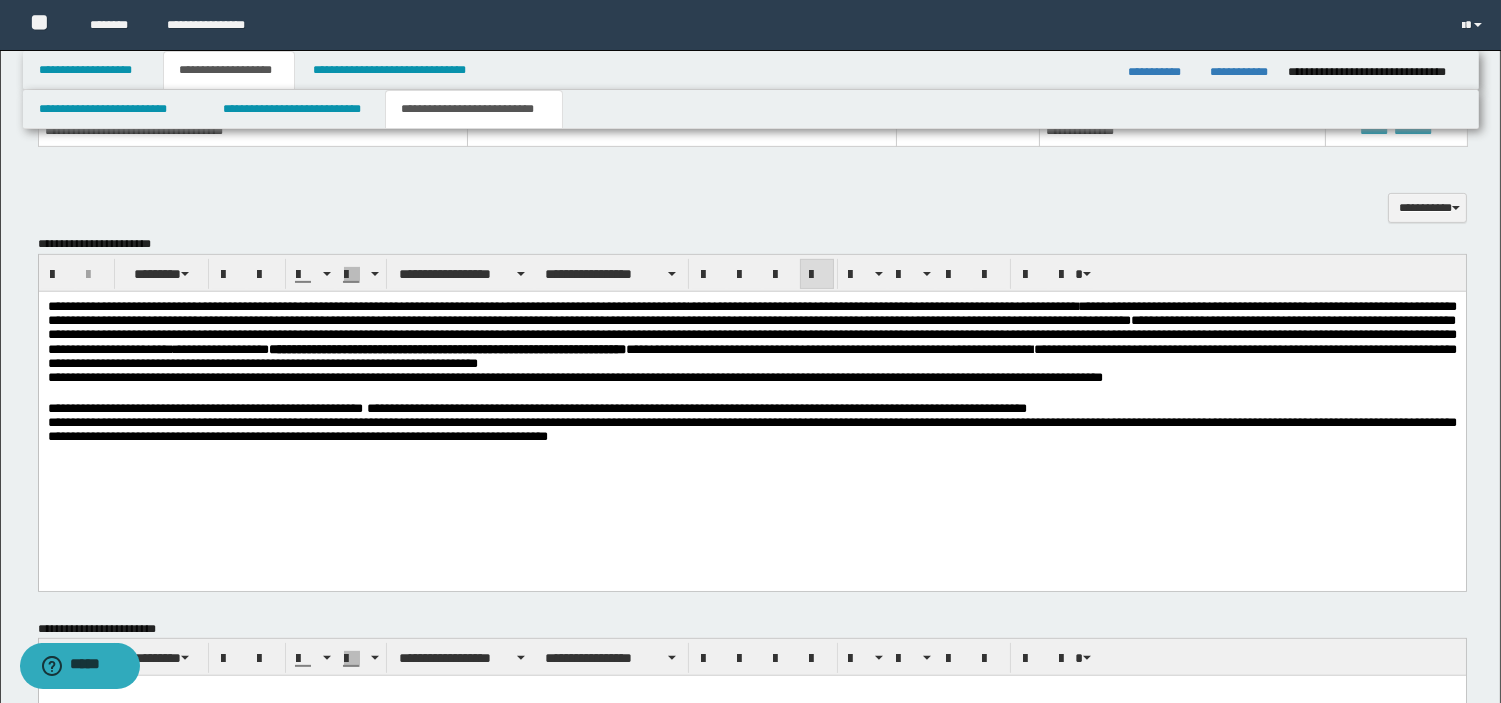 click on "**********" at bounding box center [751, 335] 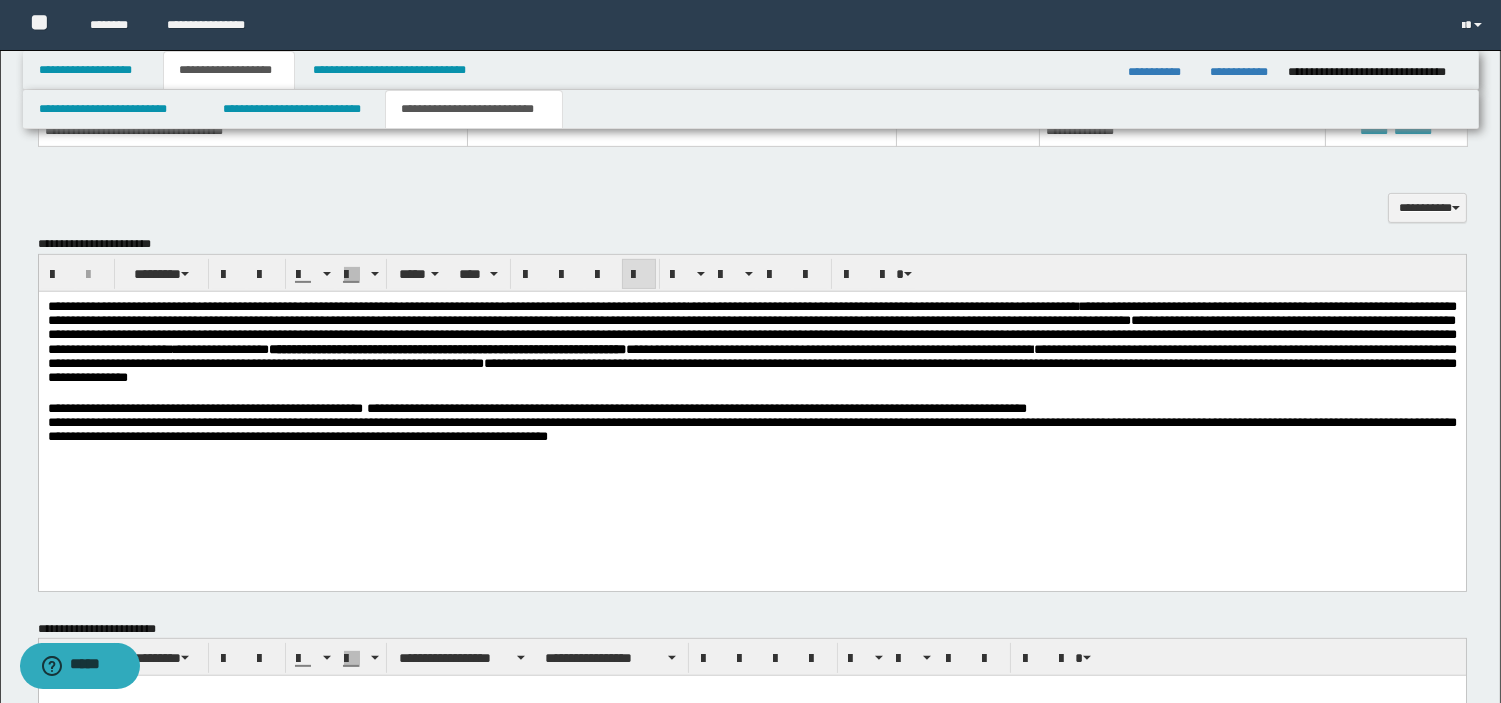 click on "**********" at bounding box center (751, 342) 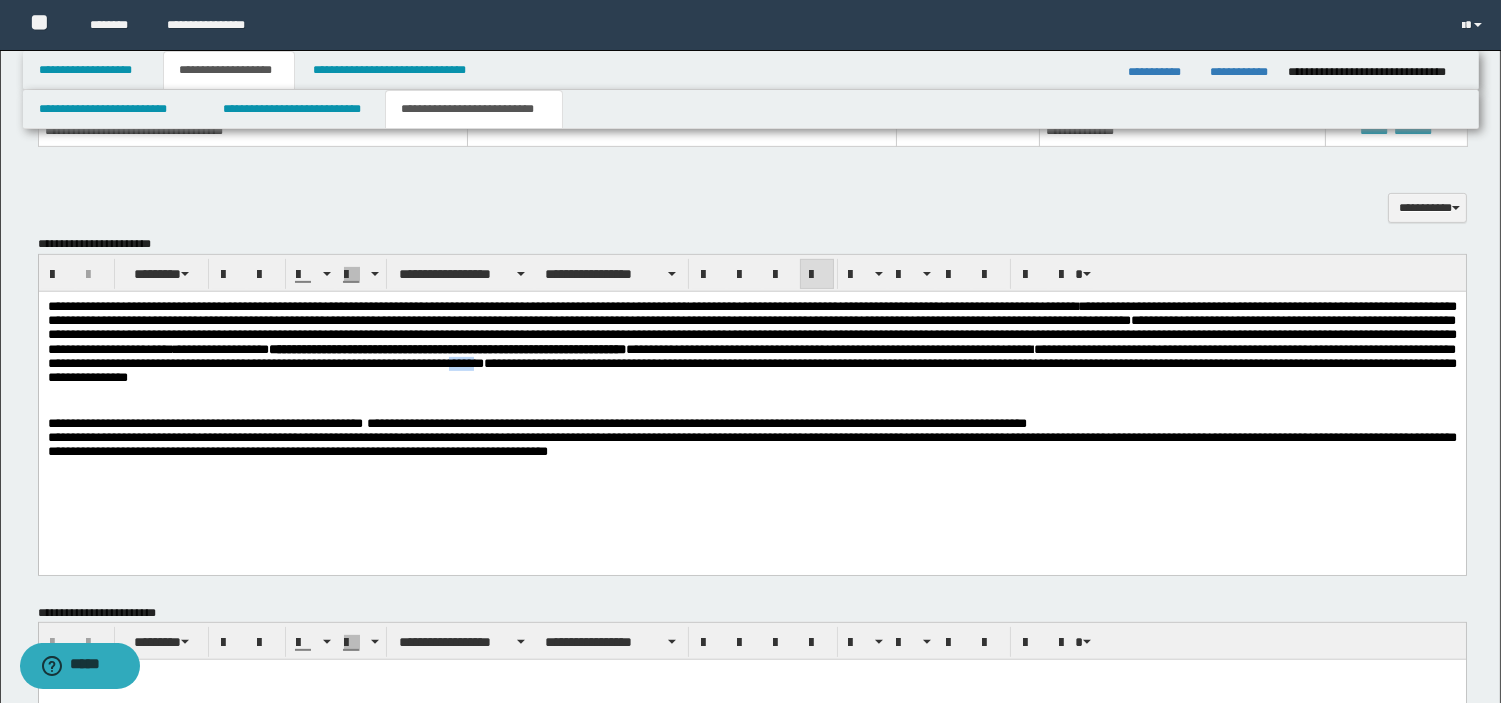 drag, startPoint x: 230, startPoint y: 394, endPoint x: 272, endPoint y: 398, distance: 42.190044 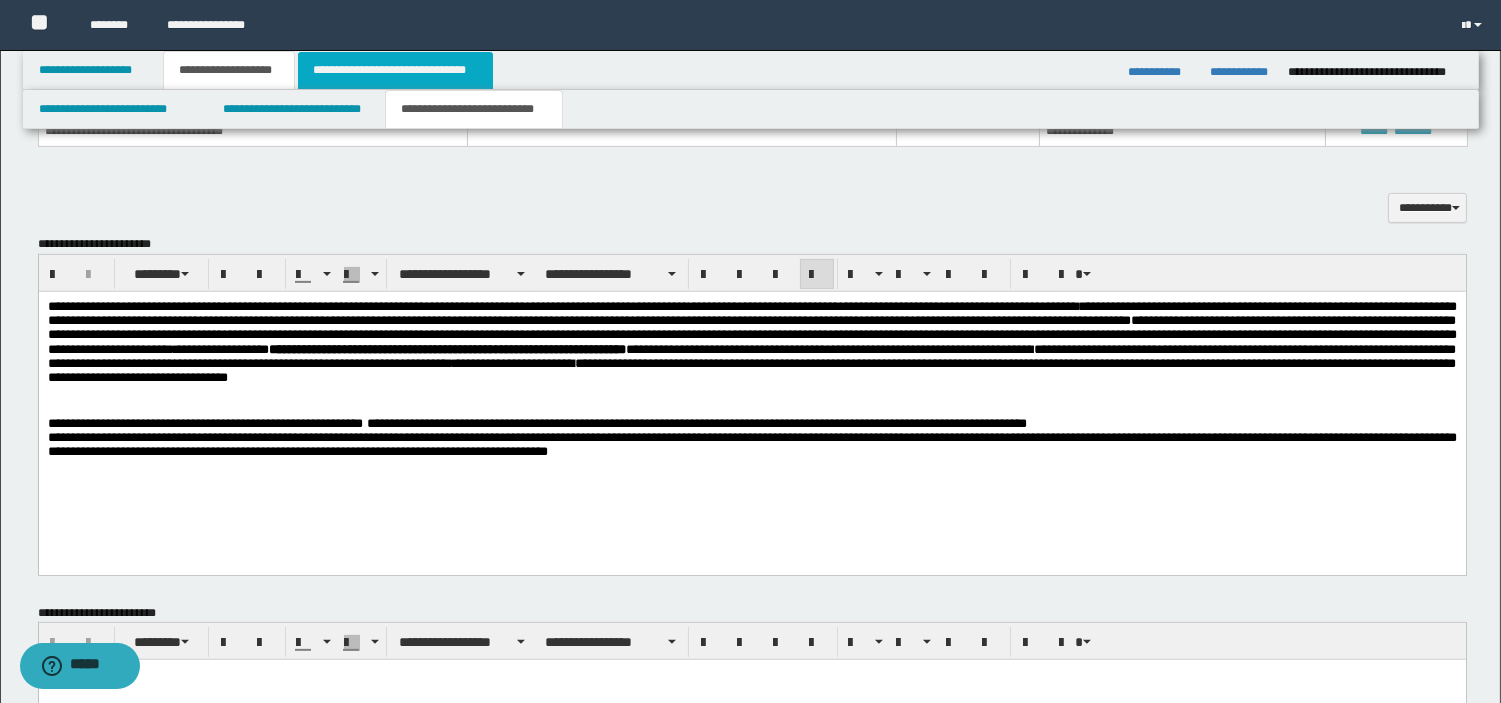 click on "**********" at bounding box center (395, 70) 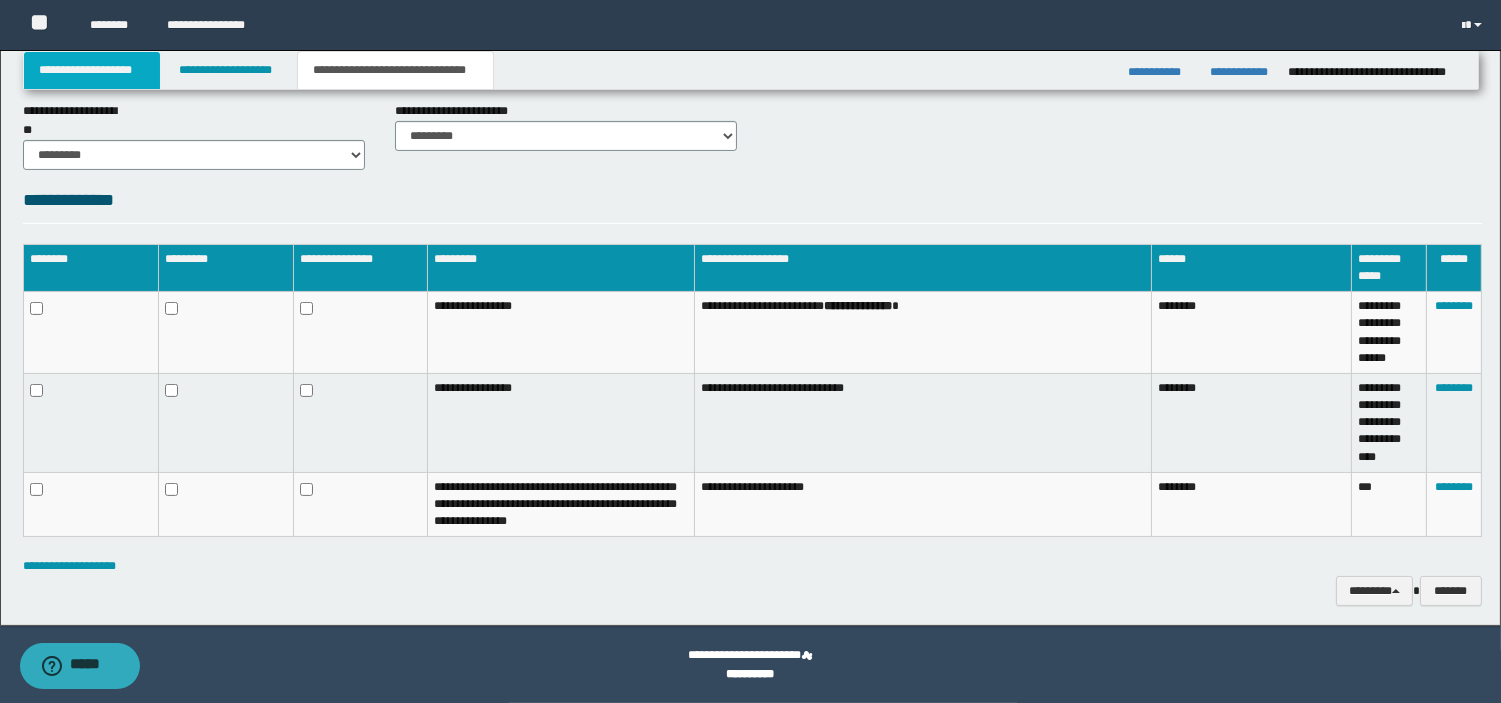 click on "**********" at bounding box center [92, 70] 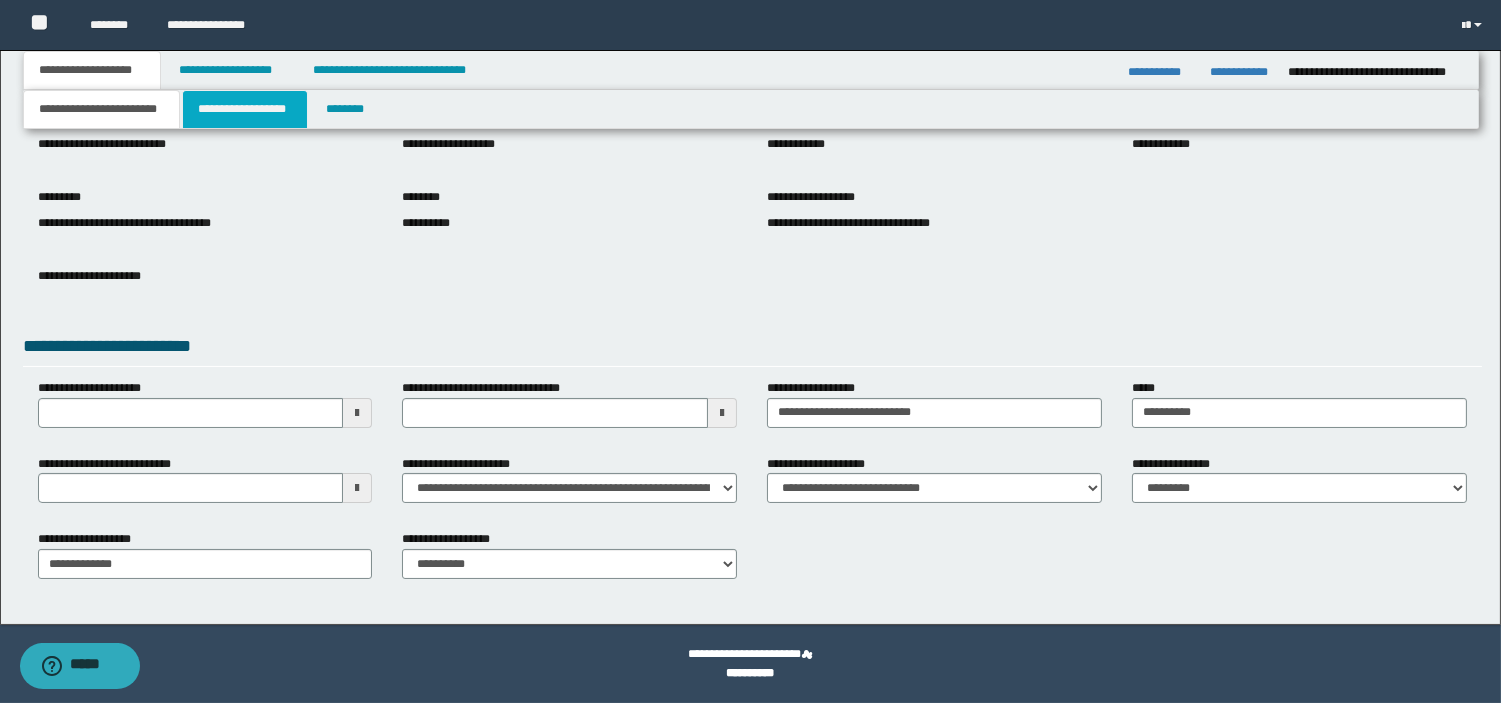 click on "**********" at bounding box center [245, 109] 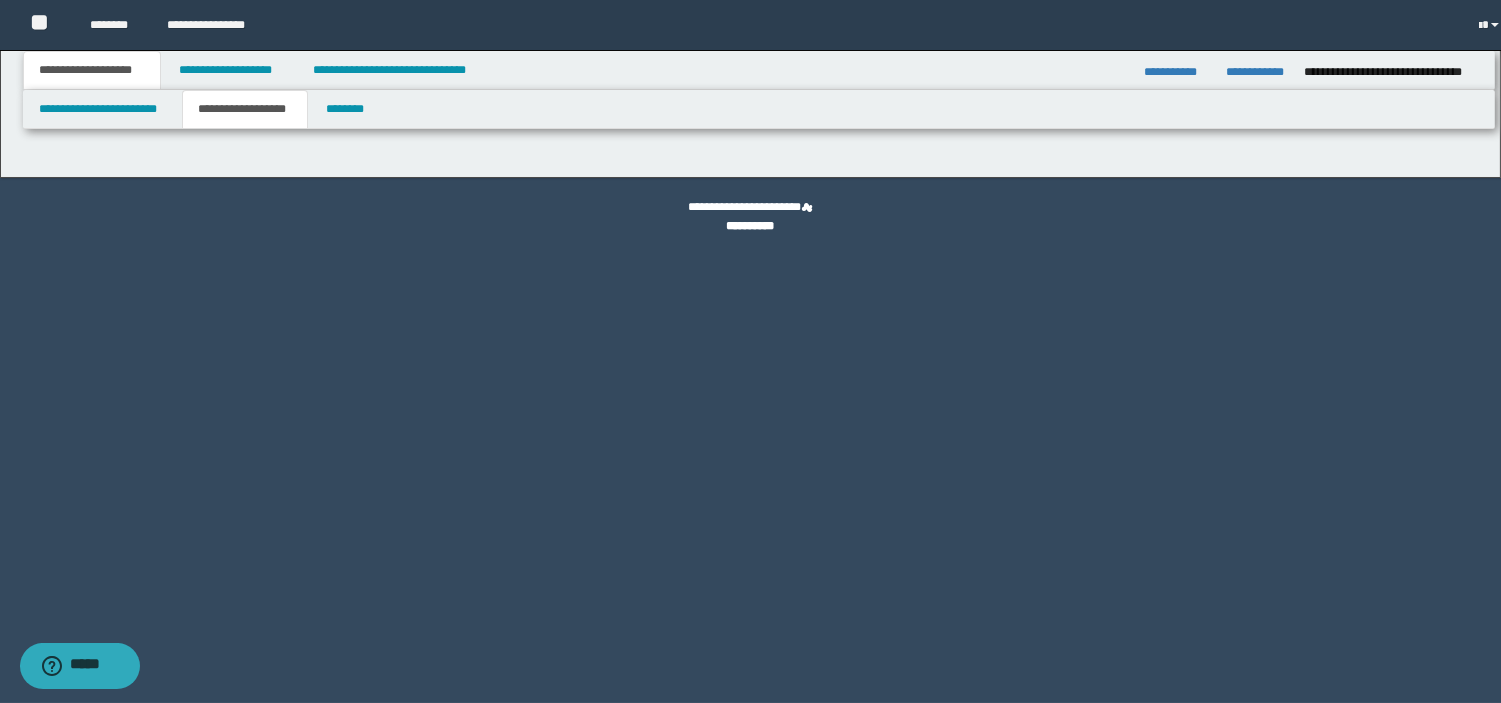scroll, scrollTop: 0, scrollLeft: 0, axis: both 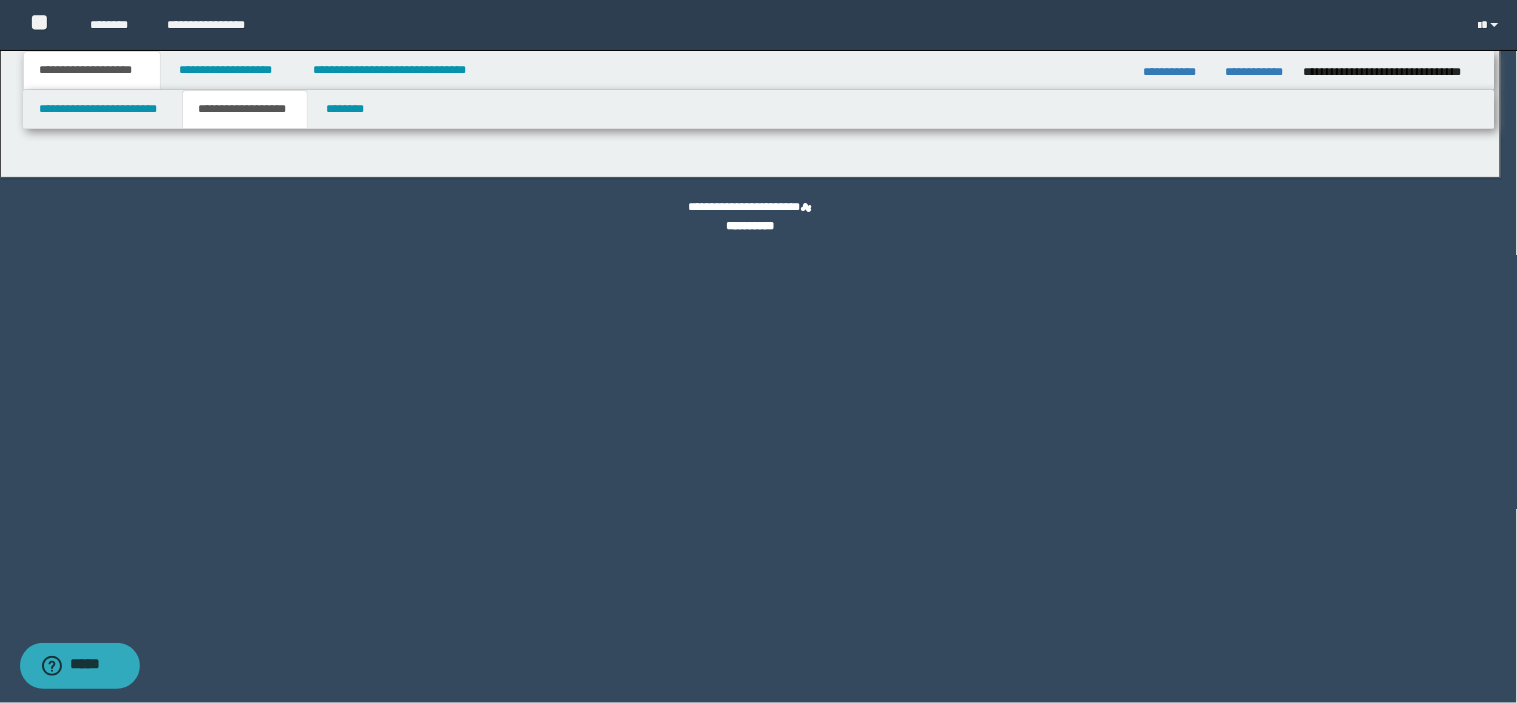 select on "*" 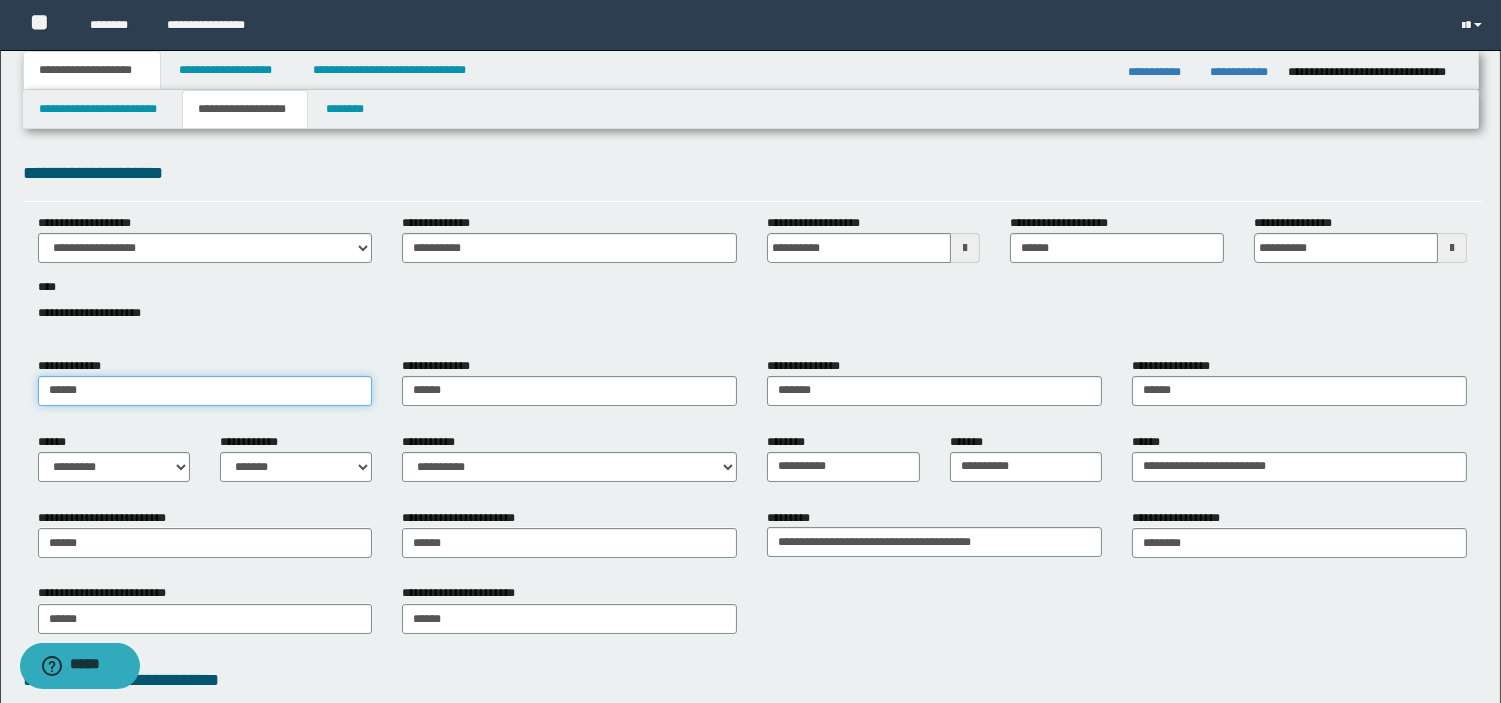 click on "******" at bounding box center [205, 391] 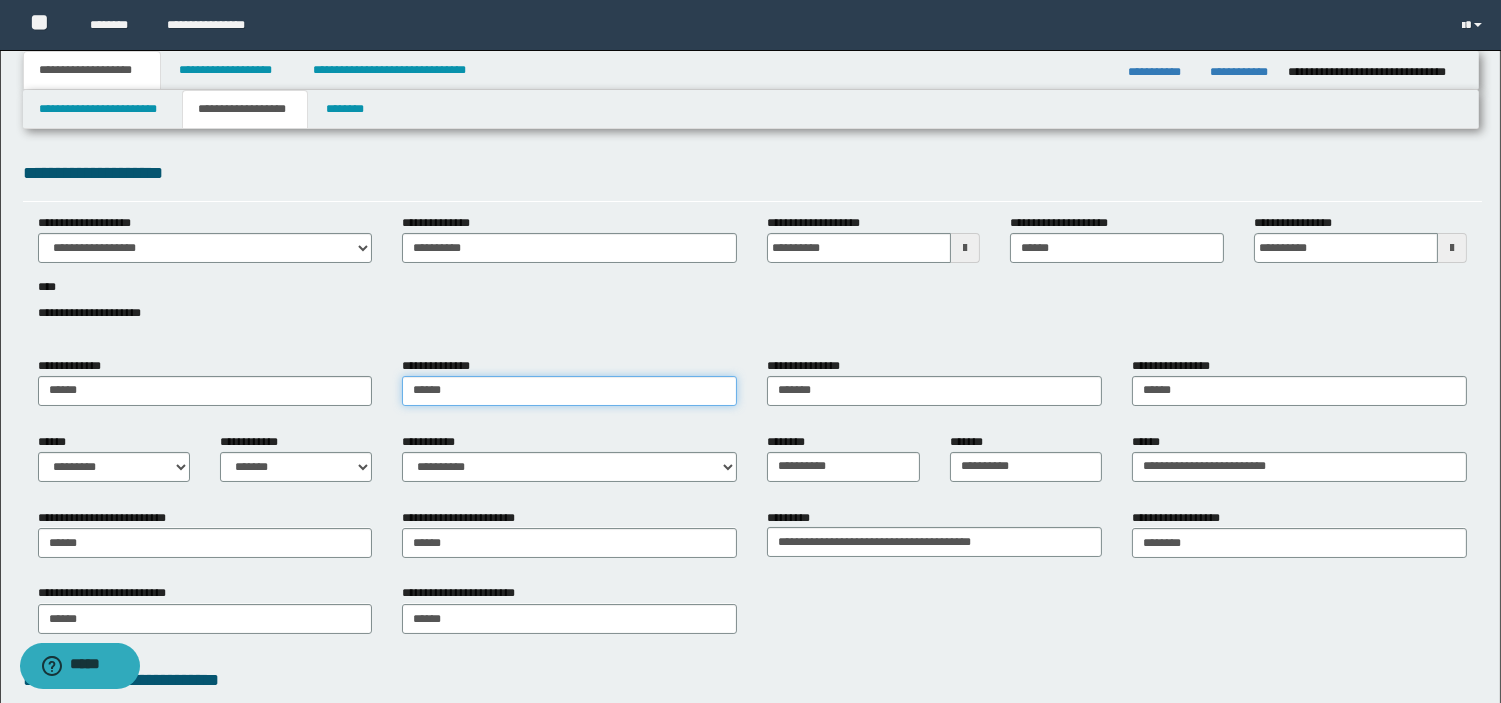 type on "******" 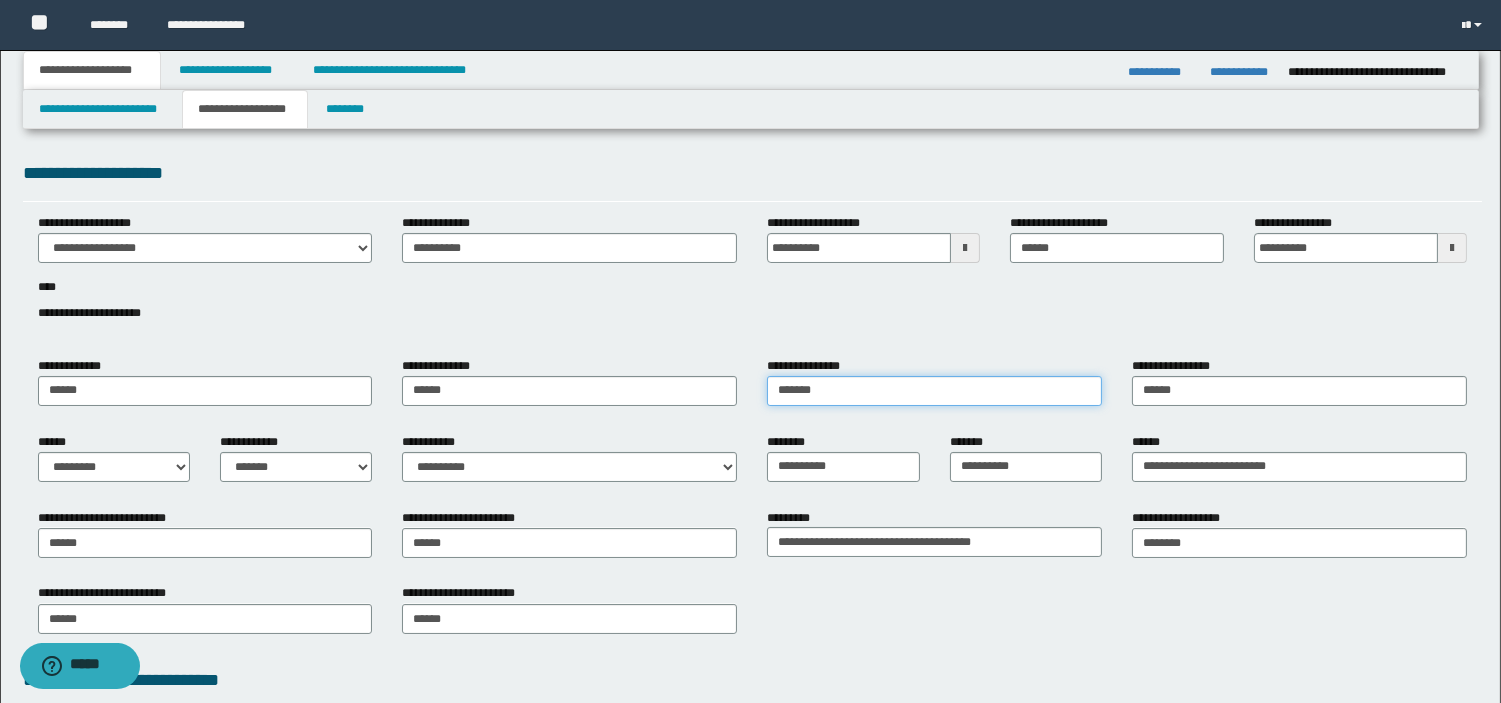 type on "*******" 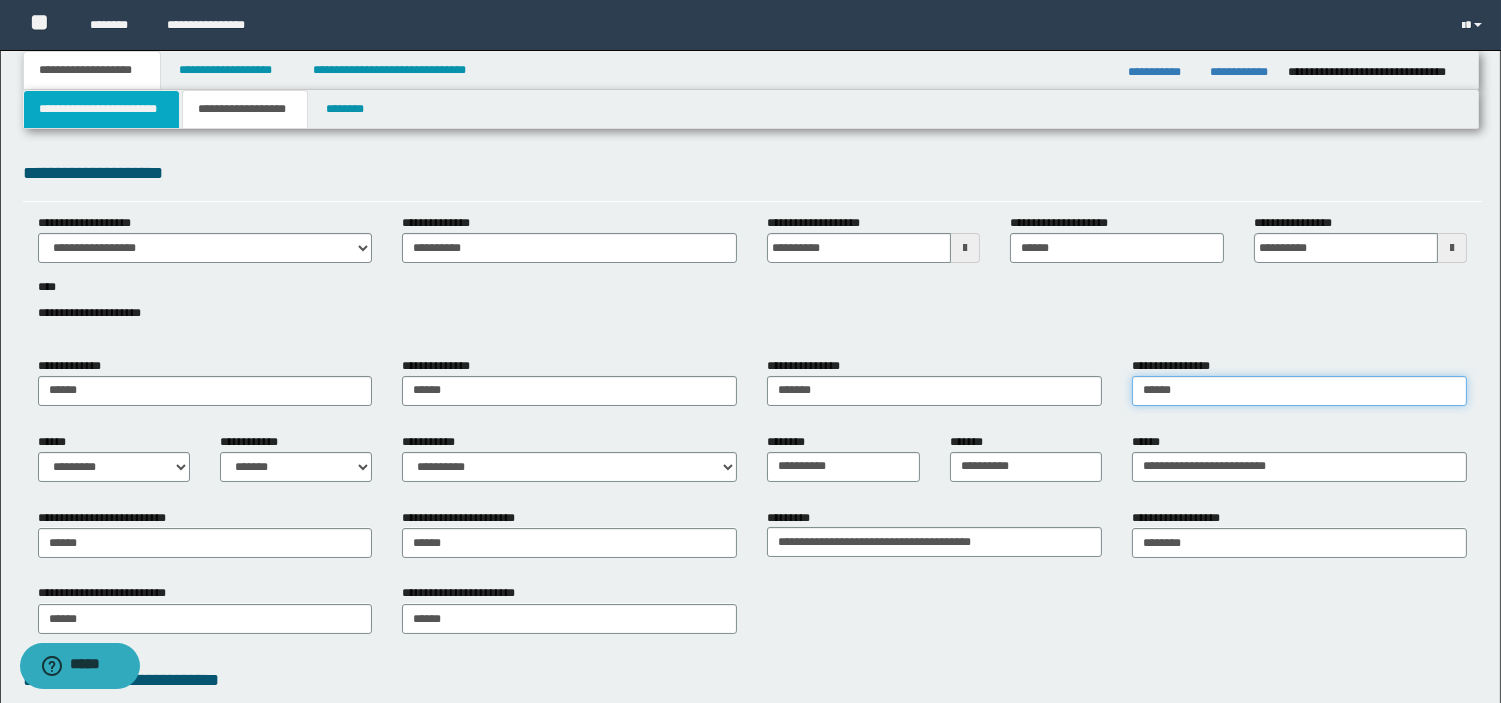 type on "******" 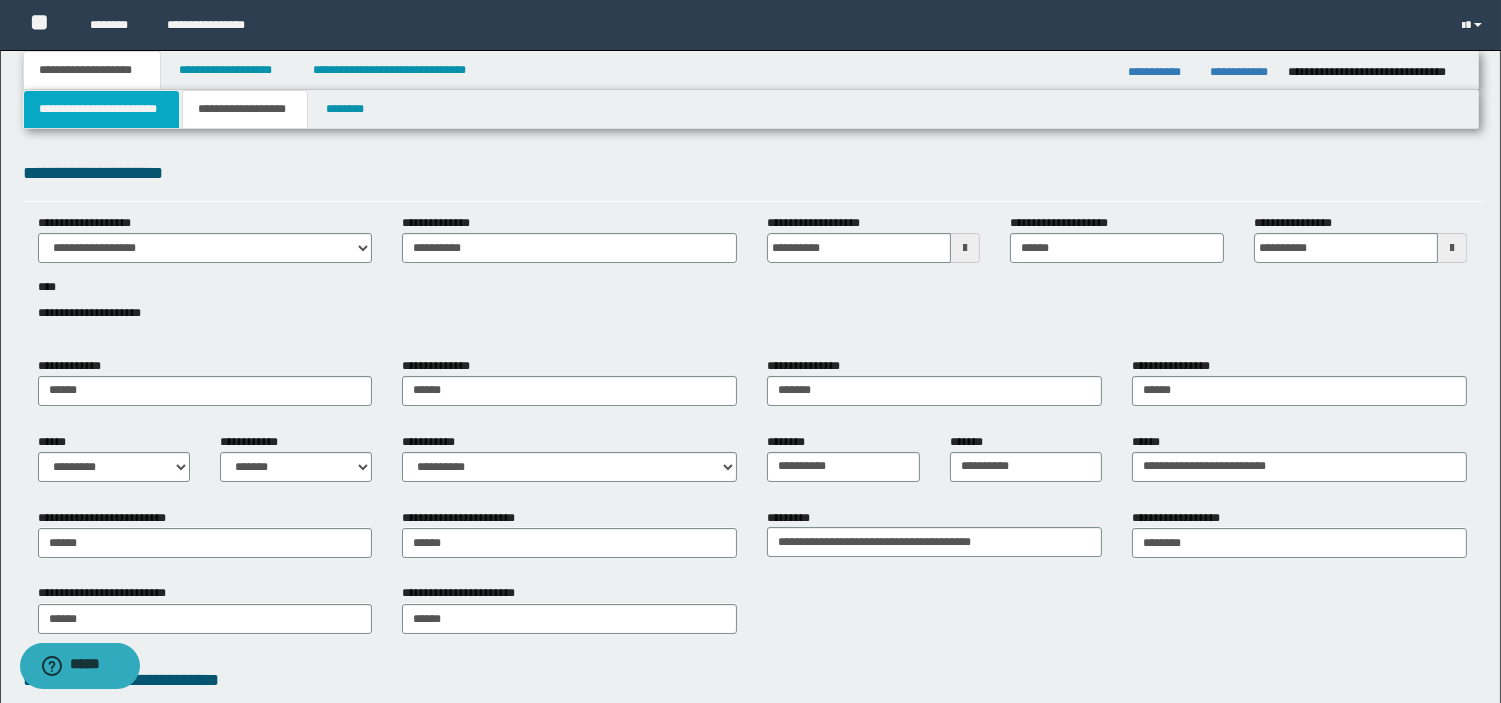 click on "**********" at bounding box center [101, 109] 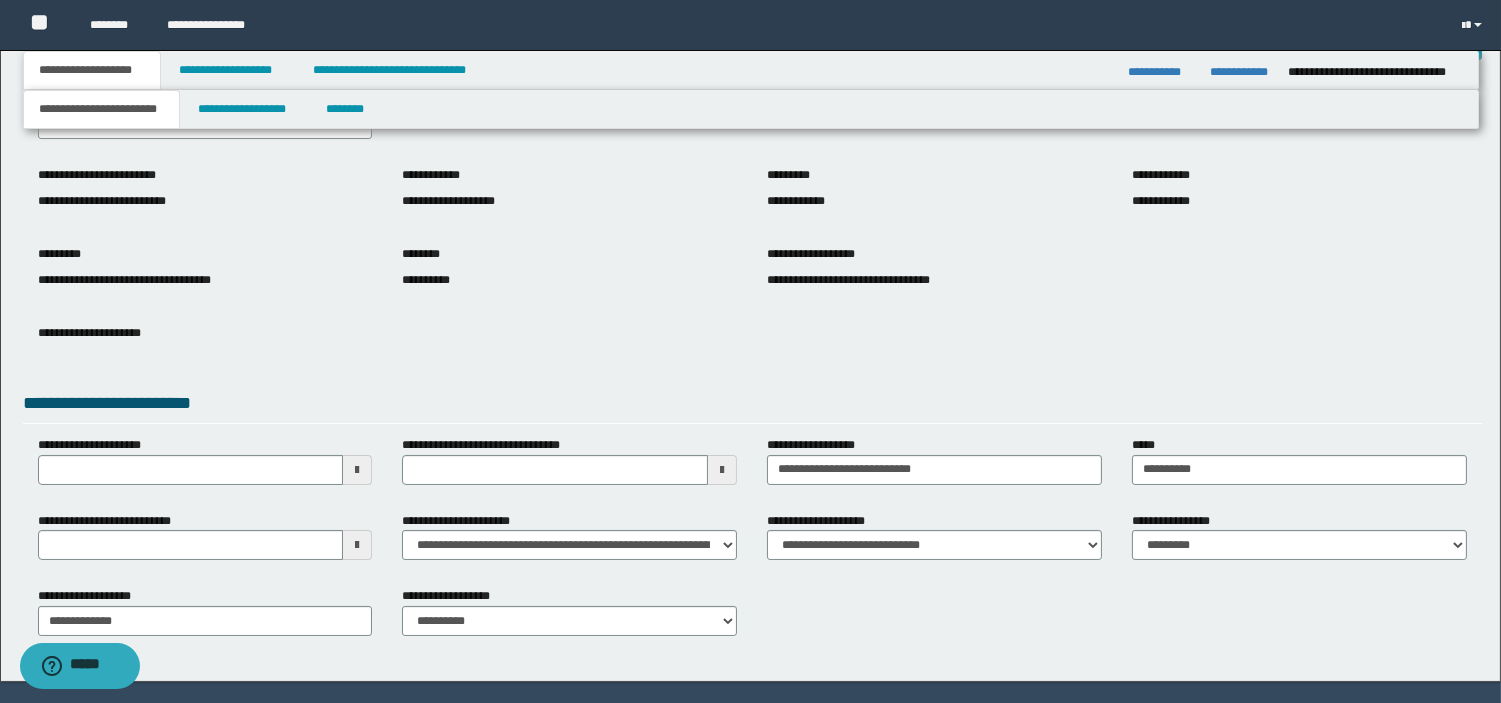 scroll, scrollTop: 132, scrollLeft: 0, axis: vertical 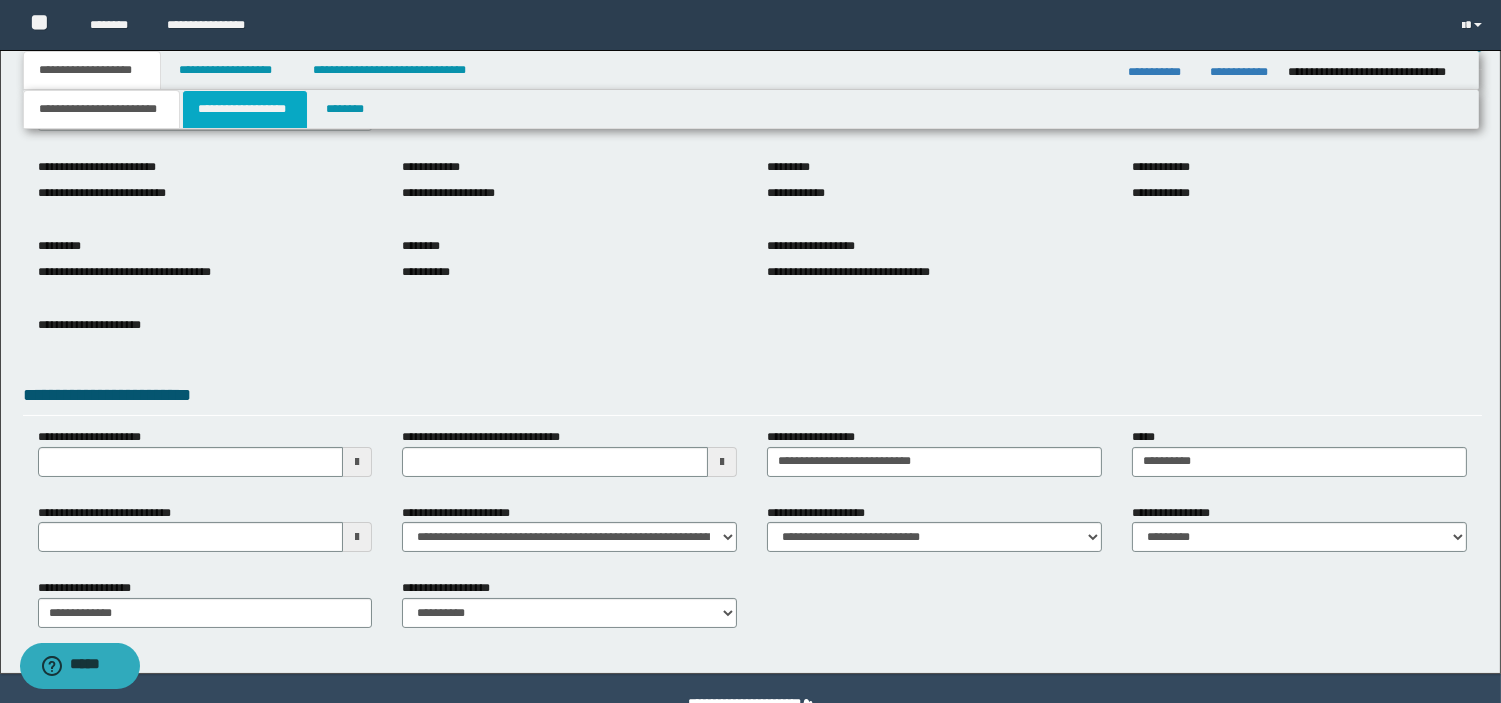 click on "**********" at bounding box center [245, 109] 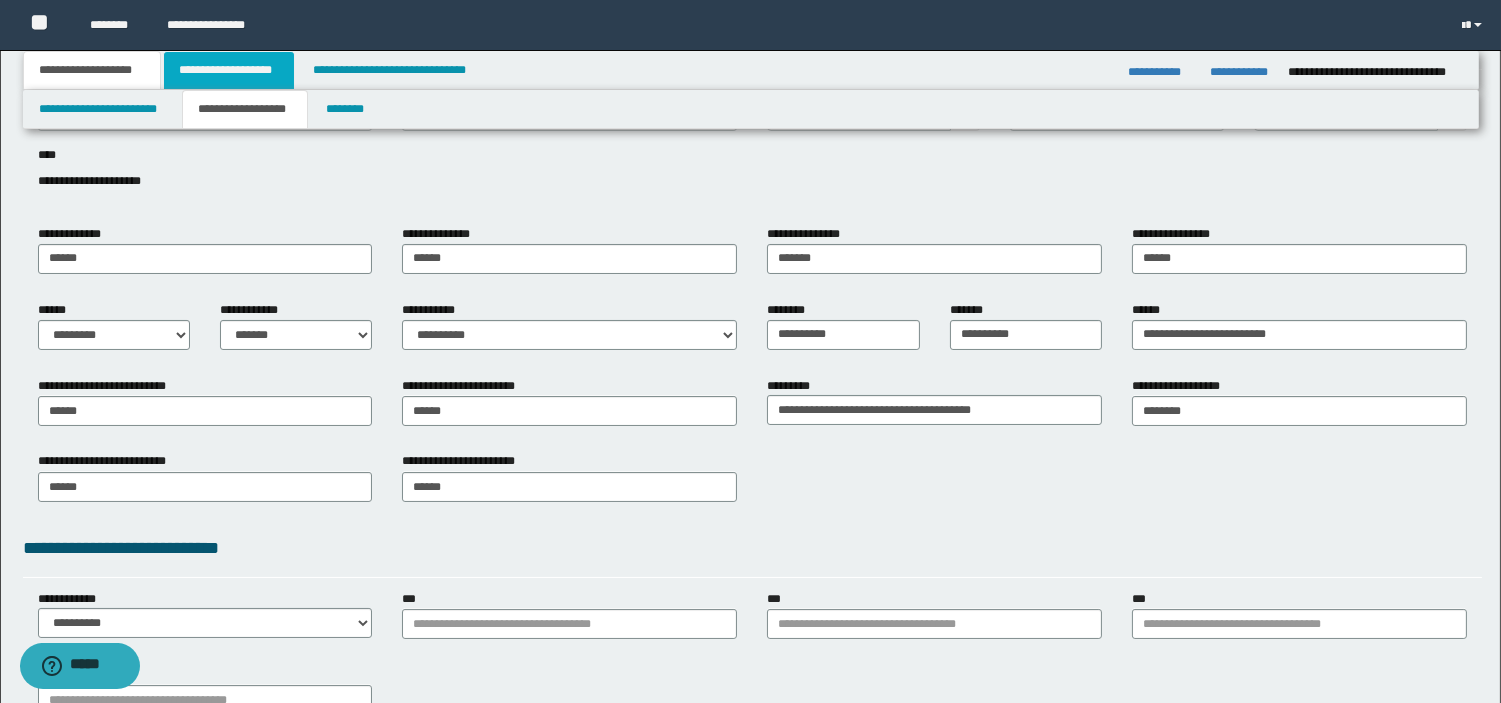 click on "**********" at bounding box center (229, 70) 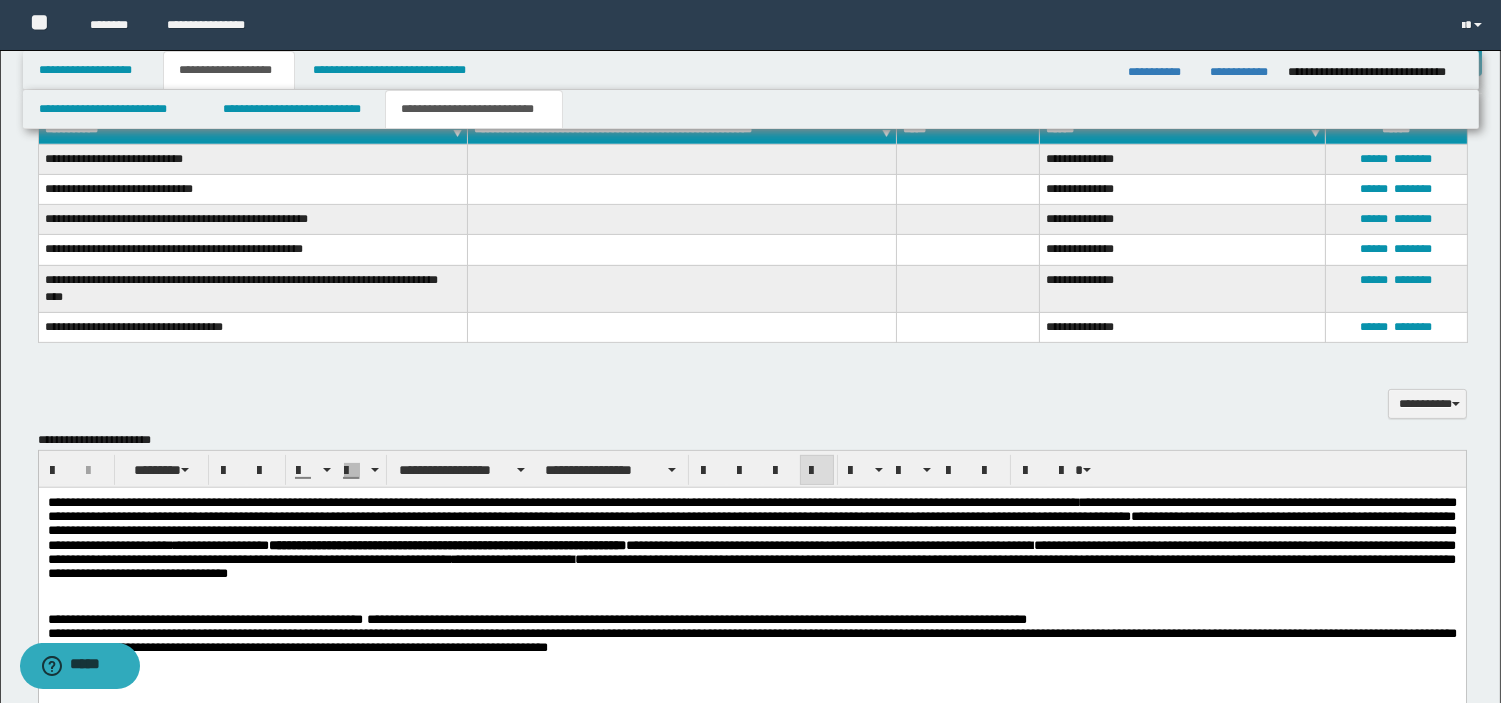 scroll, scrollTop: 1225, scrollLeft: 0, axis: vertical 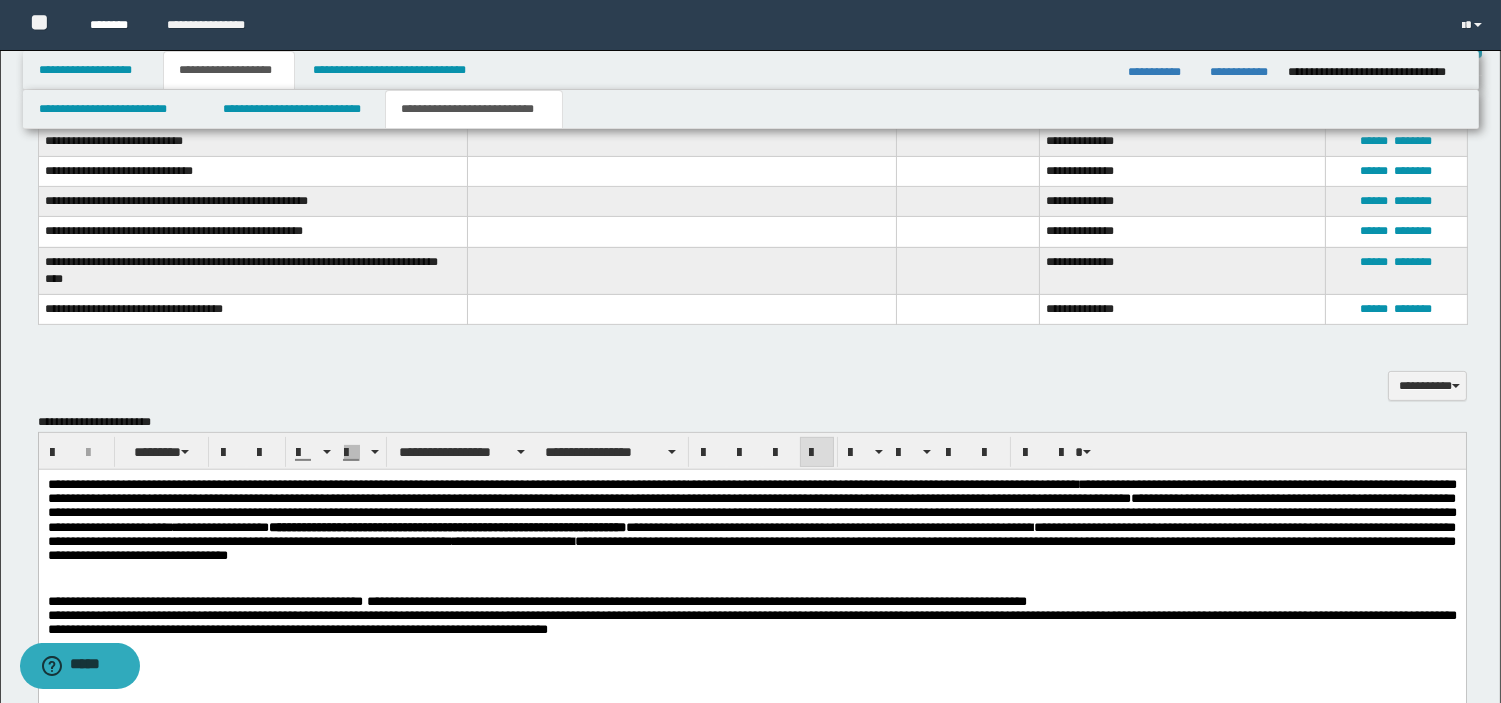 click on "********" at bounding box center (113, 25) 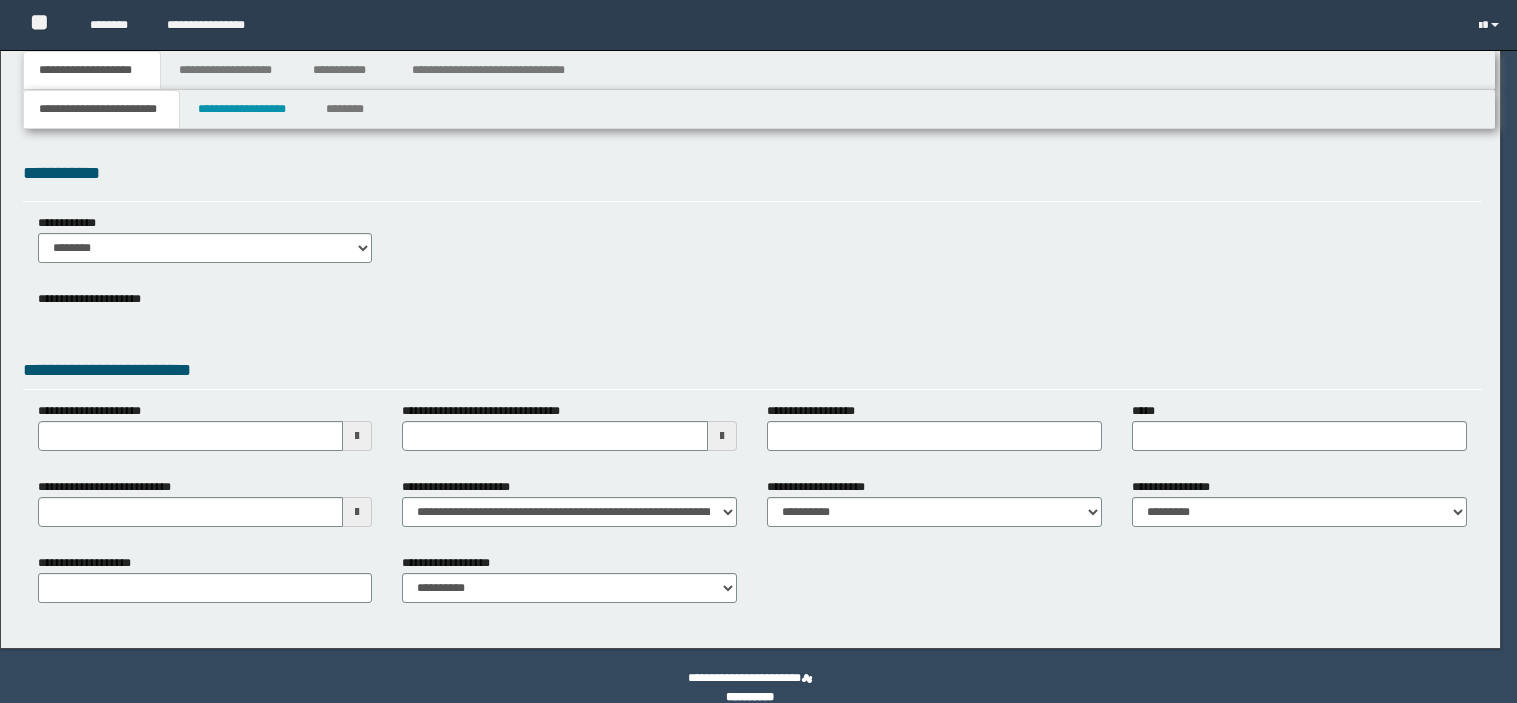 scroll, scrollTop: 0, scrollLeft: 0, axis: both 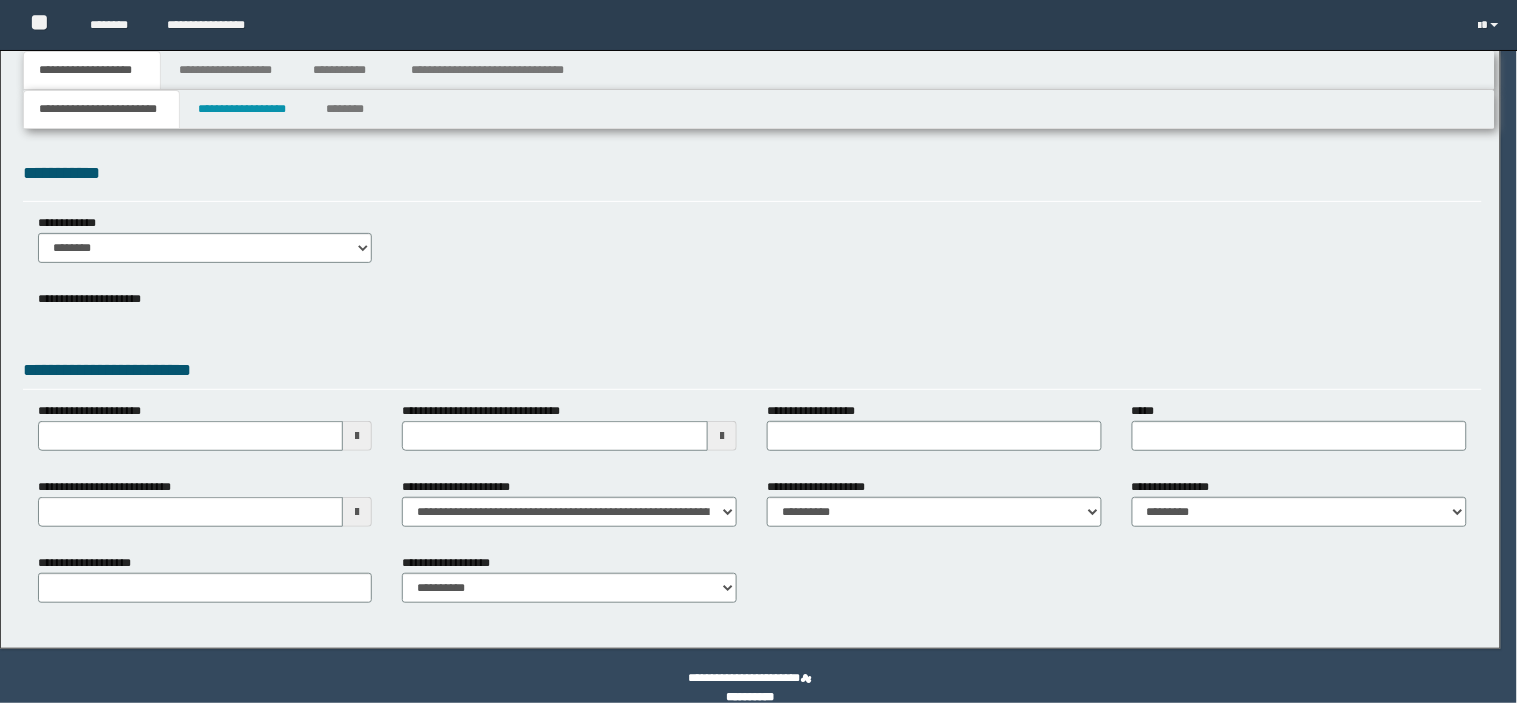 type on "**********" 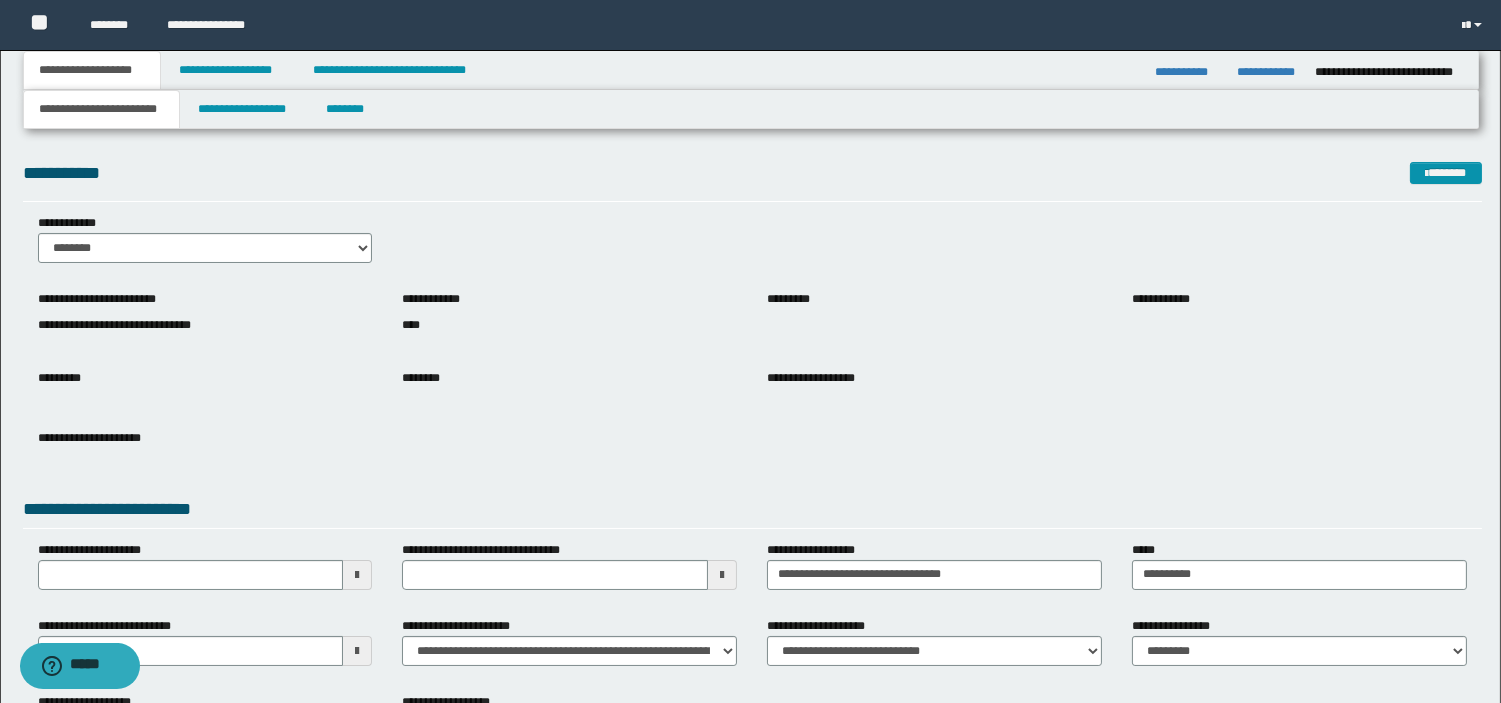 scroll, scrollTop: 162, scrollLeft: 0, axis: vertical 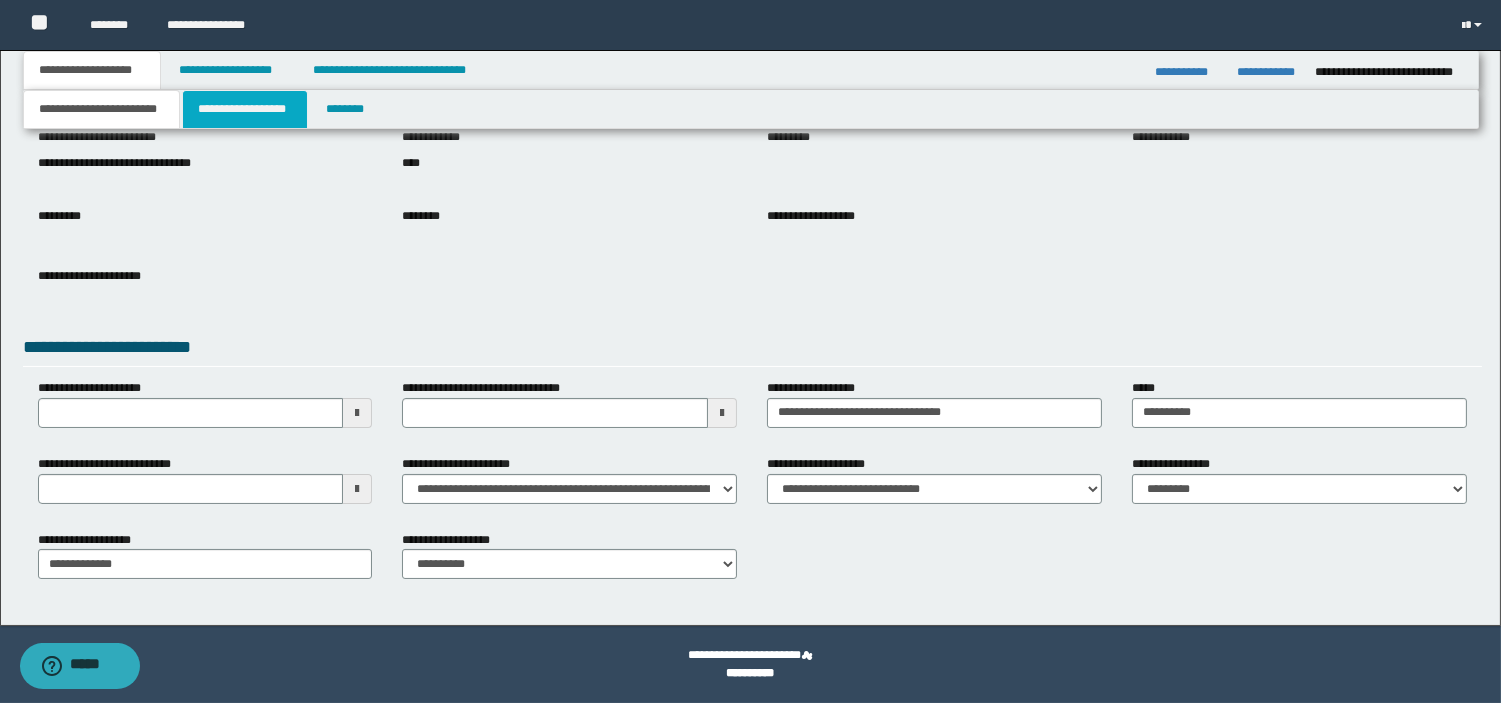 click on "**********" at bounding box center [245, 109] 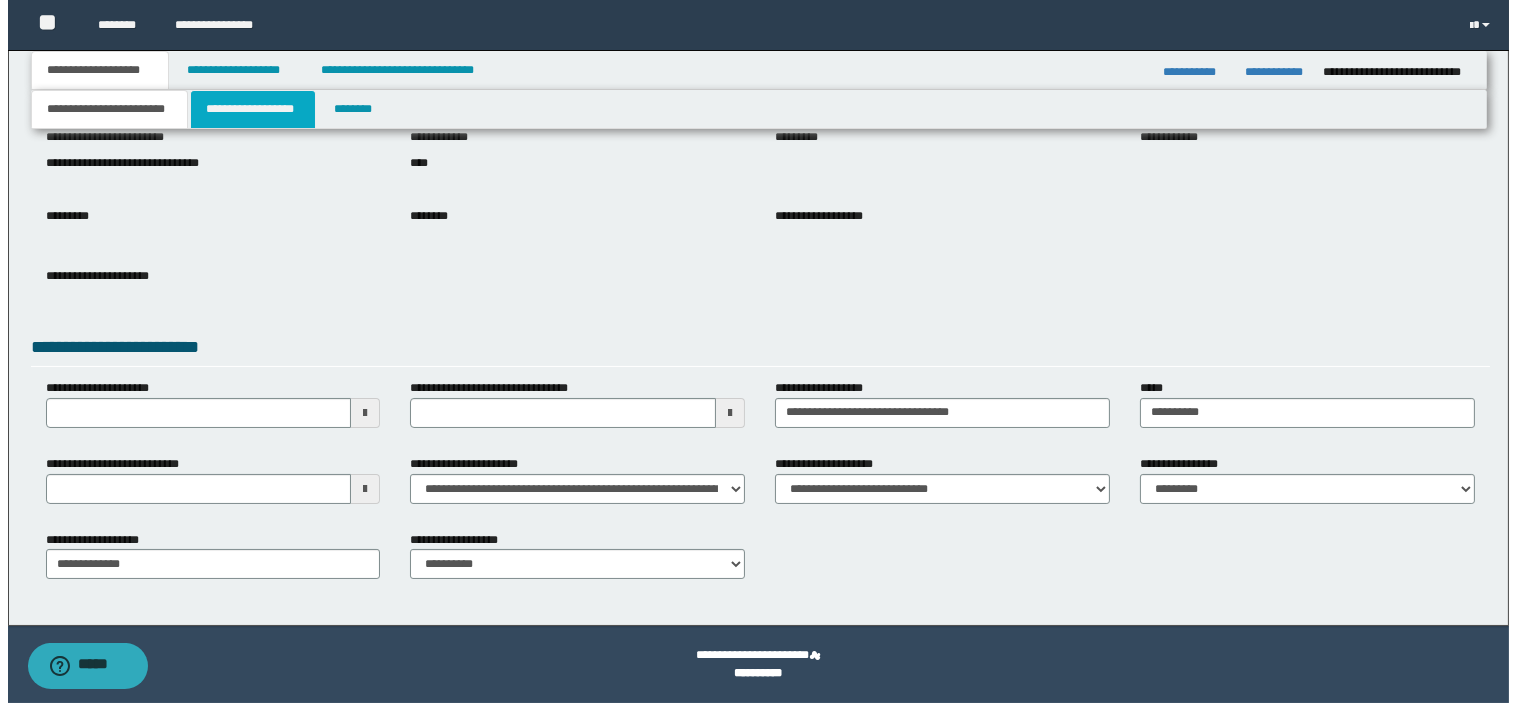scroll, scrollTop: 0, scrollLeft: 0, axis: both 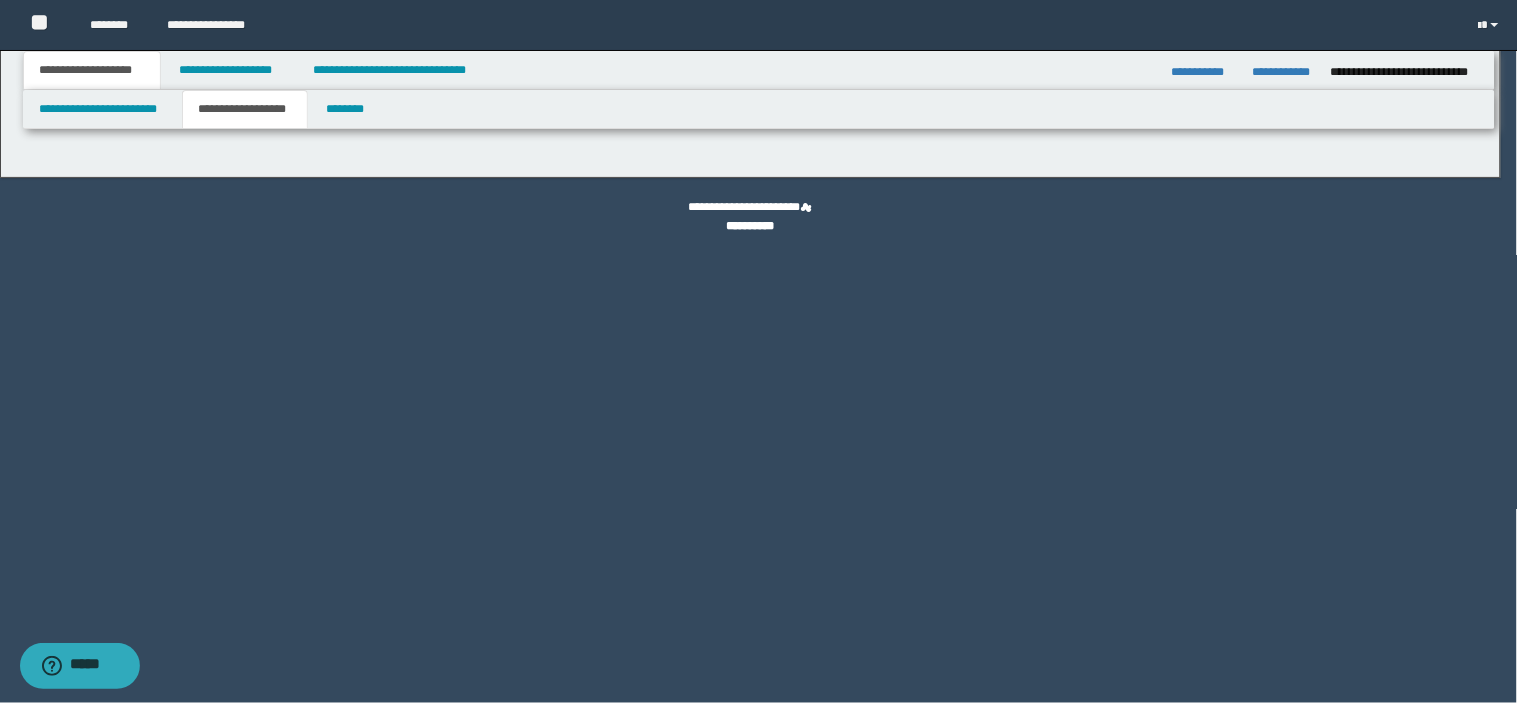 type on "*******" 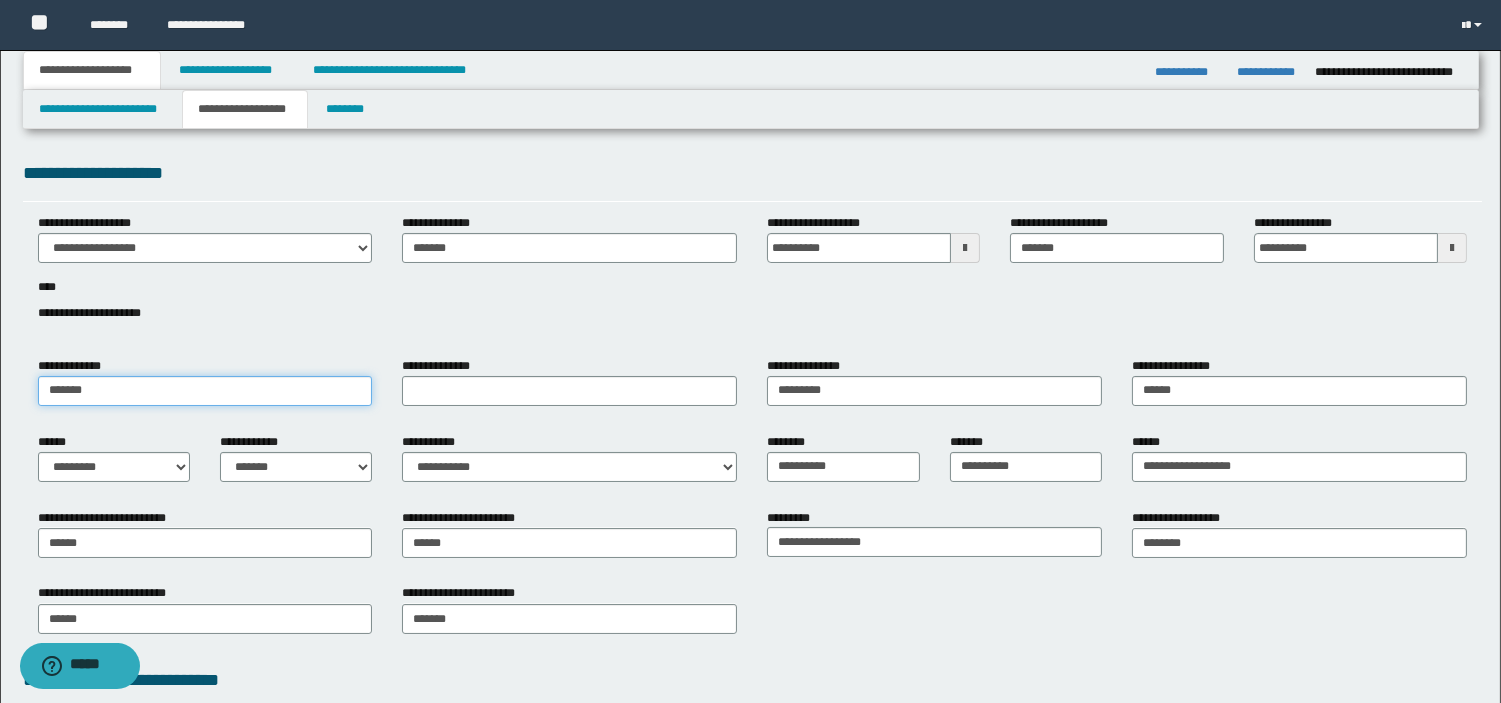 click on "*******" at bounding box center (205, 391) 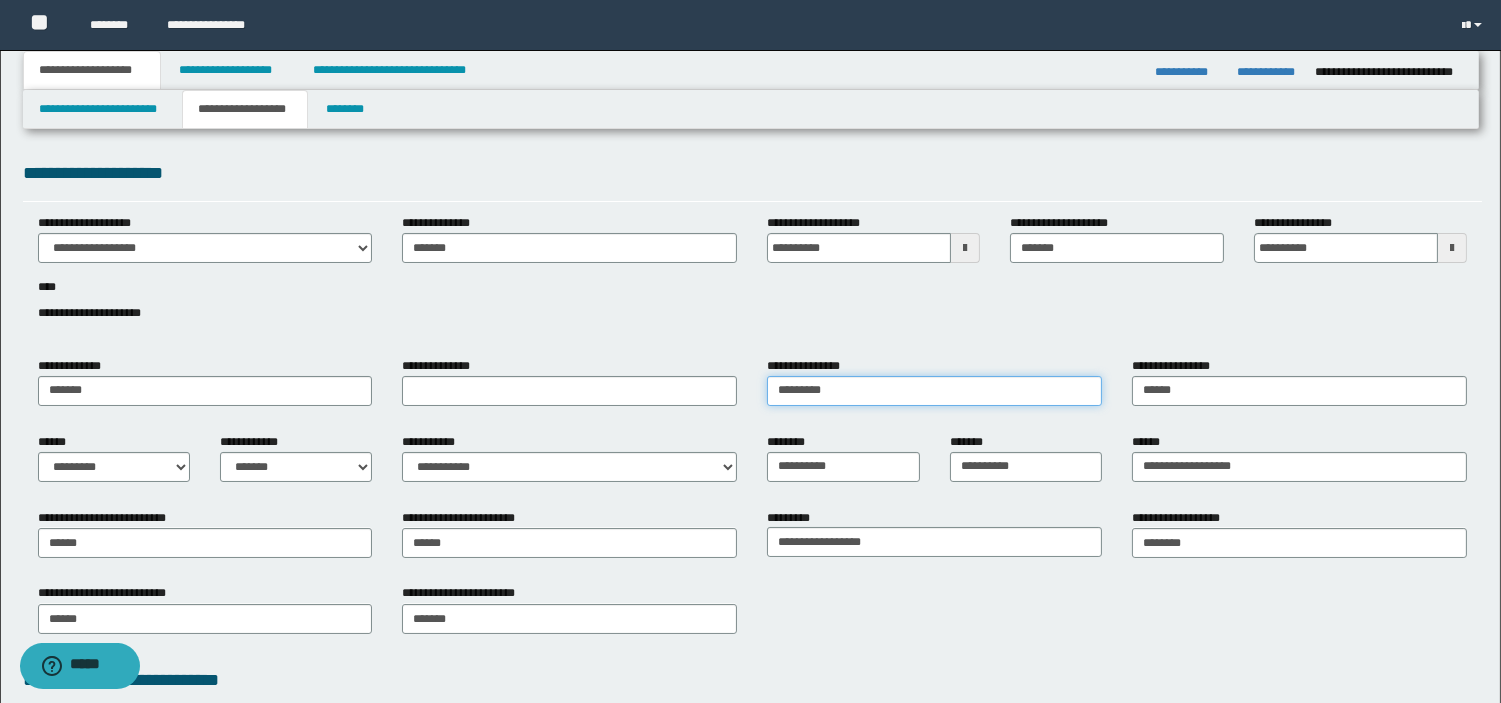 type on "*********" 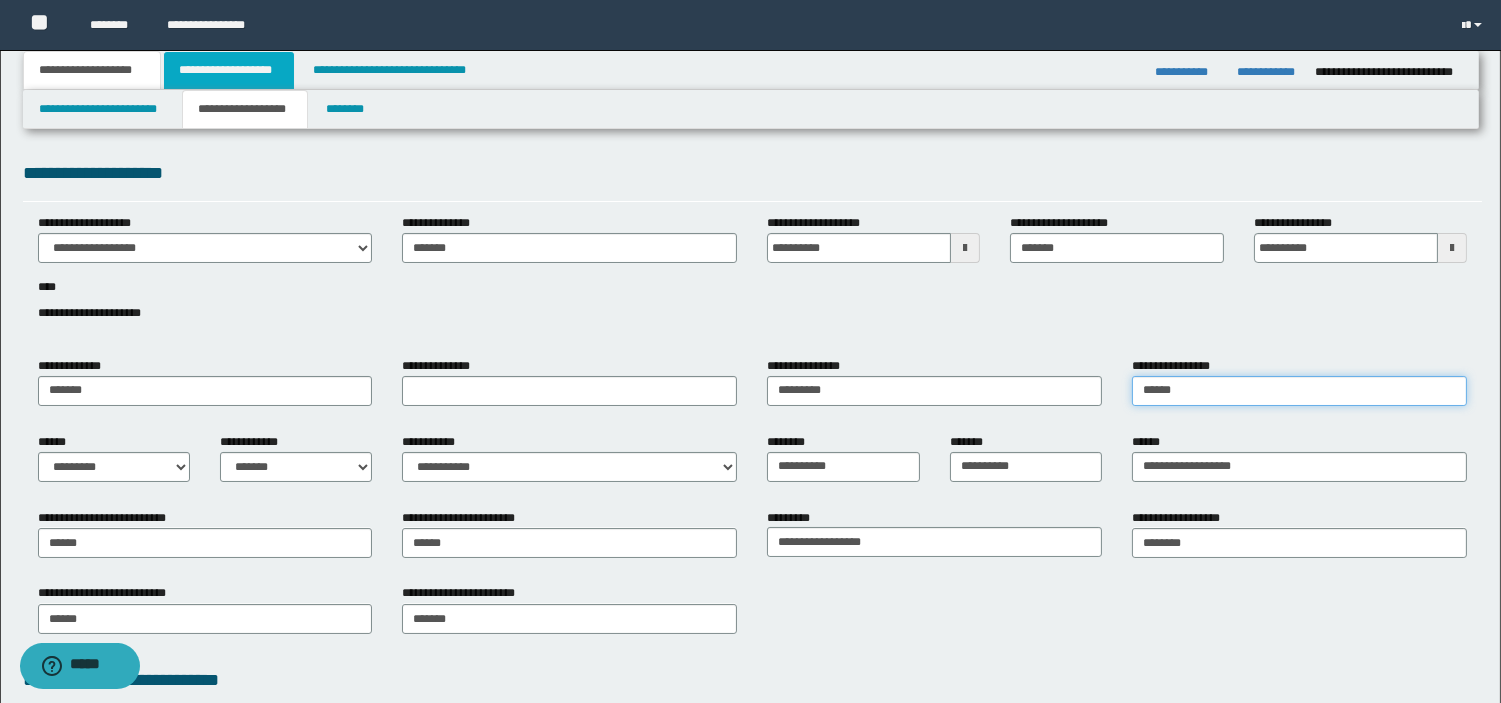 type on "******" 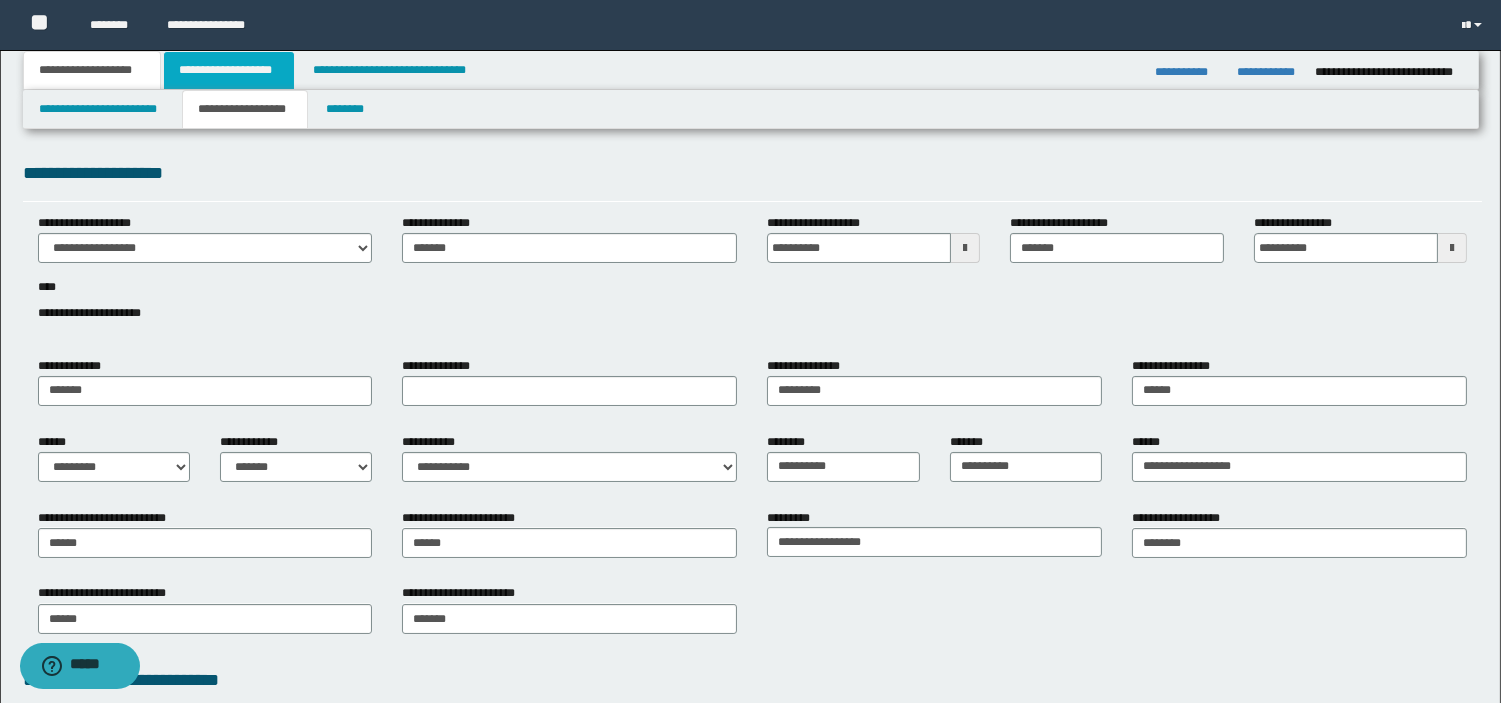 click on "**********" at bounding box center [229, 70] 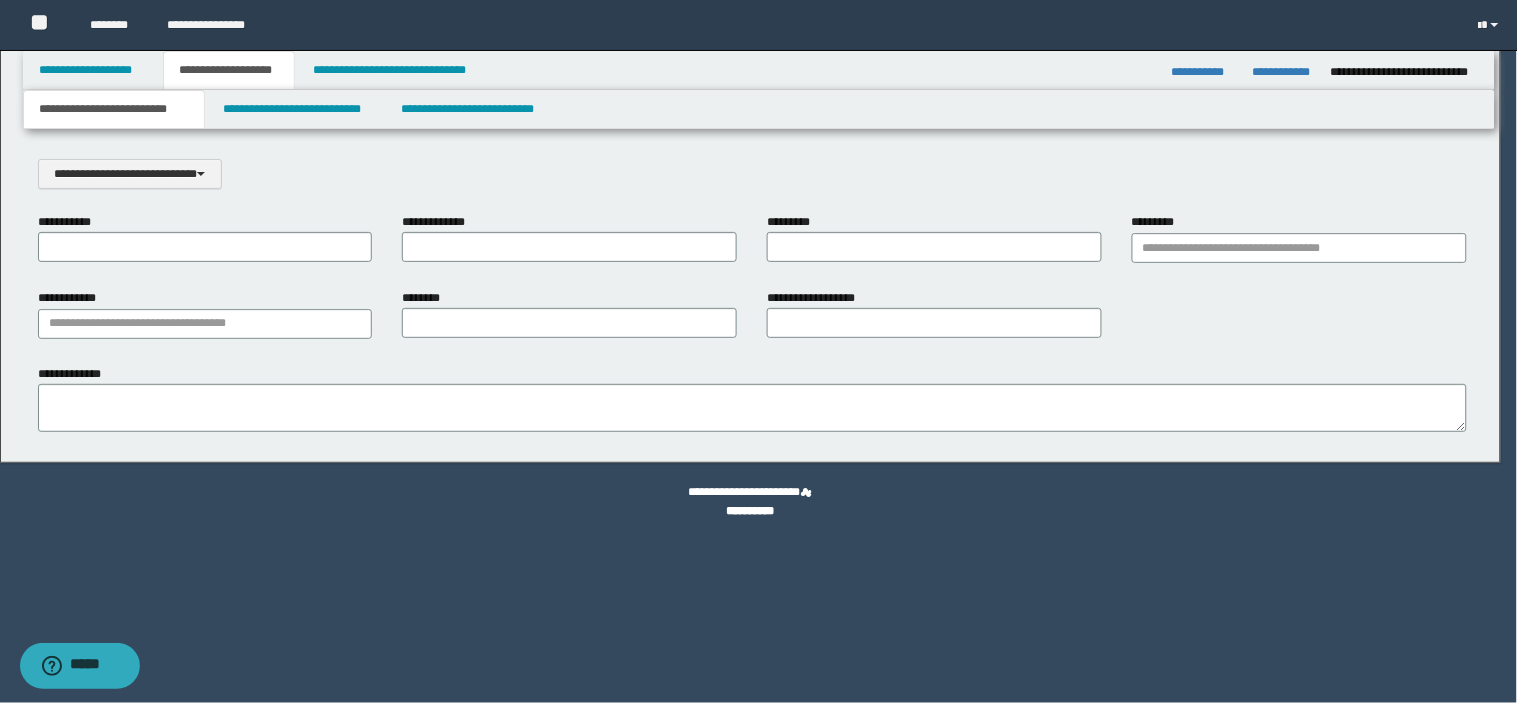 scroll, scrollTop: 0, scrollLeft: 0, axis: both 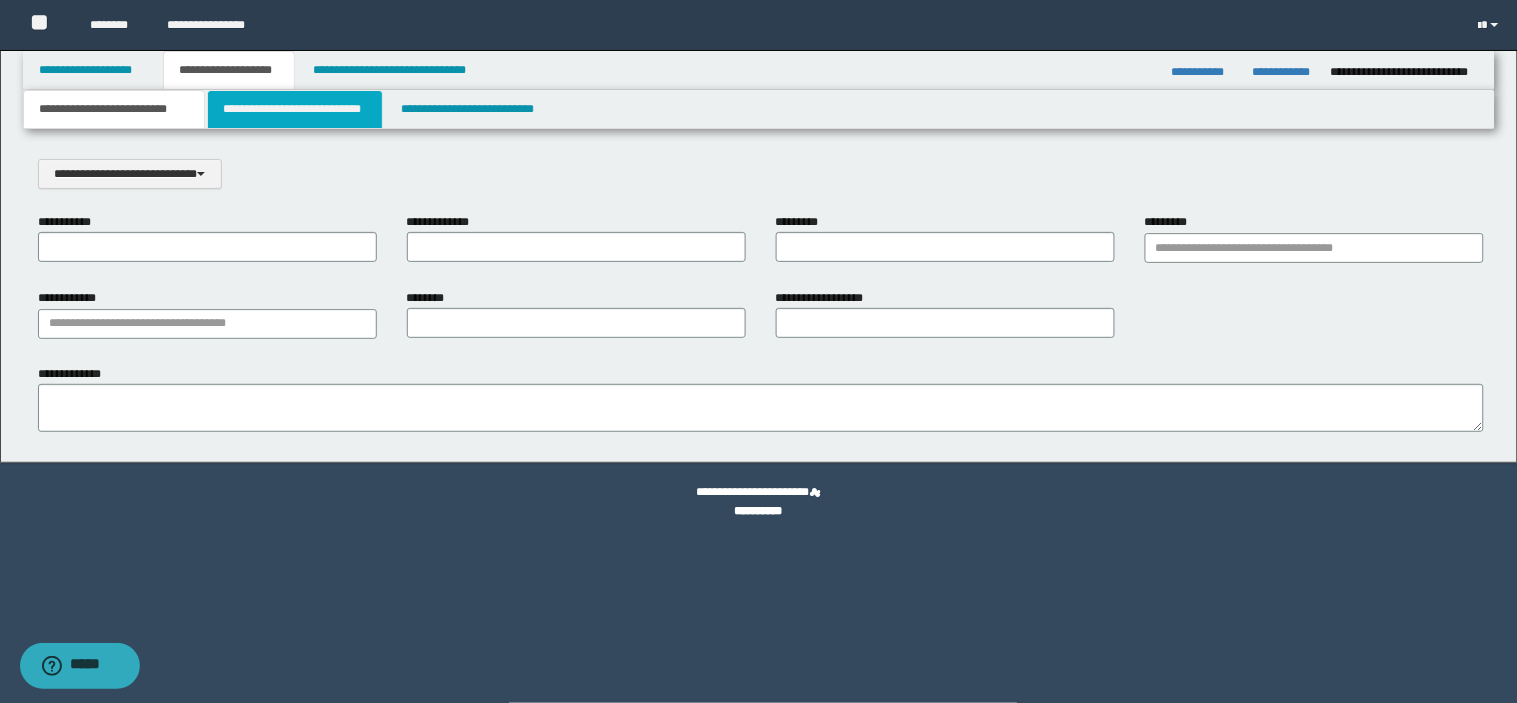click on "**********" at bounding box center [295, 109] 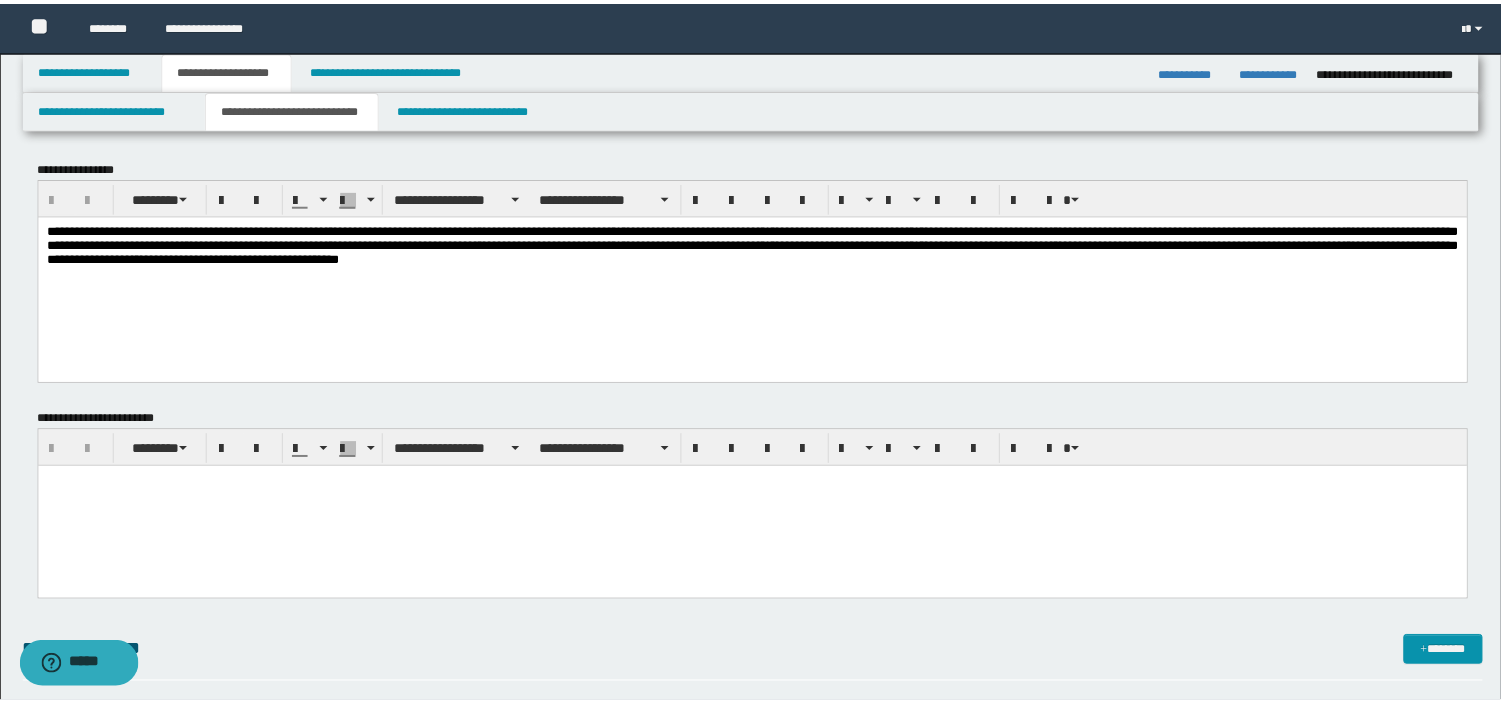 scroll, scrollTop: 0, scrollLeft: 0, axis: both 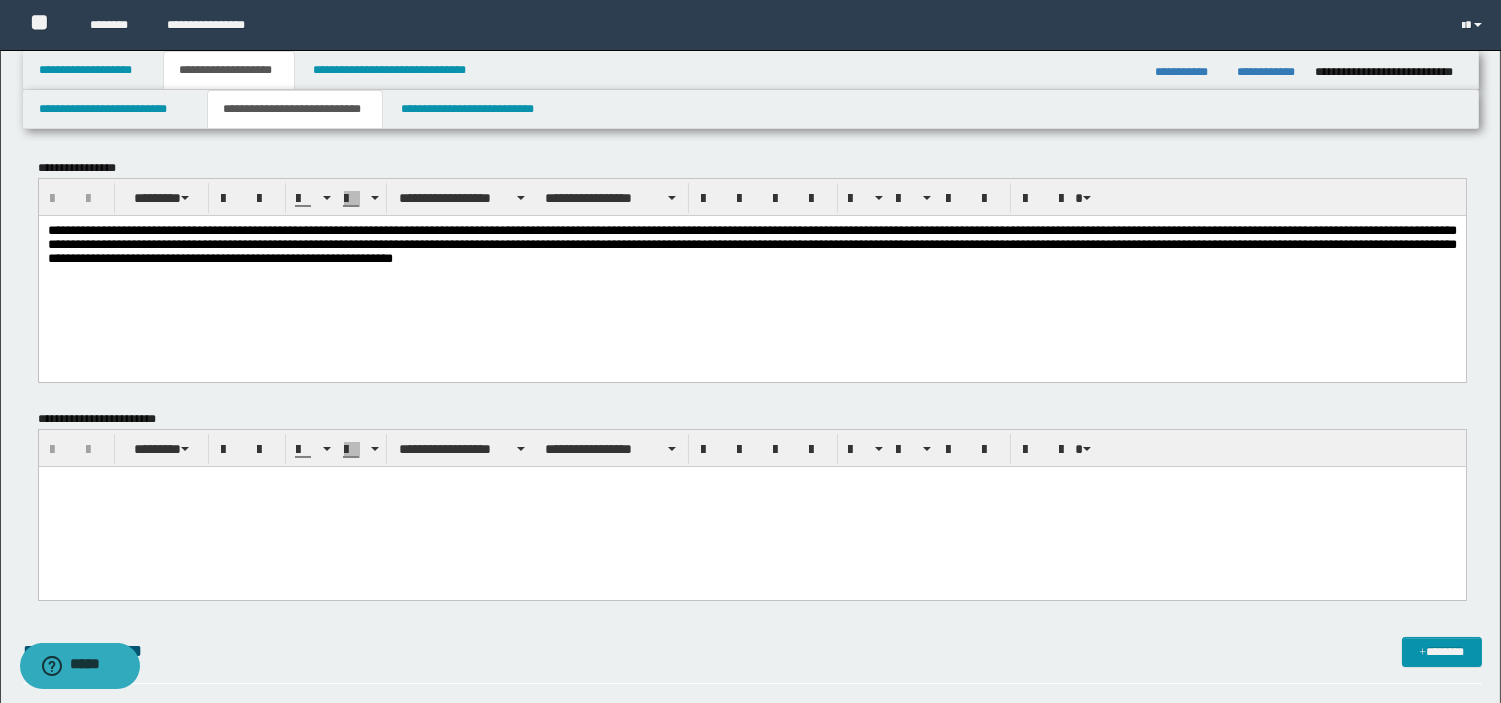 click at bounding box center [751, 507] 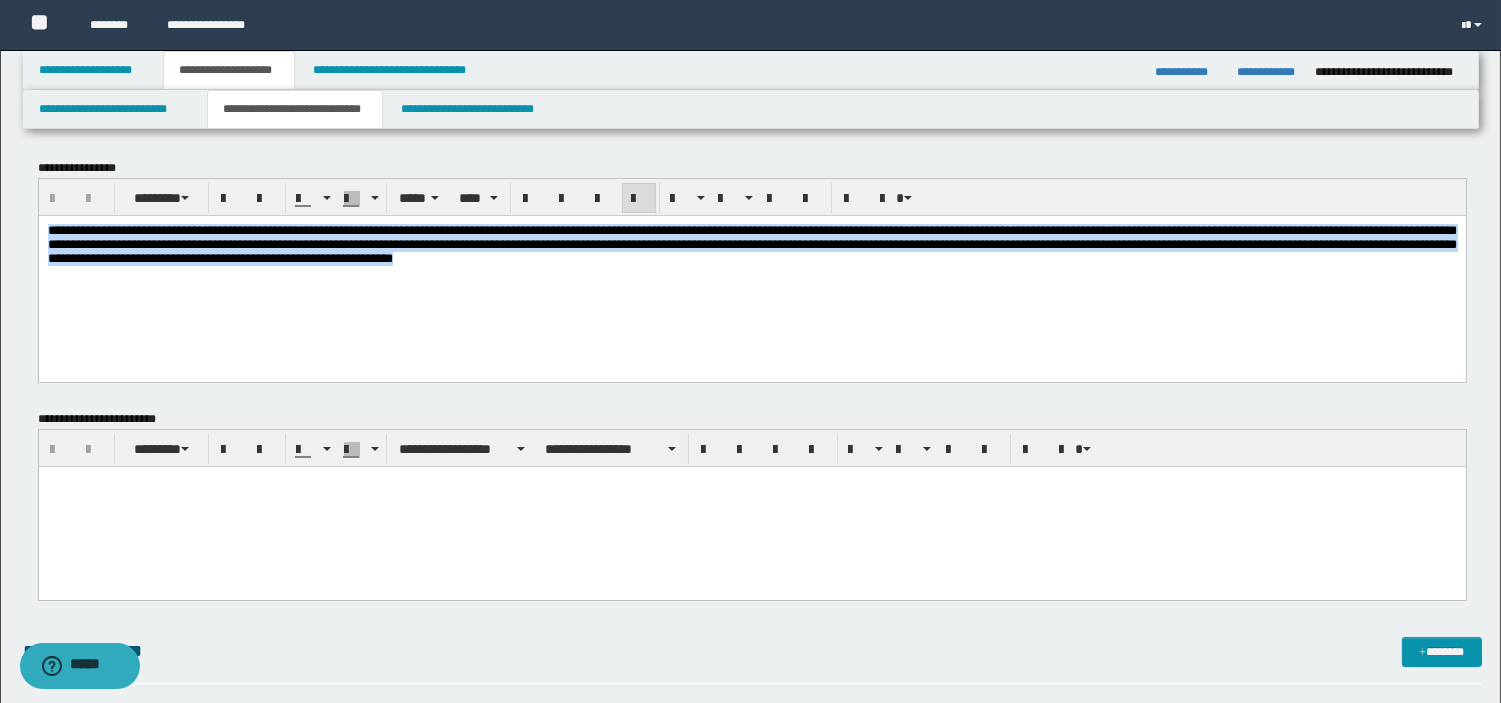 drag, startPoint x: 554, startPoint y: 187, endPoint x: -1, endPoint y: -26, distance: 594.4695 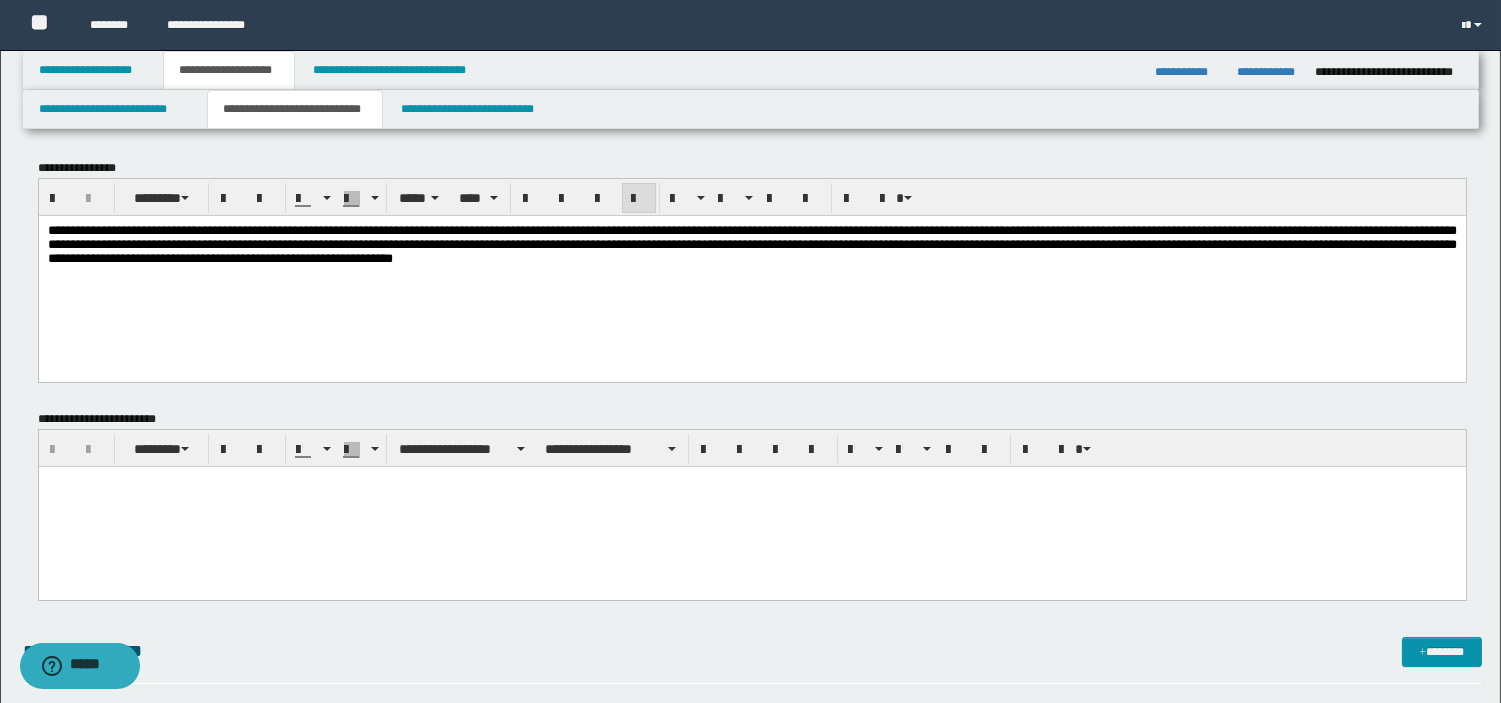 click at bounding box center [751, 507] 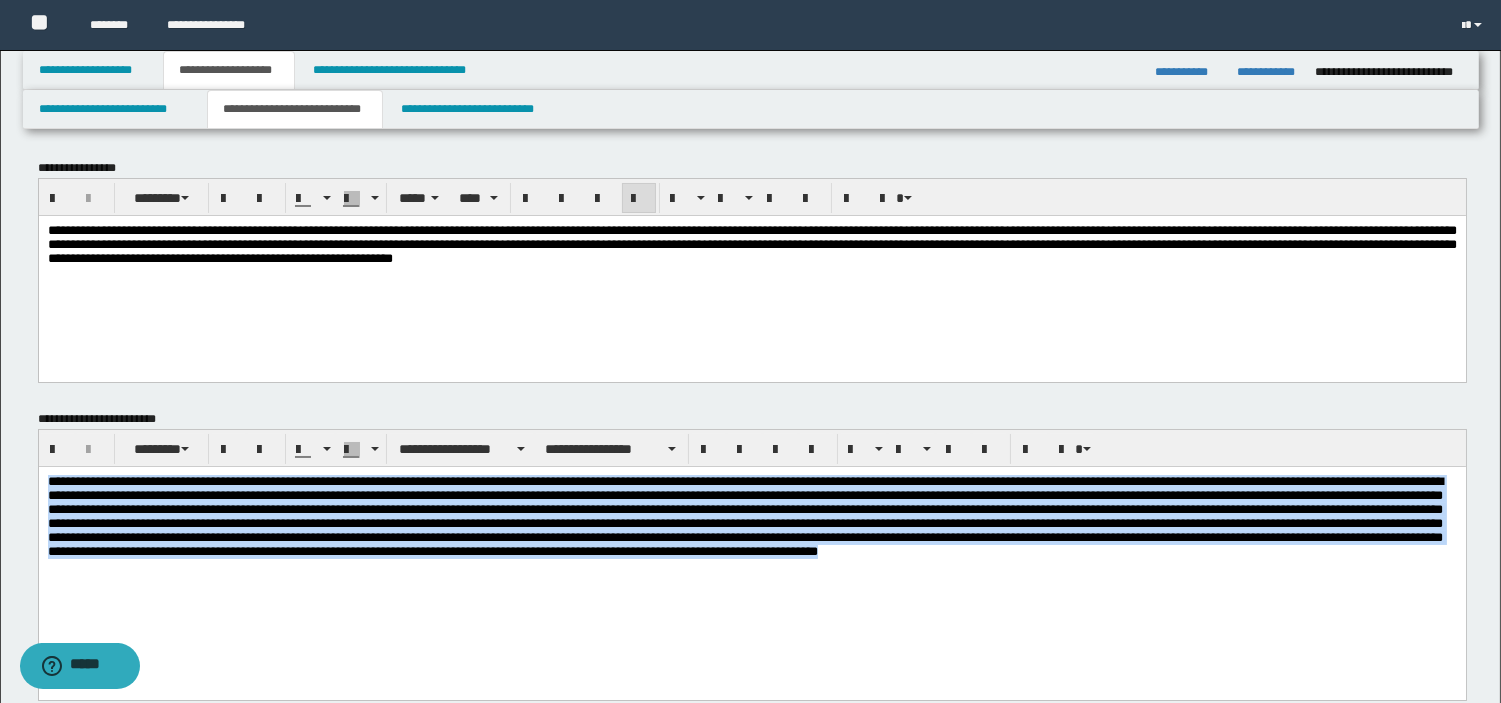 drag, startPoint x: 255, startPoint y: 602, endPoint x: -1, endPoint y: 399, distance: 326.71854 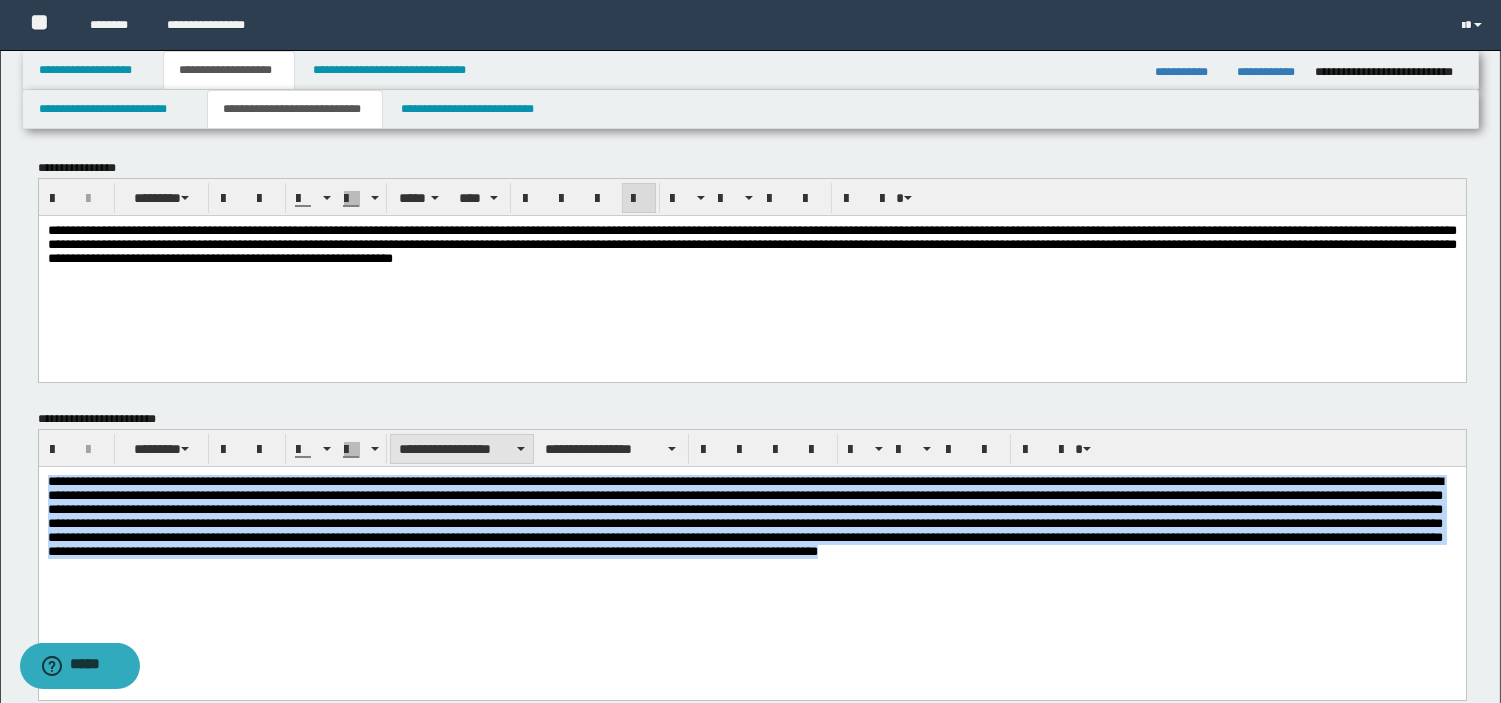 click on "**********" at bounding box center (462, 449) 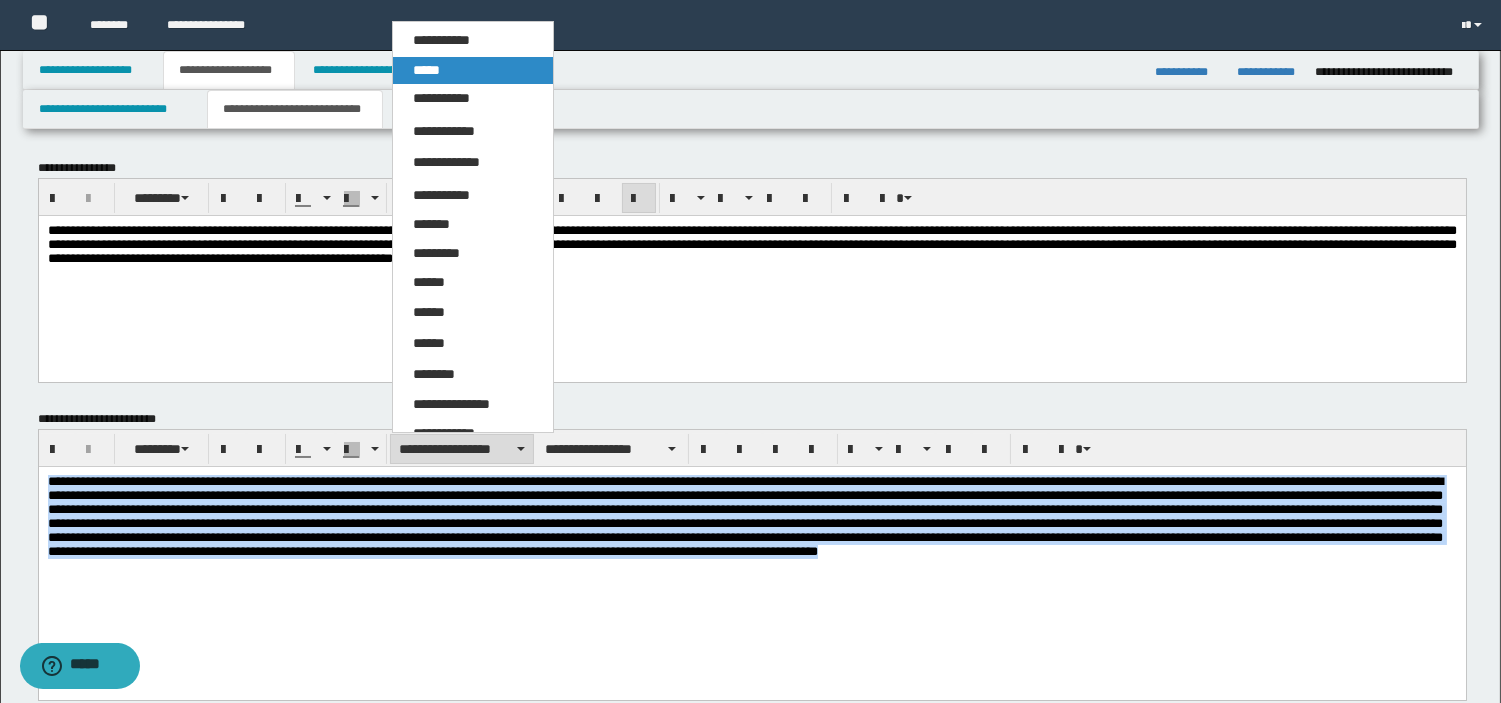 click on "*****" at bounding box center (473, 71) 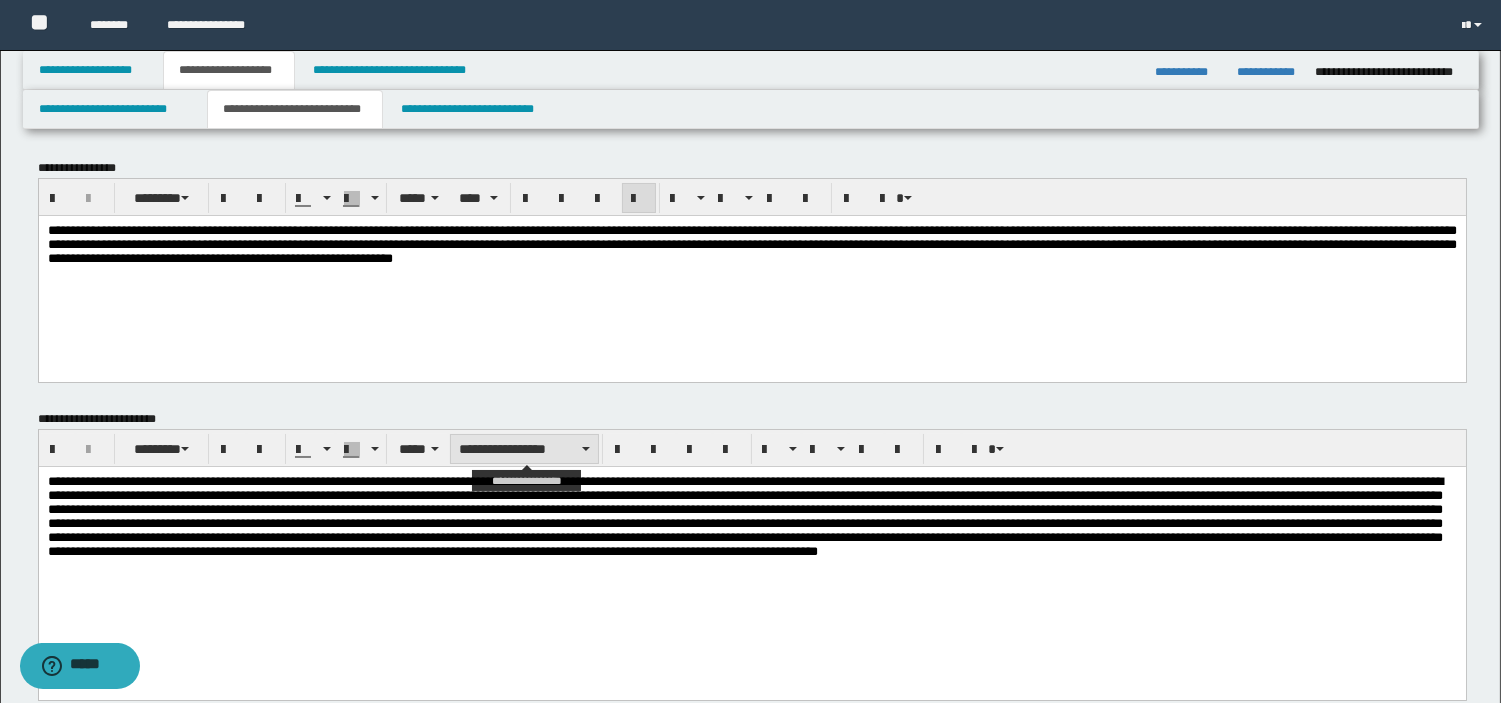 click on "**********" at bounding box center (524, 449) 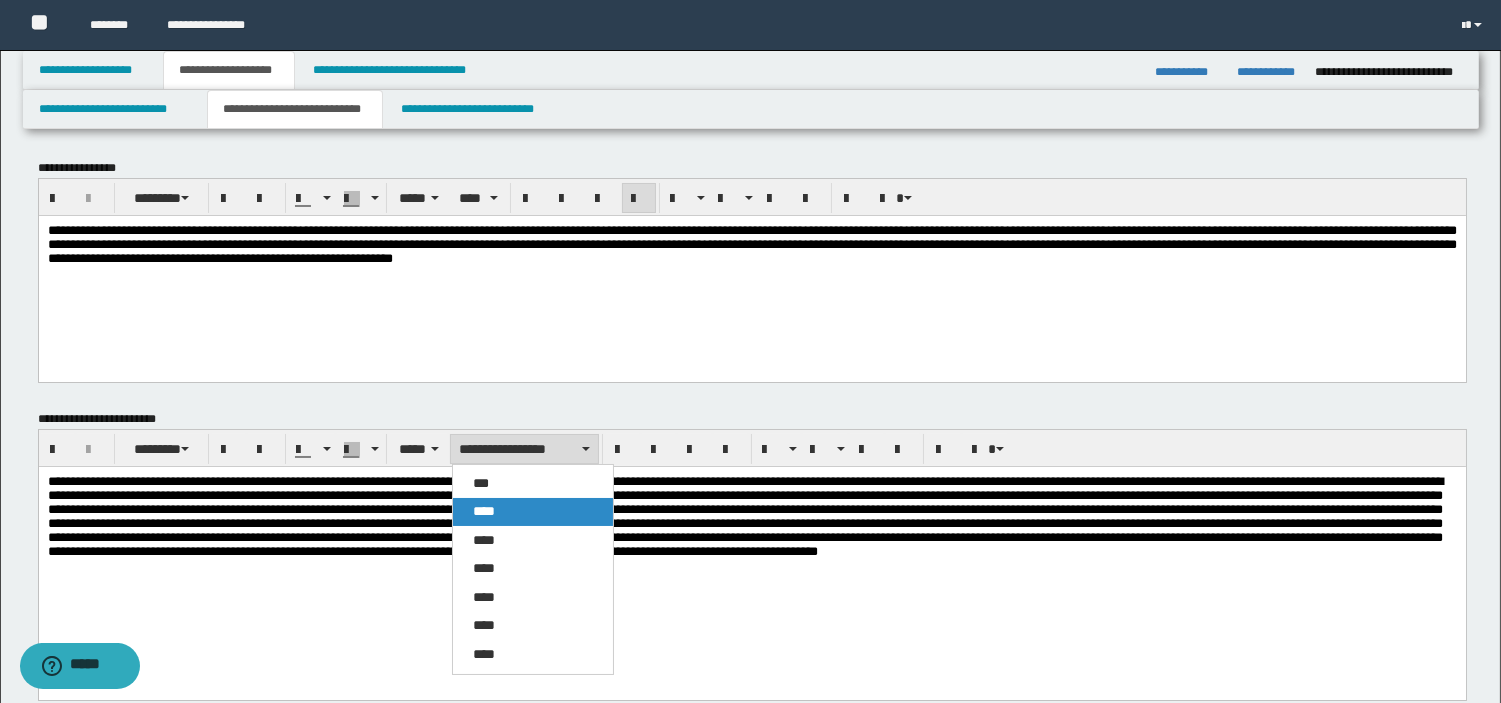 click on "****" at bounding box center (484, 511) 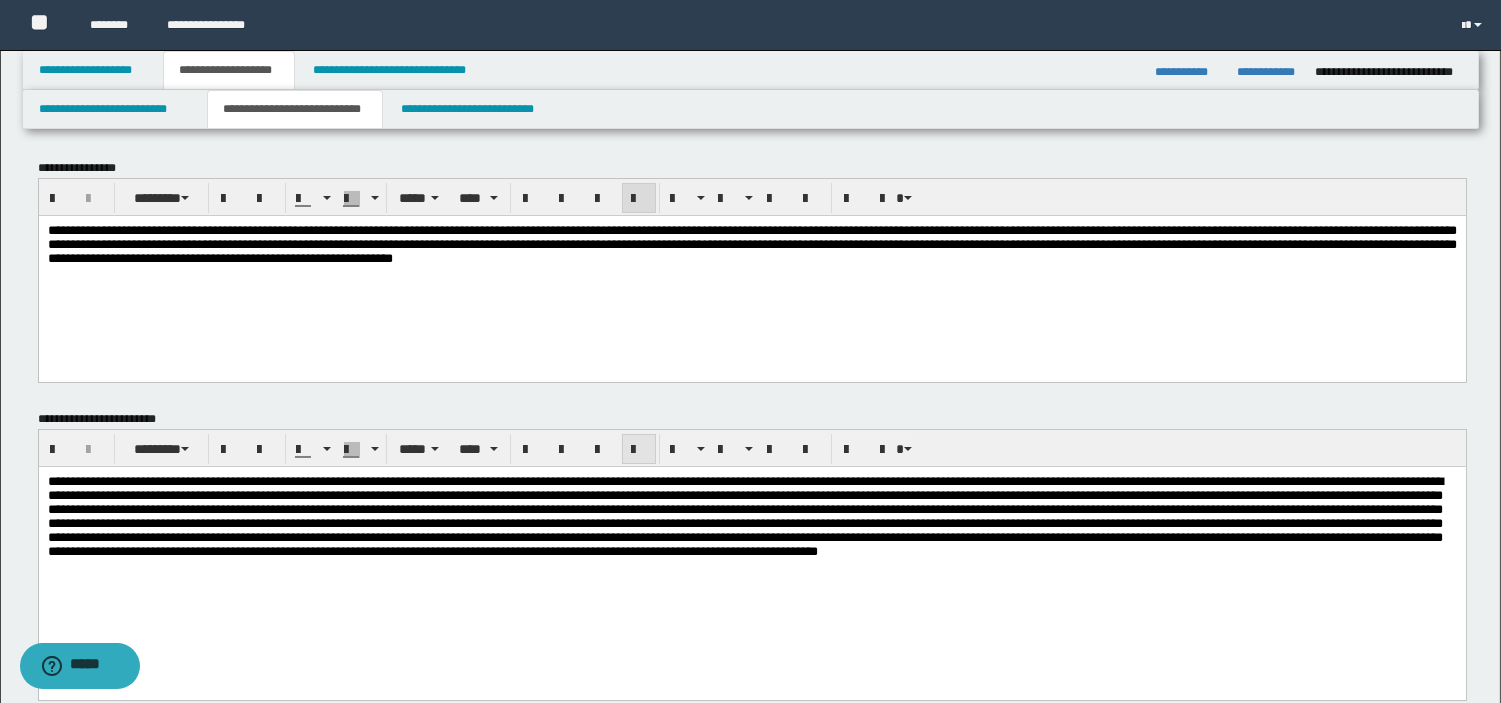 click at bounding box center (639, 450) 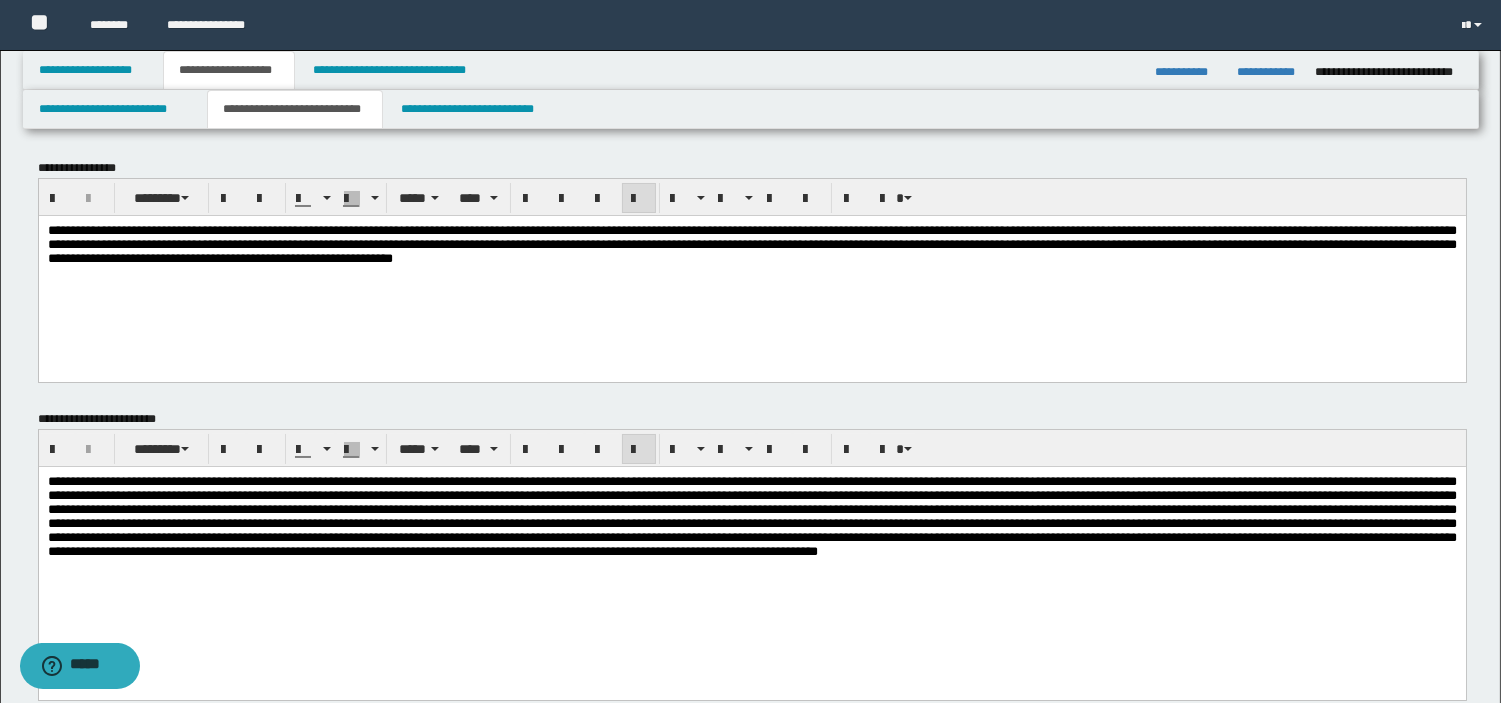 click at bounding box center (751, 558) 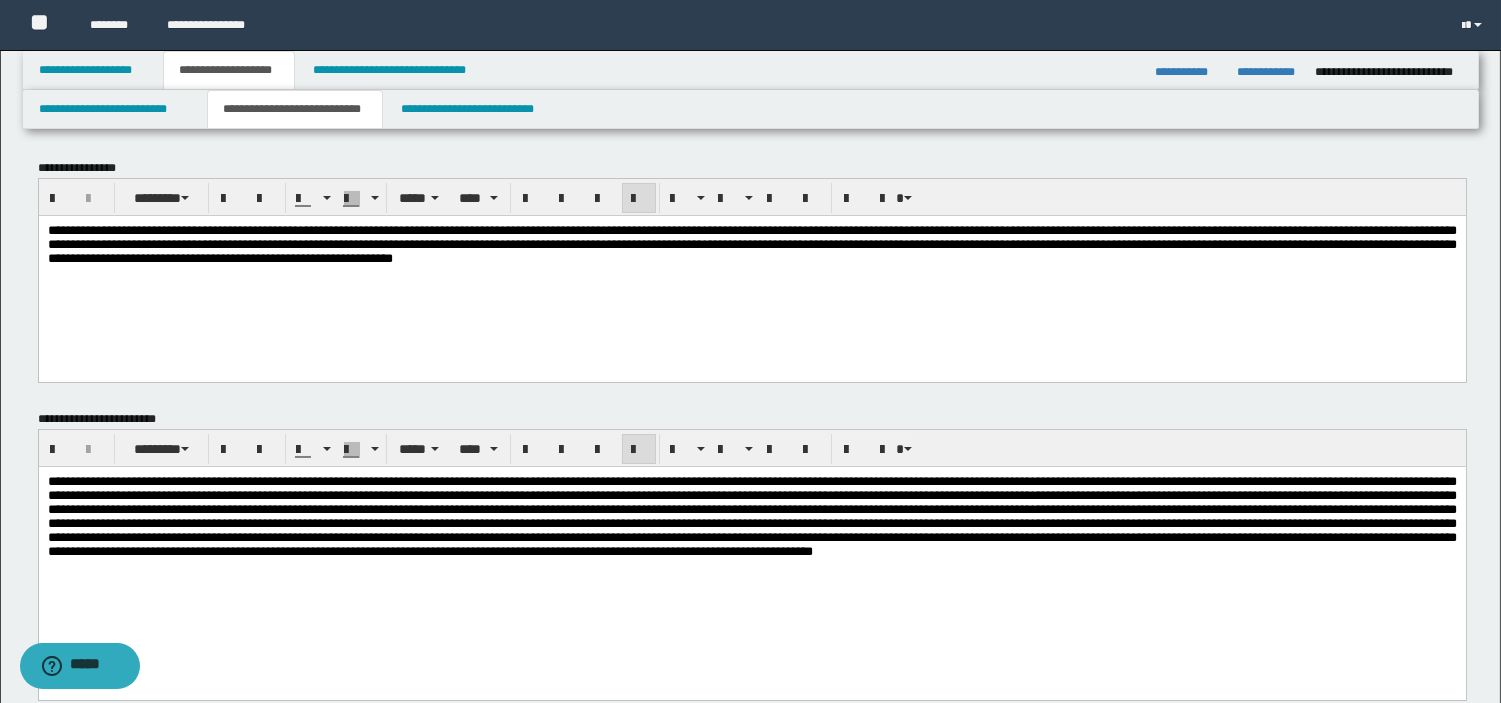 click at bounding box center (751, 533) 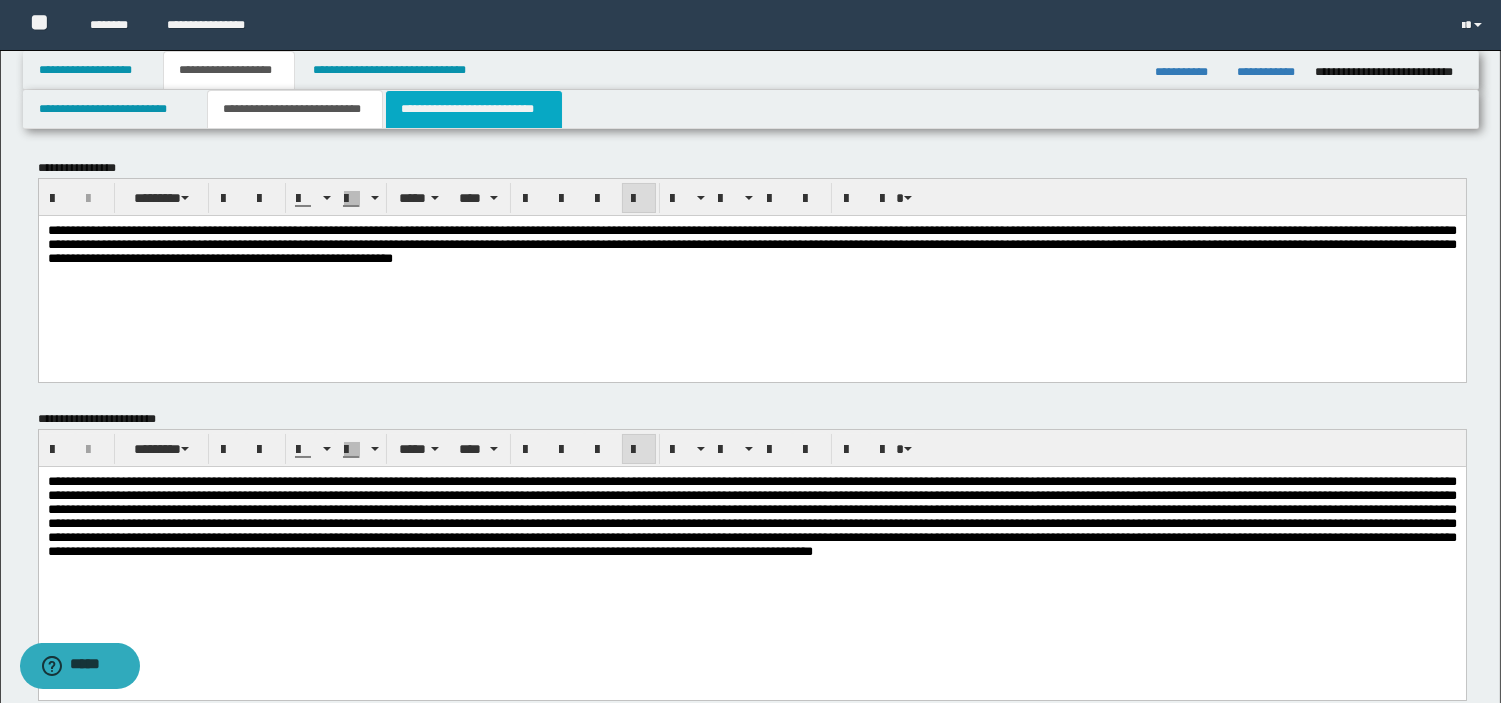 click on "**********" at bounding box center (474, 109) 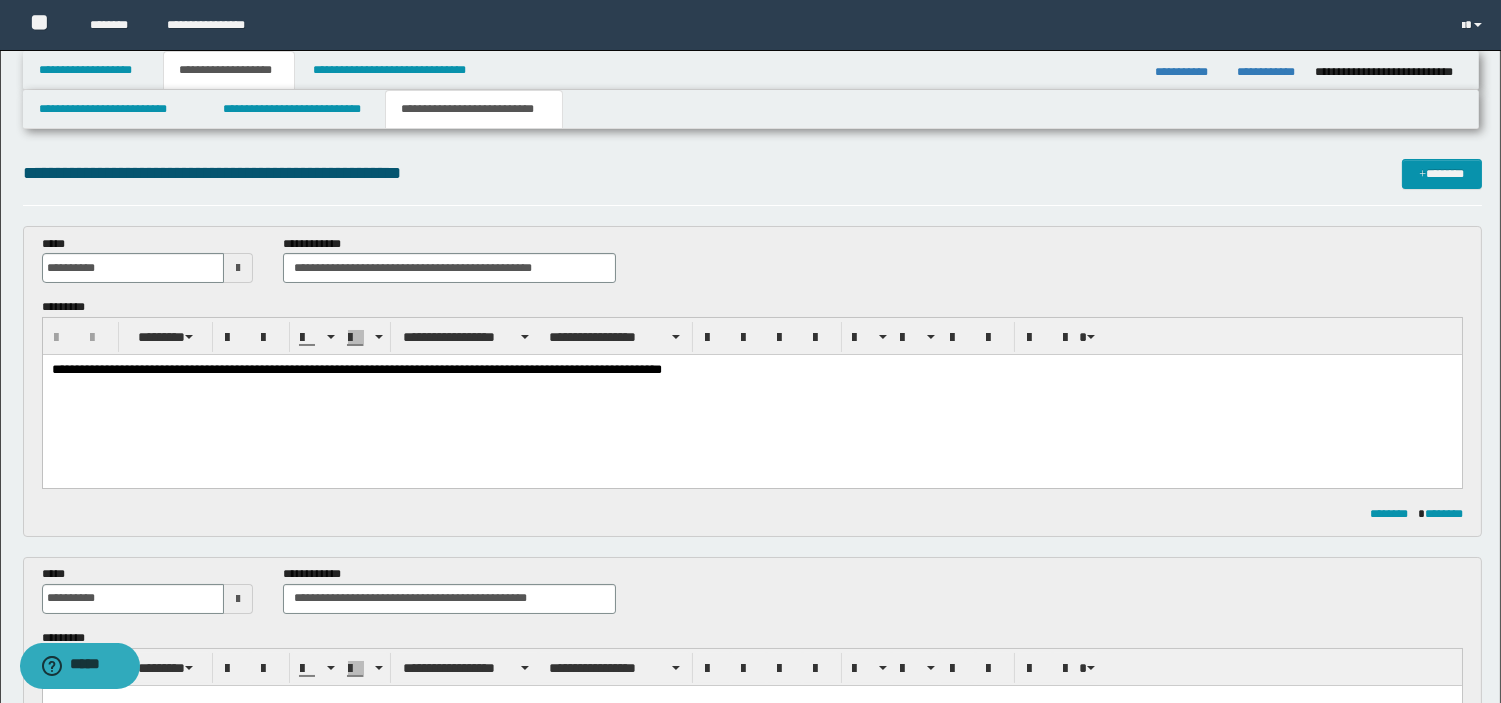 scroll, scrollTop: 0, scrollLeft: 0, axis: both 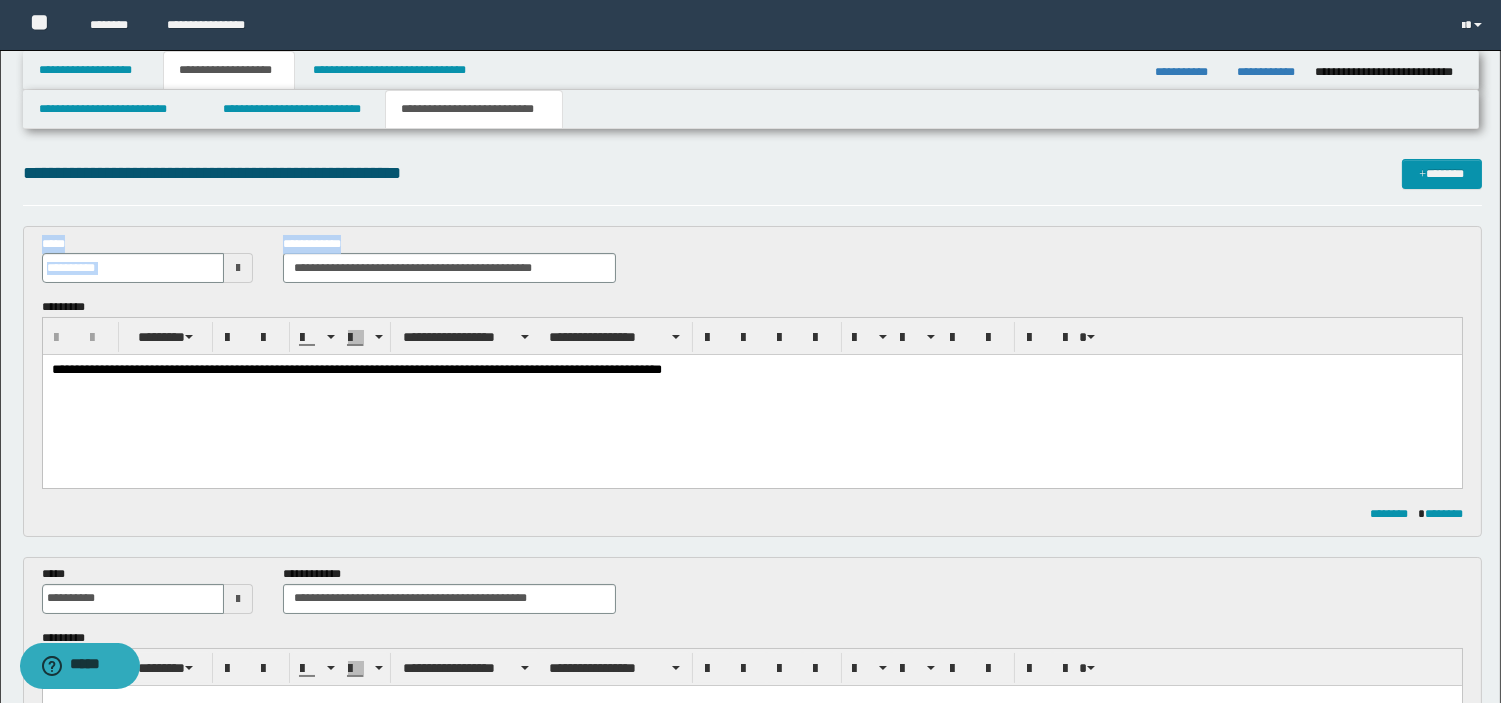 drag, startPoint x: 1491, startPoint y: 157, endPoint x: 1501, endPoint y: 212, distance: 55.9017 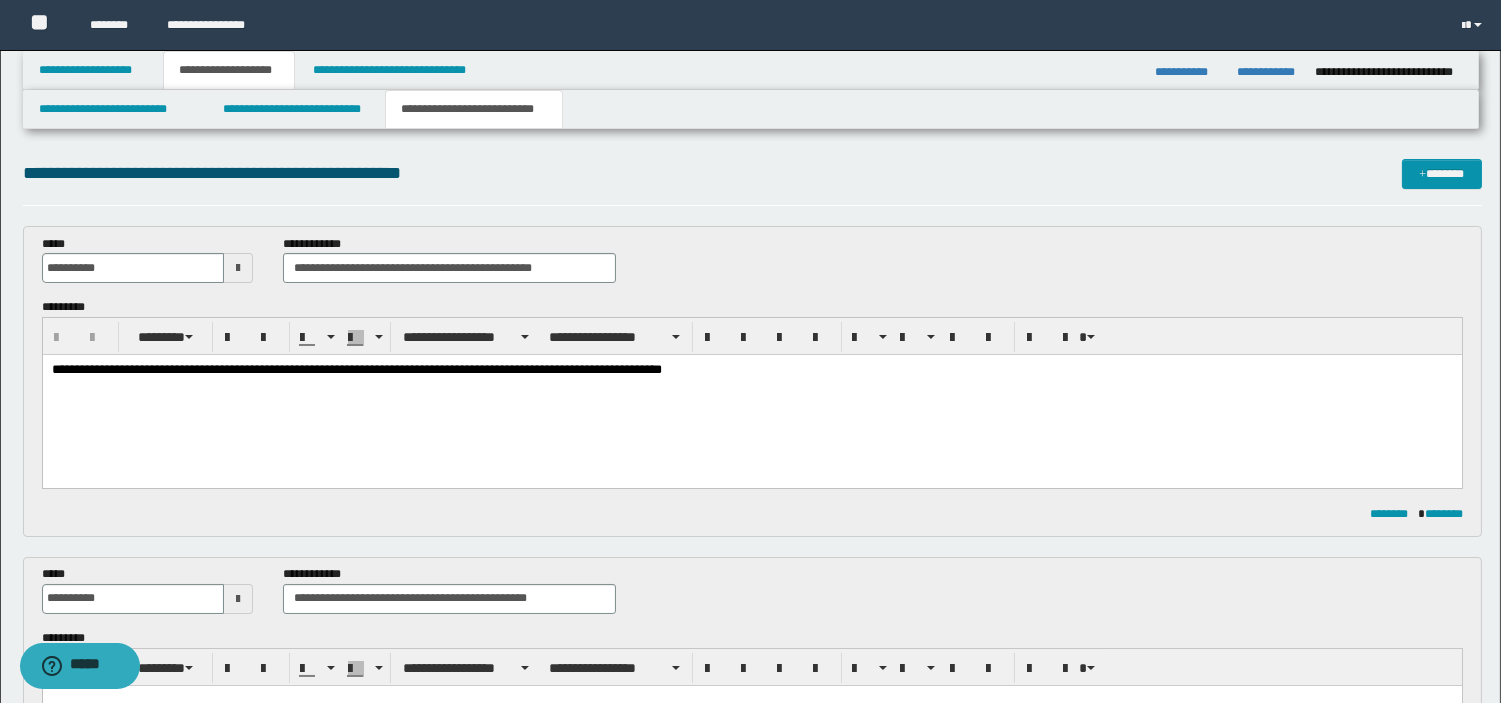 click on "**********" at bounding box center (752, 336) 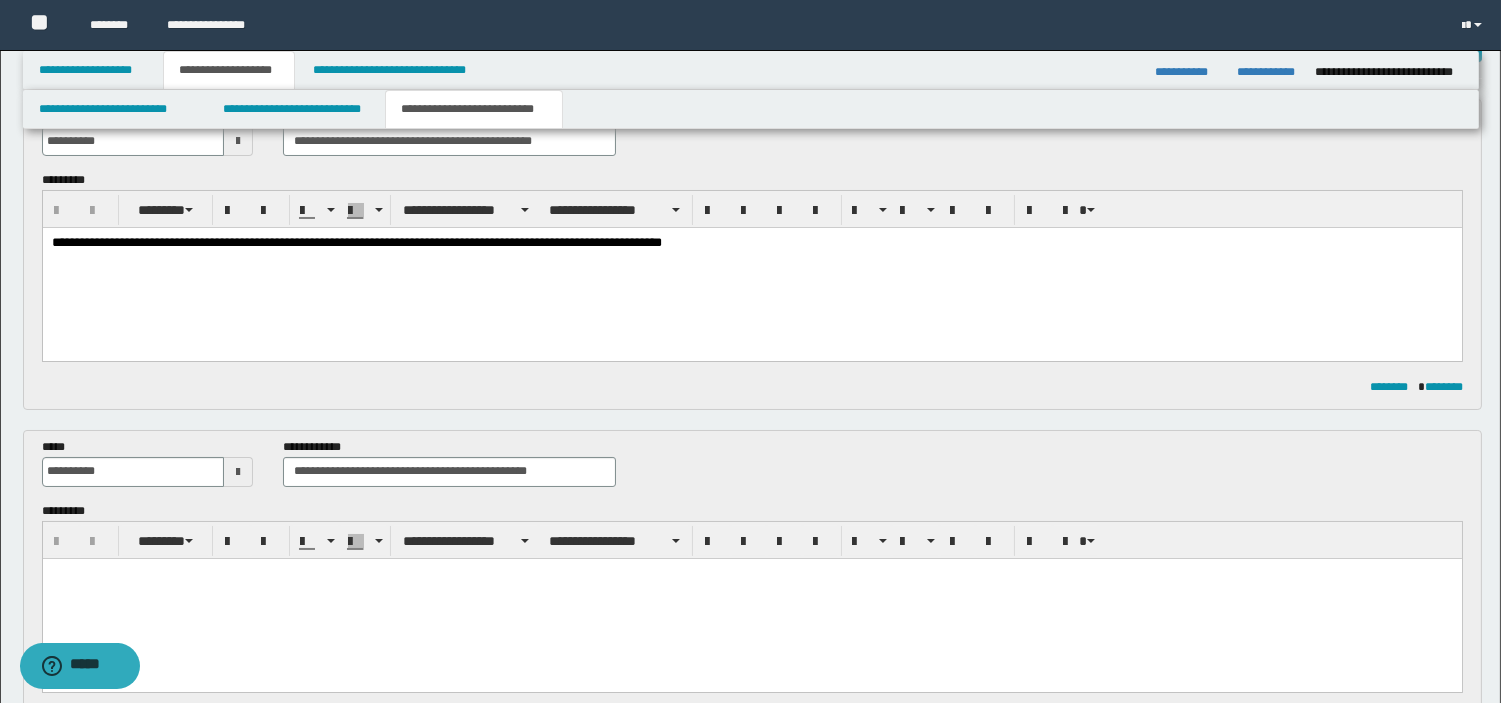 scroll, scrollTop: 117, scrollLeft: 0, axis: vertical 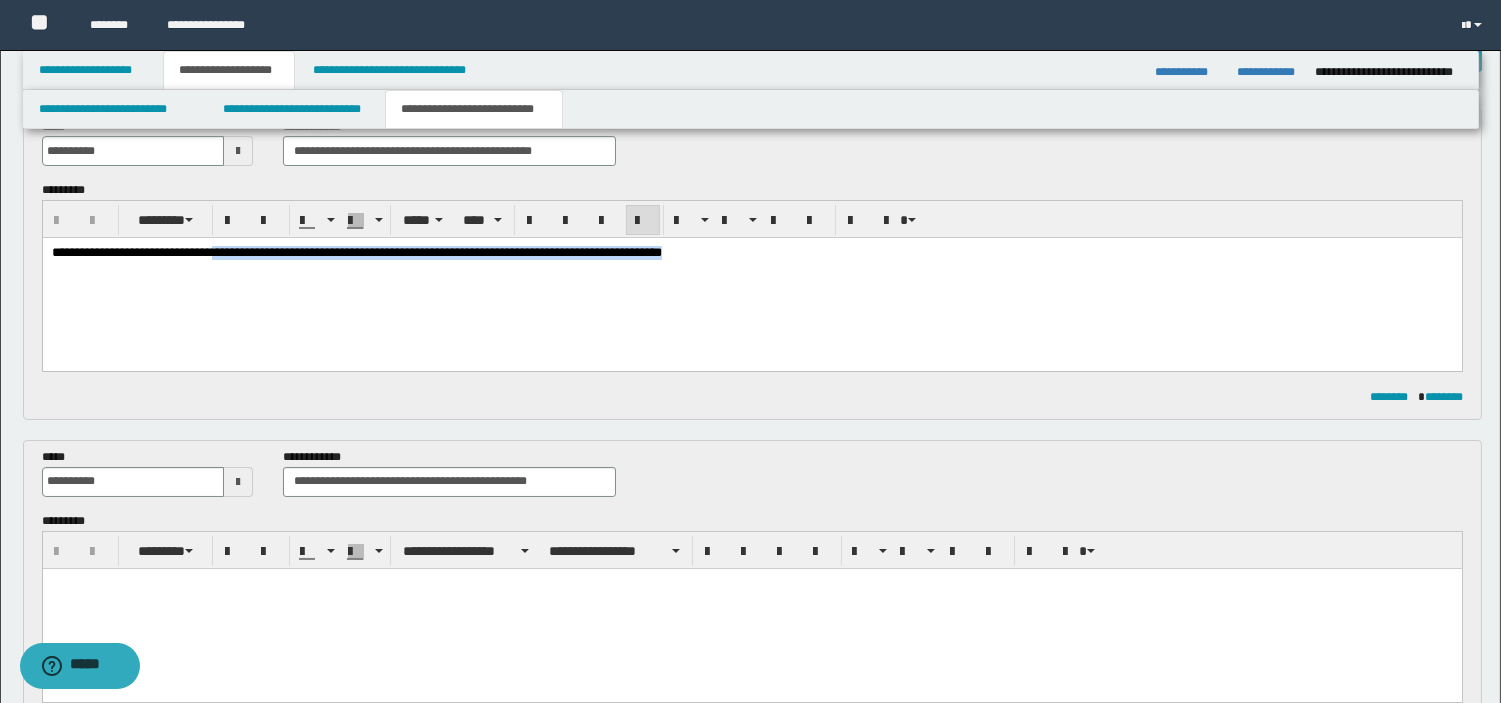 drag, startPoint x: 360, startPoint y: 277, endPoint x: 241, endPoint y: 268, distance: 119.33985 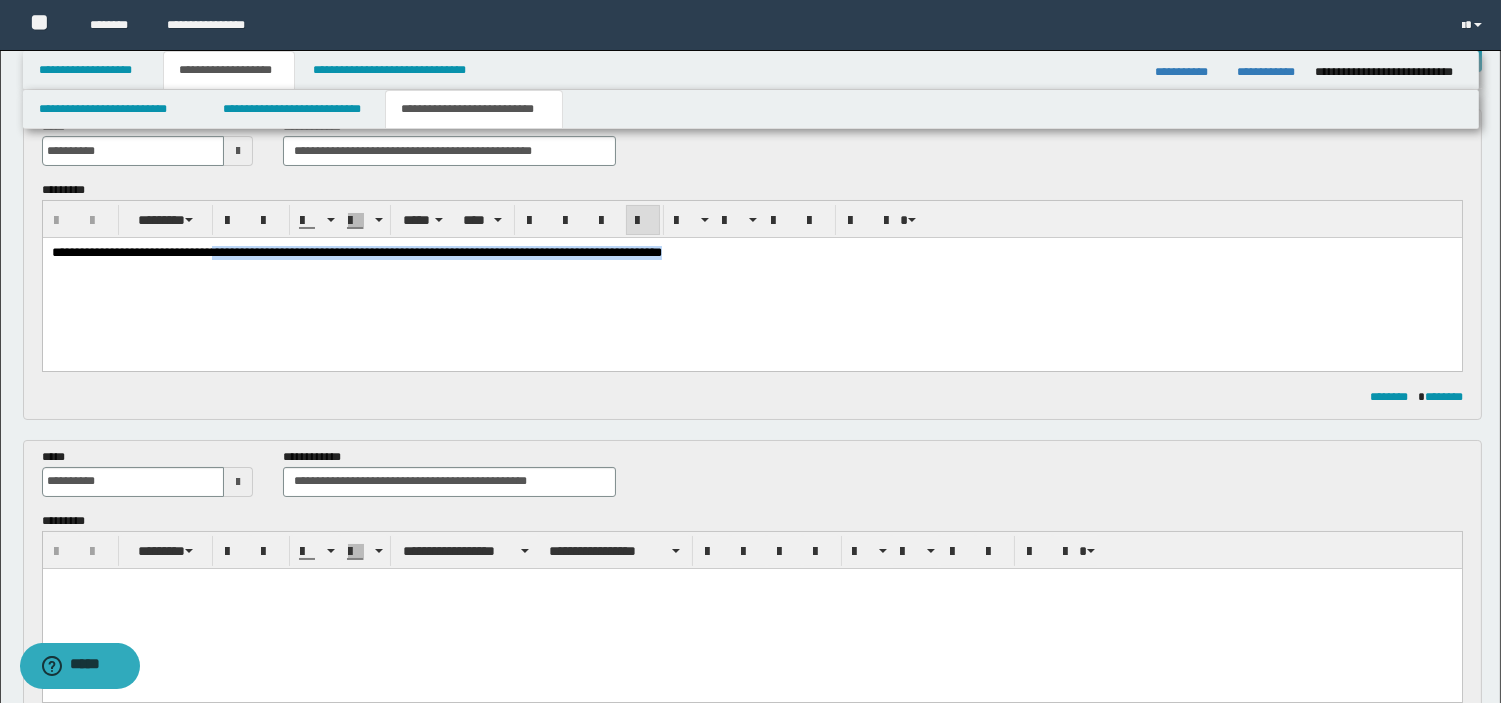 click on "**********" at bounding box center (751, 278) 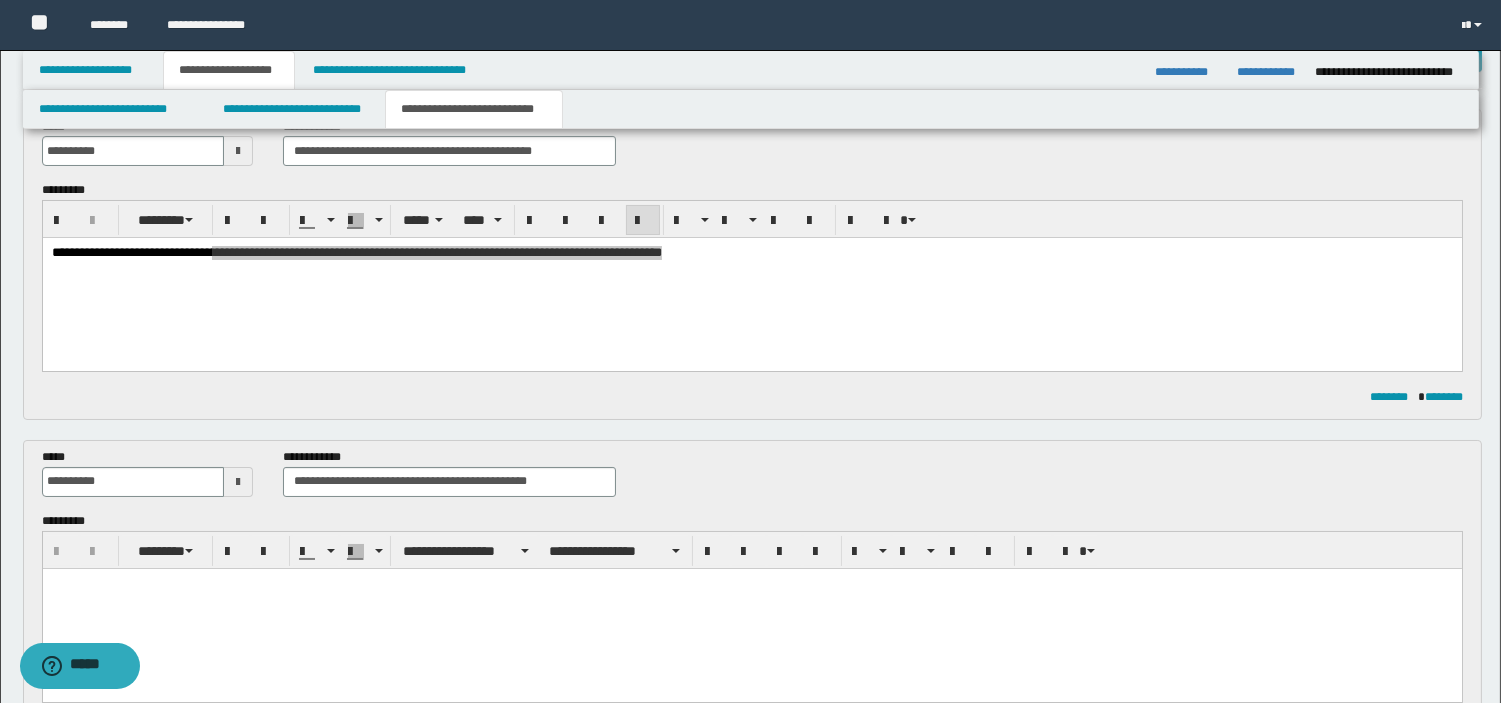 click at bounding box center (751, 608) 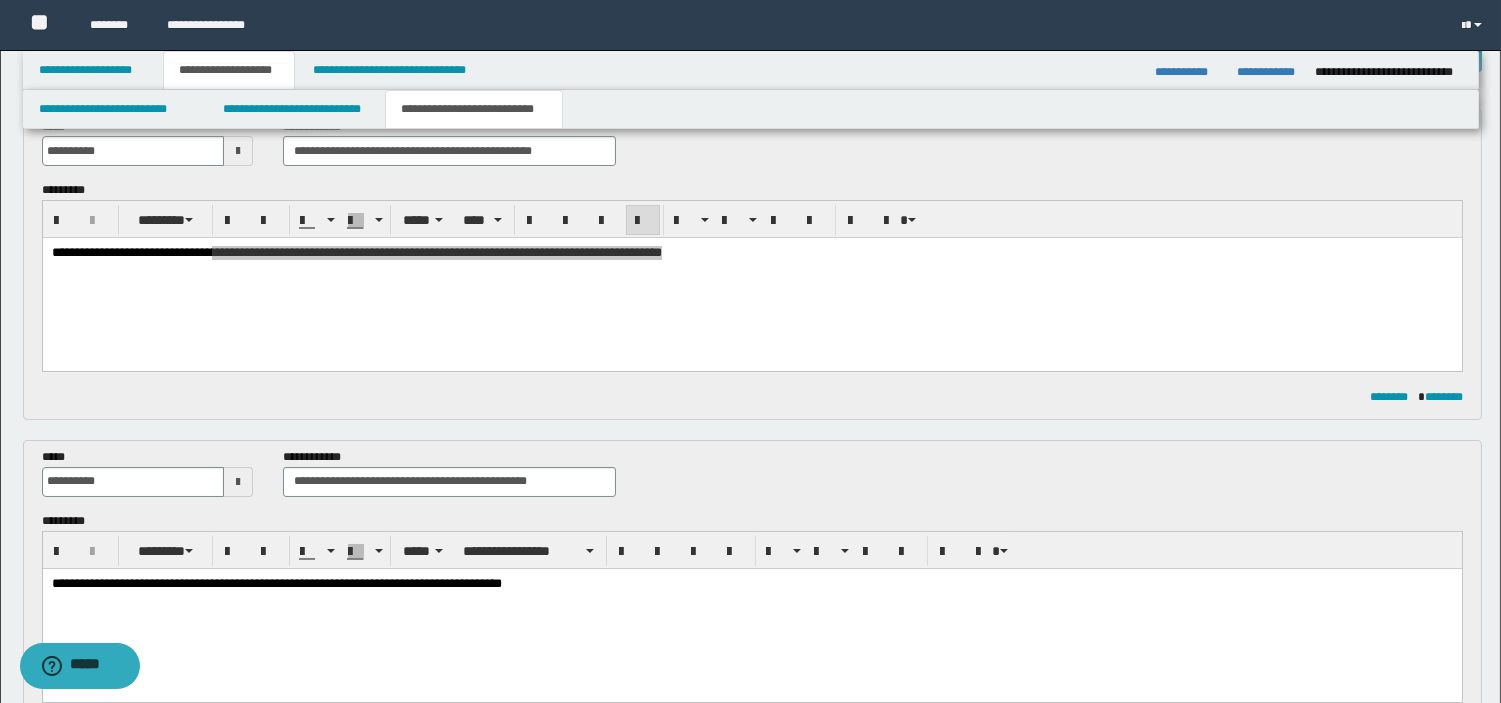 click on "**********" at bounding box center (276, 582) 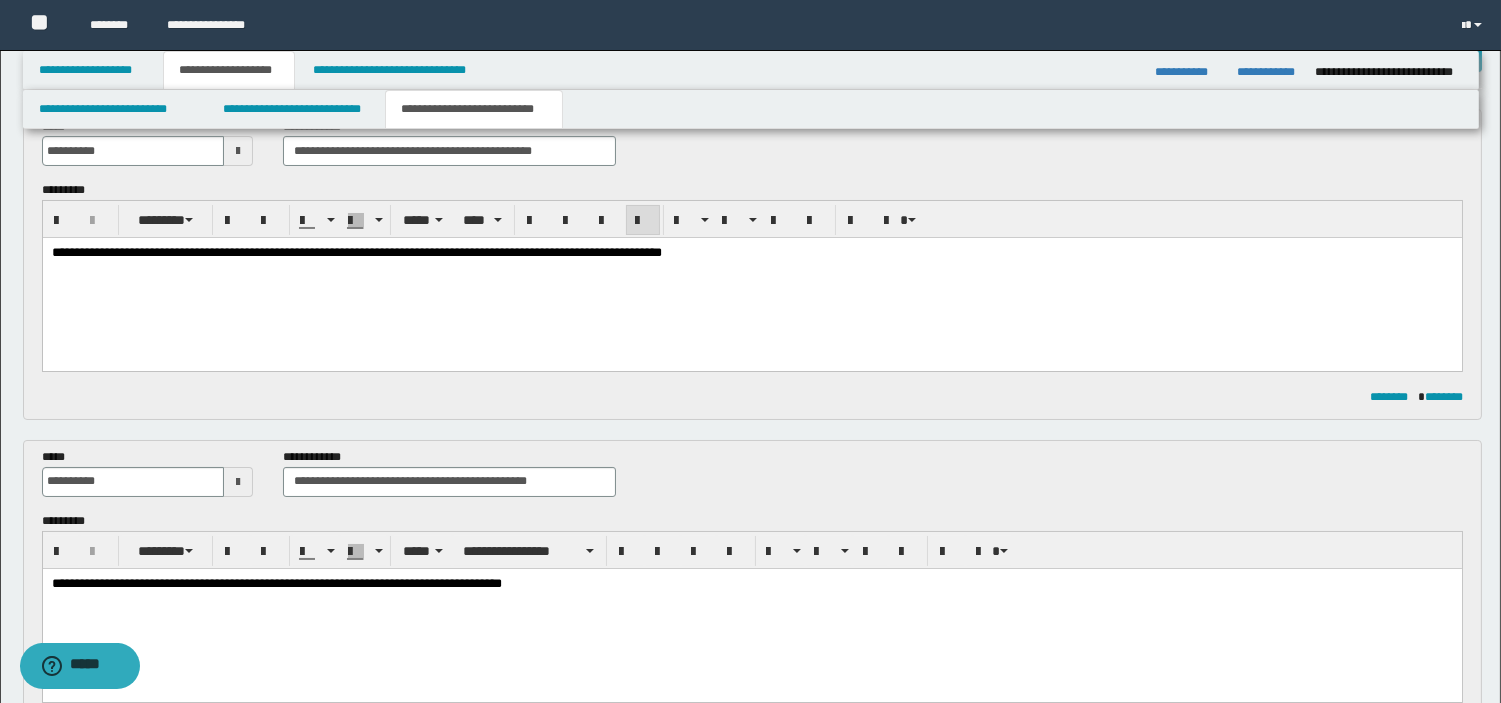click on "**********" at bounding box center (751, 278) 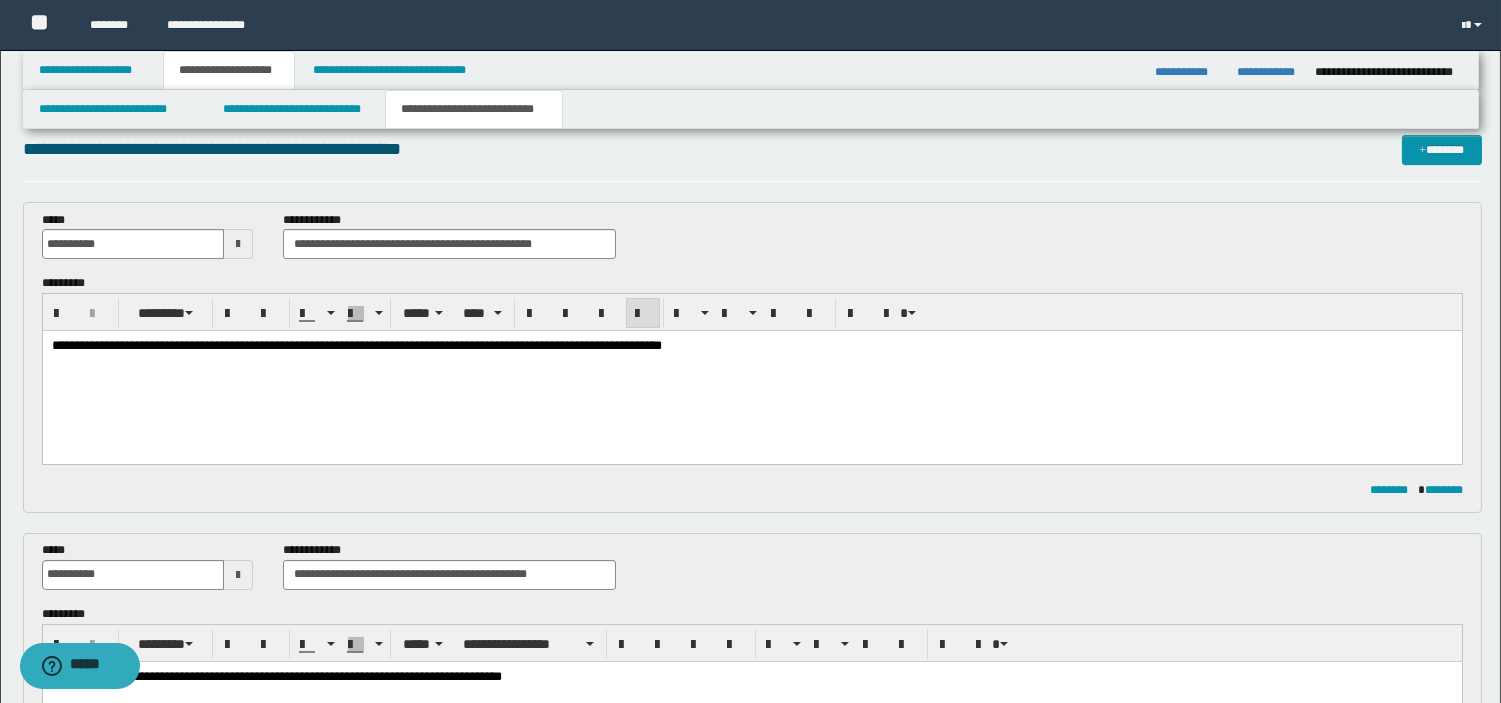 scroll, scrollTop: 0, scrollLeft: 0, axis: both 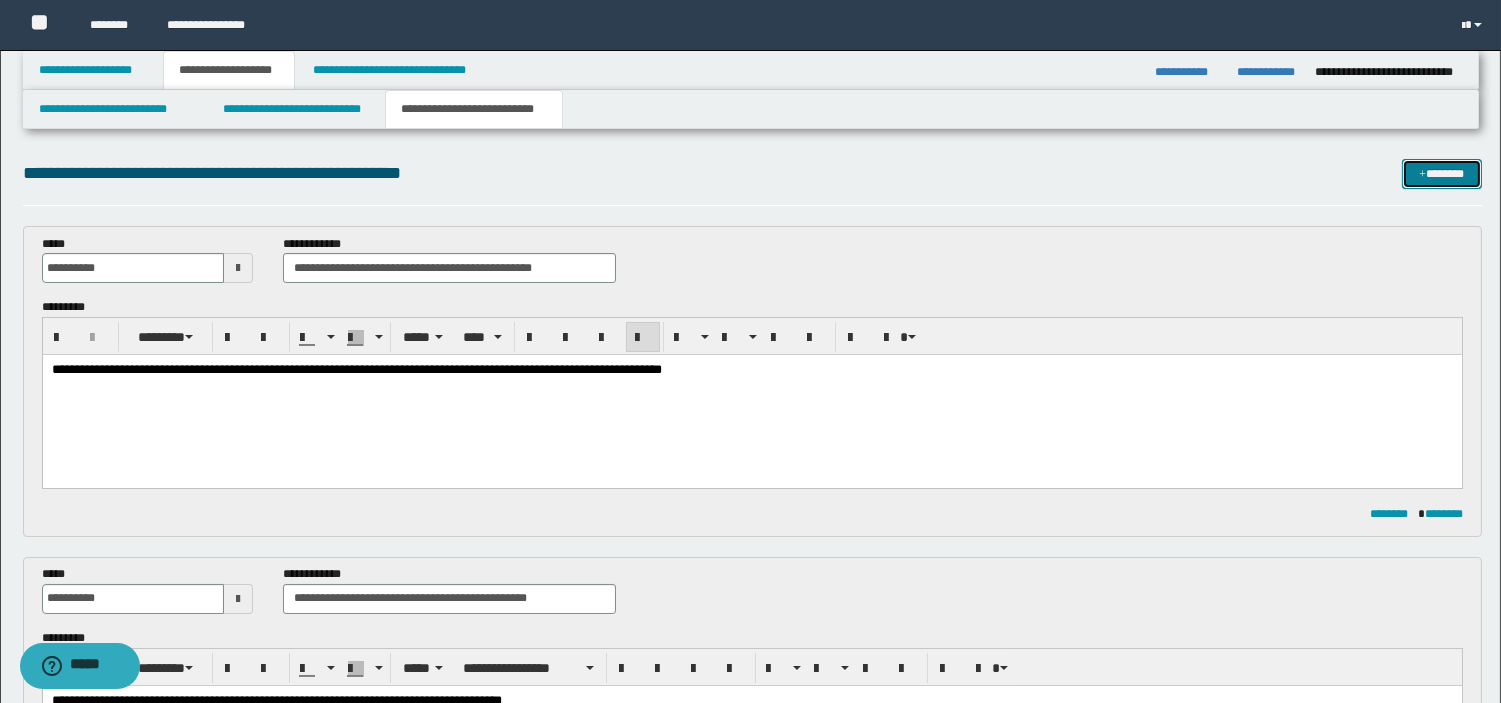 click on "*******" at bounding box center [1442, 174] 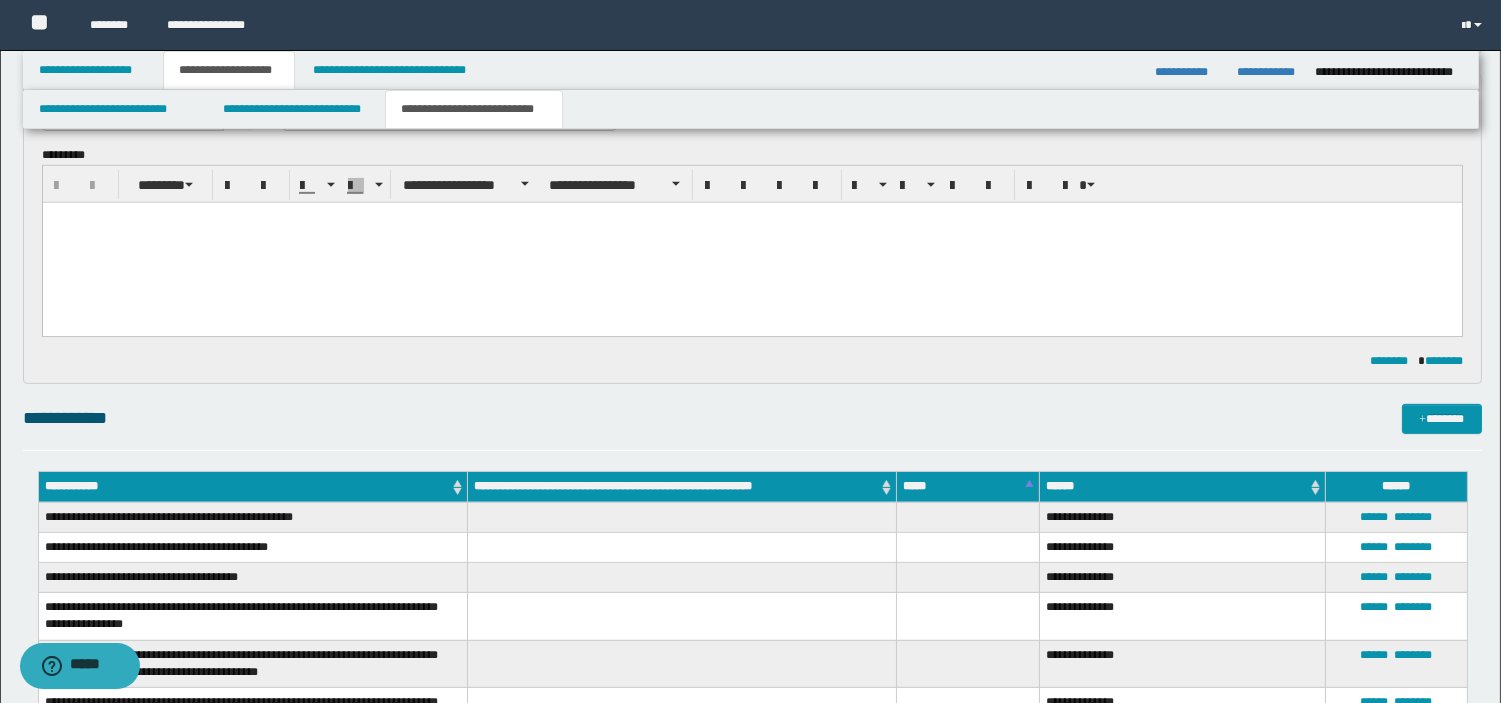scroll, scrollTop: 0, scrollLeft: 0, axis: both 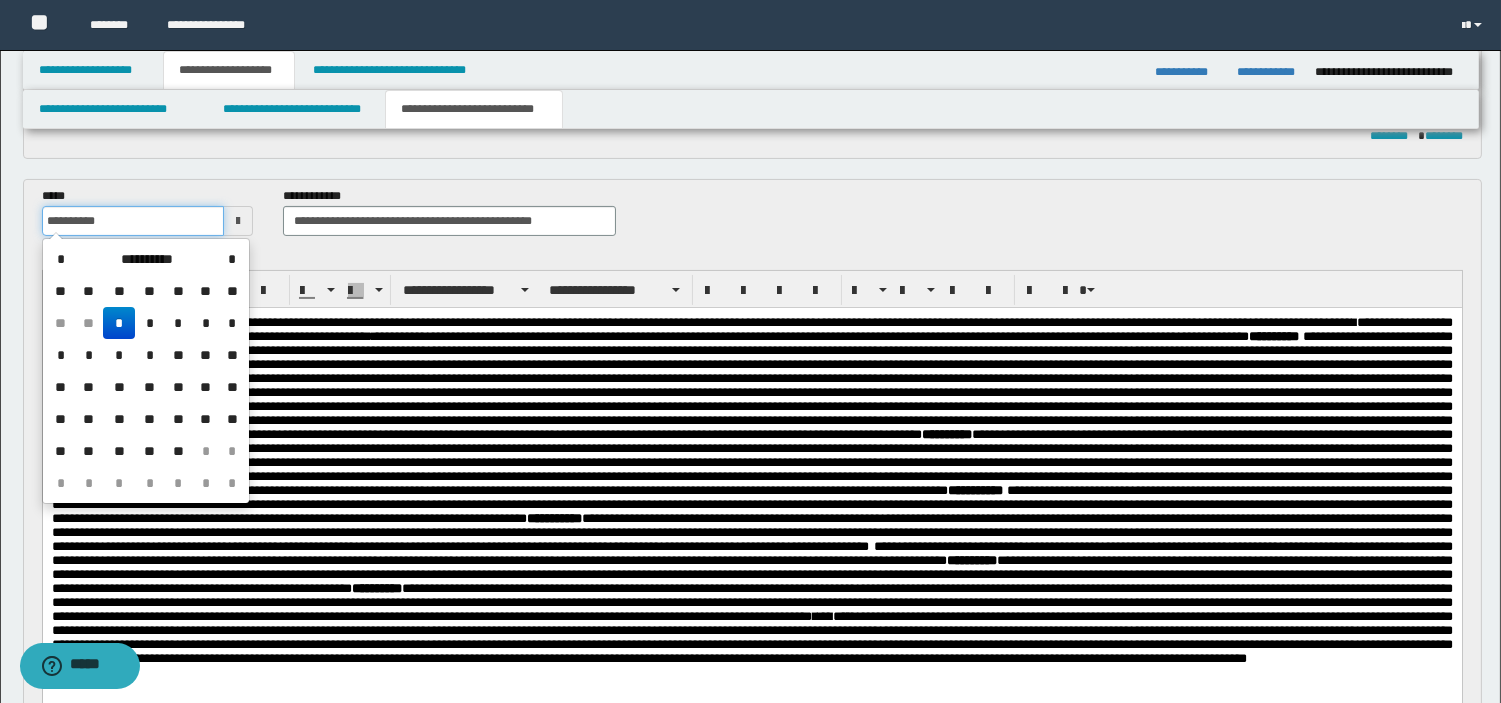 click on "**********" at bounding box center (750, 913) 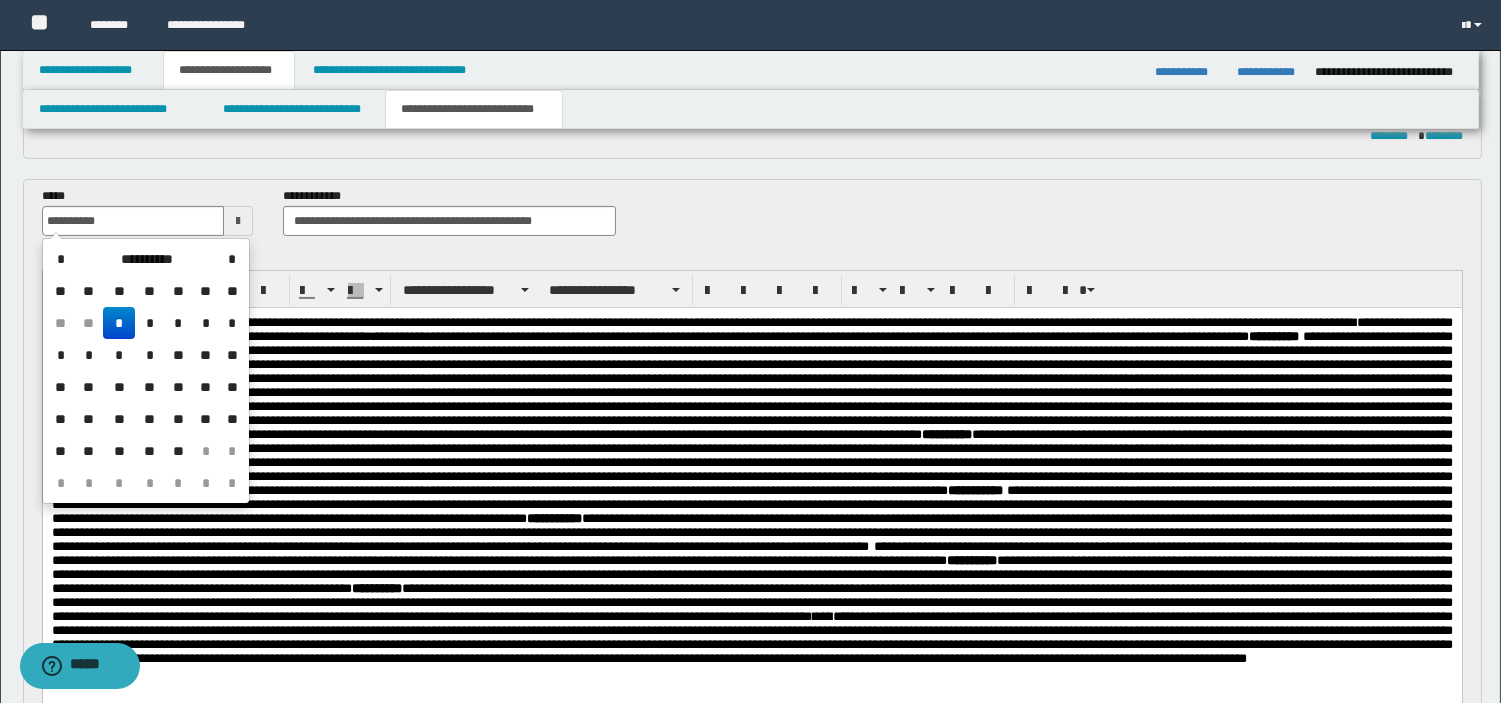 type on "**********" 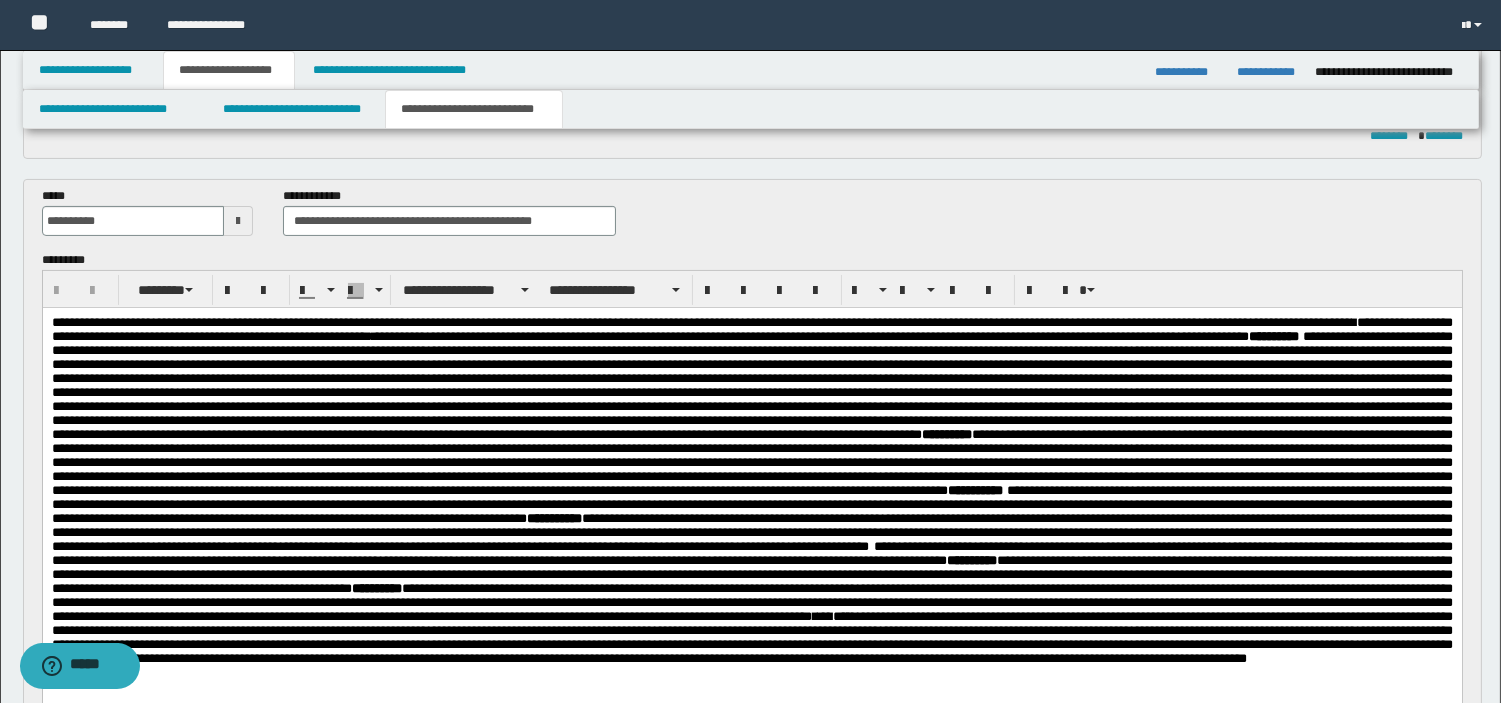 click on "**********" at bounding box center [752, 219] 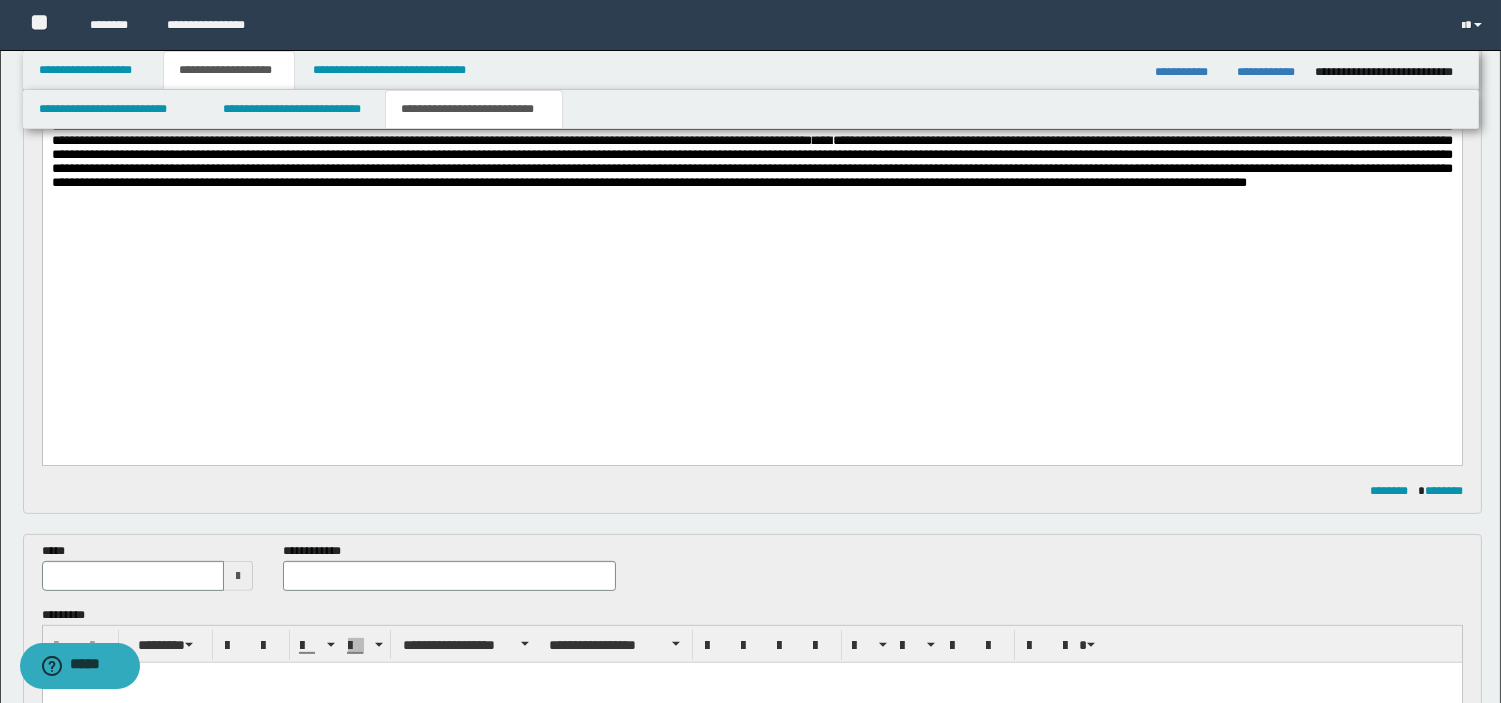 scroll, scrollTop: 1195, scrollLeft: 0, axis: vertical 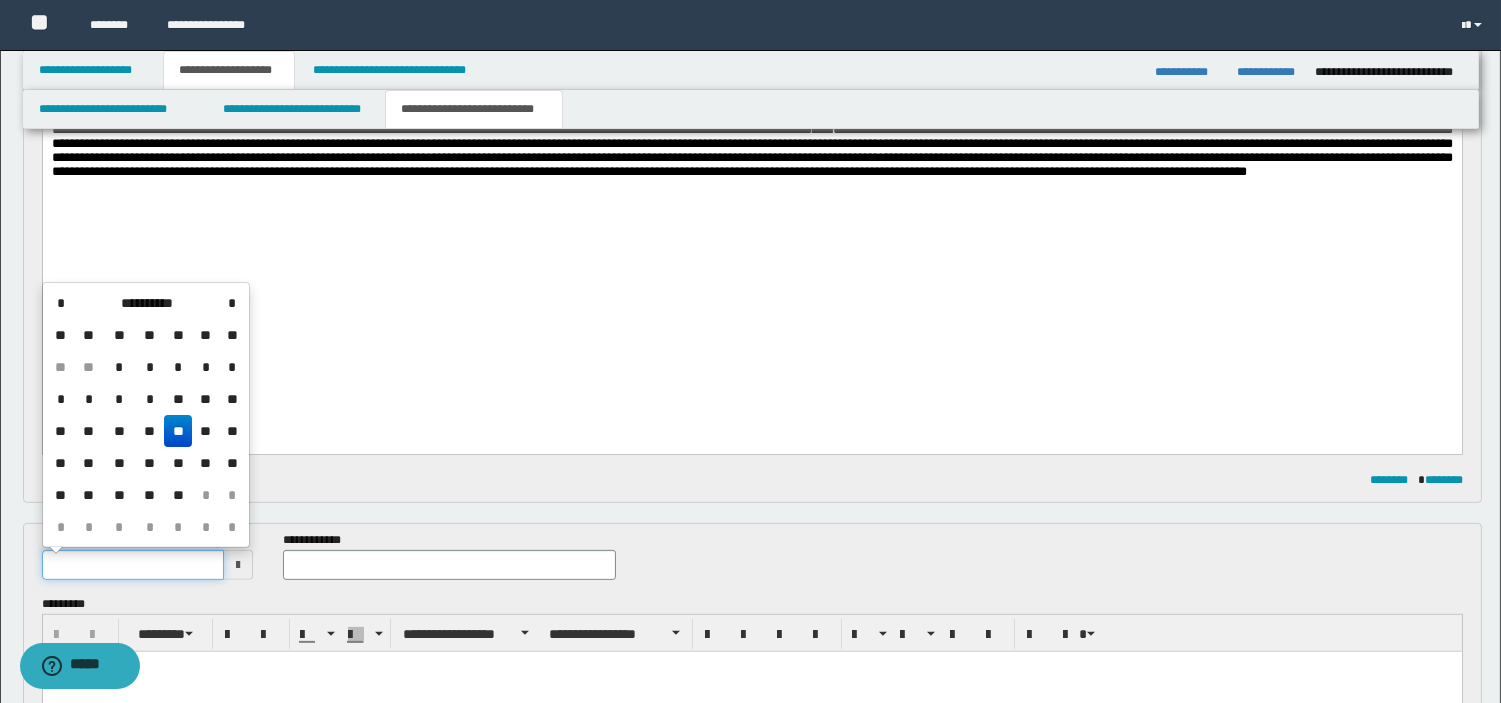 click at bounding box center (133, 565) 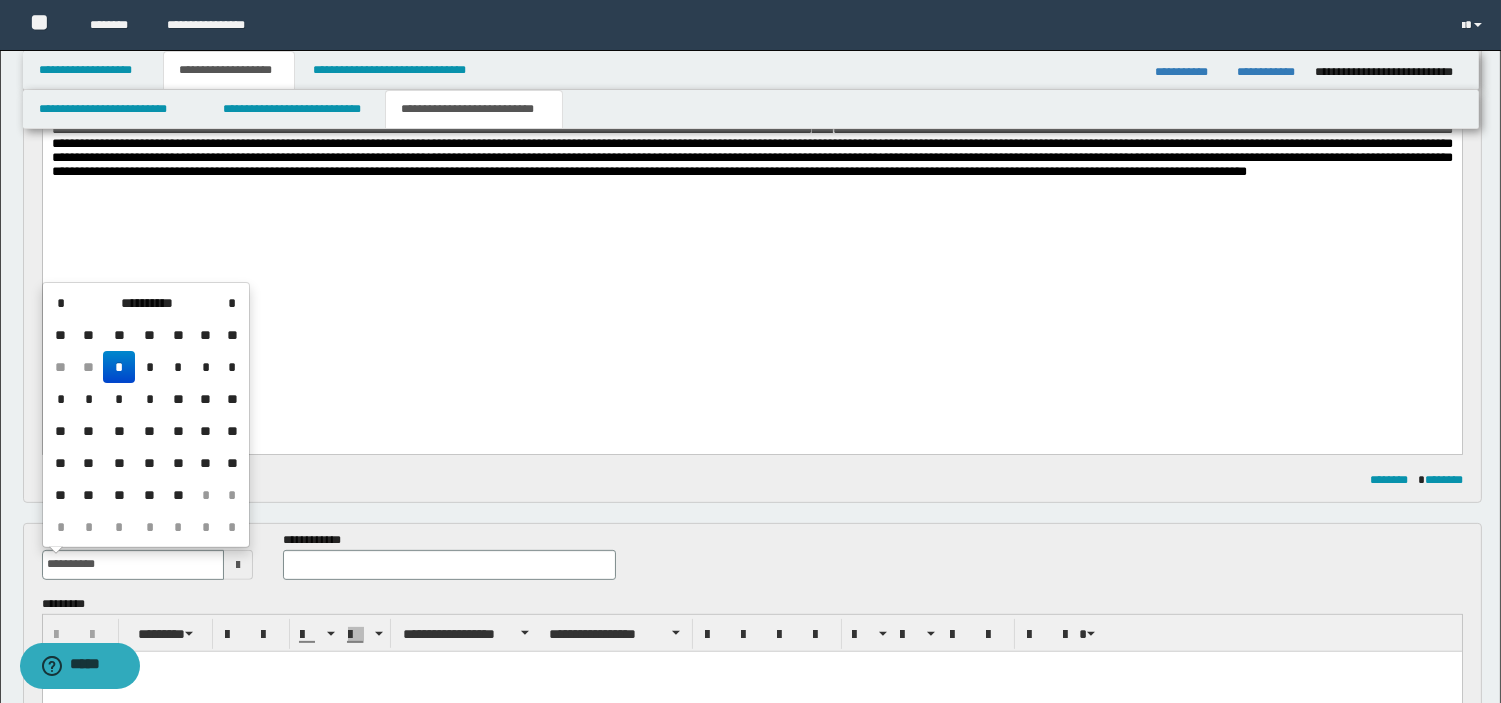 type on "**********" 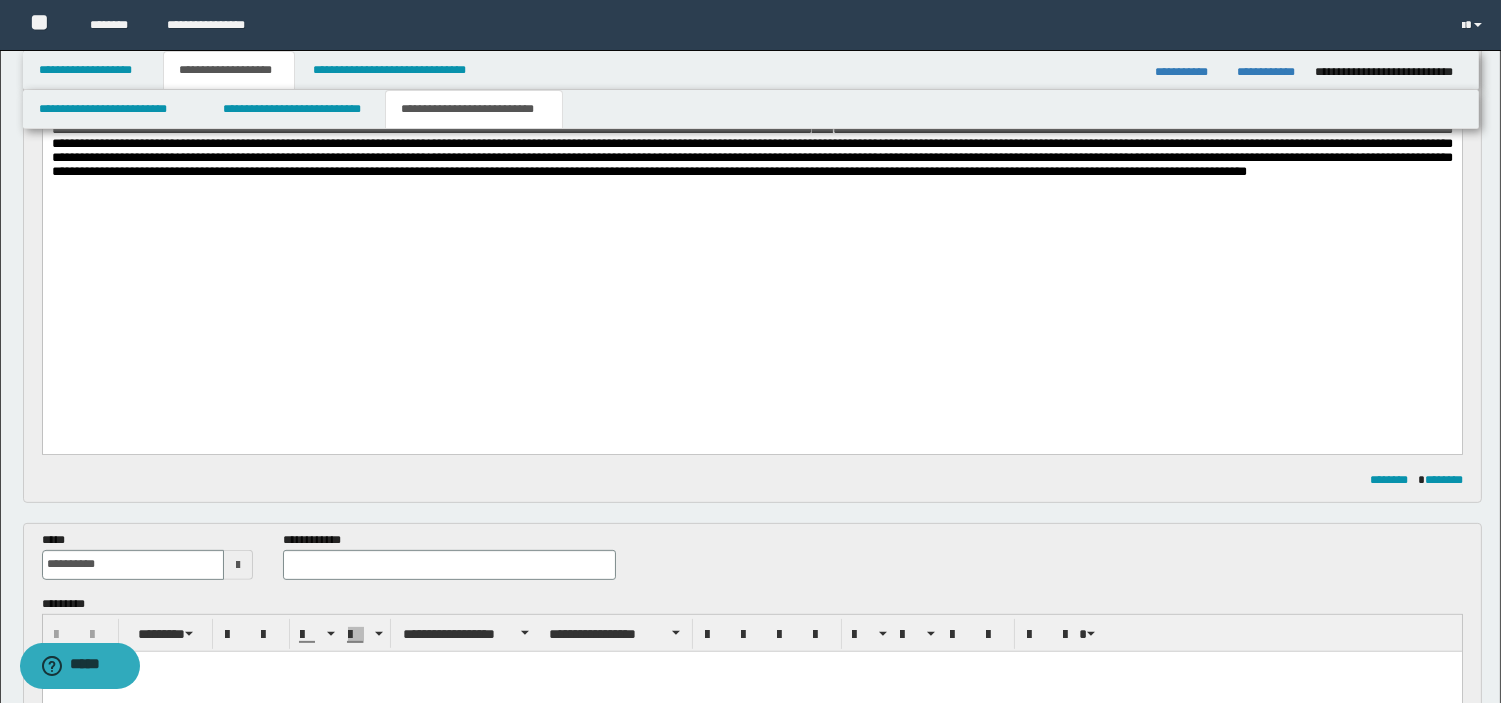 click on "********
********" at bounding box center (752, 480) 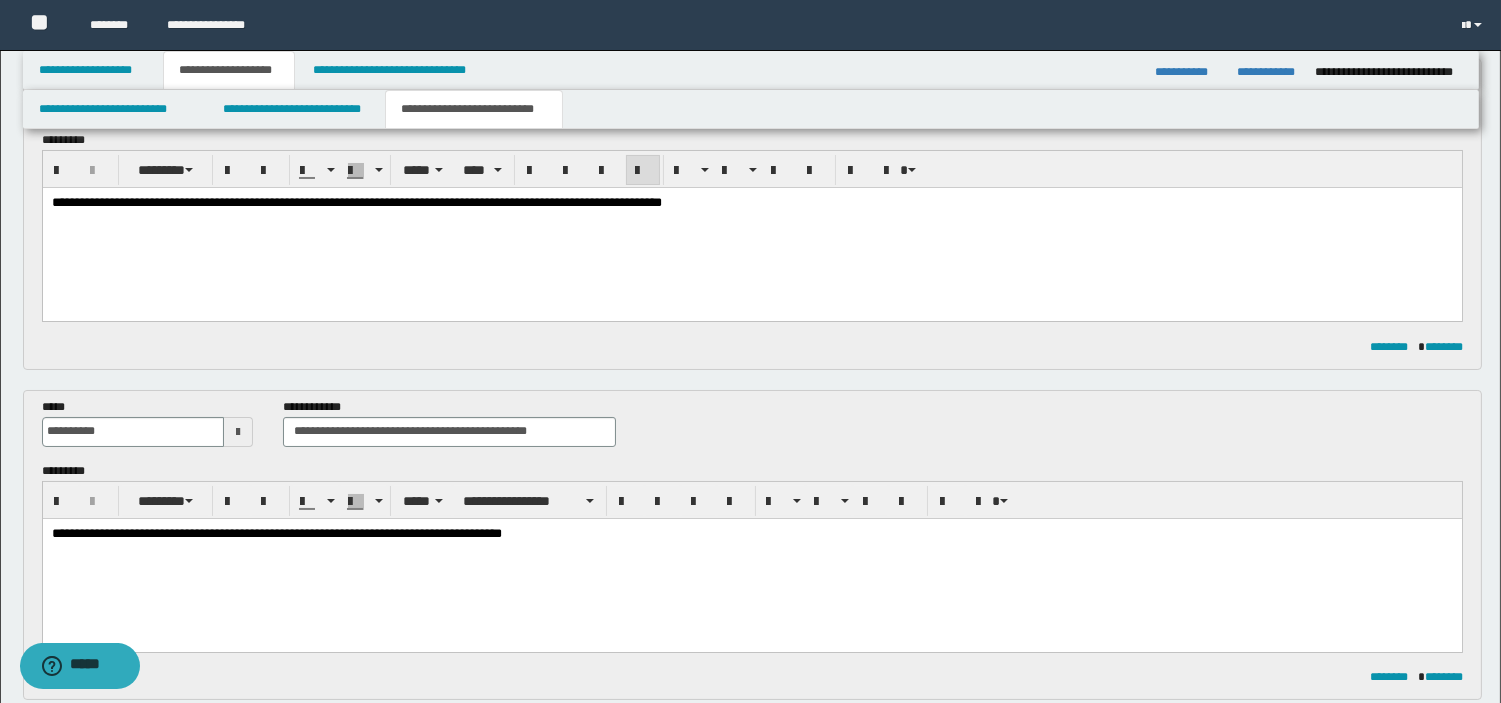 scroll, scrollTop: 52, scrollLeft: 0, axis: vertical 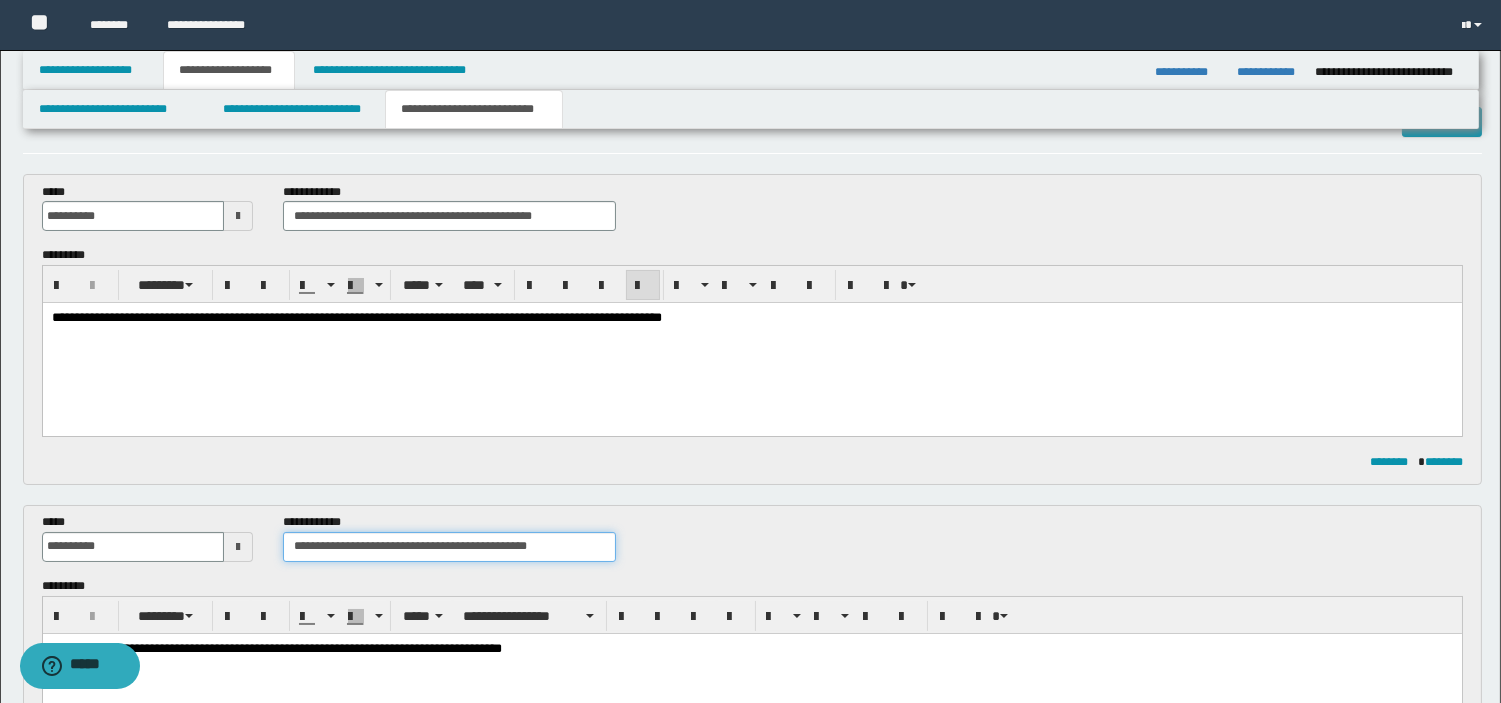 drag, startPoint x: 577, startPoint y: 550, endPoint x: 85, endPoint y: 484, distance: 496.4071 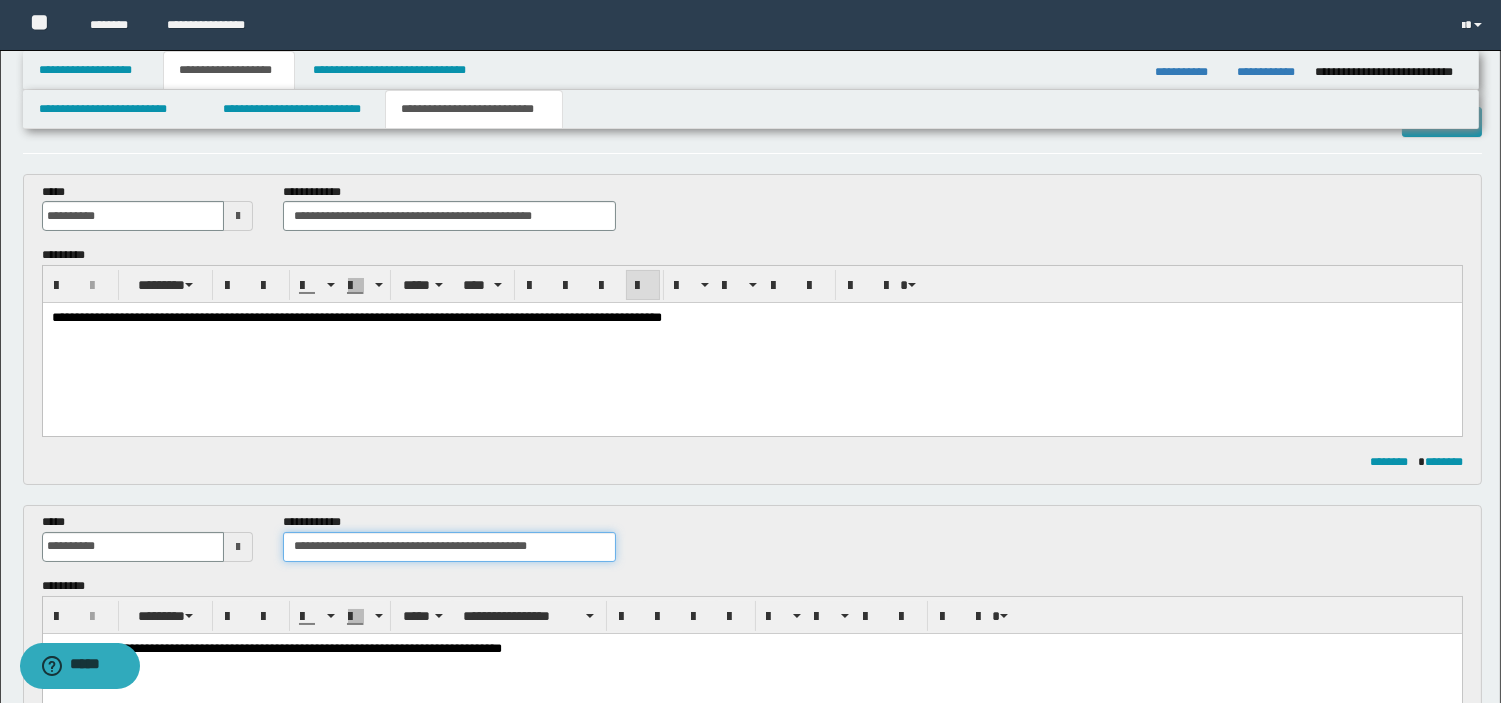 click on "**********" at bounding box center (752, 1075) 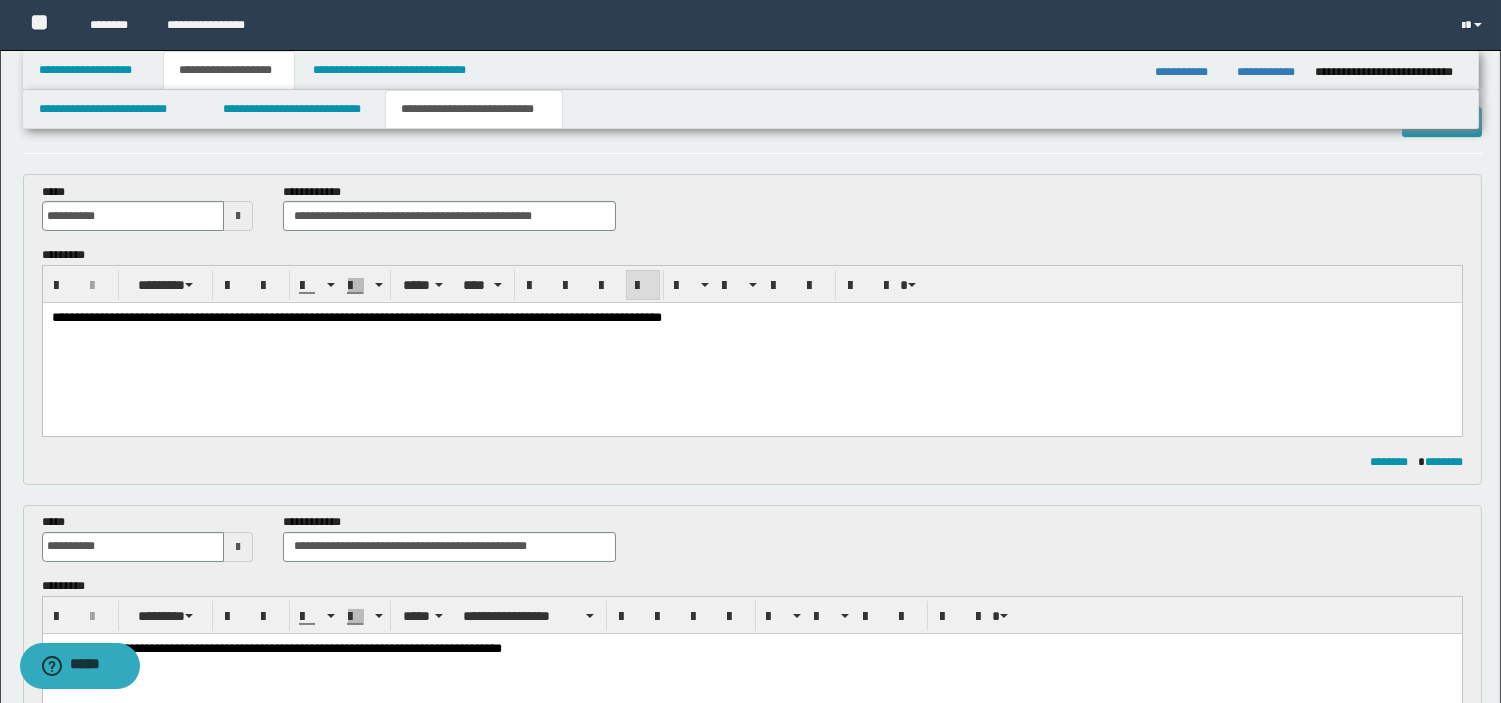 click on "**********" at bounding box center (752, 329) 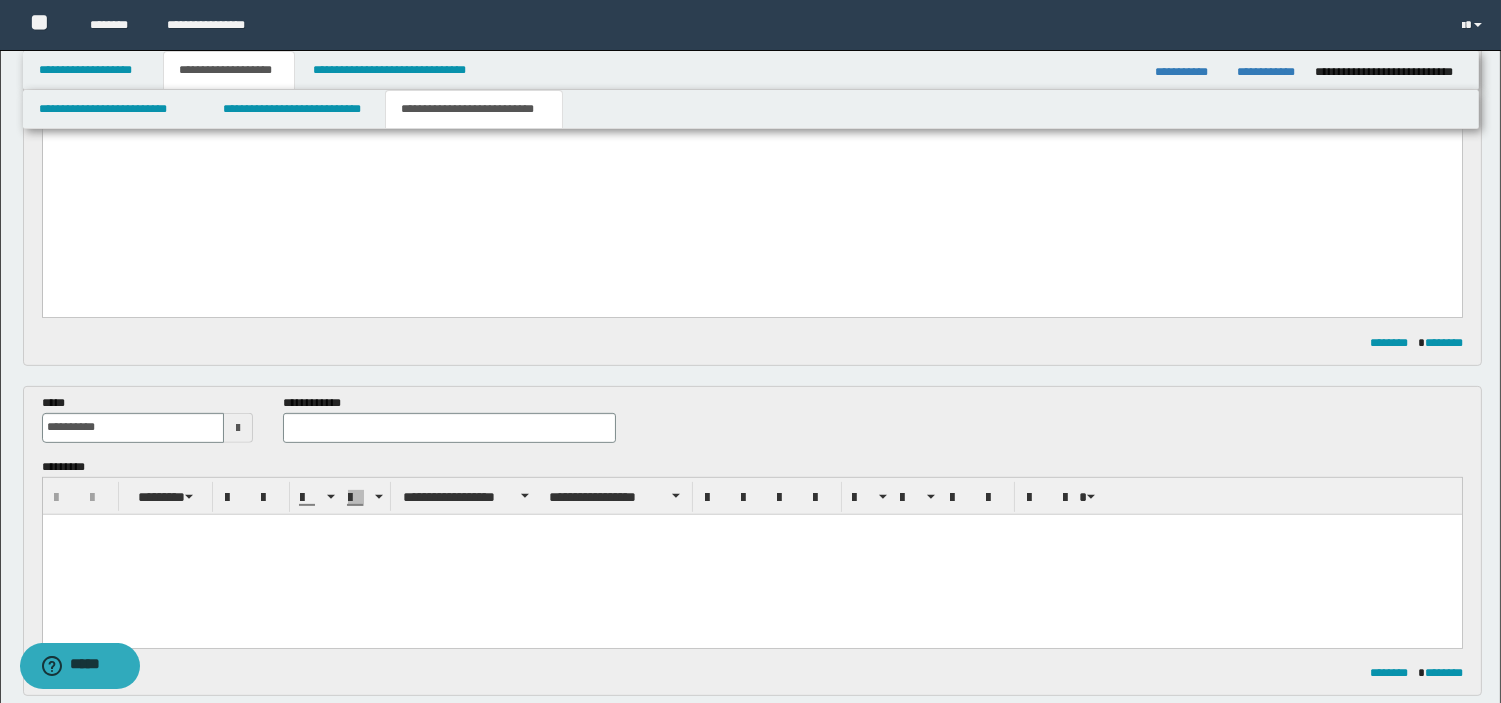 scroll, scrollTop: 1348, scrollLeft: 0, axis: vertical 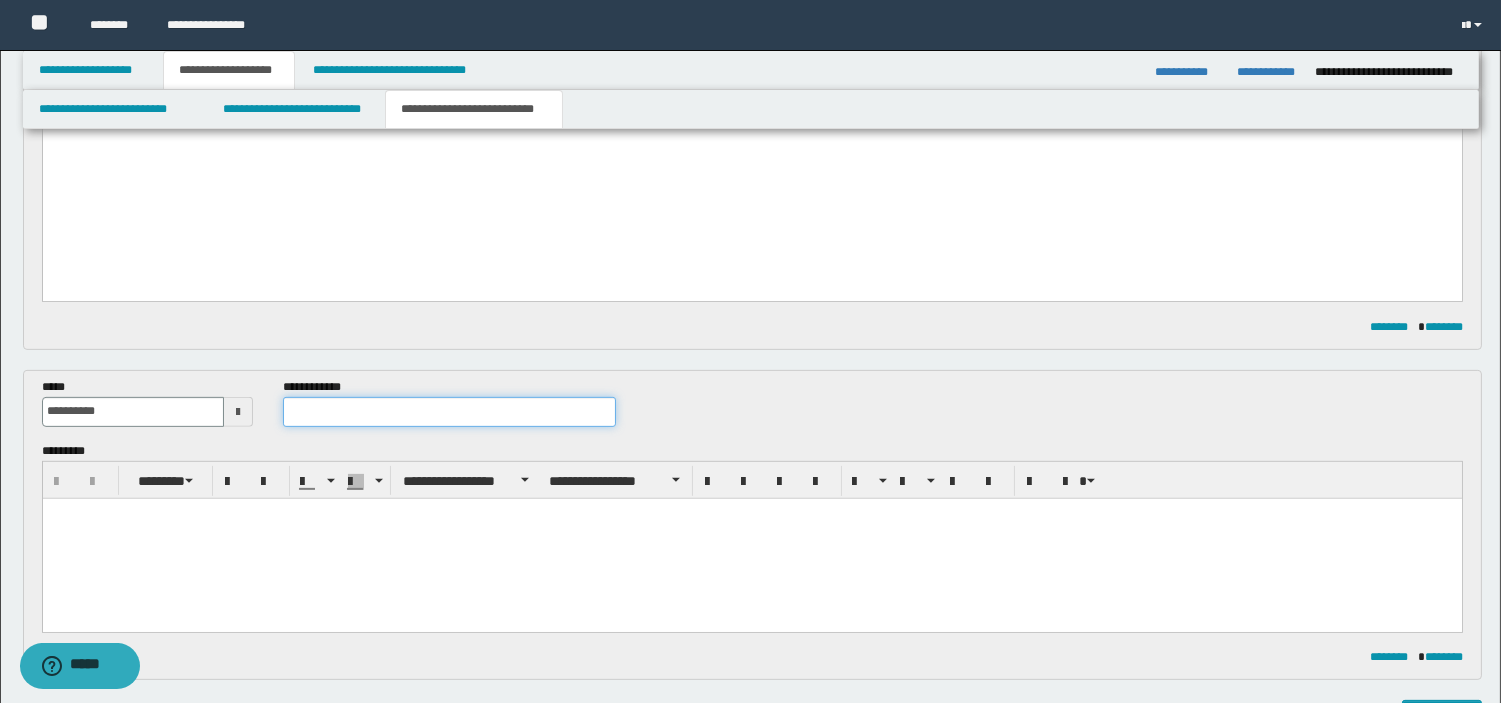 click at bounding box center [449, 412] 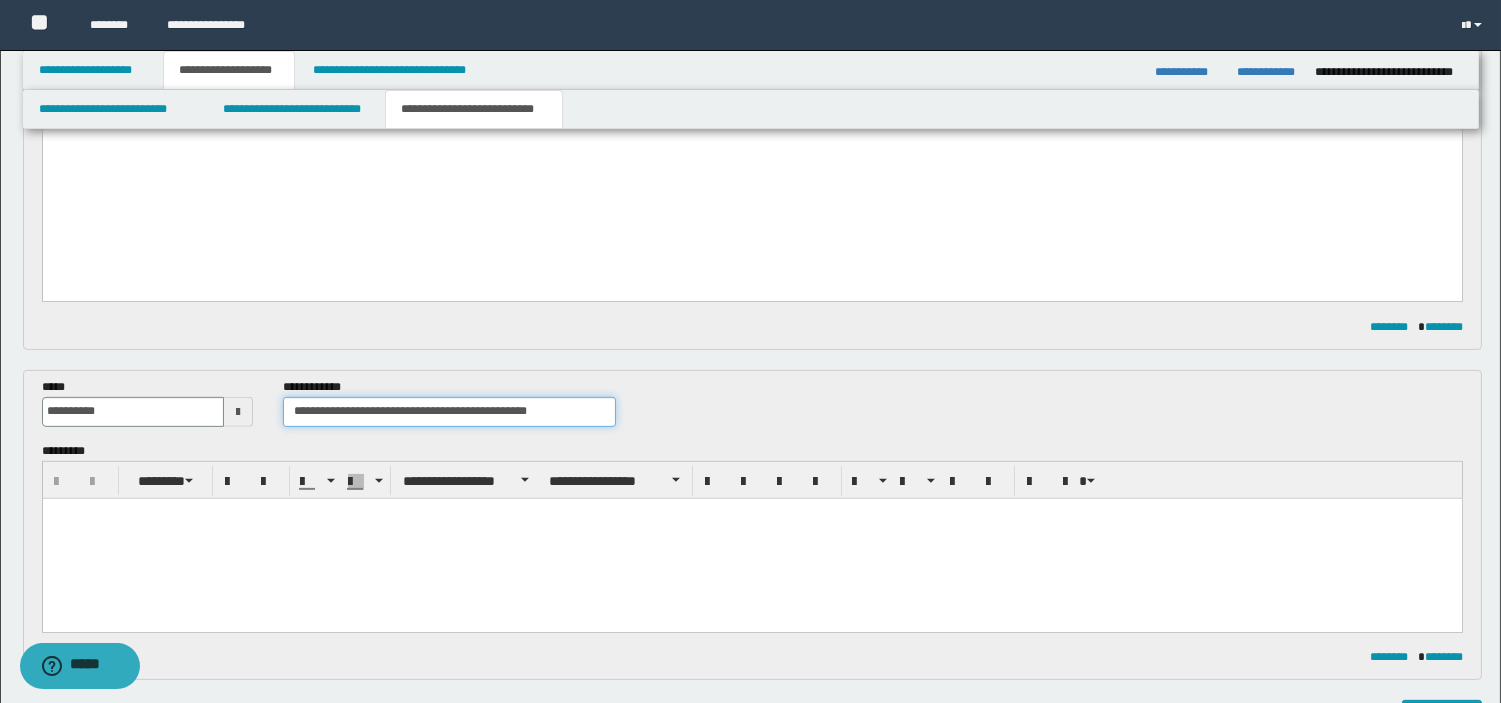 type on "**********" 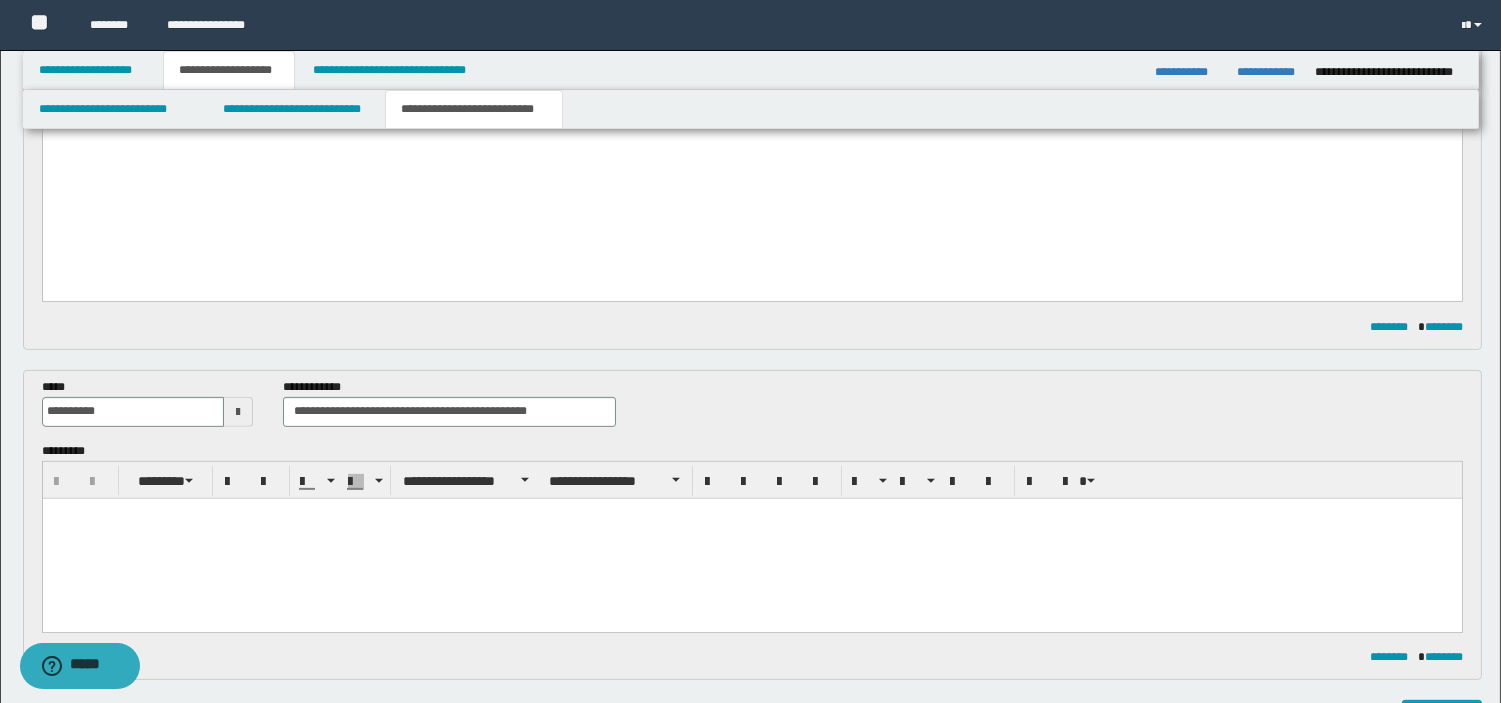 click at bounding box center [751, 513] 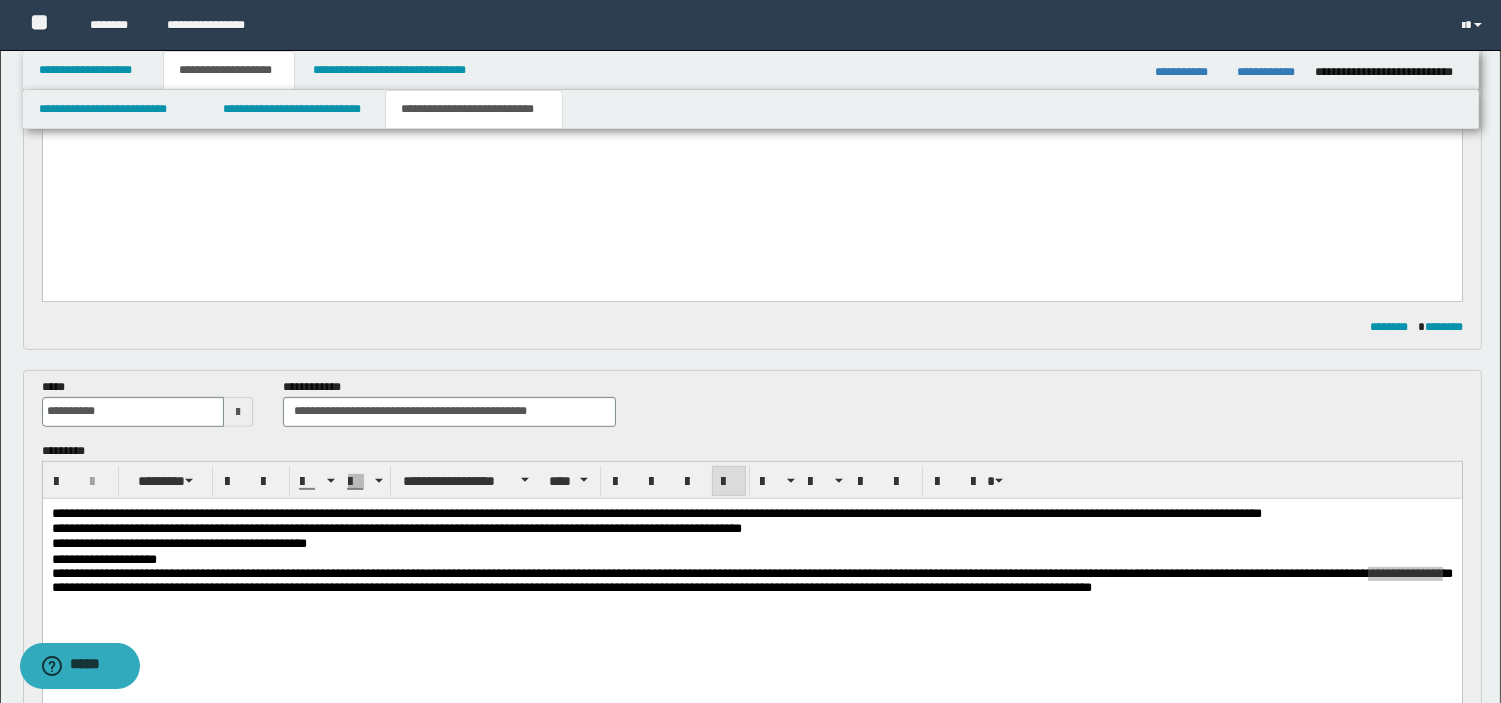 drag, startPoint x: 350, startPoint y: -235, endPoint x: 536, endPoint y: 160, distance: 436.60165 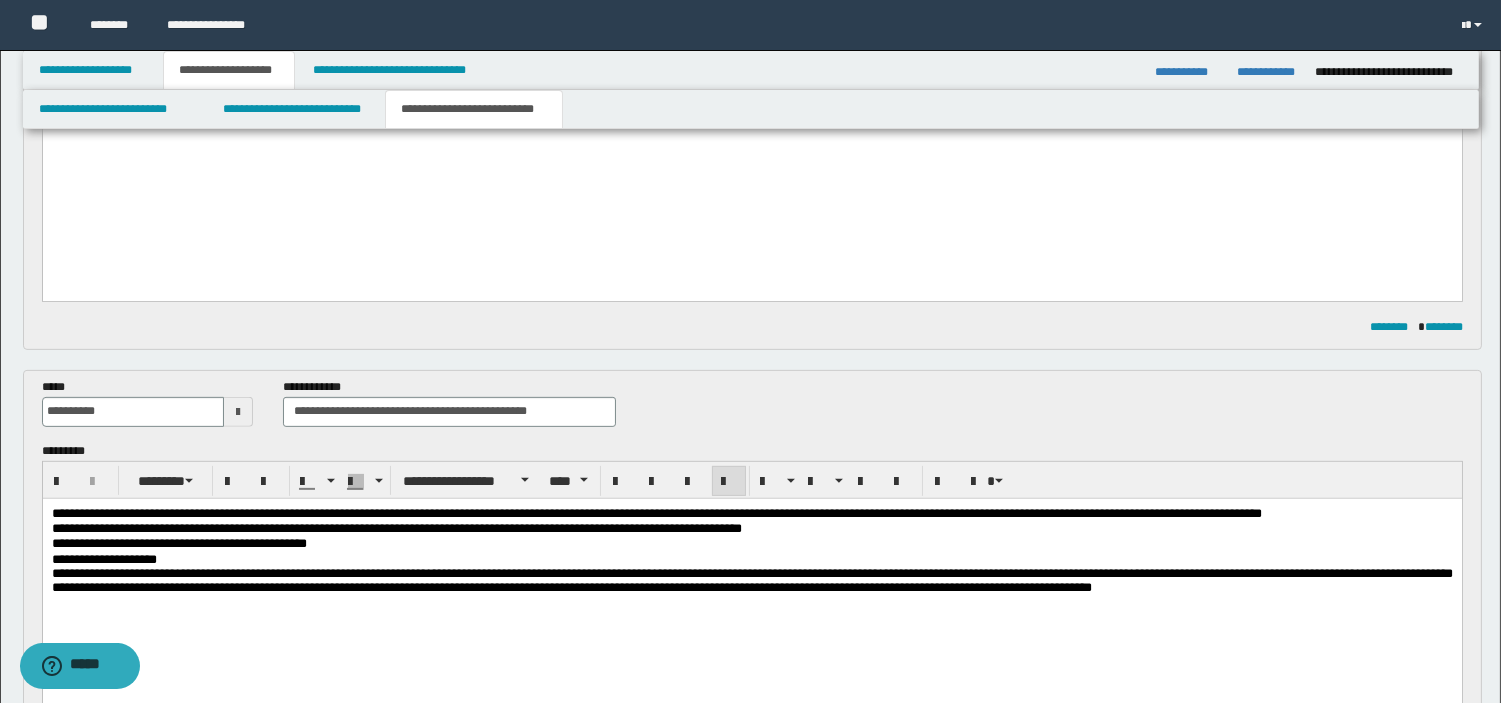 drag, startPoint x: 1045, startPoint y: 108, endPoint x: 653, endPoint y: 463, distance: 528.8563 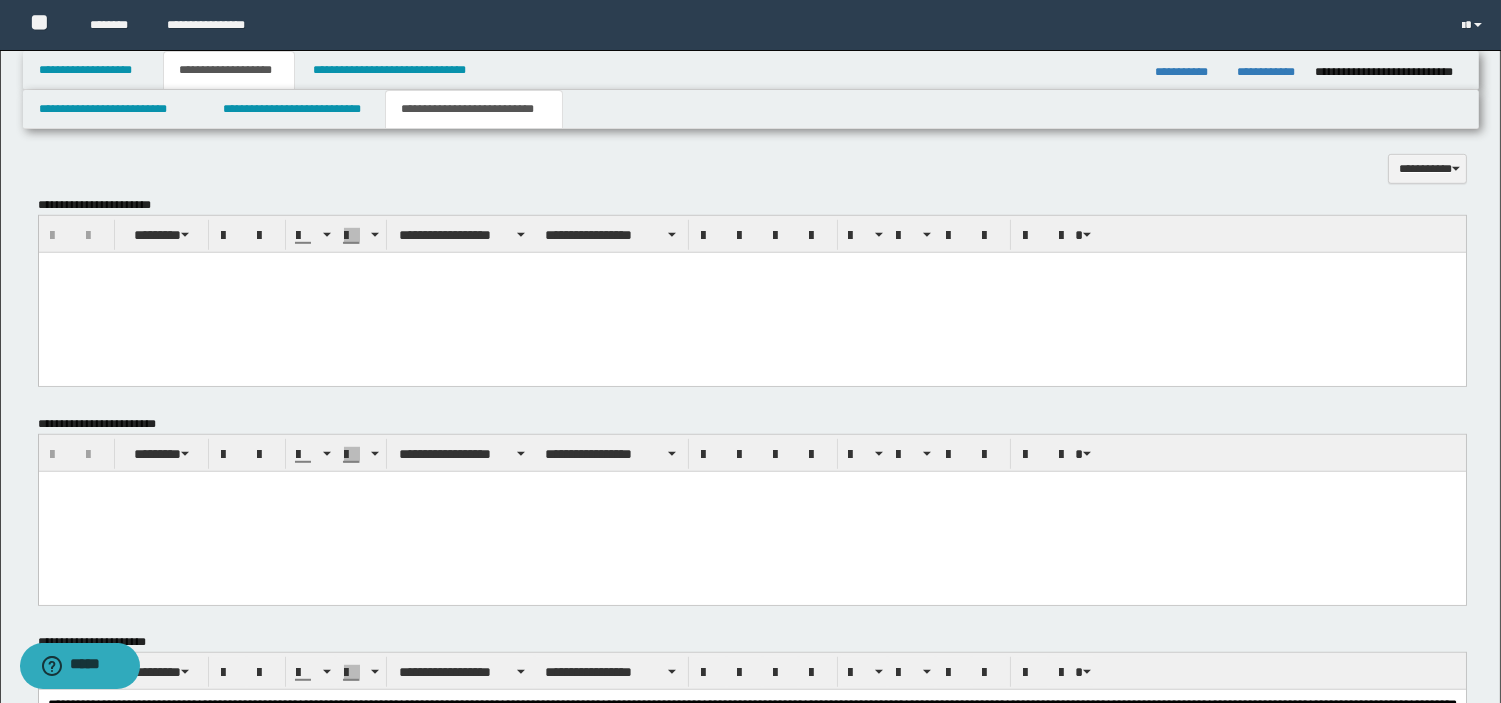 scroll, scrollTop: 2450, scrollLeft: 0, axis: vertical 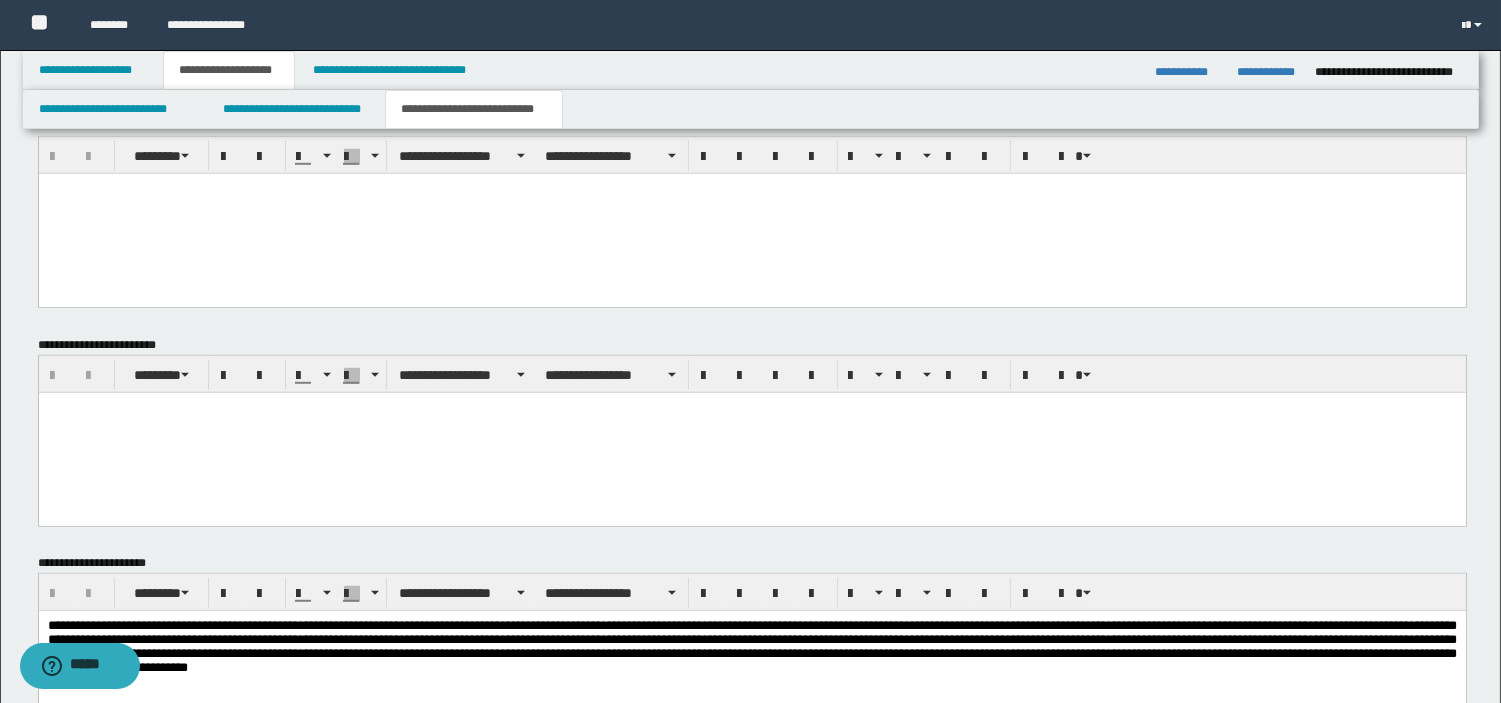 click at bounding box center [751, 214] 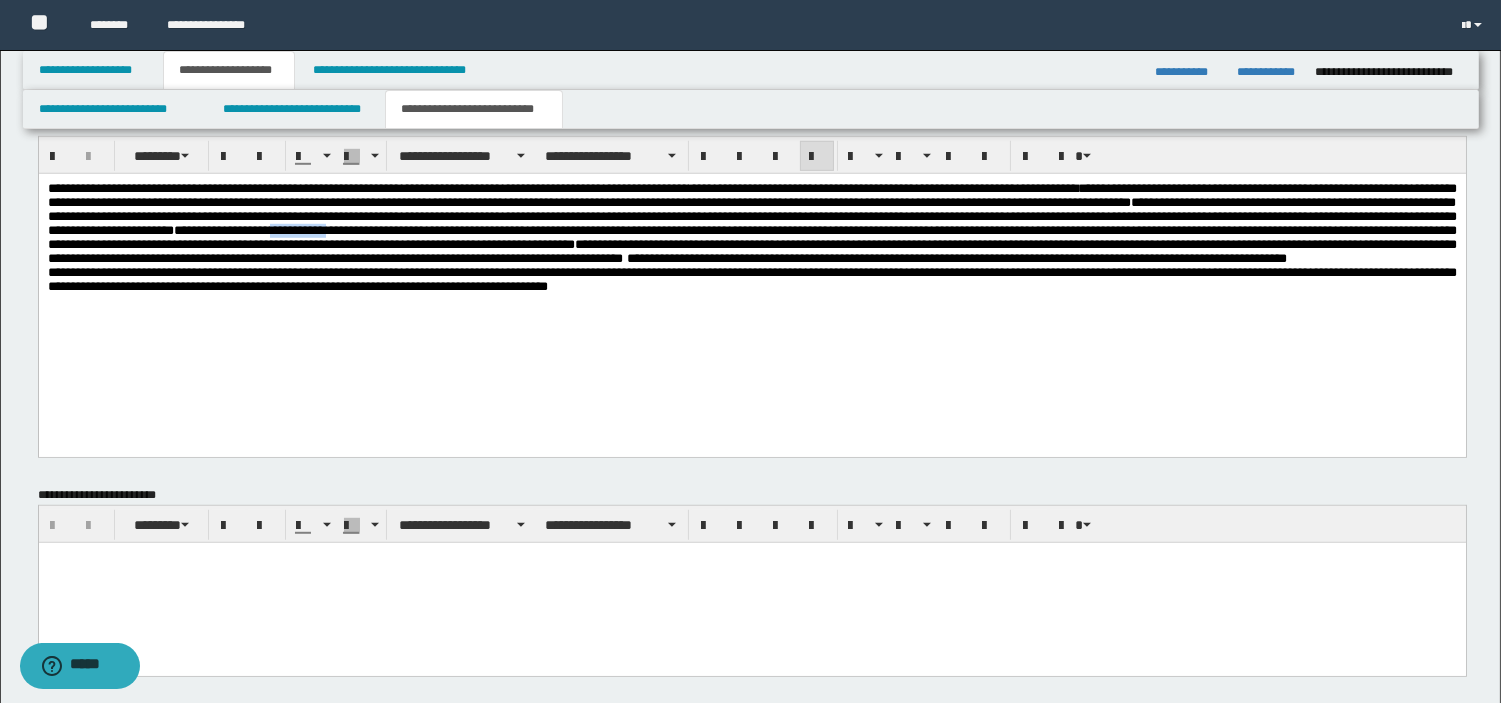 drag, startPoint x: 1122, startPoint y: 237, endPoint x: 1221, endPoint y: 237, distance: 99 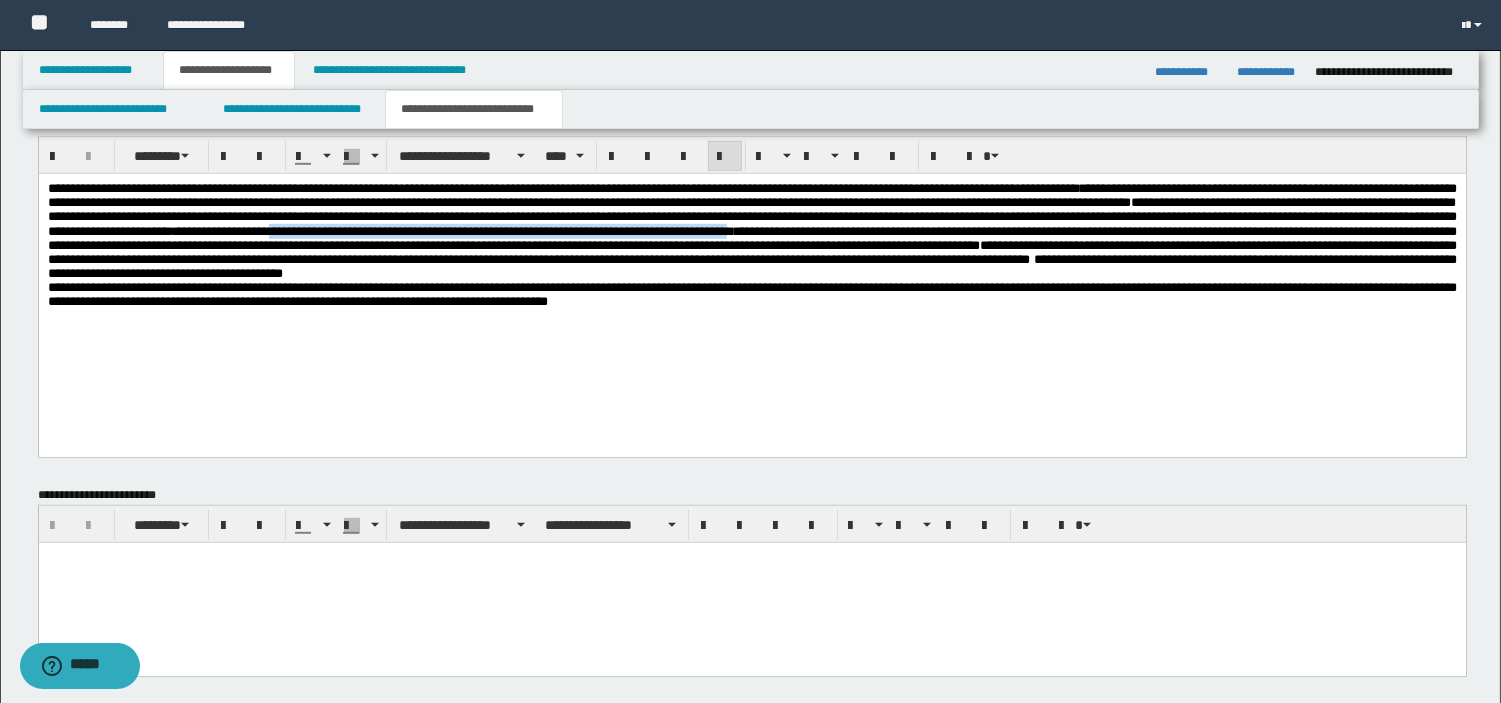 drag, startPoint x: 1111, startPoint y: 239, endPoint x: 245, endPoint y: 257, distance: 866.1871 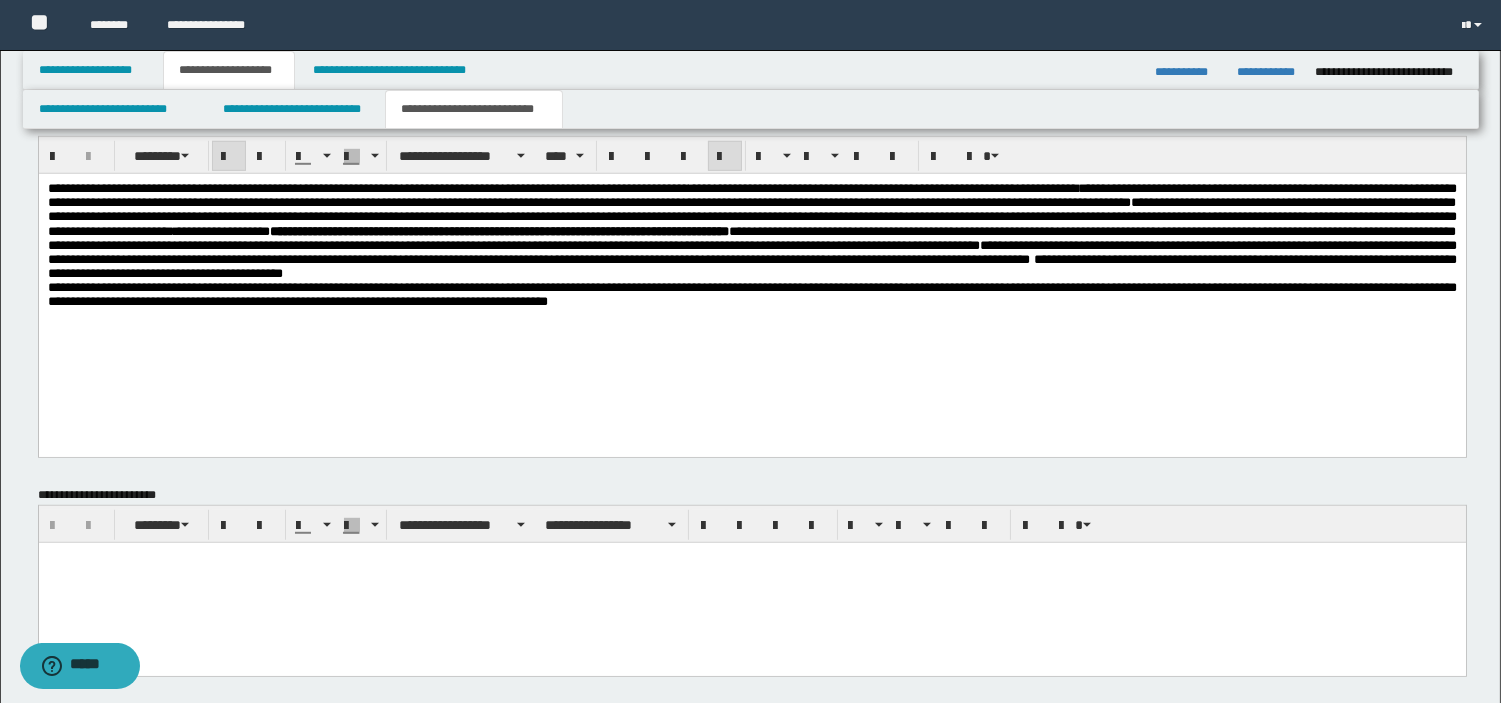 click on "**********" at bounding box center [499, 231] 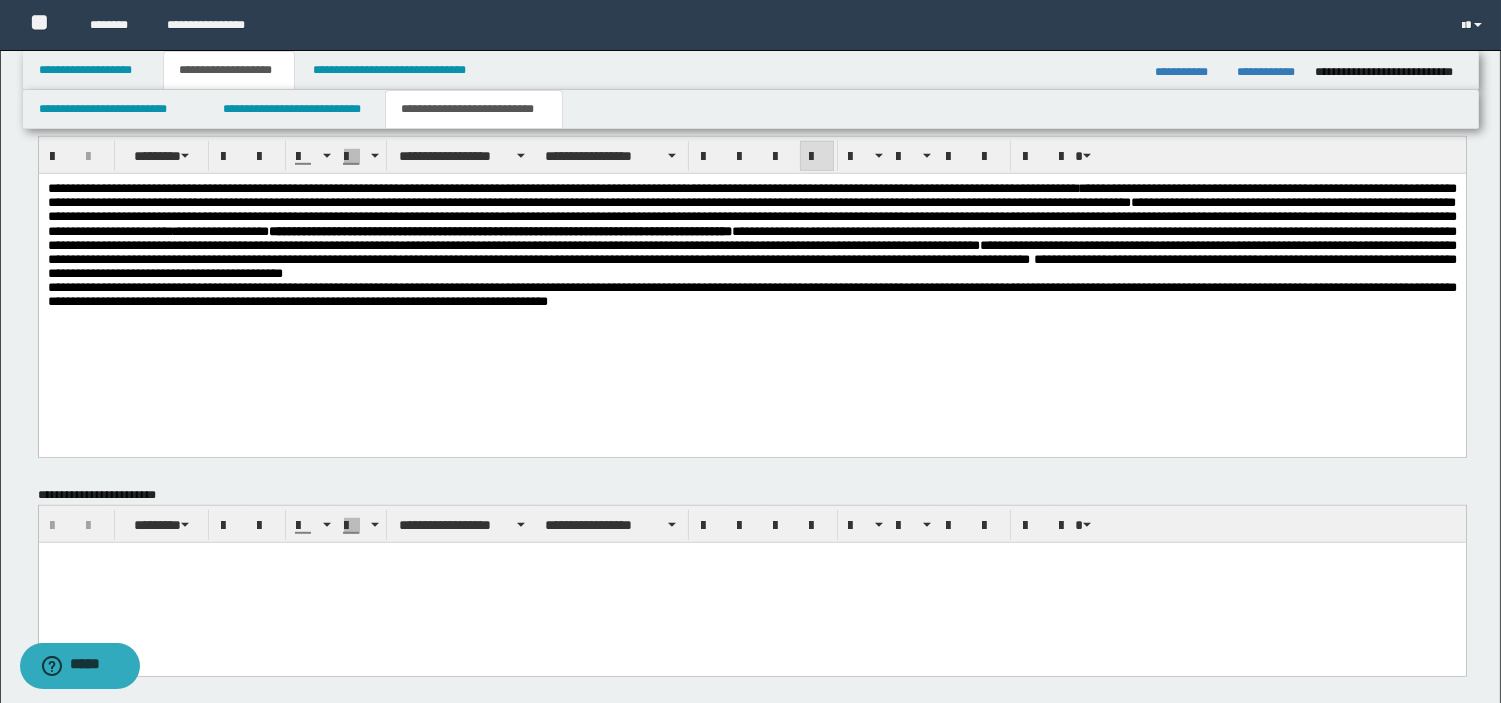 click on "**********" at bounding box center [751, 231] 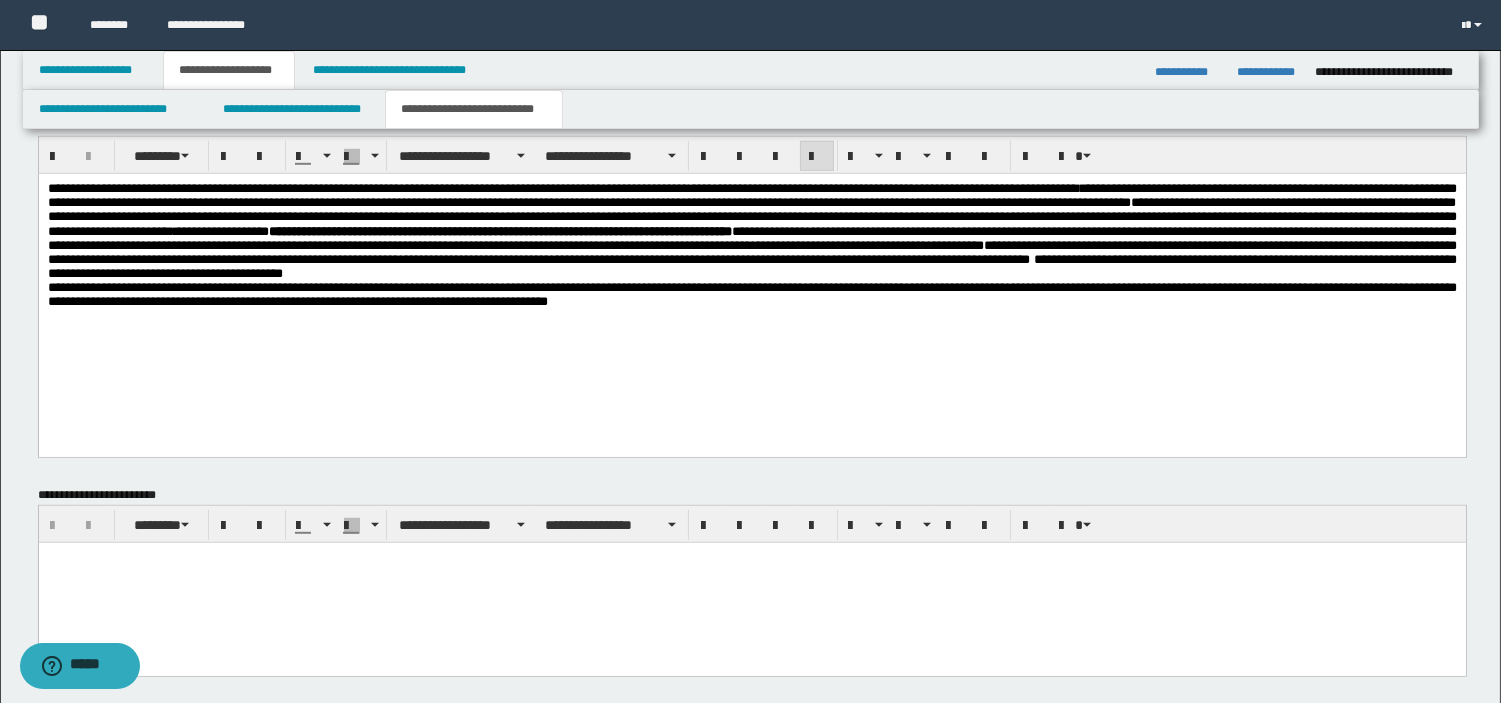 click on "**********" at bounding box center [751, 231] 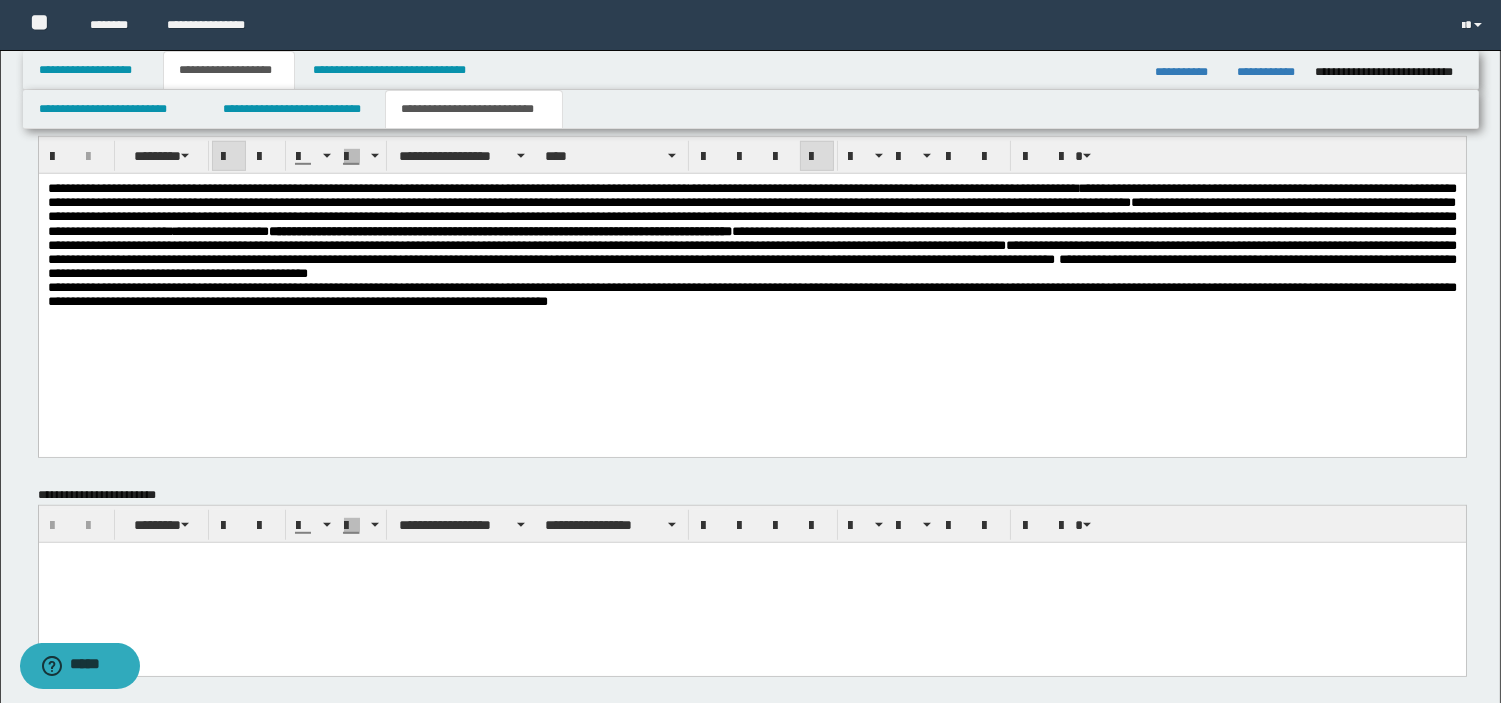 click on "**********" at bounding box center [499, 231] 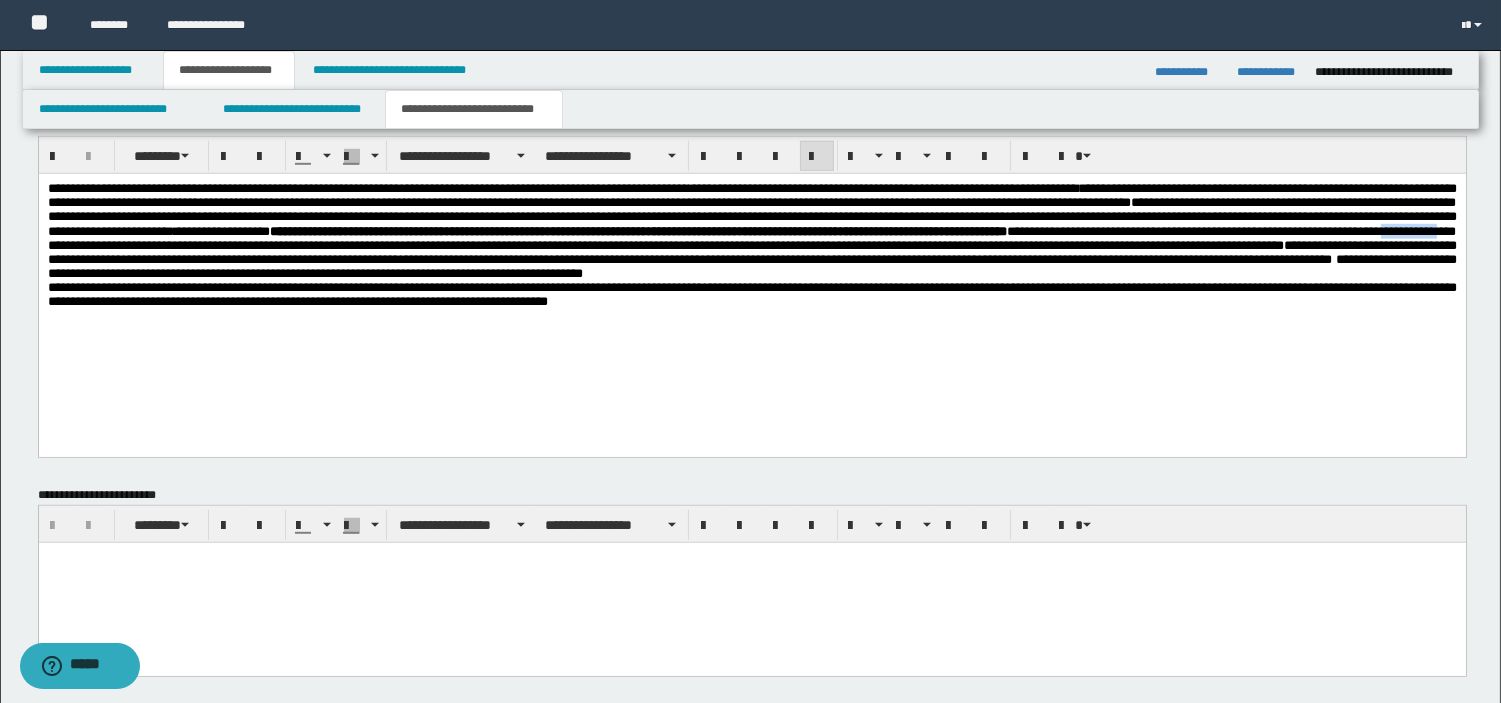 drag, startPoint x: 1125, startPoint y: 259, endPoint x: 1224, endPoint y: 255, distance: 99.08077 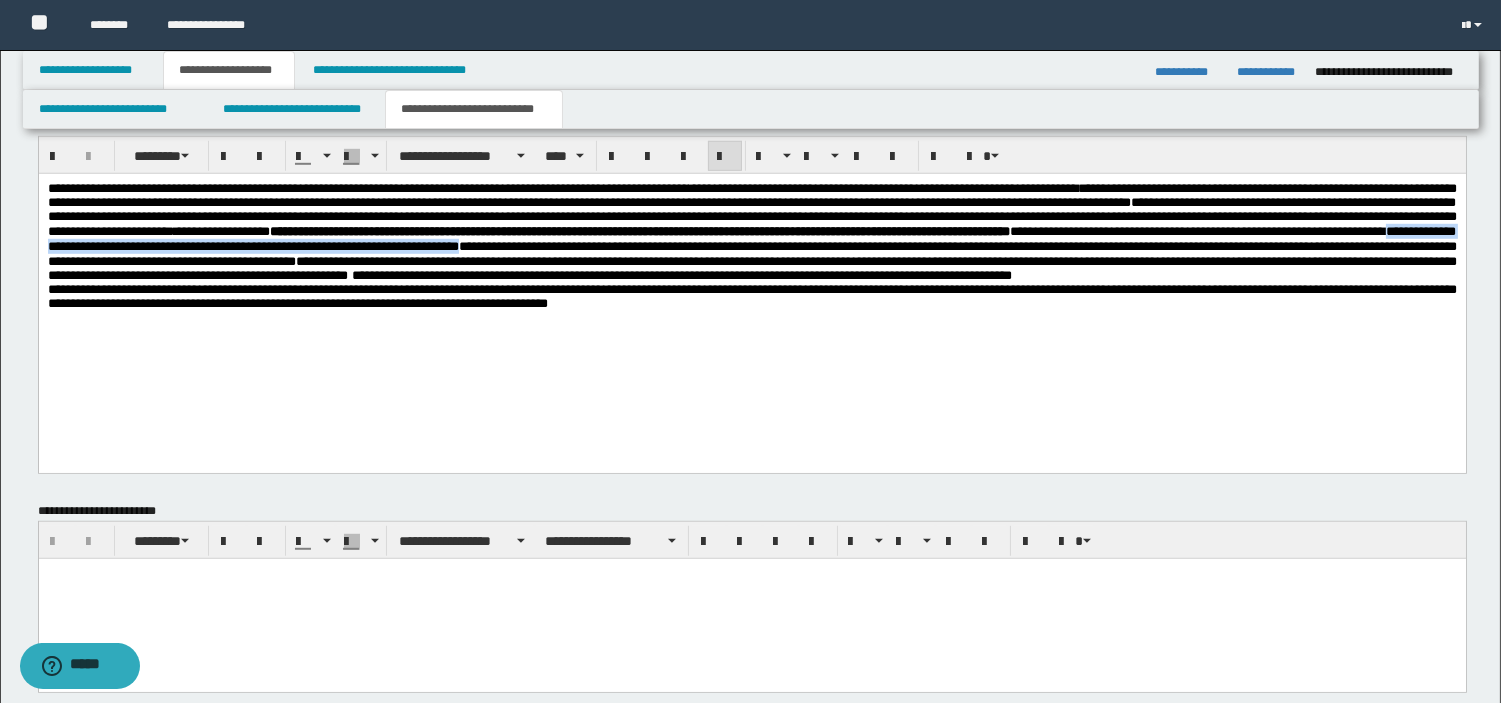 drag, startPoint x: 1140, startPoint y: 258, endPoint x: 301, endPoint y: 272, distance: 839.1168 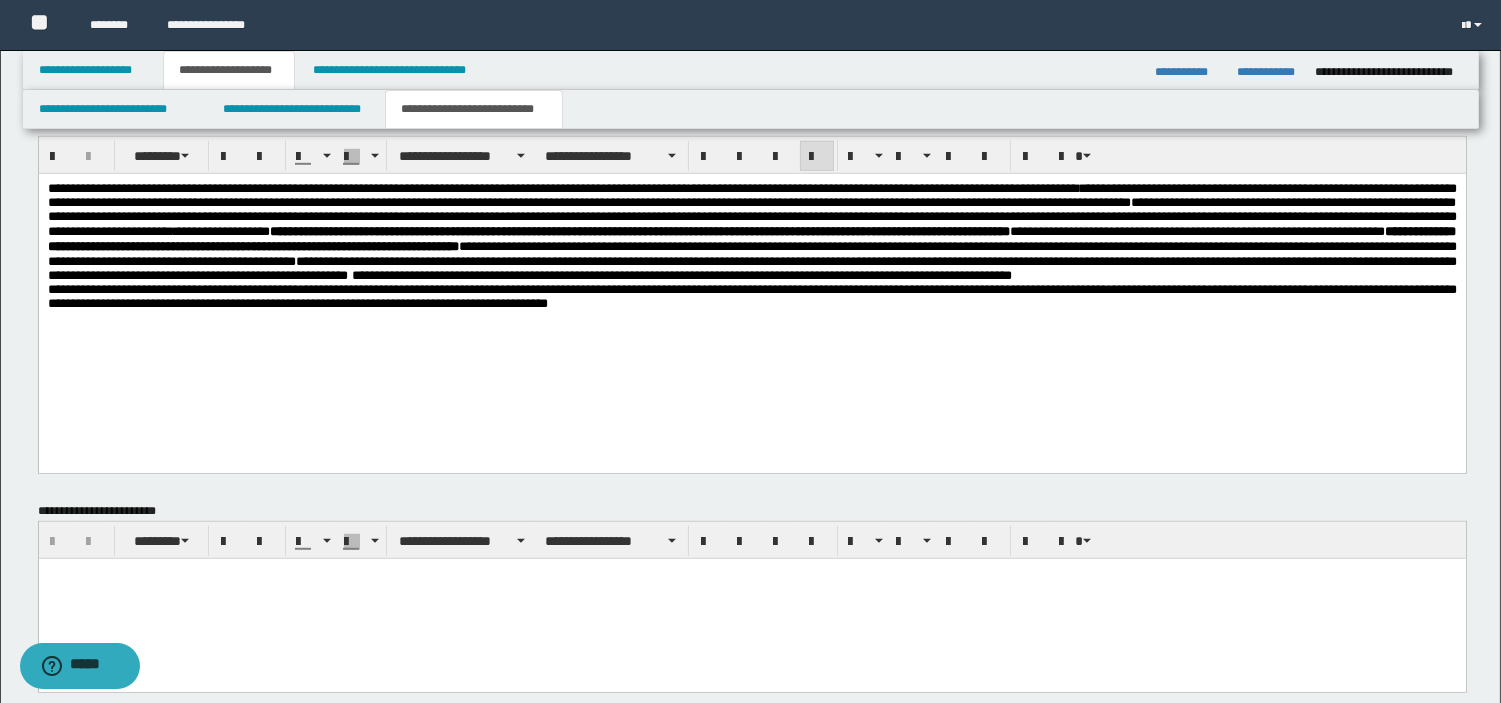 click on "**********" at bounding box center [751, 232] 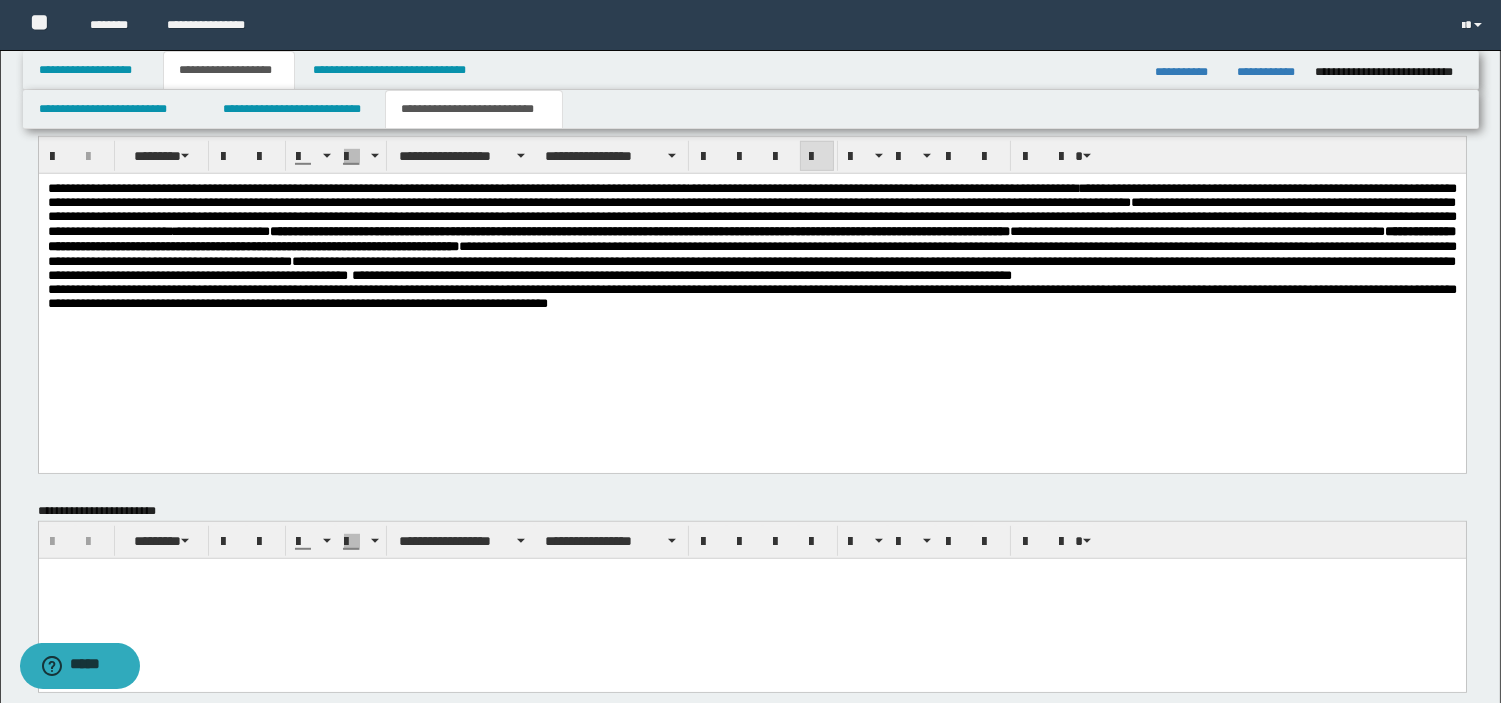 click on "**********" at bounding box center [751, 232] 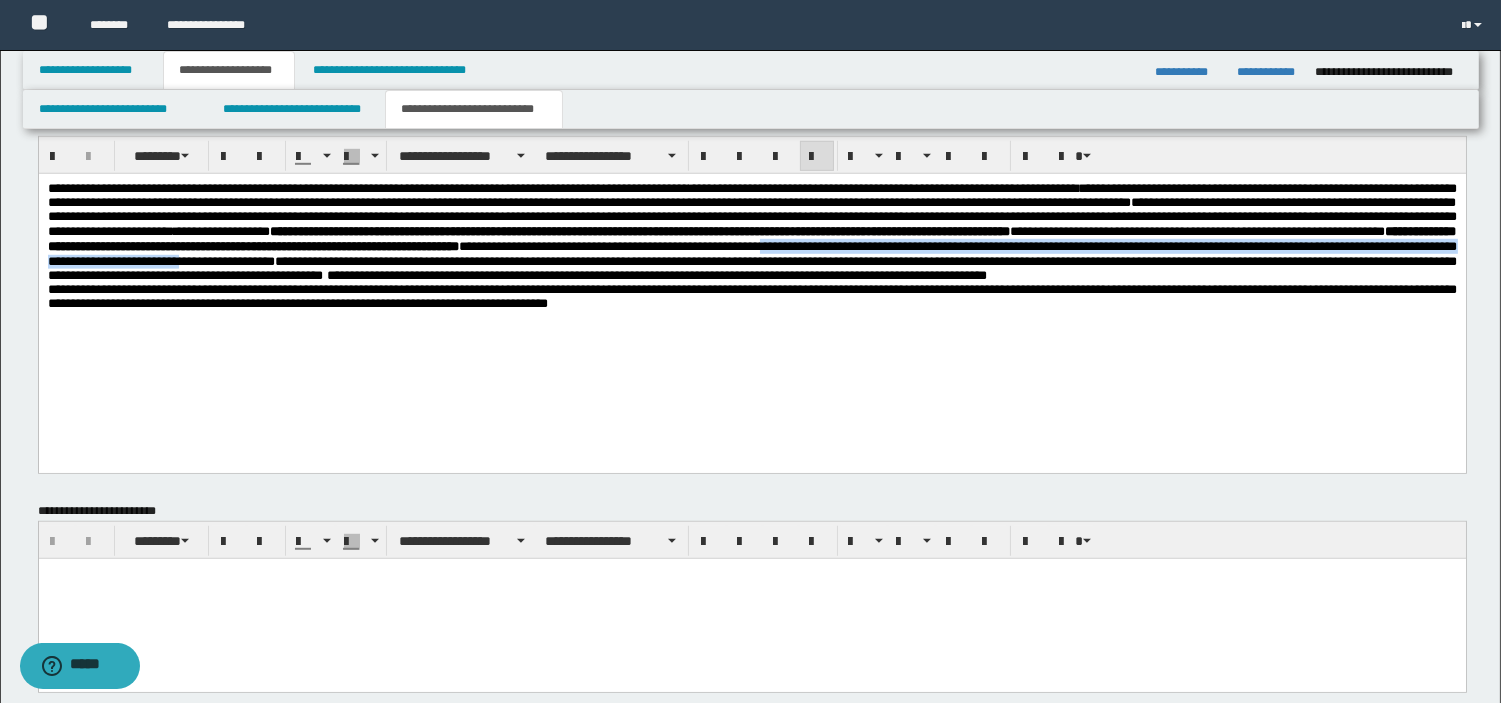drag, startPoint x: 716, startPoint y: 268, endPoint x: 388, endPoint y: 290, distance: 328.73697 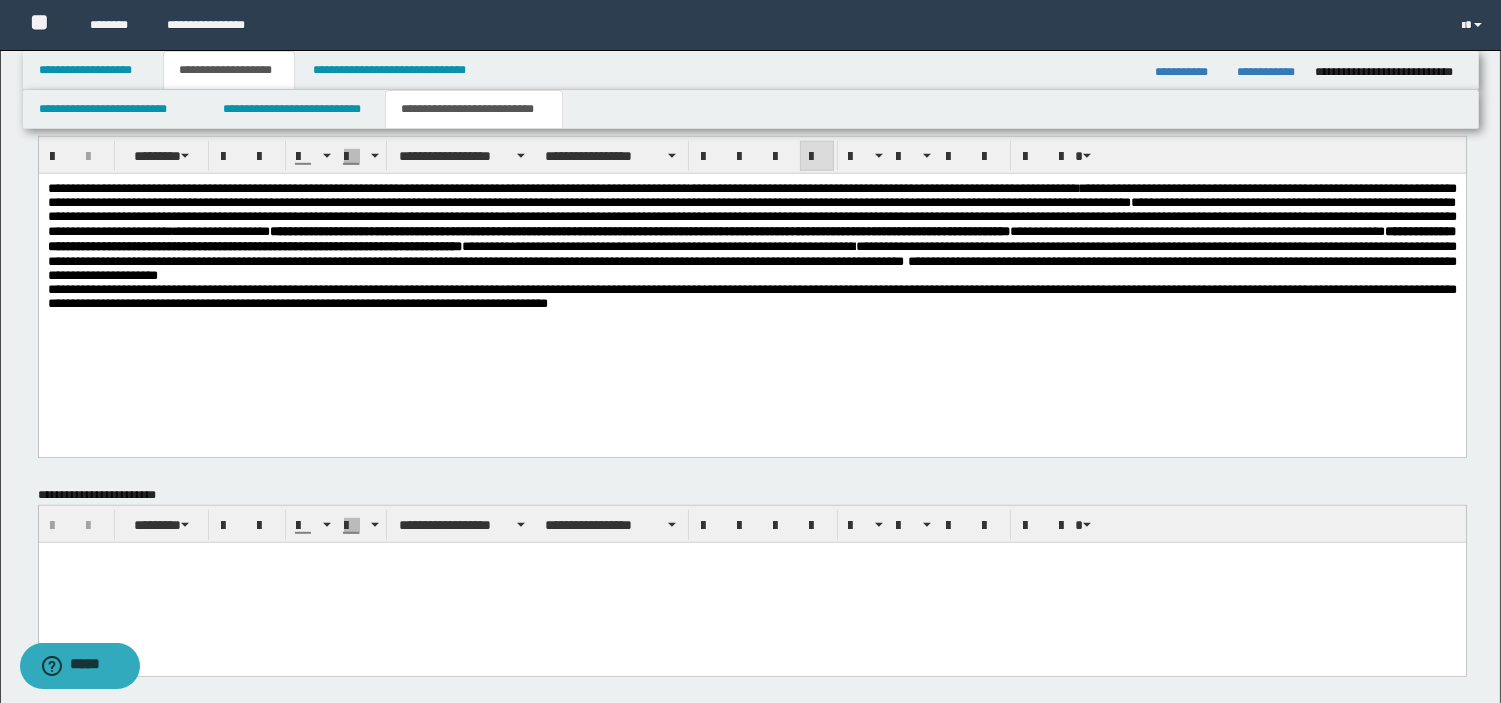 click on "**********" at bounding box center [751, 253] 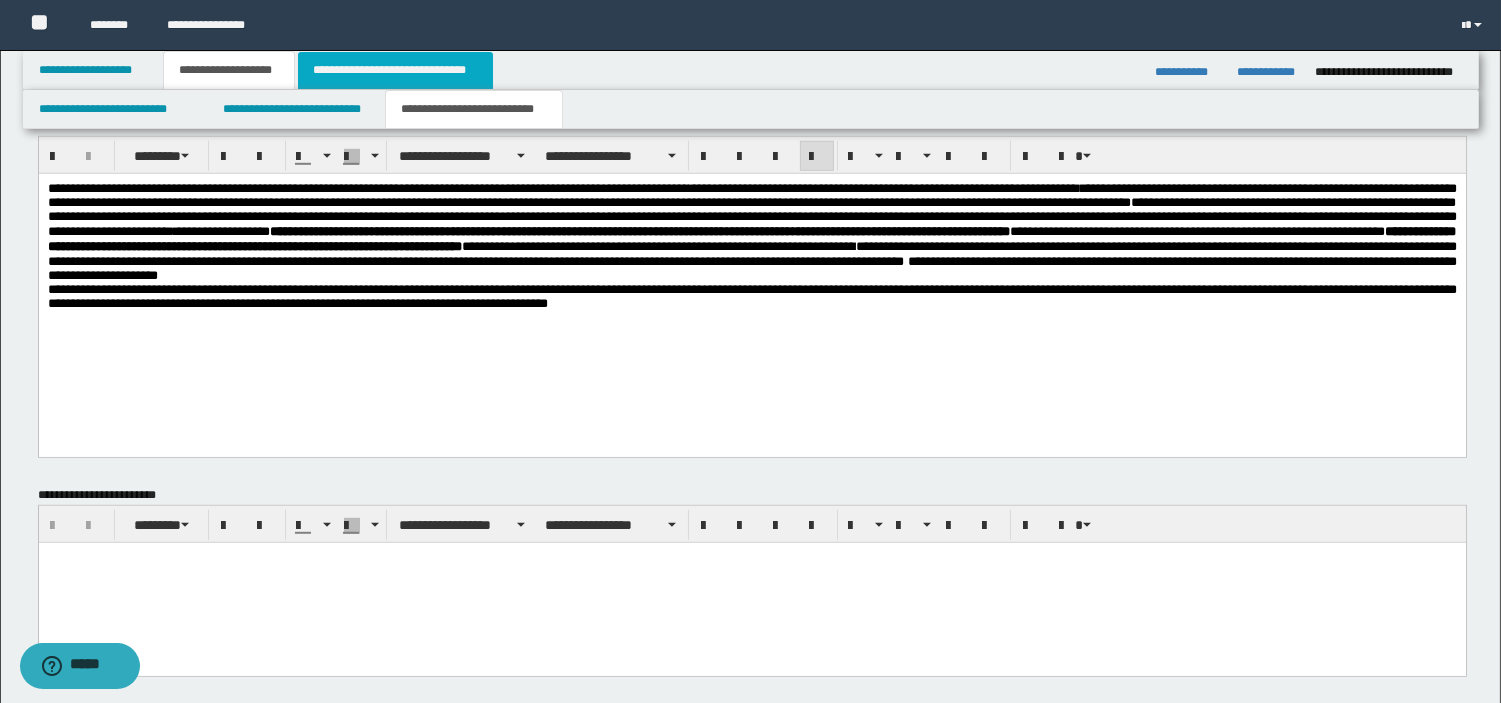 click on "**********" at bounding box center (395, 70) 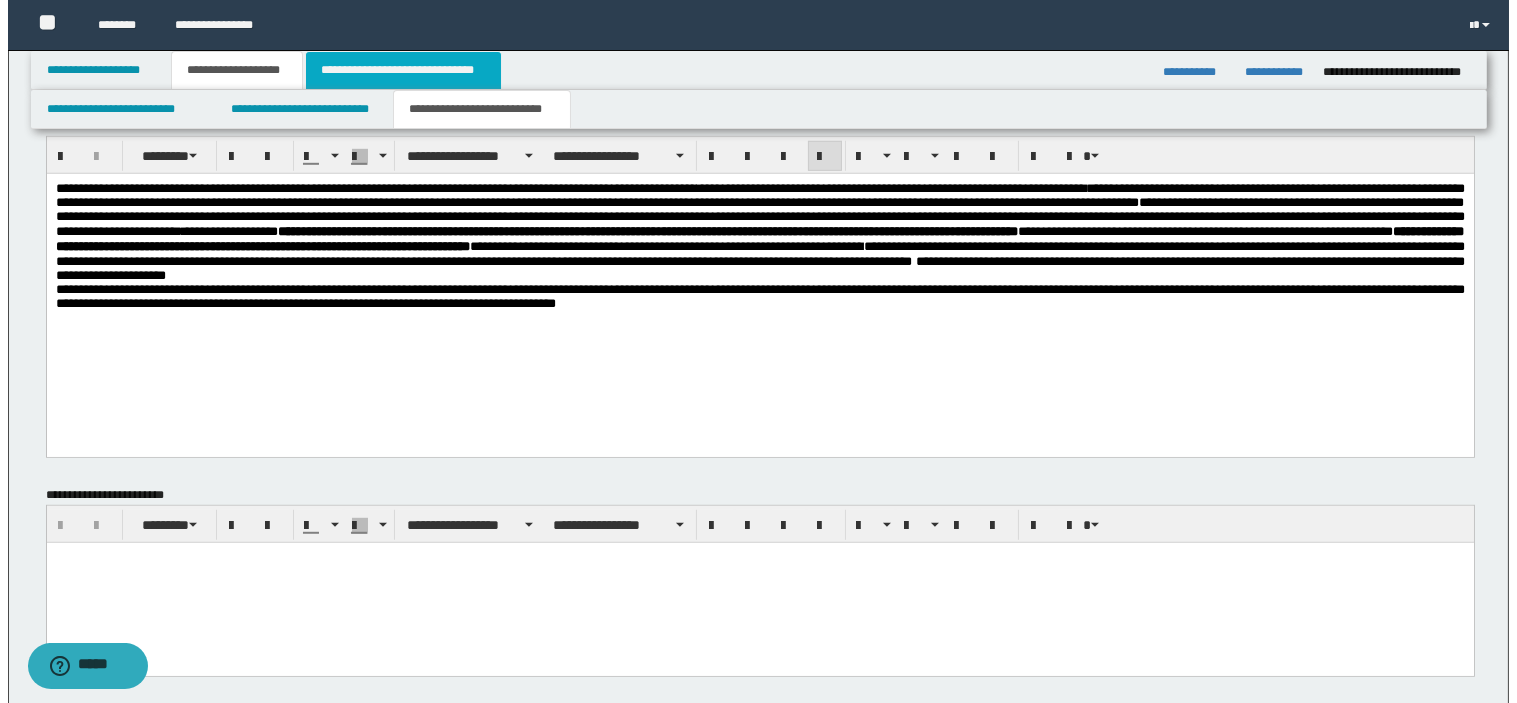scroll, scrollTop: 0, scrollLeft: 0, axis: both 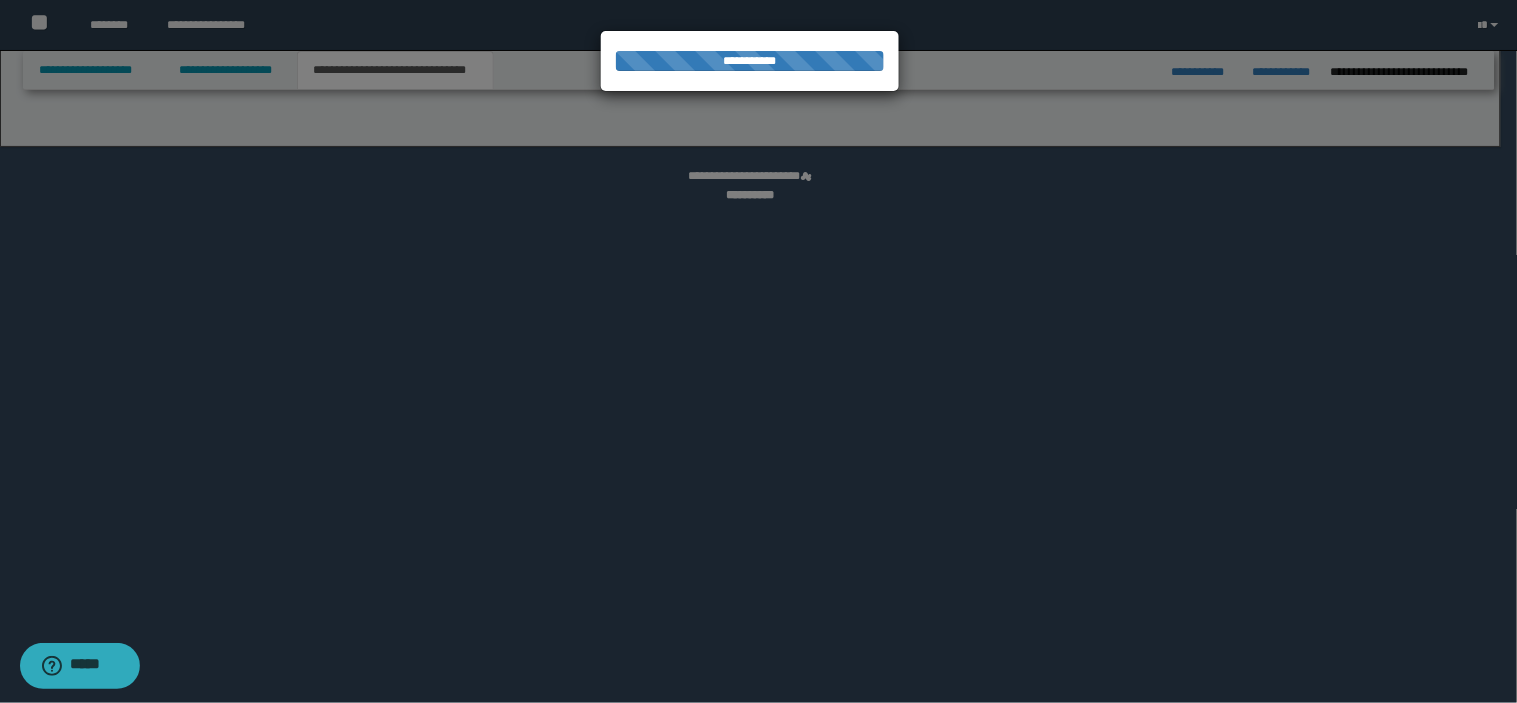 select on "*" 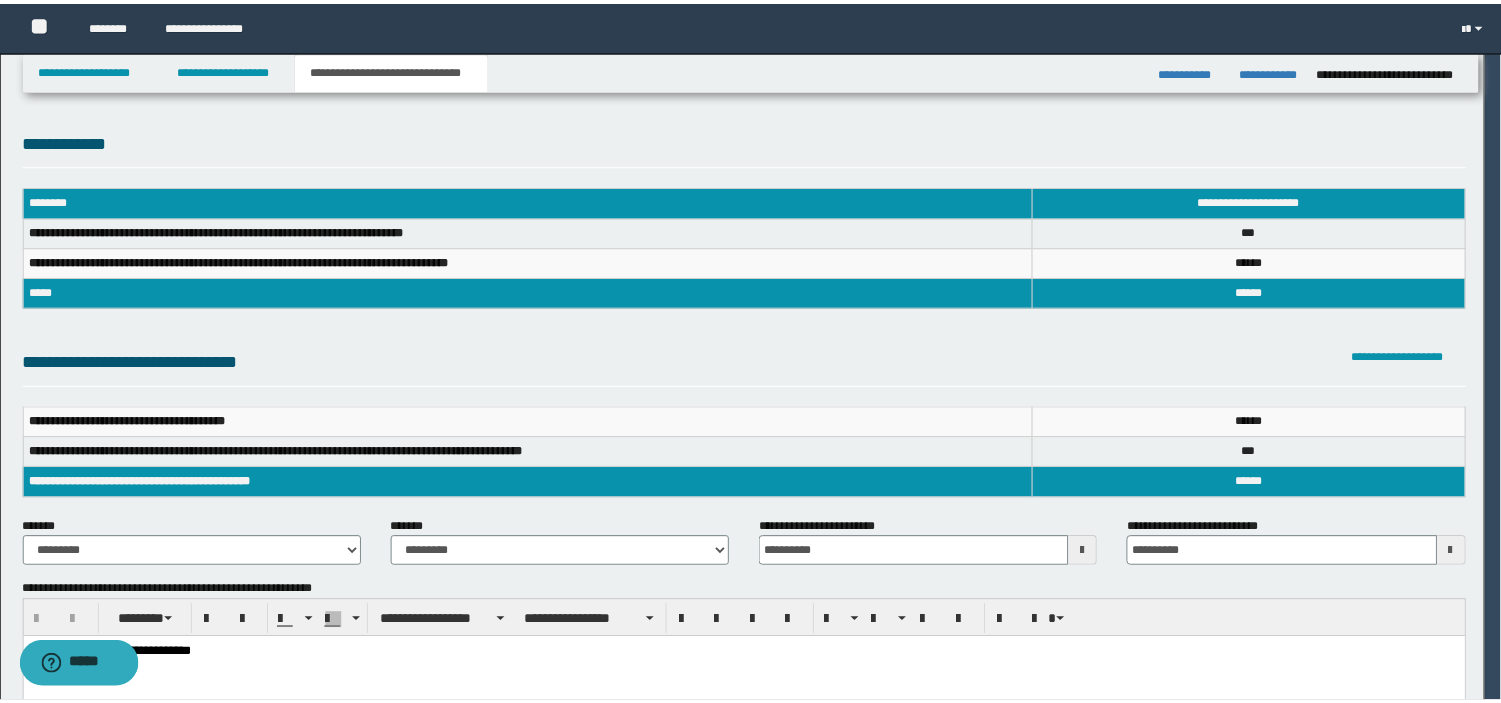 scroll, scrollTop: 0, scrollLeft: 0, axis: both 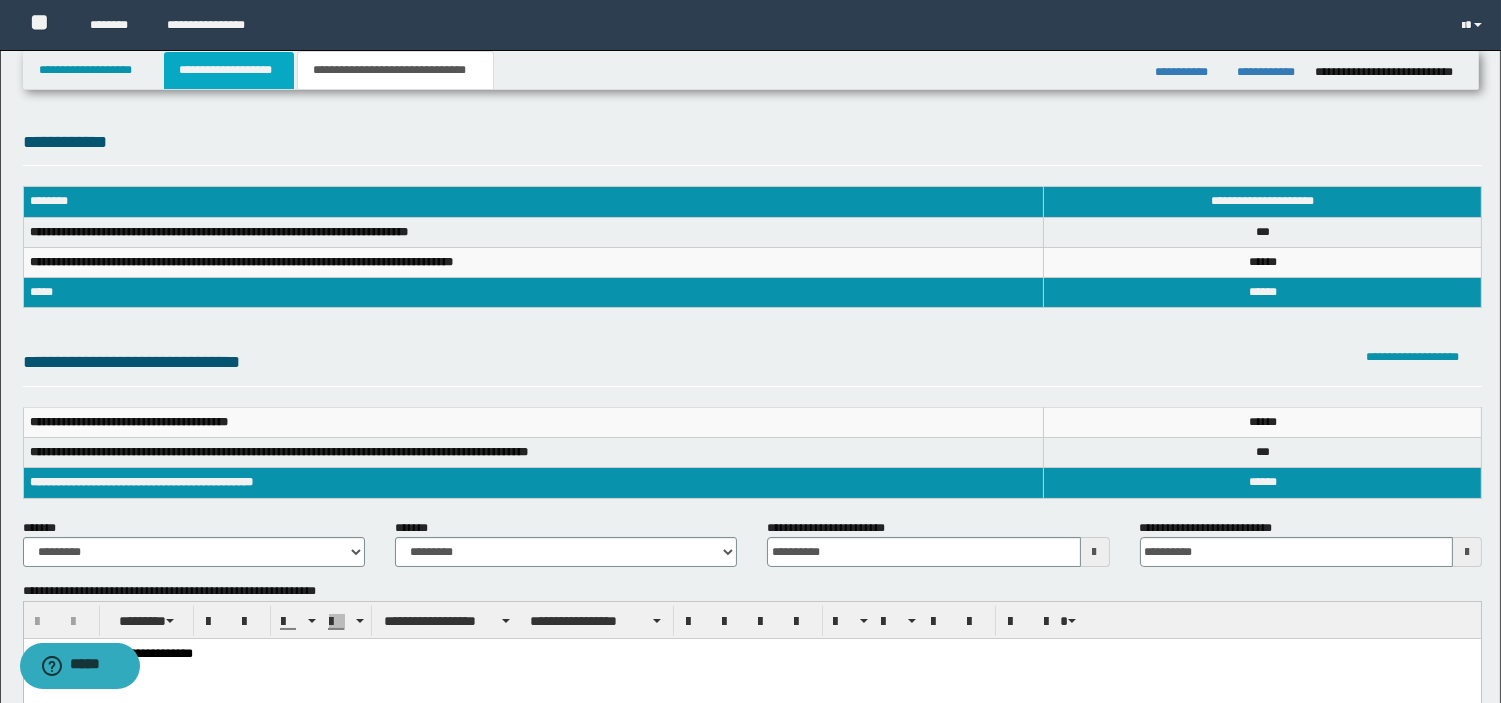 click on "**********" at bounding box center [229, 70] 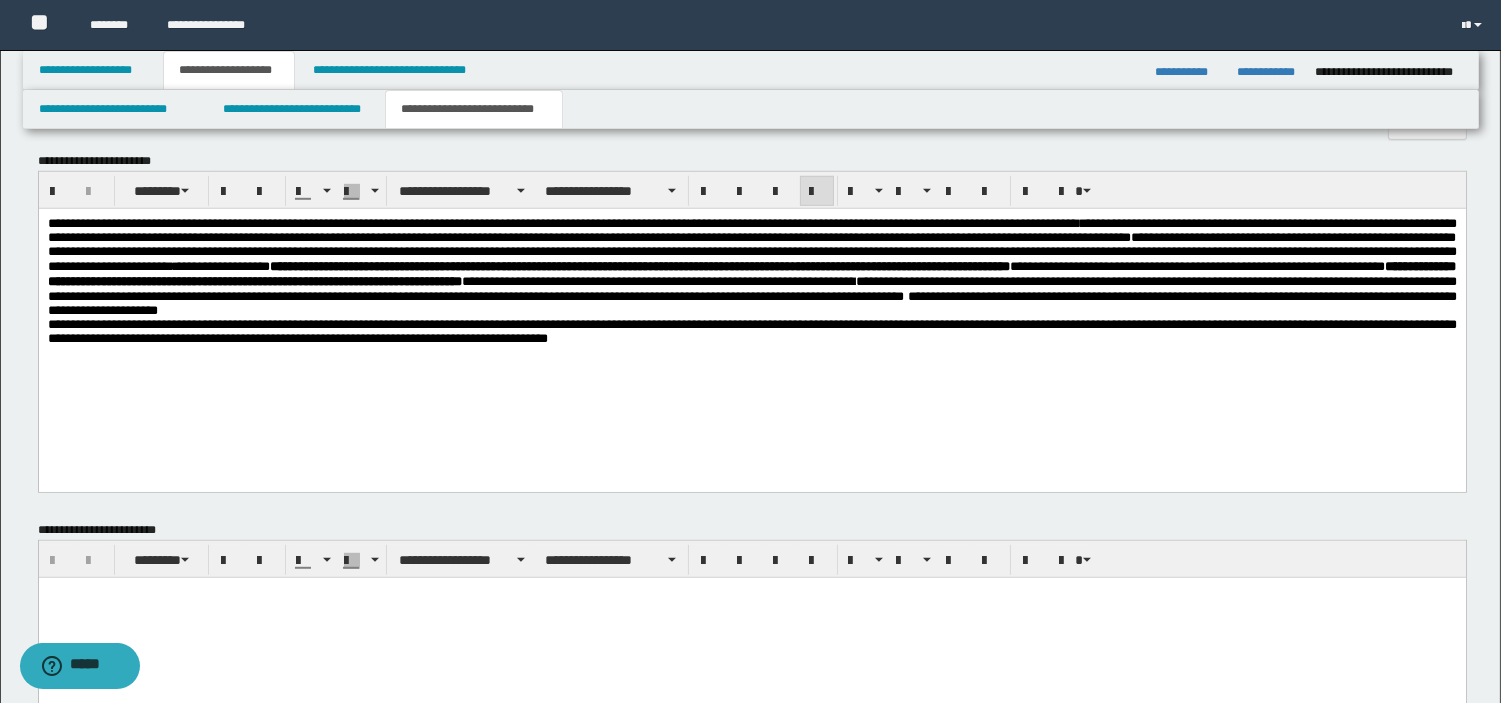 scroll, scrollTop: 2515, scrollLeft: 0, axis: vertical 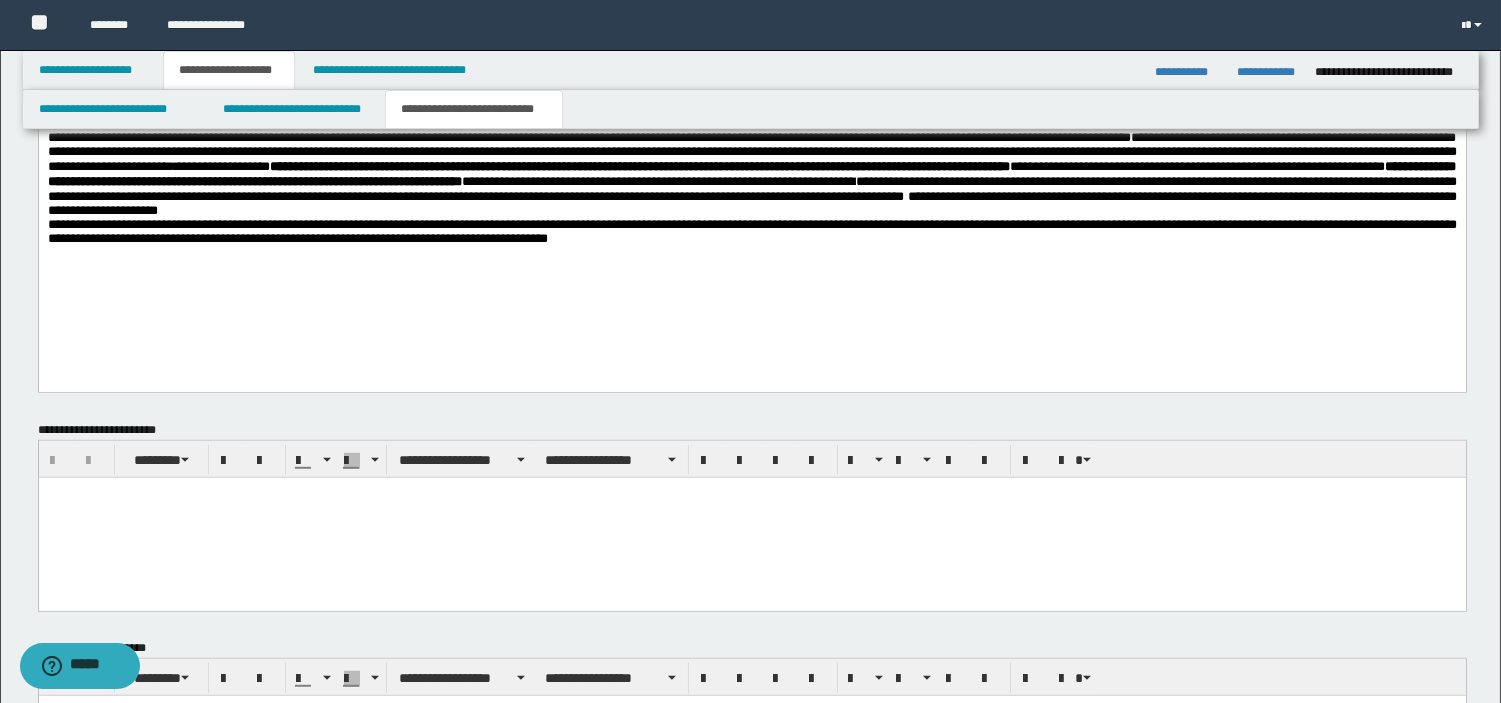 click on "**********" at bounding box center [750, -769] 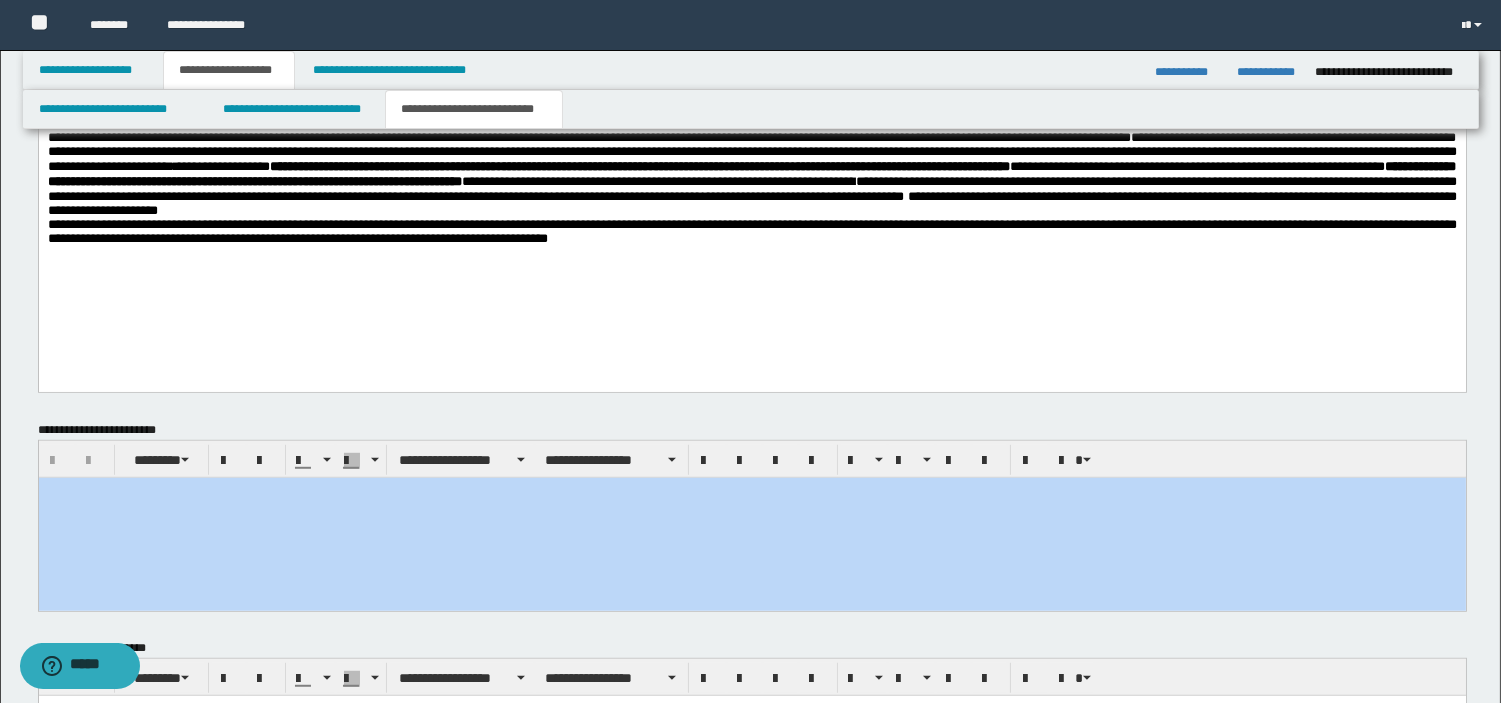 drag, startPoint x: 1483, startPoint y: 573, endPoint x: 1482, endPoint y: 536, distance: 37.01351 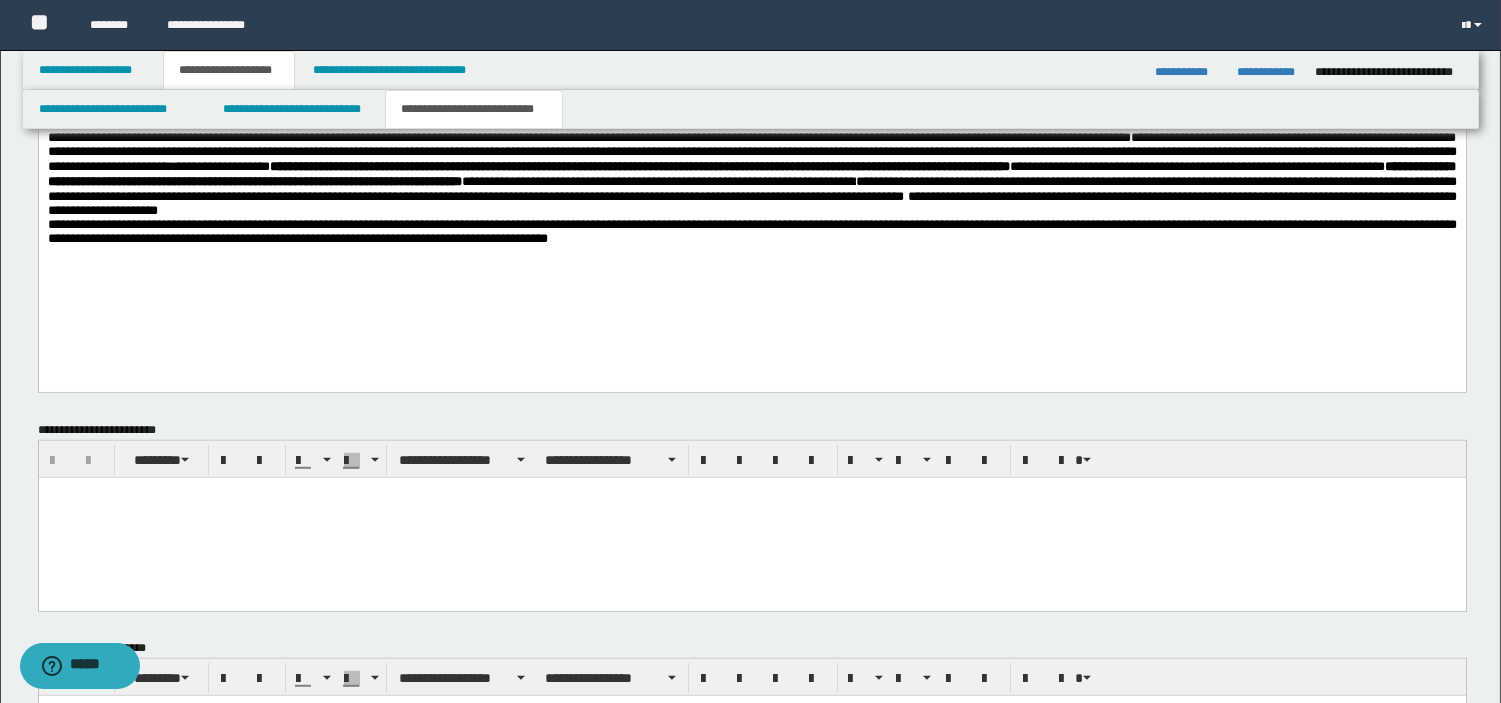 click at bounding box center [751, 517] 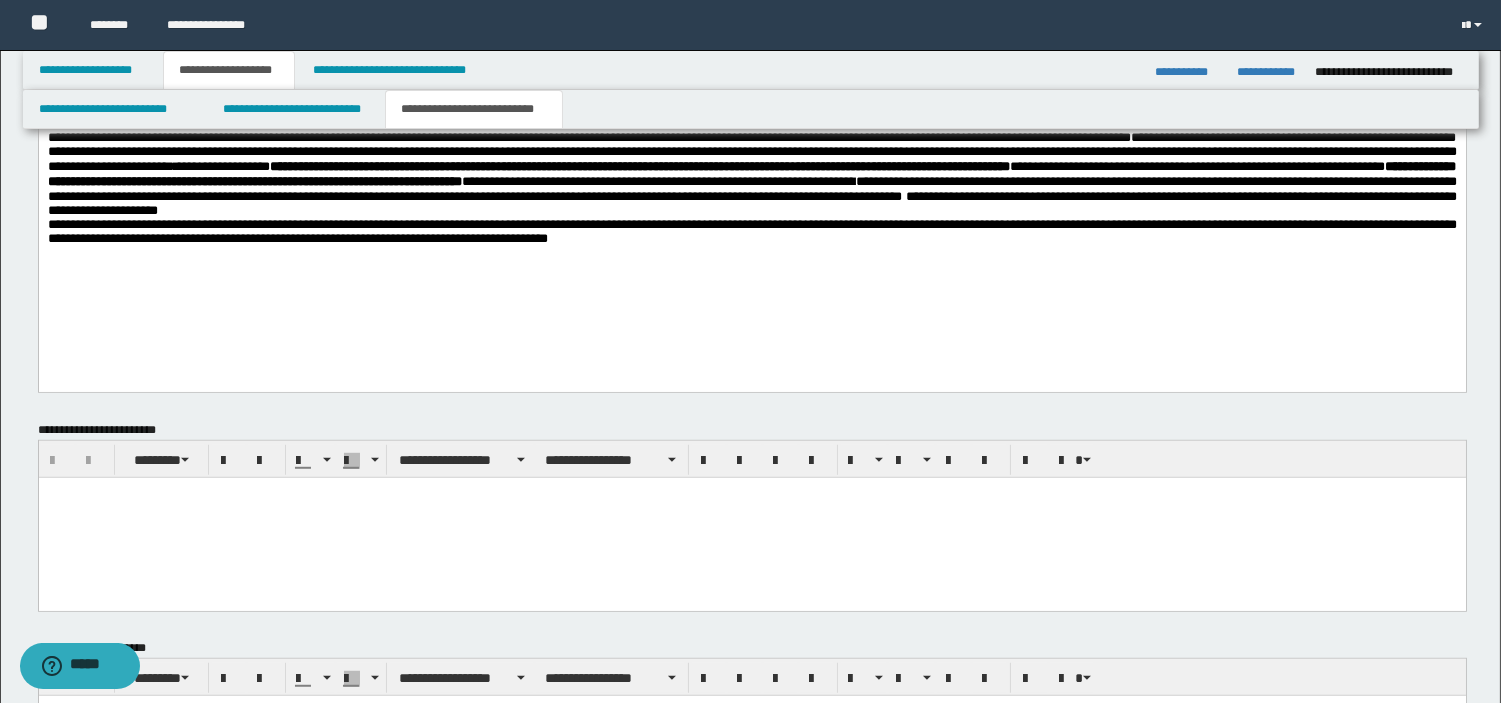 click on "**********" at bounding box center (751, 188) 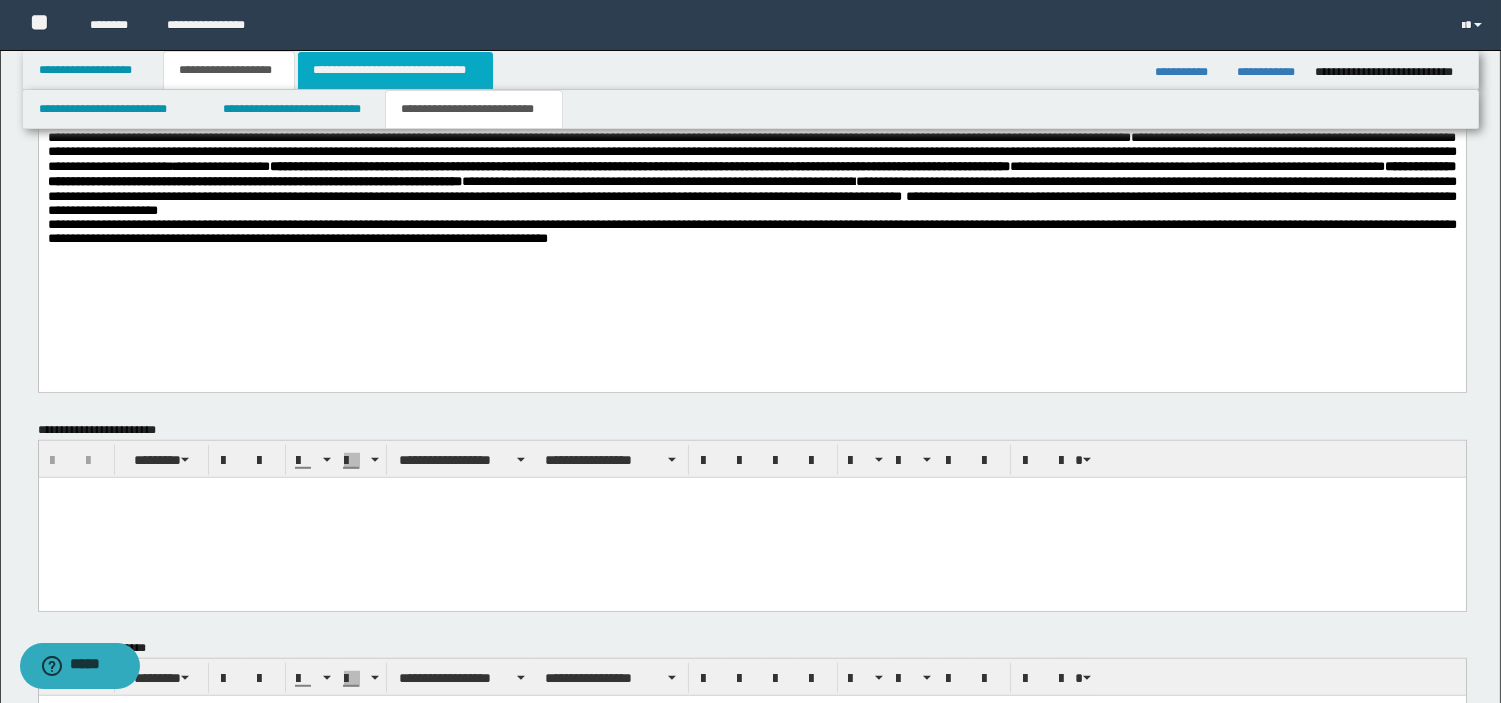 click on "**********" at bounding box center (395, 70) 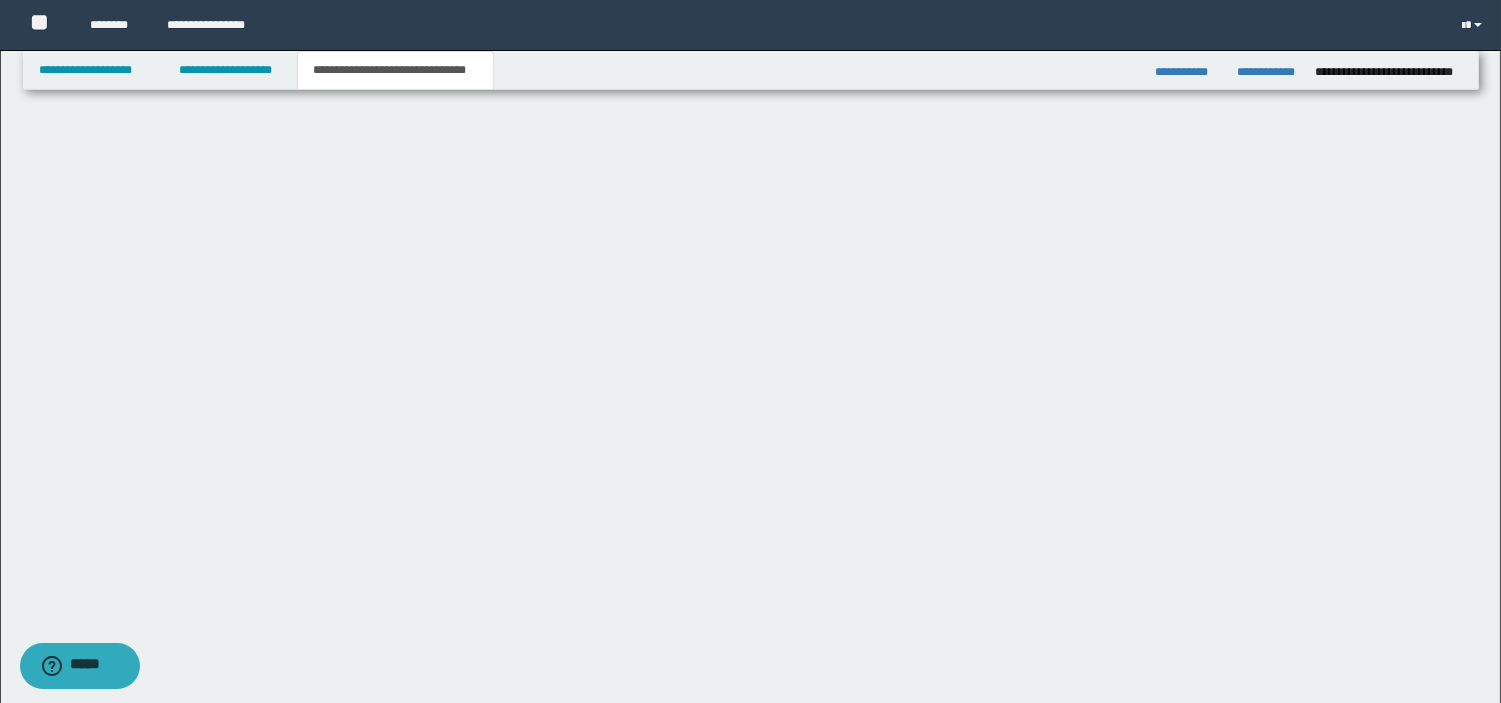 scroll, scrollTop: 837, scrollLeft: 0, axis: vertical 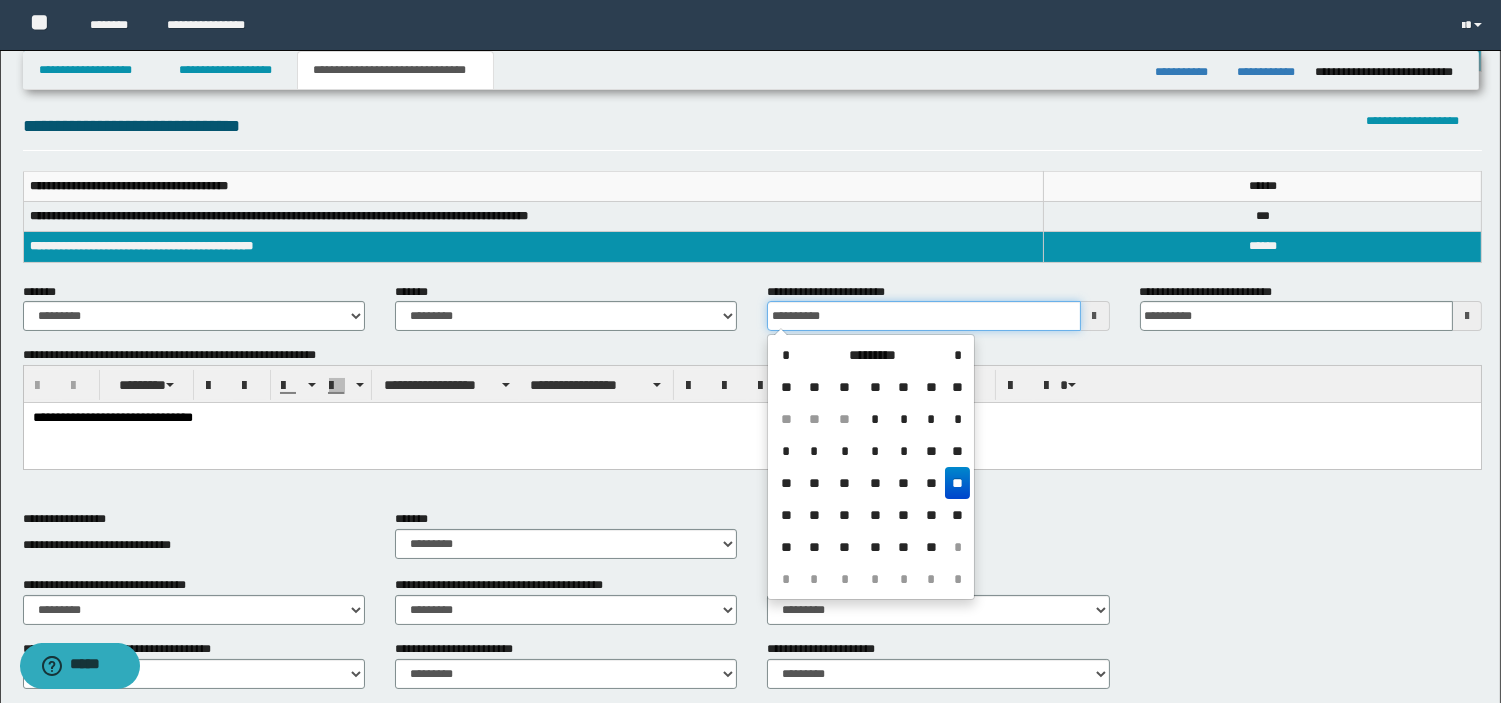 drag, startPoint x: 735, startPoint y: 318, endPoint x: 696, endPoint y: 312, distance: 39.45884 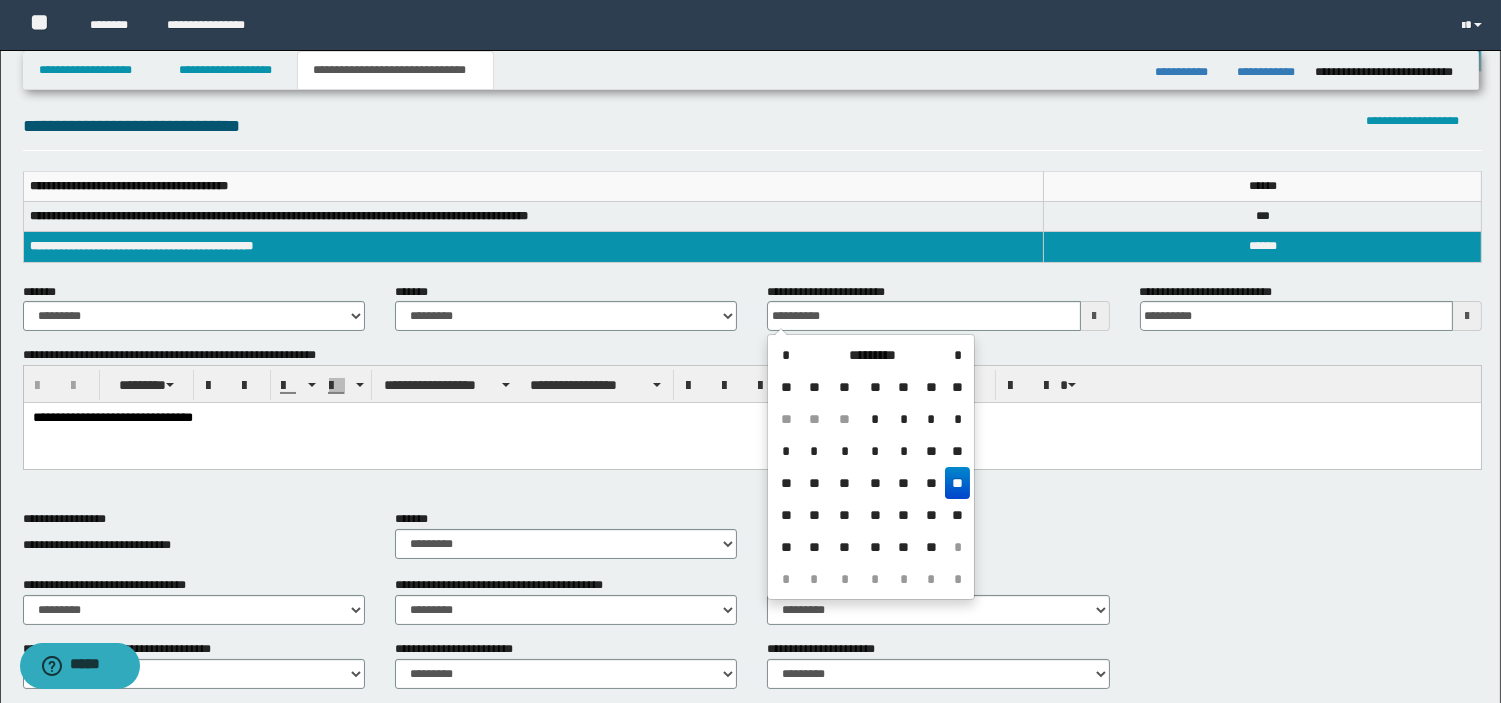type on "**********" 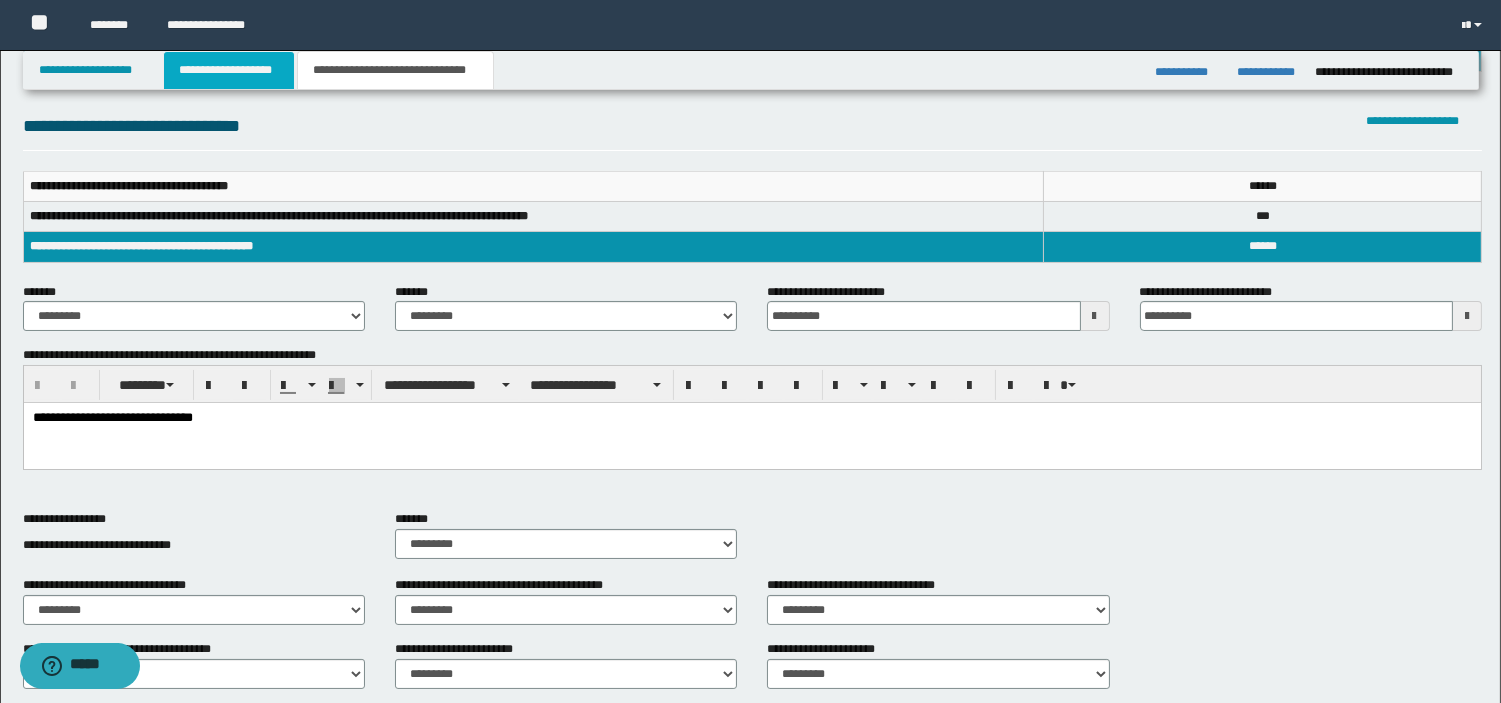 click on "**********" at bounding box center (229, 70) 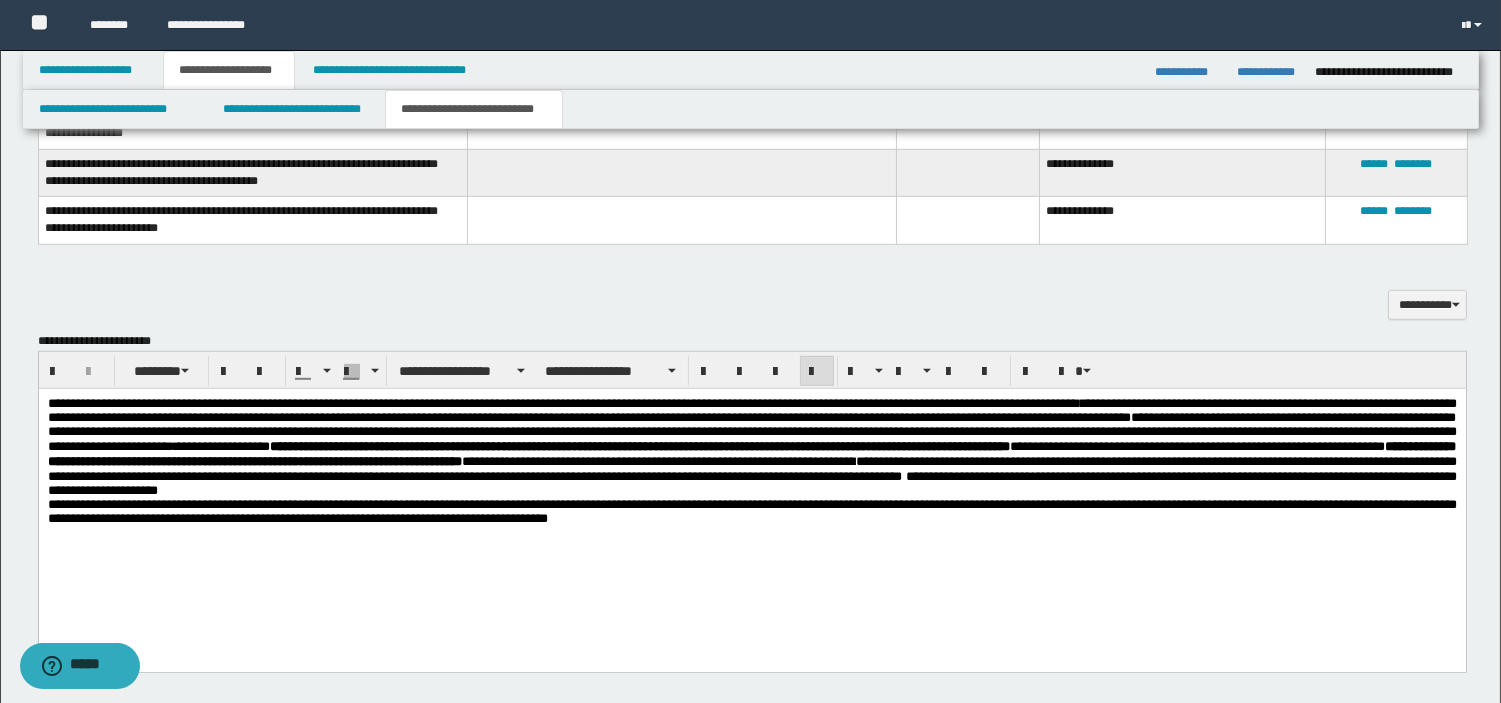 scroll, scrollTop: 2282, scrollLeft: 0, axis: vertical 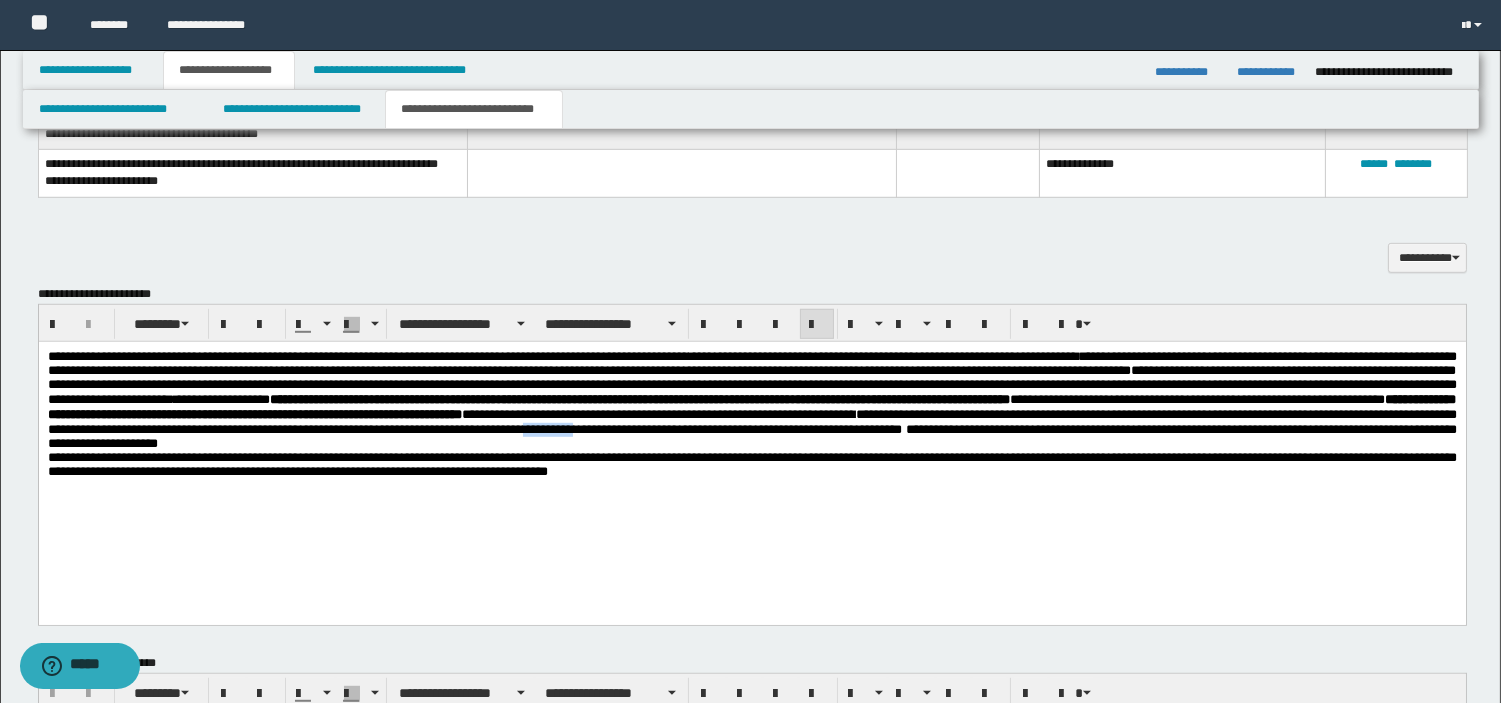 drag, startPoint x: 693, startPoint y: 455, endPoint x: 771, endPoint y: 461, distance: 78.23043 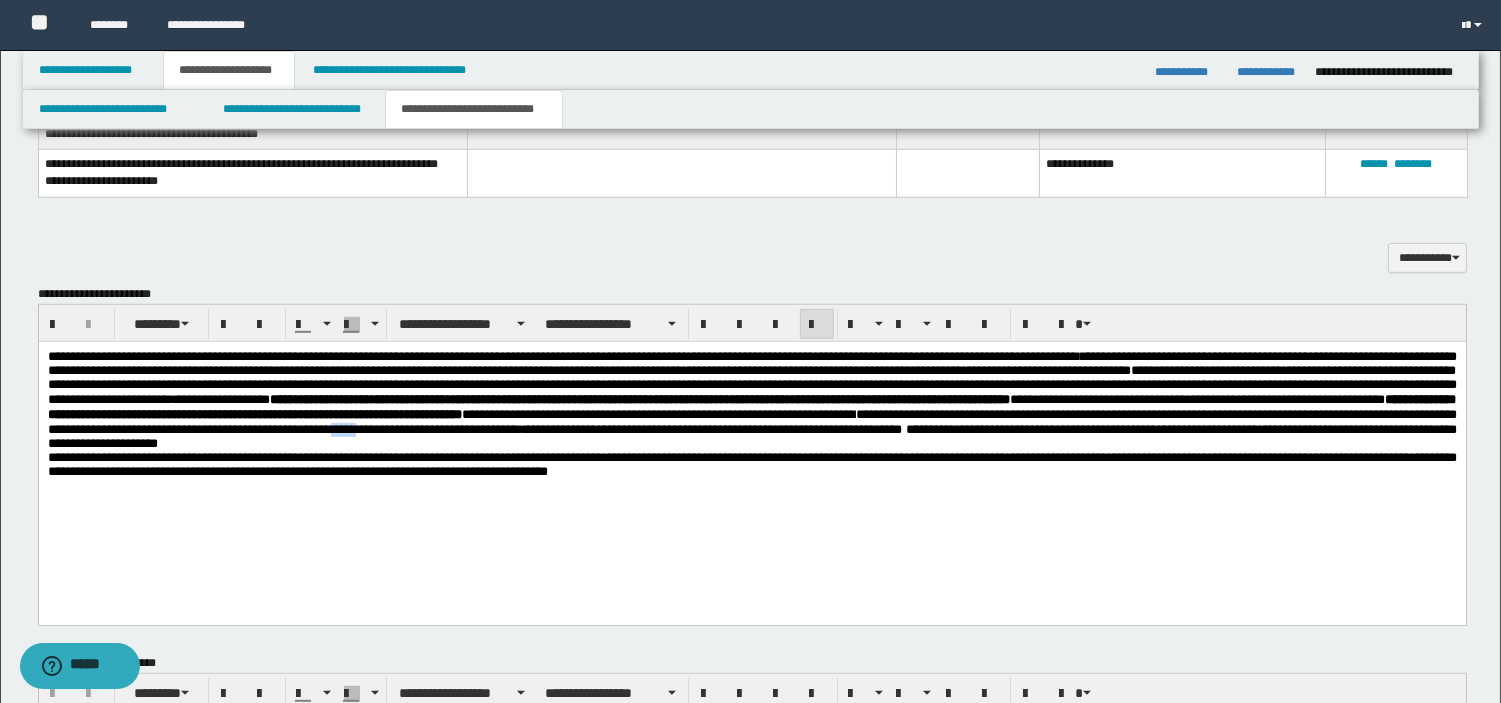 drag, startPoint x: 454, startPoint y: 455, endPoint x: 495, endPoint y: 456, distance: 41.01219 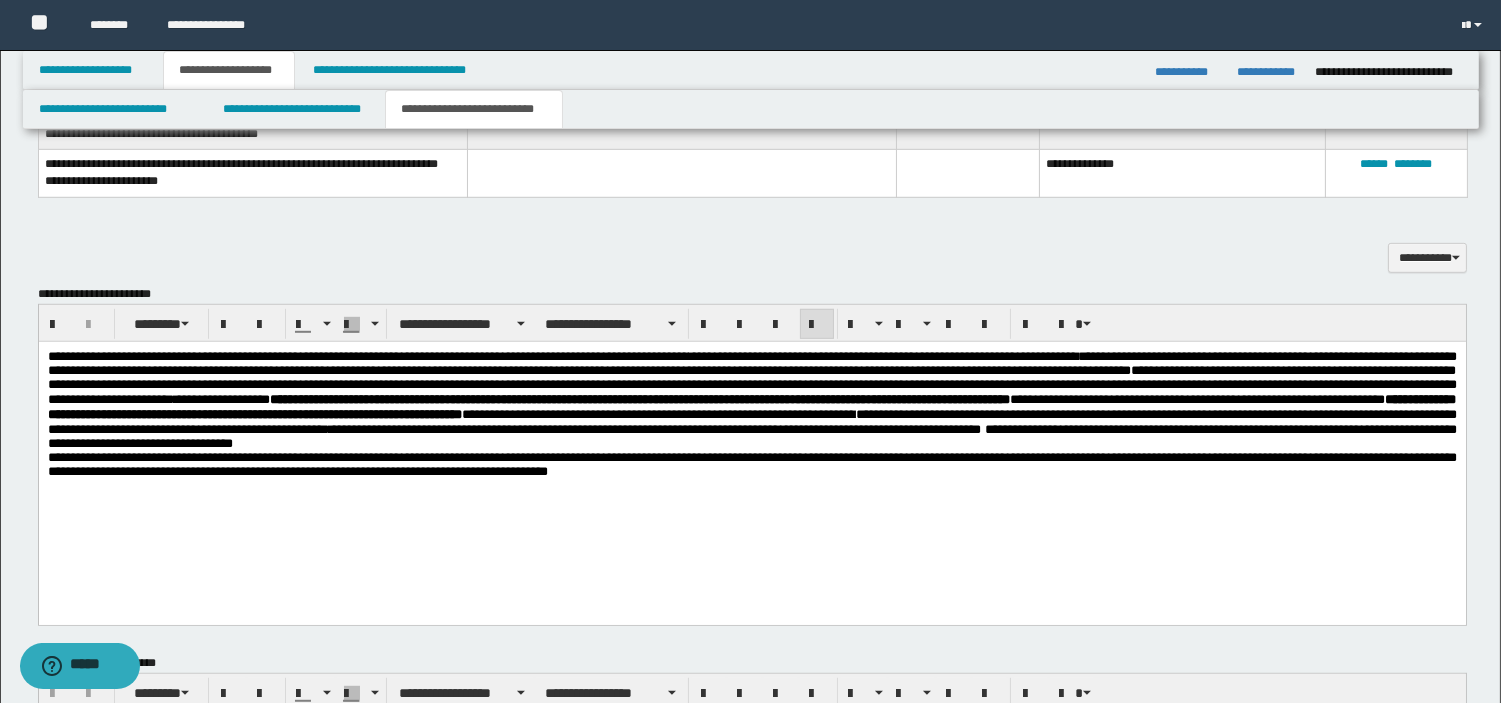 click on "**********" at bounding box center [751, 421] 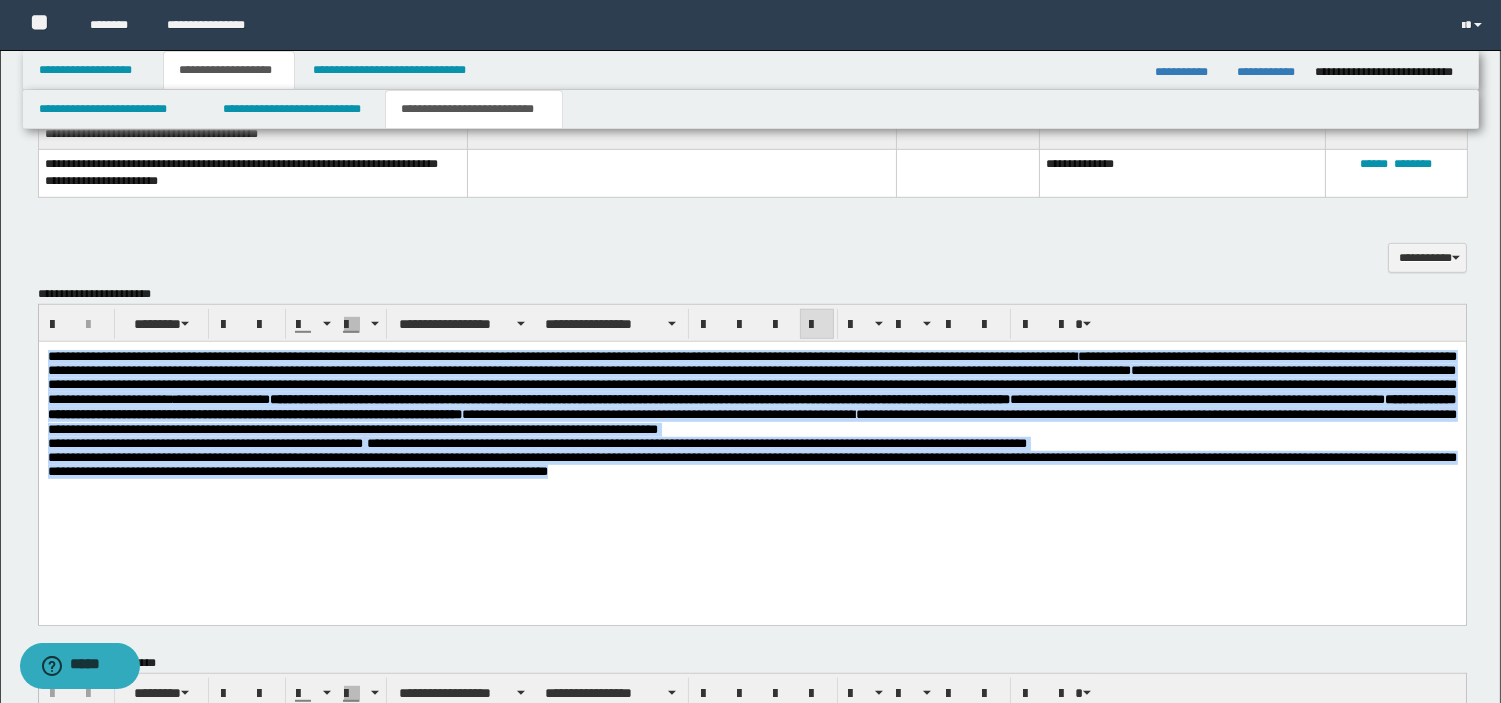 drag, startPoint x: 986, startPoint y: 536, endPoint x: -1, endPoint y: 131, distance: 1066.8617 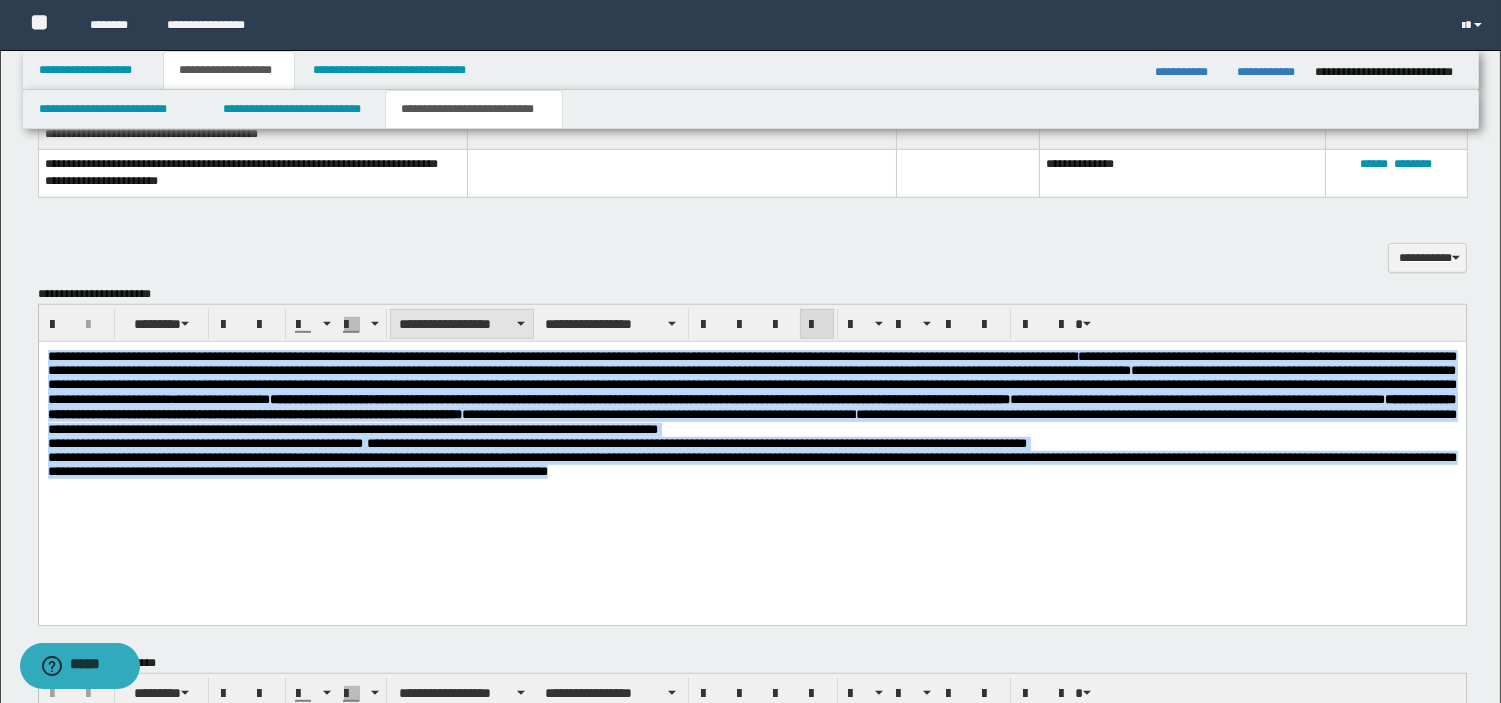 click on "**********" at bounding box center [462, 324] 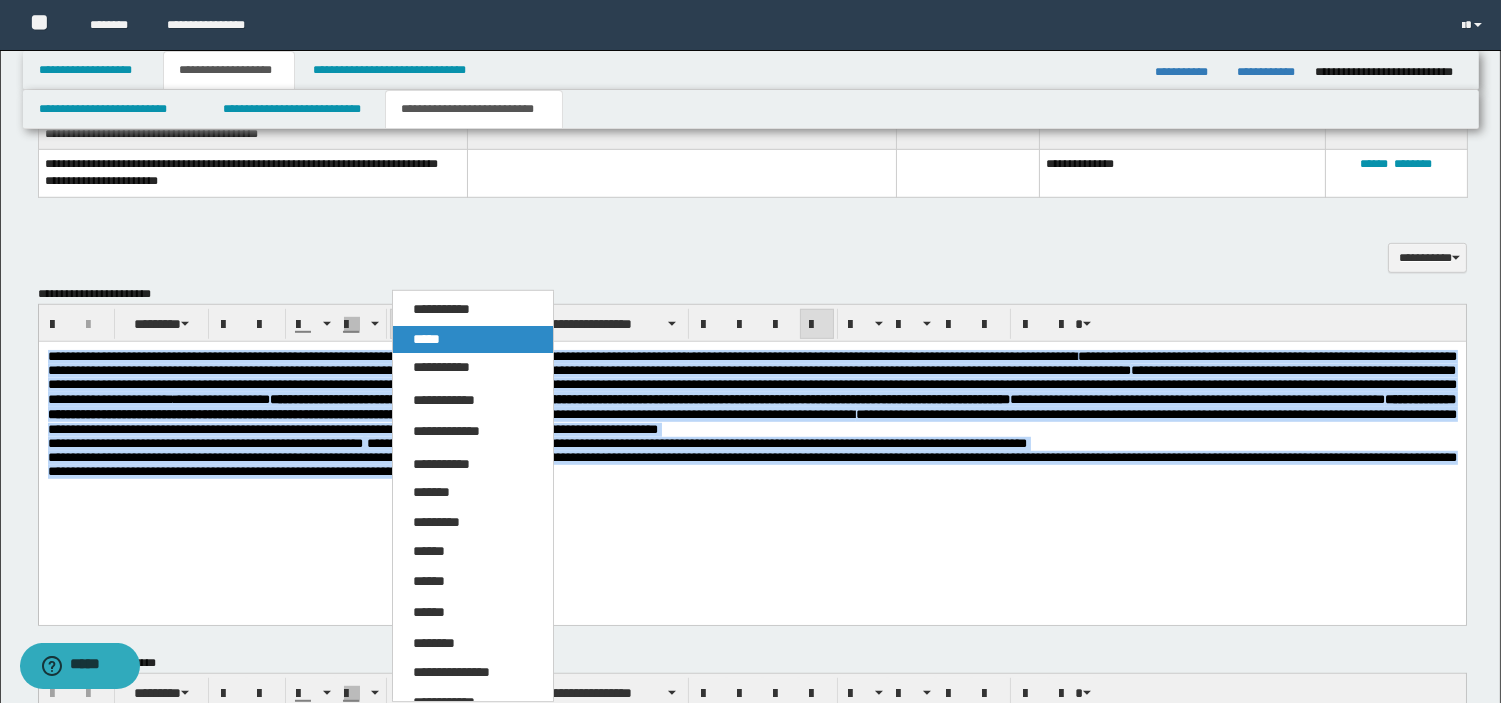 click on "*****" at bounding box center [473, 340] 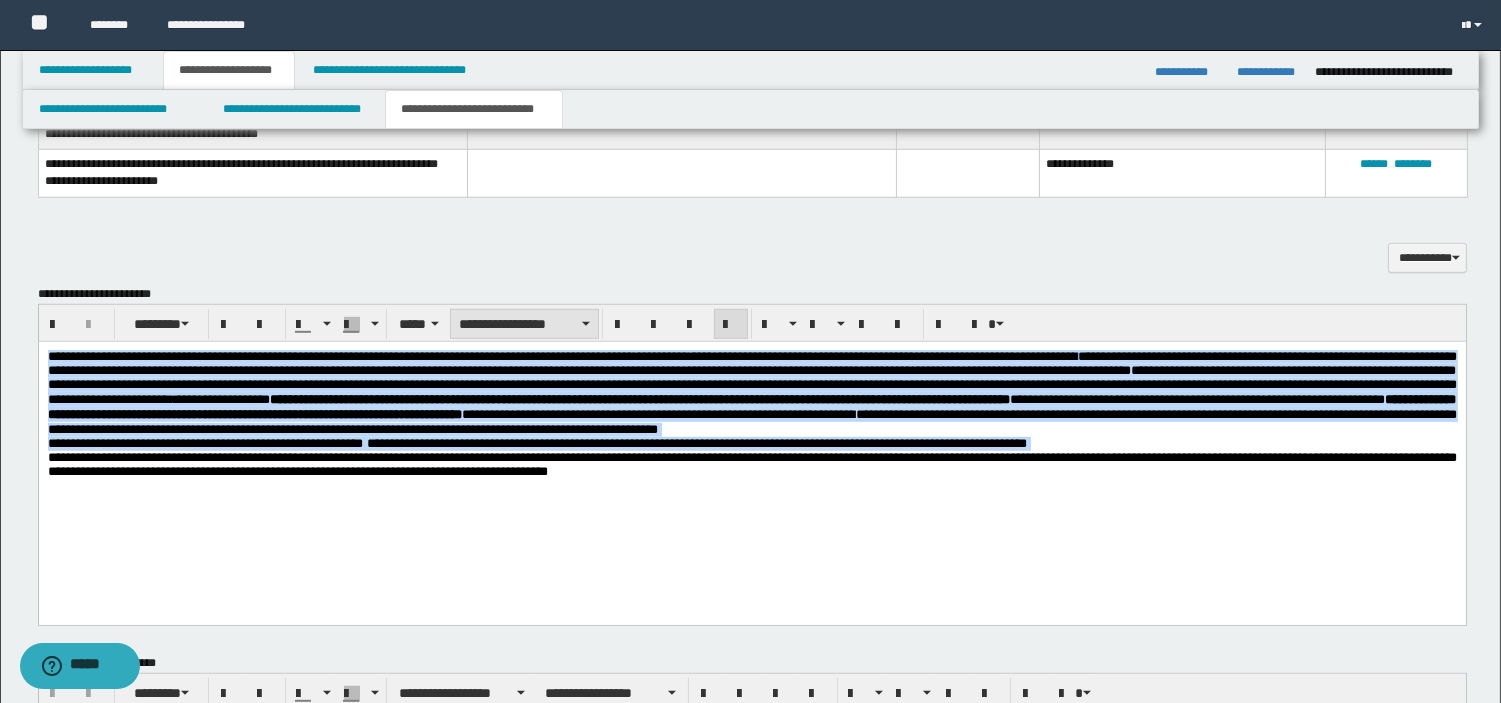 click on "**********" at bounding box center (524, 324) 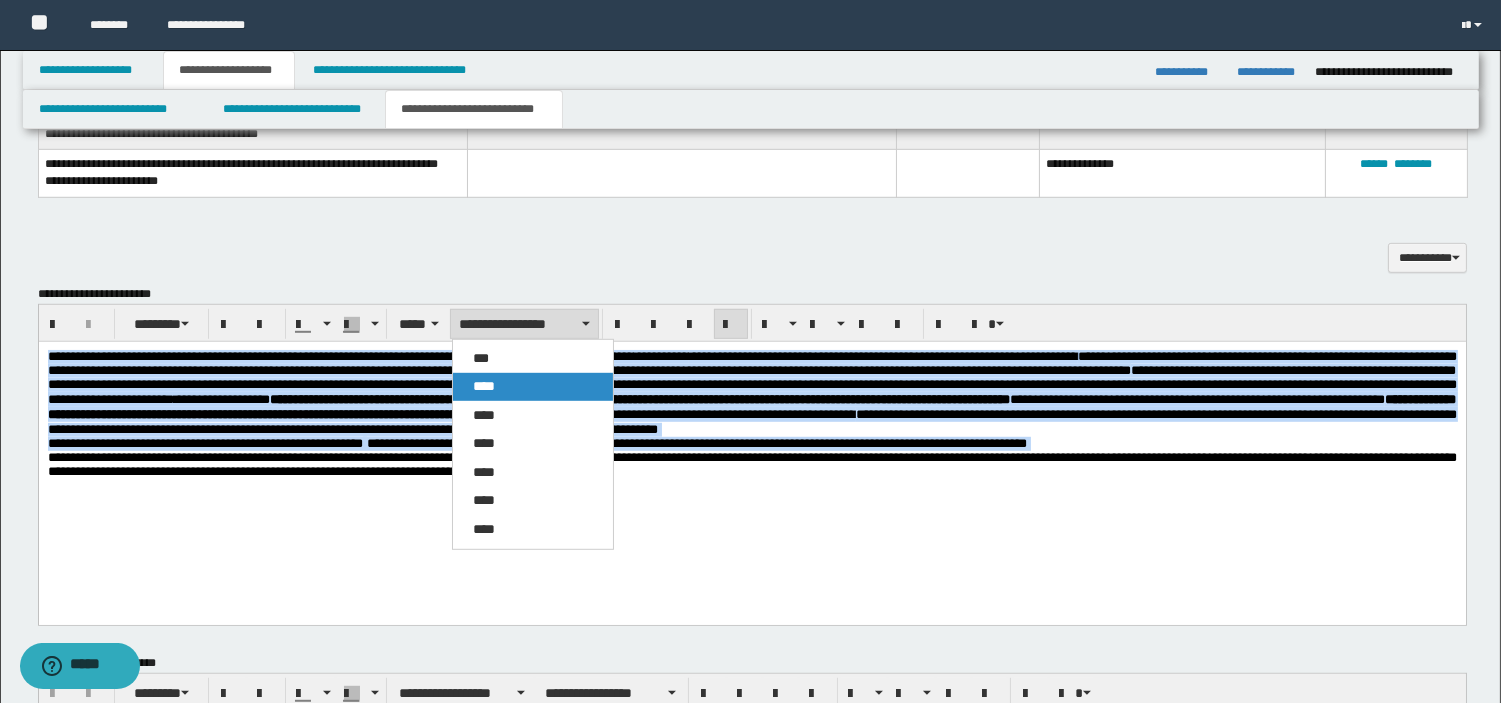 click on "****" at bounding box center [484, 386] 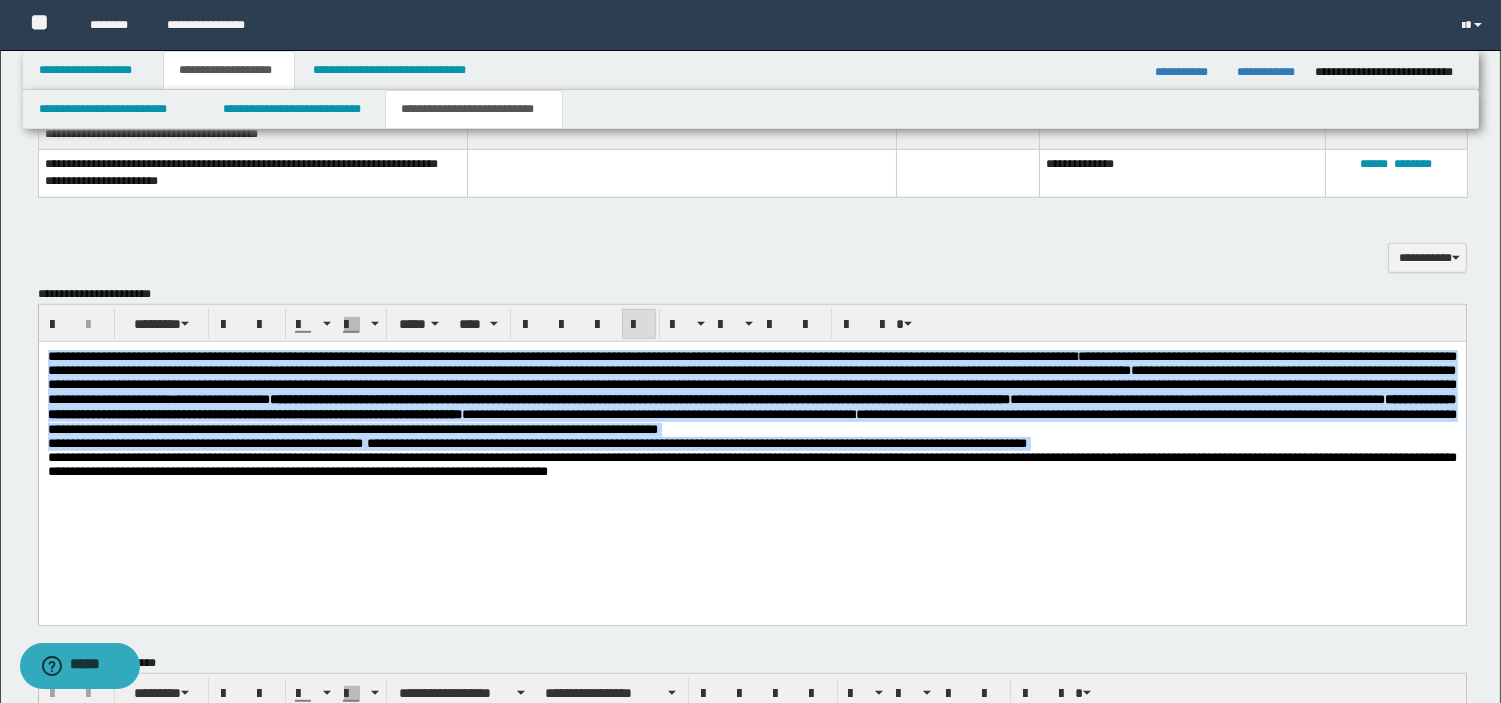 click on "**********" at bounding box center (751, 421) 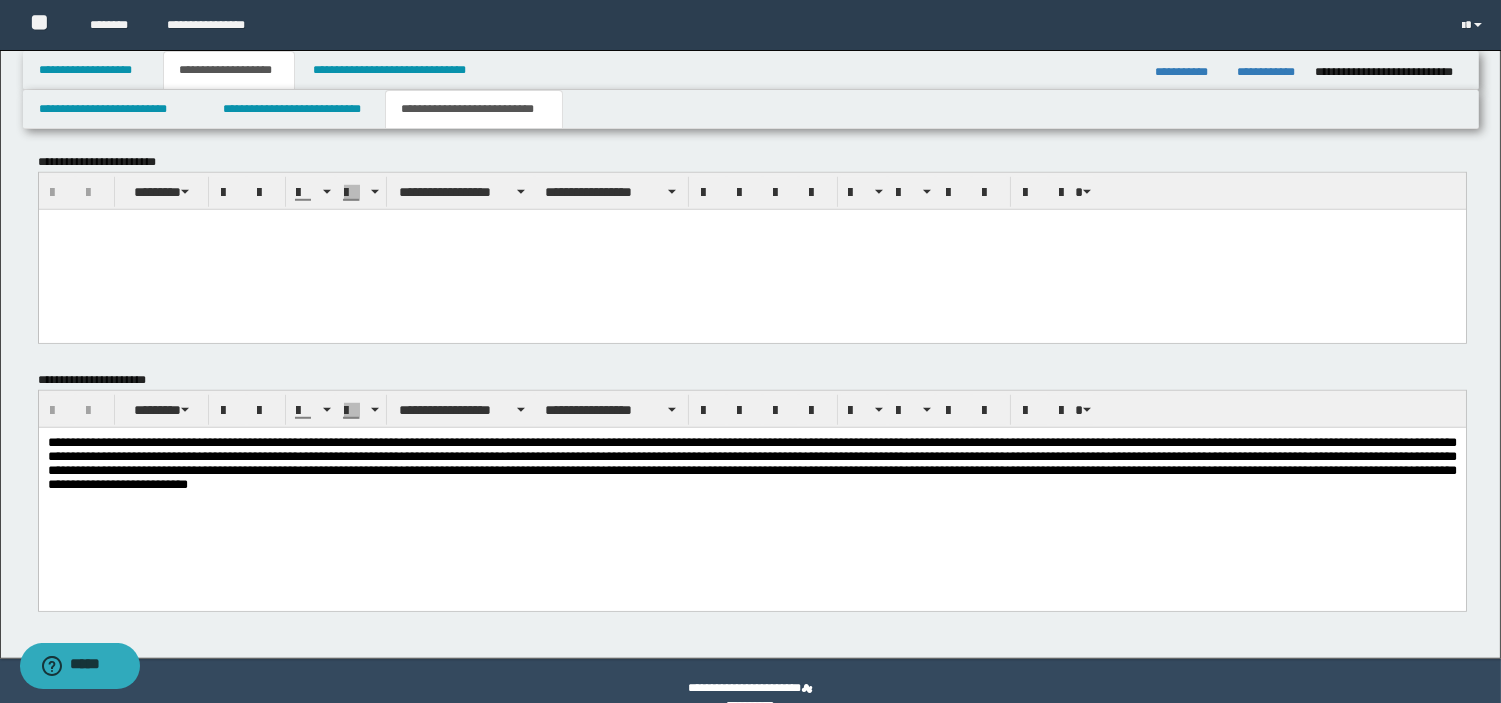 scroll, scrollTop: 2815, scrollLeft: 0, axis: vertical 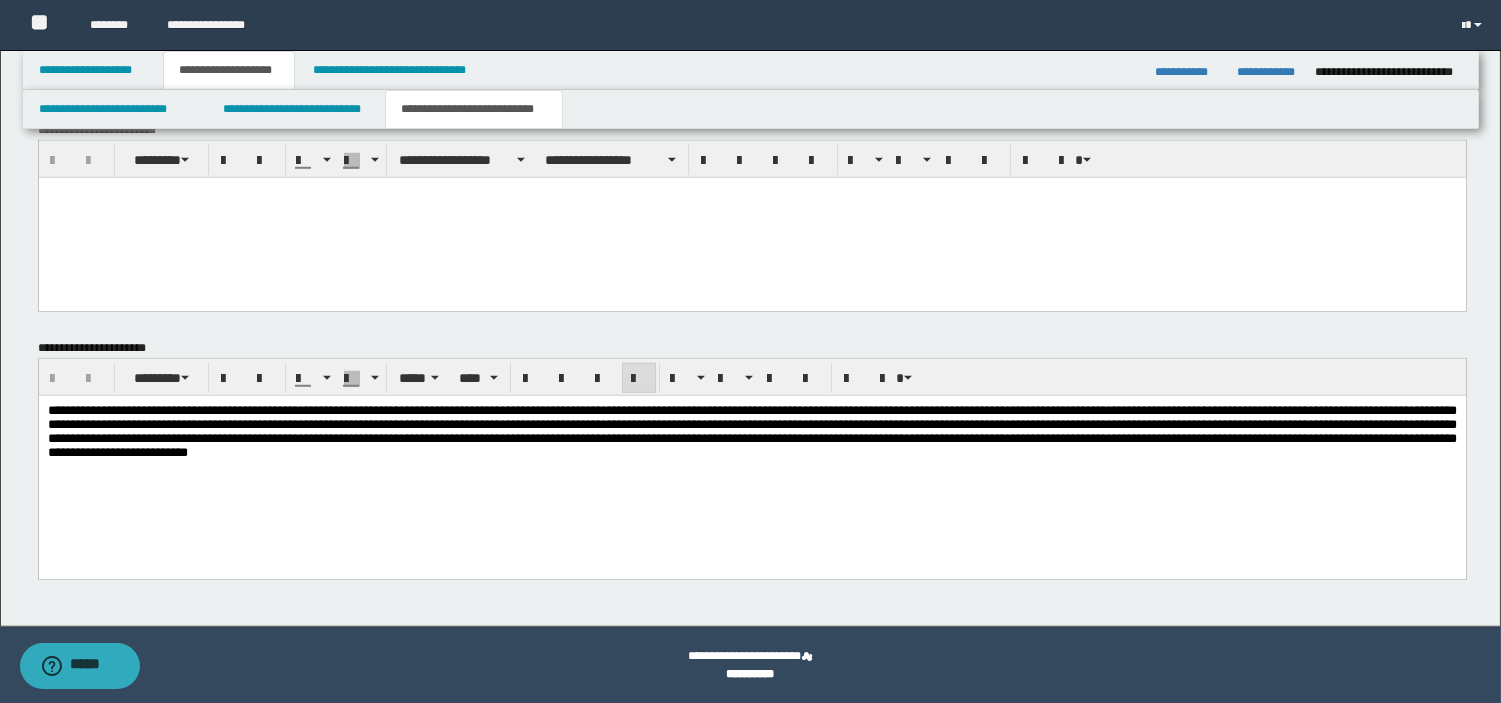 click on "**********" at bounding box center [751, 456] 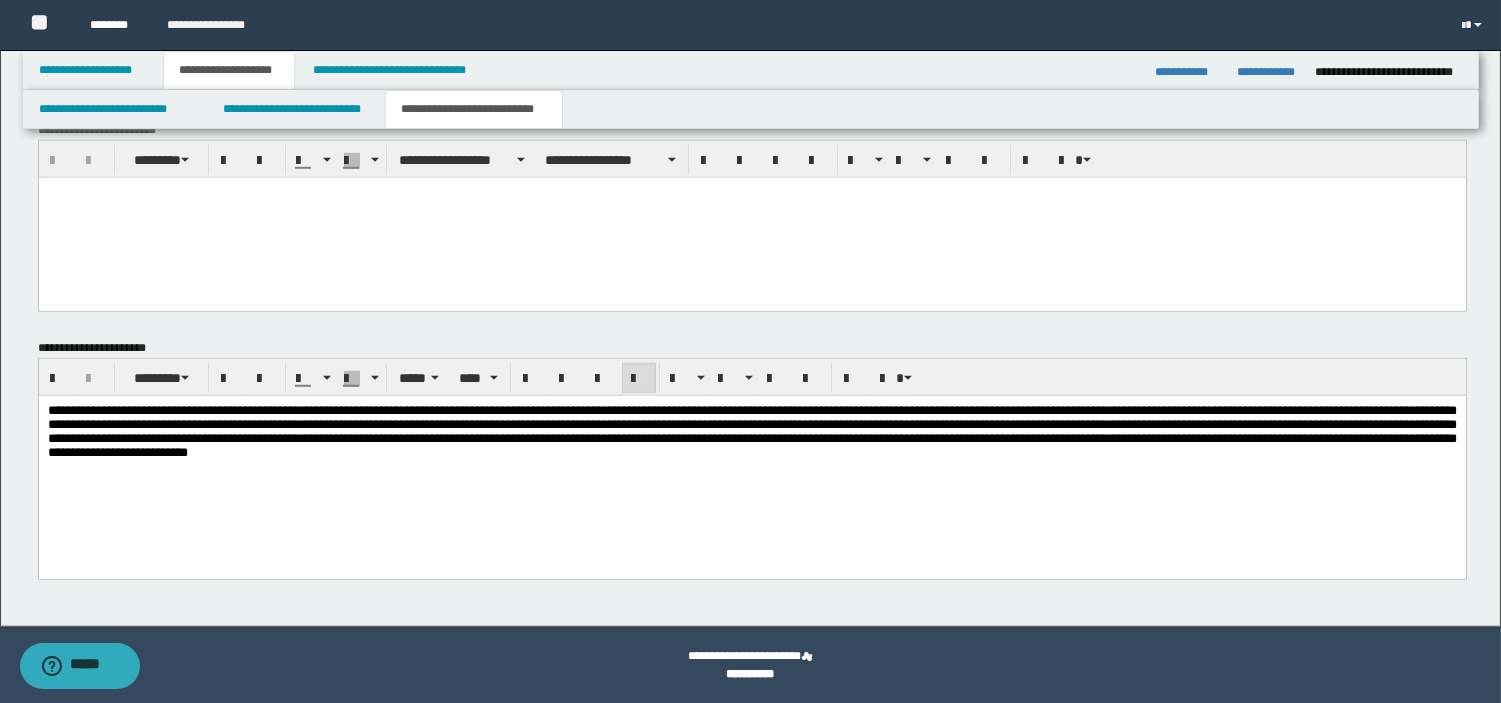 click on "********" at bounding box center [113, 25] 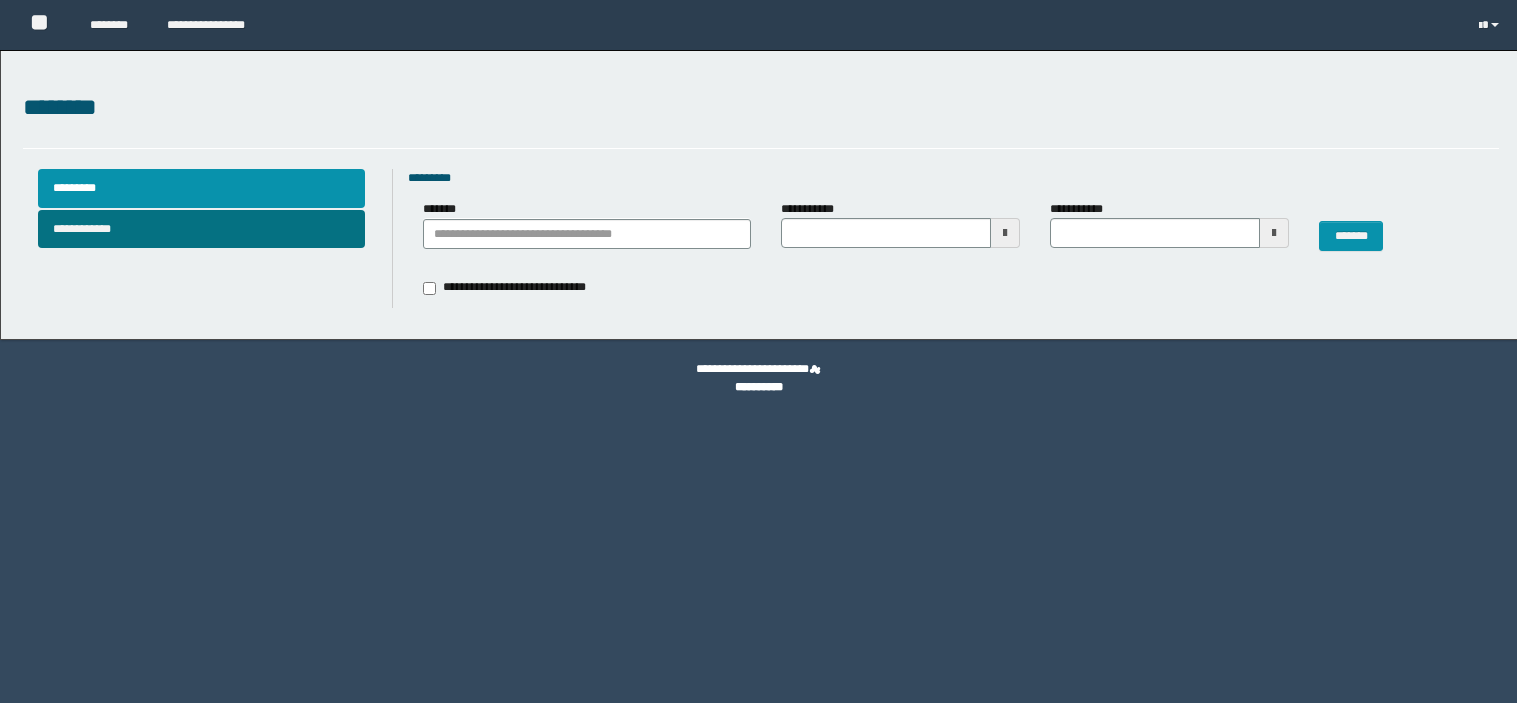 scroll, scrollTop: 0, scrollLeft: 0, axis: both 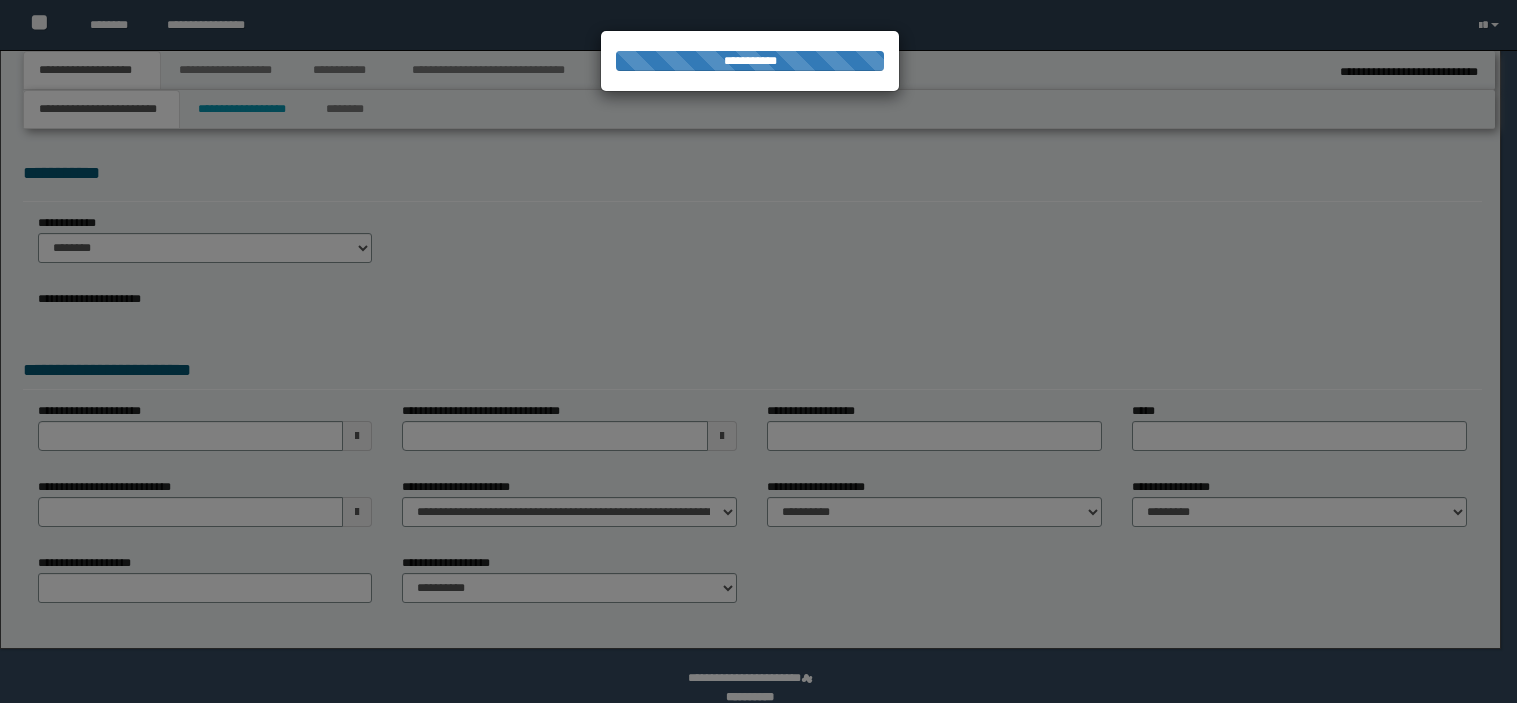 type on "**********" 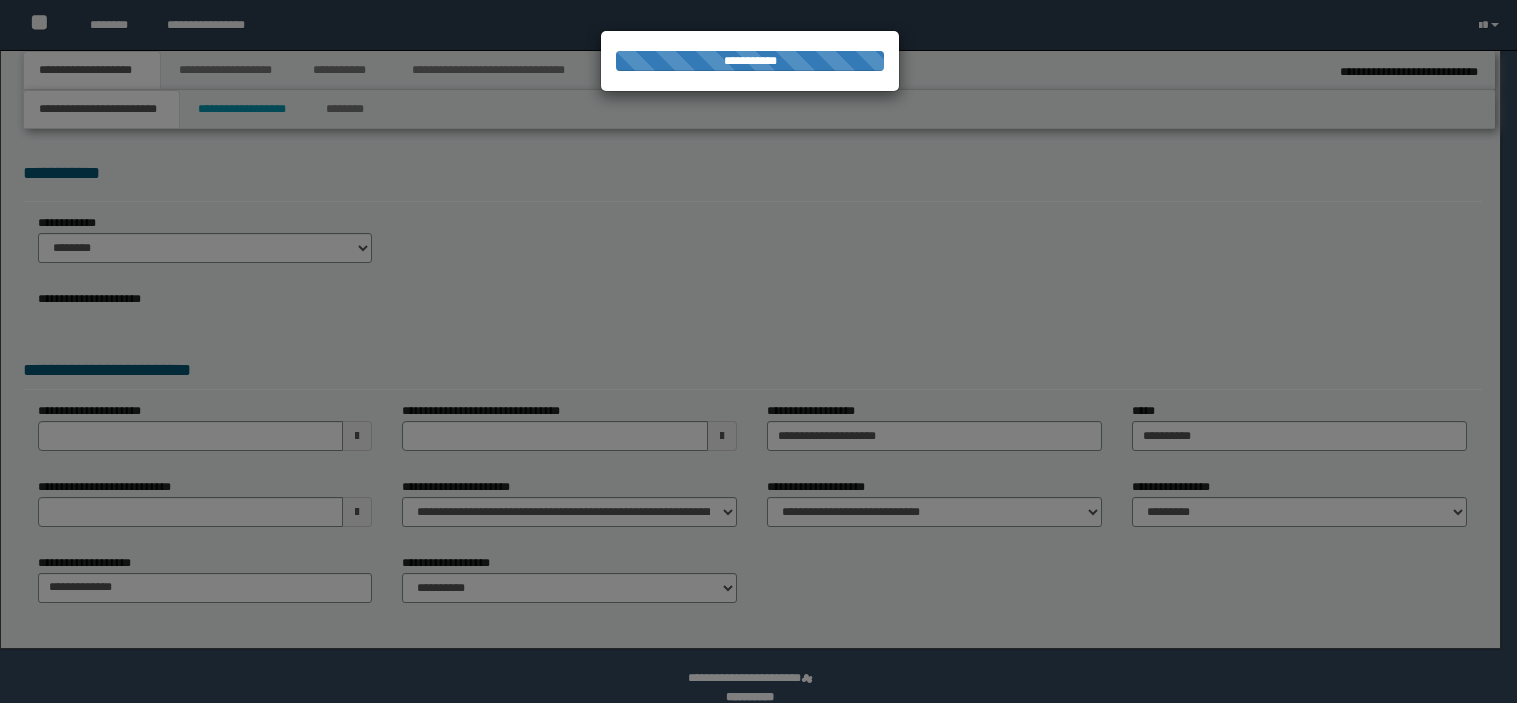 scroll, scrollTop: 0, scrollLeft: 0, axis: both 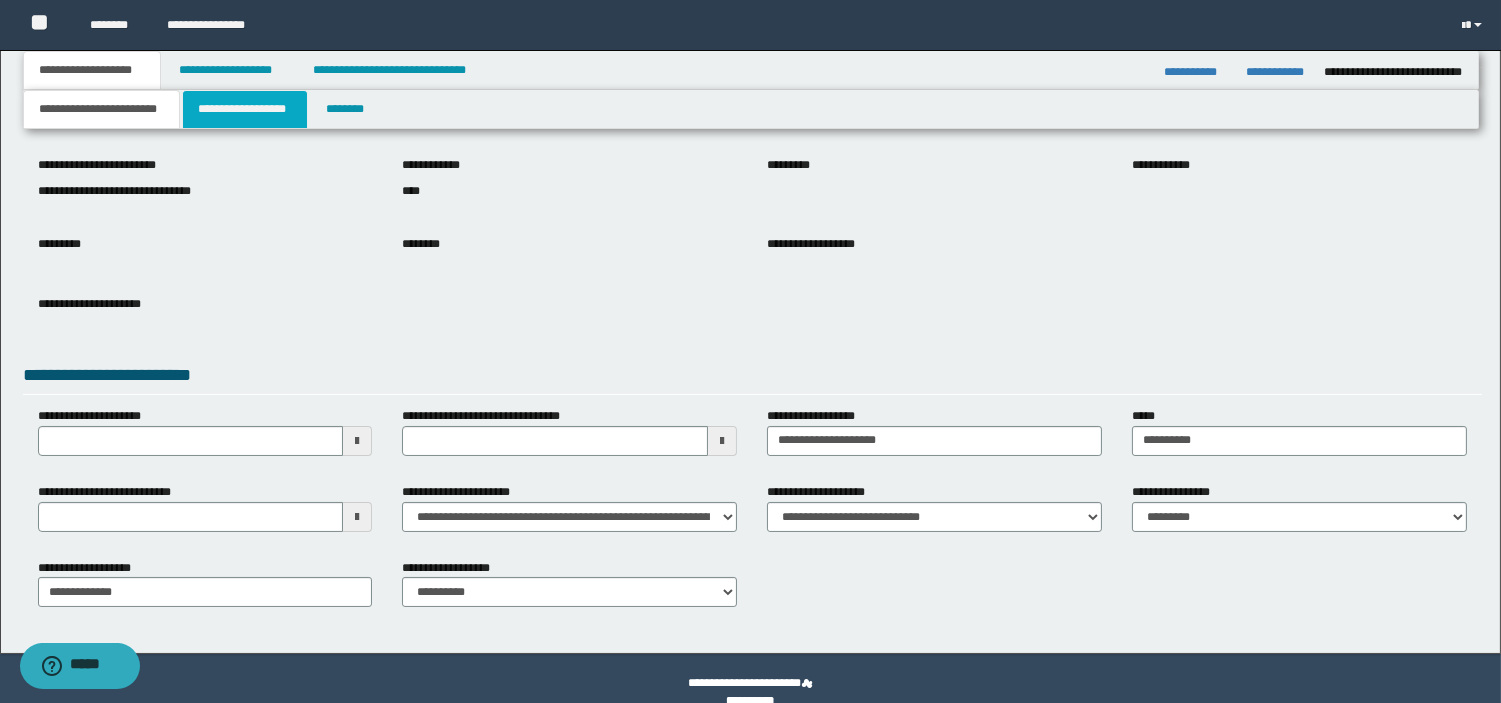 click on "**********" at bounding box center (245, 109) 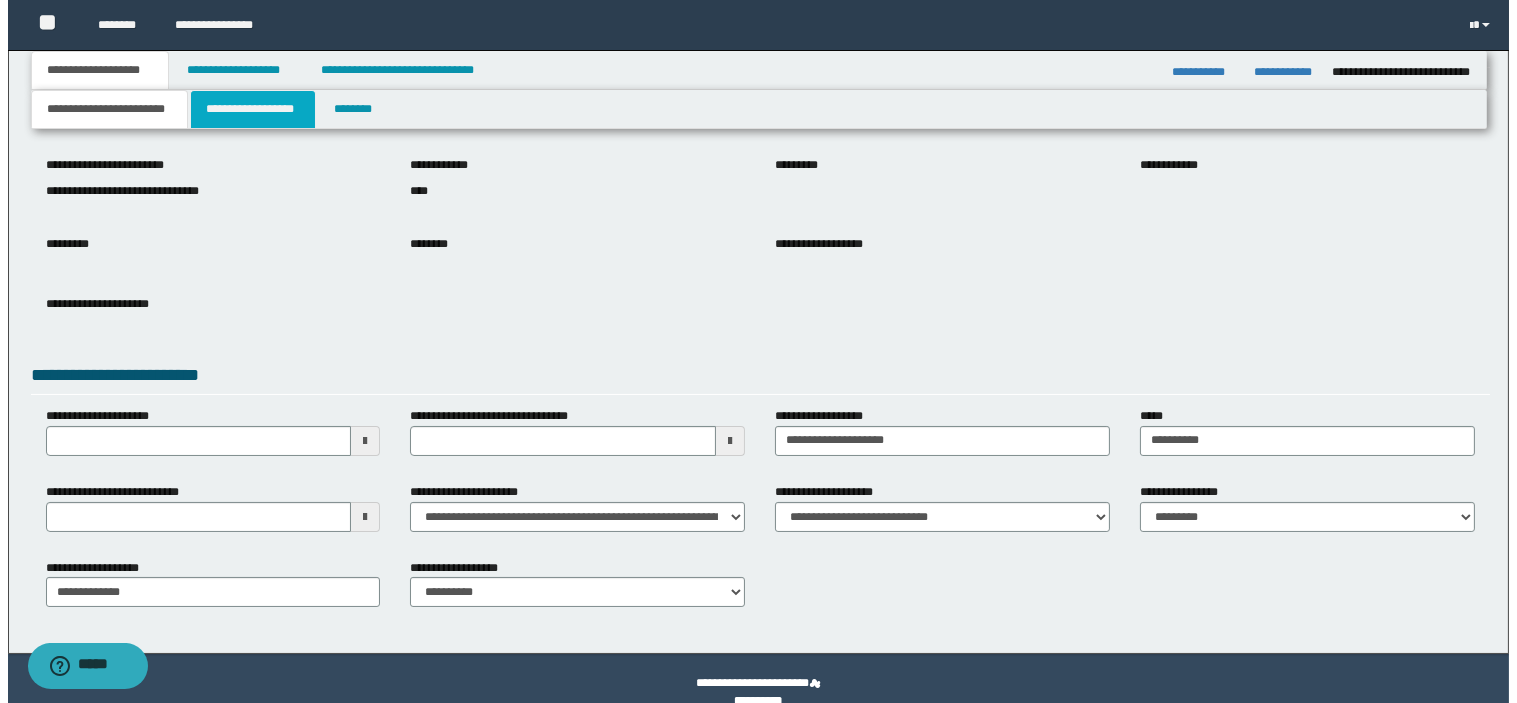 scroll, scrollTop: 0, scrollLeft: 0, axis: both 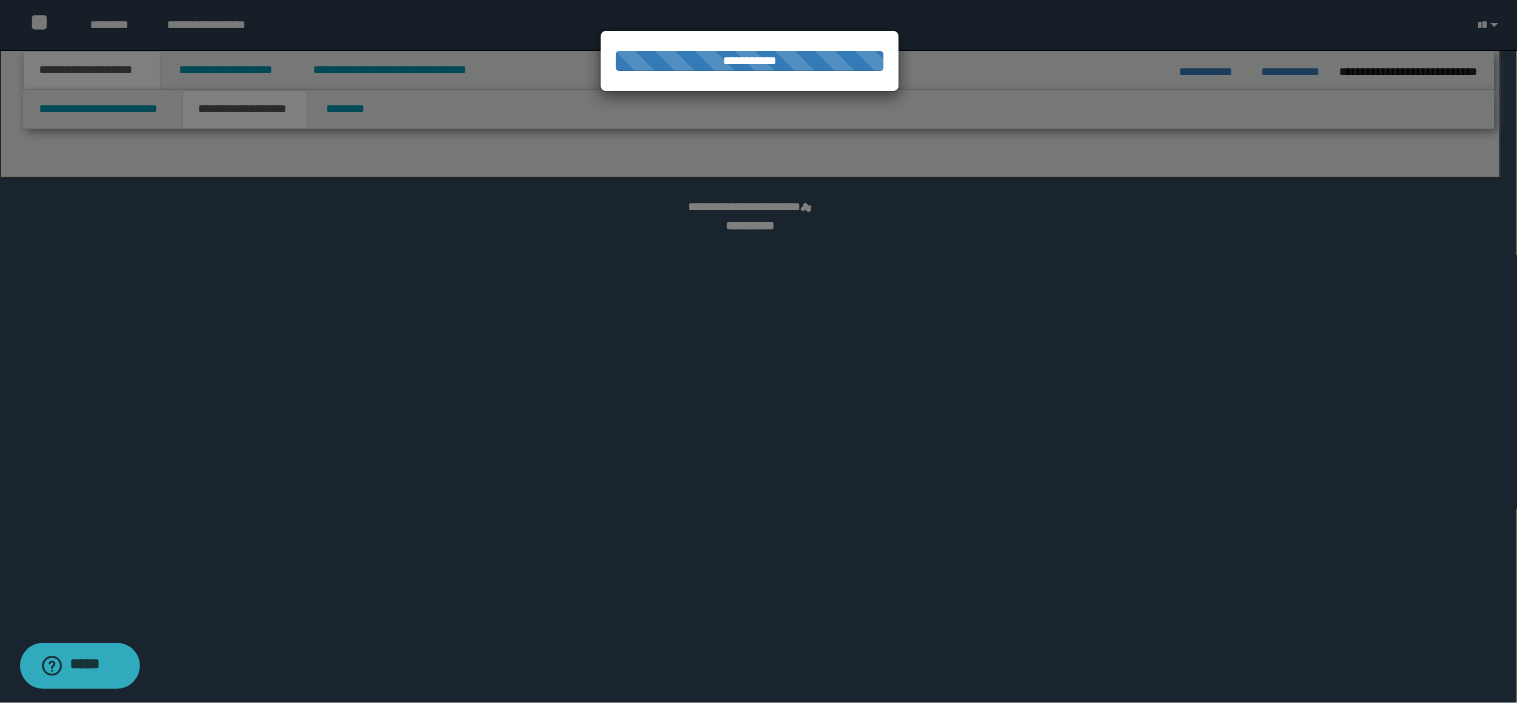 select on "*" 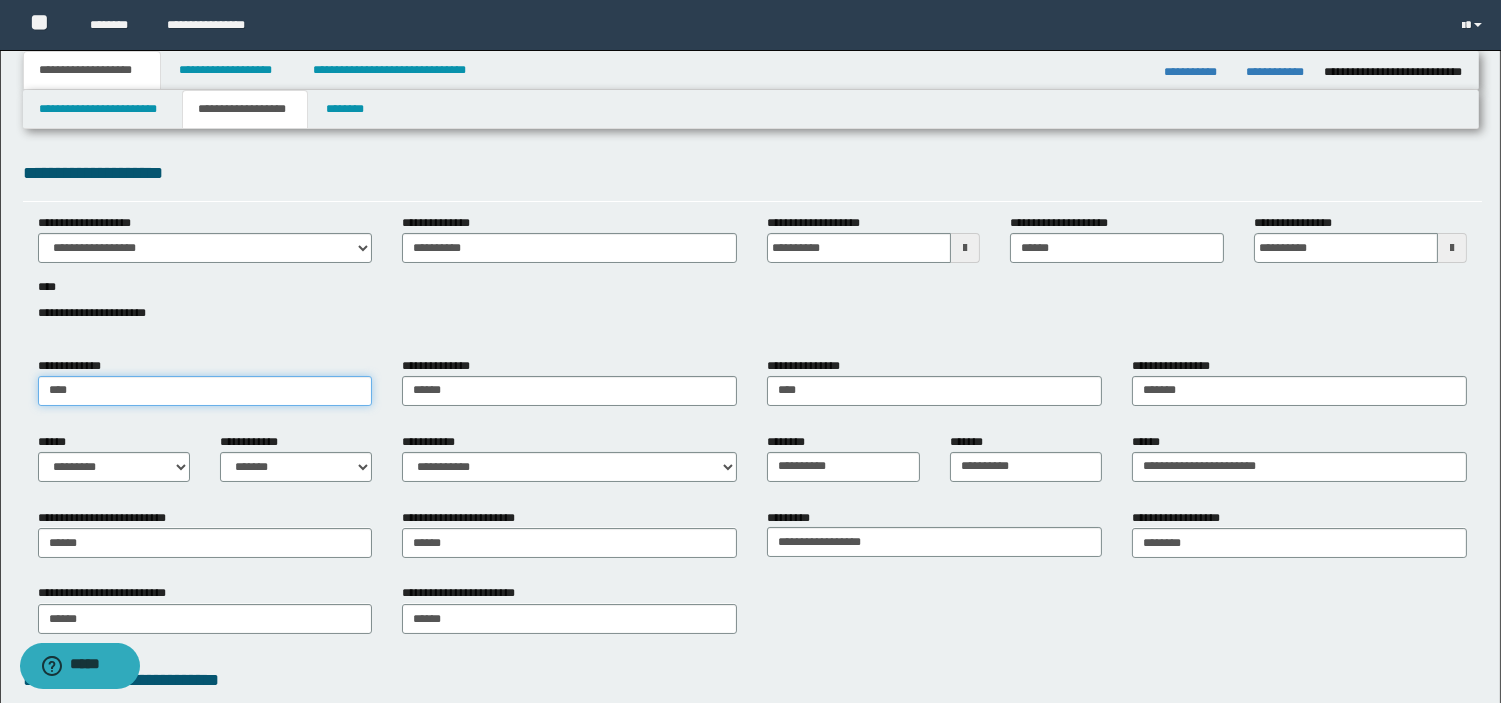 click on "****" at bounding box center [205, 391] 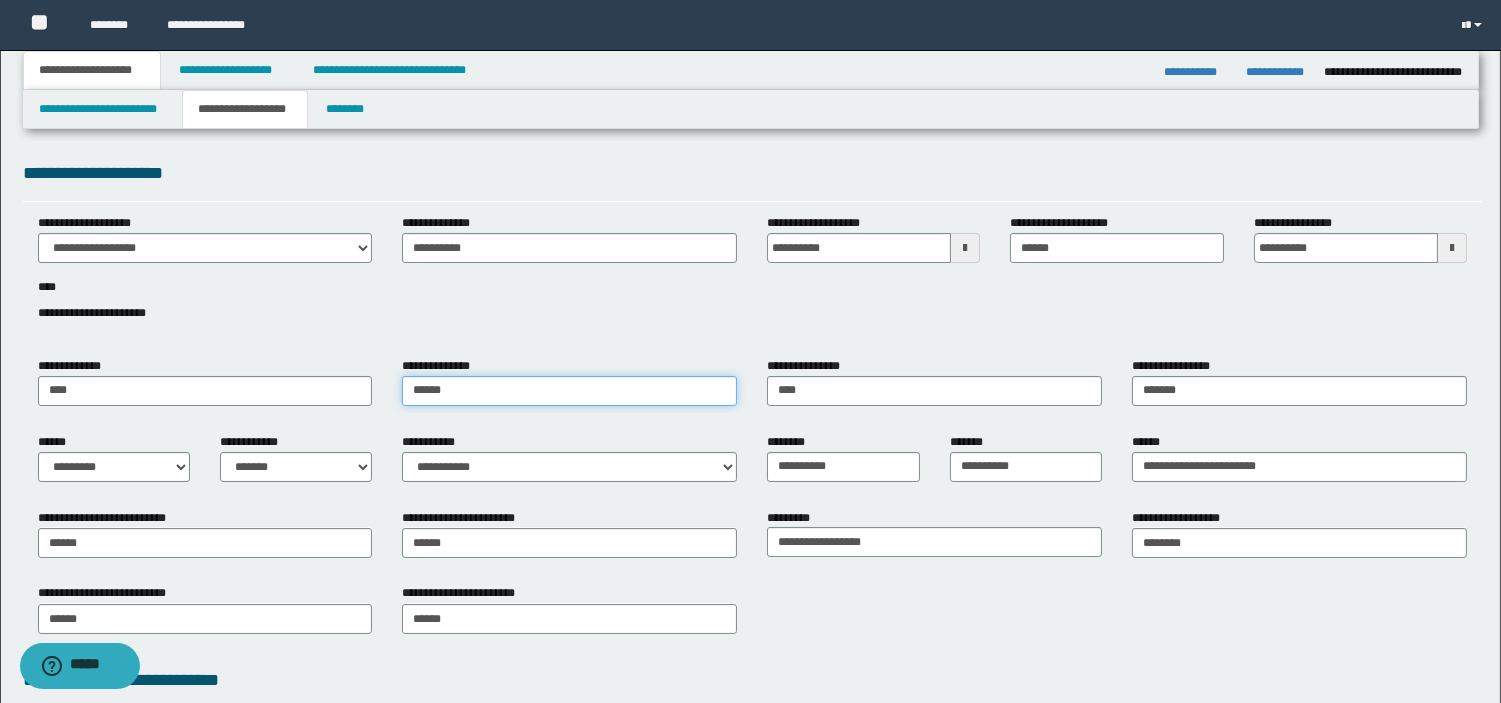 type on "******" 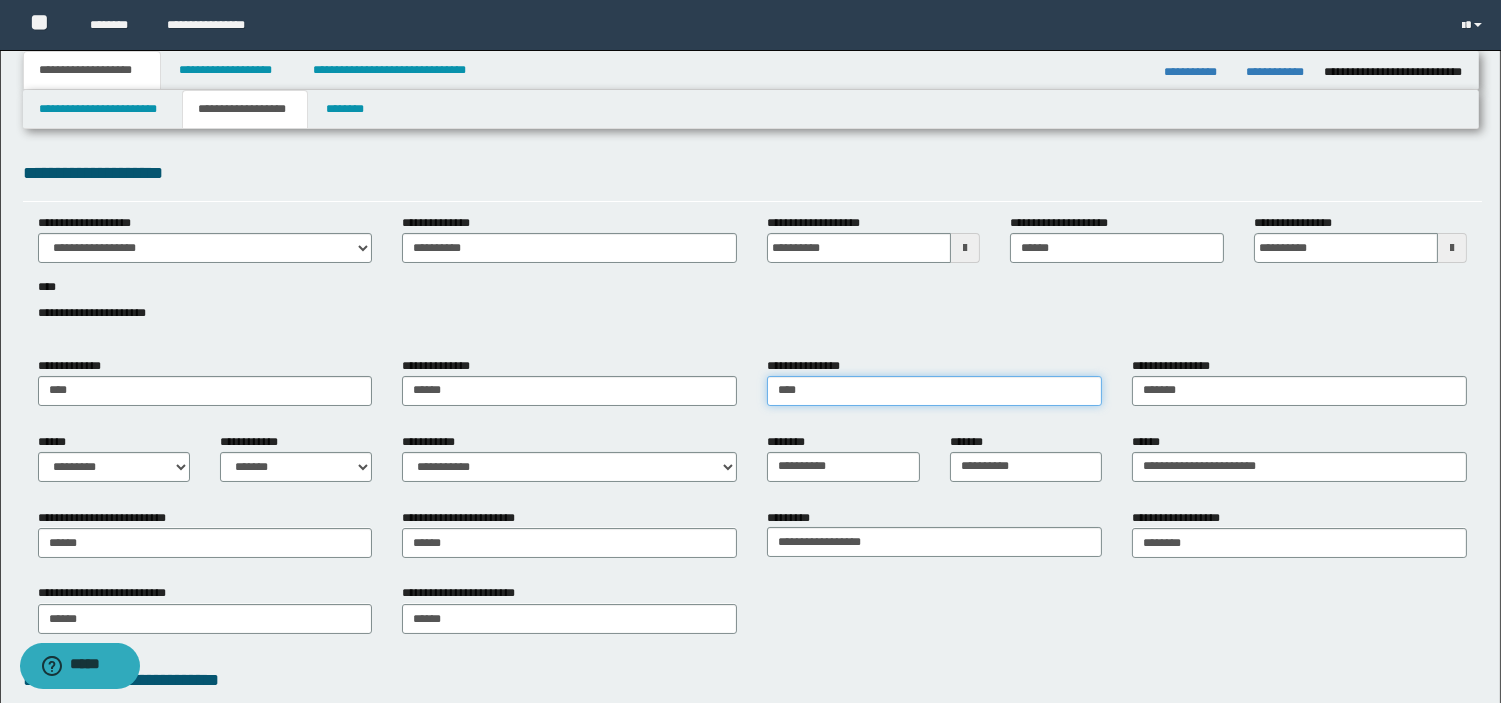 type on "****" 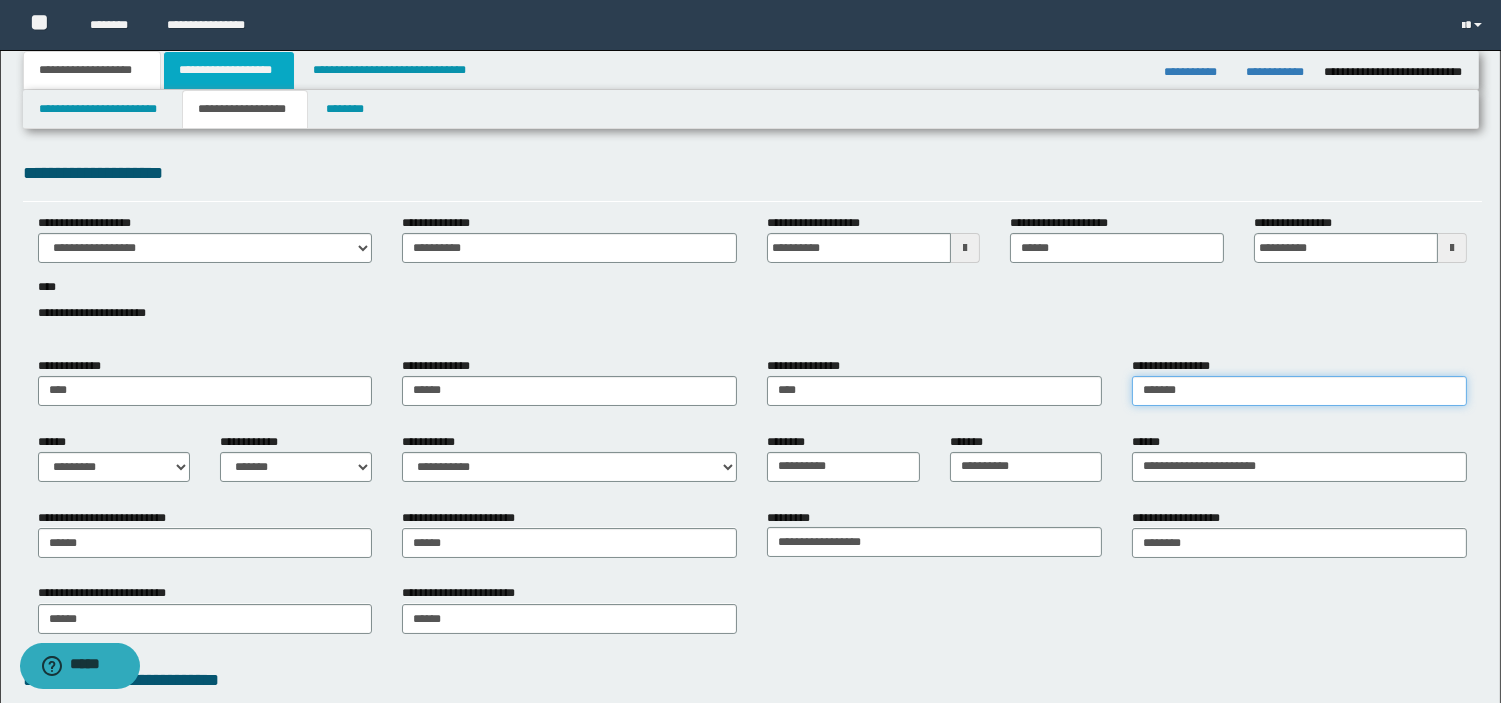 type on "*******" 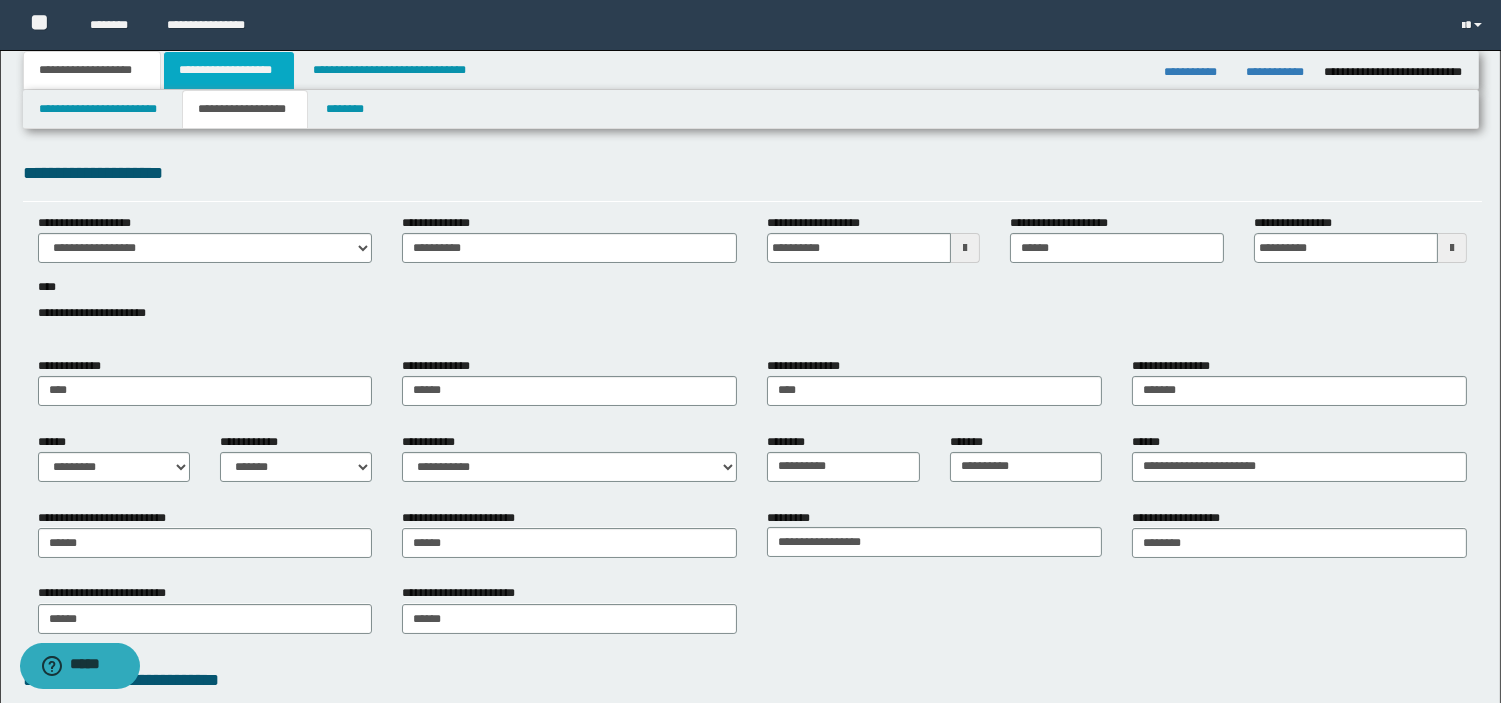 click on "**********" at bounding box center (229, 70) 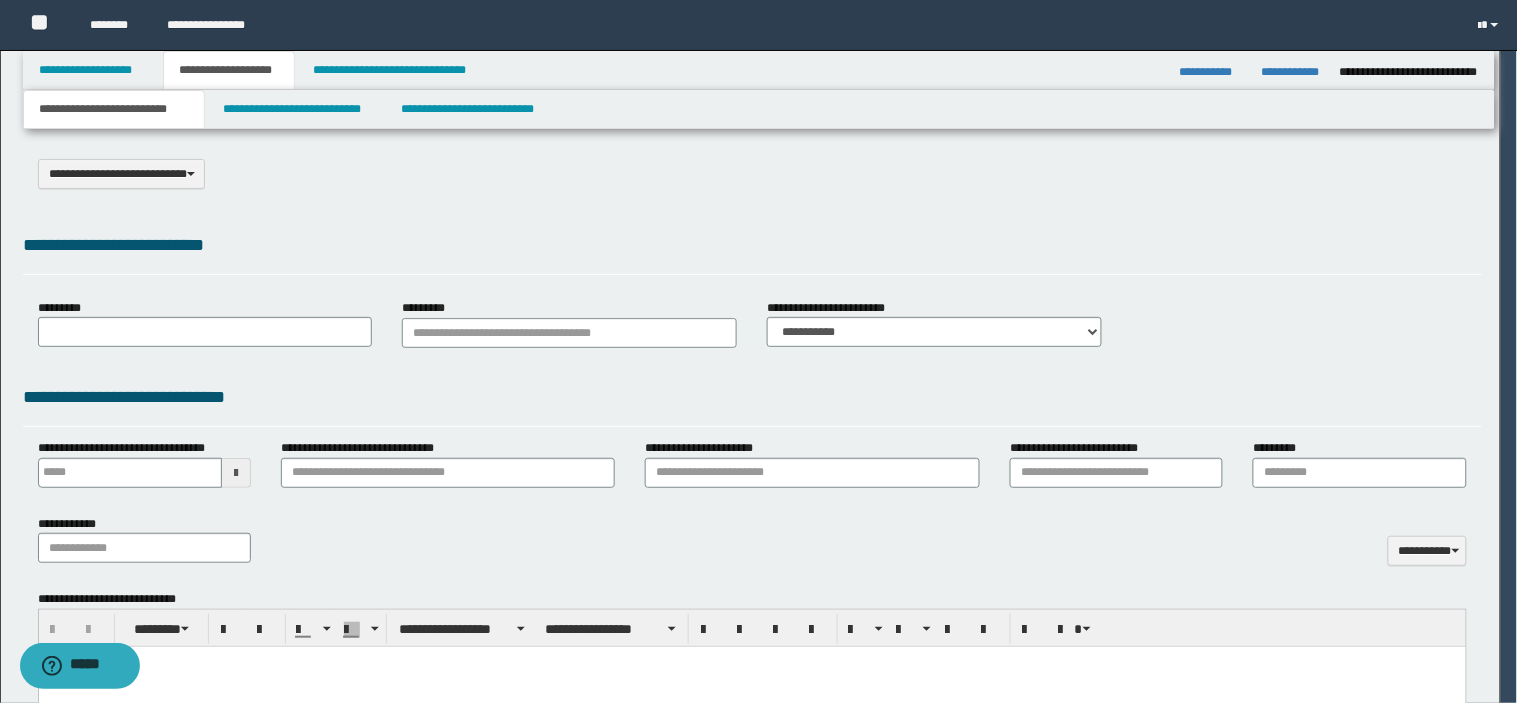 scroll, scrollTop: 0, scrollLeft: 0, axis: both 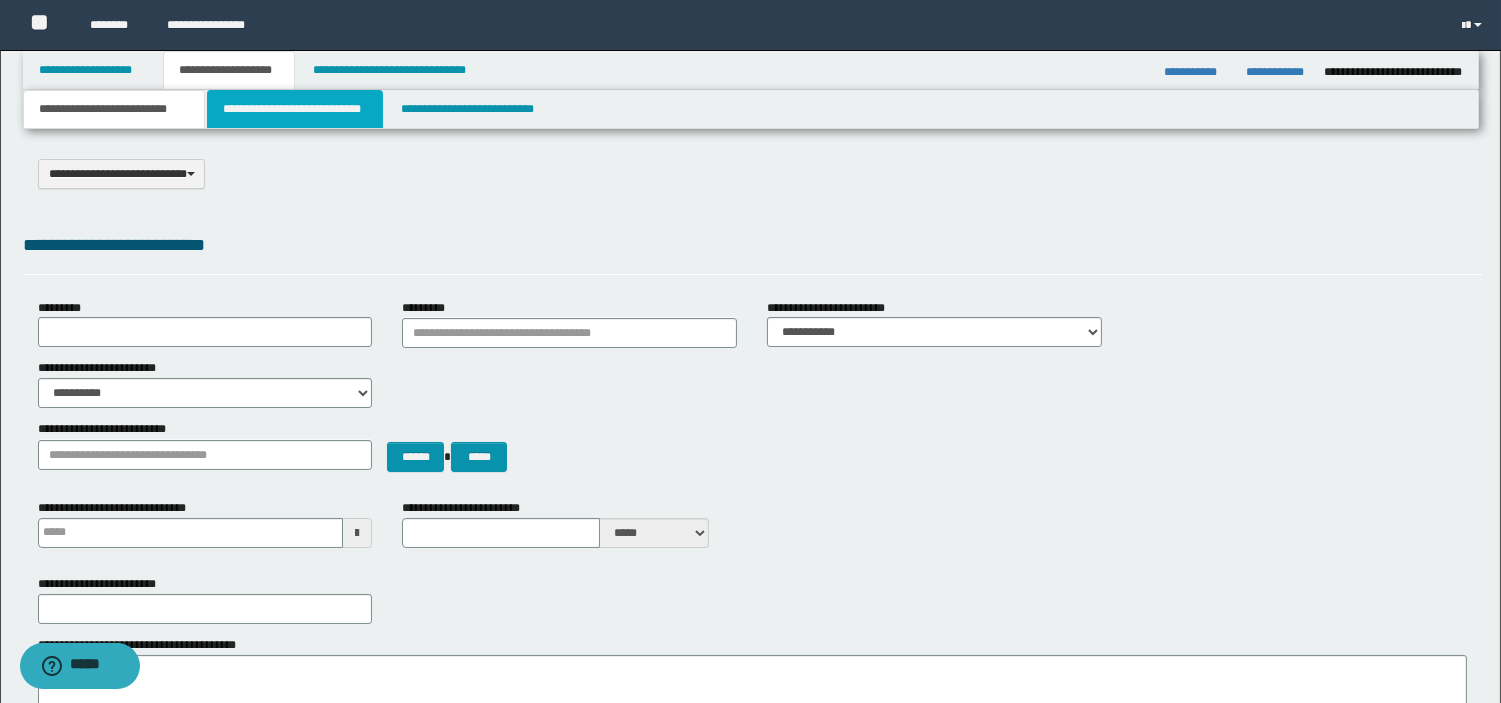 click on "**********" at bounding box center (295, 109) 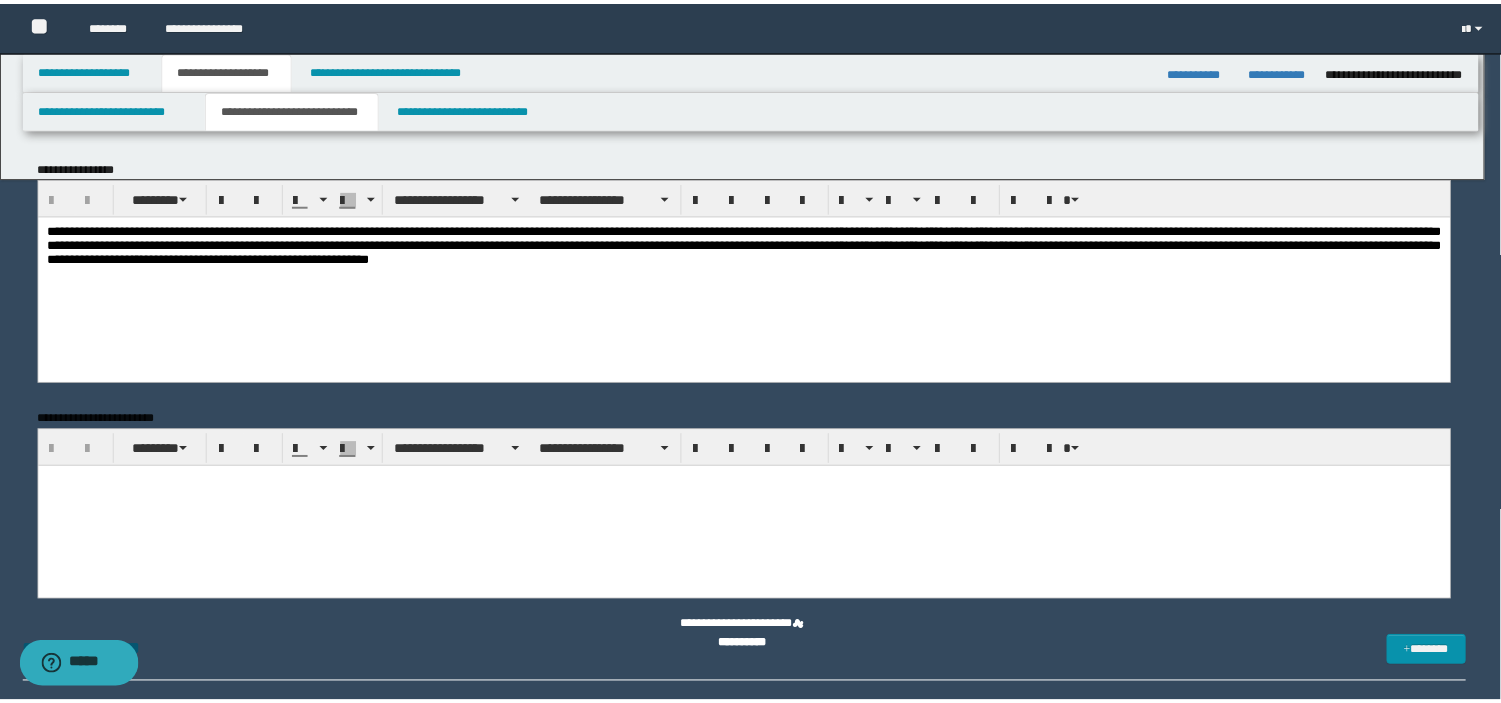 scroll, scrollTop: 0, scrollLeft: 0, axis: both 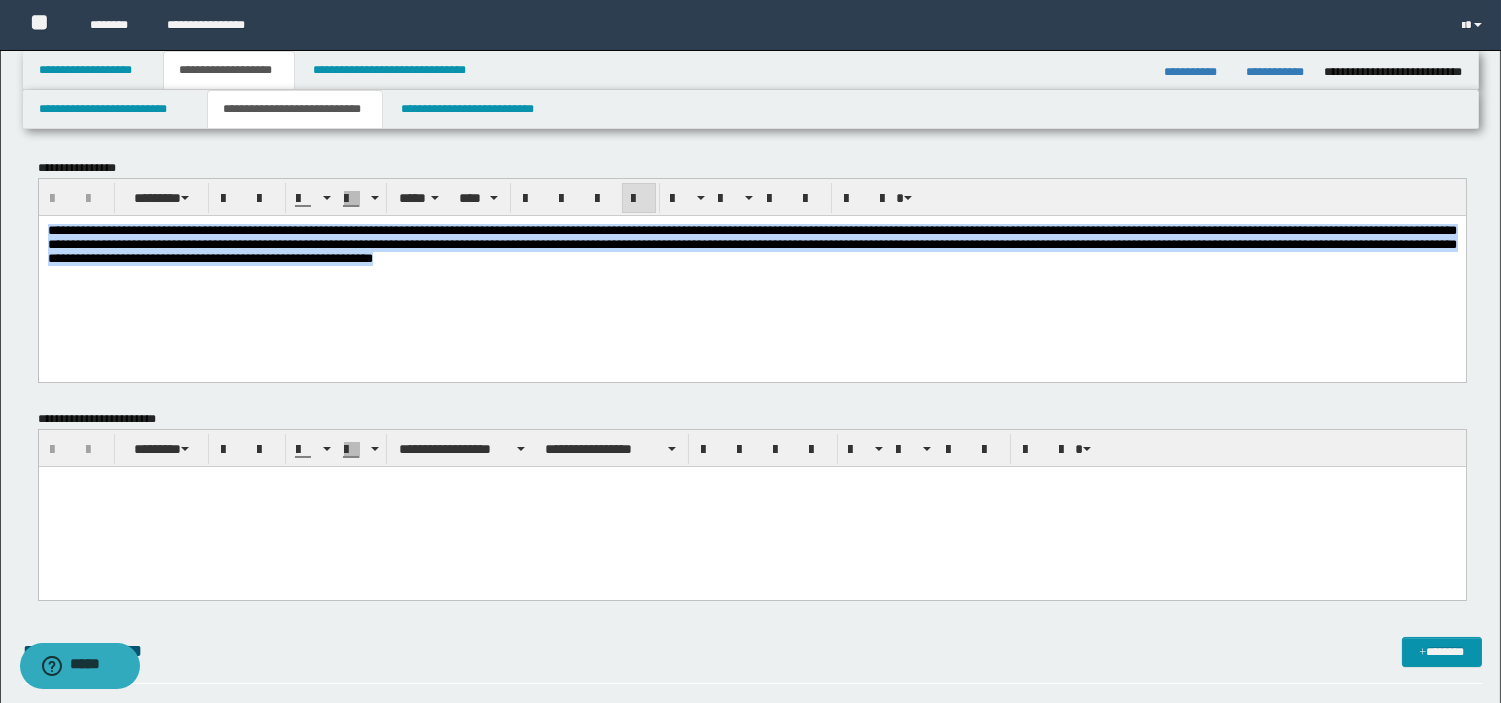 drag, startPoint x: 1062, startPoint y: 289, endPoint x: 55, endPoint y: 332, distance: 1007.91766 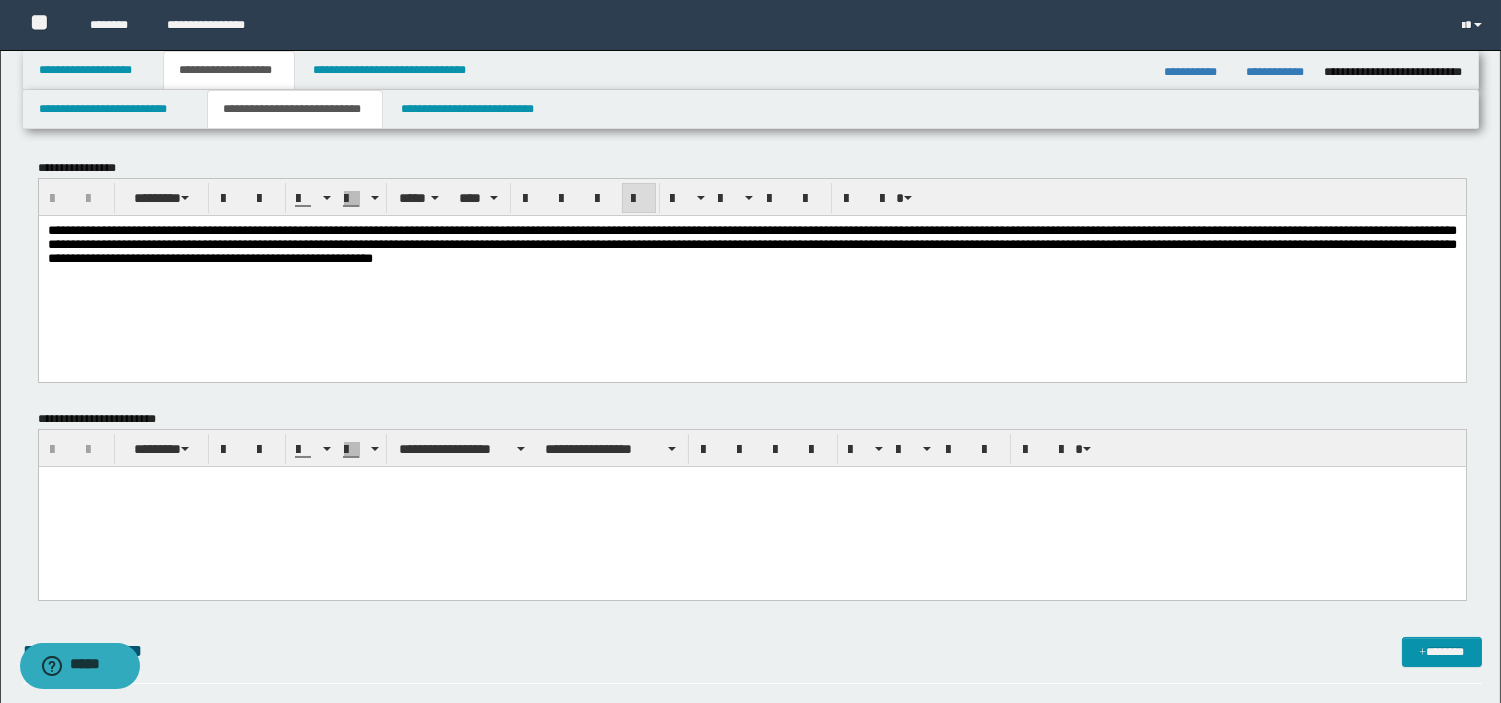 click on "**********" at bounding box center (751, 269) 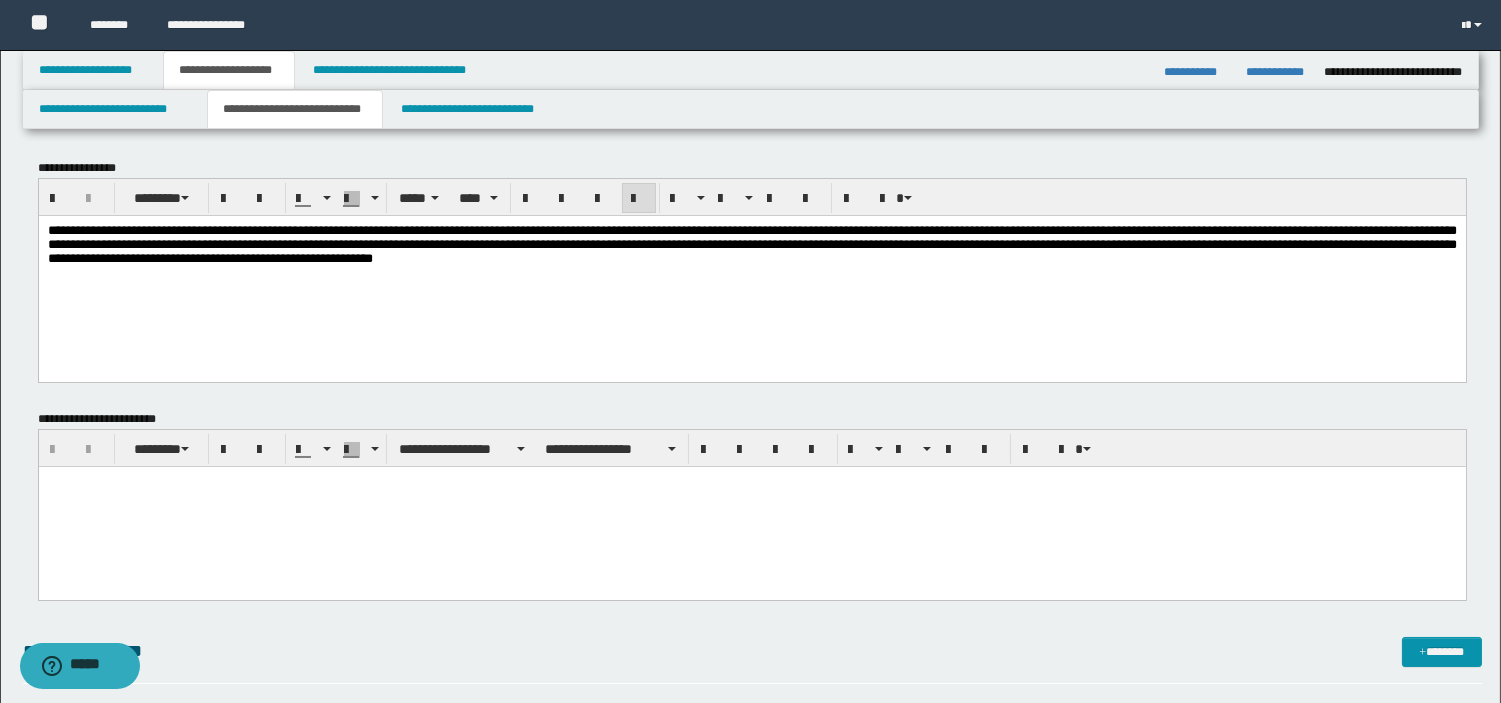 click at bounding box center (751, 507) 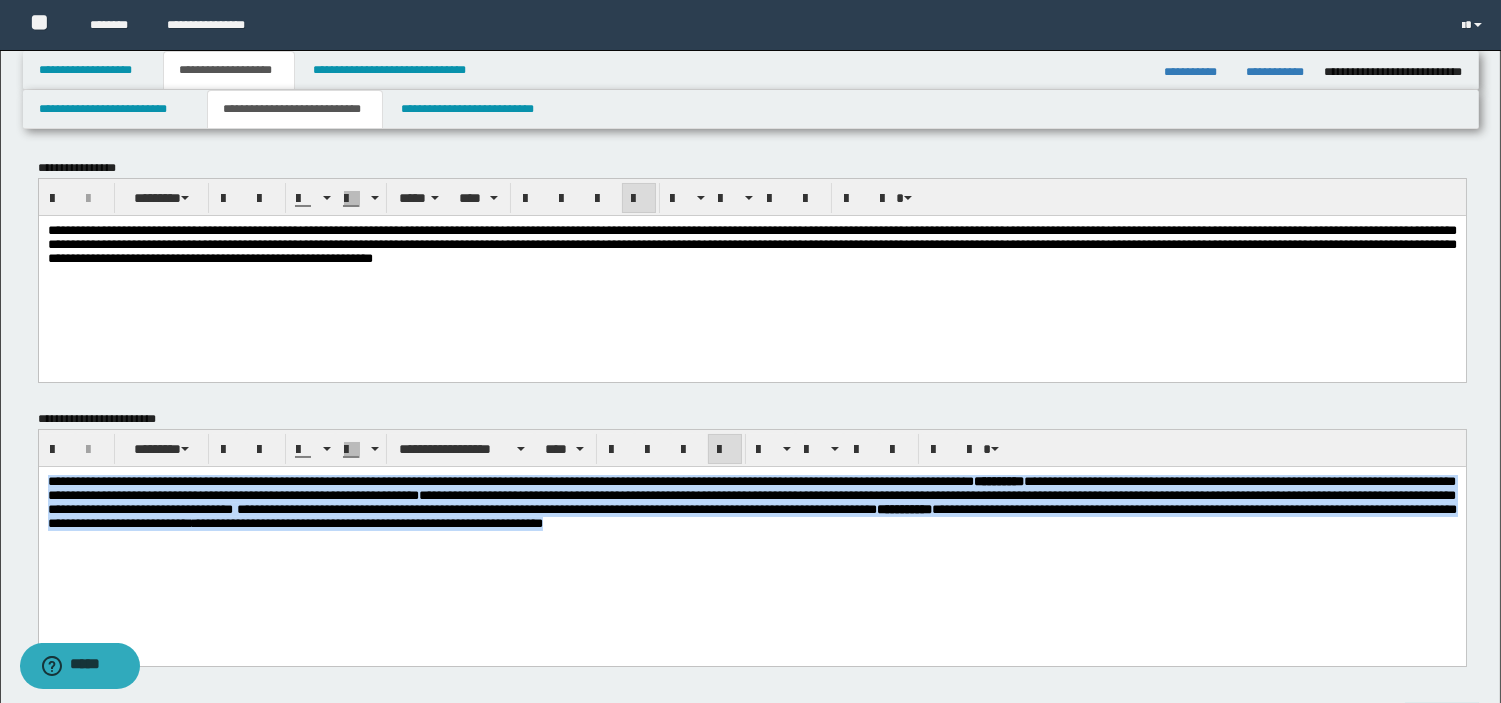 drag, startPoint x: 101, startPoint y: 553, endPoint x: -1, endPoint y: 415, distance: 171.6042 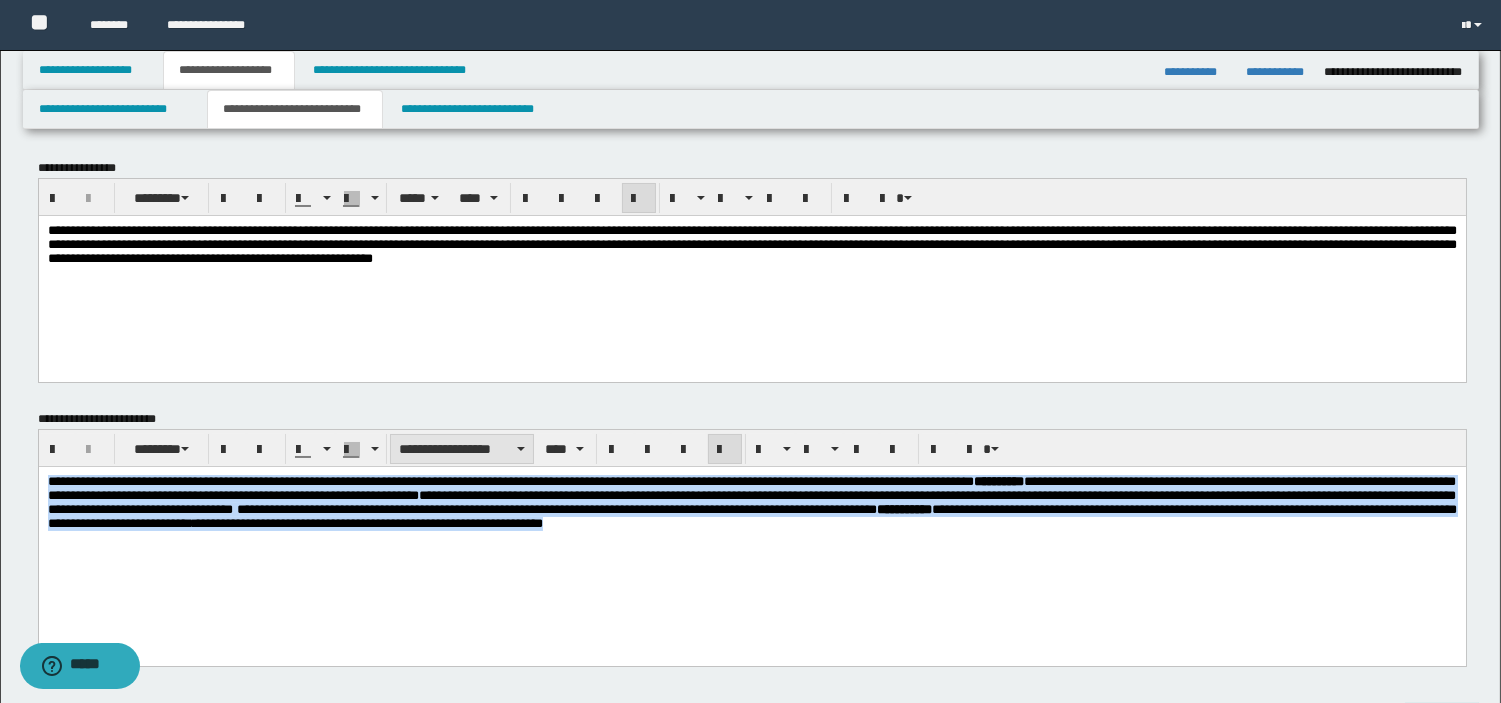 click on "**********" at bounding box center (462, 449) 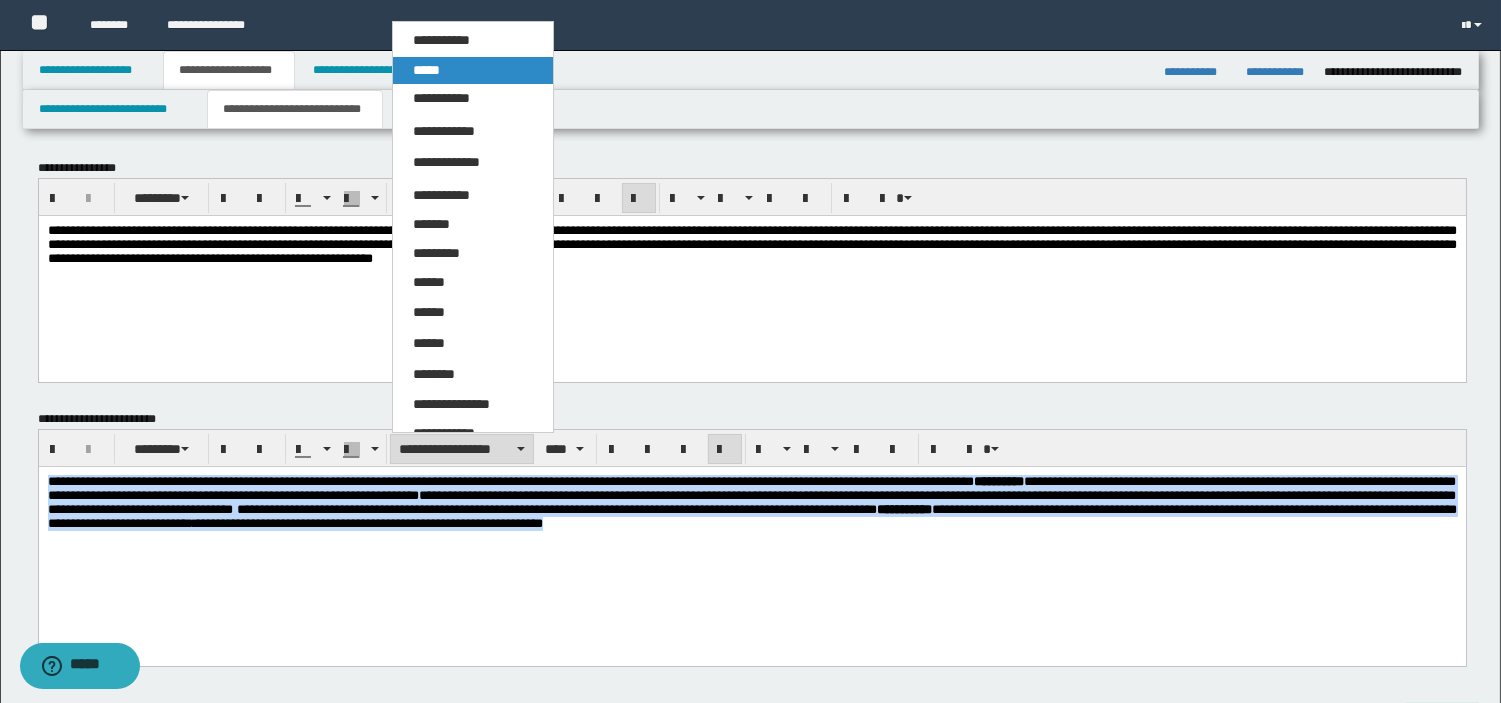 click on "*****" at bounding box center [473, 71] 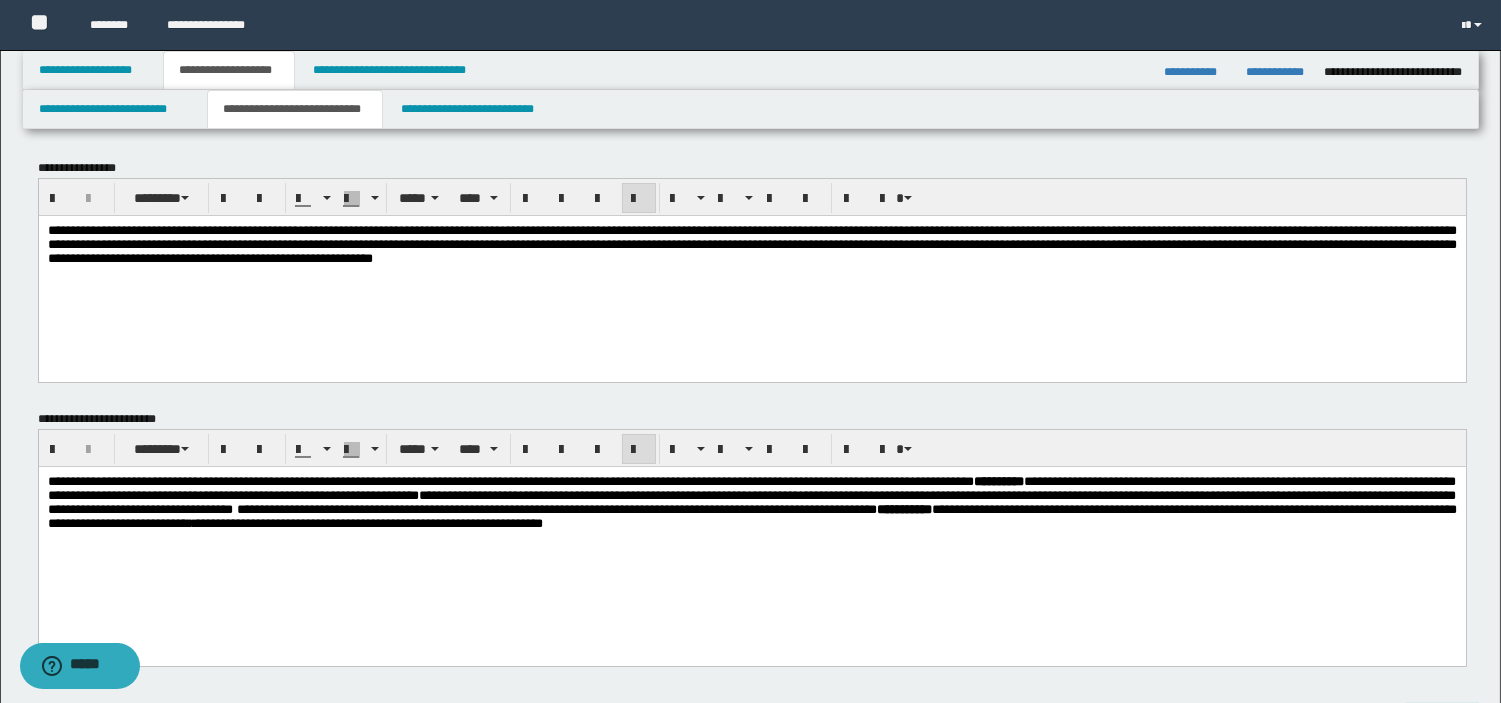 click on "**********" at bounding box center [751, 528] 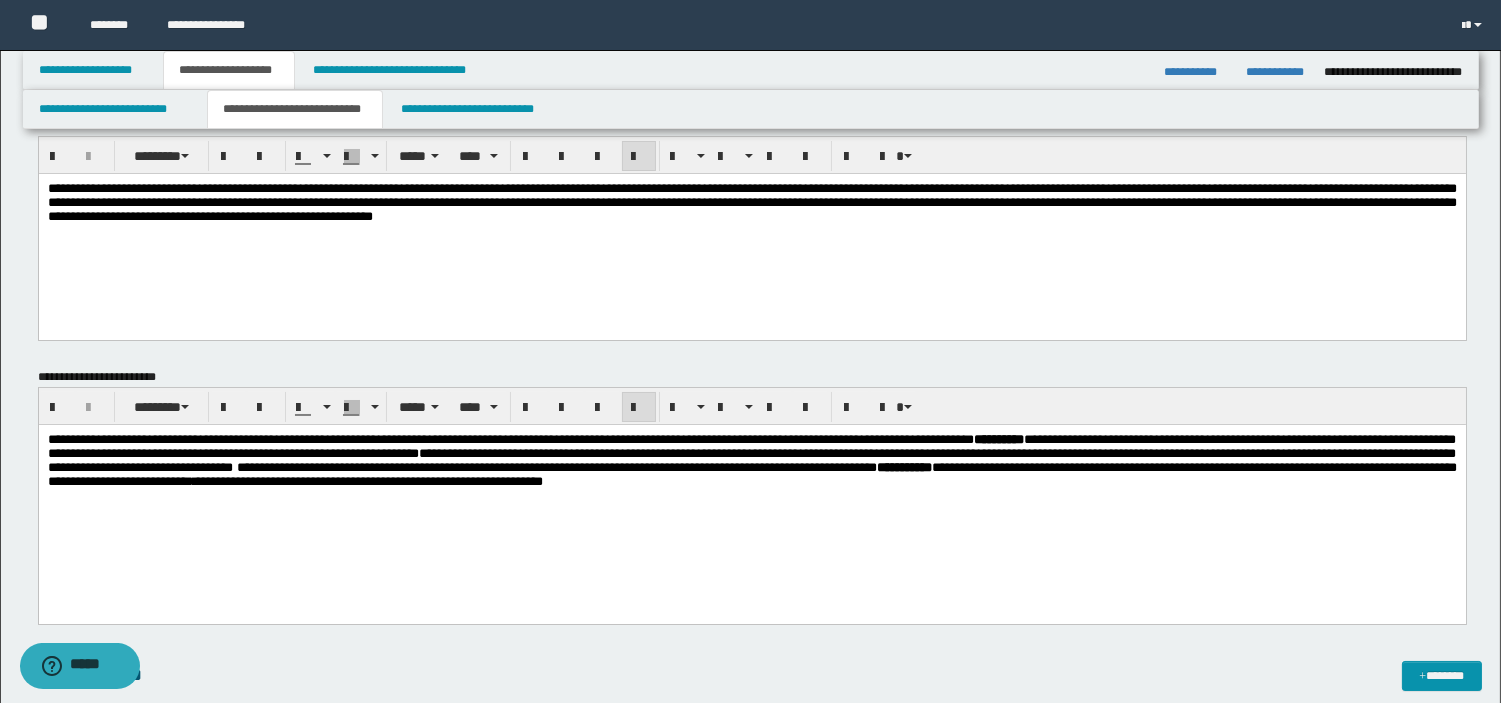 scroll, scrollTop: 91, scrollLeft: 0, axis: vertical 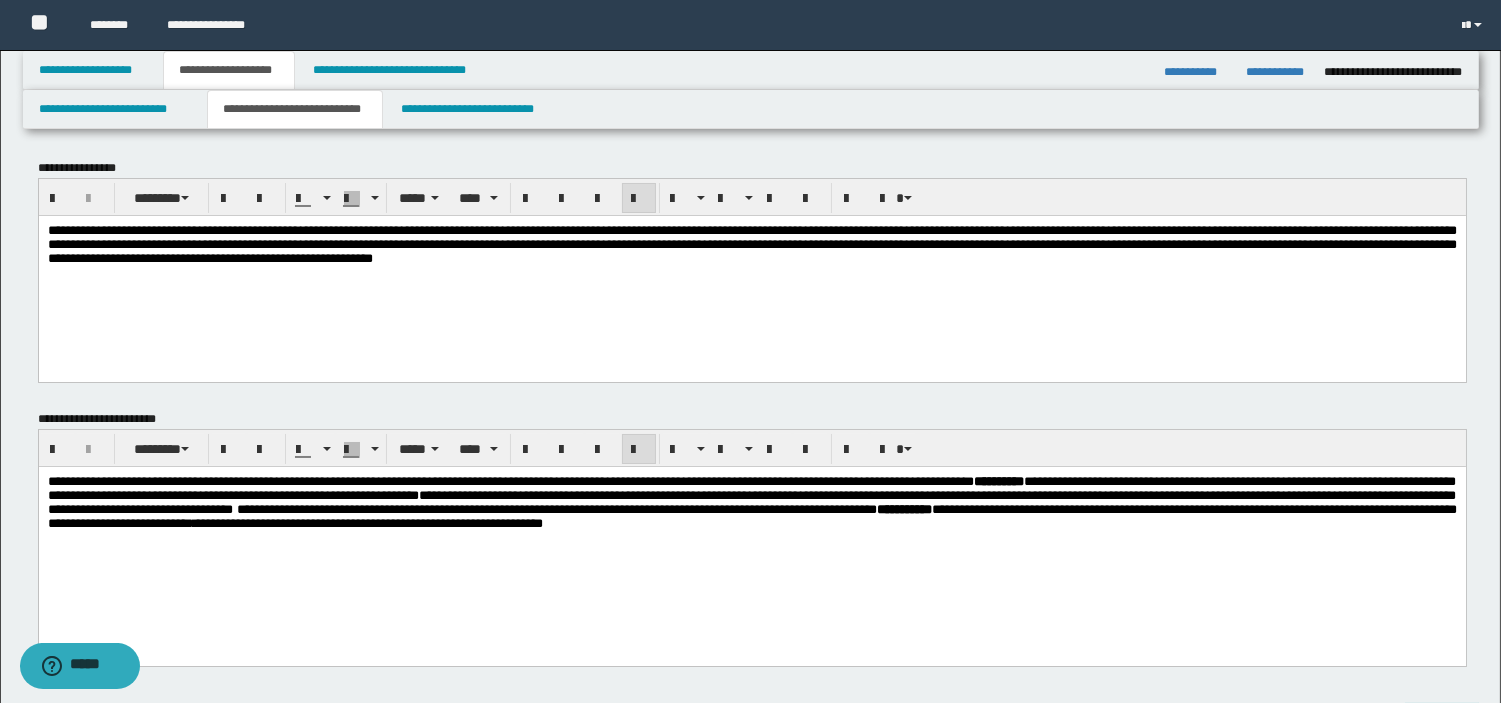click on "**********" at bounding box center [751, 243] 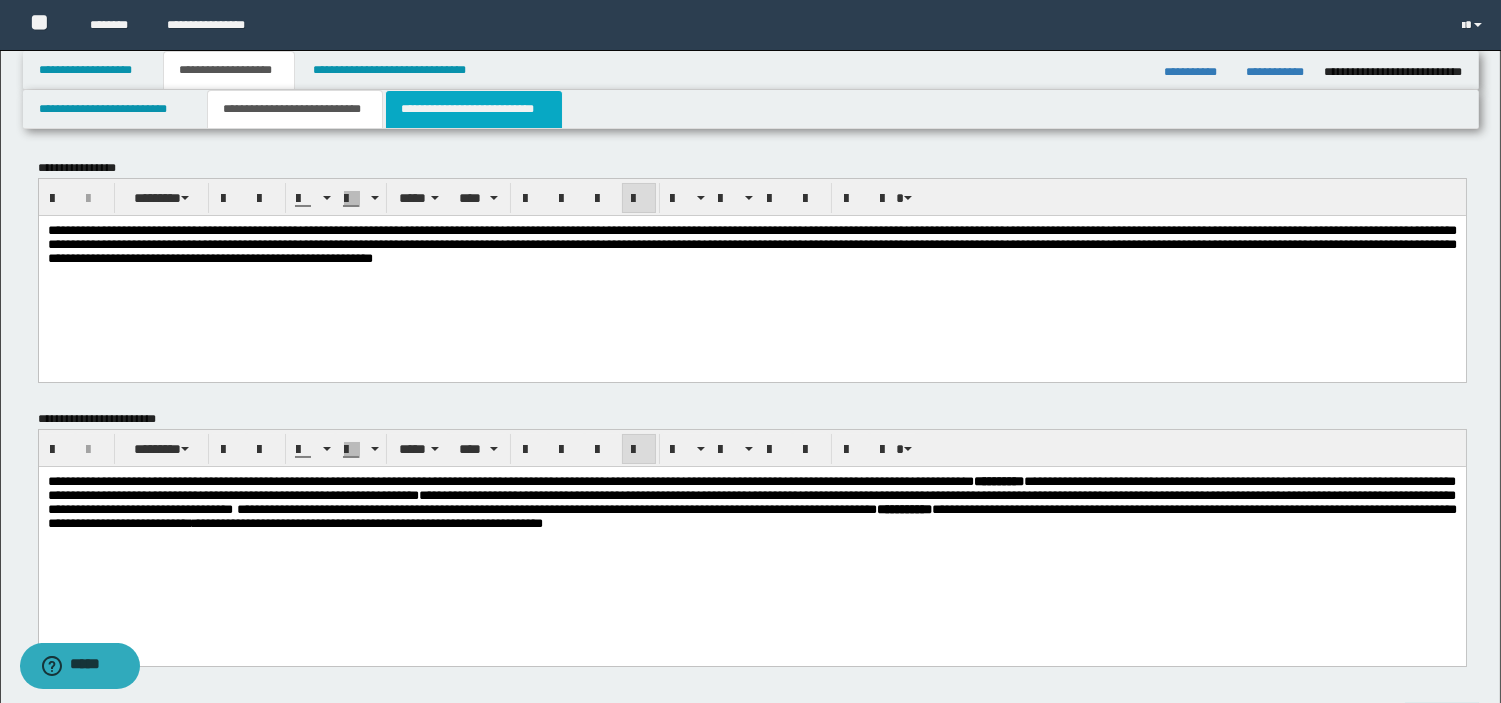 click on "**********" at bounding box center [474, 109] 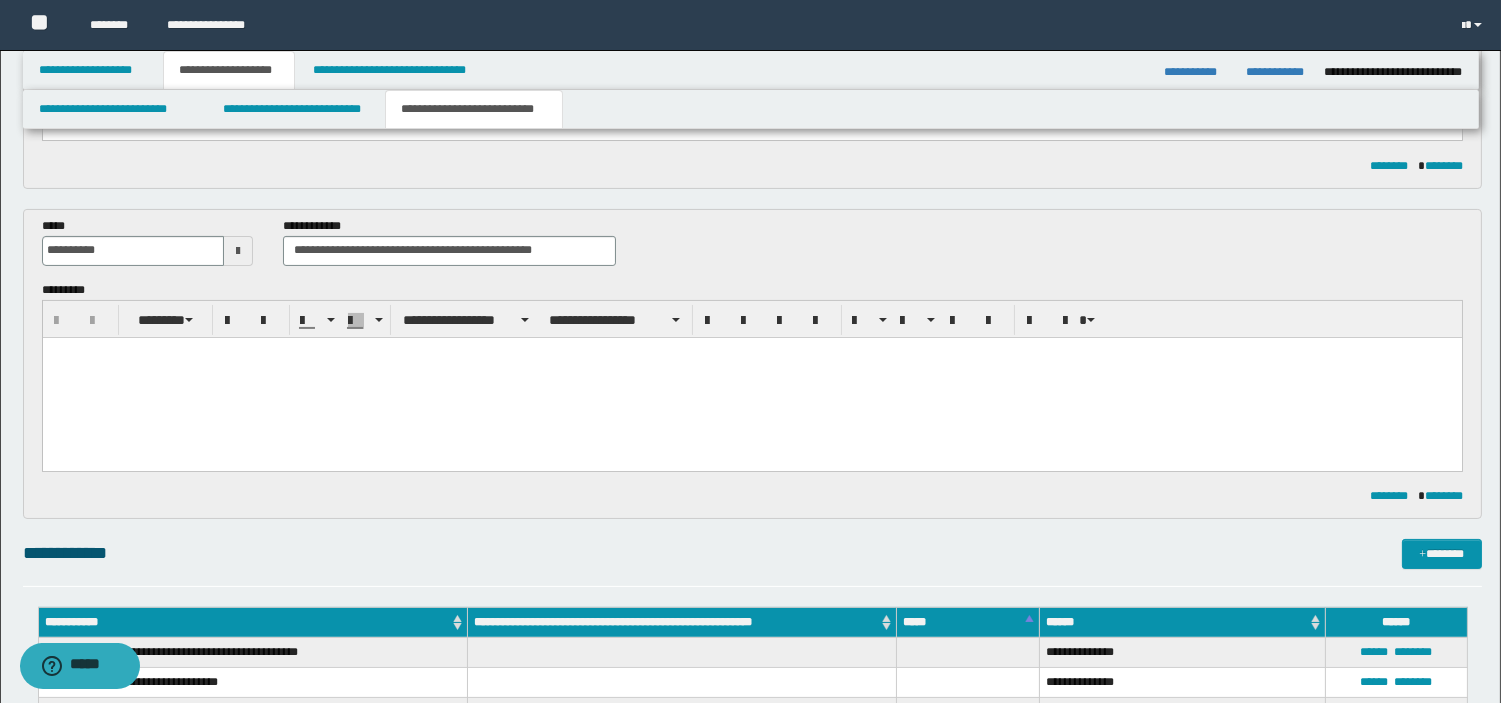 scroll, scrollTop: 693, scrollLeft: 0, axis: vertical 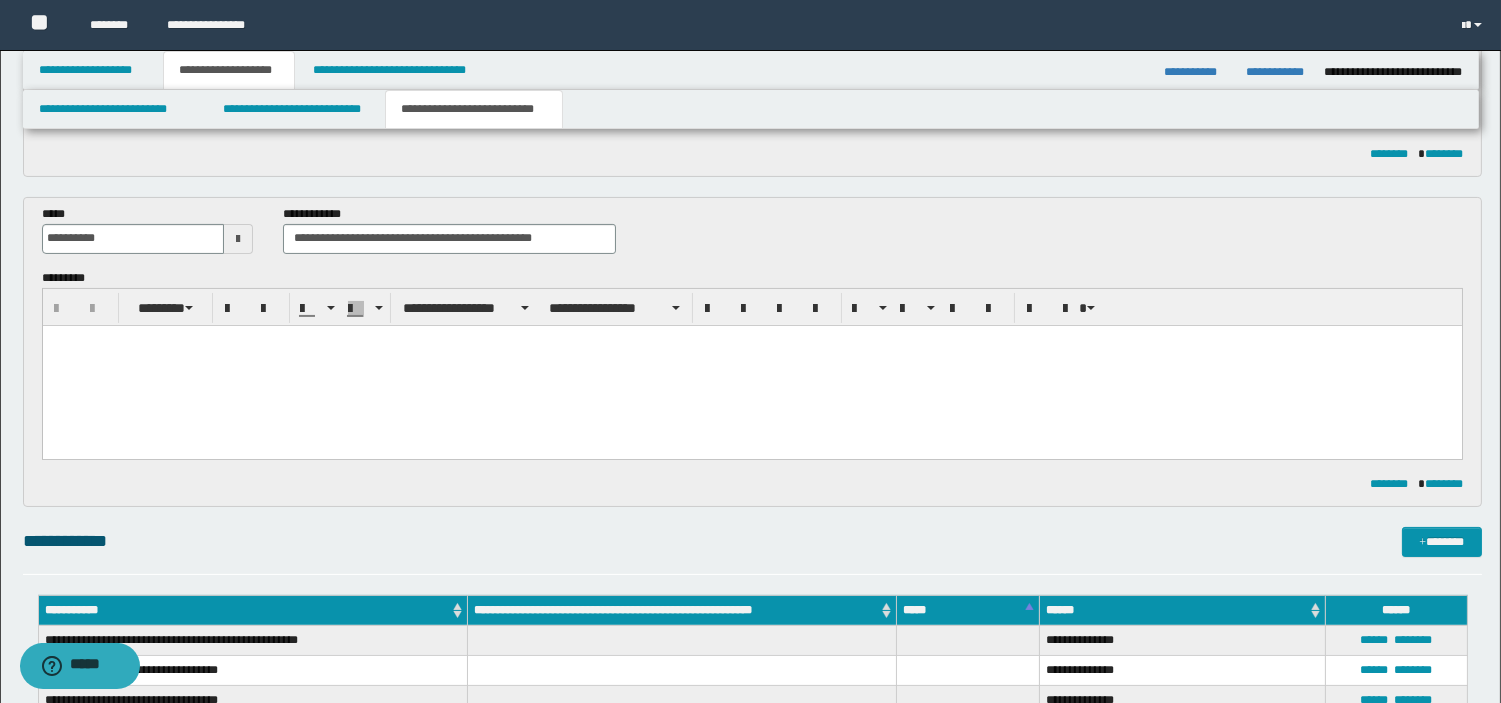 click at bounding box center (751, 365) 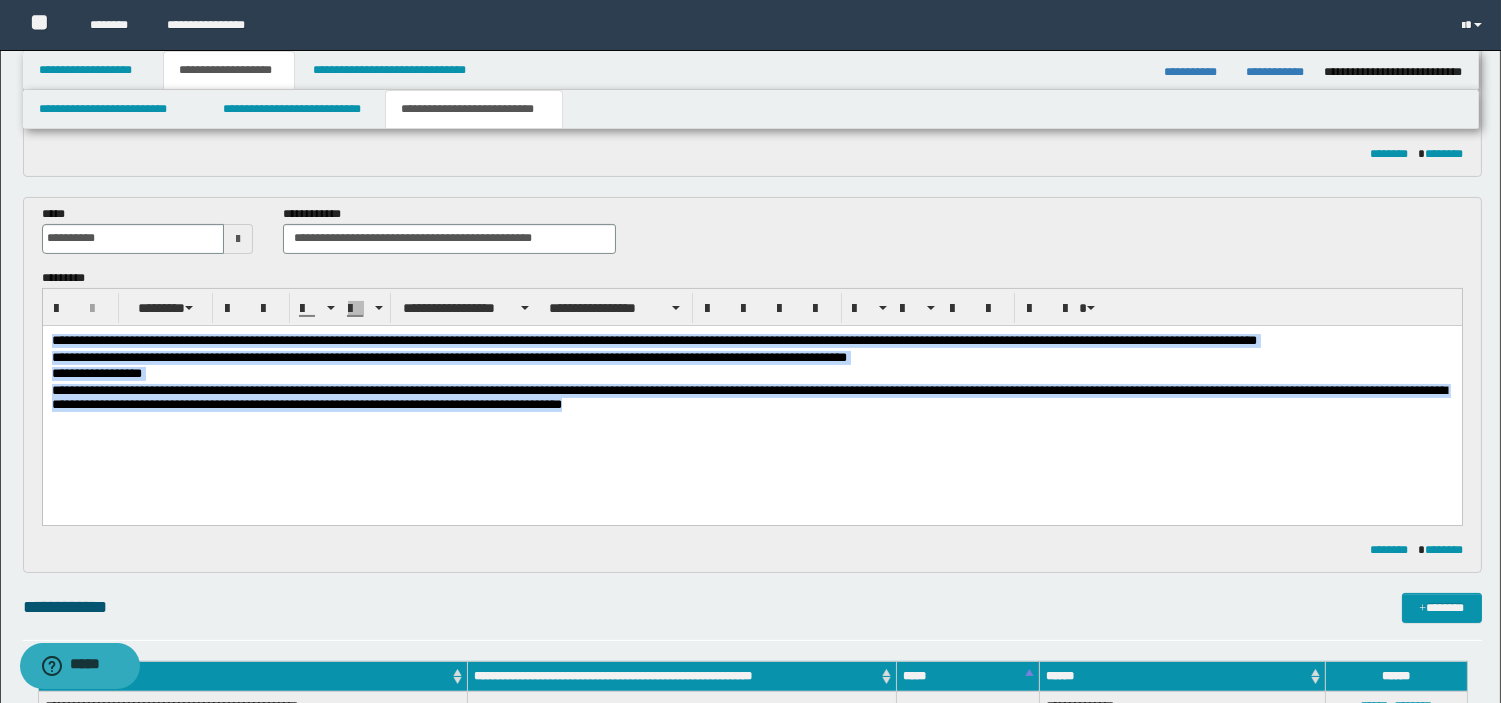 drag, startPoint x: 842, startPoint y: 419, endPoint x: -1, endPoint y: 222, distance: 865.7124 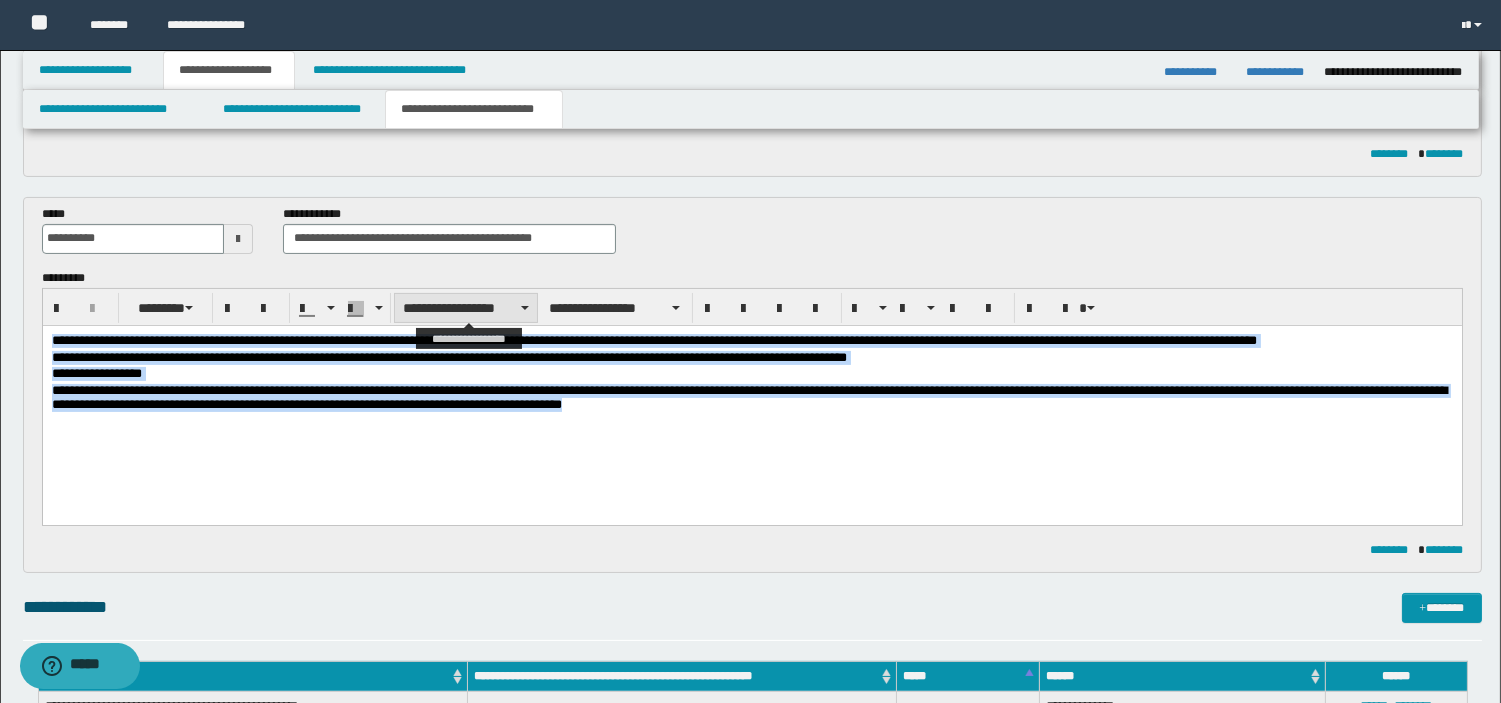 click on "**********" at bounding box center (466, 308) 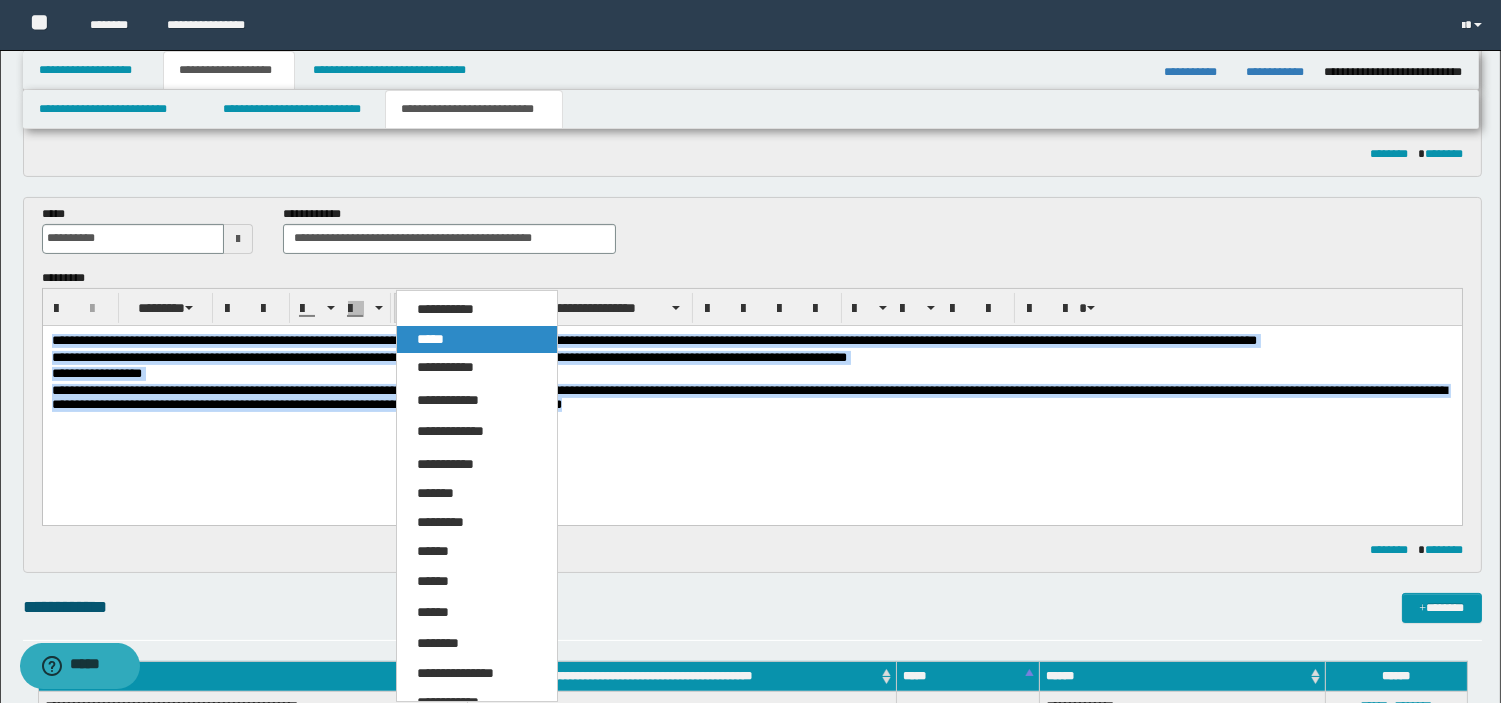 click on "*****" at bounding box center (477, 340) 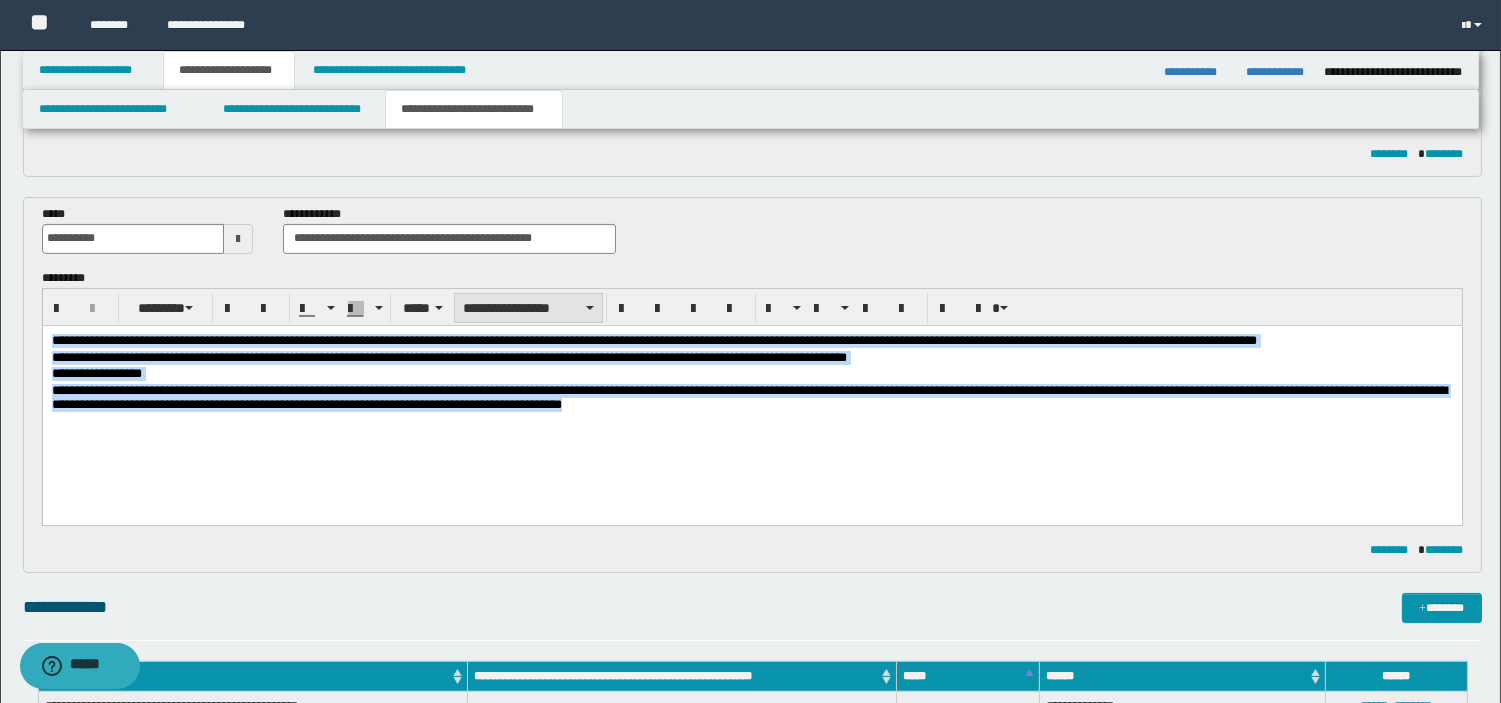 click on "**********" at bounding box center (528, 308) 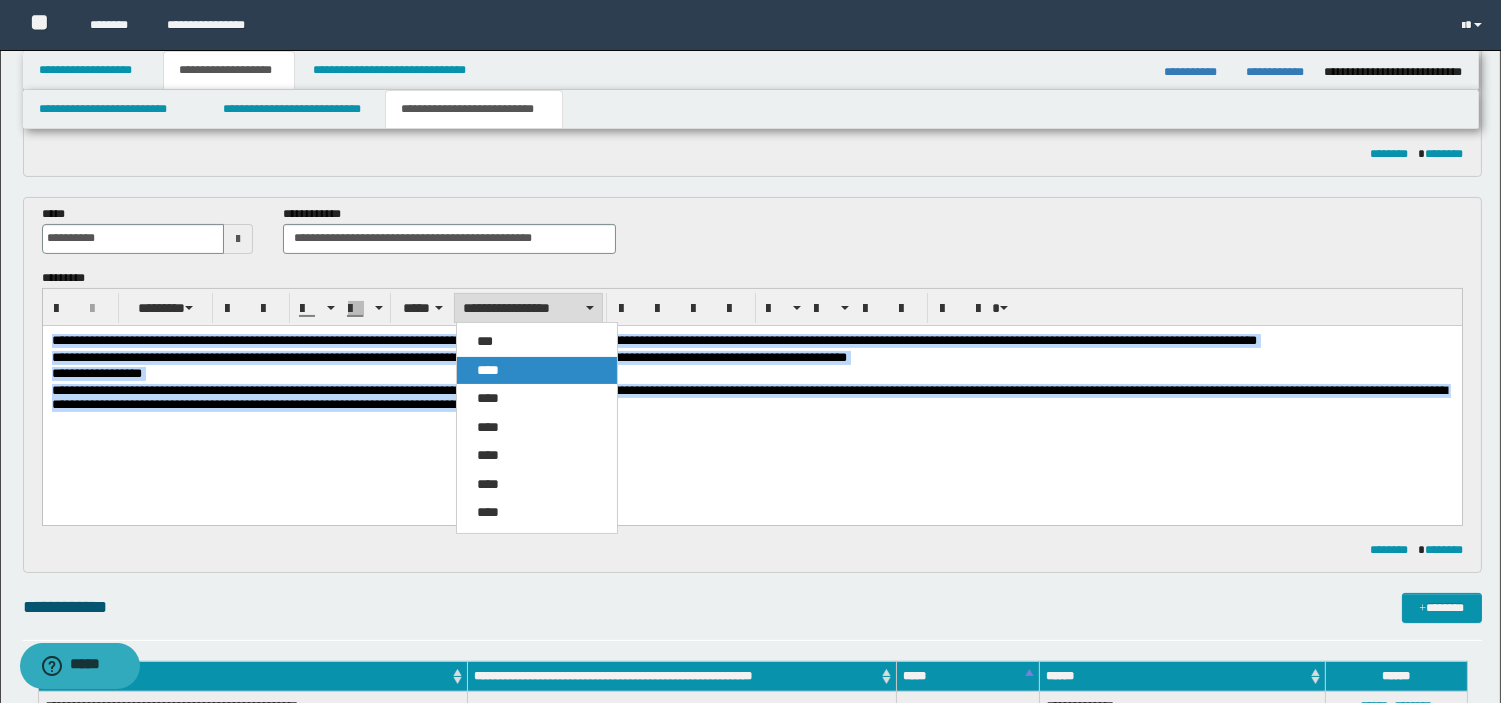 click on "****" at bounding box center (537, 371) 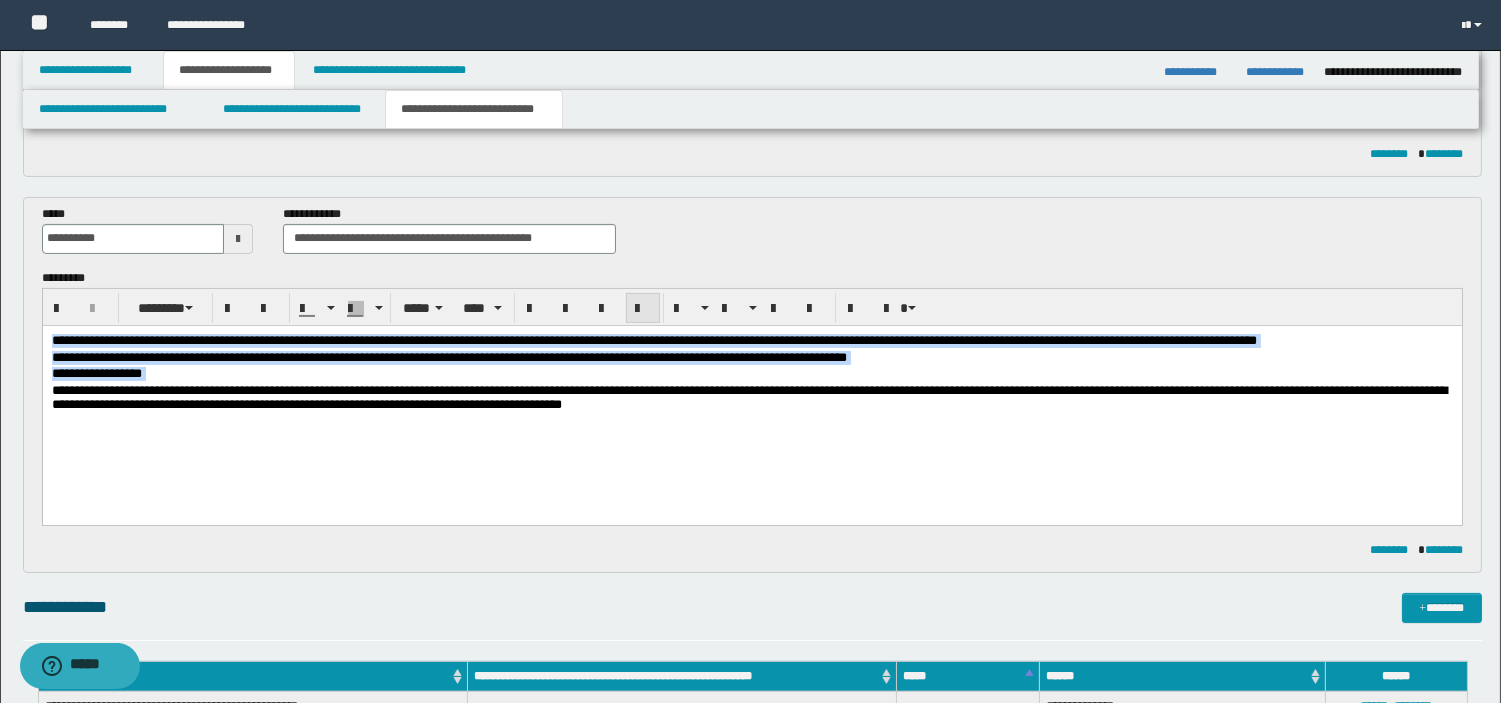 click at bounding box center (643, 308) 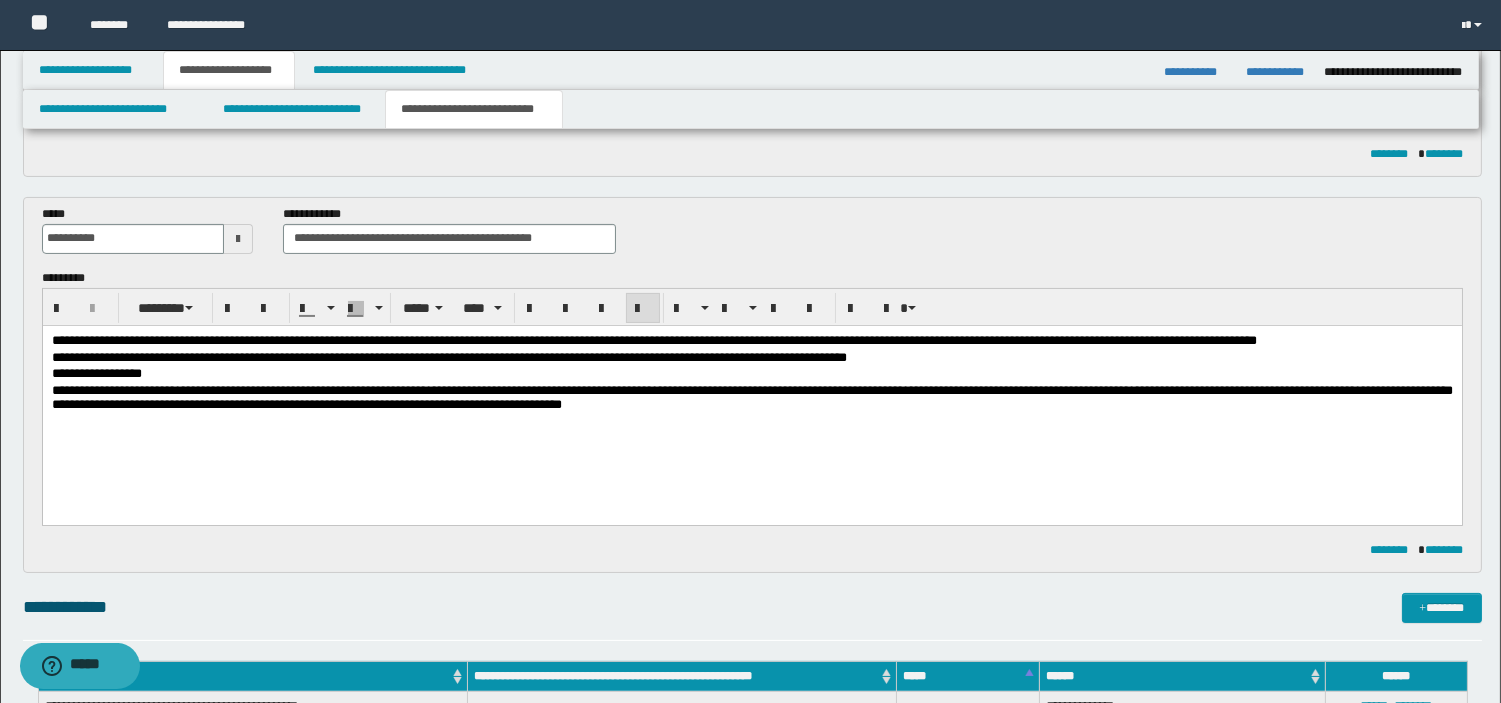 click on "**********" at bounding box center (751, 399) 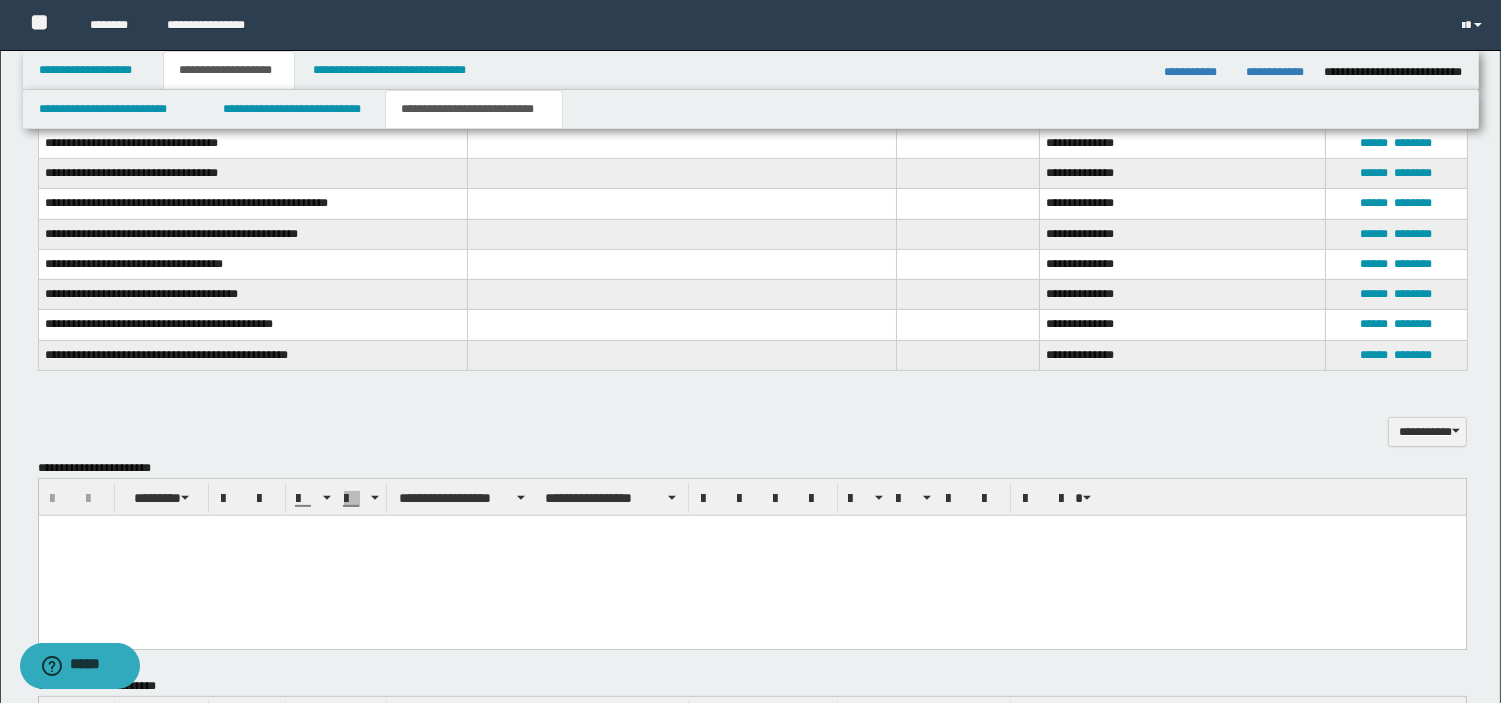 scroll, scrollTop: 1483, scrollLeft: 0, axis: vertical 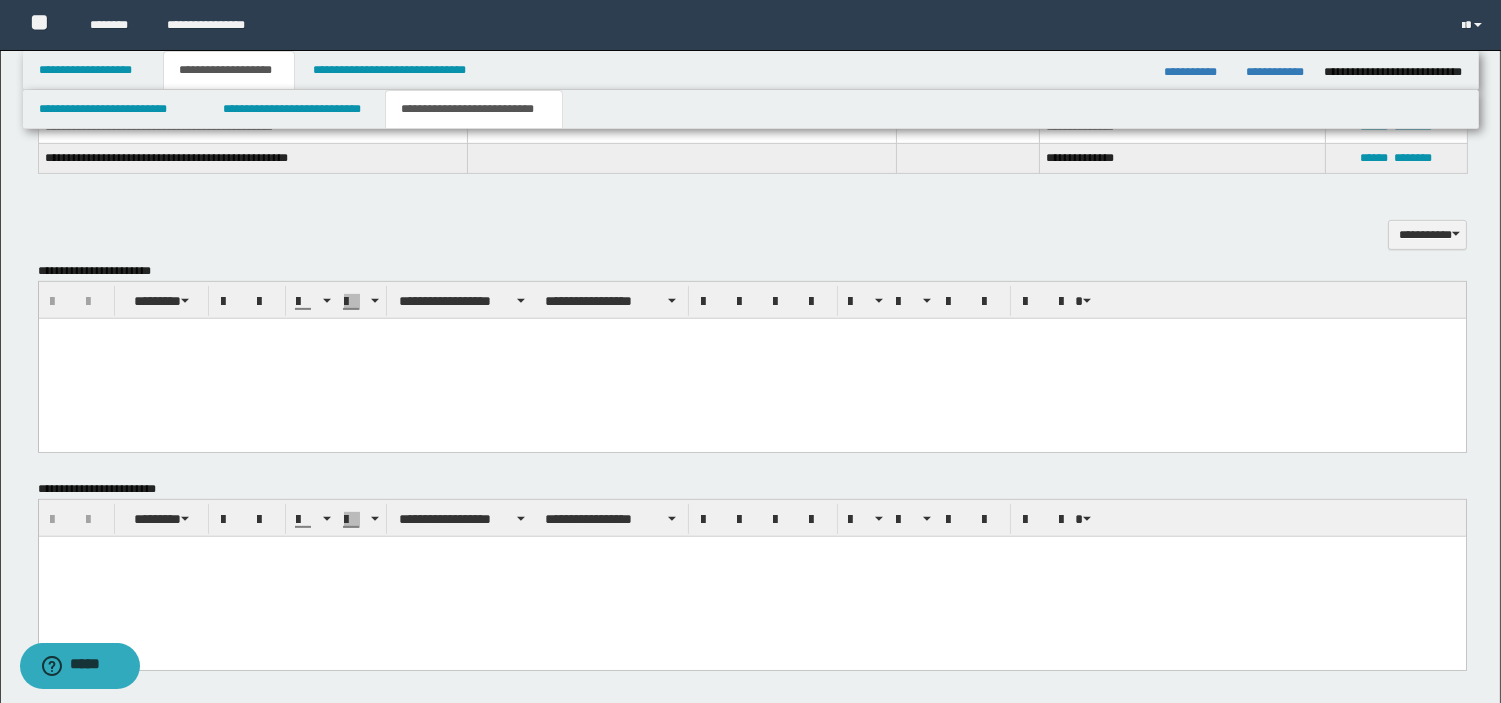 click at bounding box center (751, 333) 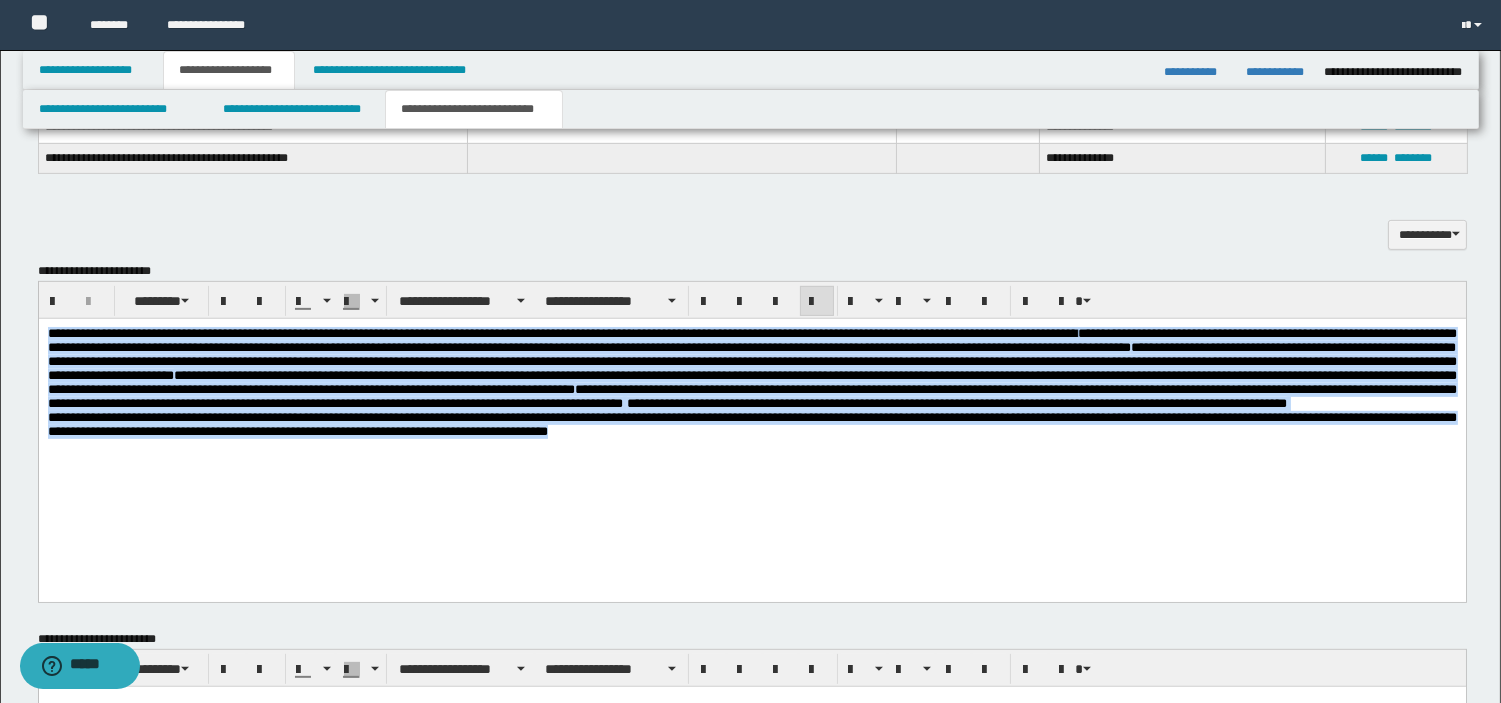drag, startPoint x: 901, startPoint y: 494, endPoint x: 40, endPoint y: 436, distance: 862.95135 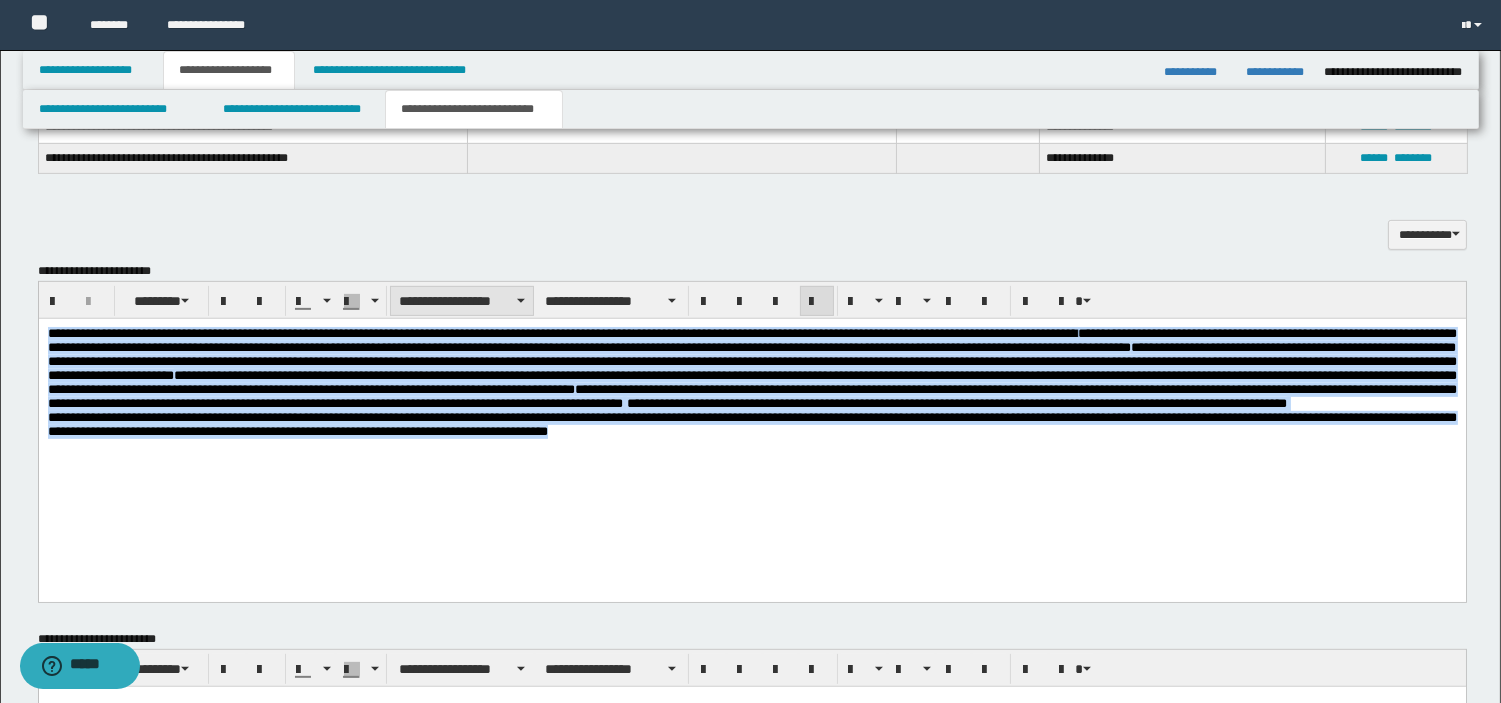 click on "**********" at bounding box center [462, 301] 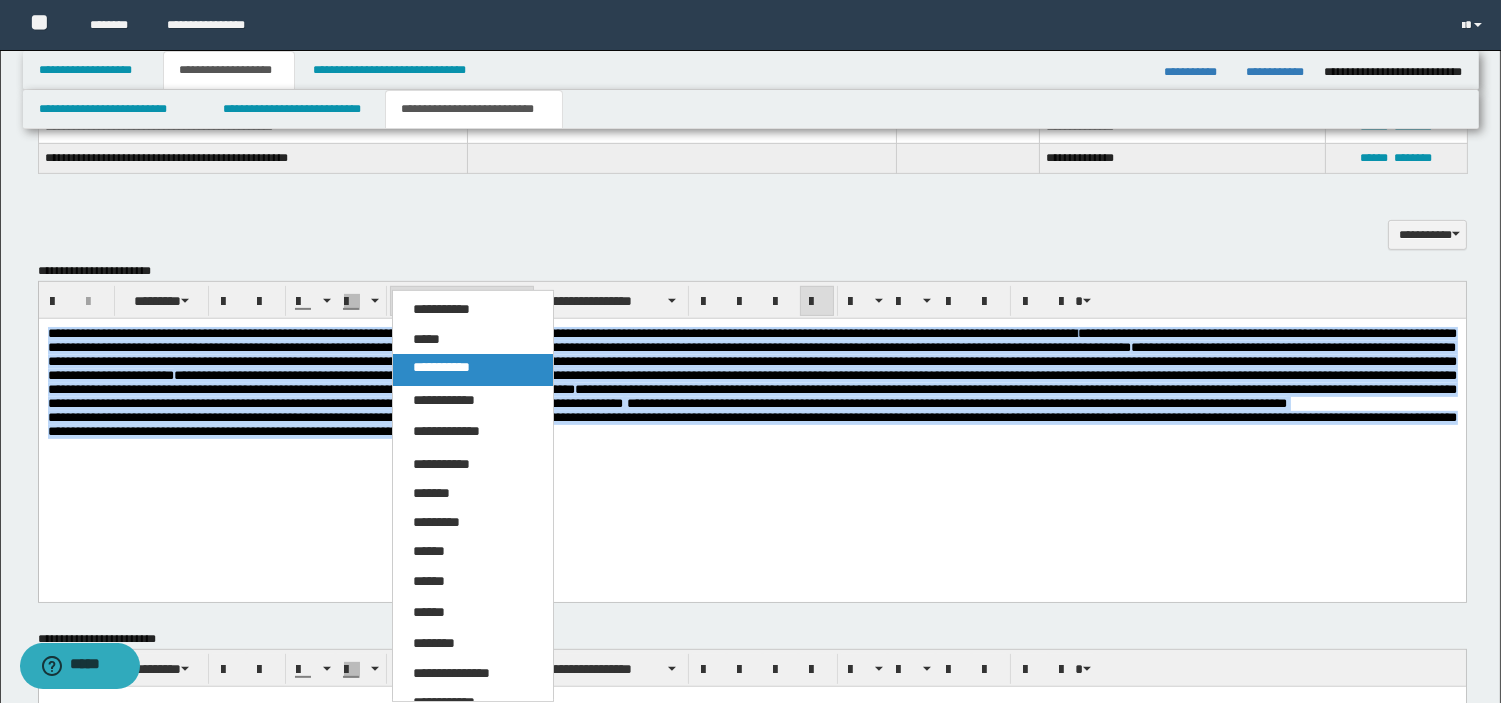 click on "**********" at bounding box center (473, 370) 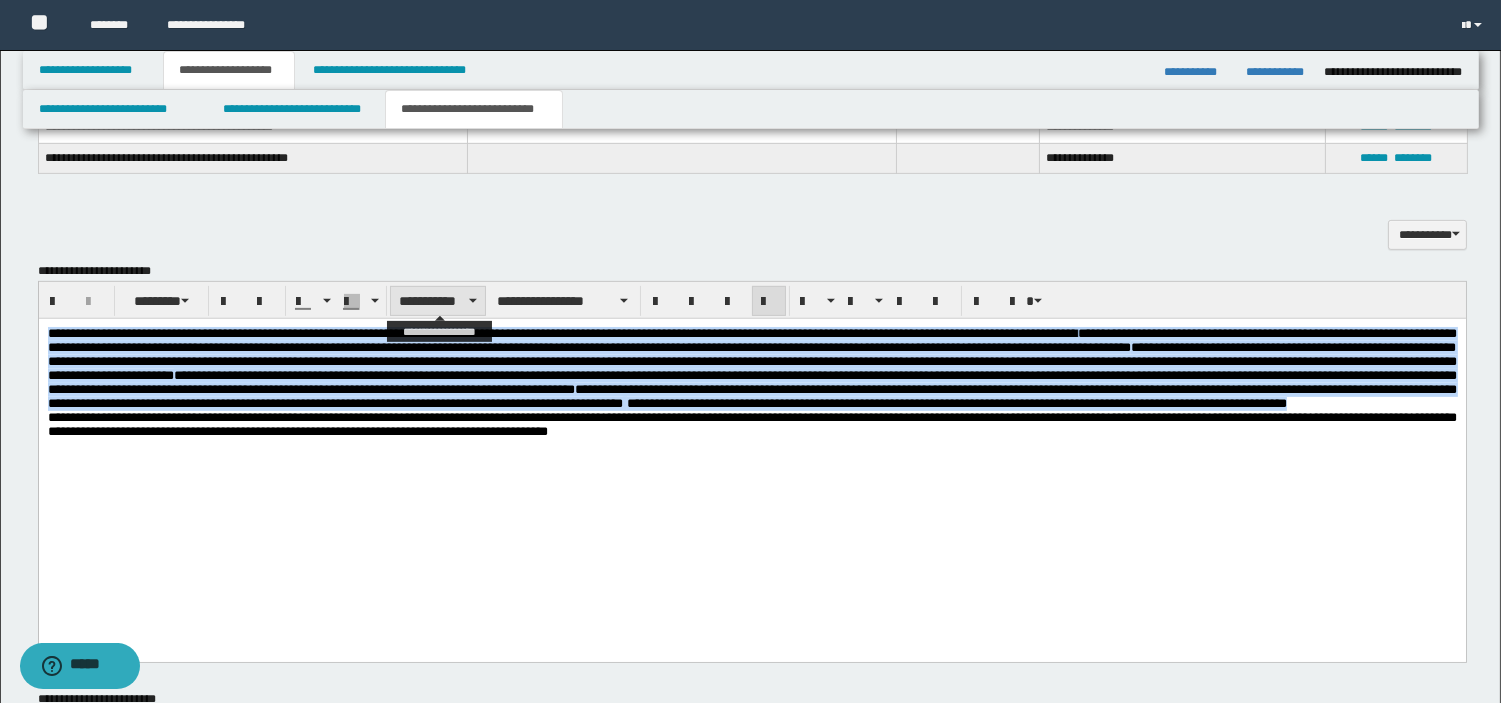 click on "**********" at bounding box center (438, 301) 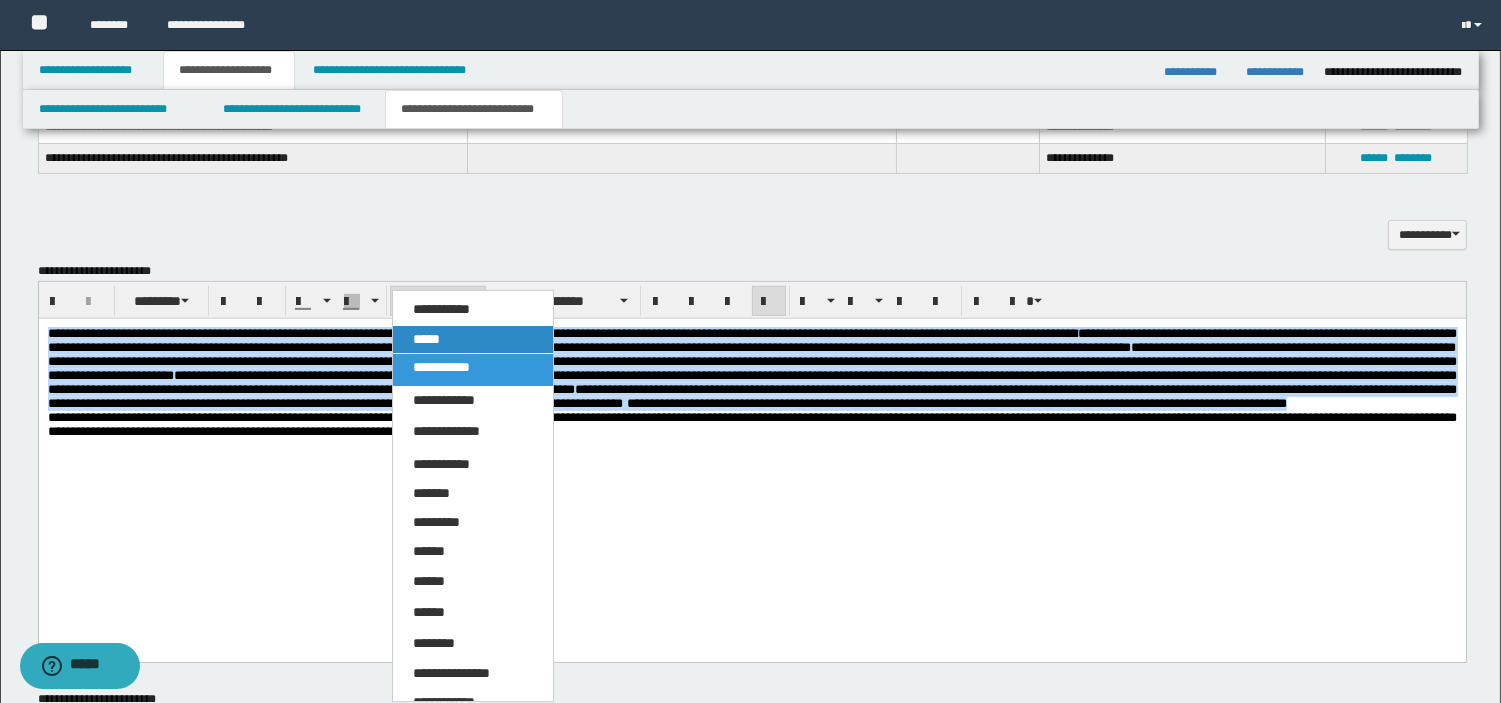 click on "*****" at bounding box center [473, 340] 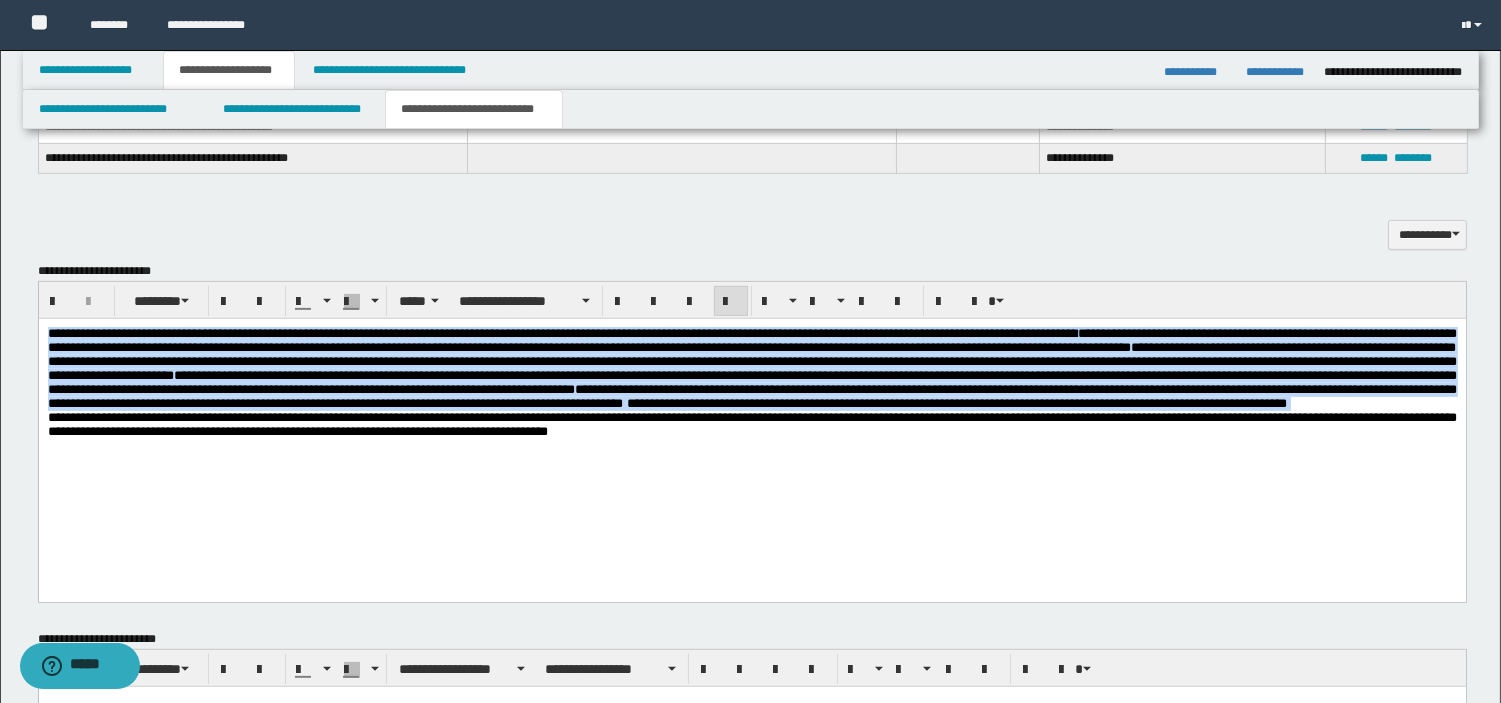 click on "**********" at bounding box center [751, 367] 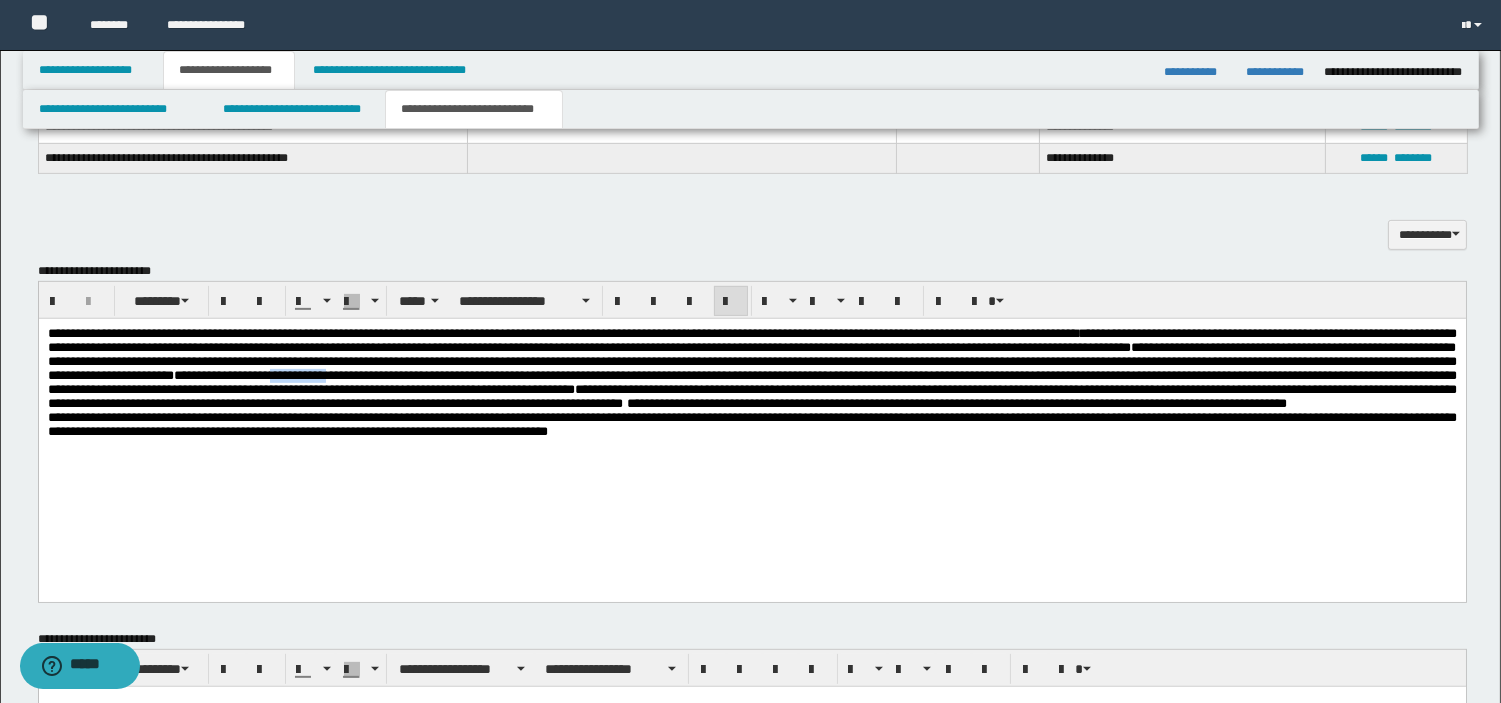 drag, startPoint x: 1124, startPoint y: 383, endPoint x: 1216, endPoint y: 383, distance: 92 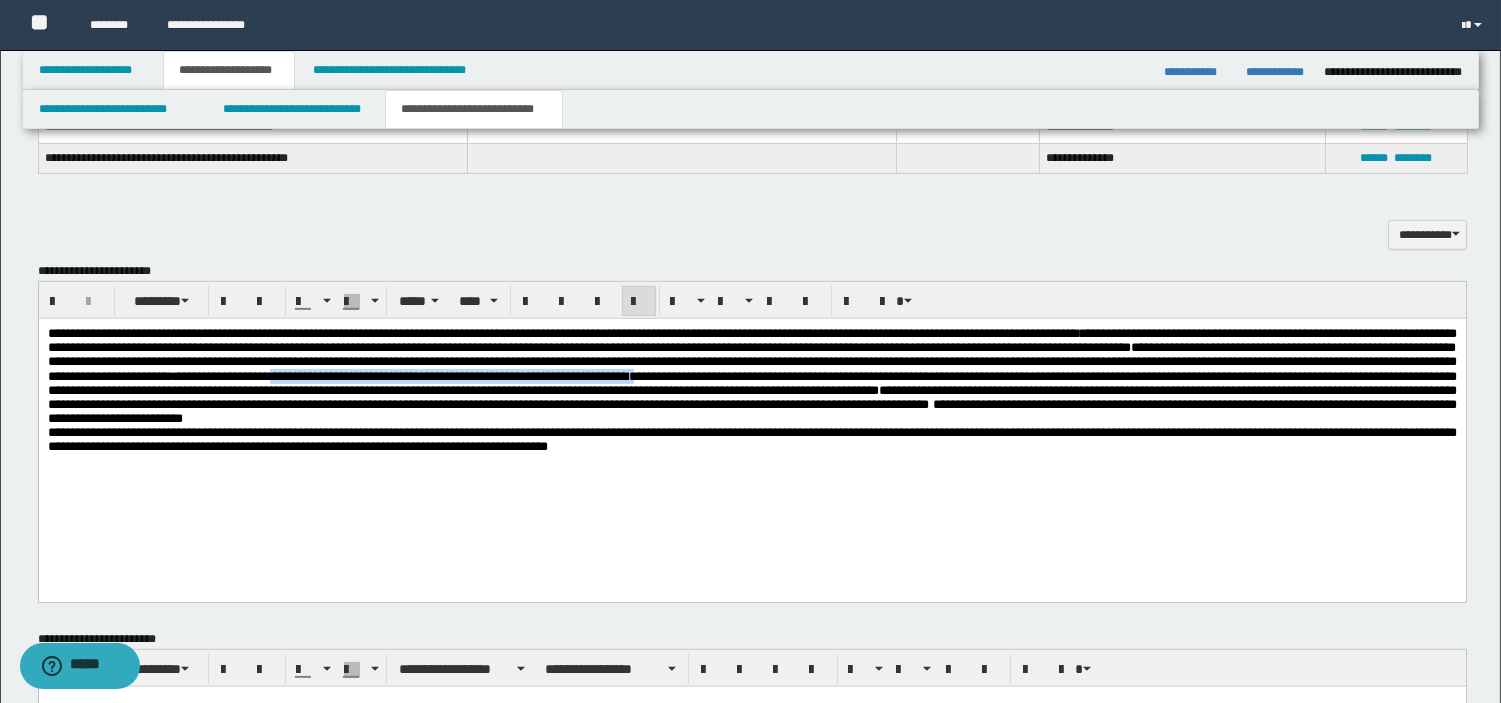 drag, startPoint x: 1111, startPoint y: 379, endPoint x: 115, endPoint y: 402, distance: 996.2655 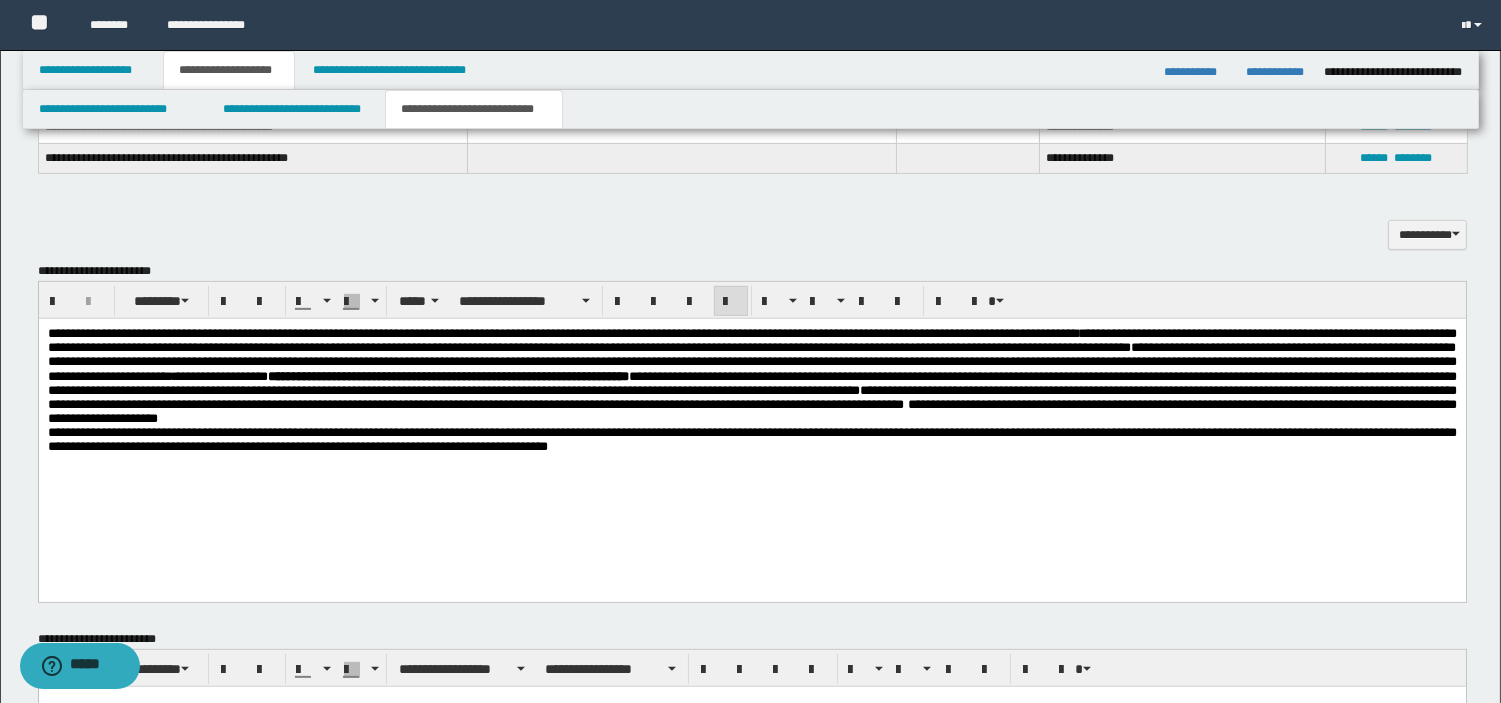 click on "**********" at bounding box center (751, 438) 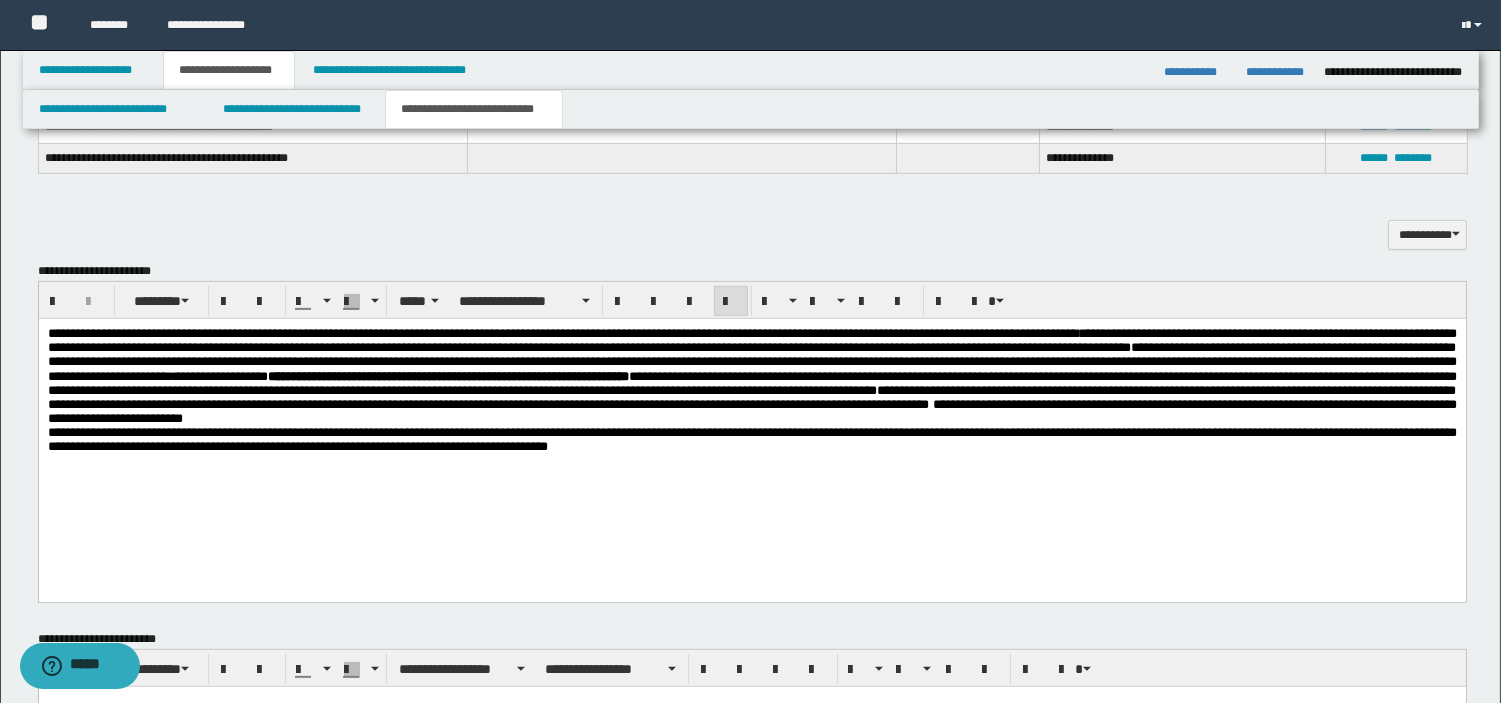 click on "**********" at bounding box center (751, 375) 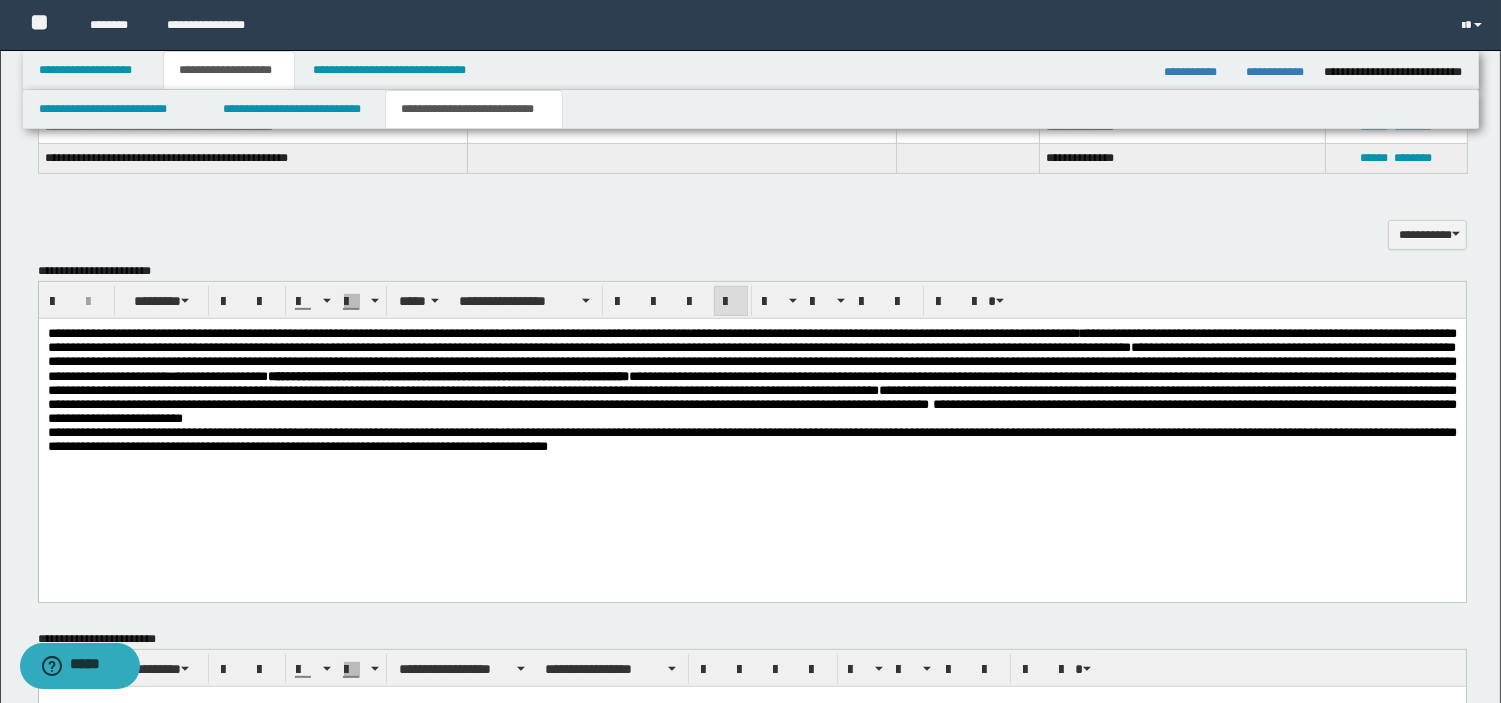 click on "**********" at bounding box center [751, 375] 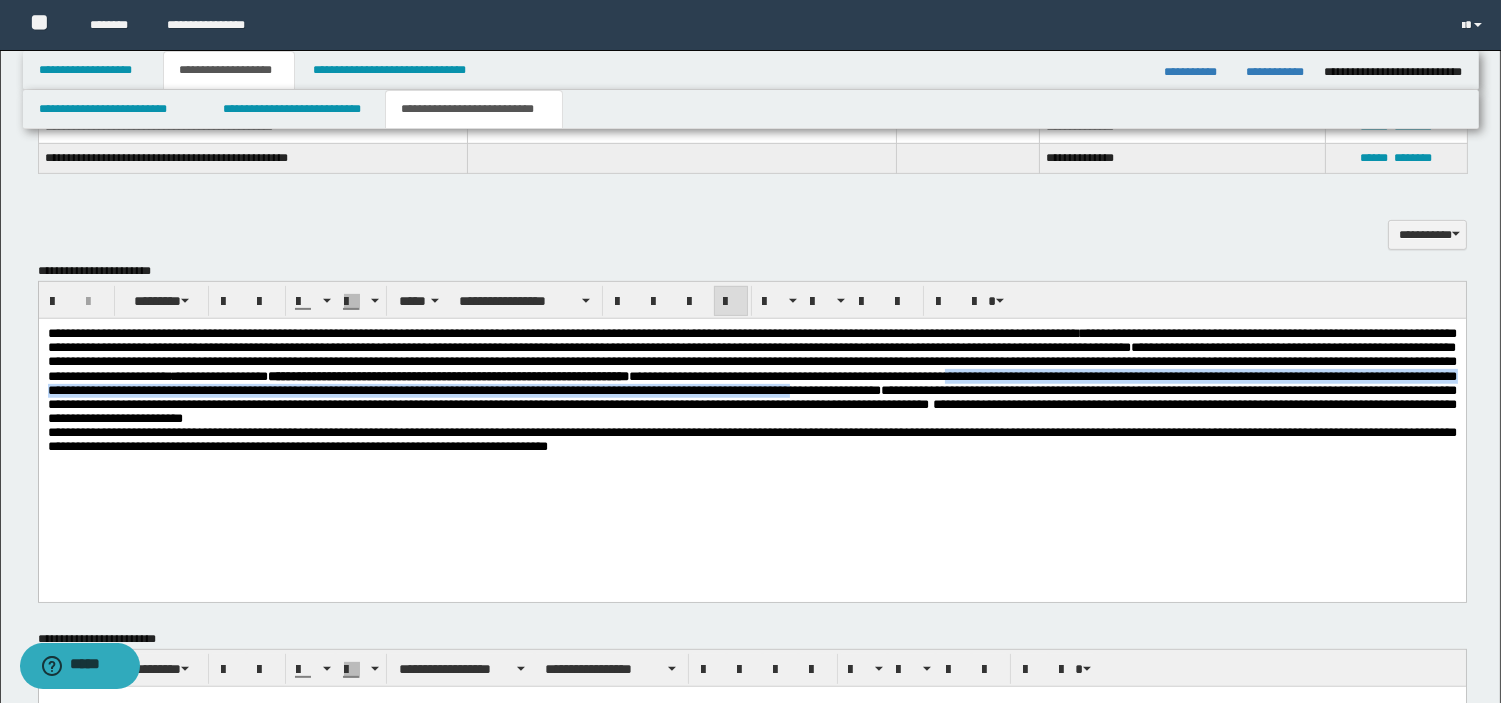 drag, startPoint x: 581, startPoint y: 399, endPoint x: 798, endPoint y: 412, distance: 217.38905 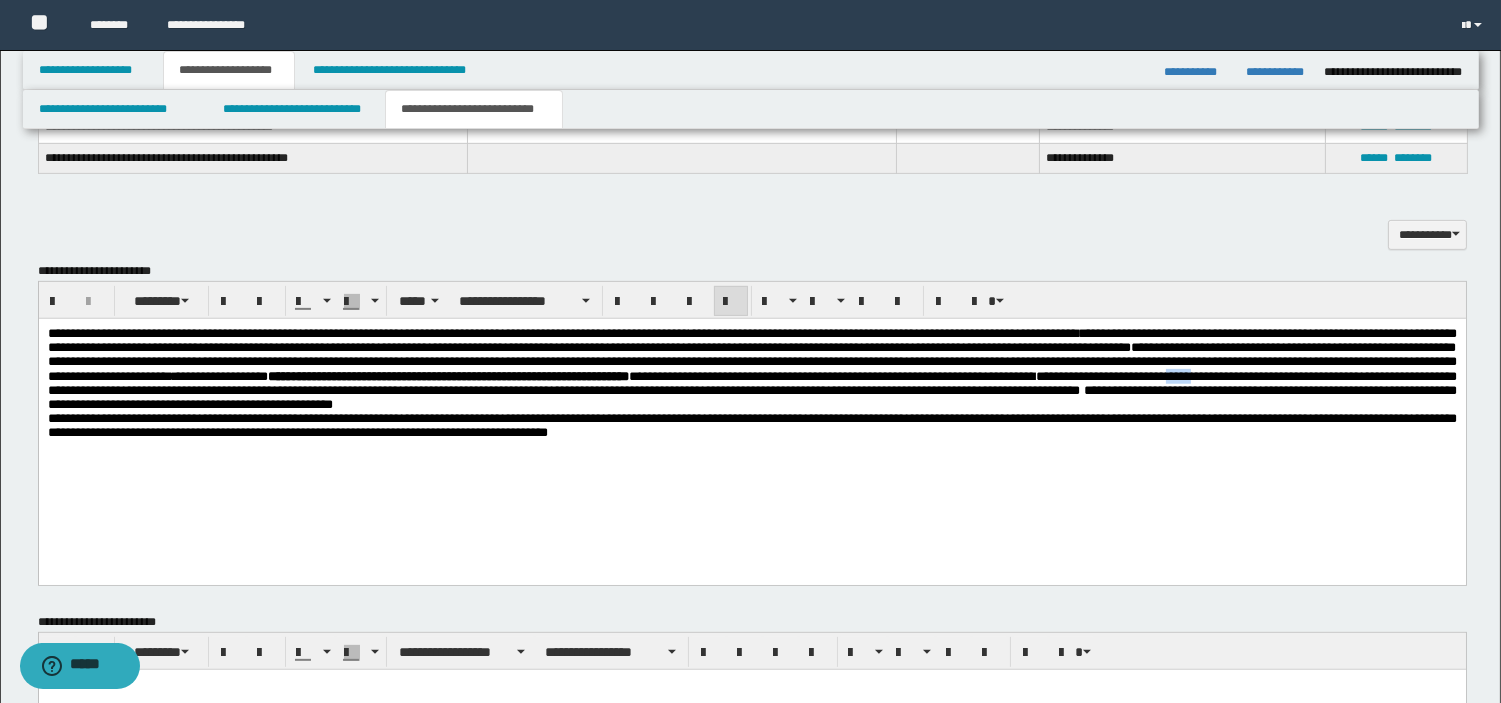 drag, startPoint x: 814, startPoint y: 400, endPoint x: 854, endPoint y: 408, distance: 40.792156 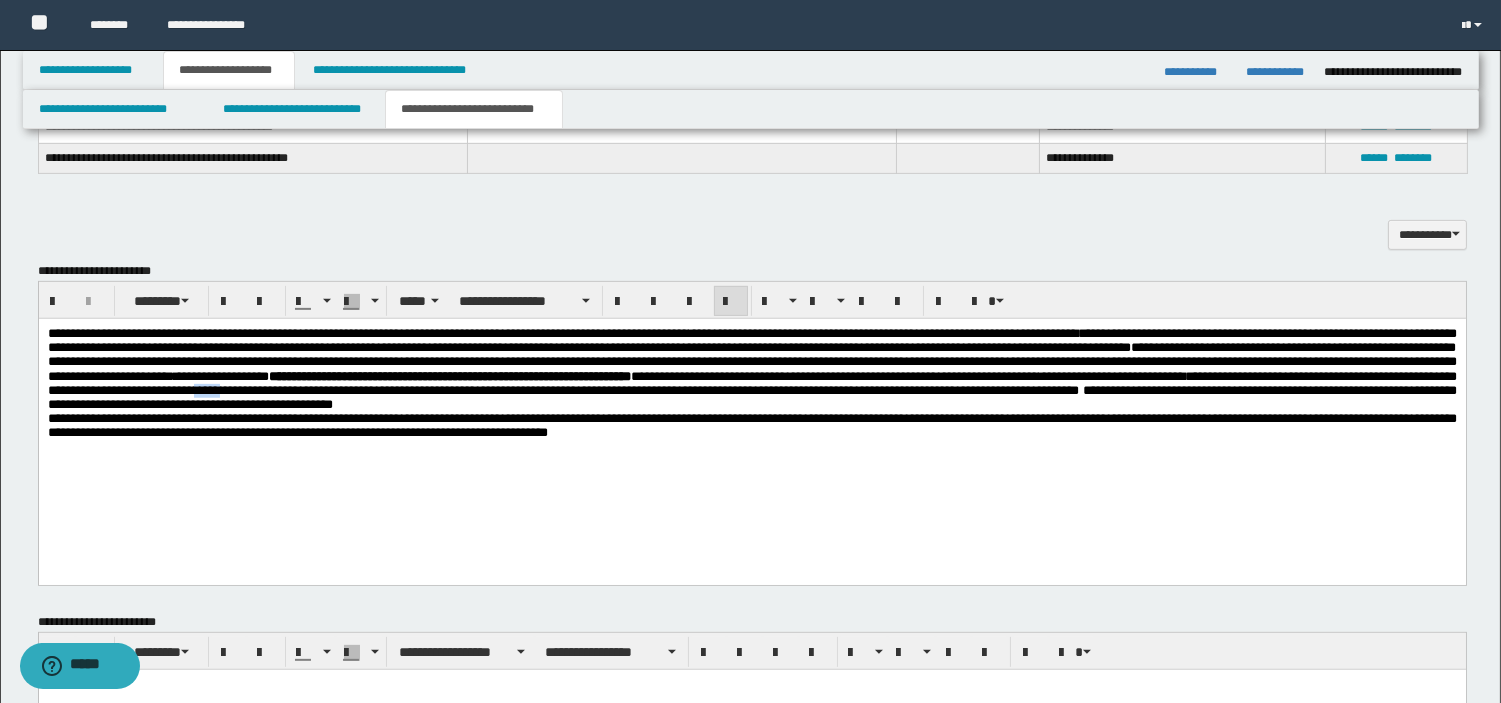 drag, startPoint x: 1353, startPoint y: 398, endPoint x: 1390, endPoint y: 402, distance: 37.215588 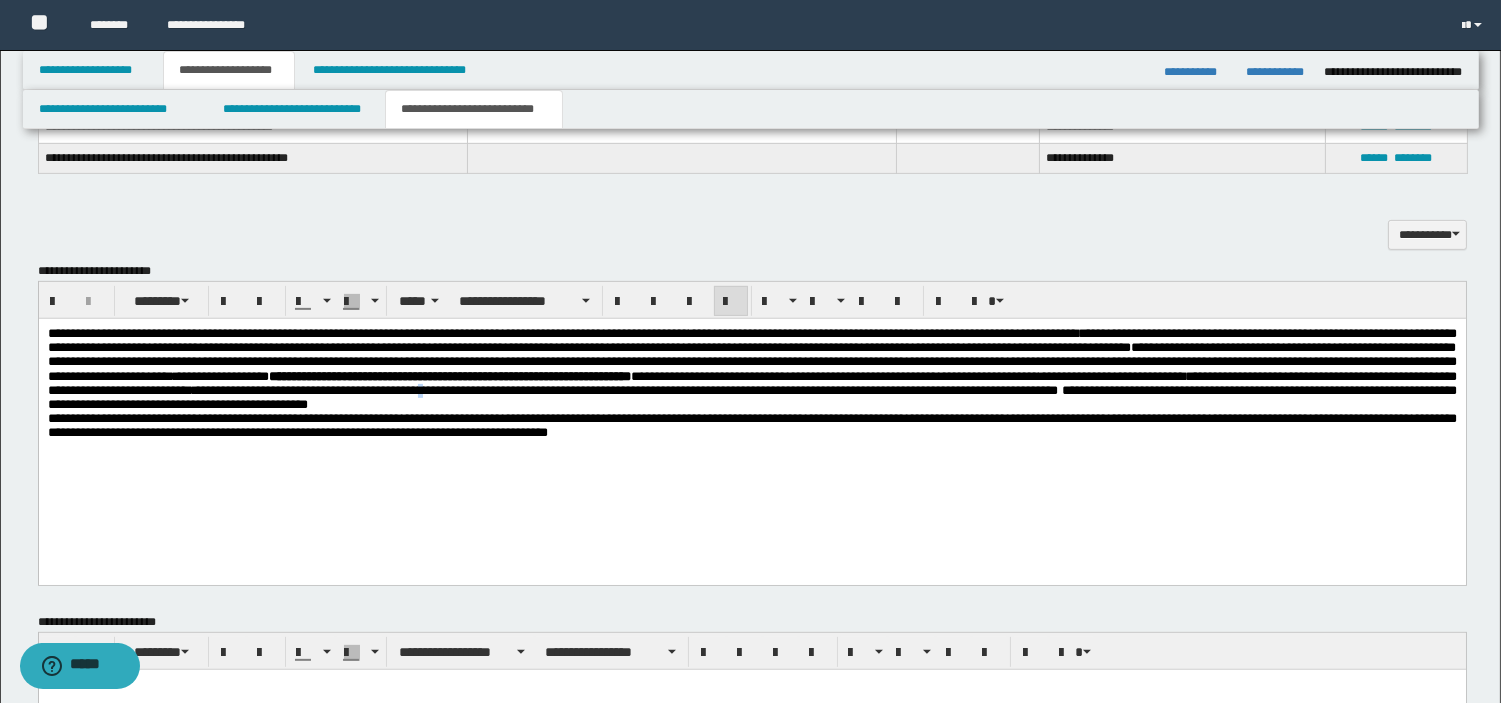 click on "**********" at bounding box center [751, 382] 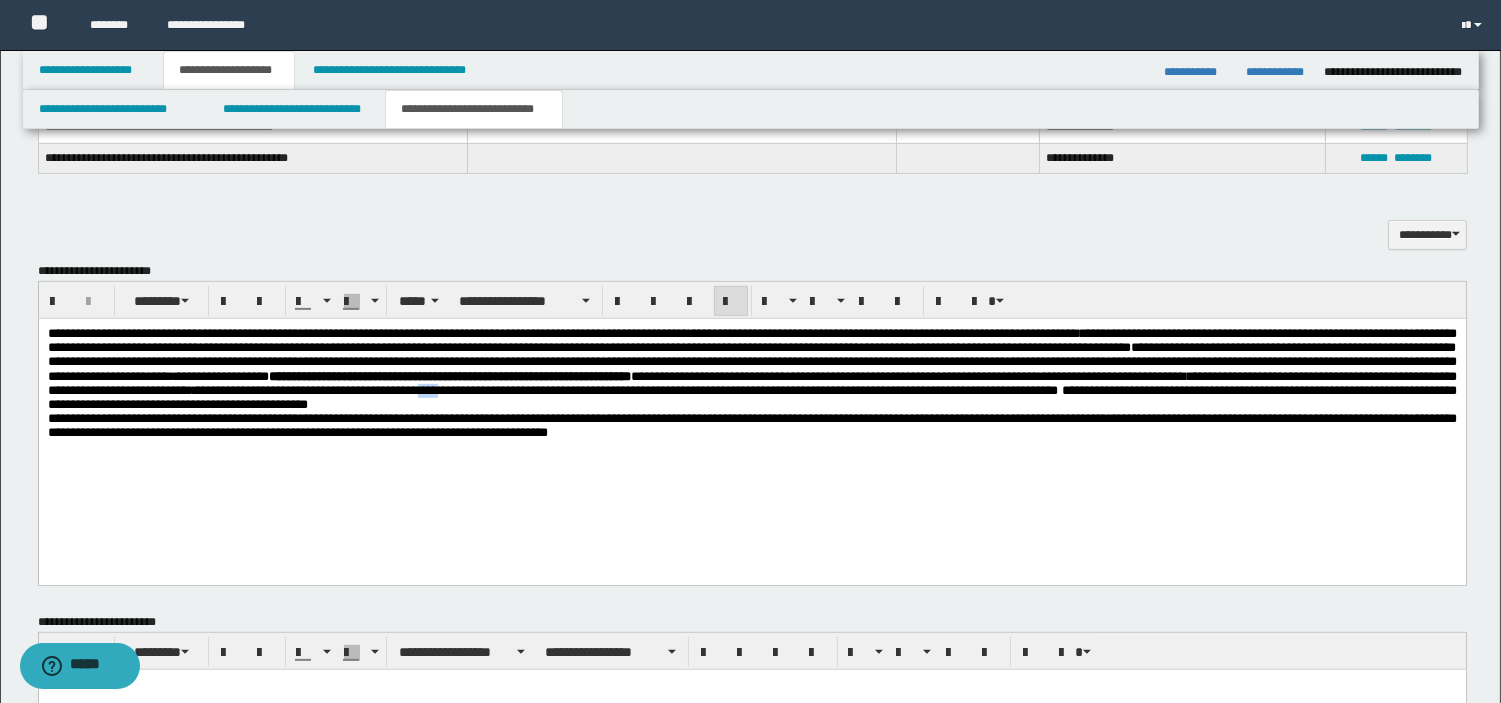 drag, startPoint x: 185, startPoint y: 416, endPoint x: 219, endPoint y: 416, distance: 34 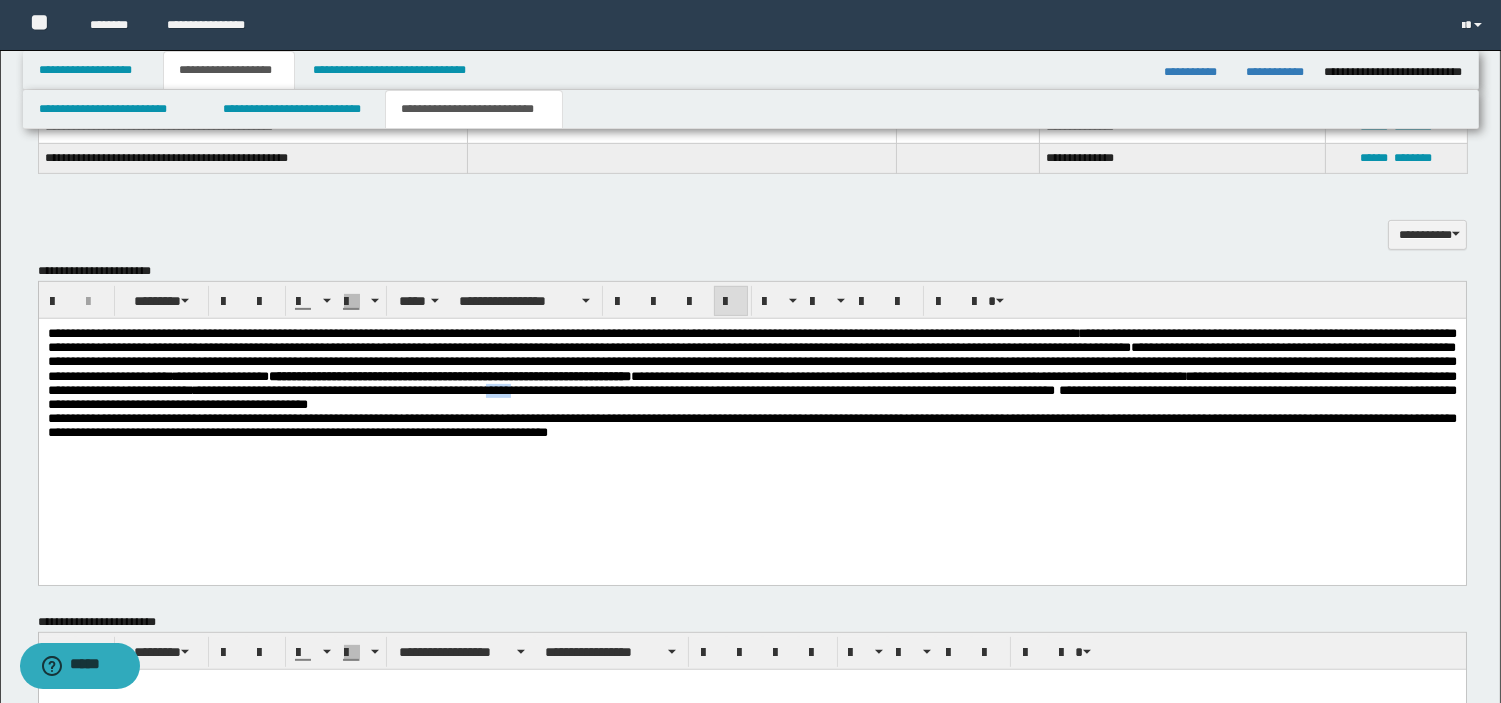 drag, startPoint x: 260, startPoint y: 413, endPoint x: 303, endPoint y: 420, distance: 43.56604 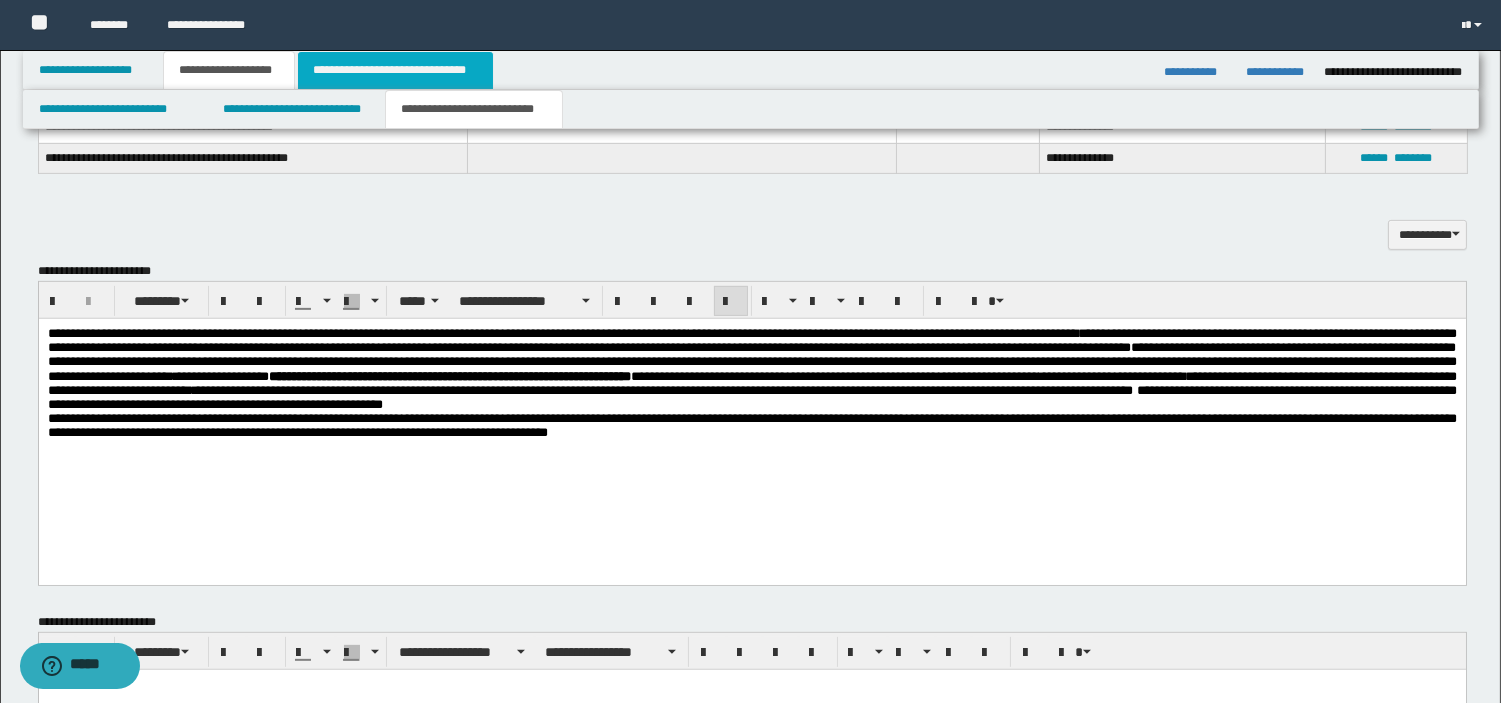click on "**********" at bounding box center [395, 70] 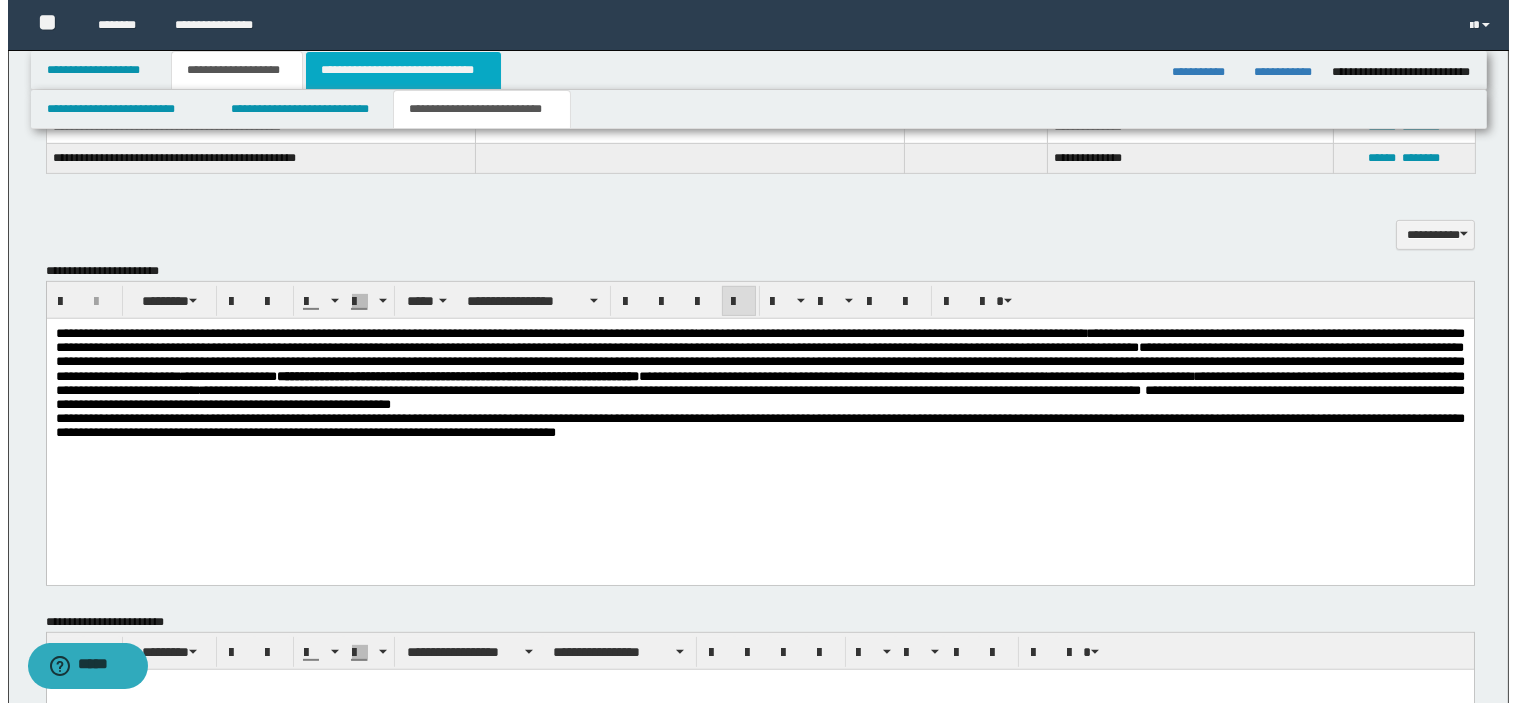 scroll, scrollTop: 0, scrollLeft: 0, axis: both 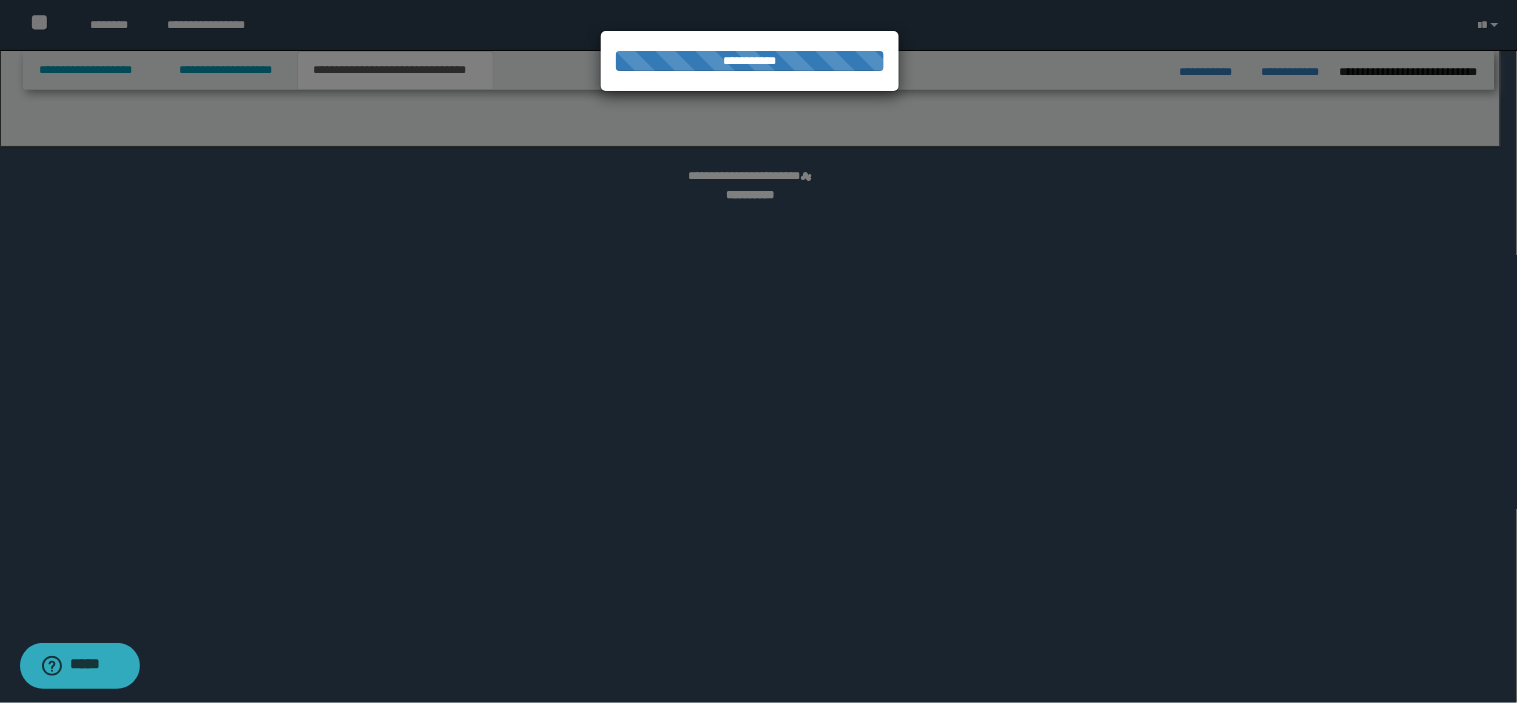 select on "*" 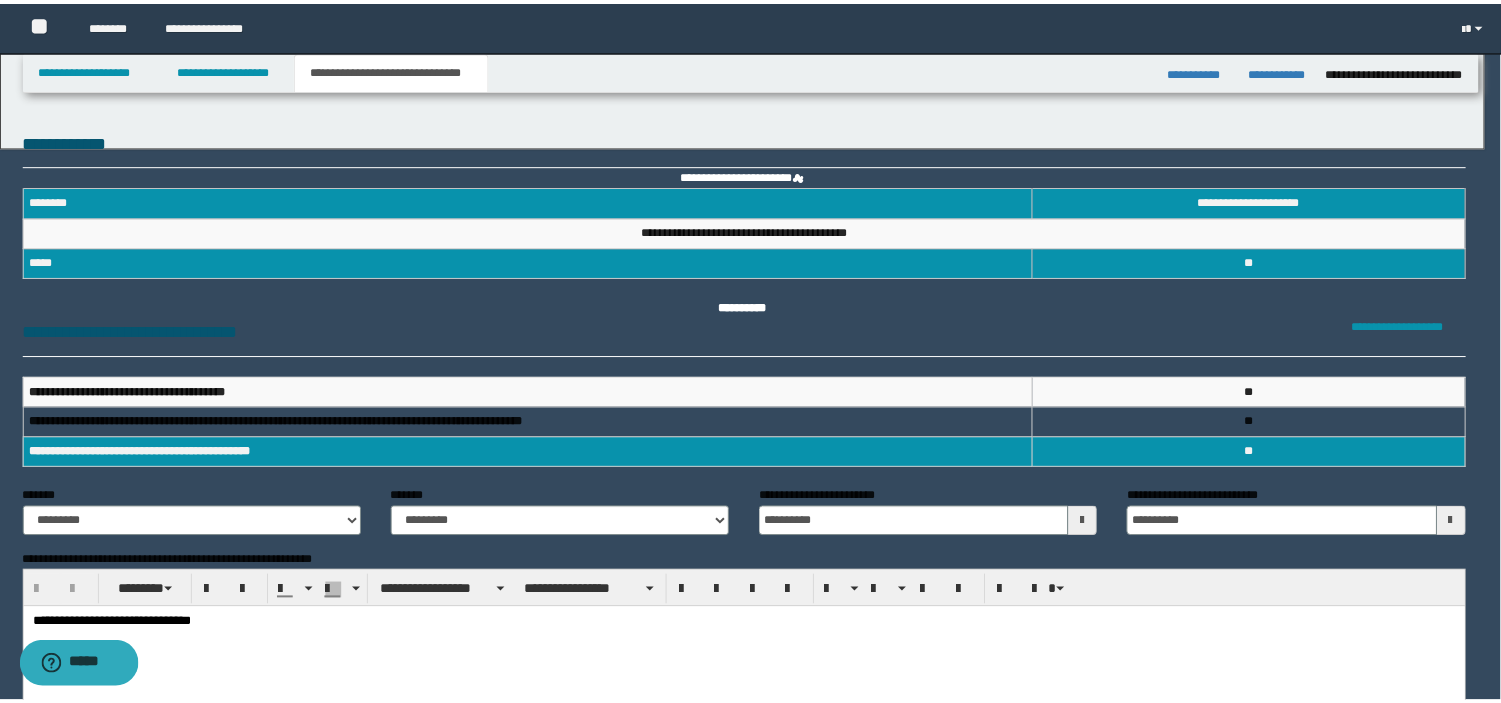 scroll, scrollTop: 0, scrollLeft: 0, axis: both 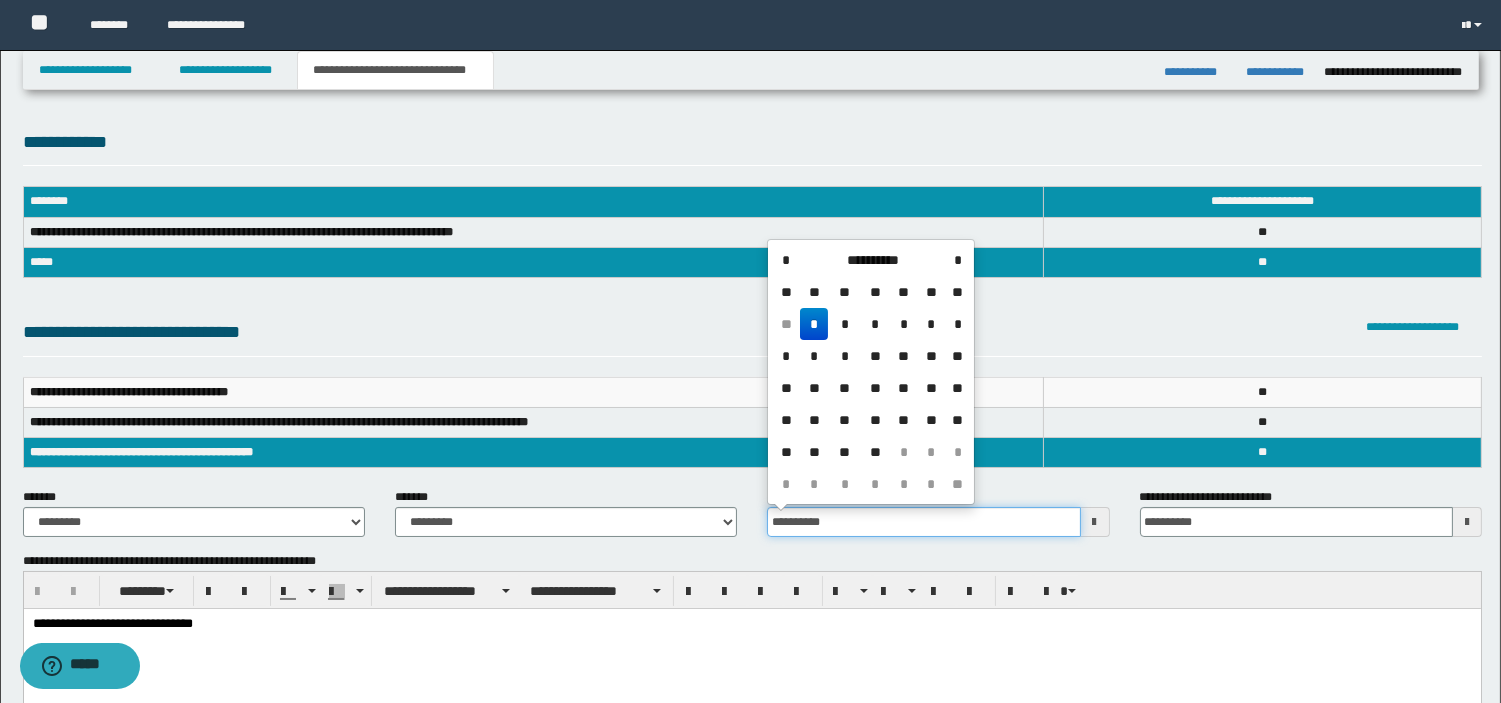 drag, startPoint x: 732, startPoint y: 544, endPoint x: 690, endPoint y: 540, distance: 42.190044 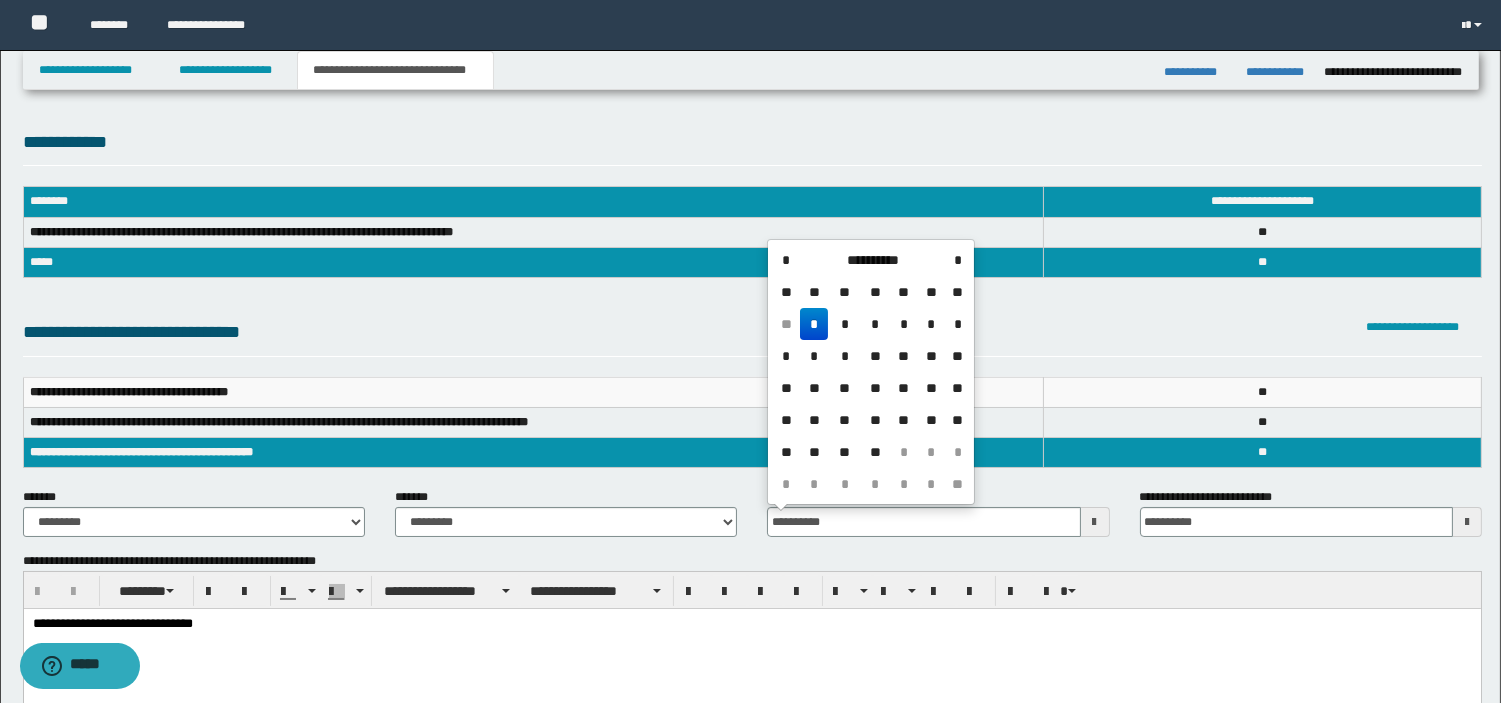 type on "**********" 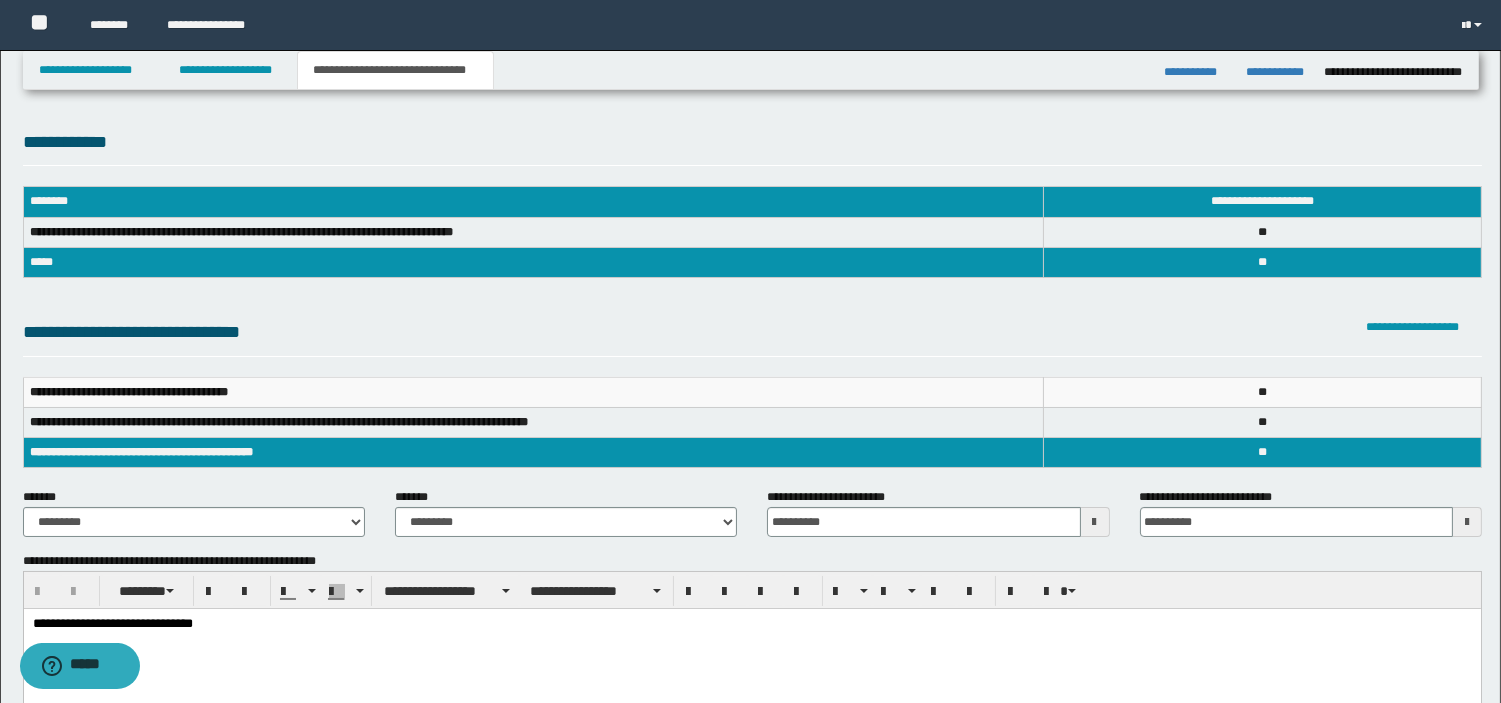 click on "**********" at bounding box center [533, 422] 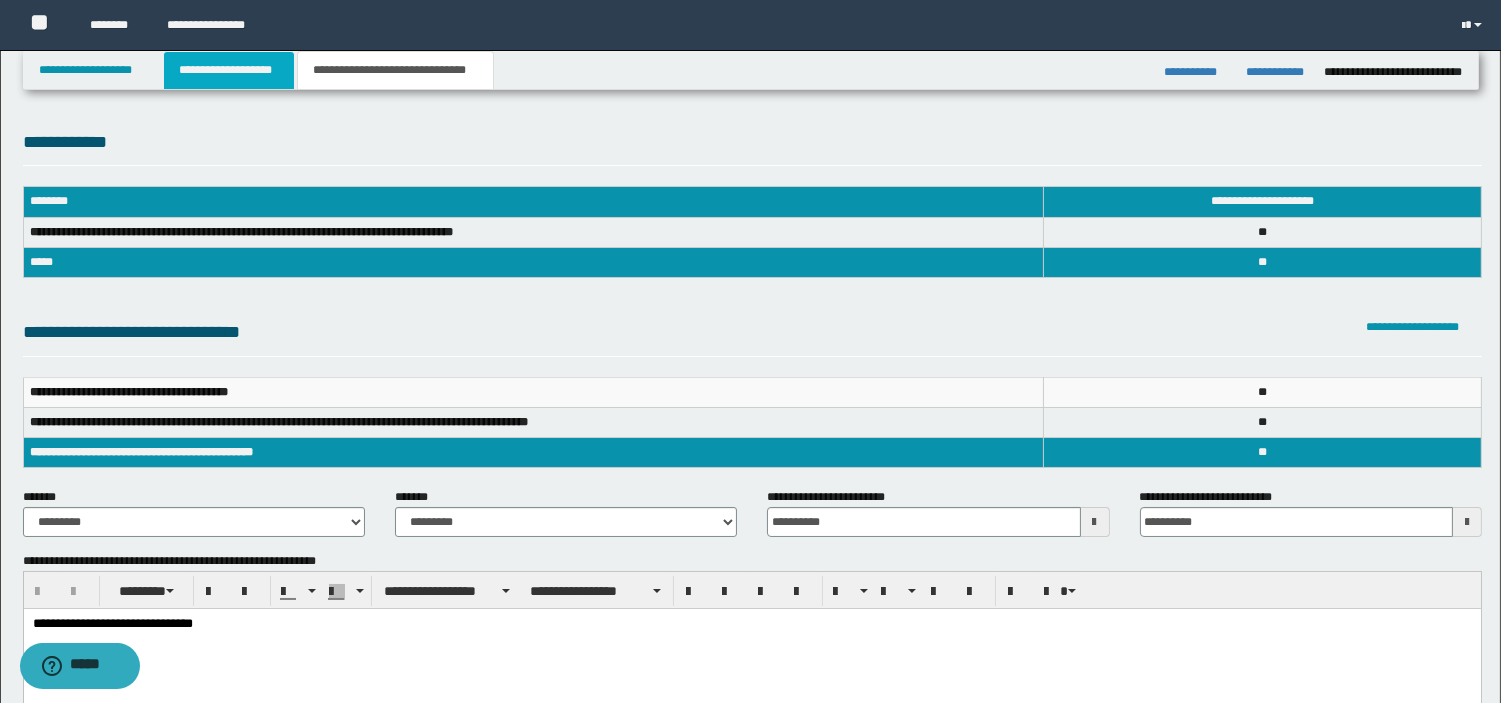 click on "**********" at bounding box center (229, 70) 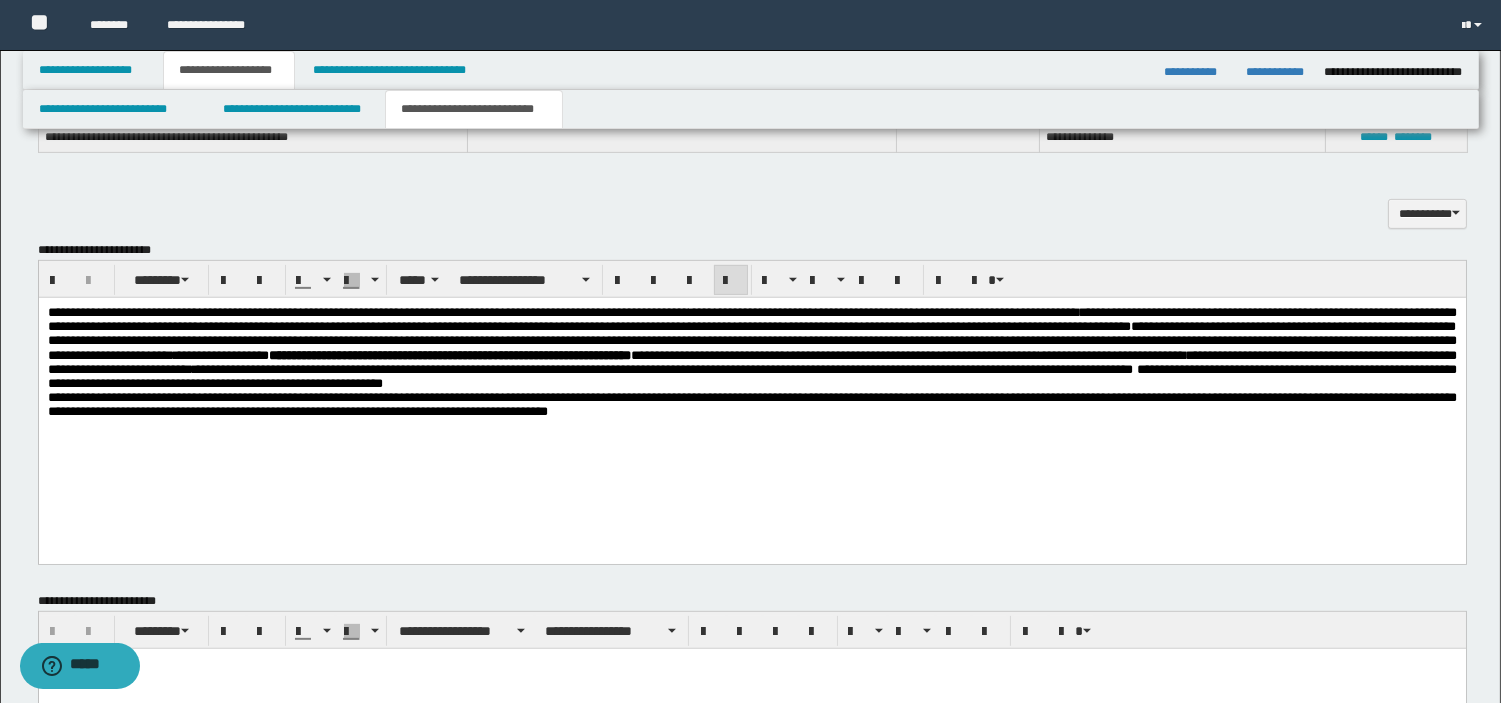 scroll, scrollTop: 1510, scrollLeft: 0, axis: vertical 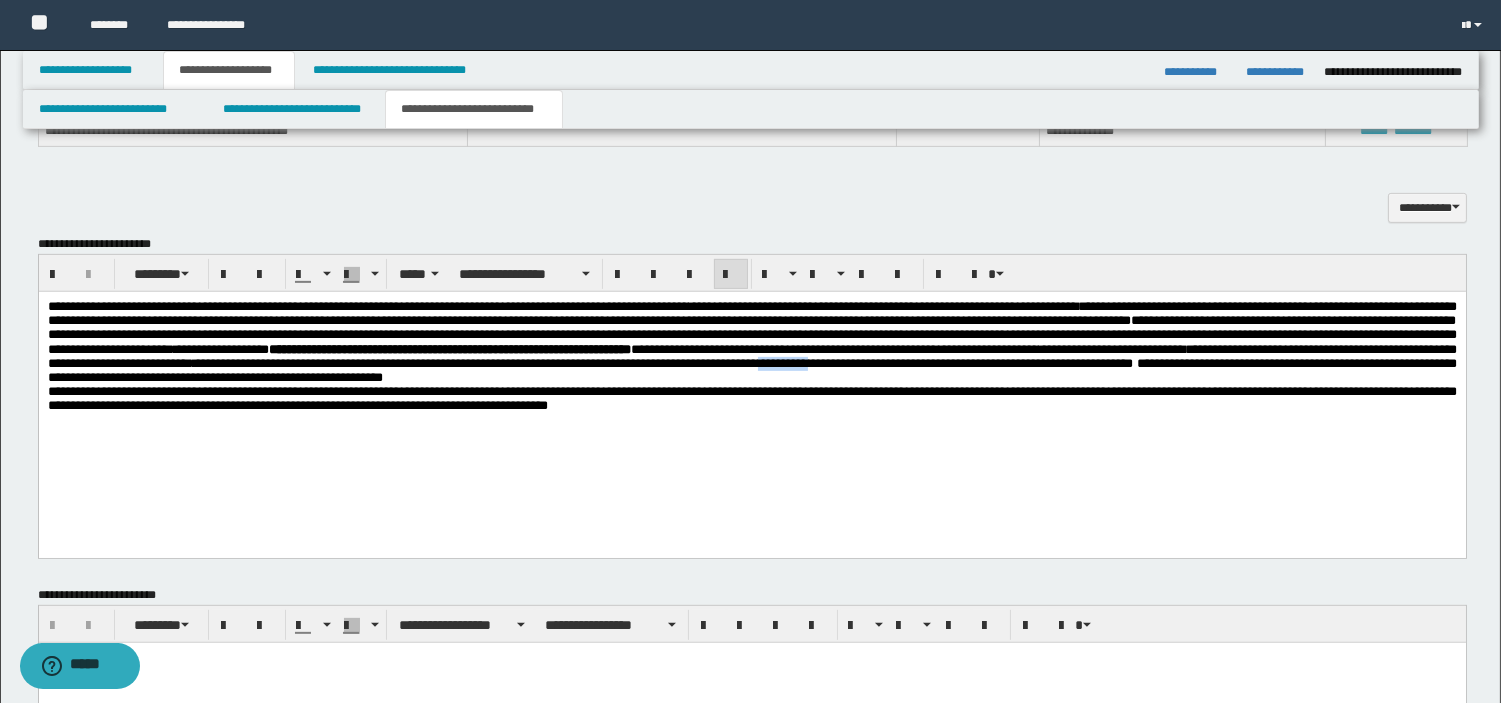 drag, startPoint x: 603, startPoint y: 388, endPoint x: 680, endPoint y: 392, distance: 77.10383 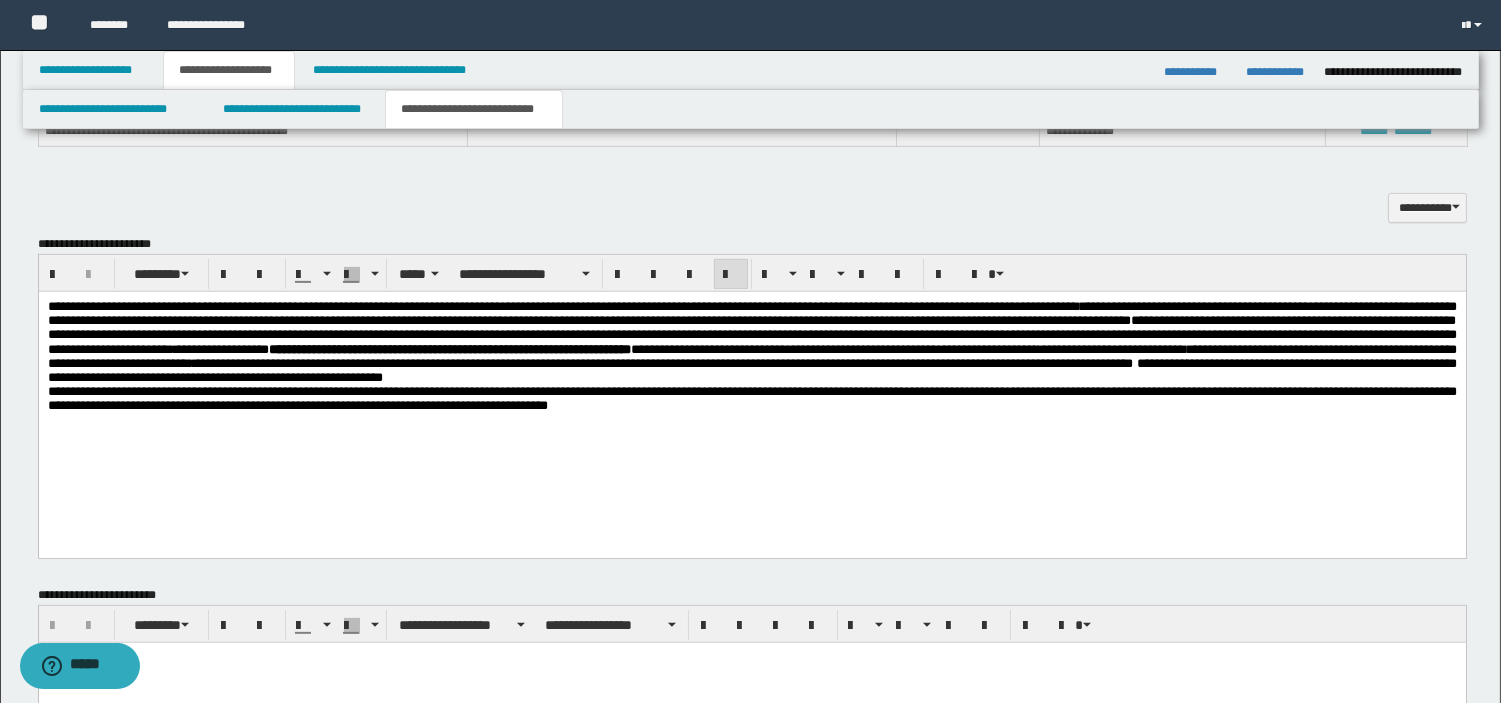 click on "**********" at bounding box center (751, 355) 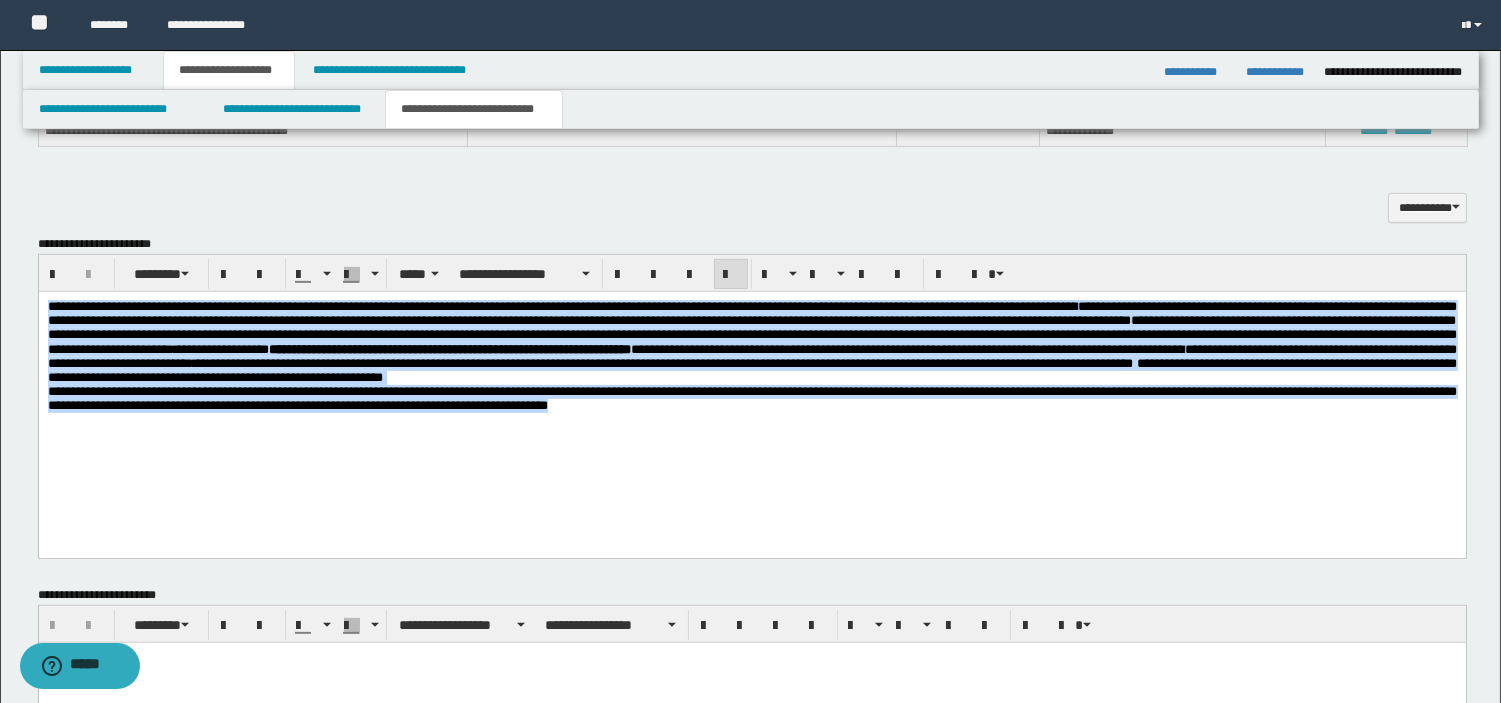drag, startPoint x: 979, startPoint y: 453, endPoint x: -1, endPoint y: 148, distance: 1026.365 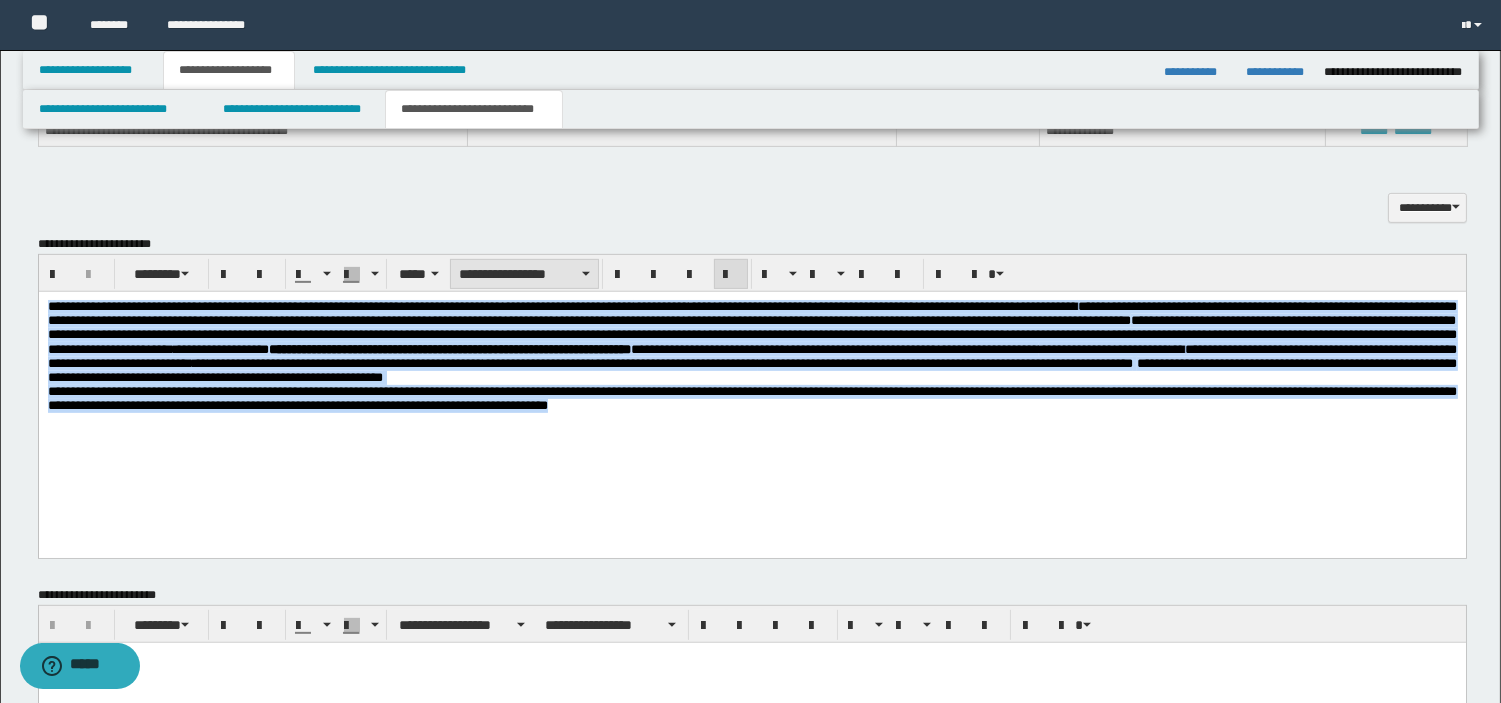 click on "**********" at bounding box center (524, 274) 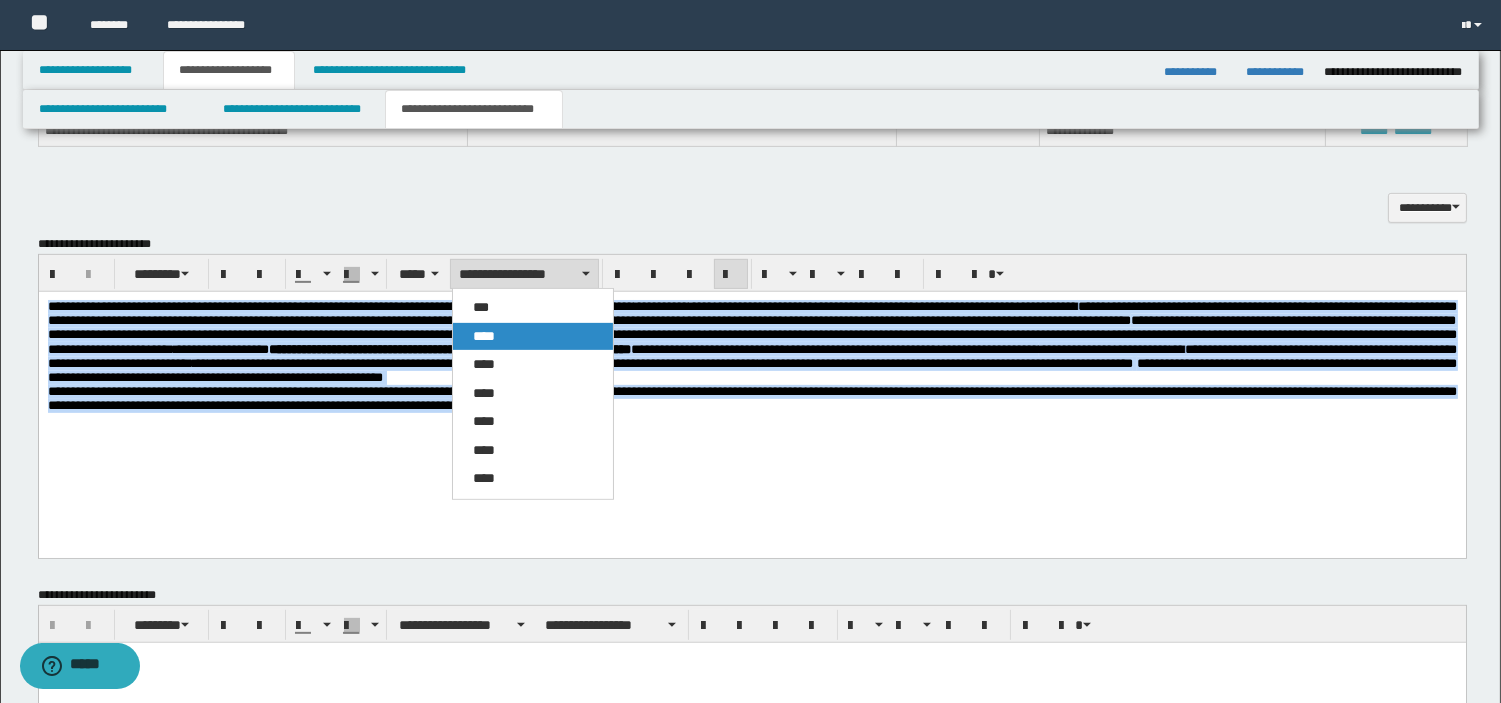 click on "****" at bounding box center [533, 337] 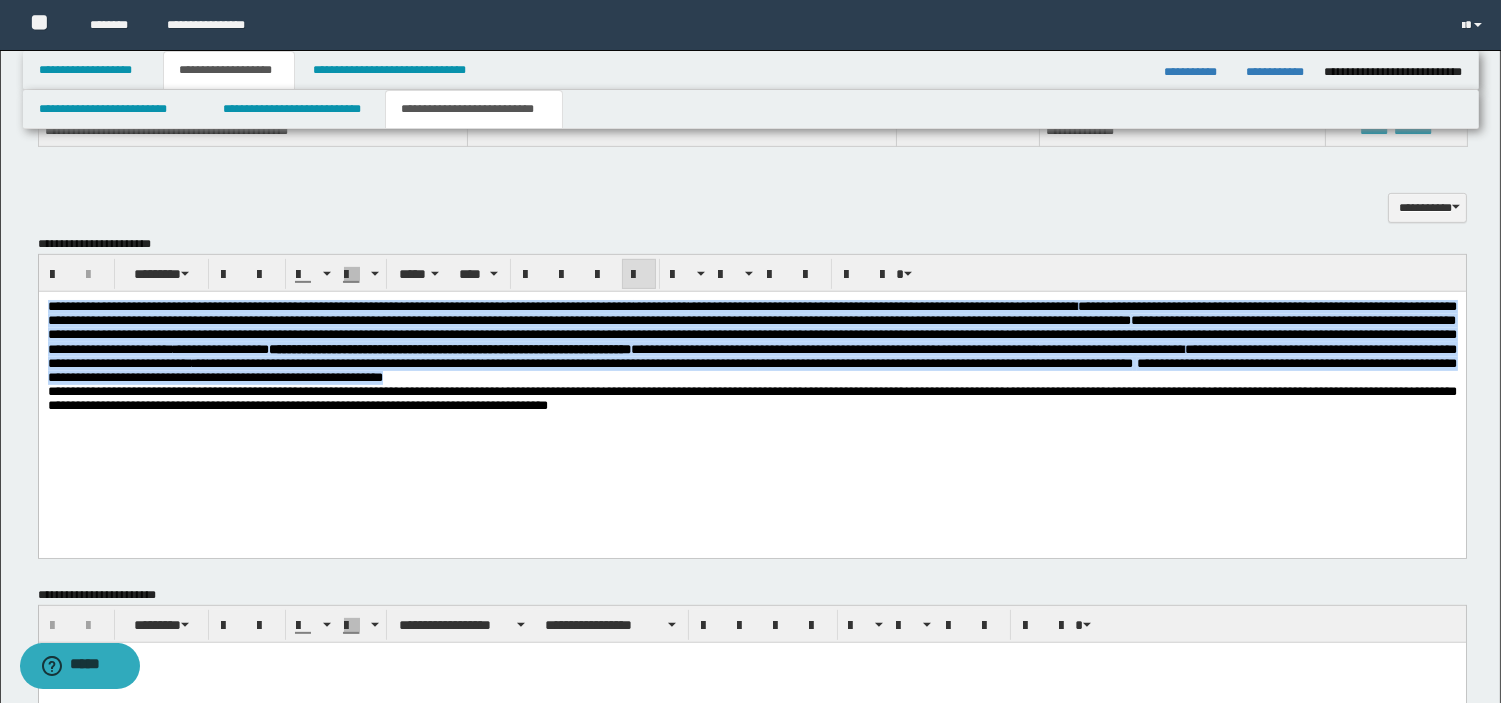 click on "**********" at bounding box center (751, 334) 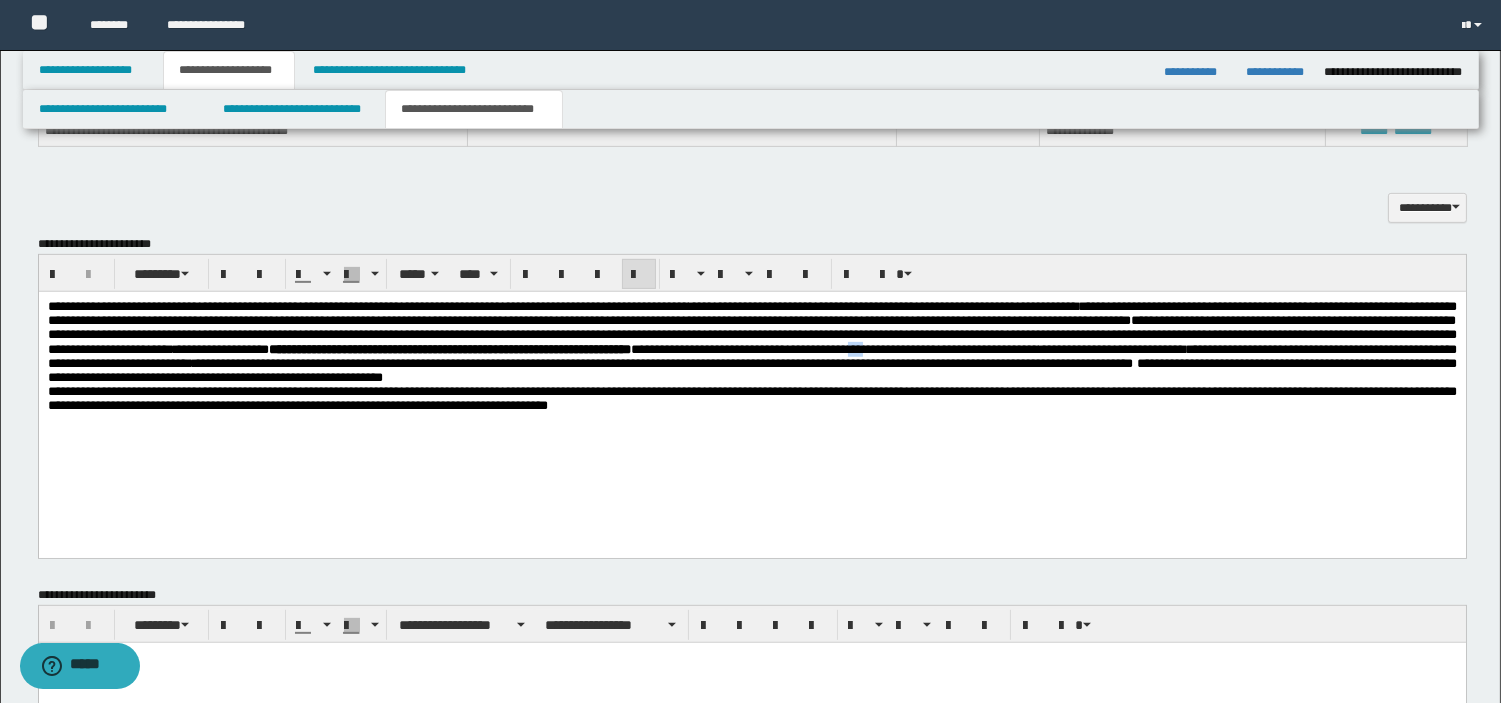 drag, startPoint x: 450, startPoint y: 373, endPoint x: 471, endPoint y: 379, distance: 21.84033 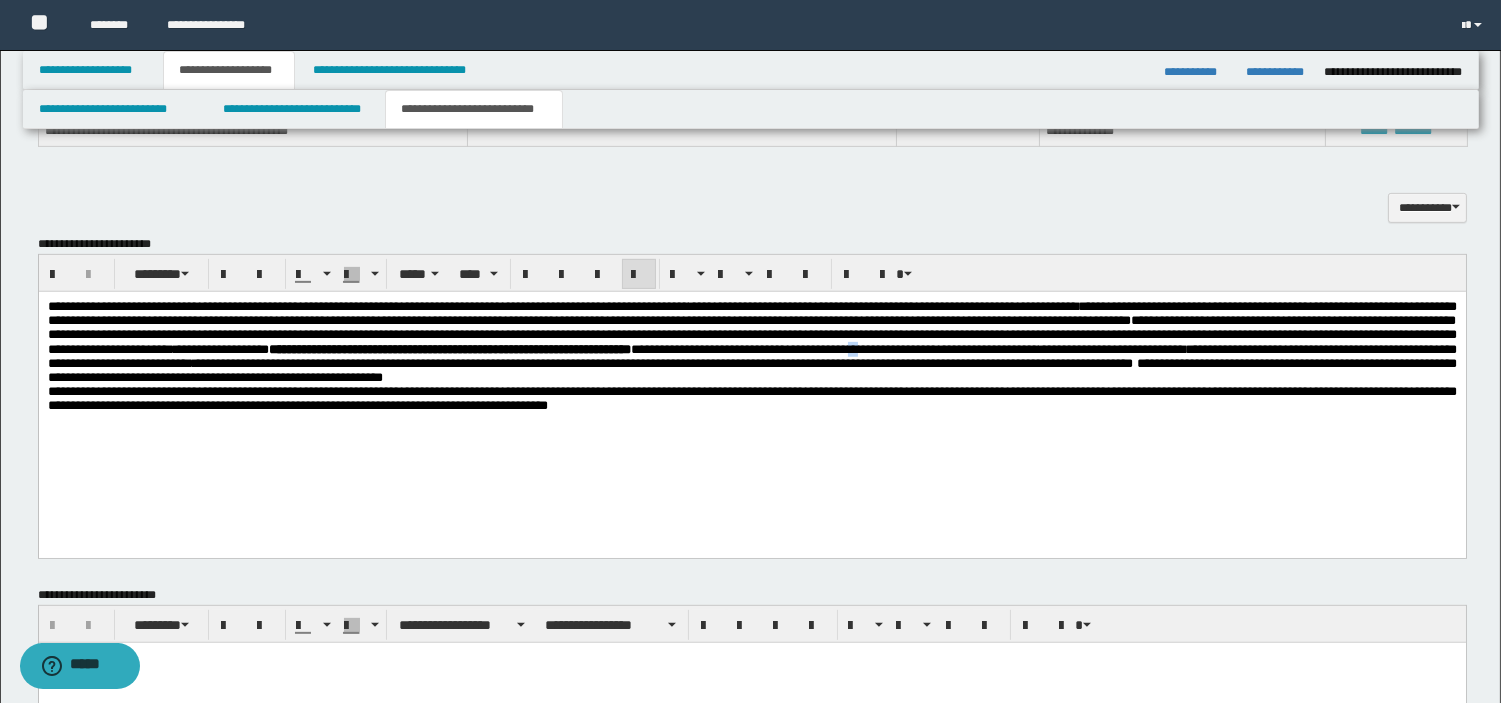 drag, startPoint x: 446, startPoint y: 373, endPoint x: 468, endPoint y: 374, distance: 22.022715 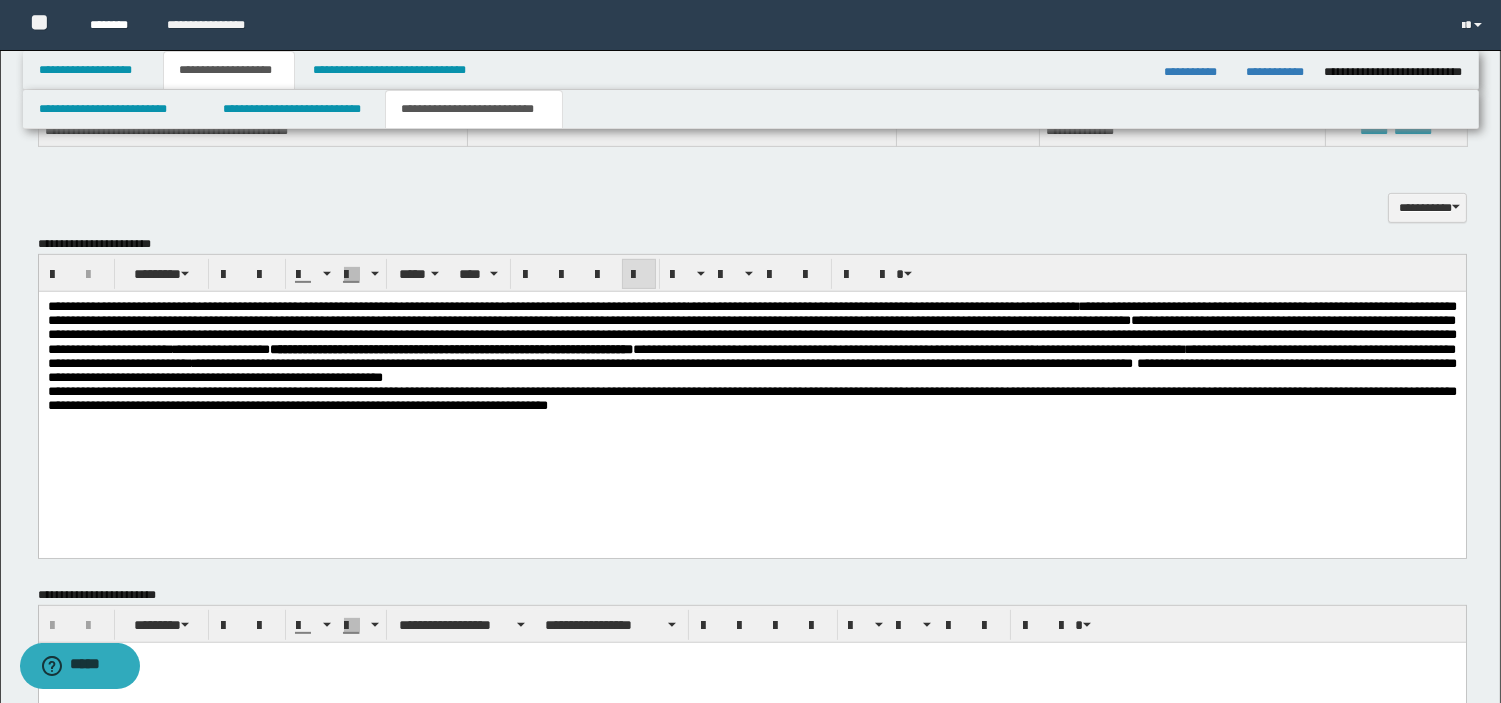 click on "********" at bounding box center (113, 25) 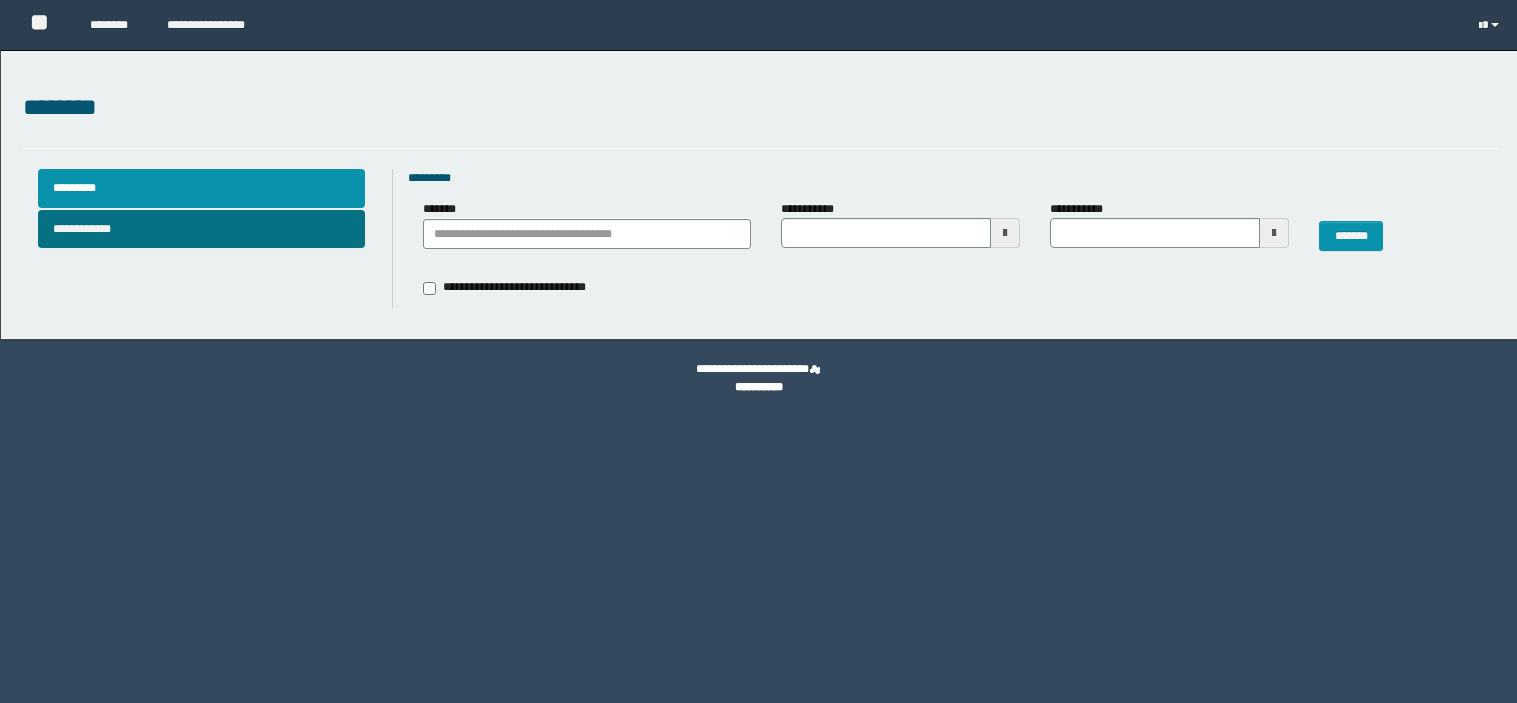 scroll, scrollTop: 0, scrollLeft: 0, axis: both 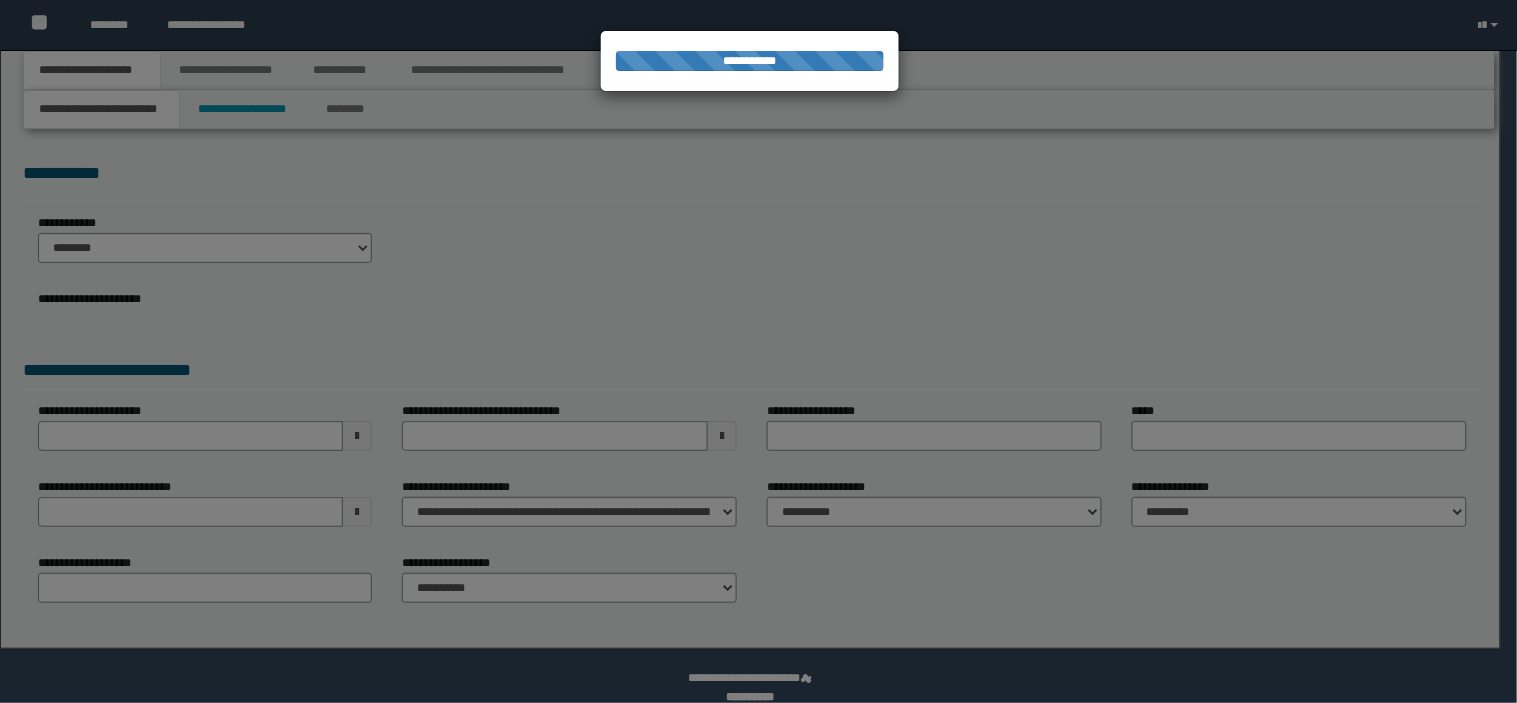 select on "**" 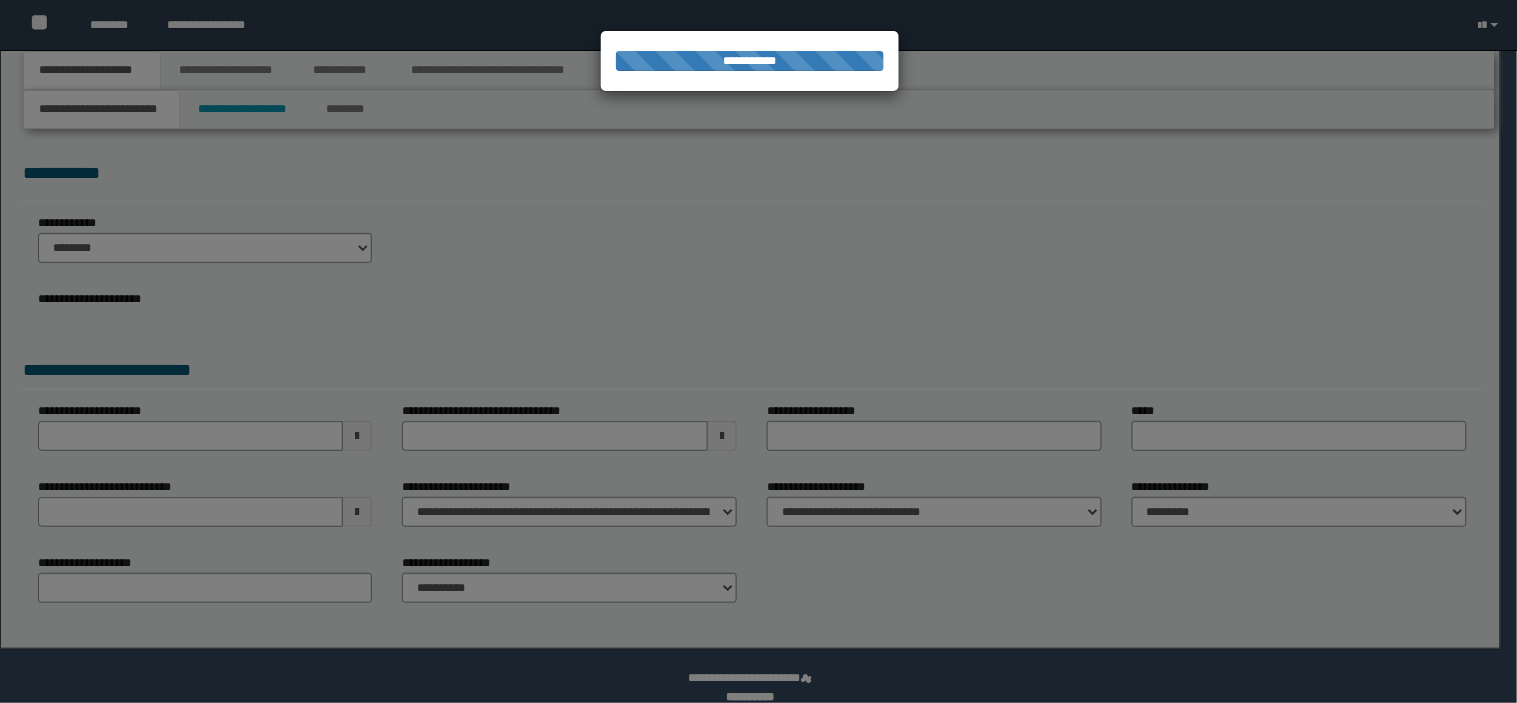 type on "**********" 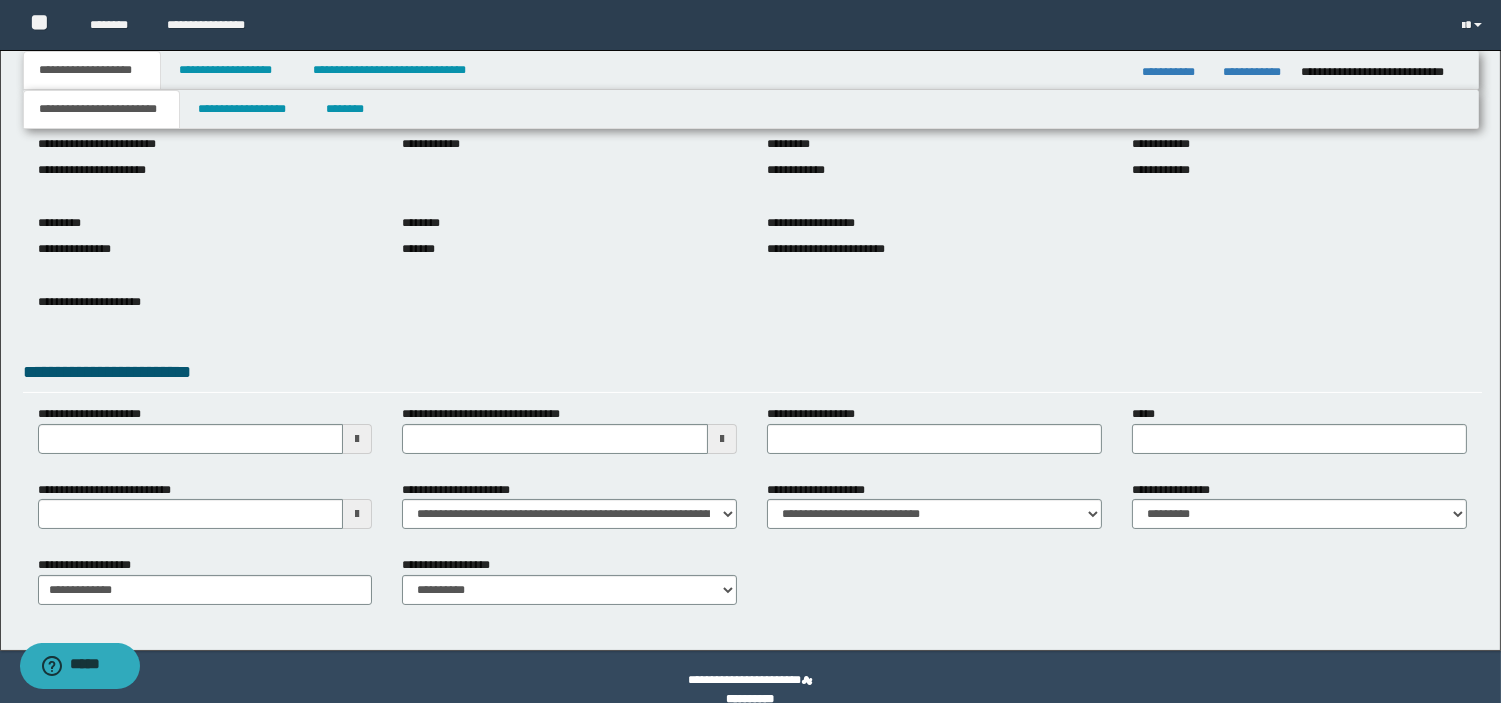 scroll, scrollTop: 181, scrollLeft: 0, axis: vertical 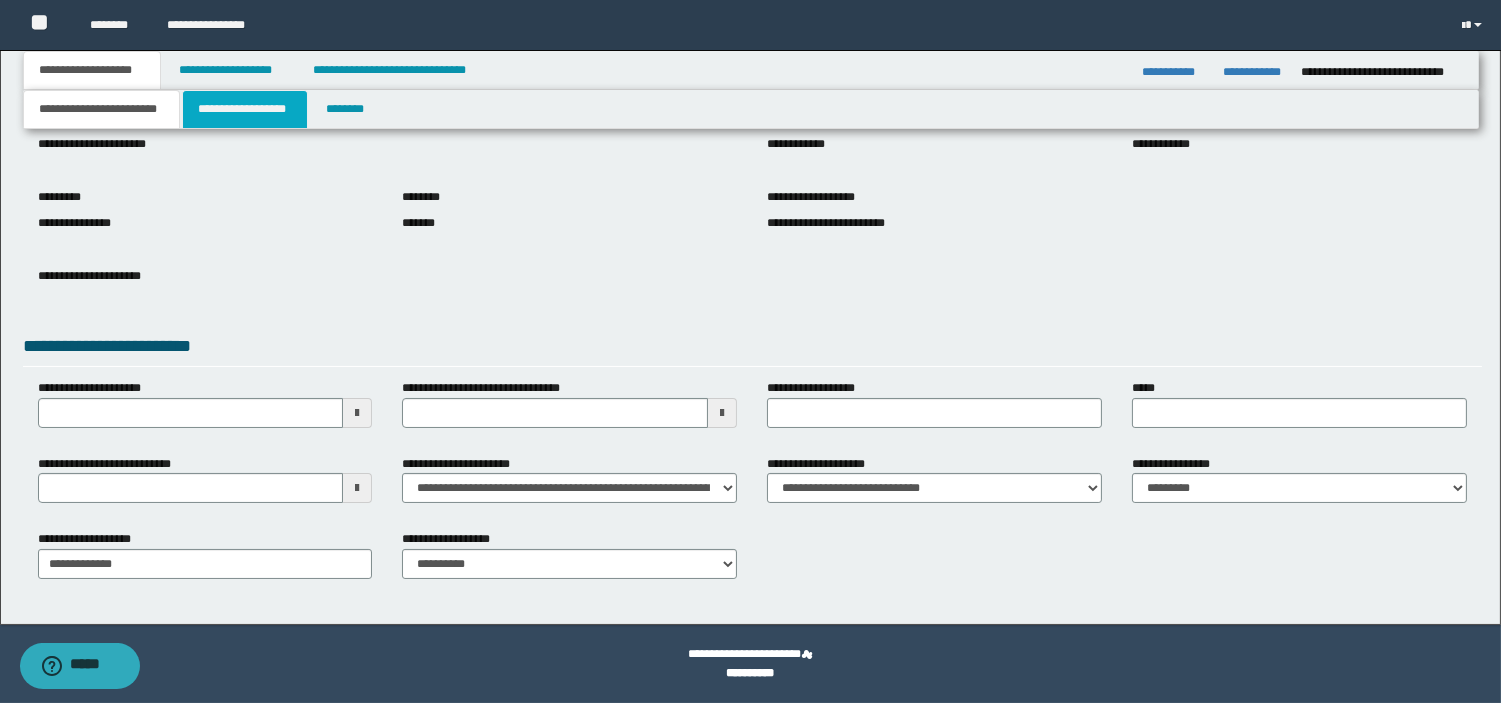 click on "**********" at bounding box center [245, 109] 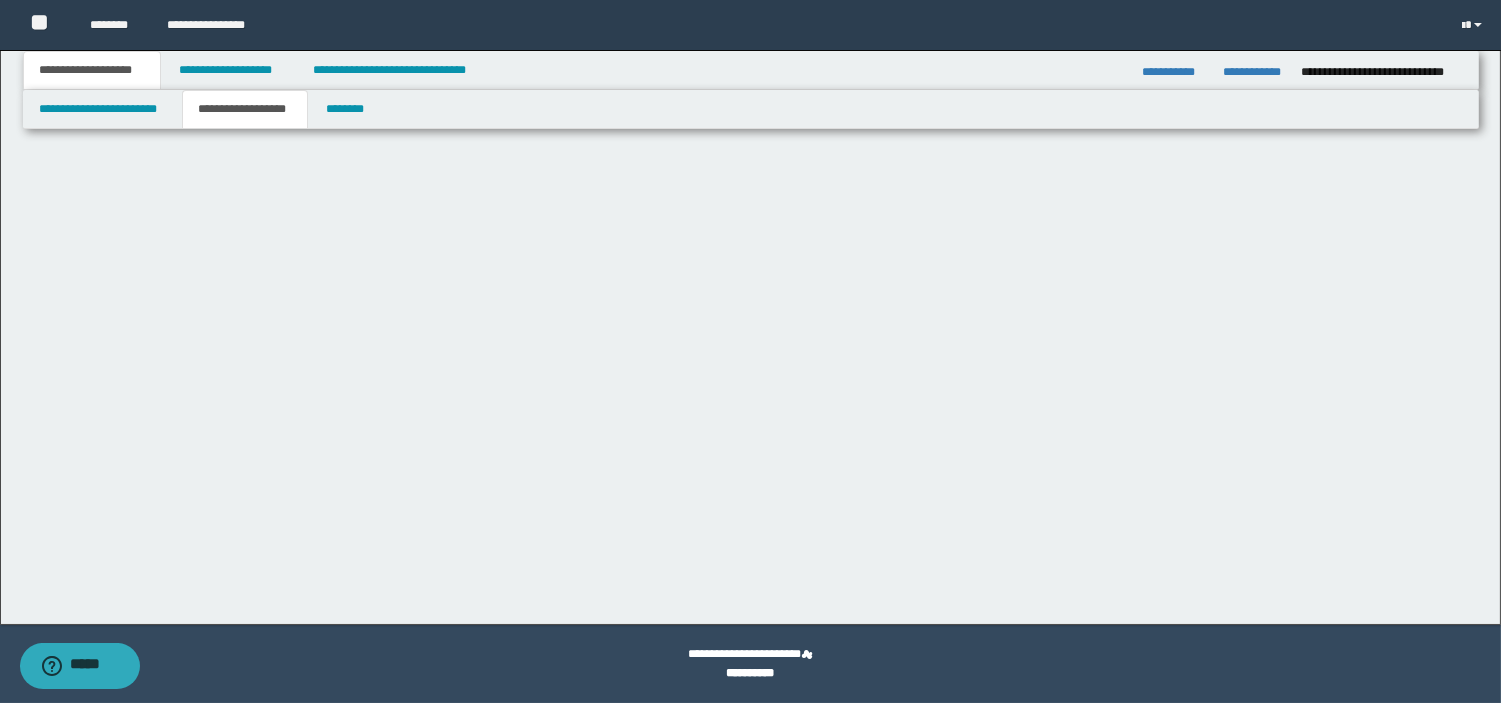 scroll, scrollTop: 0, scrollLeft: 0, axis: both 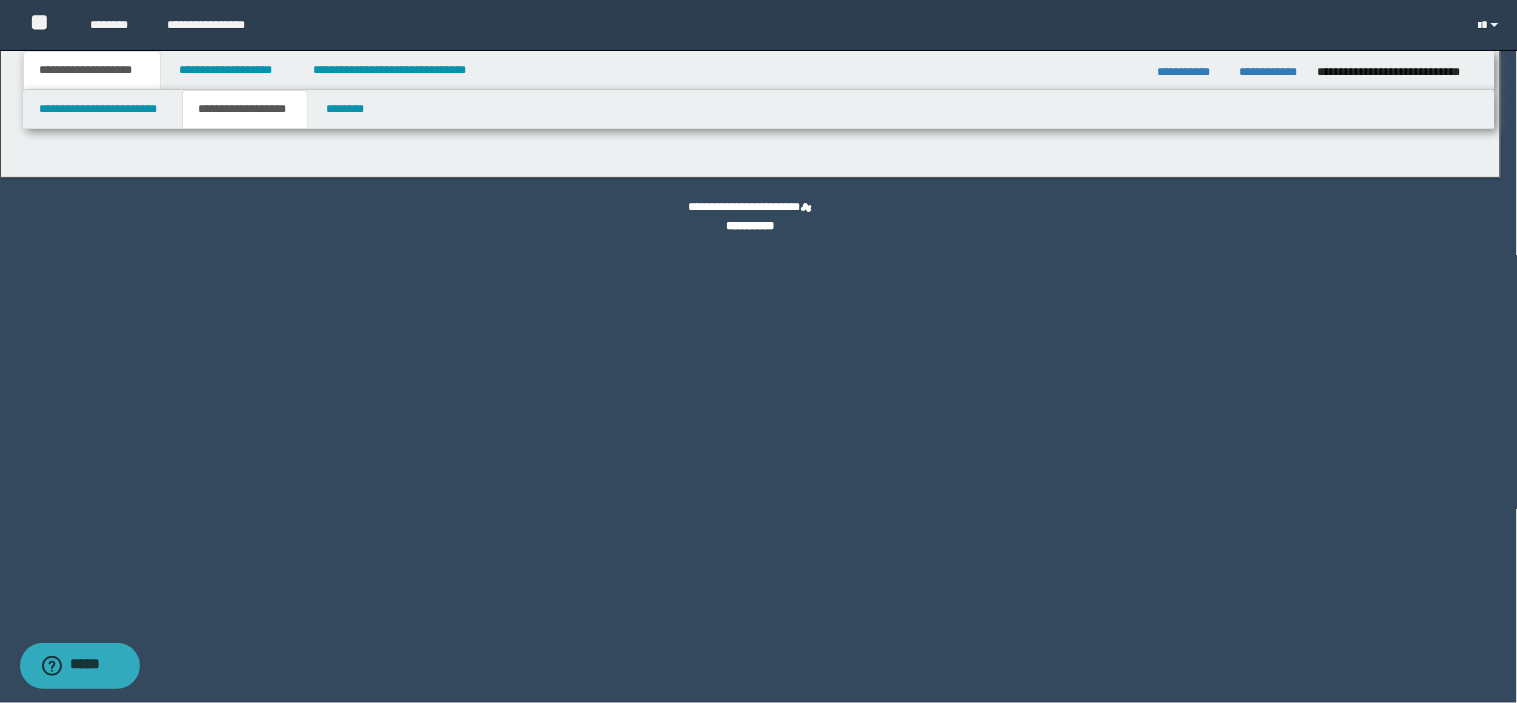 type on "**********" 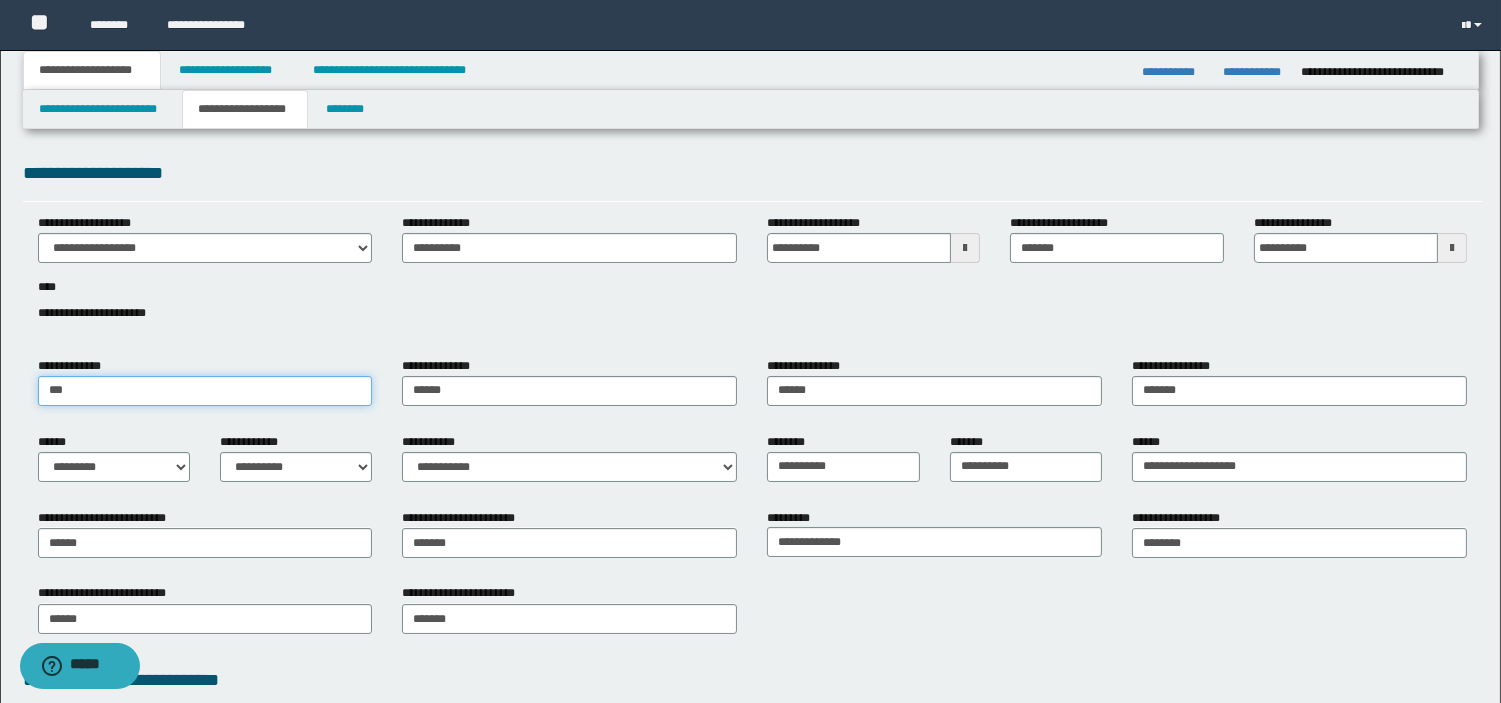 click on "***" at bounding box center (205, 391) 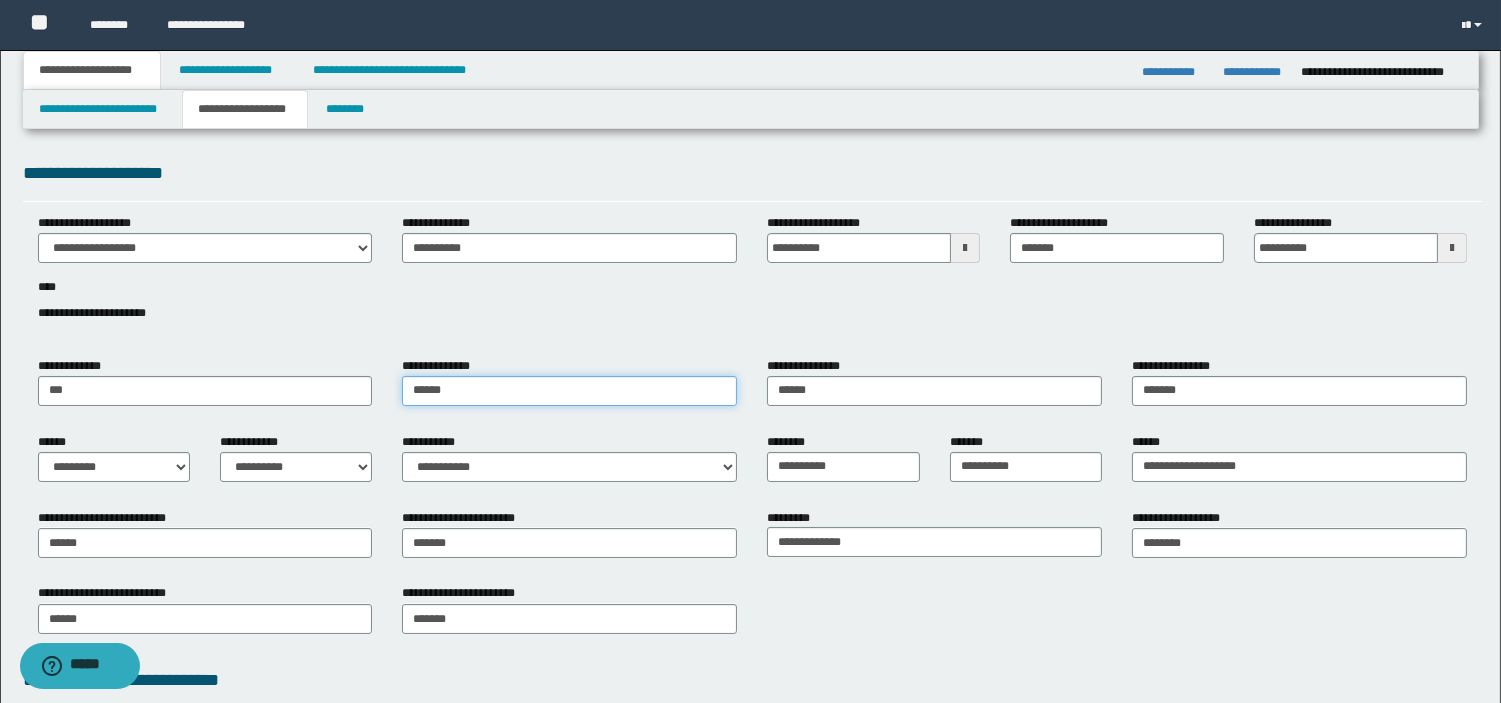 type on "******" 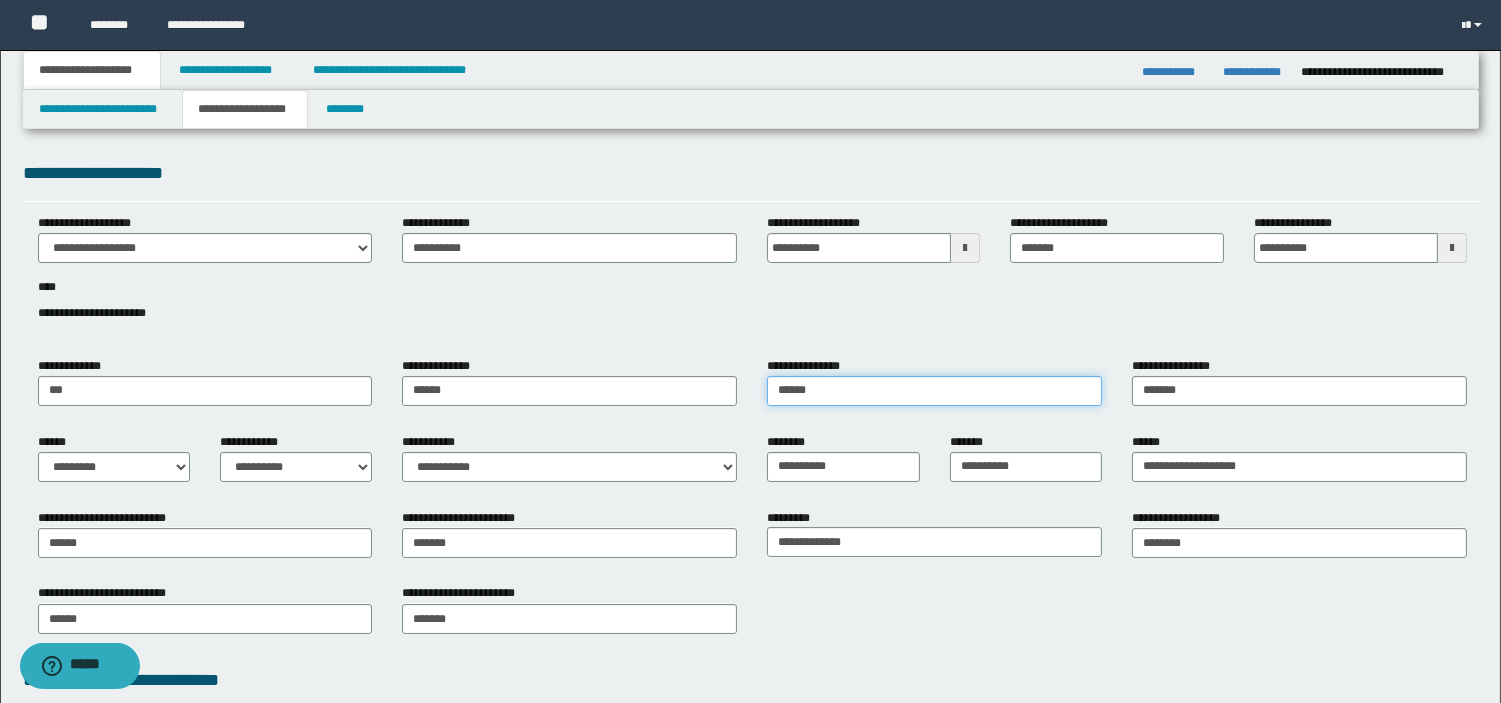 type on "******" 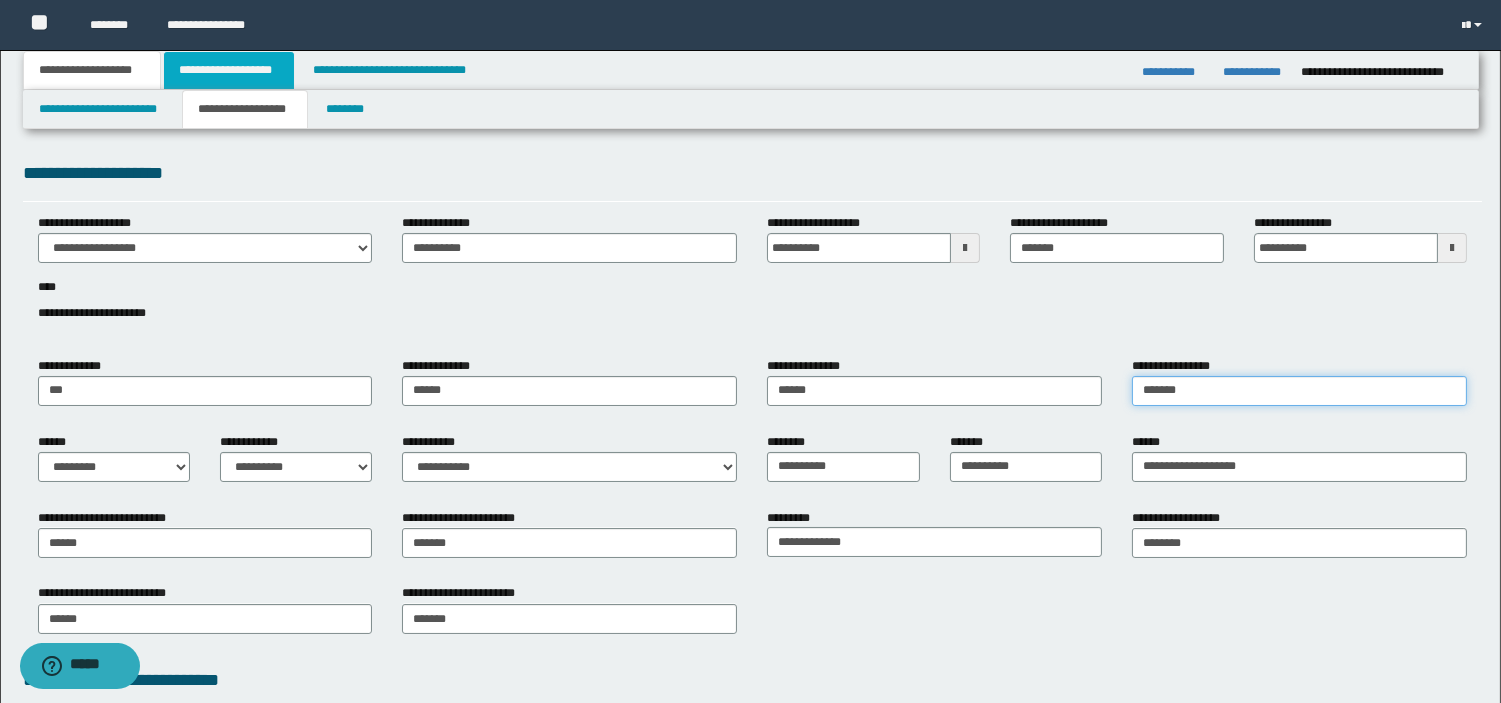 type on "*******" 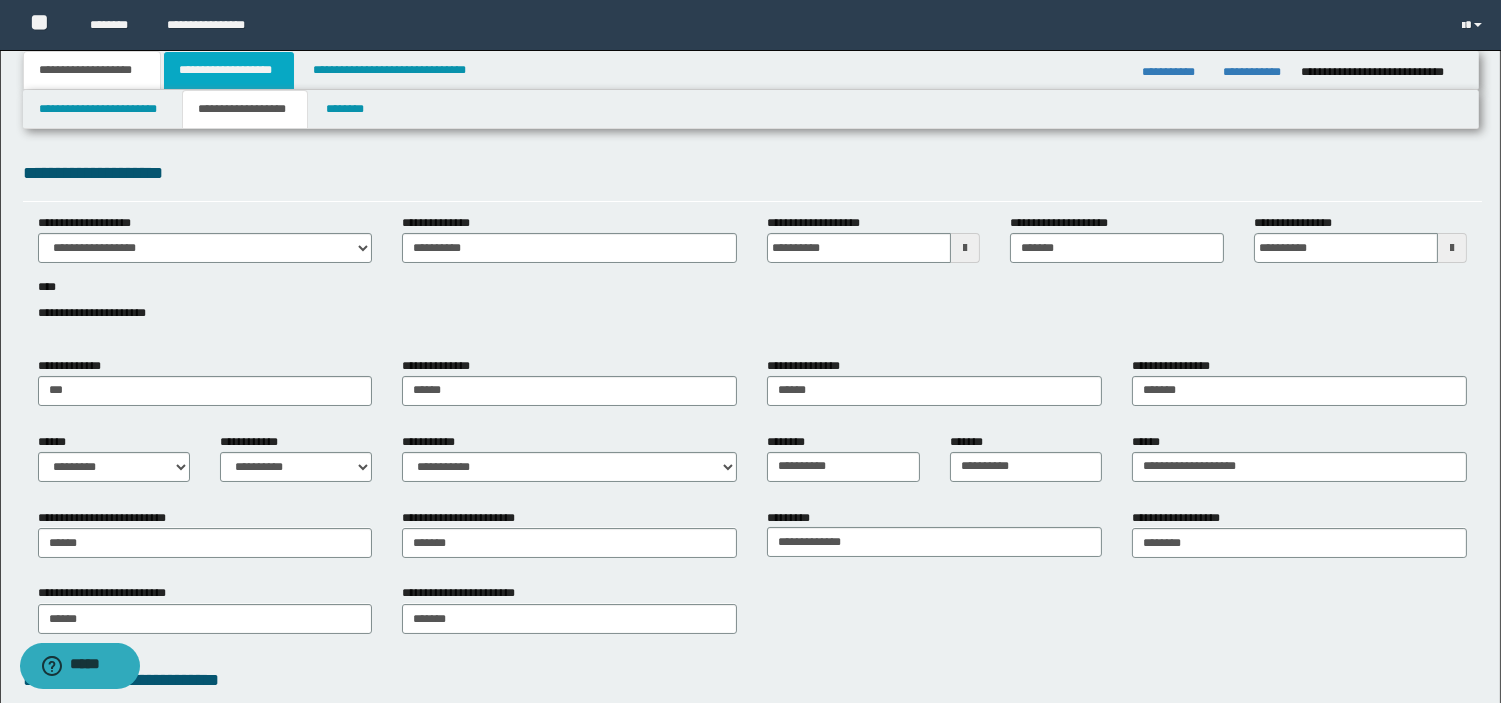 click on "**********" at bounding box center [229, 70] 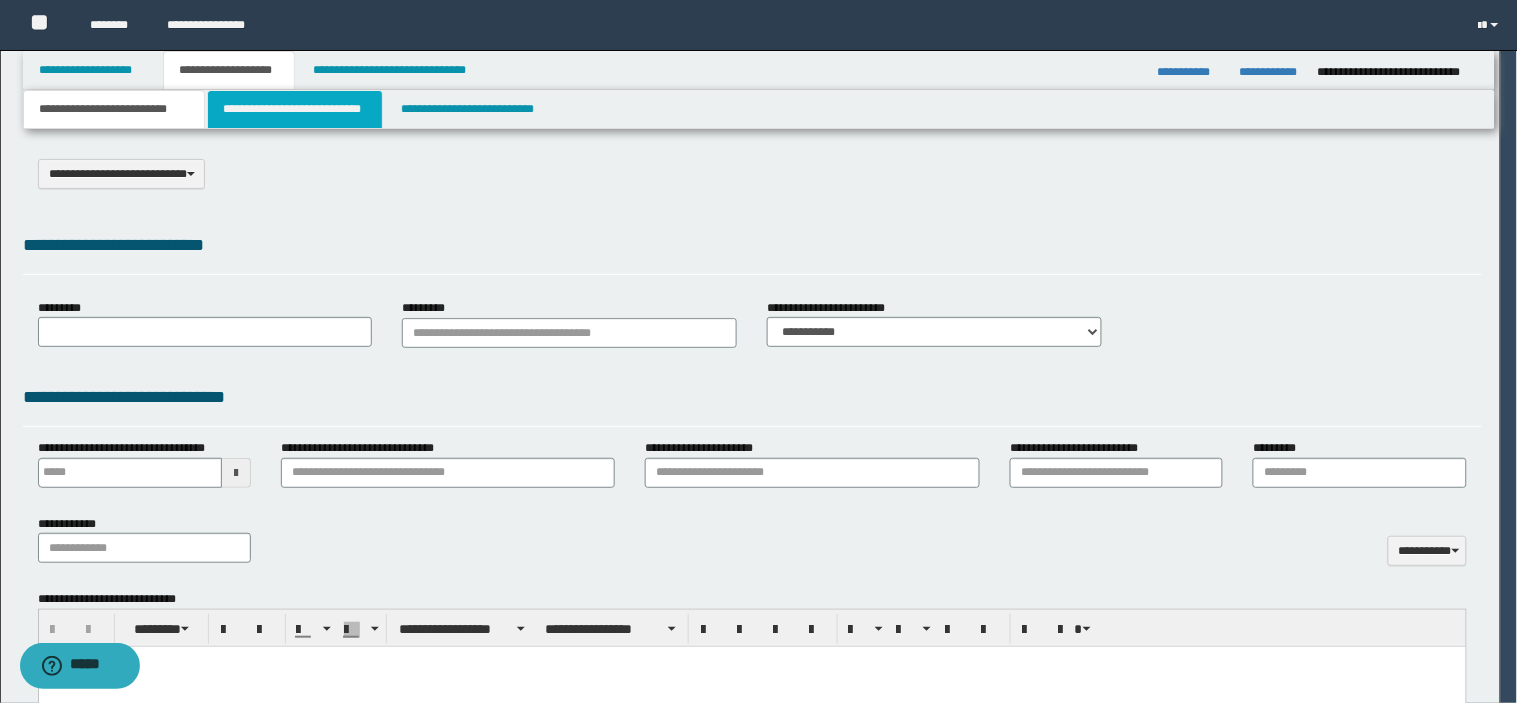 select on "*" 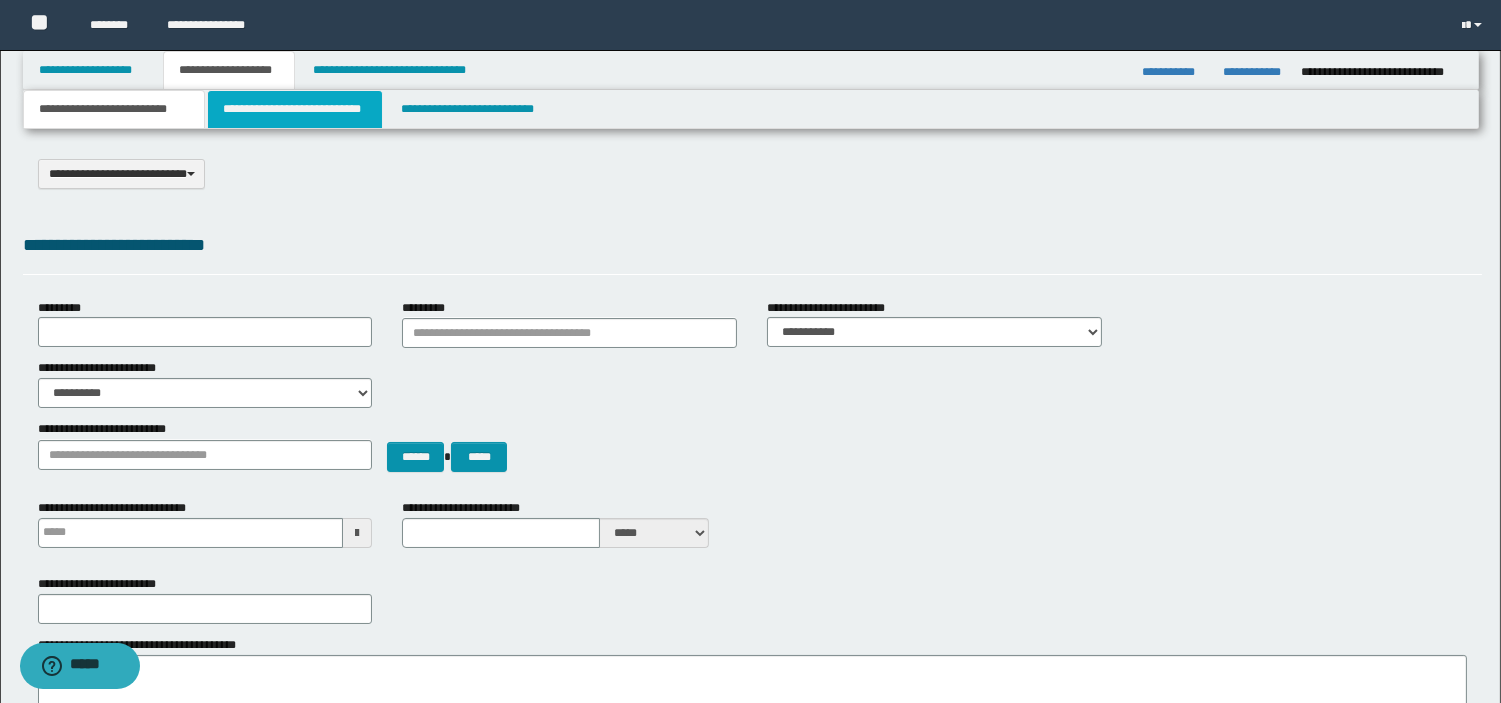click on "**********" at bounding box center [295, 109] 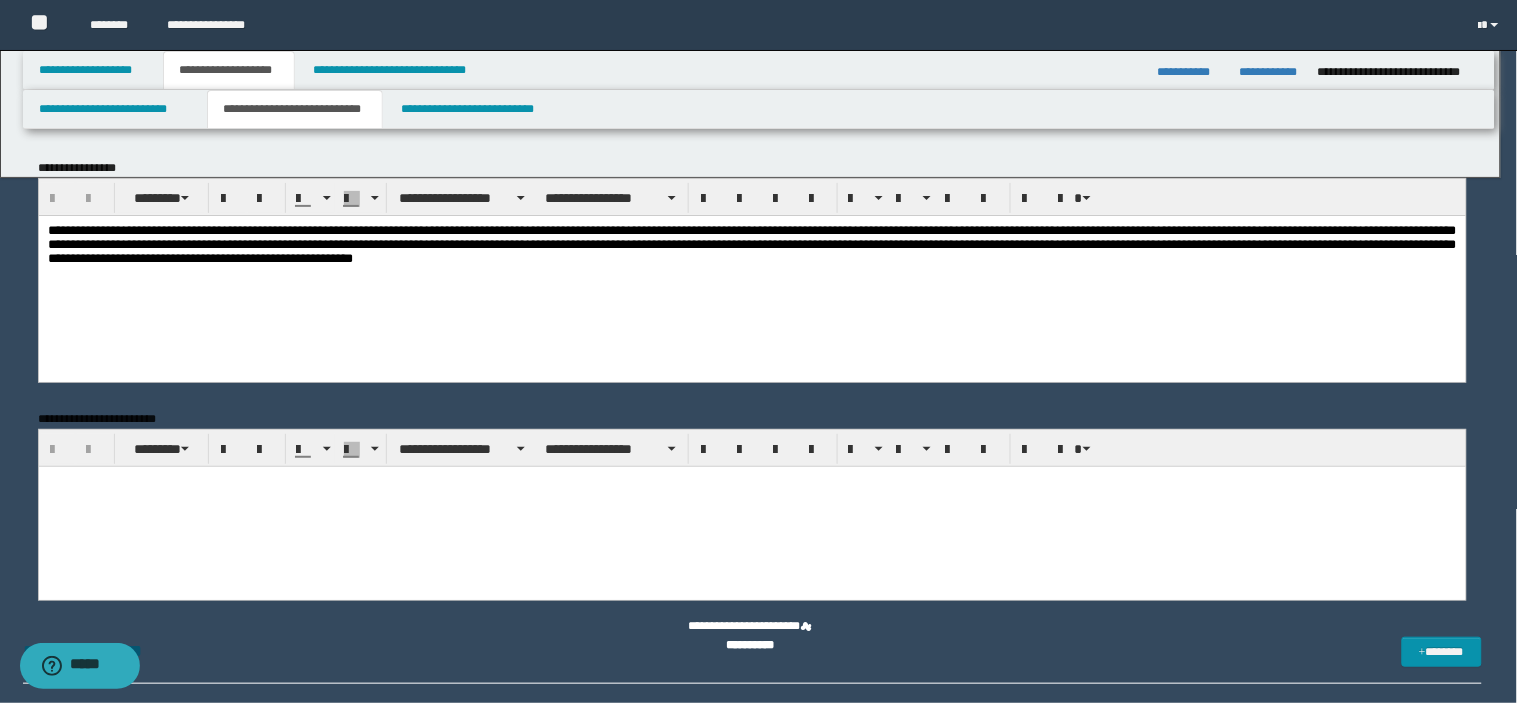 scroll, scrollTop: 0, scrollLeft: 0, axis: both 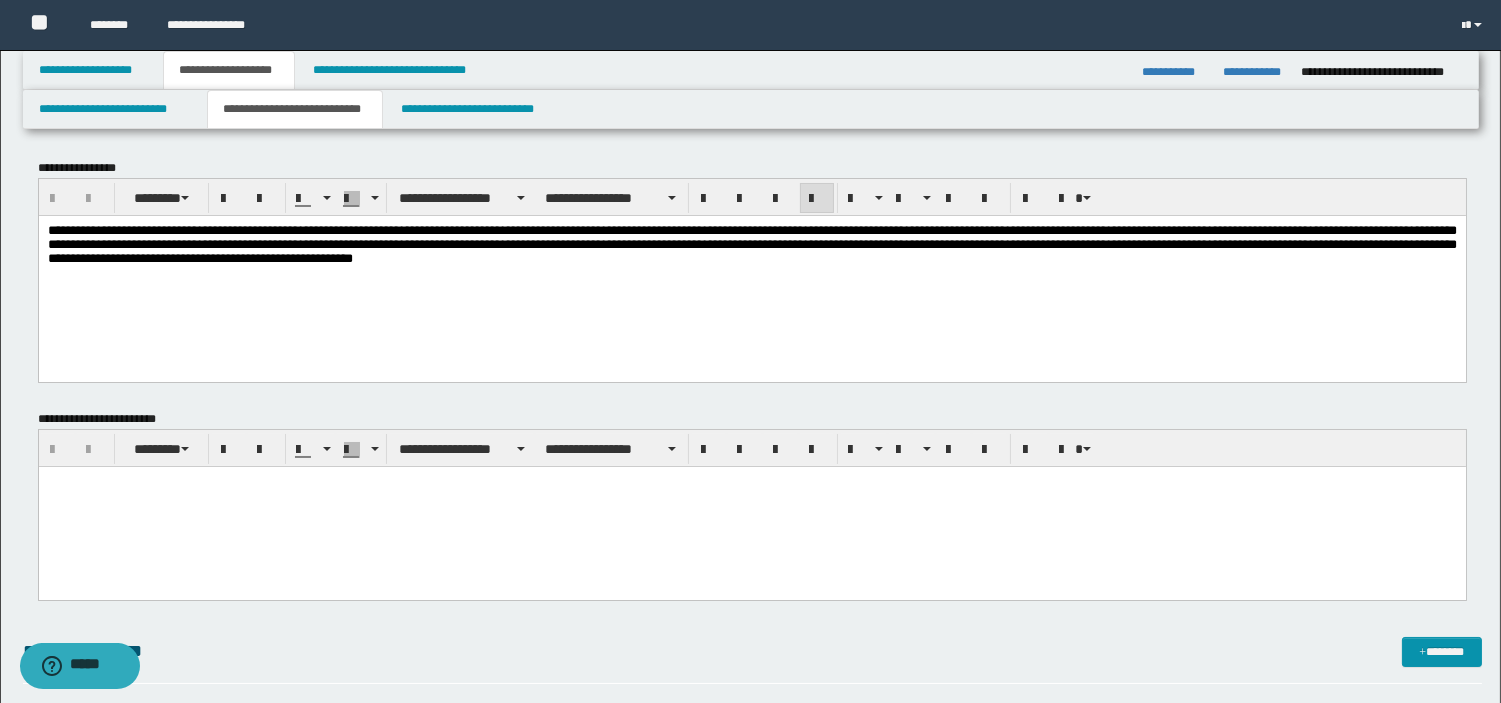 click on "**********" at bounding box center (751, 243) 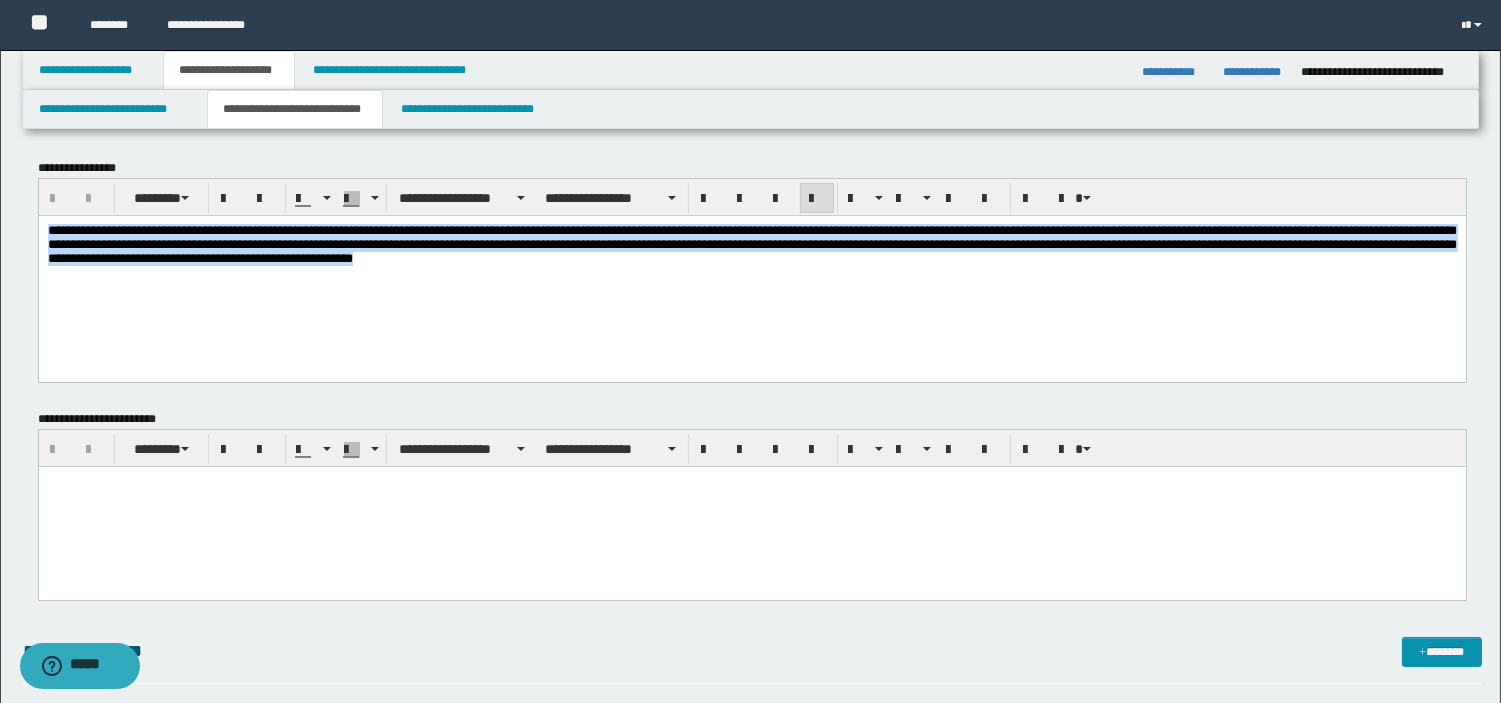 drag, startPoint x: 1123, startPoint y: 275, endPoint x: -1, endPoint y: 147, distance: 1131.2648 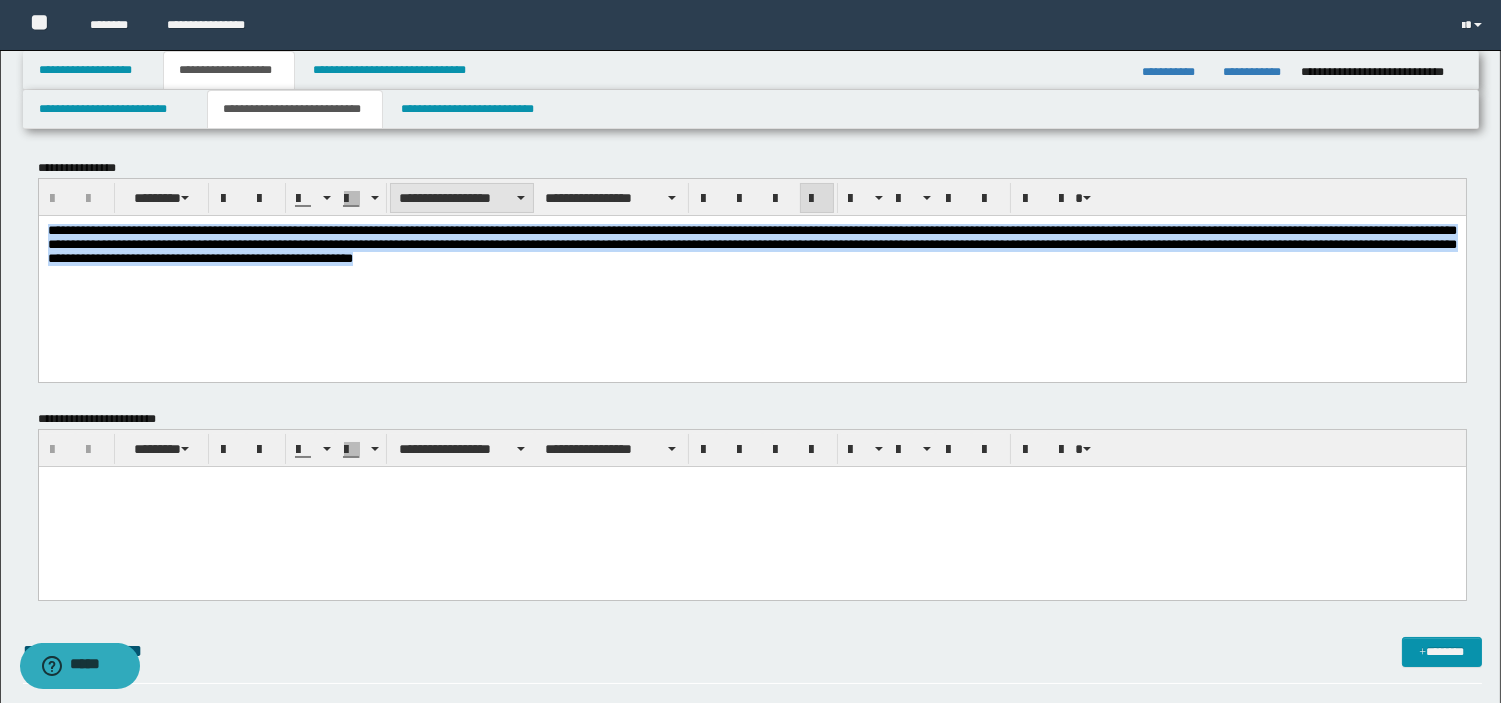 click on "**********" at bounding box center (462, 198) 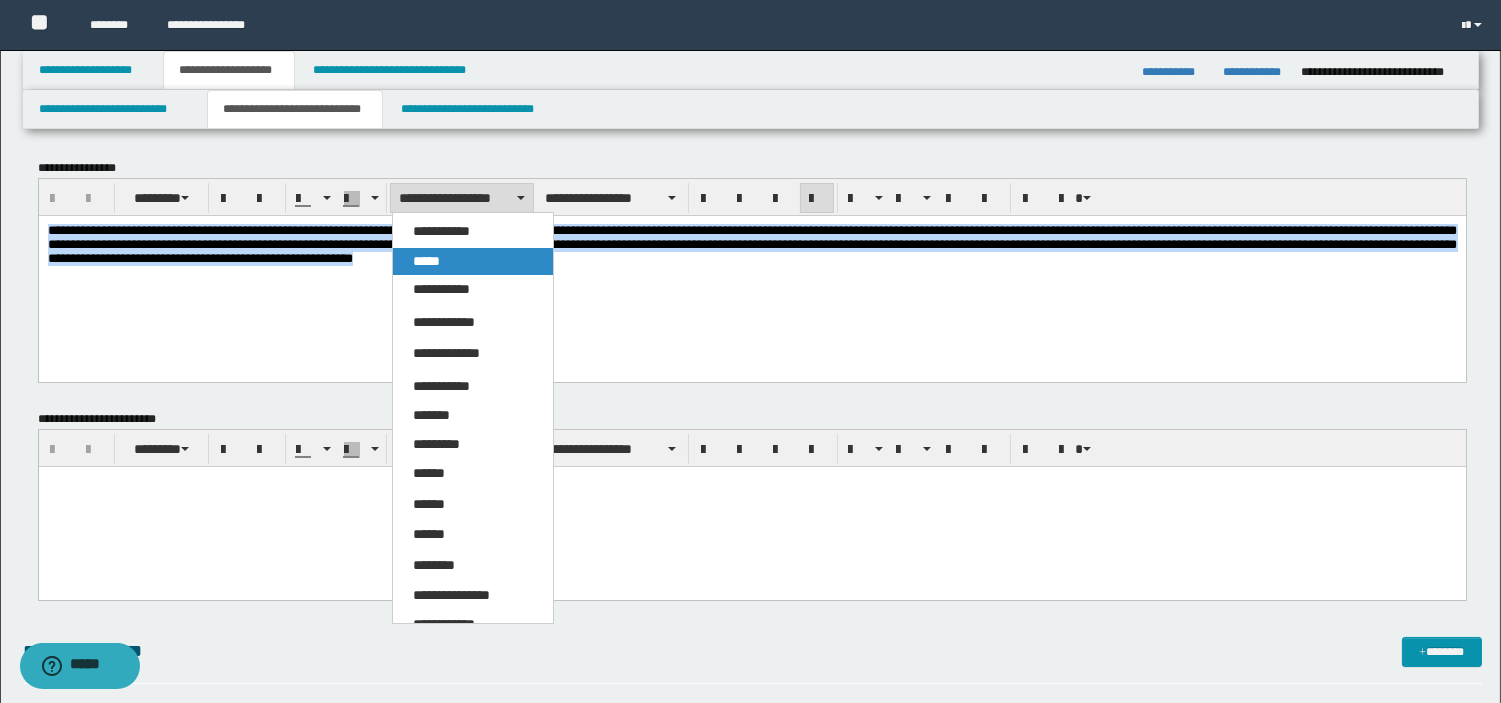 click on "*****" at bounding box center [473, 262] 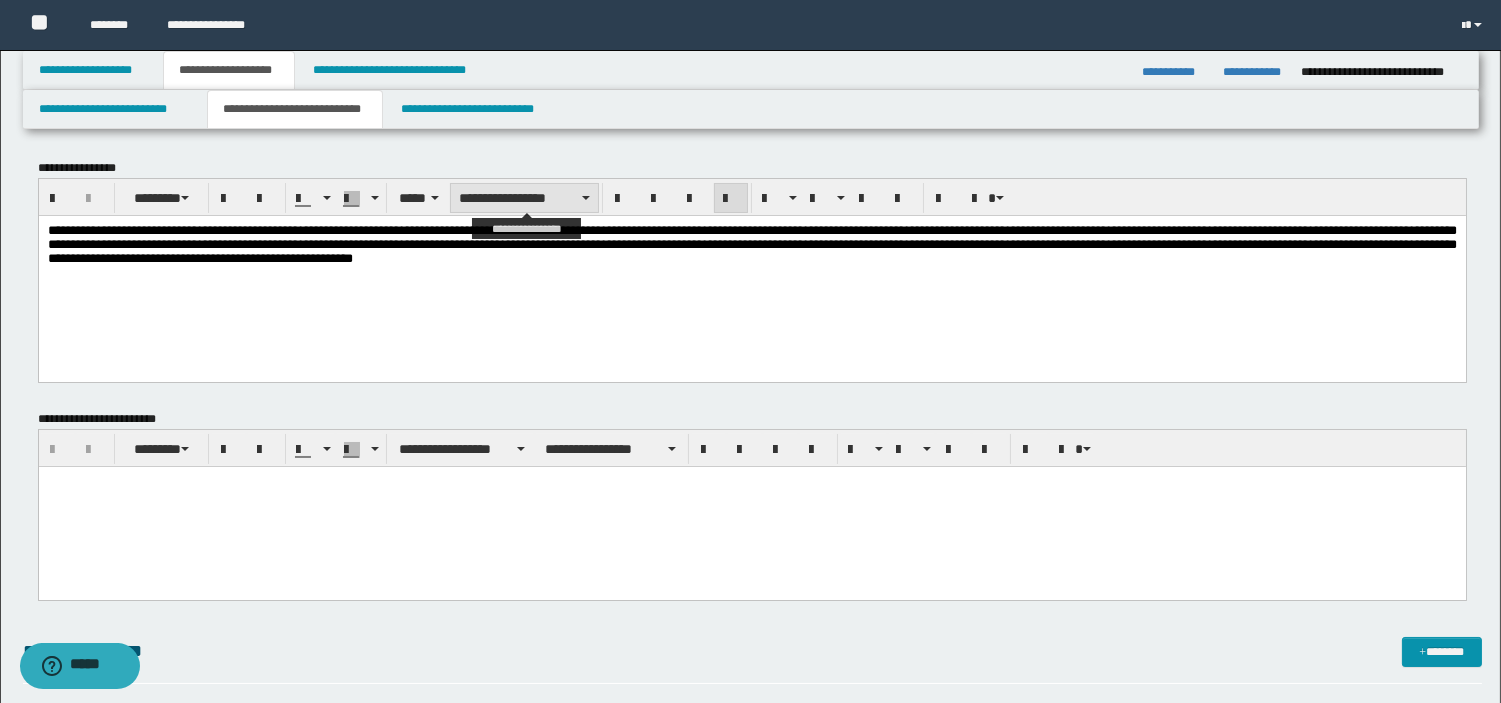 click on "**********" at bounding box center (524, 198) 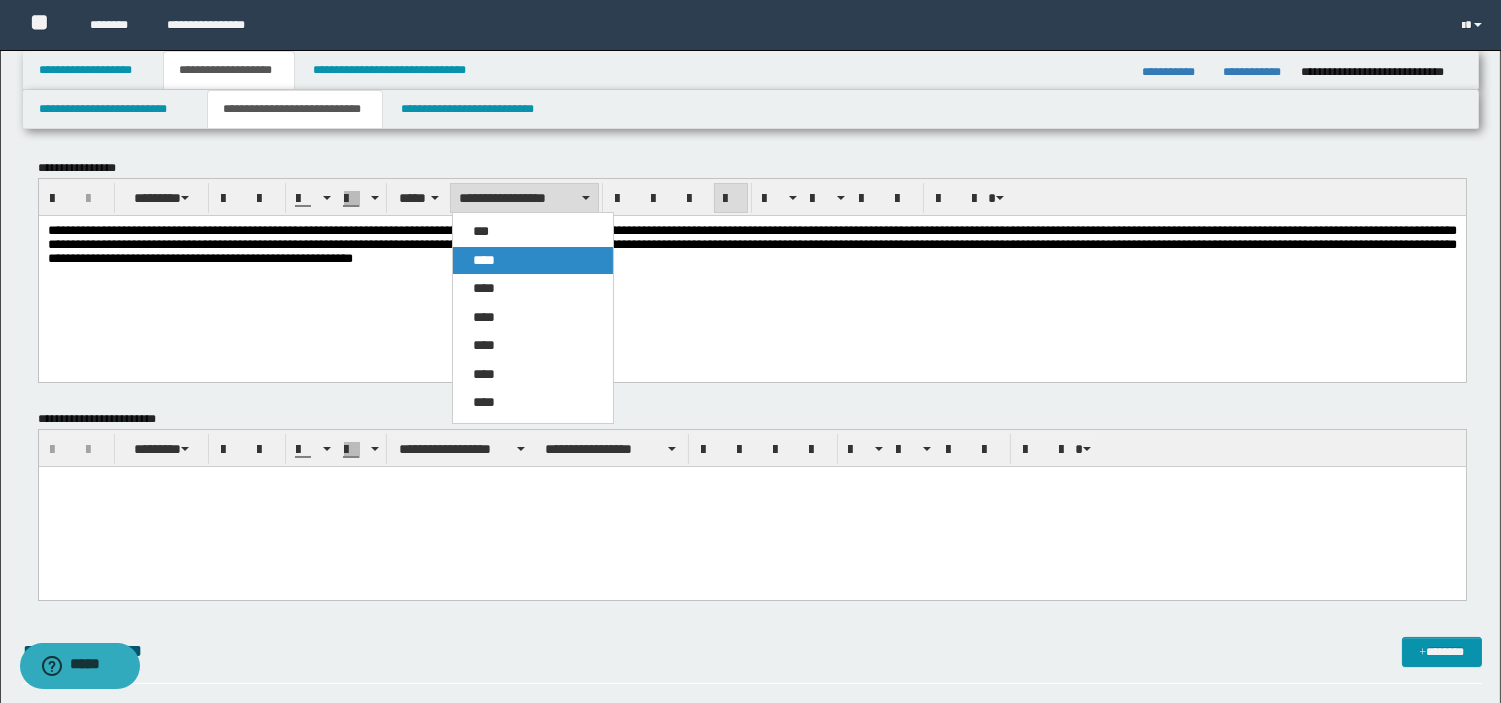 click on "****" at bounding box center [533, 261] 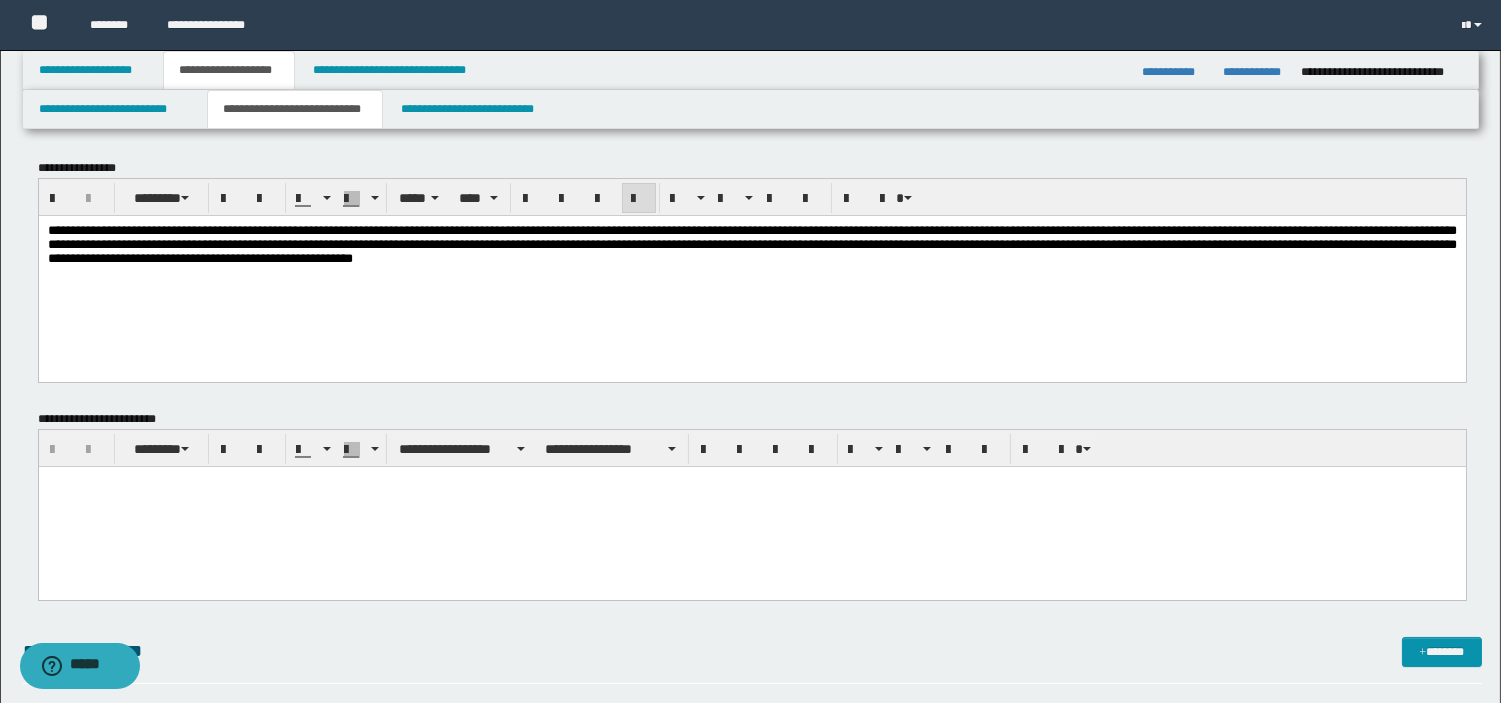 click on "**********" at bounding box center (751, 243) 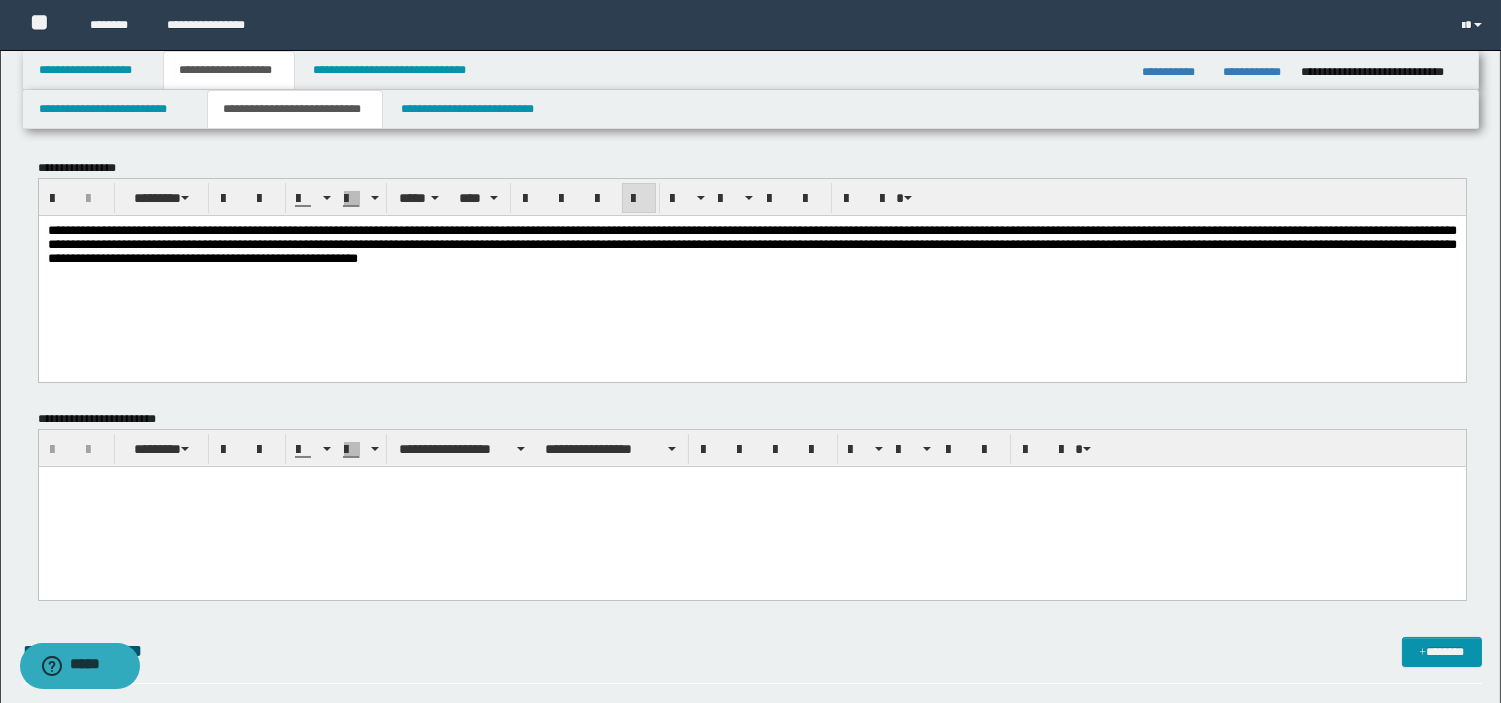 click at bounding box center (751, 507) 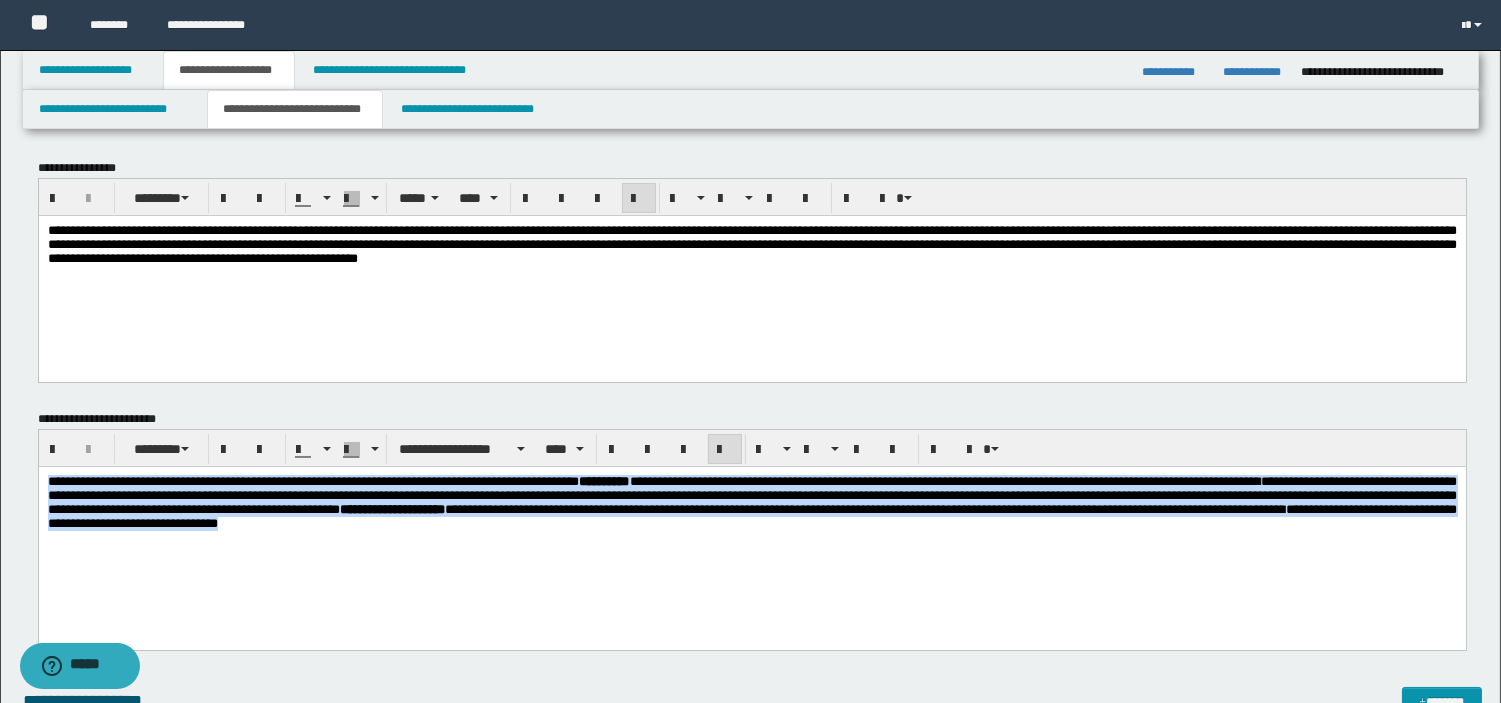 drag, startPoint x: 673, startPoint y: 489, endPoint x: -1, endPoint y: 389, distance: 681.378 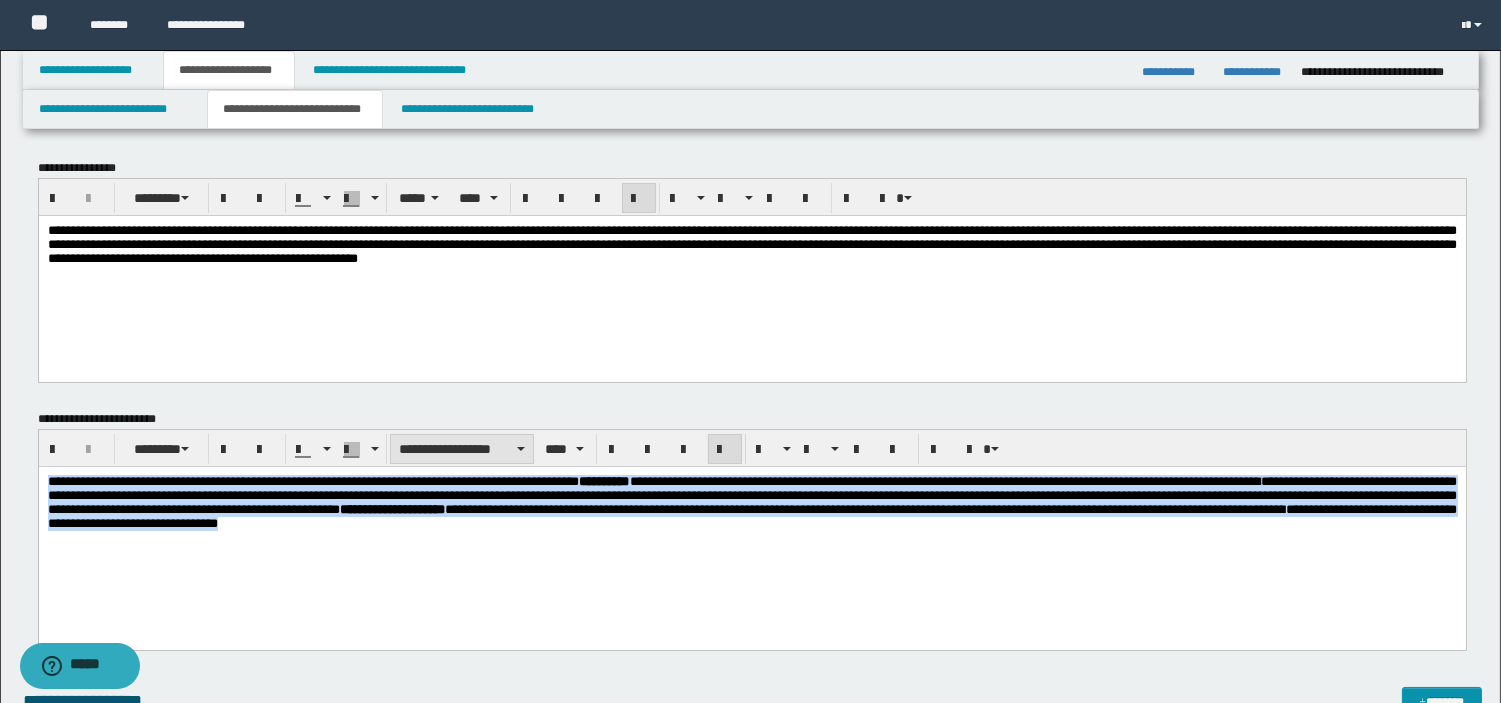 click on "**********" at bounding box center [462, 449] 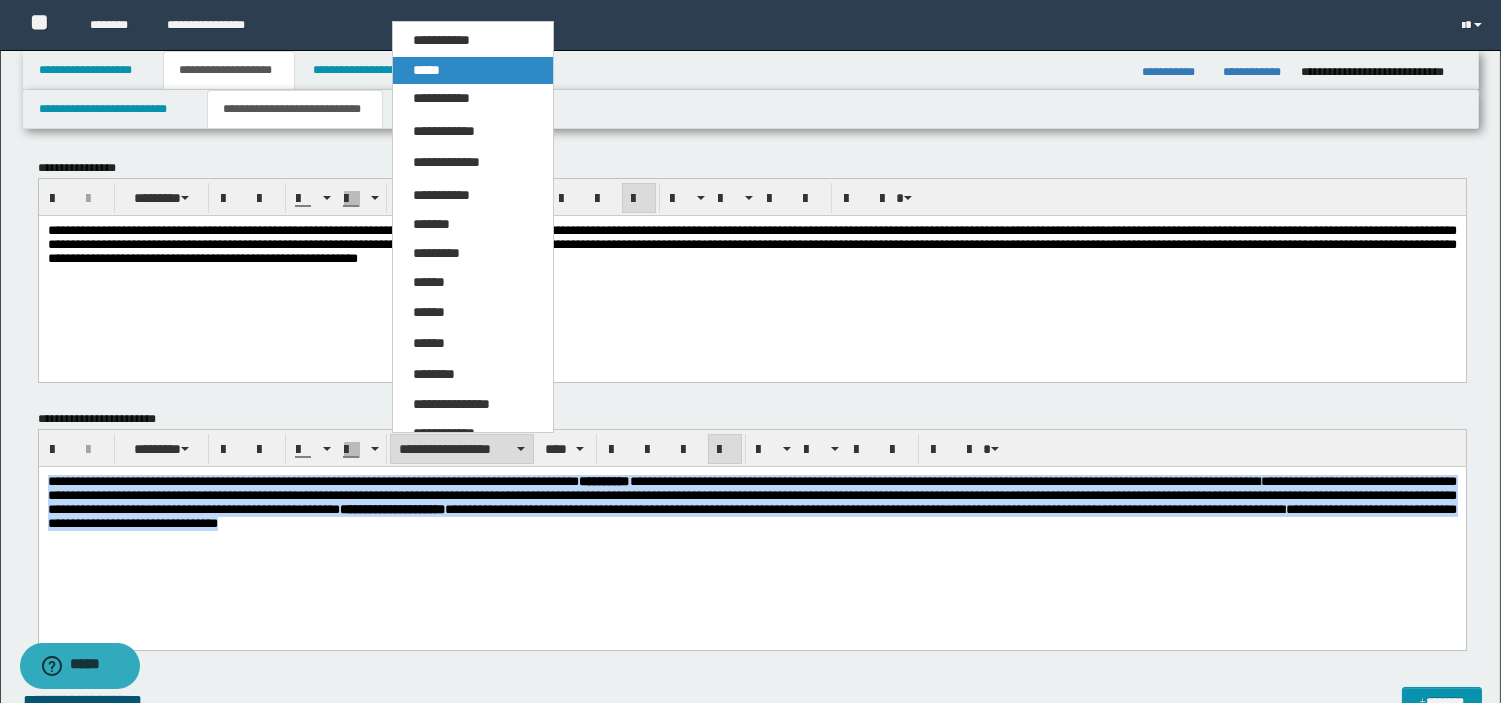 click on "*****" at bounding box center [473, 71] 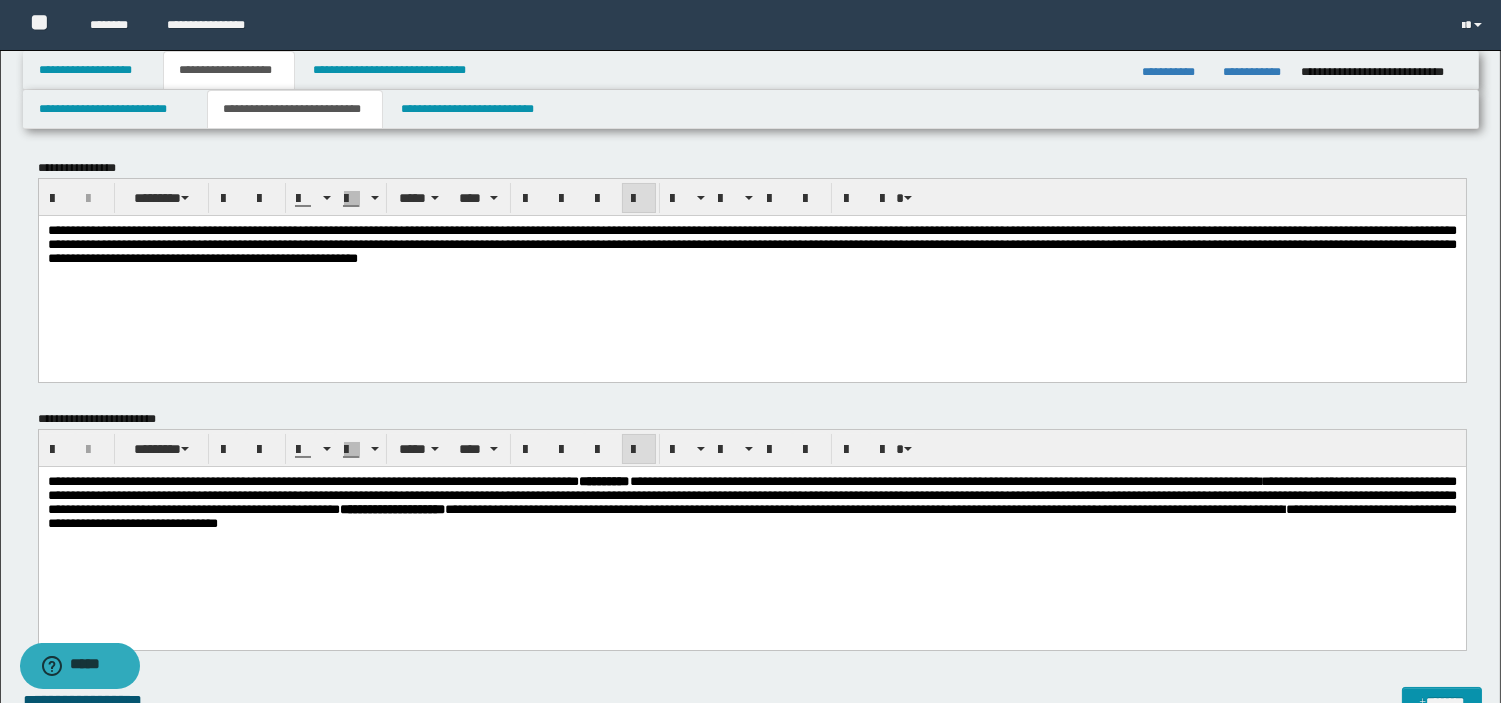 click on "**********" at bounding box center [751, 528] 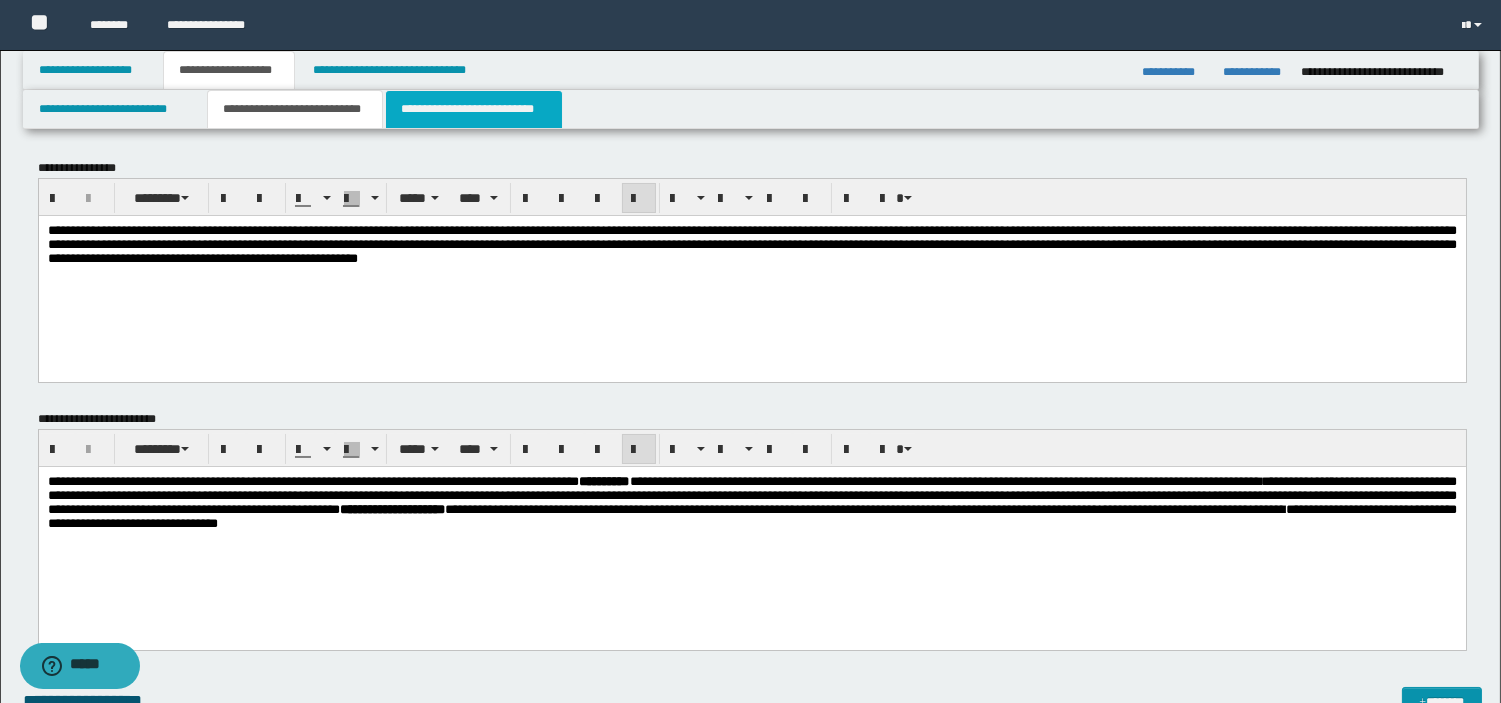 click on "**********" at bounding box center (474, 109) 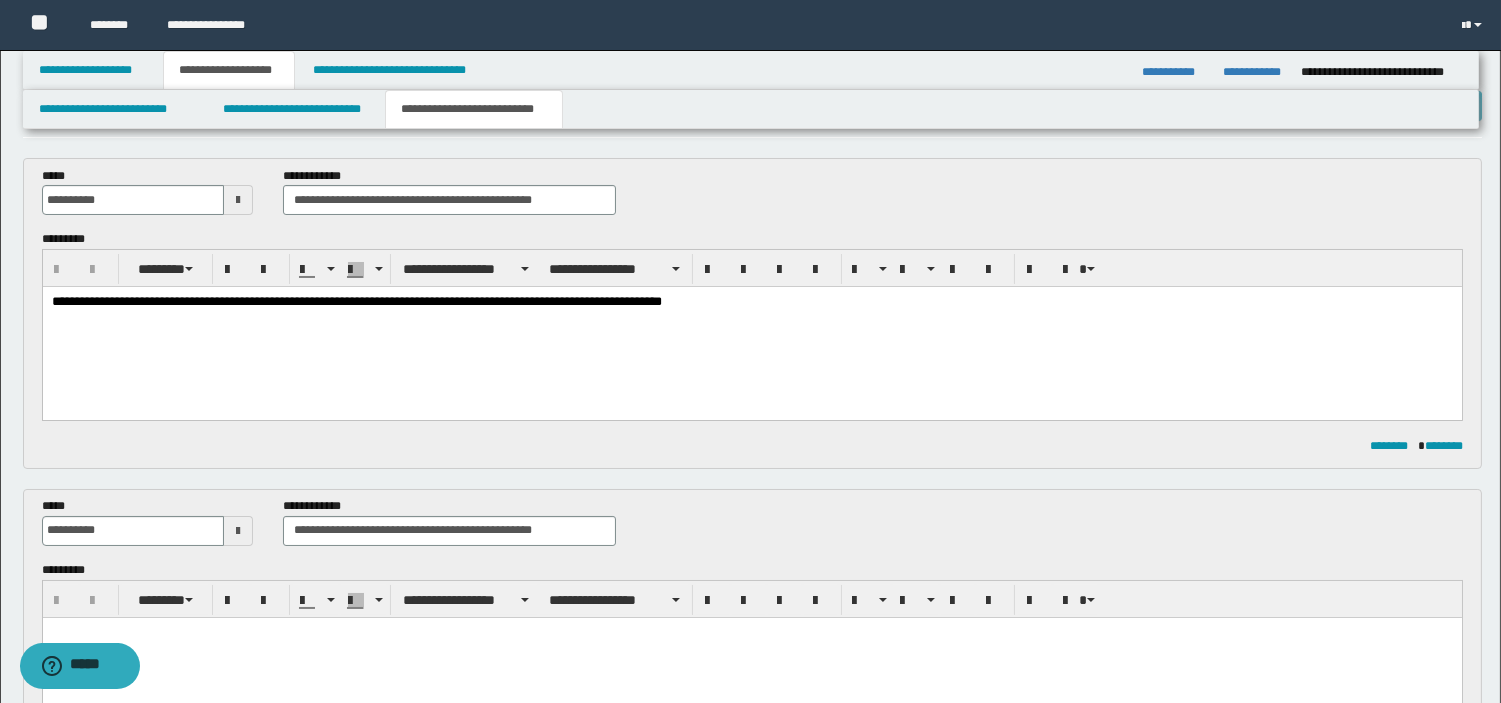 scroll, scrollTop: 0, scrollLeft: 0, axis: both 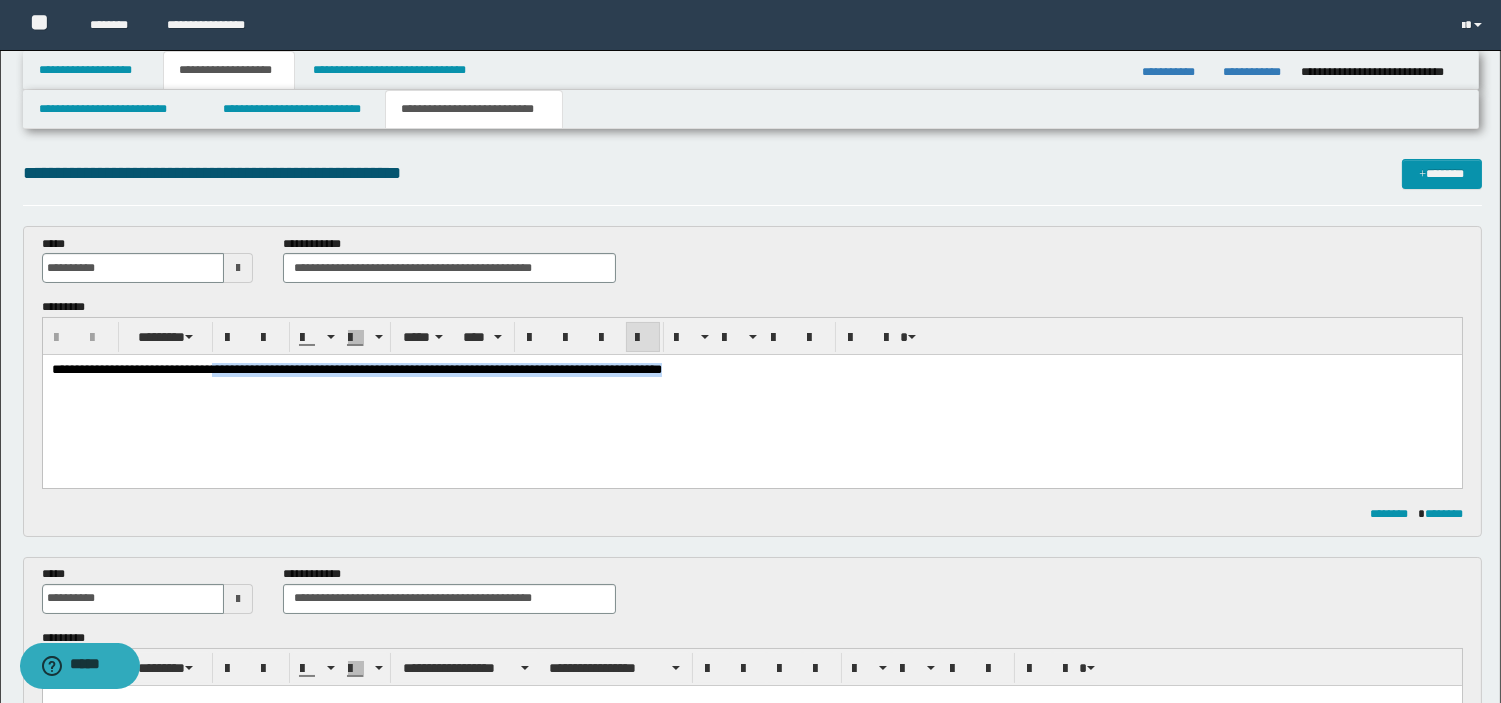 drag, startPoint x: 241, startPoint y: 369, endPoint x: 832, endPoint y: 442, distance: 595.4914 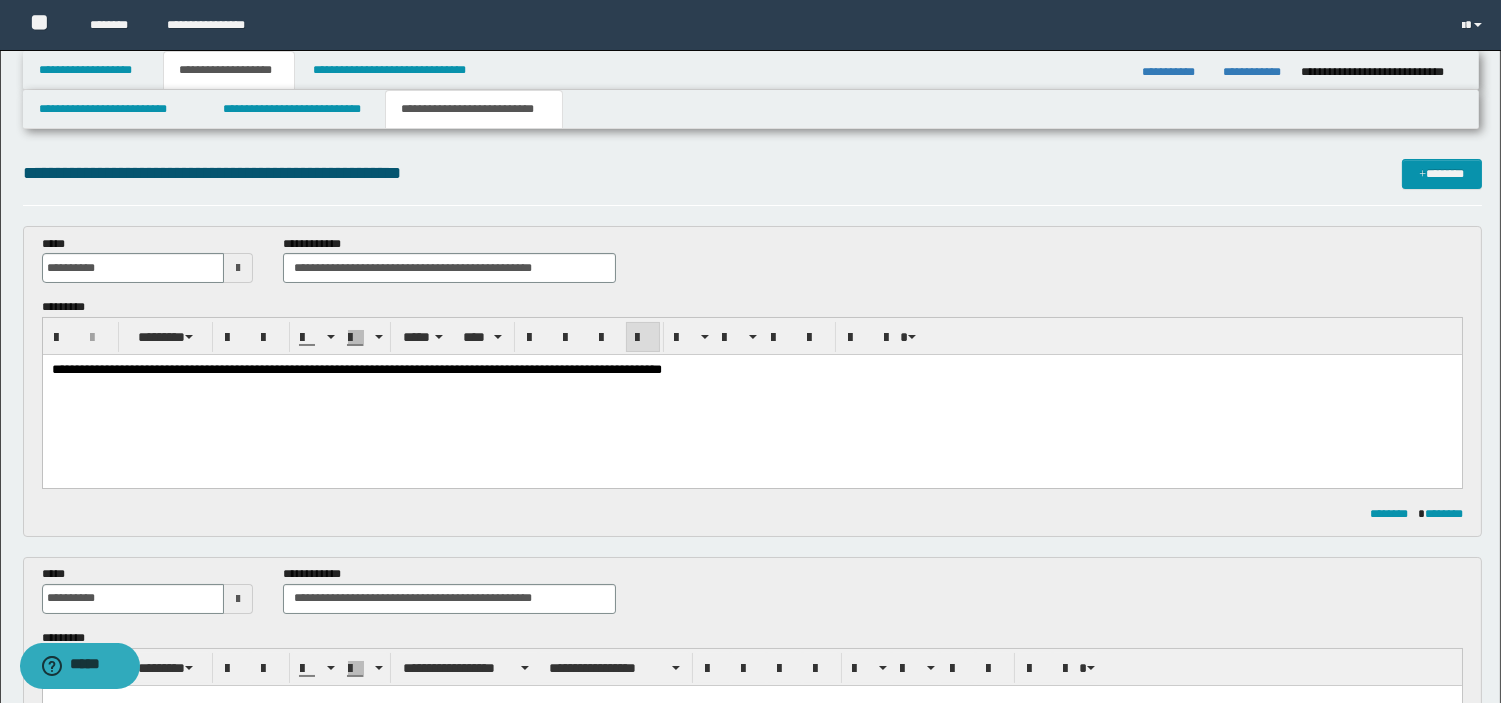 click on "**********" at bounding box center (751, 395) 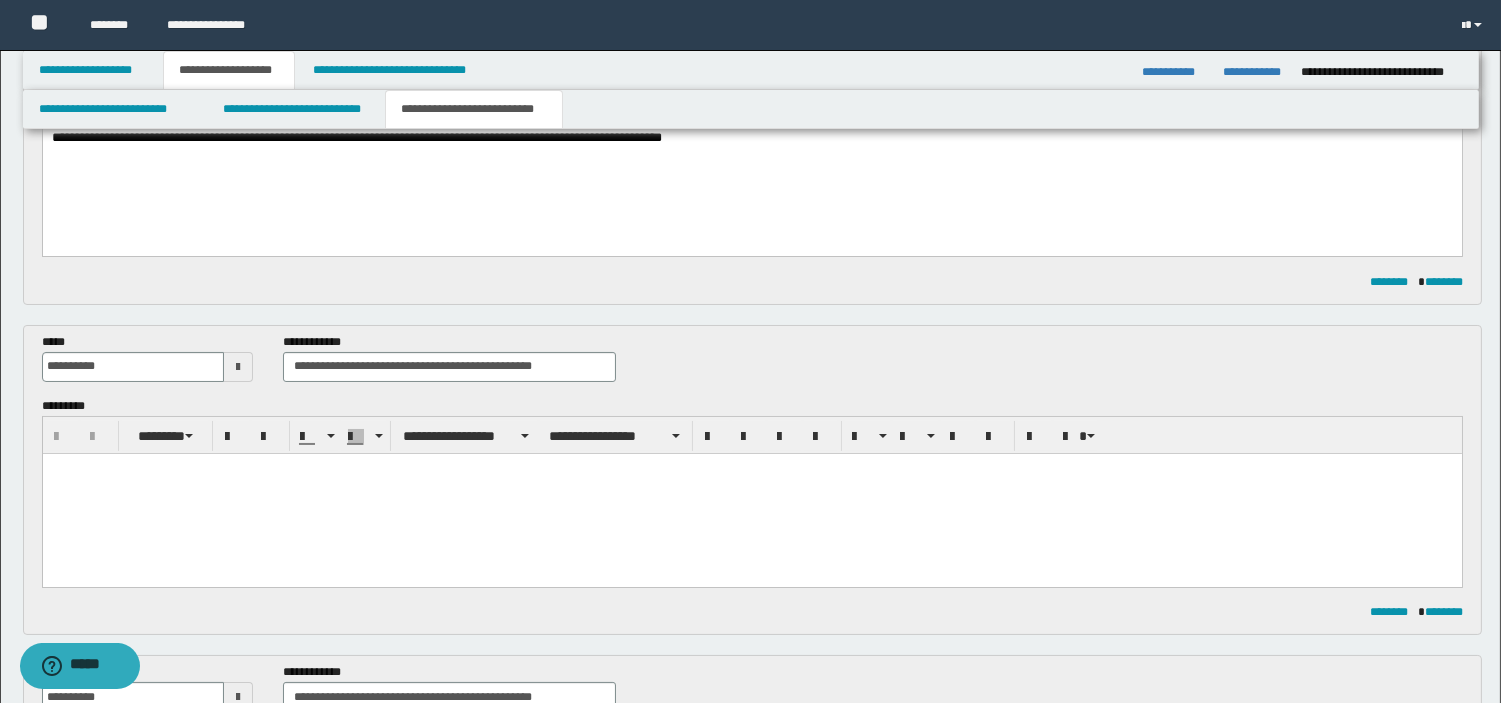 scroll, scrollTop: 271, scrollLeft: 0, axis: vertical 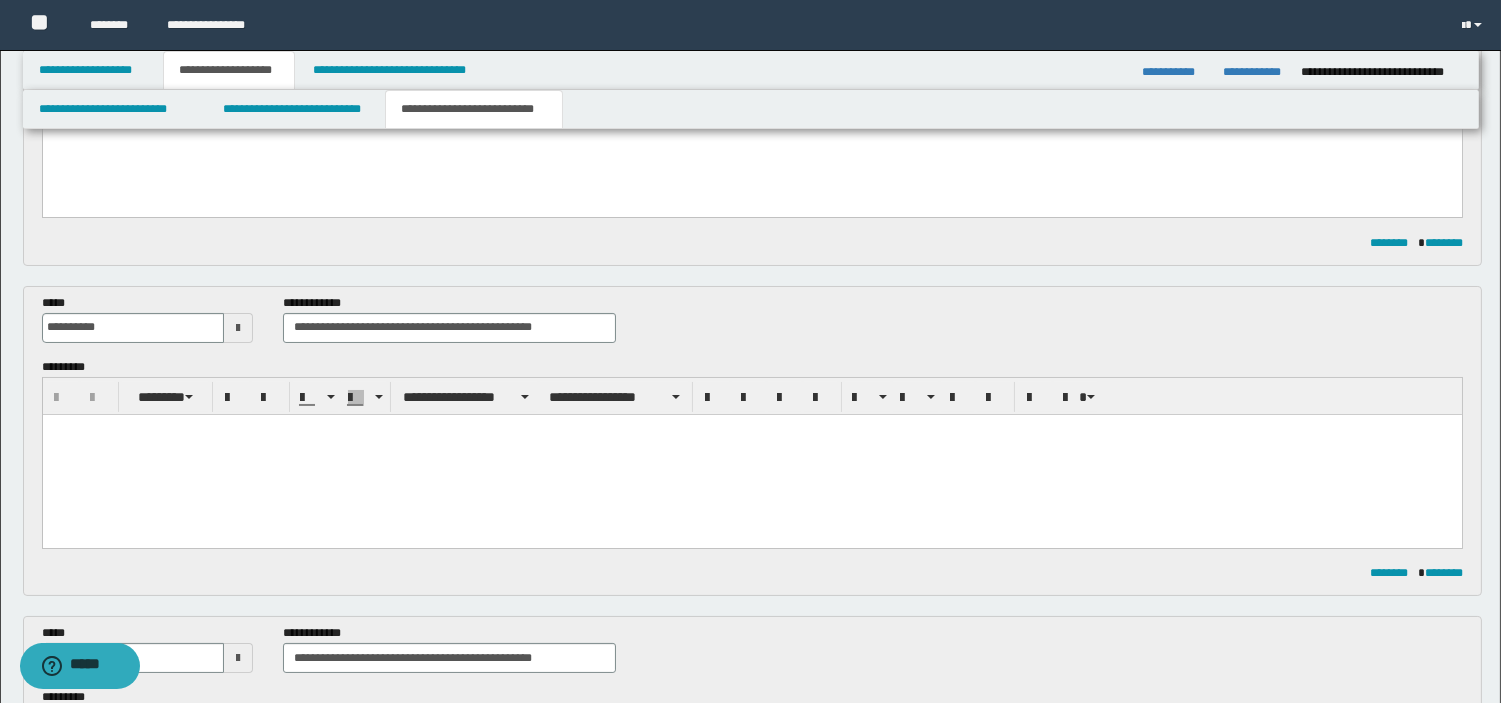click at bounding box center (751, 454) 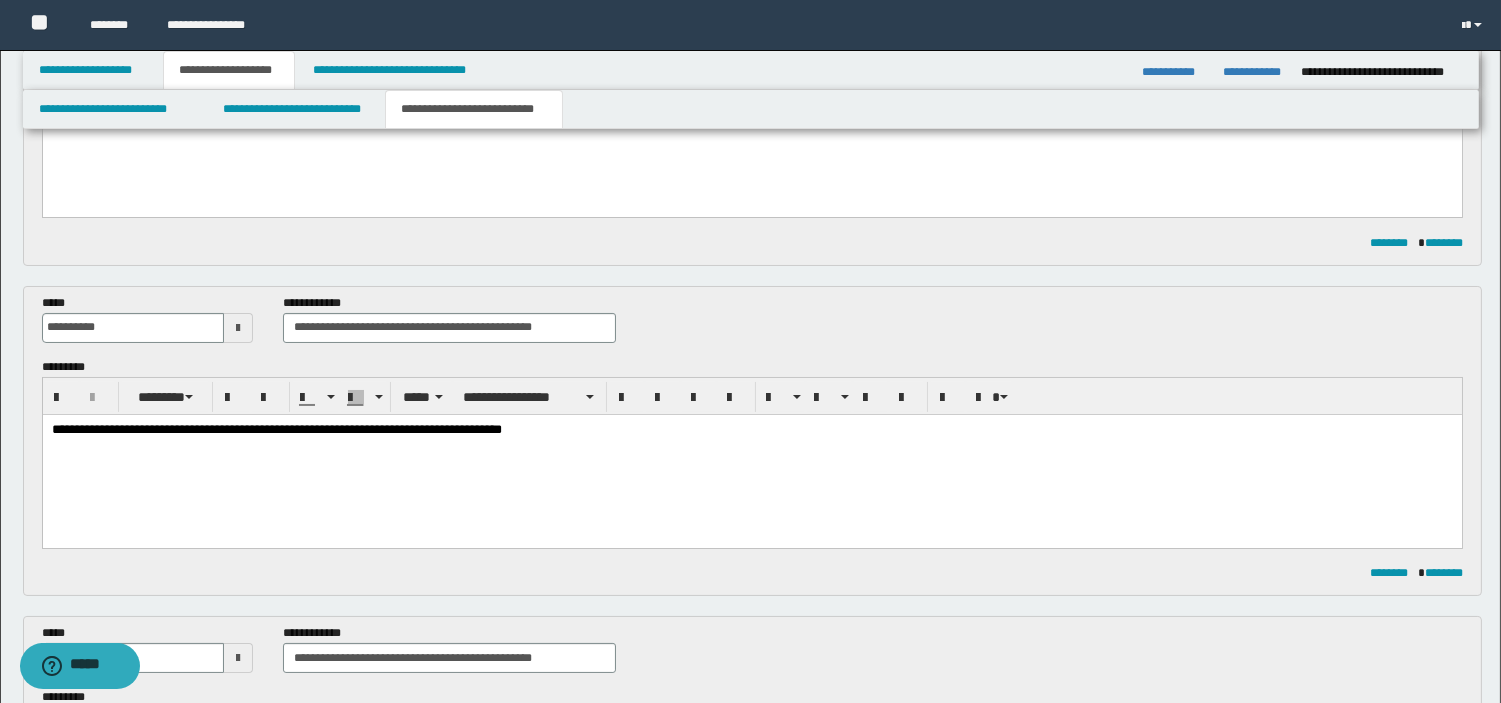 click on "**********" at bounding box center (276, 428) 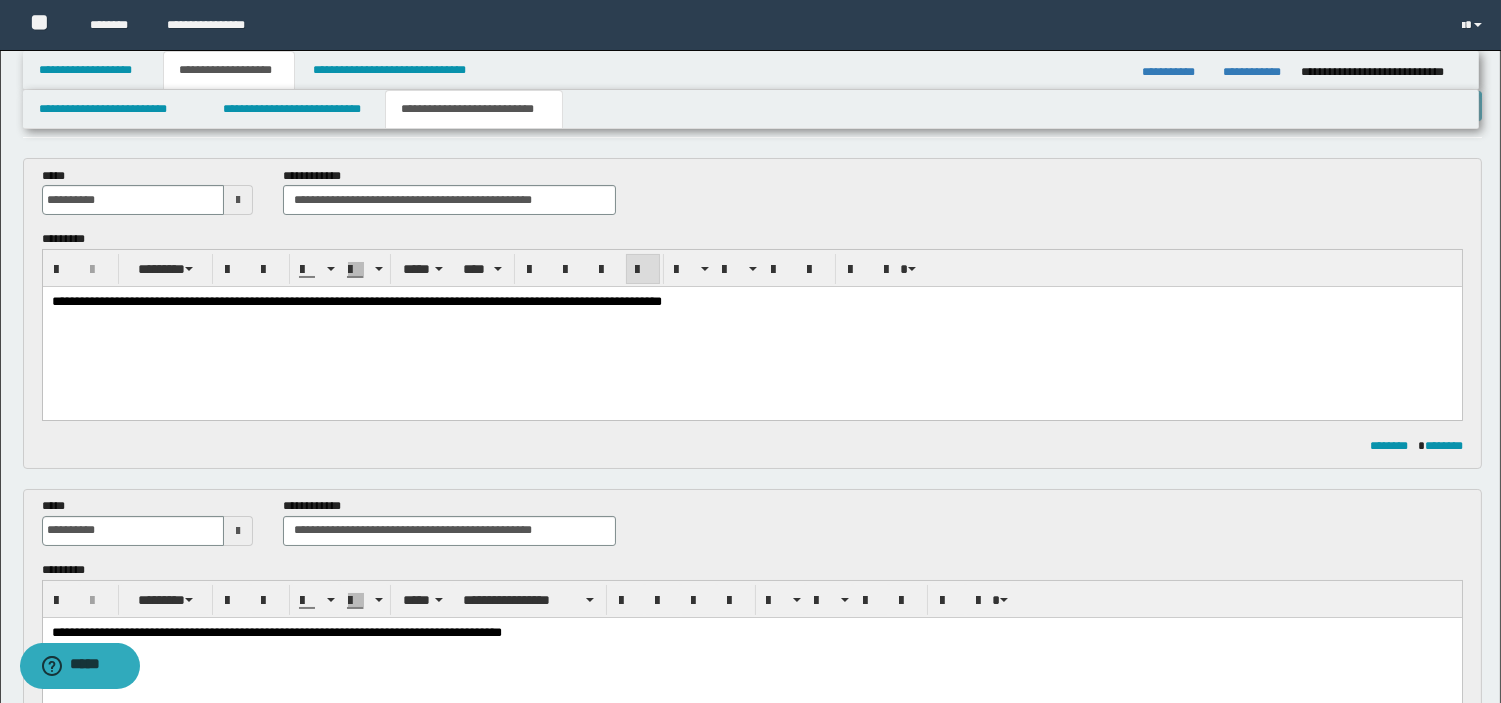 scroll, scrollTop: 0, scrollLeft: 0, axis: both 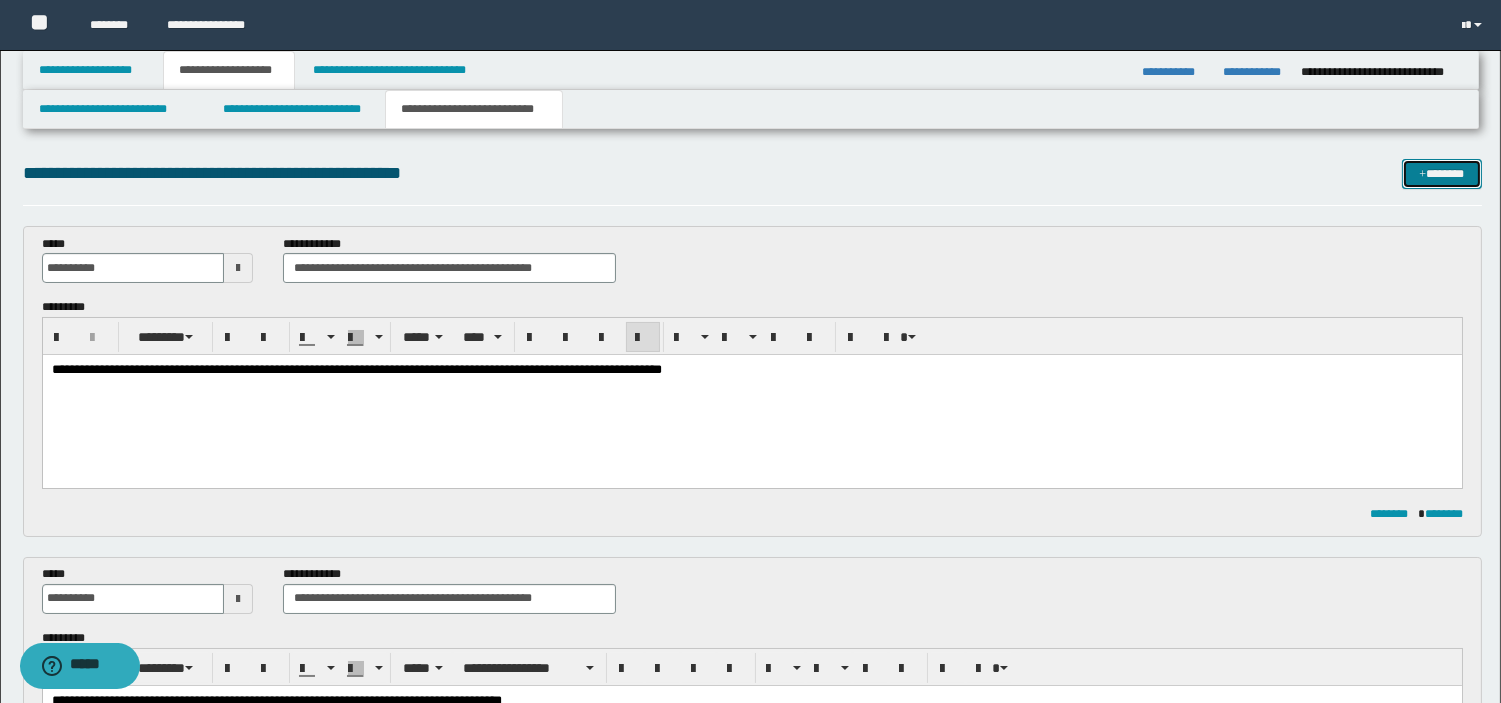 click on "*******" at bounding box center (1442, 174) 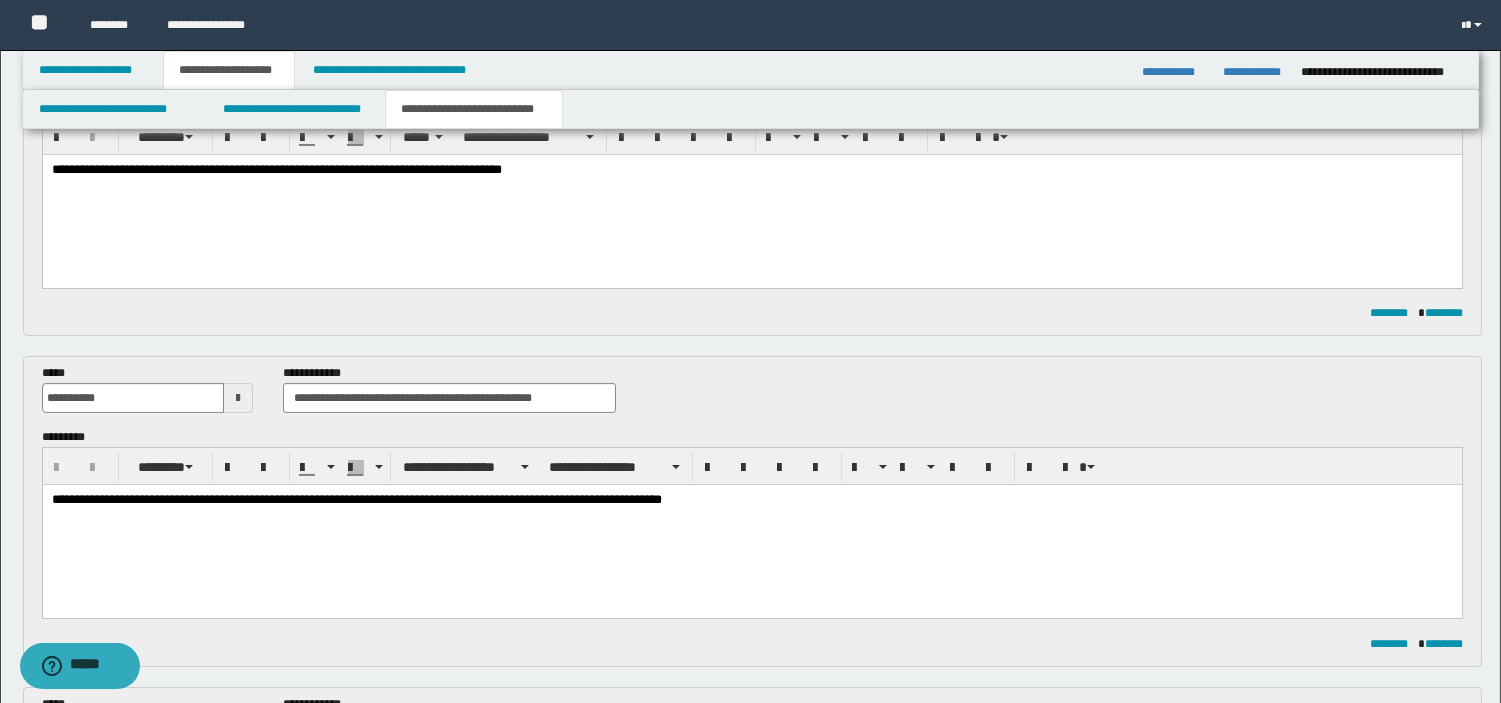 scroll, scrollTop: 503, scrollLeft: 0, axis: vertical 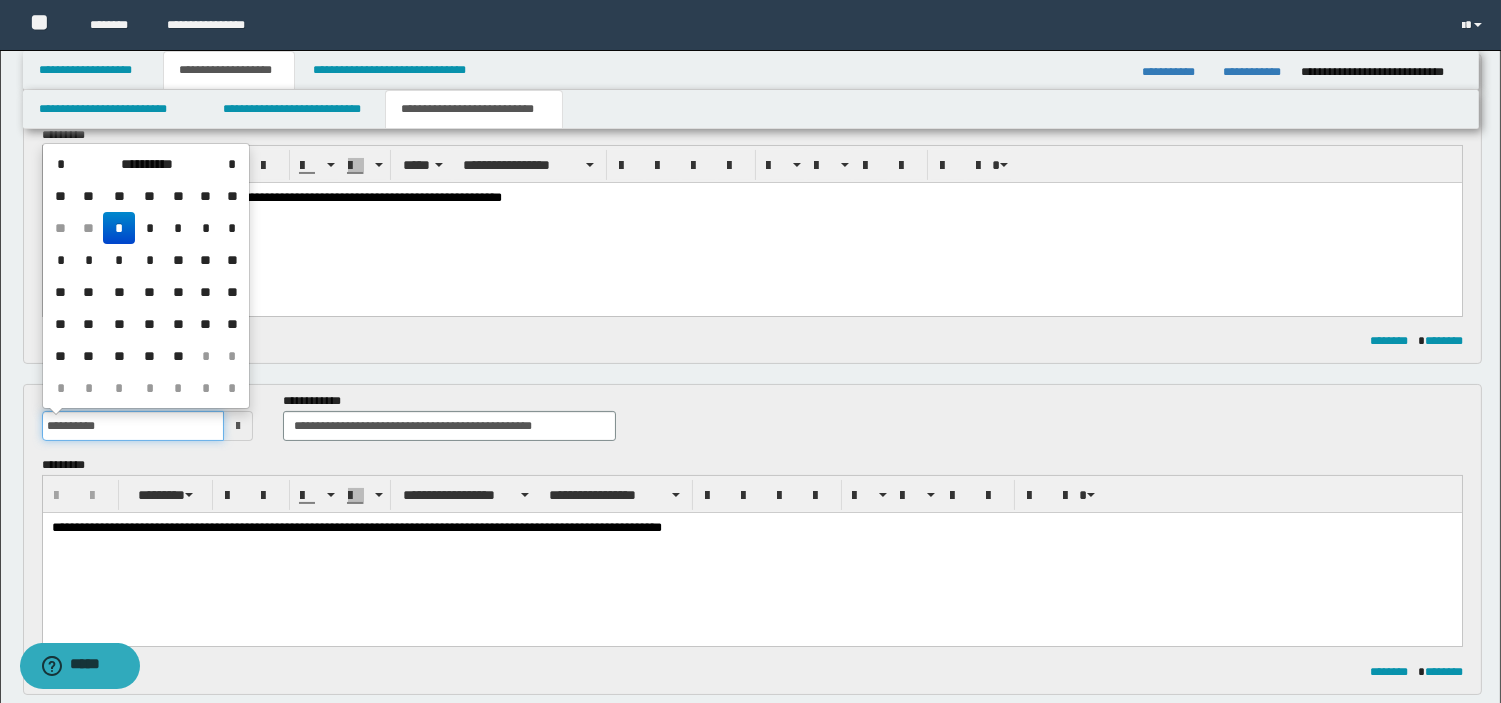 drag, startPoint x: 56, startPoint y: 424, endPoint x: 1, endPoint y: 430, distance: 55.326305 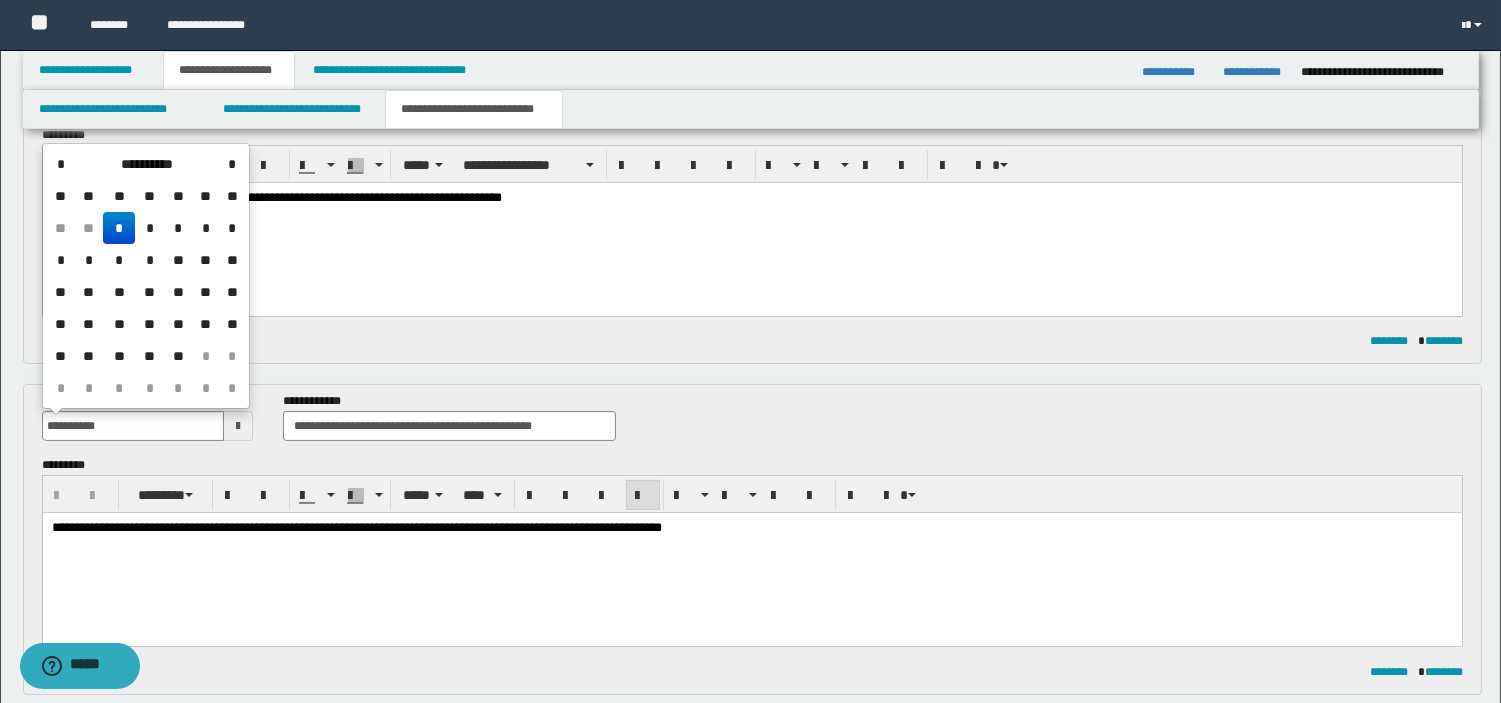 click on "**********" at bounding box center [751, 553] 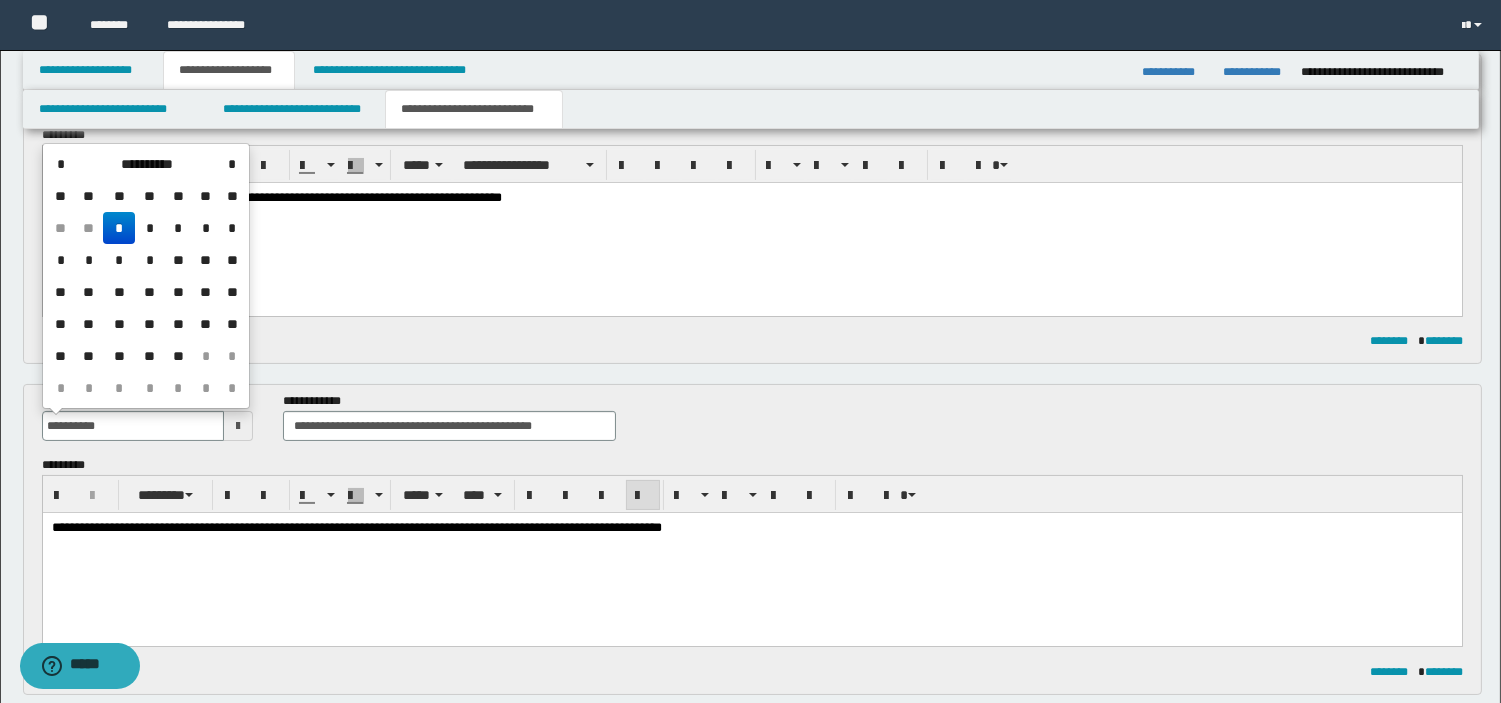 click on "**********" at bounding box center [751, 222] 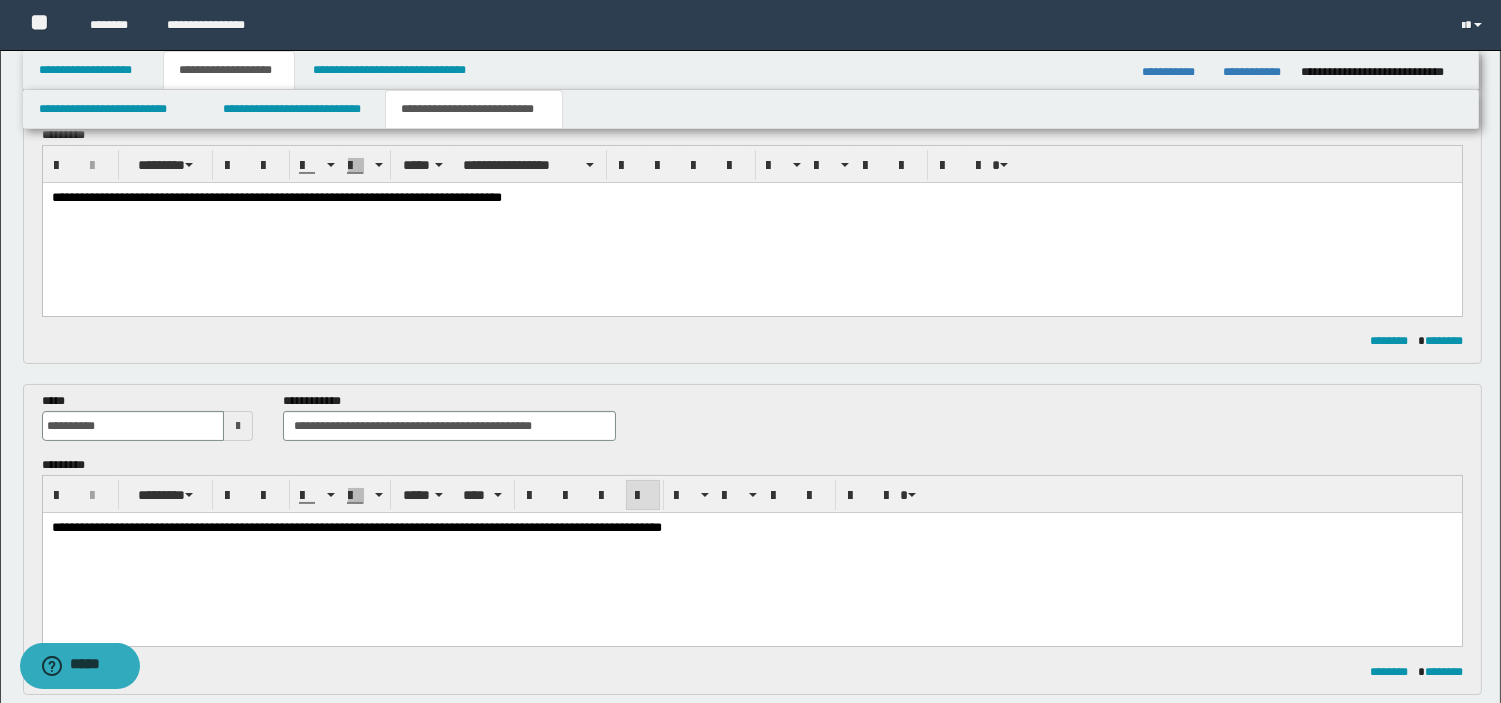 click on "**********" at bounding box center (752, 424) 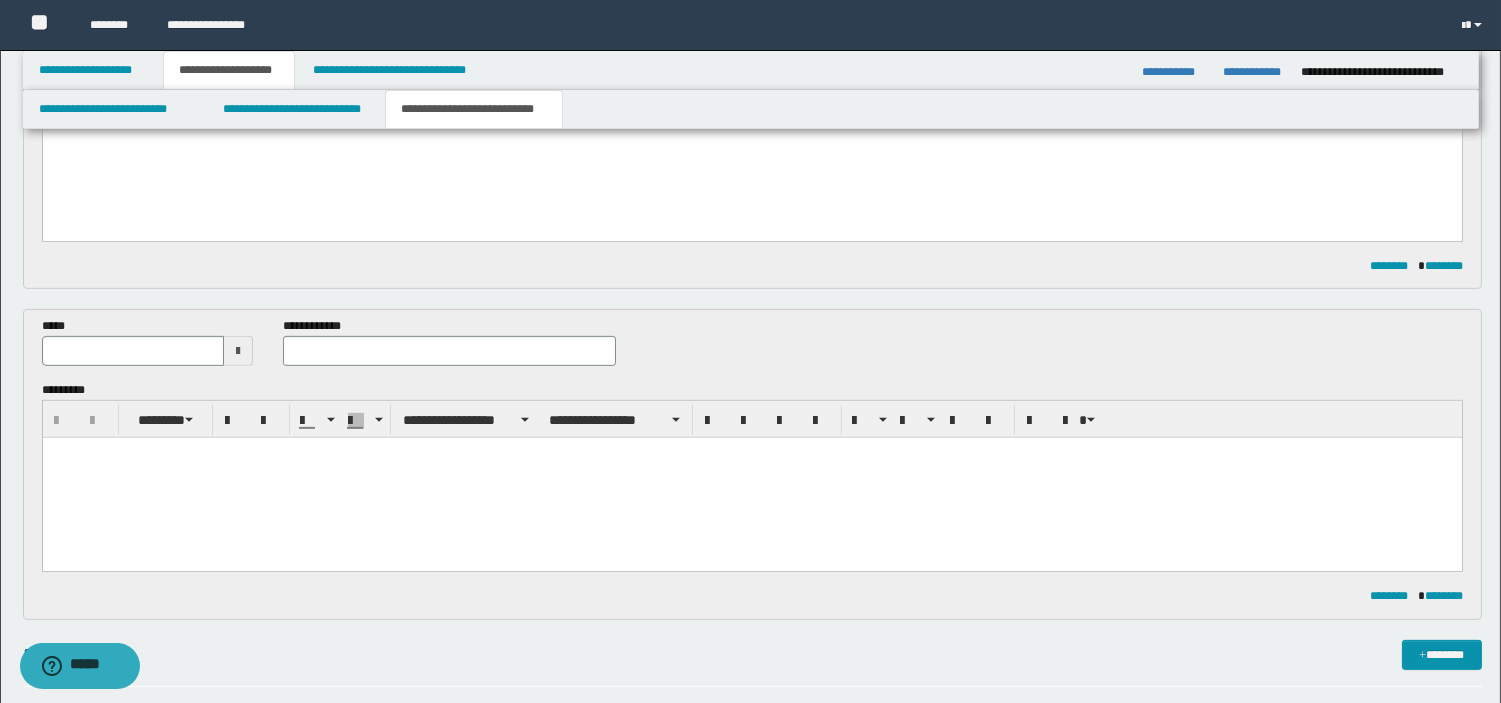scroll, scrollTop: 1637, scrollLeft: 0, axis: vertical 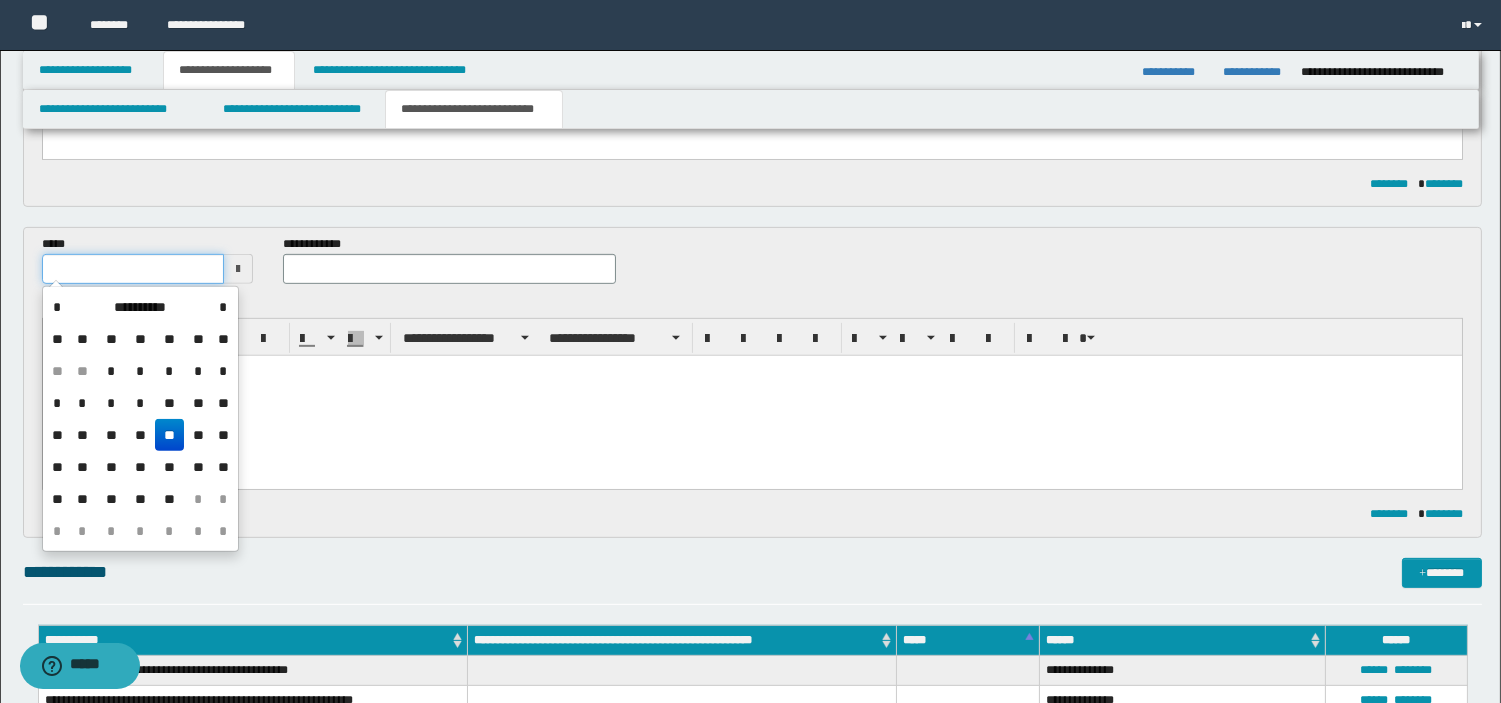 click at bounding box center (133, 269) 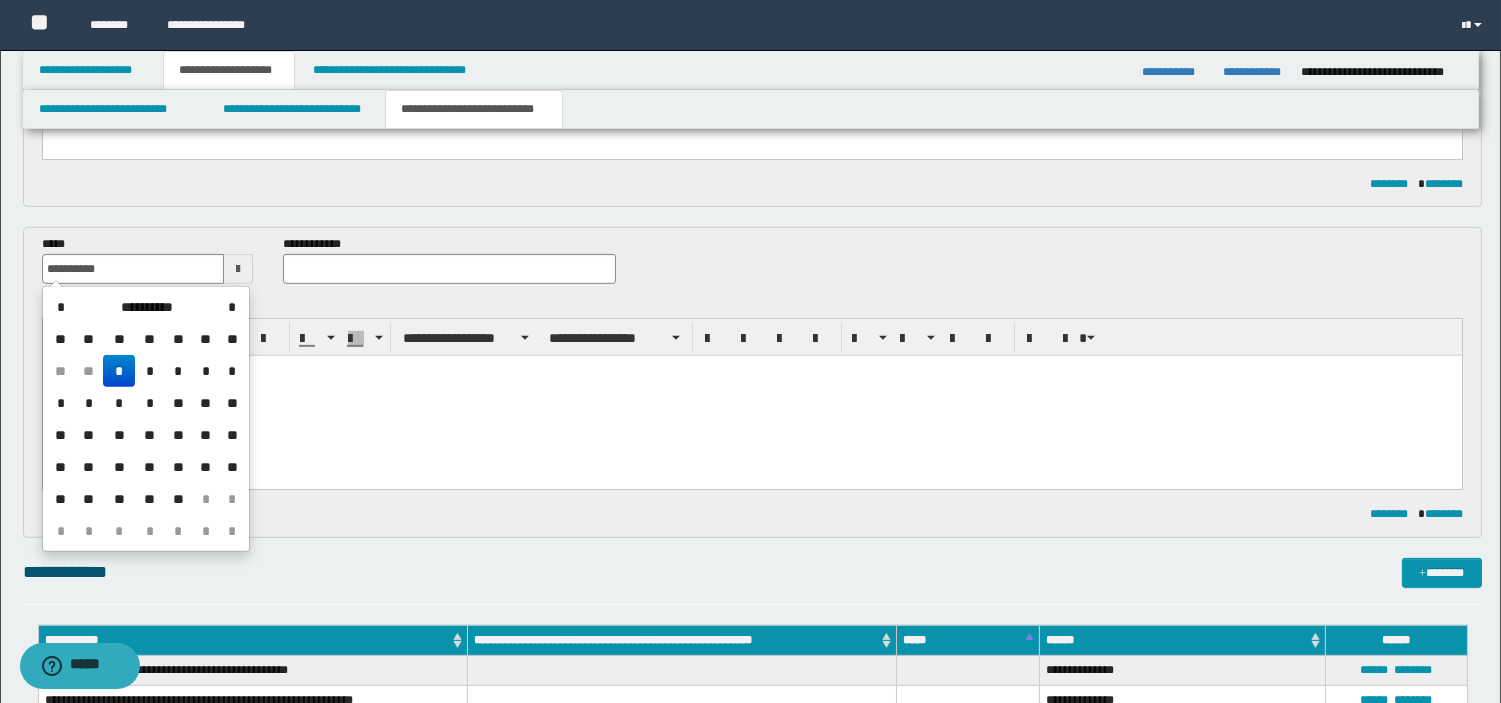 click at bounding box center [751, 395] 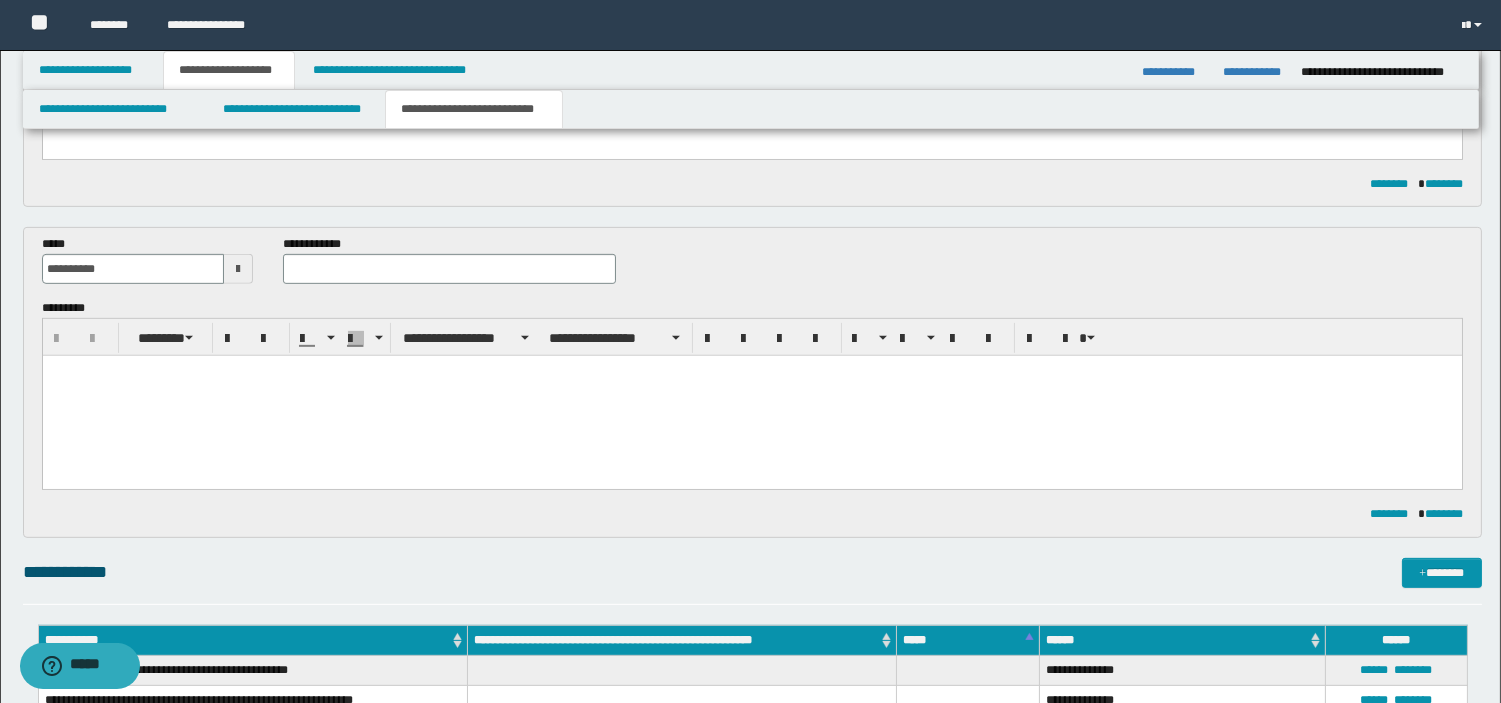 click on "**********" at bounding box center [752, 267] 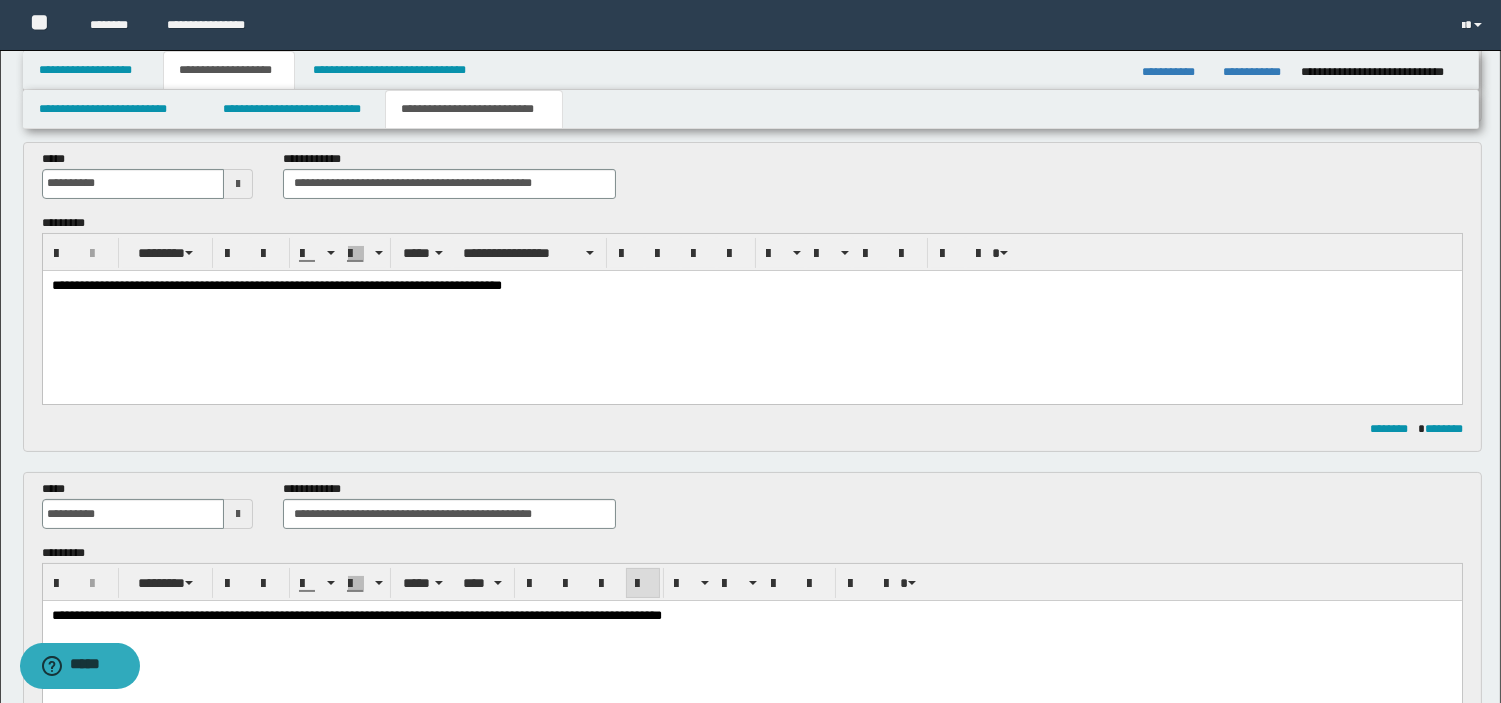 scroll, scrollTop: 327, scrollLeft: 0, axis: vertical 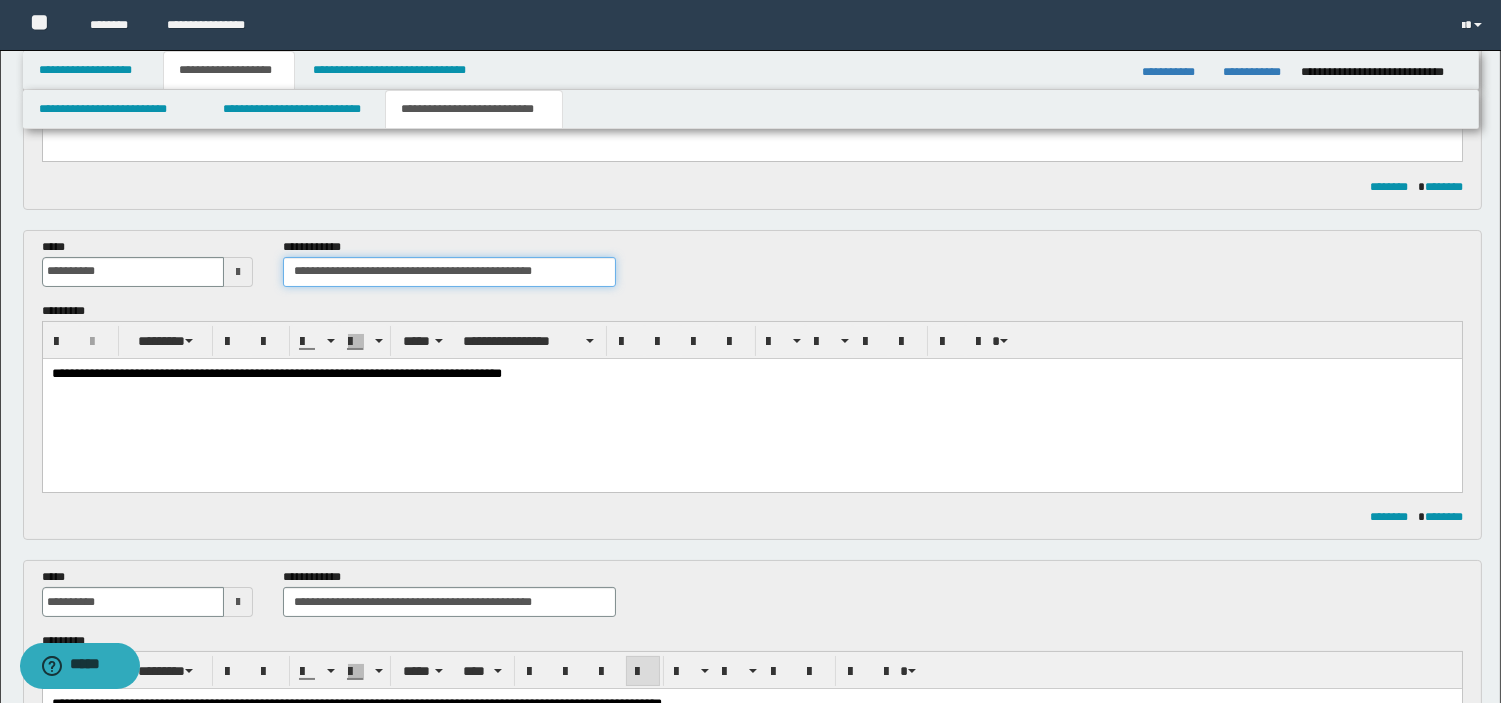 drag, startPoint x: 467, startPoint y: 280, endPoint x: 178, endPoint y: 276, distance: 289.02768 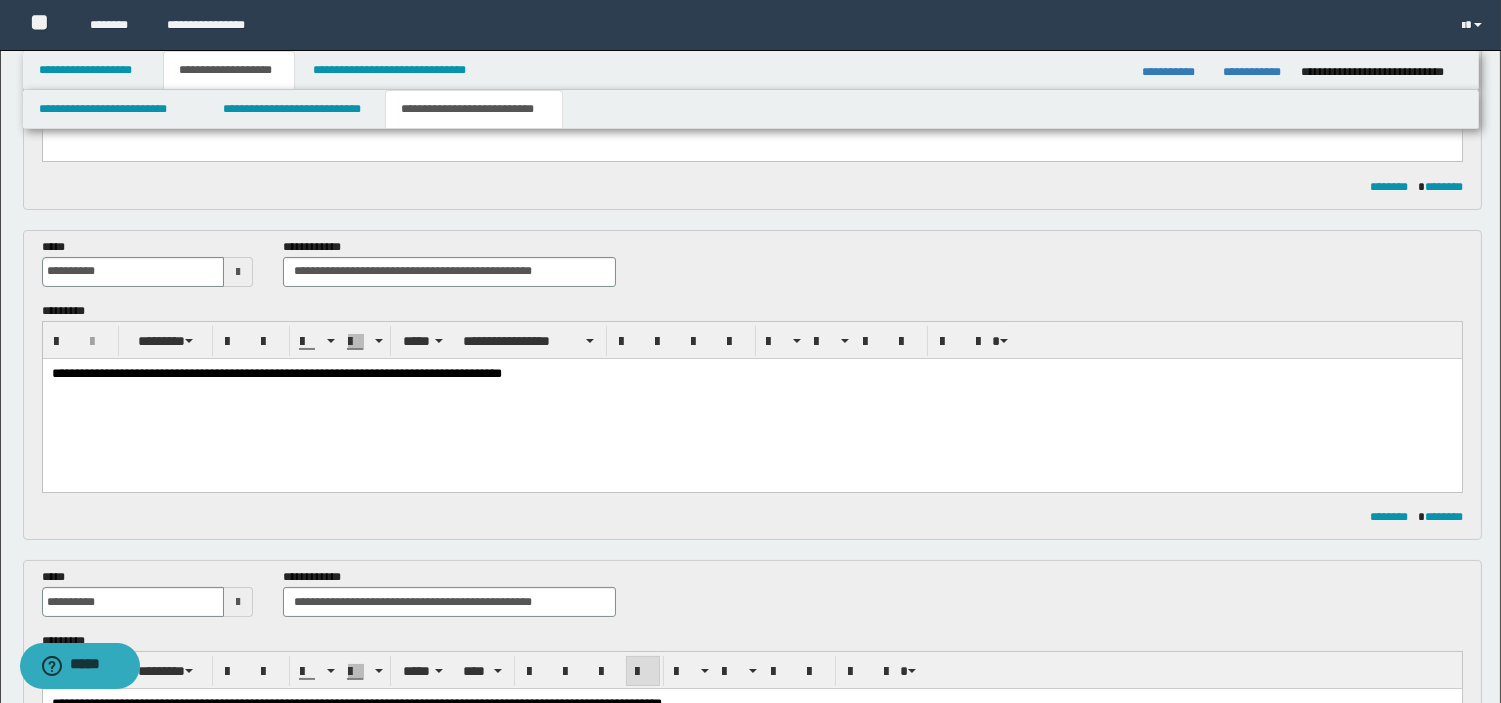 click on "**********" at bounding box center (751, 398) 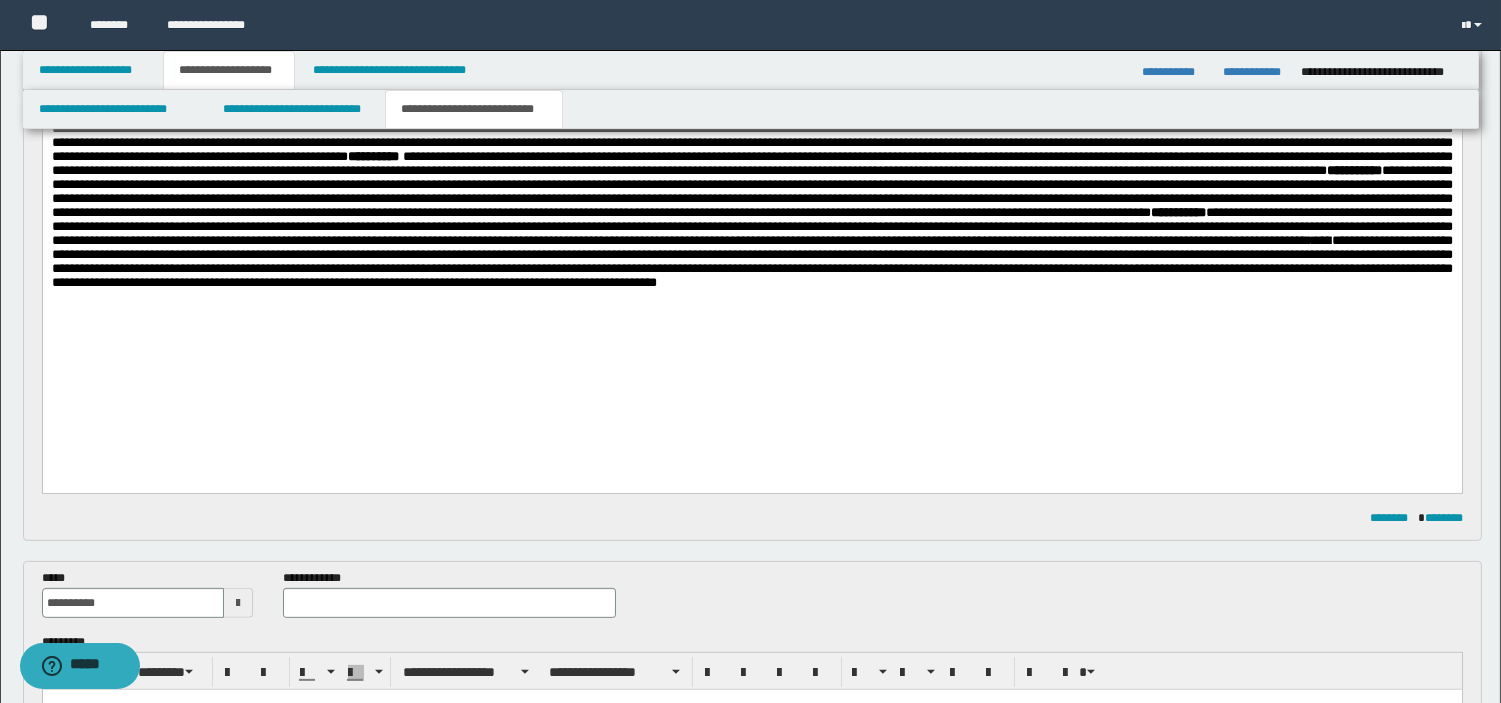 scroll, scrollTop: 1297, scrollLeft: 0, axis: vertical 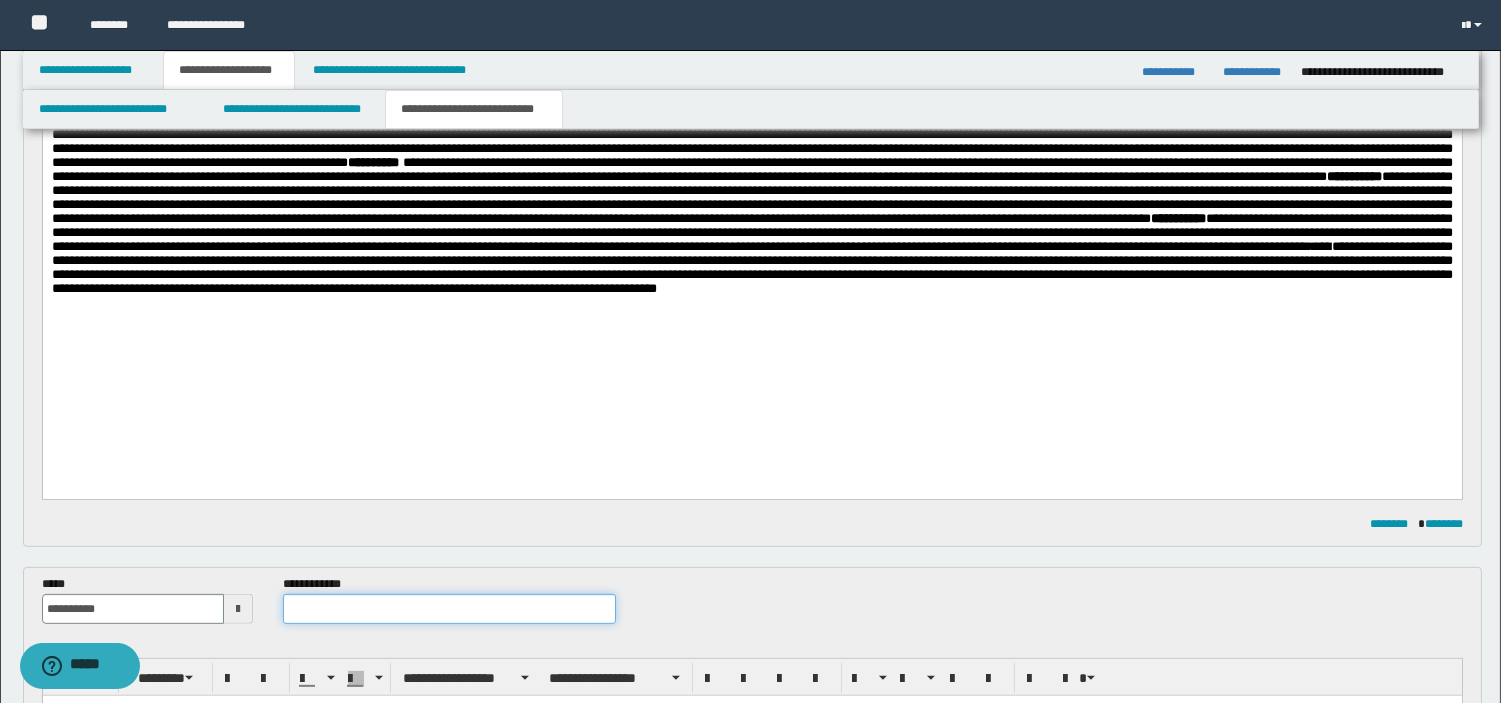 click at bounding box center [449, 609] 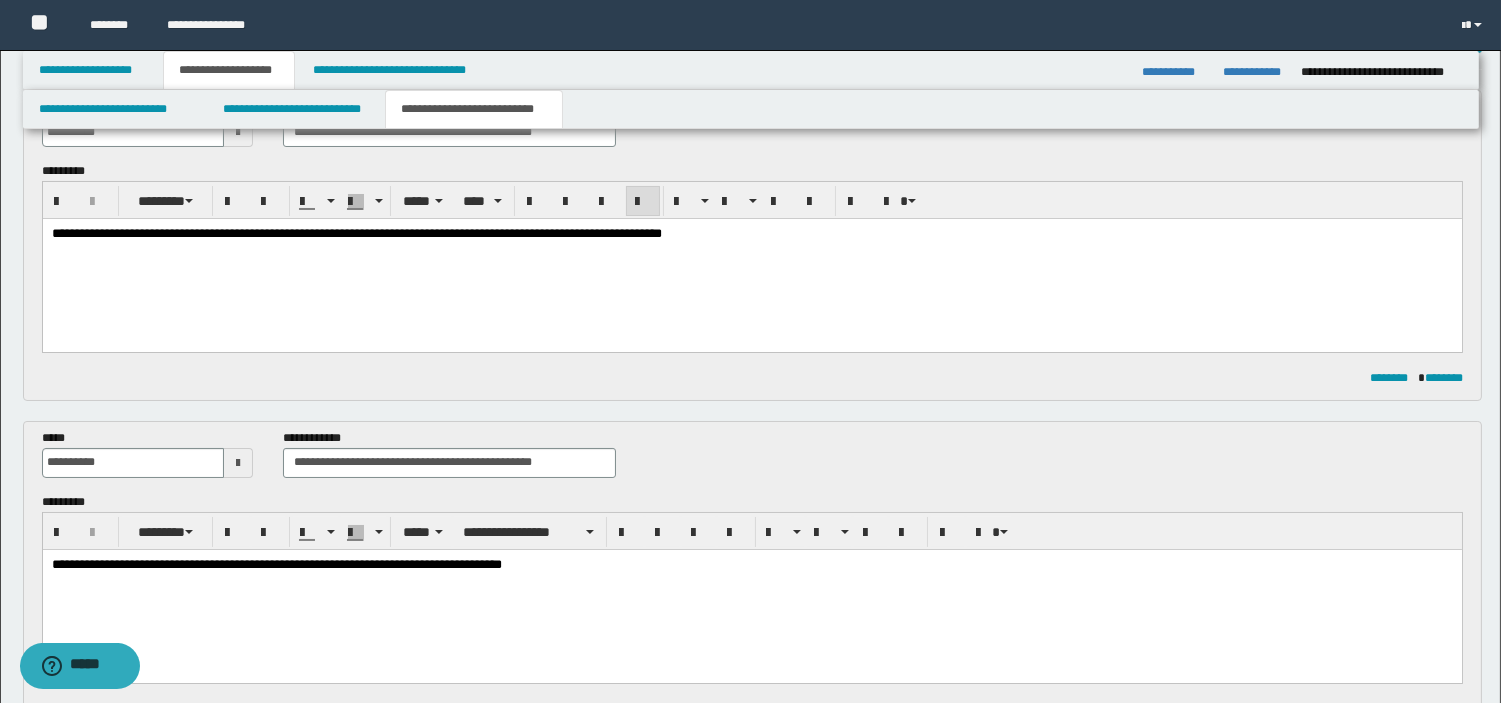 scroll, scrollTop: 0, scrollLeft: 0, axis: both 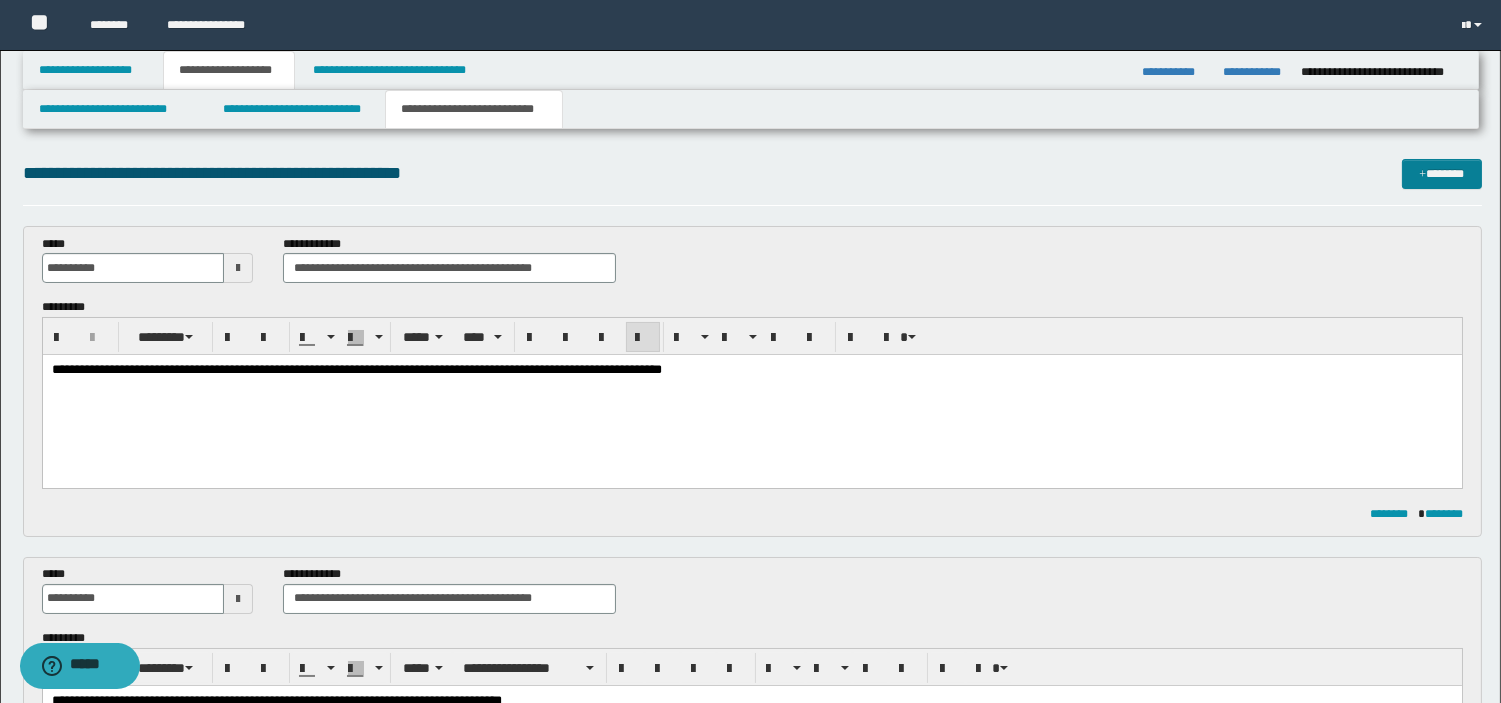 type on "**********" 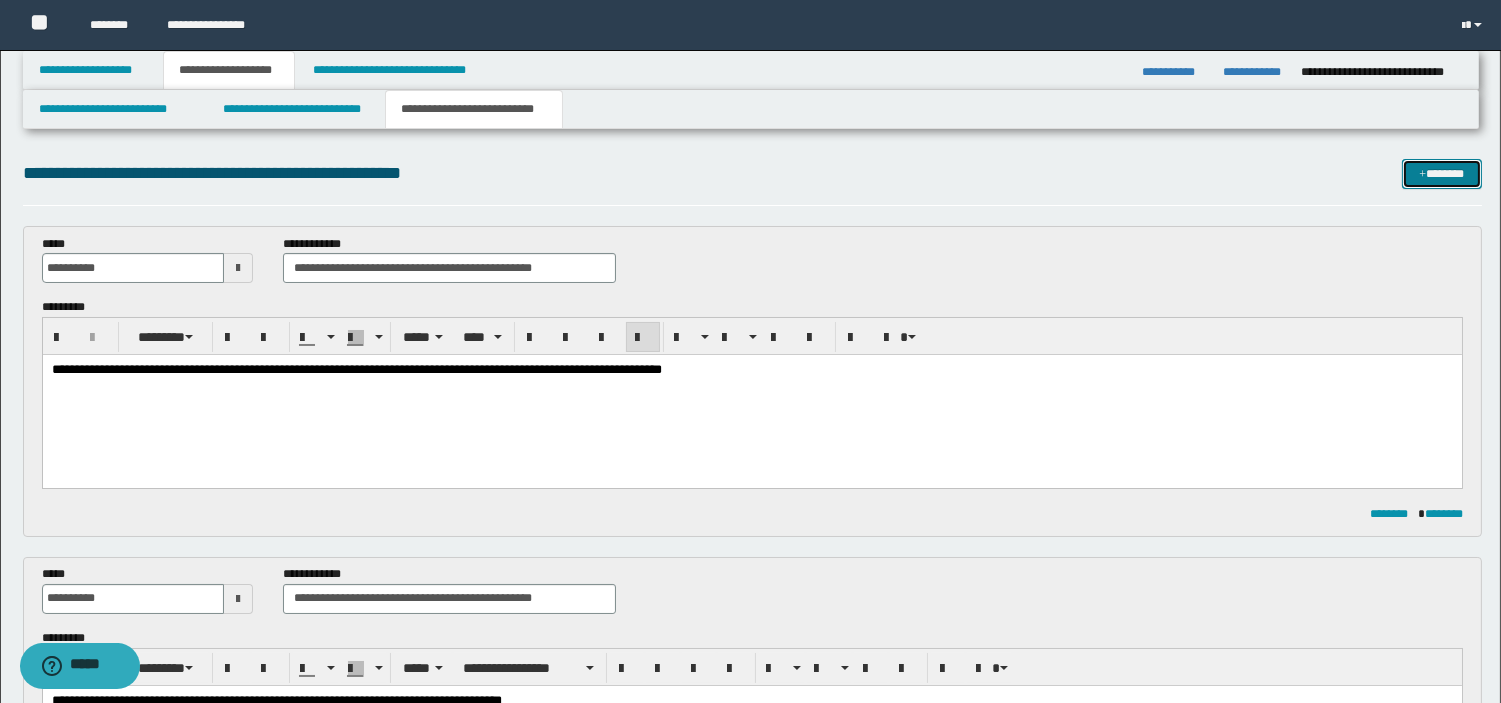click on "*******" at bounding box center (1442, 174) 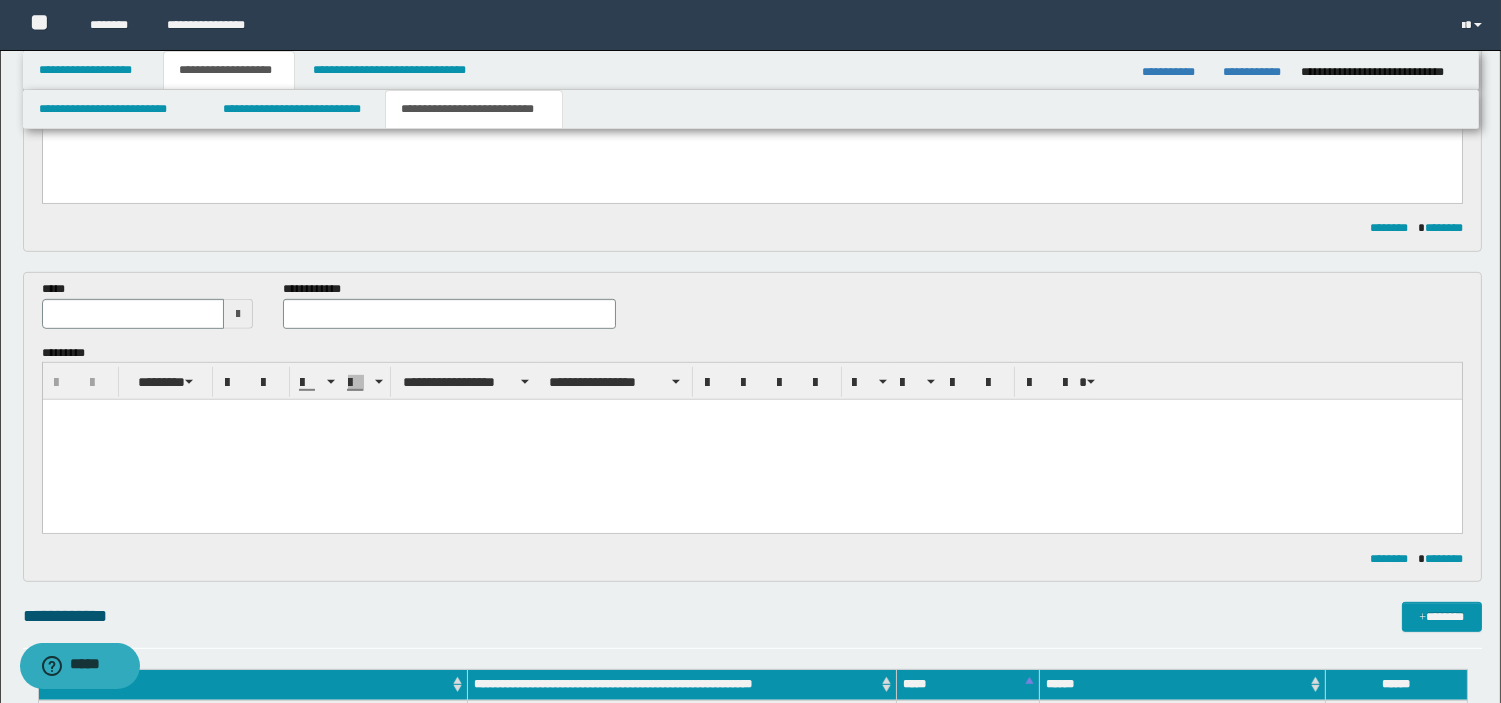 scroll, scrollTop: 1851, scrollLeft: 0, axis: vertical 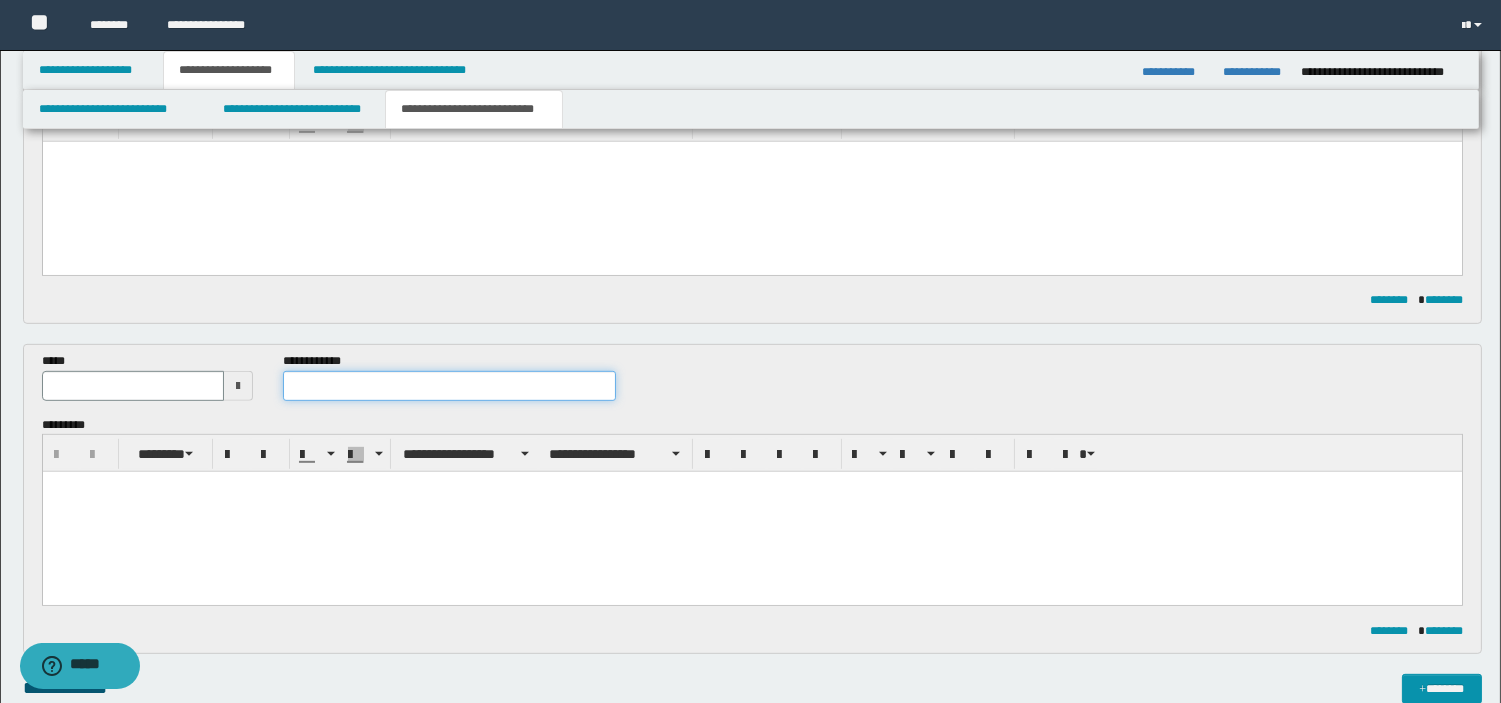 click at bounding box center (449, 386) 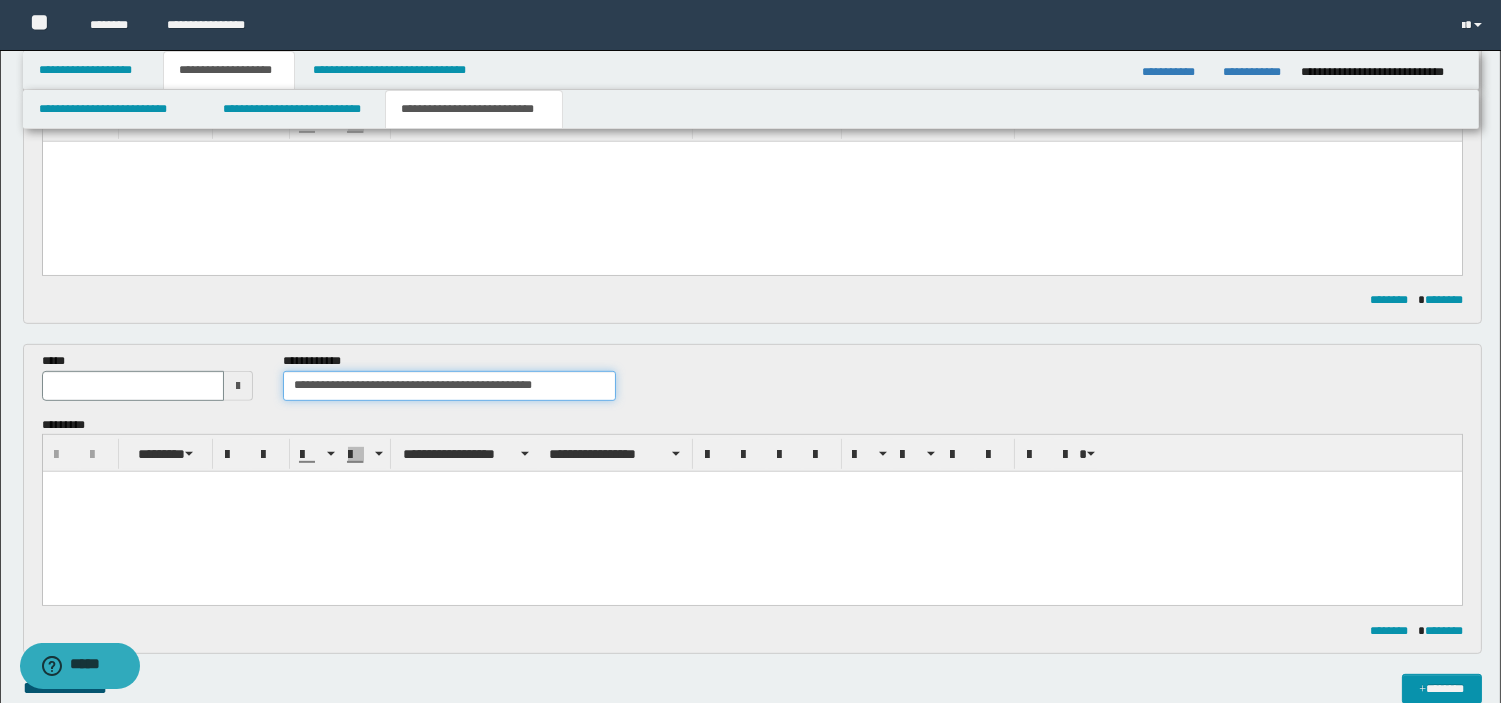 type on "**********" 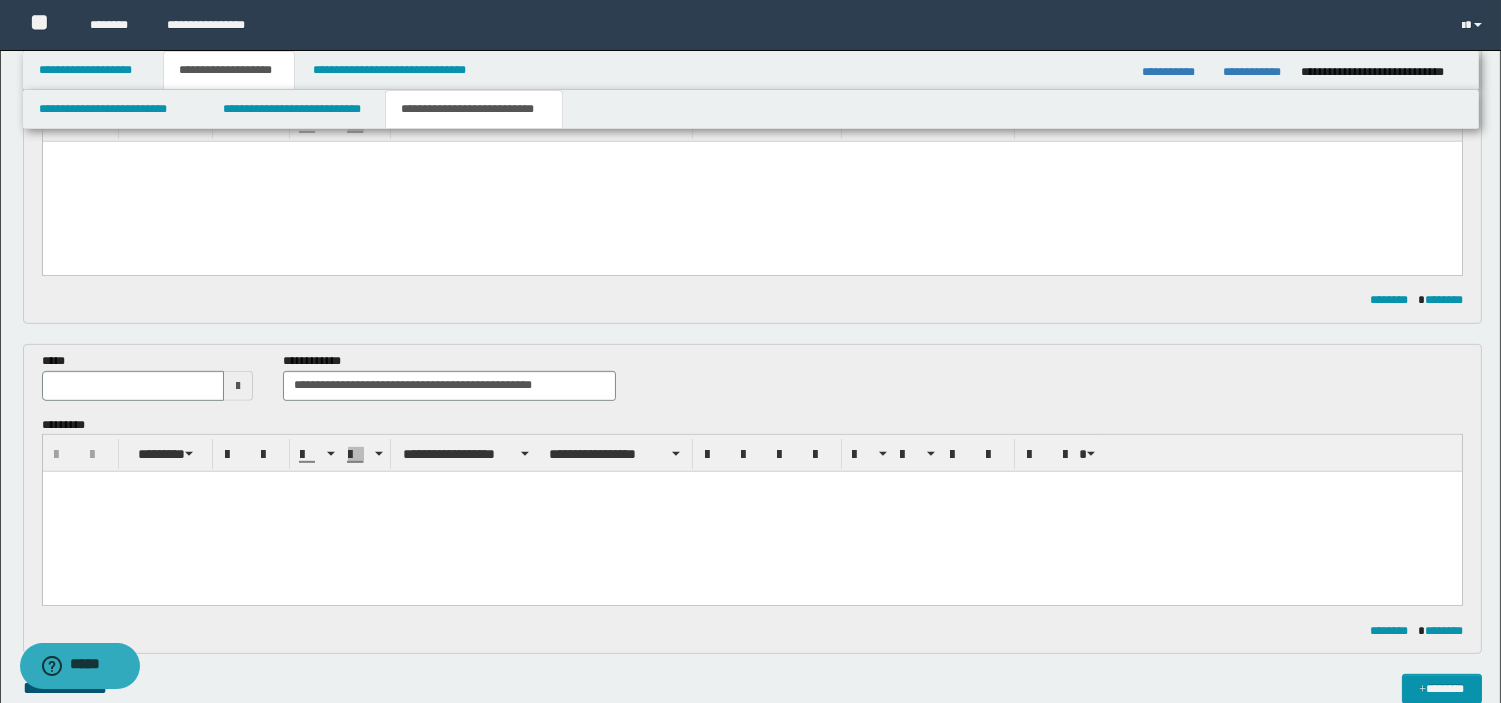 click at bounding box center [751, 512] 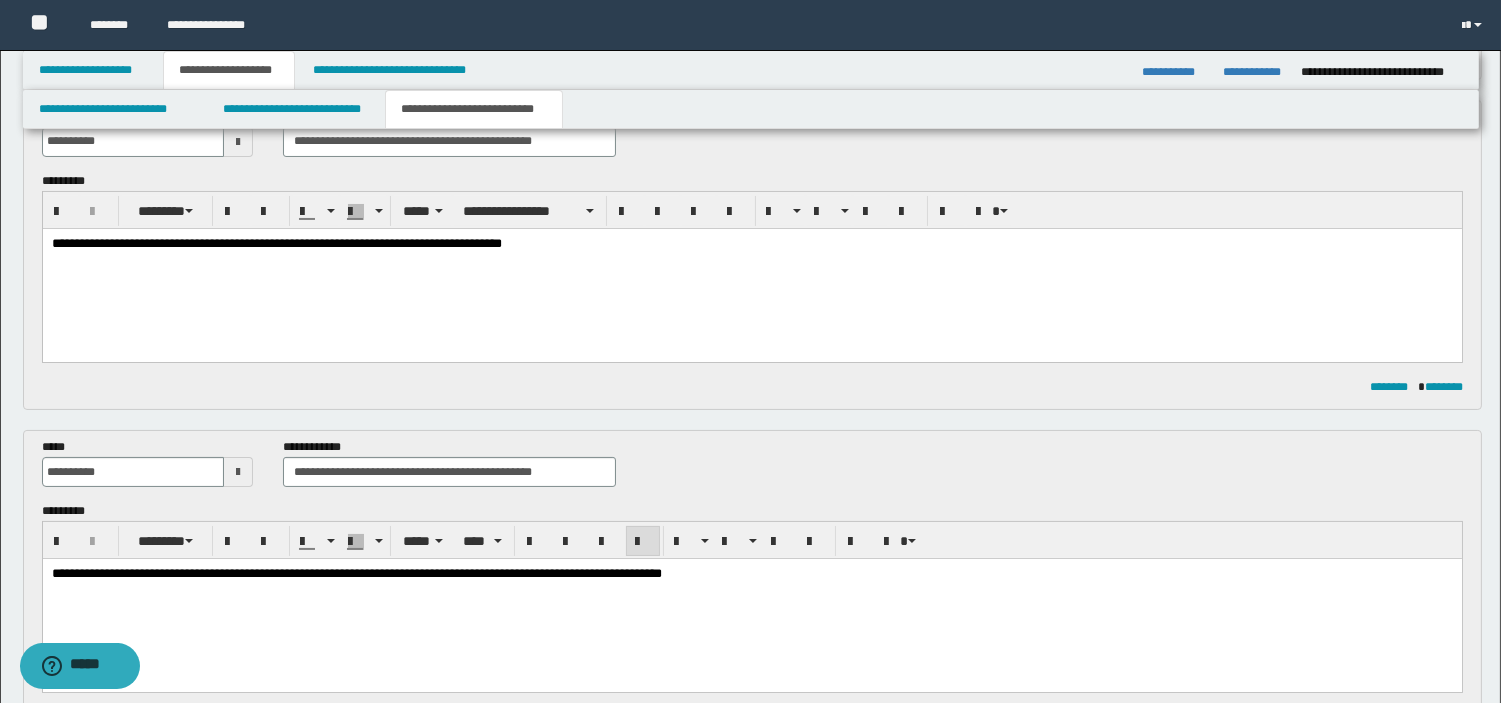 scroll, scrollTop: 348, scrollLeft: 0, axis: vertical 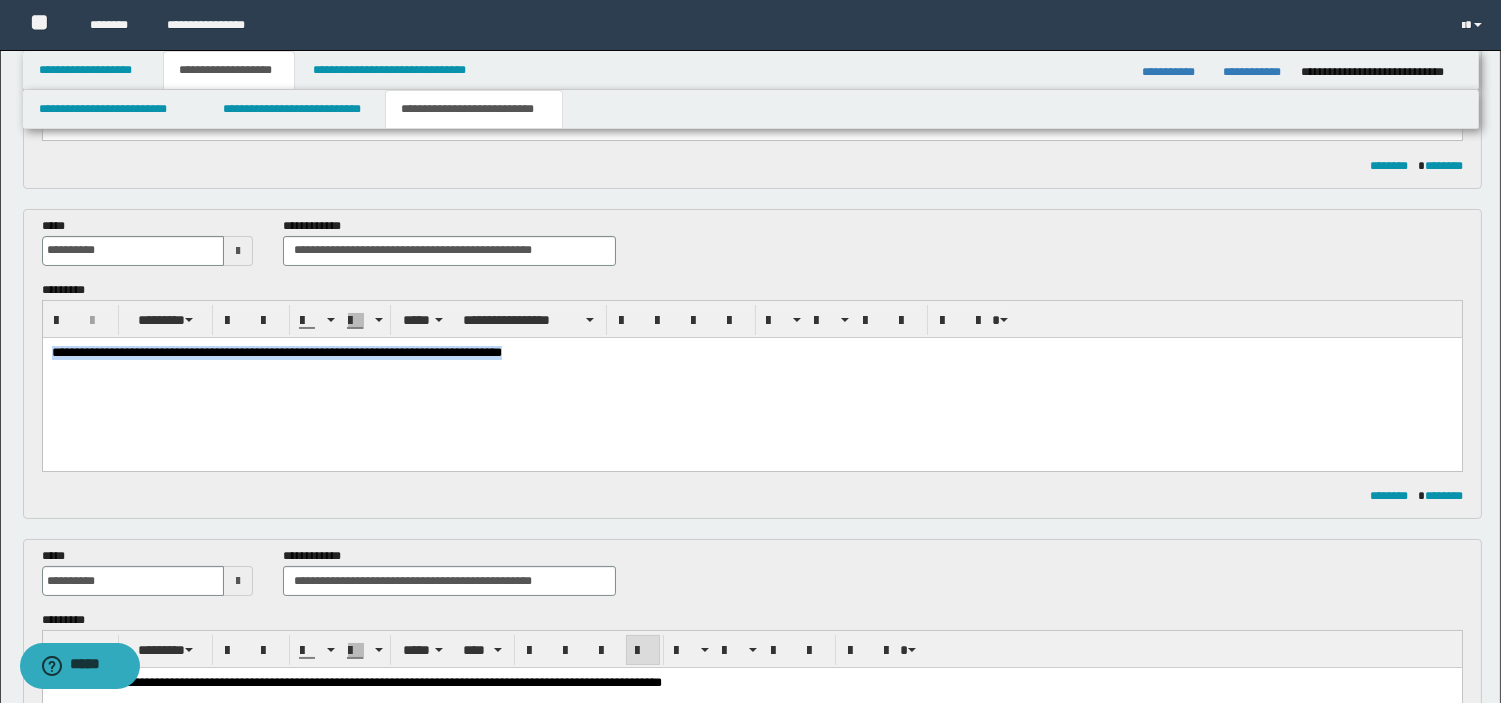 drag, startPoint x: 589, startPoint y: 345, endPoint x: 42, endPoint y: 611, distance: 608.2475 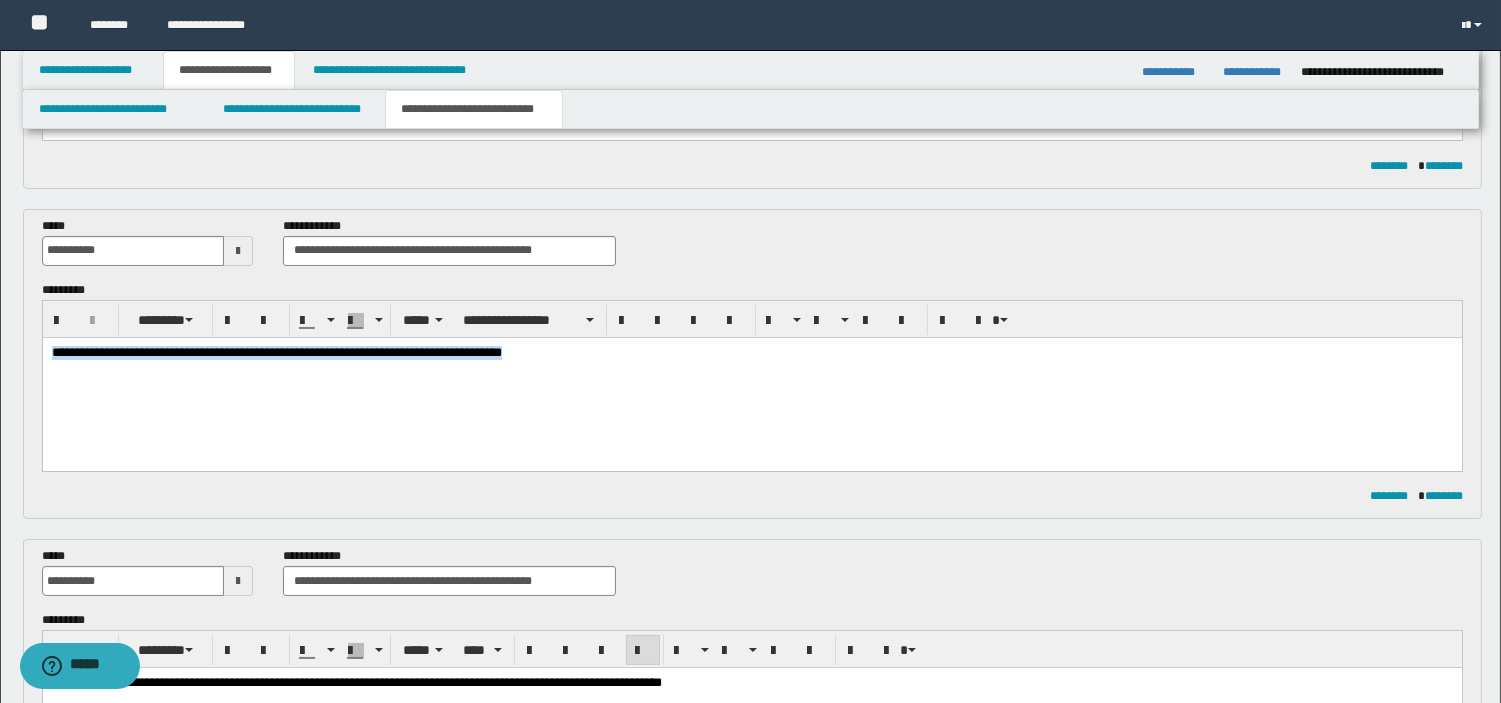 click on "**********" at bounding box center [276, 351] 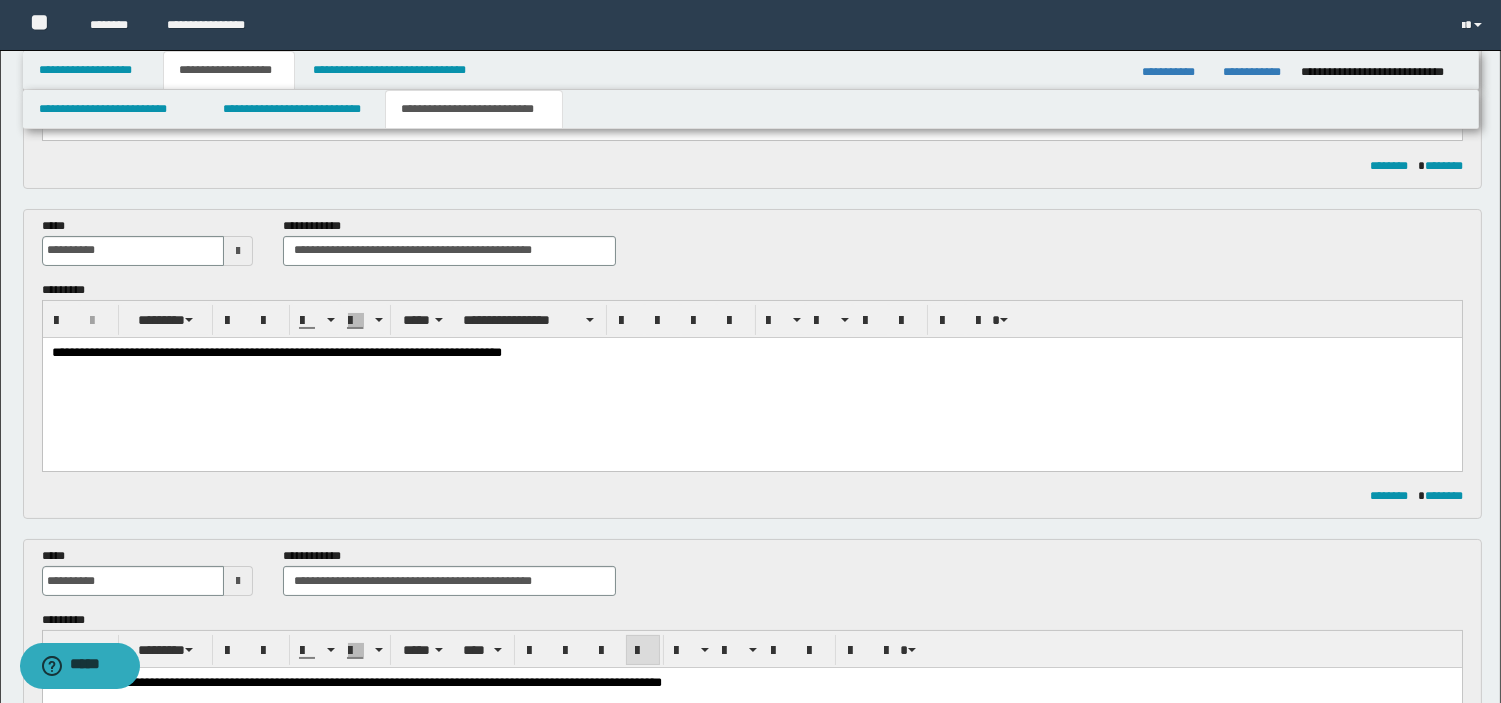 click on "**********" at bounding box center [276, 351] 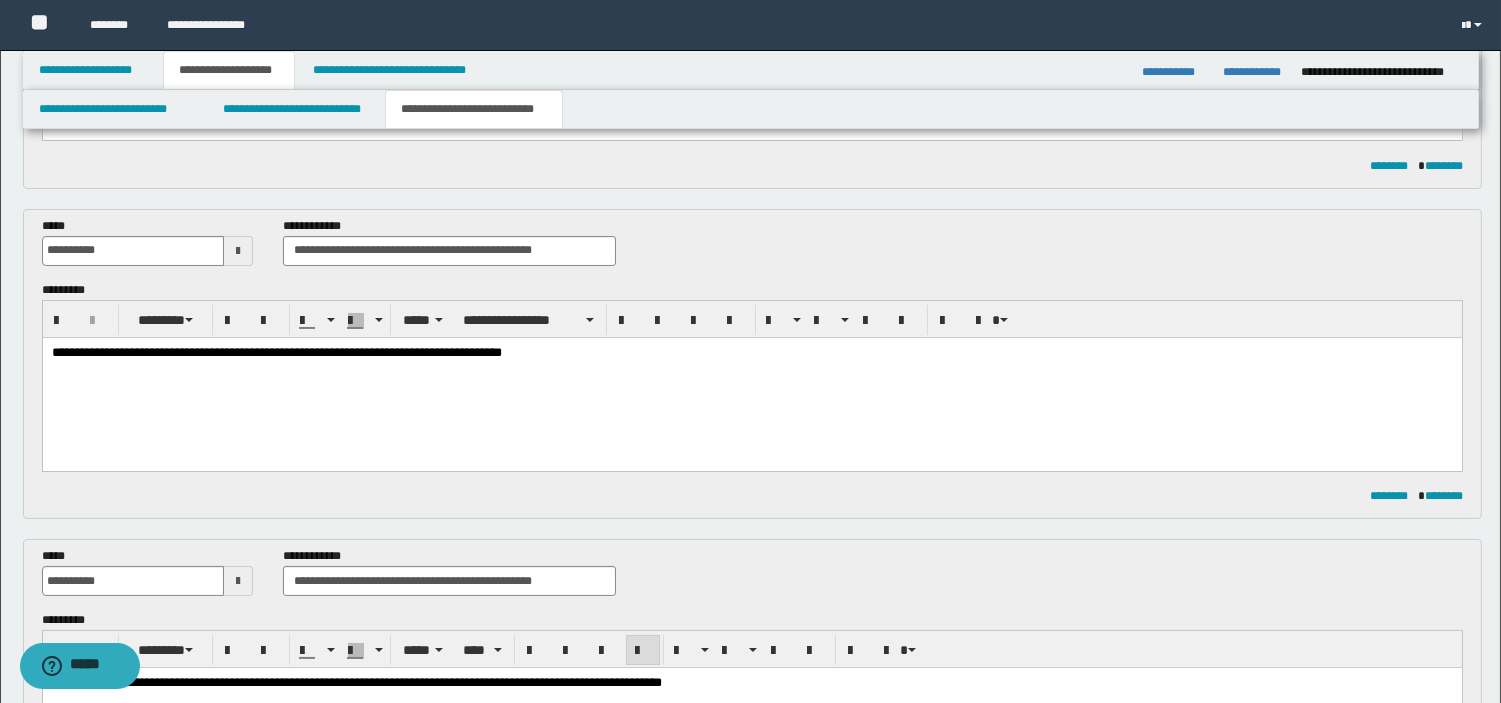 click on "**********" at bounding box center [276, 351] 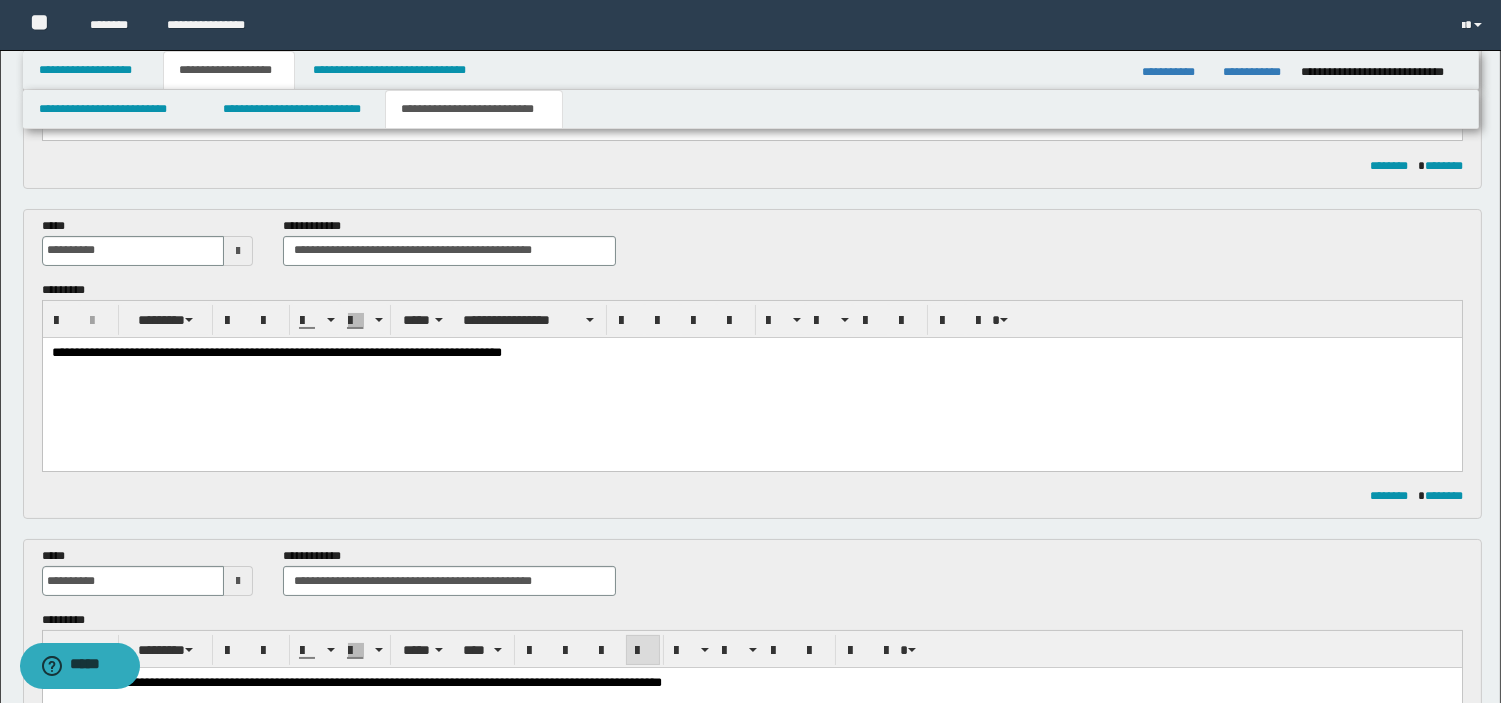 click on "**********" at bounding box center [276, 351] 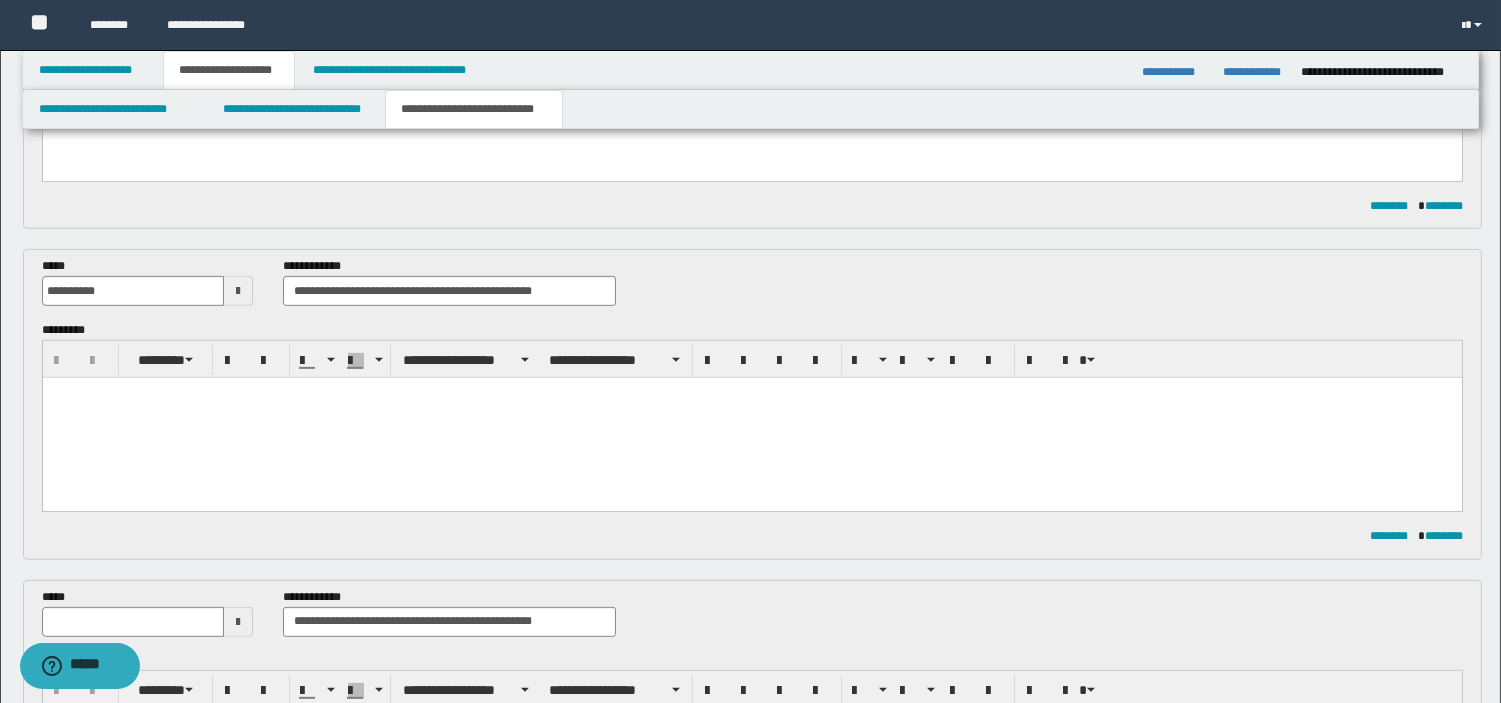 scroll, scrollTop: 1935, scrollLeft: 0, axis: vertical 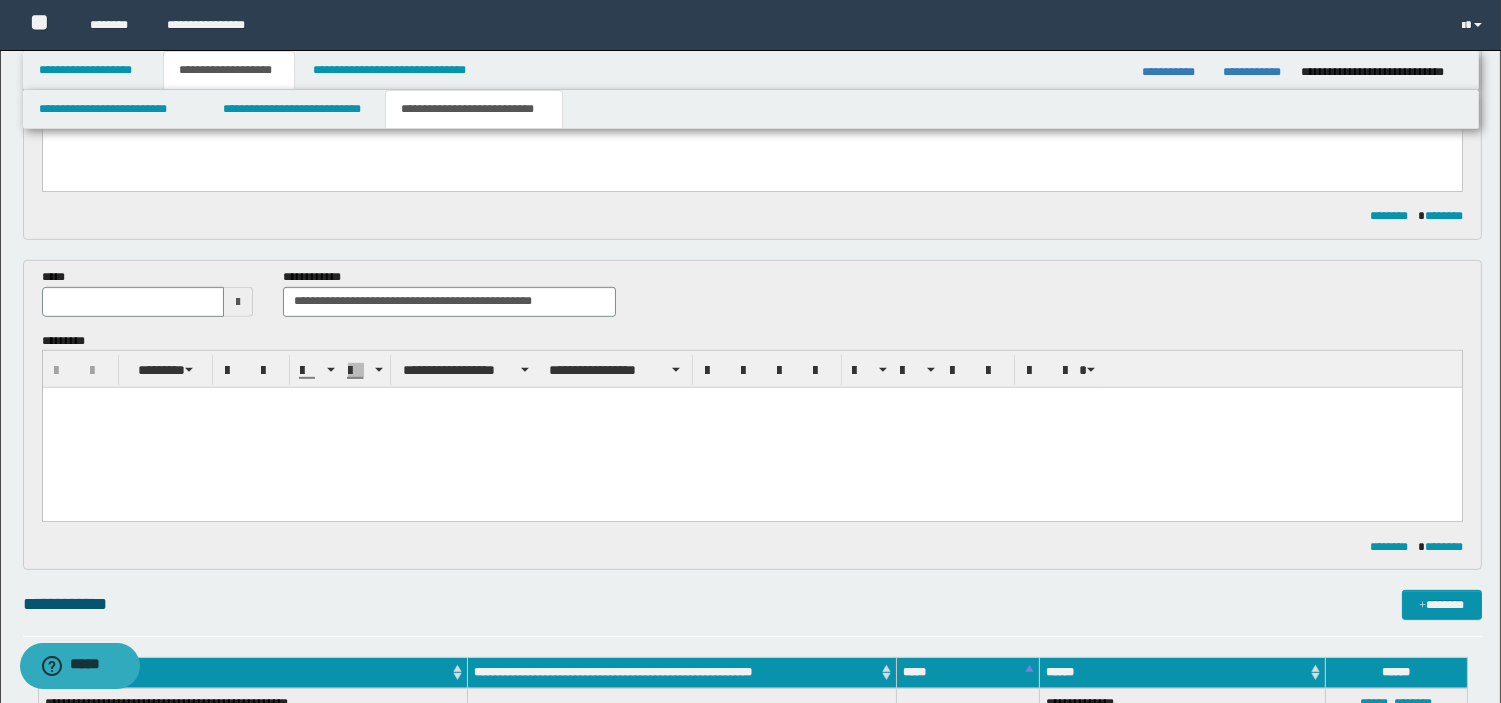 click at bounding box center [751, 428] 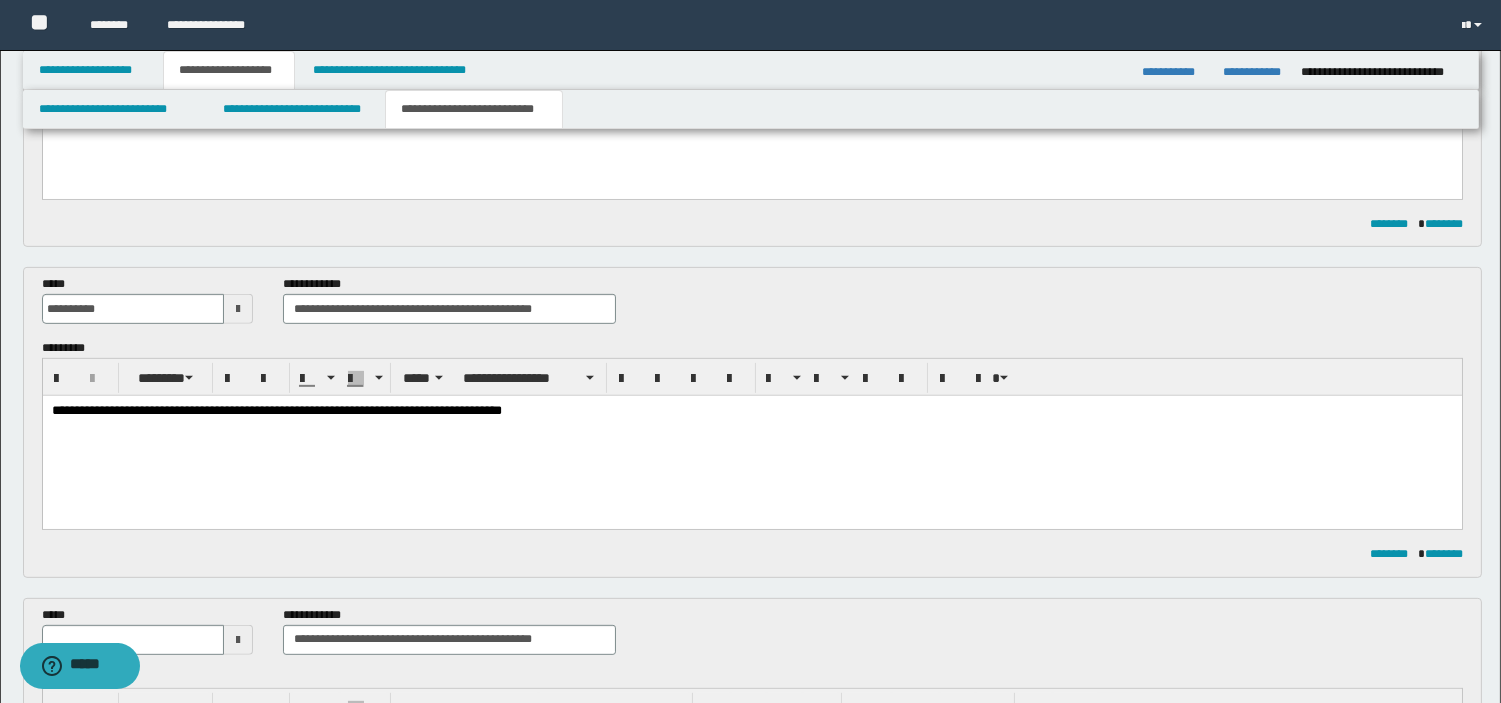scroll, scrollTop: 1578, scrollLeft: 0, axis: vertical 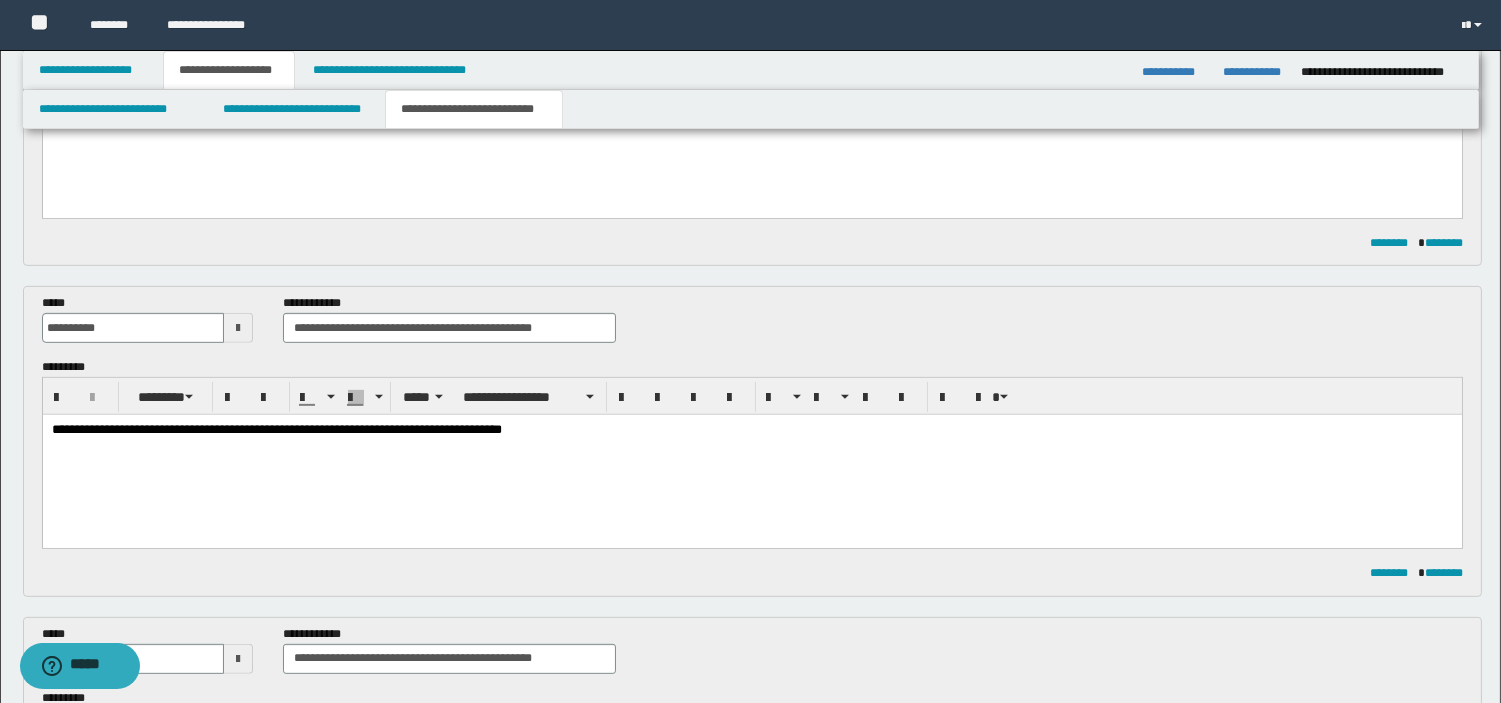 click on "**********" at bounding box center [276, 428] 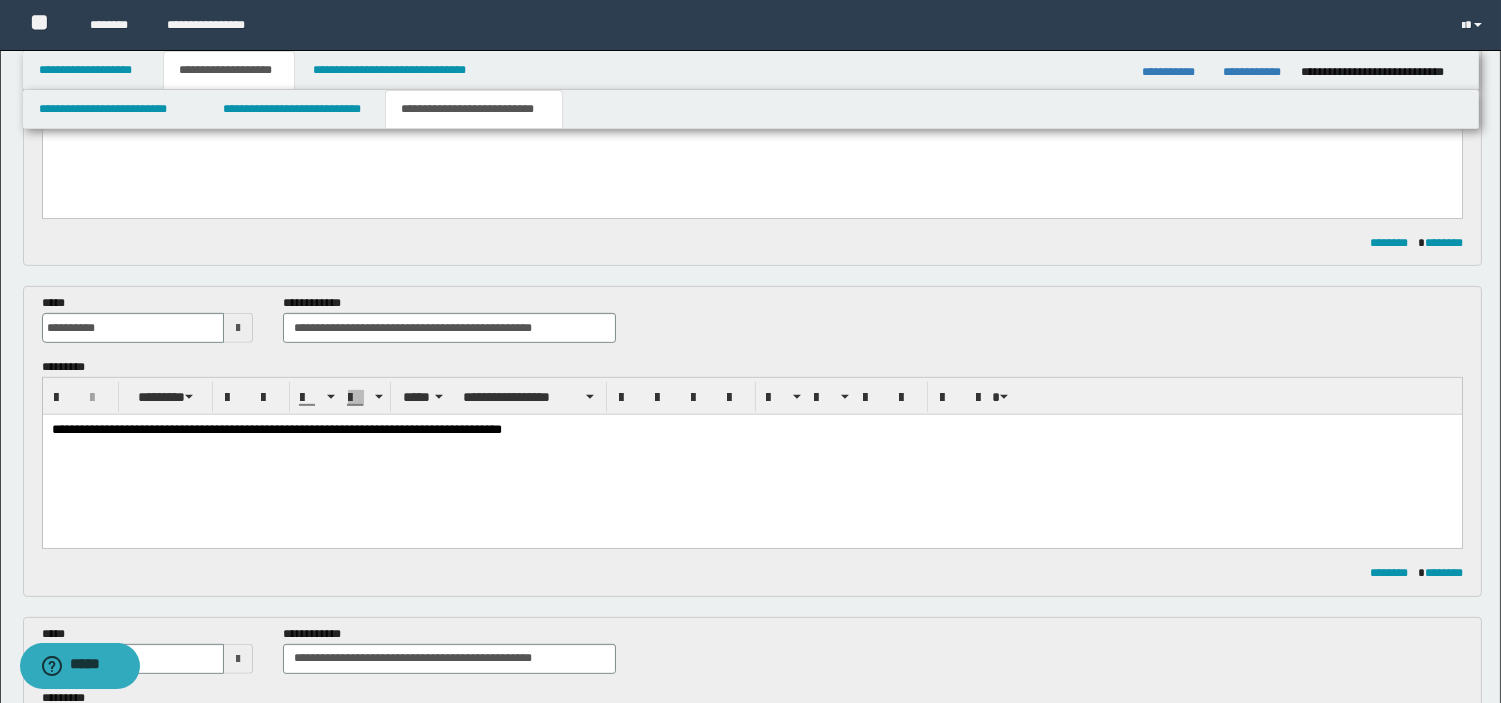 drag, startPoint x: 522, startPoint y: 429, endPoint x: 473, endPoint y: 415, distance: 50.96077 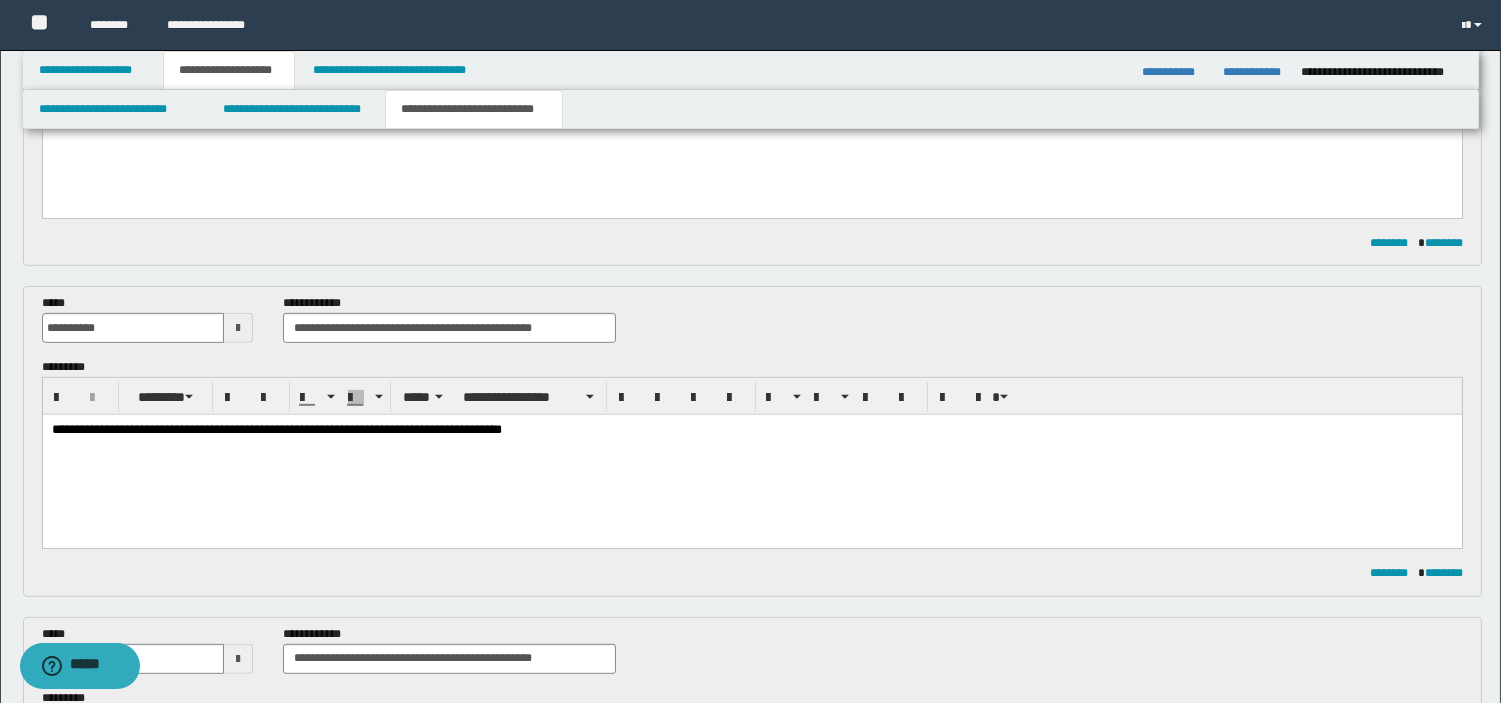 click on "**********" at bounding box center [276, 428] 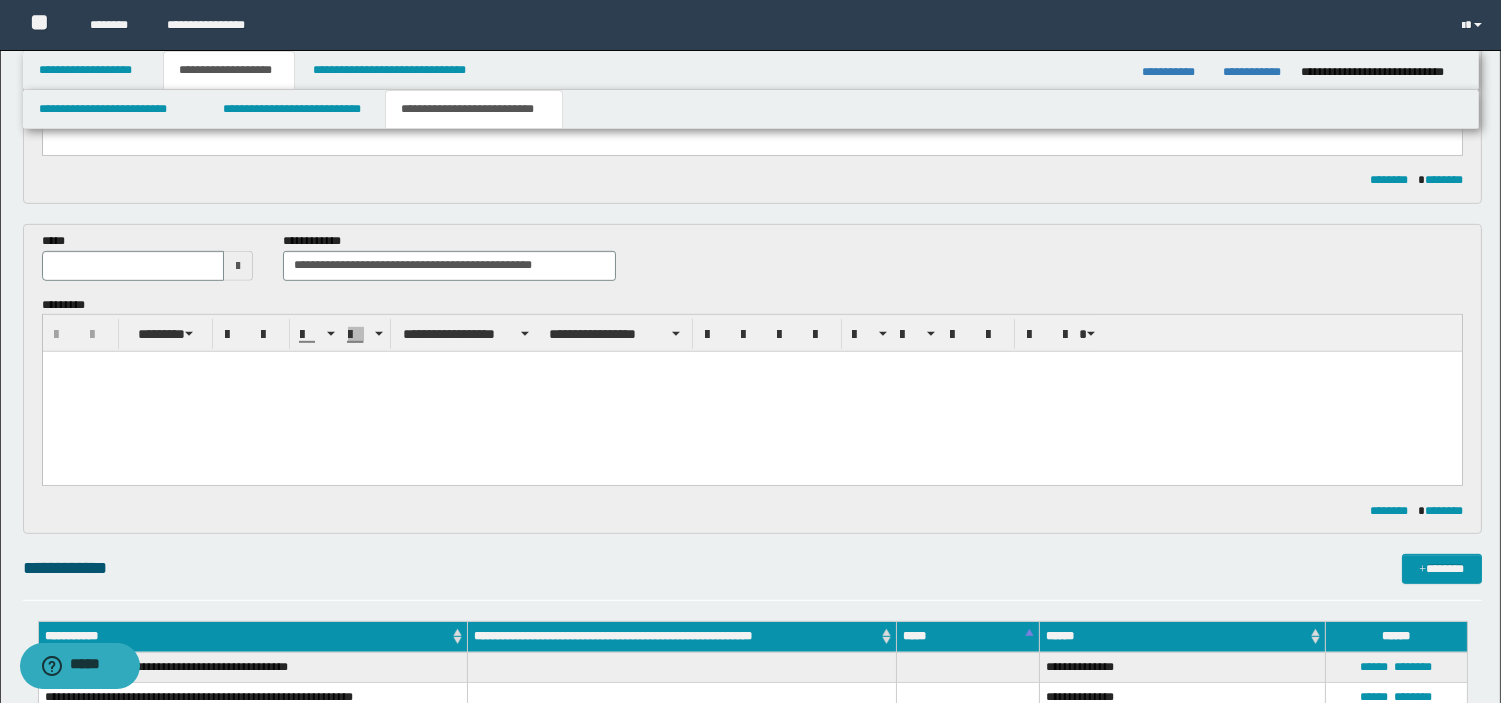 scroll, scrollTop: 1995, scrollLeft: 0, axis: vertical 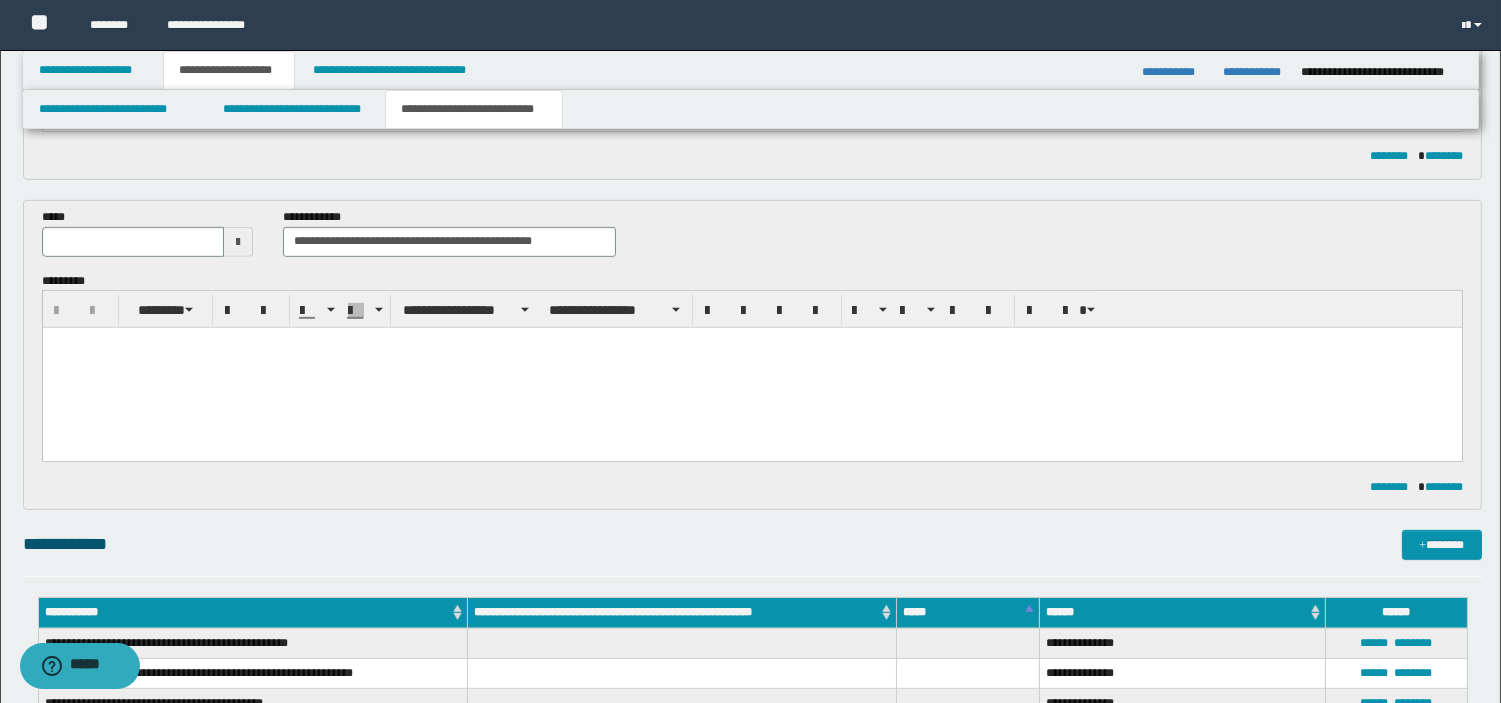 click at bounding box center (751, 368) 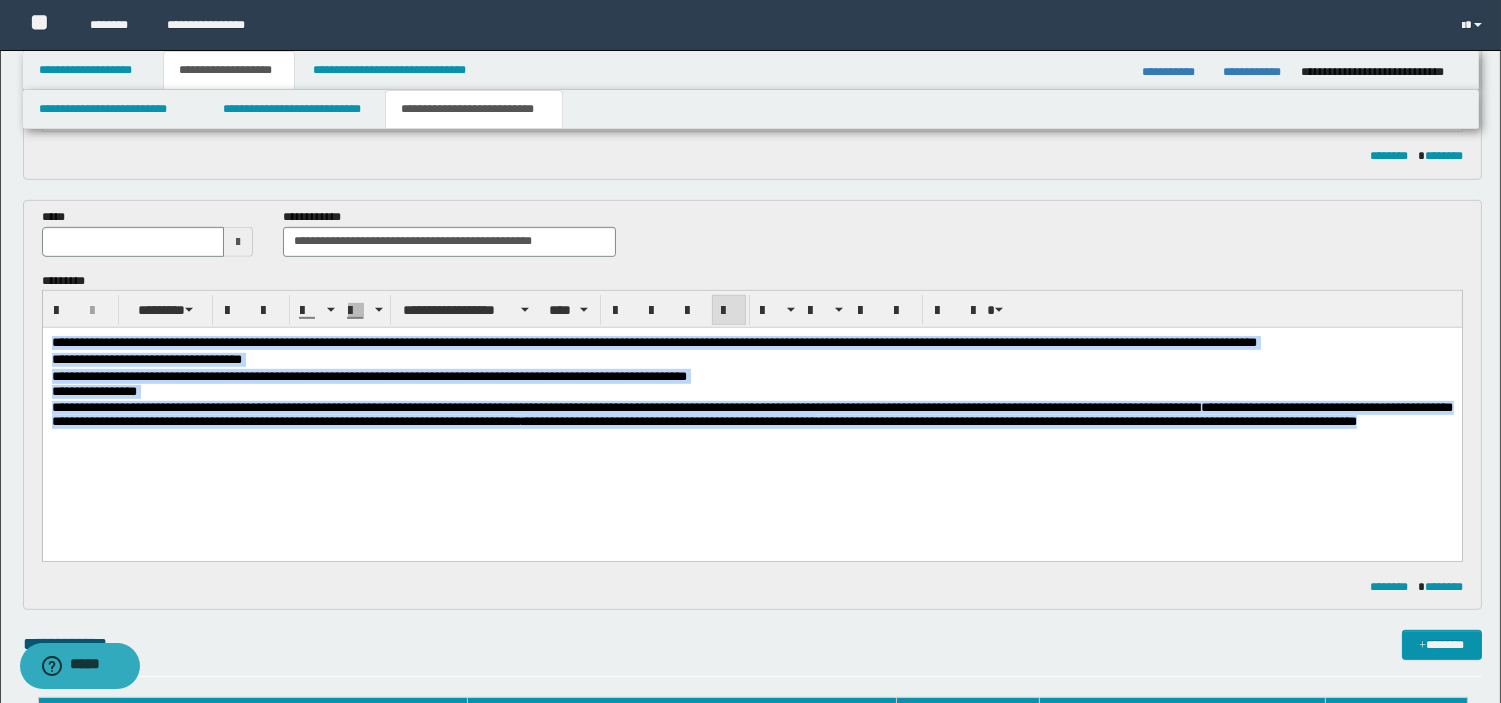 drag, startPoint x: 283, startPoint y: 412, endPoint x: -1, endPoint y: 287, distance: 310.2918 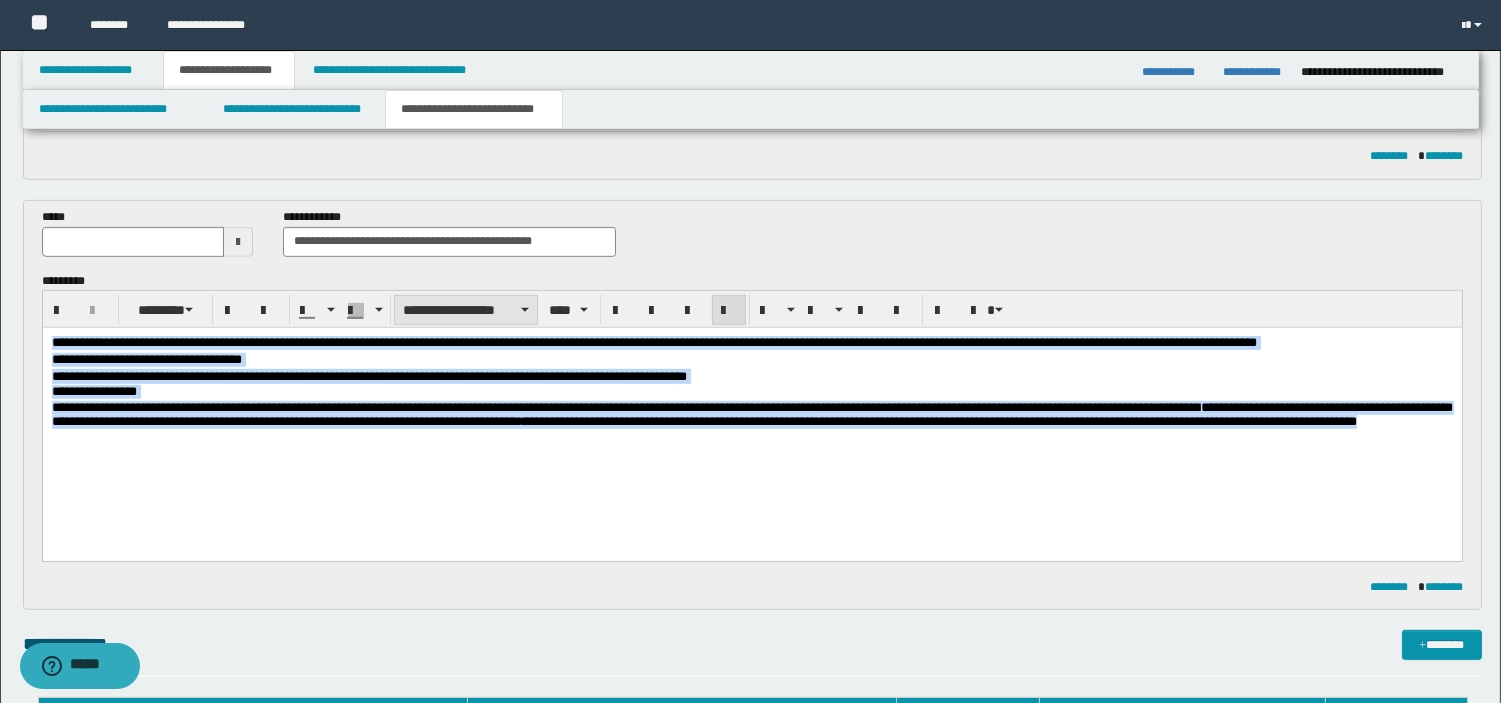 click on "**********" at bounding box center (466, 310) 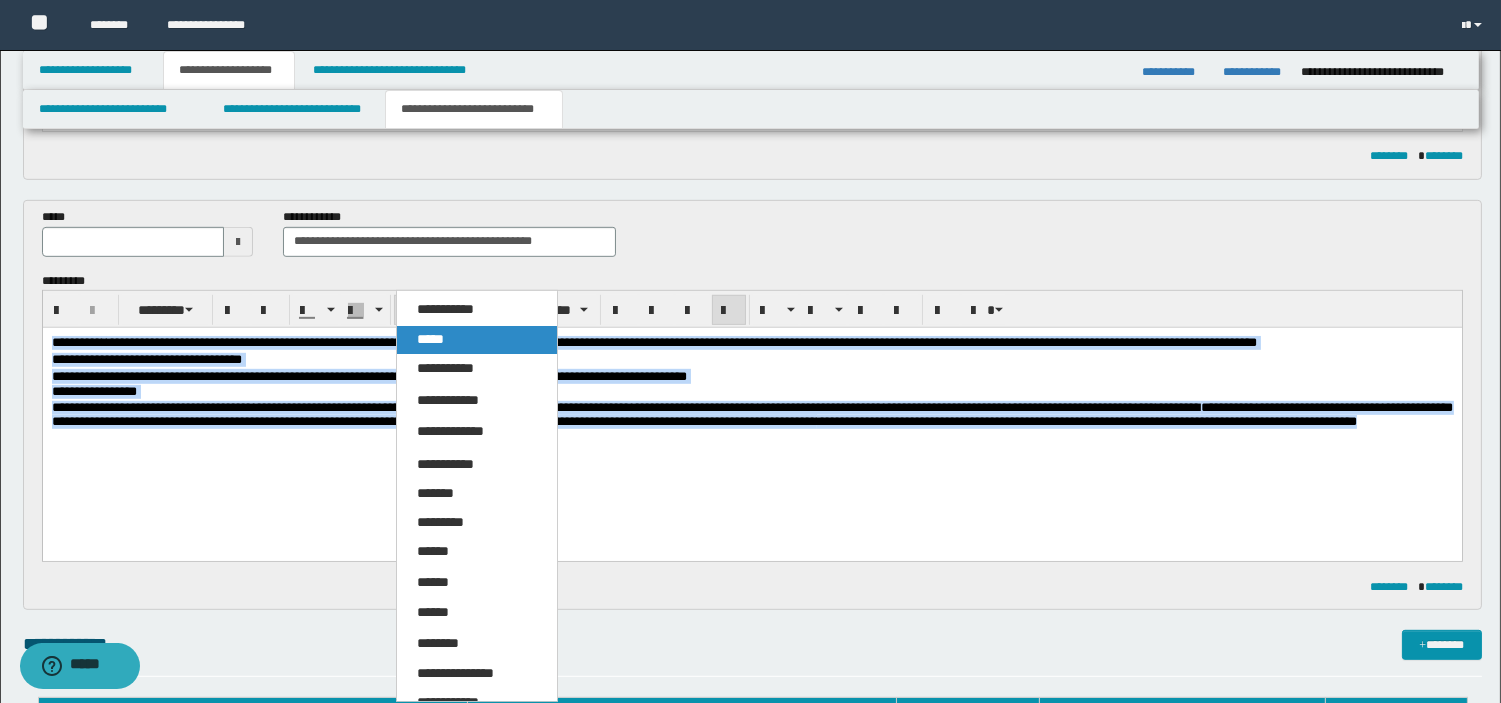 drag, startPoint x: 475, startPoint y: 335, endPoint x: 414, endPoint y: 4, distance: 336.5739 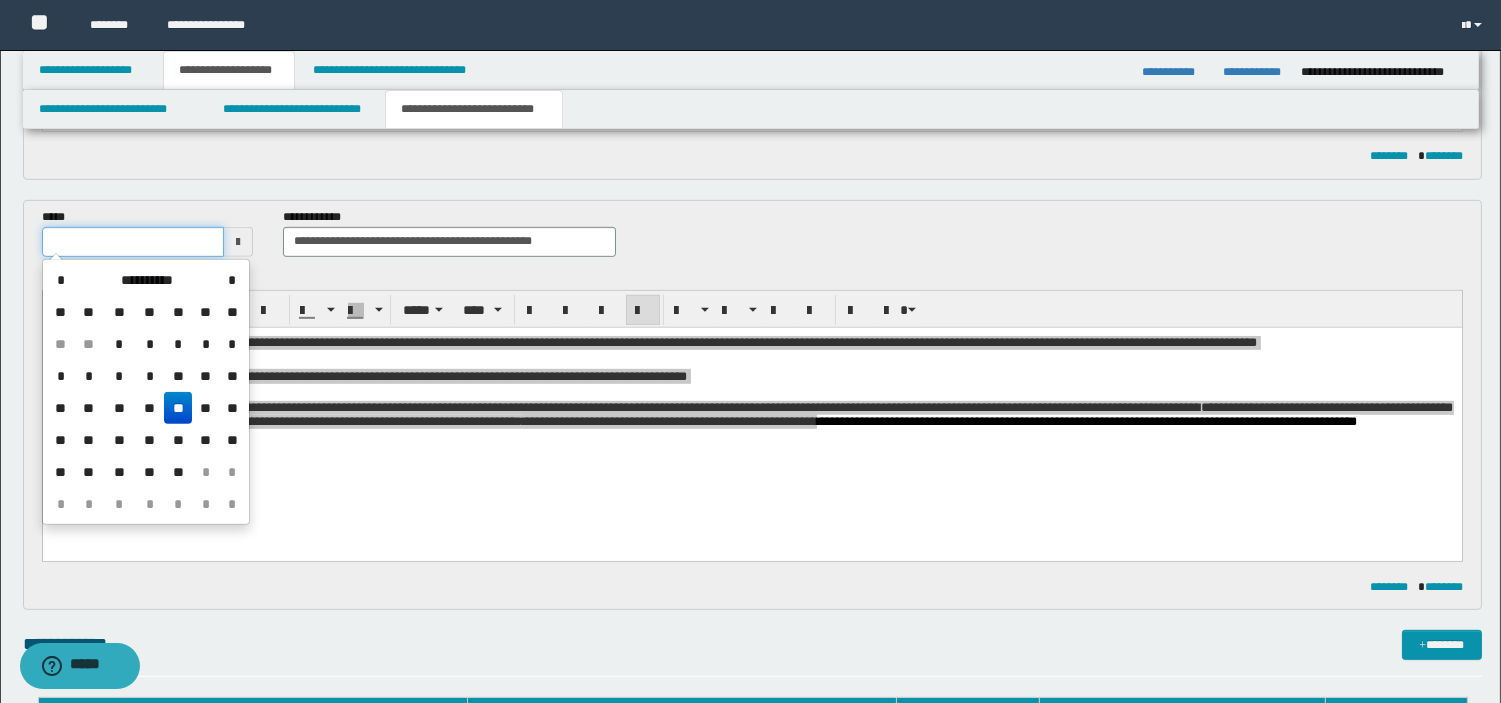 click at bounding box center [133, 242] 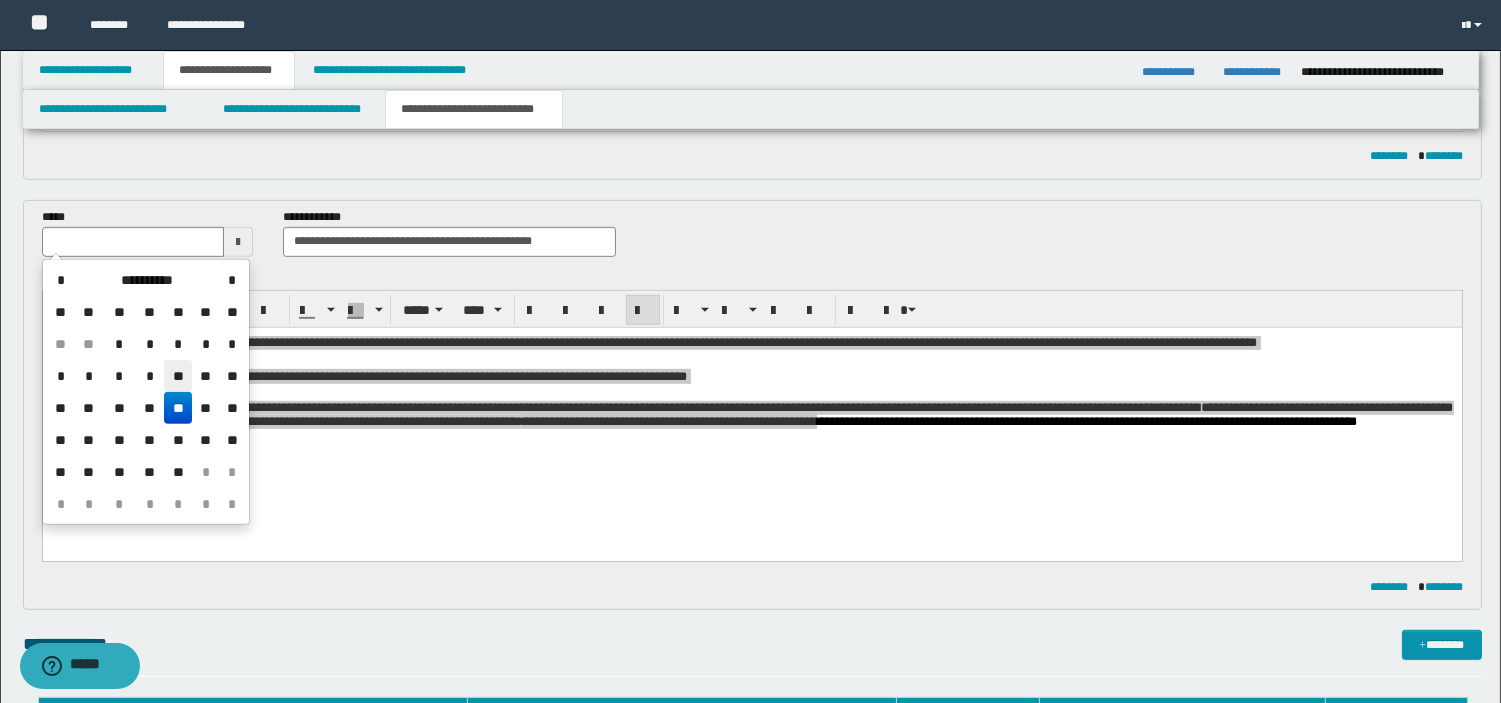 click on "**" at bounding box center (178, 376) 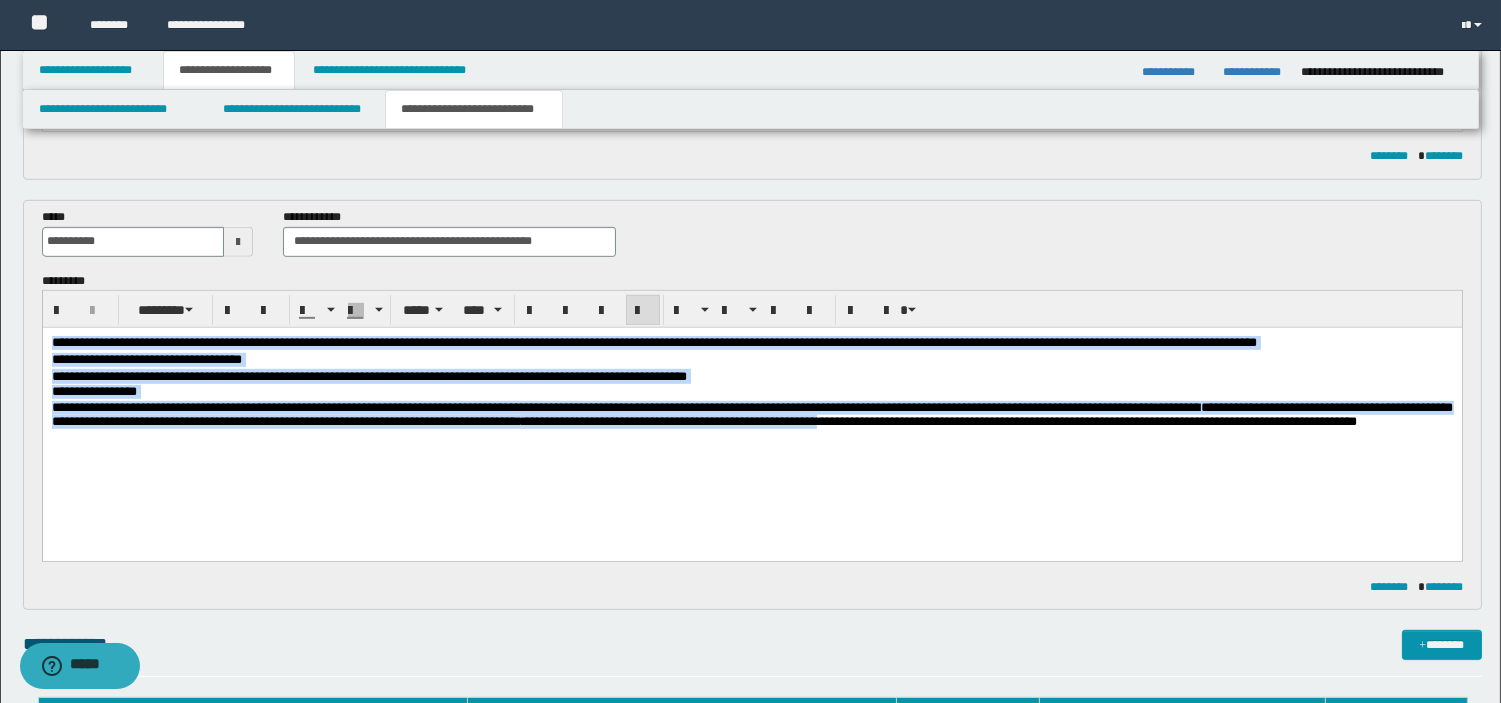 click on "**********" at bounding box center (751, 407) 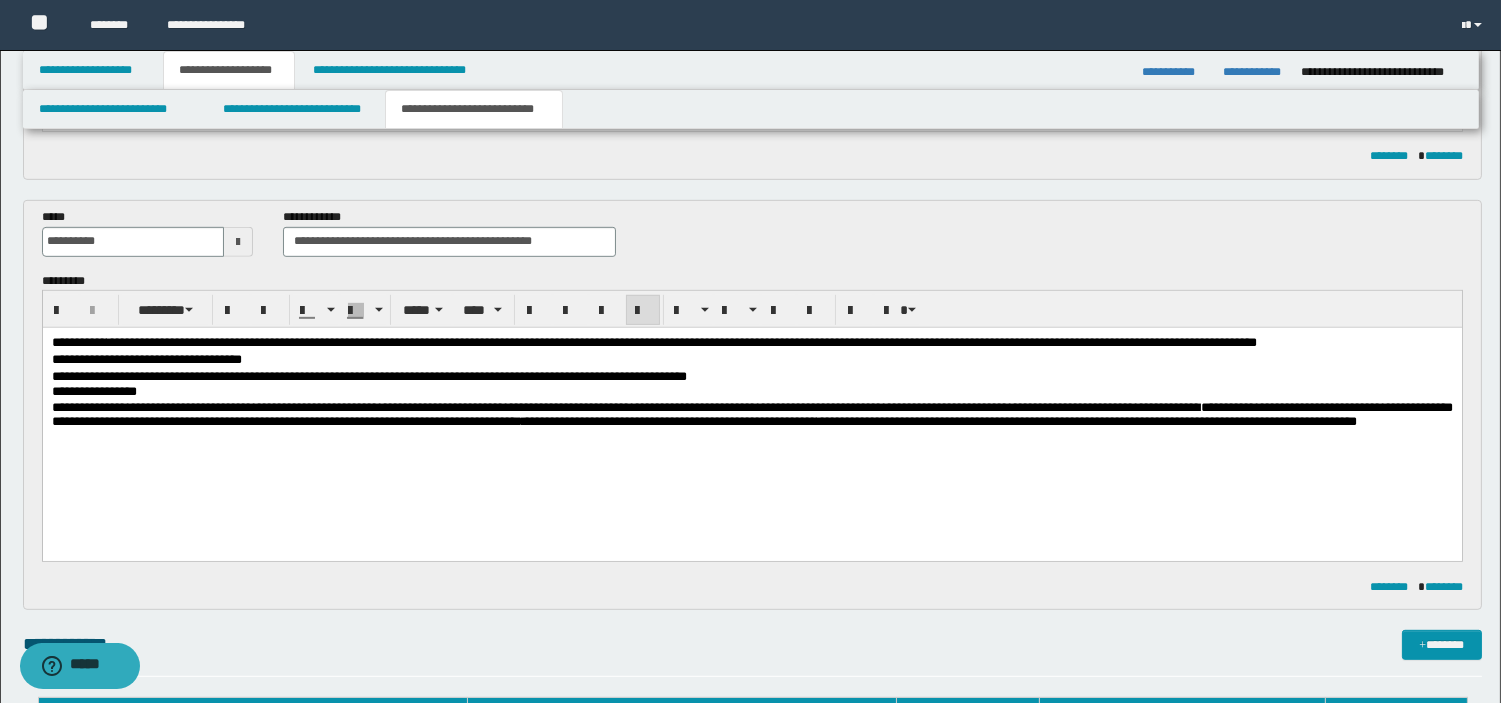 click on "**********" at bounding box center (751, 407) 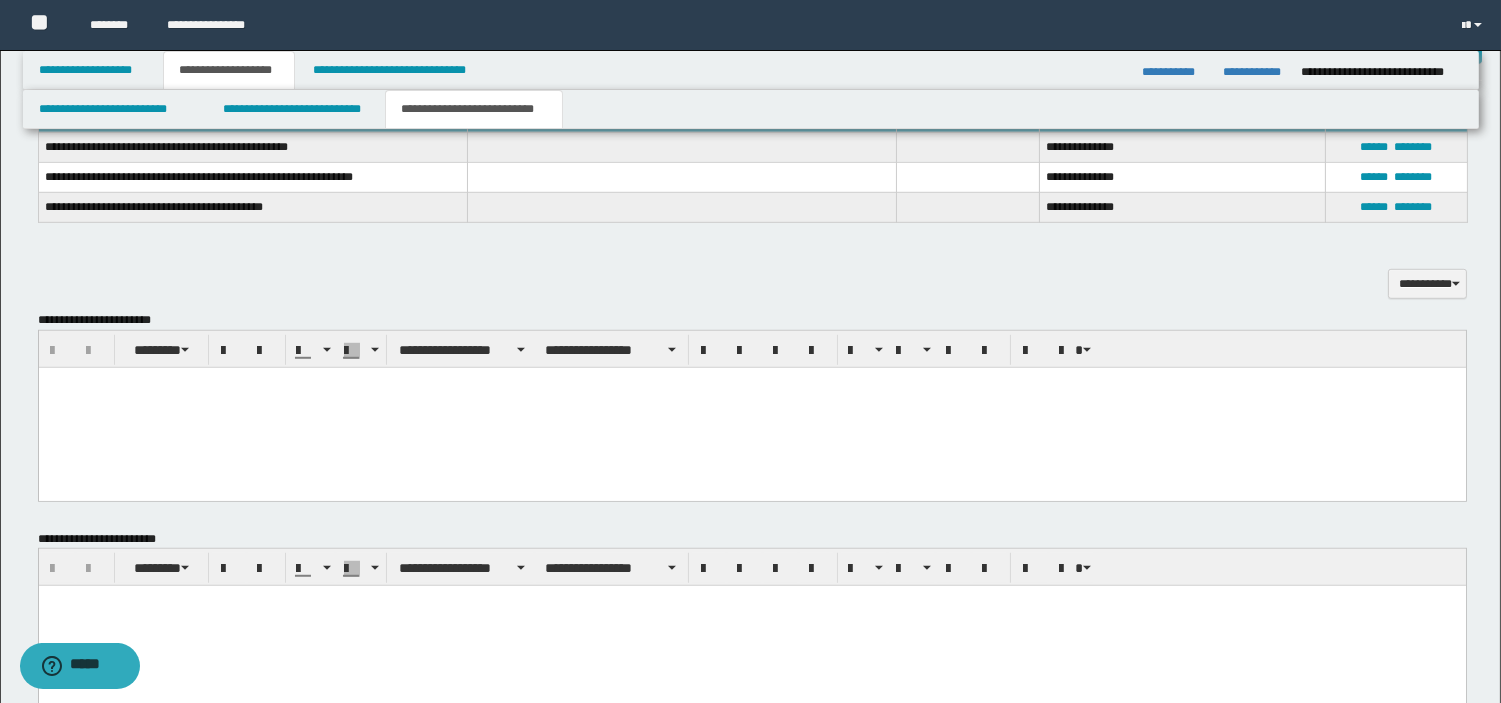 scroll, scrollTop: 2627, scrollLeft: 0, axis: vertical 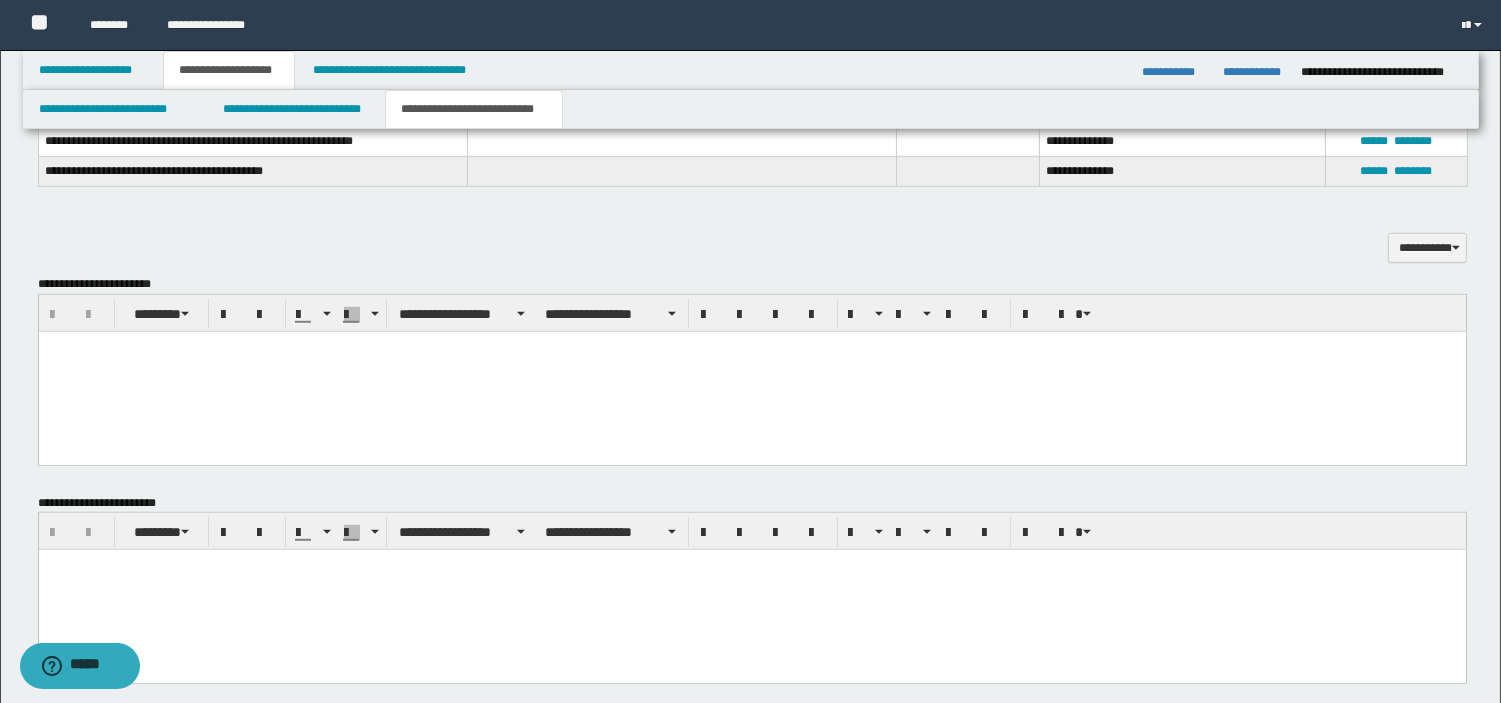 click at bounding box center (751, 371) 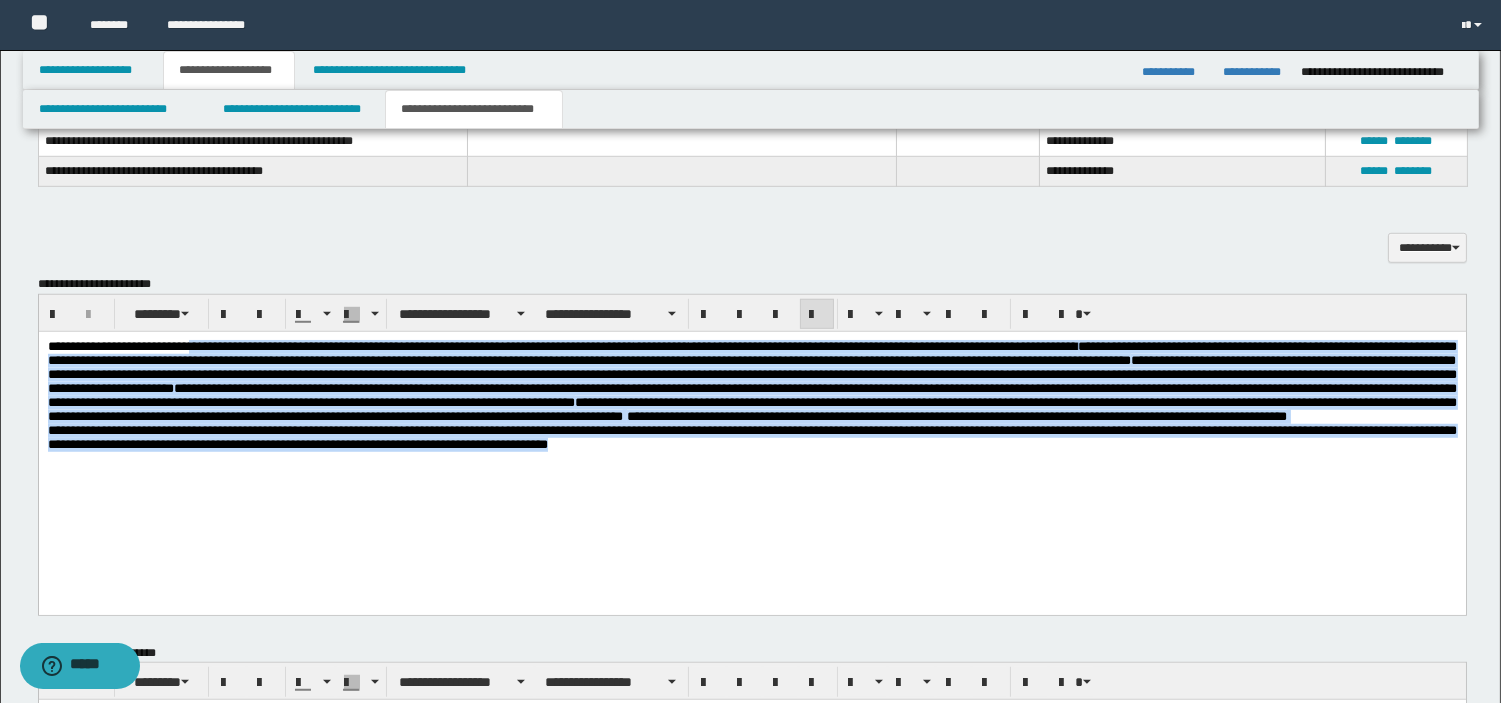 drag, startPoint x: 790, startPoint y: 462, endPoint x: 203, endPoint y: 277, distance: 615.4624 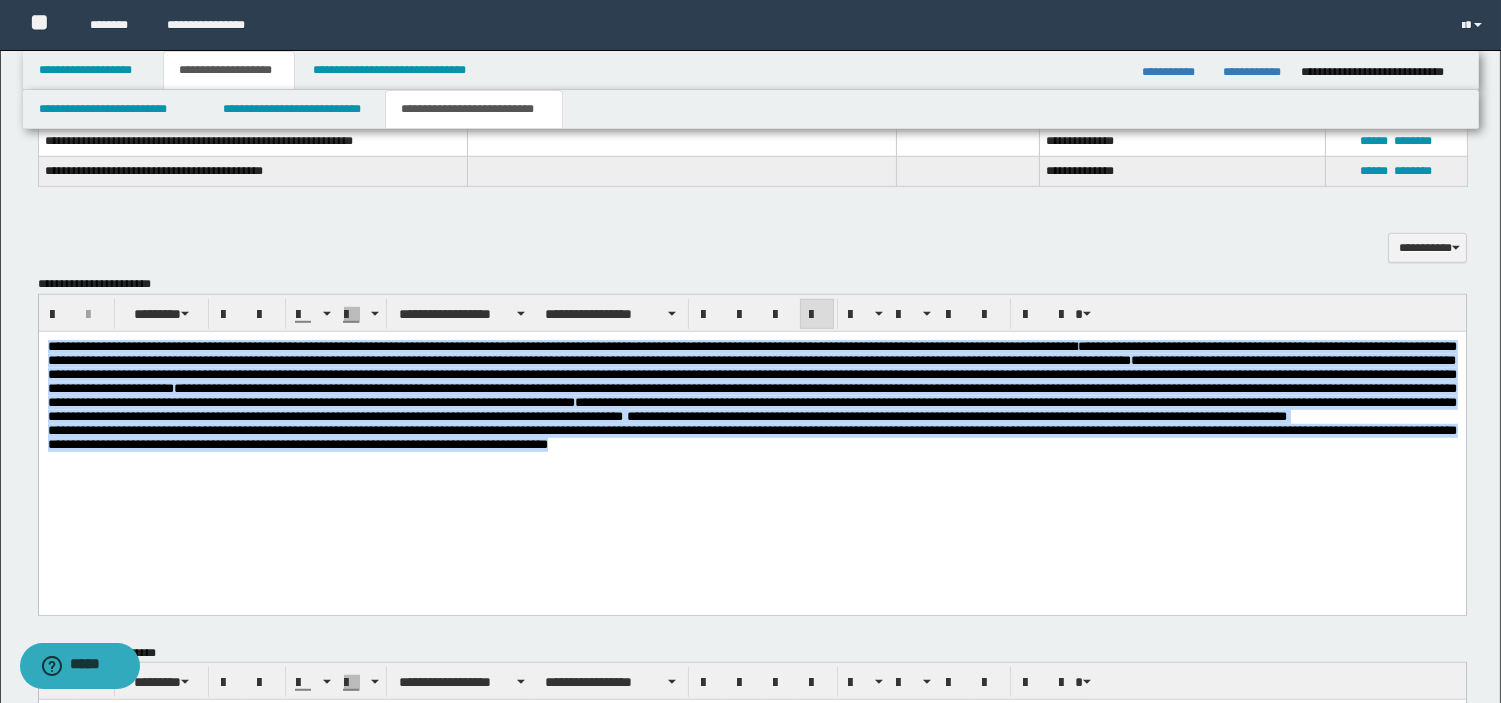 drag, startPoint x: 921, startPoint y: 508, endPoint x: 206, endPoint y: 658, distance: 730.5649 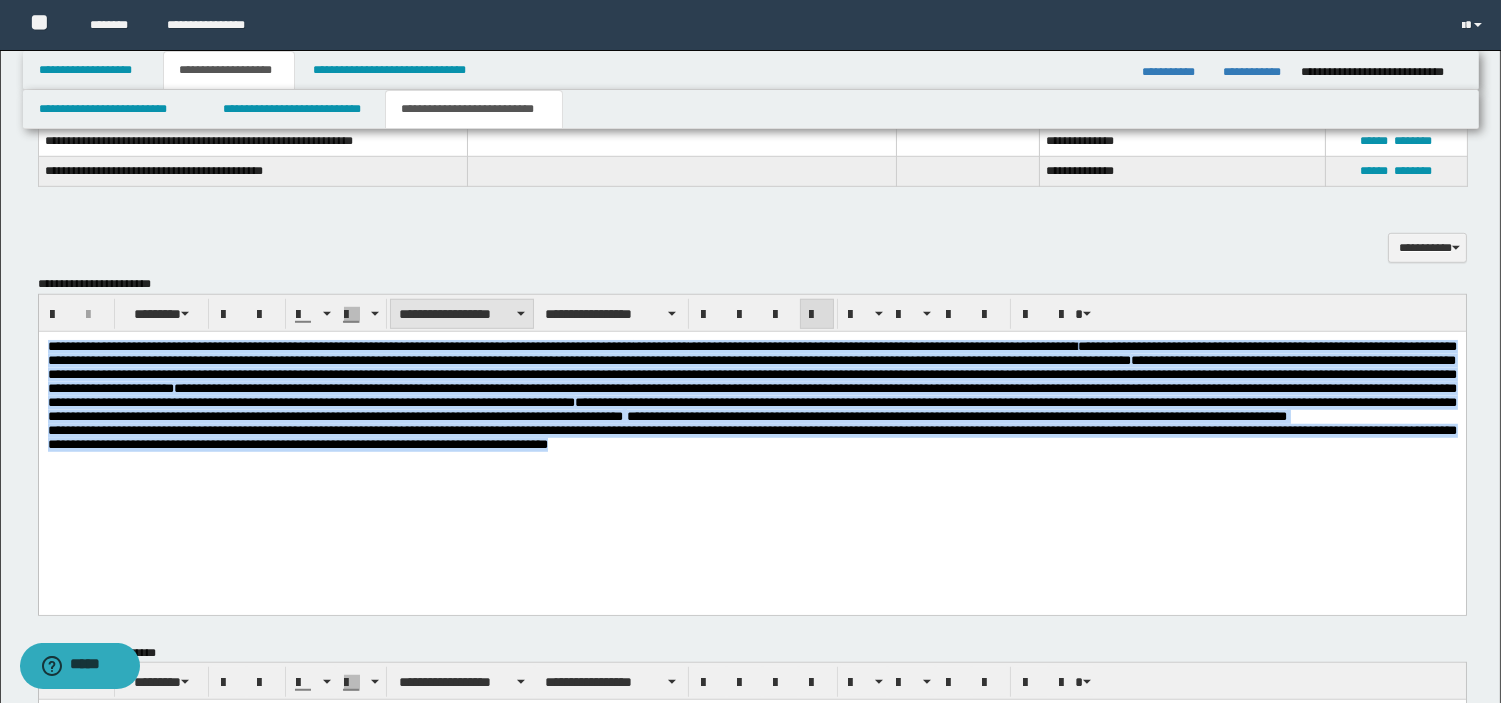 click on "**********" at bounding box center (462, 314) 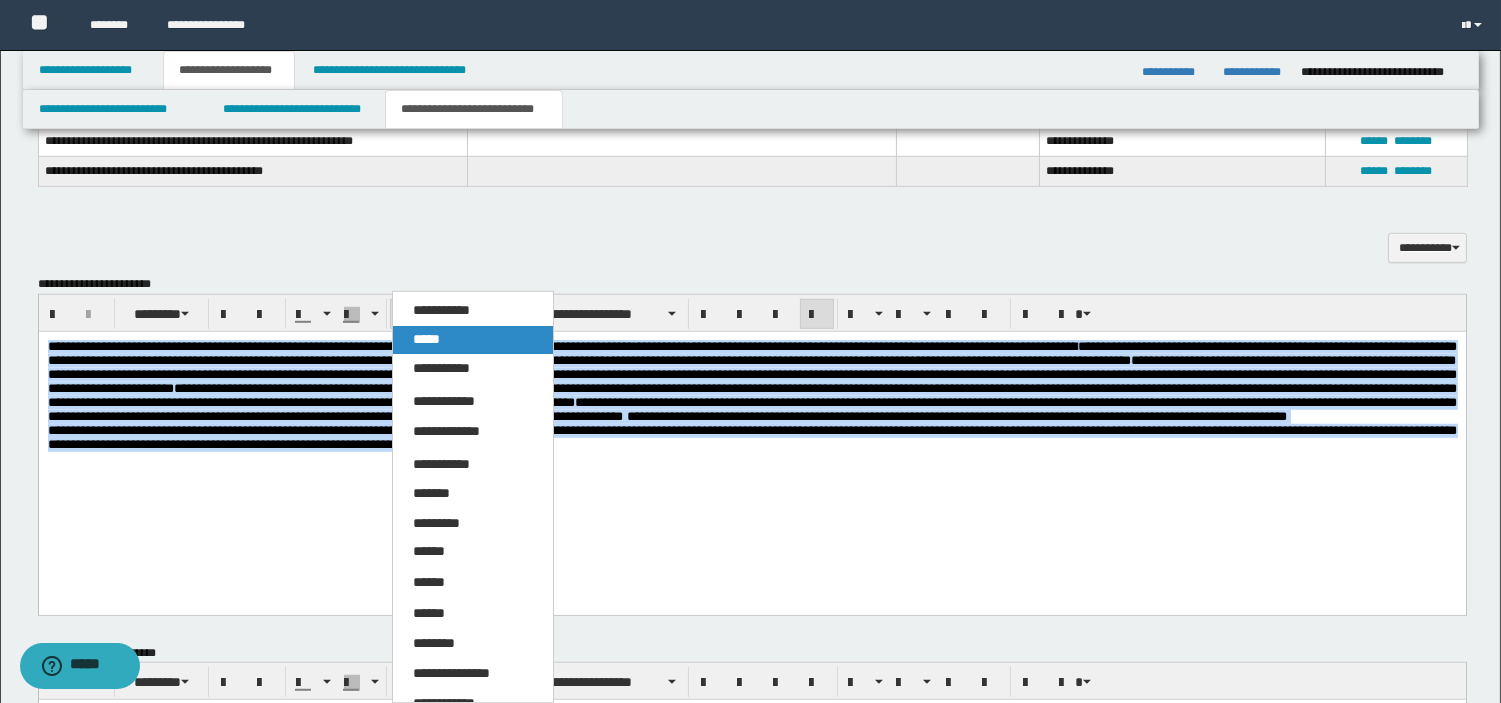 click on "*****" at bounding box center (473, 340) 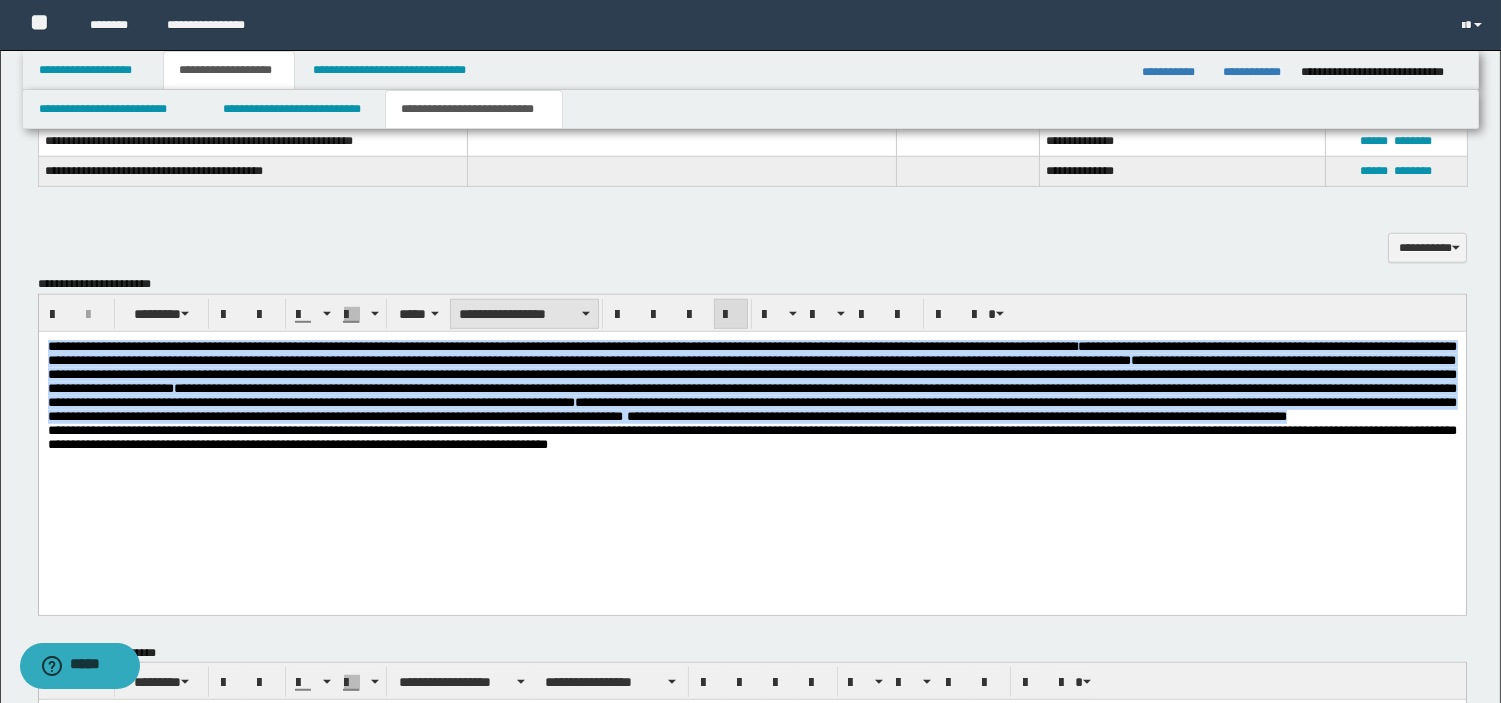 click on "**********" at bounding box center [524, 314] 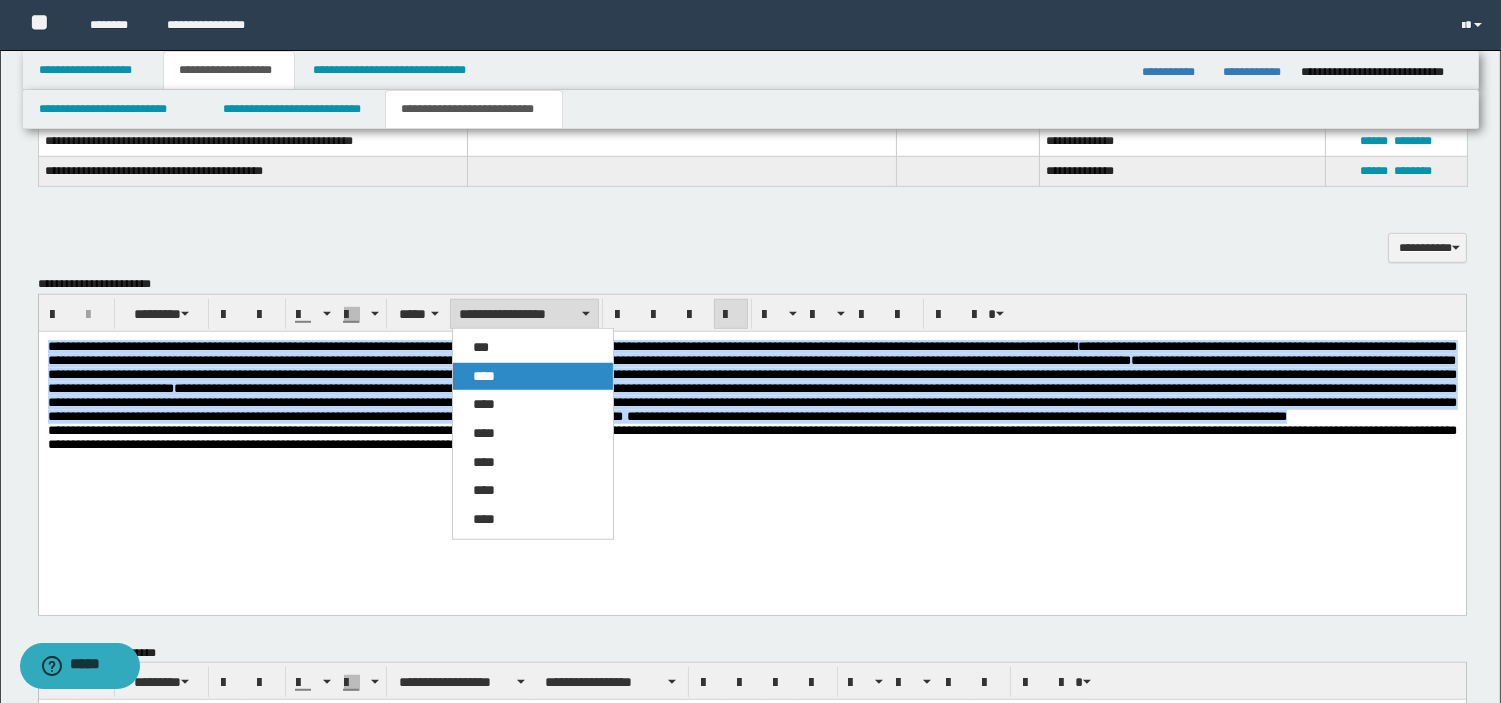 click on "****" at bounding box center (533, 377) 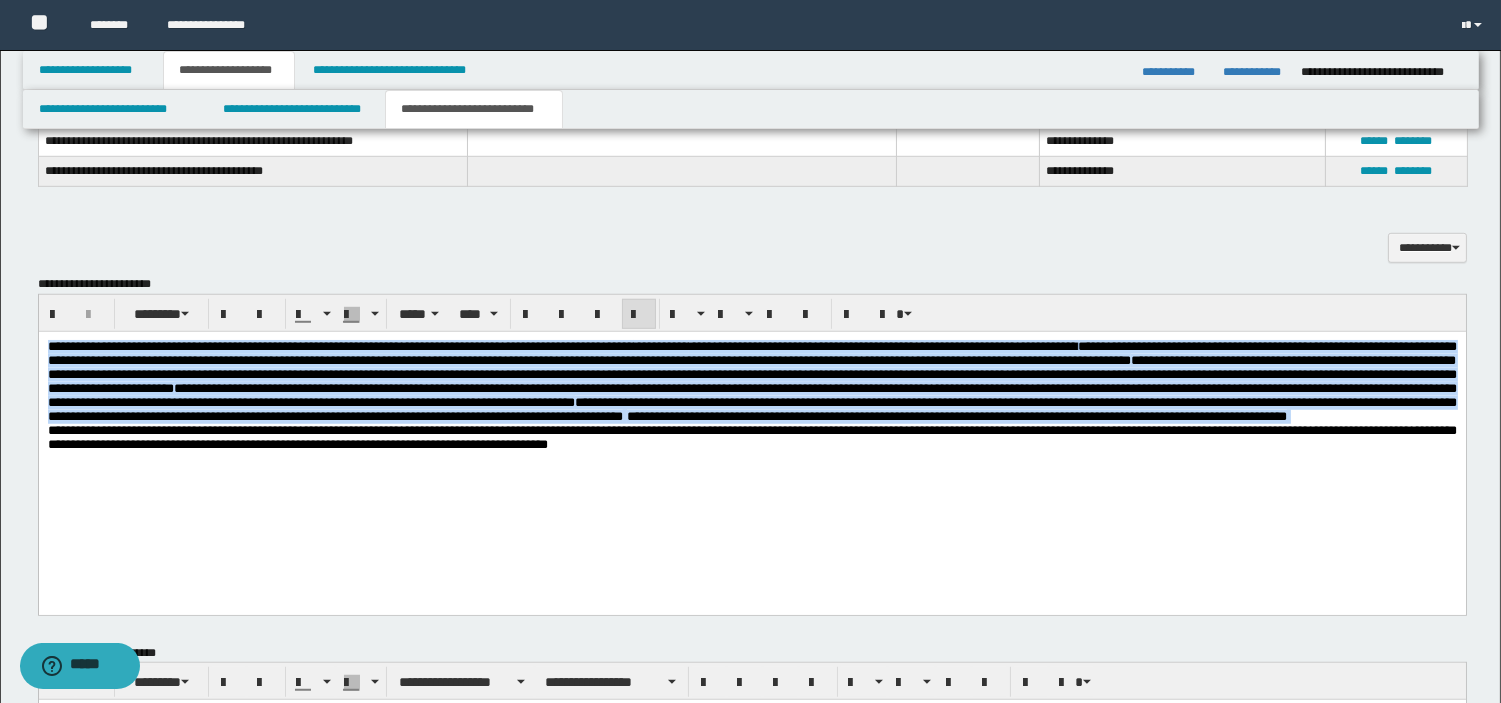 click on "**********" at bounding box center [751, 373] 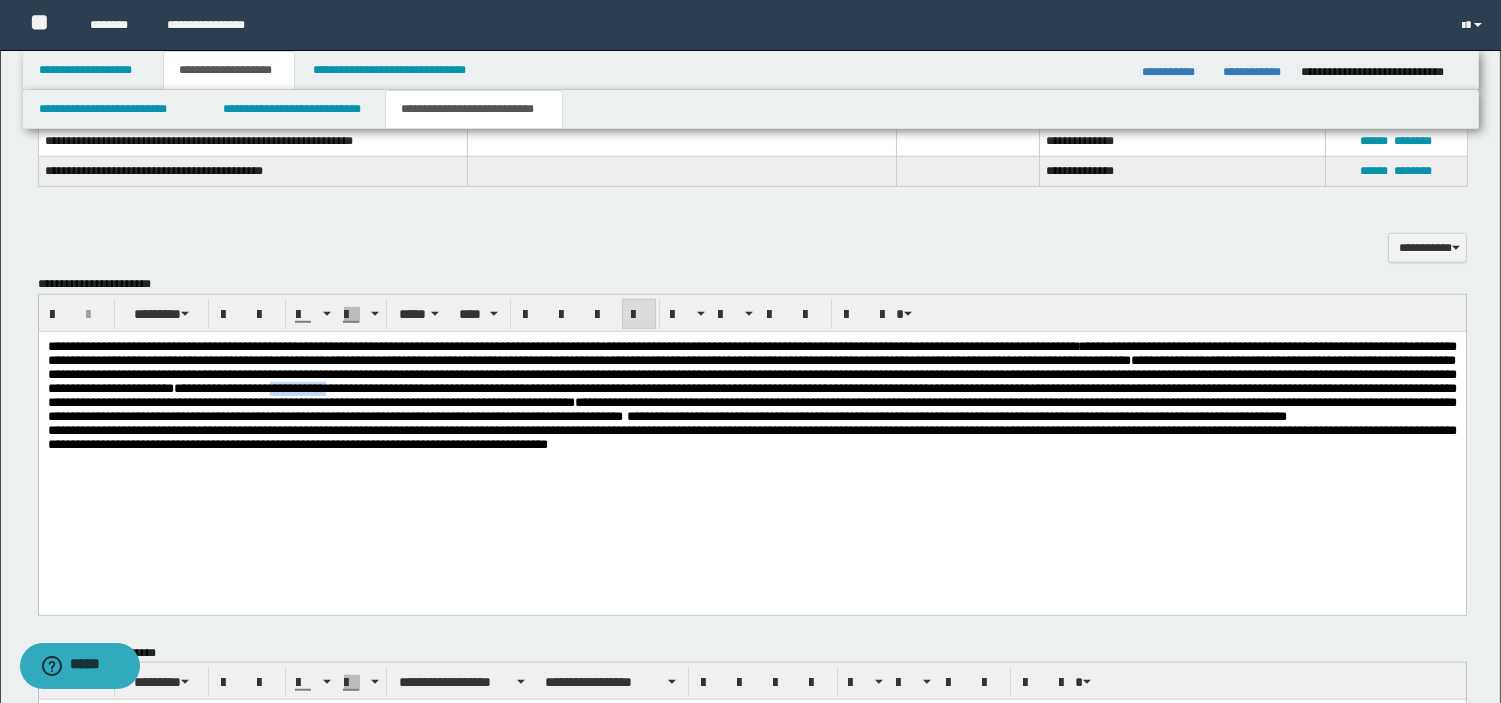 drag, startPoint x: 1124, startPoint y: 399, endPoint x: 1221, endPoint y: 397, distance: 97.020615 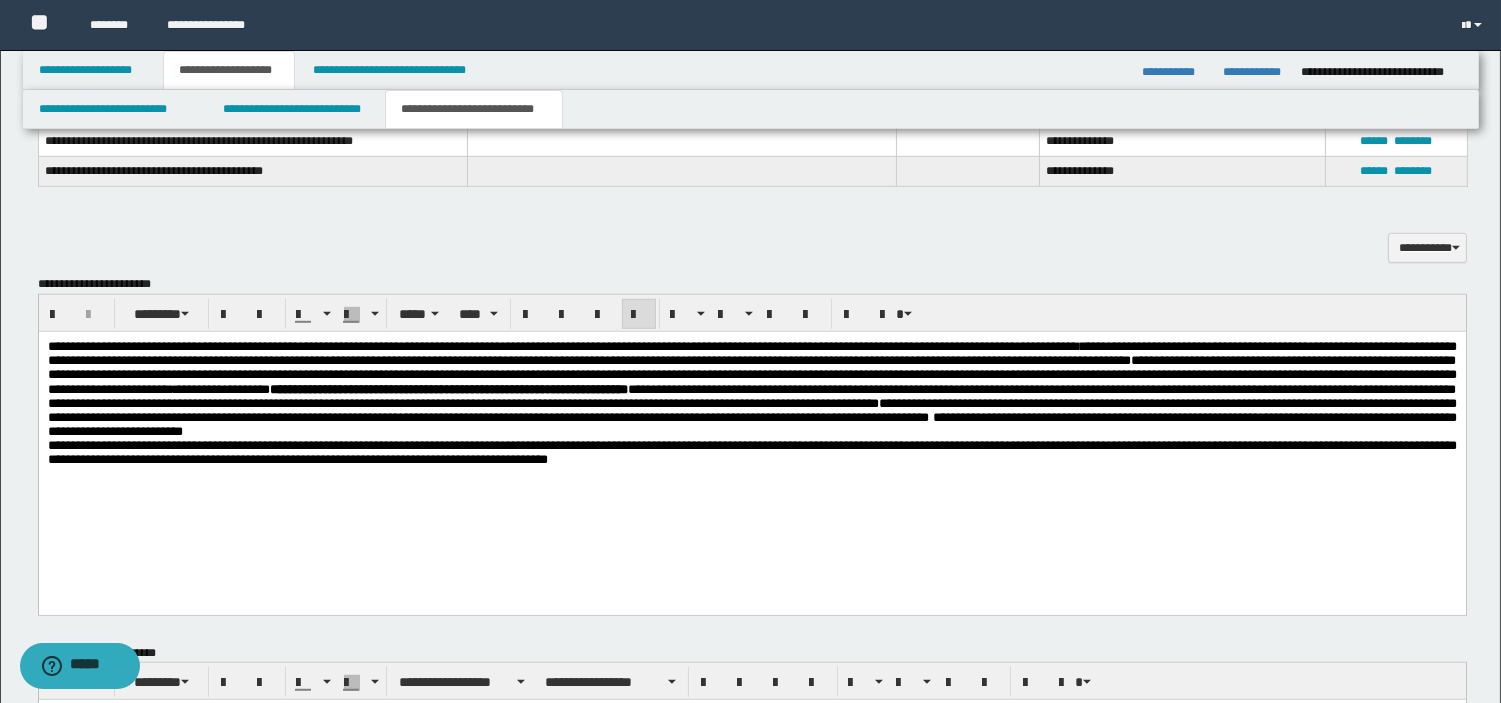 click on "**********" at bounding box center (751, 388) 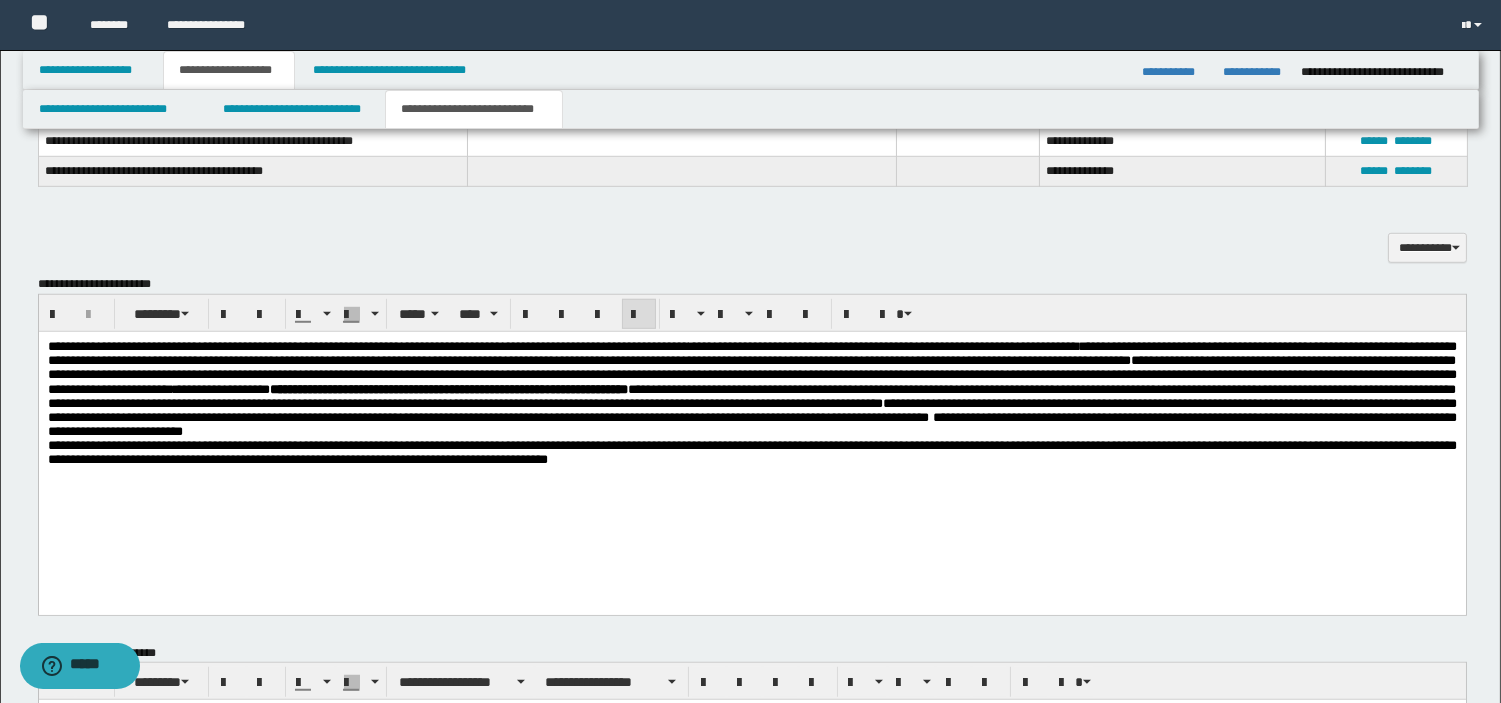 click on "**********" at bounding box center [751, 388] 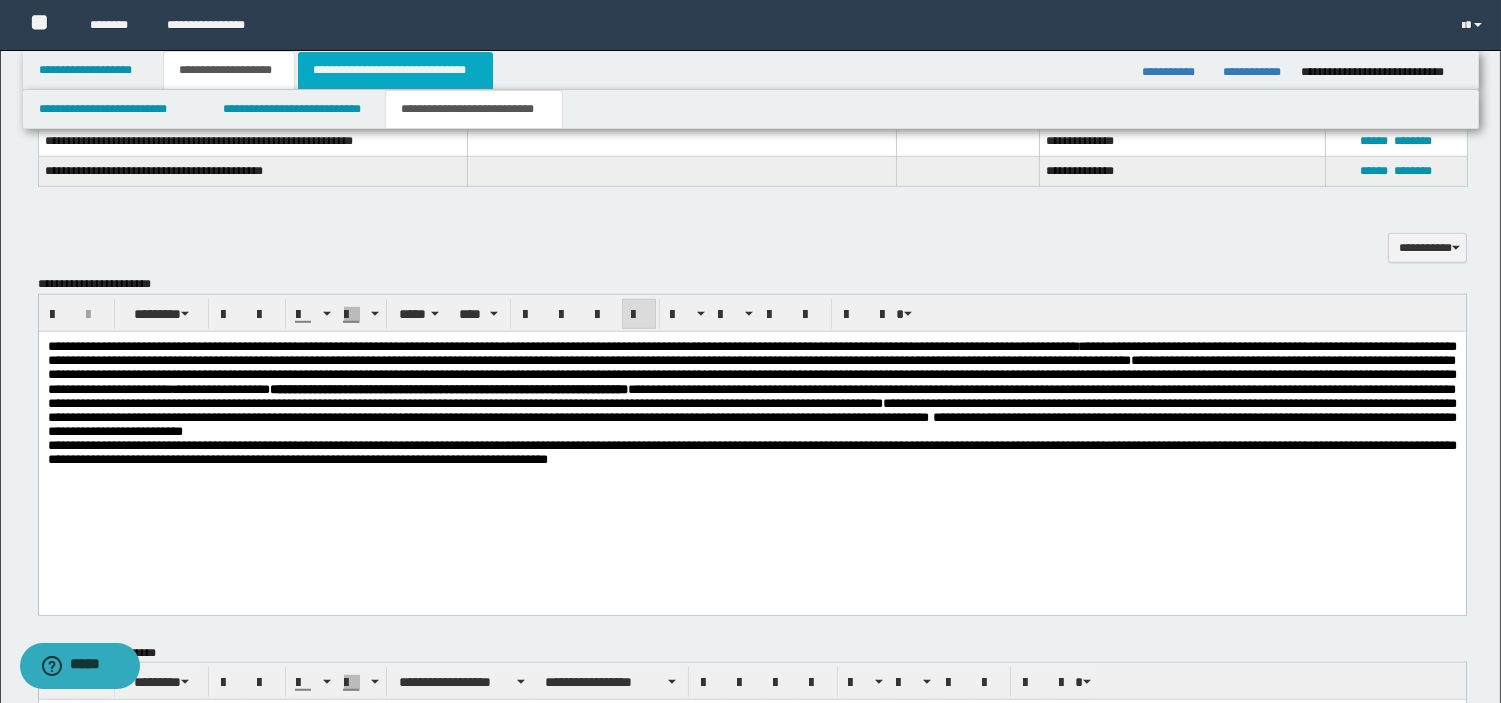 click on "**********" at bounding box center [395, 70] 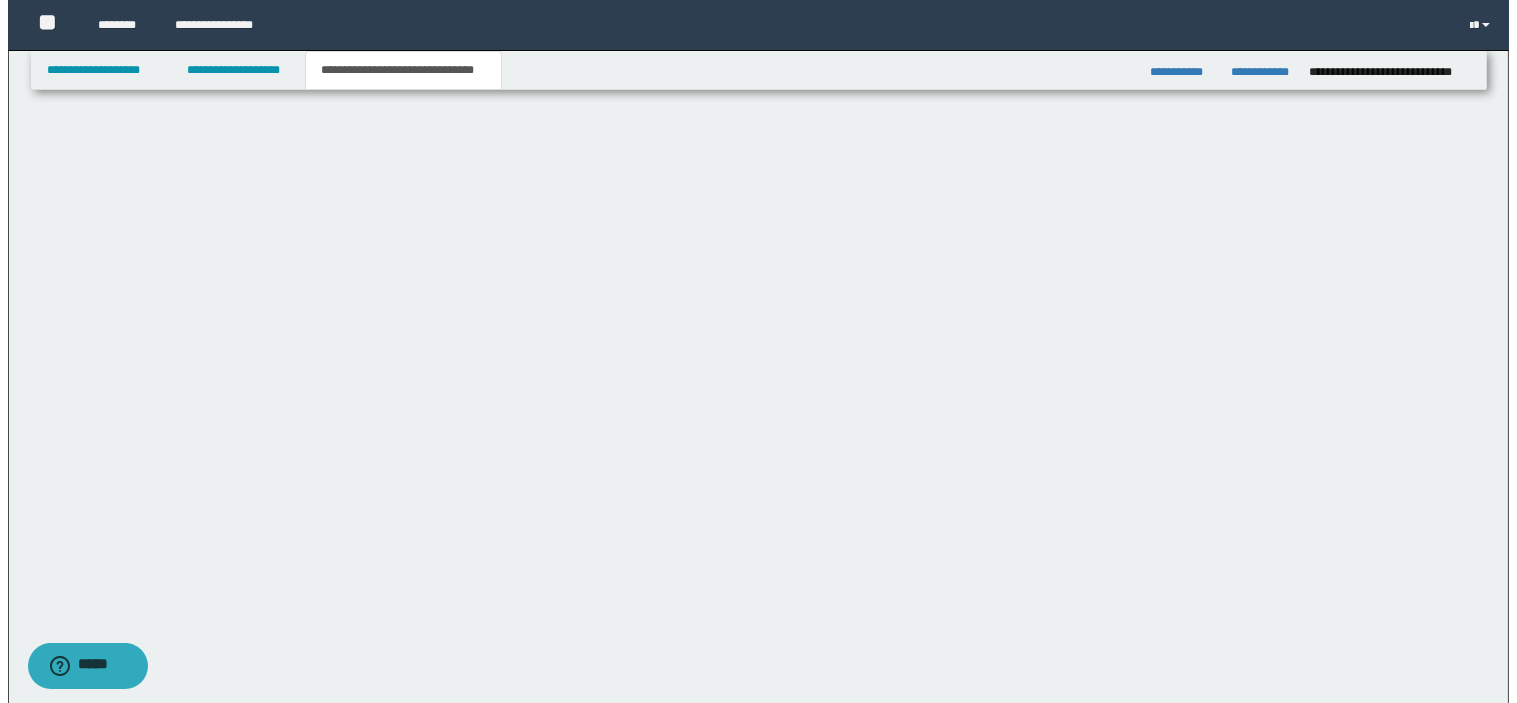scroll, scrollTop: 0, scrollLeft: 0, axis: both 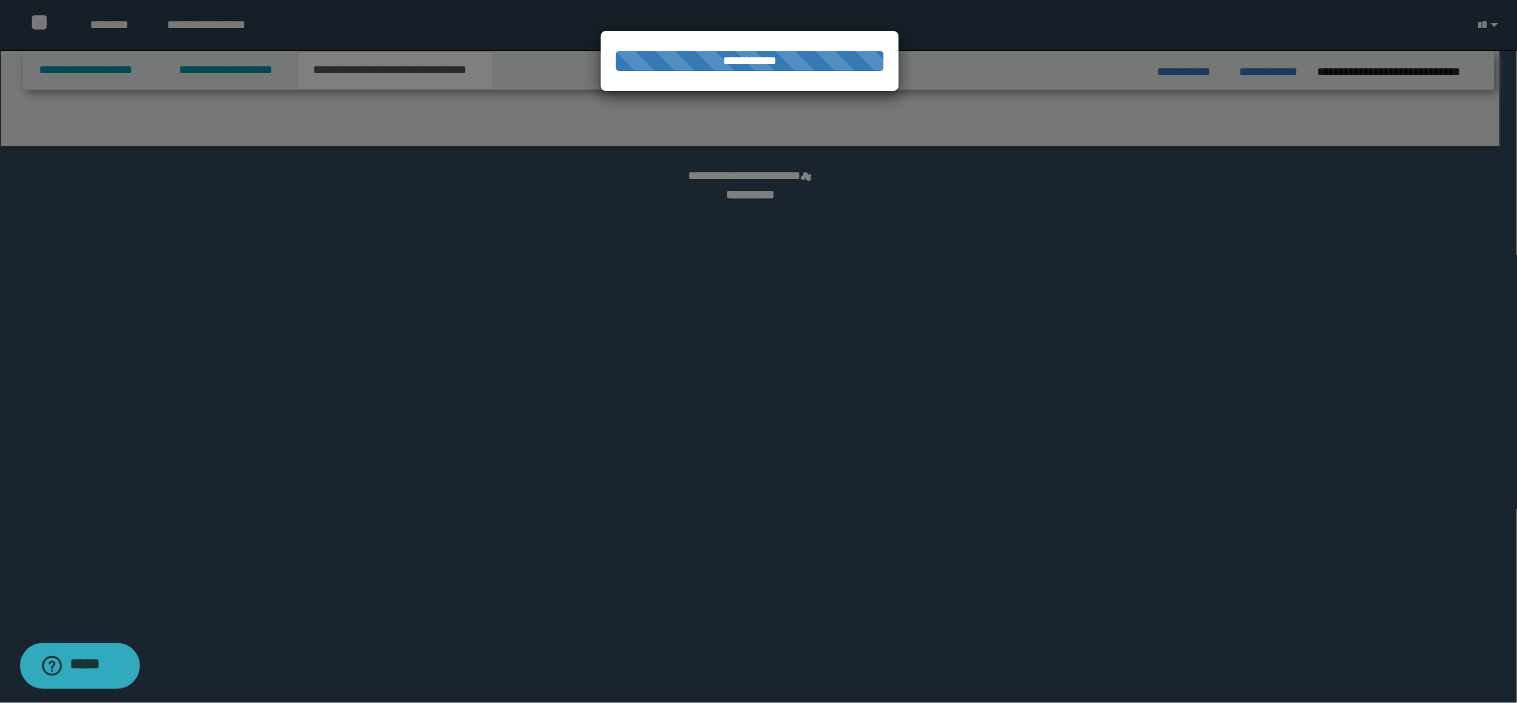 select on "*" 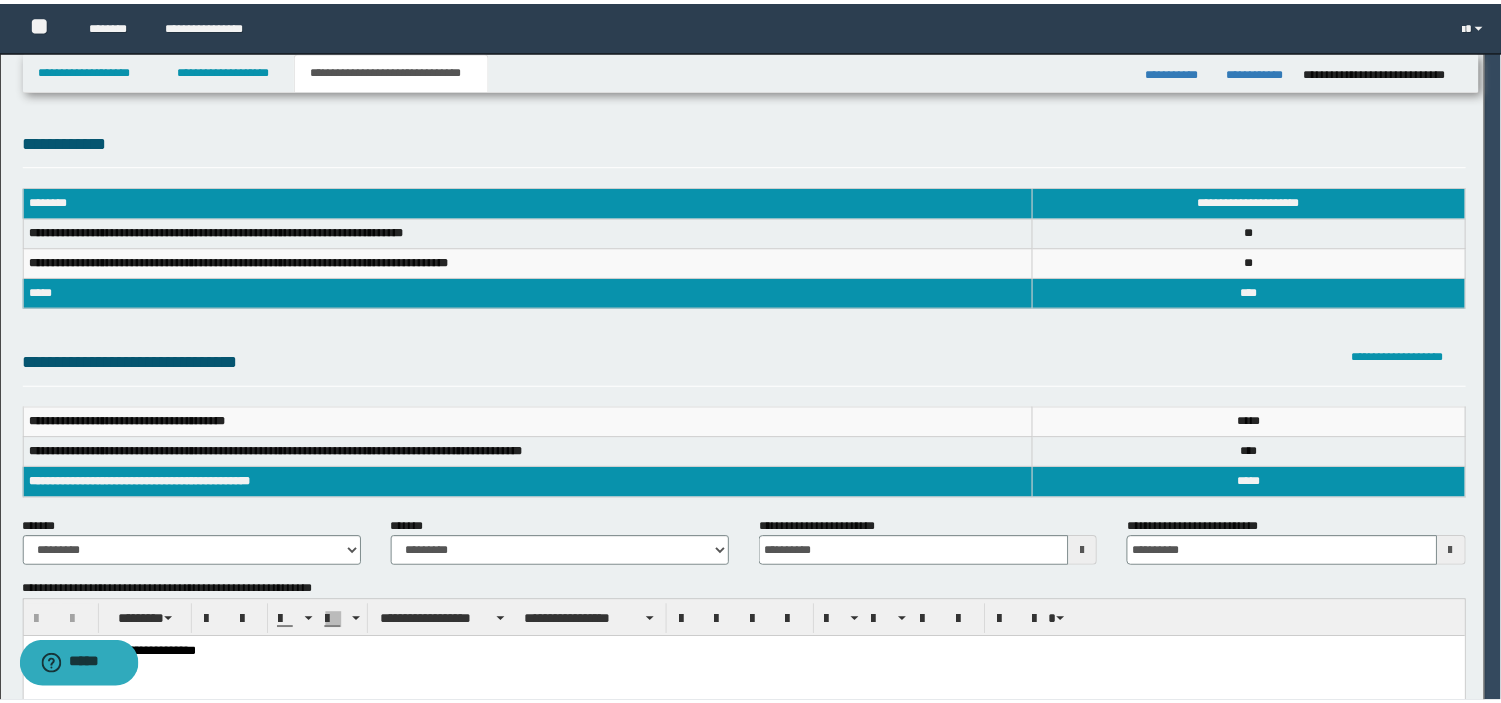 scroll, scrollTop: 0, scrollLeft: 0, axis: both 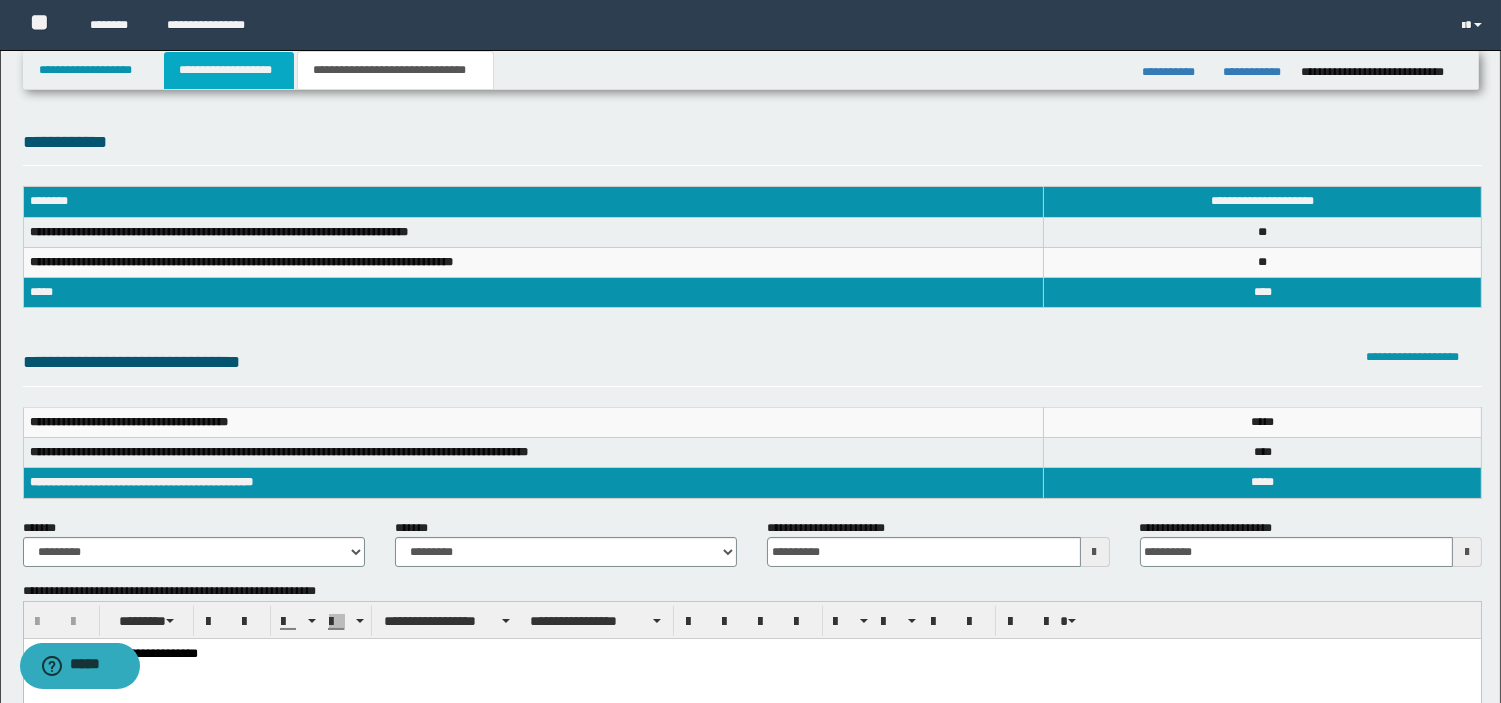 click on "**********" at bounding box center [229, 70] 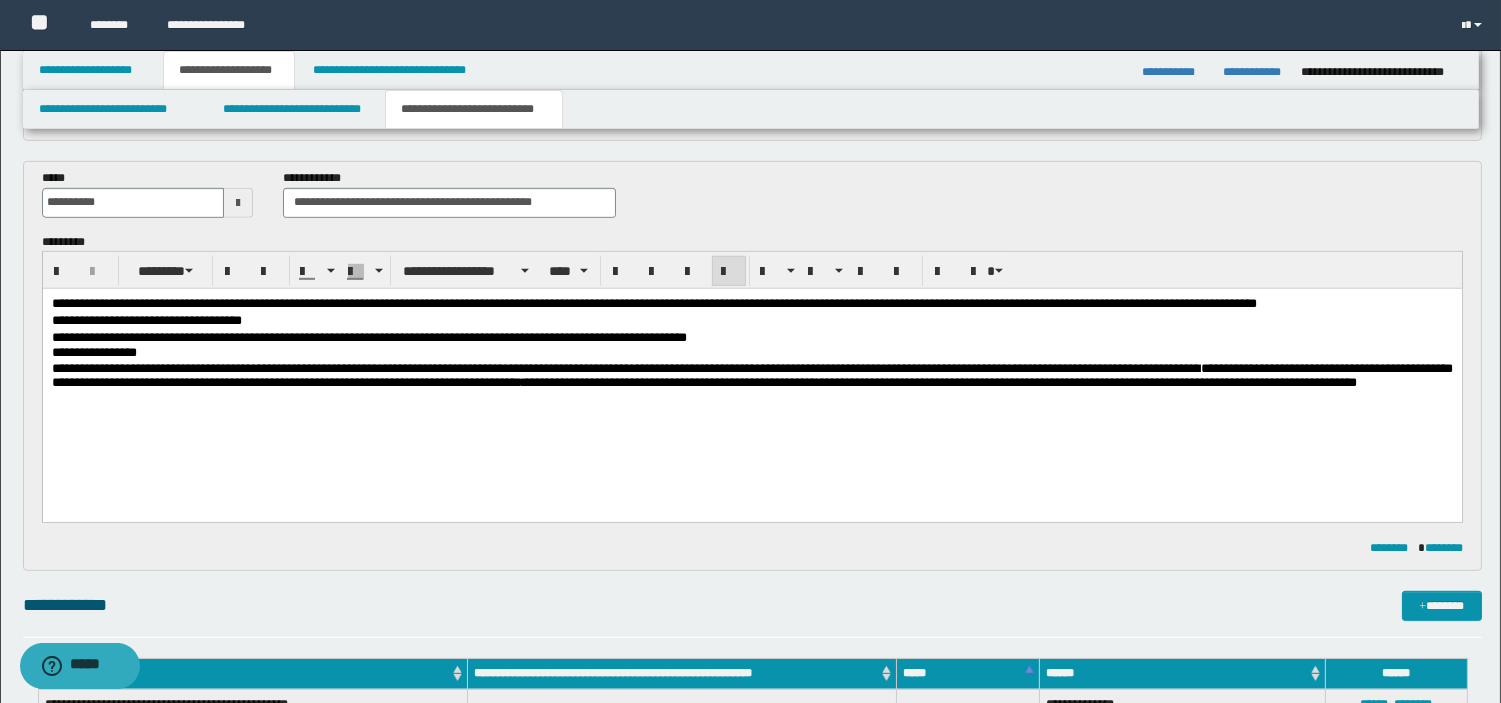 scroll, scrollTop: 2046, scrollLeft: 0, axis: vertical 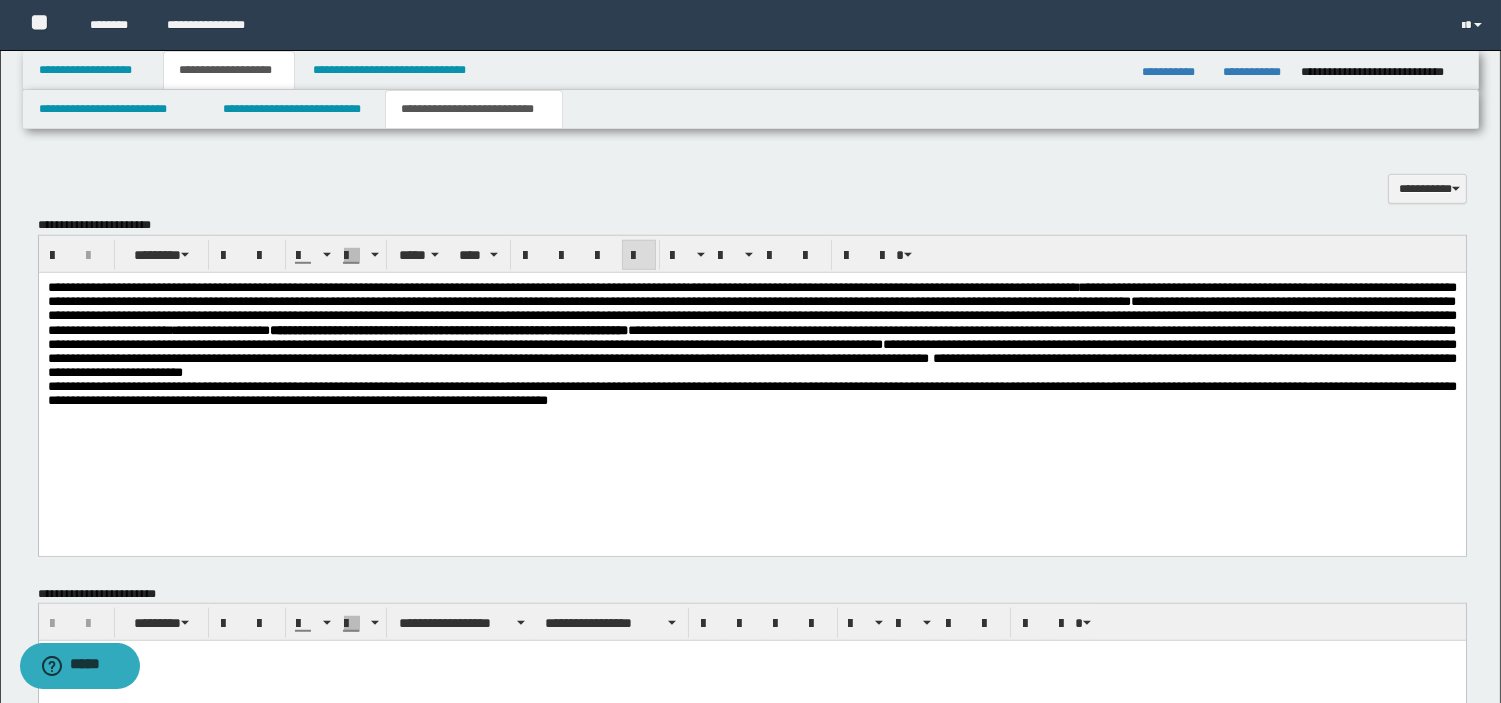 click on "**********" at bounding box center [751, 329] 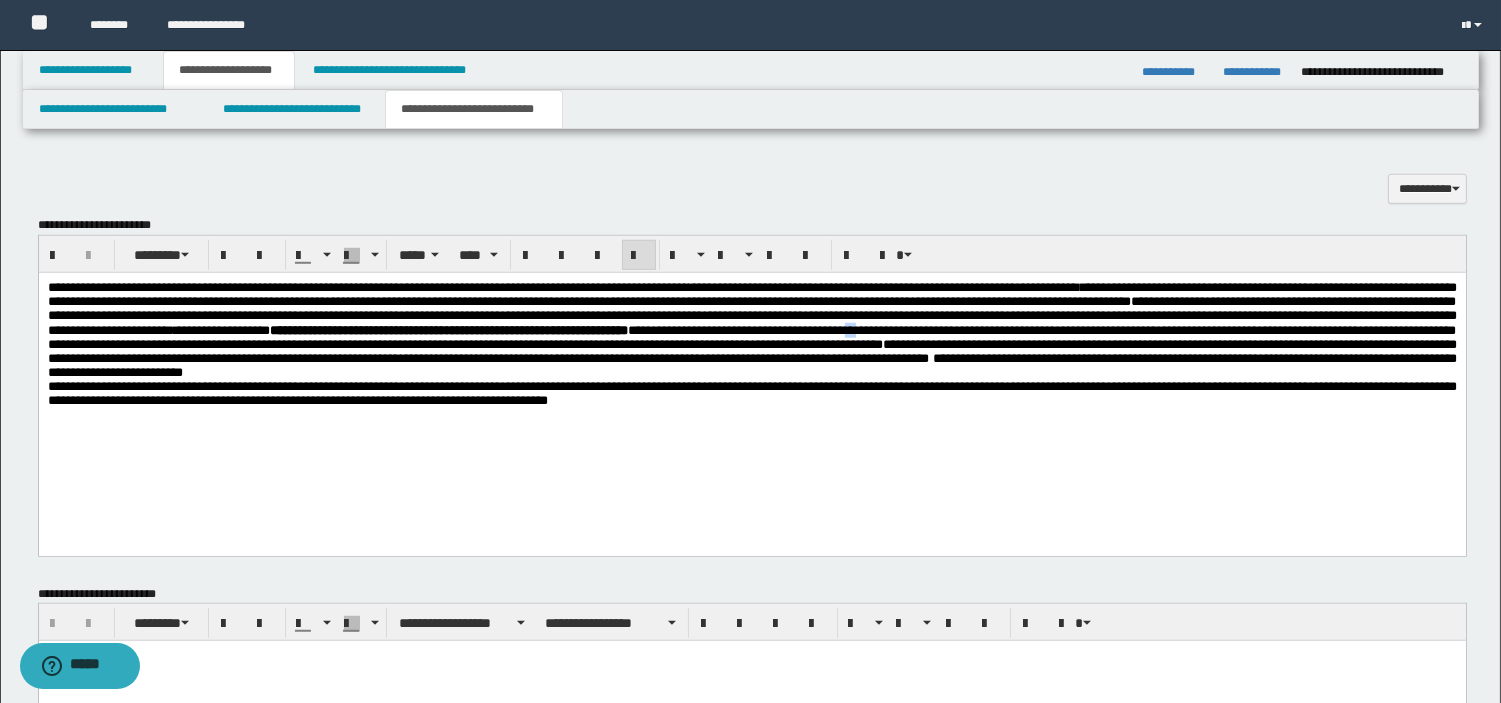 drag, startPoint x: 350, startPoint y: 356, endPoint x: 366, endPoint y: 360, distance: 16.492422 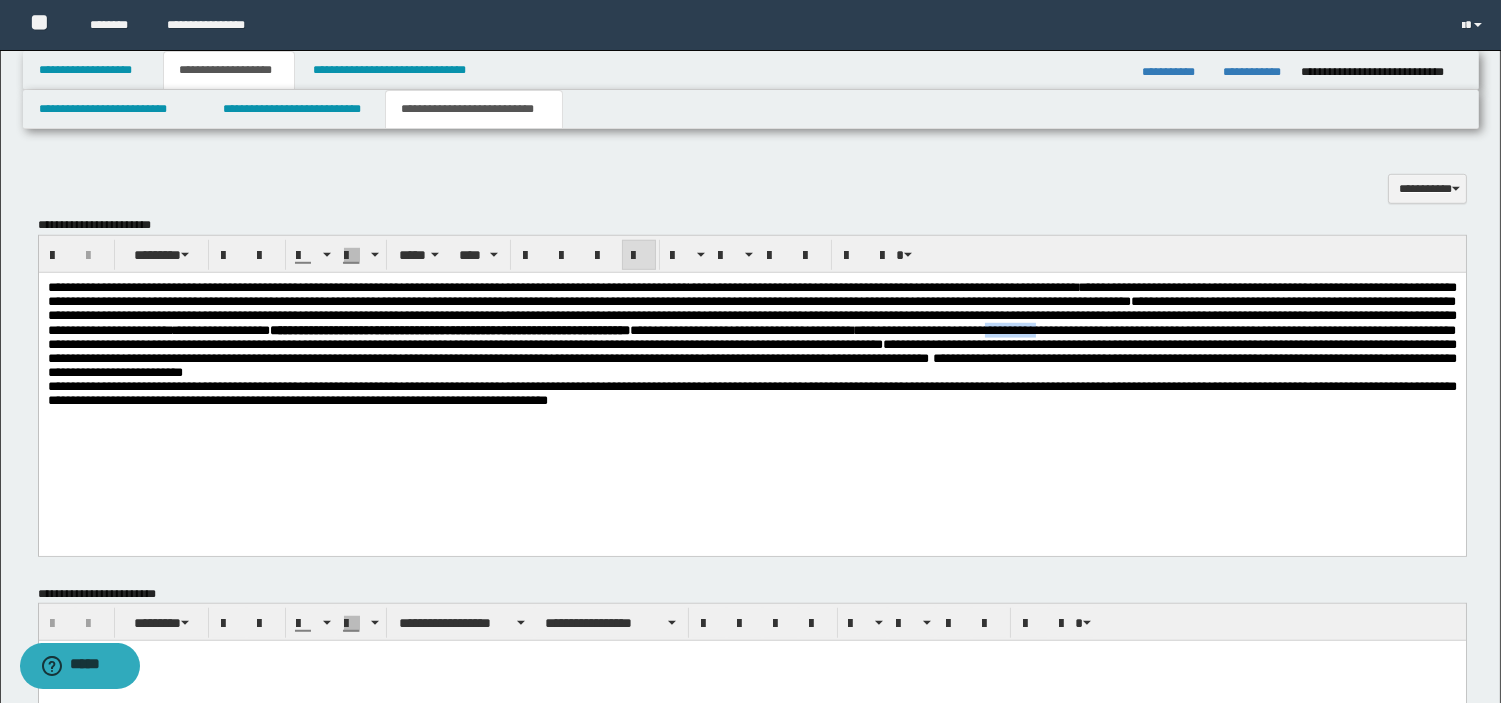 drag, startPoint x: 515, startPoint y: 356, endPoint x: 606, endPoint y: 362, distance: 91.197586 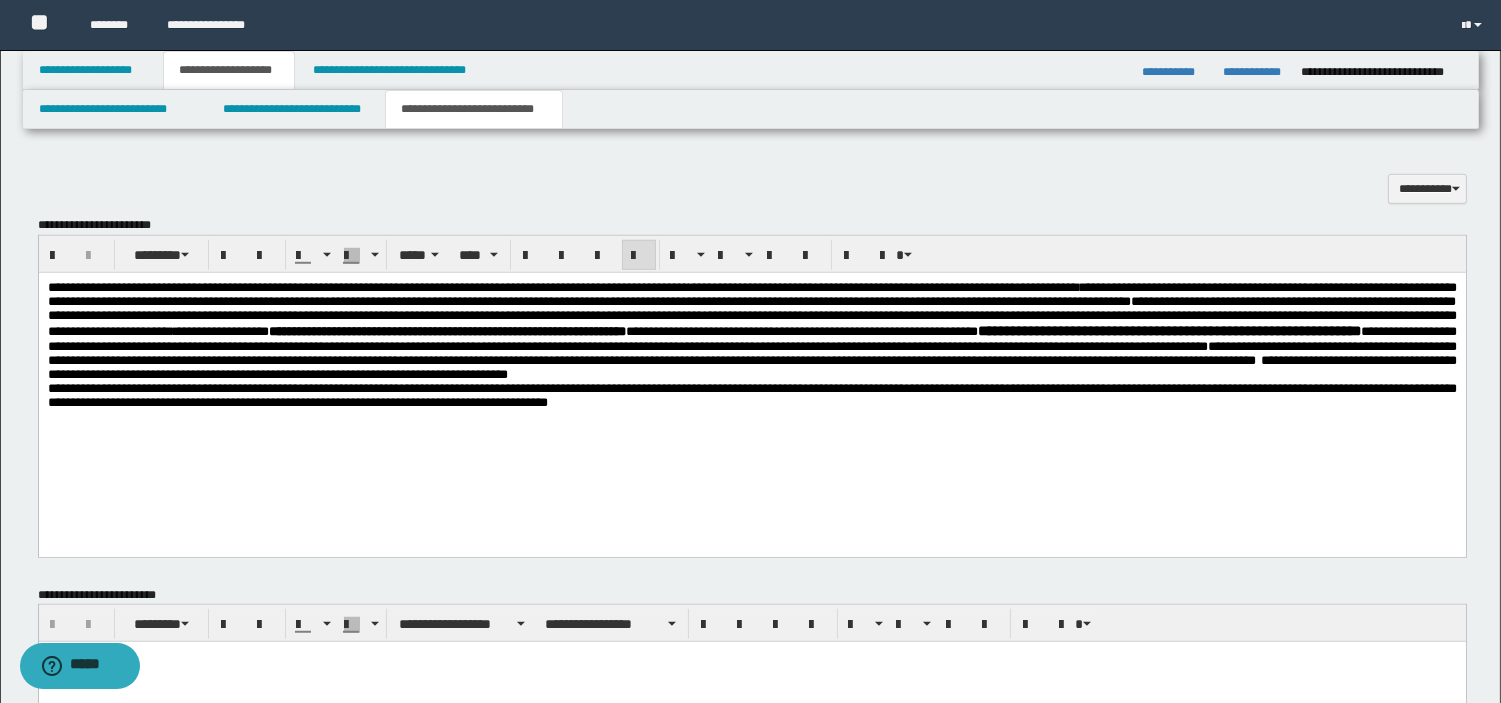 click on "**********" at bounding box center [751, 315] 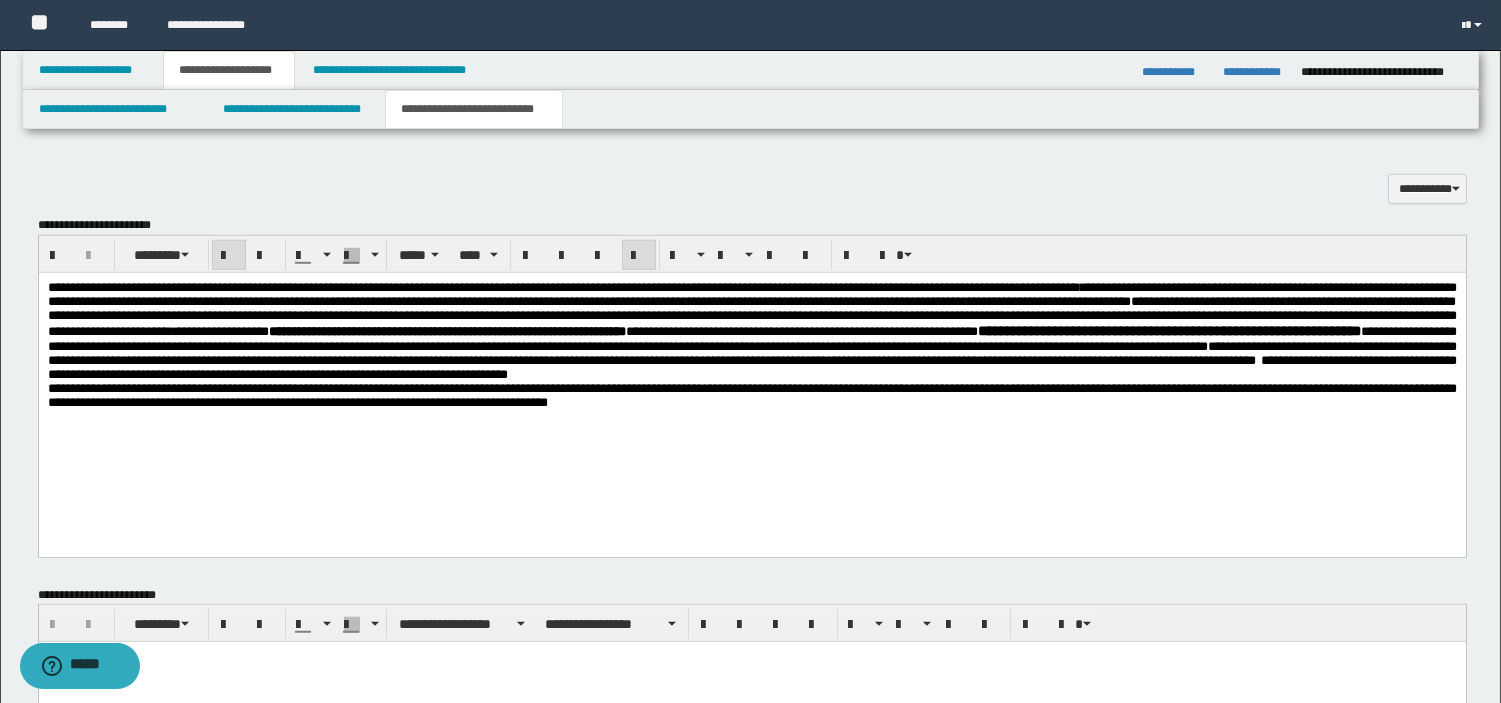 click on "**********" at bounding box center (1169, 330) 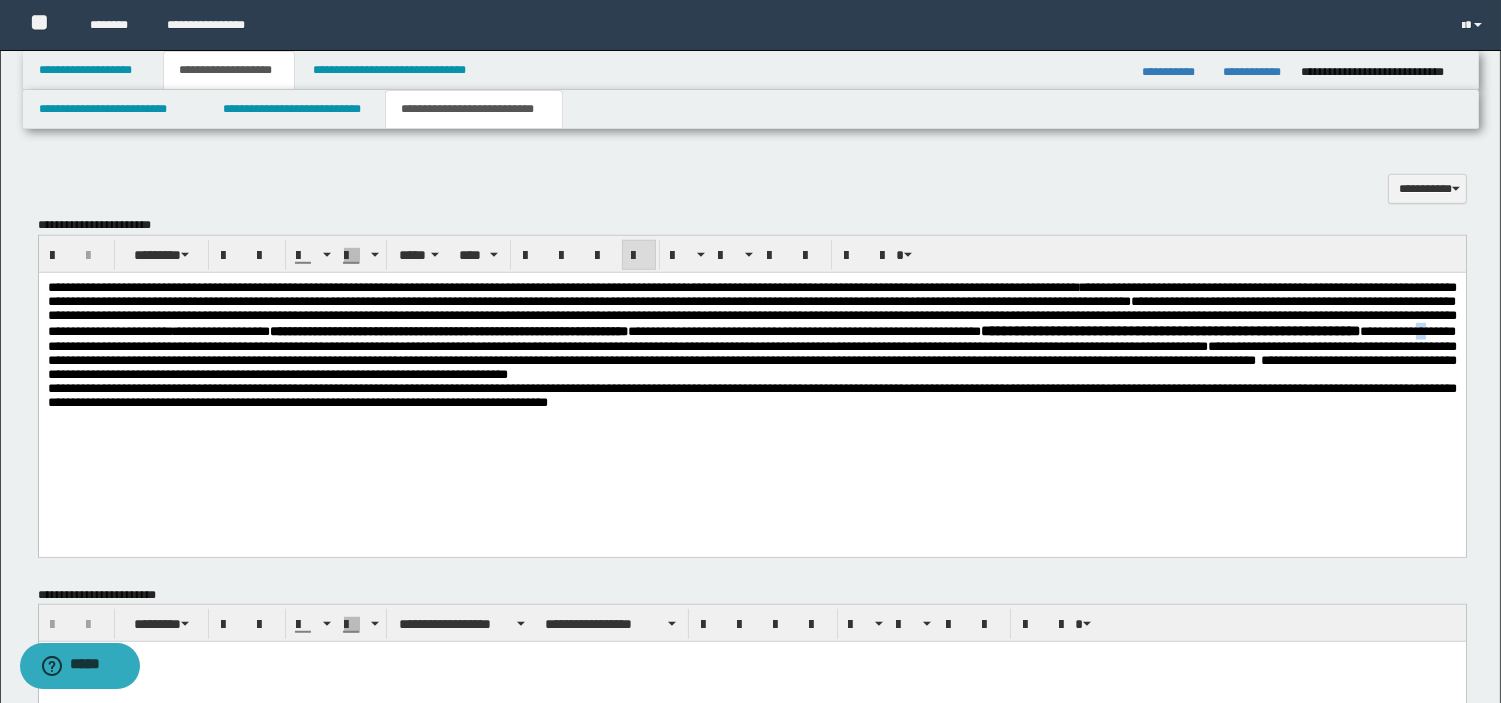 drag, startPoint x: 1062, startPoint y: 354, endPoint x: 1076, endPoint y: 355, distance: 14.035668 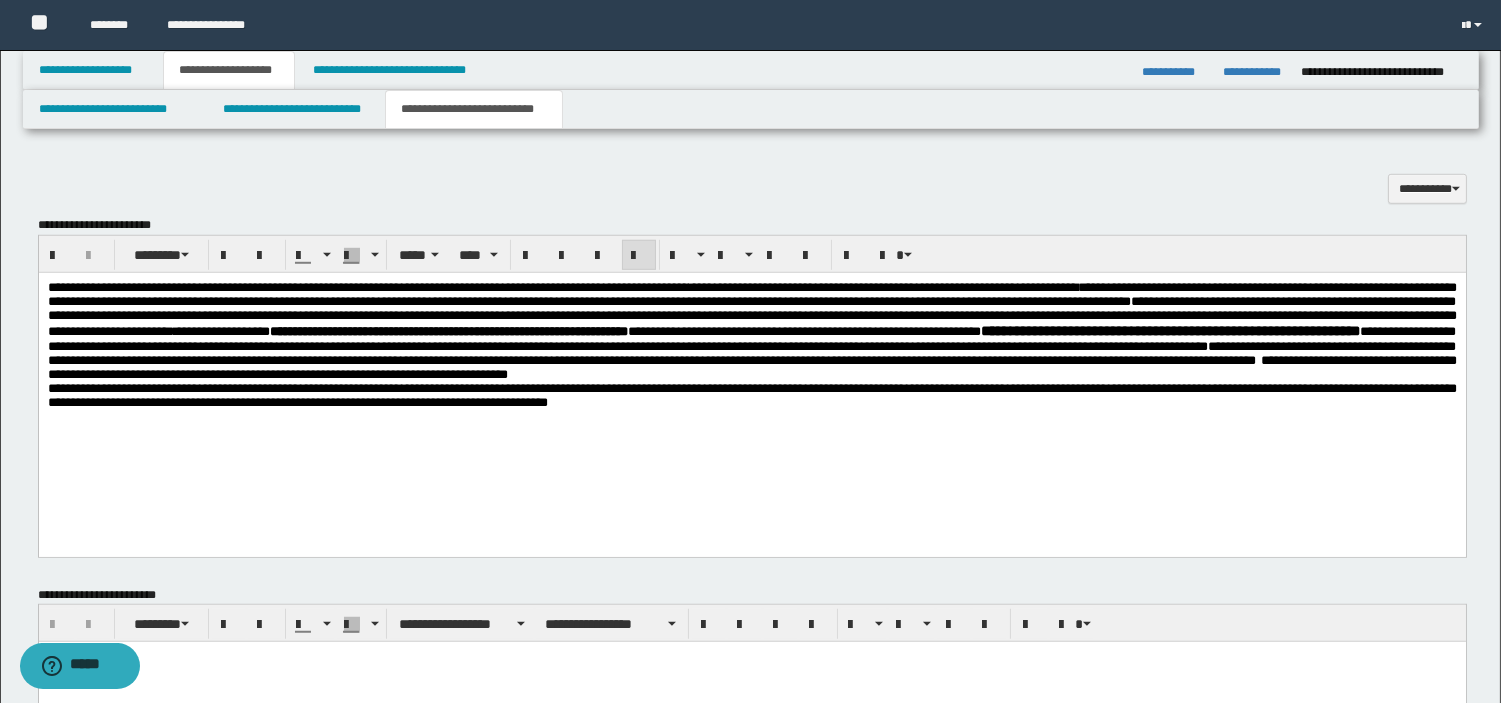 click on "**********" at bounding box center [751, 330] 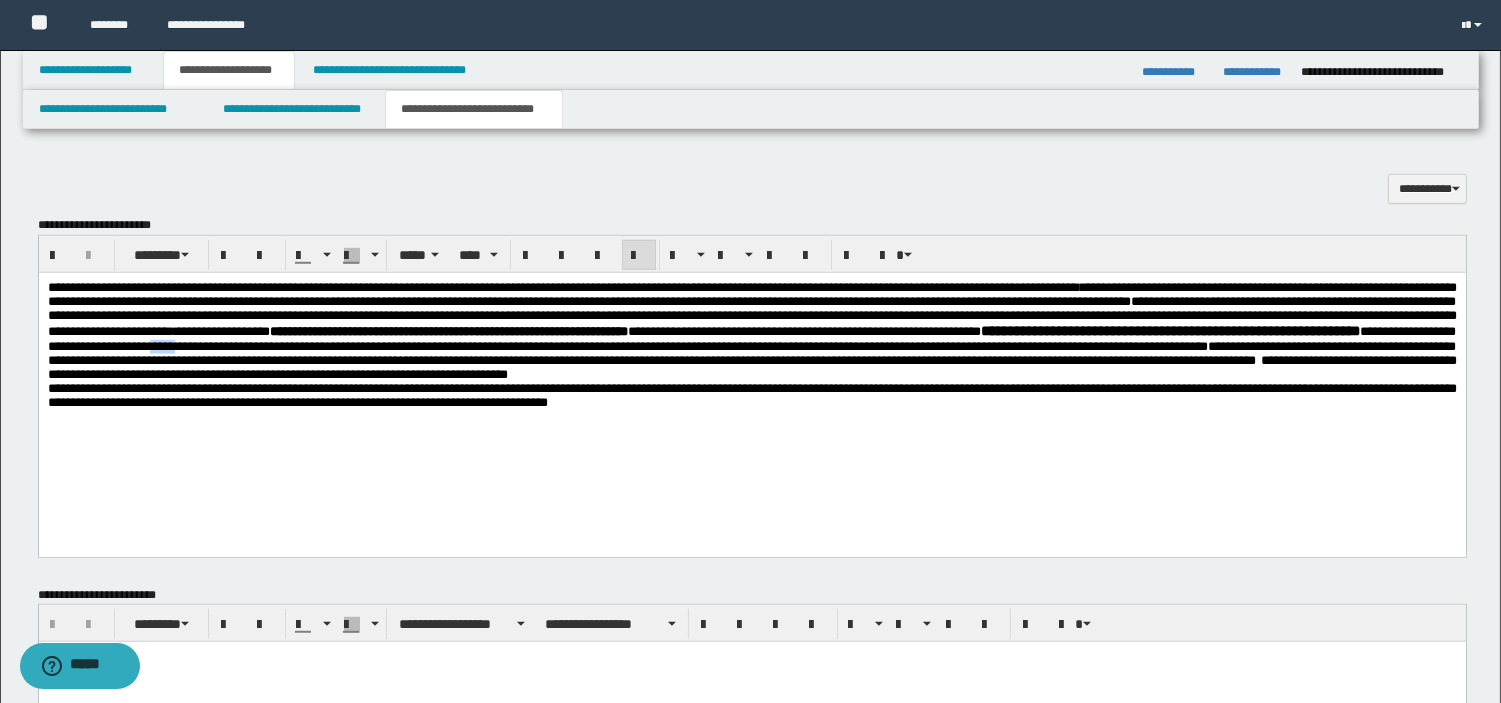 drag, startPoint x: 1250, startPoint y: 359, endPoint x: 1289, endPoint y: 353, distance: 39.45884 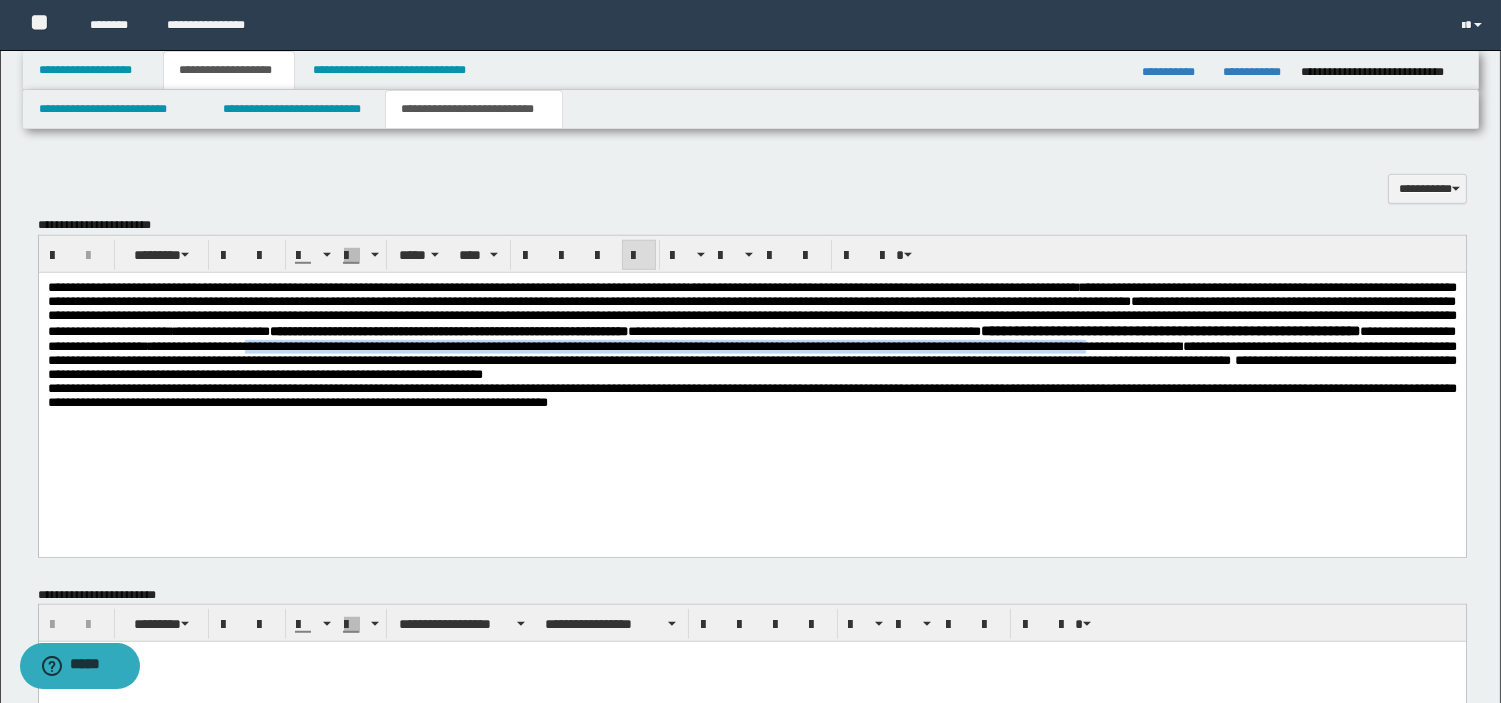 drag, startPoint x: 1308, startPoint y: 356, endPoint x: 976, endPoint y: 372, distance: 332.3853 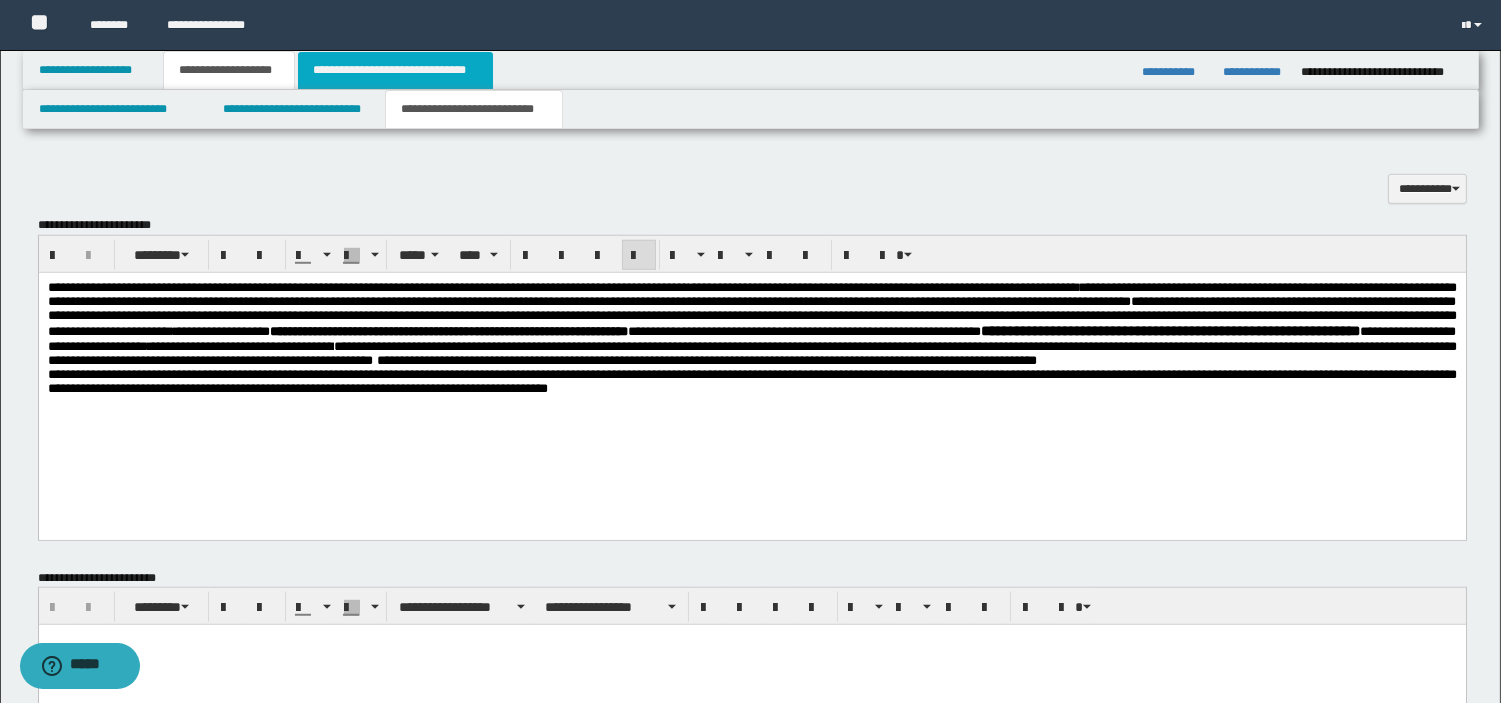 click on "**********" at bounding box center [395, 70] 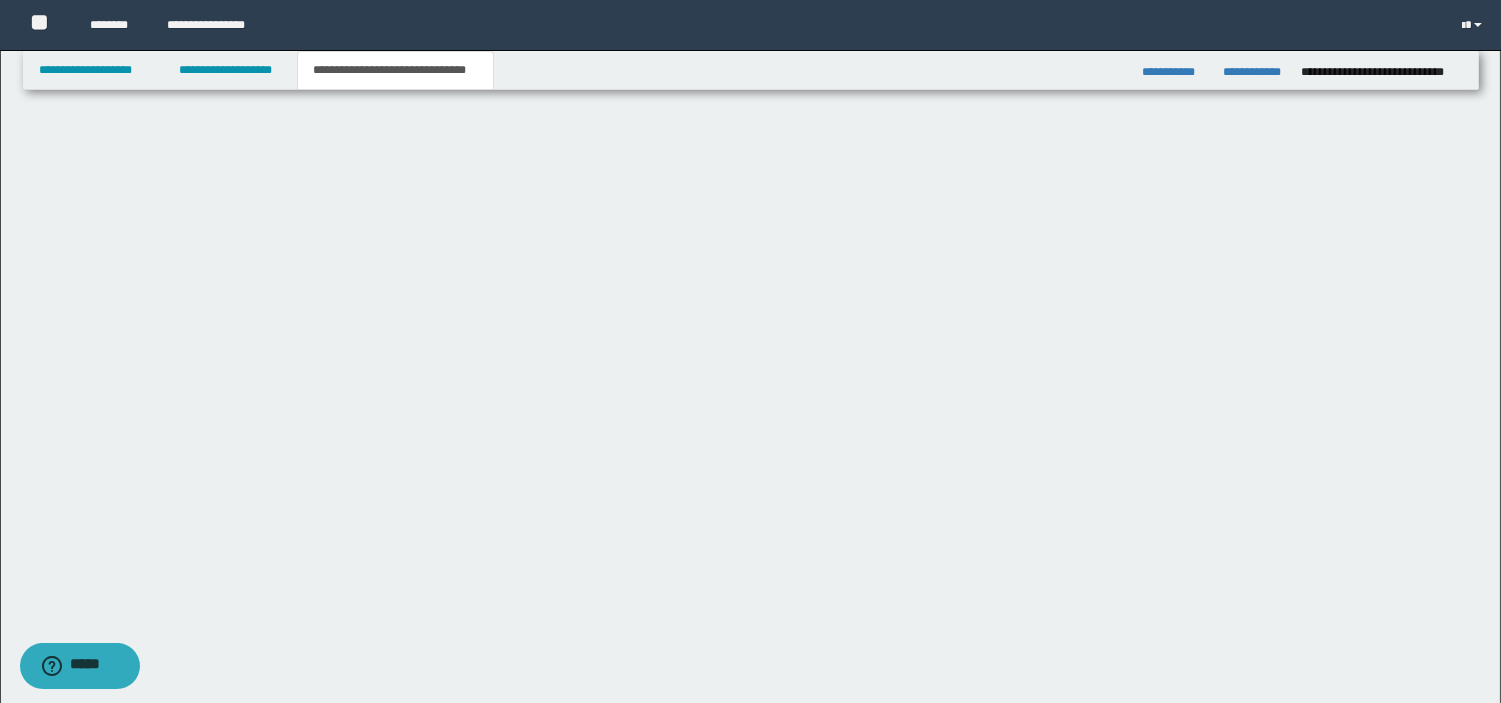 scroll, scrollTop: 837, scrollLeft: 0, axis: vertical 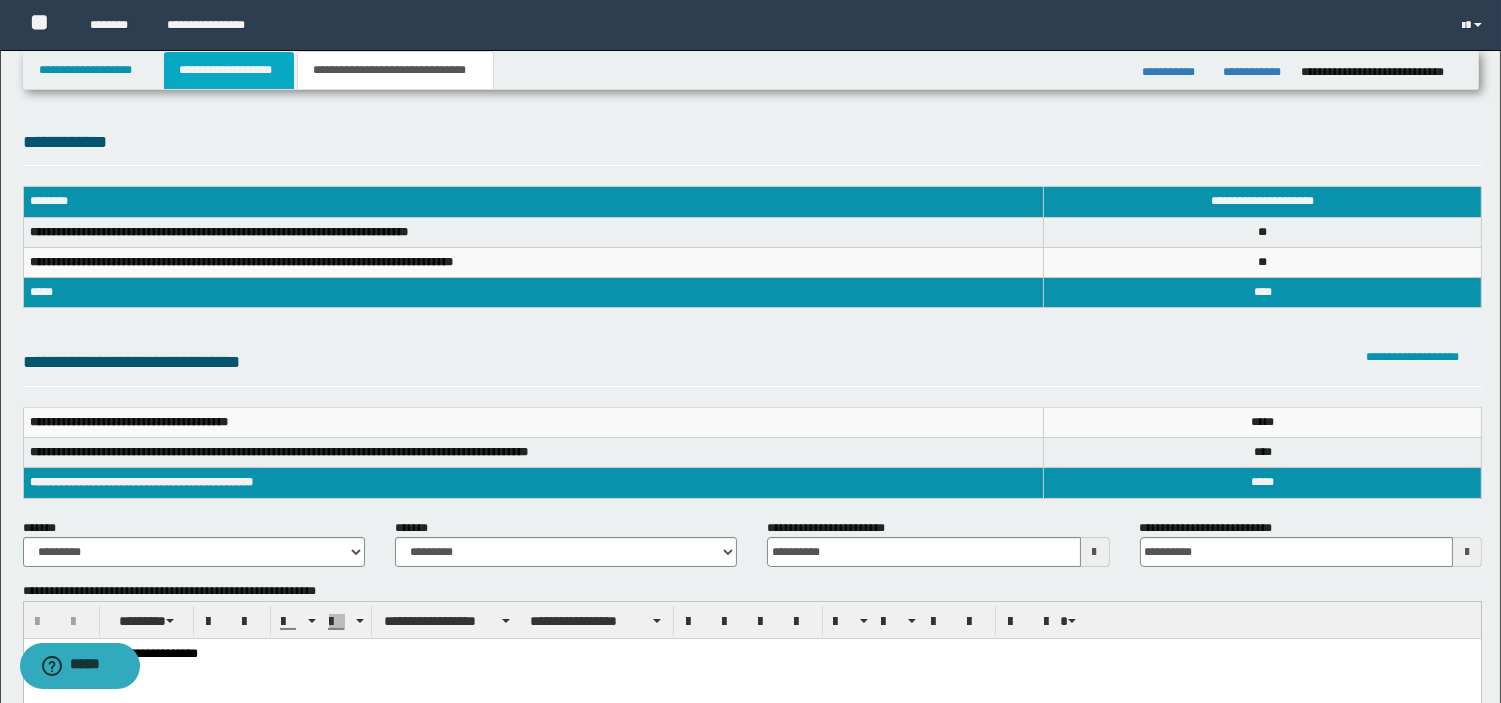 click on "**********" at bounding box center (229, 70) 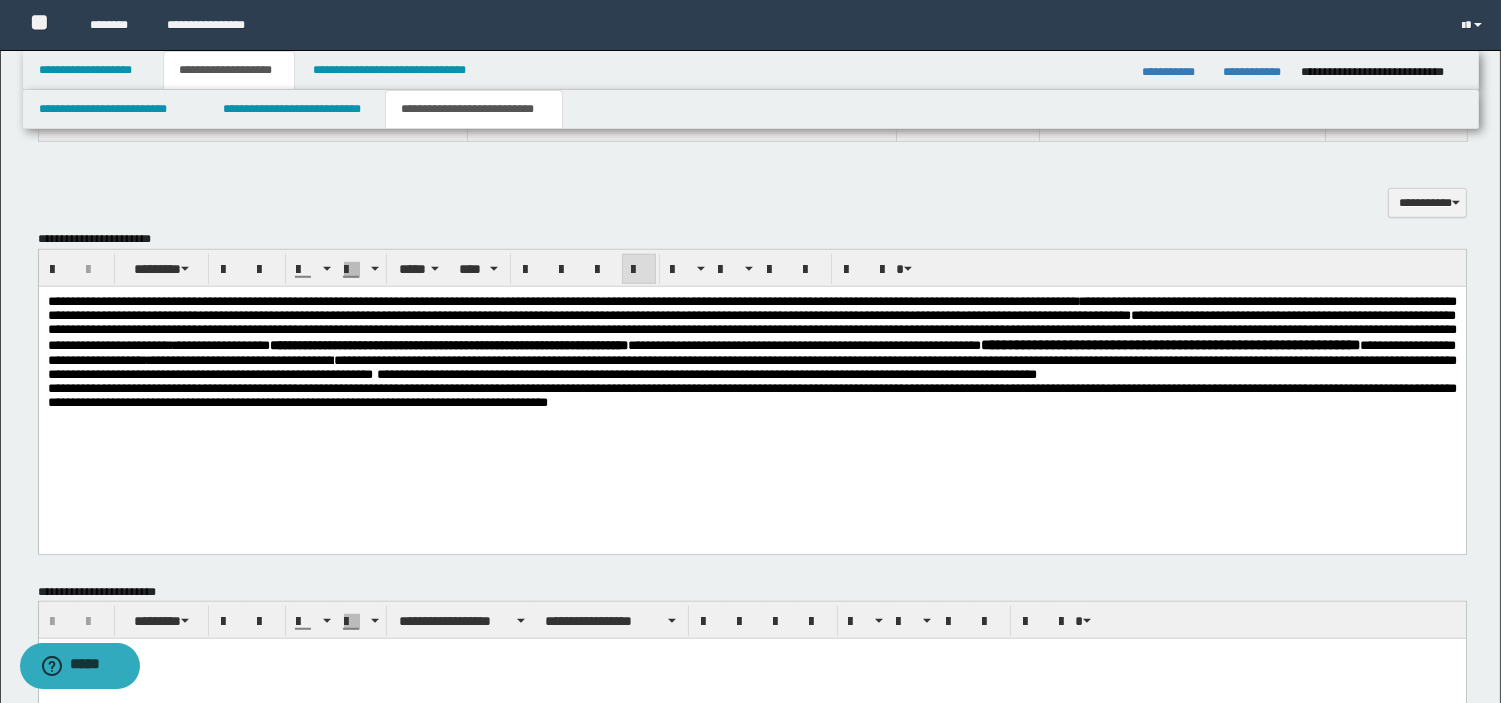 scroll, scrollTop: 2730, scrollLeft: 0, axis: vertical 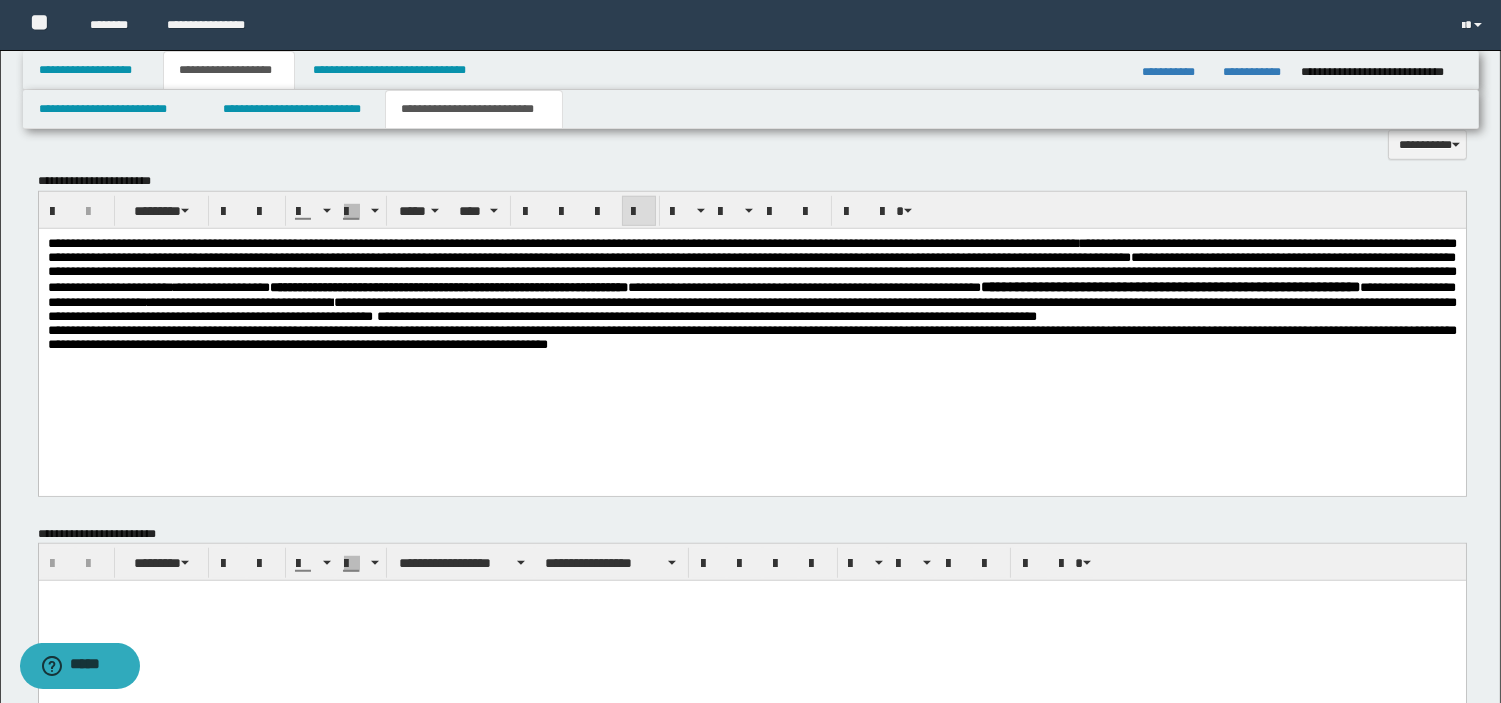 click on "**********" at bounding box center (751, 308) 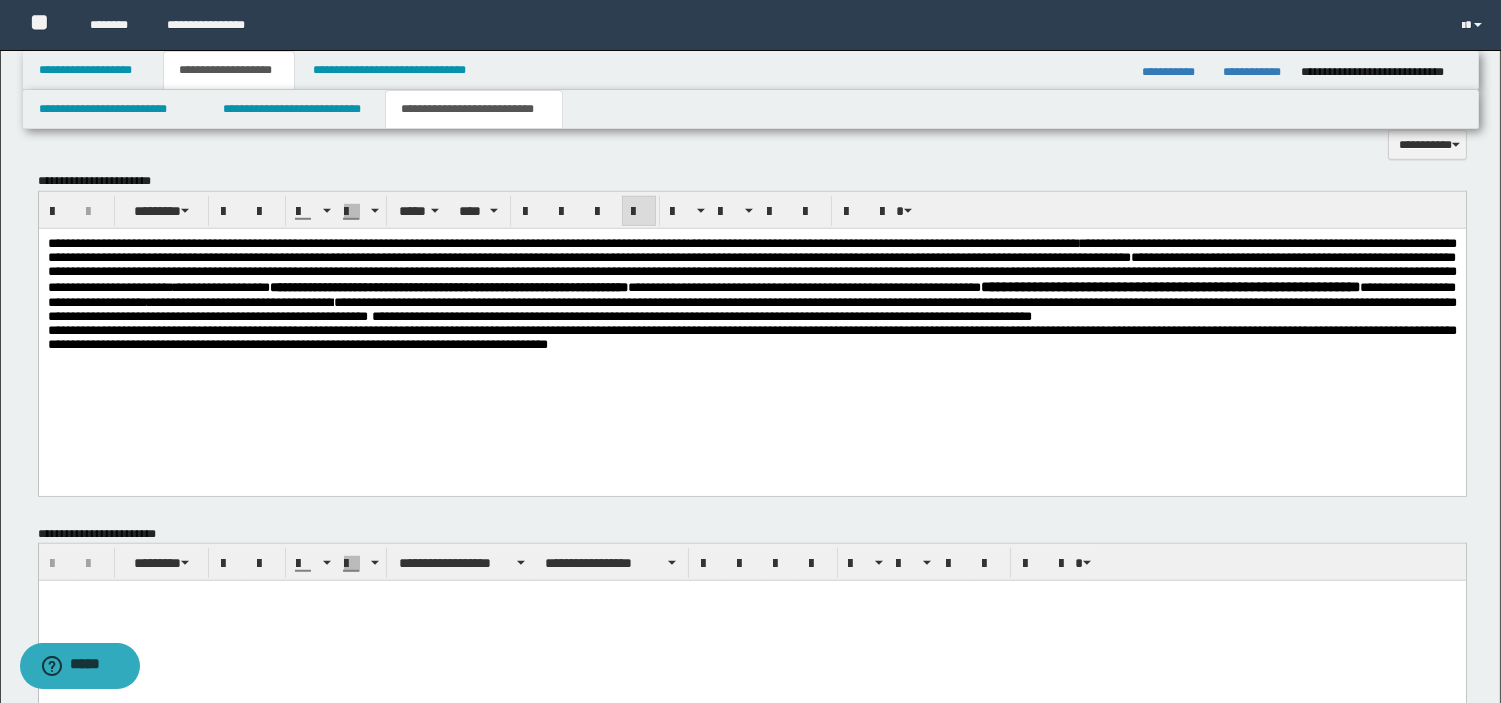 click on "**********" at bounding box center (751, 308) 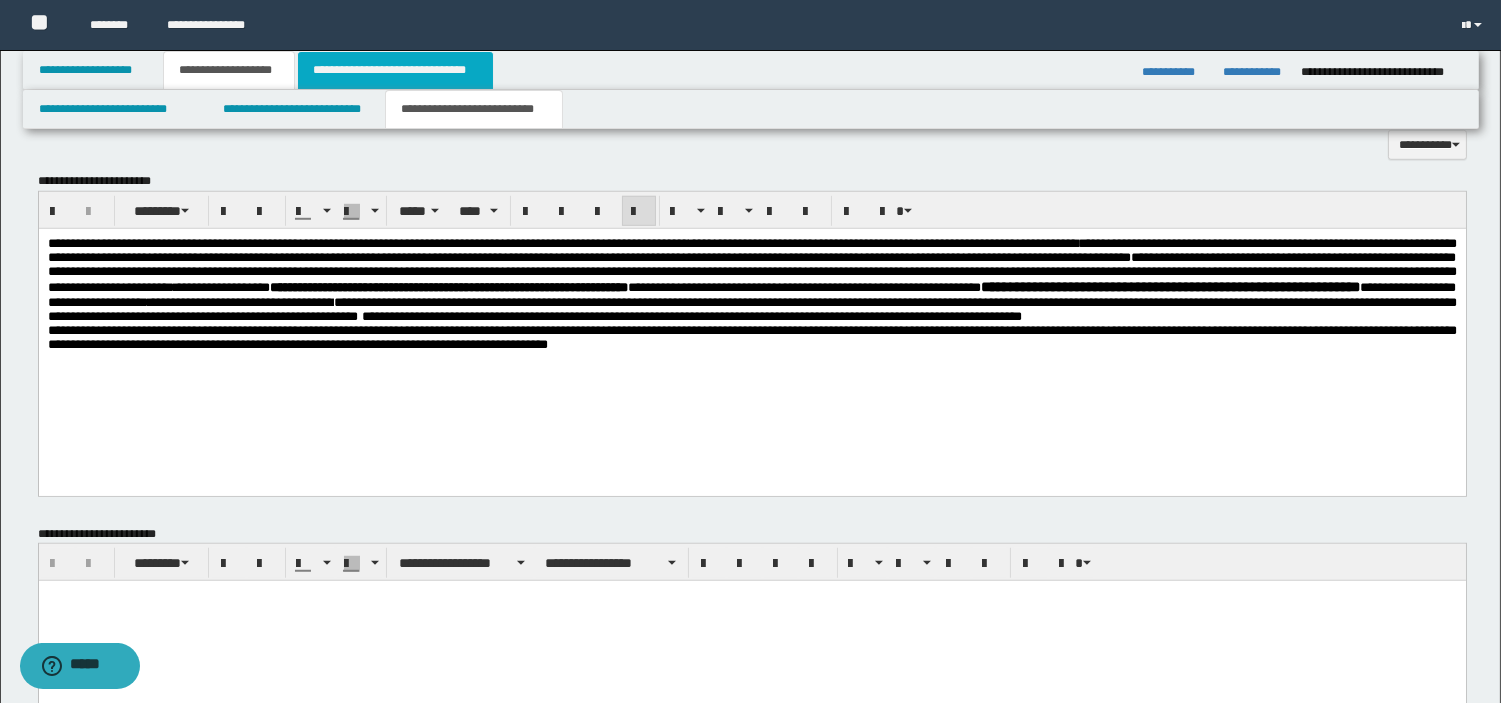 click on "**********" at bounding box center (395, 70) 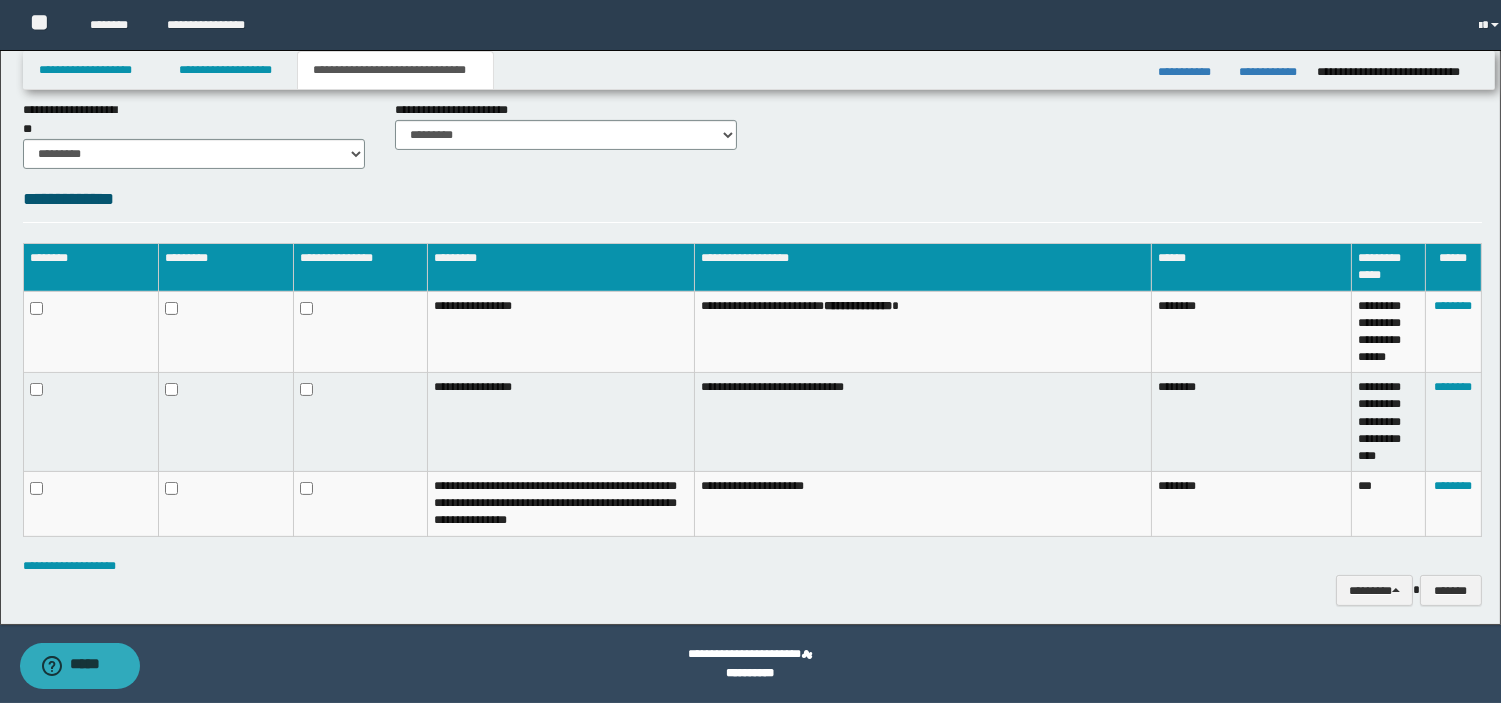 scroll, scrollTop: 837, scrollLeft: 0, axis: vertical 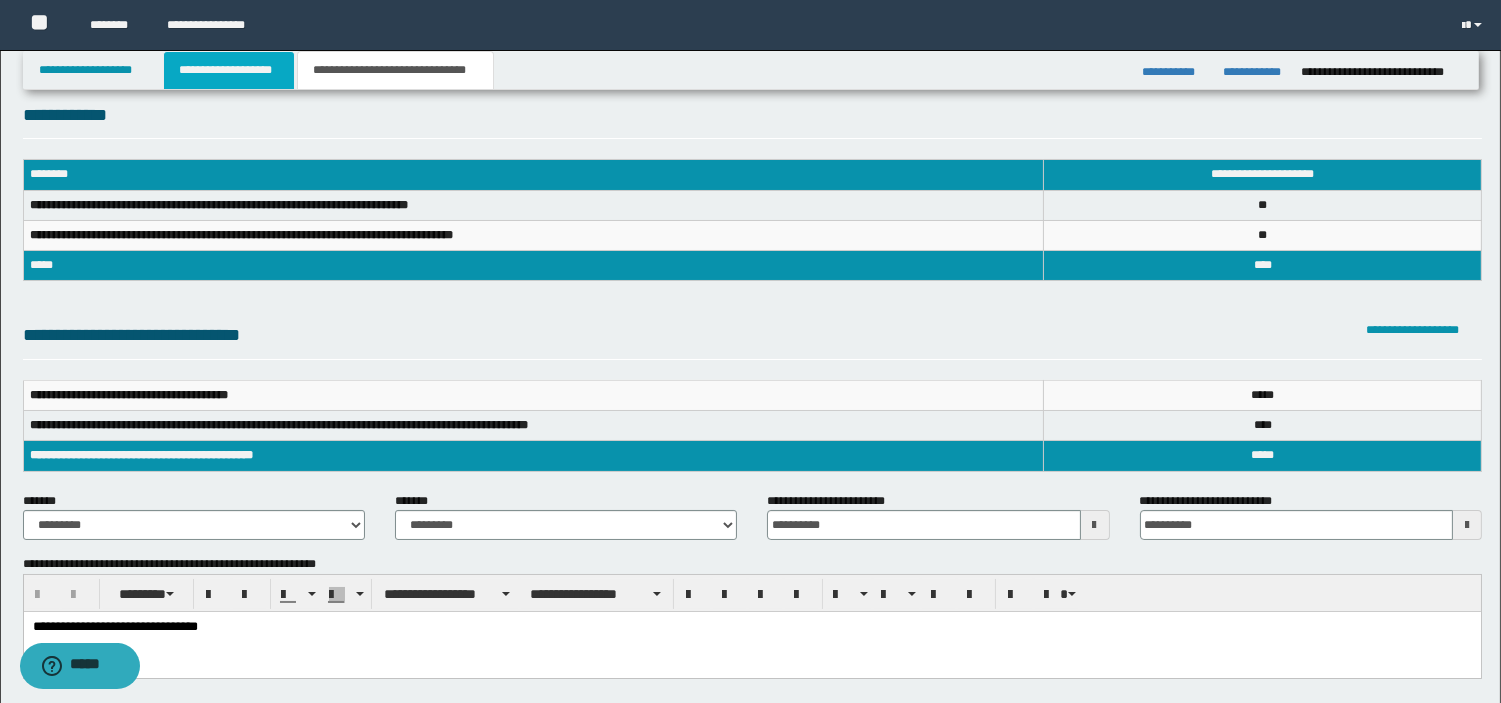 click on "**********" at bounding box center [229, 70] 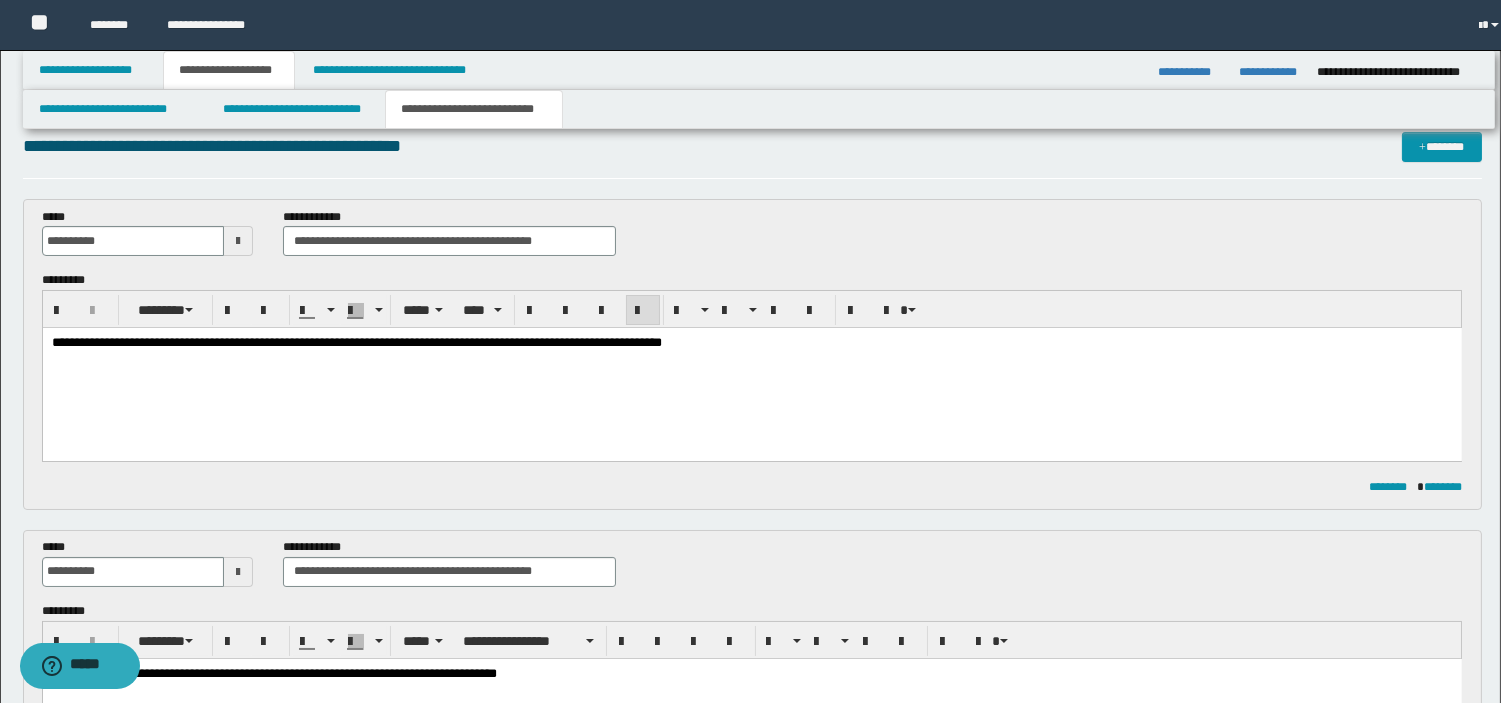 scroll, scrollTop: 58, scrollLeft: 0, axis: vertical 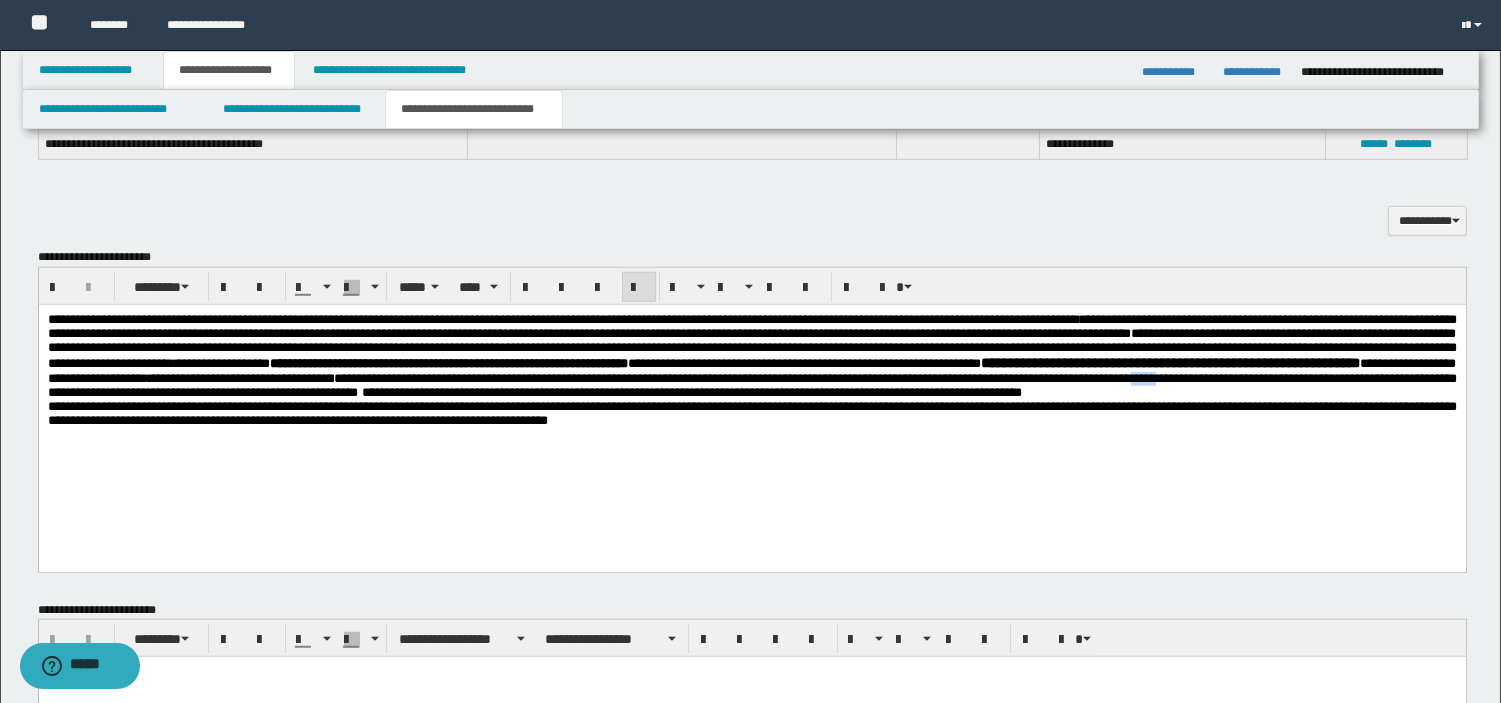 drag, startPoint x: 898, startPoint y: 405, endPoint x: 933, endPoint y: 403, distance: 35.057095 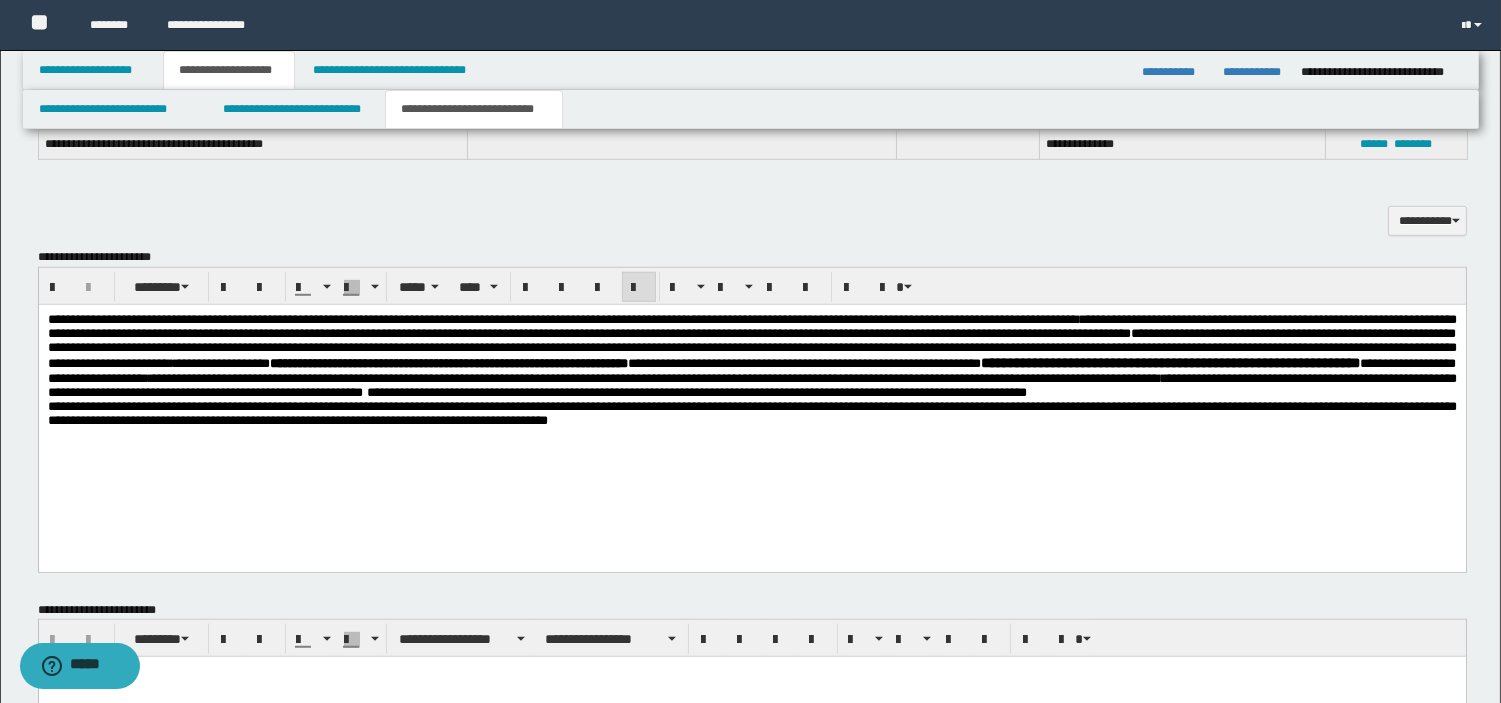 click on "**********" at bounding box center (751, 412) 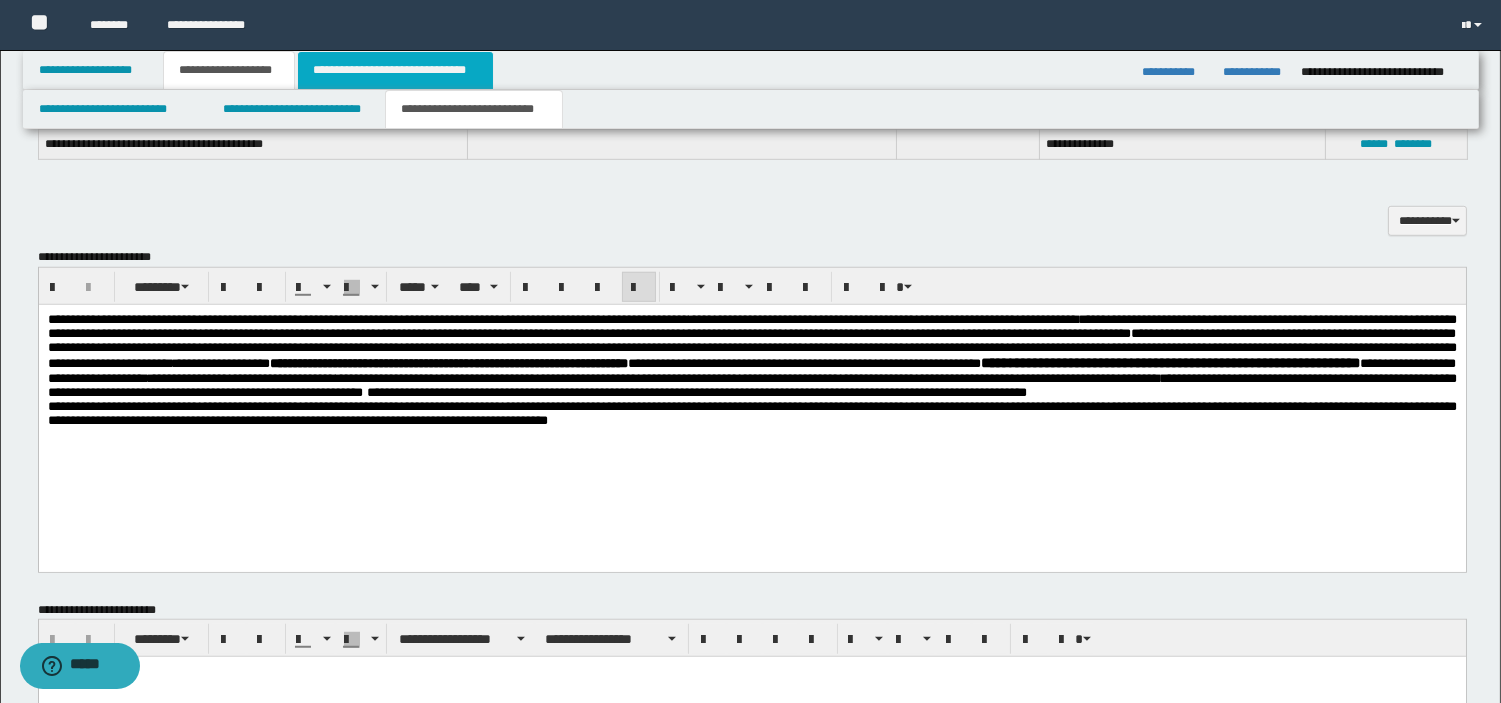 click on "**********" at bounding box center (395, 70) 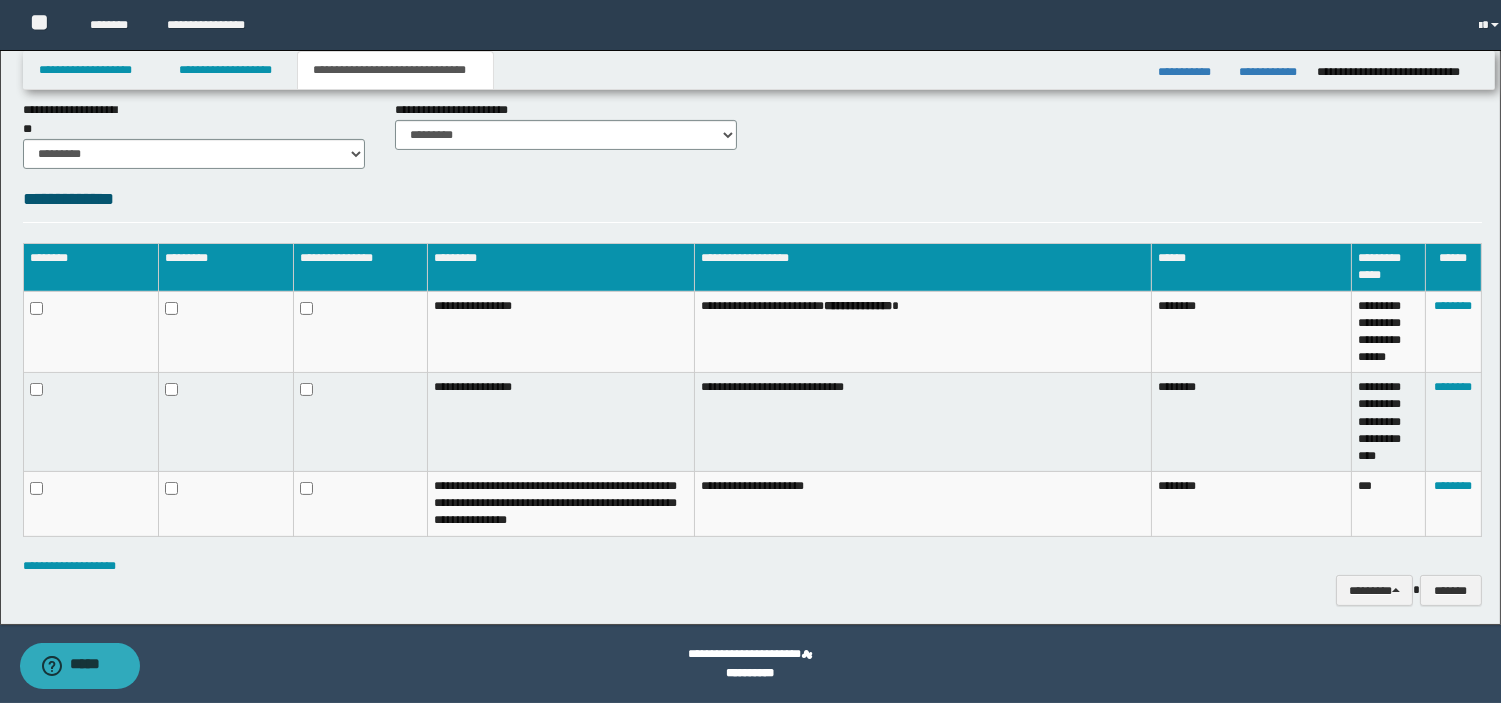scroll, scrollTop: 837, scrollLeft: 0, axis: vertical 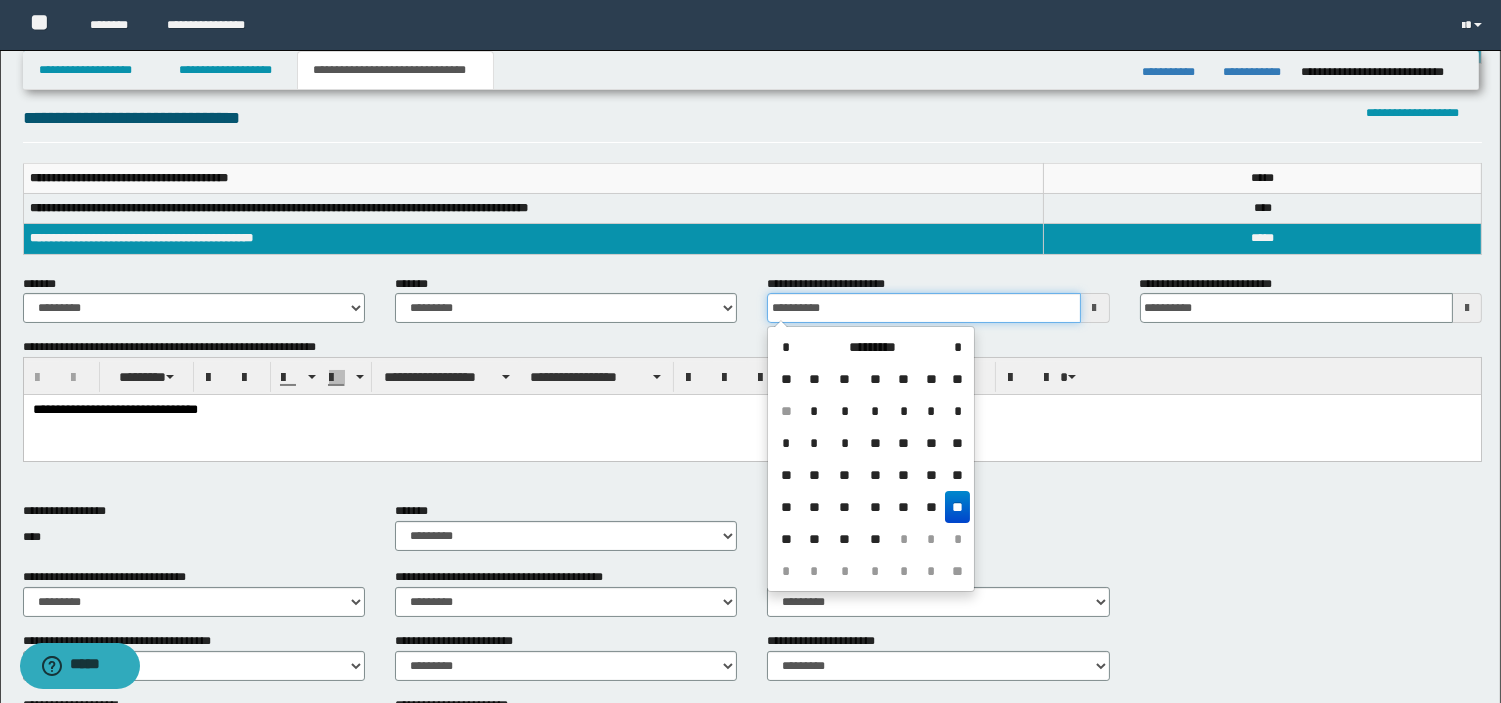 drag, startPoint x: 813, startPoint y: 310, endPoint x: 627, endPoint y: 313, distance: 186.02419 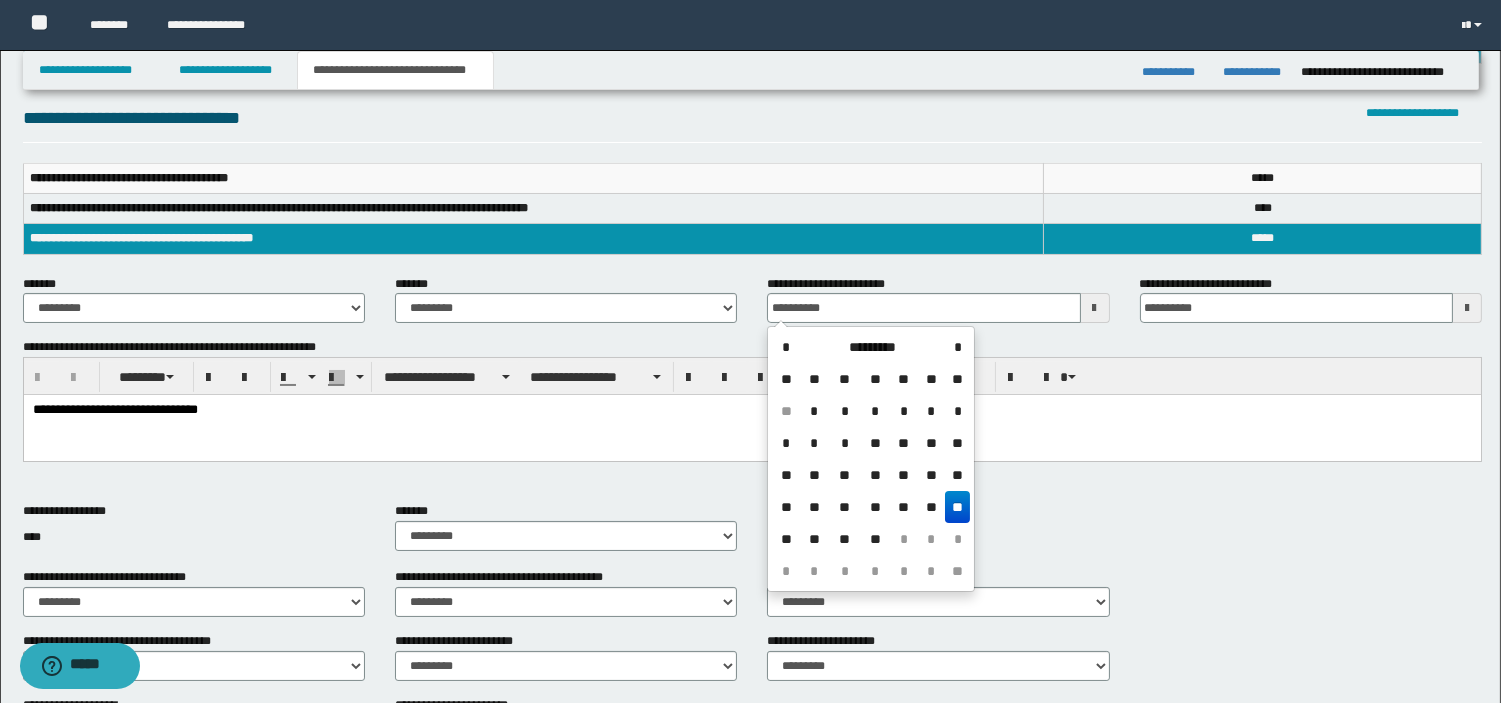 type on "**********" 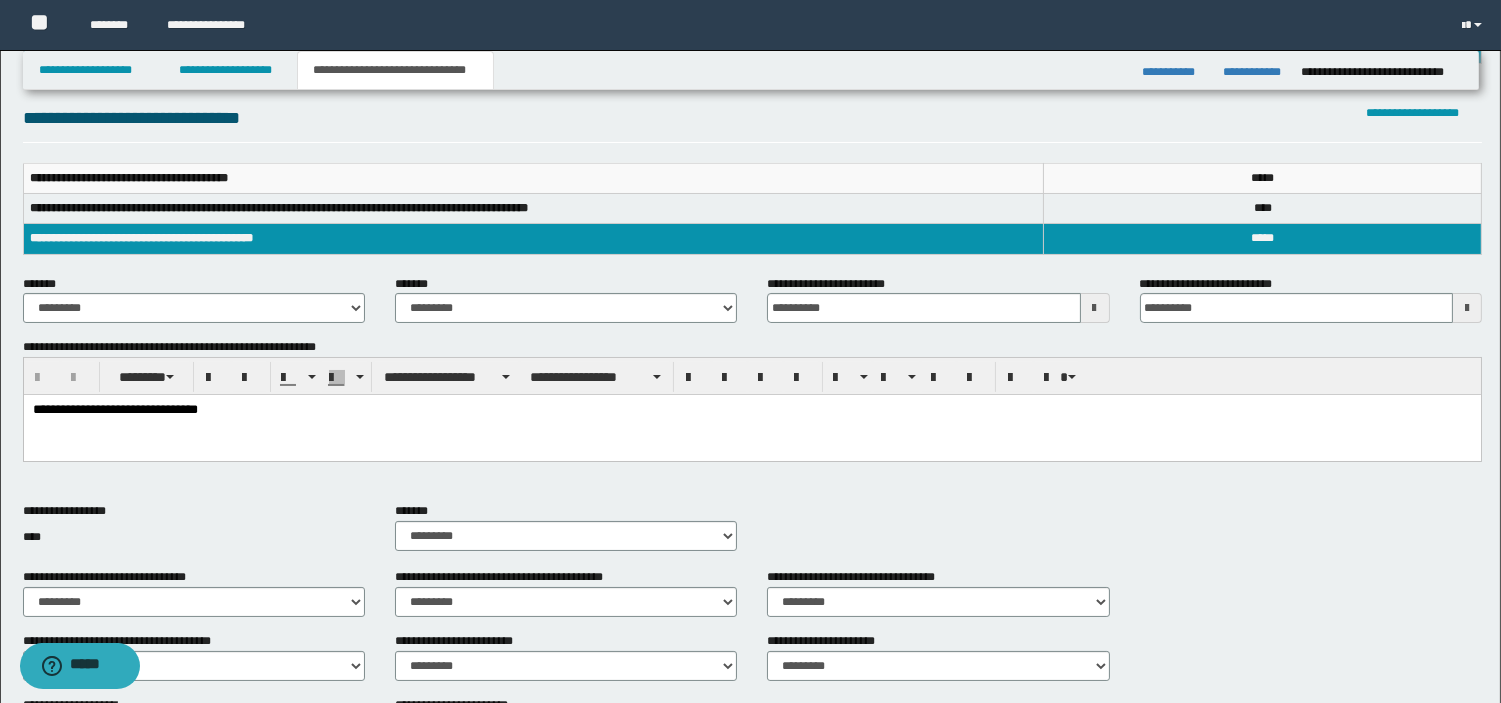click on "**********" at bounding box center (533, 239) 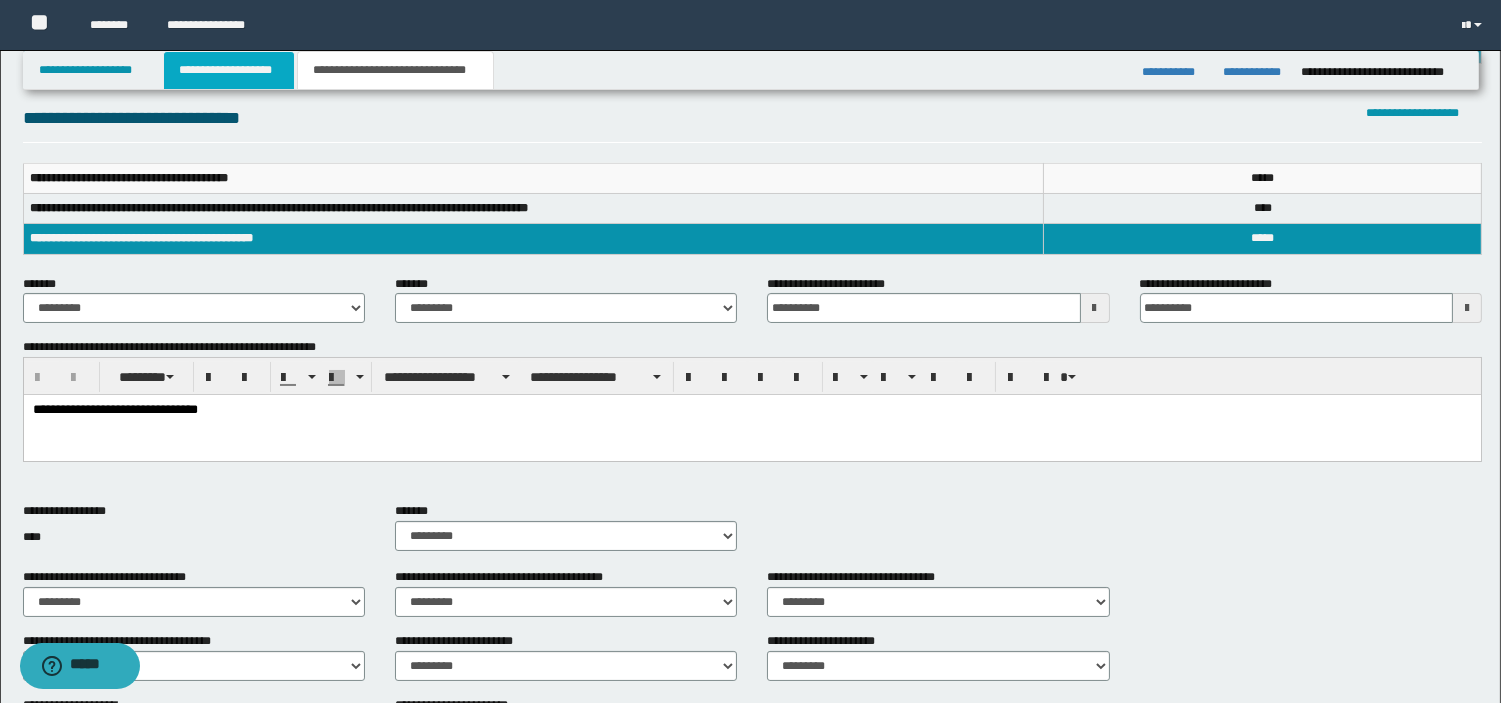 click on "**********" at bounding box center (229, 70) 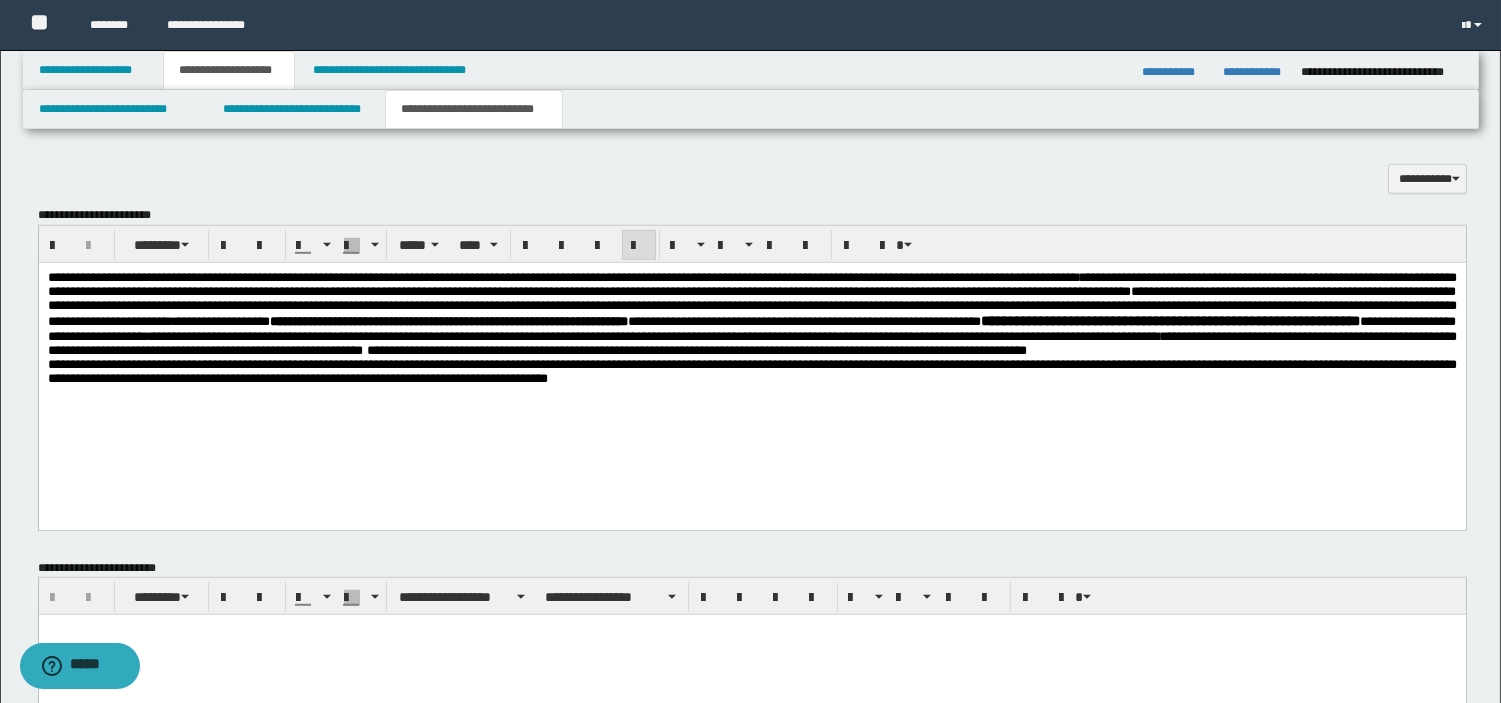 scroll, scrollTop: 2703, scrollLeft: 0, axis: vertical 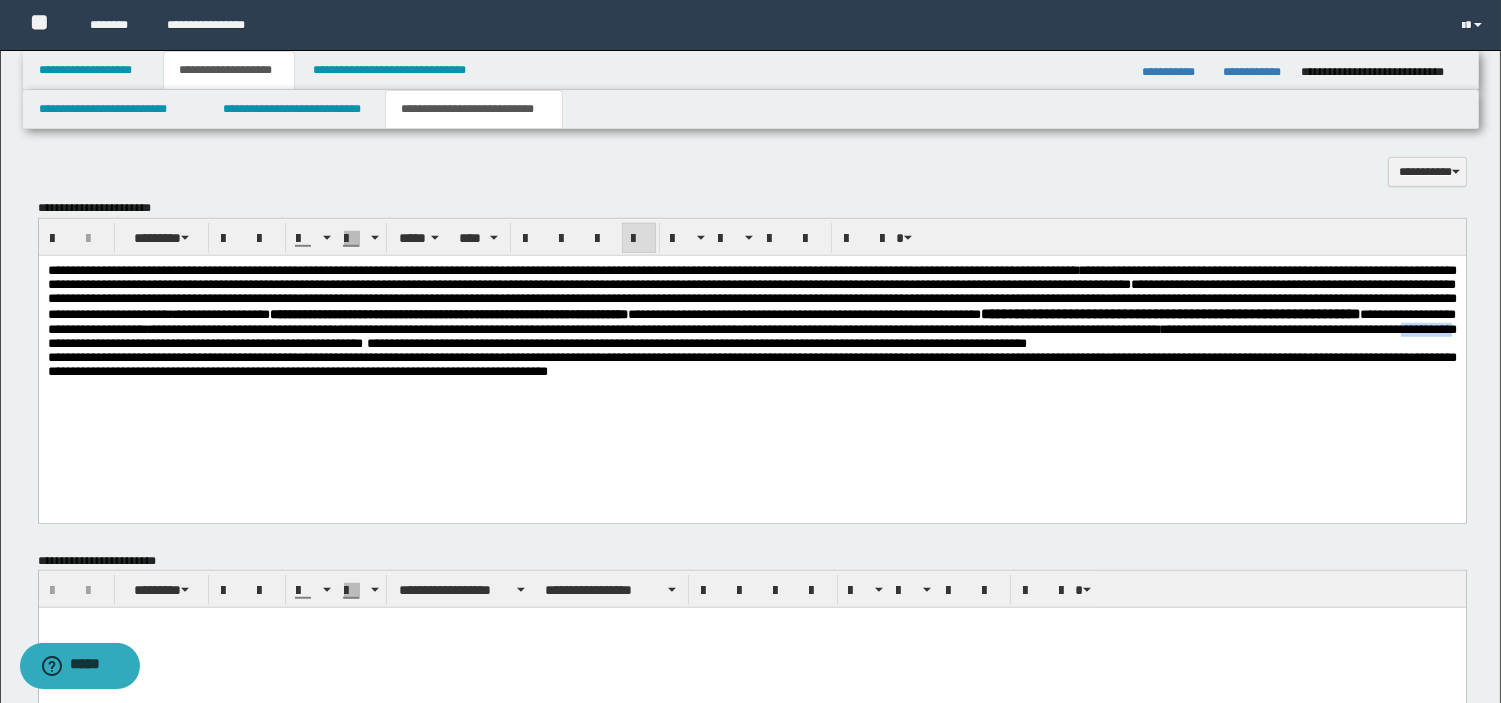 drag, startPoint x: 1232, startPoint y: 354, endPoint x: 1310, endPoint y: 355, distance: 78.00641 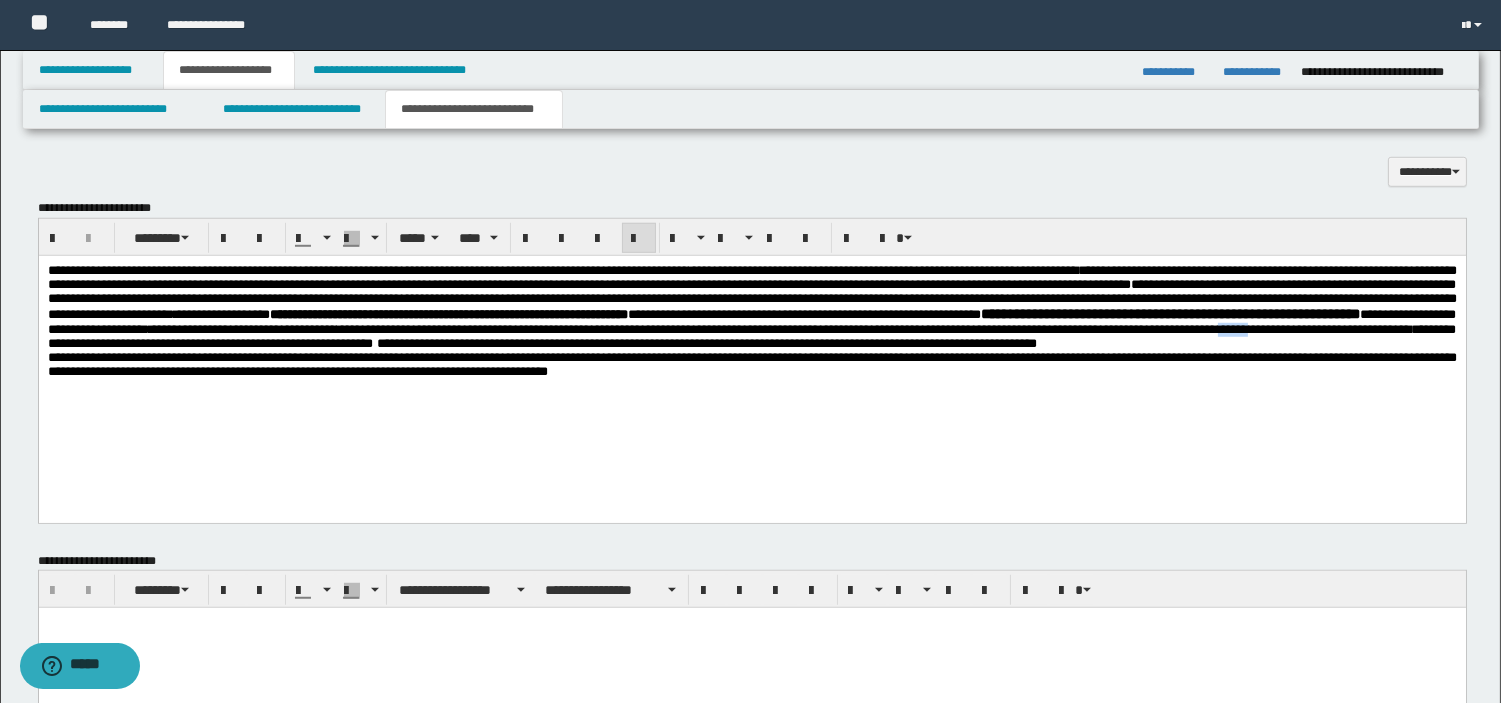 drag, startPoint x: 1005, startPoint y: 356, endPoint x: 1050, endPoint y: 357, distance: 45.01111 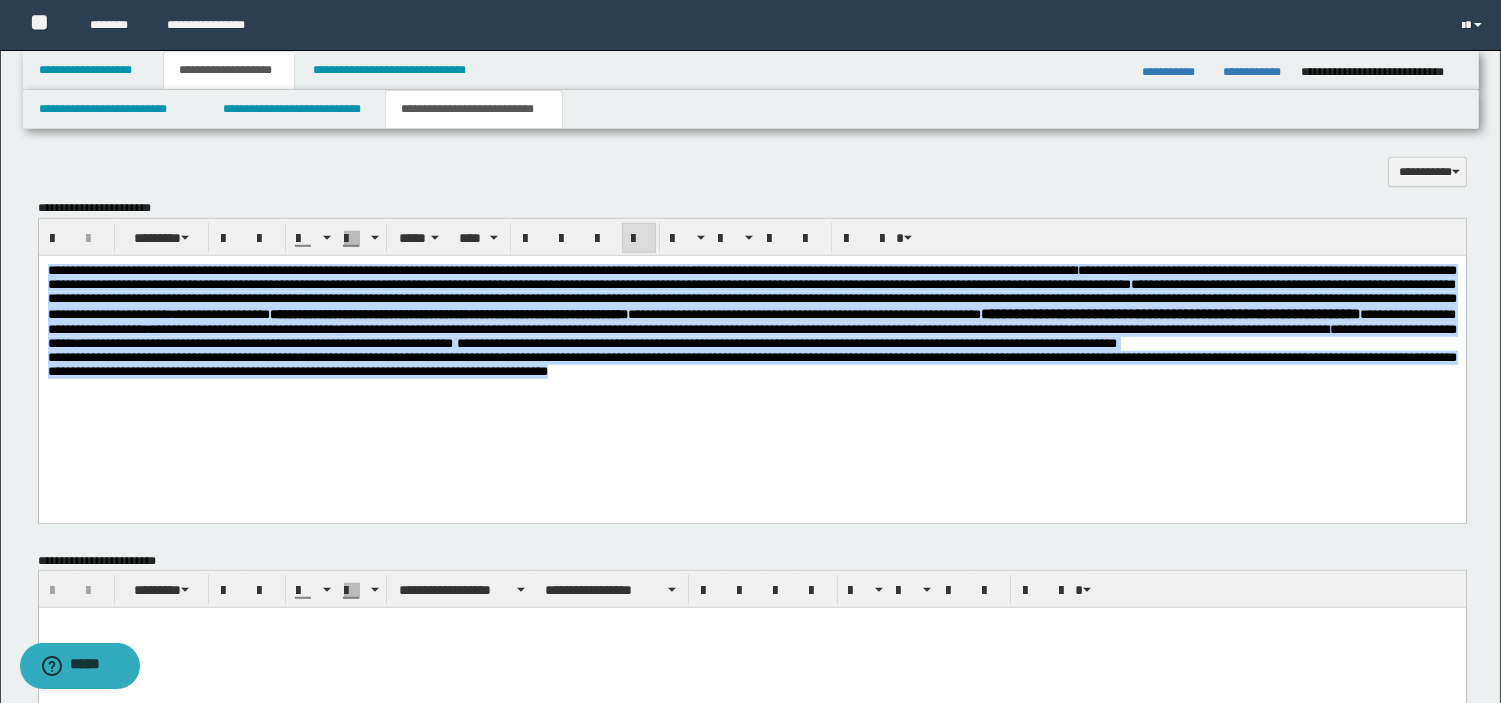 drag, startPoint x: 928, startPoint y: 423, endPoint x: 38, endPoint y: 411, distance: 890.0809 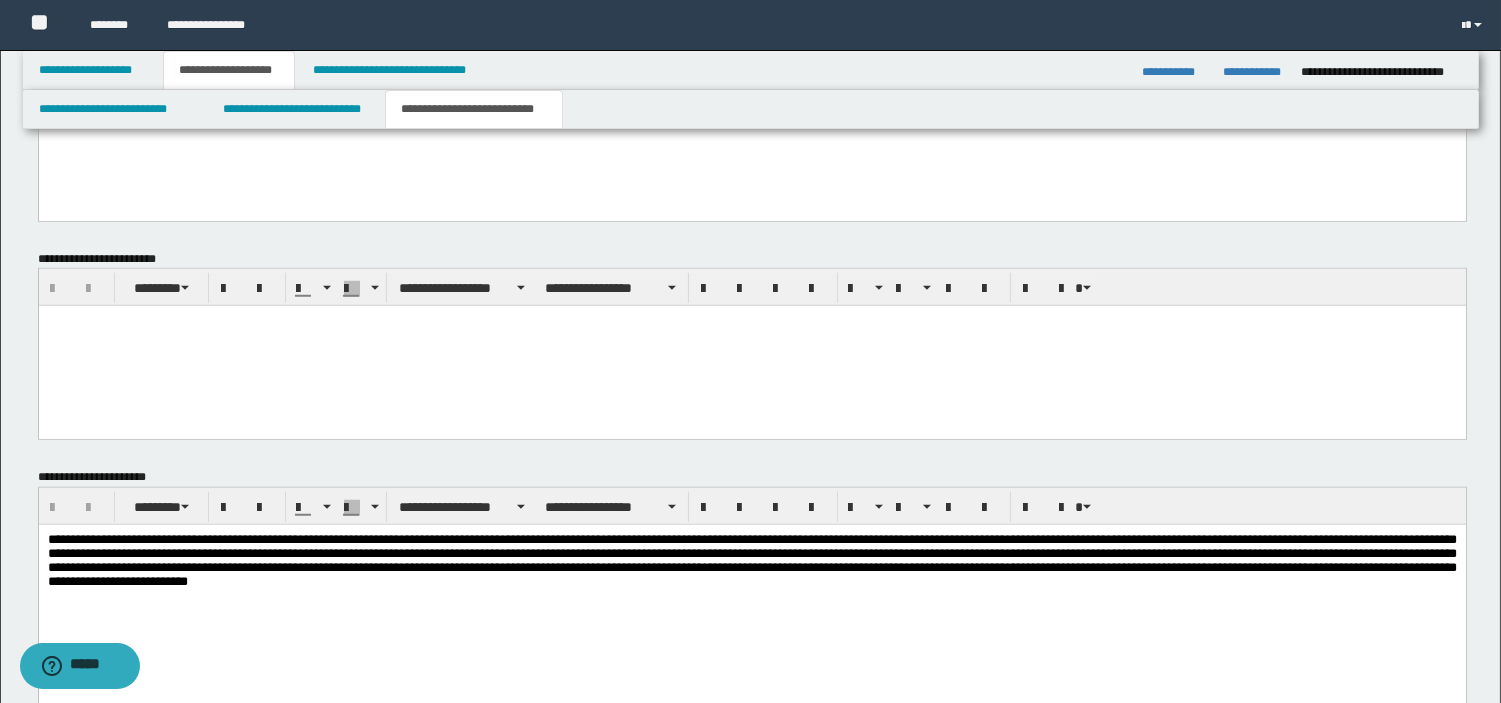 scroll, scrollTop: 3134, scrollLeft: 0, axis: vertical 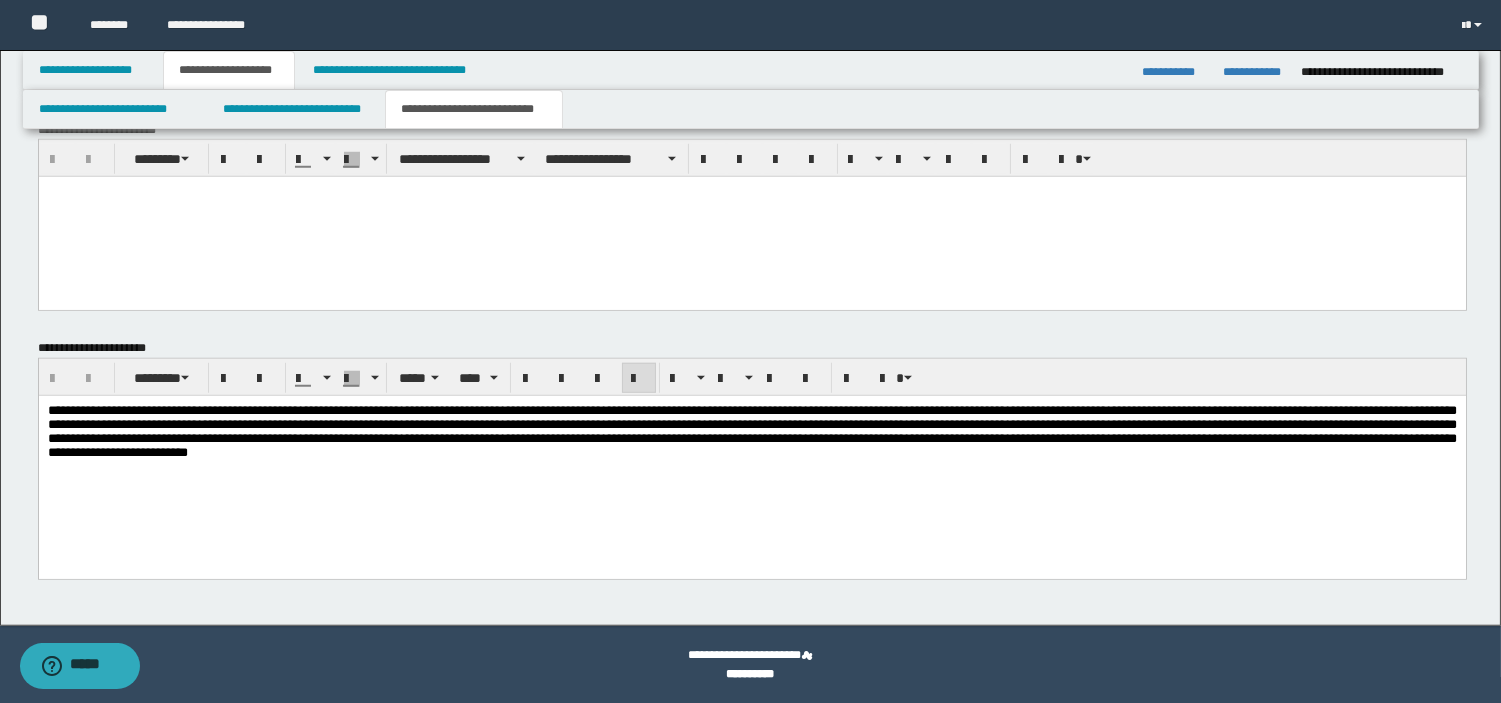 click on "**********" at bounding box center (751, 456) 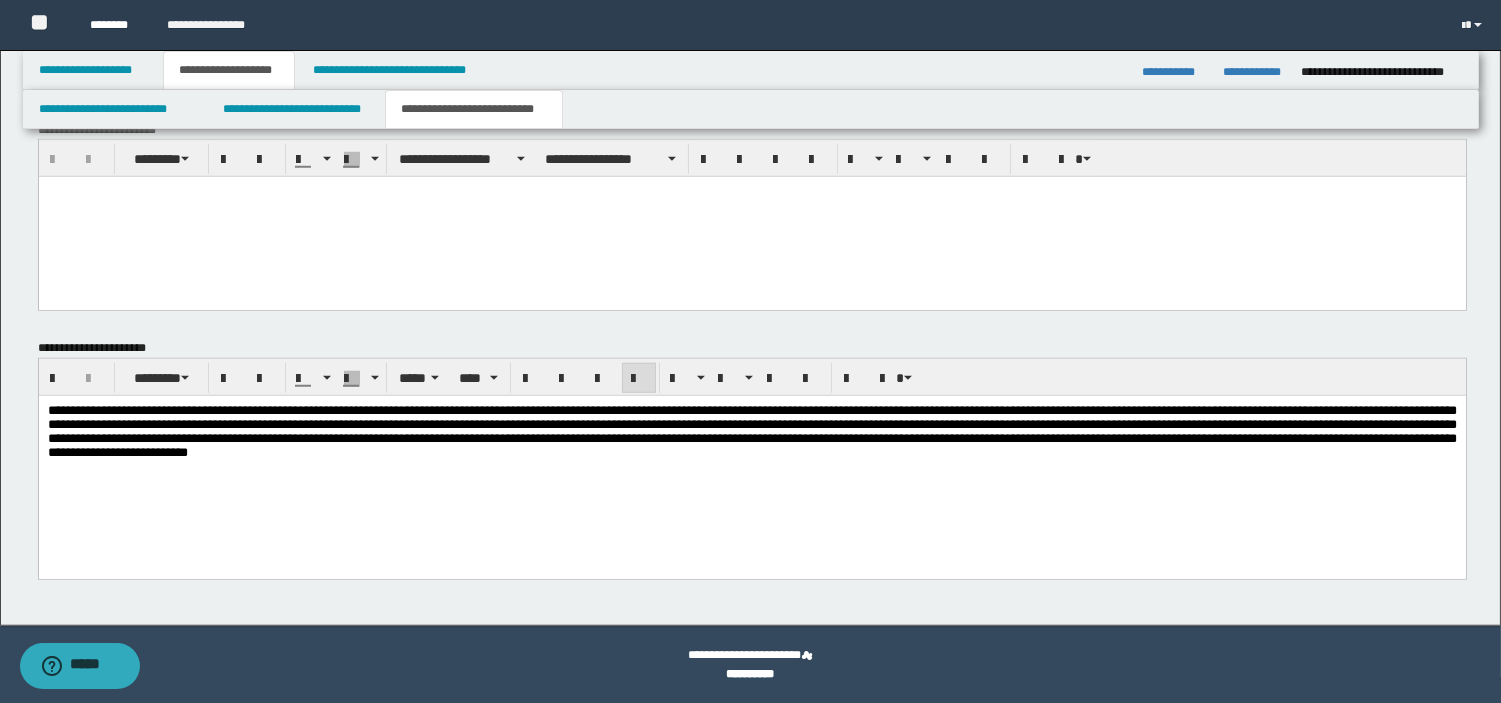 click on "********" at bounding box center [113, 25] 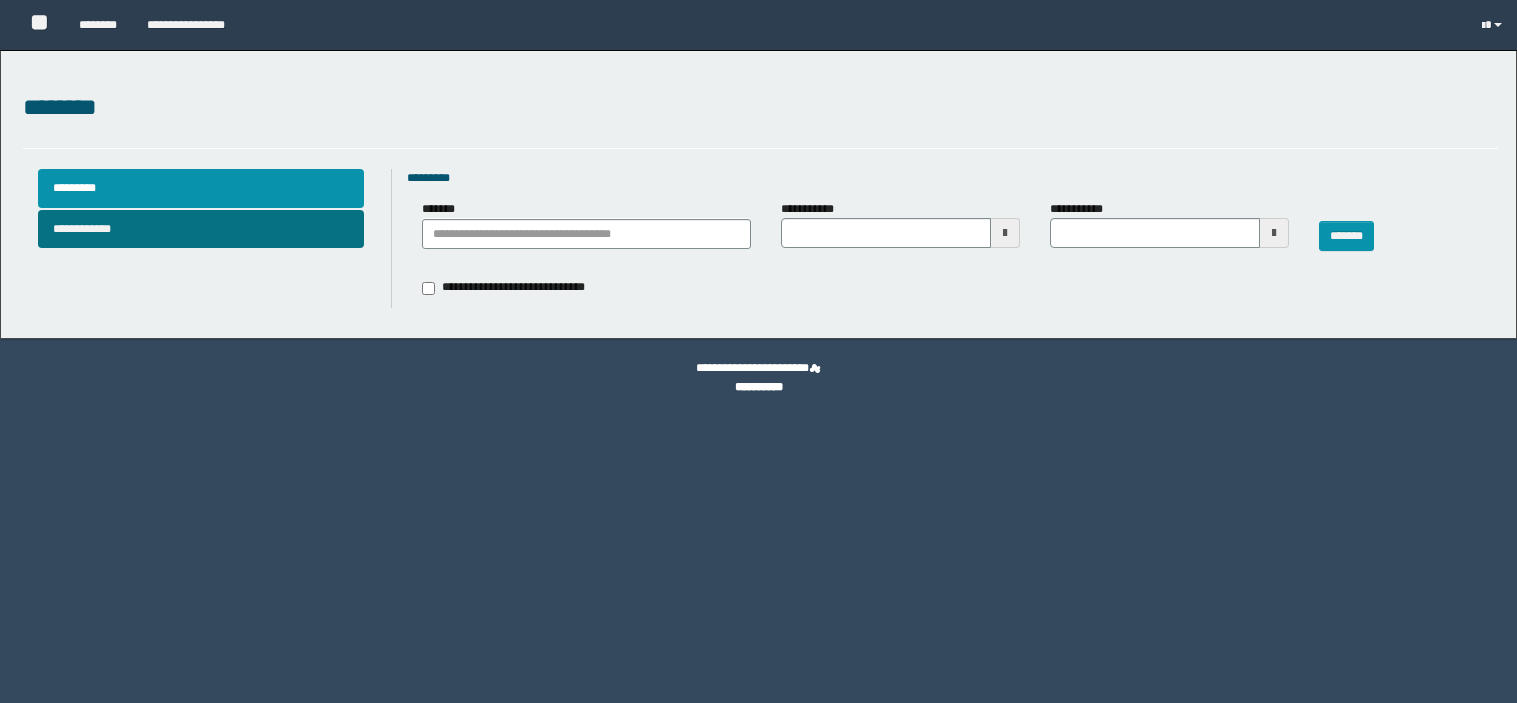 scroll, scrollTop: 0, scrollLeft: 0, axis: both 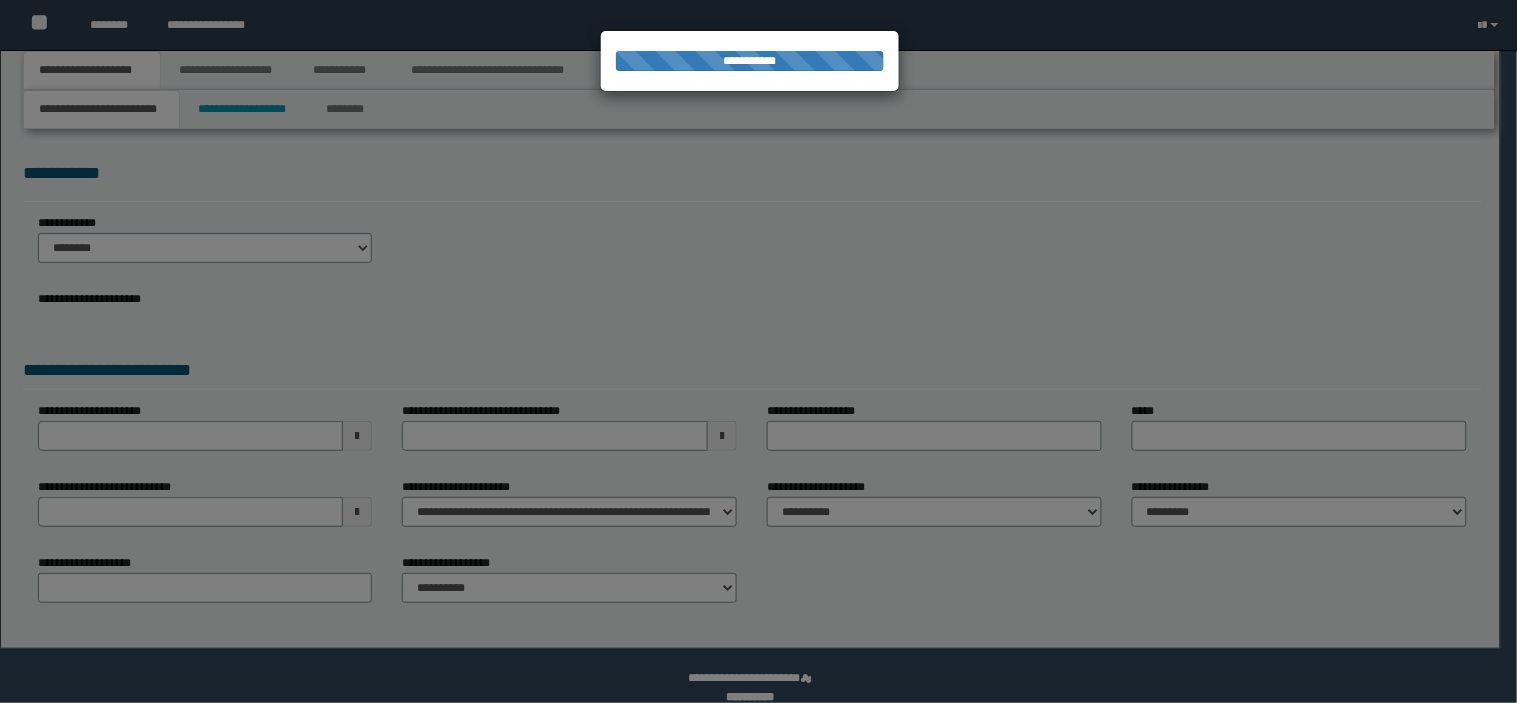 type on "**********" 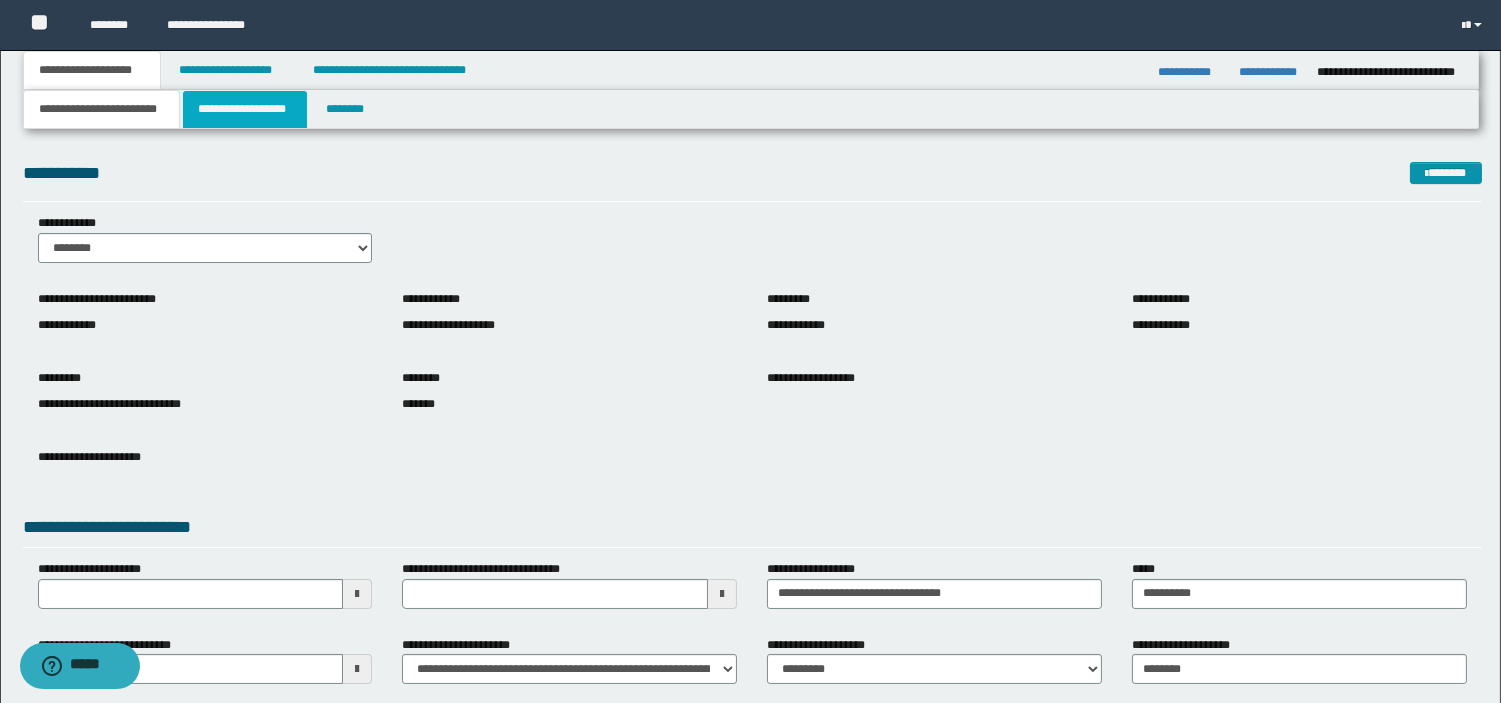 click on "**********" at bounding box center [245, 109] 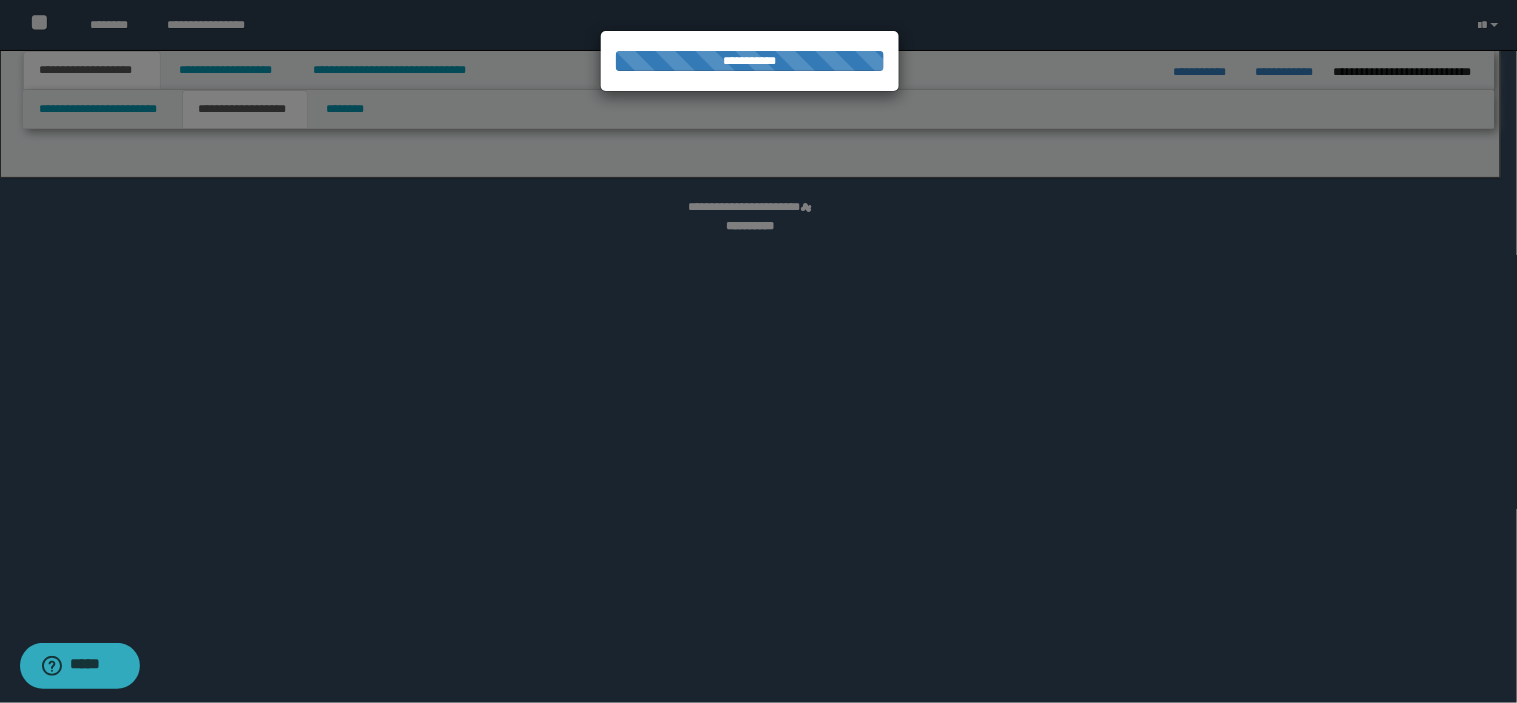 select on "*" 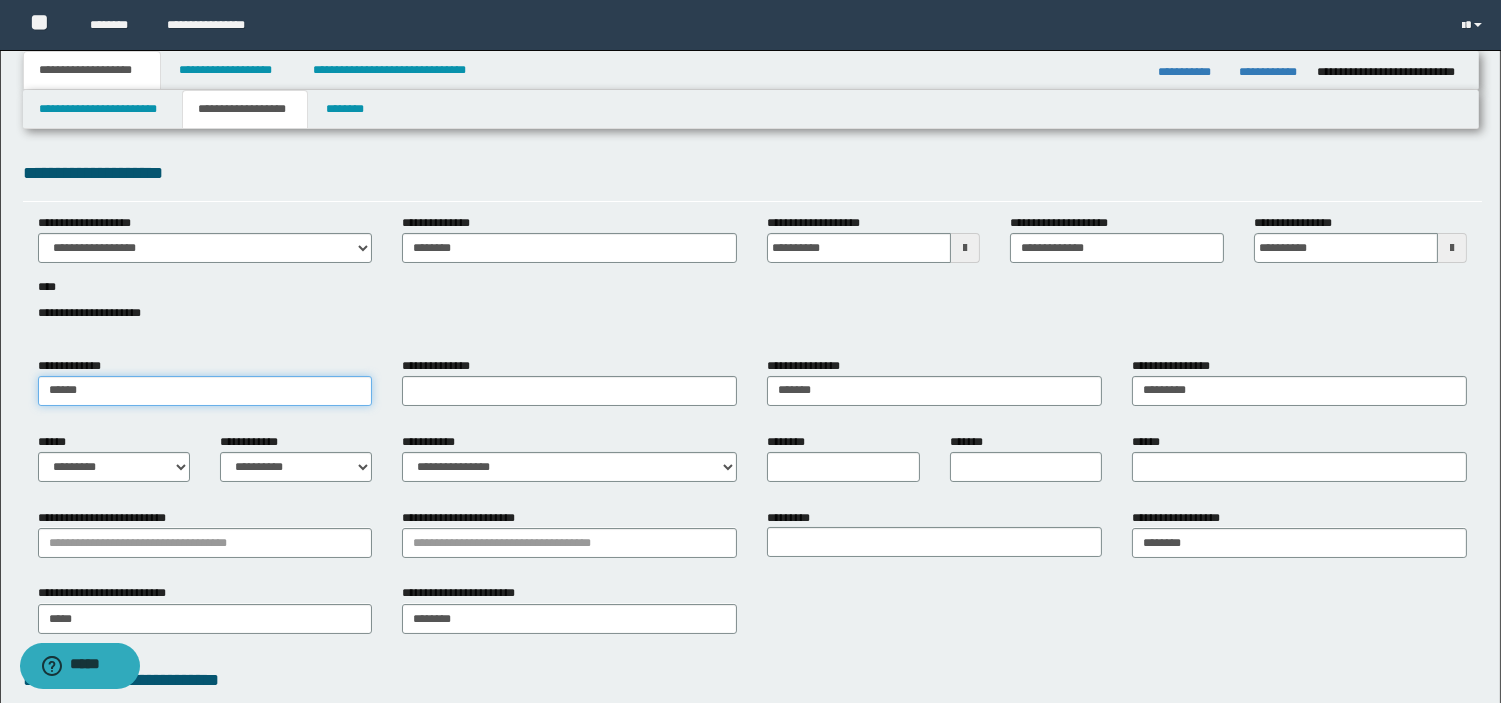 click on "******" at bounding box center [205, 391] 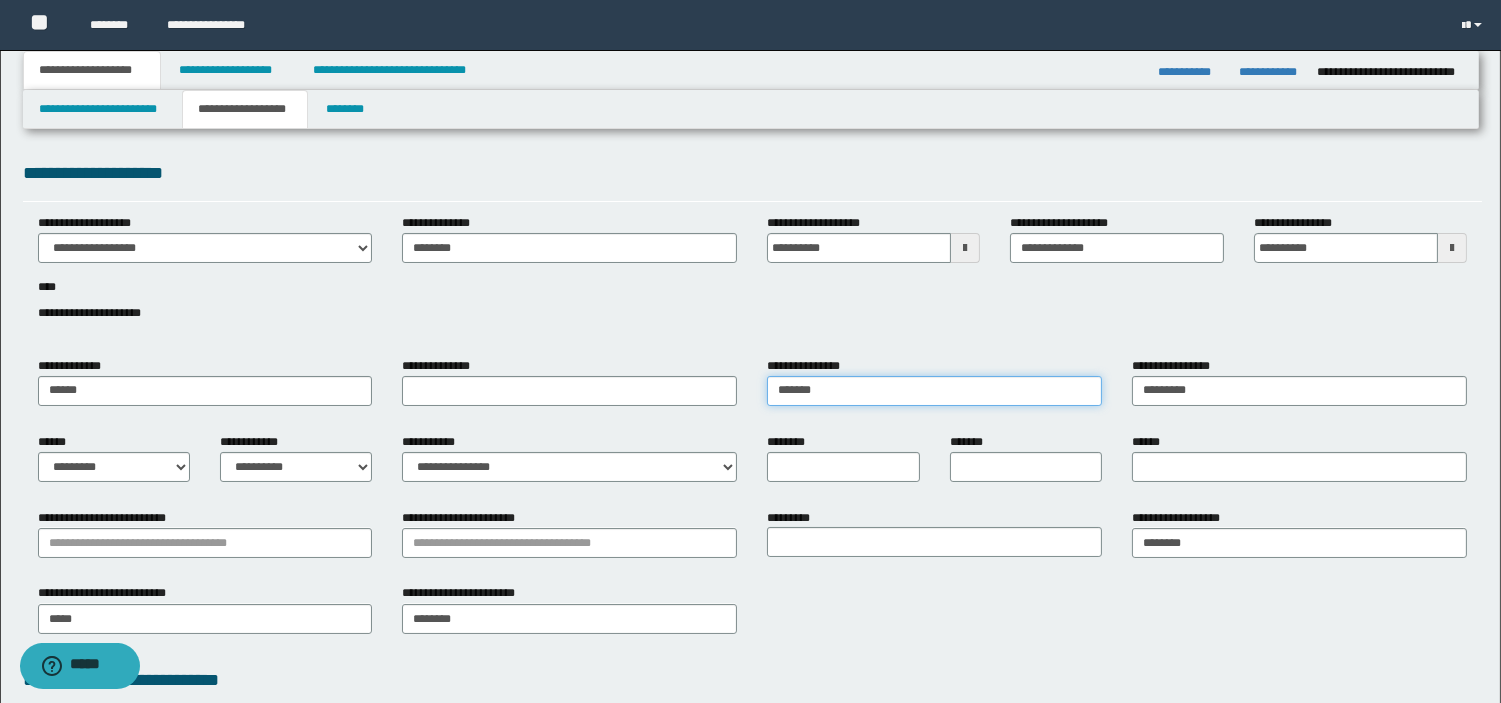 type on "*******" 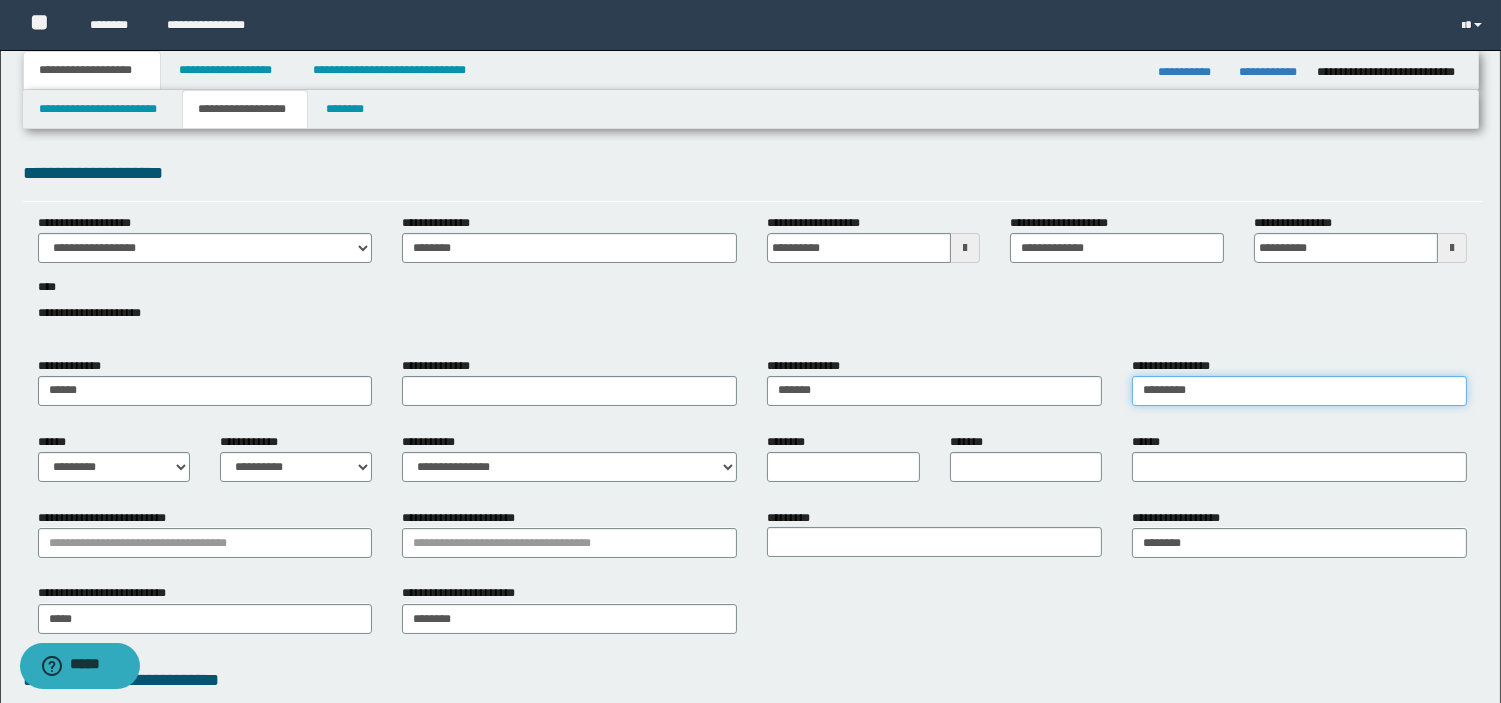 type on "*" 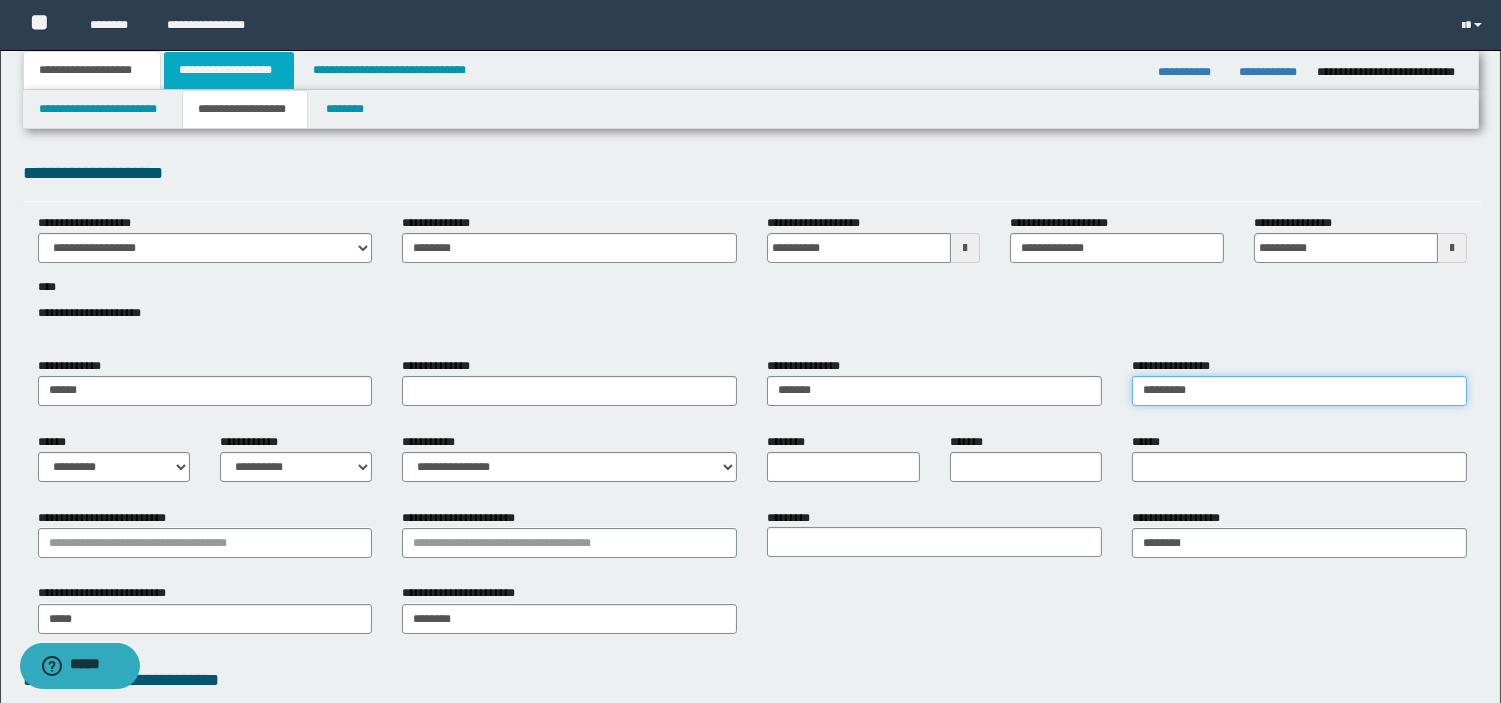 type on "*********" 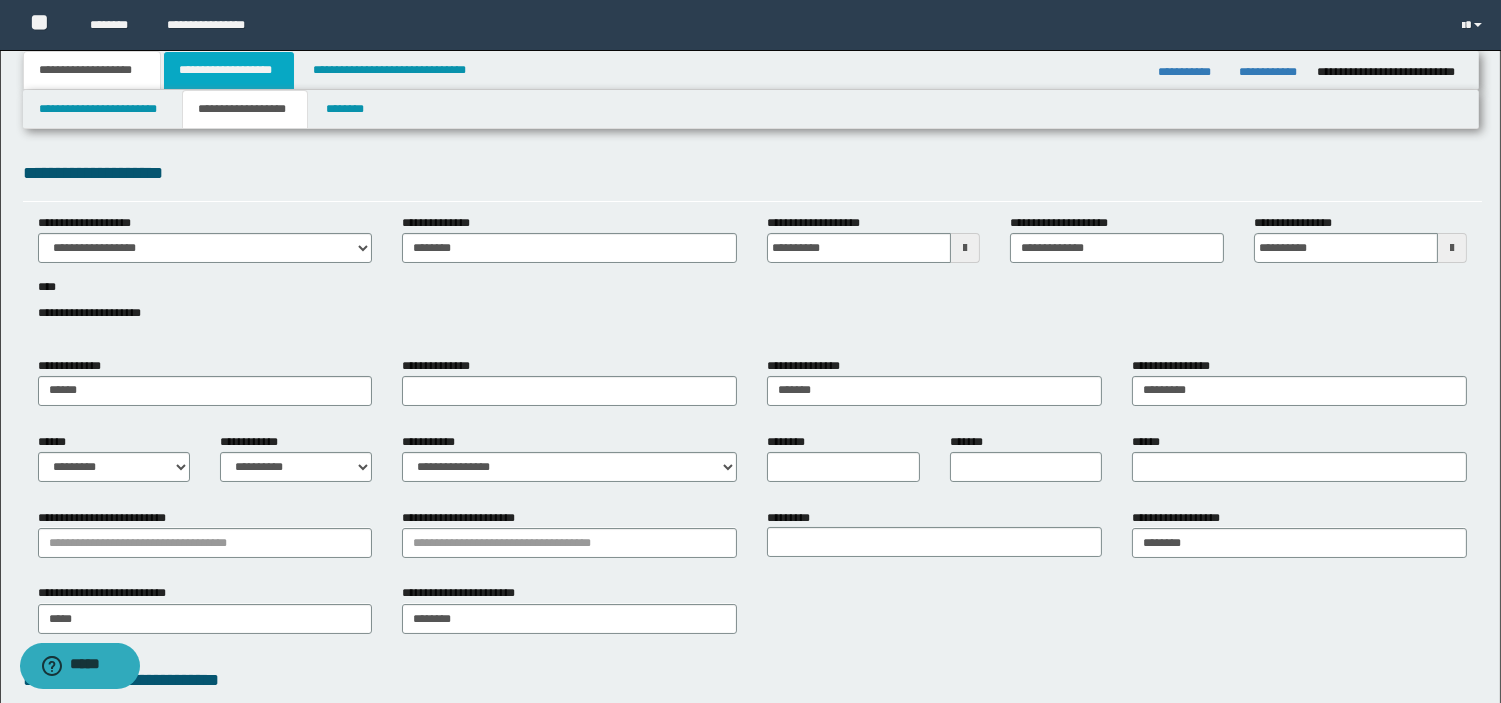click on "**********" at bounding box center [229, 70] 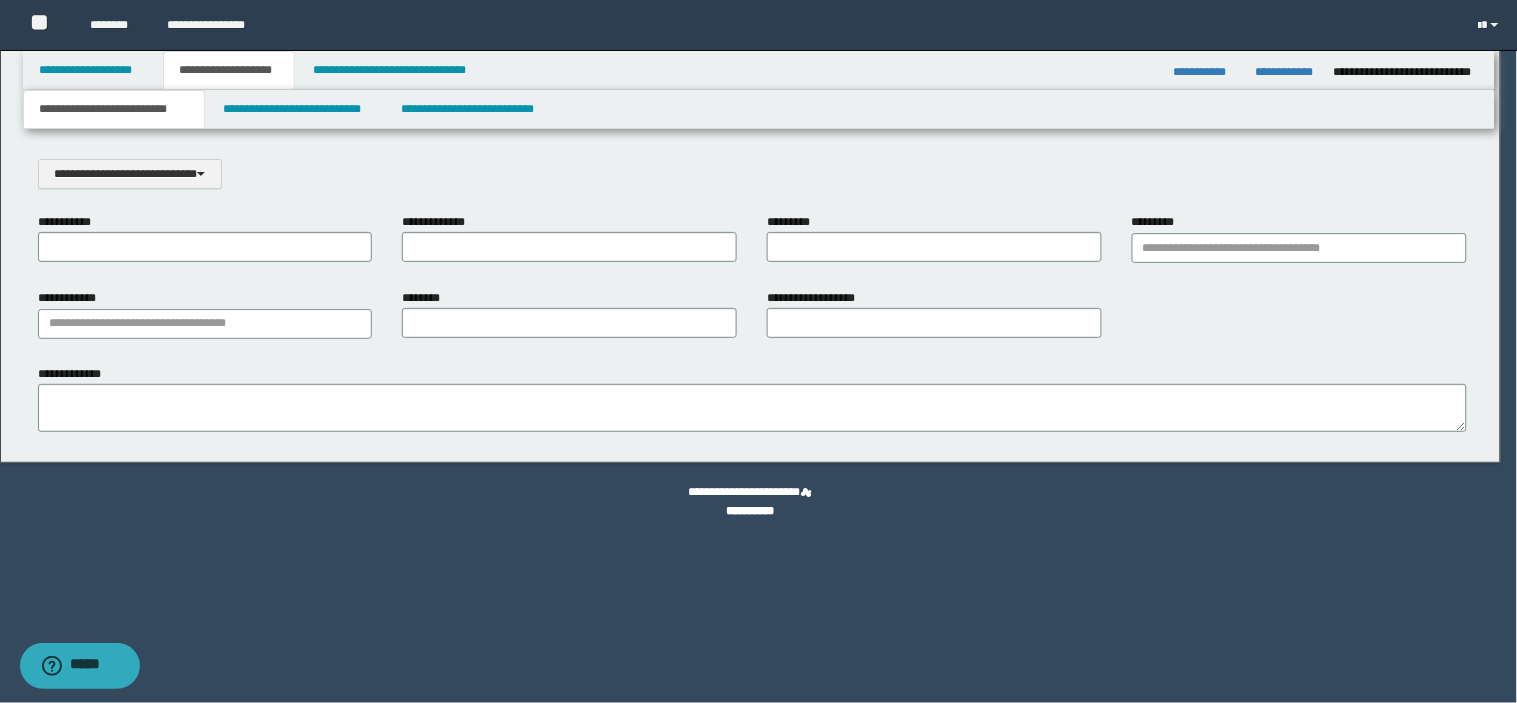 scroll, scrollTop: 0, scrollLeft: 0, axis: both 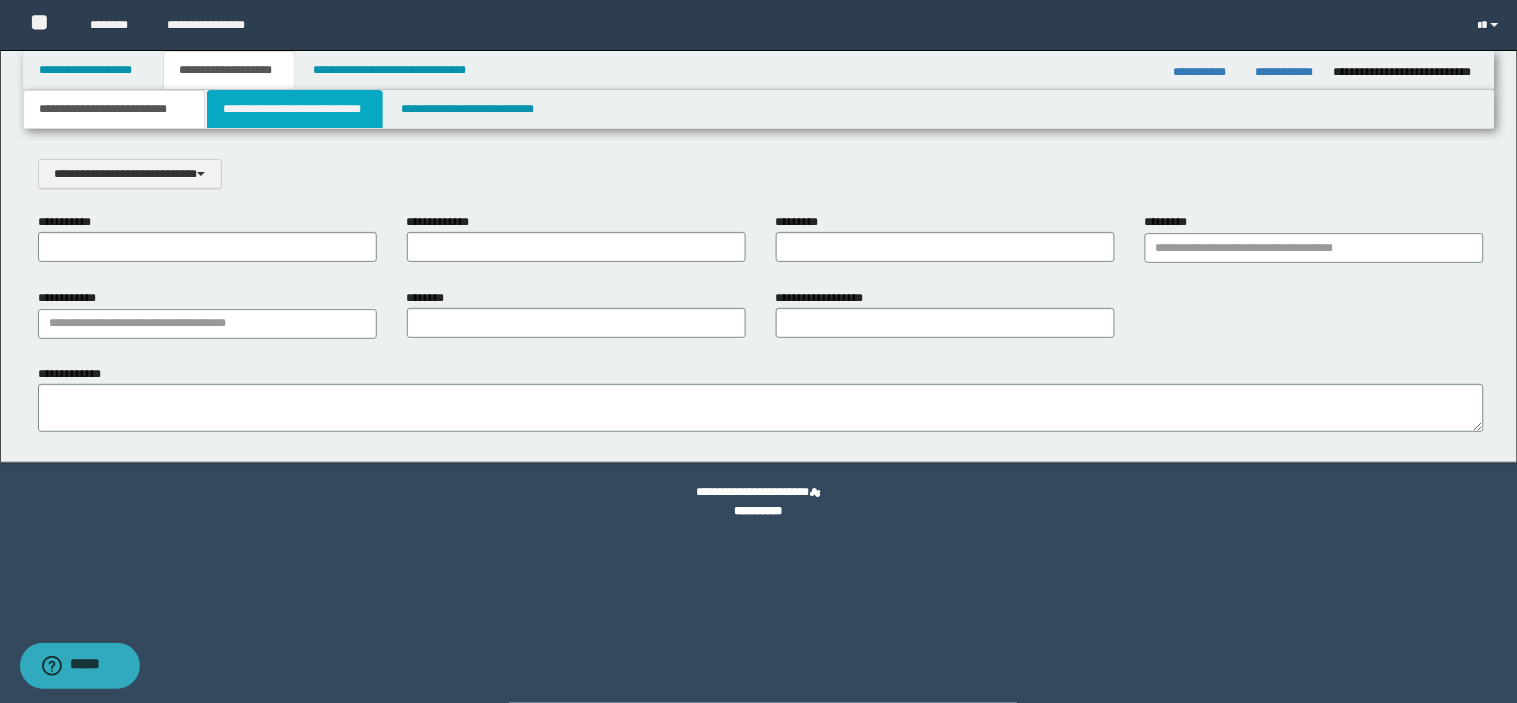 click on "**********" at bounding box center [295, 109] 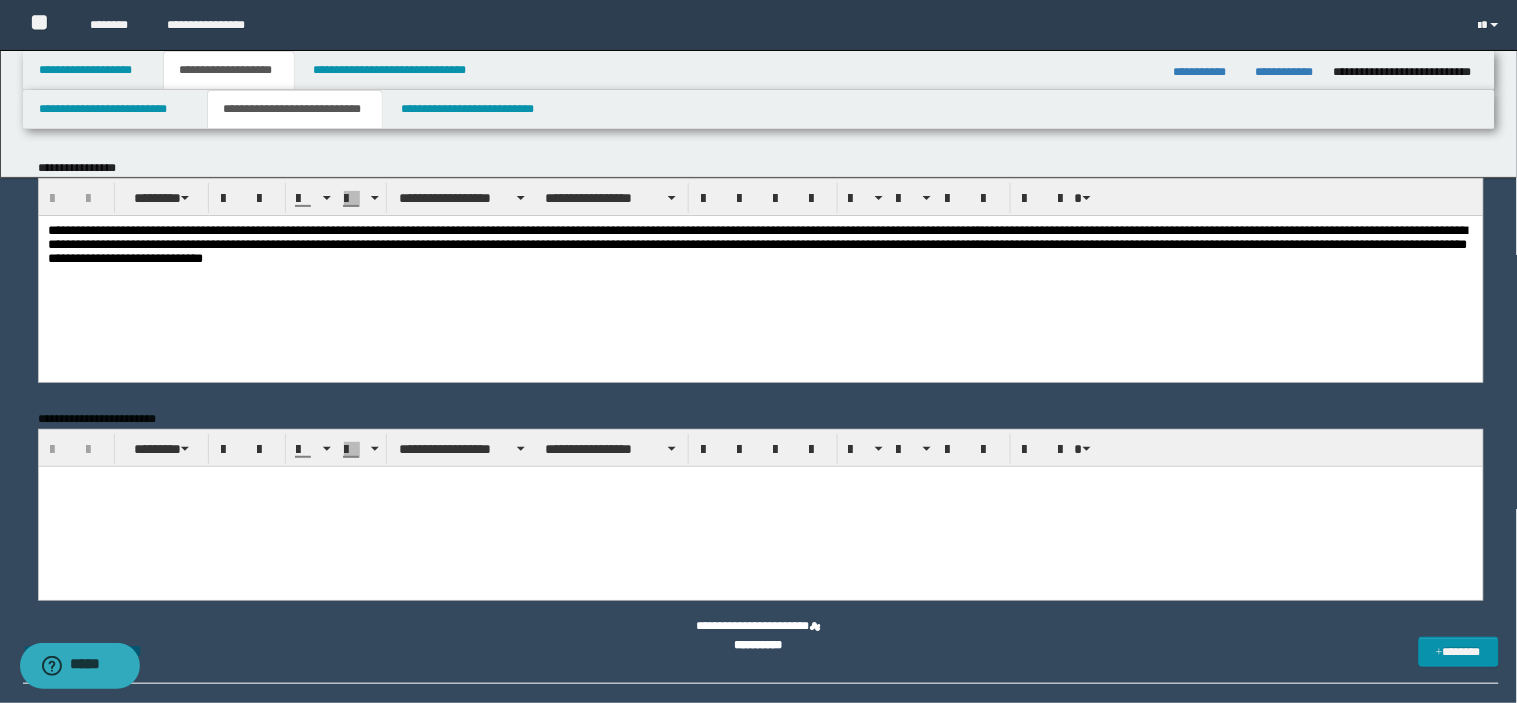 scroll, scrollTop: 0, scrollLeft: 0, axis: both 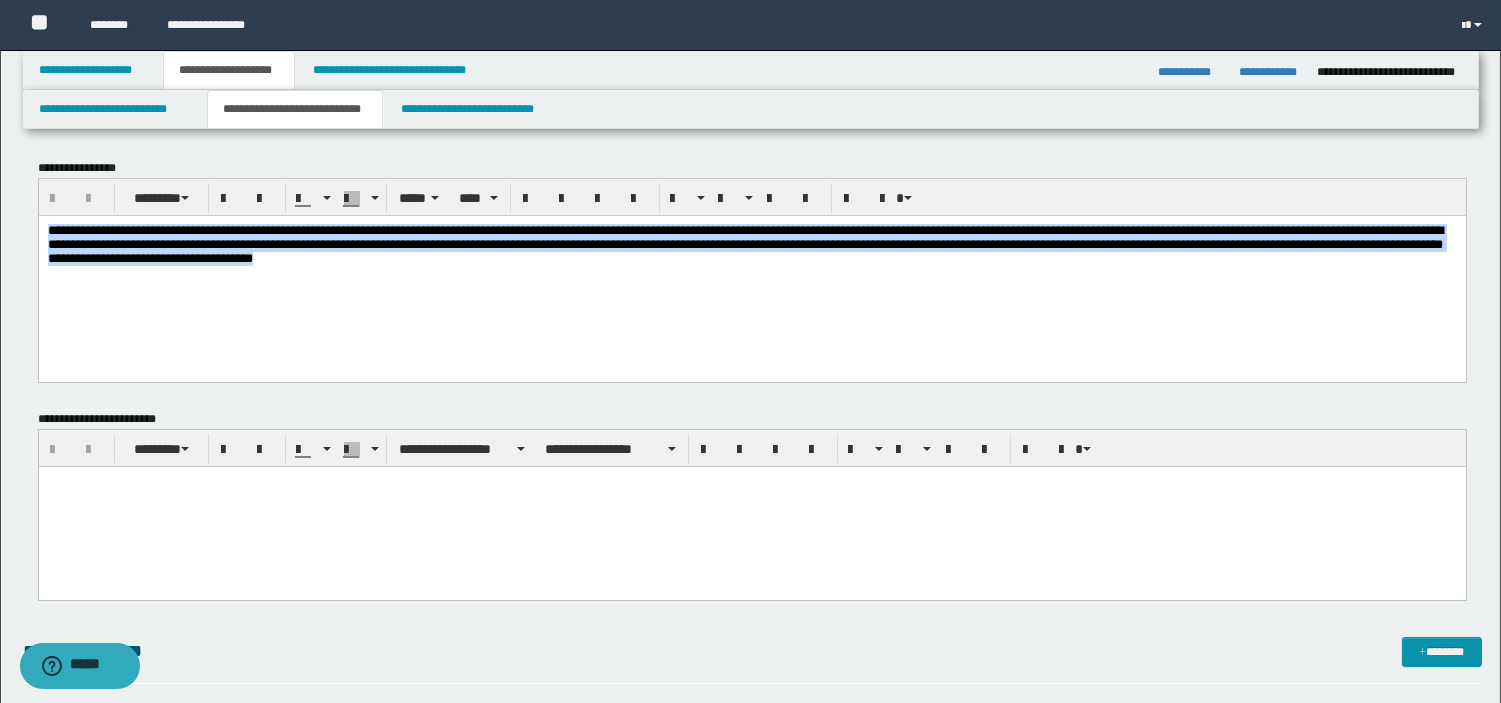 drag, startPoint x: 1014, startPoint y: 275, endPoint x: -1, endPoint y: 54, distance: 1038.781 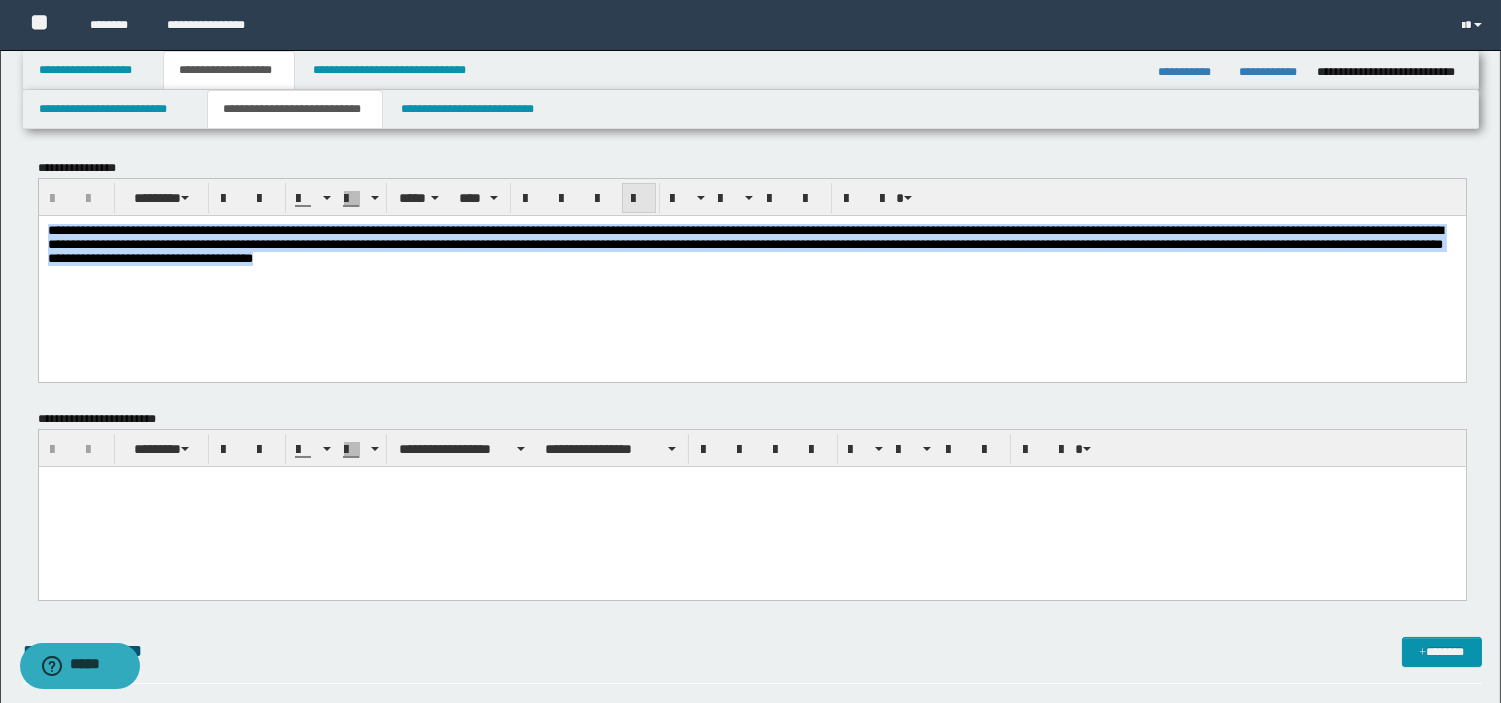 click at bounding box center [639, 199] 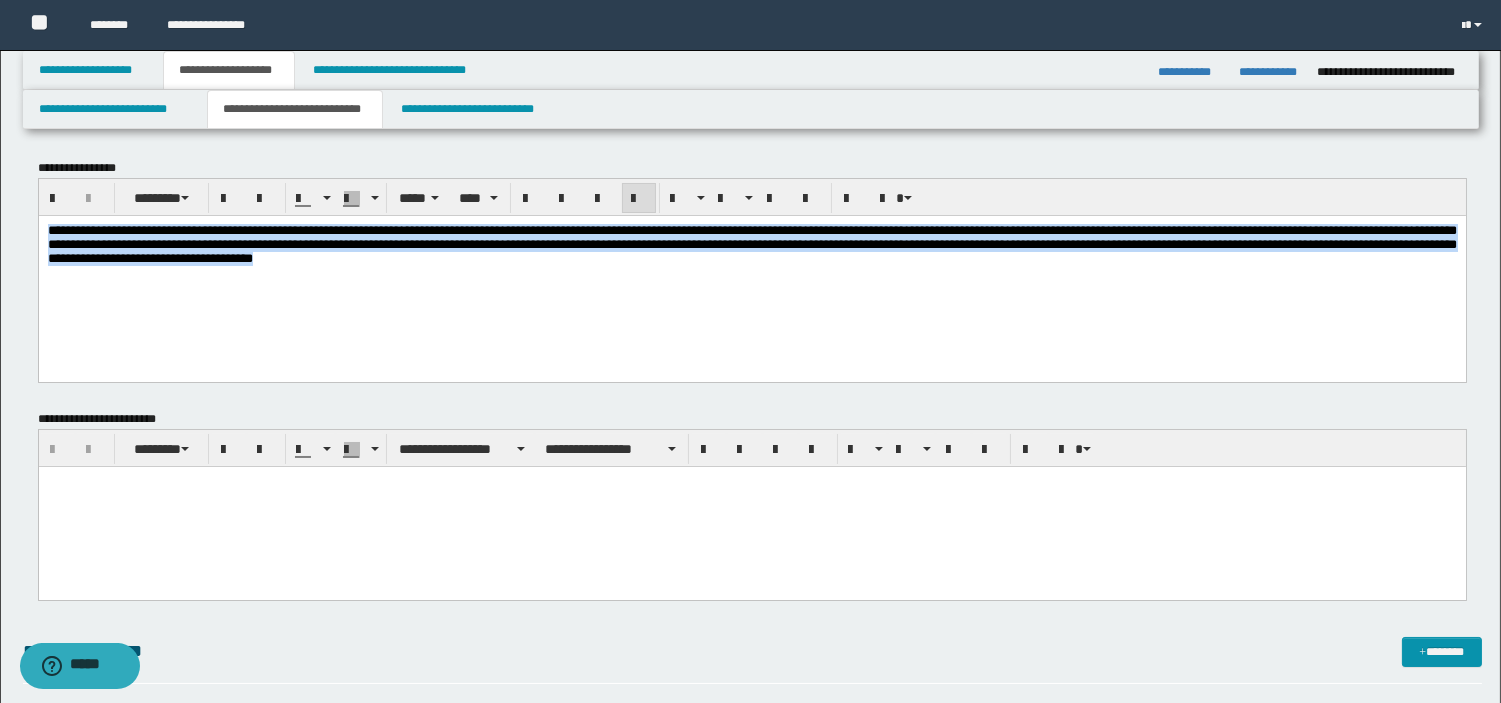 click on "**********" at bounding box center [751, 269] 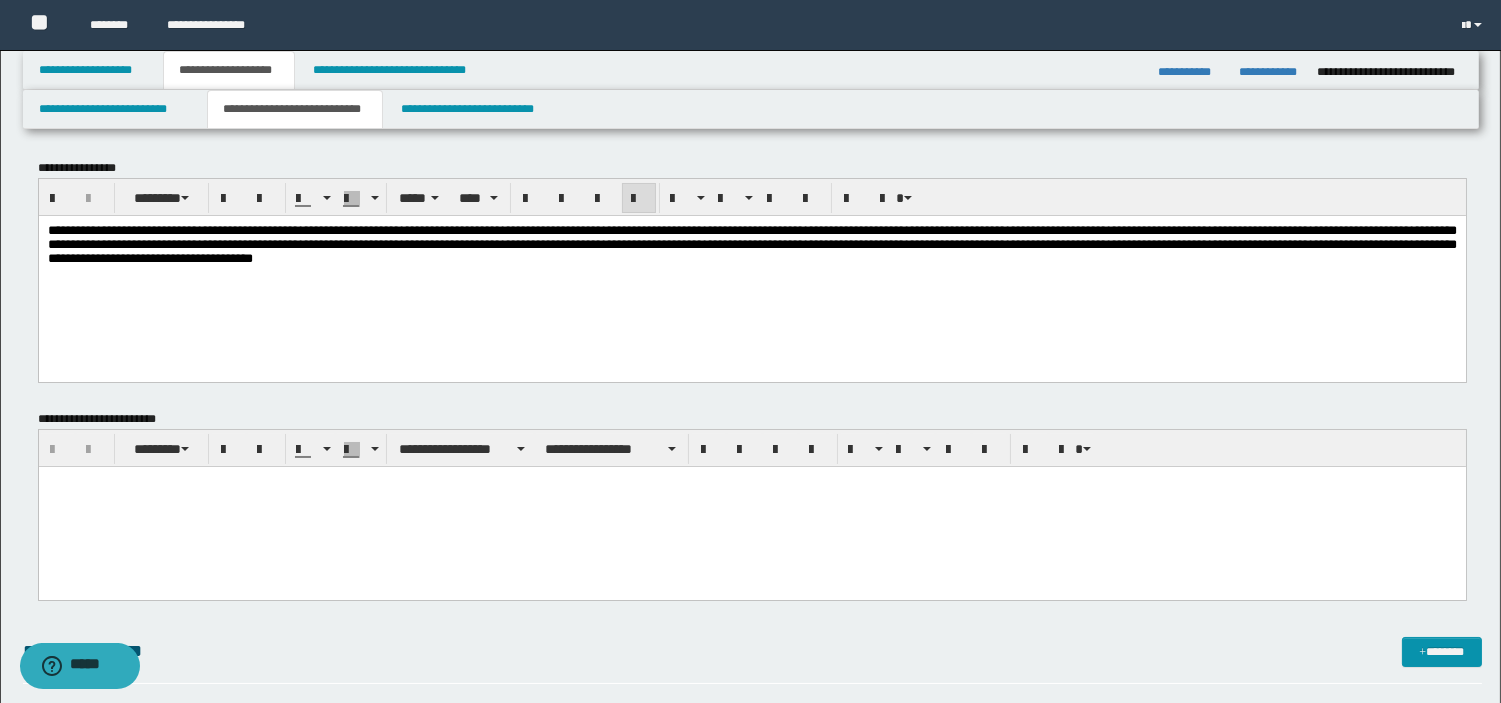click at bounding box center (751, 507) 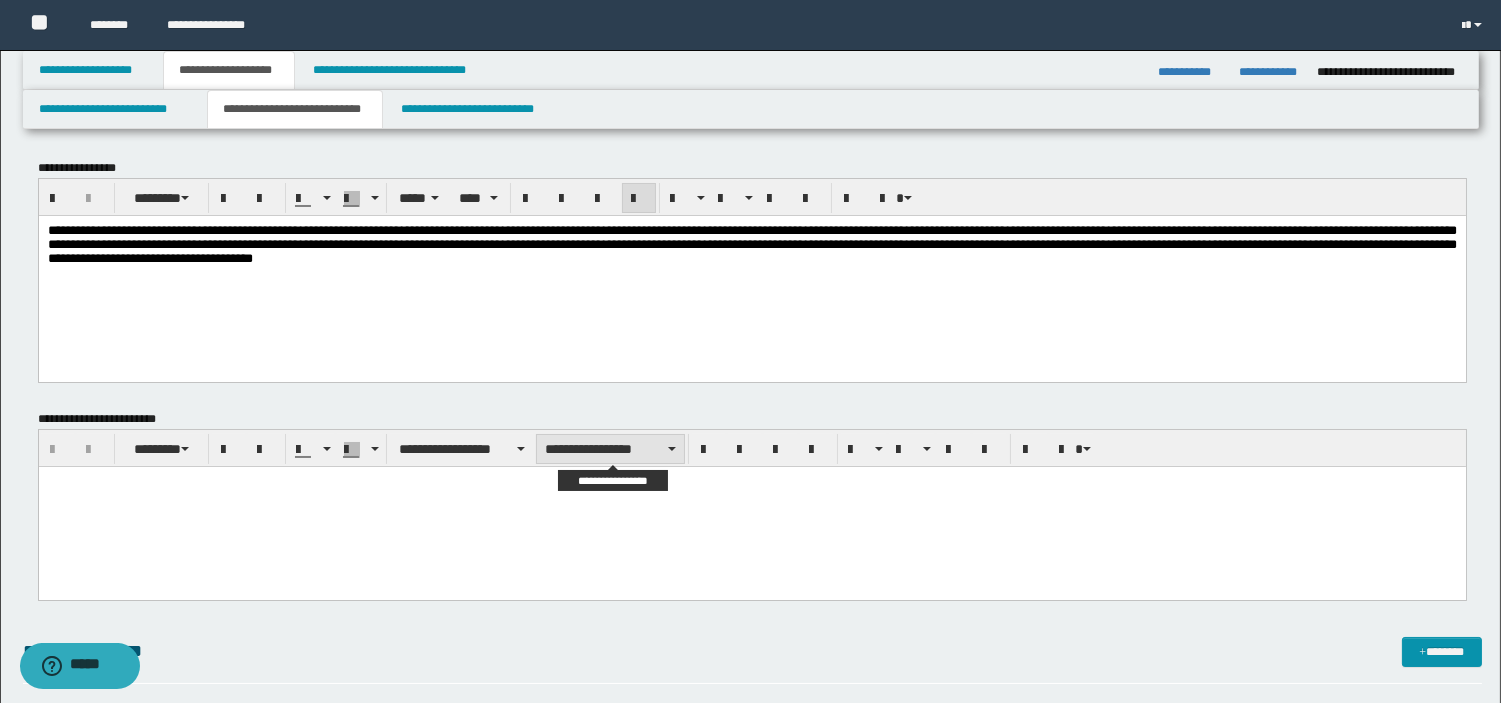 paste 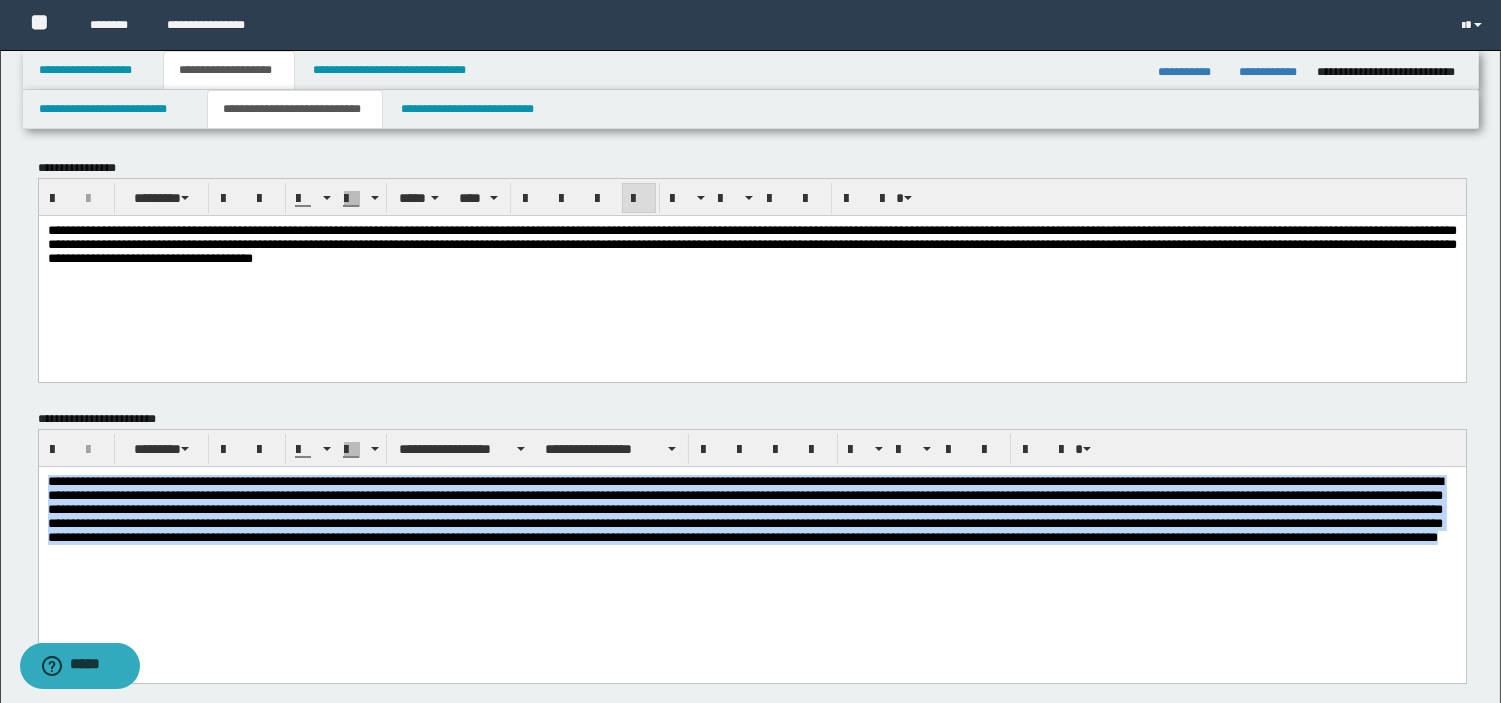 drag, startPoint x: 712, startPoint y: 564, endPoint x: 42, endPoint y: 593, distance: 670.6273 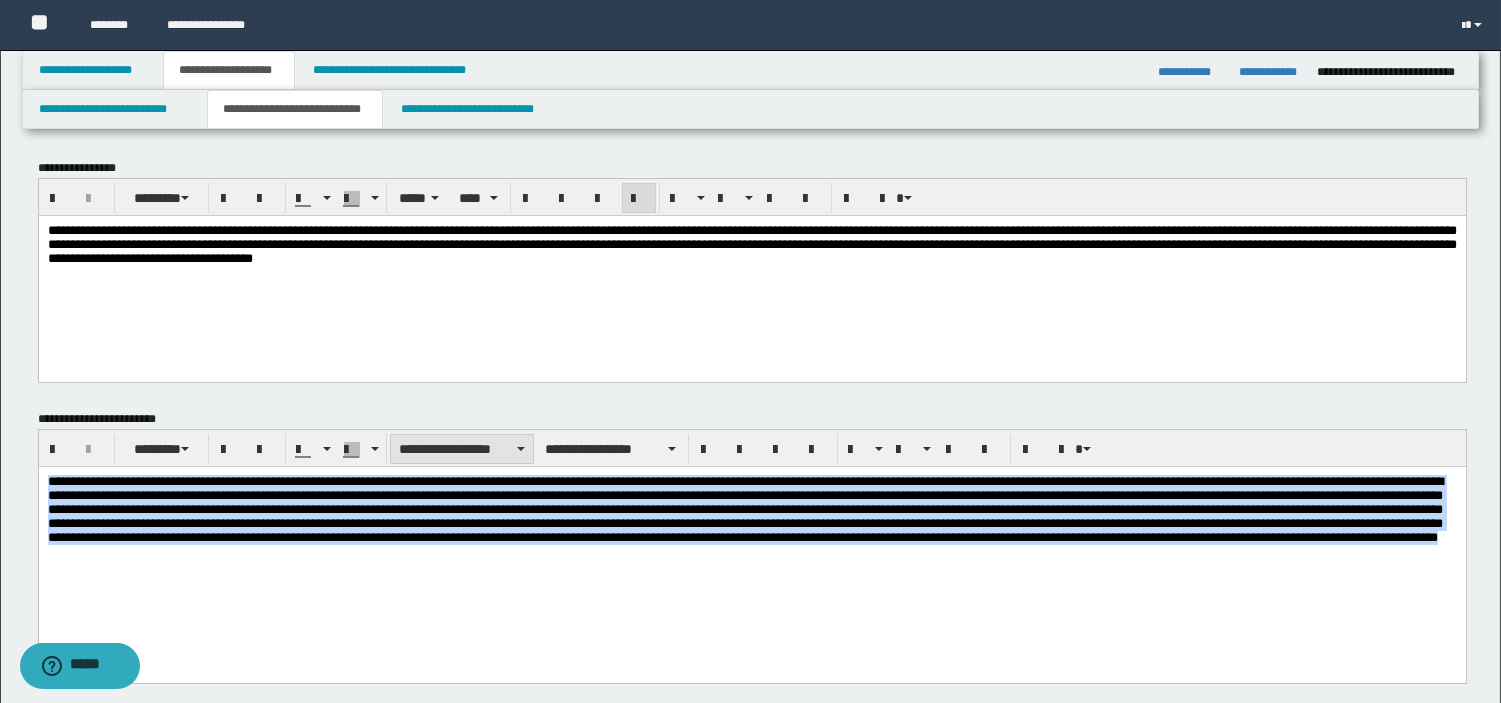 click on "**********" at bounding box center [462, 449] 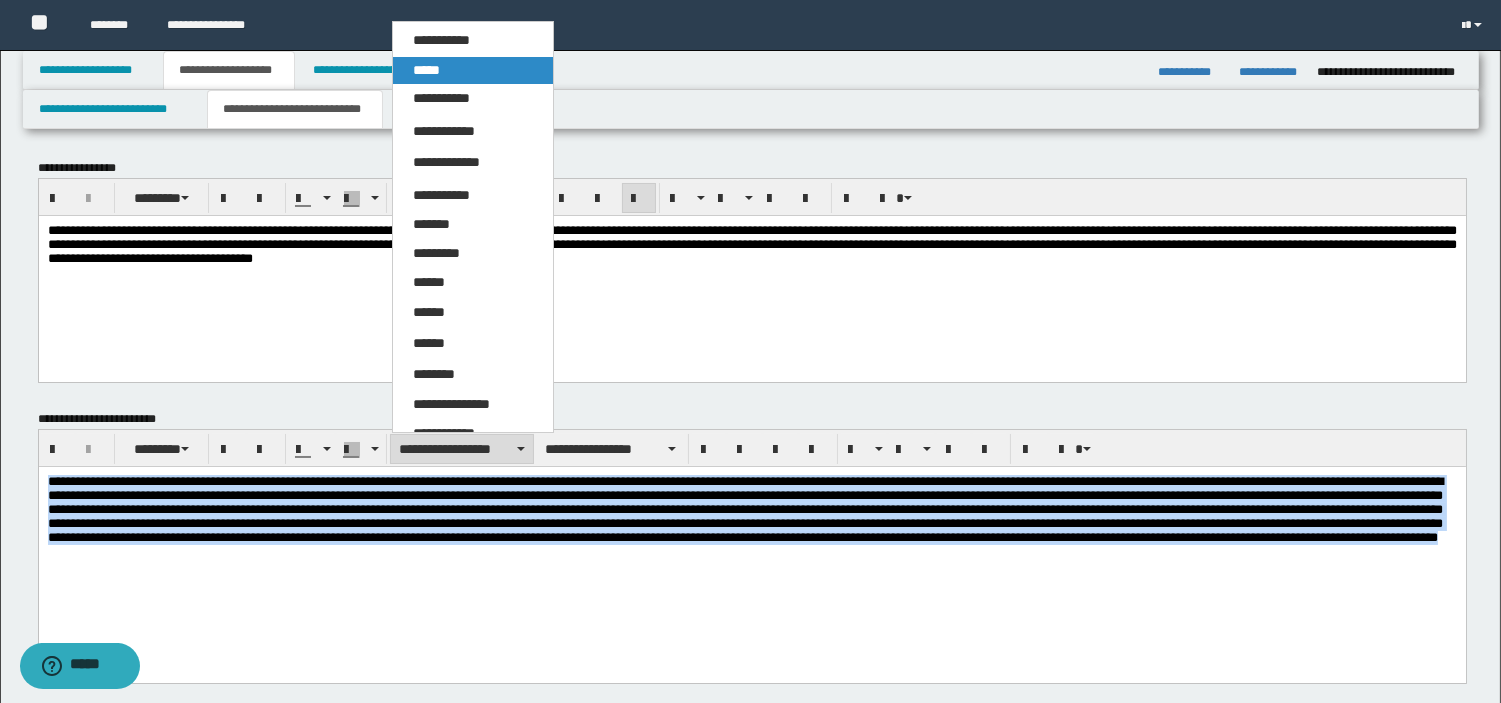 click on "*****" at bounding box center [426, 70] 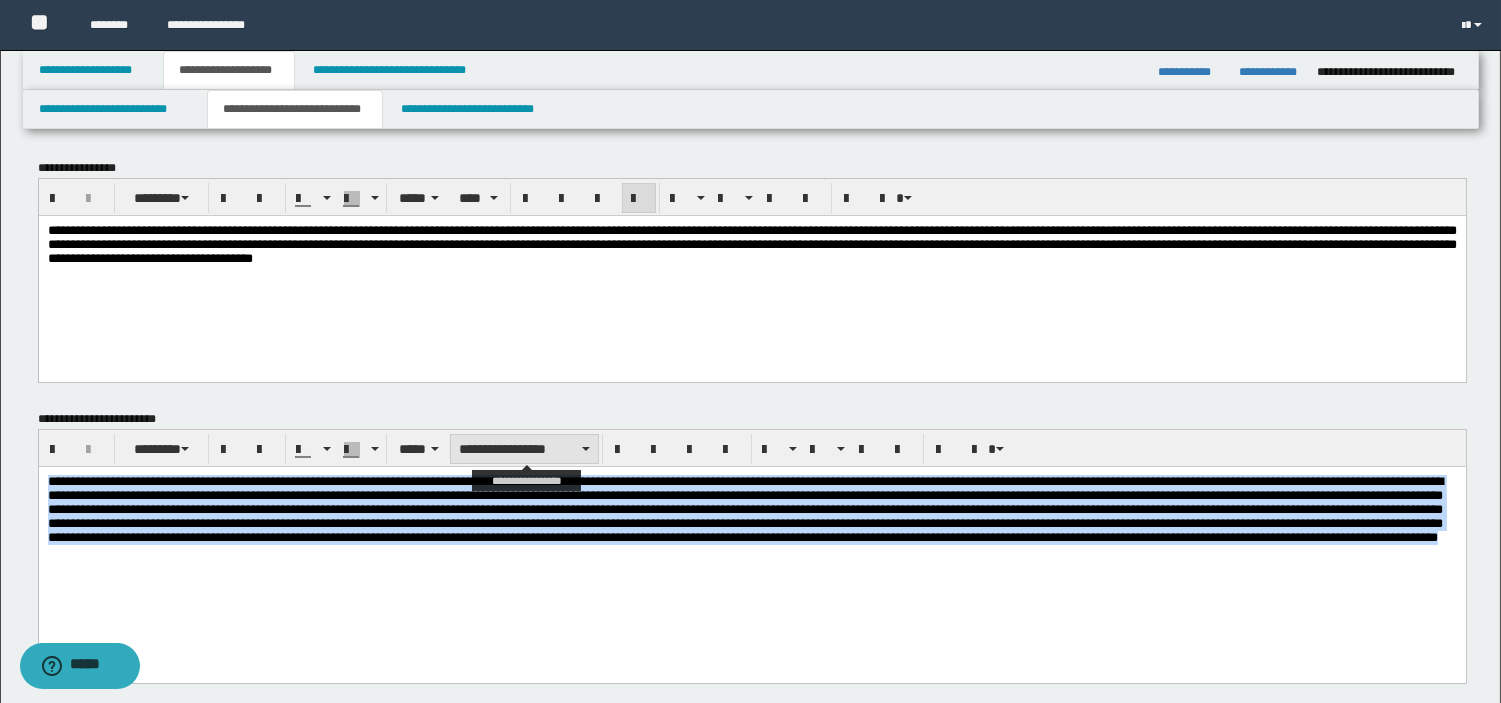 click on "**********" at bounding box center [524, 449] 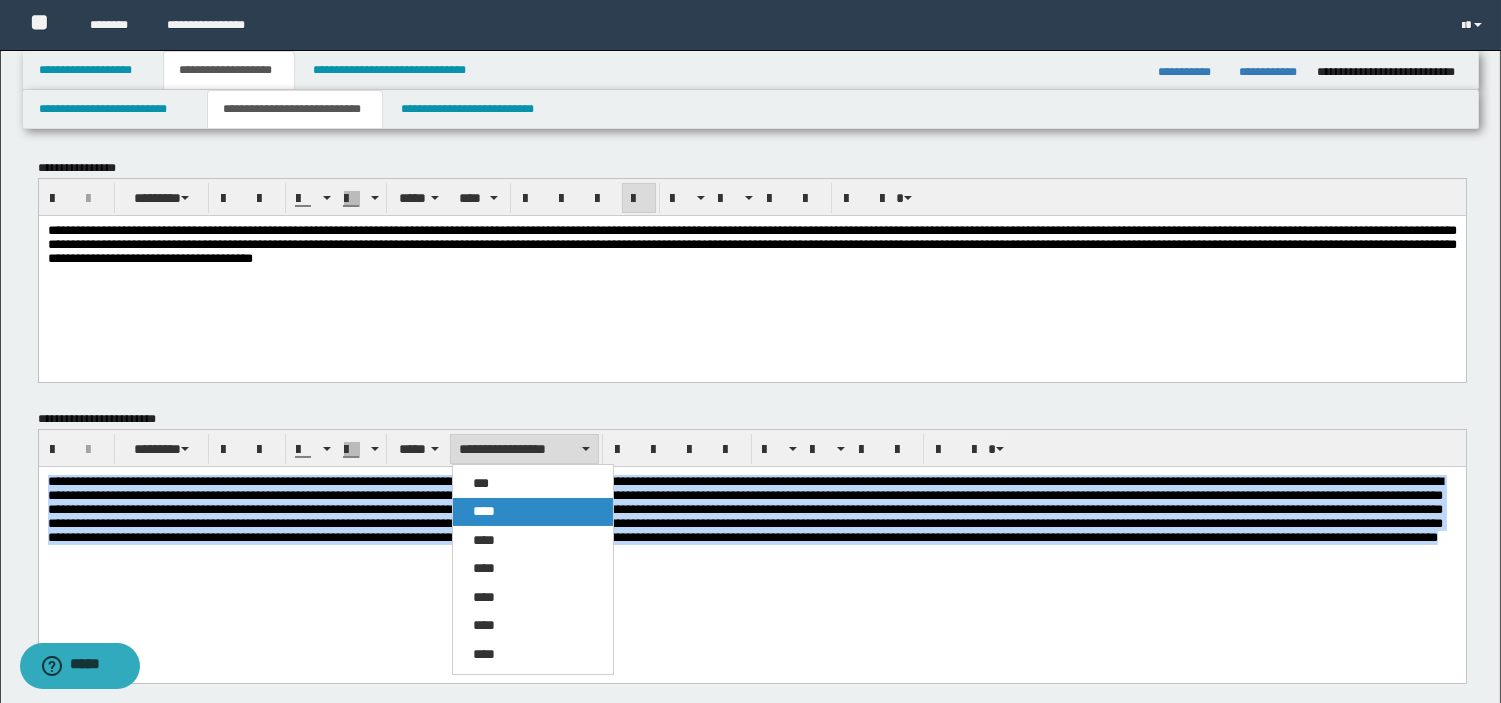 click on "****" at bounding box center (533, 512) 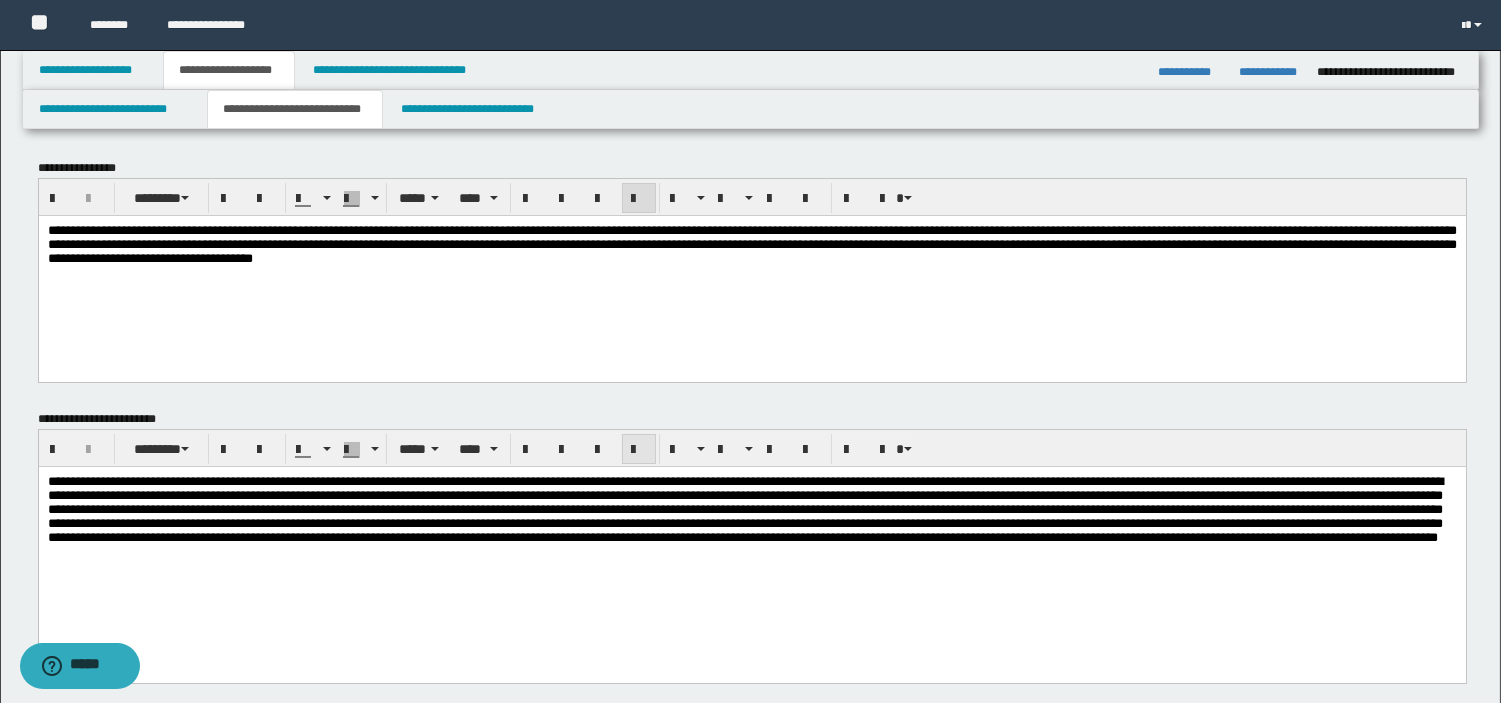 click at bounding box center [639, 450] 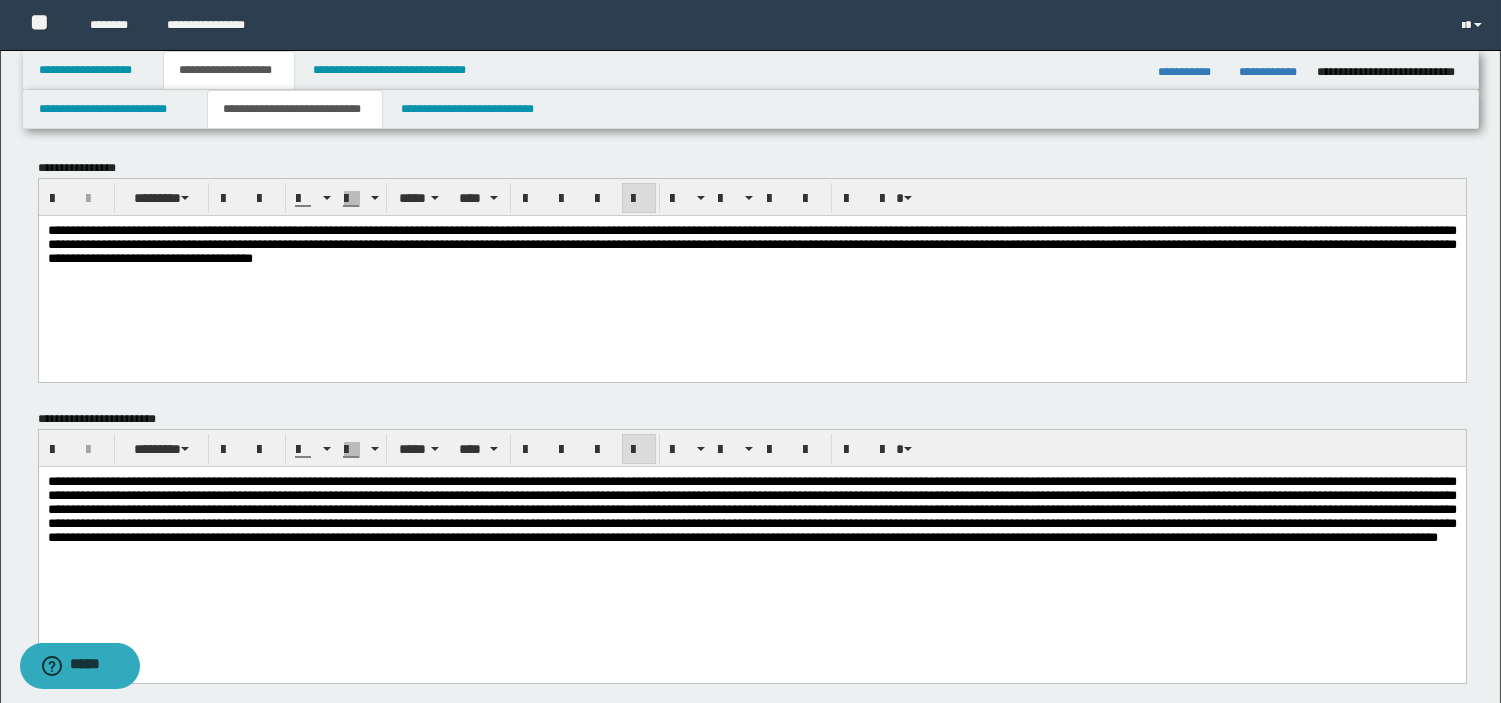 click at bounding box center (751, 550) 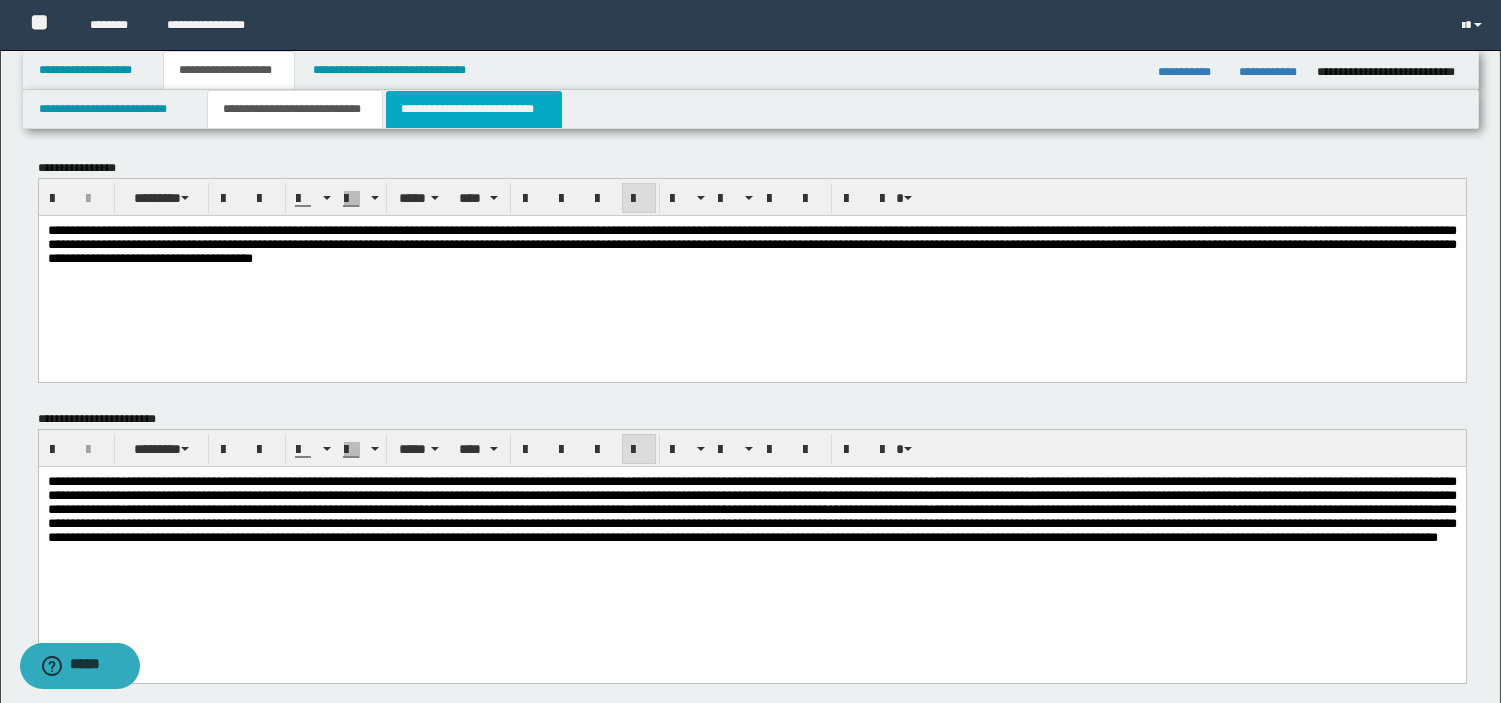 click on "**********" at bounding box center (474, 109) 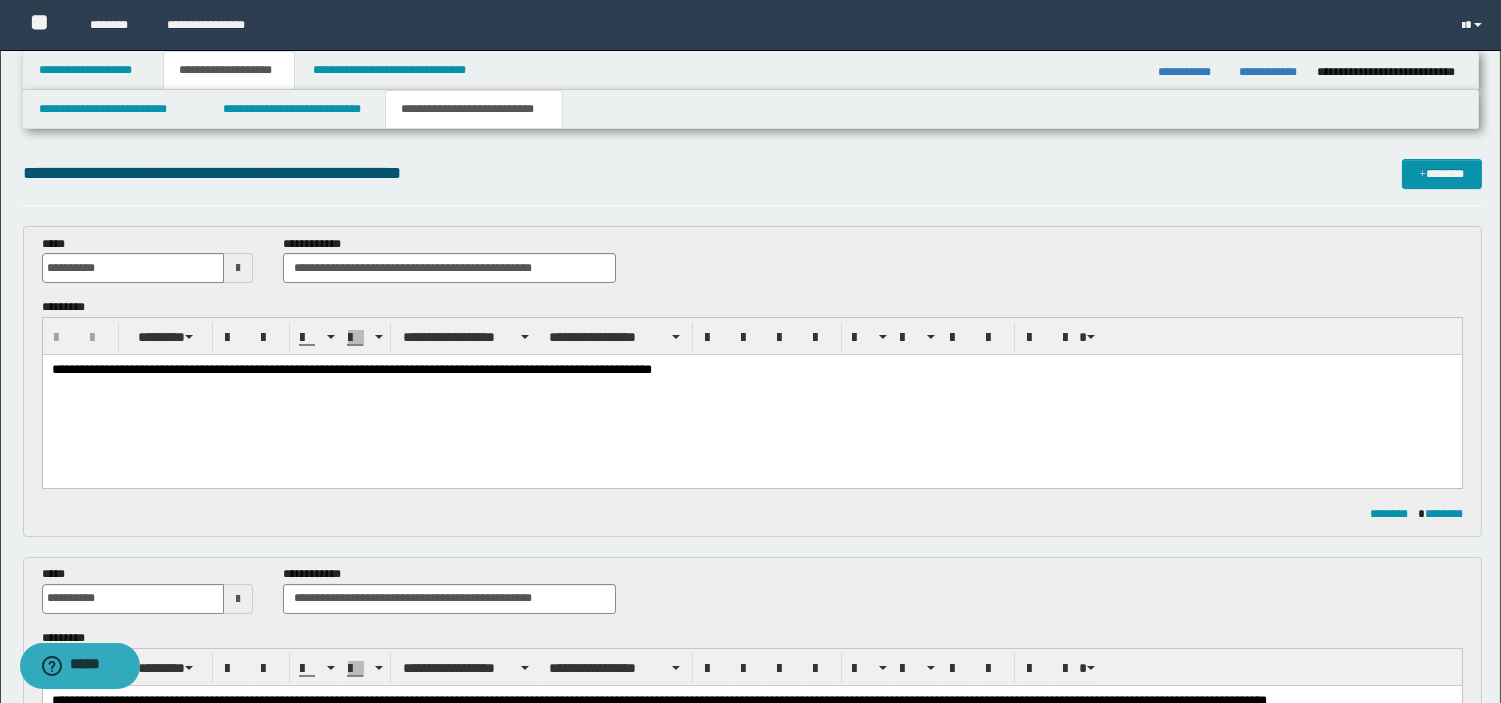 scroll, scrollTop: 0, scrollLeft: 0, axis: both 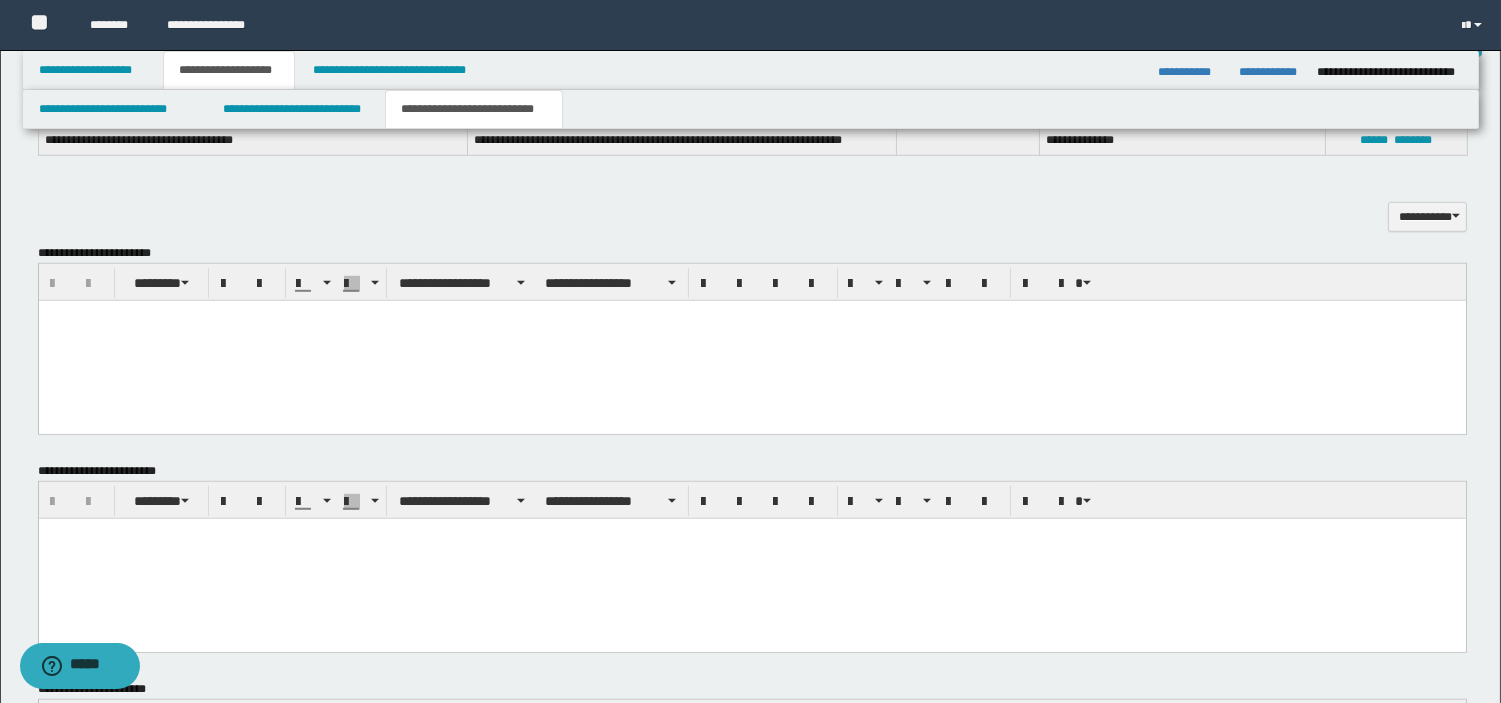 click at bounding box center (751, 340) 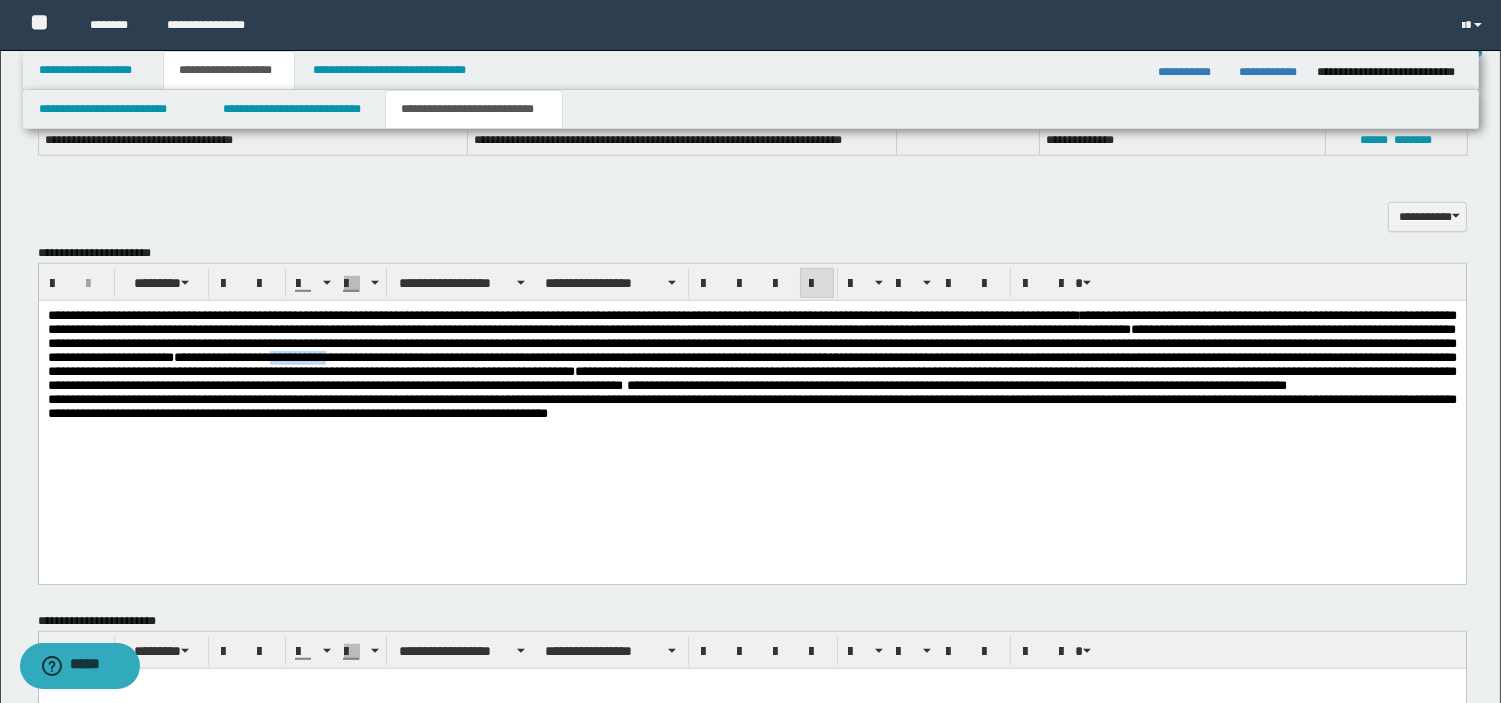 drag, startPoint x: 1121, startPoint y: 367, endPoint x: 1220, endPoint y: 368, distance: 99.00505 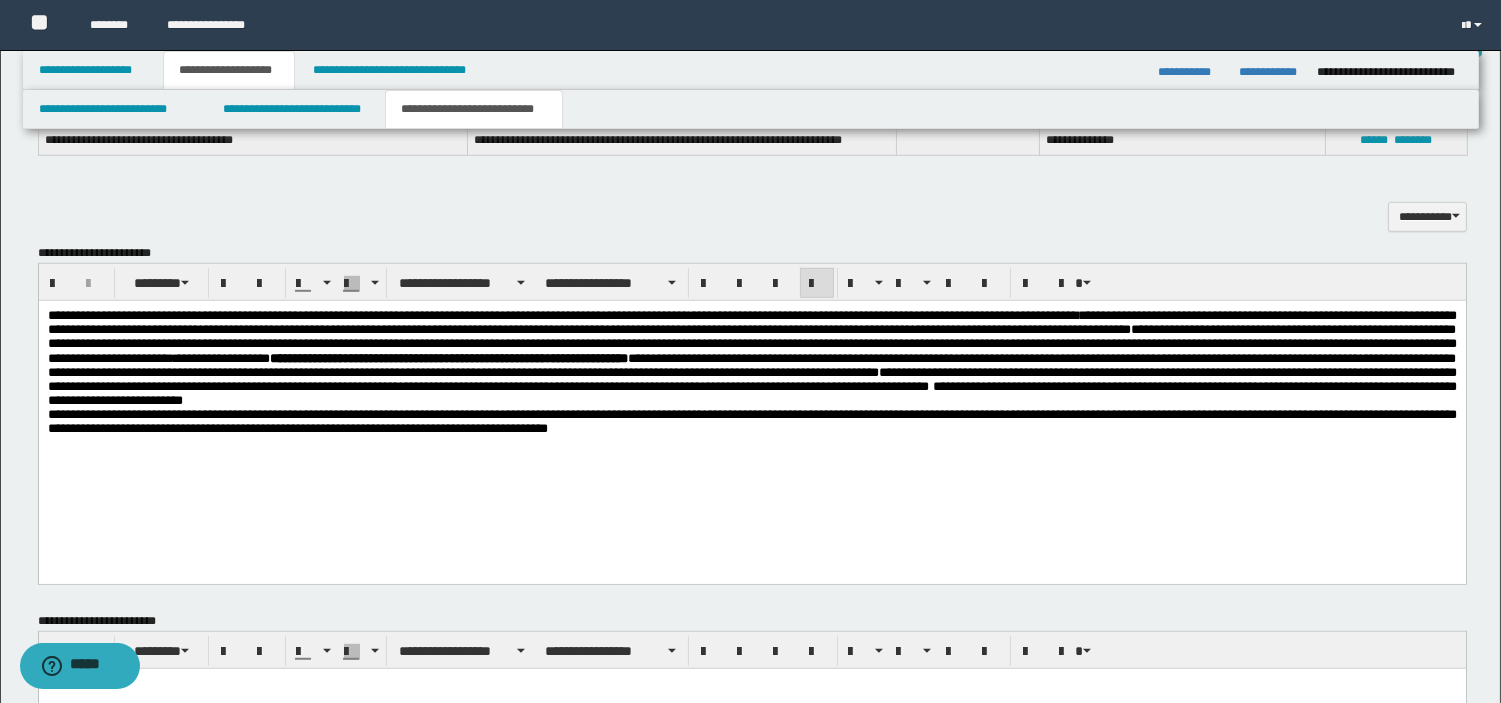 click on "**********" at bounding box center (751, 357) 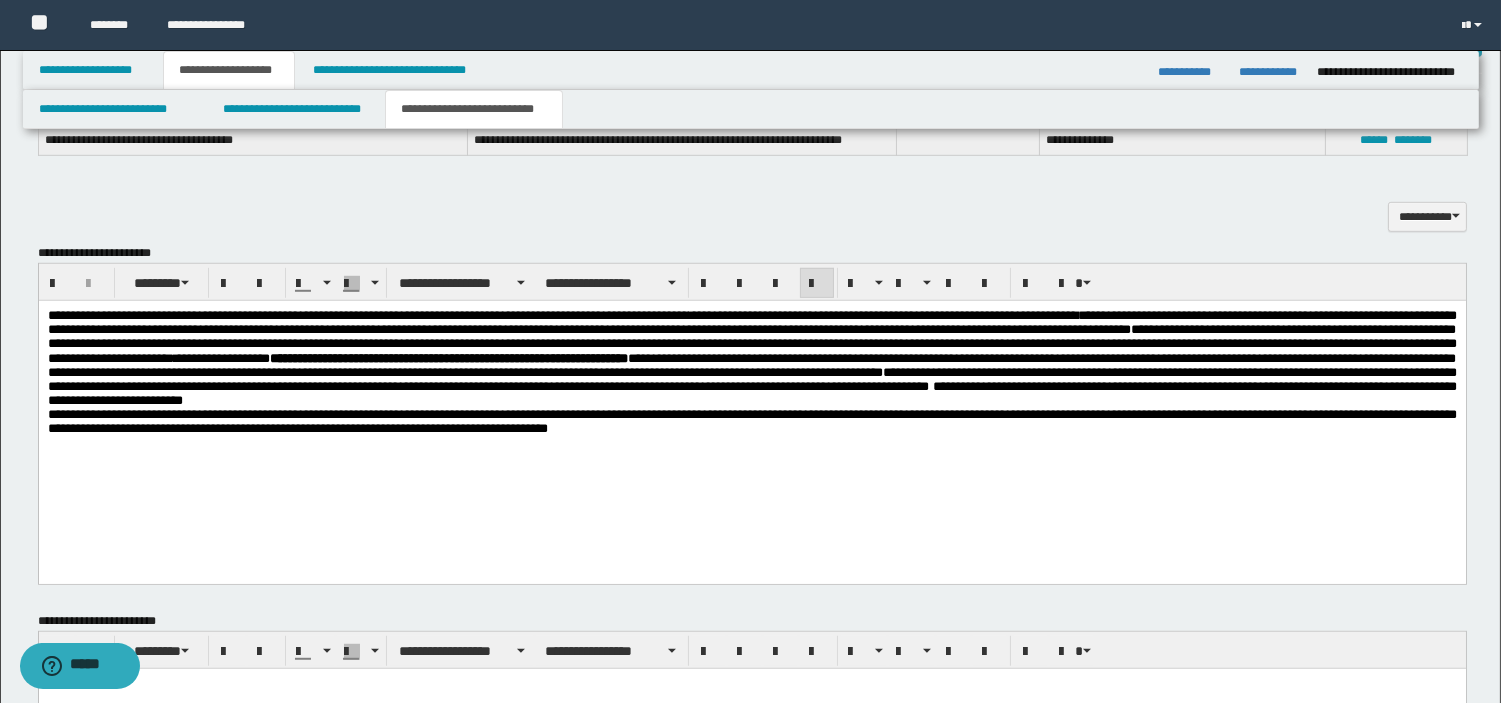 click on "**********" at bounding box center (751, 357) 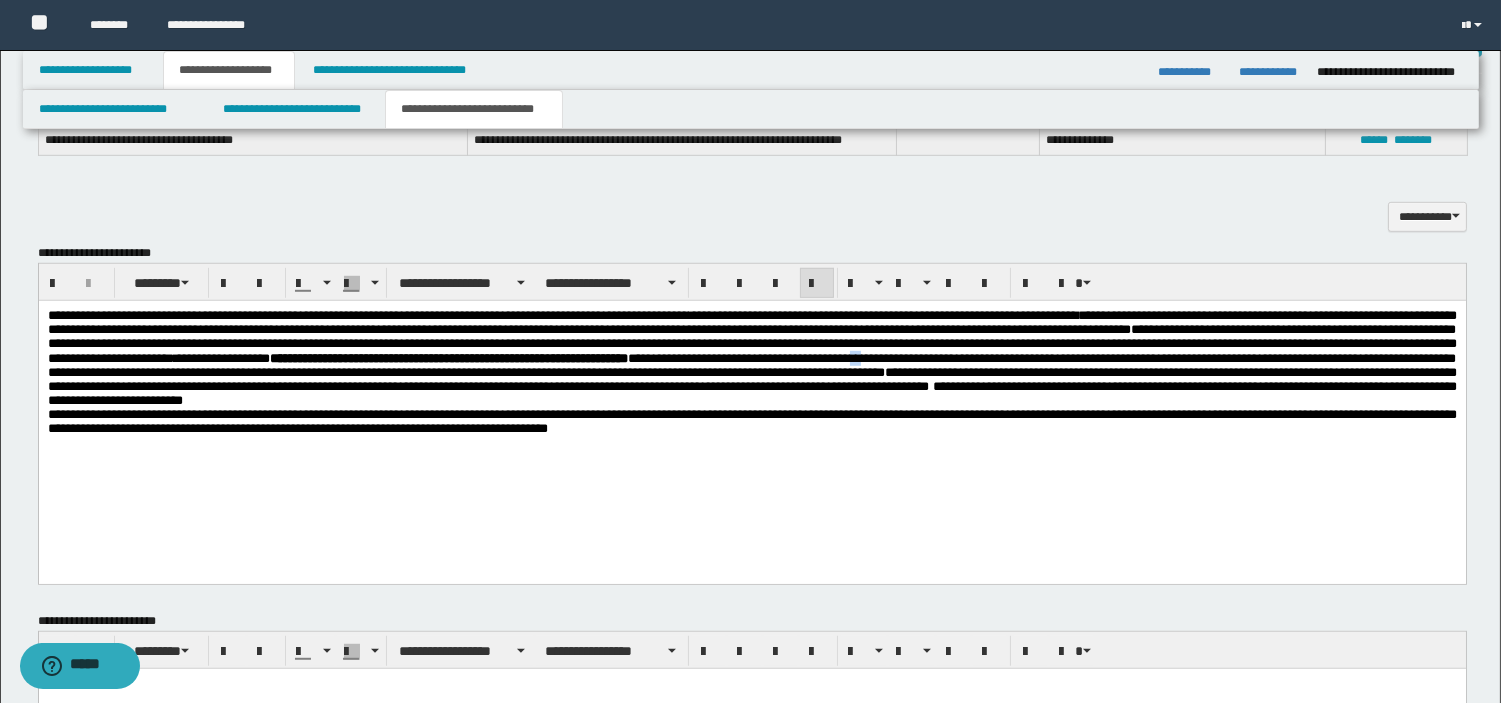 drag, startPoint x: 446, startPoint y: 376, endPoint x: 461, endPoint y: 380, distance: 15.524175 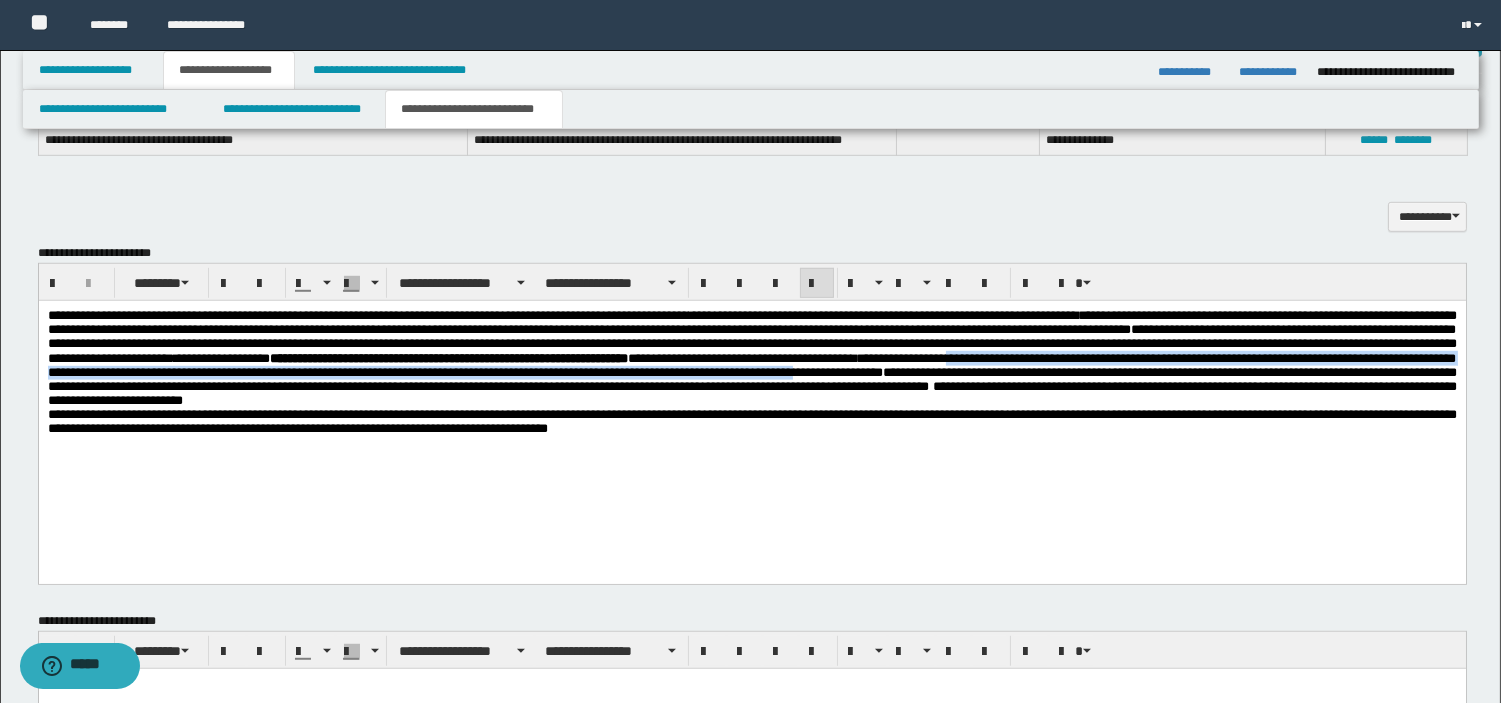drag, startPoint x: 573, startPoint y: 381, endPoint x: 803, endPoint y: 406, distance: 231.3547 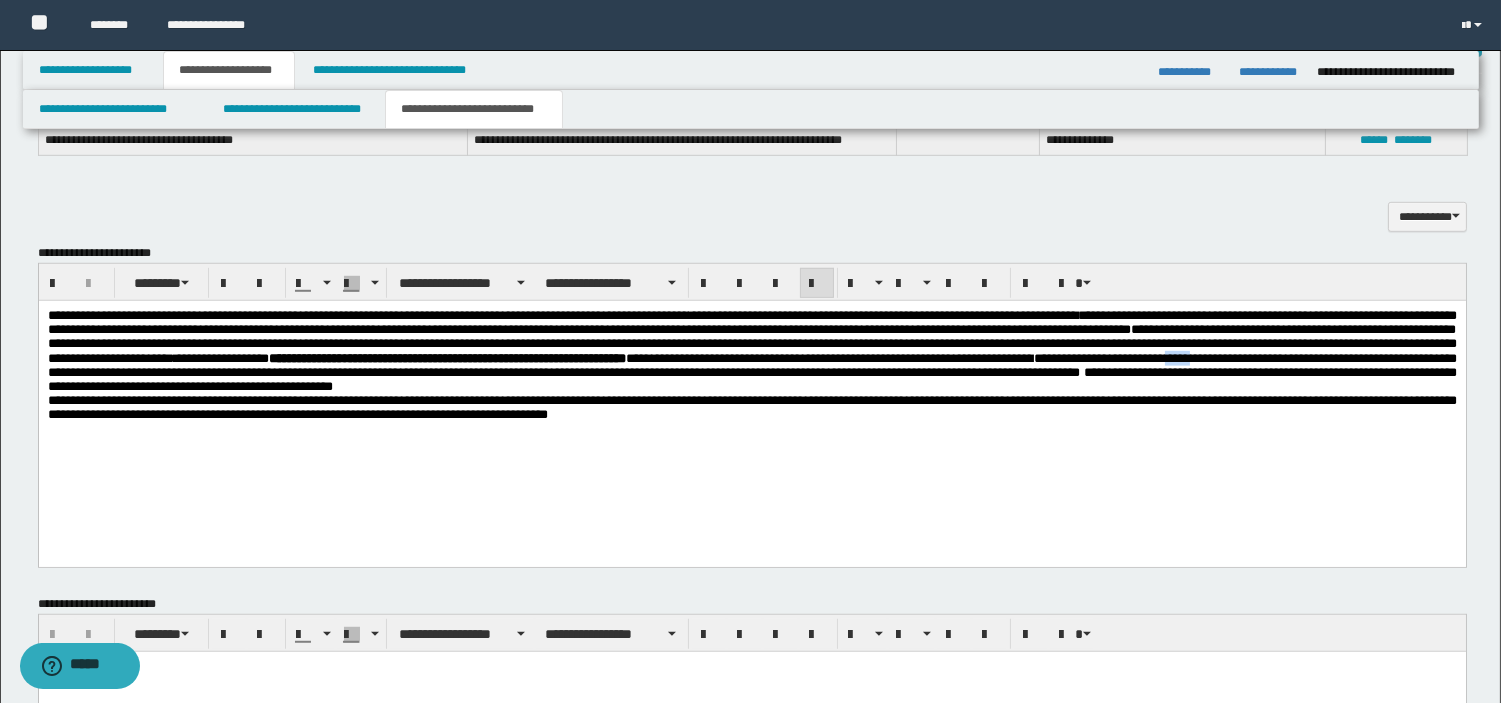 drag, startPoint x: 814, startPoint y: 381, endPoint x: 851, endPoint y: 385, distance: 37.215588 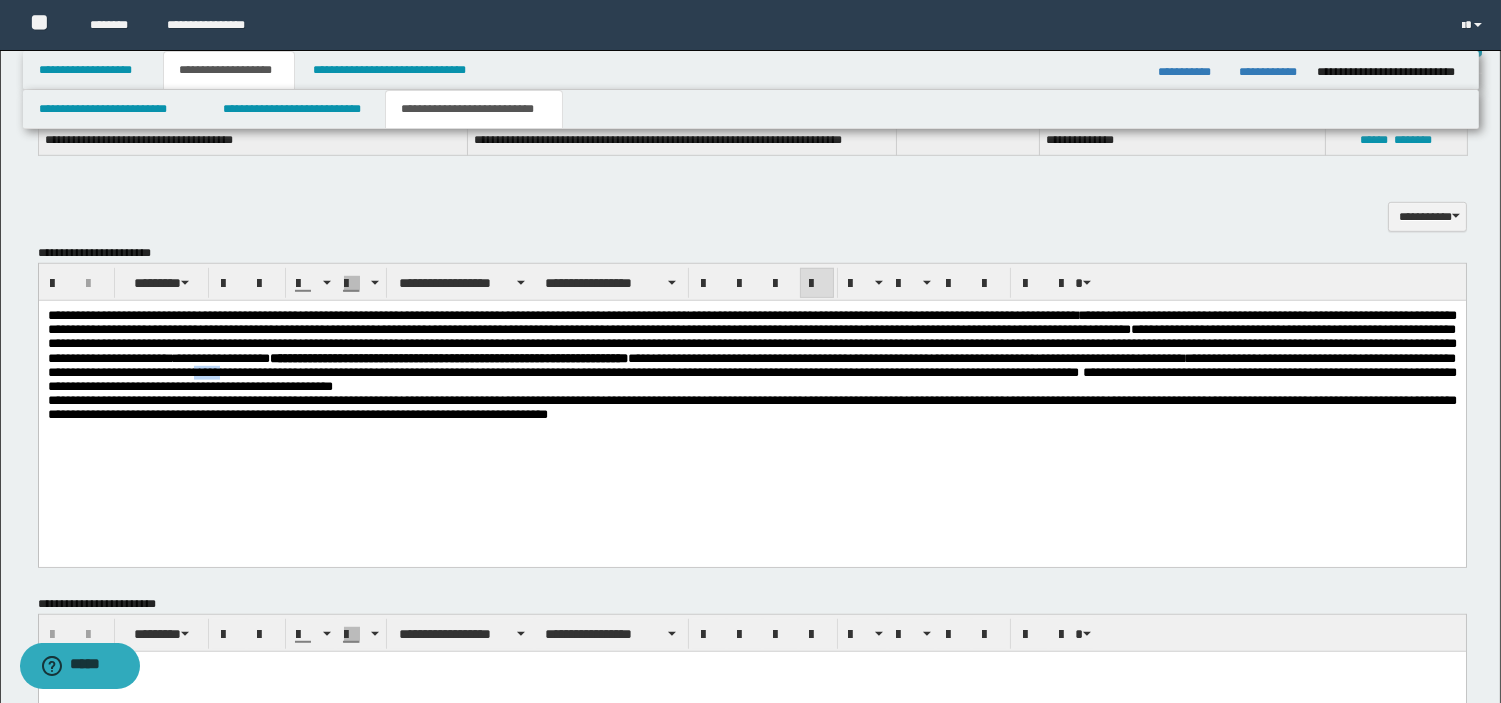 drag, startPoint x: 1328, startPoint y: 381, endPoint x: 1364, endPoint y: 381, distance: 36 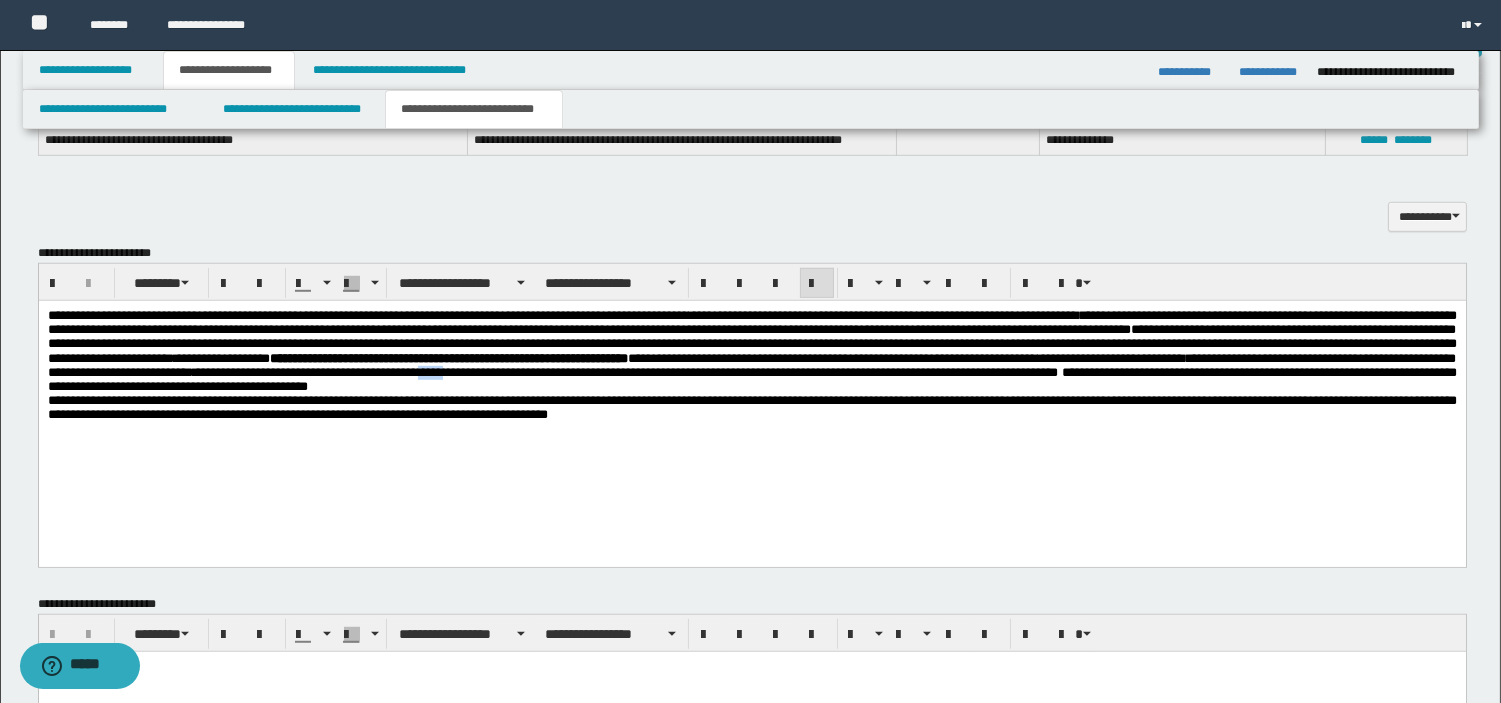 drag, startPoint x: 156, startPoint y: 402, endPoint x: 200, endPoint y: 403, distance: 44.011364 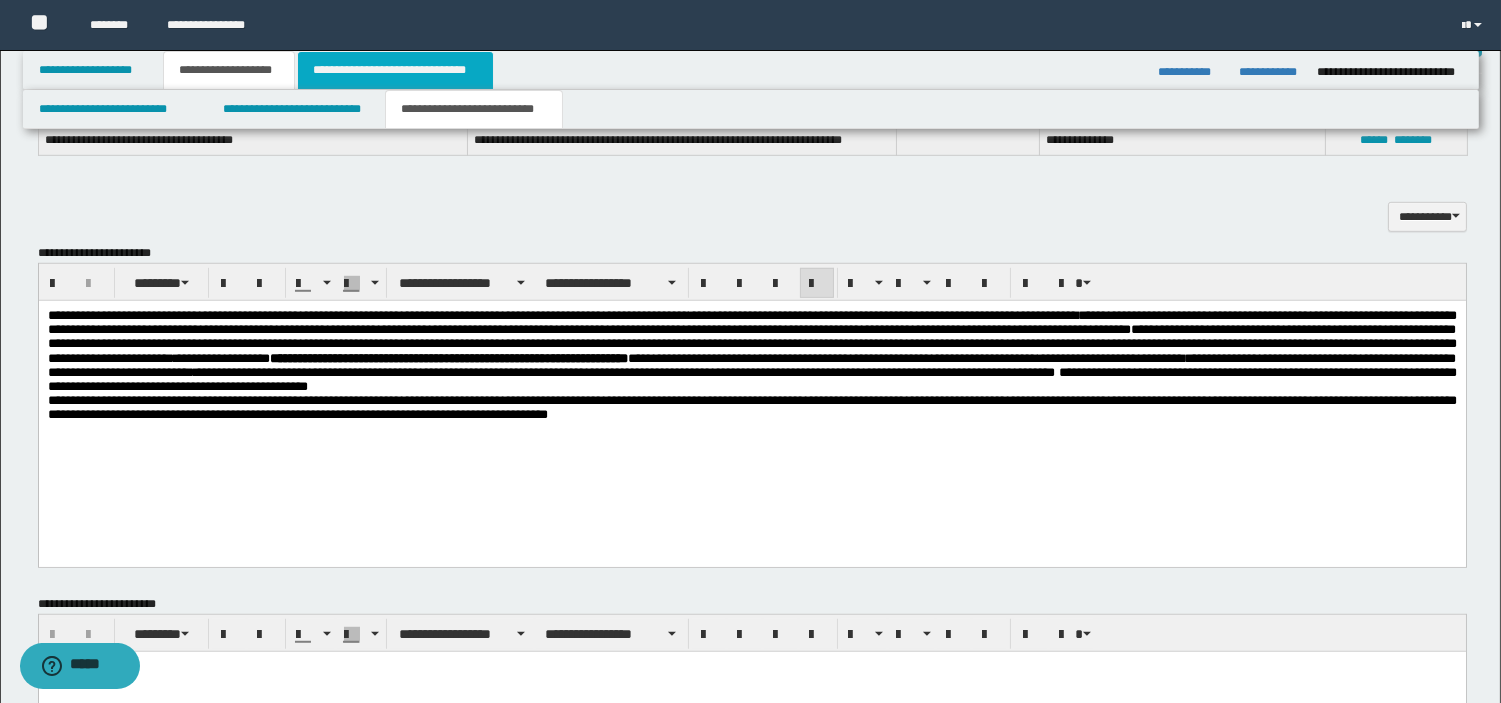 click on "**********" at bounding box center (395, 70) 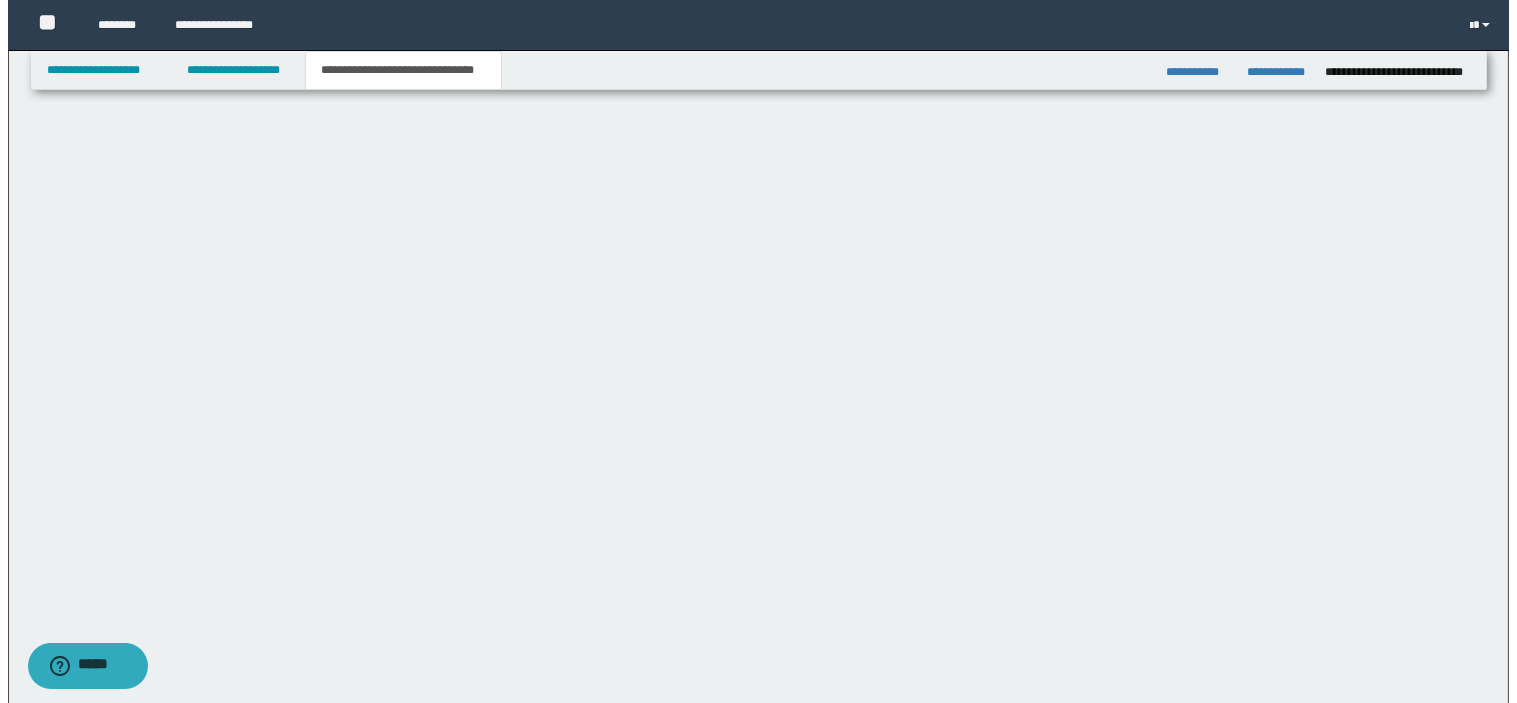 scroll, scrollTop: 0, scrollLeft: 0, axis: both 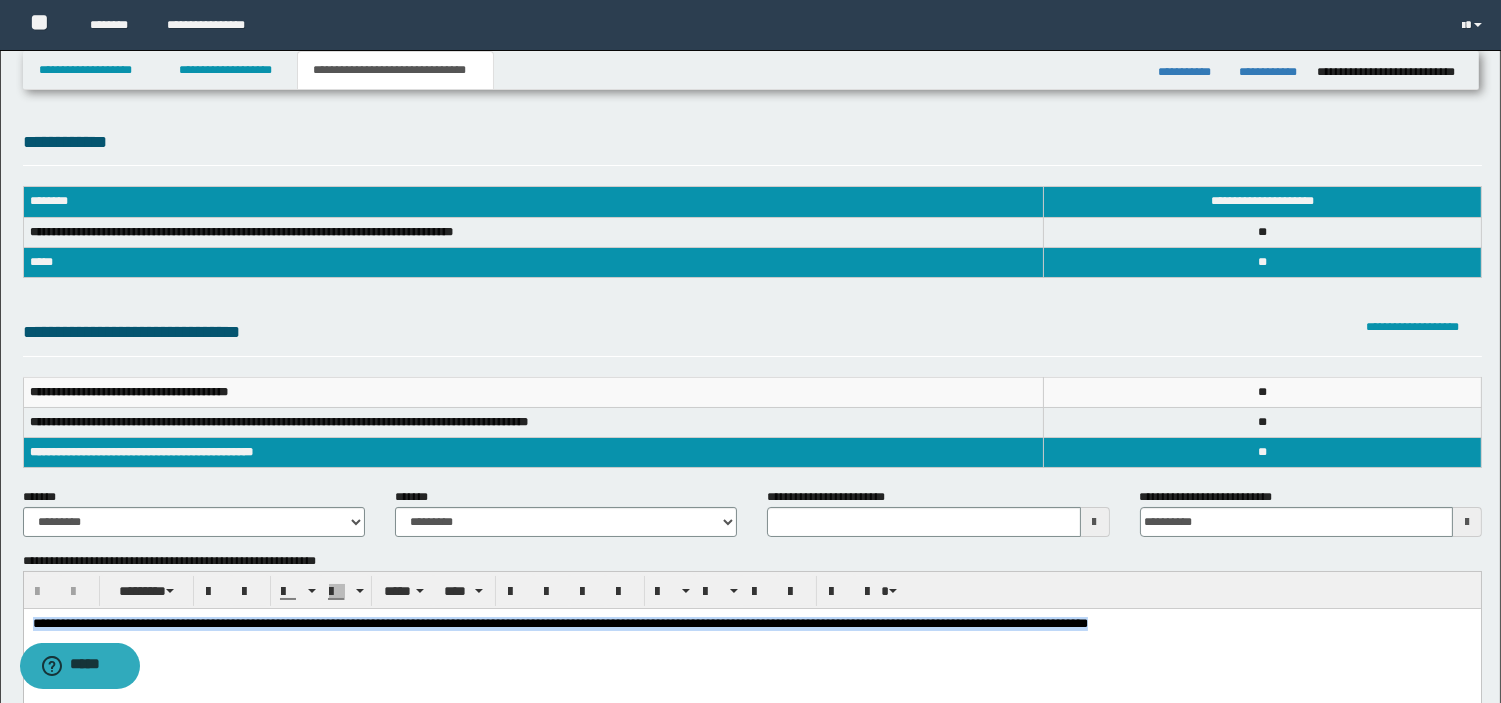 drag, startPoint x: 1220, startPoint y: 639, endPoint x: 23, endPoint y: 1044, distance: 1263.6589 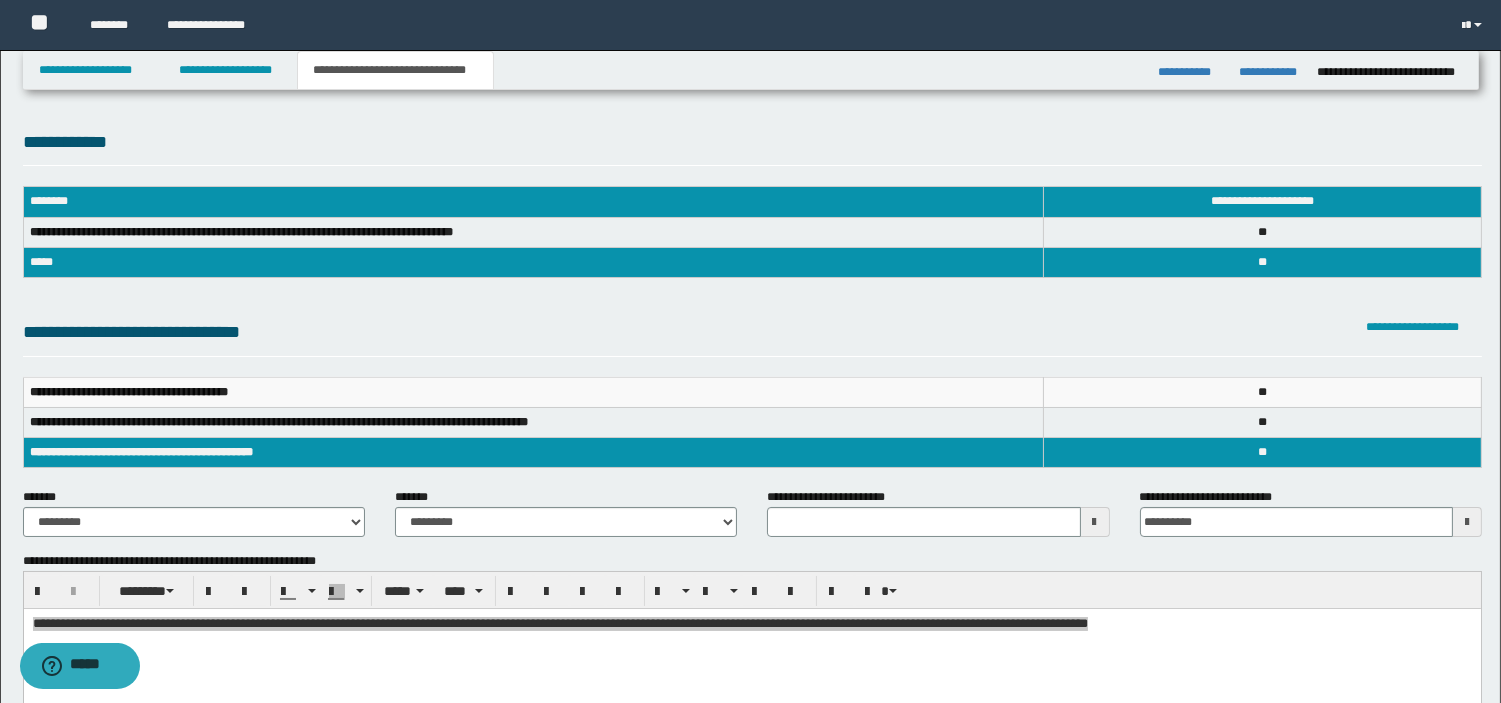 click on "**********" at bounding box center (752, 337) 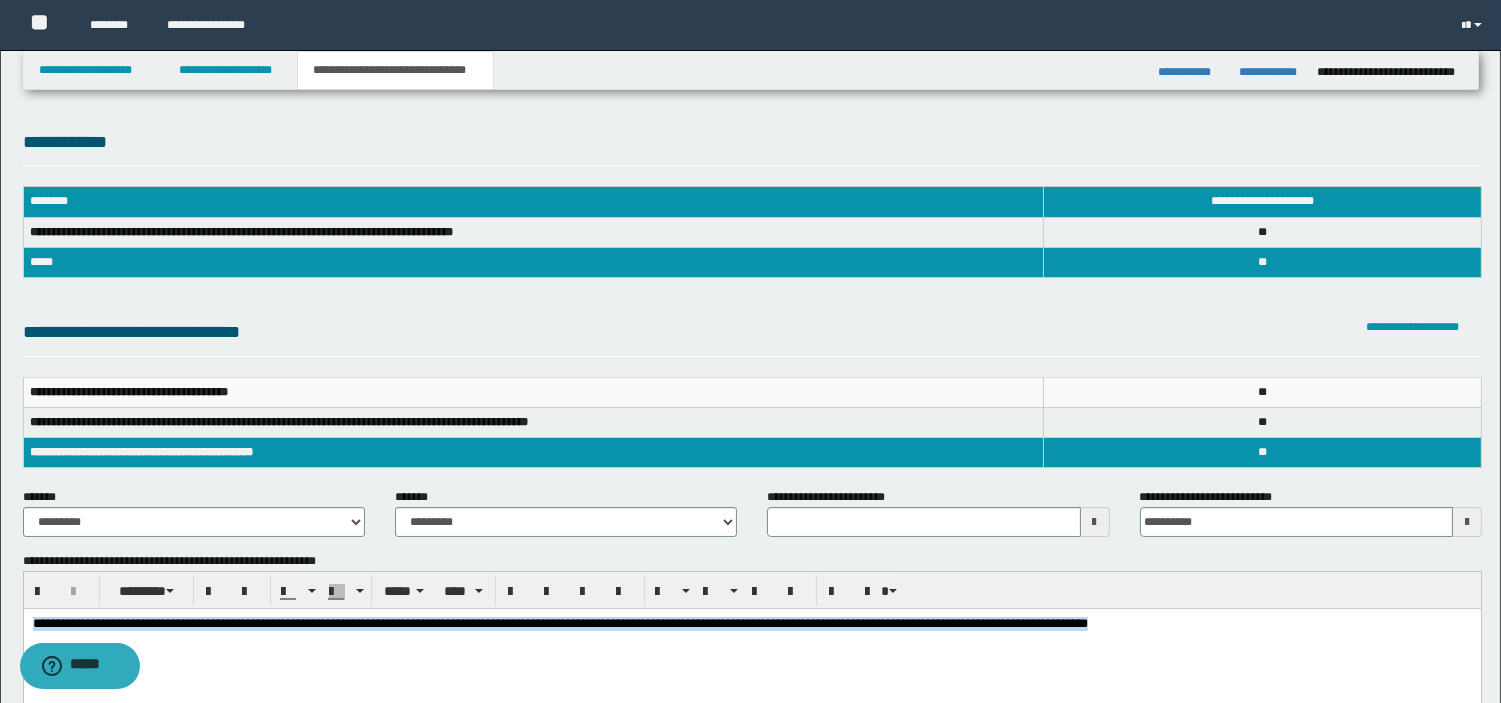 click on "**********" at bounding box center (751, 648) 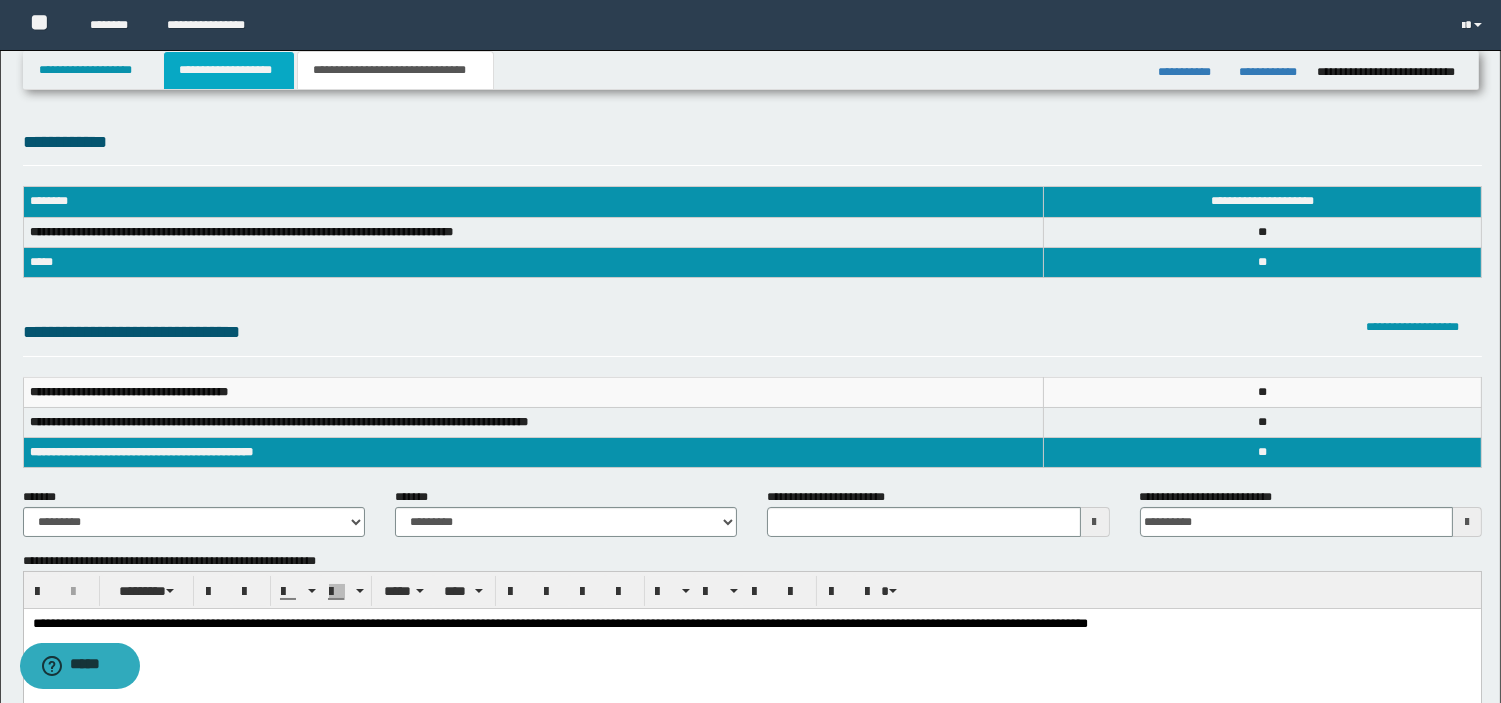 click on "**********" at bounding box center (229, 70) 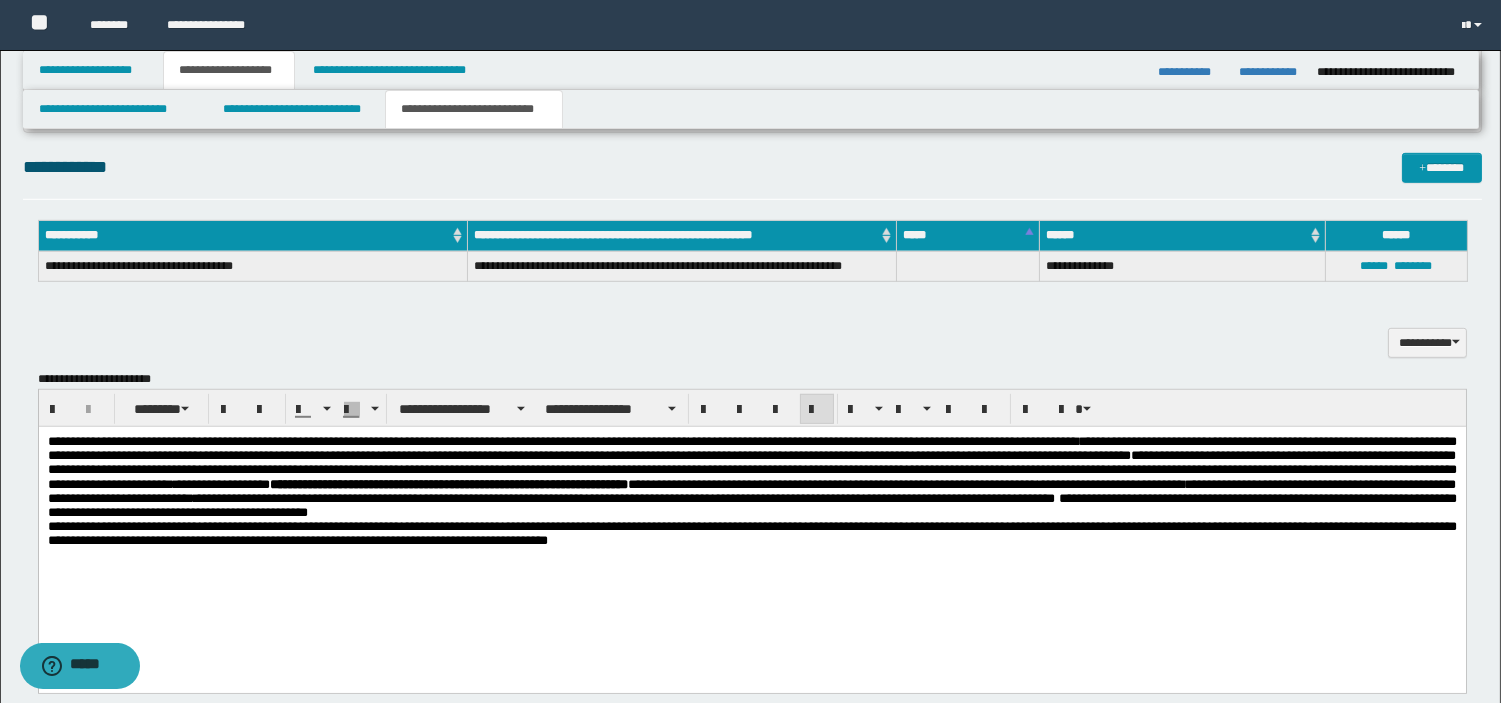 scroll, scrollTop: 2378, scrollLeft: 0, axis: vertical 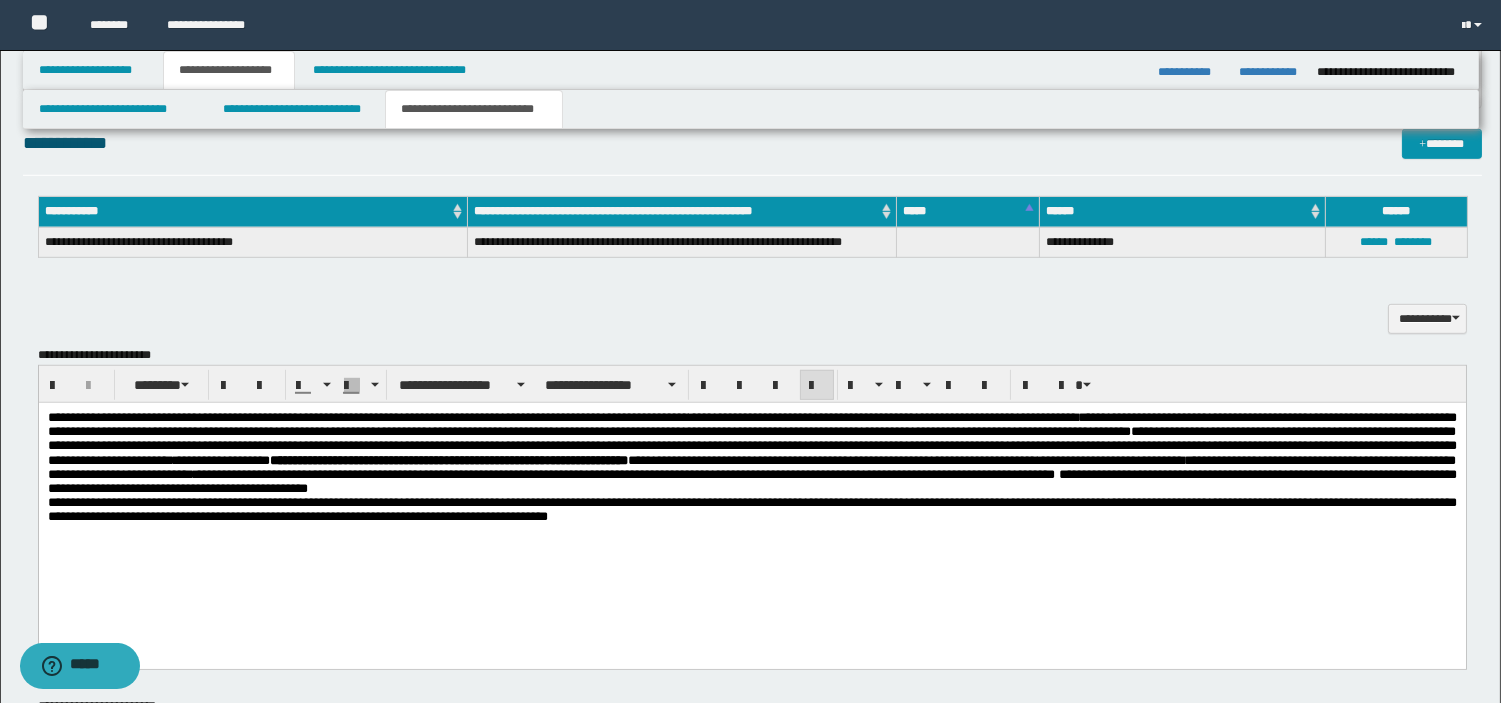 click on "**********" at bounding box center (751, 466) 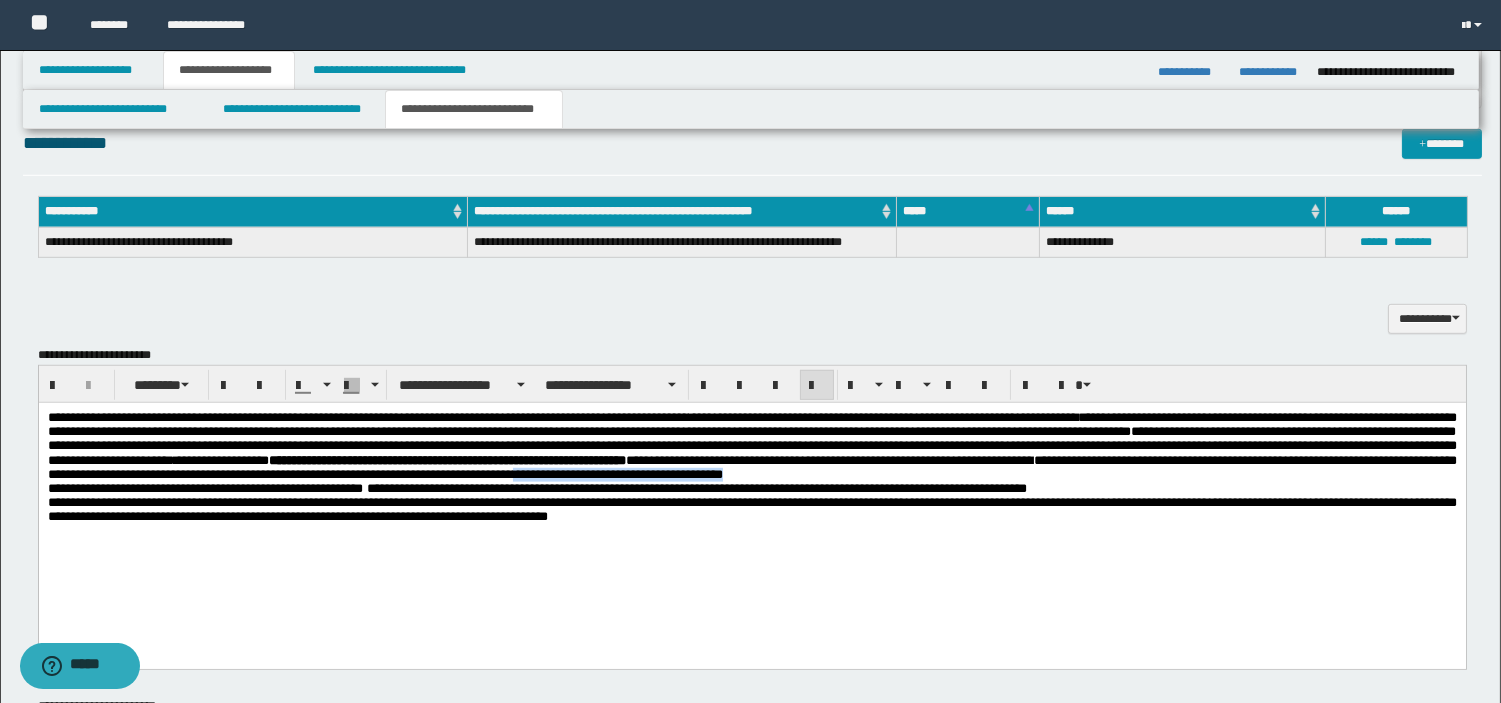 drag, startPoint x: 561, startPoint y: 502, endPoint x: 291, endPoint y: 503, distance: 270.00186 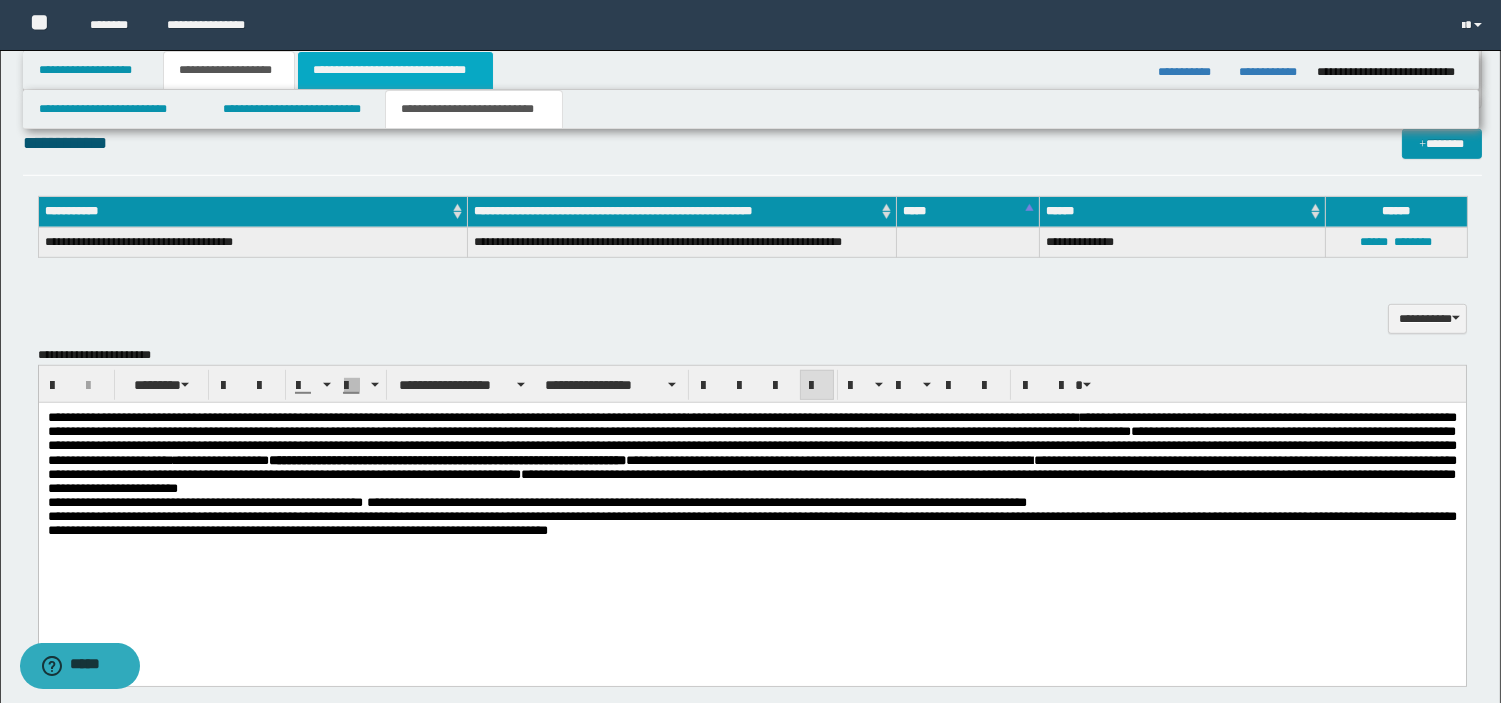 click on "**********" at bounding box center (395, 70) 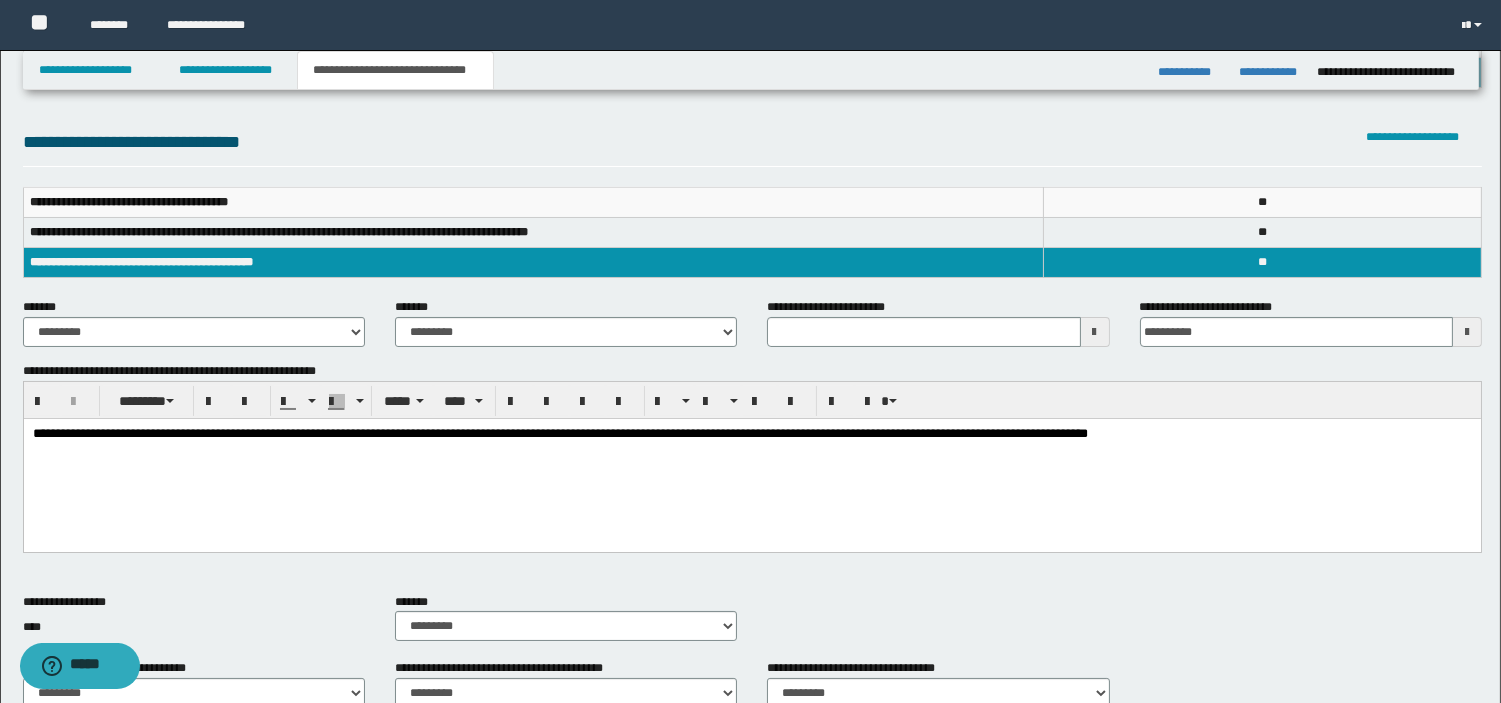 scroll, scrollTop: 180, scrollLeft: 0, axis: vertical 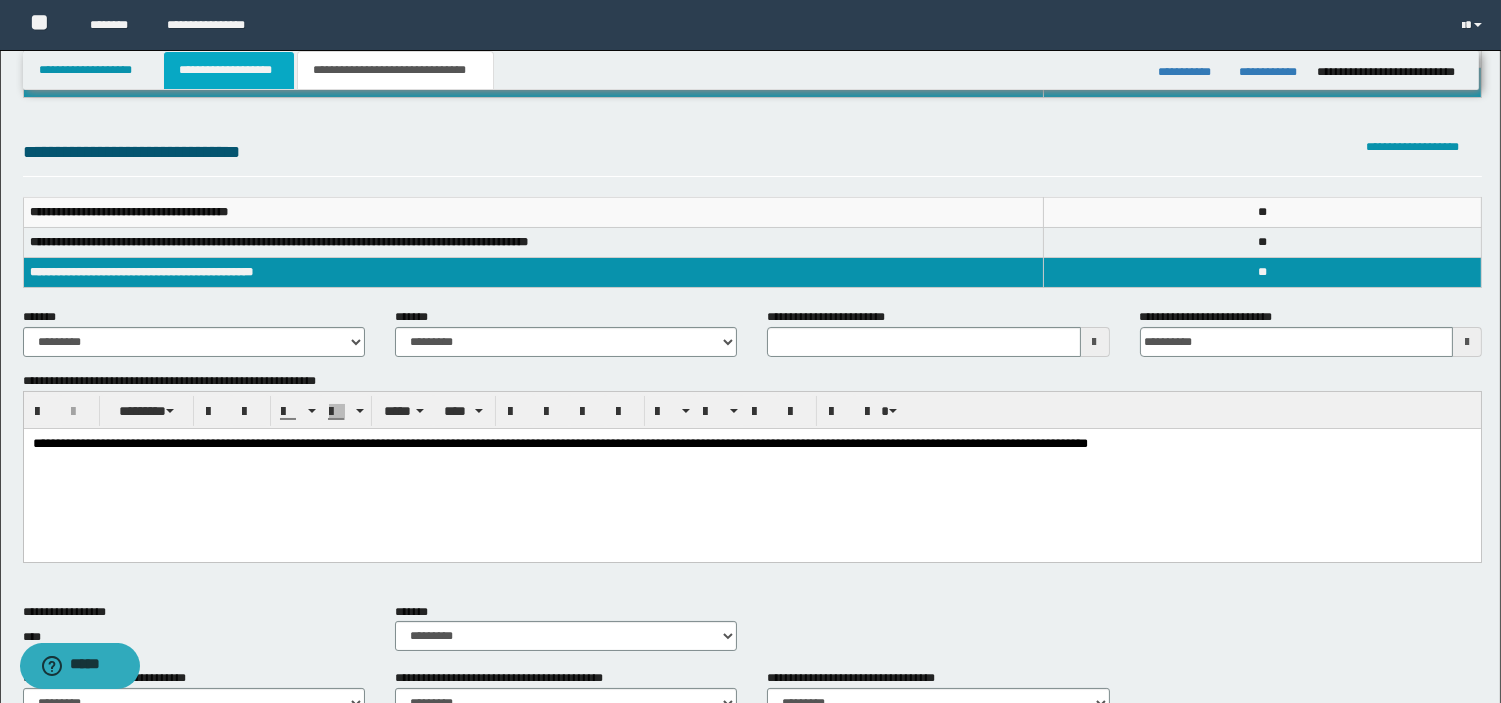 click on "**********" at bounding box center [229, 70] 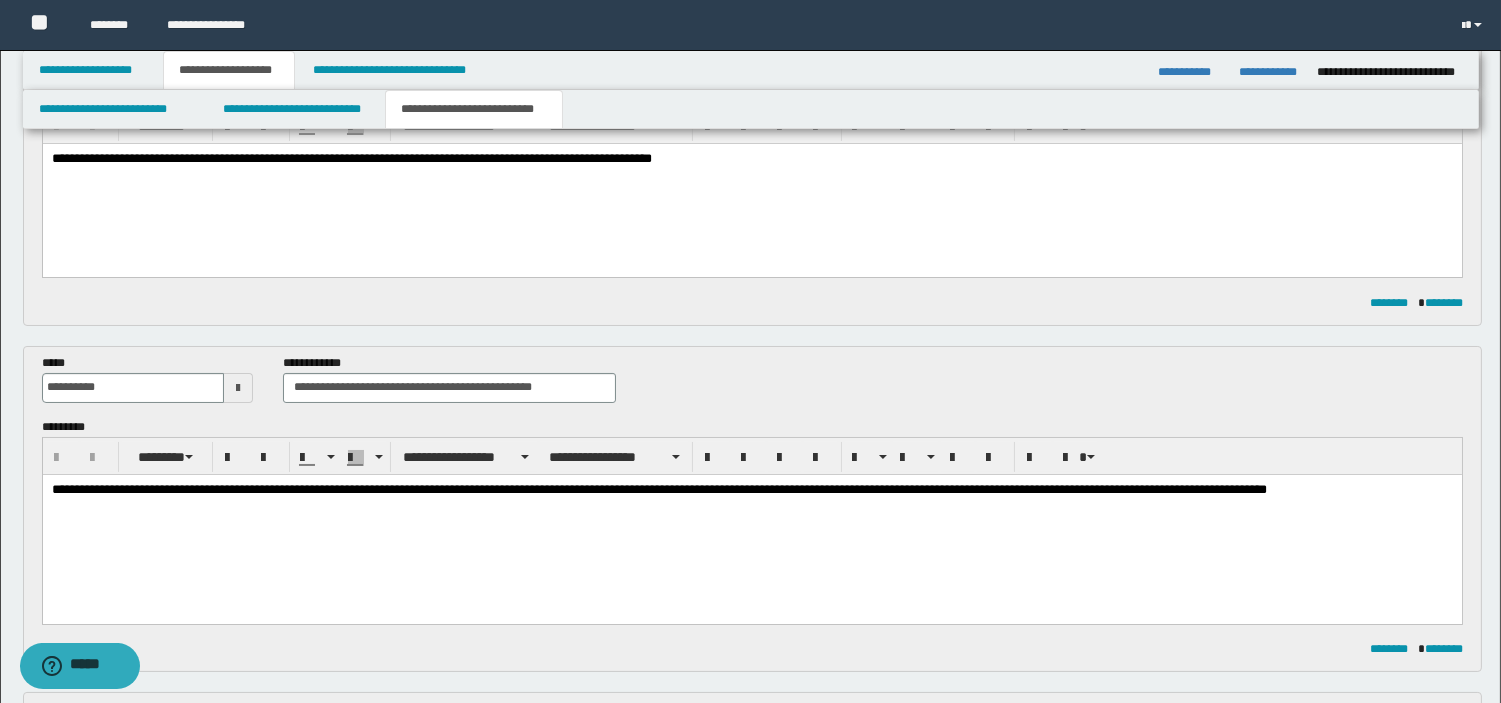 scroll, scrollTop: 0, scrollLeft: 0, axis: both 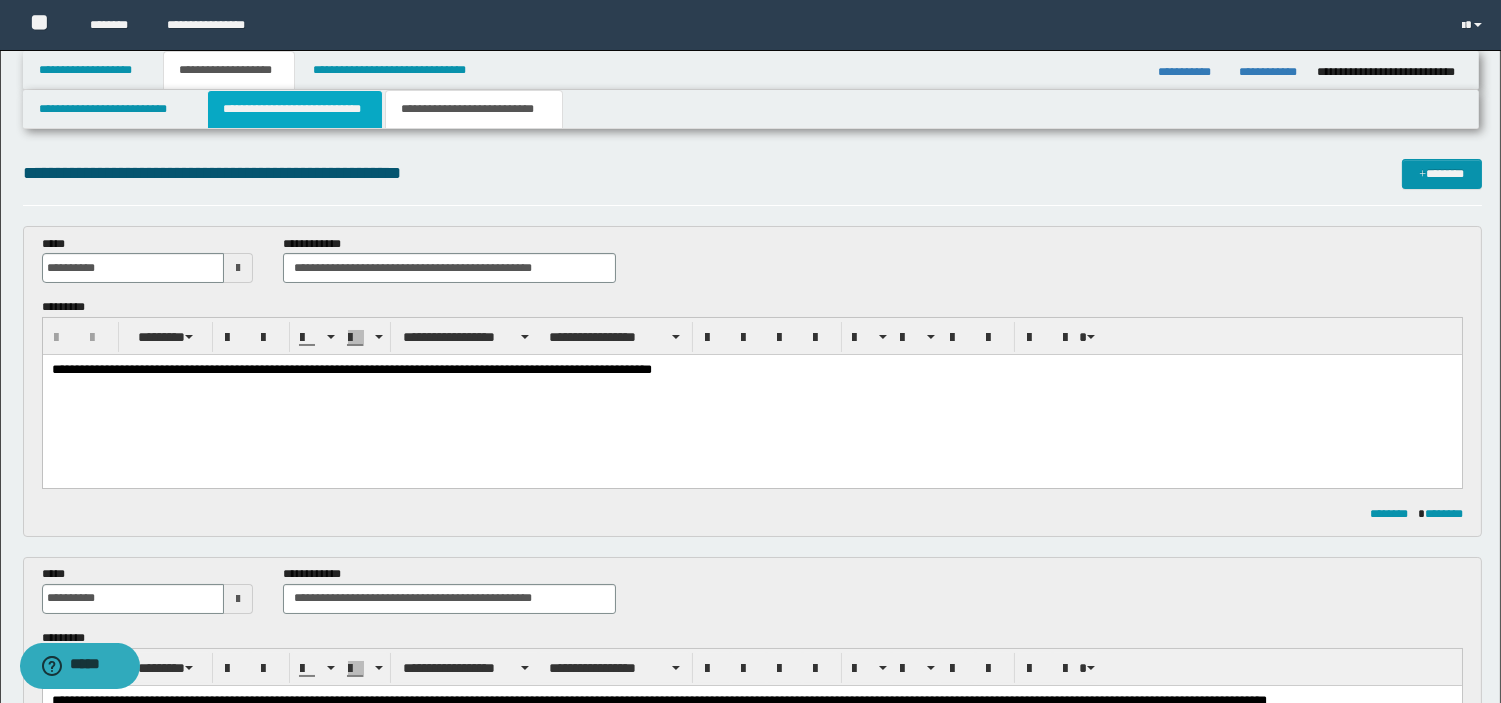 click on "**********" at bounding box center [295, 109] 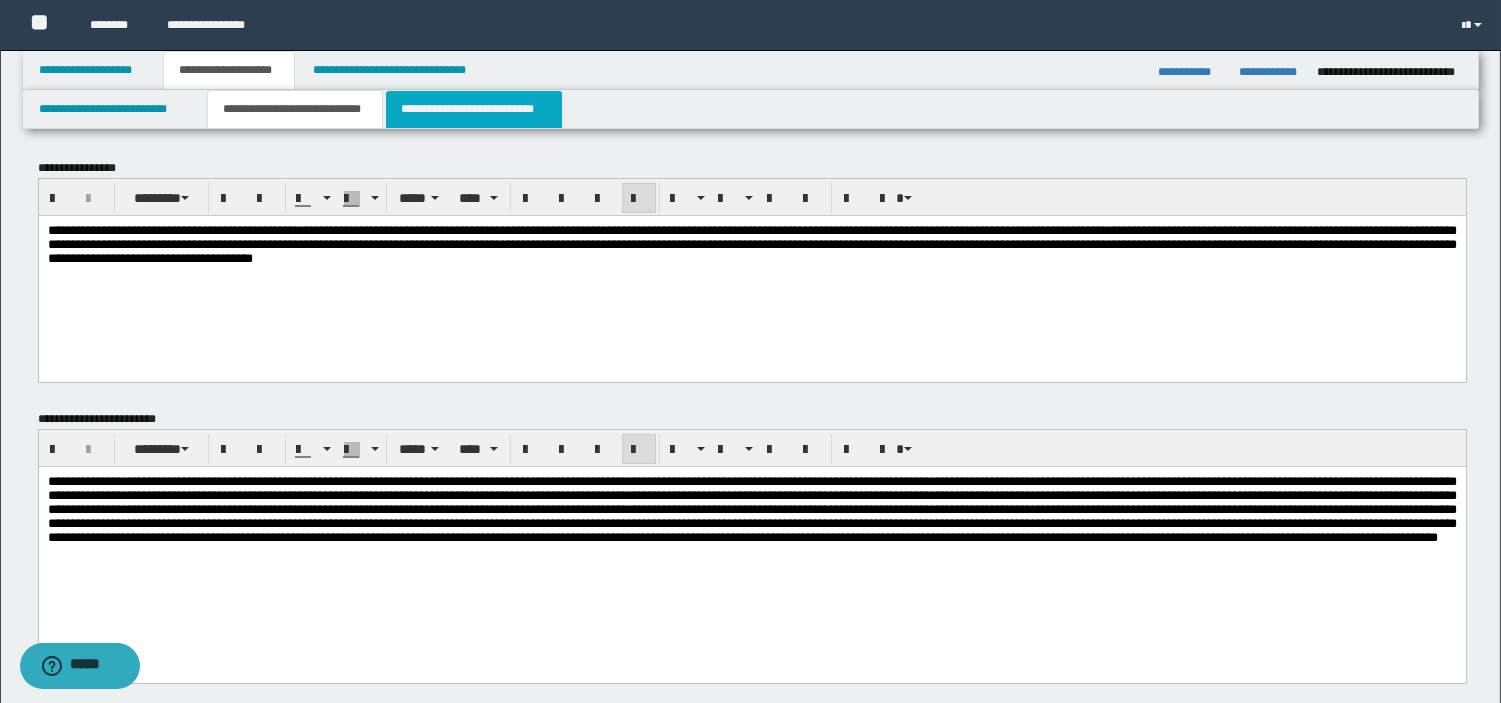 click on "**********" at bounding box center (474, 109) 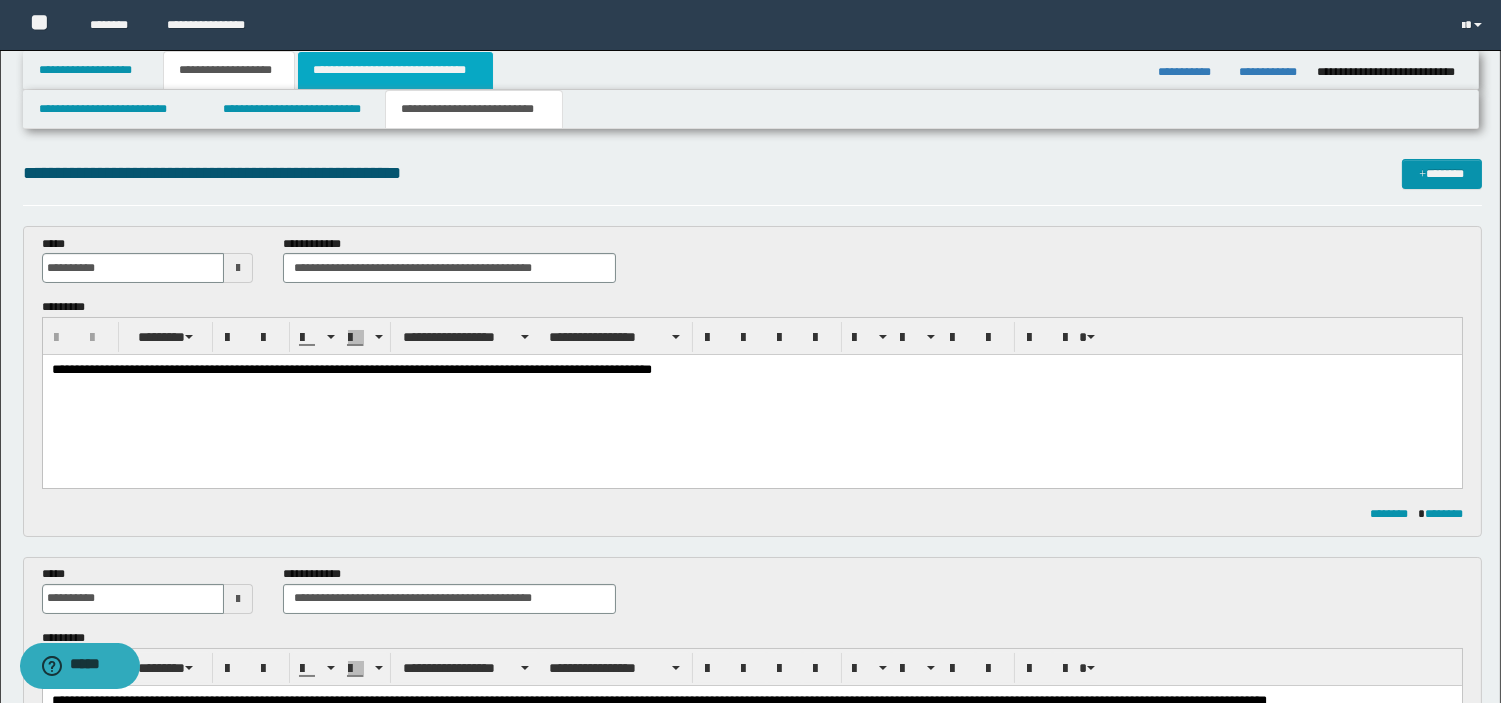 click on "**********" at bounding box center (395, 70) 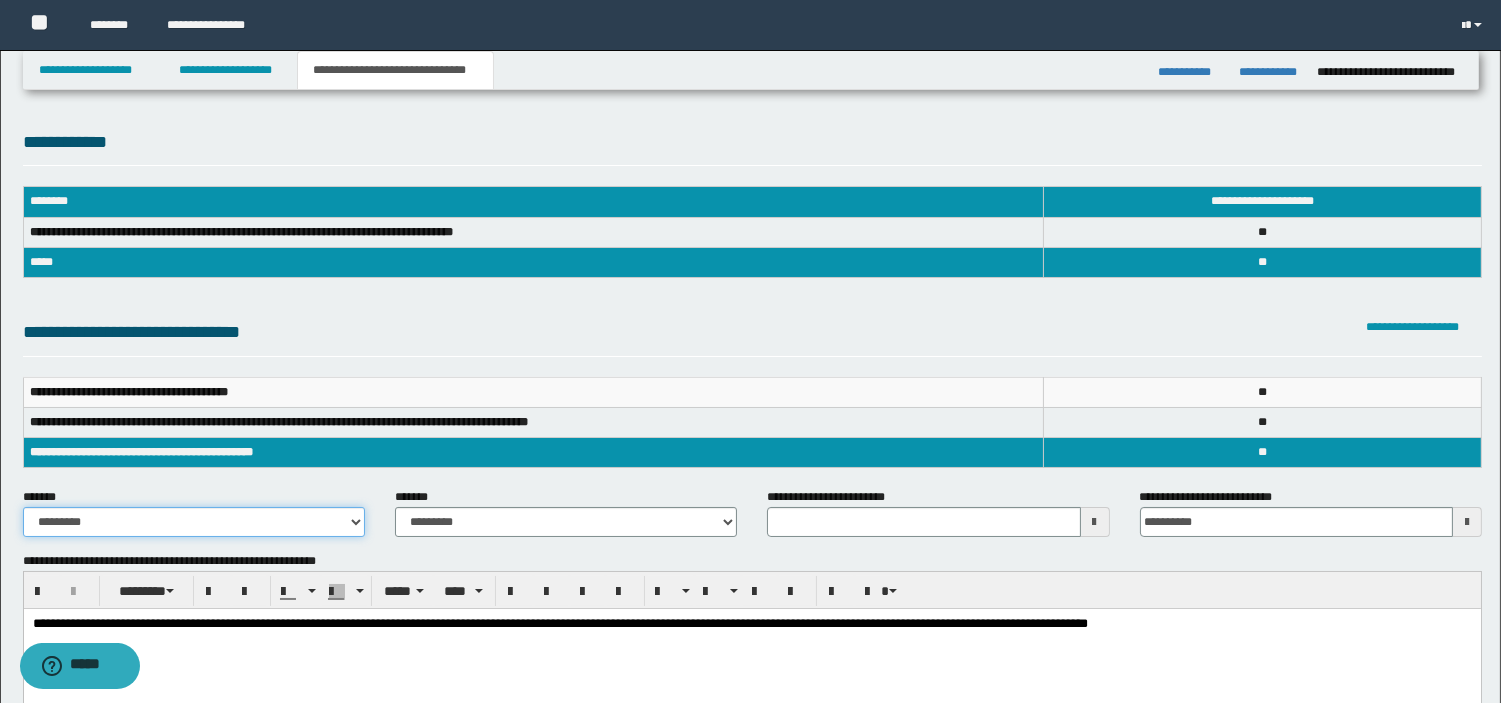 click on "**********" at bounding box center (194, 522) 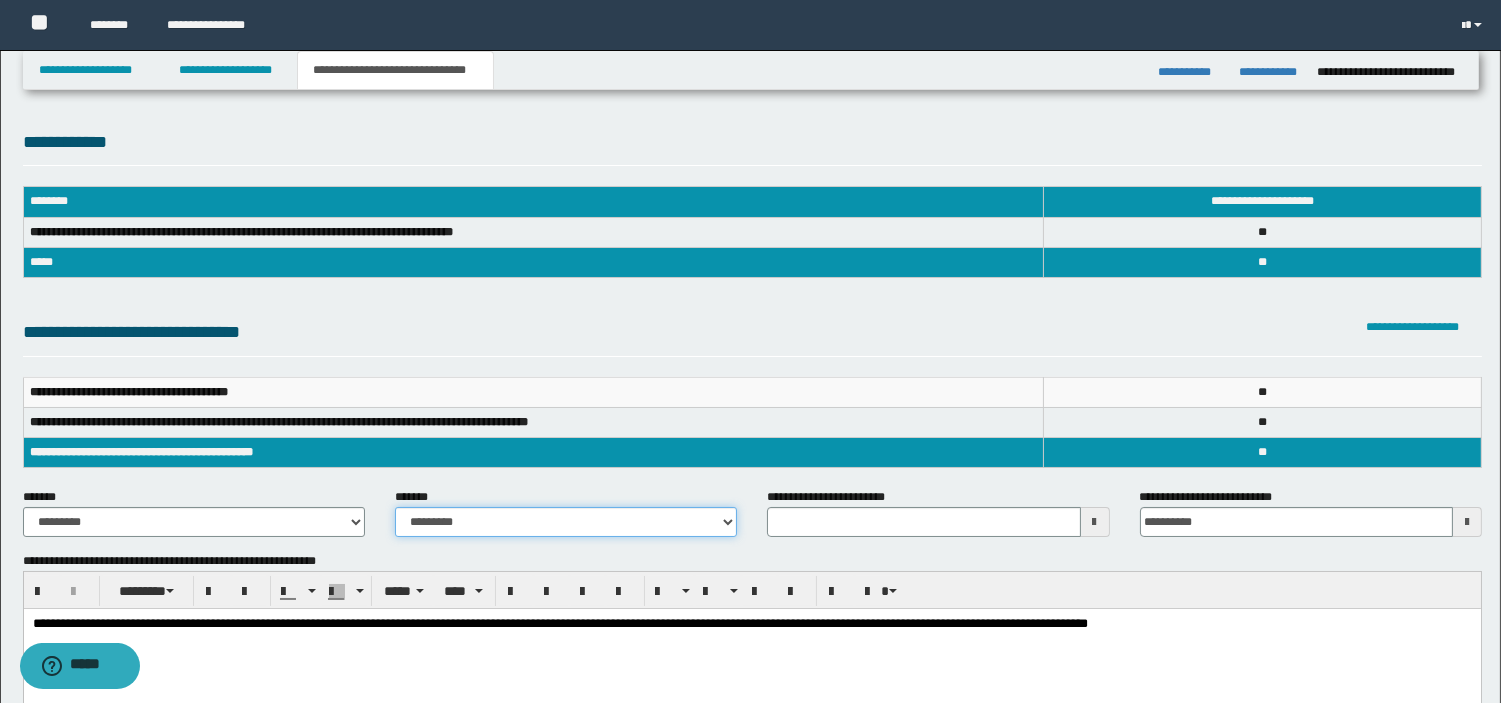 click on "**********" at bounding box center (566, 522) 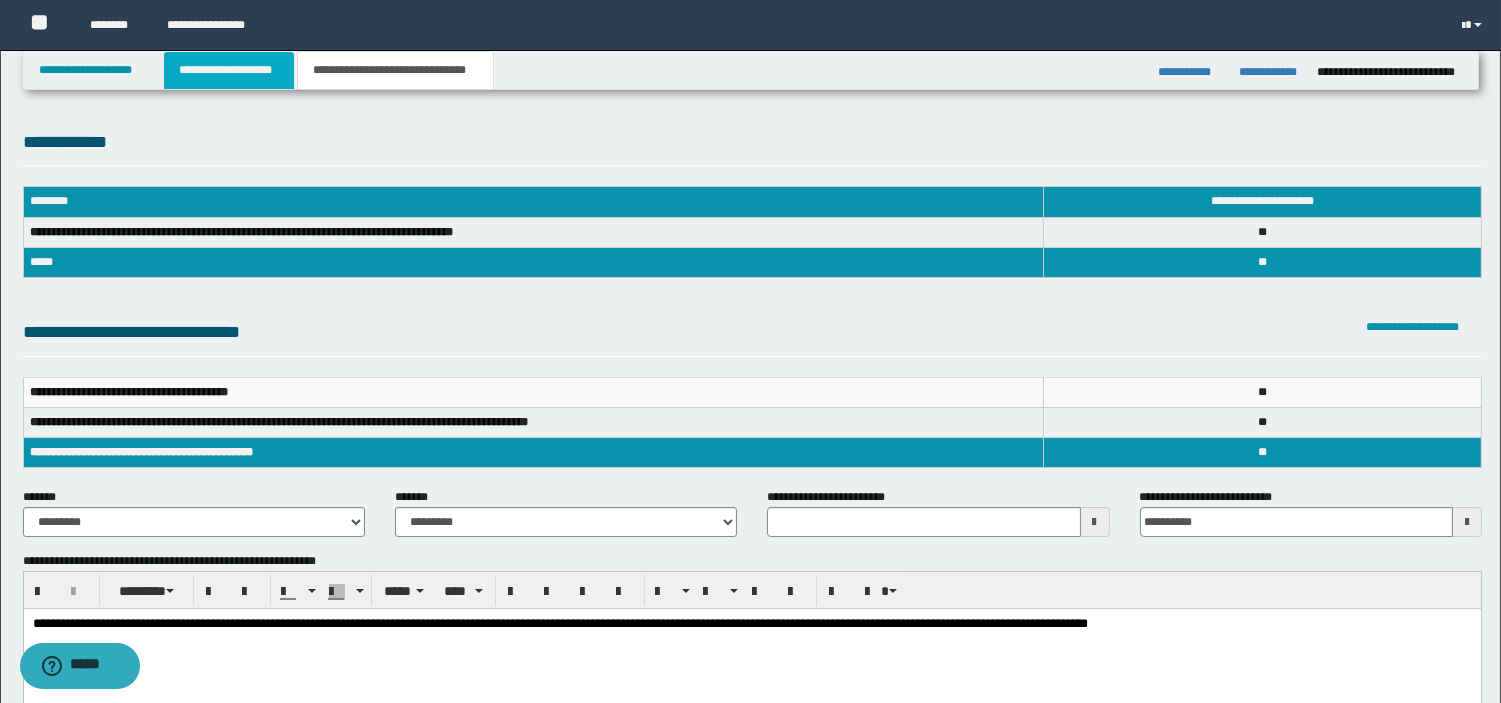 click on "**********" at bounding box center (229, 70) 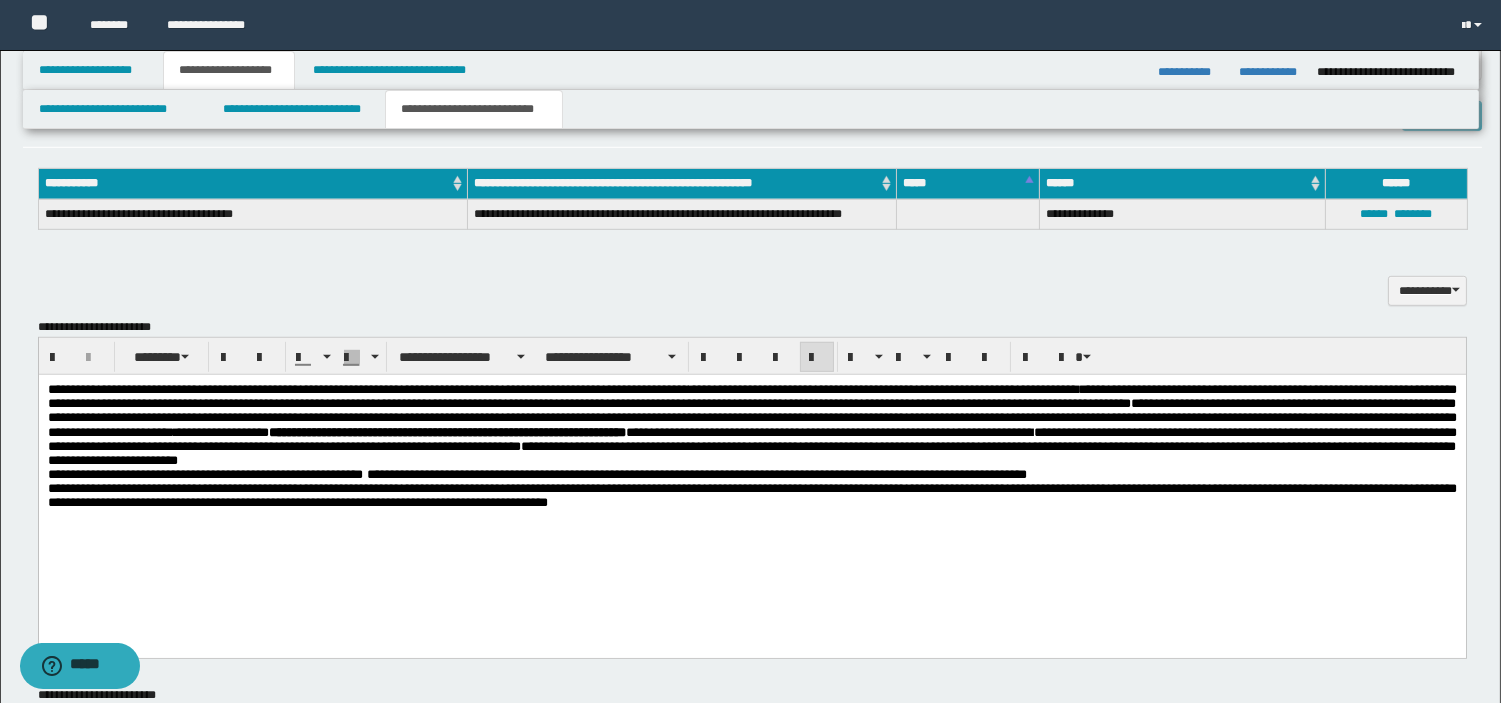 scroll, scrollTop: 2412, scrollLeft: 0, axis: vertical 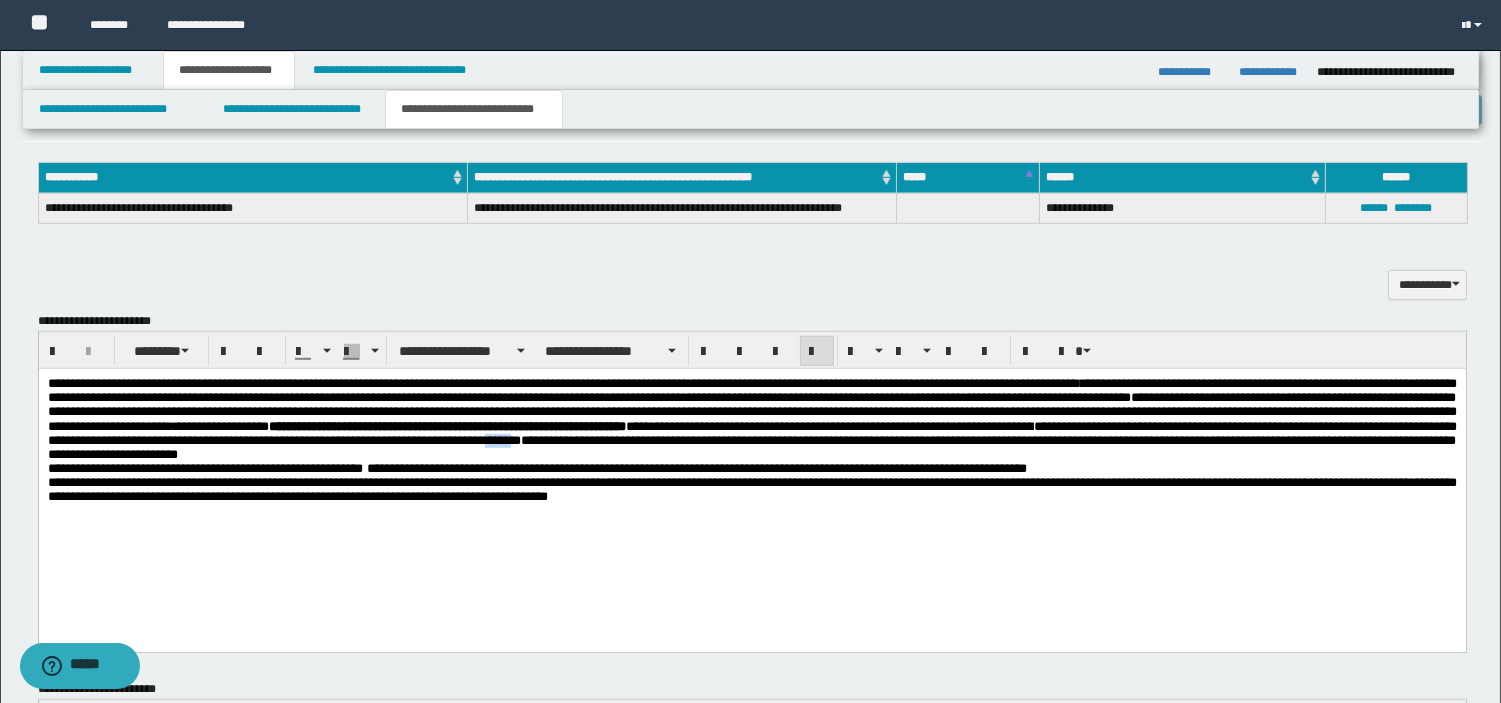 drag, startPoint x: 243, startPoint y: 466, endPoint x: 284, endPoint y: 471, distance: 41.303753 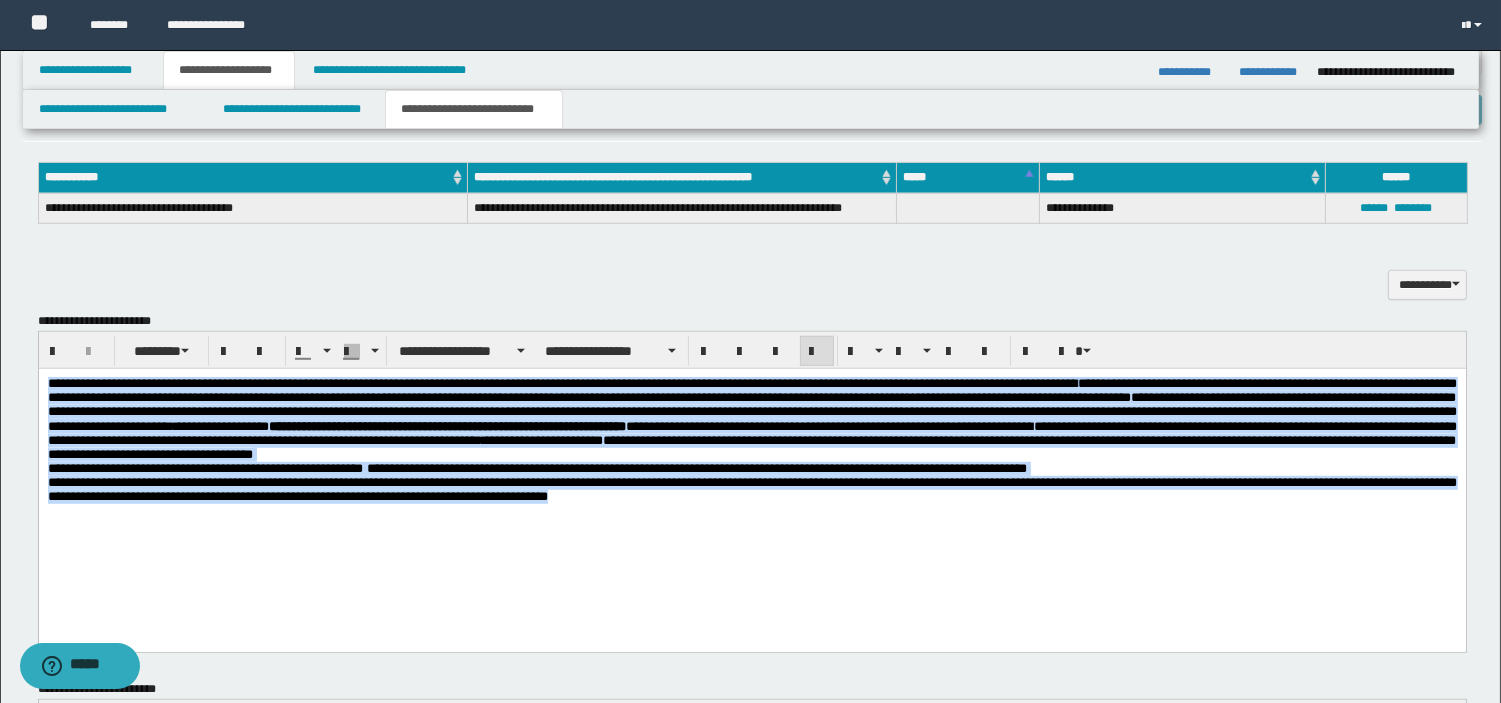 drag, startPoint x: 1026, startPoint y: 569, endPoint x: 38, endPoint y: 726, distance: 1000.3964 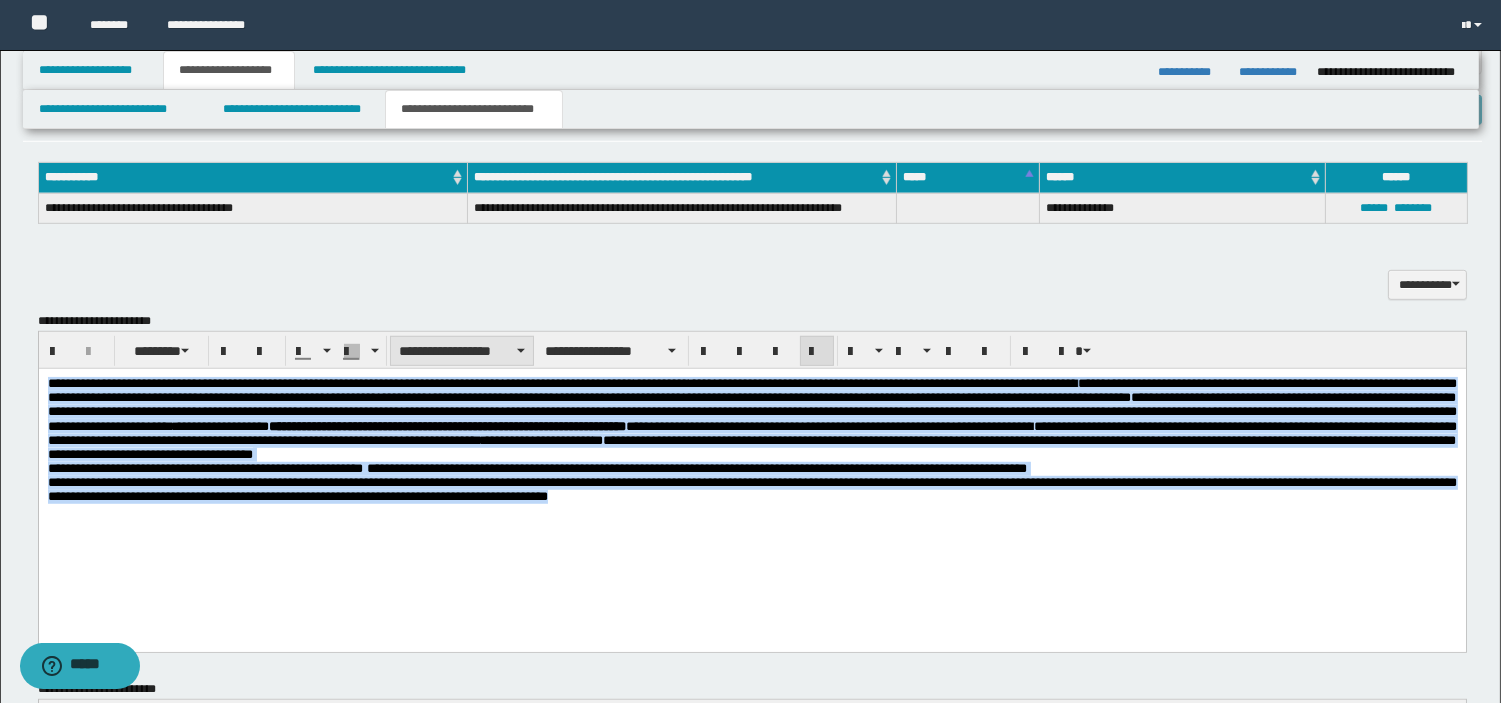 click on "**********" at bounding box center (462, 351) 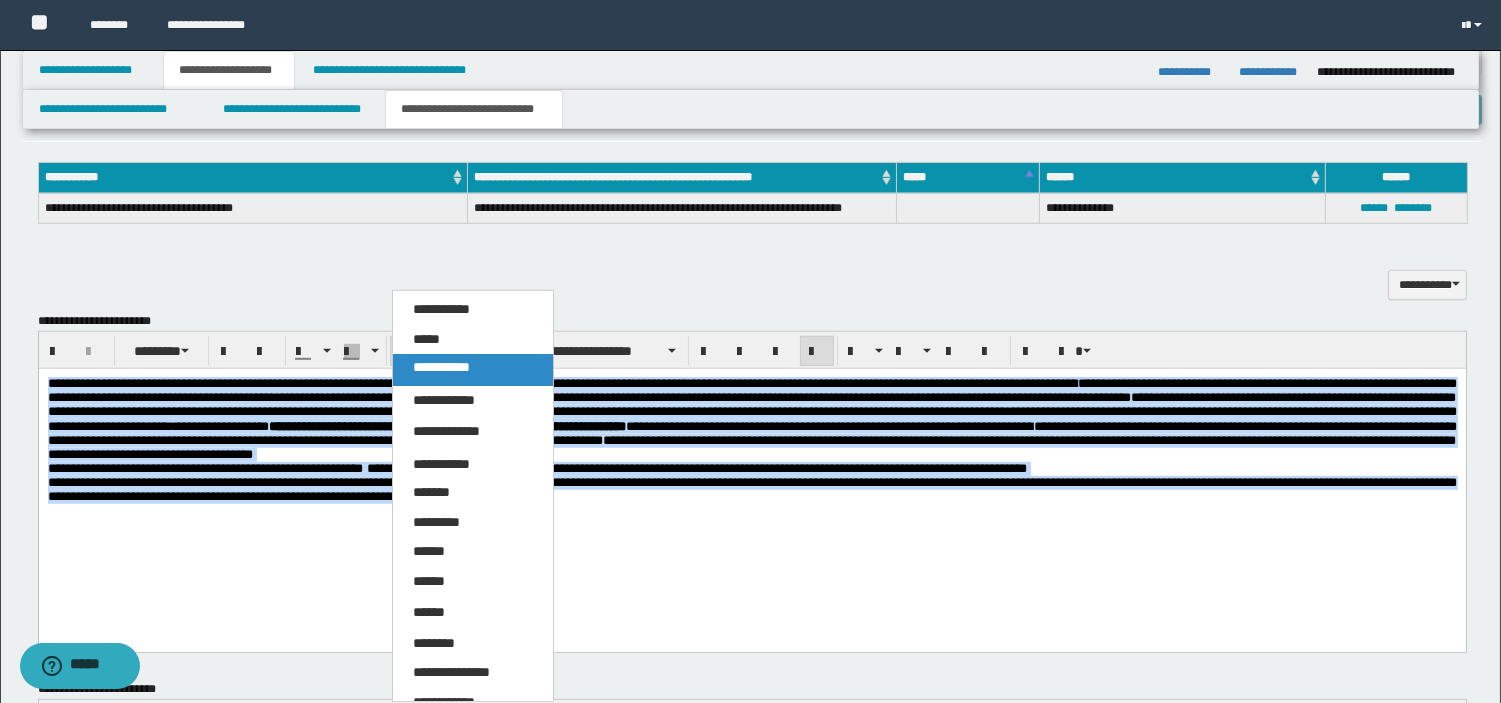click on "**********" at bounding box center [473, 370] 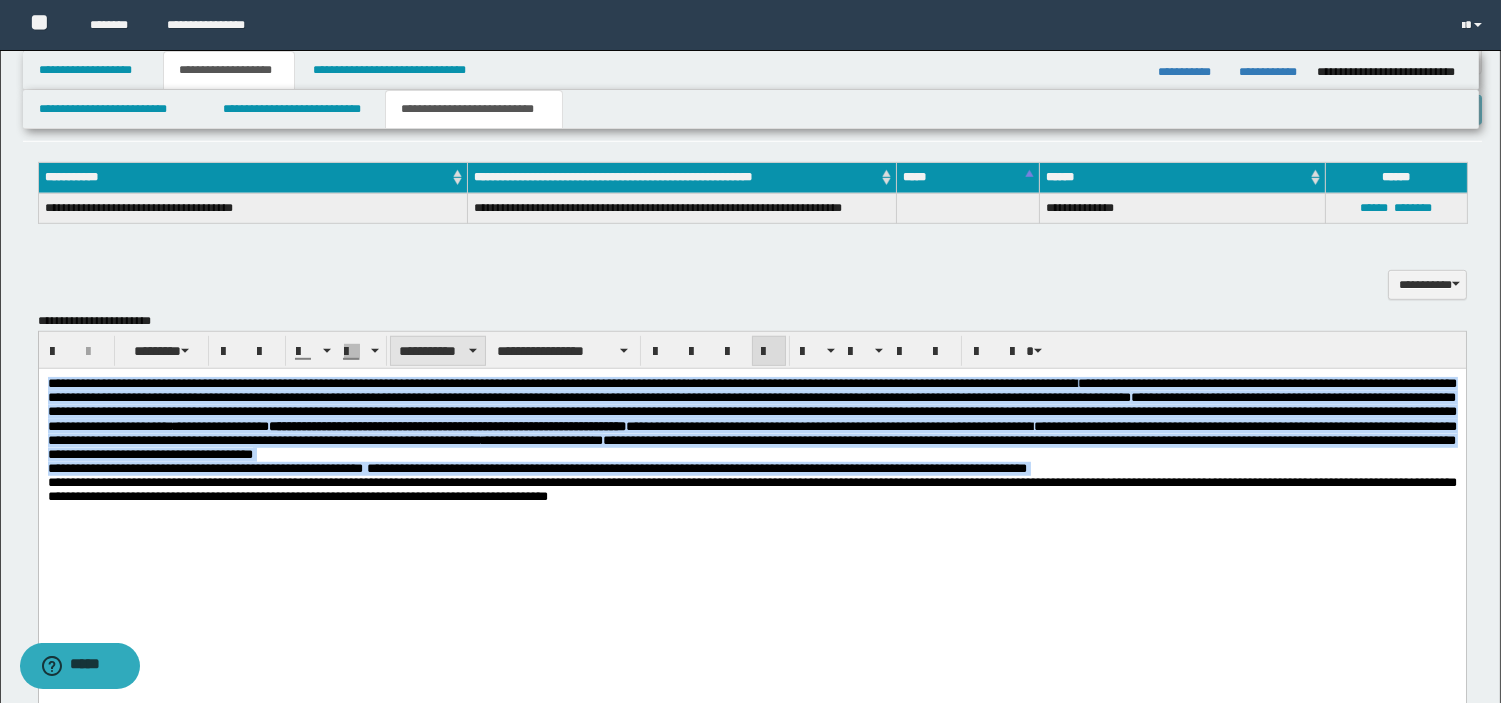 click on "**********" at bounding box center [438, 351] 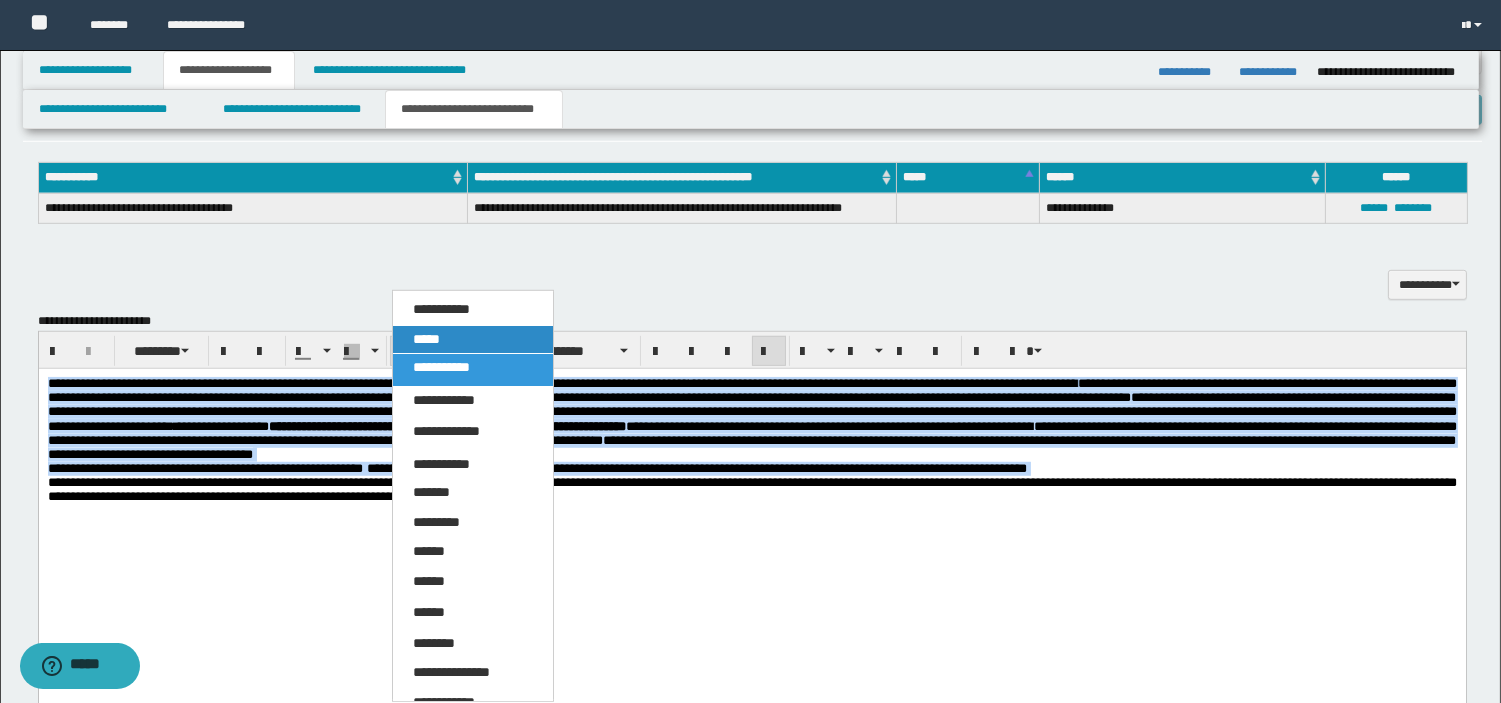 click on "*****" at bounding box center (473, 340) 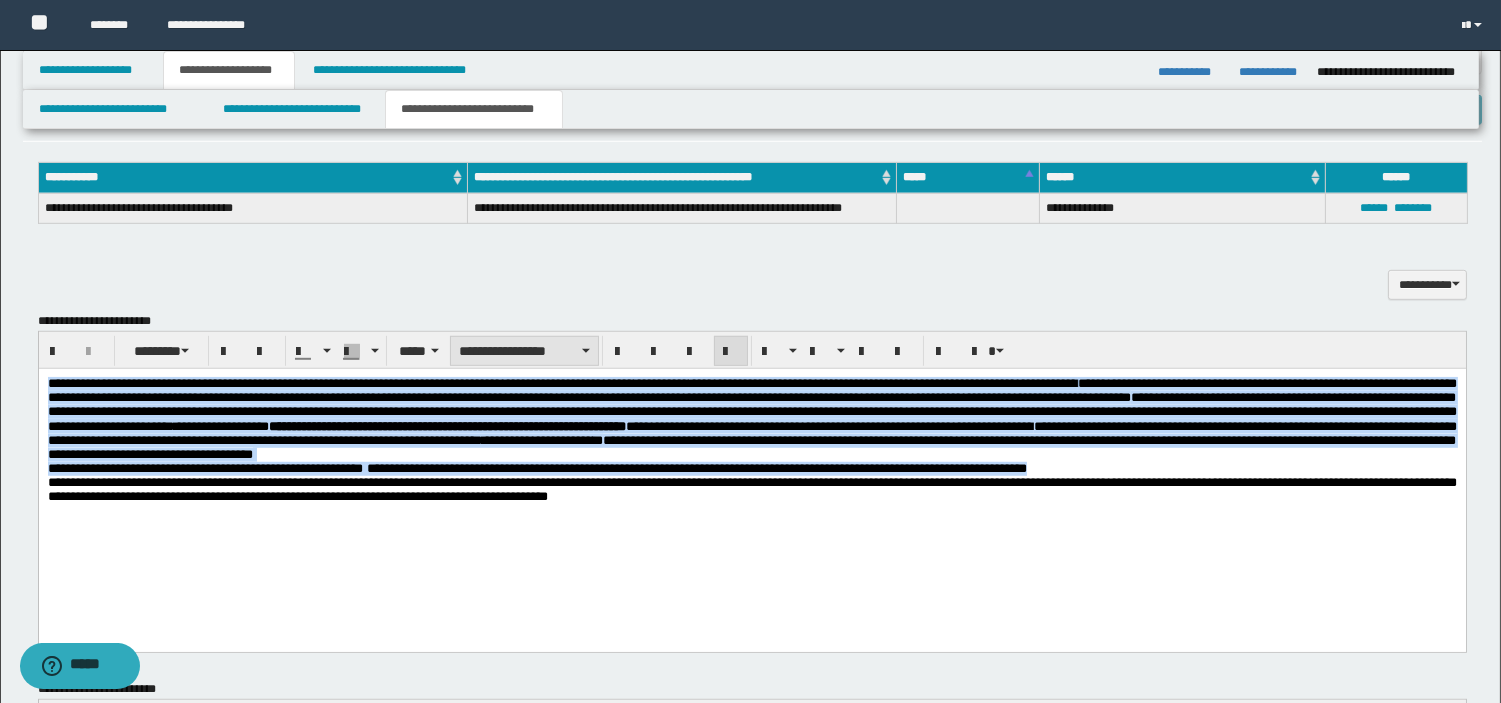 click on "**********" at bounding box center [524, 351] 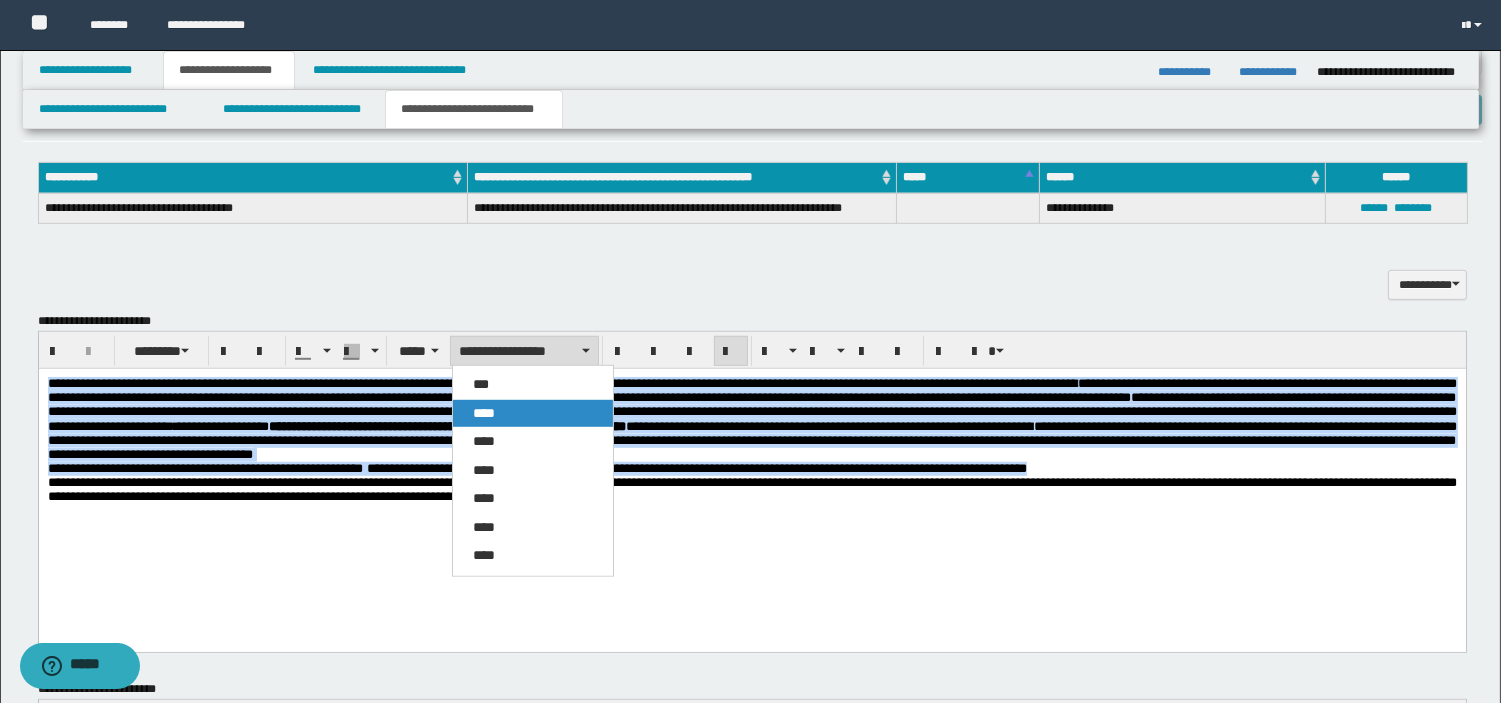 click on "****" at bounding box center [484, 413] 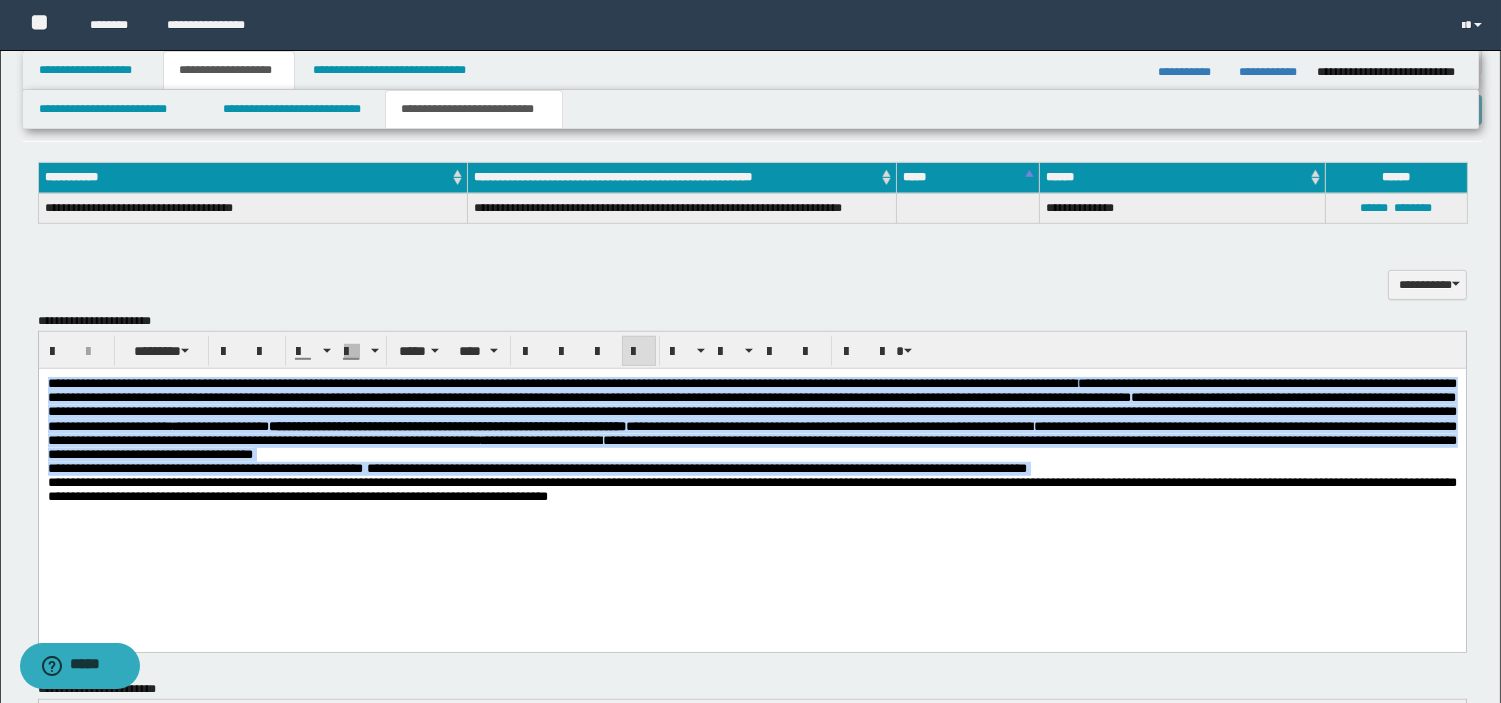 click on "**********" at bounding box center [751, 418] 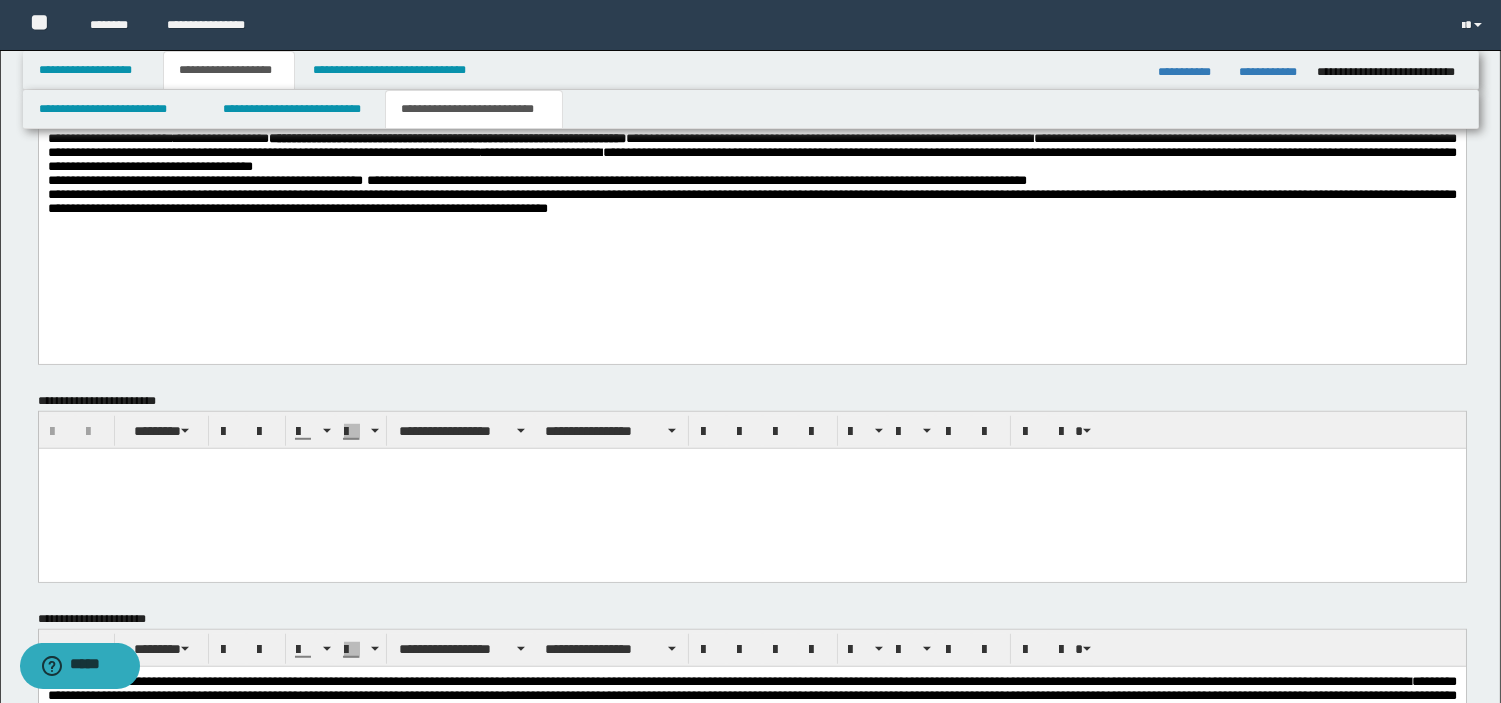 scroll, scrollTop: 2783, scrollLeft: 0, axis: vertical 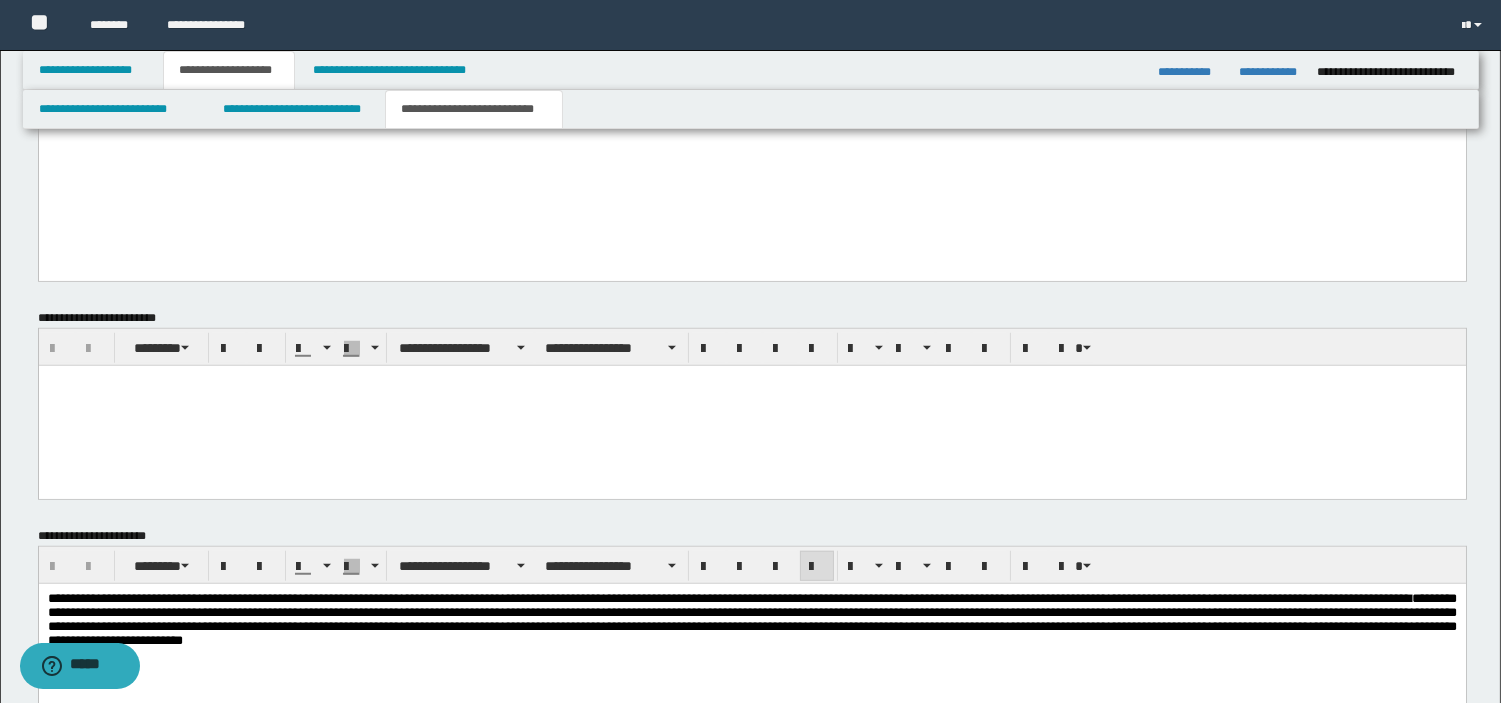 click on "**********" at bounding box center [751, 619] 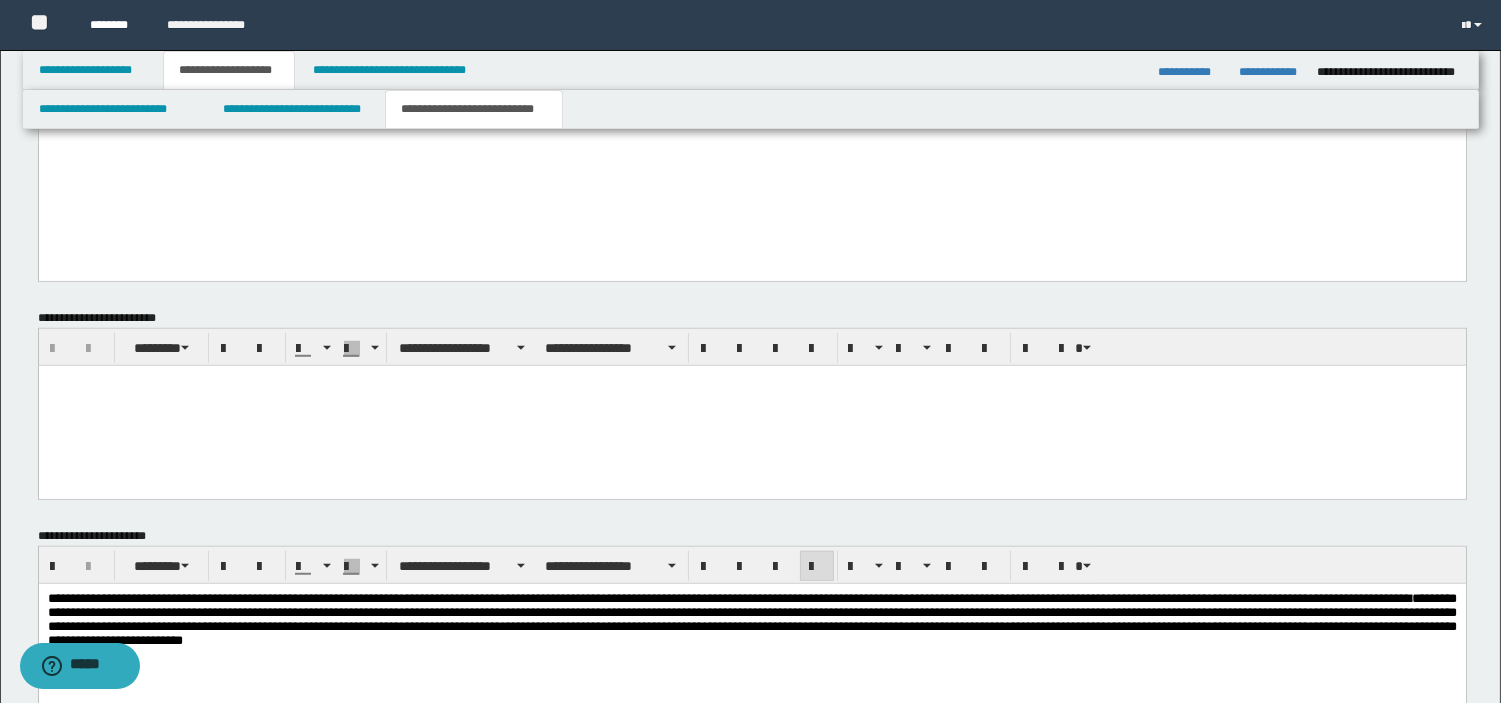 click on "********" at bounding box center (113, 25) 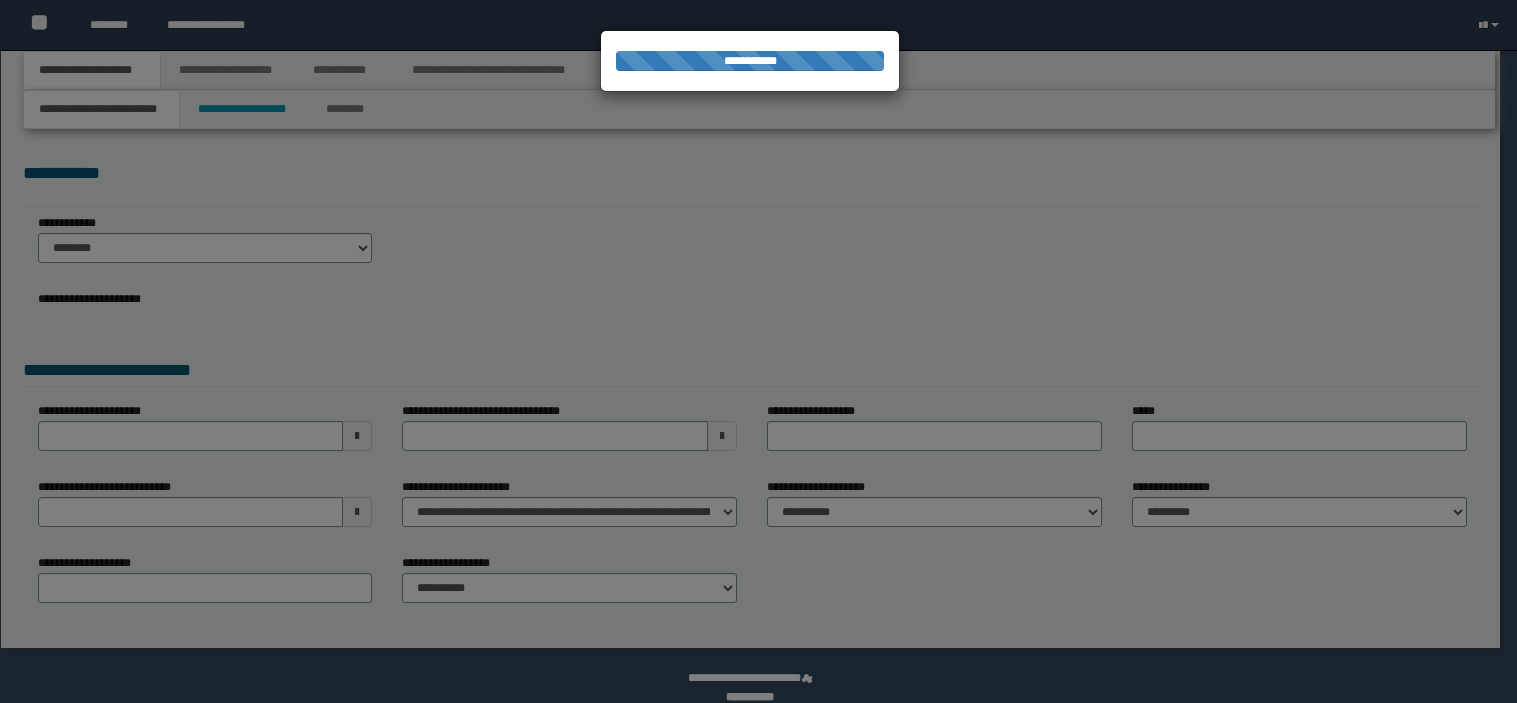 scroll, scrollTop: 0, scrollLeft: 0, axis: both 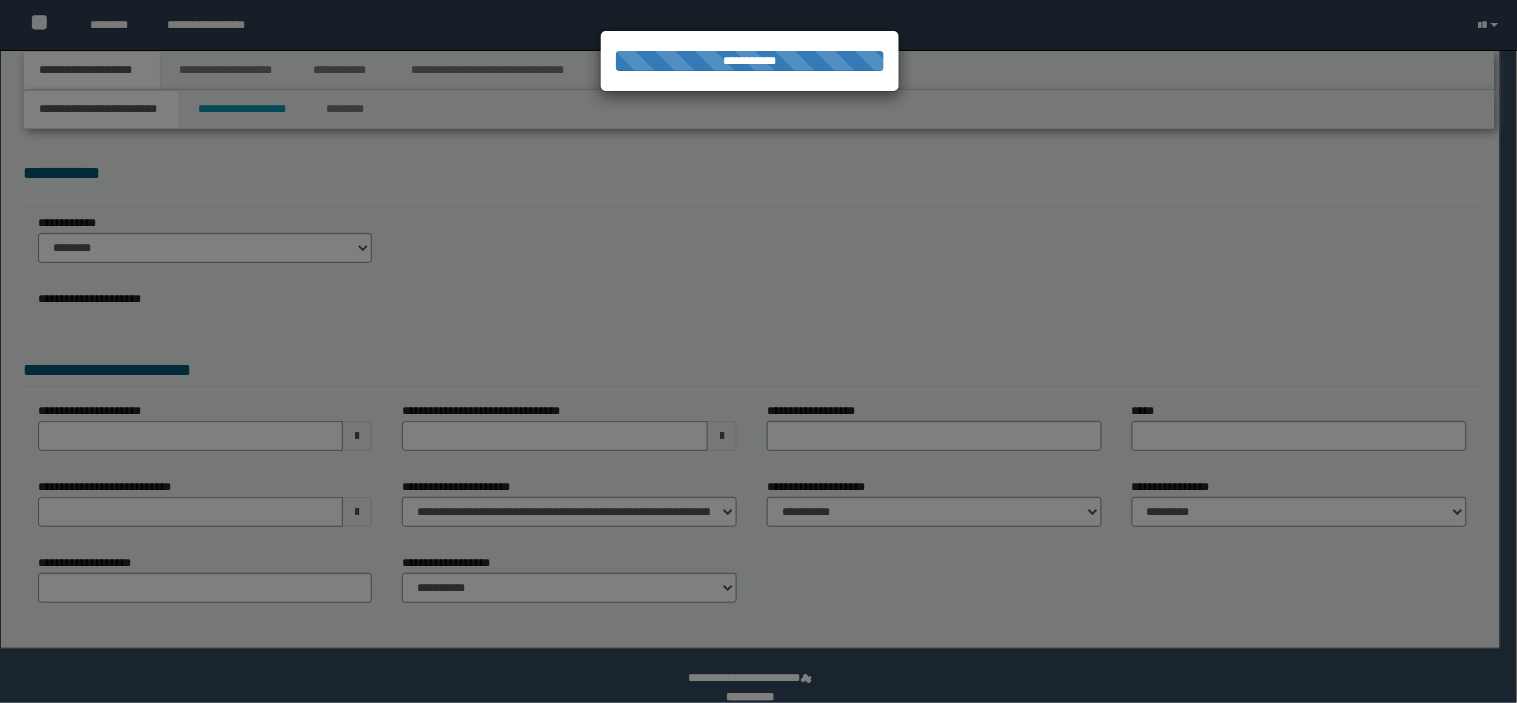 type on "**********" 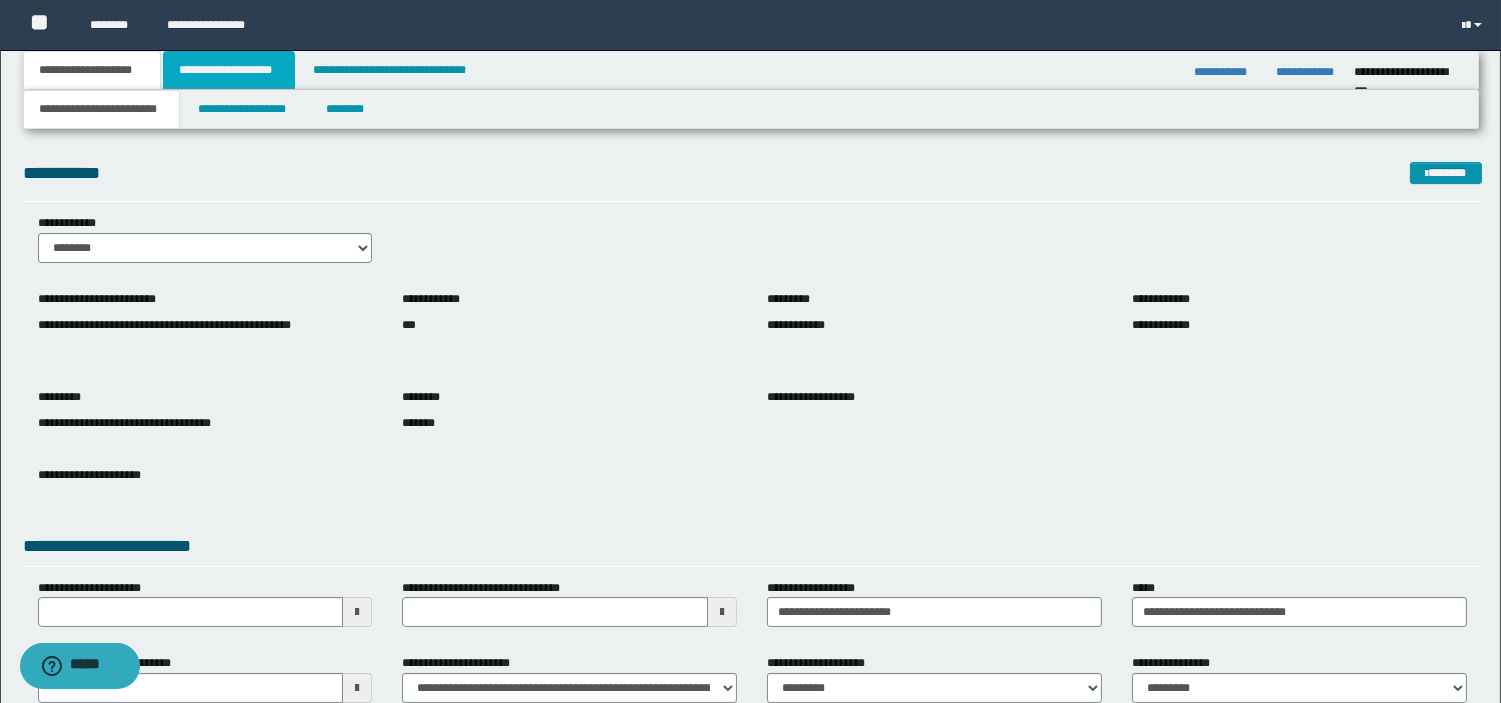 click on "**********" at bounding box center (229, 70) 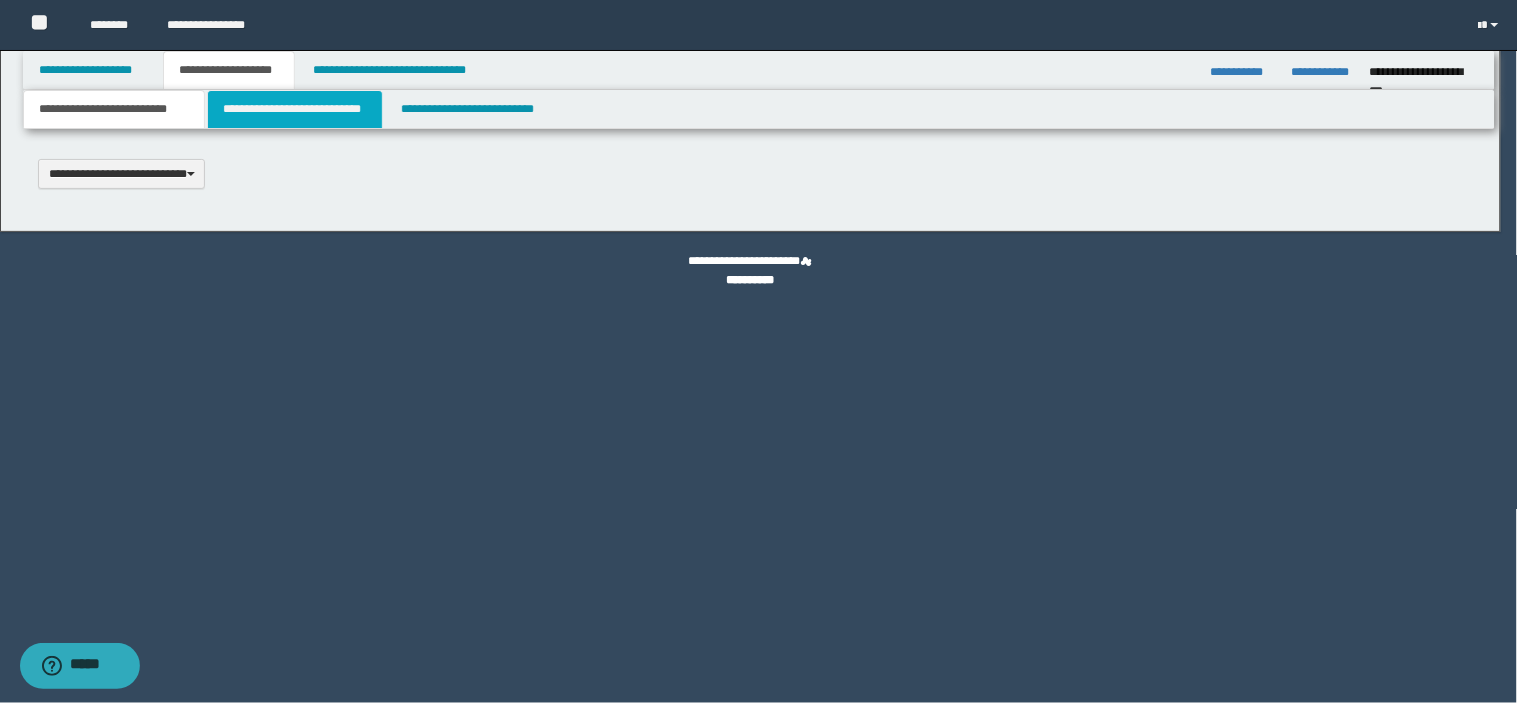 type 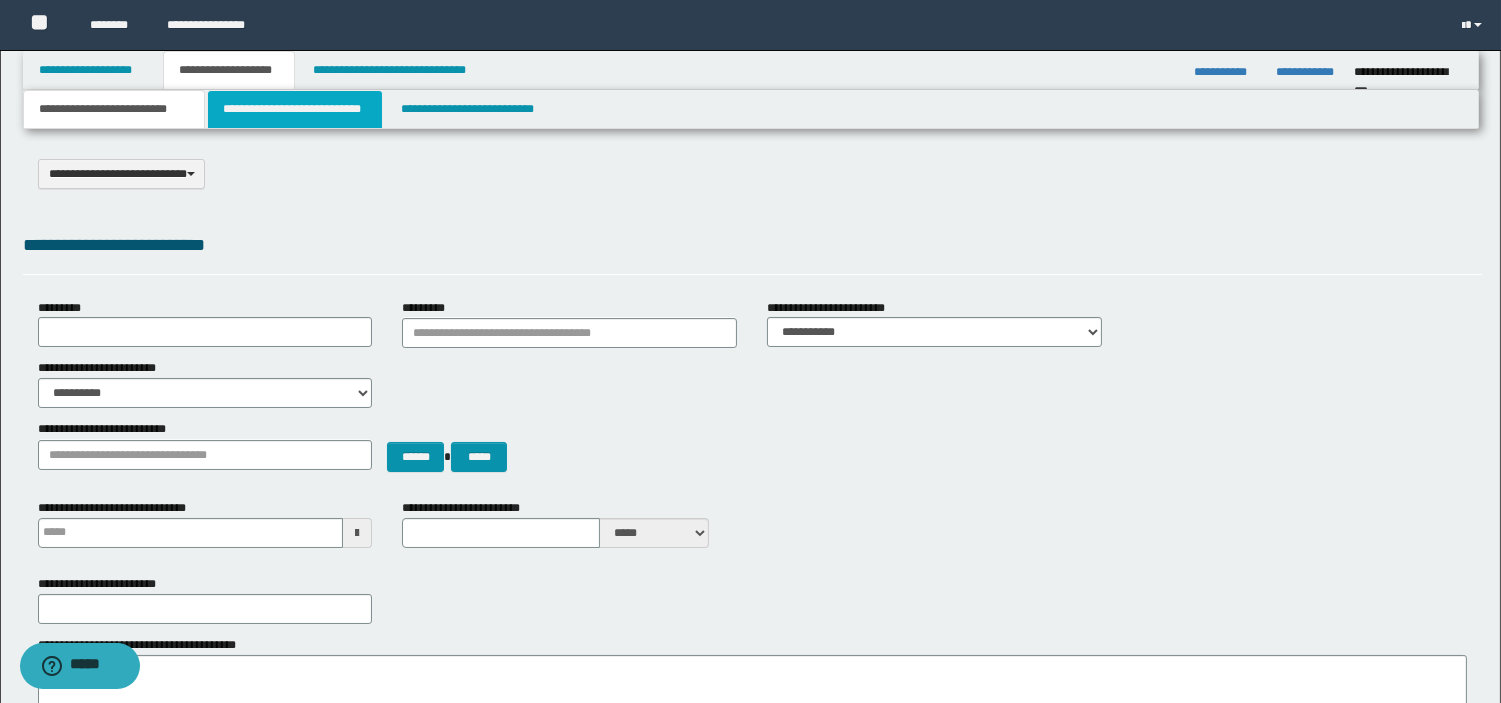 click on "**********" at bounding box center (295, 109) 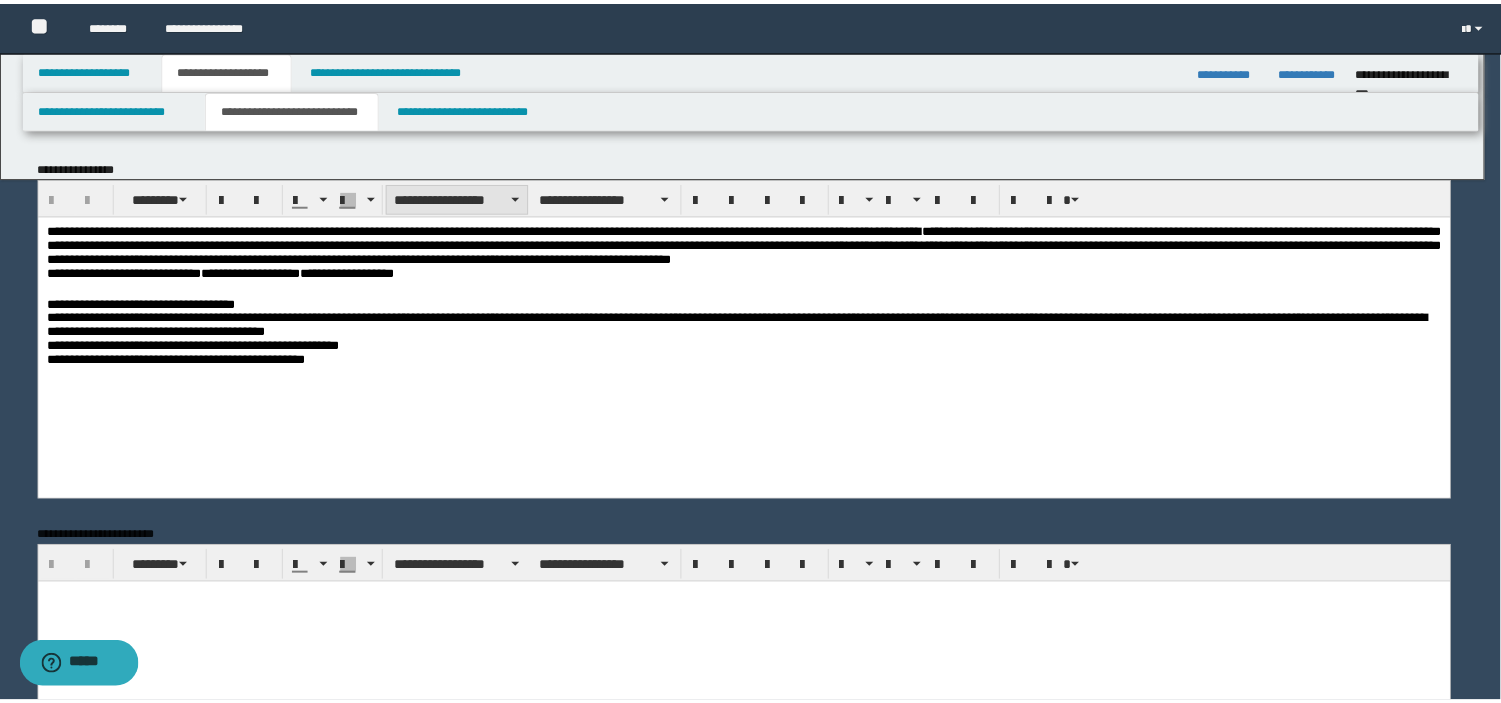 scroll, scrollTop: 0, scrollLeft: 0, axis: both 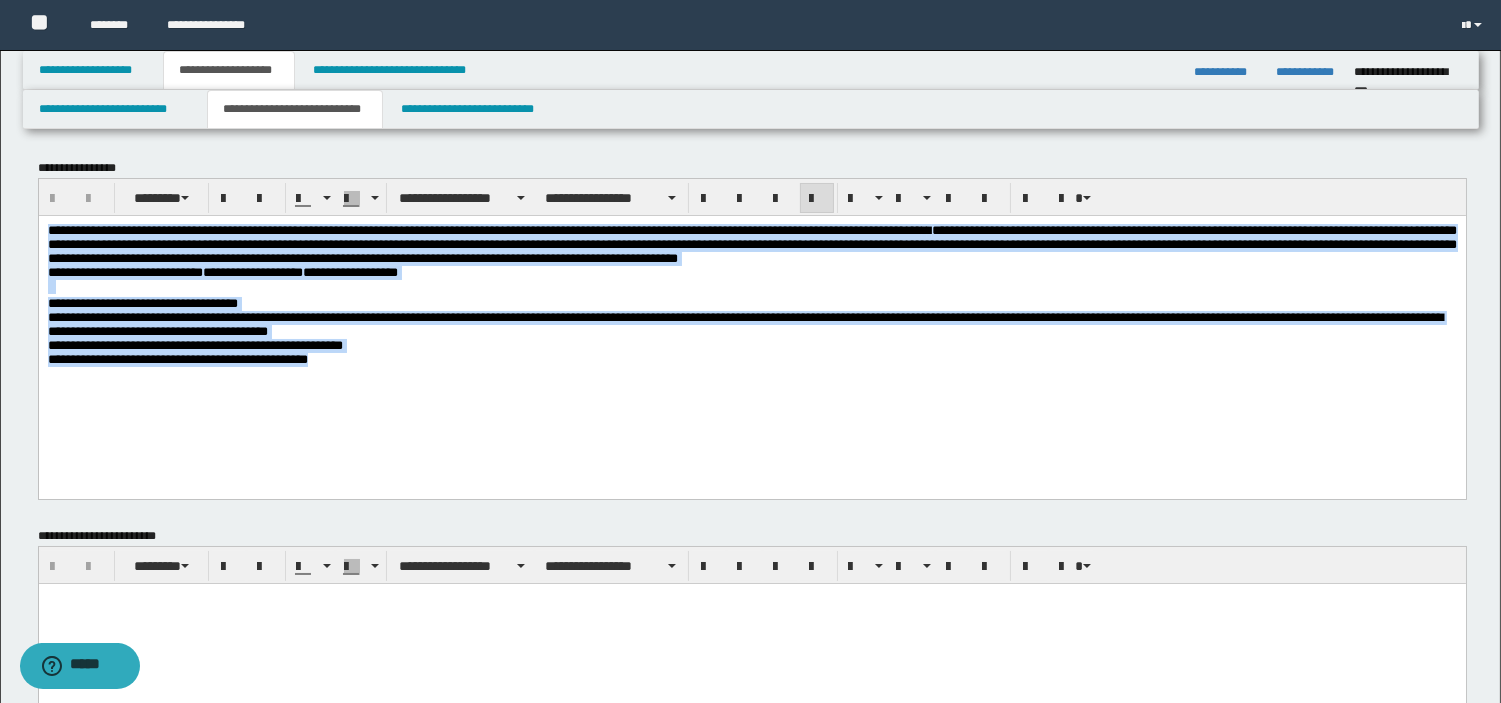 drag, startPoint x: -1, startPoint y: 168, endPoint x: 38, endPoint y: 327, distance: 163.71317 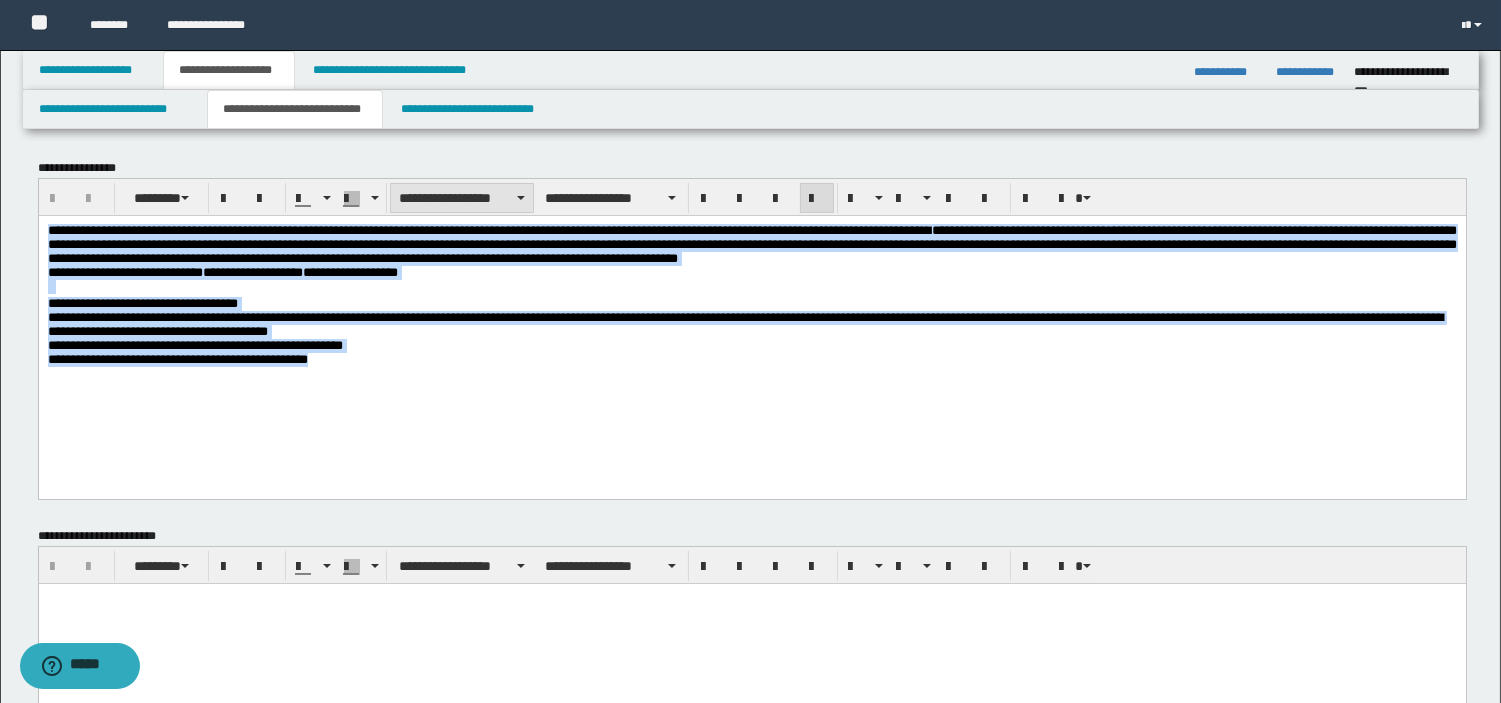 click on "**********" at bounding box center [462, 198] 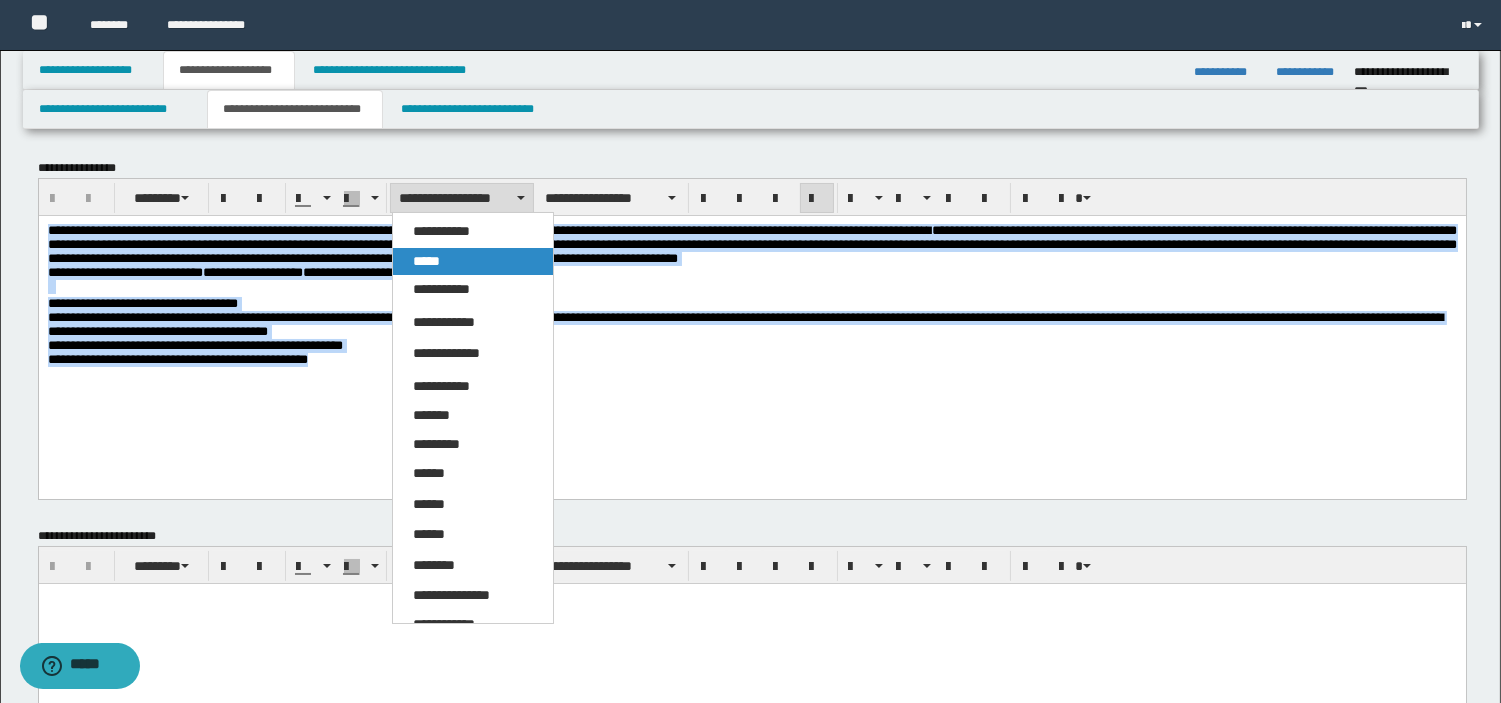 click on "*****" at bounding box center [473, 262] 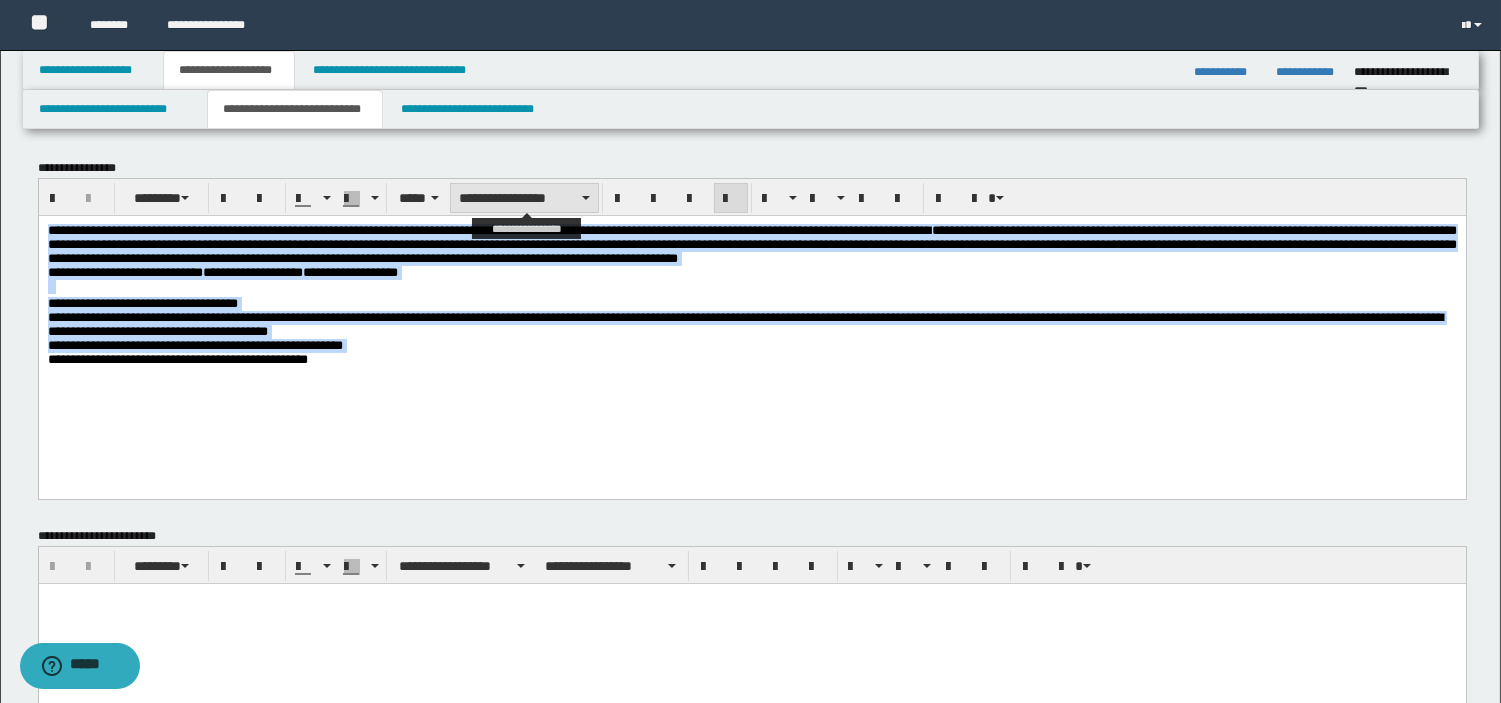 click on "**********" at bounding box center (524, 198) 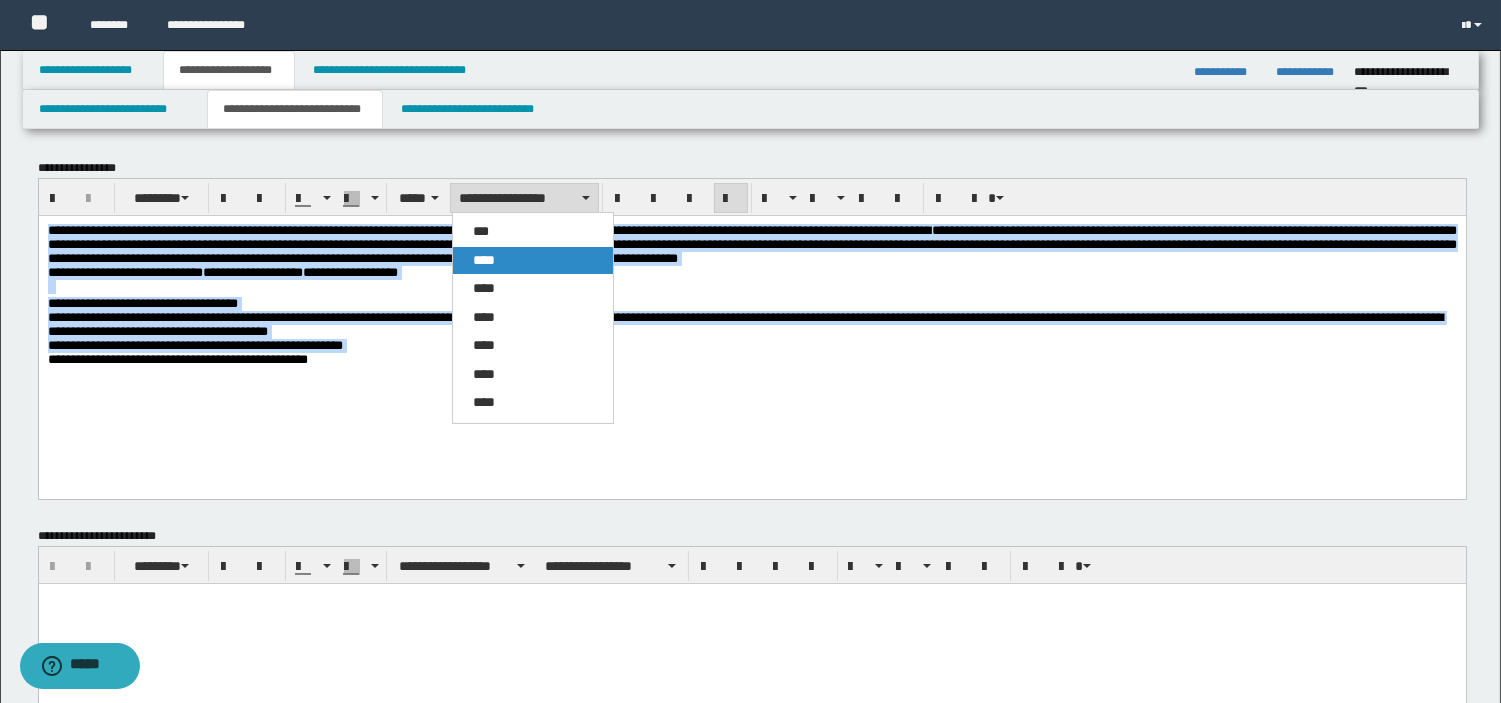 click on "****" at bounding box center [533, 261] 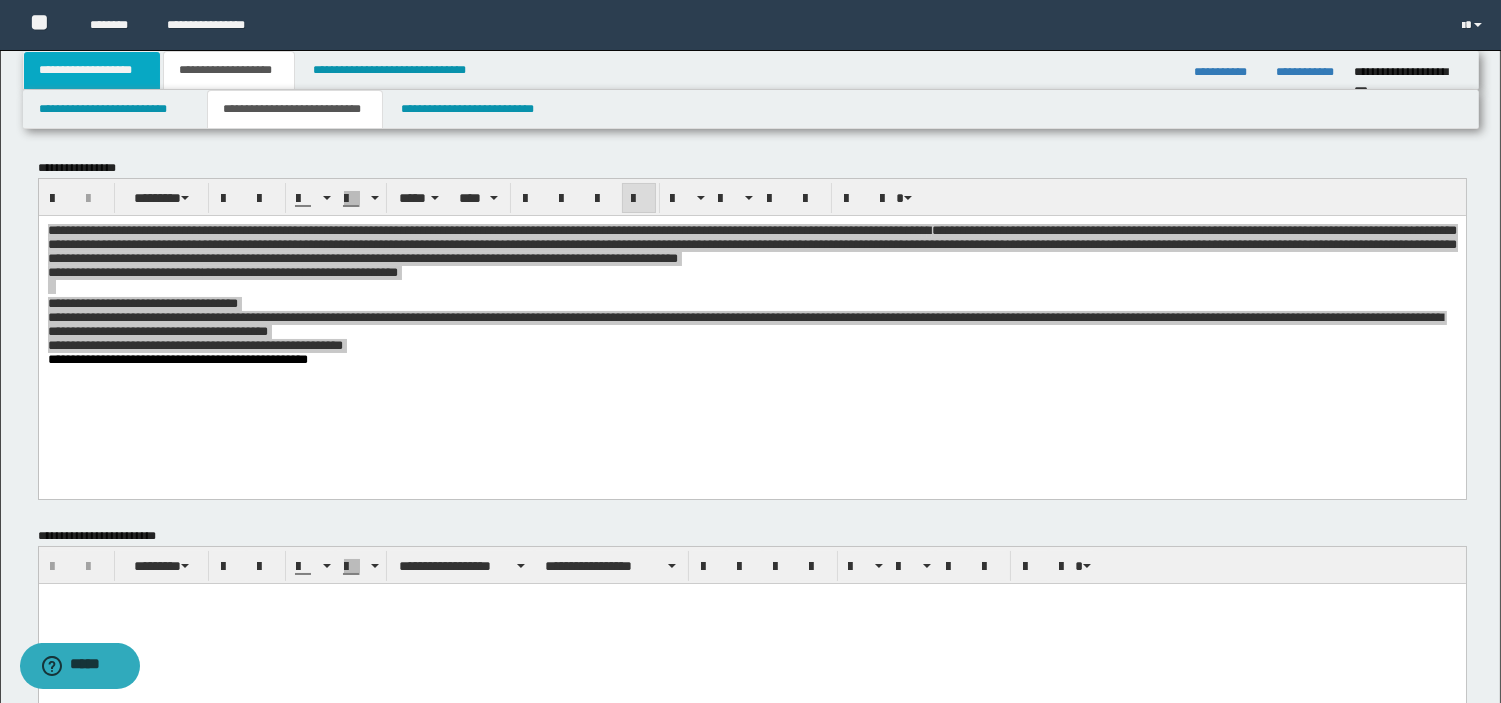 click on "**********" at bounding box center (92, 70) 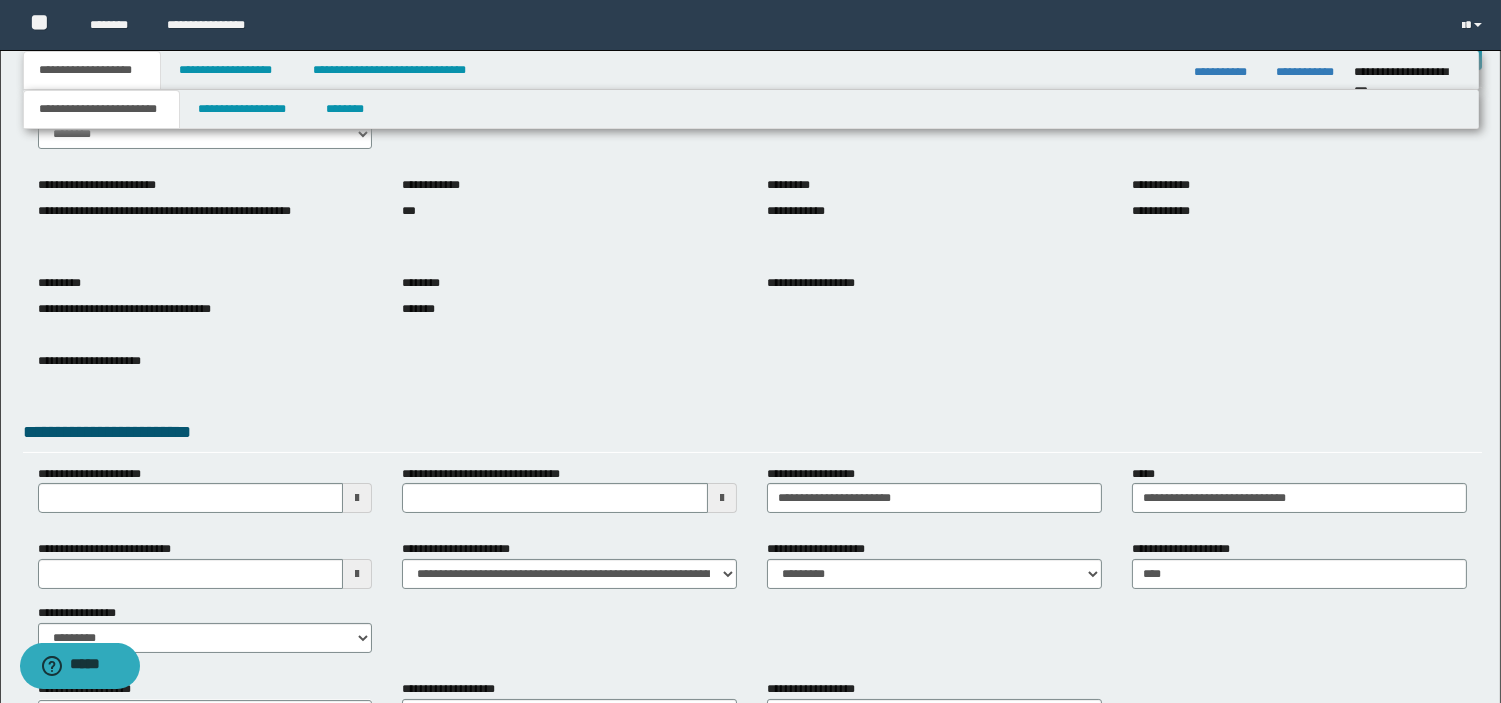 scroll, scrollTop: 0, scrollLeft: 0, axis: both 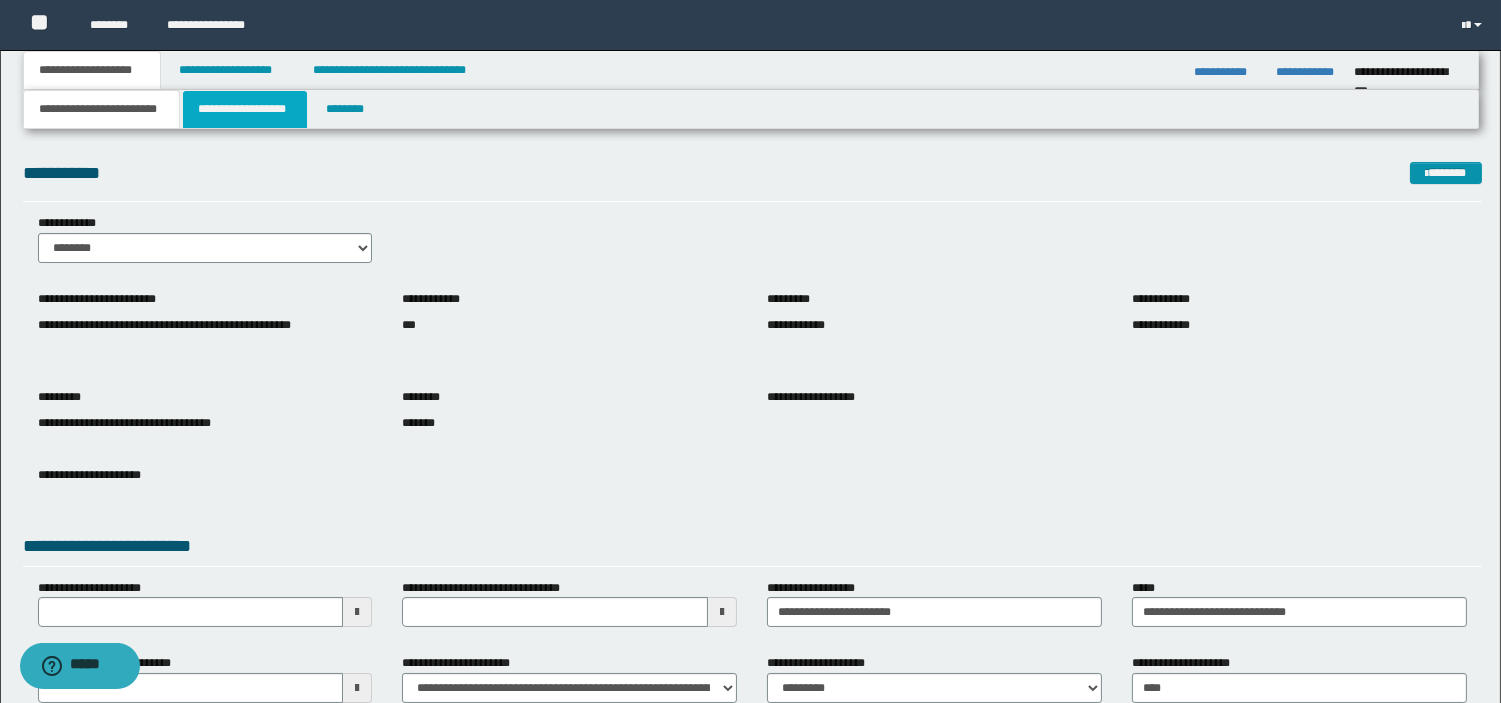 click on "**********" at bounding box center (245, 109) 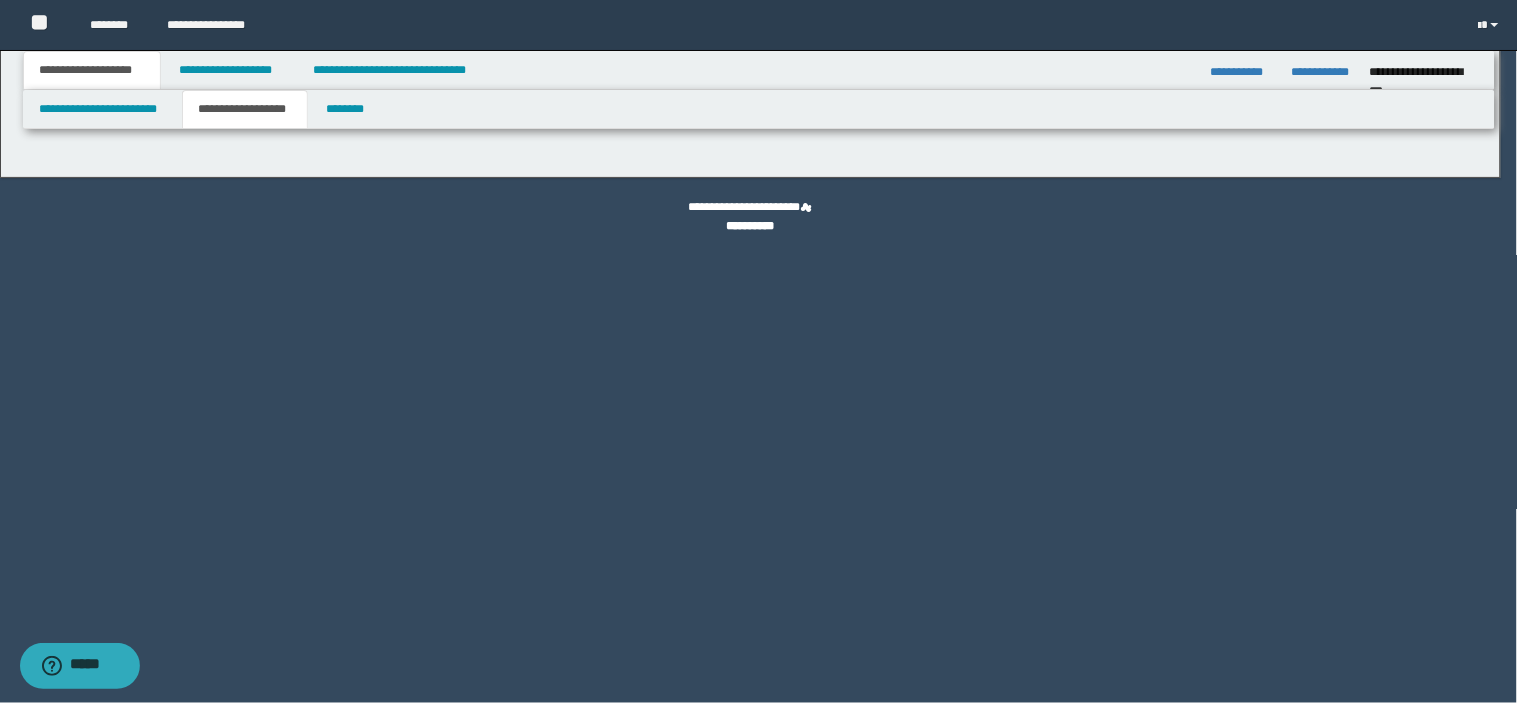 type on "********" 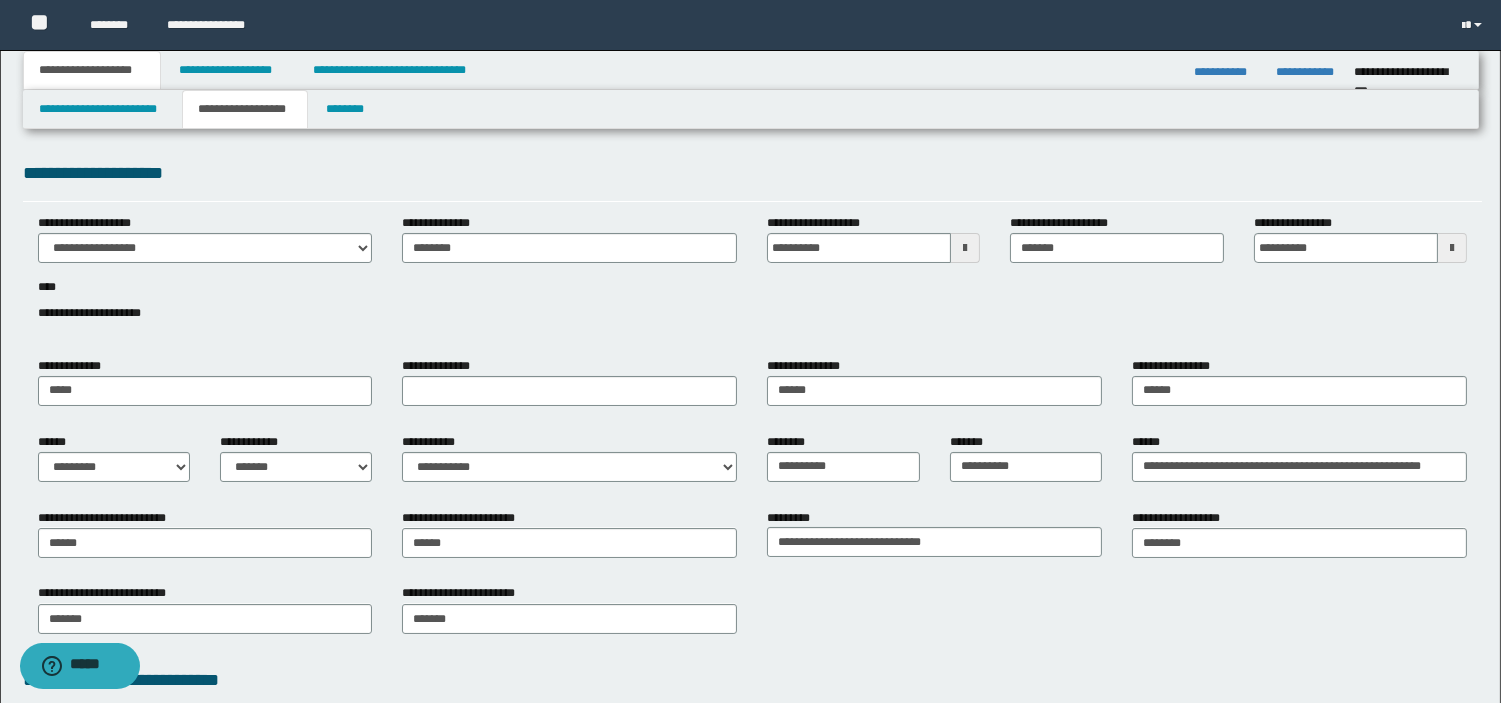 scroll, scrollTop: 31, scrollLeft: 0, axis: vertical 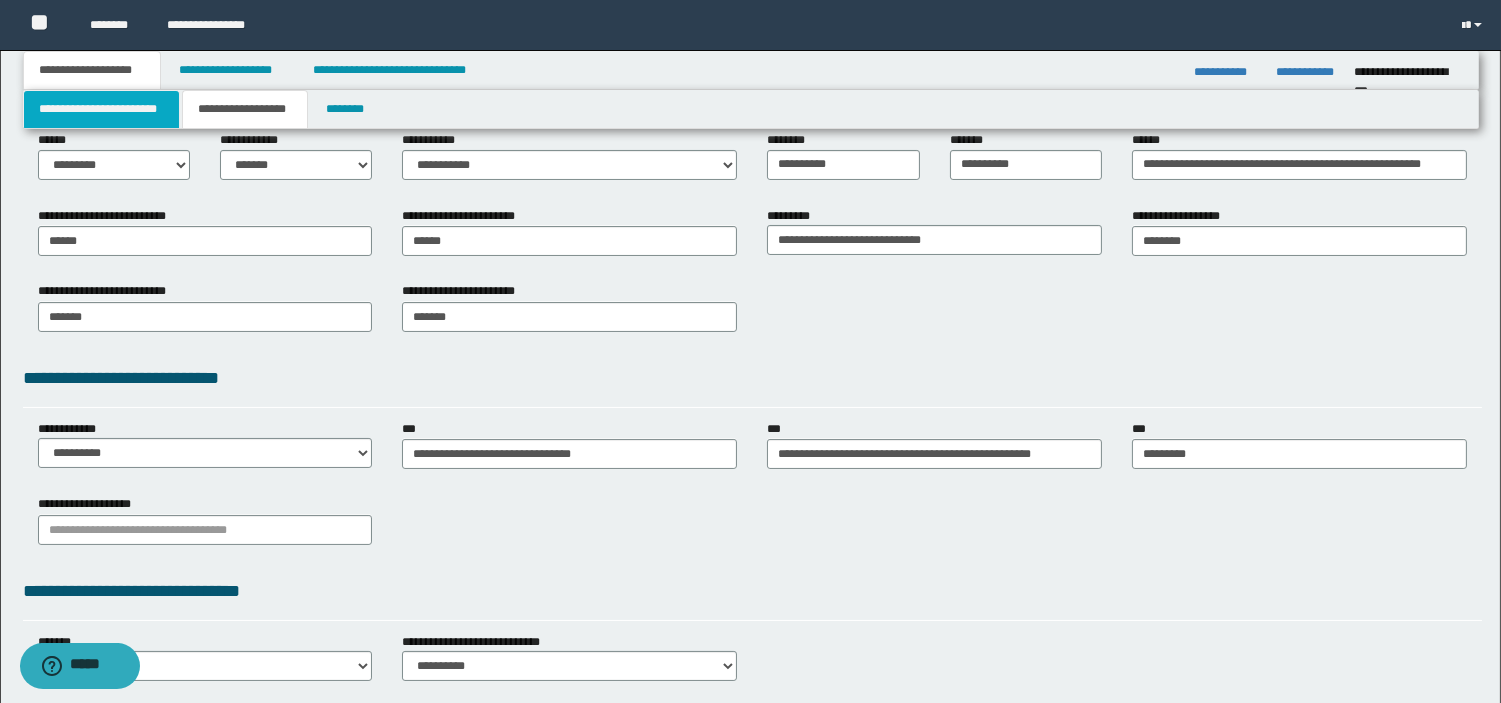 click on "**********" at bounding box center [101, 109] 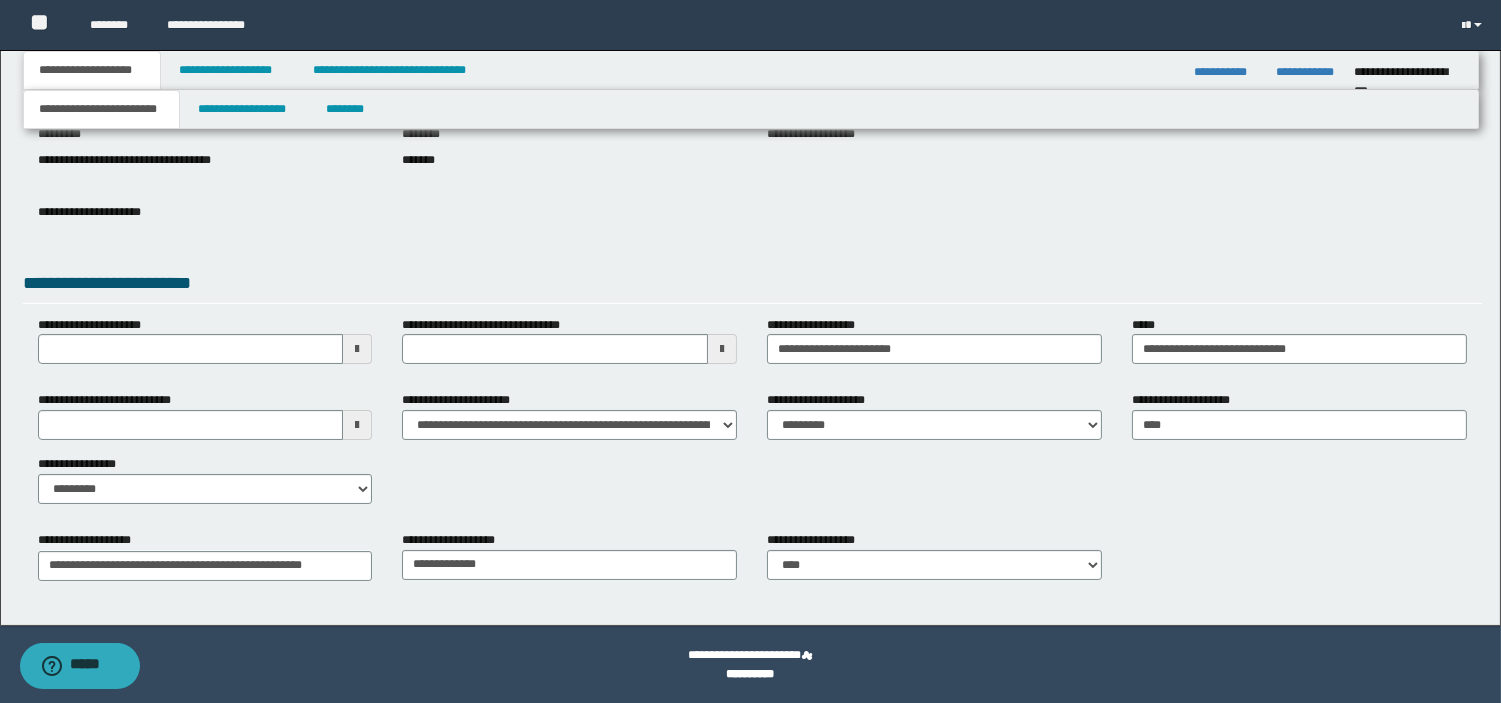 click on "**********" at bounding box center (205, 447) 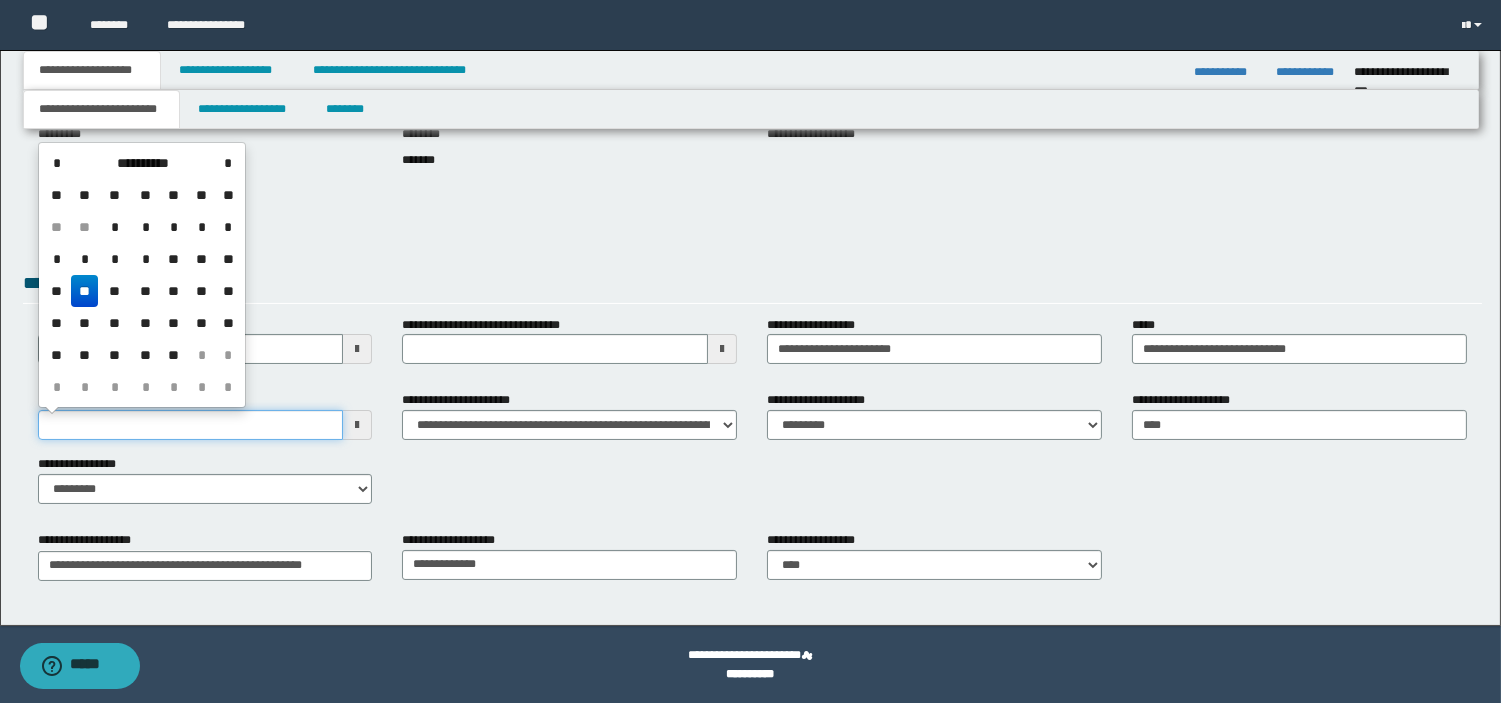 click on "**********" at bounding box center (191, 425) 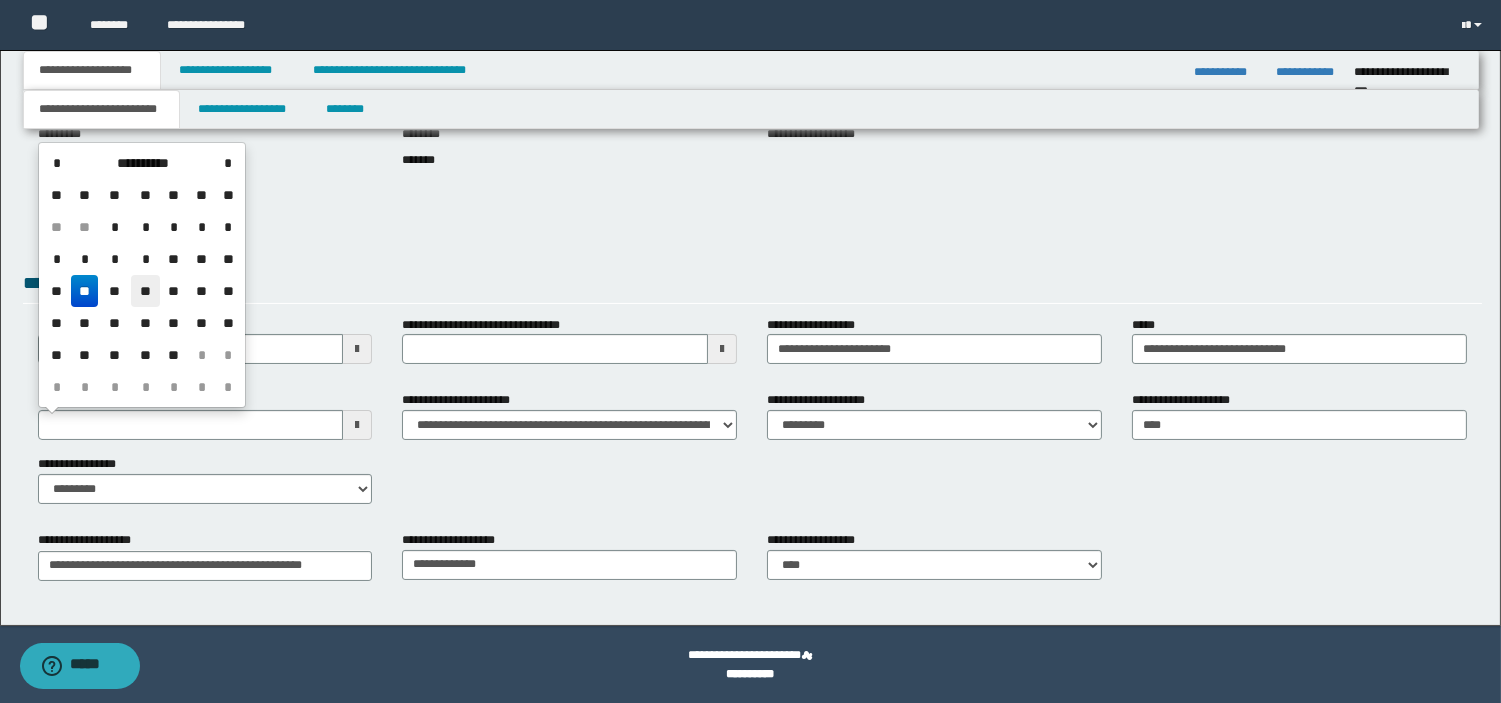 click on "**" at bounding box center (145, 291) 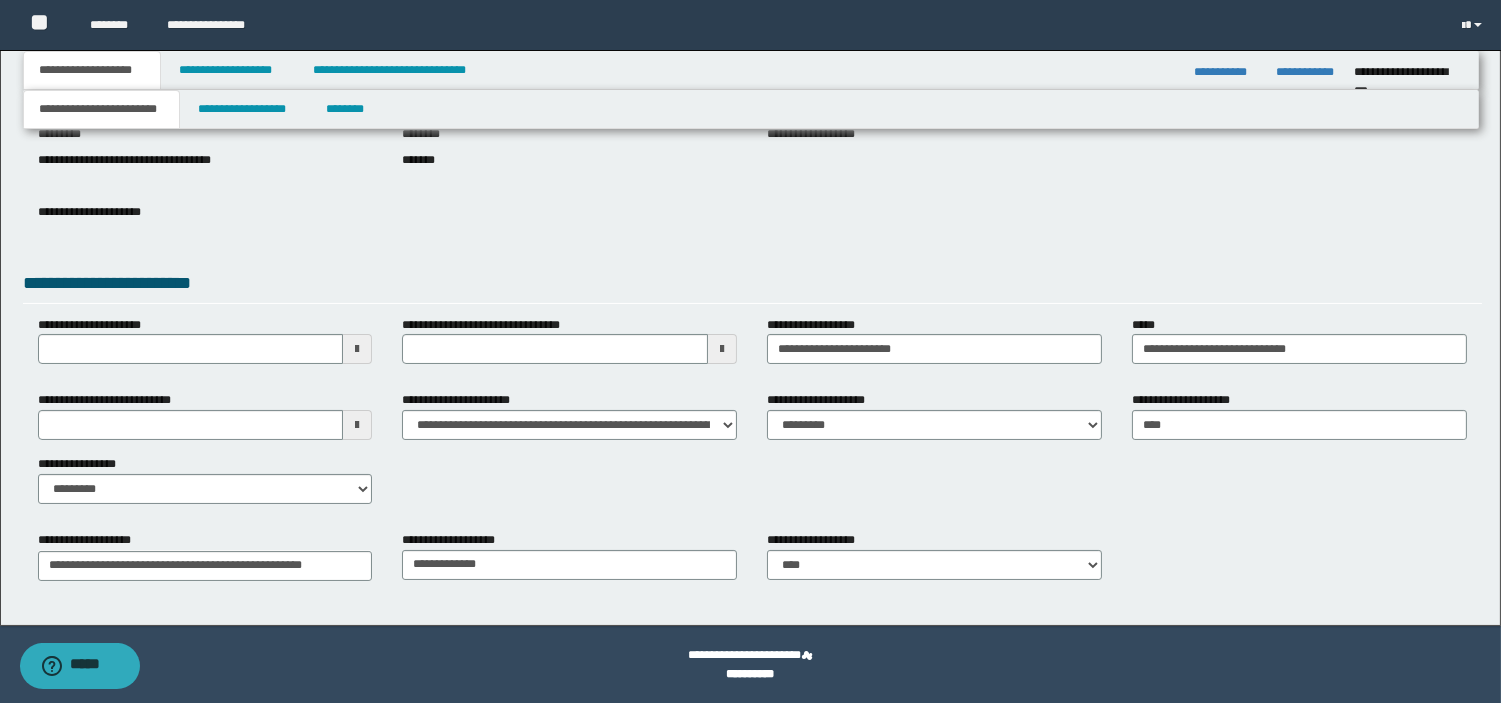 click on "**********" at bounding box center [752, 286] 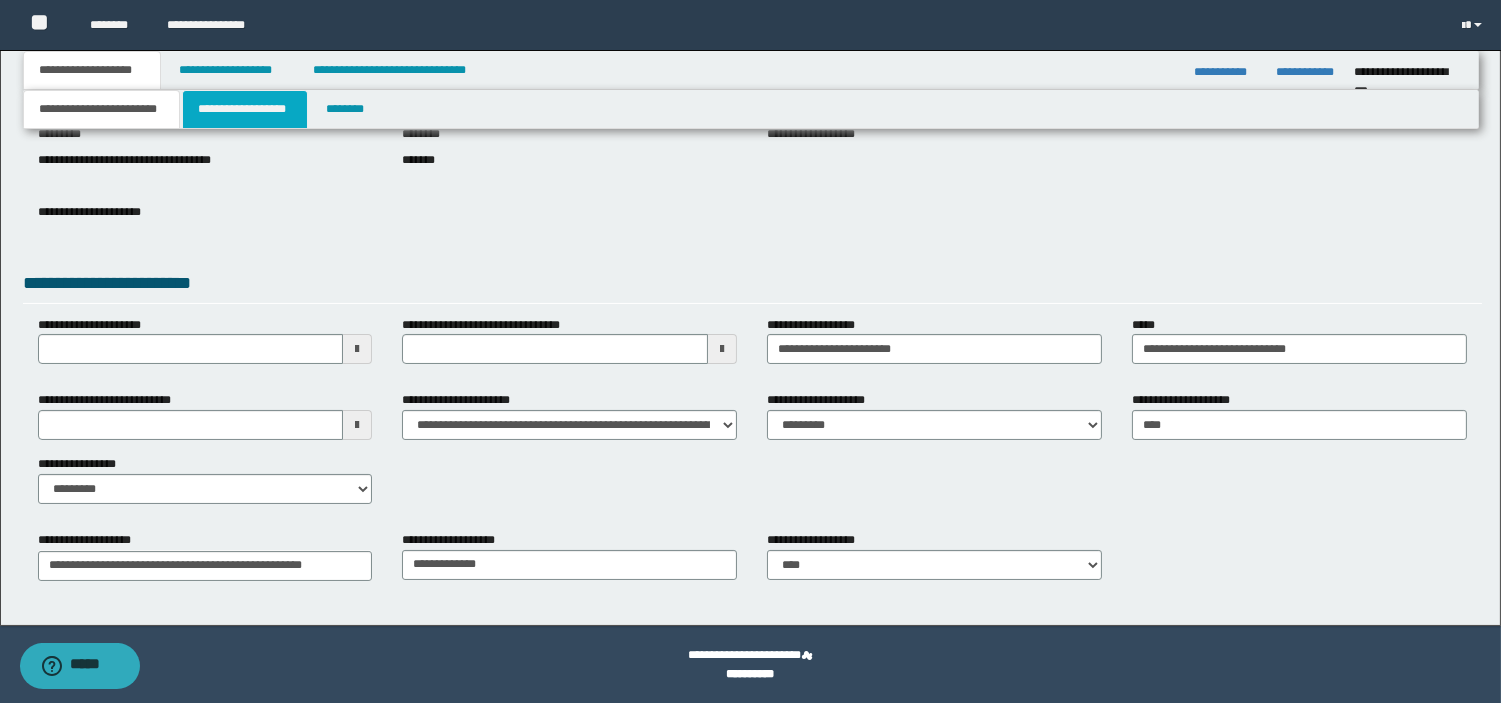 click on "**********" at bounding box center (245, 109) 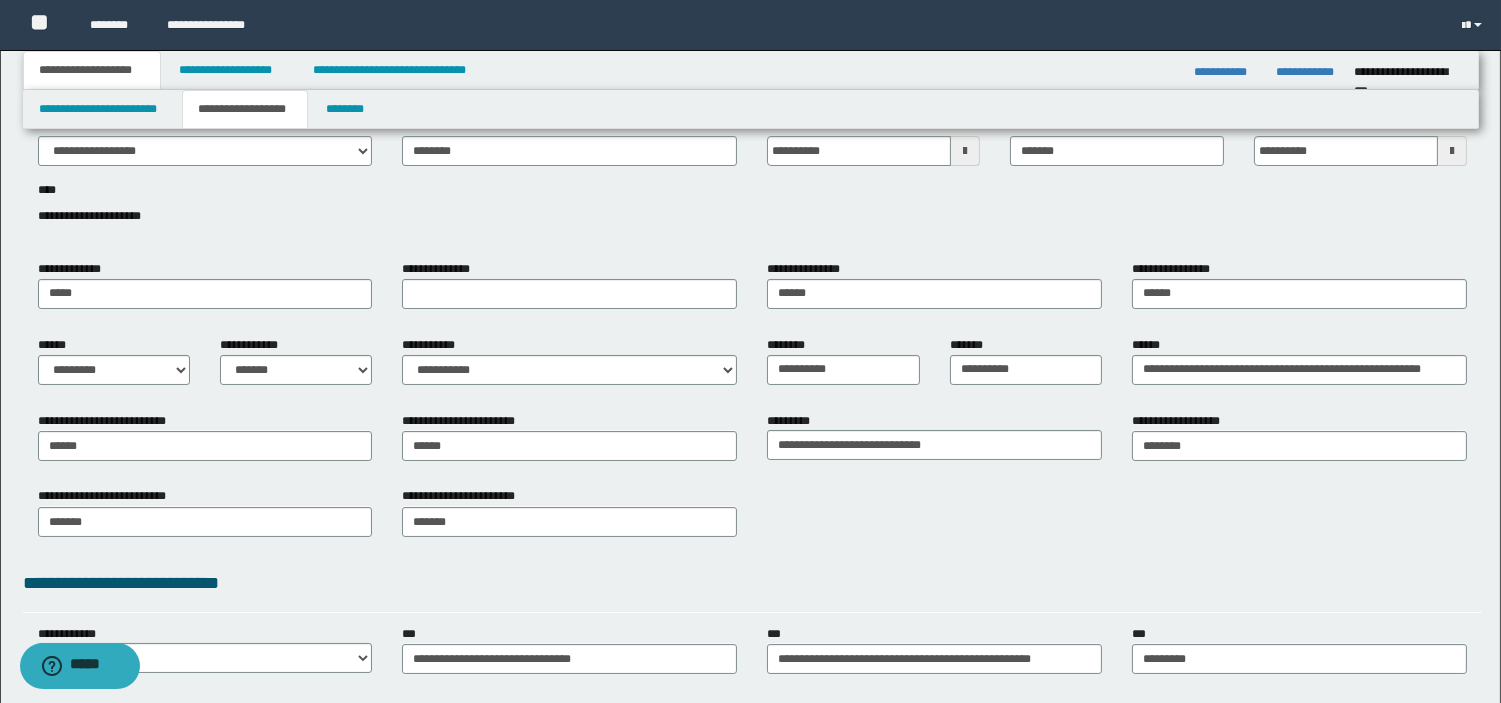 scroll, scrollTop: 14, scrollLeft: 0, axis: vertical 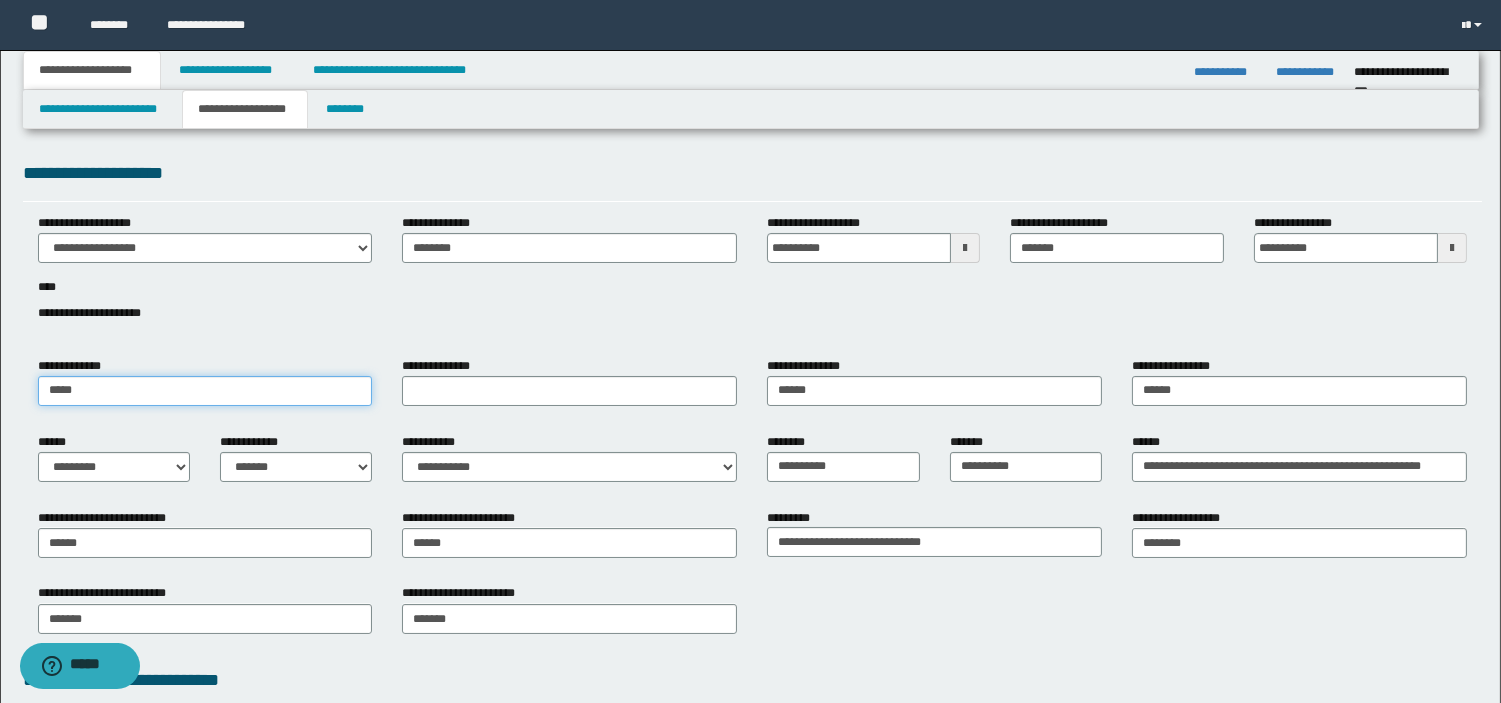 click on "*****" at bounding box center (205, 391) 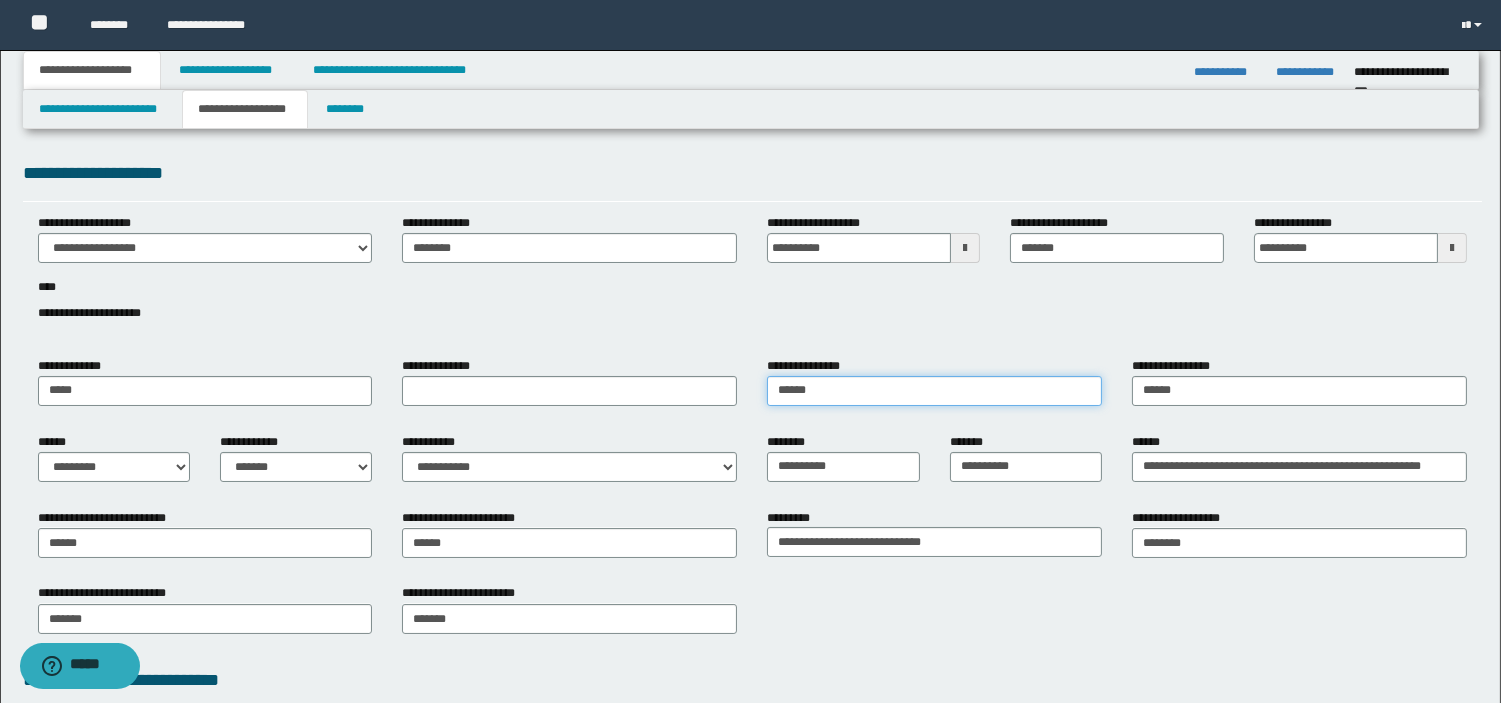 type on "******" 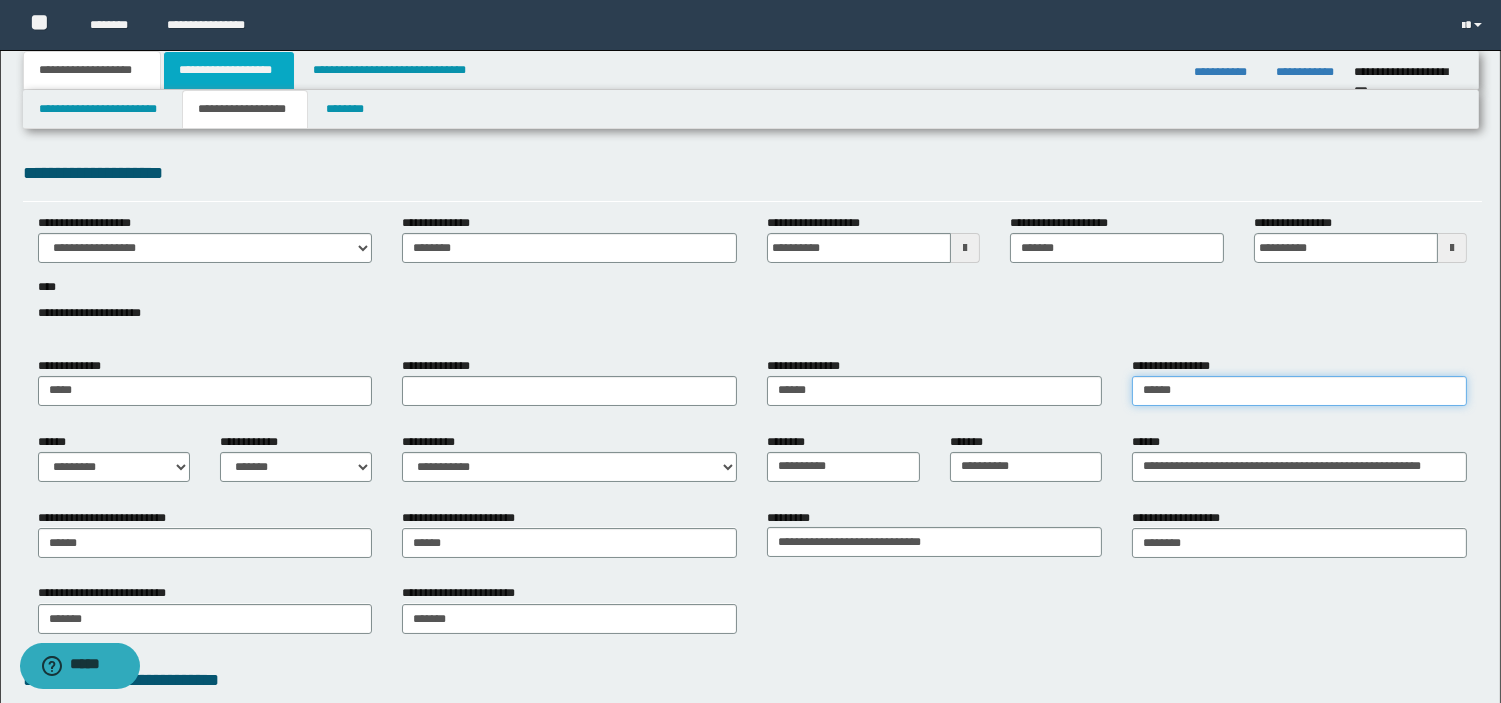 type on "******" 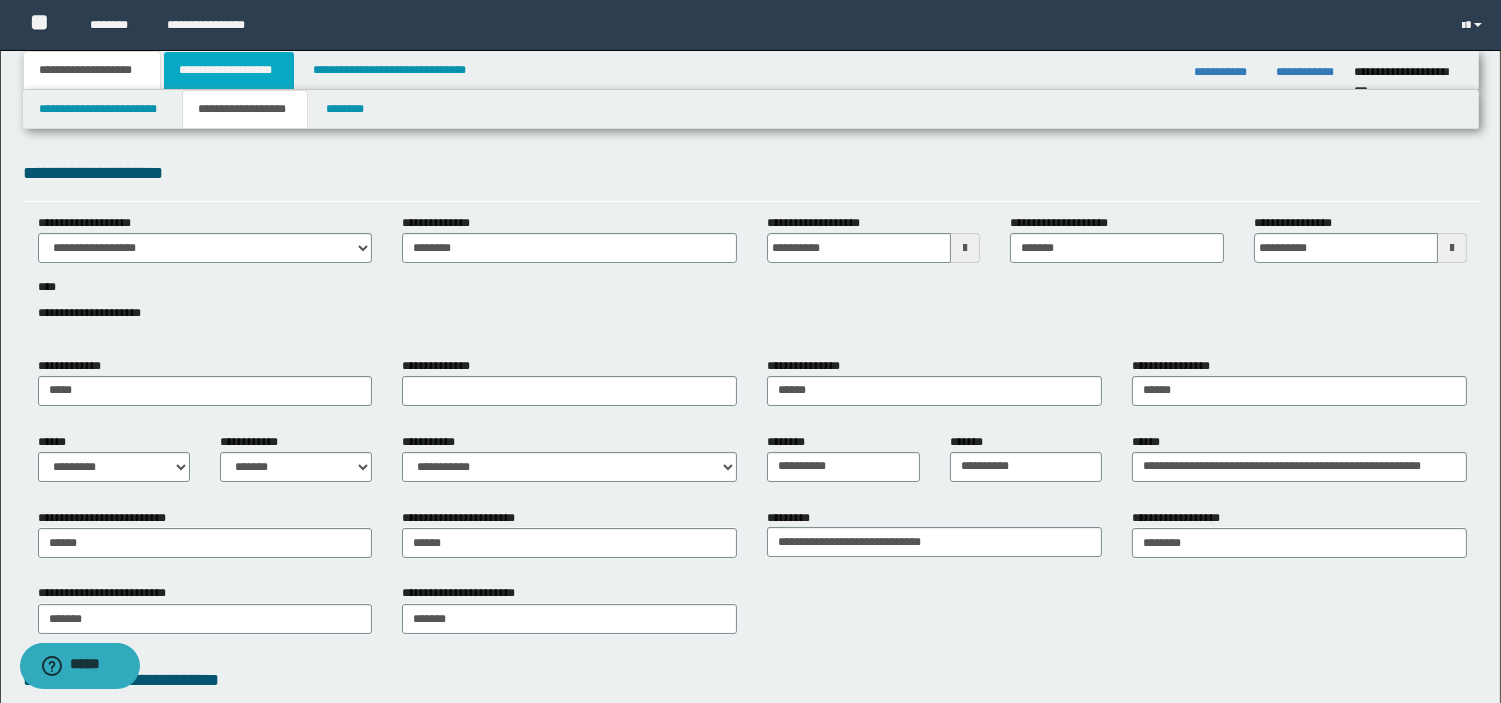 click on "**********" at bounding box center (229, 70) 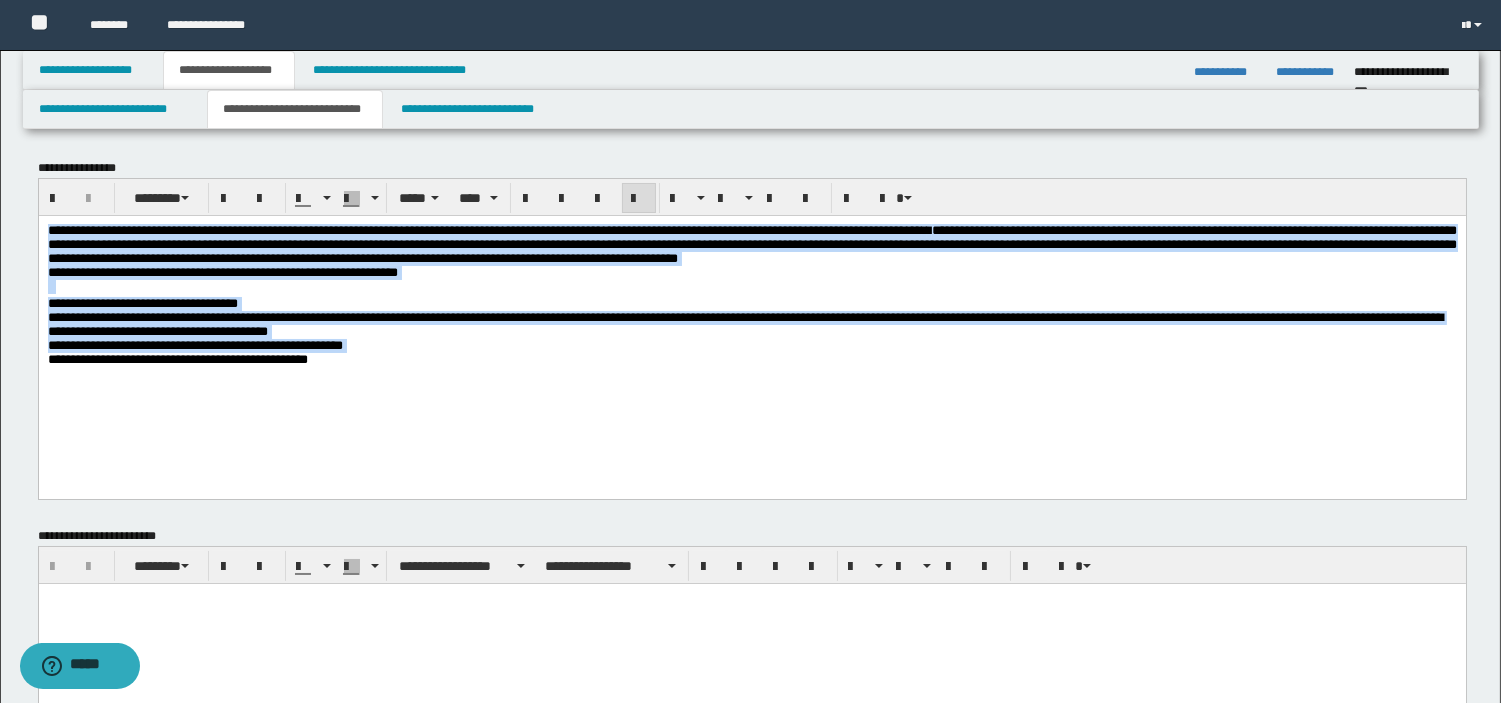 click on "**********" at bounding box center (194, 344) 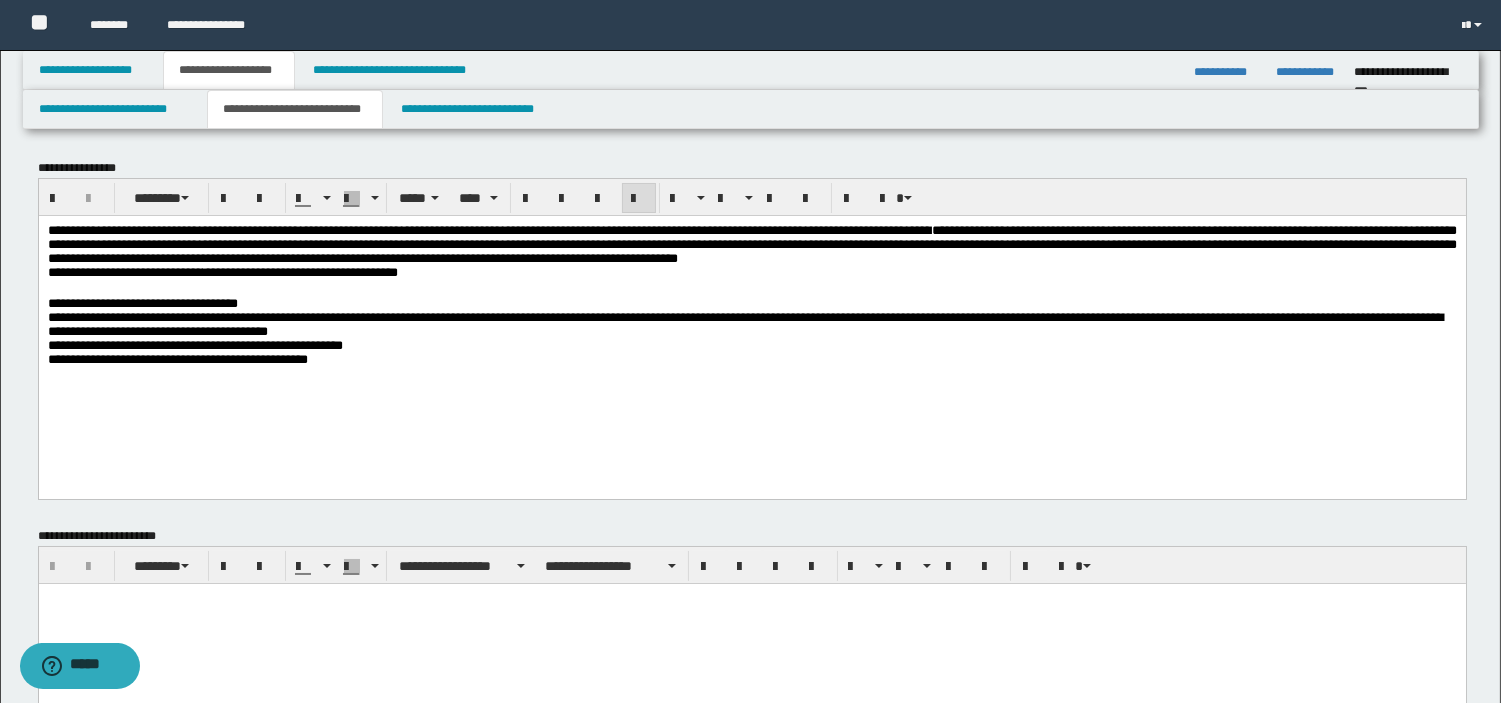click on "**********" at bounding box center (222, 271) 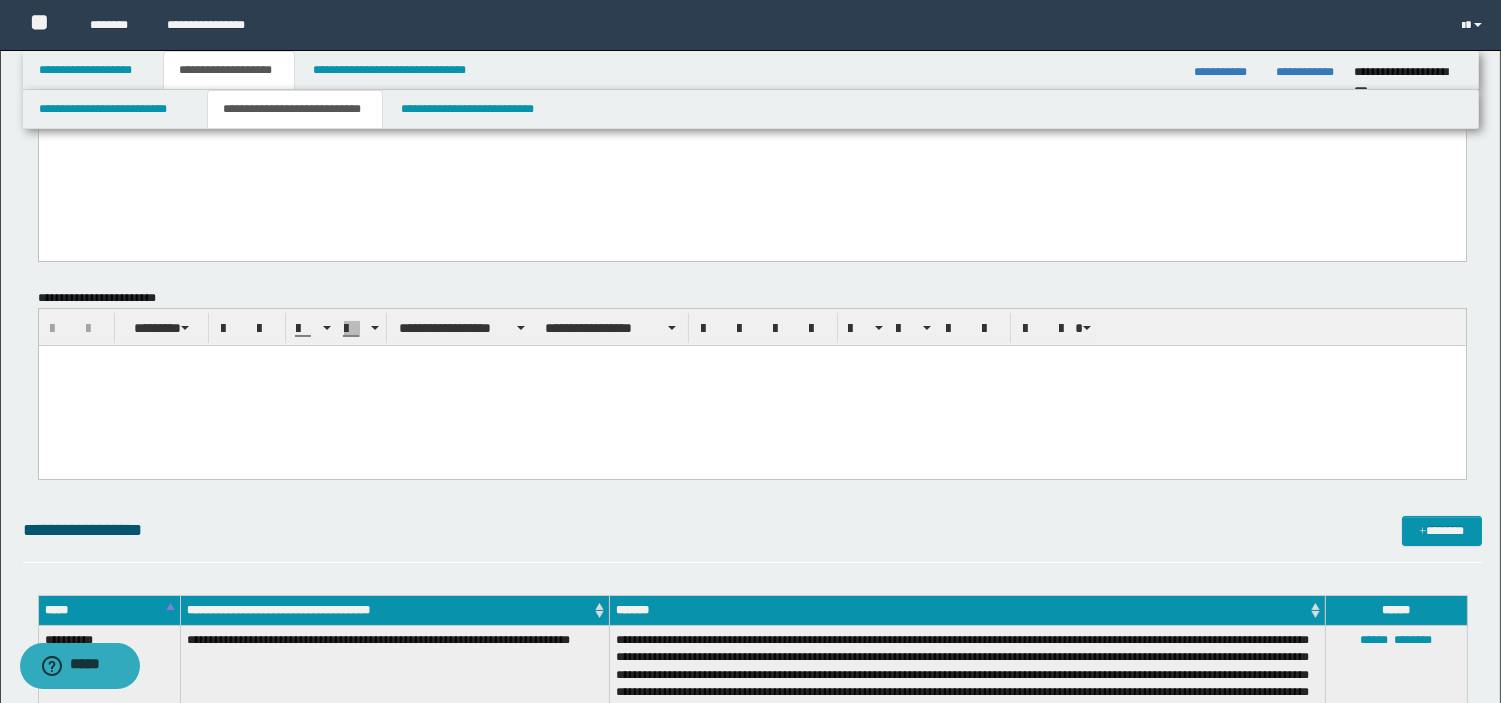 scroll, scrollTop: 262, scrollLeft: 0, axis: vertical 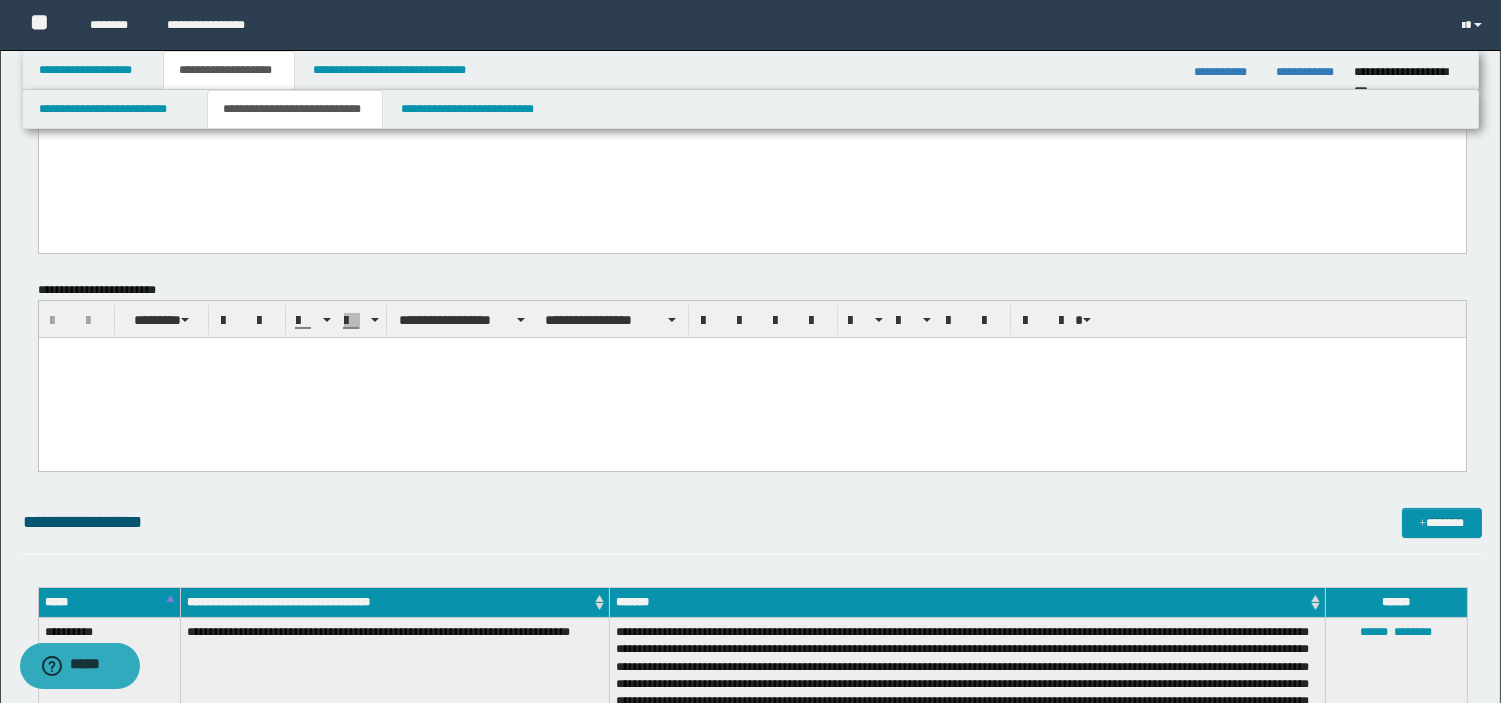 paste 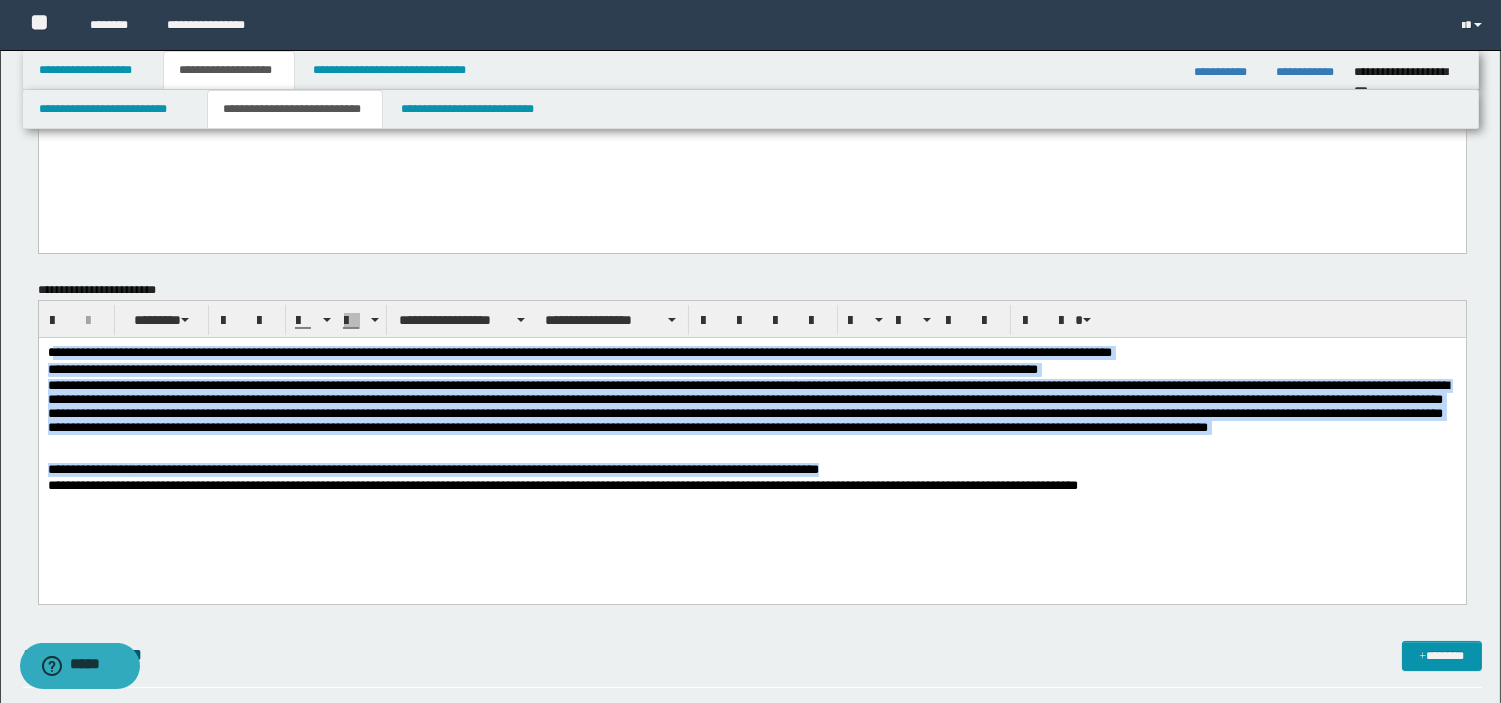 drag, startPoint x: 1201, startPoint y: 479, endPoint x: 56, endPoint y: 255, distance: 1166.7052 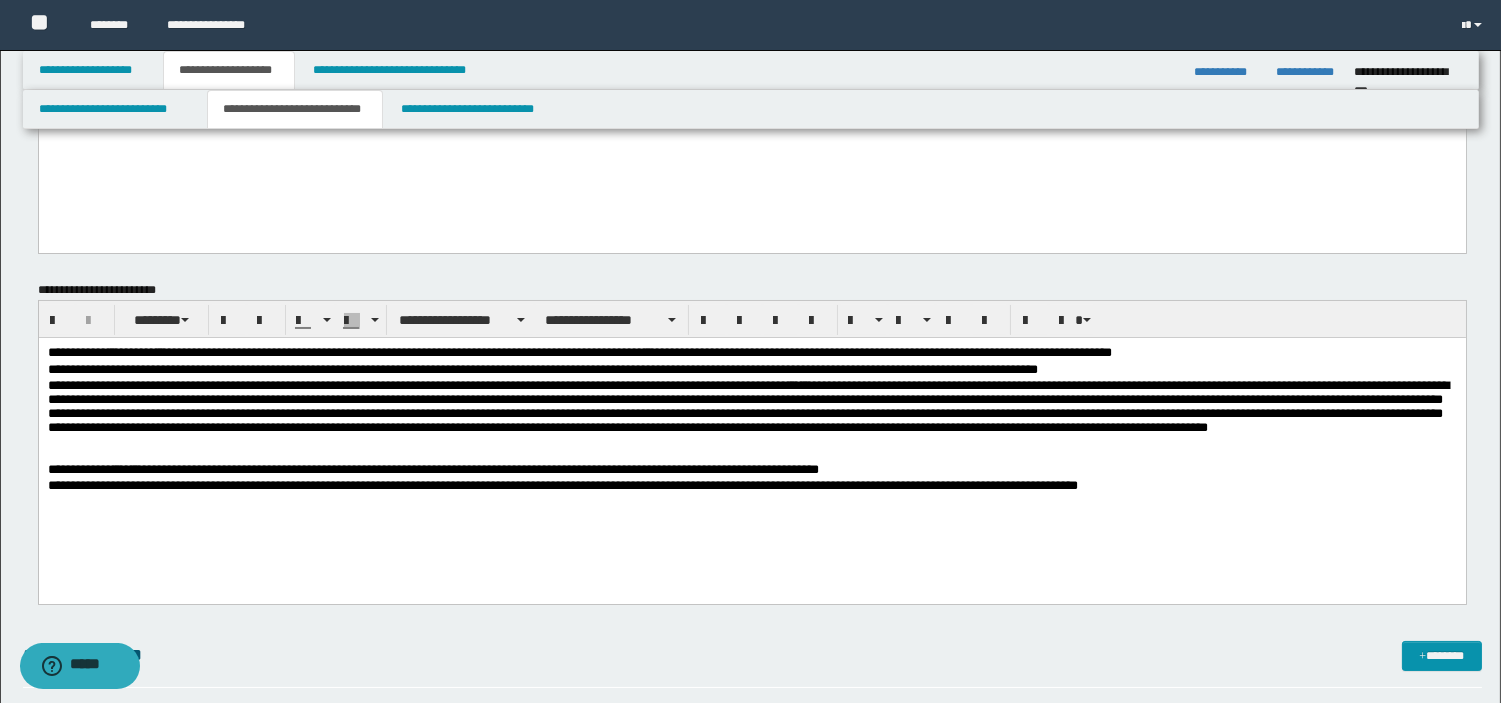 click on "**********" at bounding box center (751, 446) 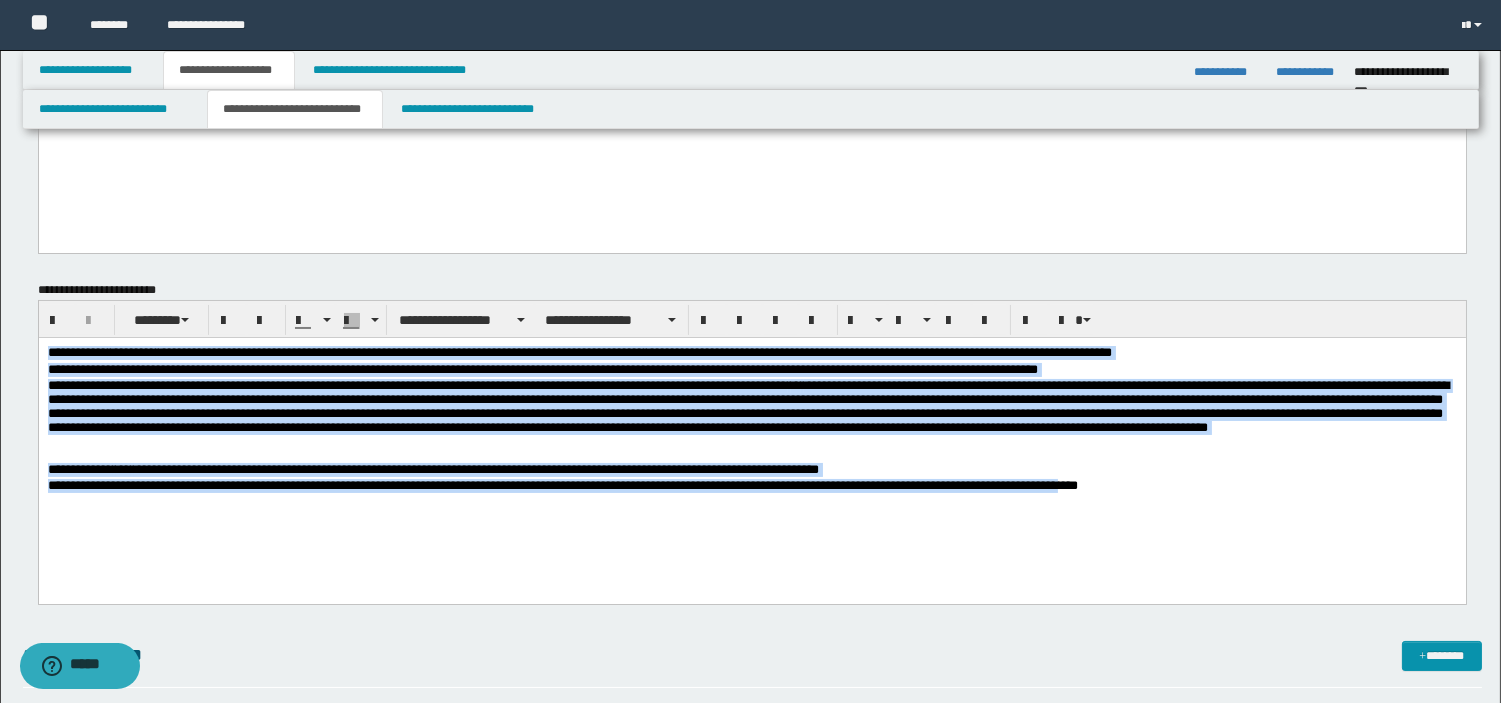 drag, startPoint x: 1112, startPoint y: 500, endPoint x: -1, endPoint y: 183, distance: 1157.2632 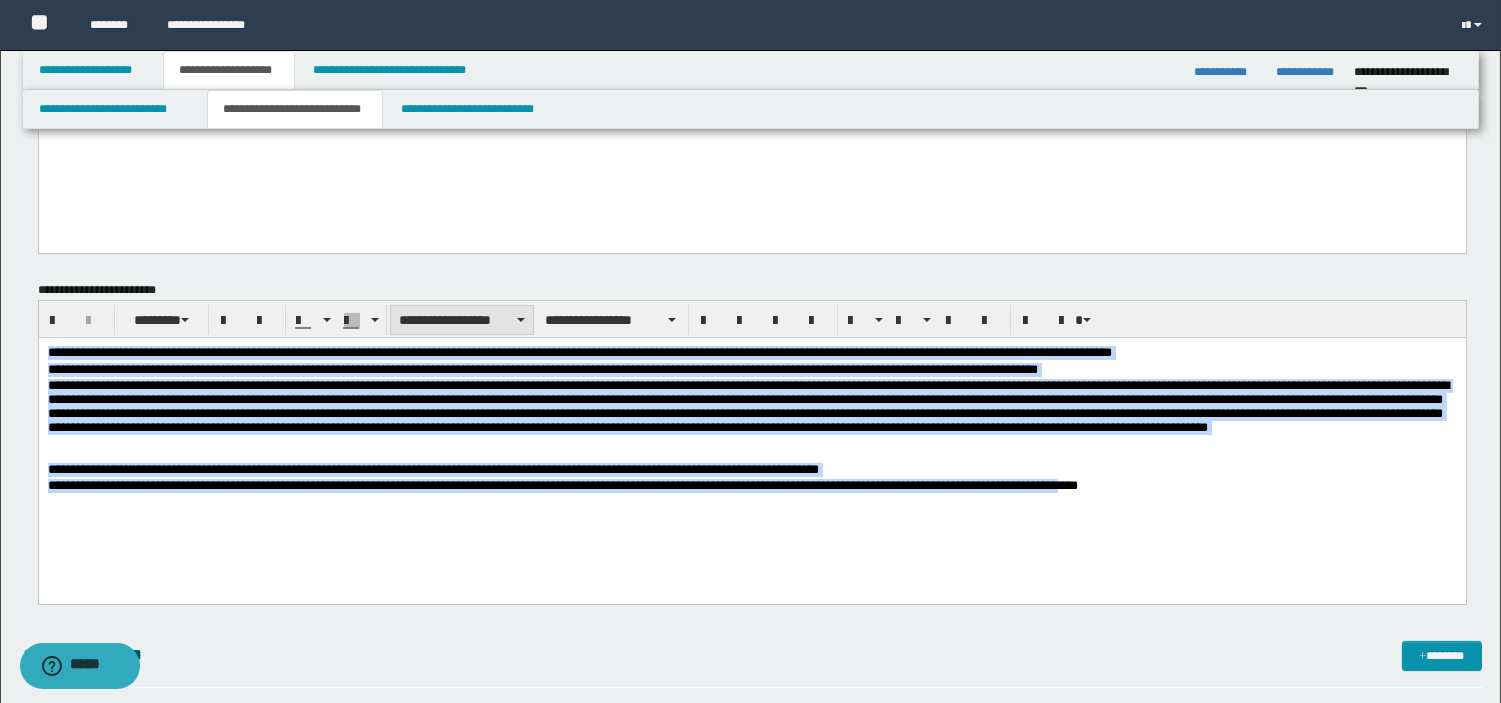 click on "**********" at bounding box center (462, 320) 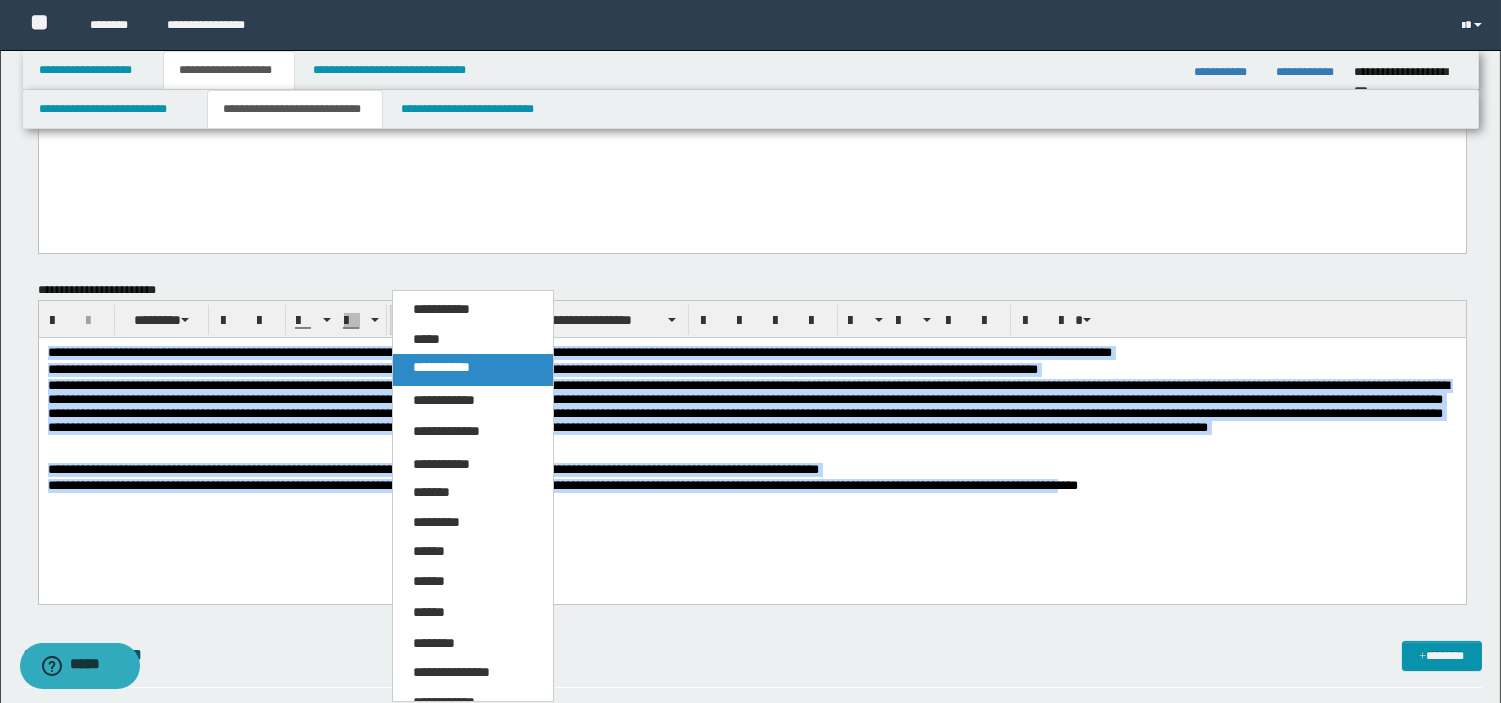 click on "**********" at bounding box center (473, 370) 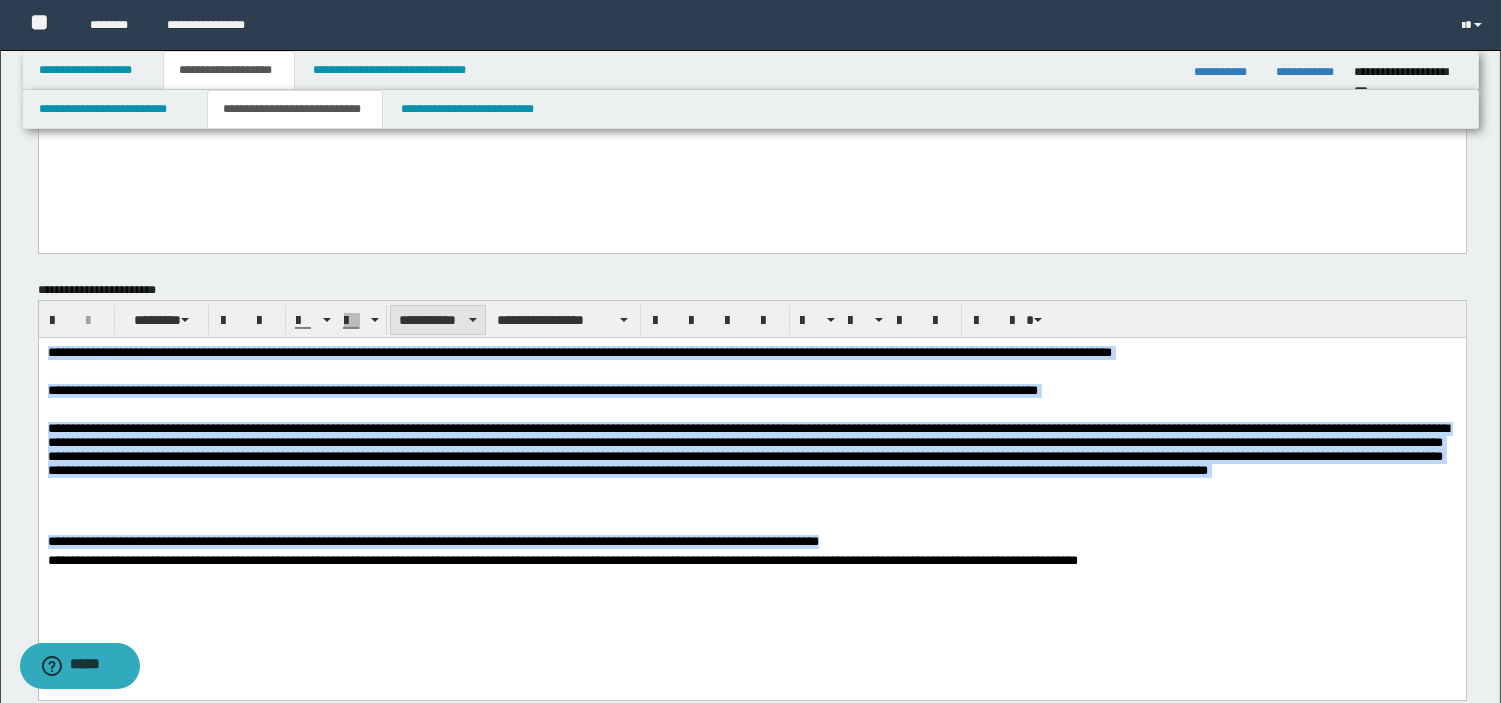 click on "**********" at bounding box center [438, 320] 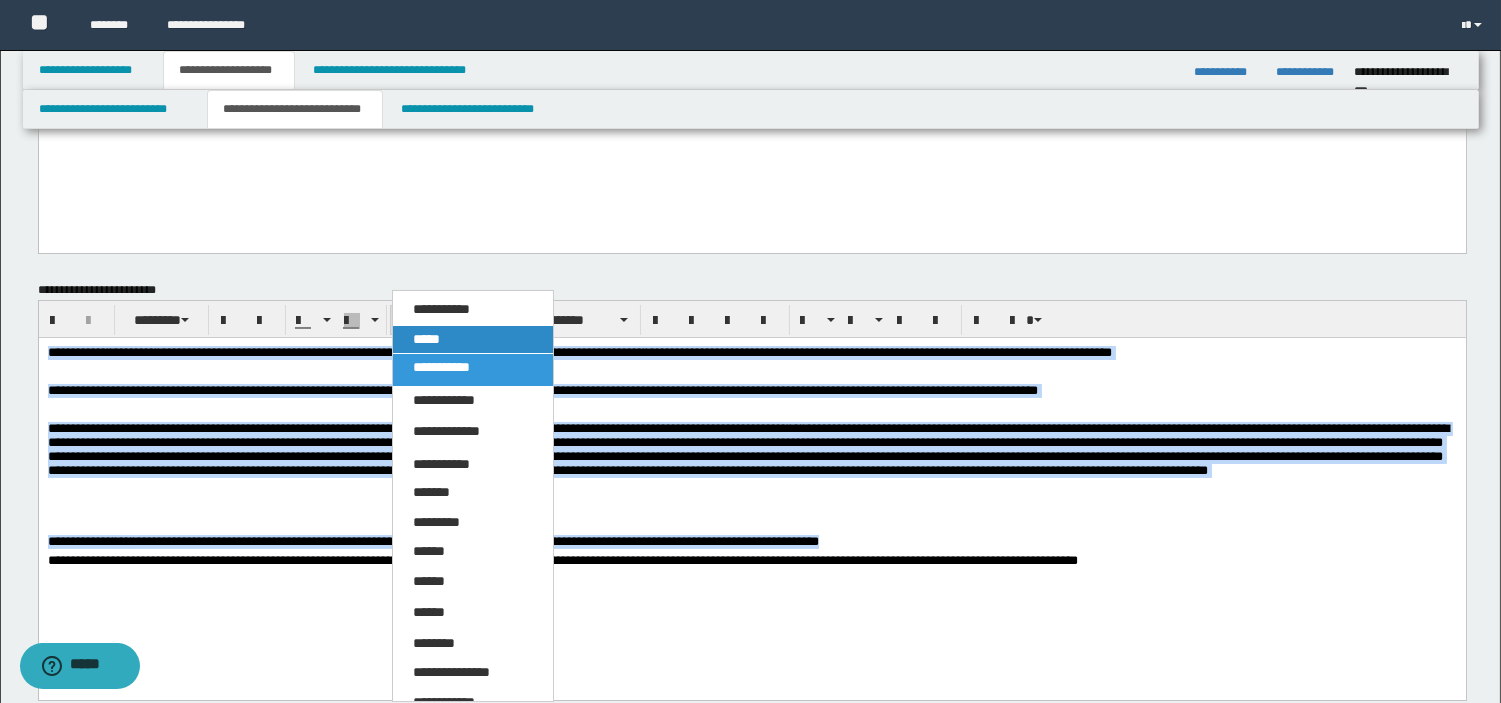 click on "*****" at bounding box center [473, 340] 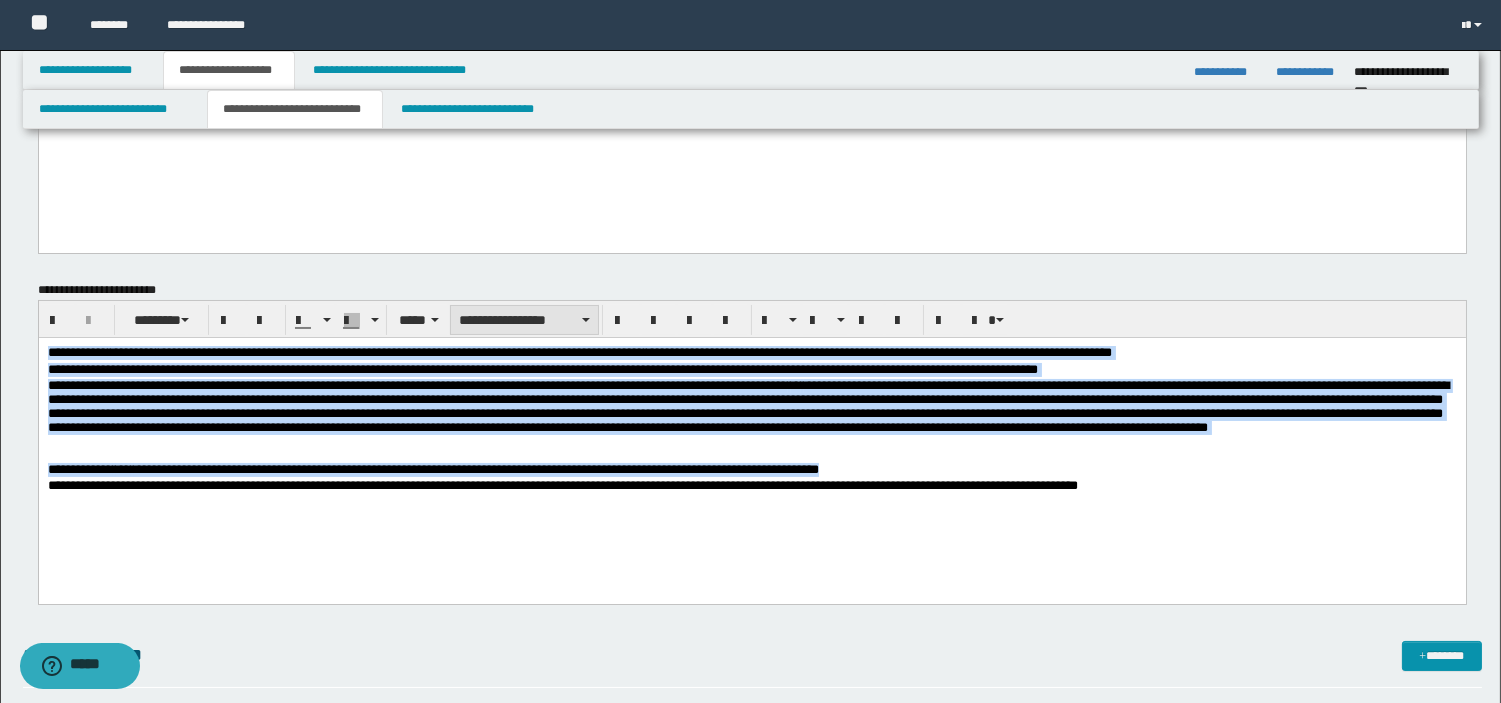 click on "**********" at bounding box center (524, 320) 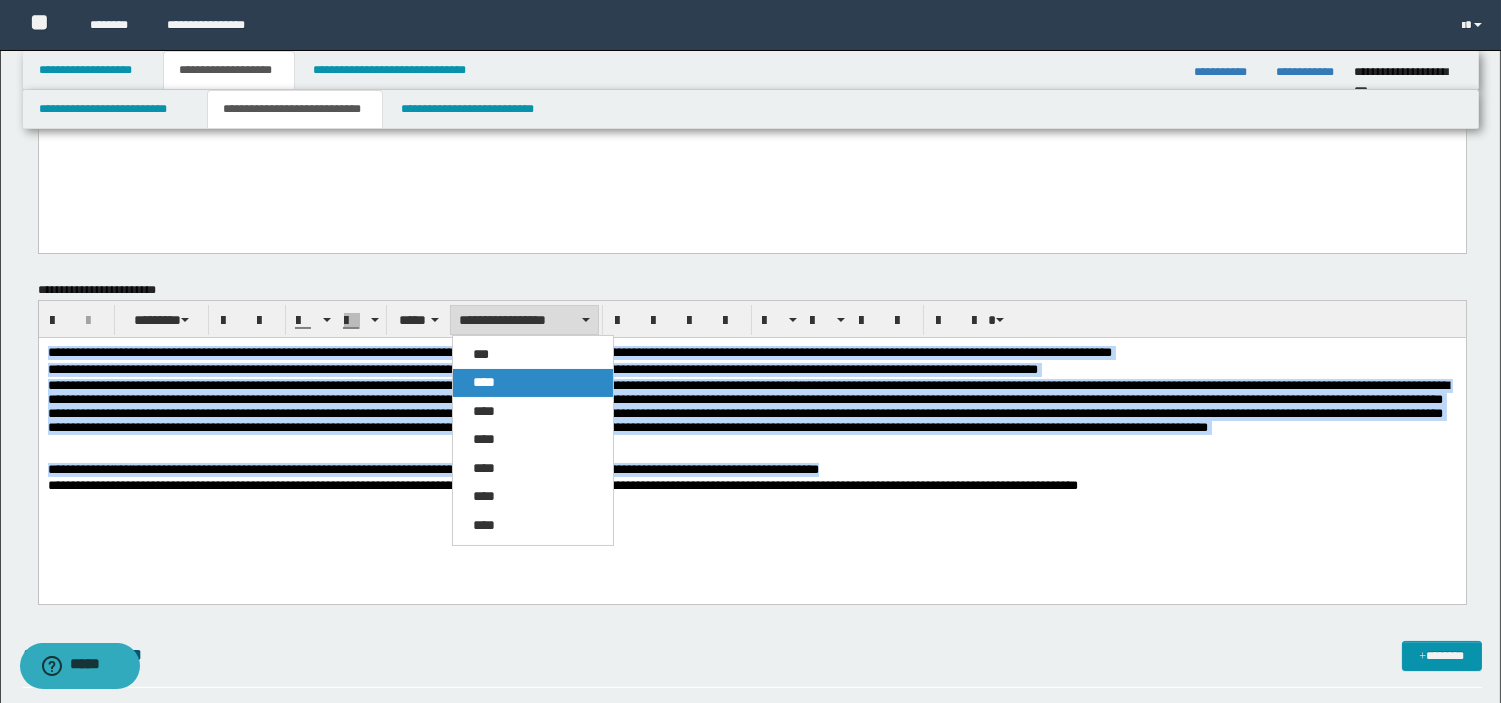 click on "****" at bounding box center (533, 383) 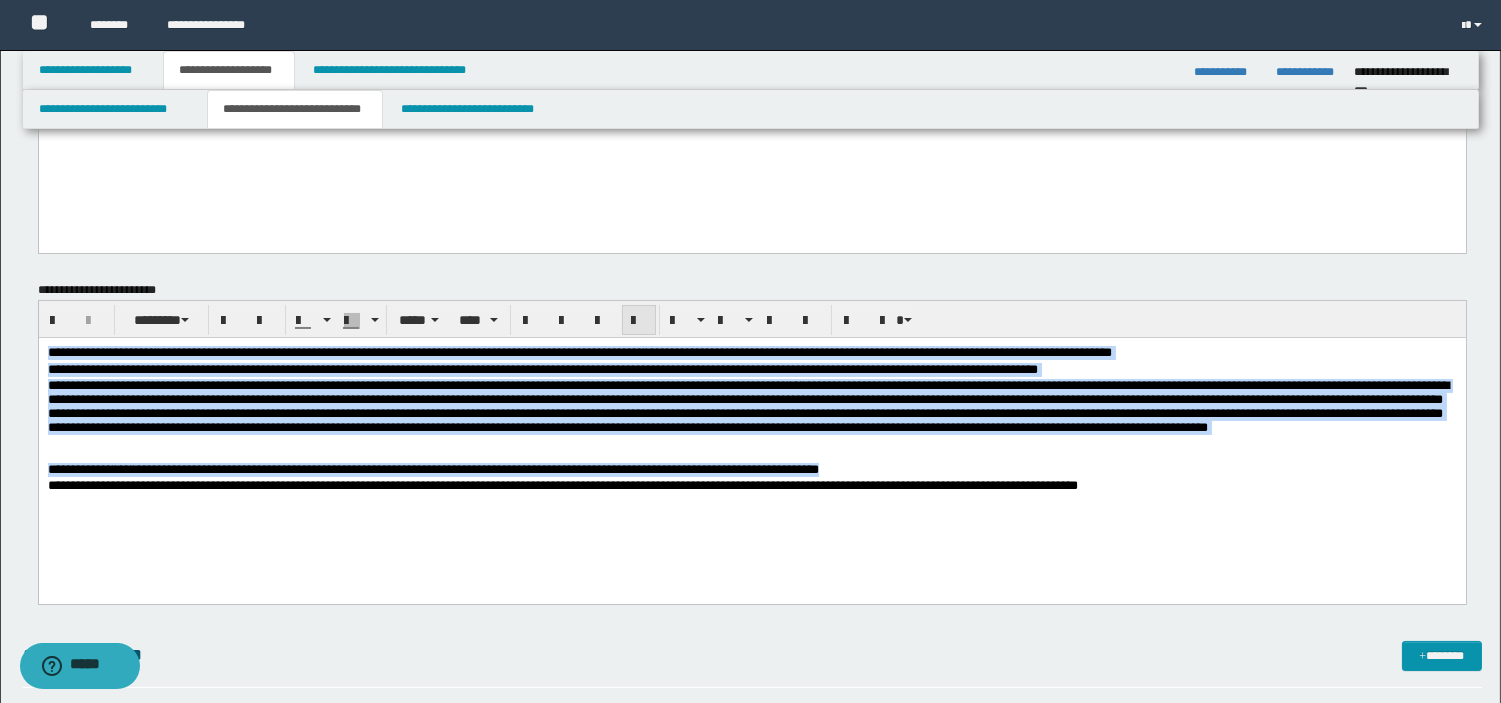 click at bounding box center (639, 321) 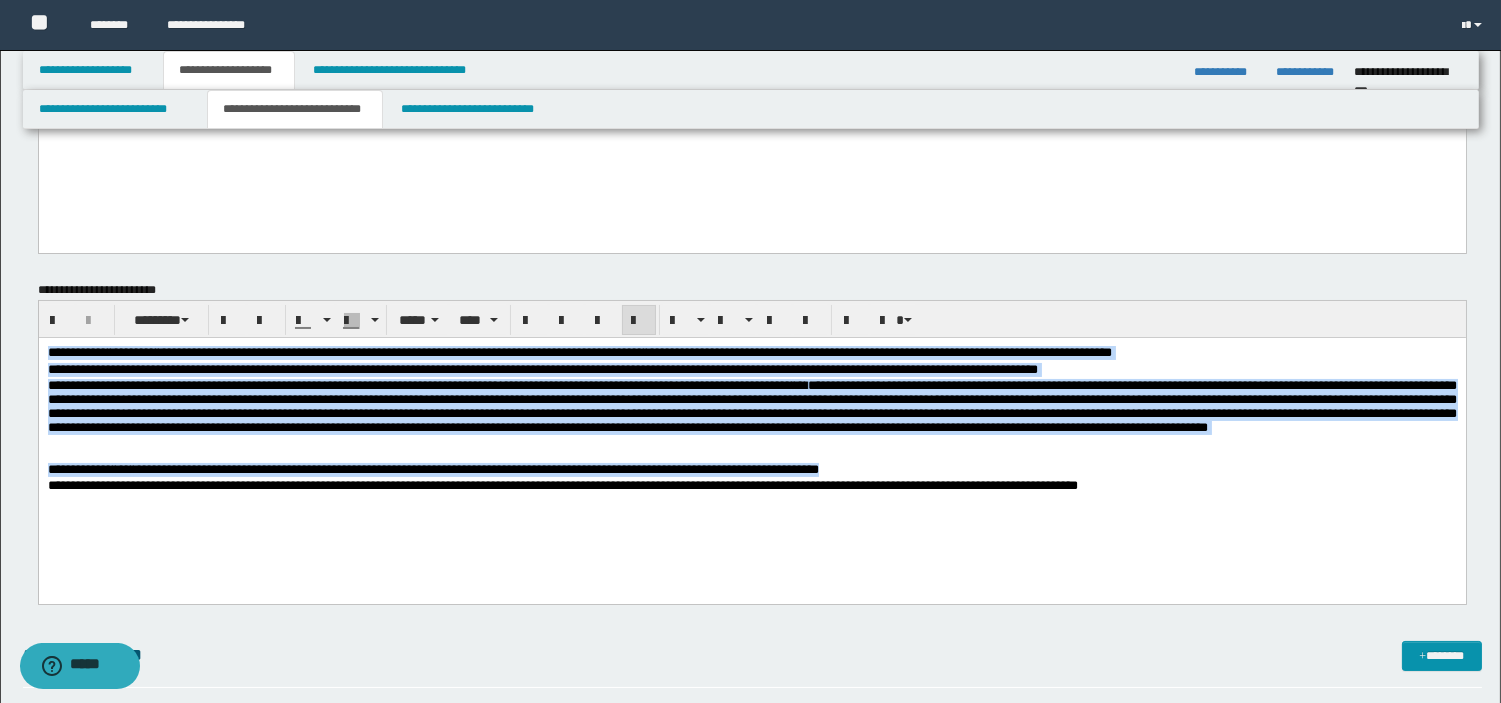 click on "**********" at bounding box center (751, 471) 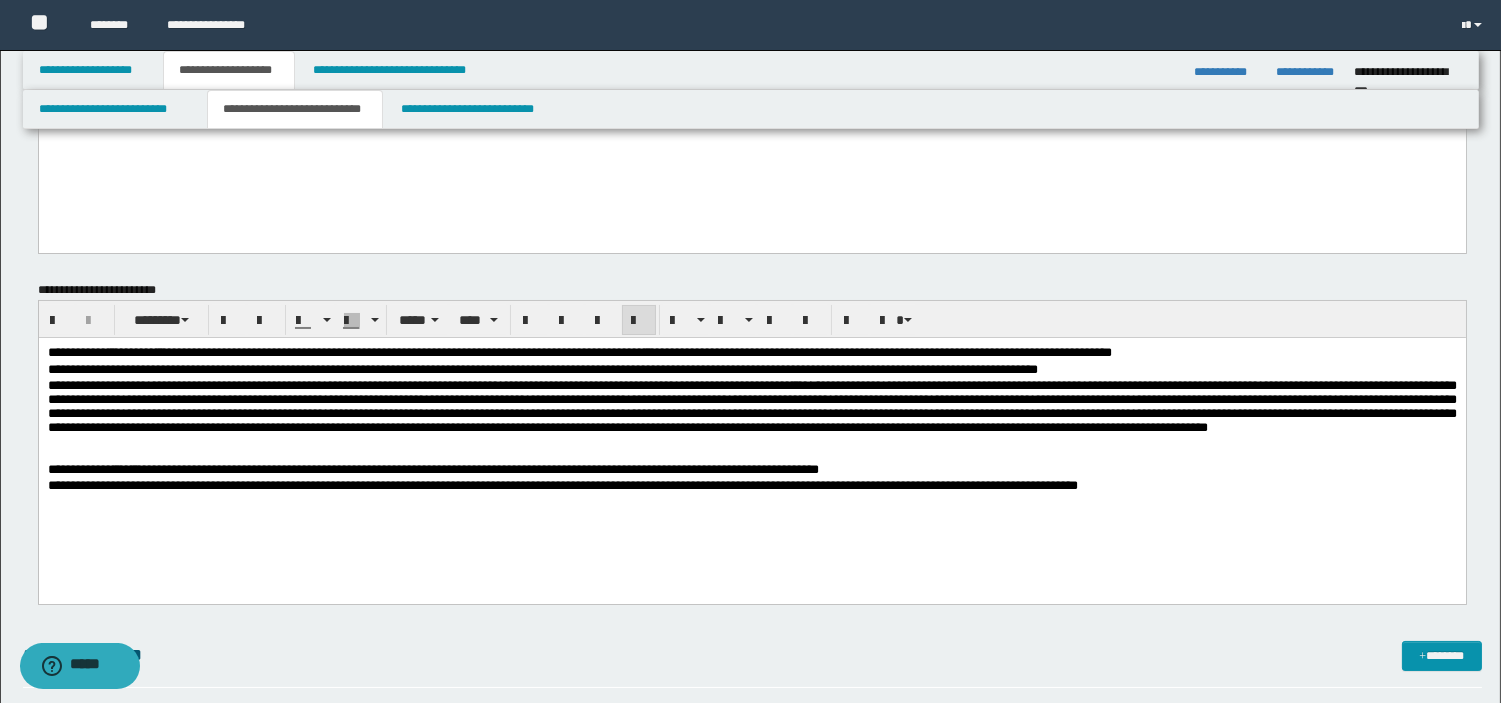 click on "**********" at bounding box center (552, 485) 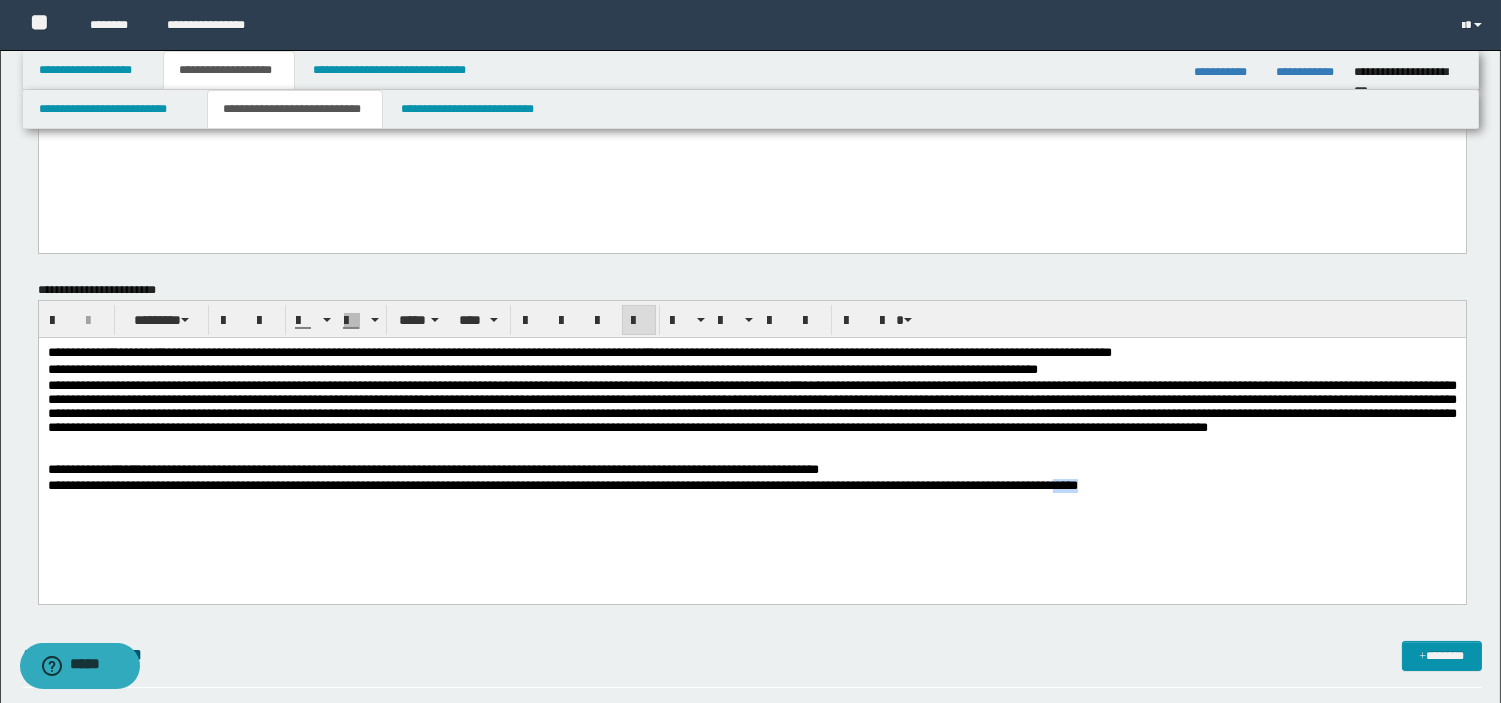 drag, startPoint x: 1268, startPoint y: 495, endPoint x: 1240, endPoint y: 492, distance: 28.160255 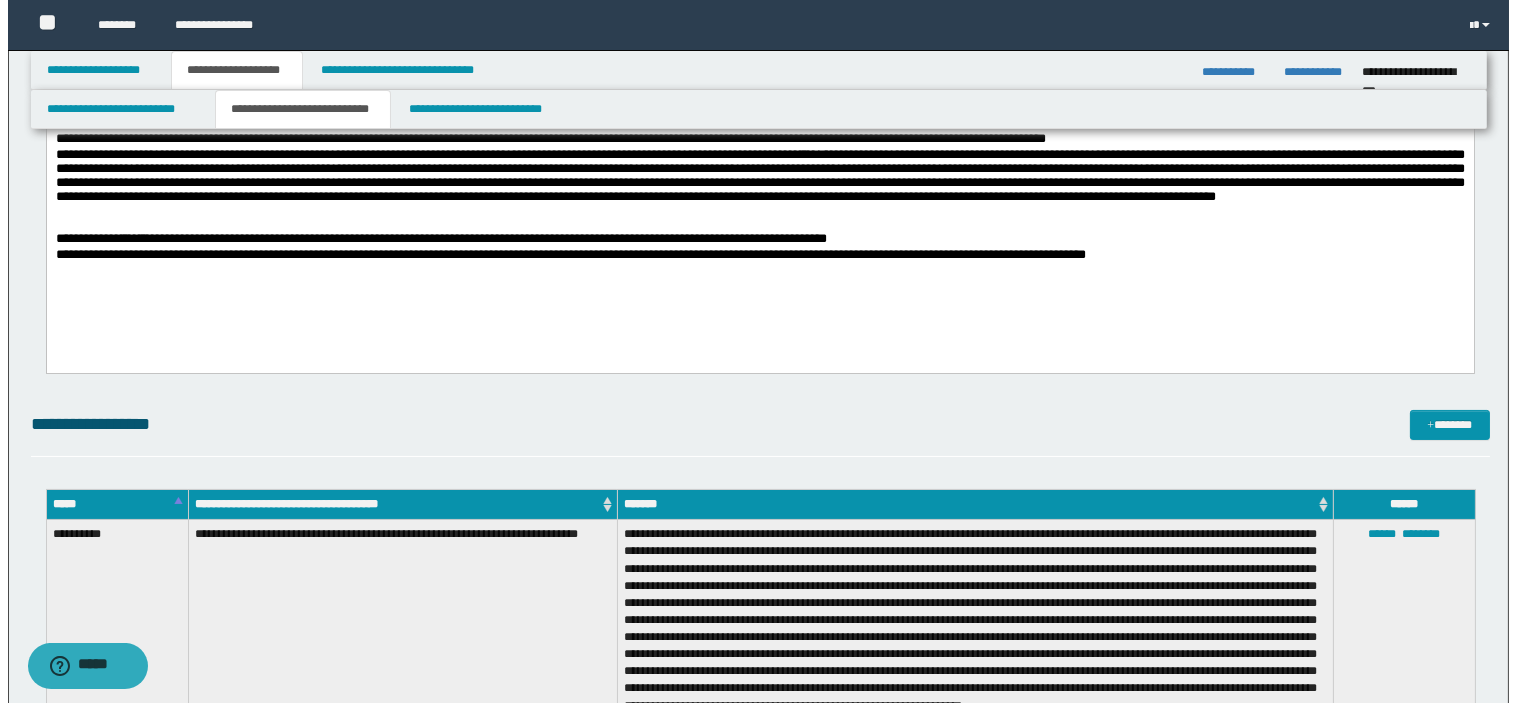 scroll, scrollTop: 0, scrollLeft: 0, axis: both 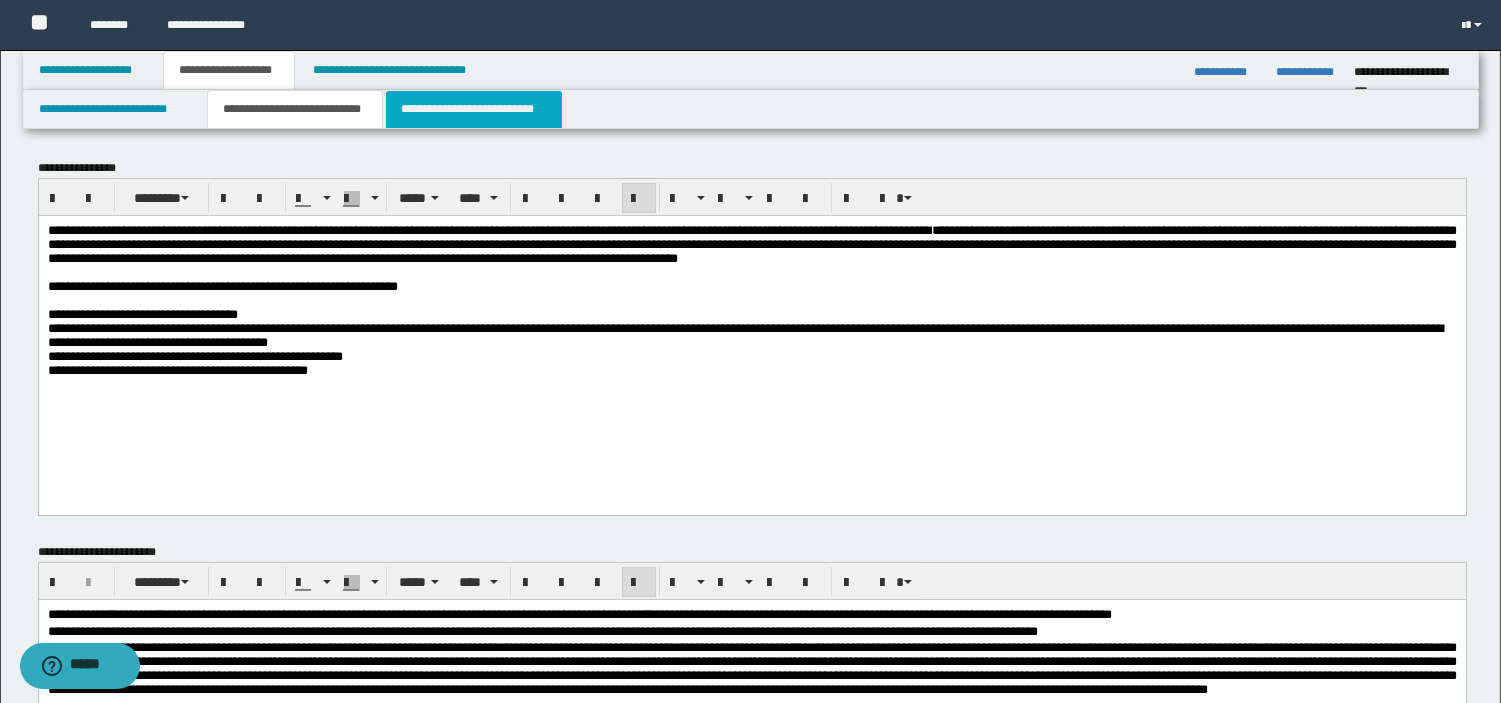 click on "**********" at bounding box center [474, 109] 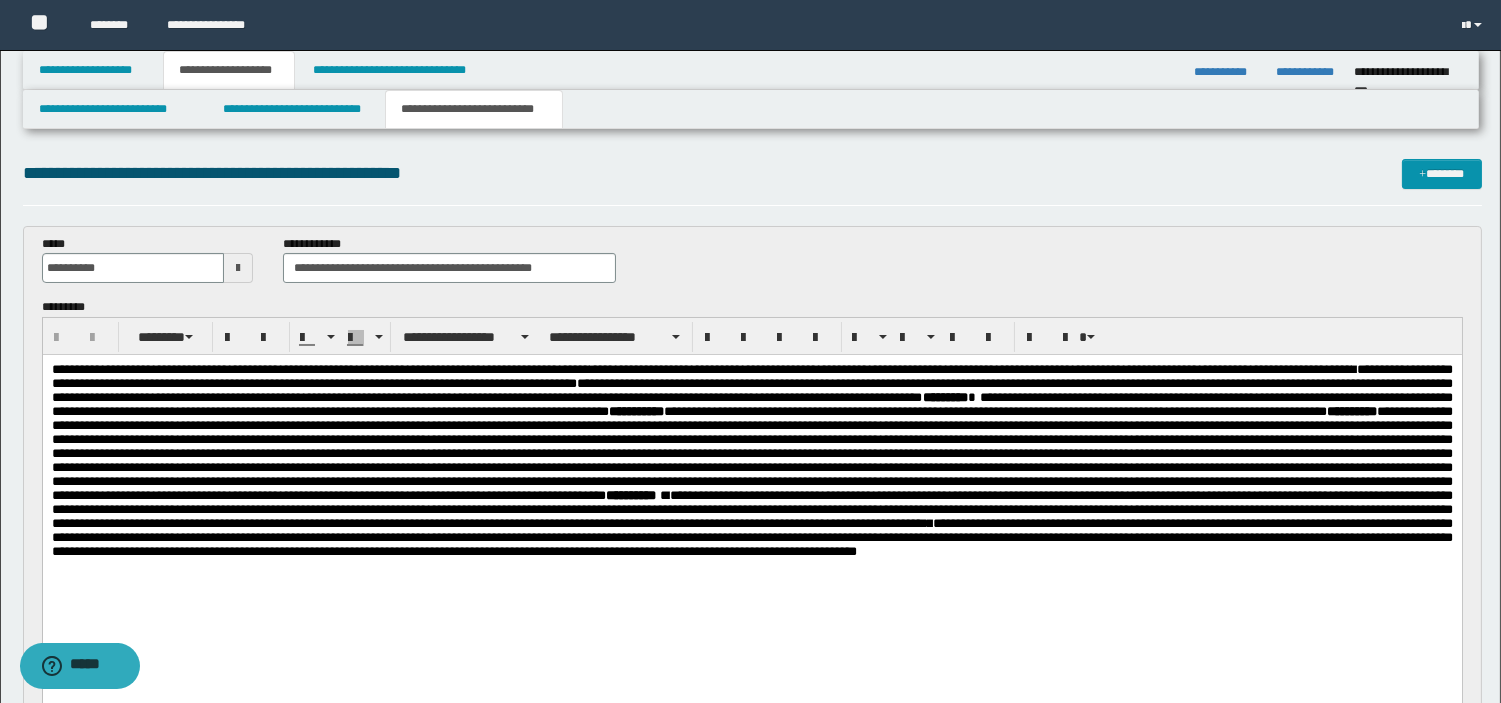 scroll, scrollTop: 0, scrollLeft: 0, axis: both 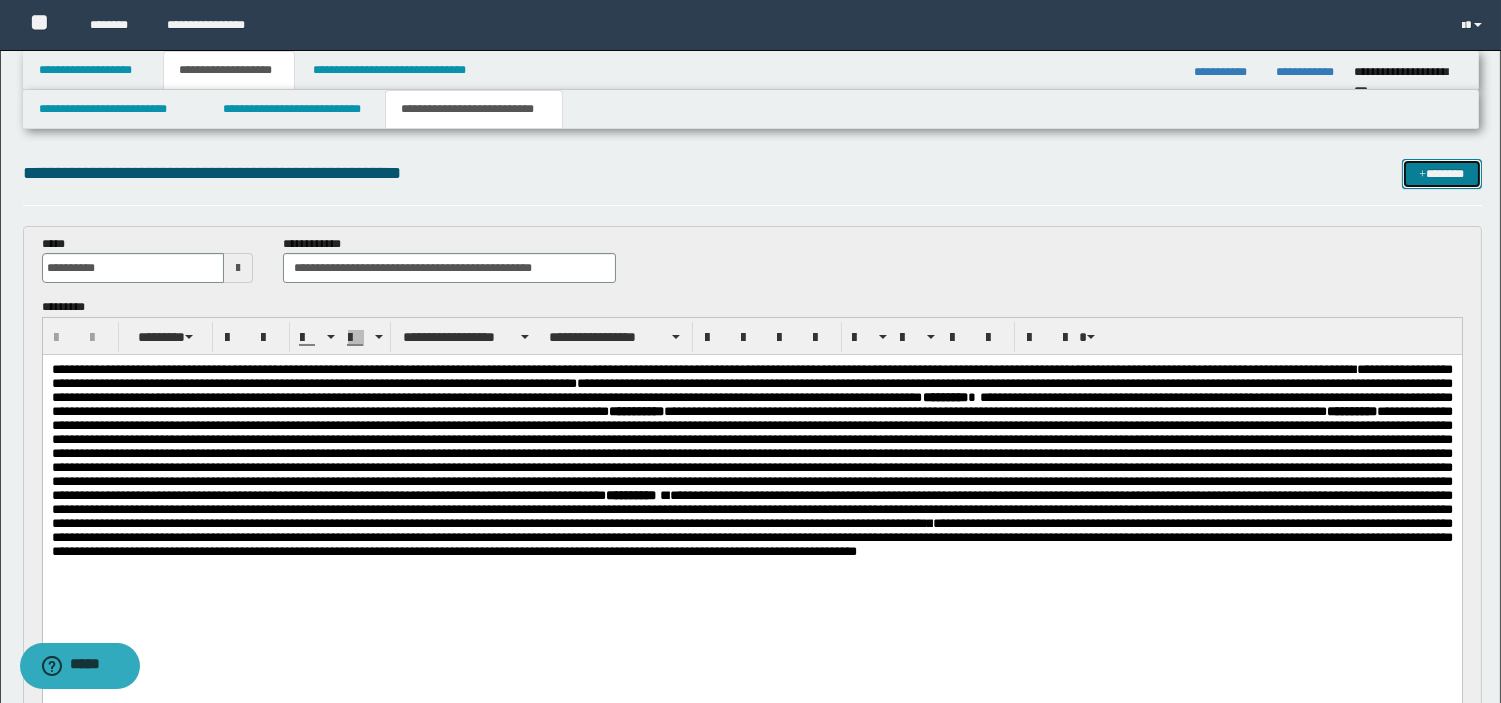 click at bounding box center (1422, 175) 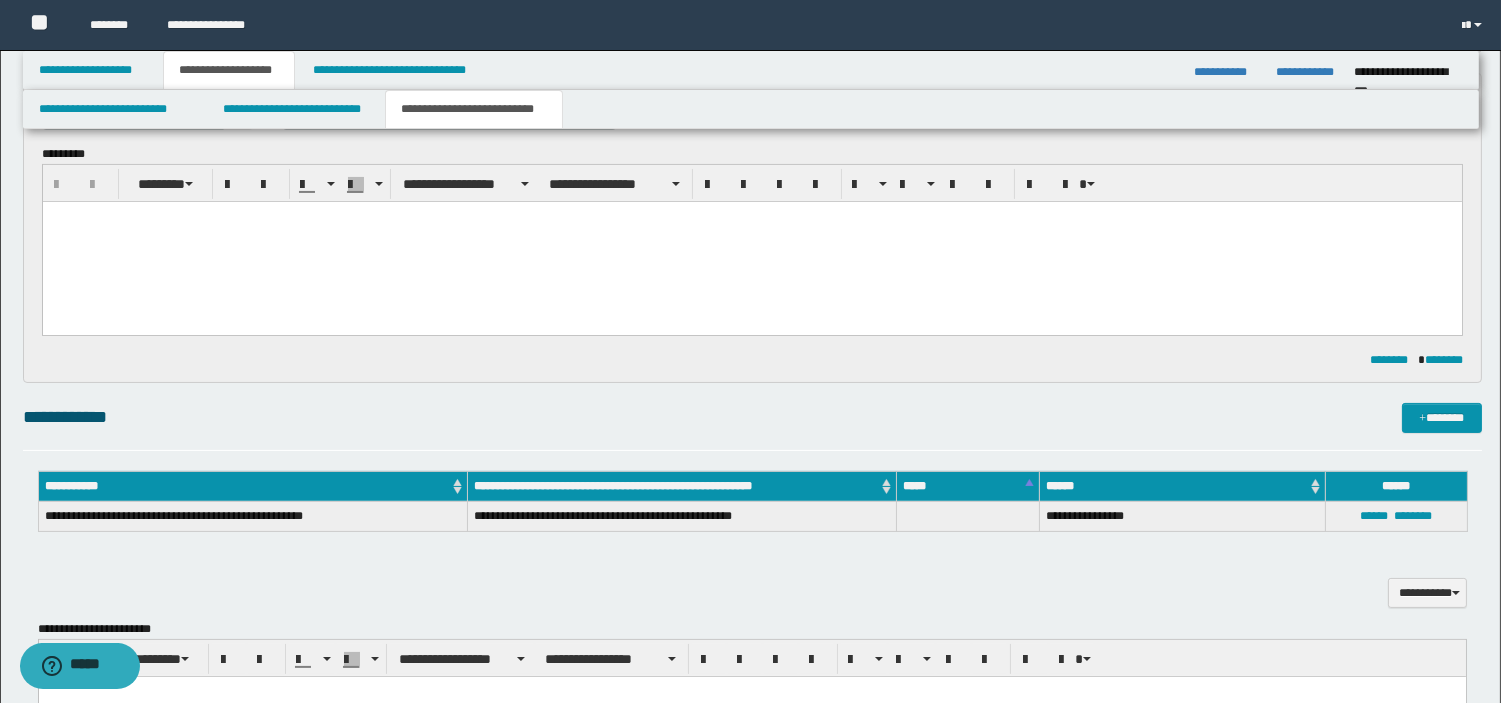 scroll, scrollTop: 0, scrollLeft: 0, axis: both 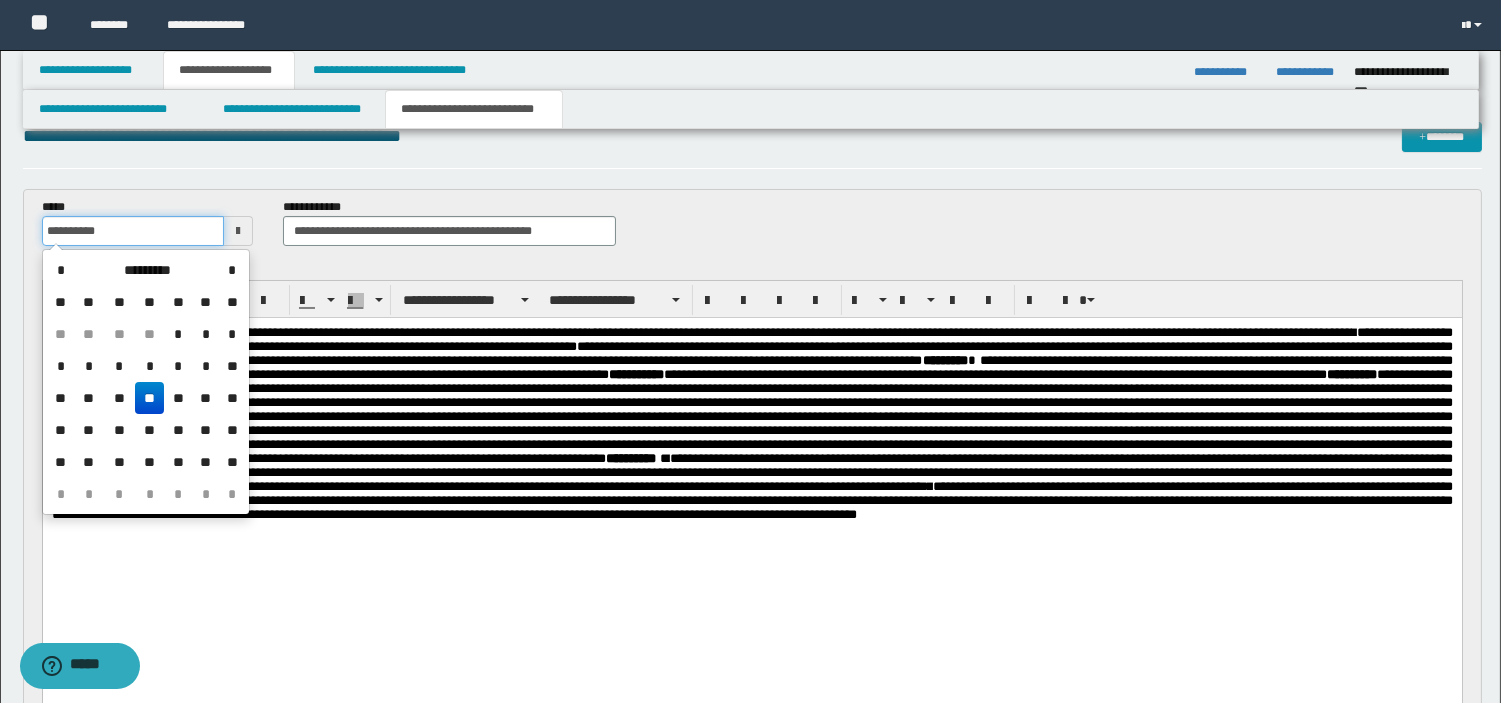 drag, startPoint x: 16, startPoint y: 227, endPoint x: 0, endPoint y: 223, distance: 16.492422 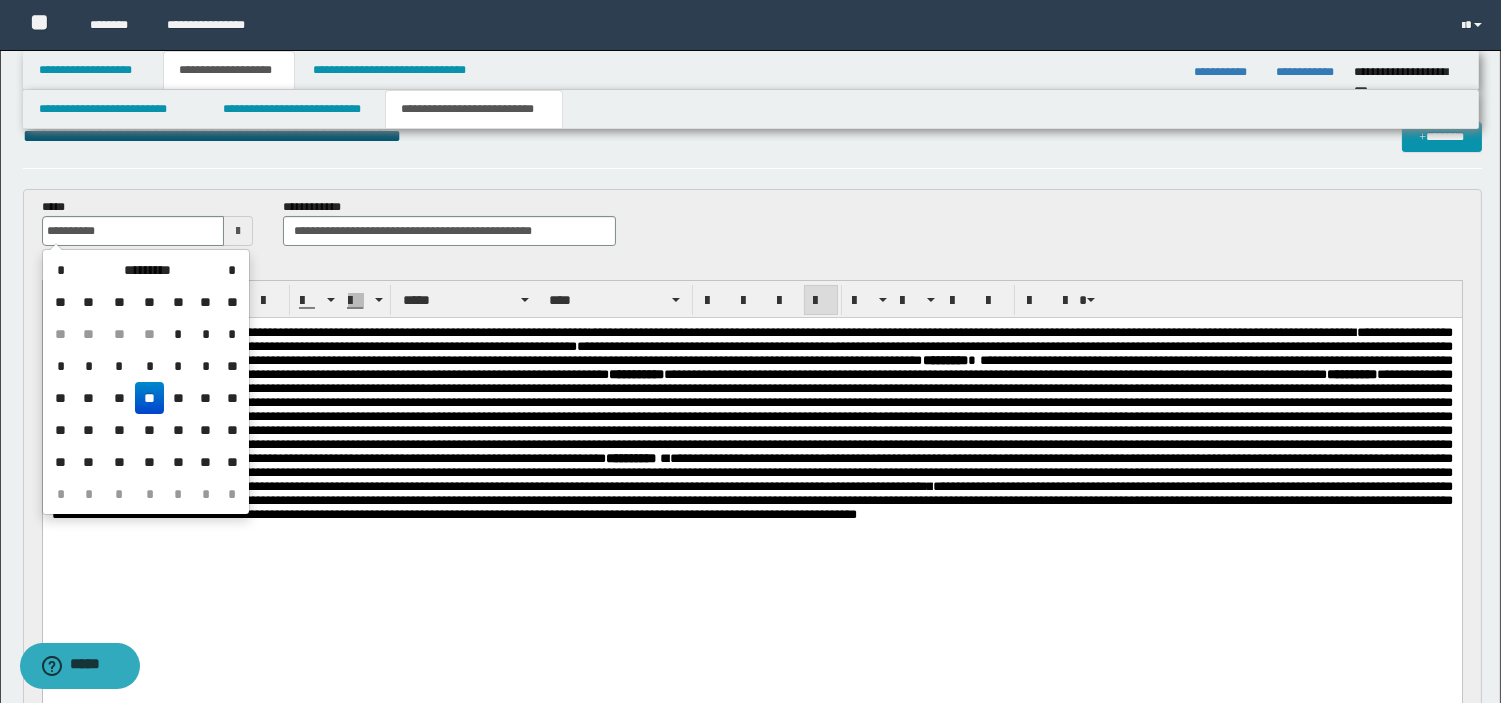 click on "**********" at bounding box center (751, 409) 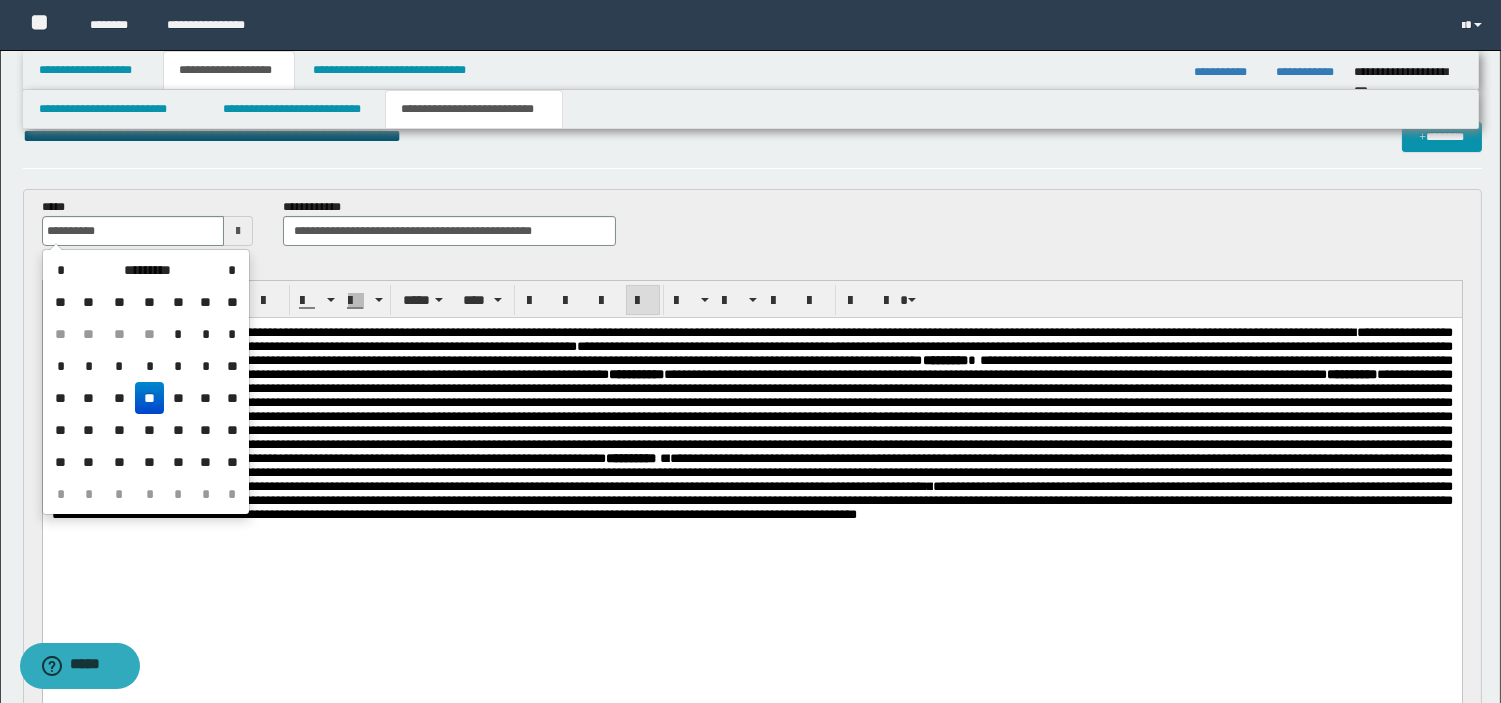 type on "**********" 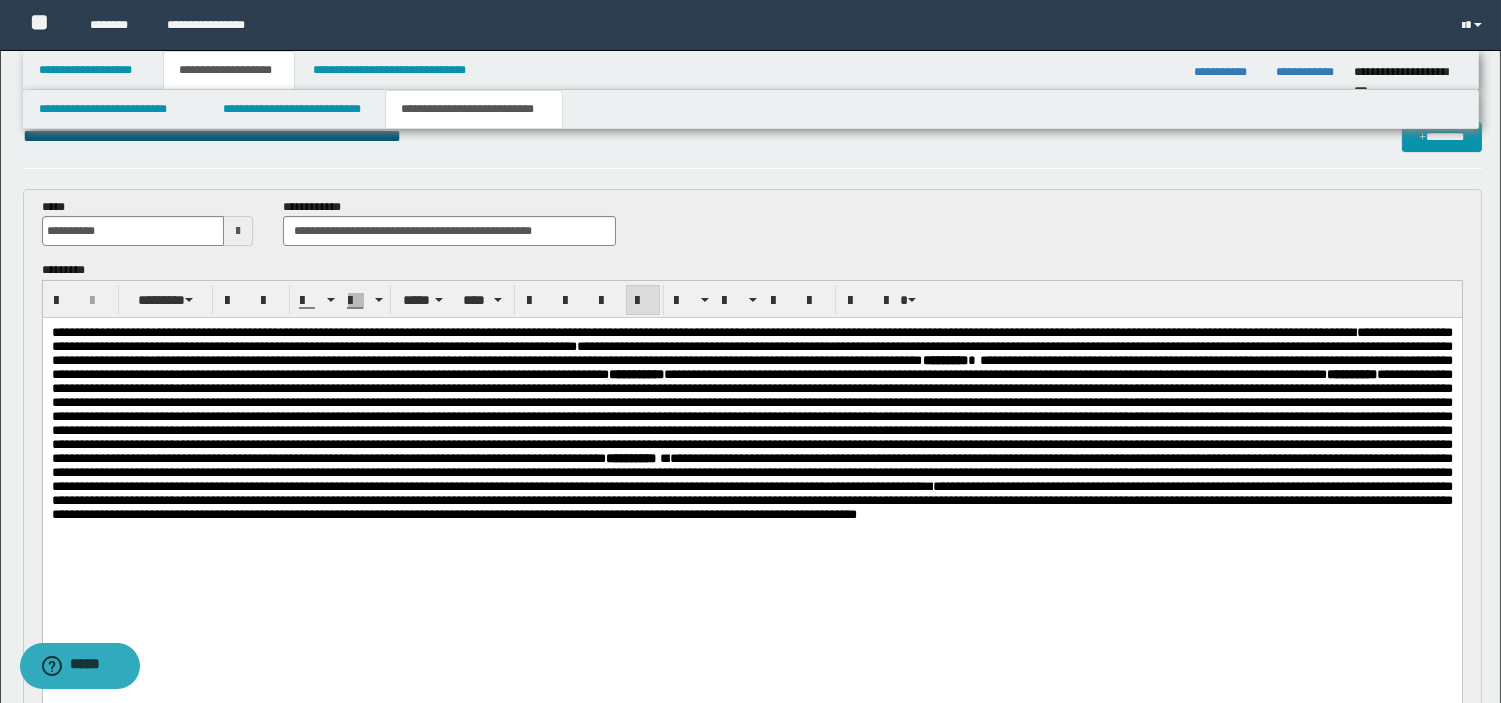 click on "**********" at bounding box center [752, 230] 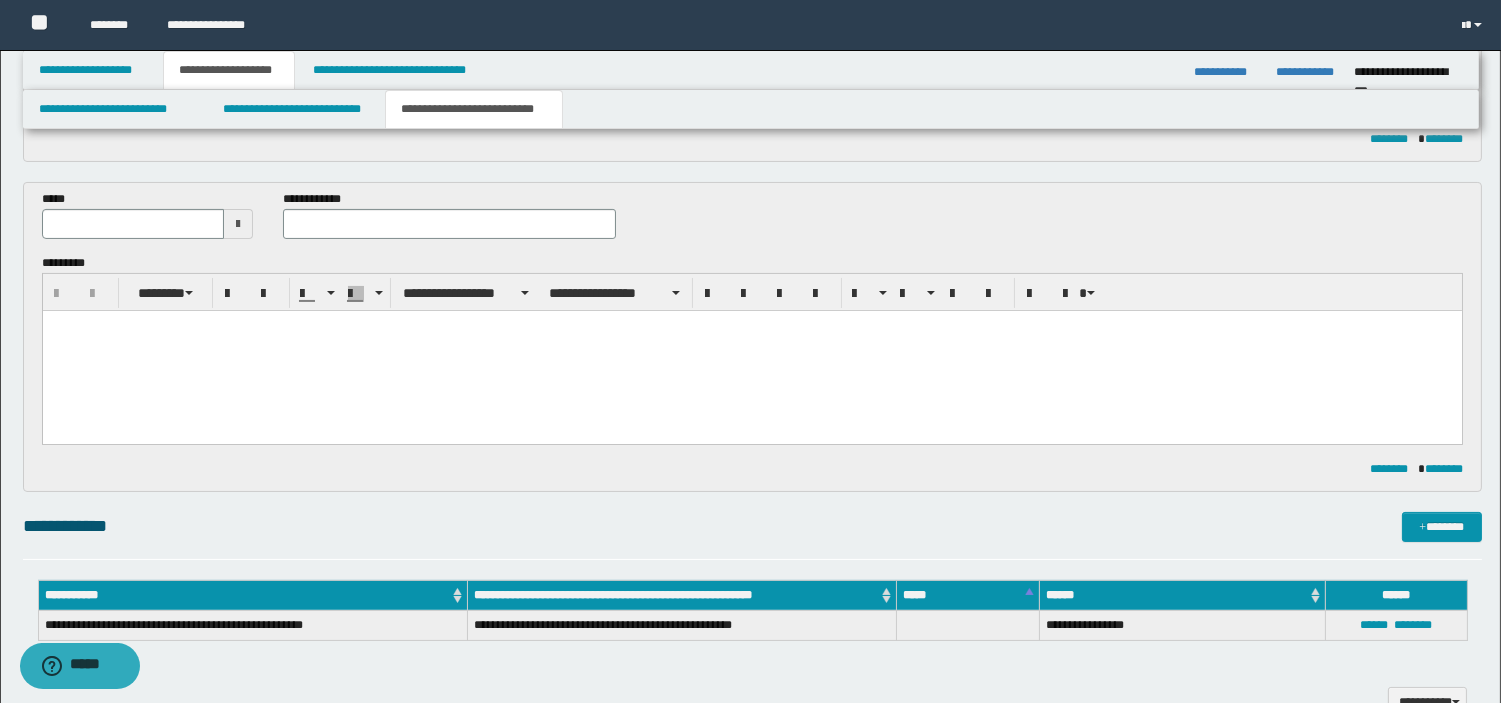 scroll, scrollTop: 630, scrollLeft: 0, axis: vertical 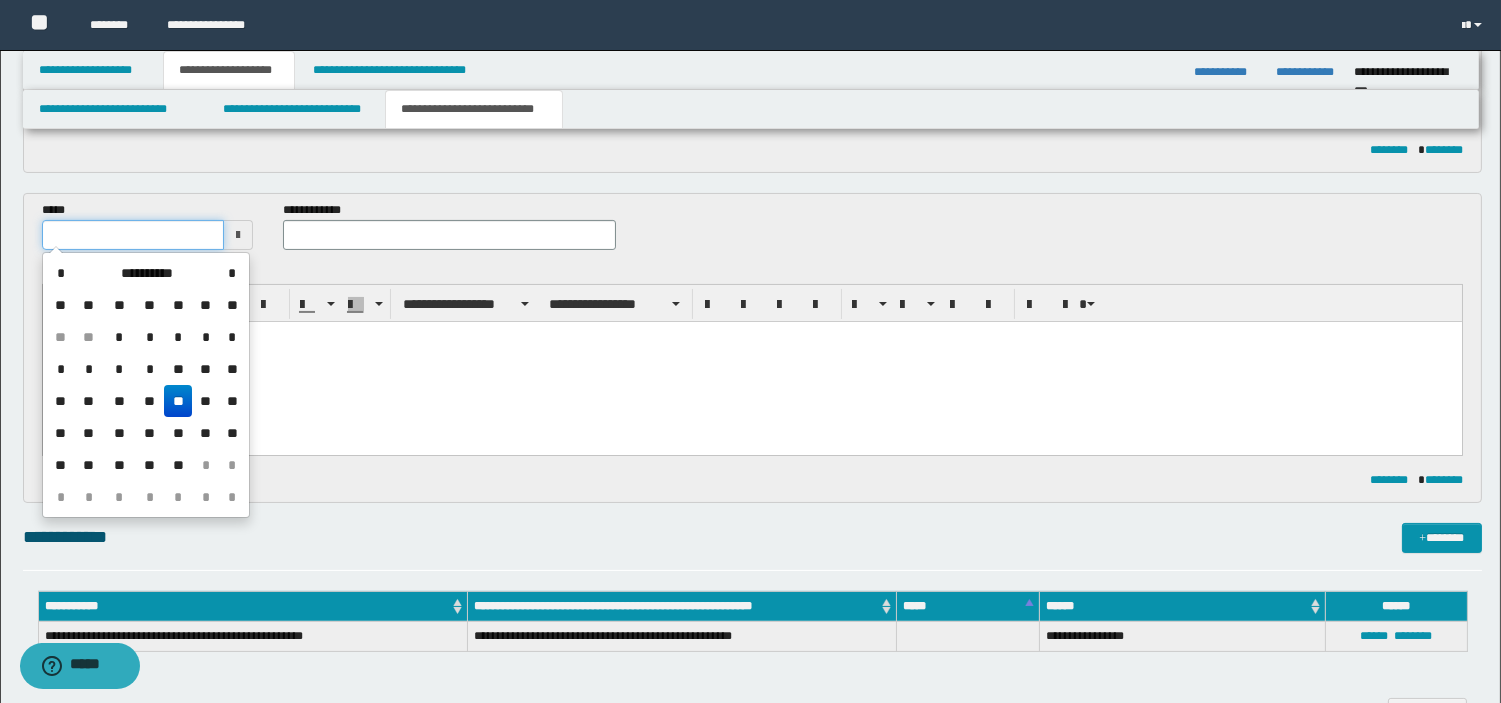 click at bounding box center (133, 235) 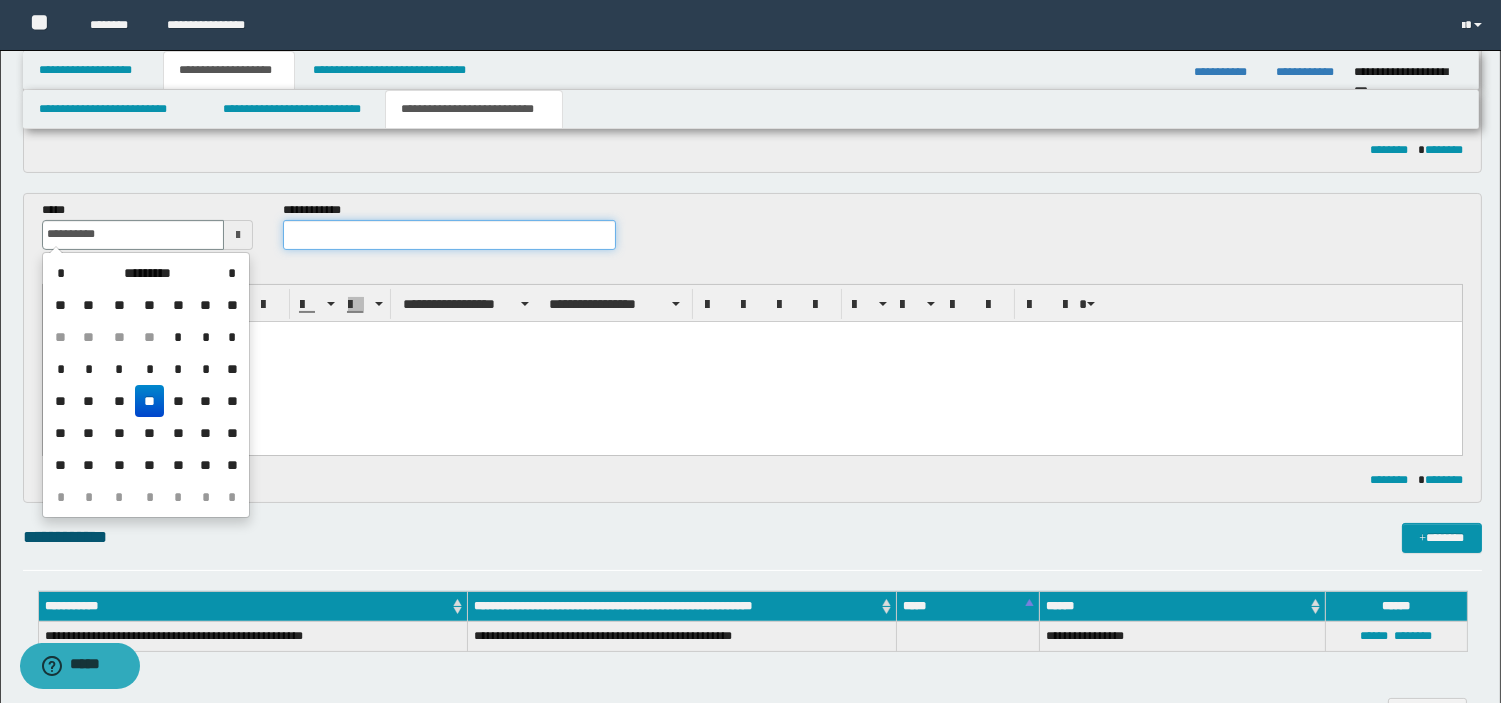 type on "**********" 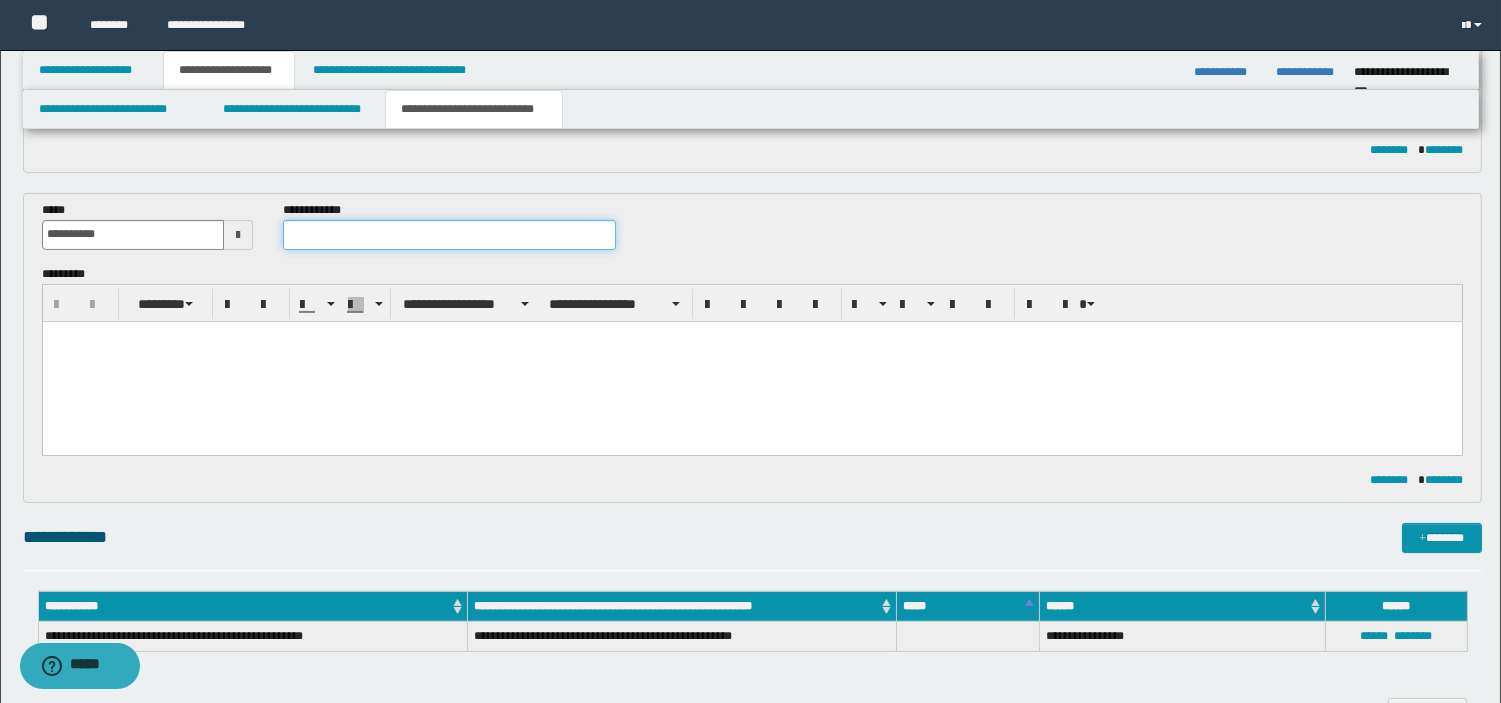click at bounding box center [449, 235] 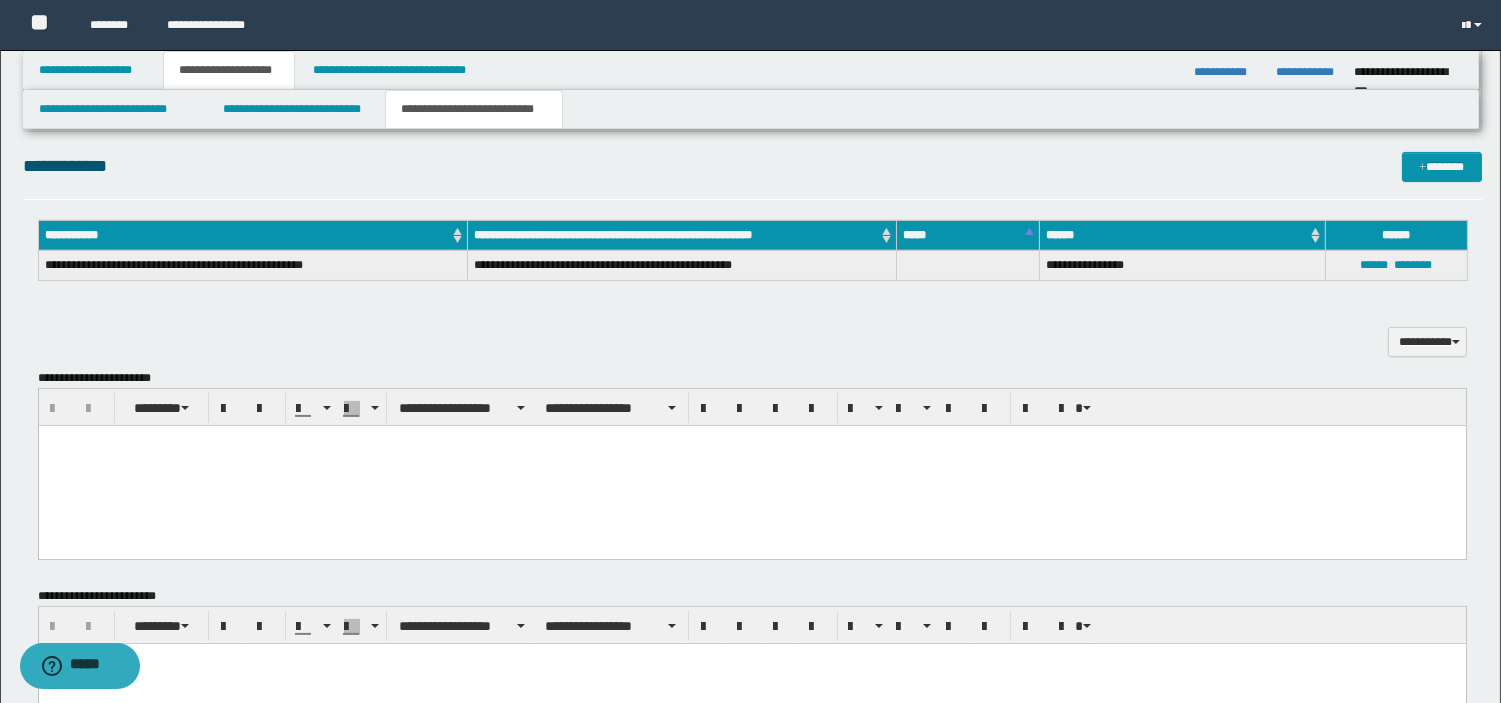 scroll, scrollTop: 1058, scrollLeft: 0, axis: vertical 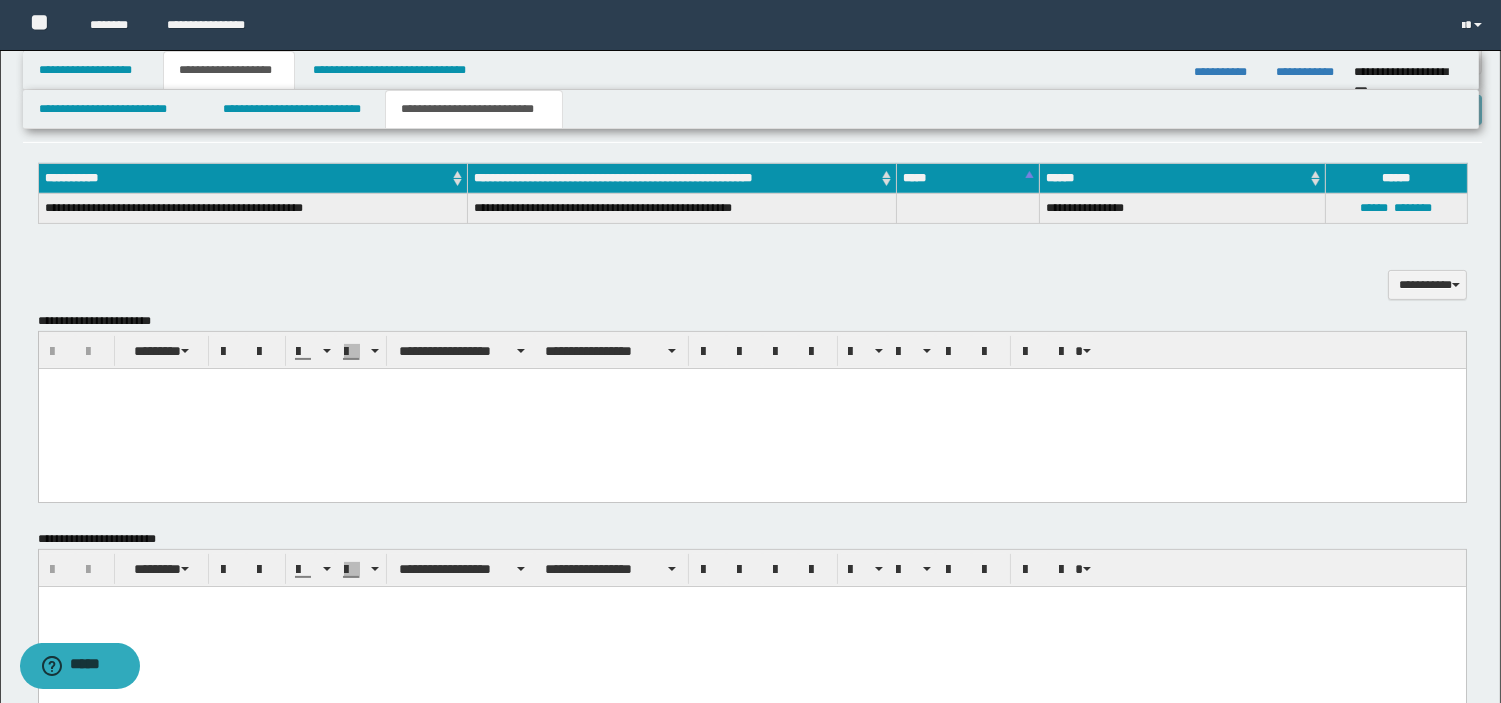 click at bounding box center [751, 408] 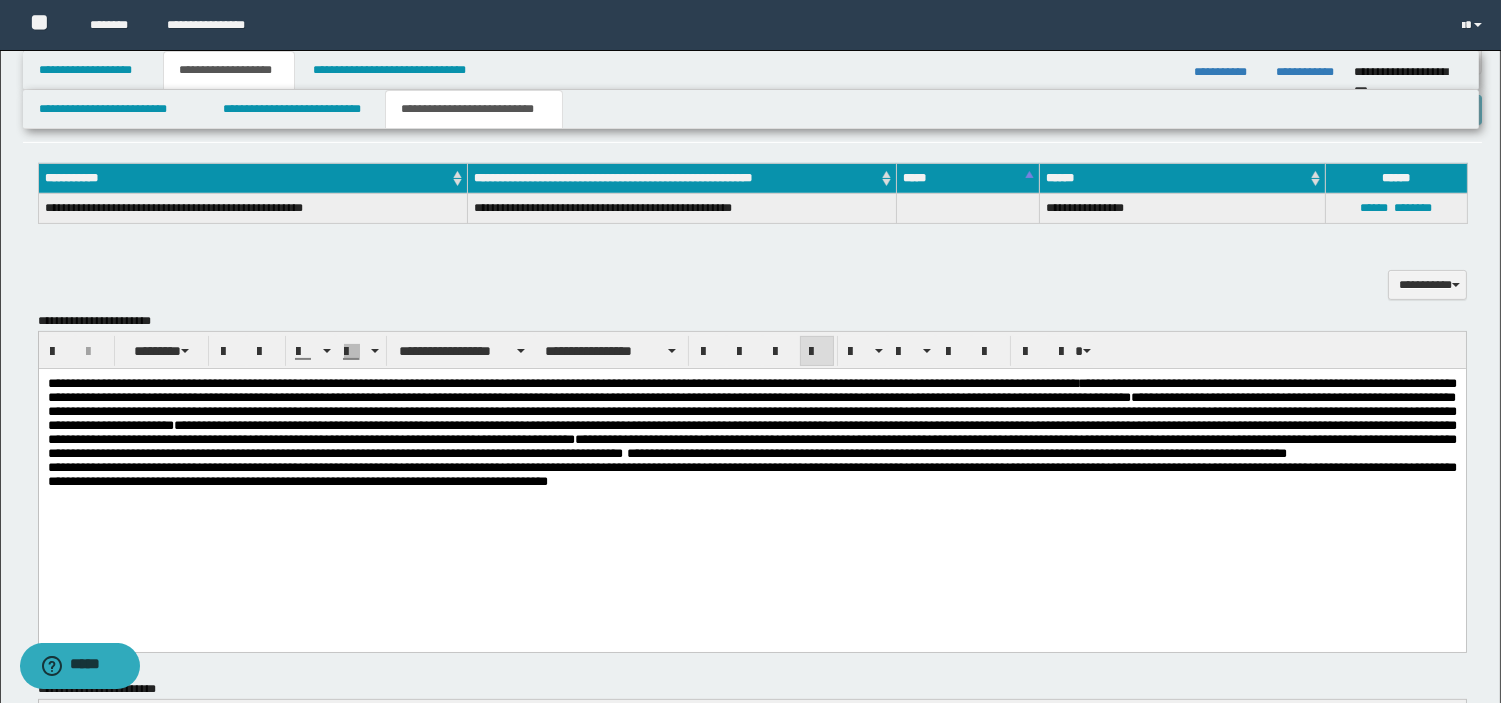click on "**********" at bounding box center [752, 274] 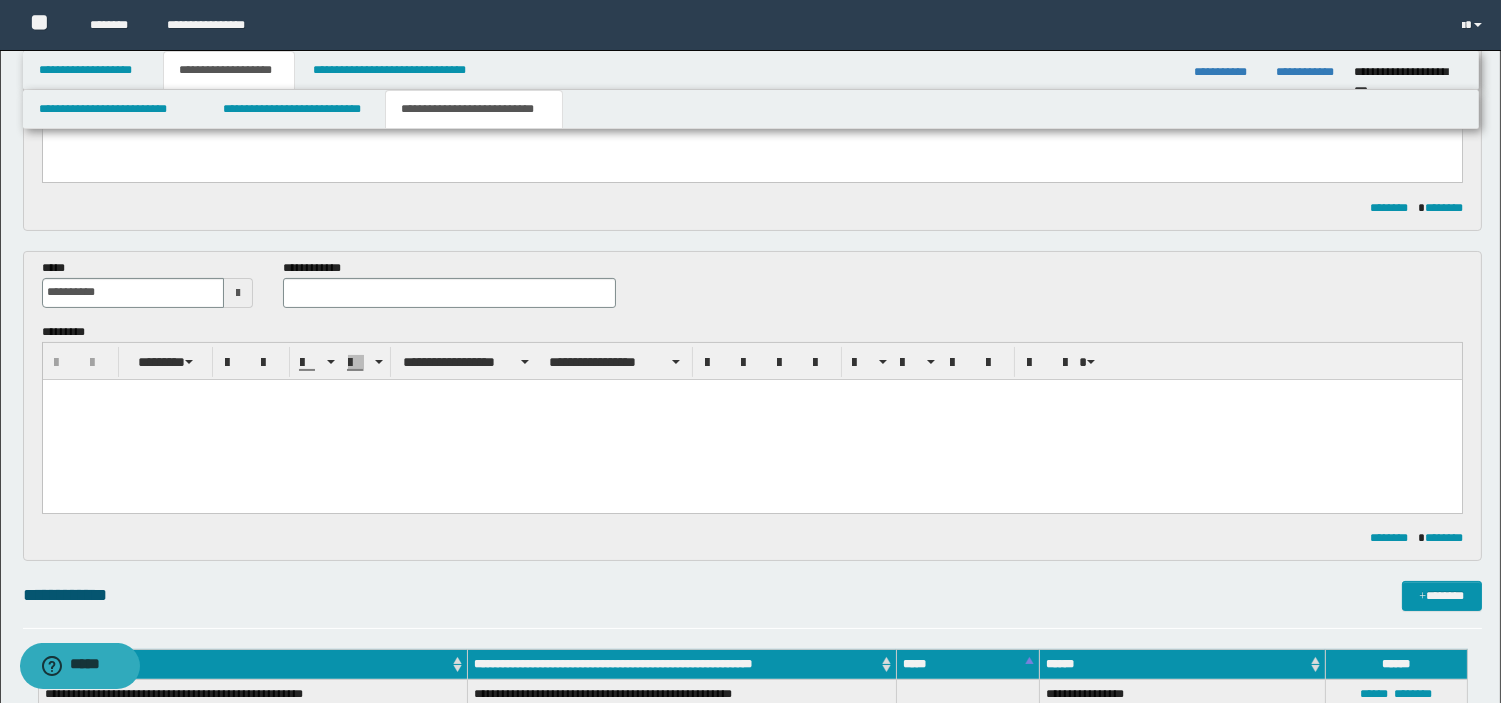 scroll, scrollTop: 568, scrollLeft: 0, axis: vertical 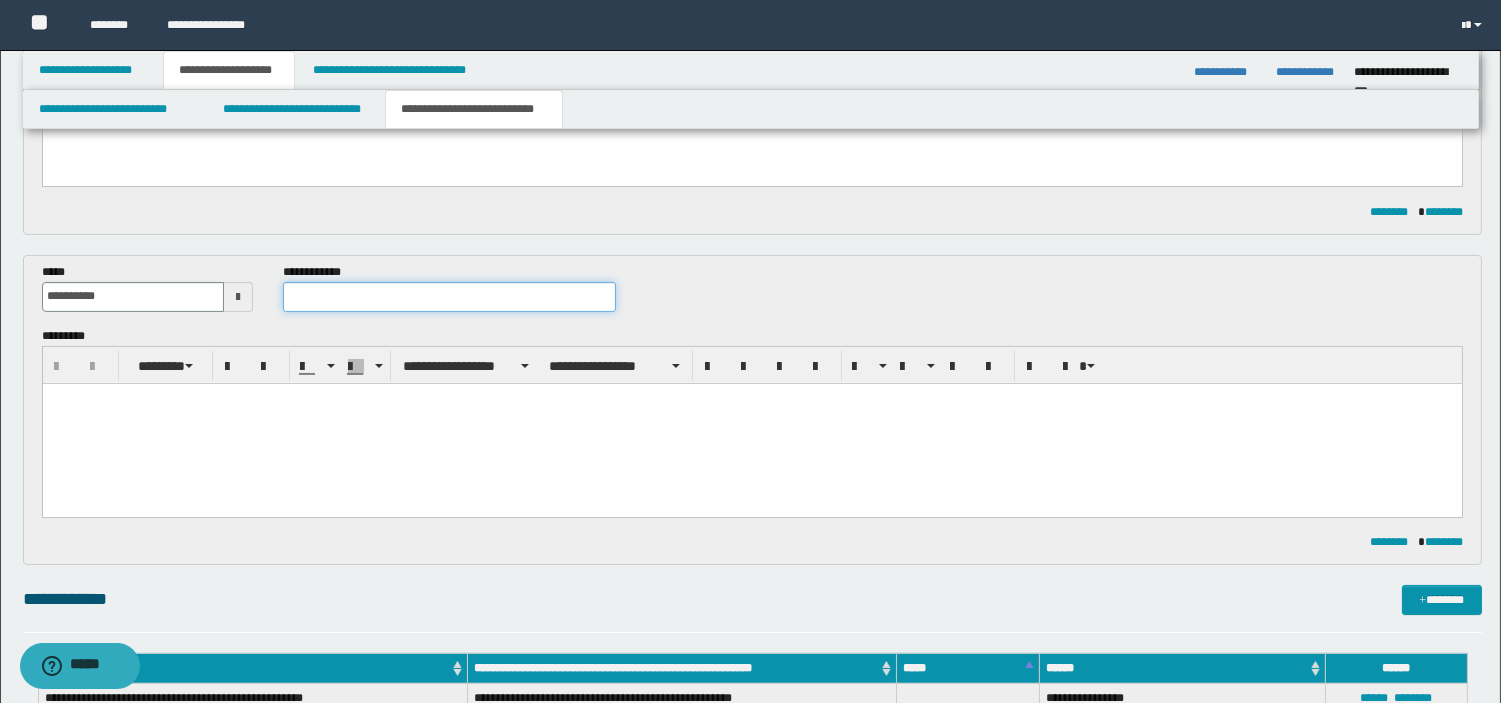 click at bounding box center [449, 297] 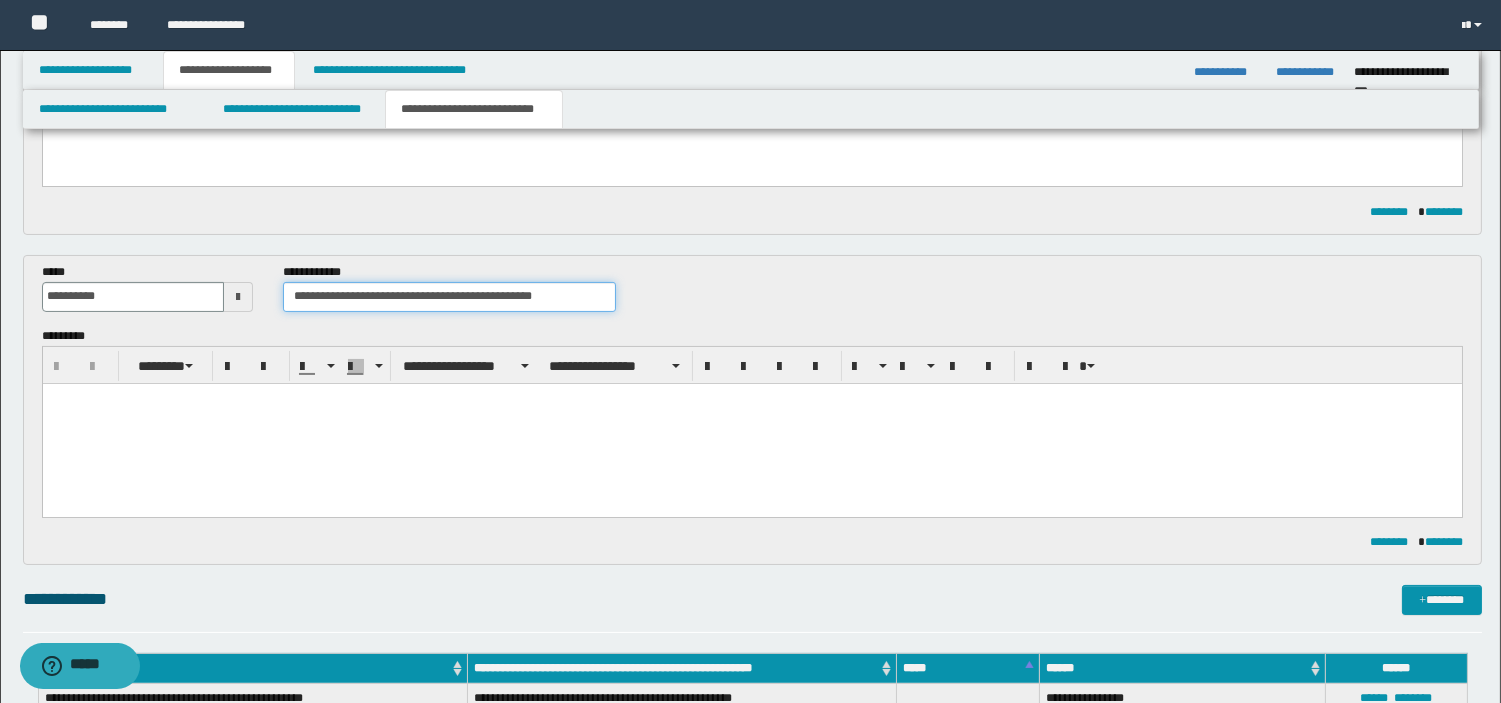 type on "**********" 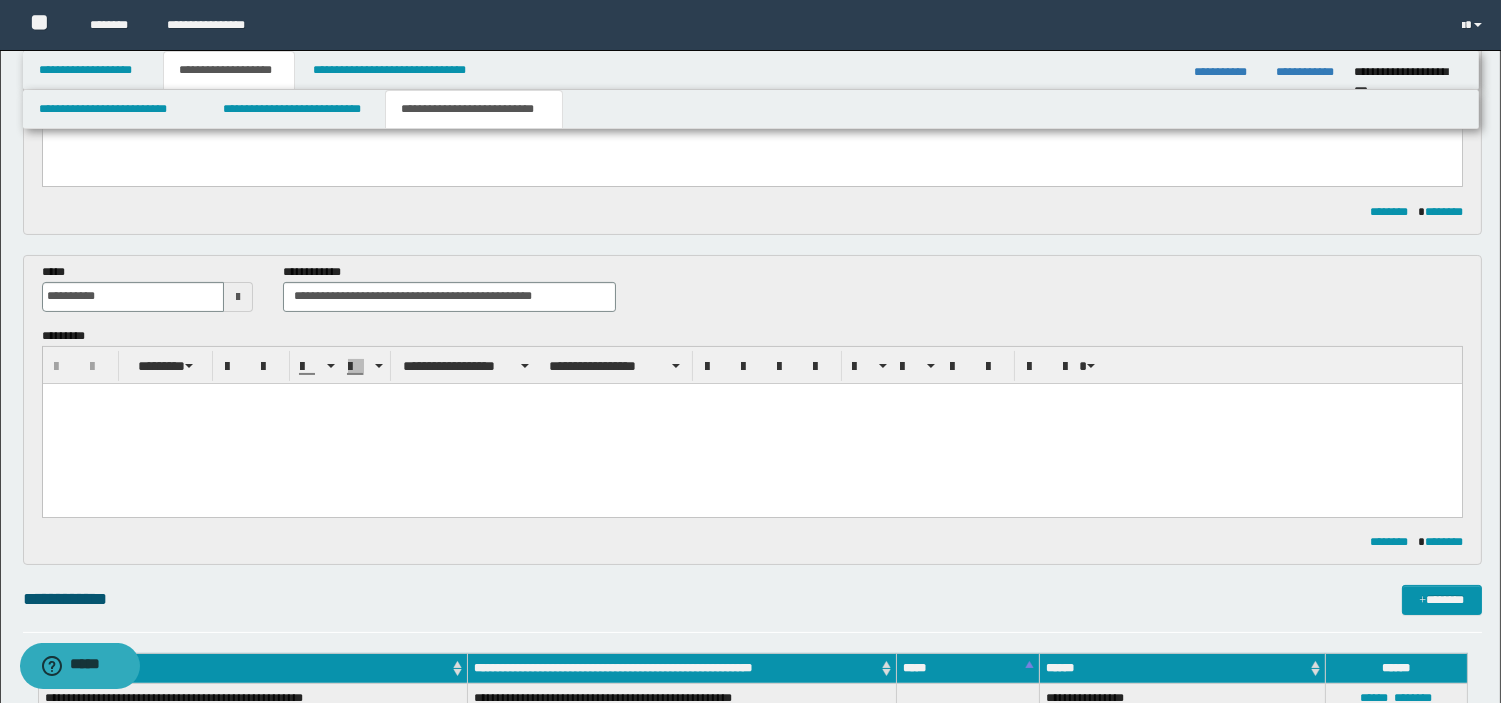 click at bounding box center [751, 423] 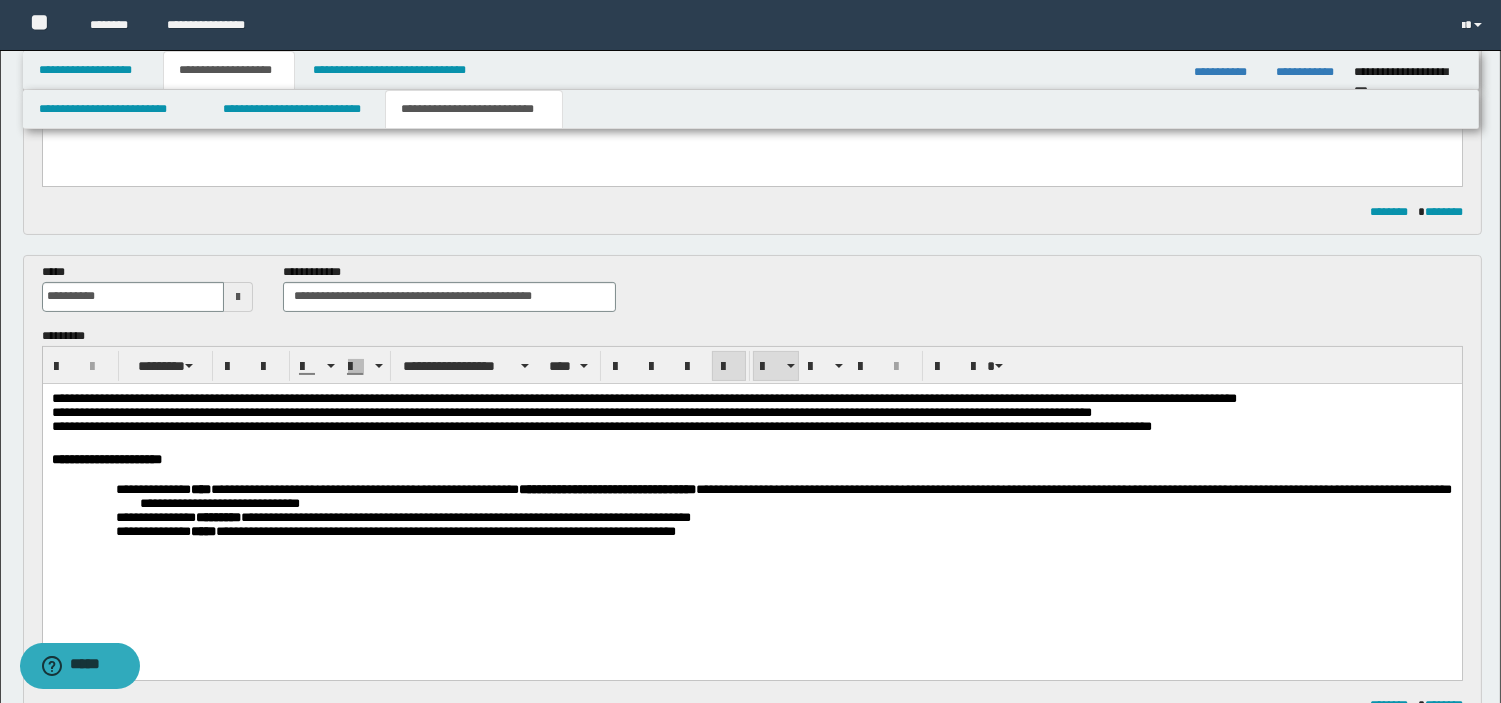 click on "**********" at bounding box center (751, 510) 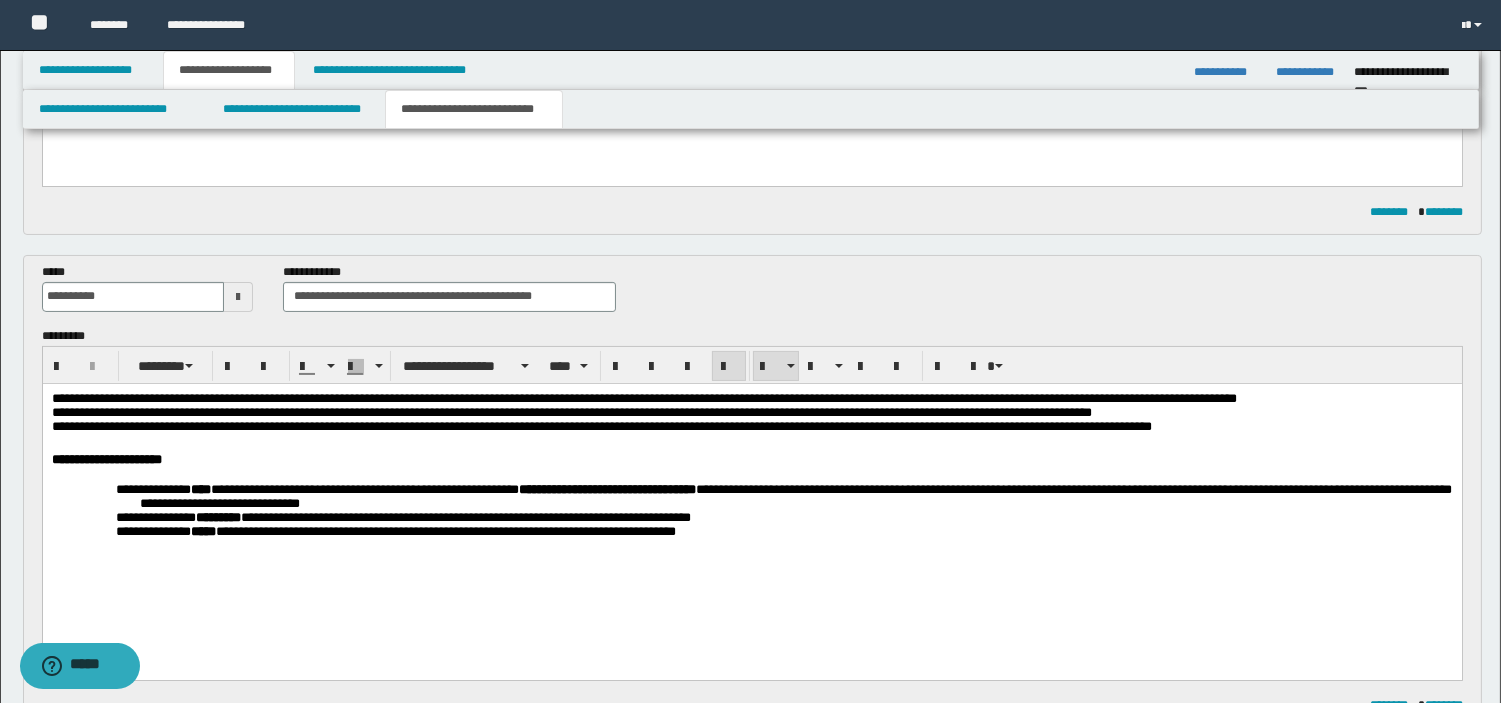 click on "**********" at bounding box center [751, 510] 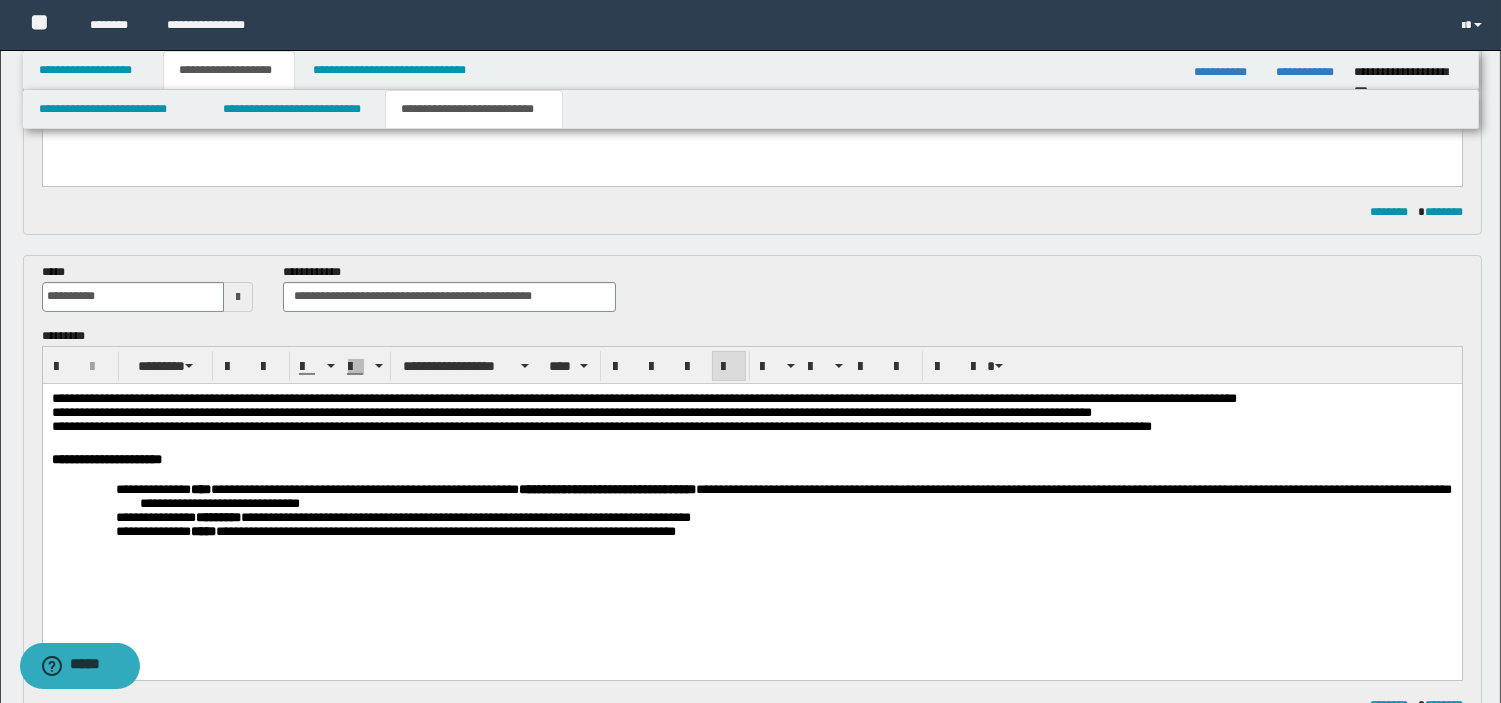 drag, startPoint x: 176, startPoint y: 366, endPoint x: 166, endPoint y: 736, distance: 370.1351 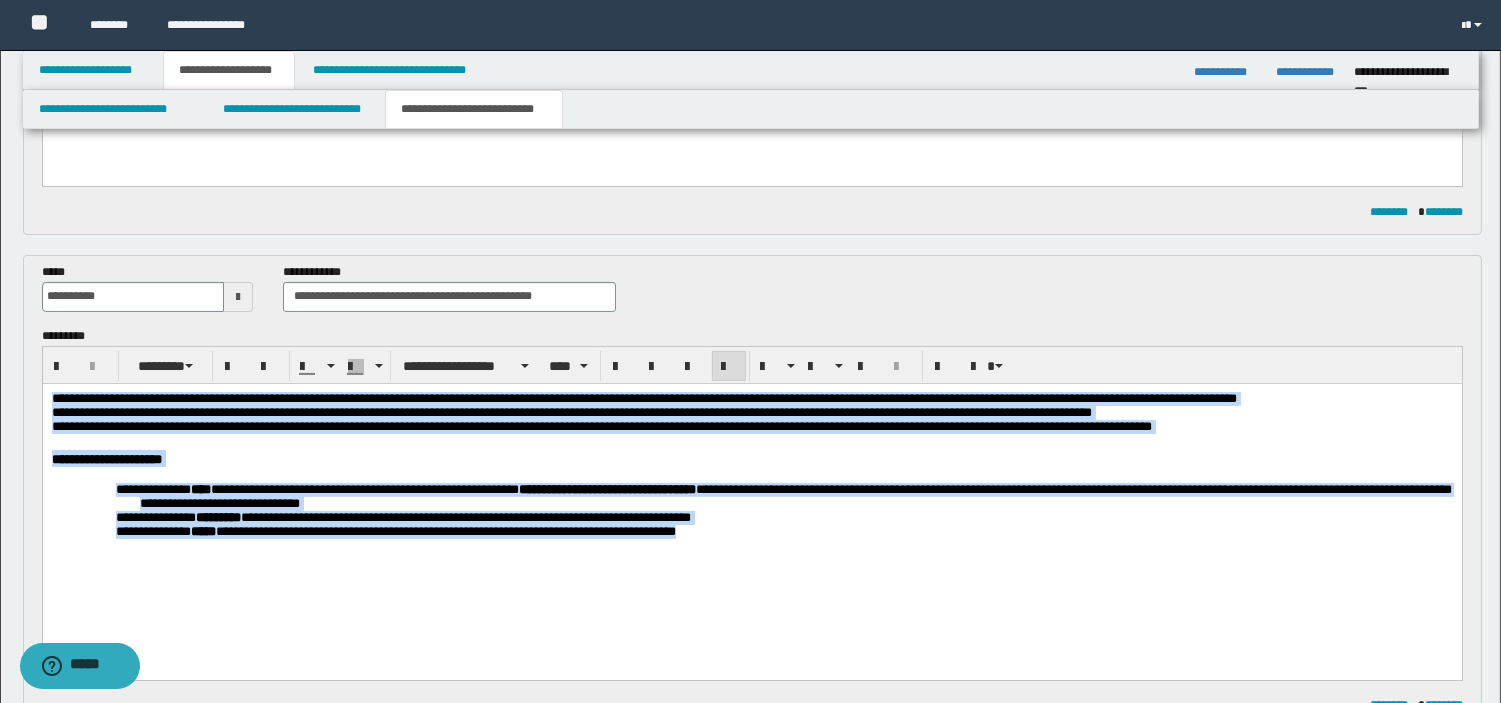 drag, startPoint x: 112, startPoint y: 379, endPoint x: 42, endPoint y: 633, distance: 263.46918 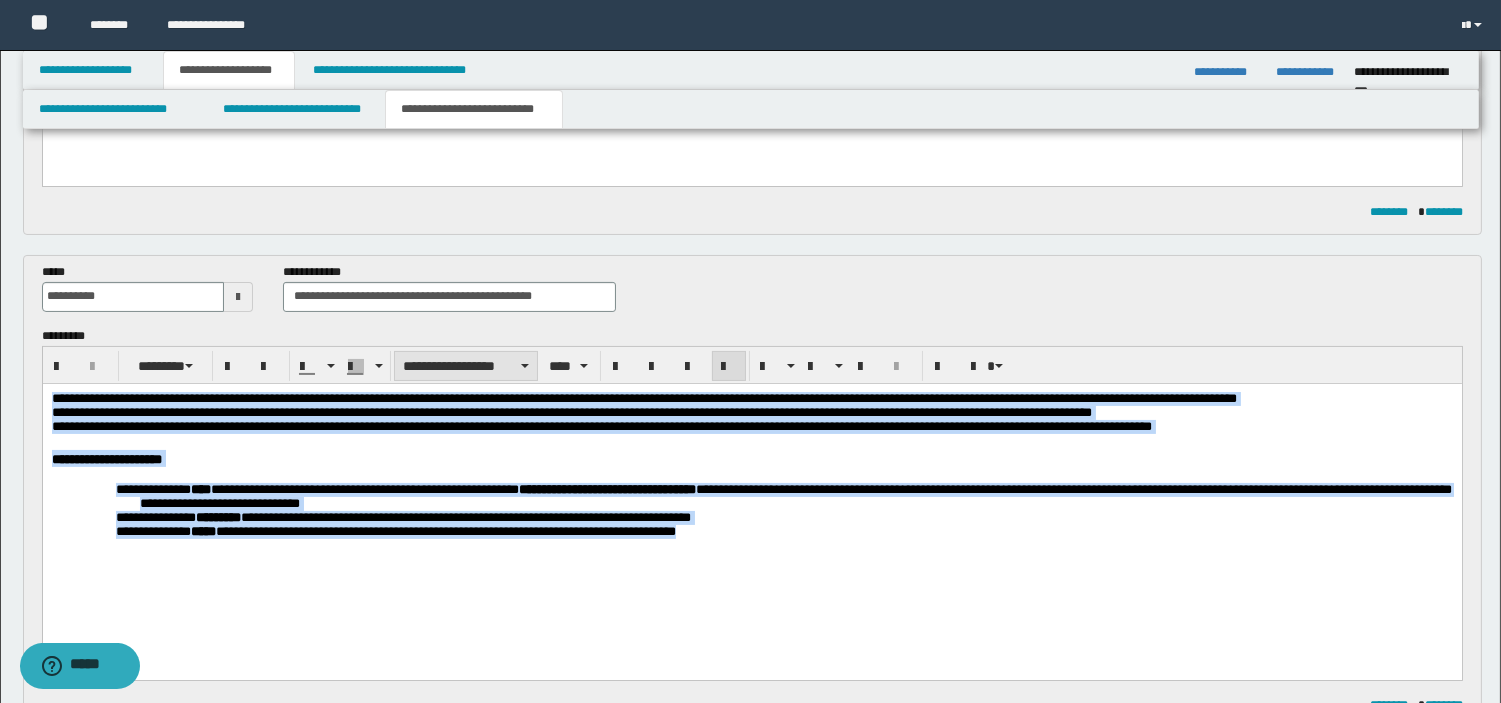 click on "**********" at bounding box center [466, 366] 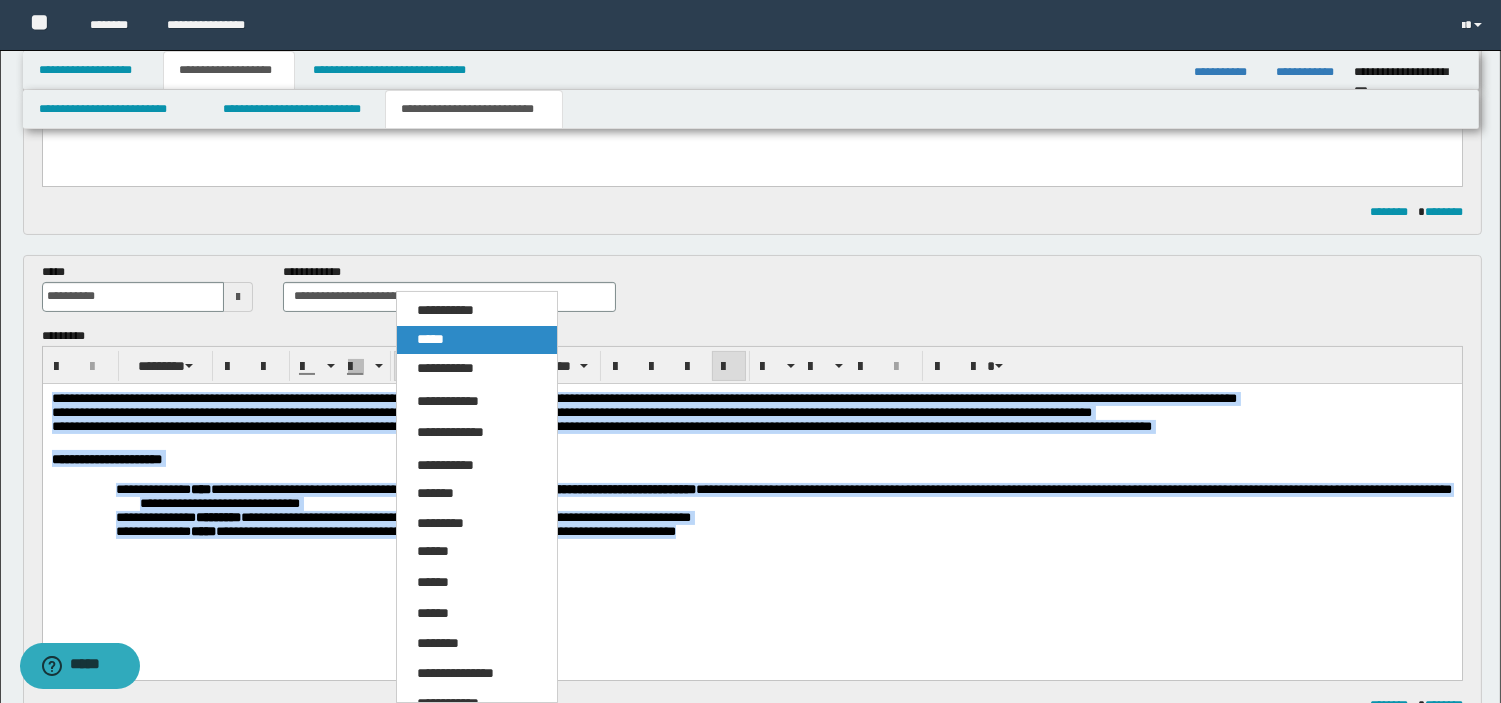 click on "*****" at bounding box center [477, 340] 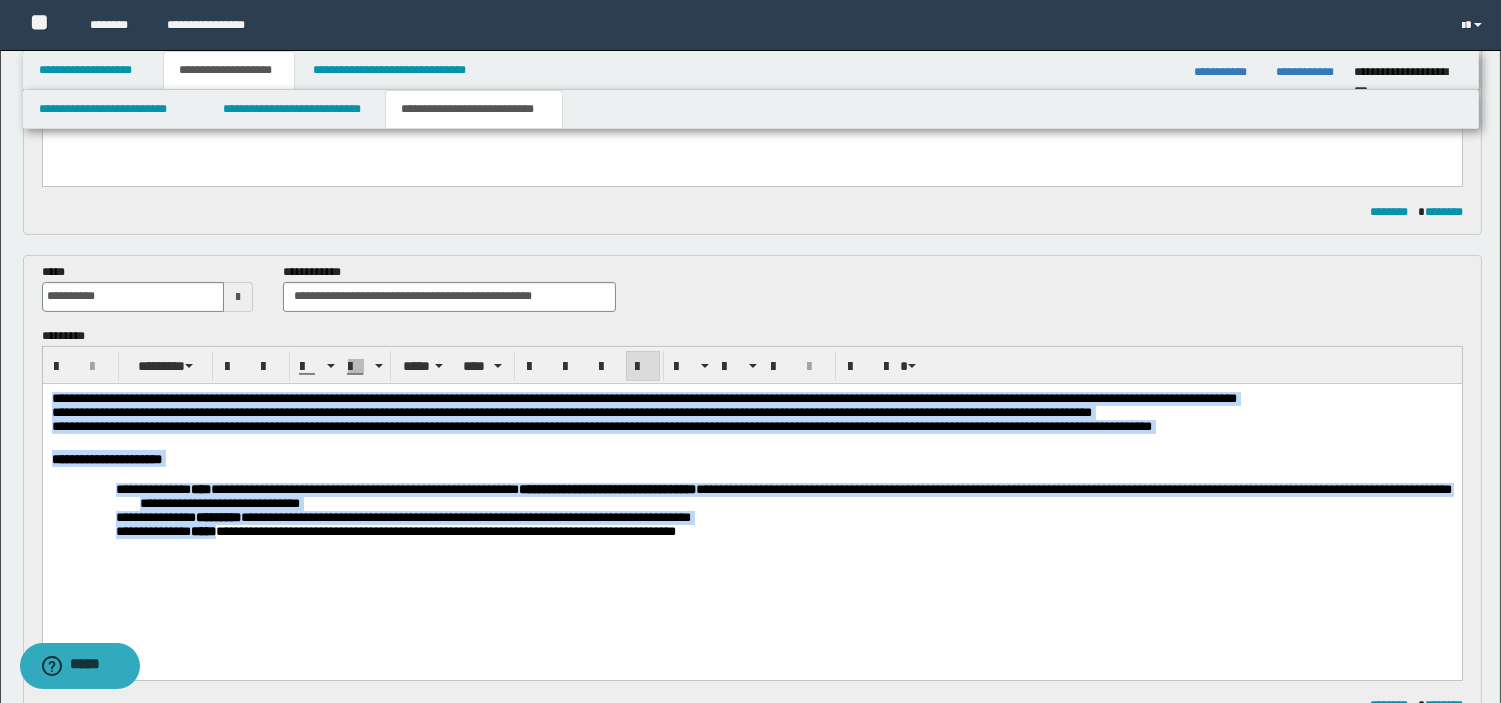 click on "**********" at bounding box center [395, 530] 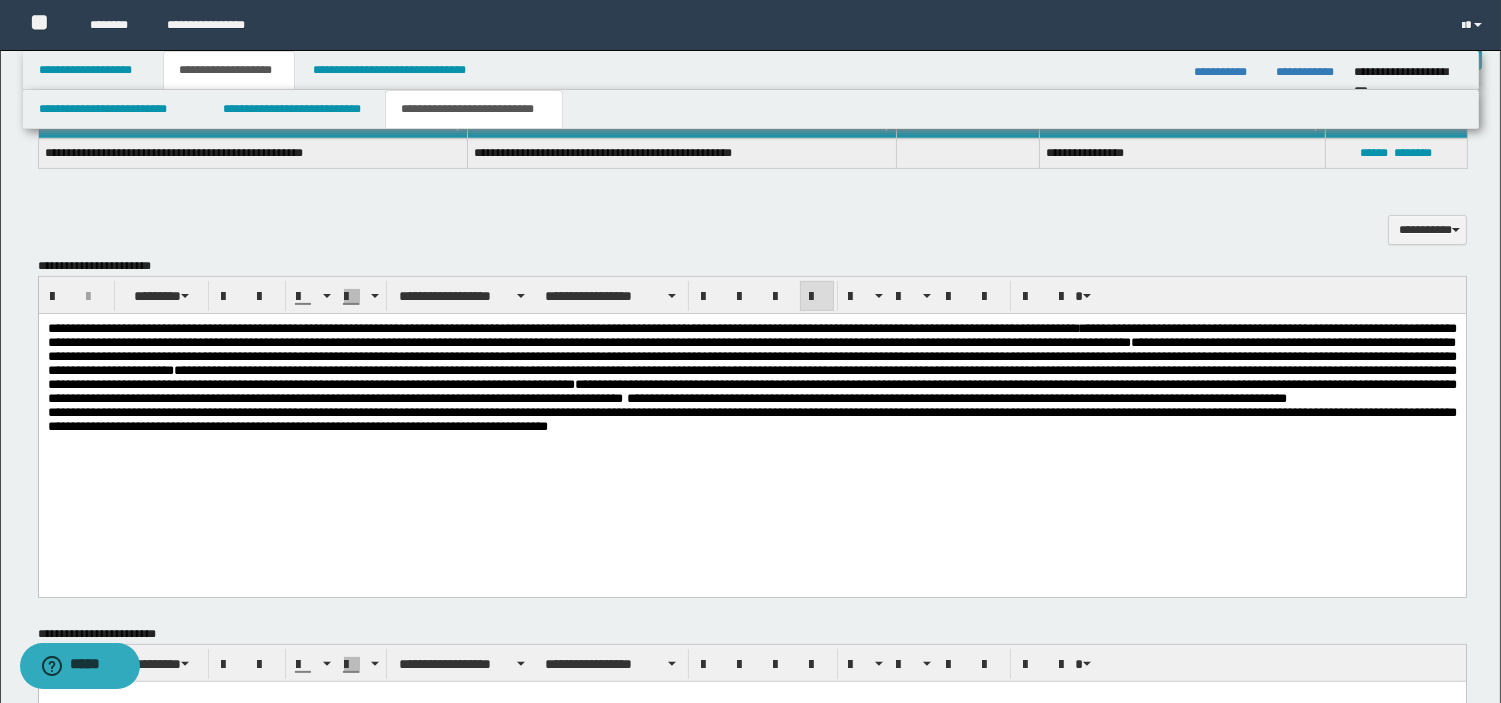 scroll, scrollTop: 1293, scrollLeft: 0, axis: vertical 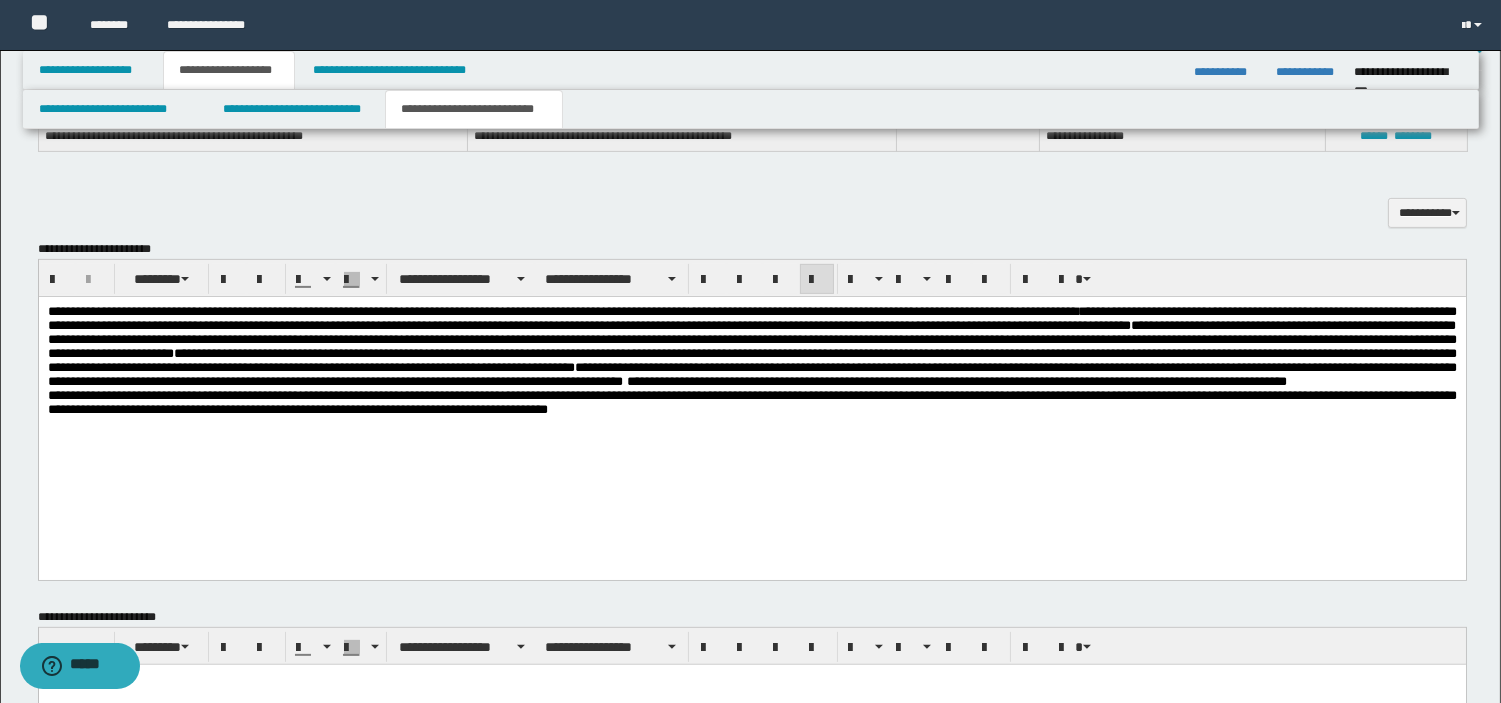 click on "**********" at bounding box center (751, 338) 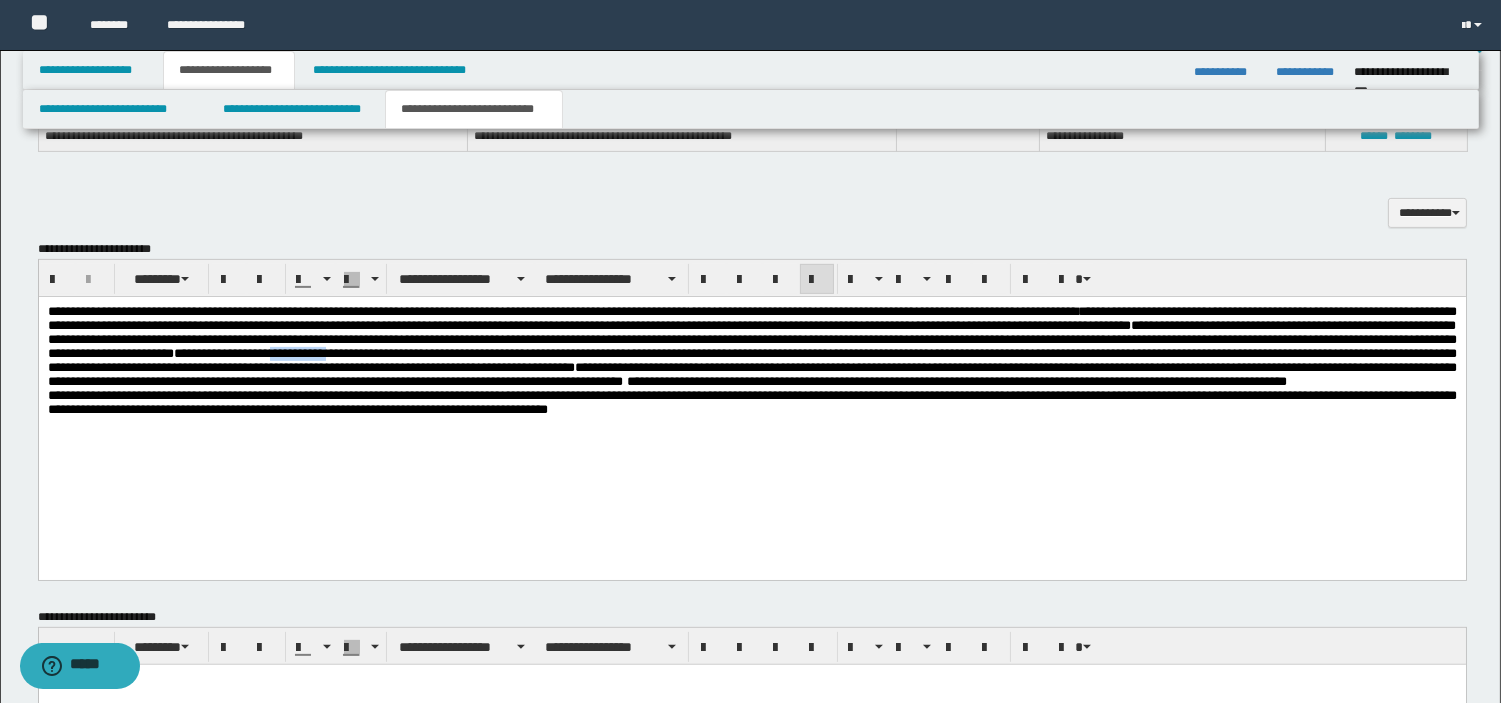 drag, startPoint x: 1125, startPoint y: 366, endPoint x: 1220, endPoint y: 361, distance: 95.131485 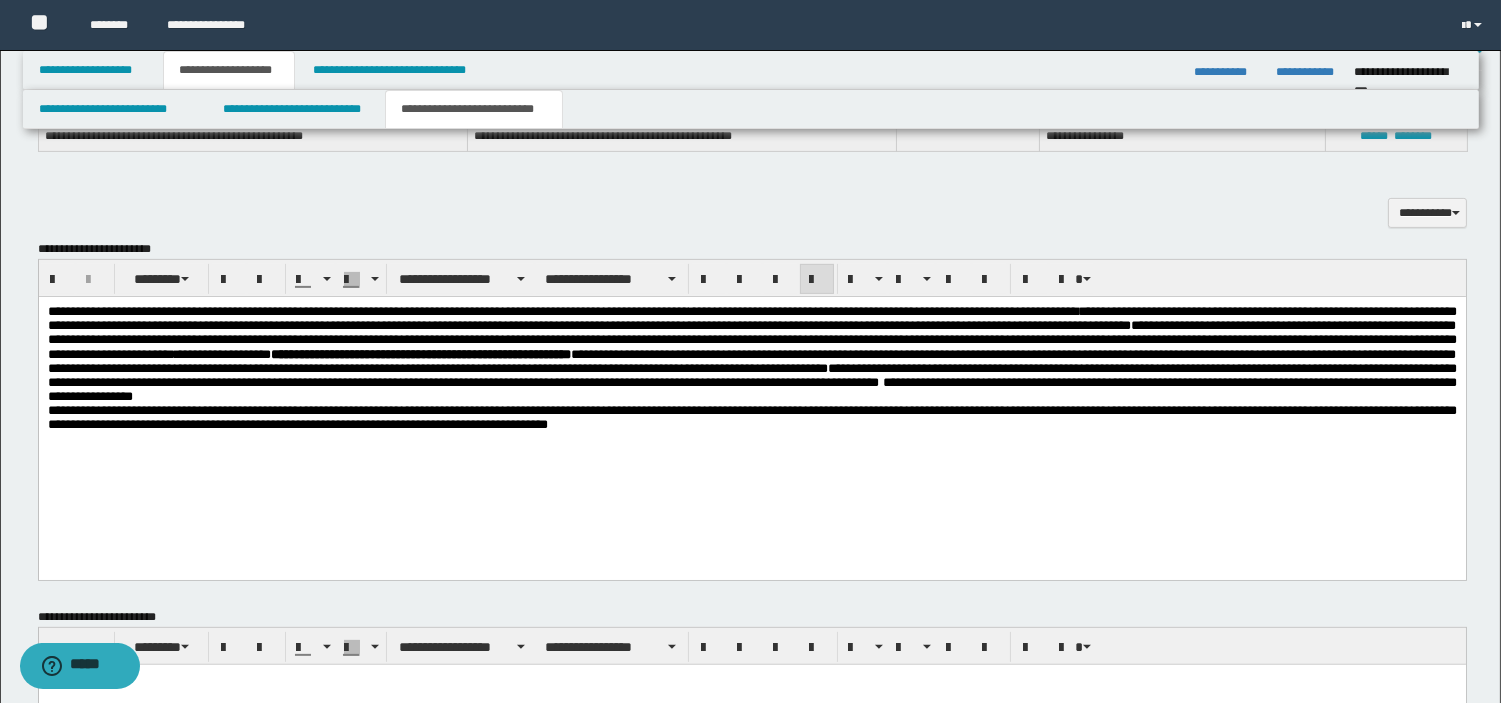 click on "**********" at bounding box center (751, 353) 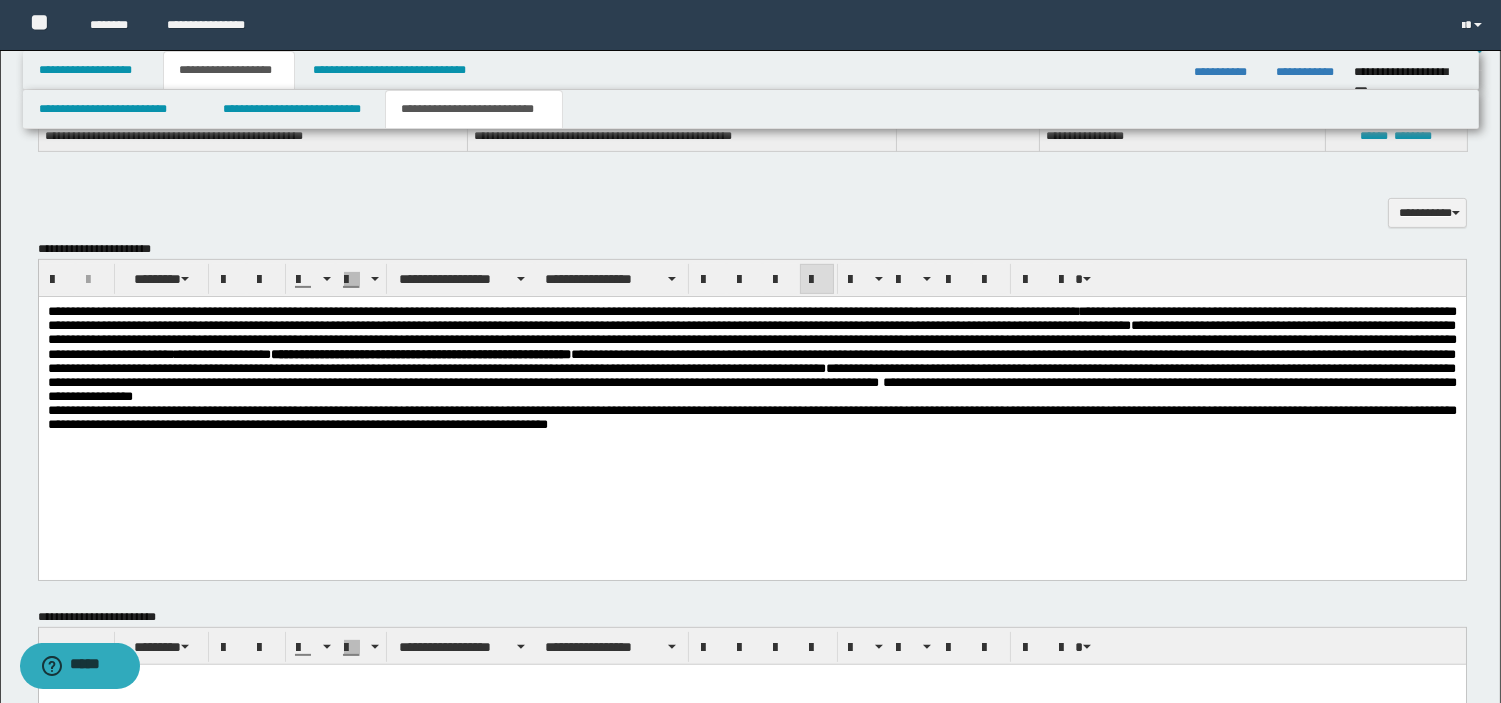 click on "**********" at bounding box center [751, 353] 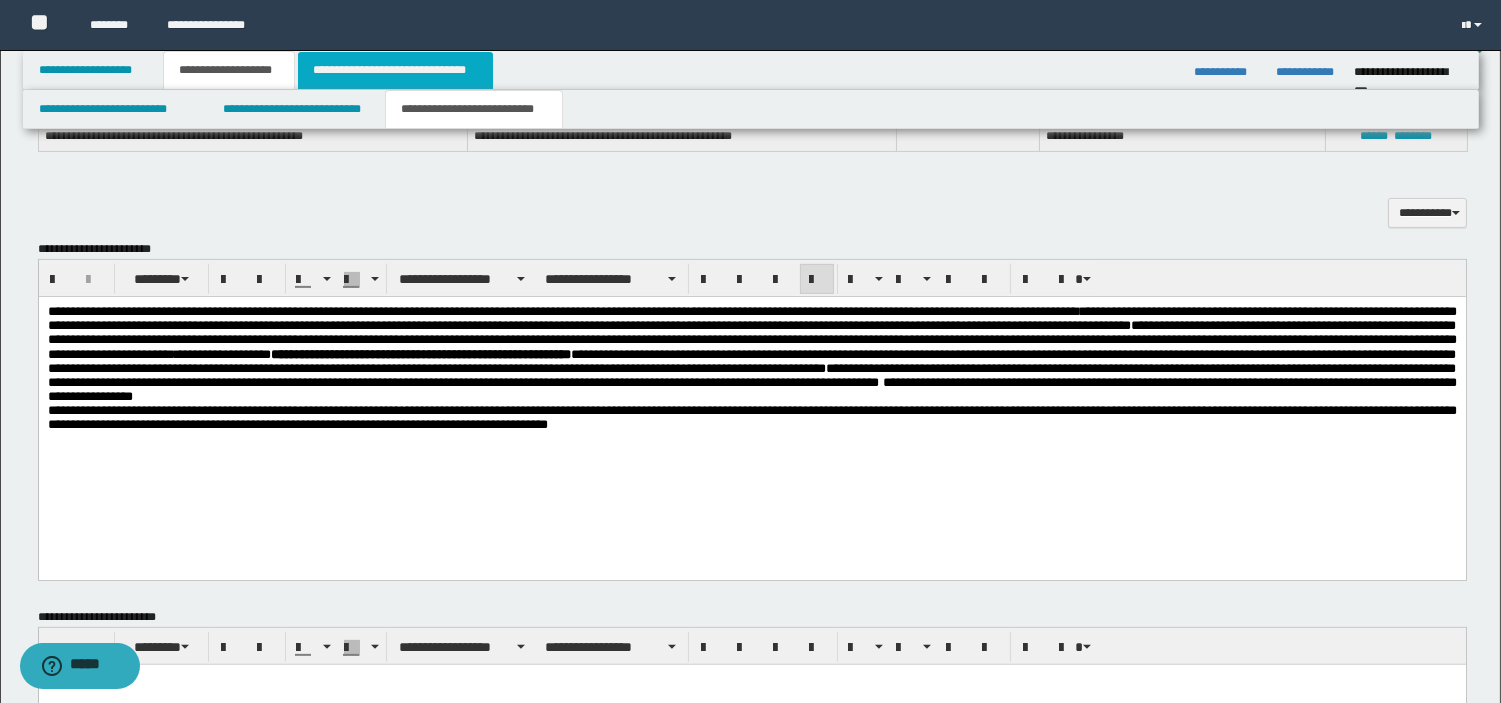 click on "**********" at bounding box center [395, 70] 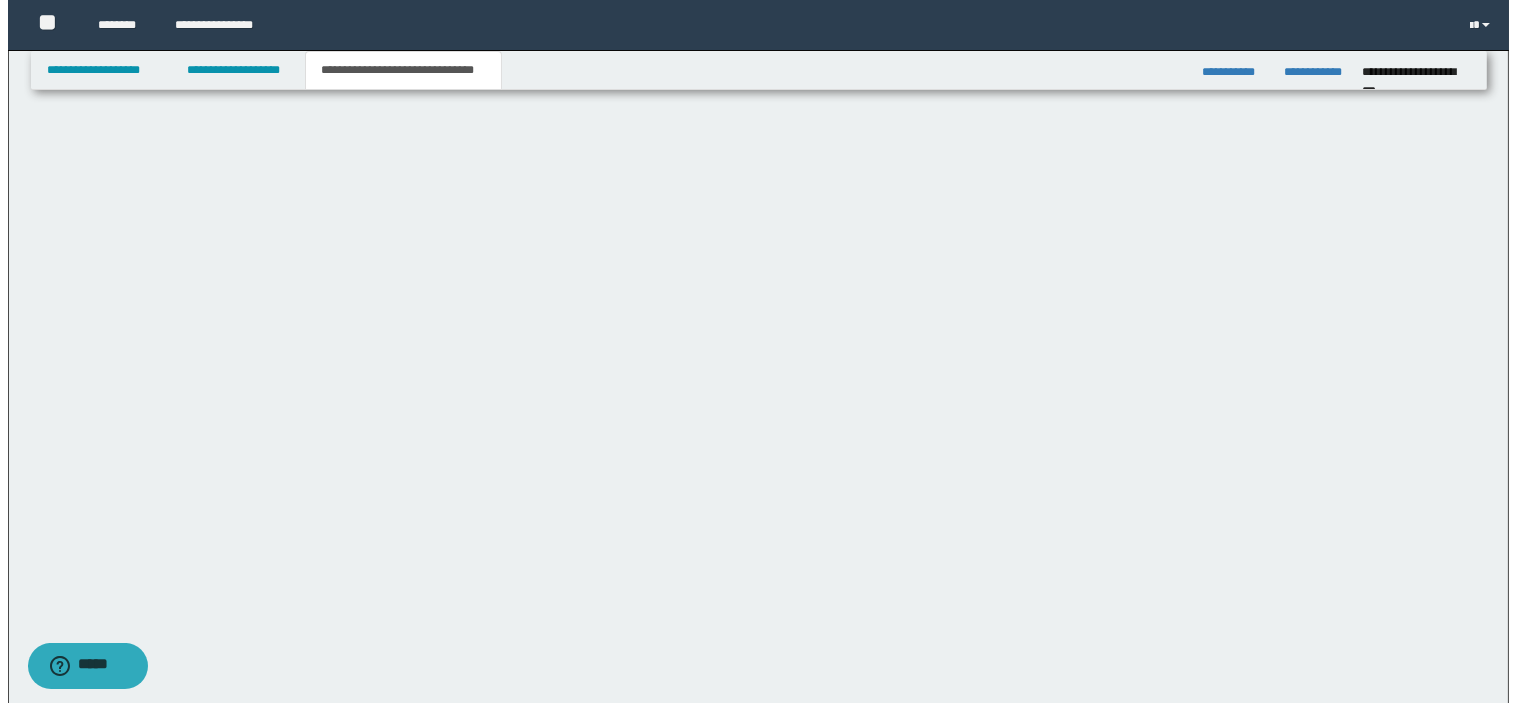 scroll, scrollTop: 0, scrollLeft: 0, axis: both 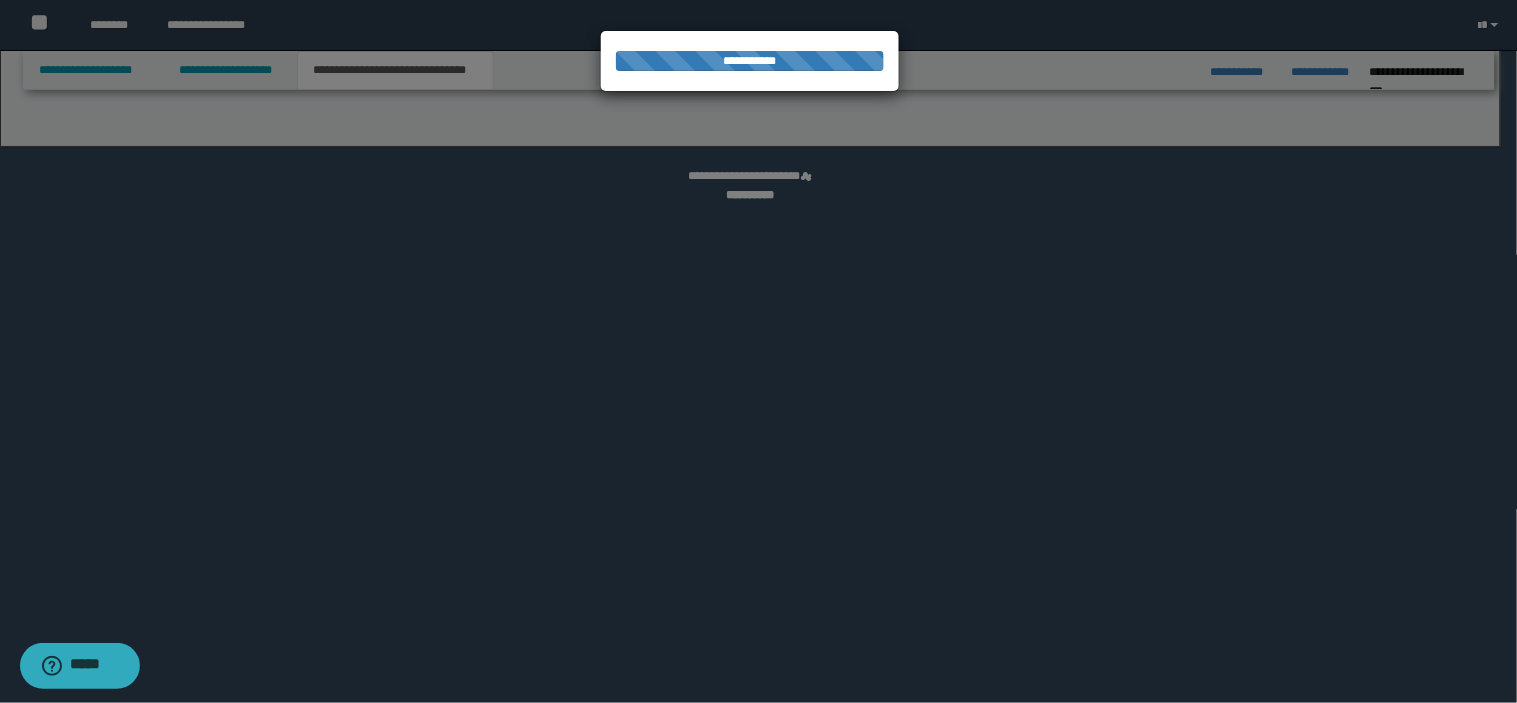 select on "*" 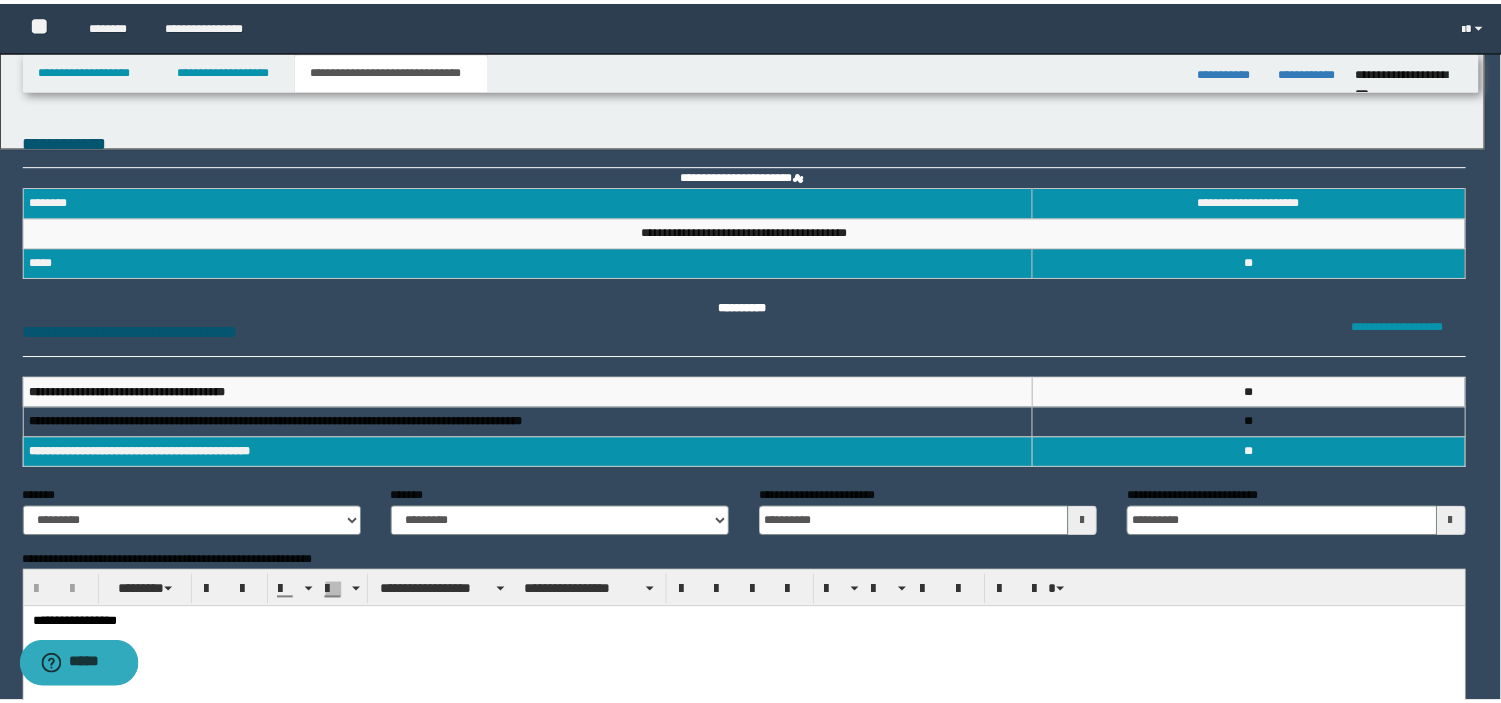 scroll, scrollTop: 0, scrollLeft: 0, axis: both 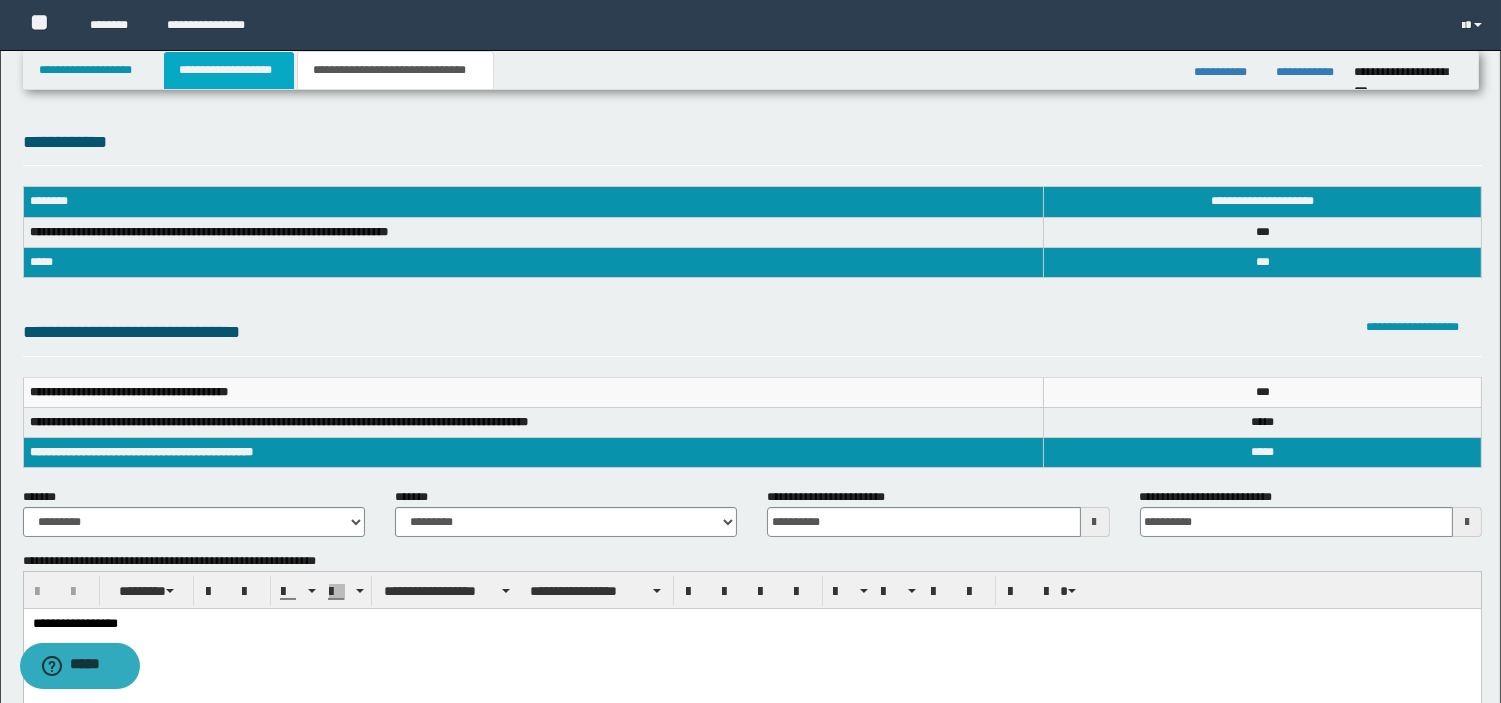 click on "**********" at bounding box center [229, 70] 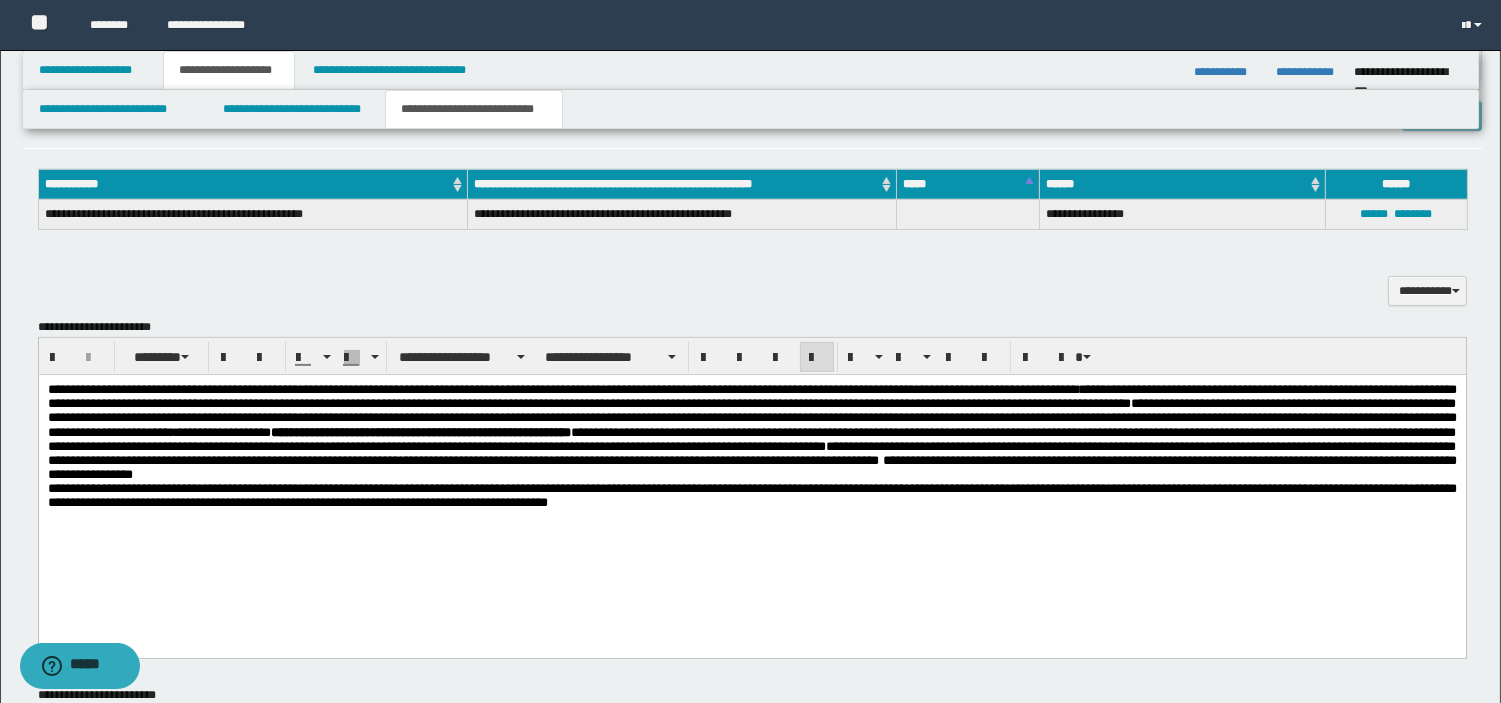 scroll, scrollTop: 1232, scrollLeft: 0, axis: vertical 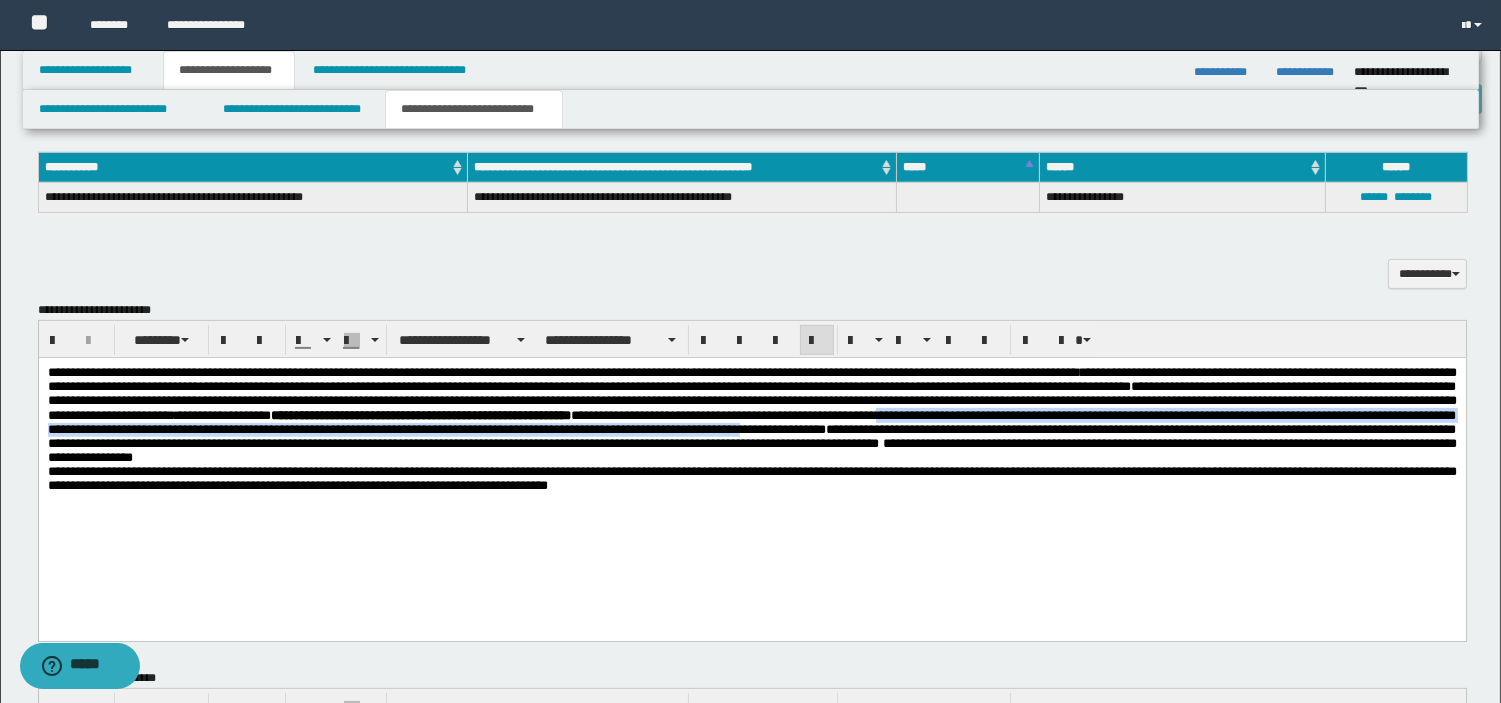 drag, startPoint x: 450, startPoint y: 432, endPoint x: 674, endPoint y: 455, distance: 225.1777 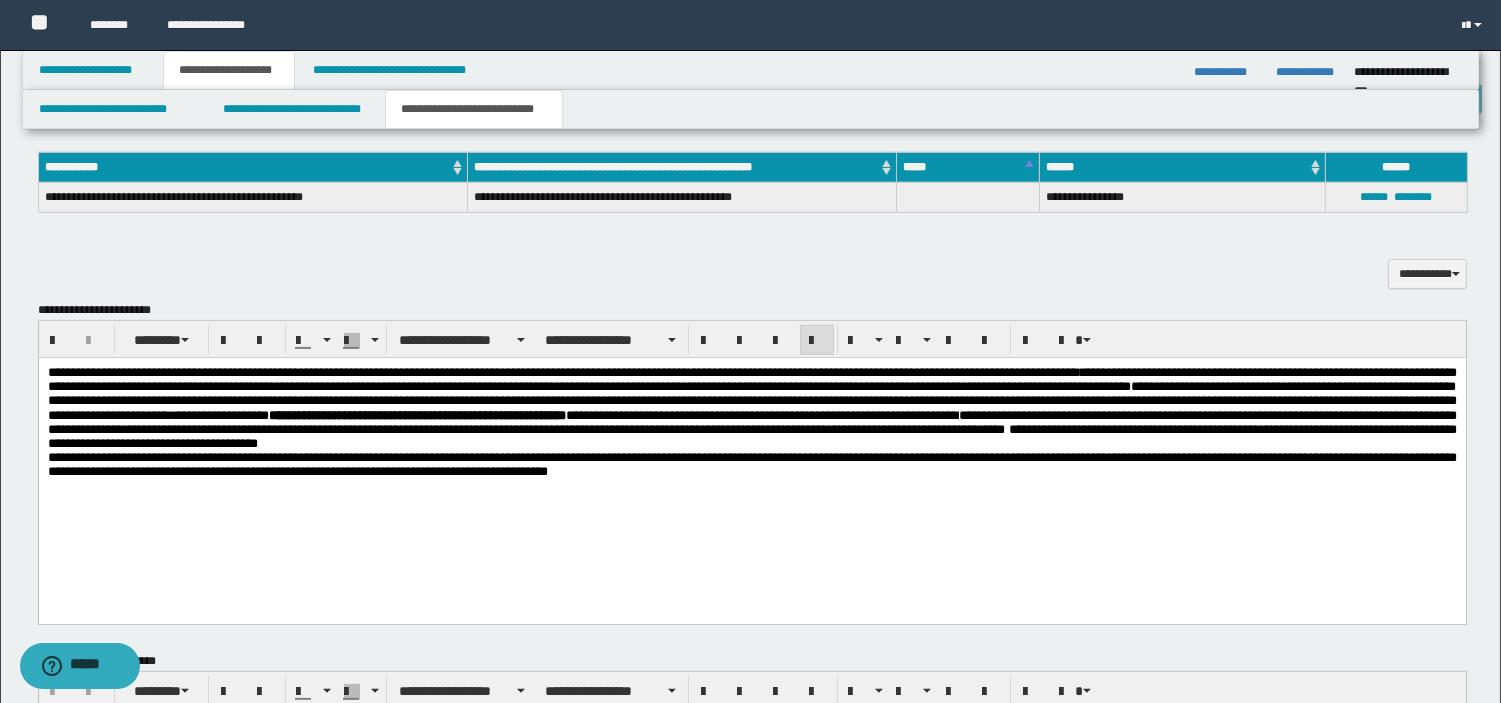 click on "**********" at bounding box center (751, 463) 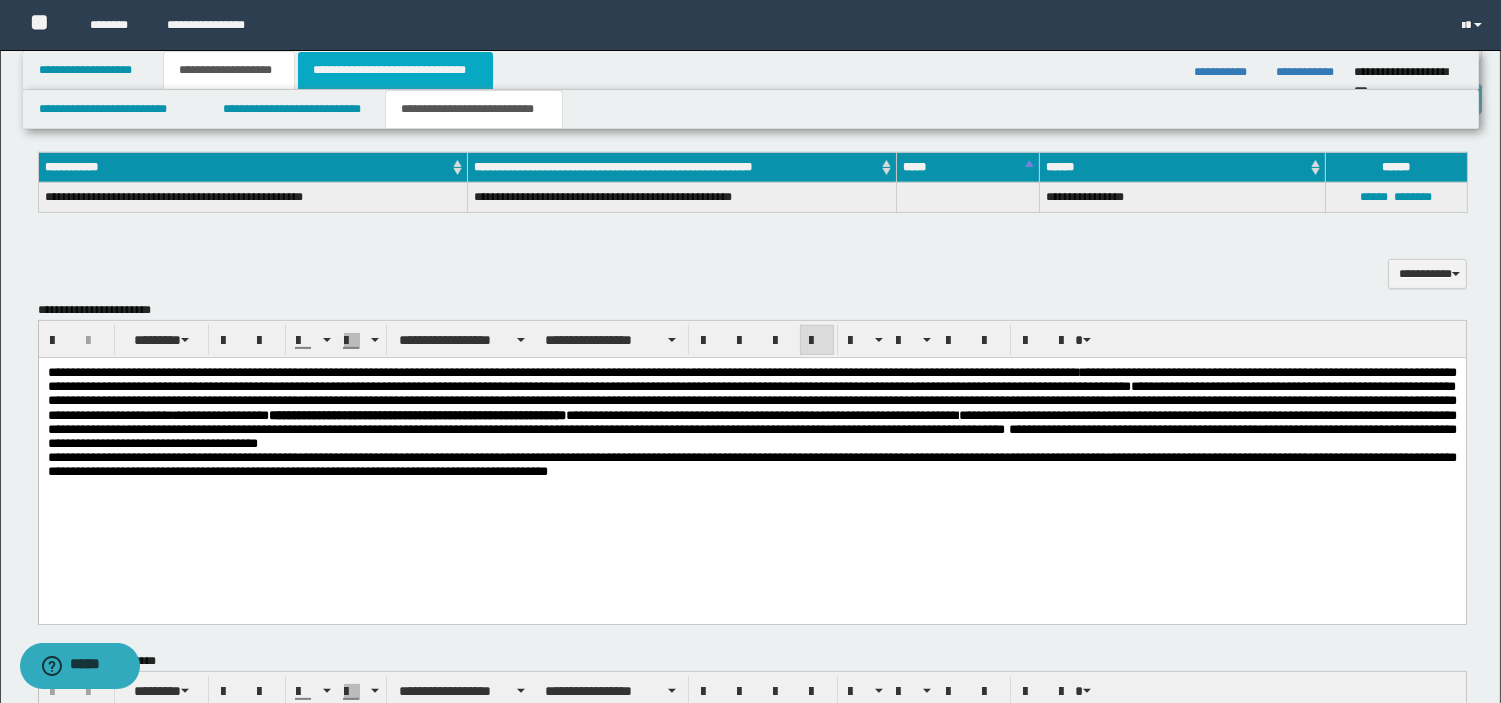 click on "**********" at bounding box center (395, 70) 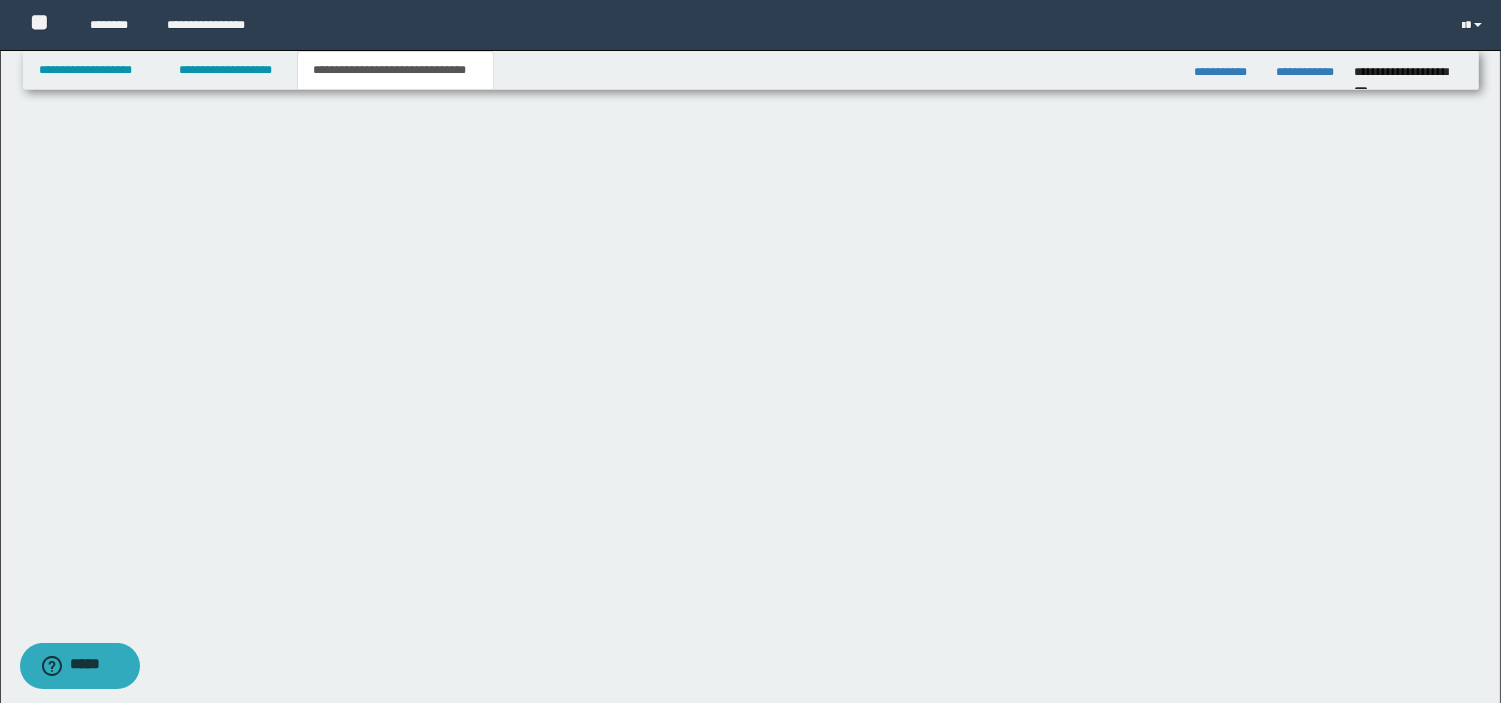 scroll, scrollTop: 807, scrollLeft: 0, axis: vertical 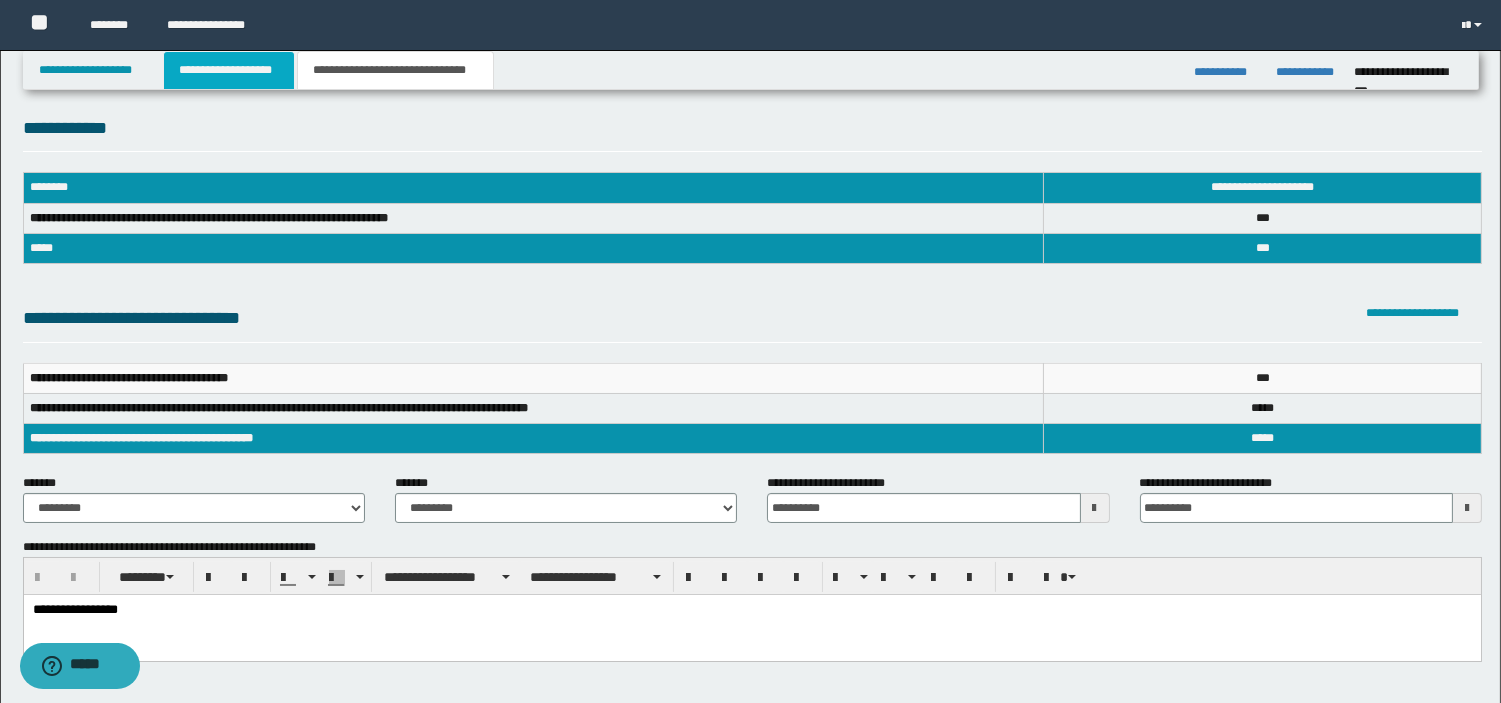 click on "**********" at bounding box center (229, 70) 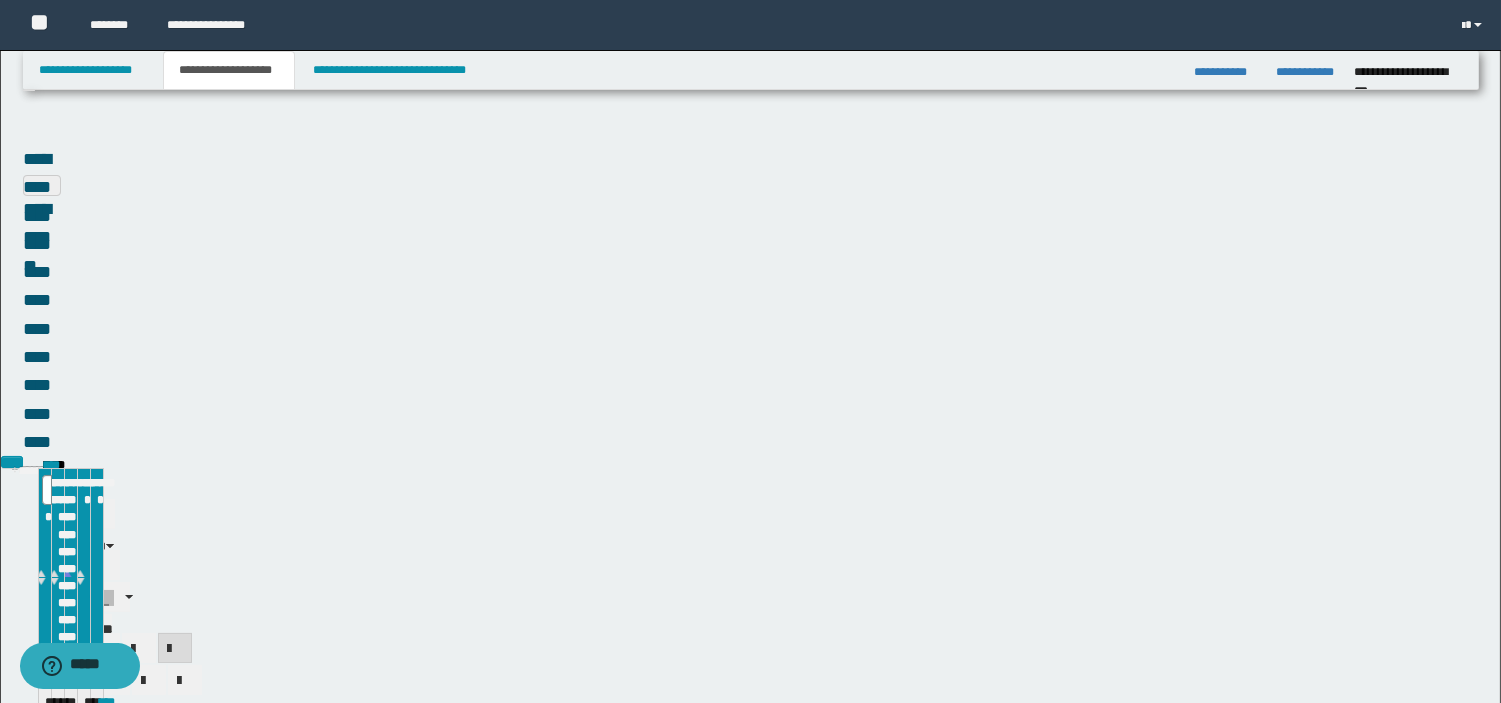 scroll, scrollTop: 45, scrollLeft: 0, axis: vertical 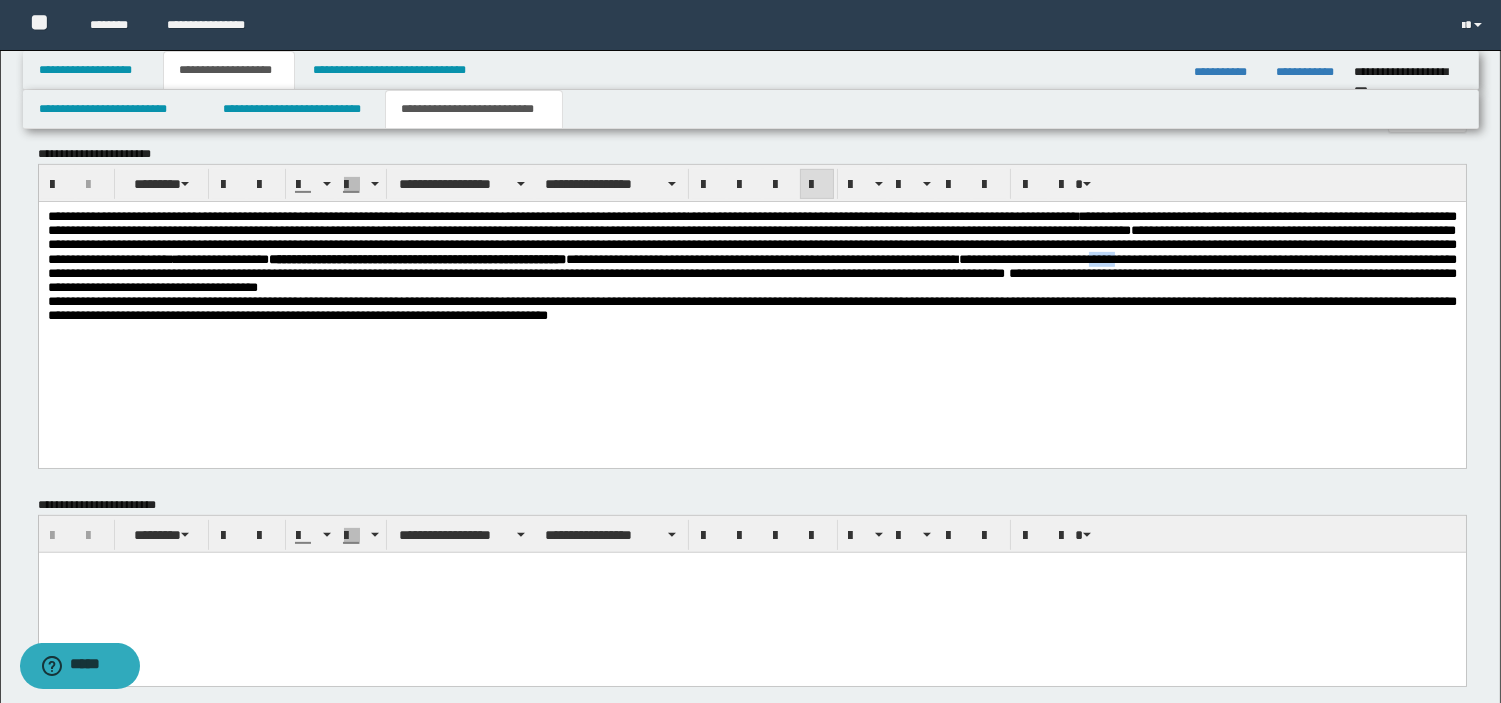 drag, startPoint x: 655, startPoint y: 87, endPoint x: 693, endPoint y: 86, distance: 38.013157 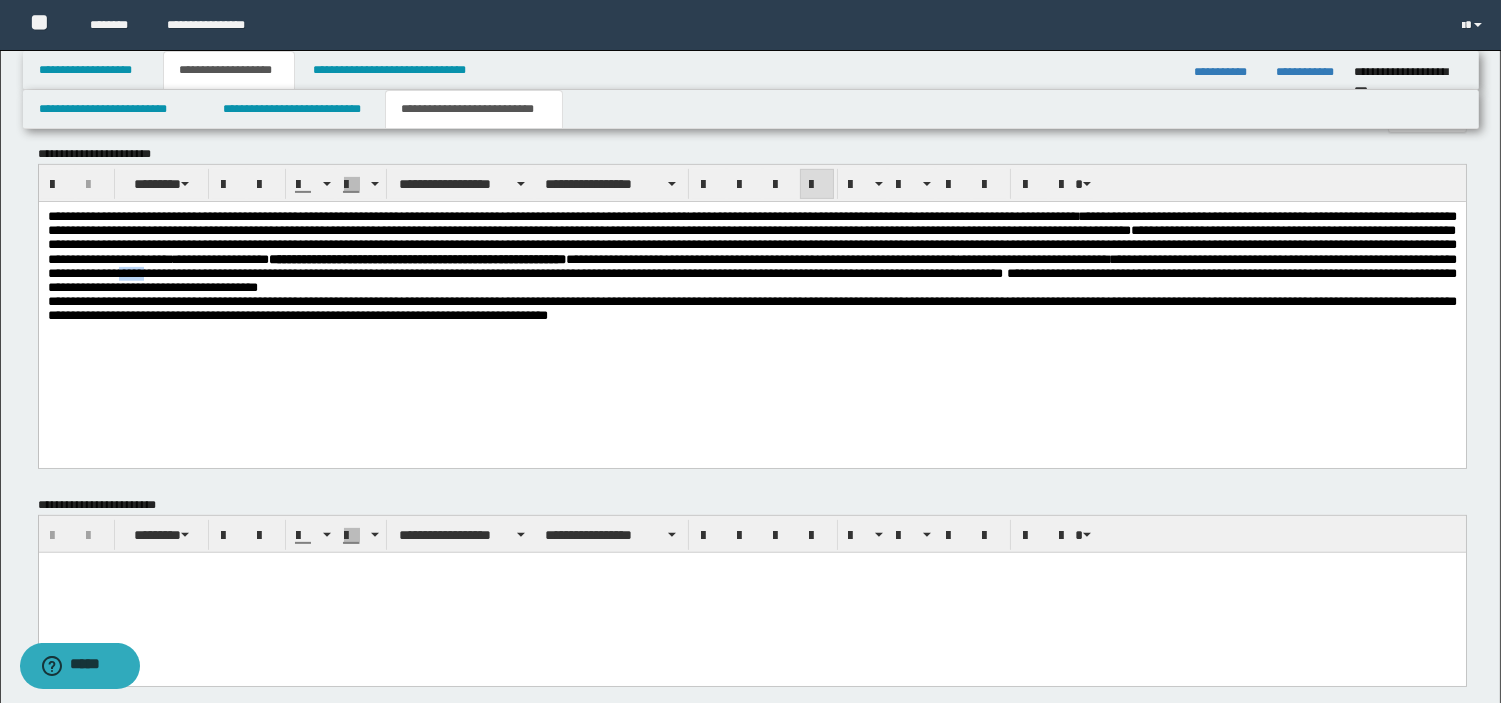drag, startPoint x: 1175, startPoint y: 75, endPoint x: 1208, endPoint y: 86, distance: 34.785053 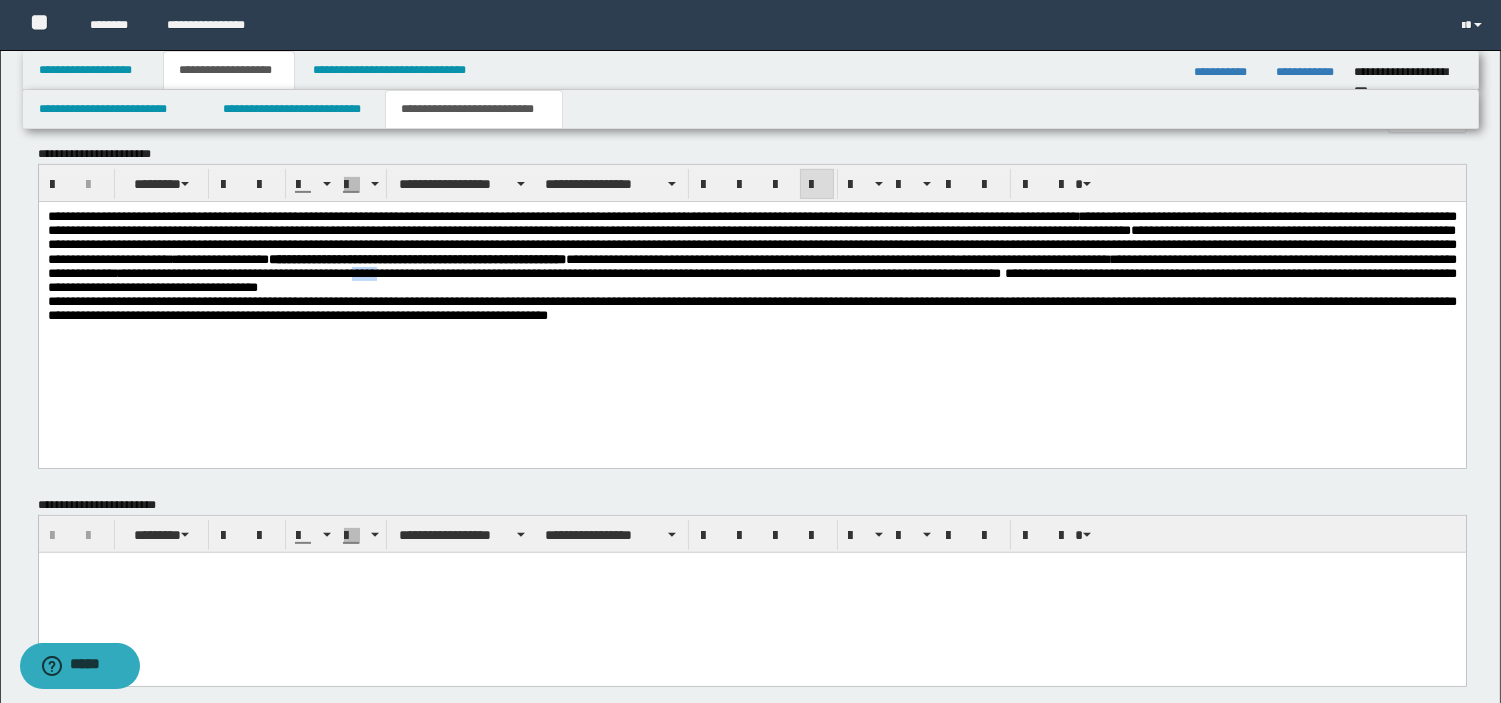 drag, startPoint x: 11, startPoint y: 98, endPoint x: 53, endPoint y: 100, distance: 42.047592 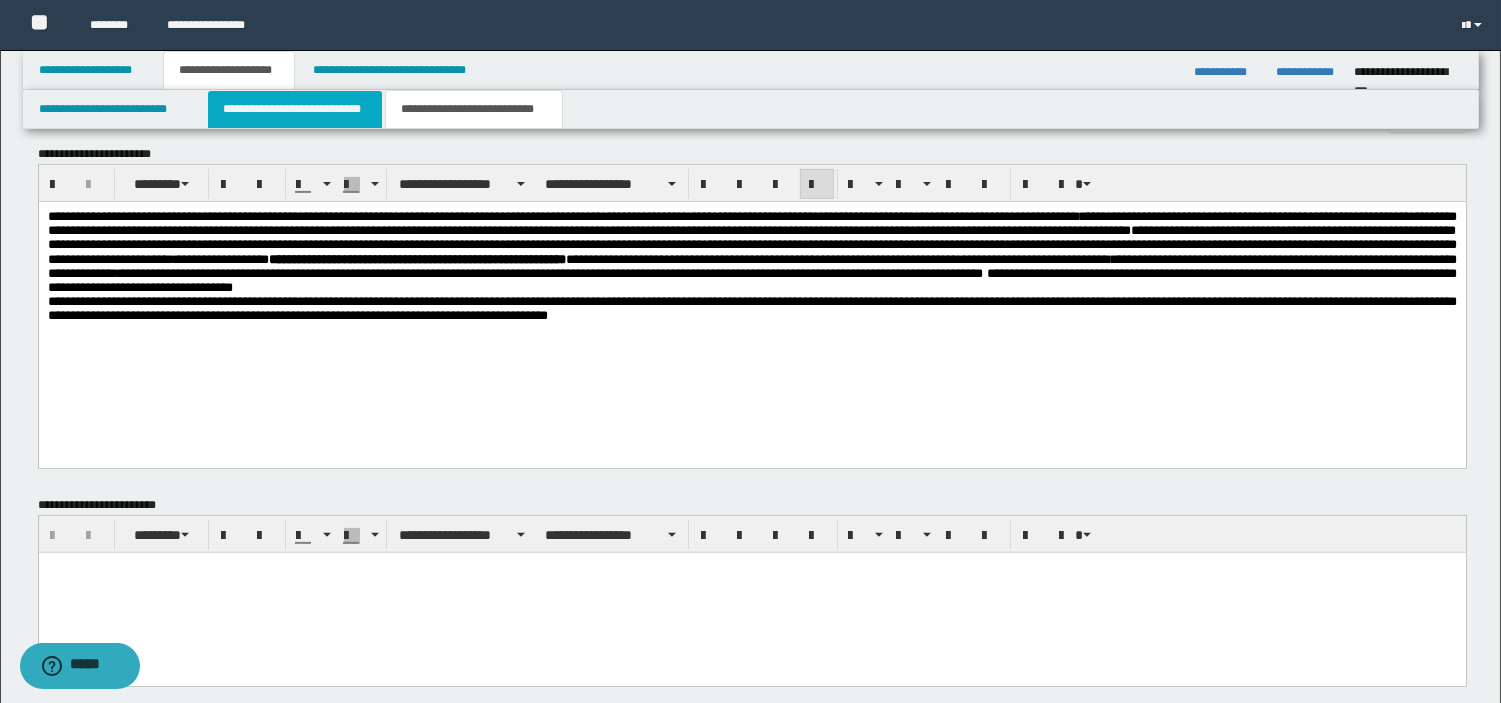 click on "**********" 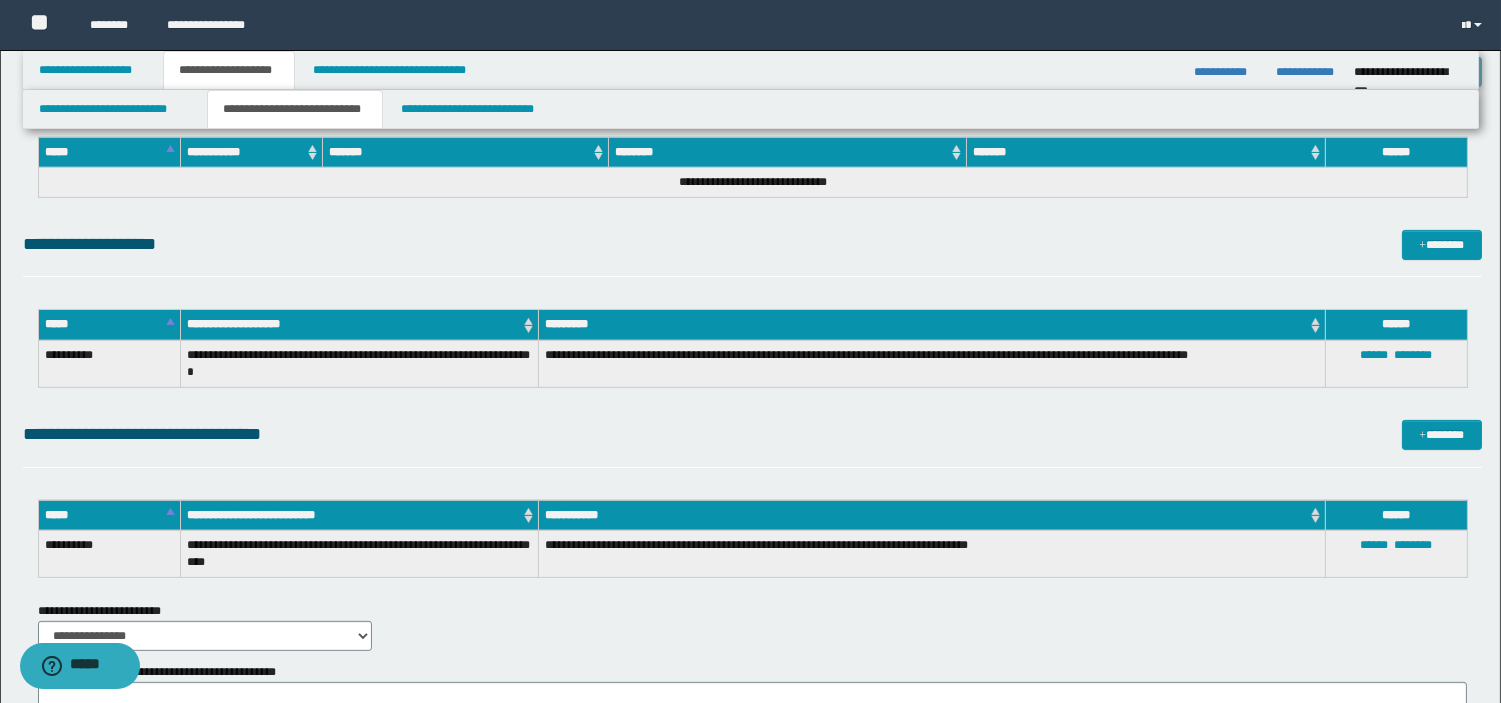 scroll, scrollTop: 0, scrollLeft: 0, axis: both 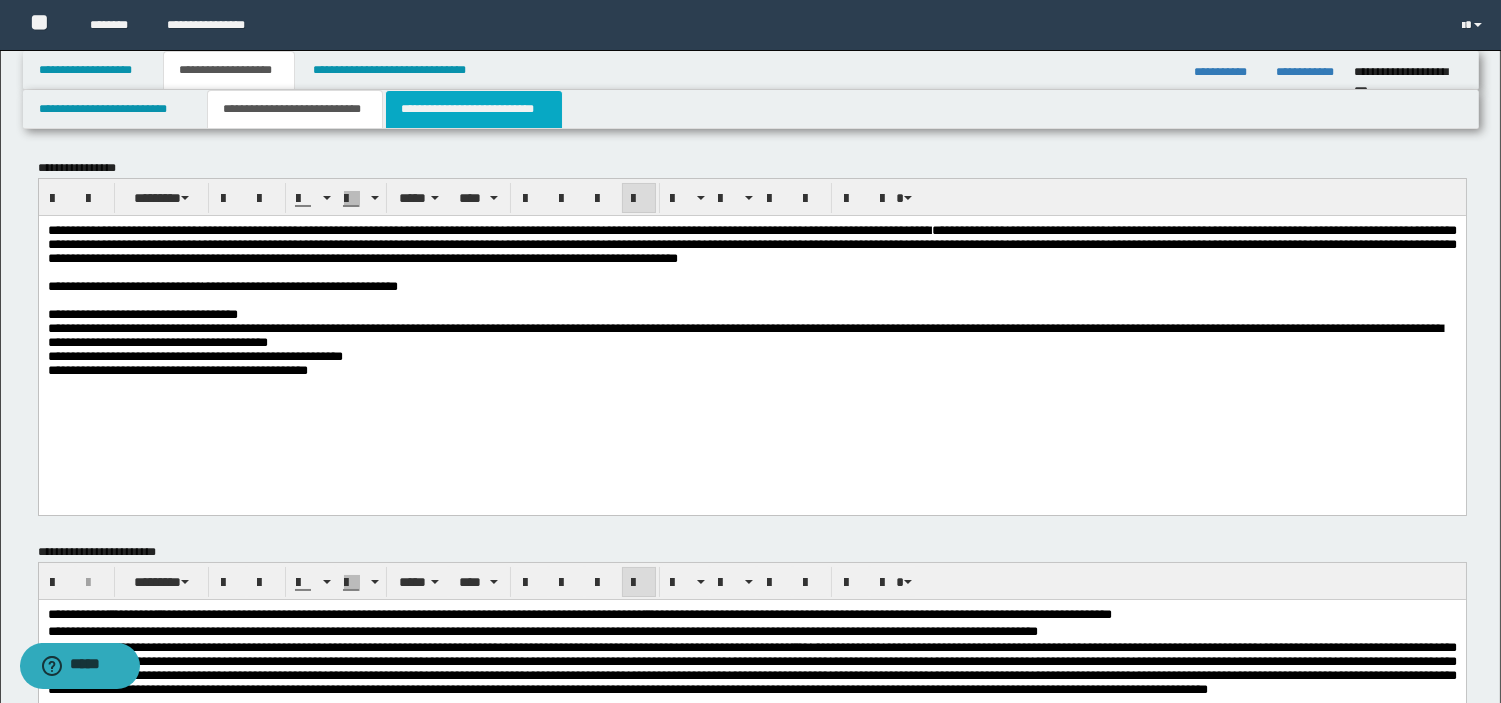 click on "**********" 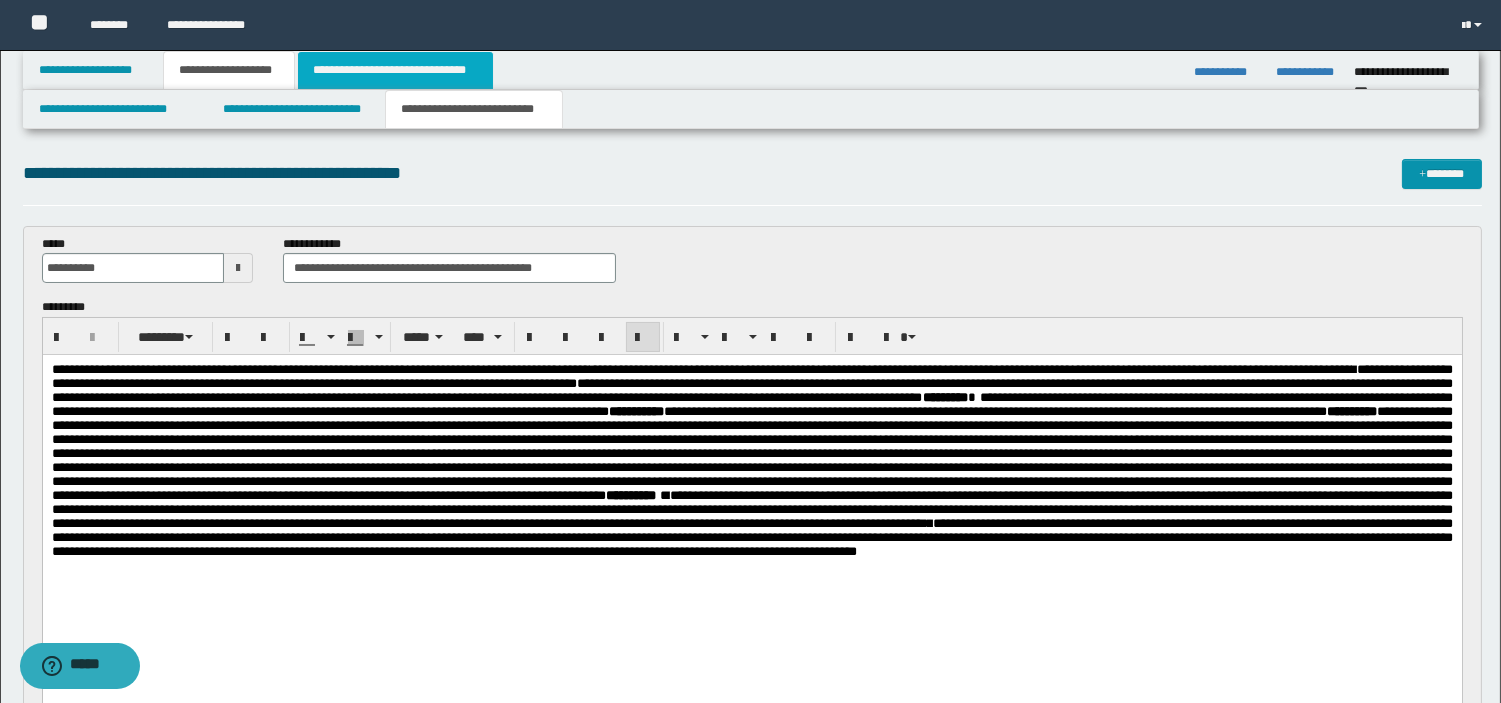click on "**********" 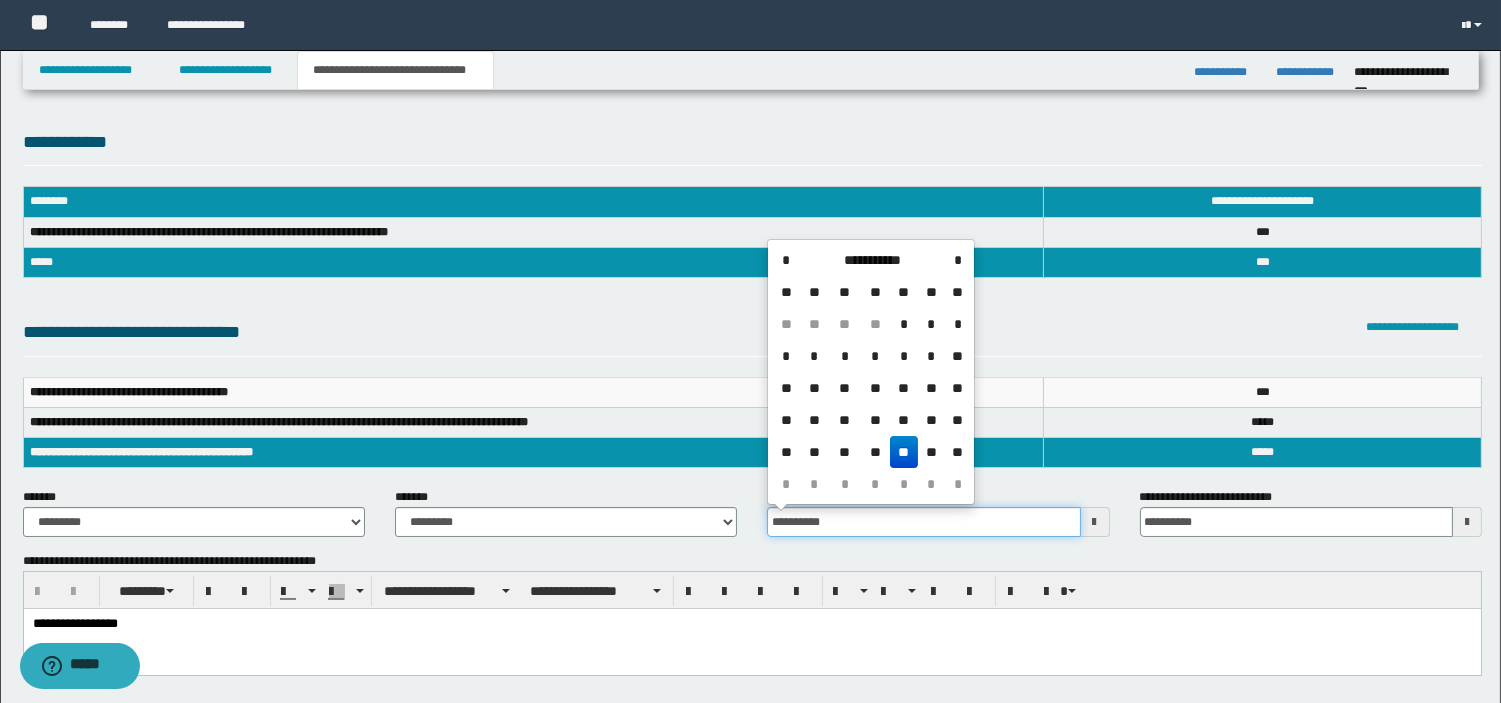 drag, startPoint x: 887, startPoint y: 522, endPoint x: 698, endPoint y: 517, distance: 189.06613 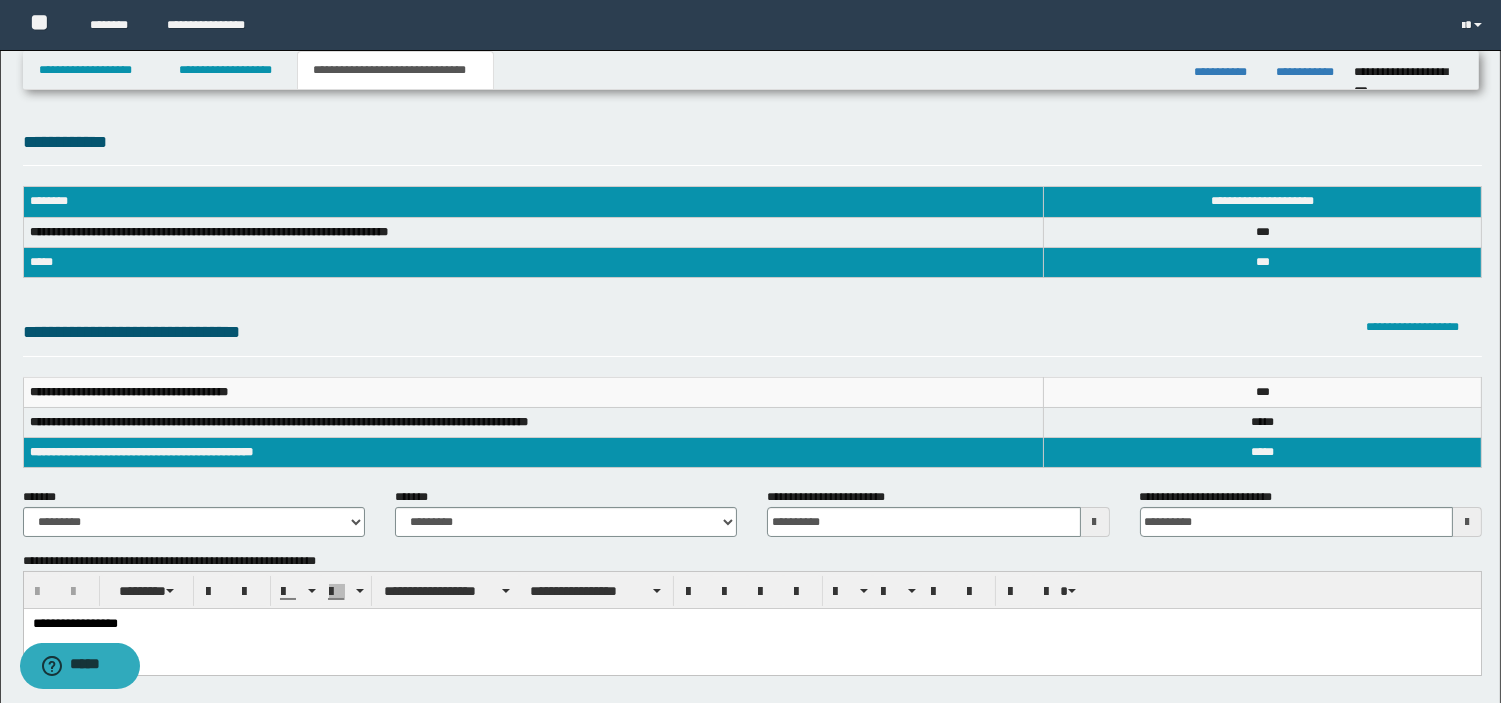 click on "**********" 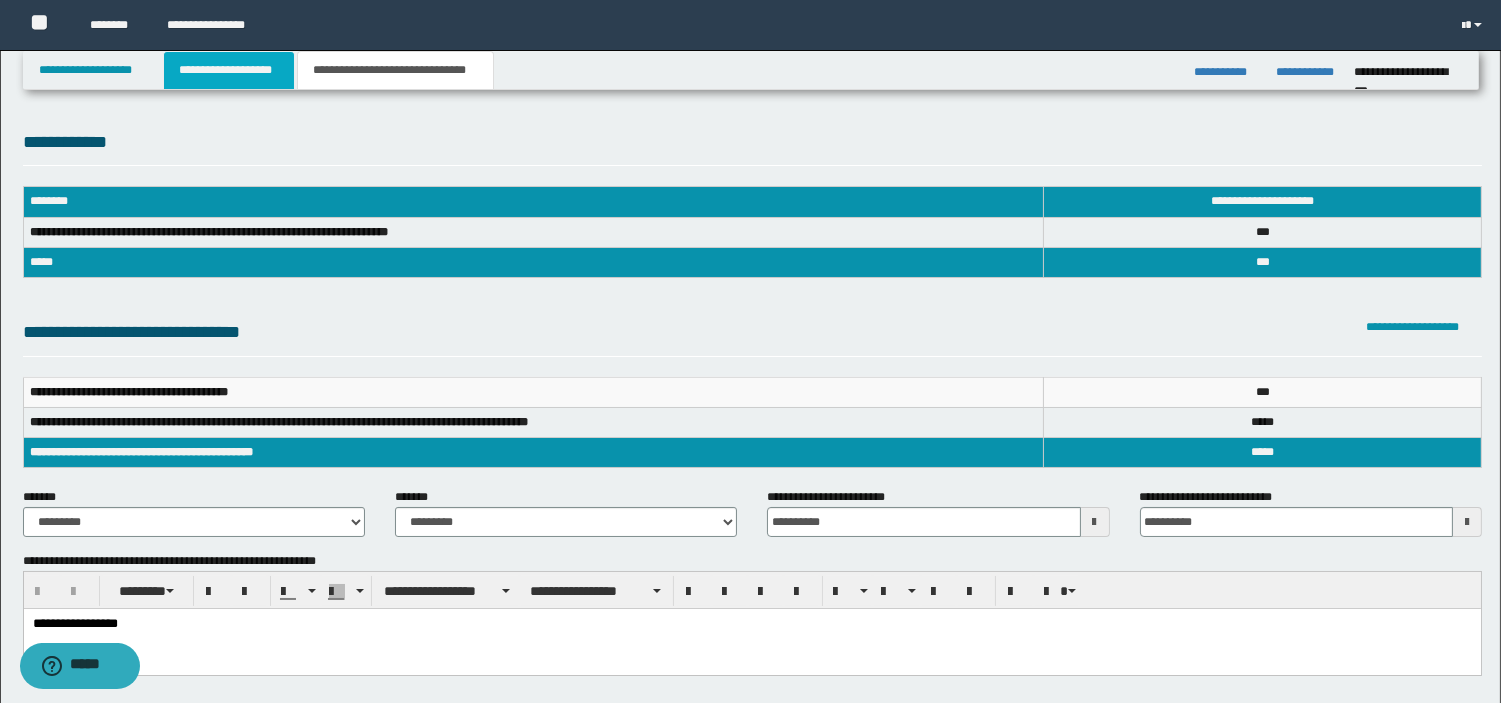 click on "**********" 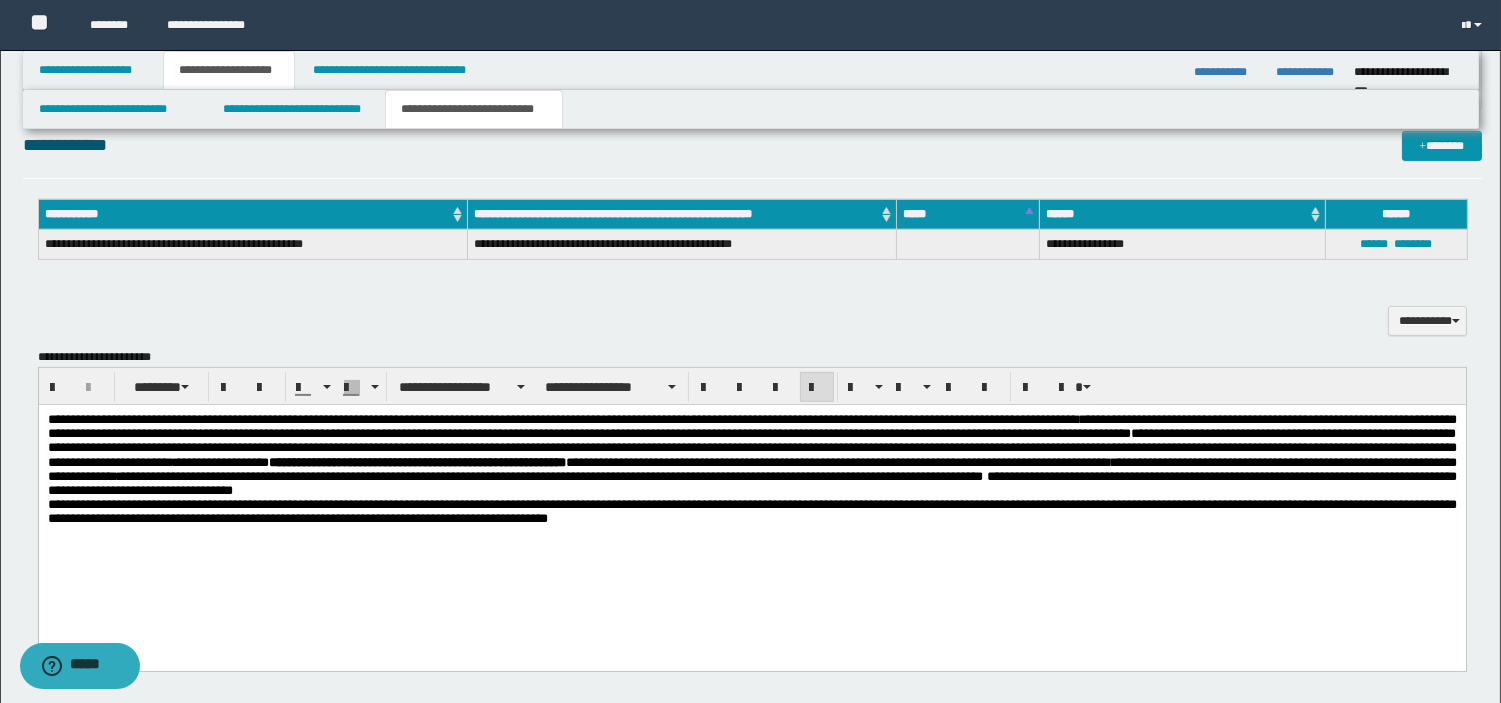 scroll, scrollTop: 1233, scrollLeft: 0, axis: vertical 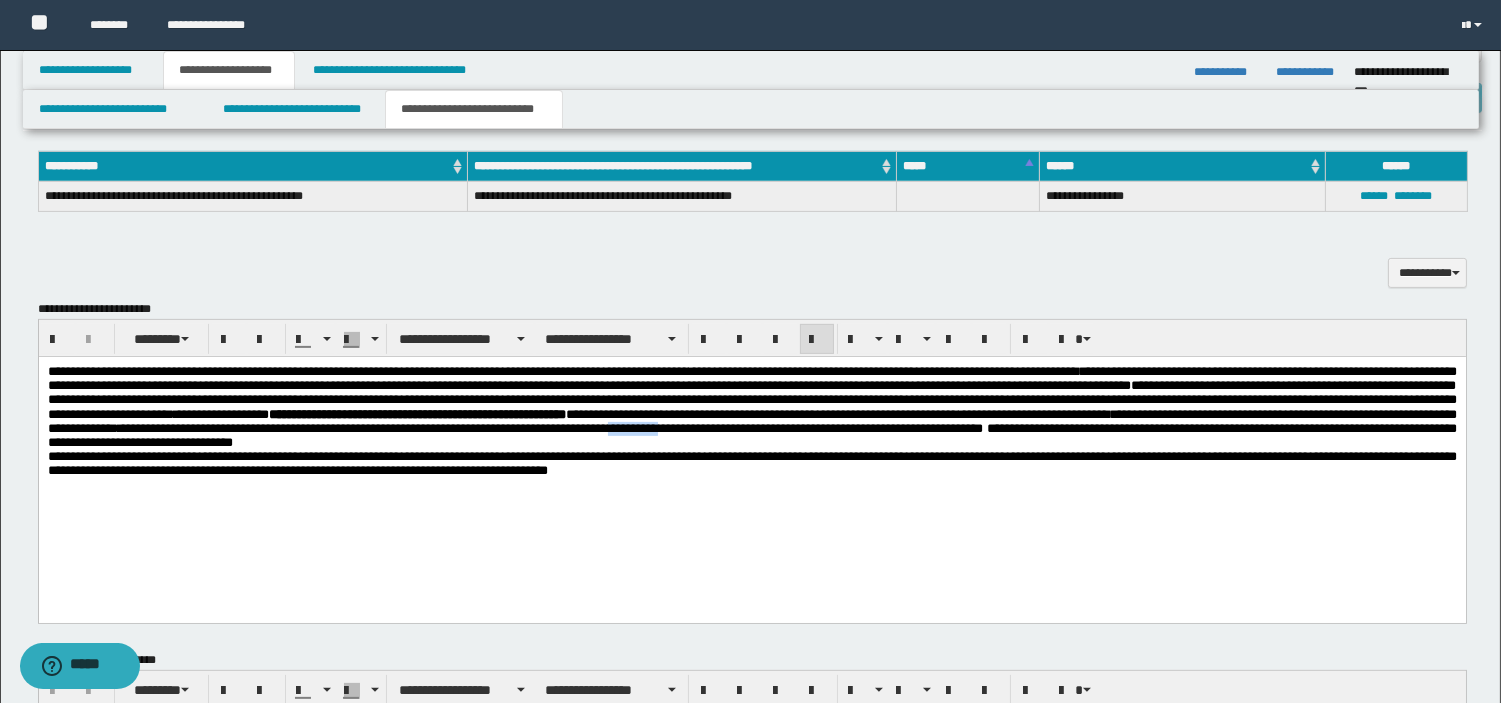 drag, startPoint x: 342, startPoint y: 98, endPoint x: 418, endPoint y: 98, distance: 76 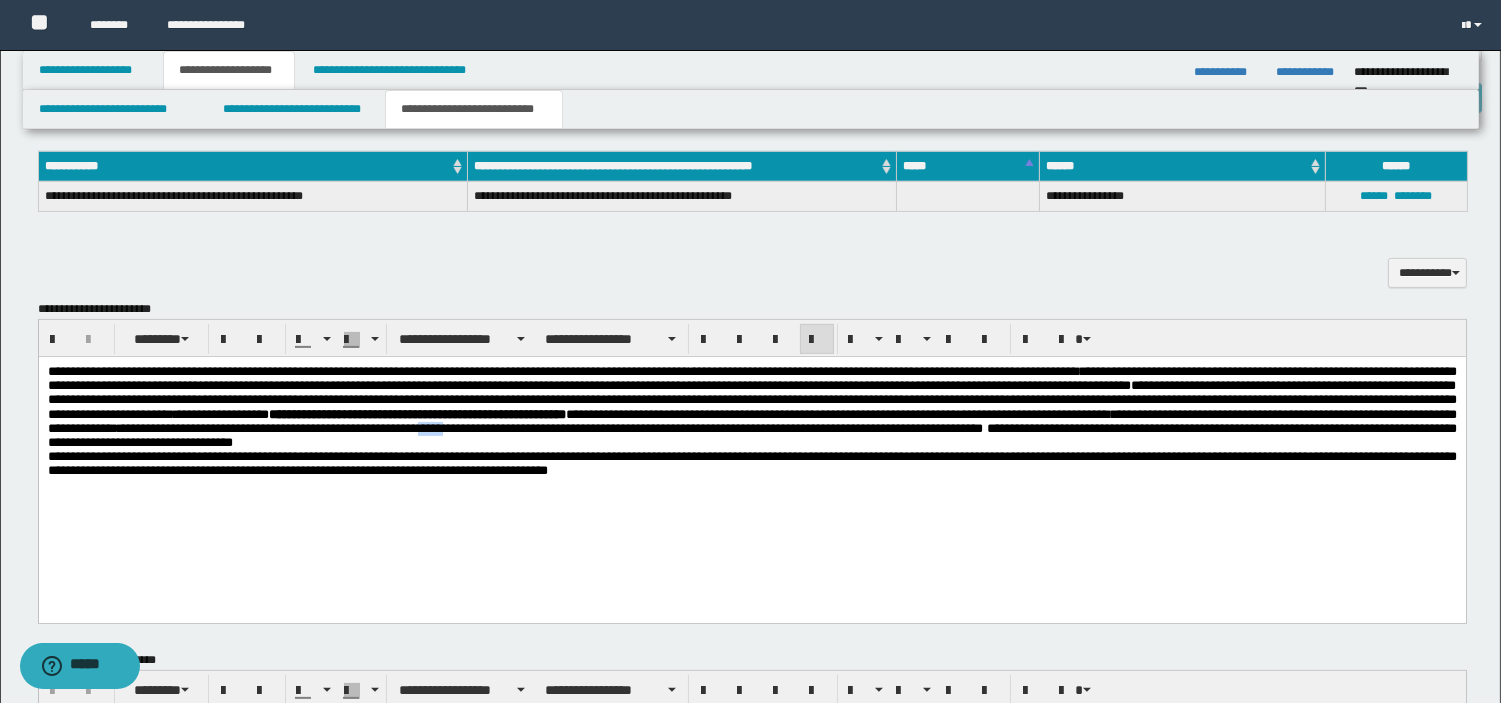 drag, startPoint x: 103, startPoint y: 101, endPoint x: 144, endPoint y: 101, distance: 41 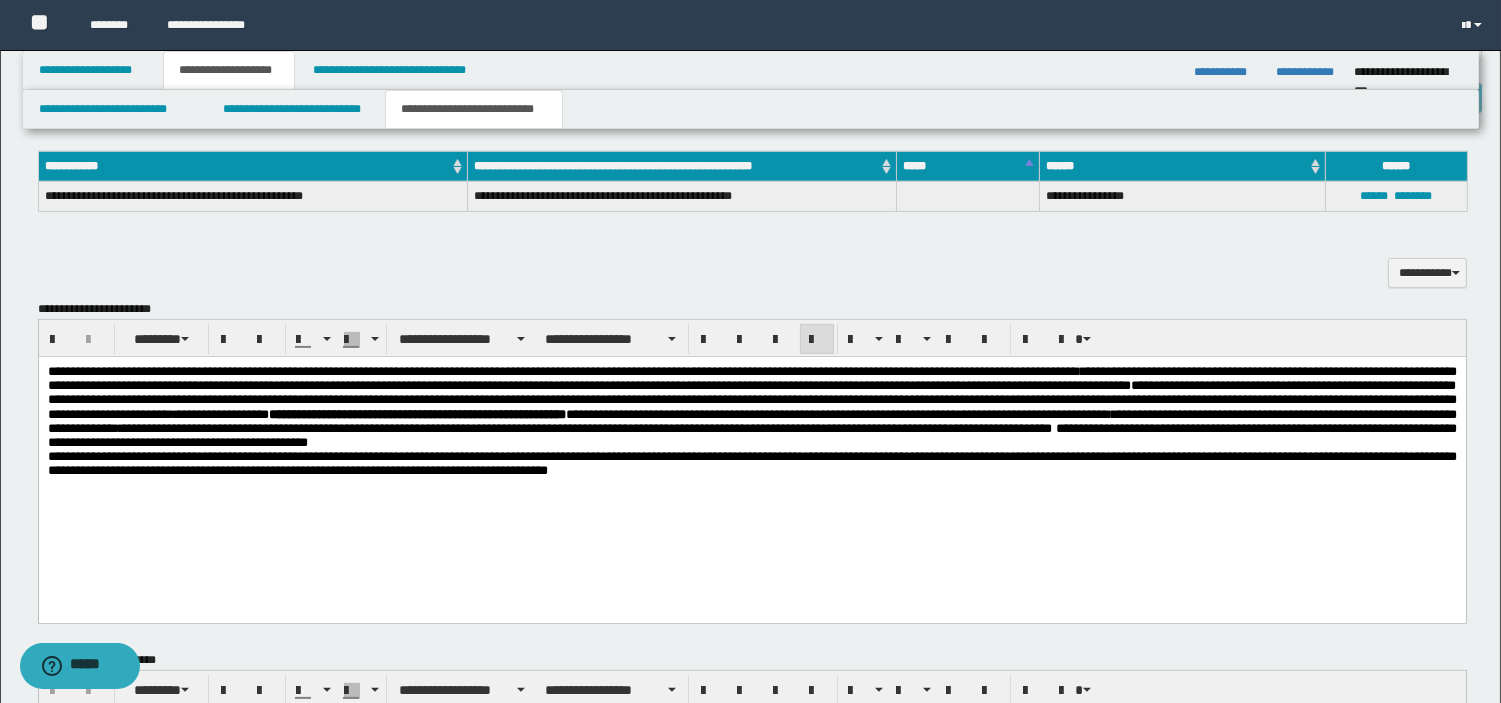 click on "**********" 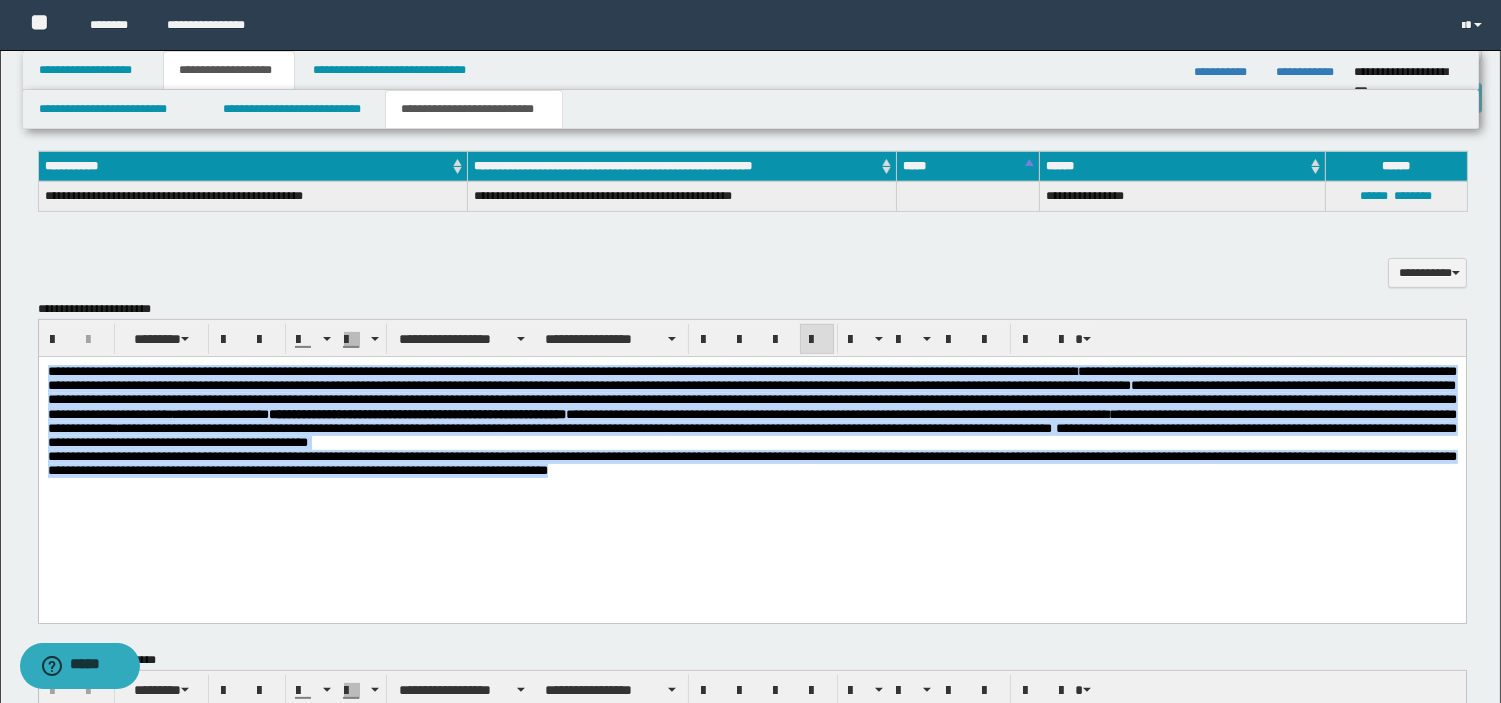 drag, startPoint x: 891, startPoint y: 164, endPoint x: 0, endPoint y: 375, distance: 915.64294 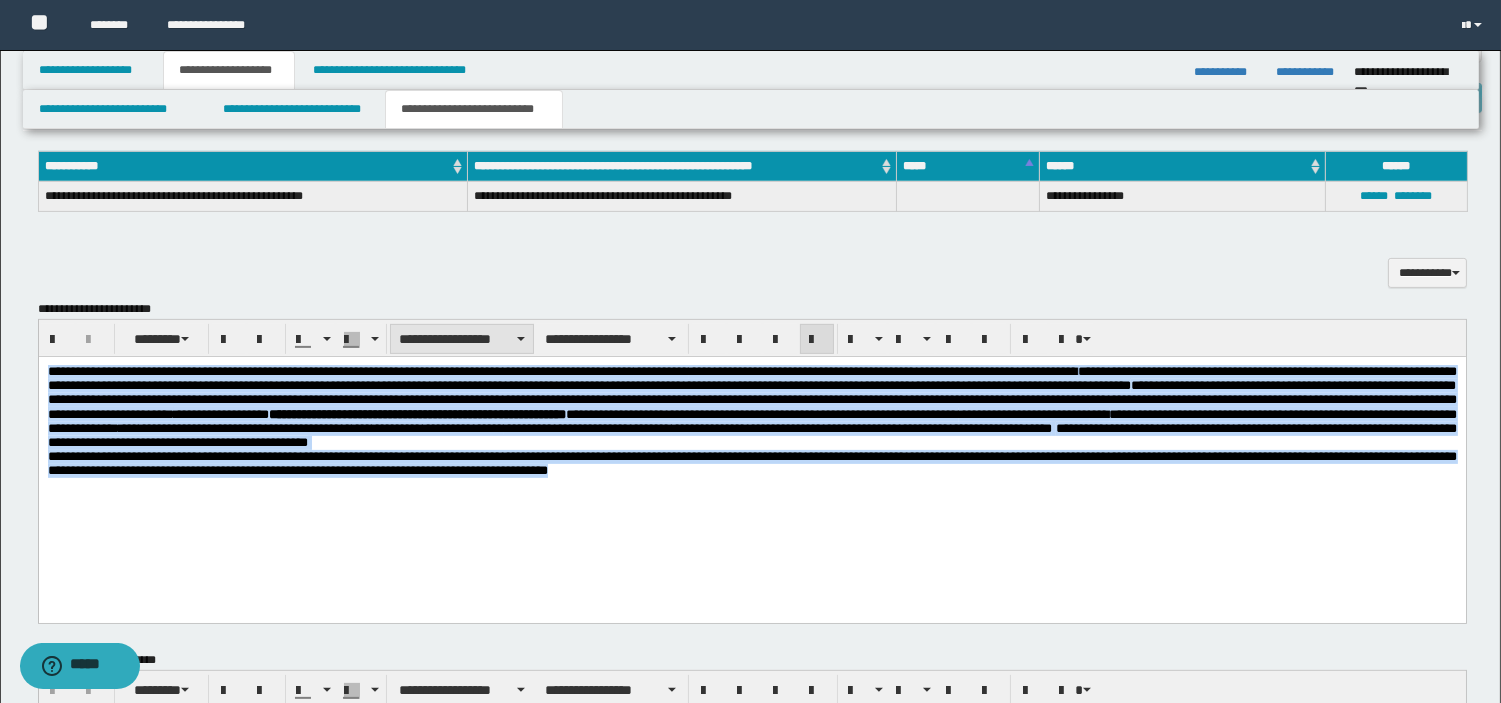 click on "**********" 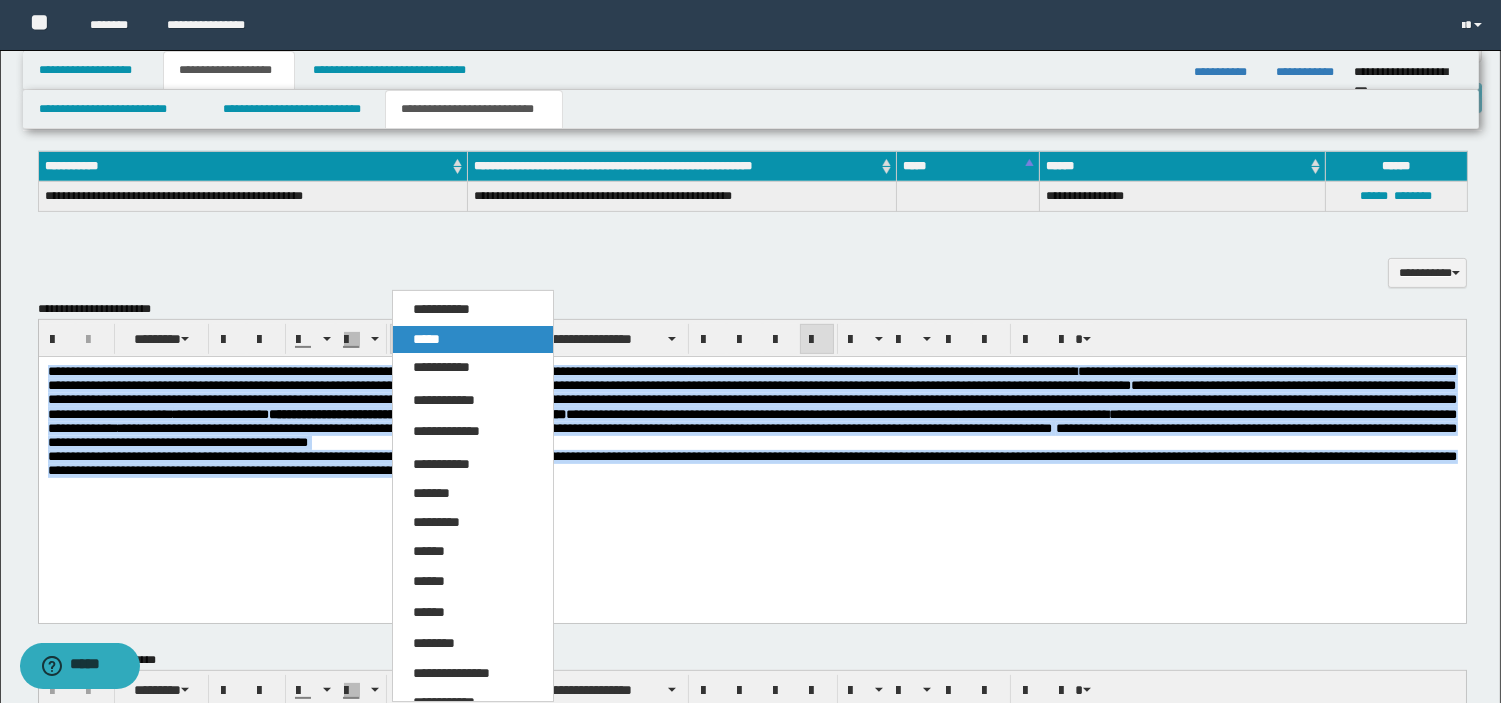 click on "*****" 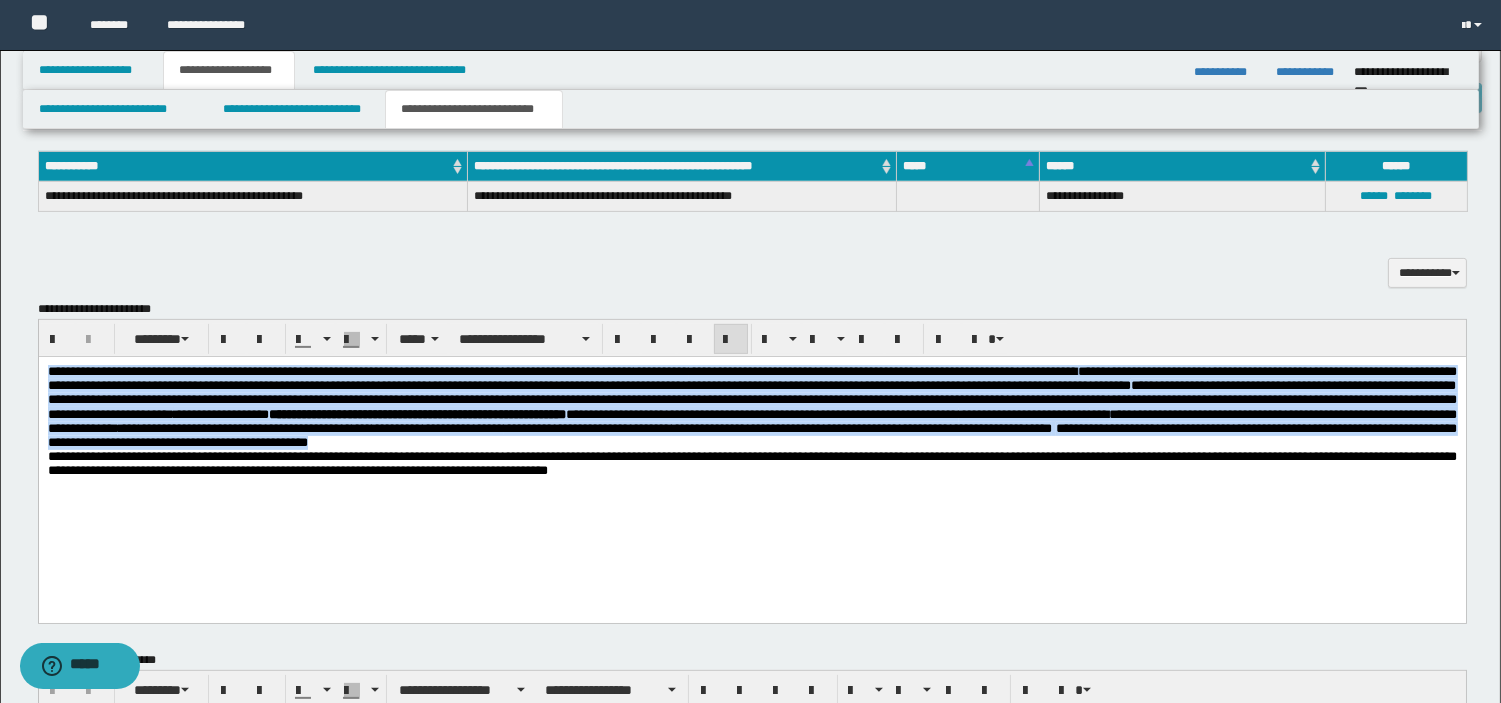 click on "**********" 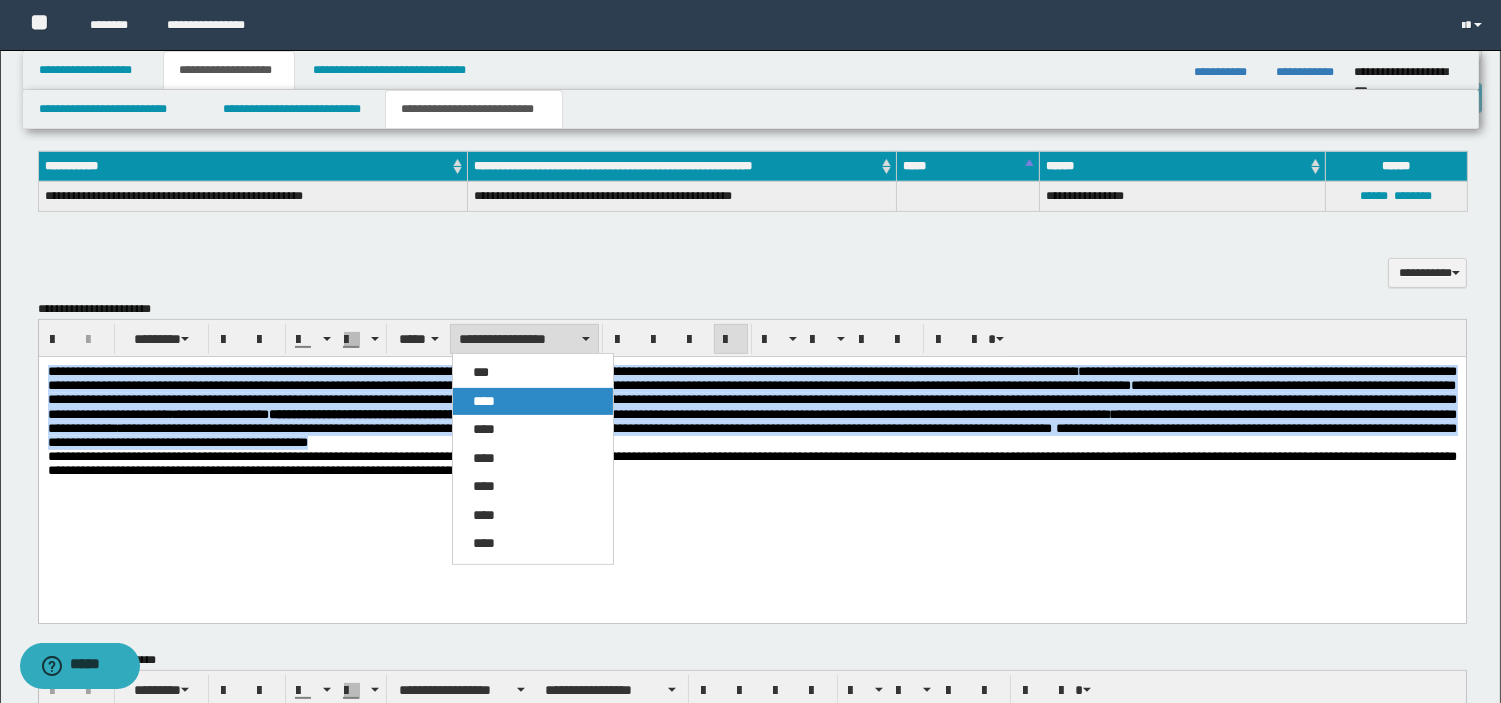 click on "****" 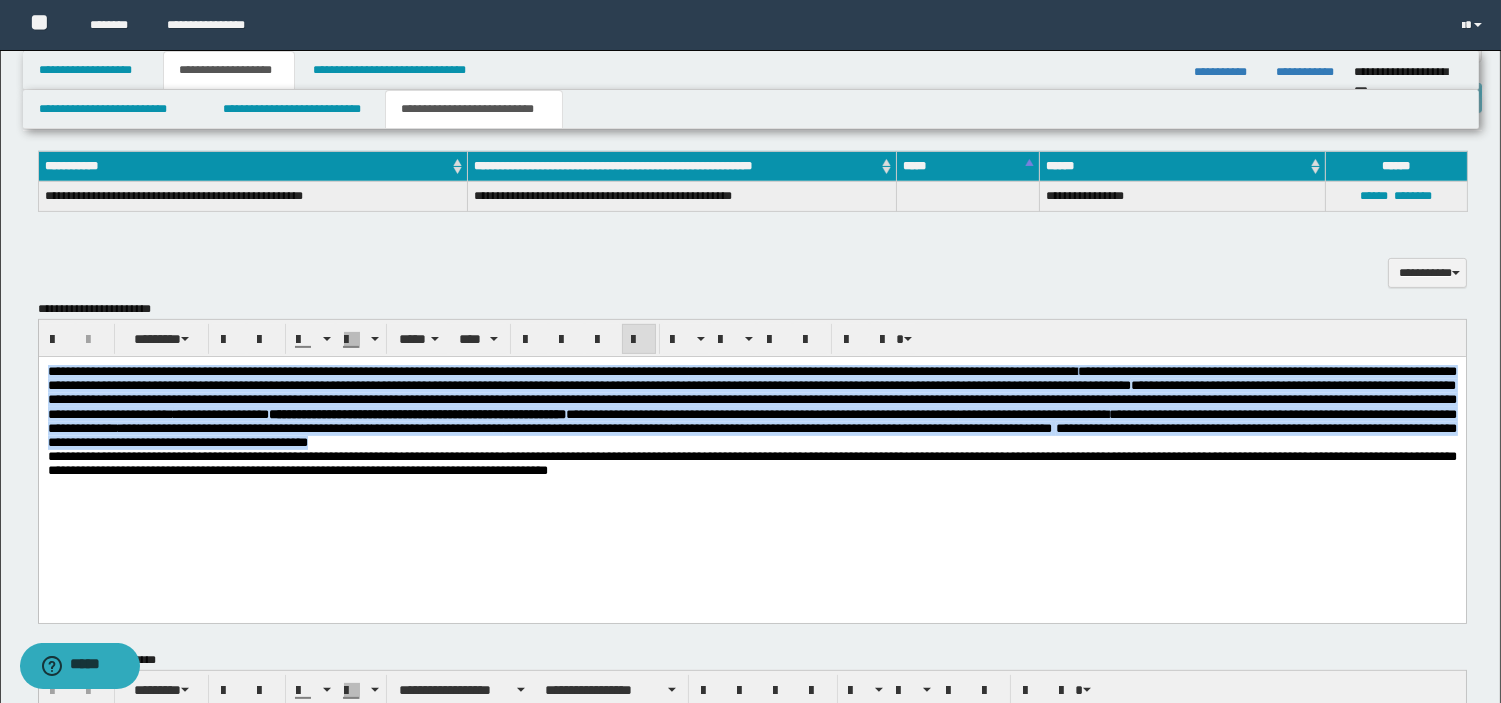 click on "**********" 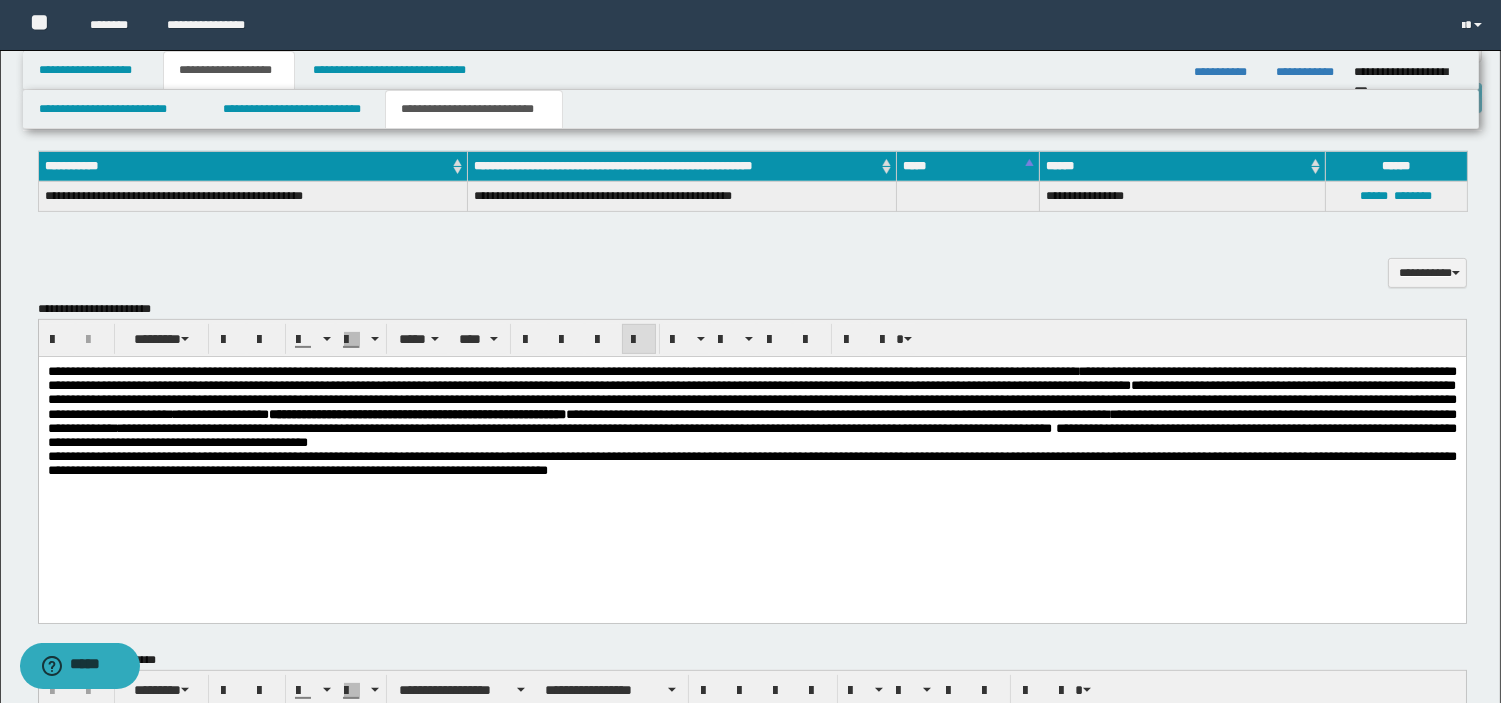 click on "**********" 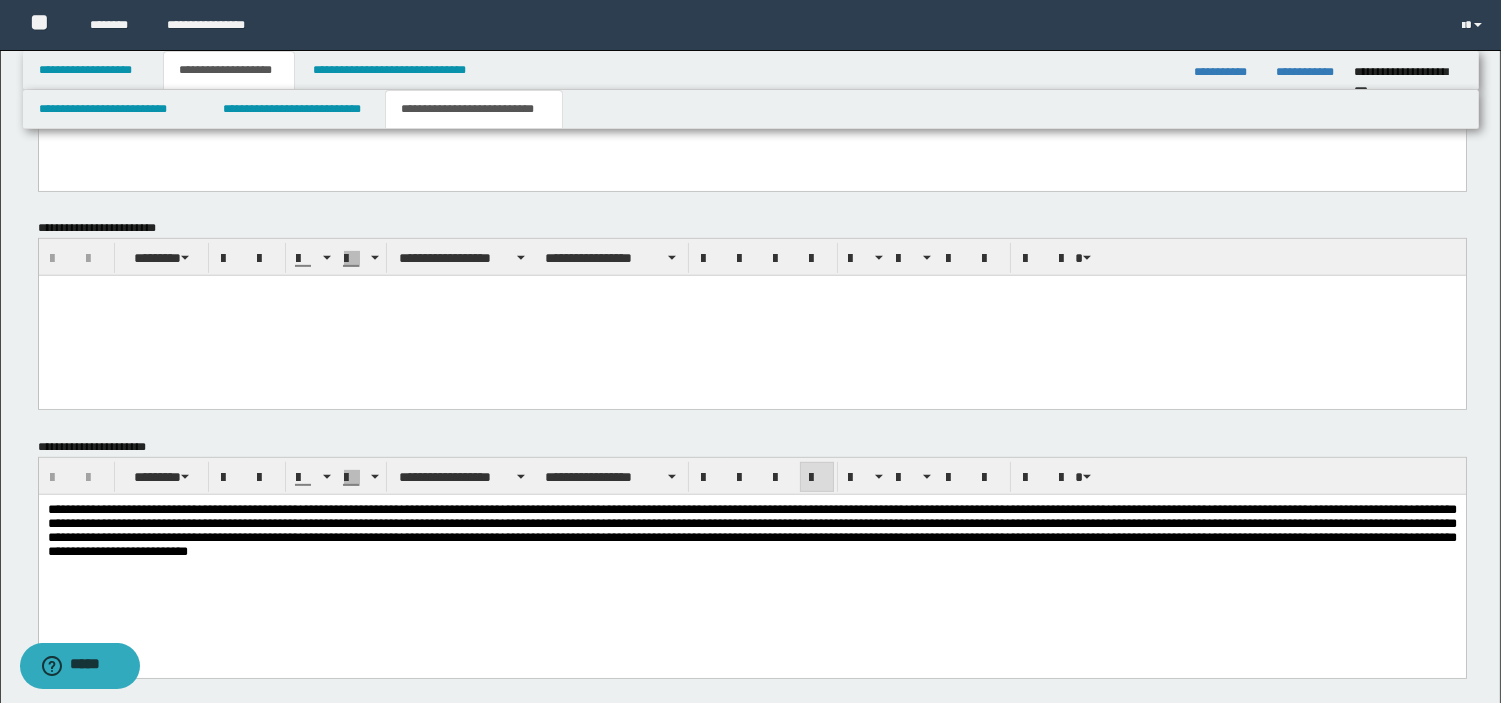 click on "**********" 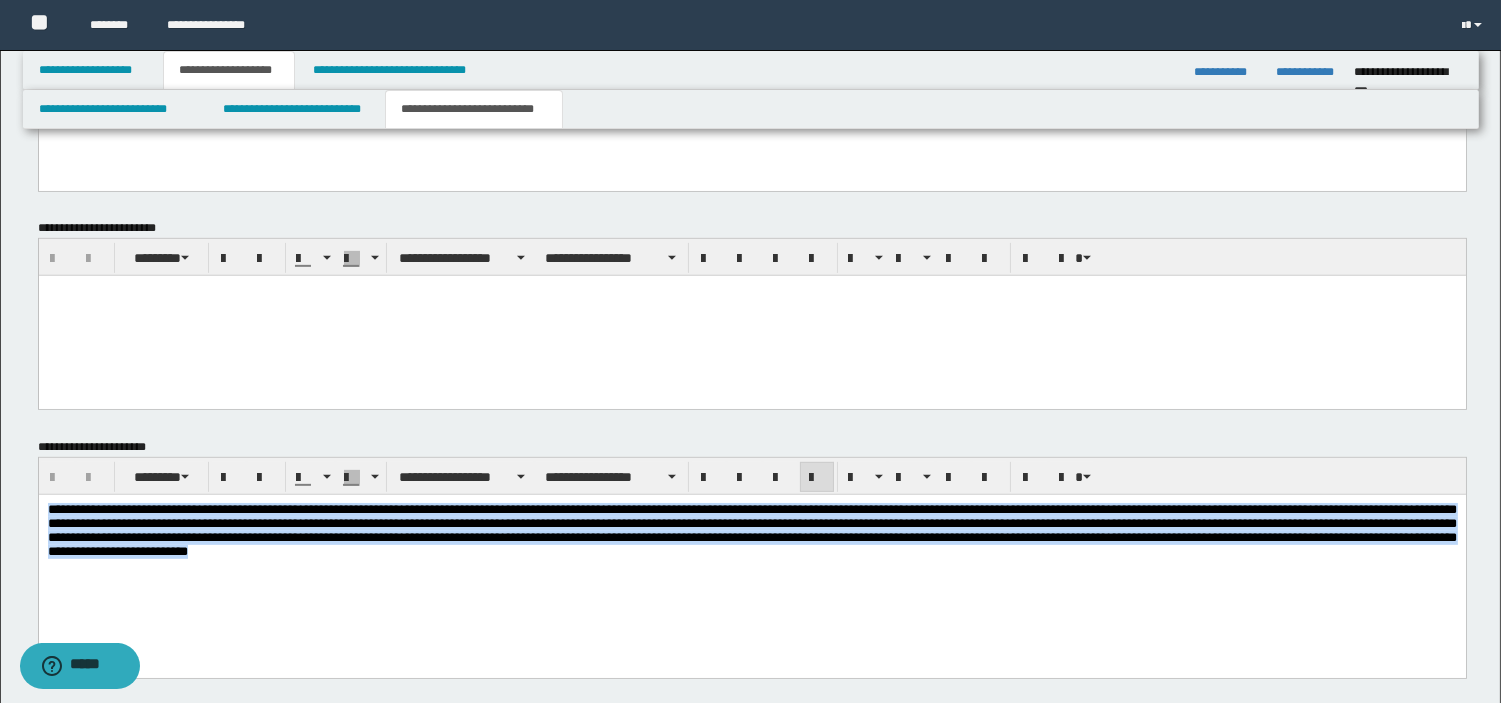 drag, startPoint x: 1138, startPoint y: 87, endPoint x: -39, endPoint y: -212, distance: 1214.3846 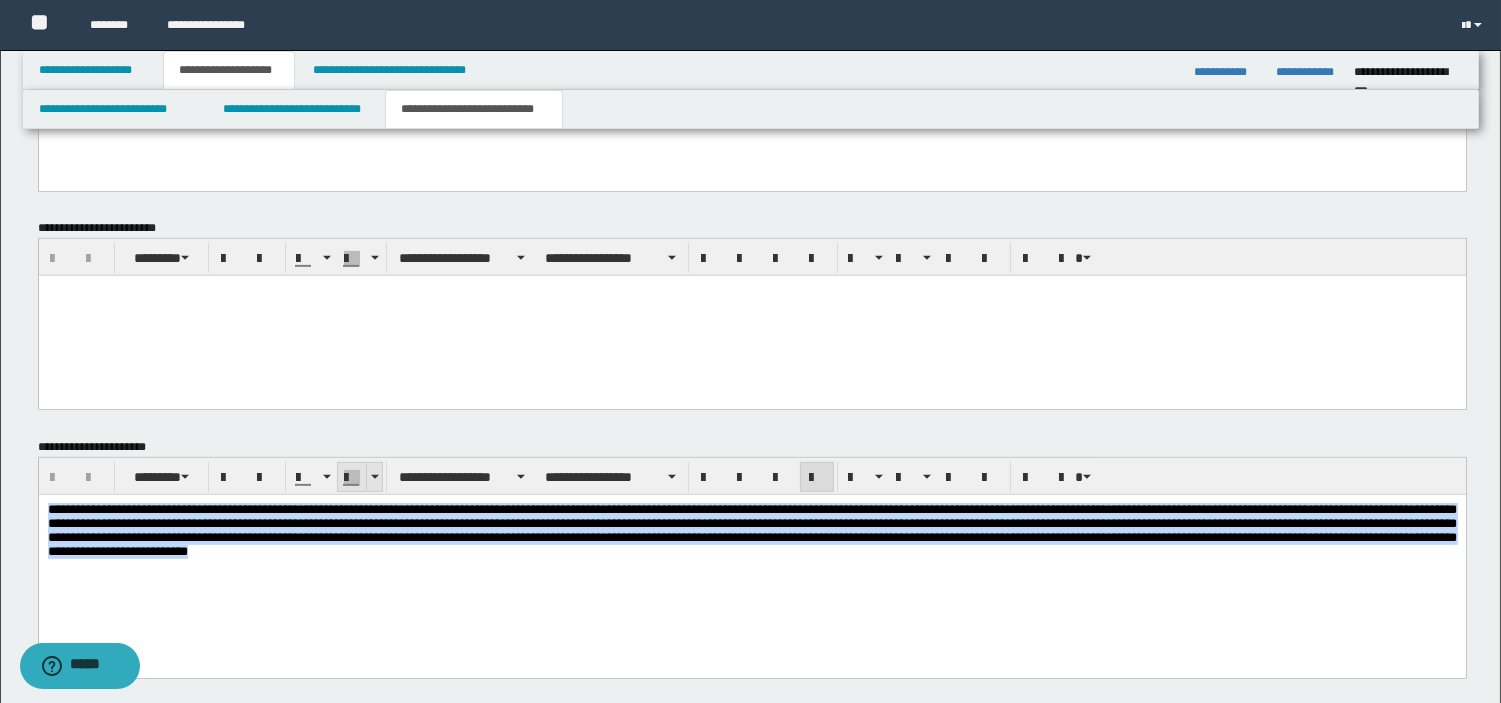 click 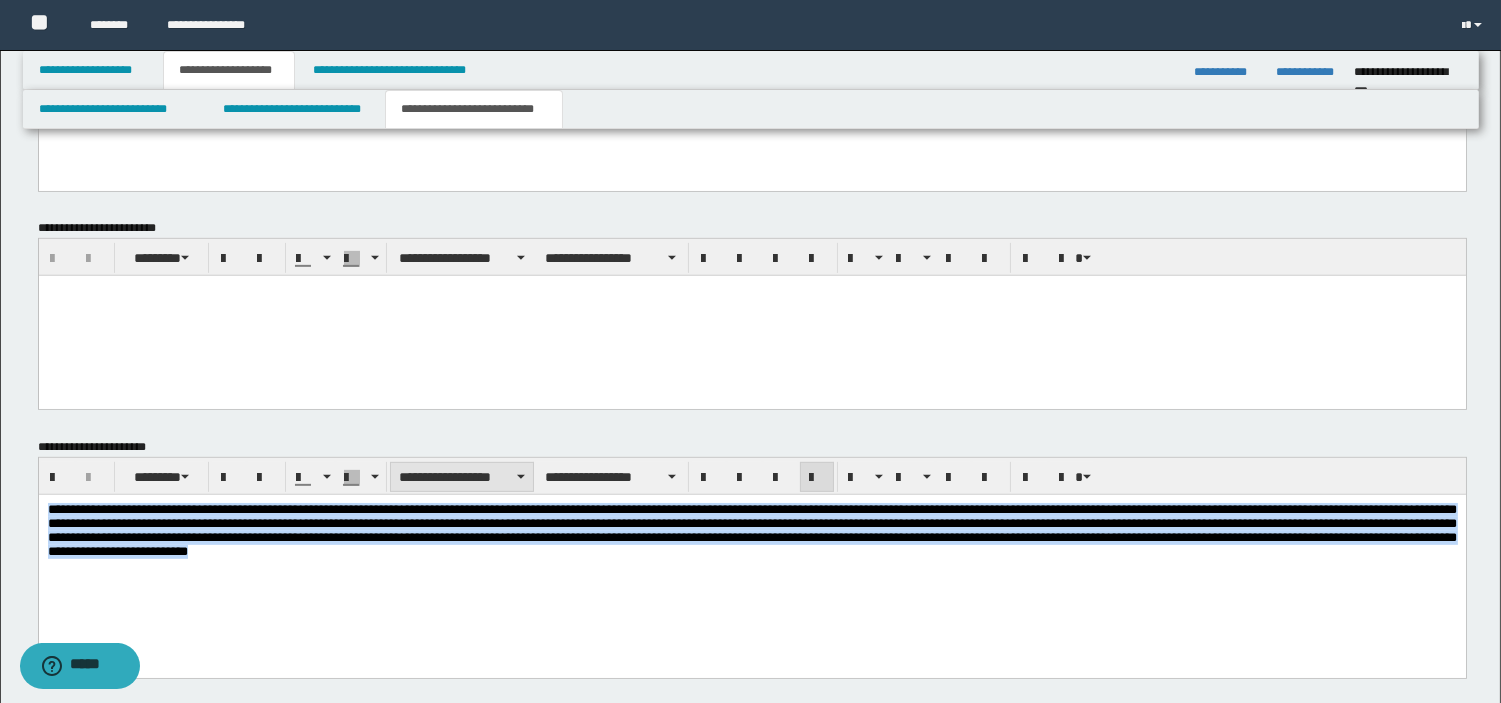 click on "**********" 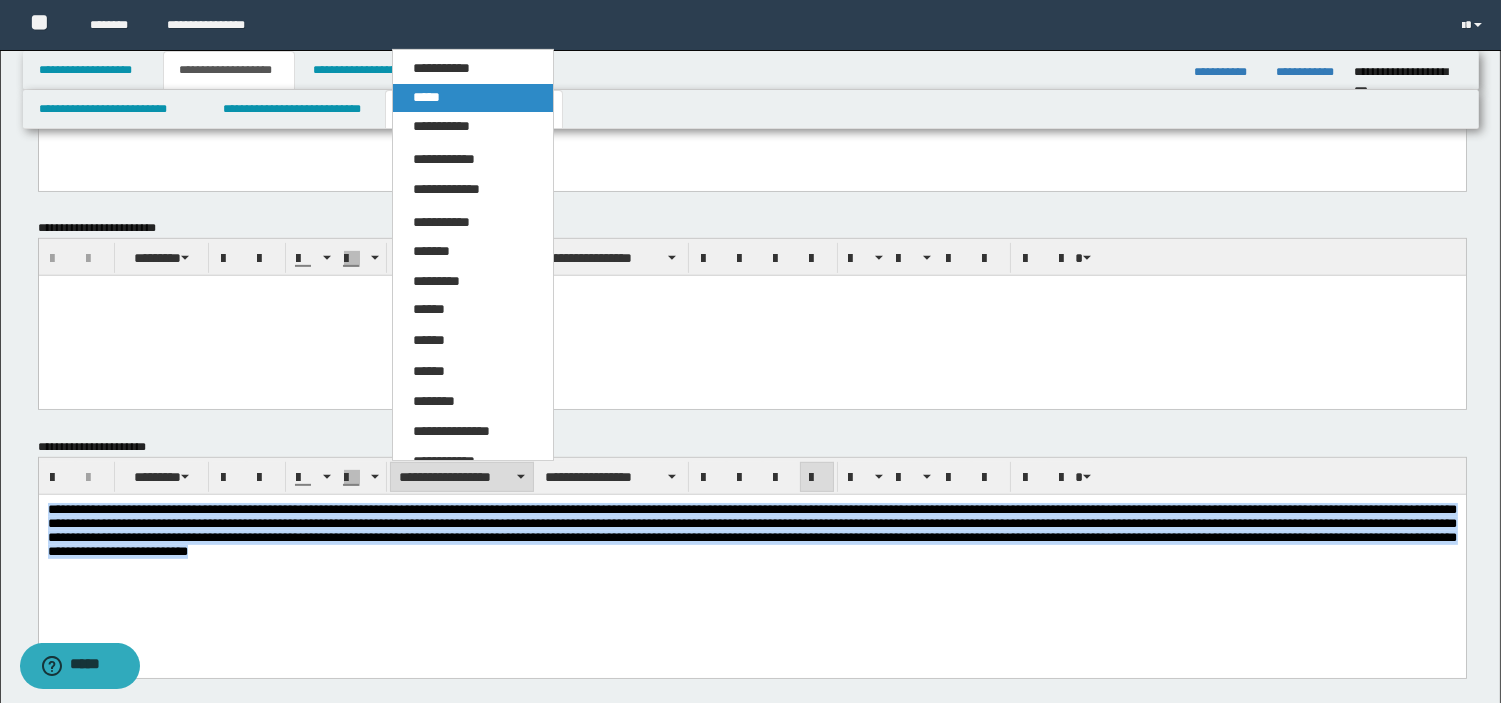 click on "*****" 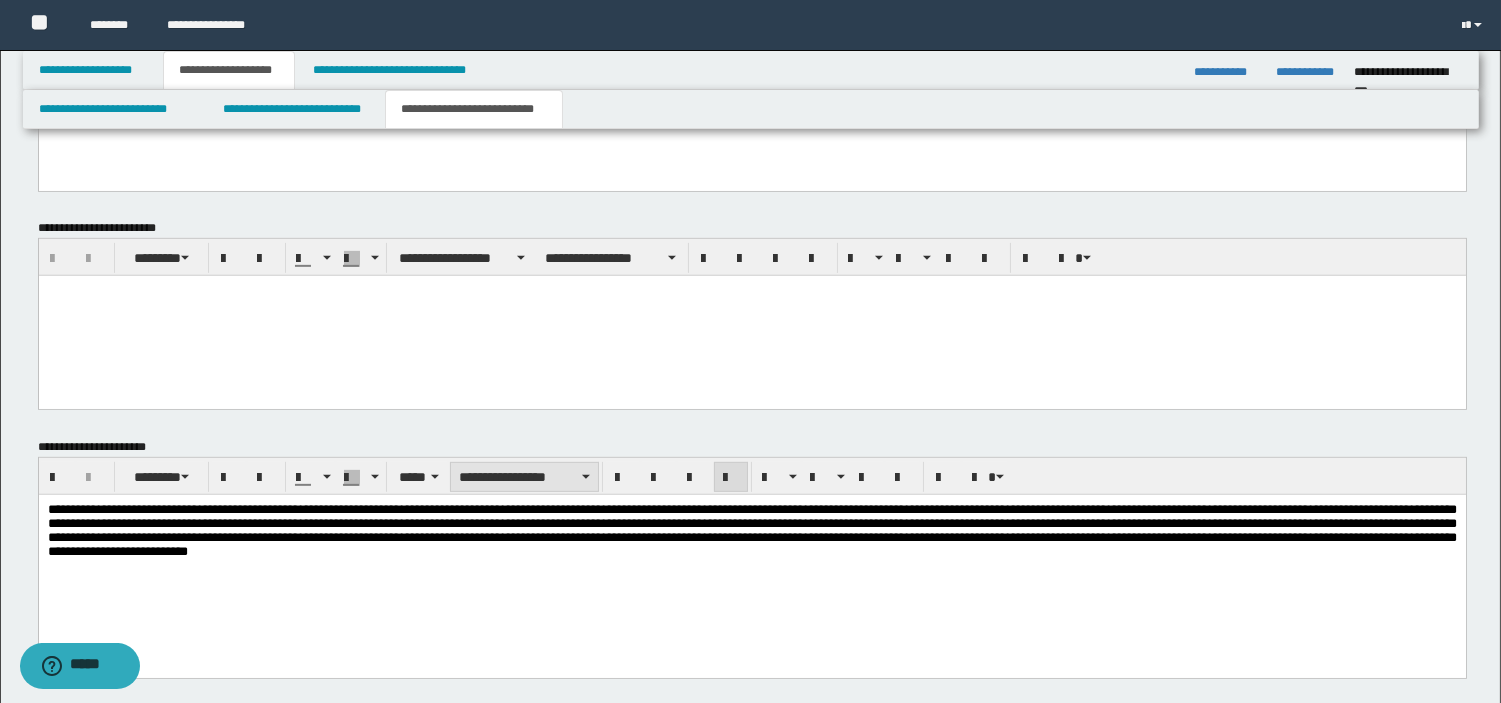 click on "**********" 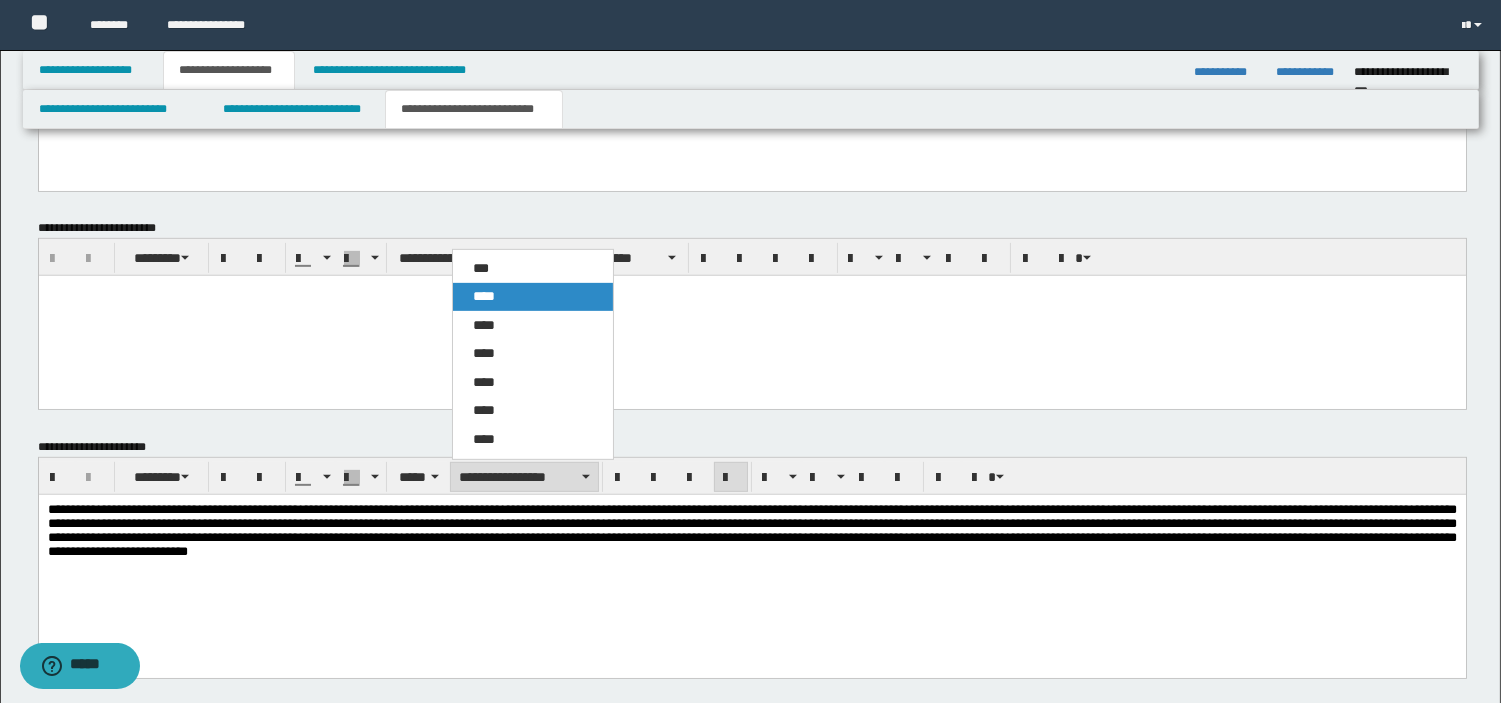 click on "****" 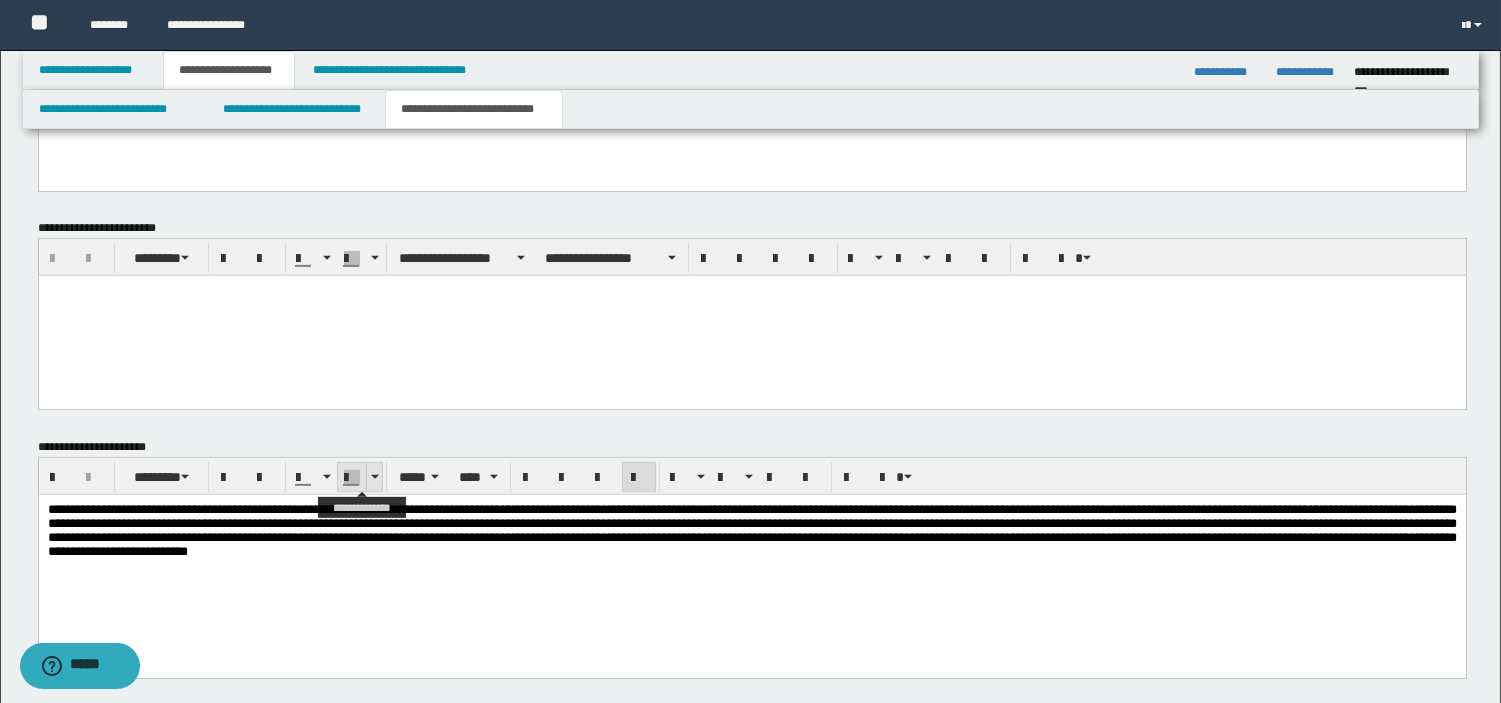 click 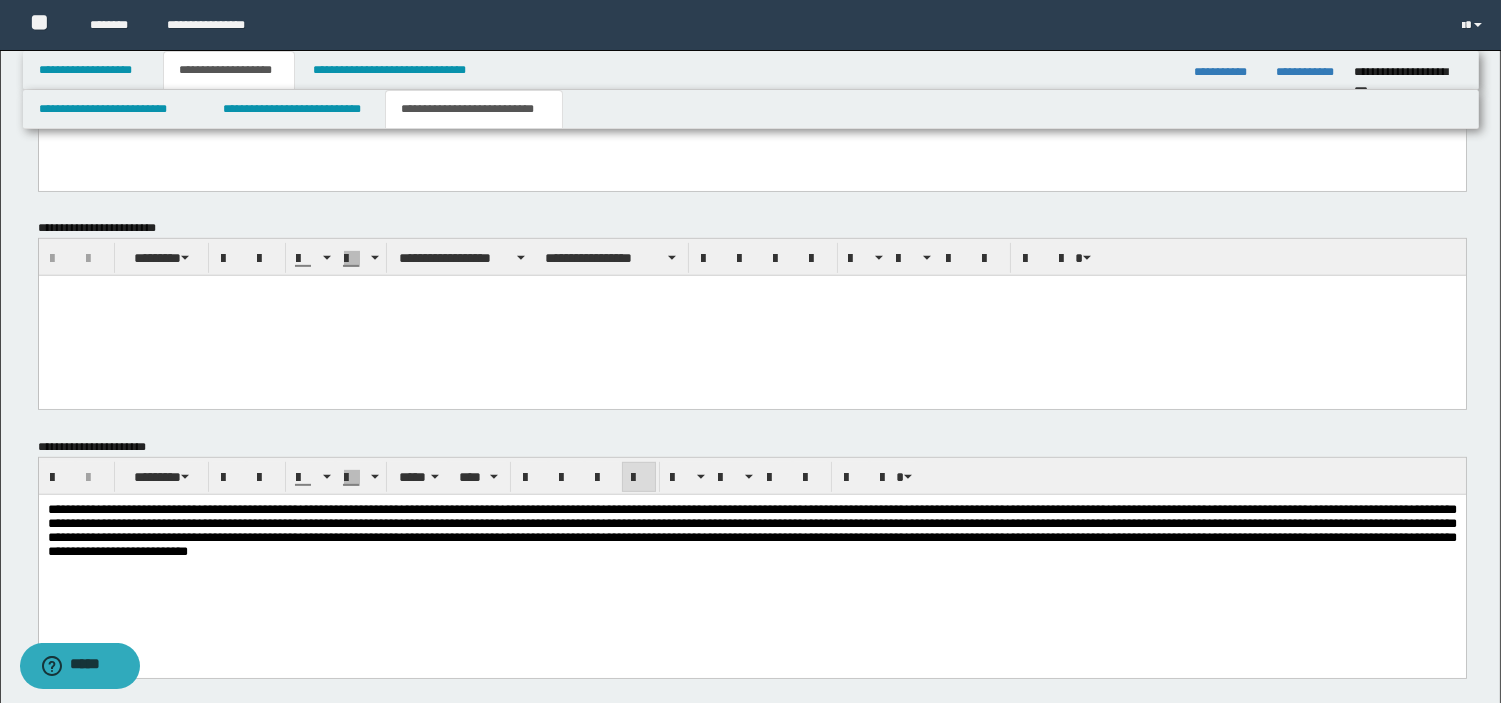 click on "**********" 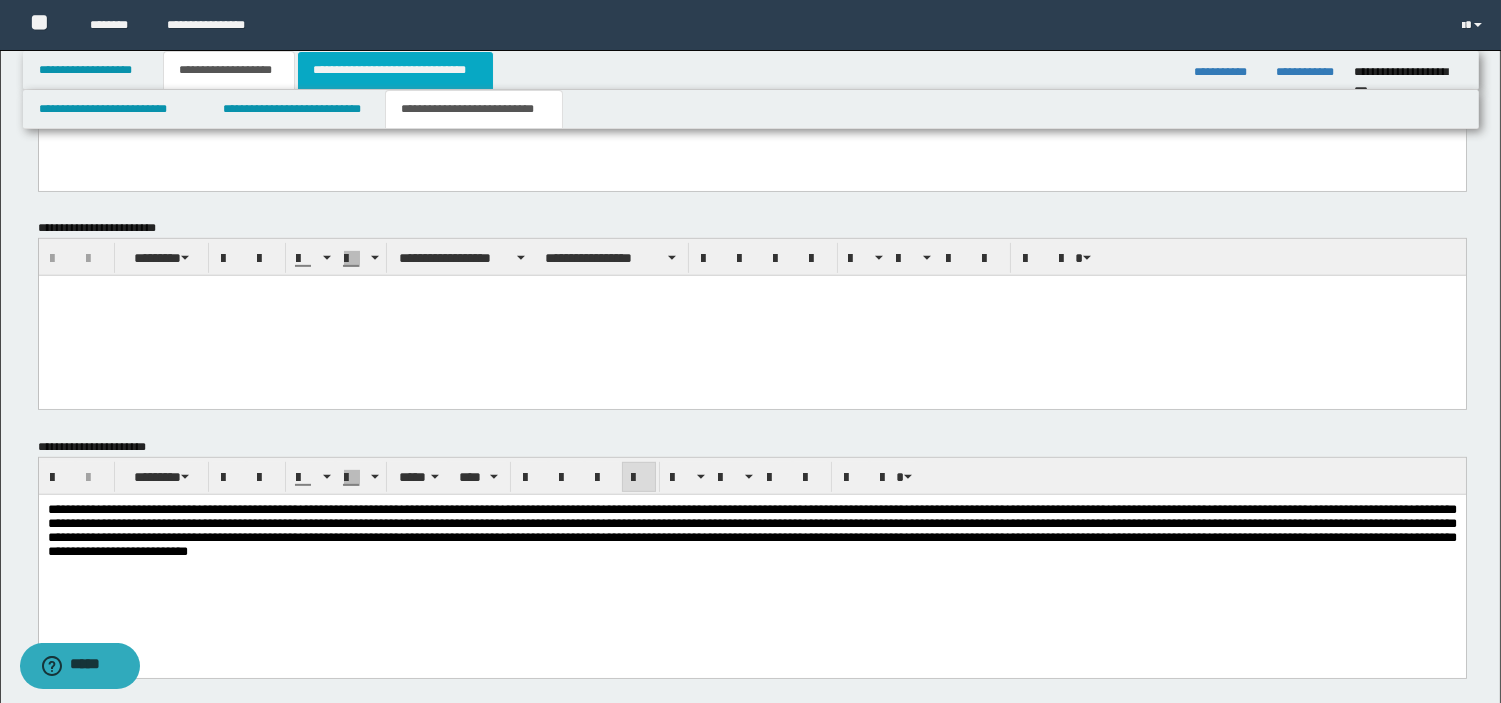 click on "**********" 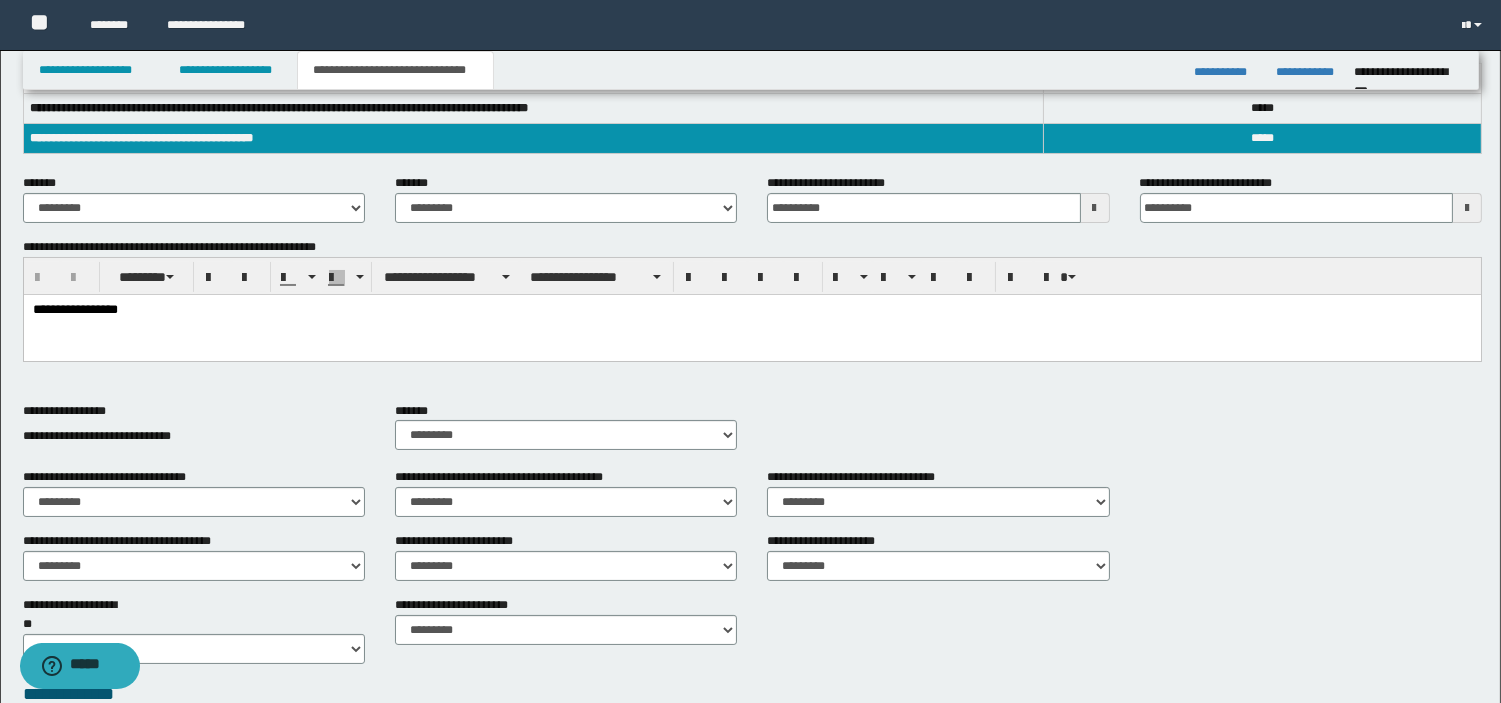 scroll, scrollTop: 311, scrollLeft: 0, axis: vertical 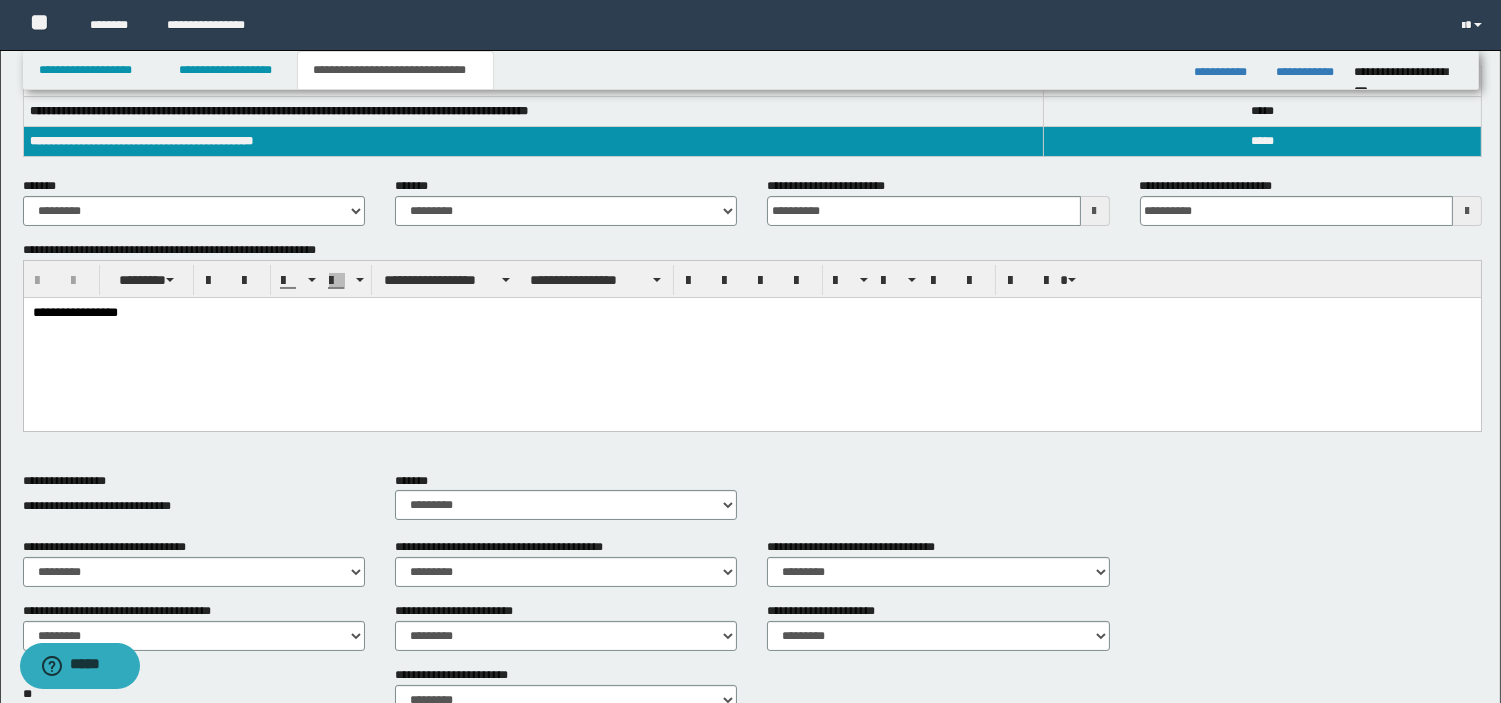 click on "**********" 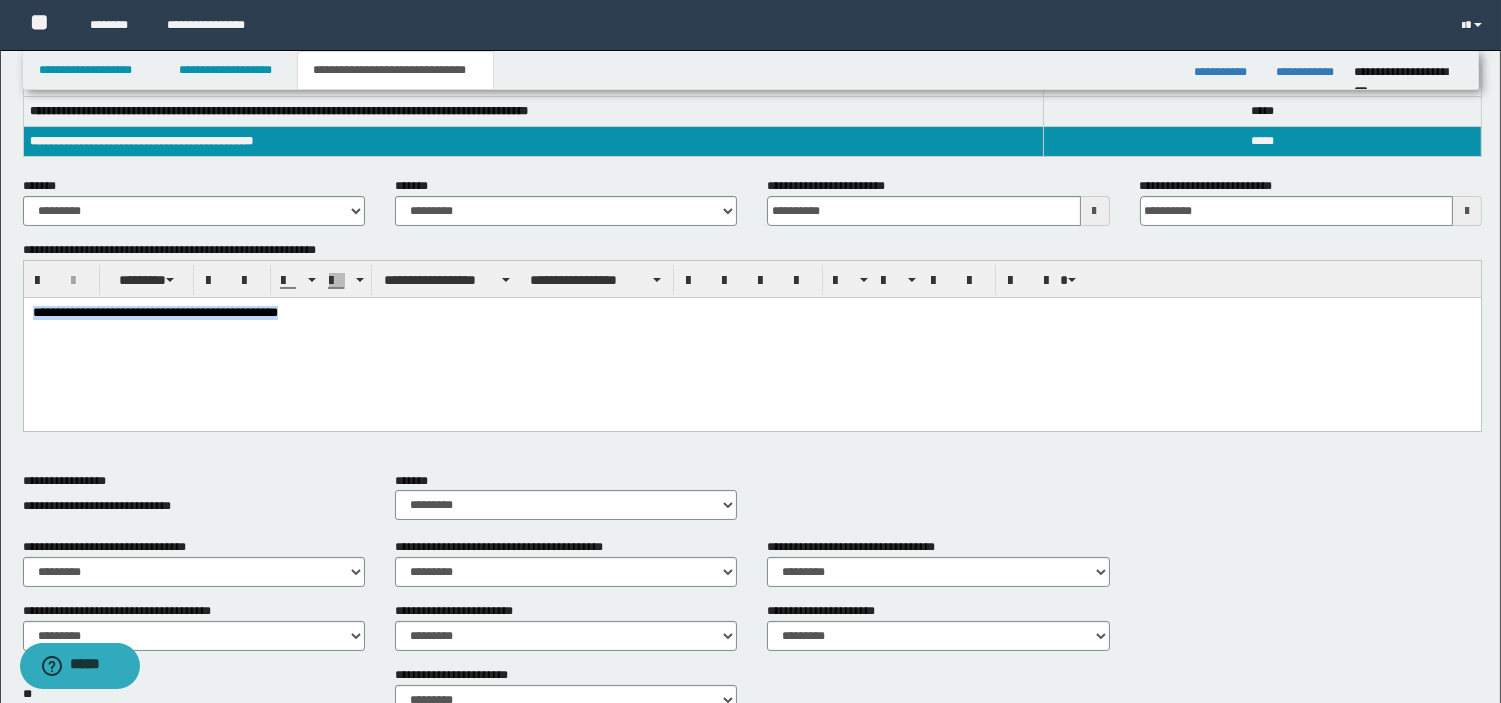 drag, startPoint x: 303, startPoint y: 27, endPoint x: -24, endPoint y: -87, distance: 346.30188 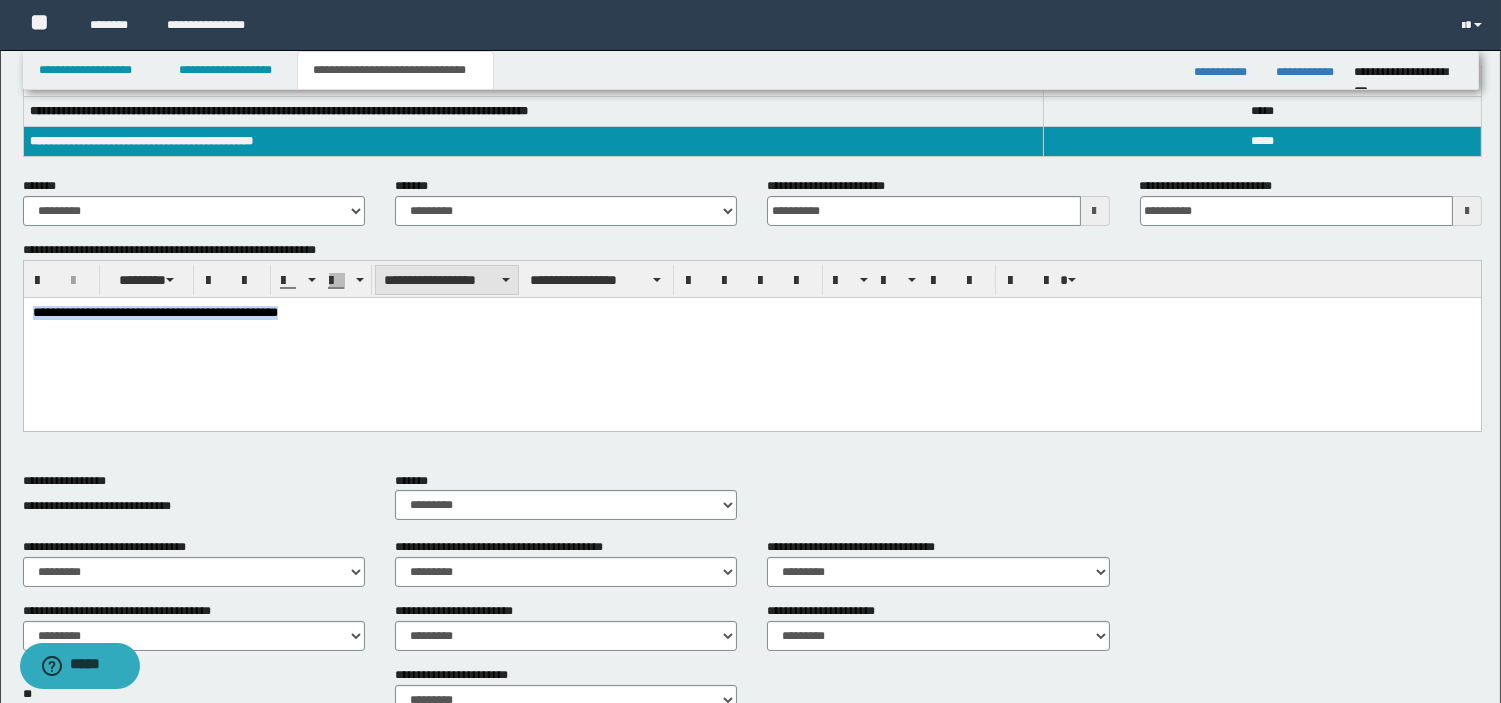 click on "**********" 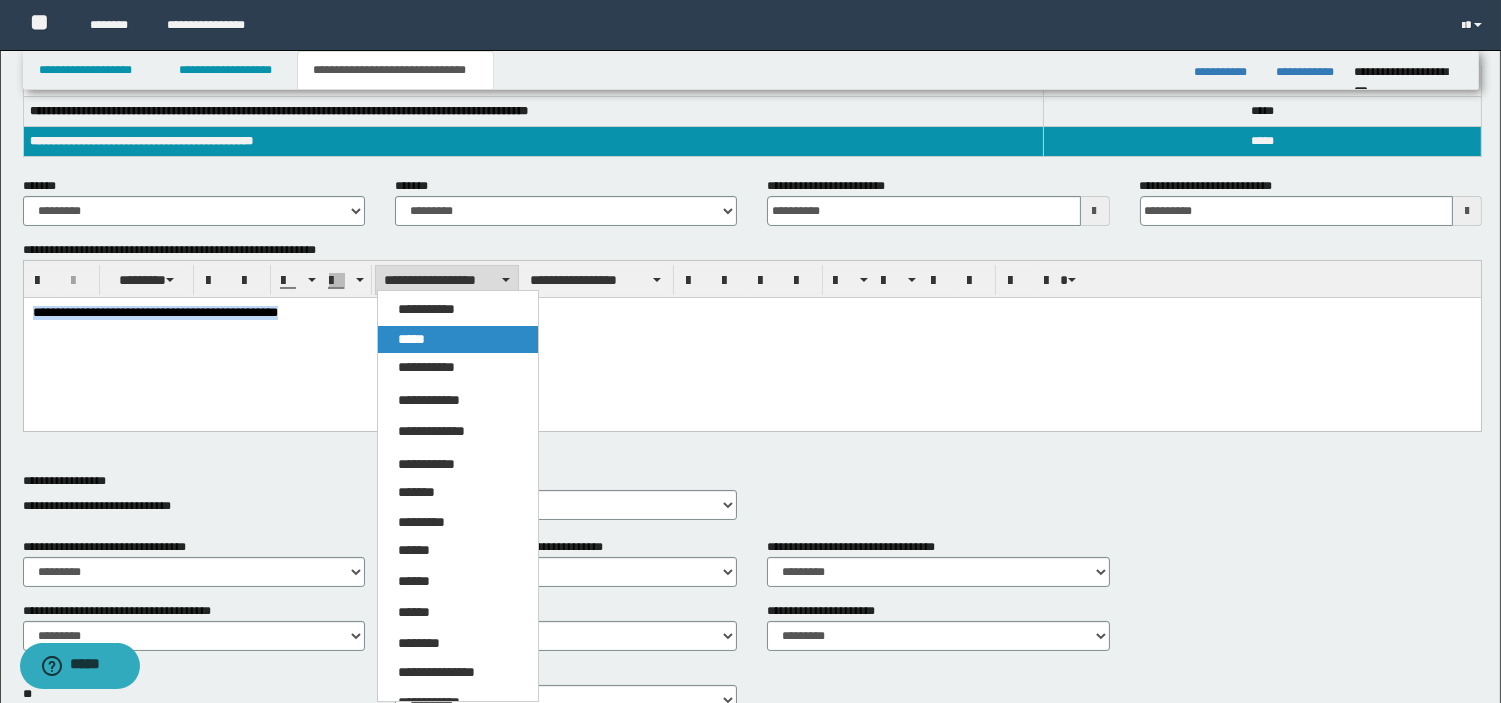 click on "*****" 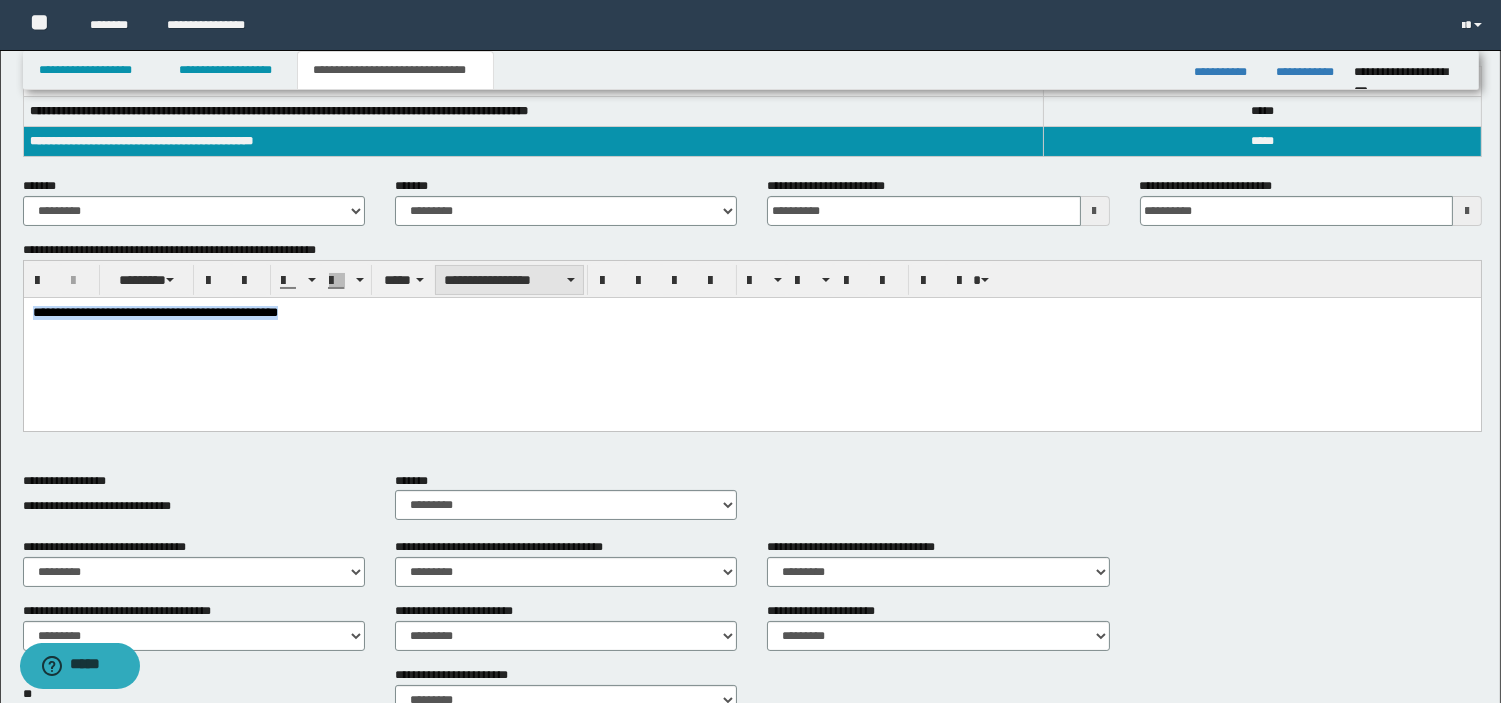 click on "**********" 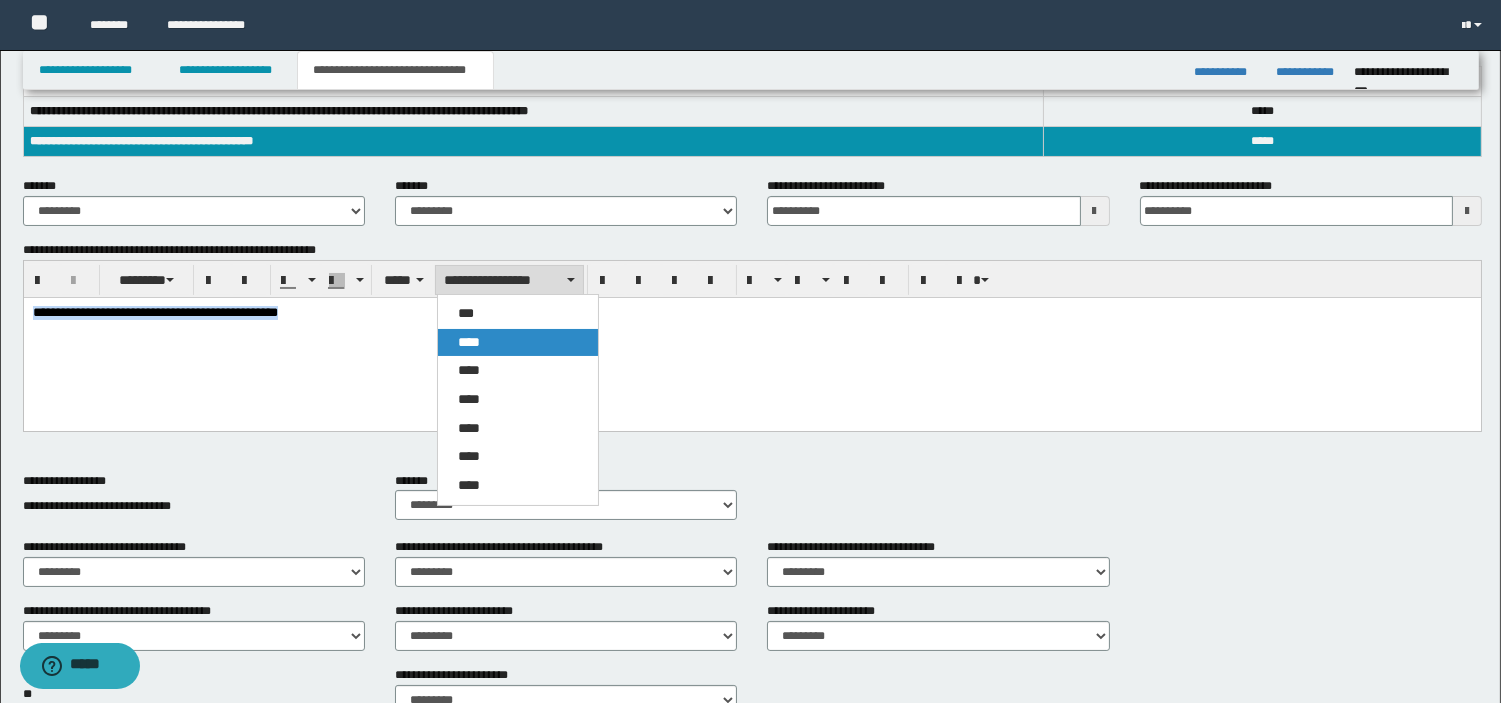 click on "****" 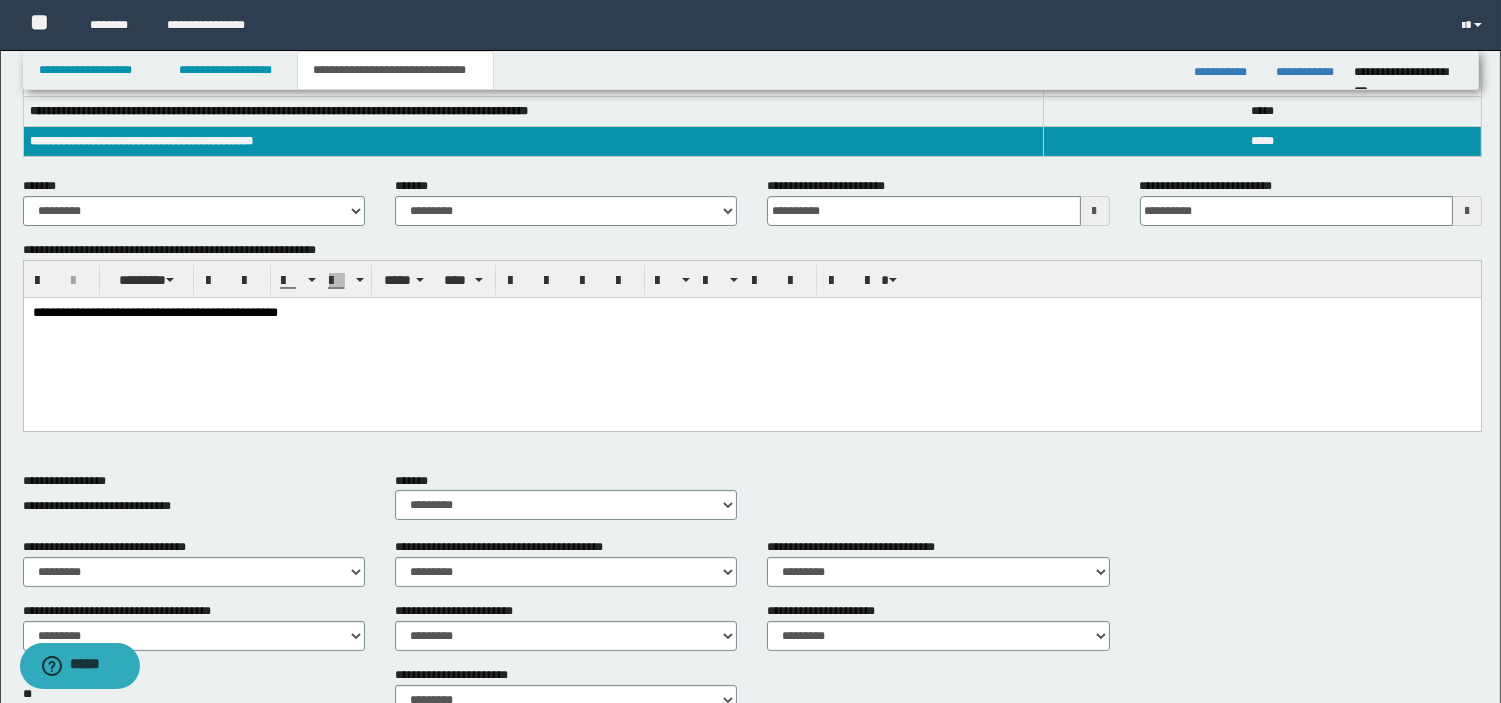 click on "**********" 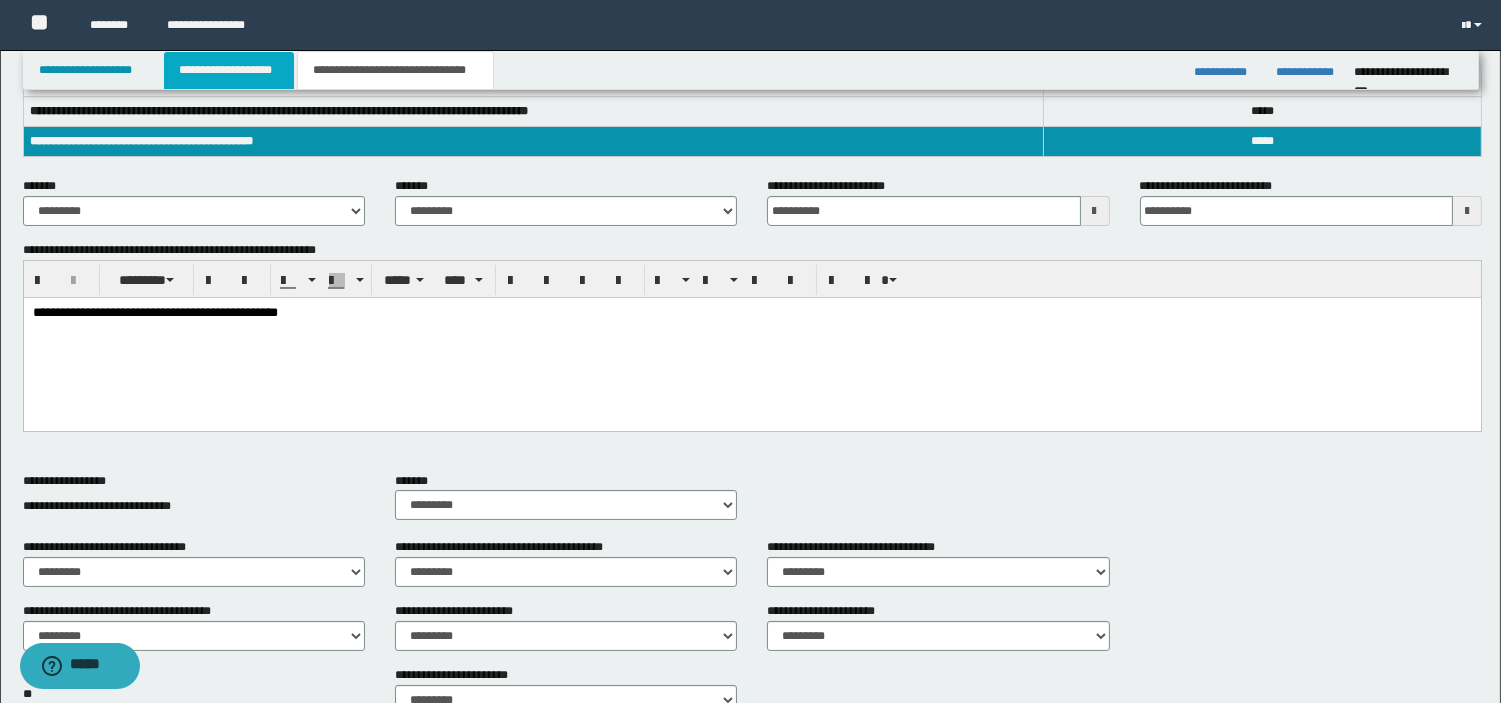 click on "**********" 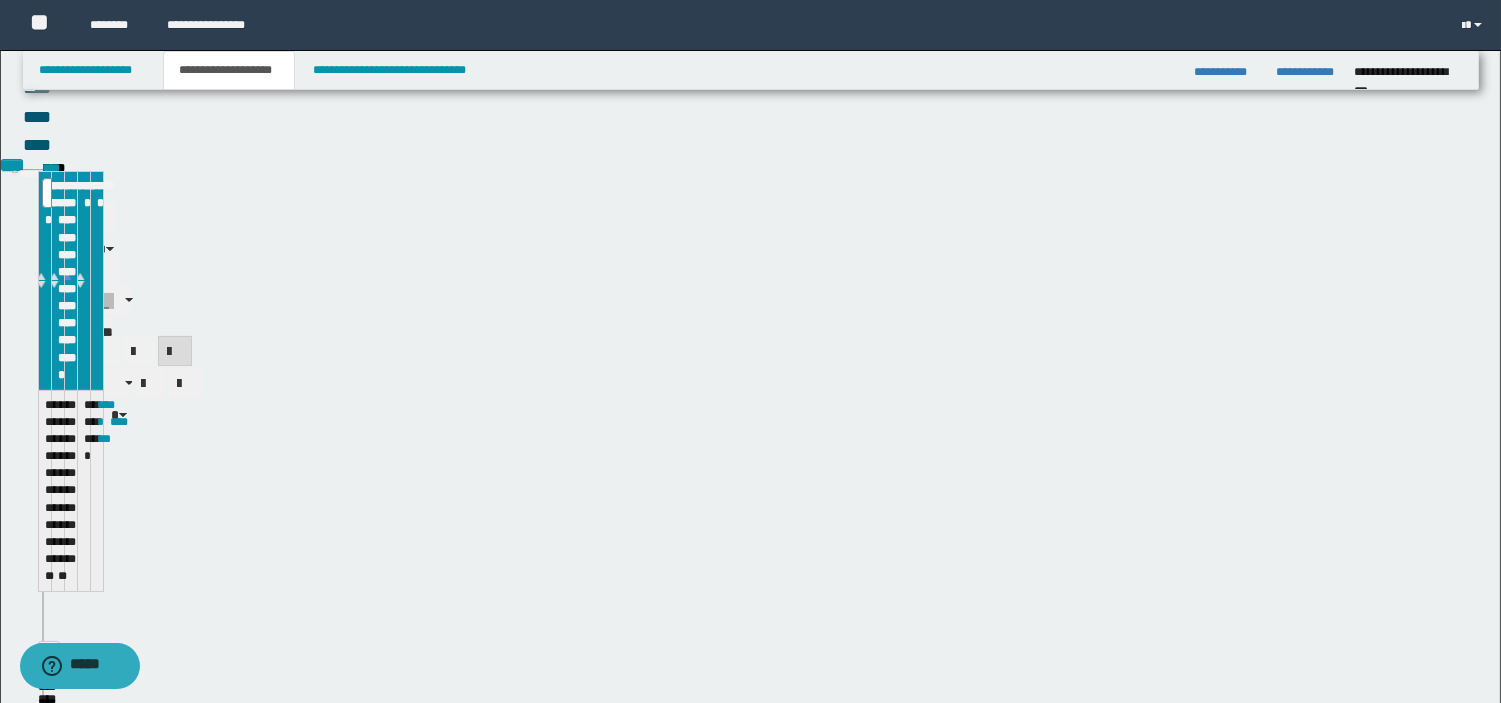 scroll, scrollTop: 342, scrollLeft: 0, axis: vertical 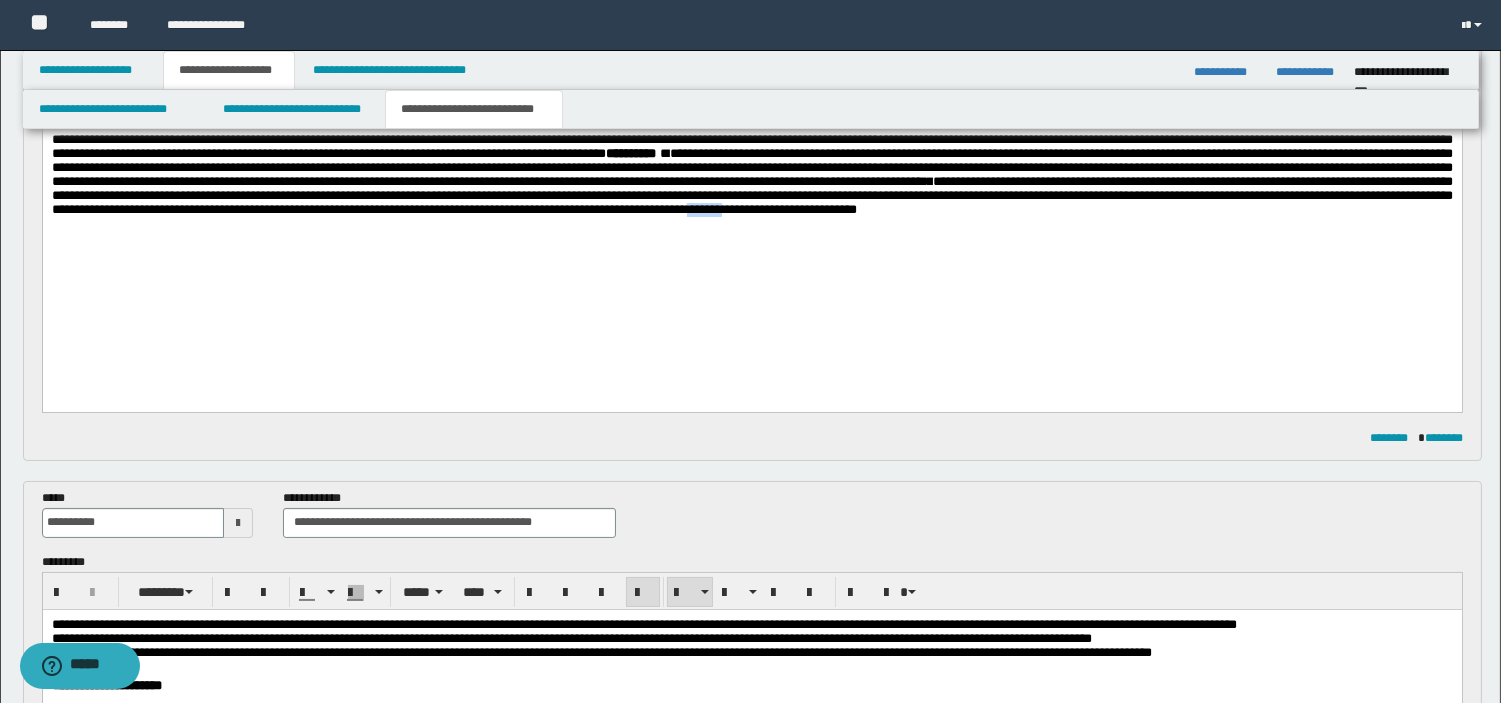 type 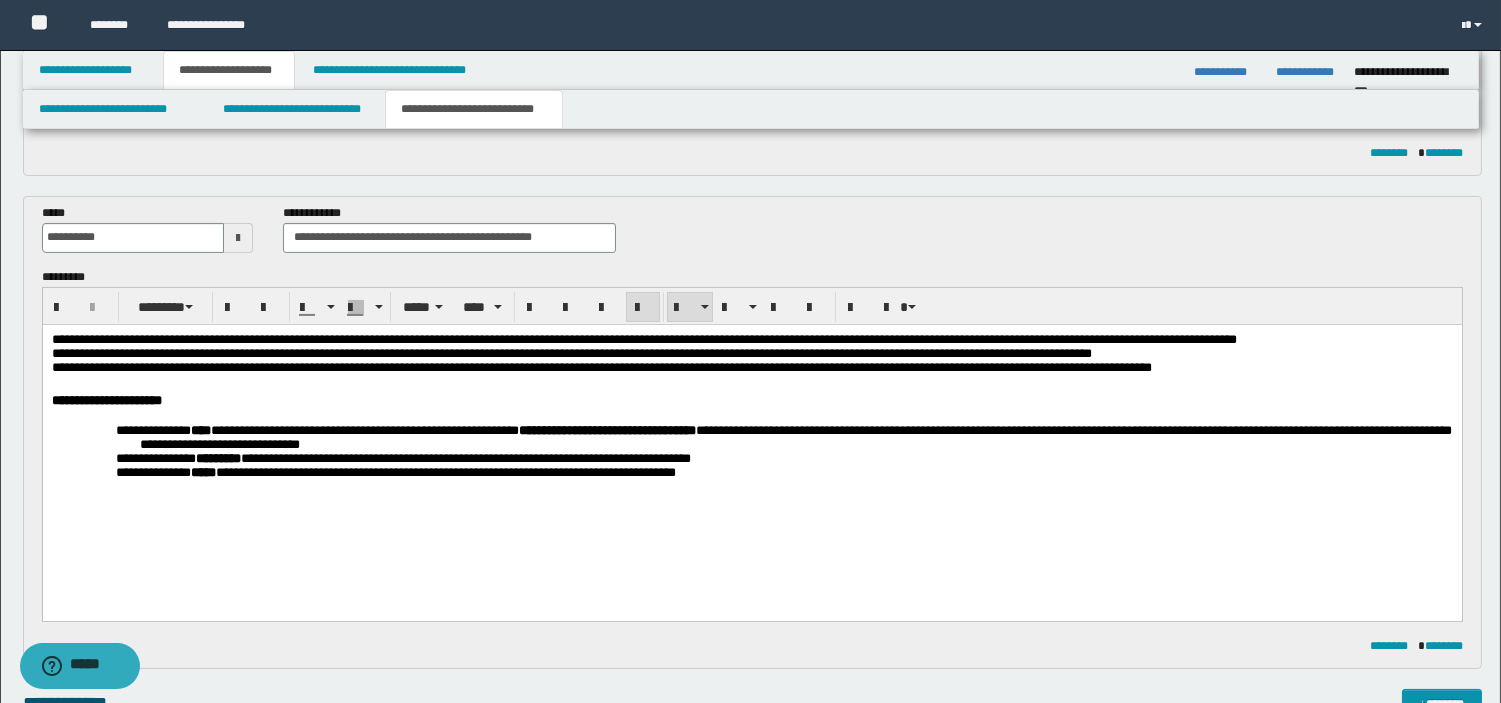 scroll, scrollTop: 661, scrollLeft: 0, axis: vertical 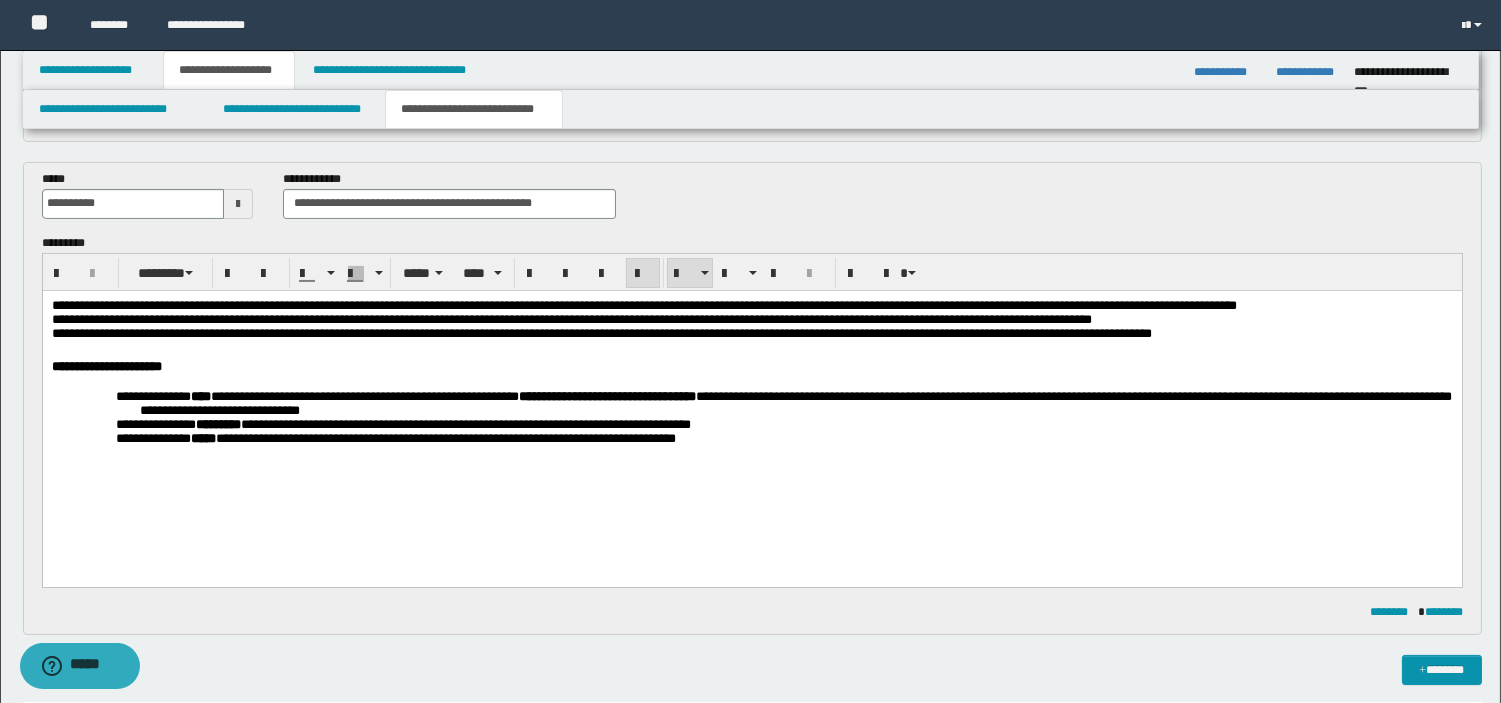 click on "**********" 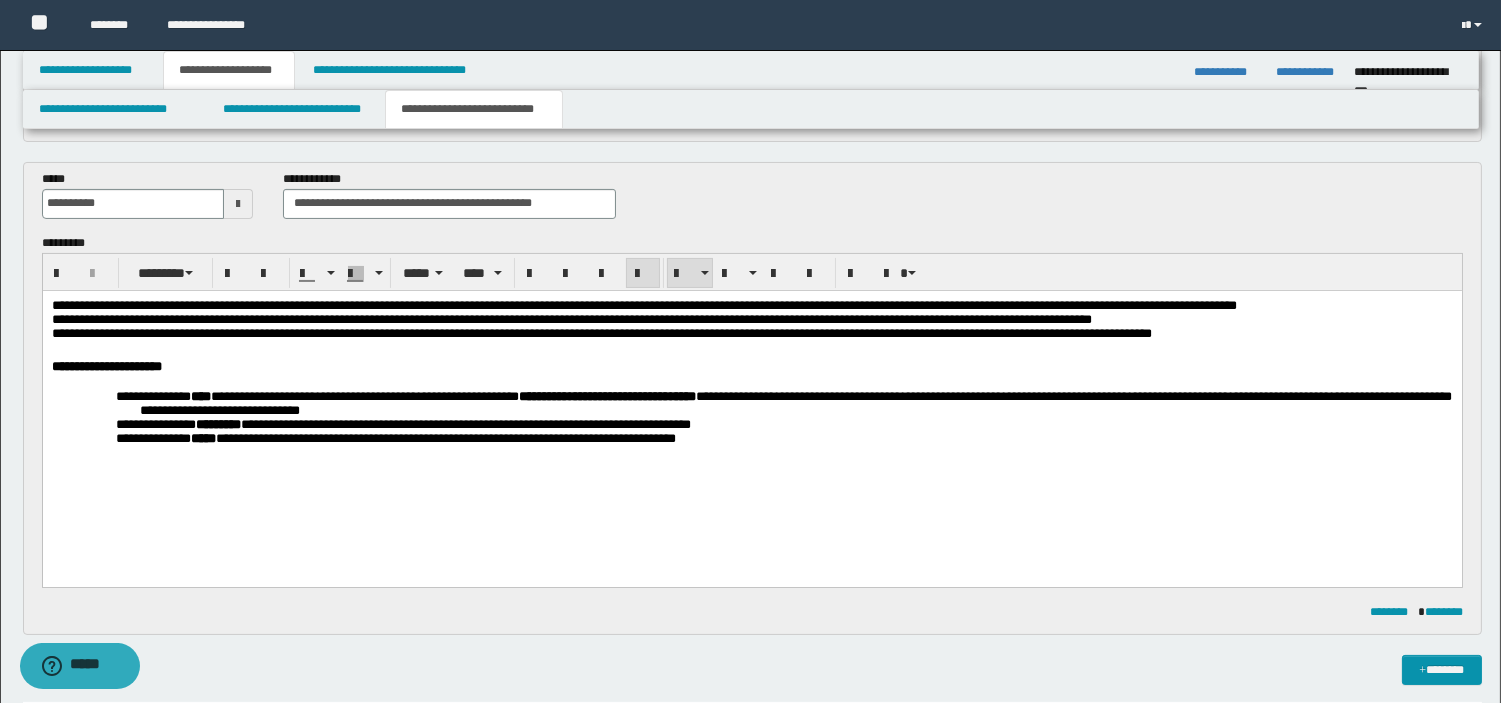 click on "**********" 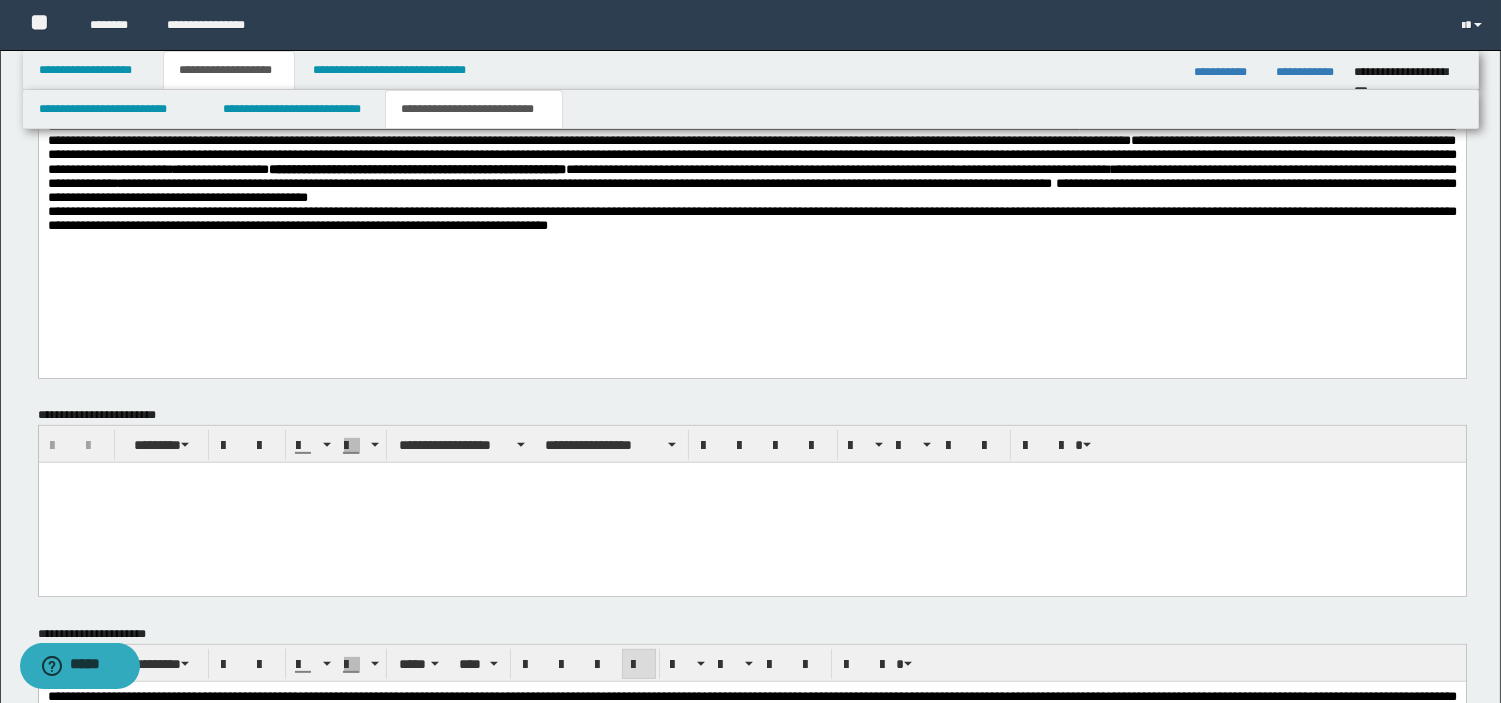 scroll, scrollTop: 1764, scrollLeft: 0, axis: vertical 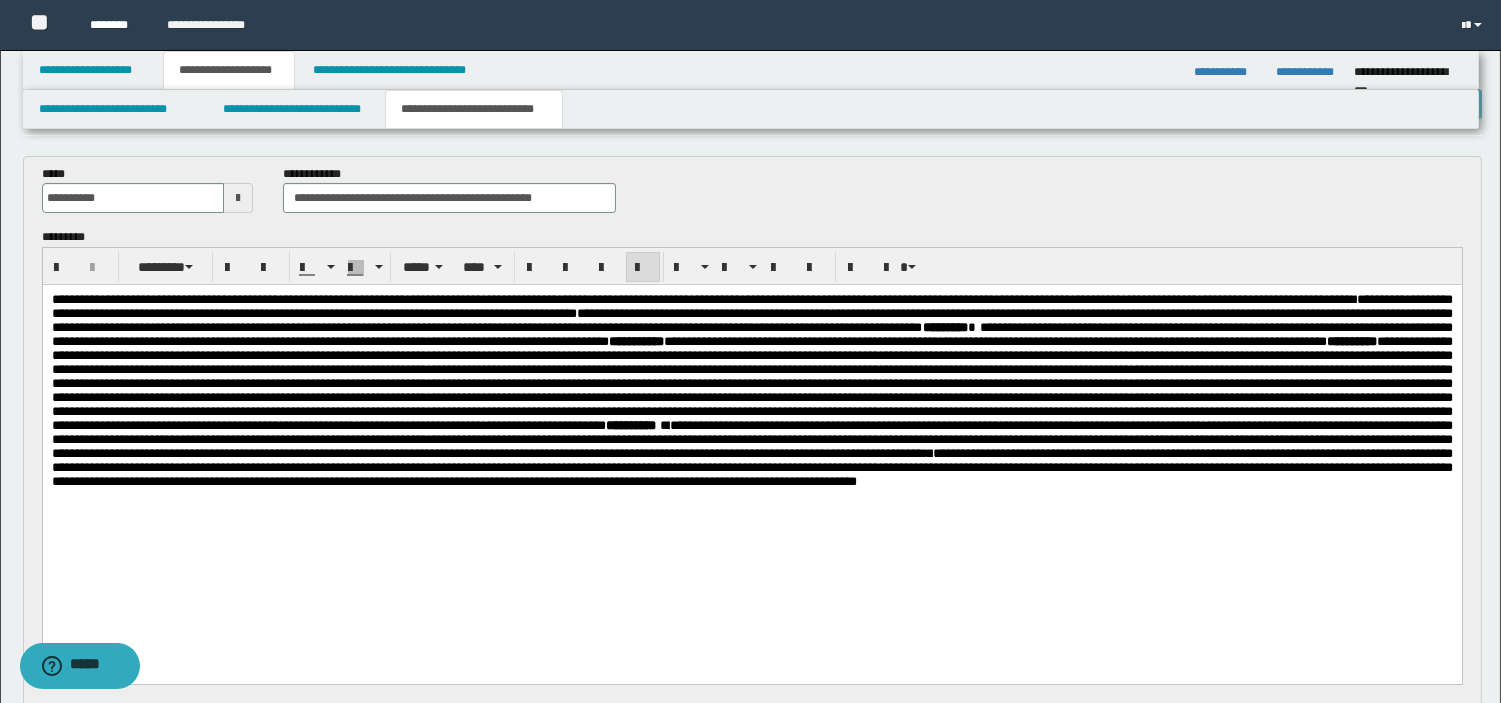 click on "********" 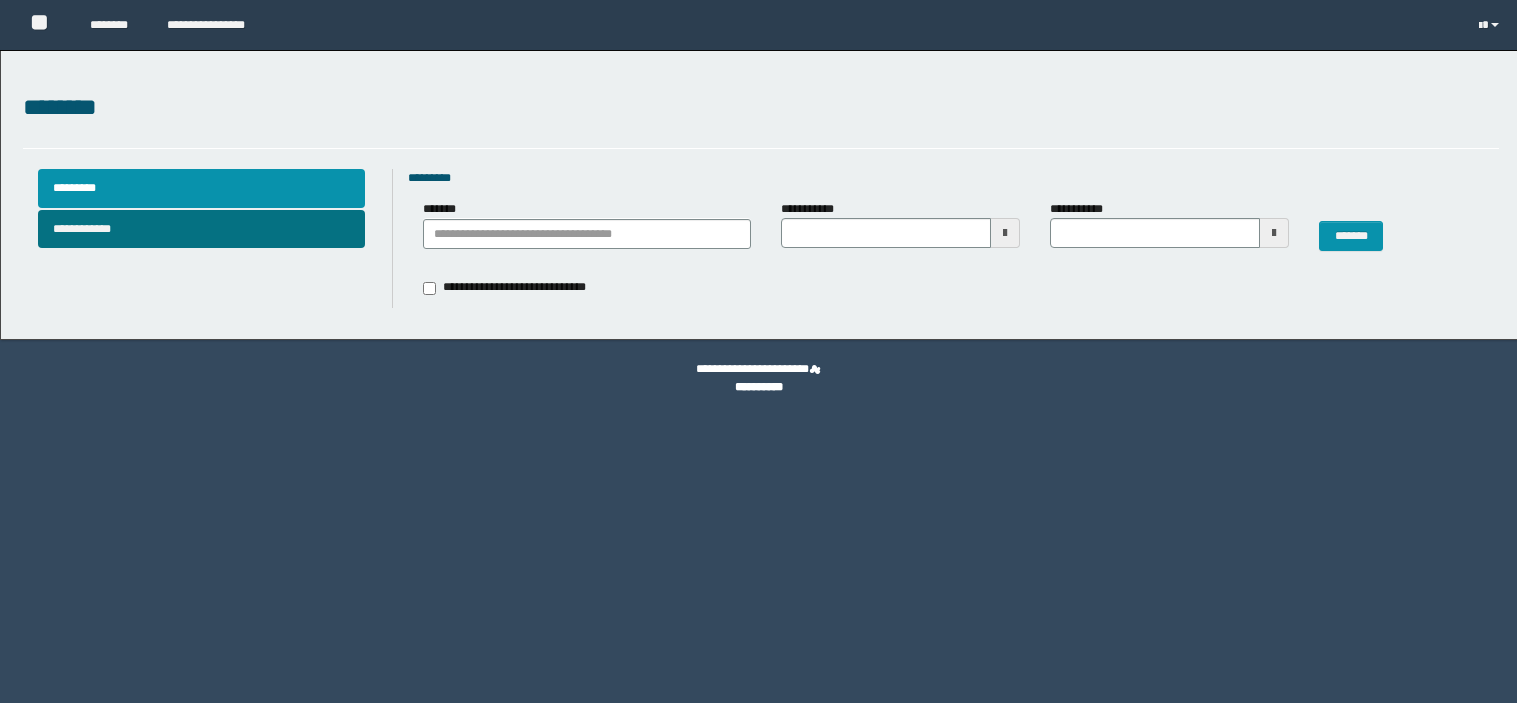 scroll, scrollTop: 0, scrollLeft: 0, axis: both 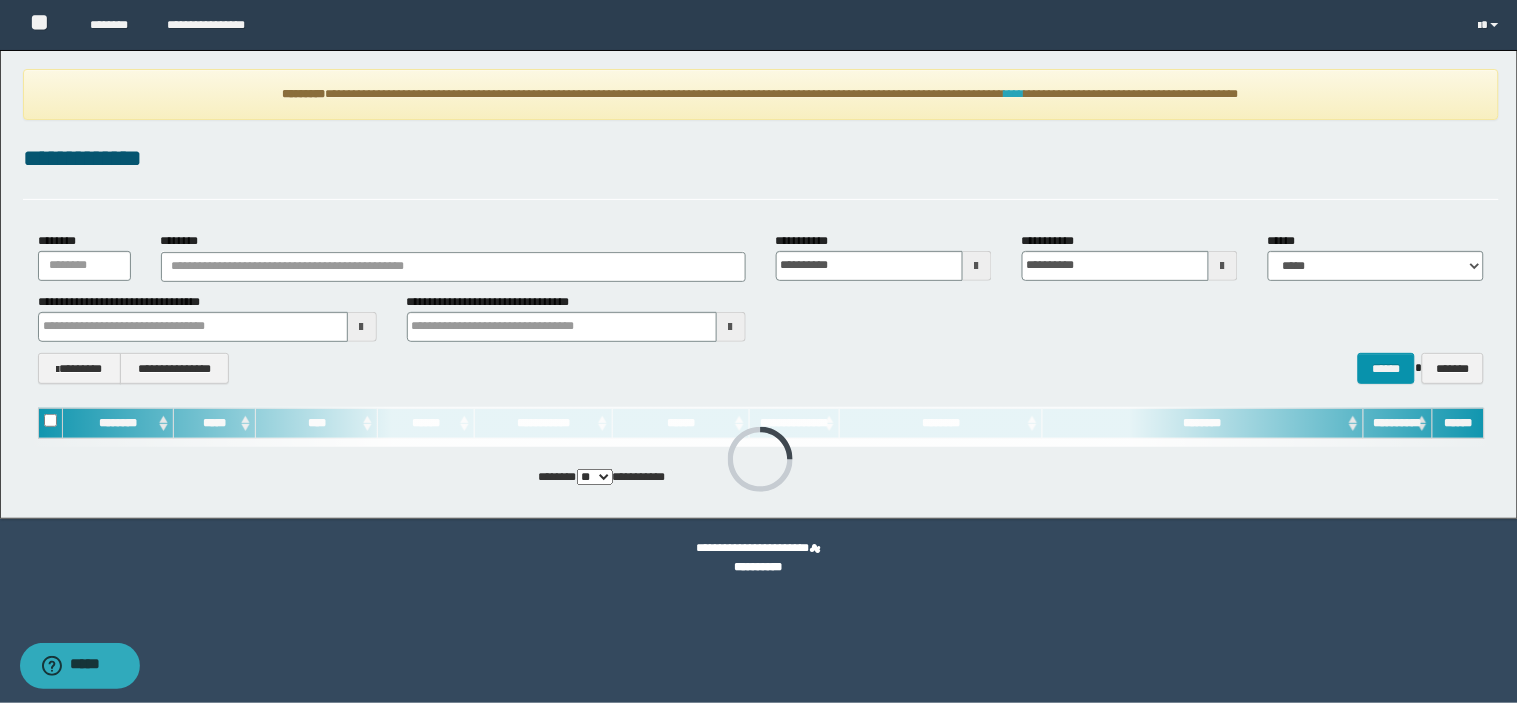 click on "****" at bounding box center (1015, 94) 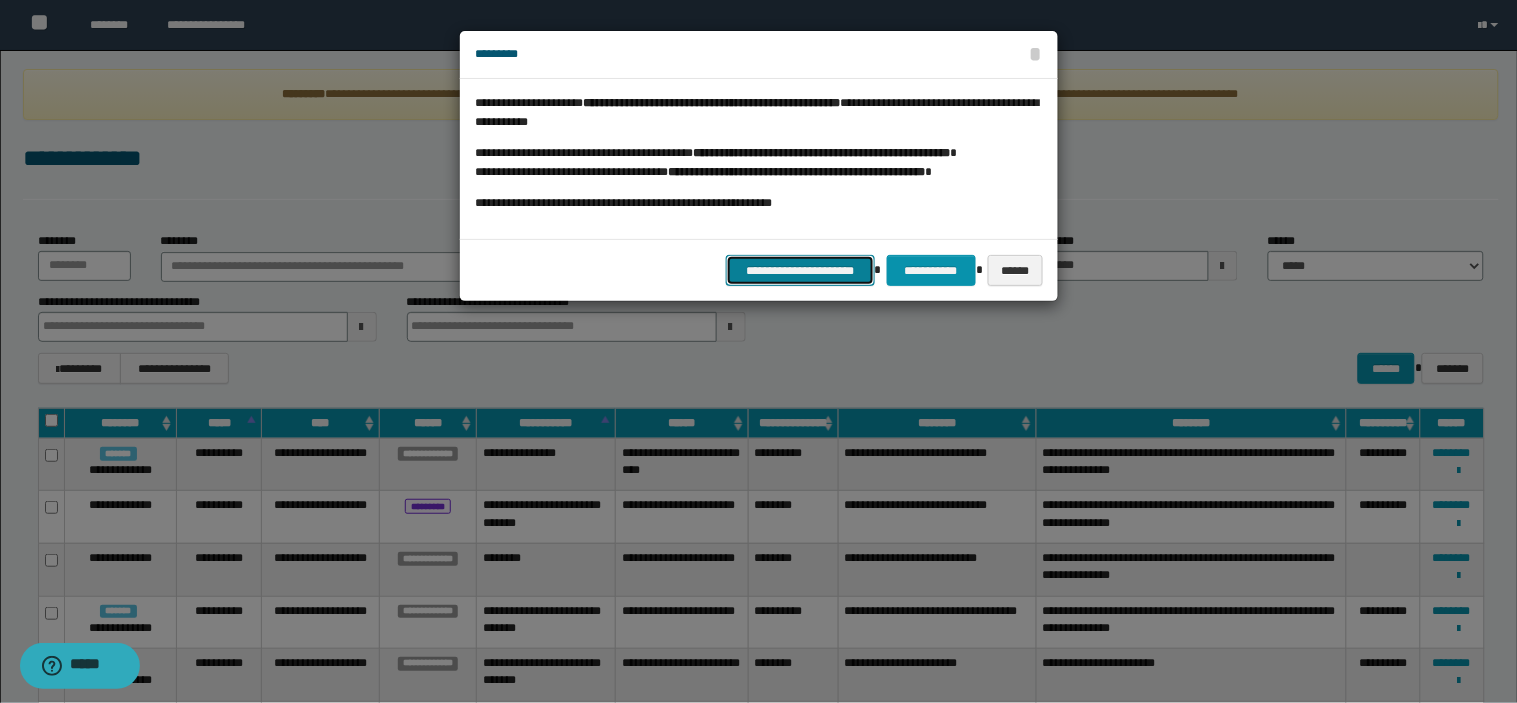 click on "**********" at bounding box center (800, 270) 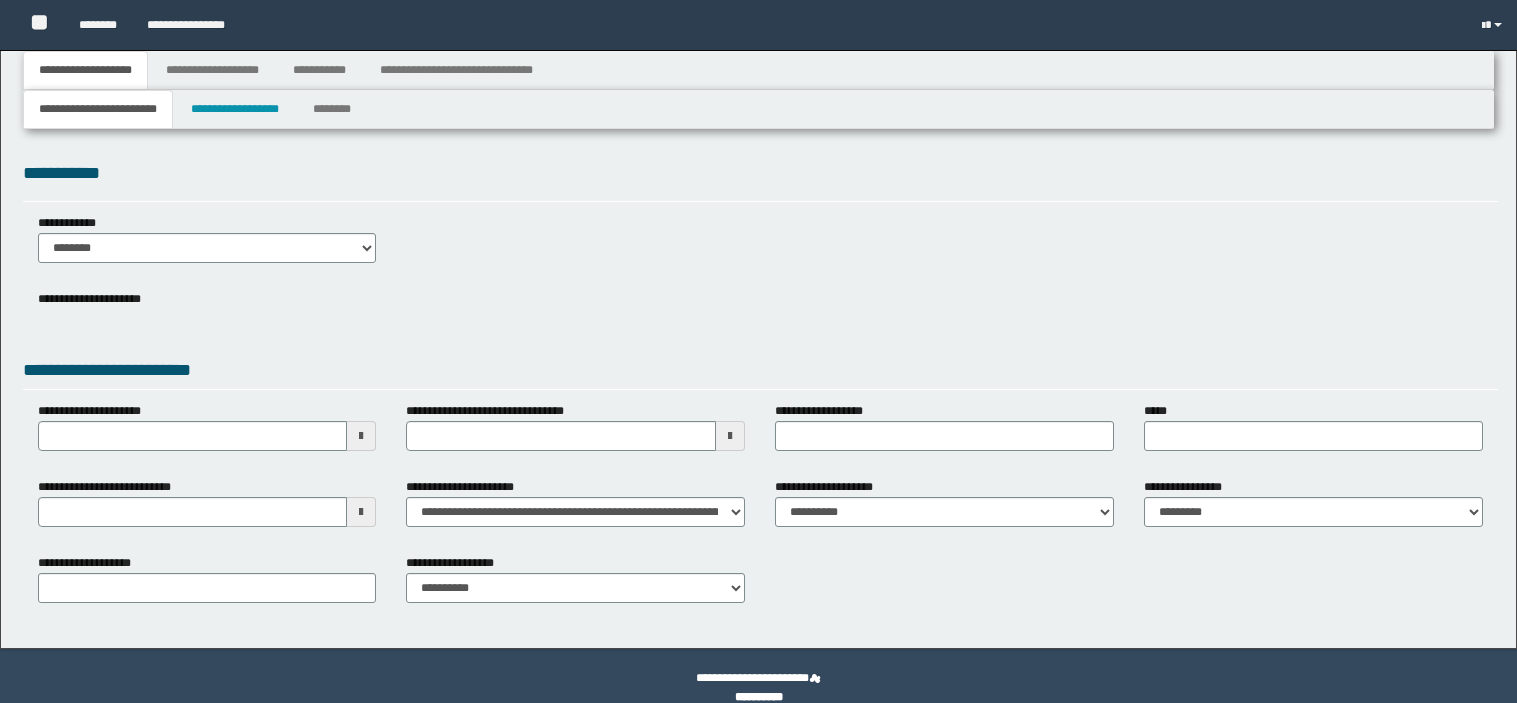type 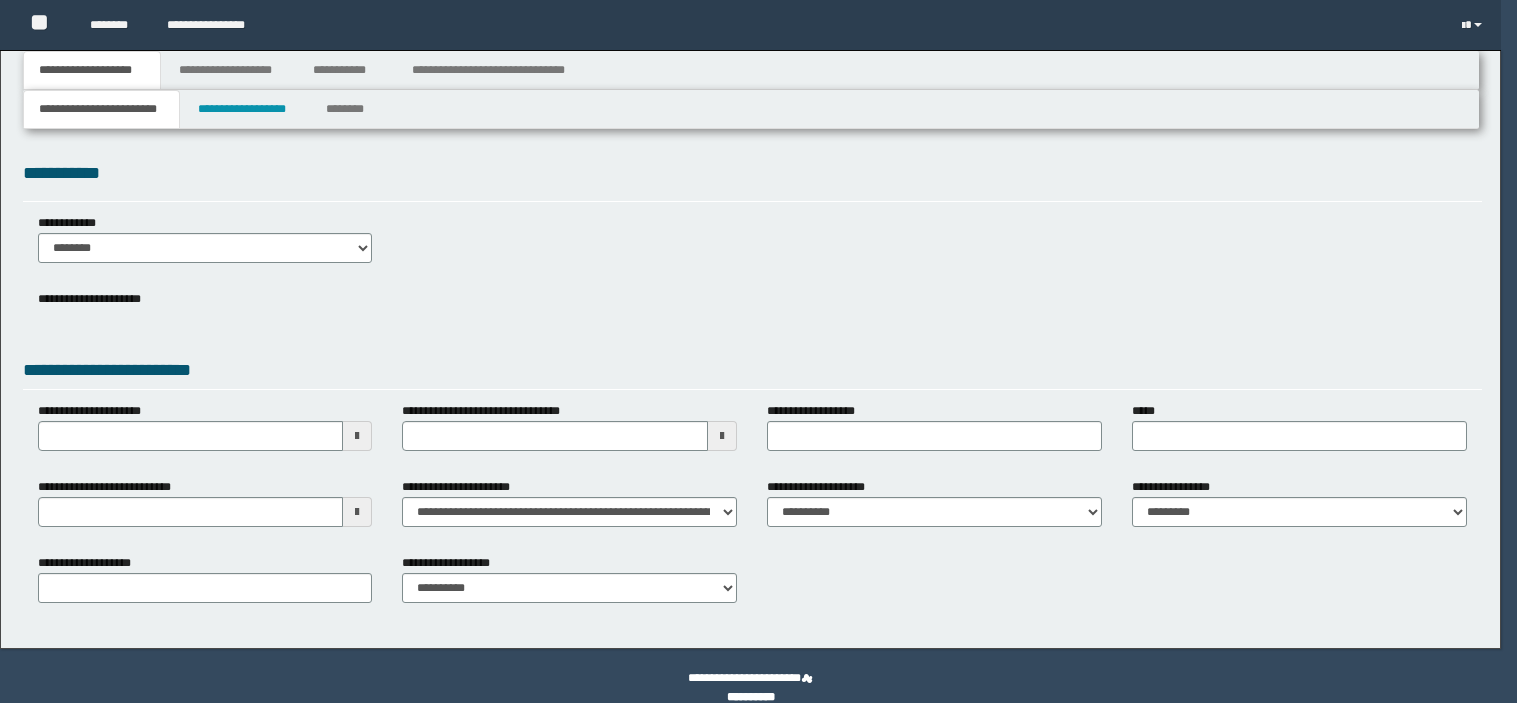 scroll, scrollTop: 0, scrollLeft: 0, axis: both 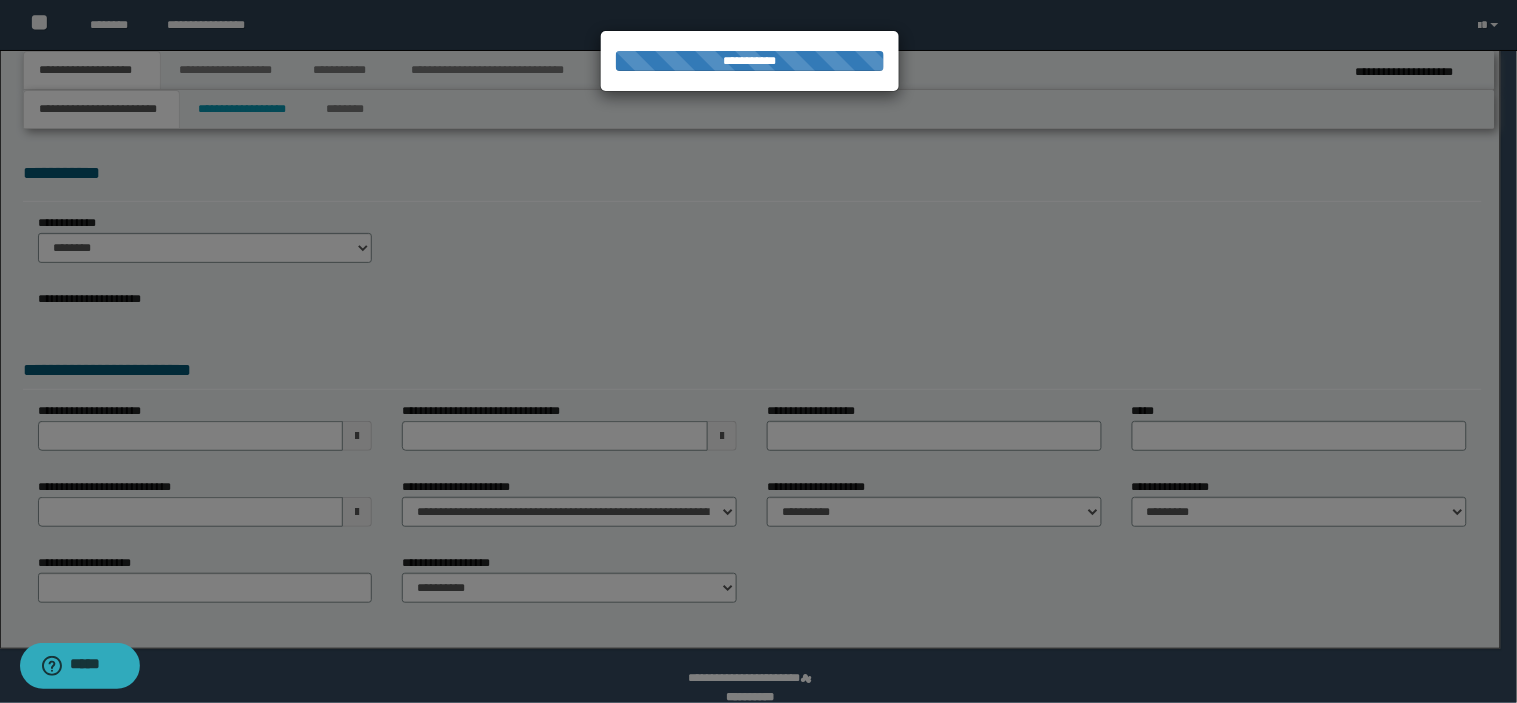 type on "**********" 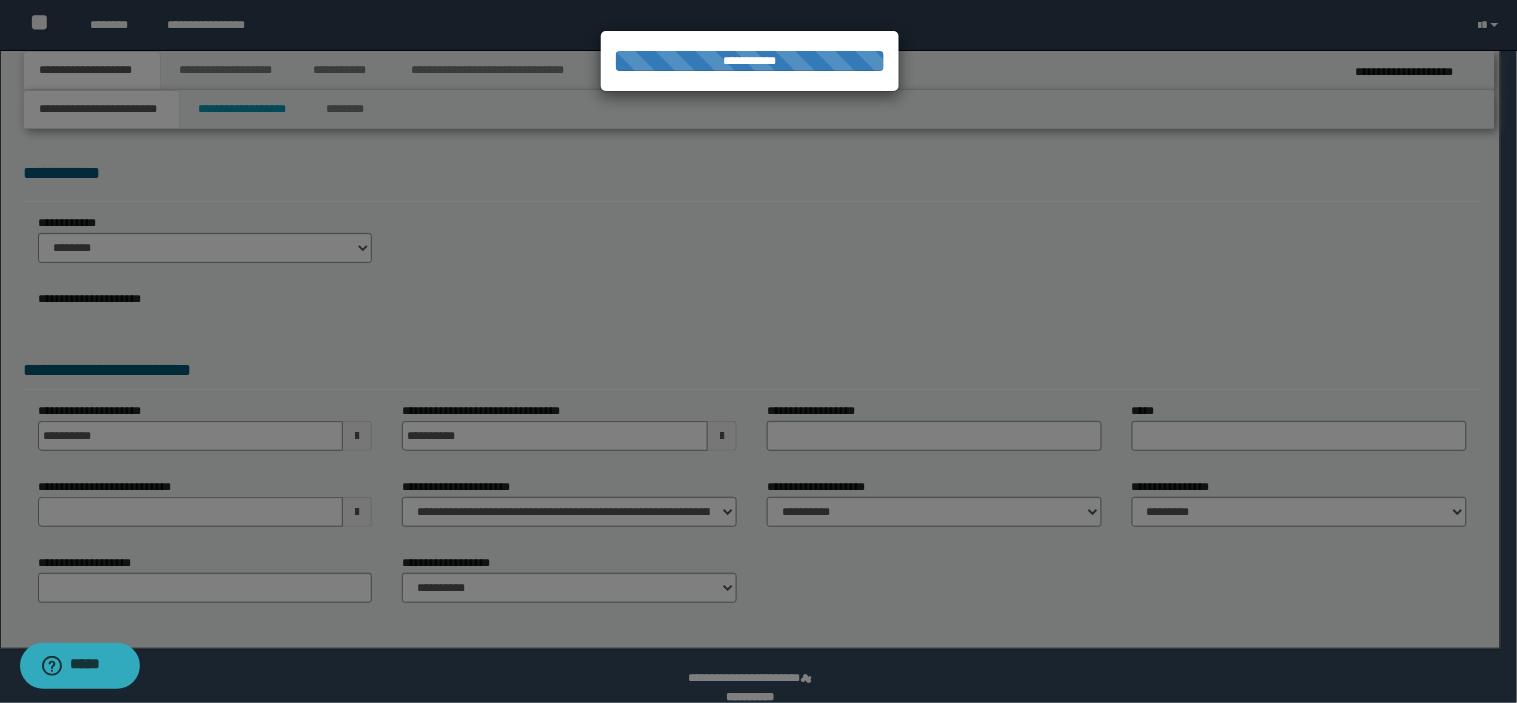 type on "*********" 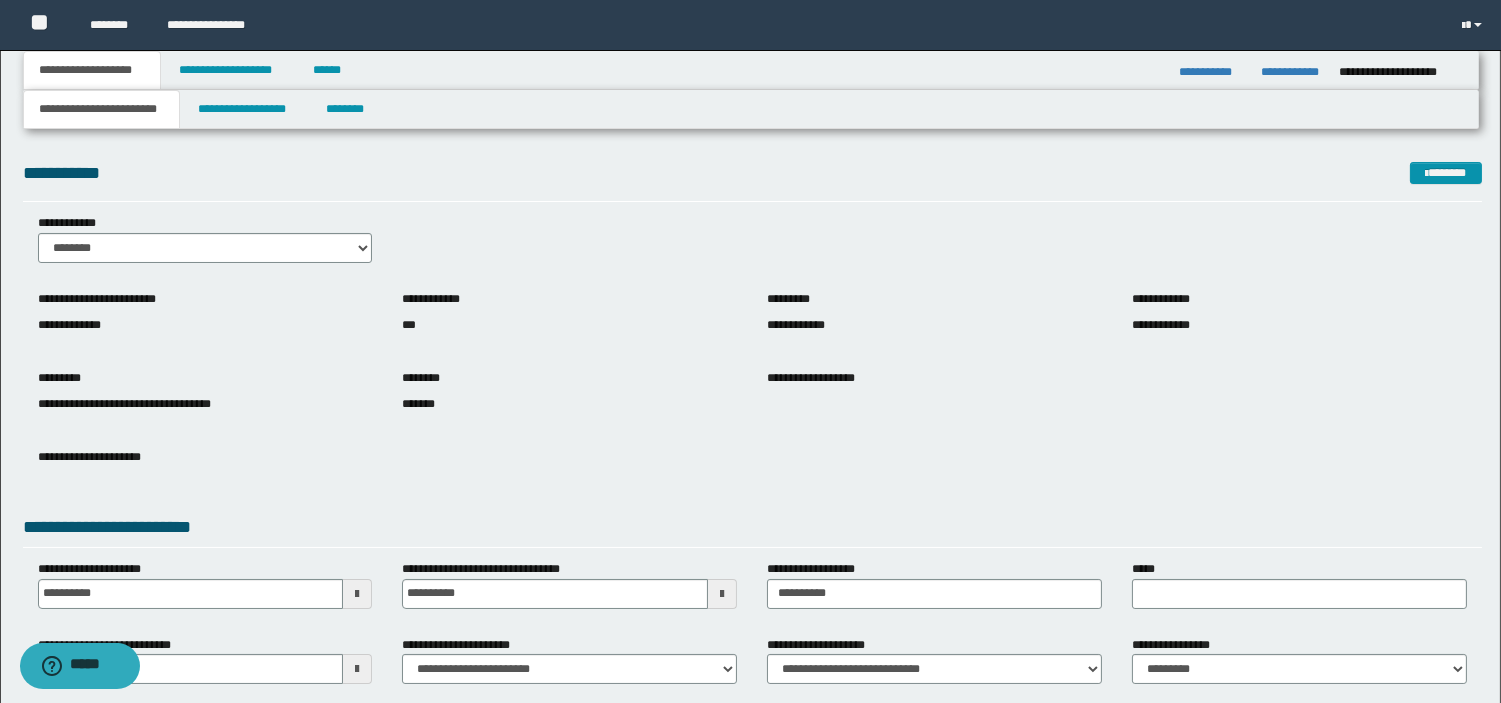 click on "**********" at bounding box center [752, 246] 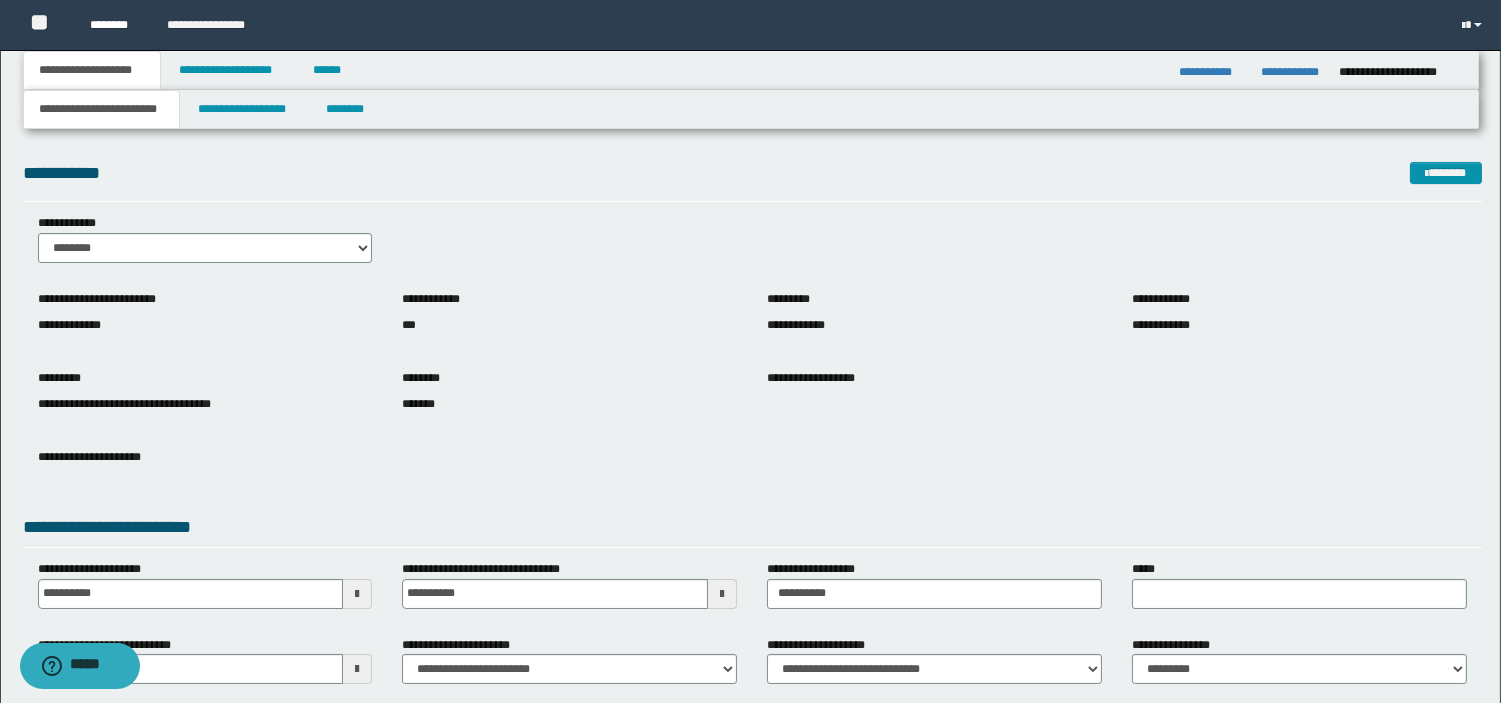 click on "********" at bounding box center [113, 25] 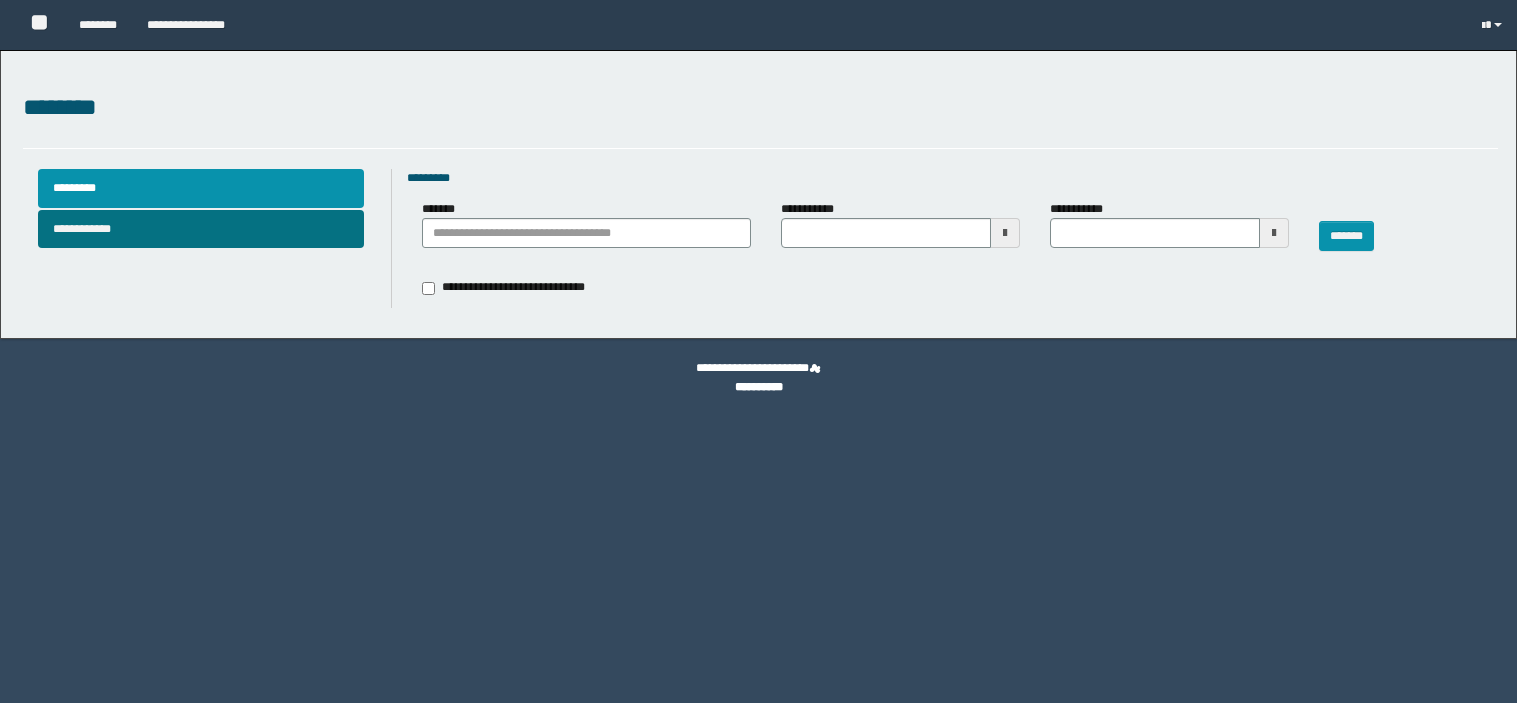 type 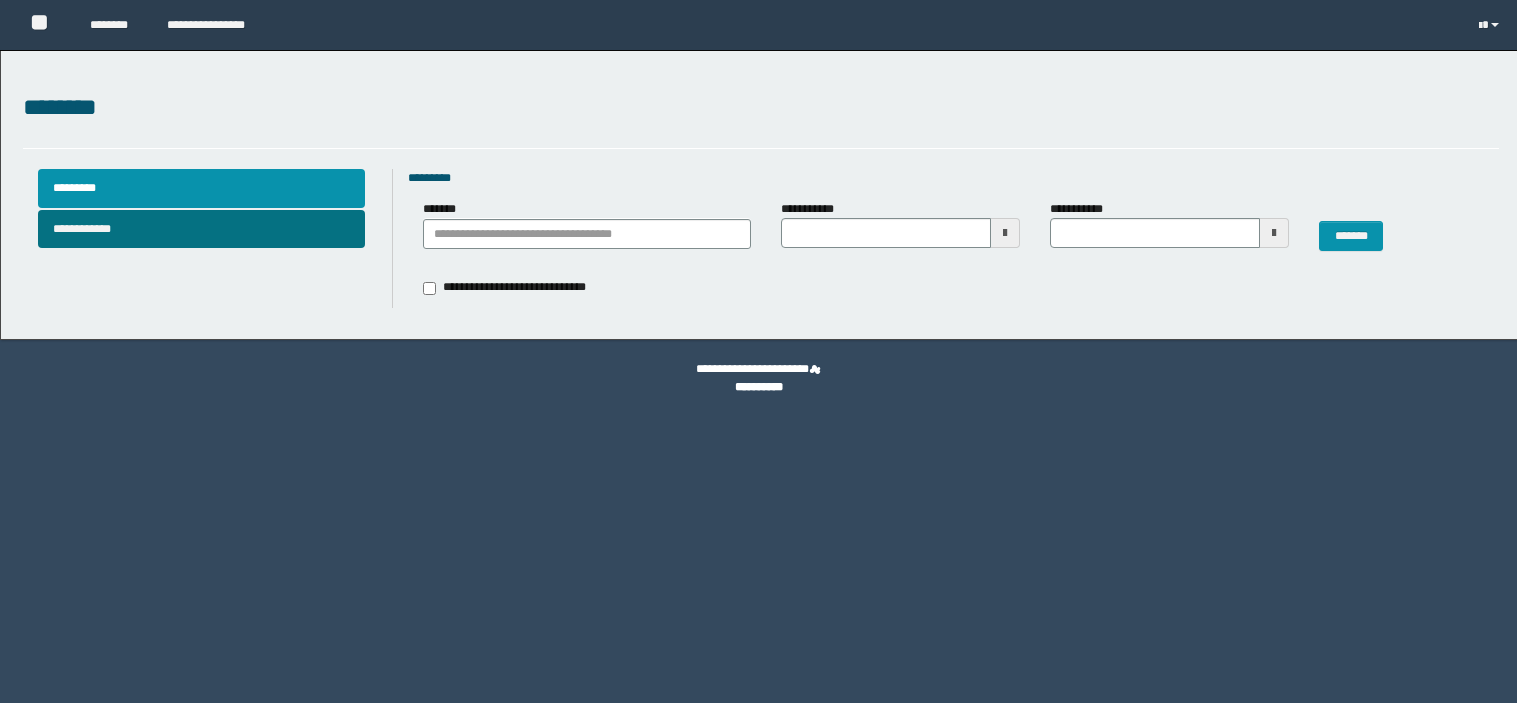 scroll, scrollTop: 0, scrollLeft: 0, axis: both 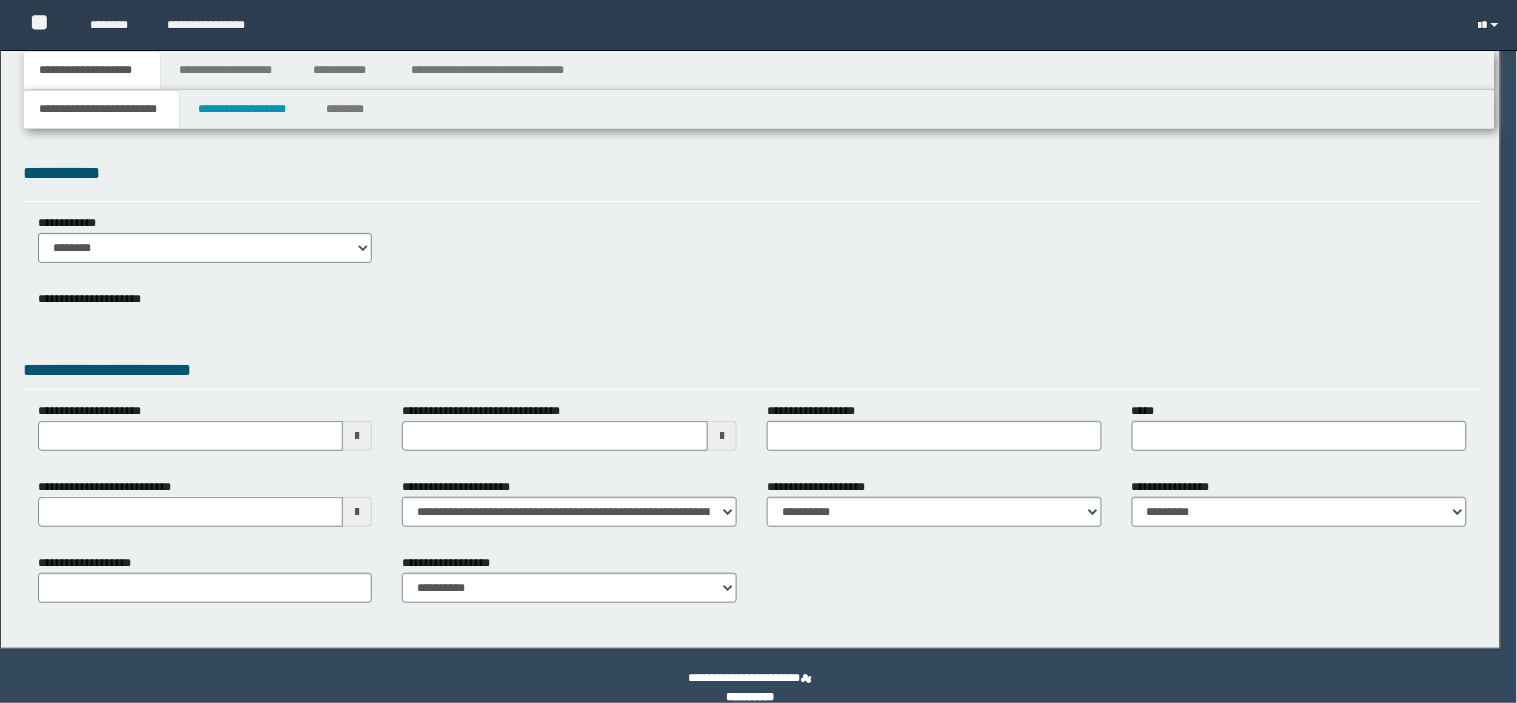 type on "*********" 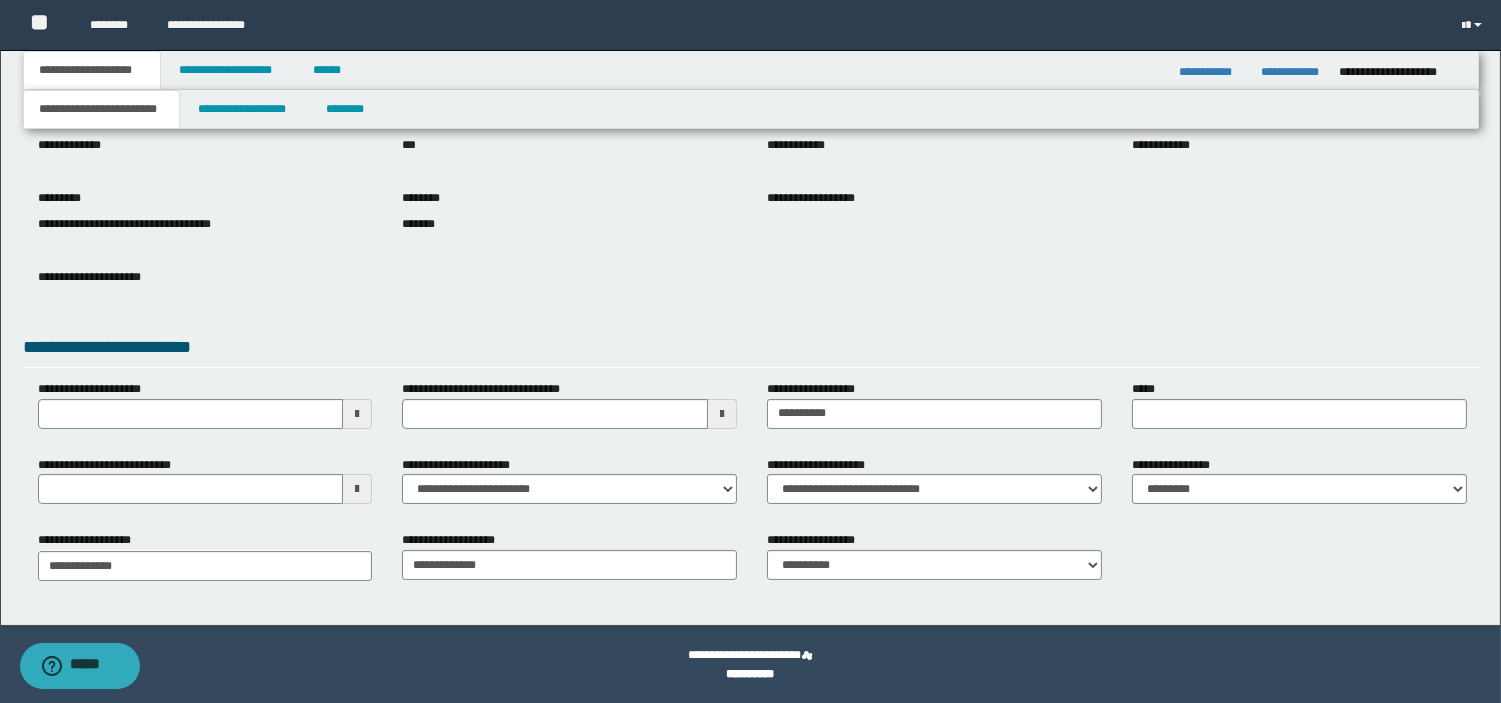 scroll, scrollTop: 181, scrollLeft: 0, axis: vertical 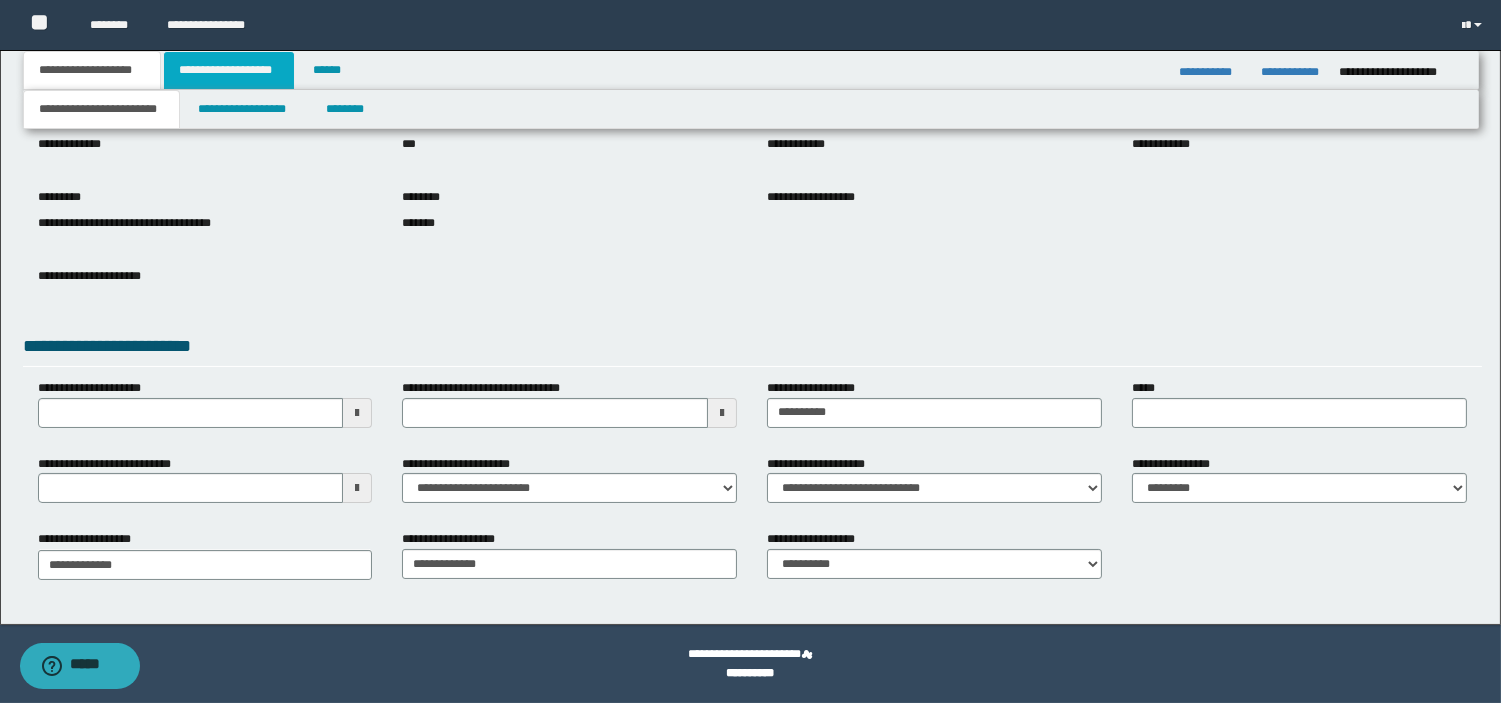 click on "**********" at bounding box center [229, 70] 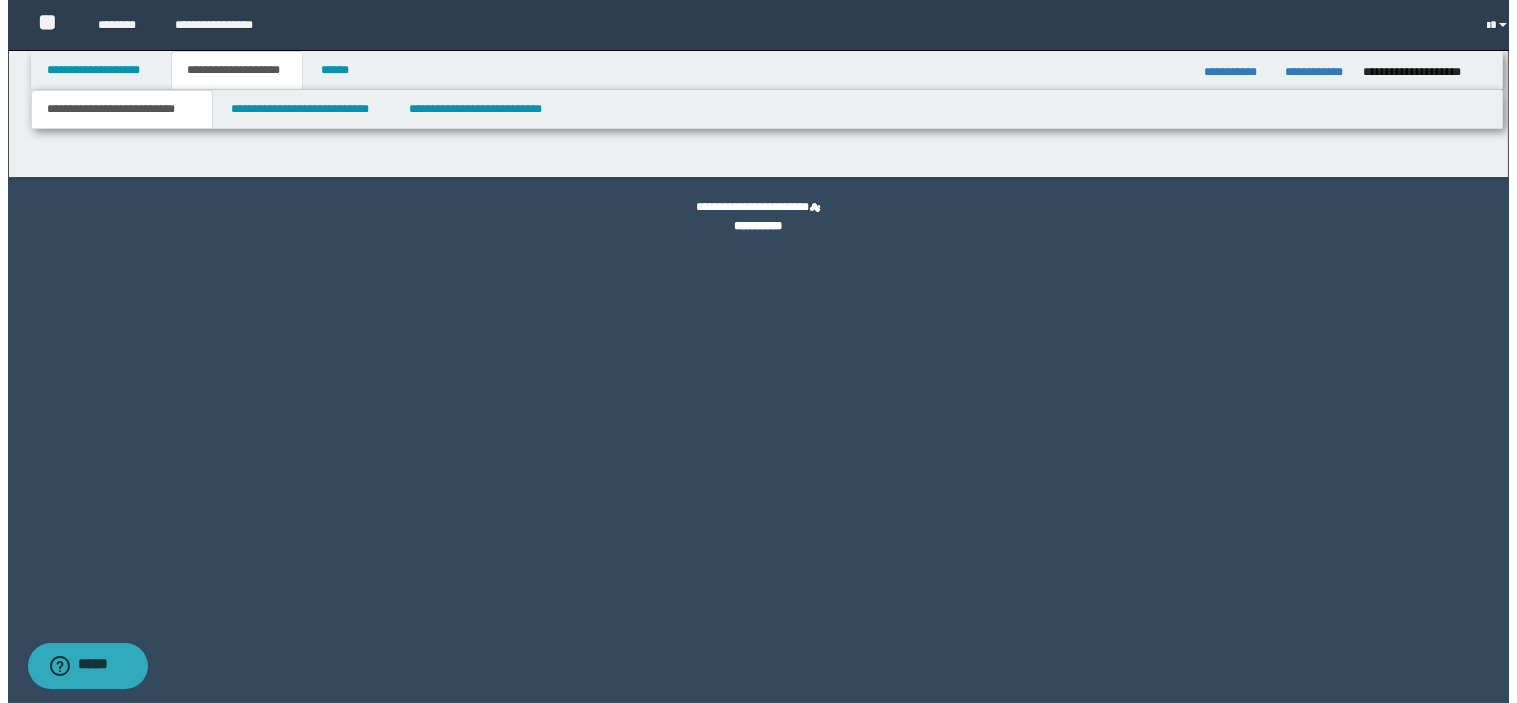 scroll, scrollTop: 0, scrollLeft: 0, axis: both 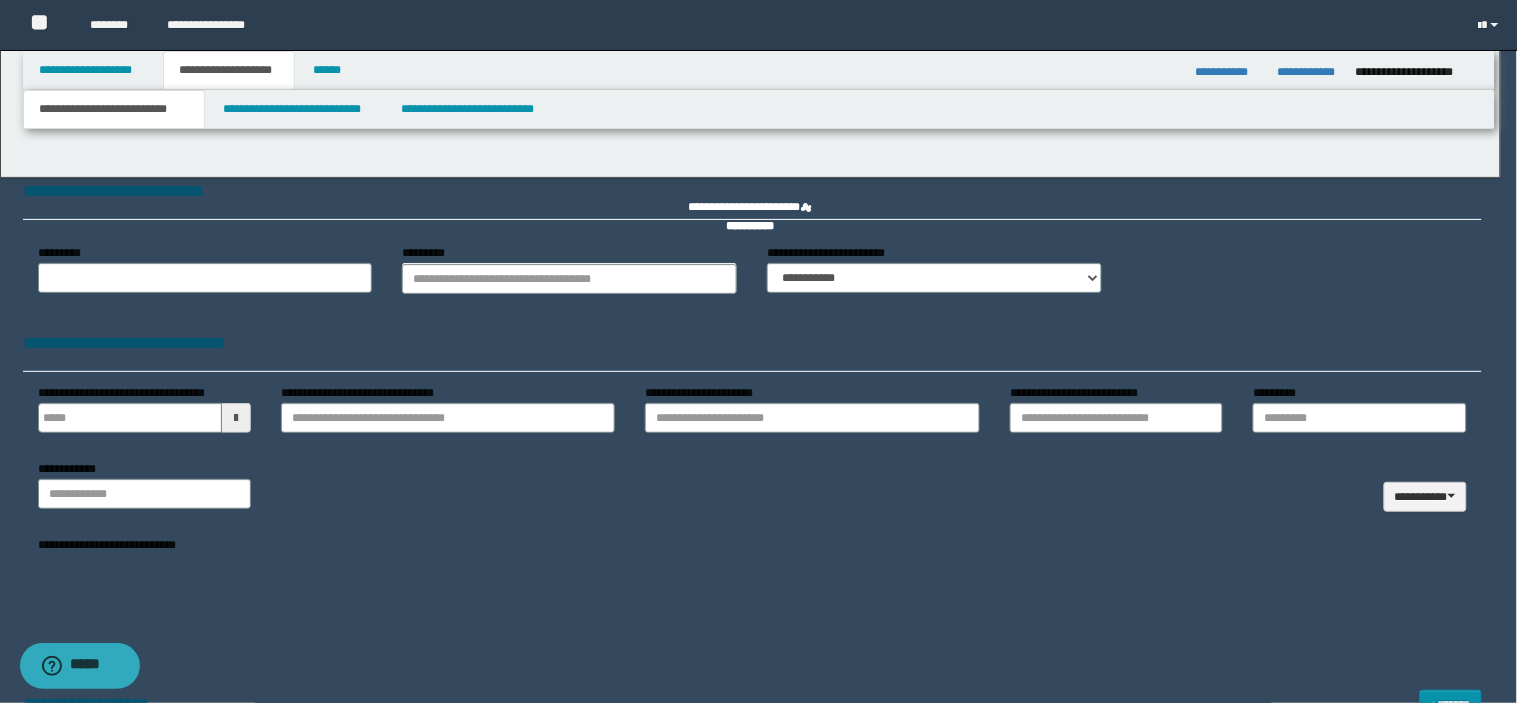 type 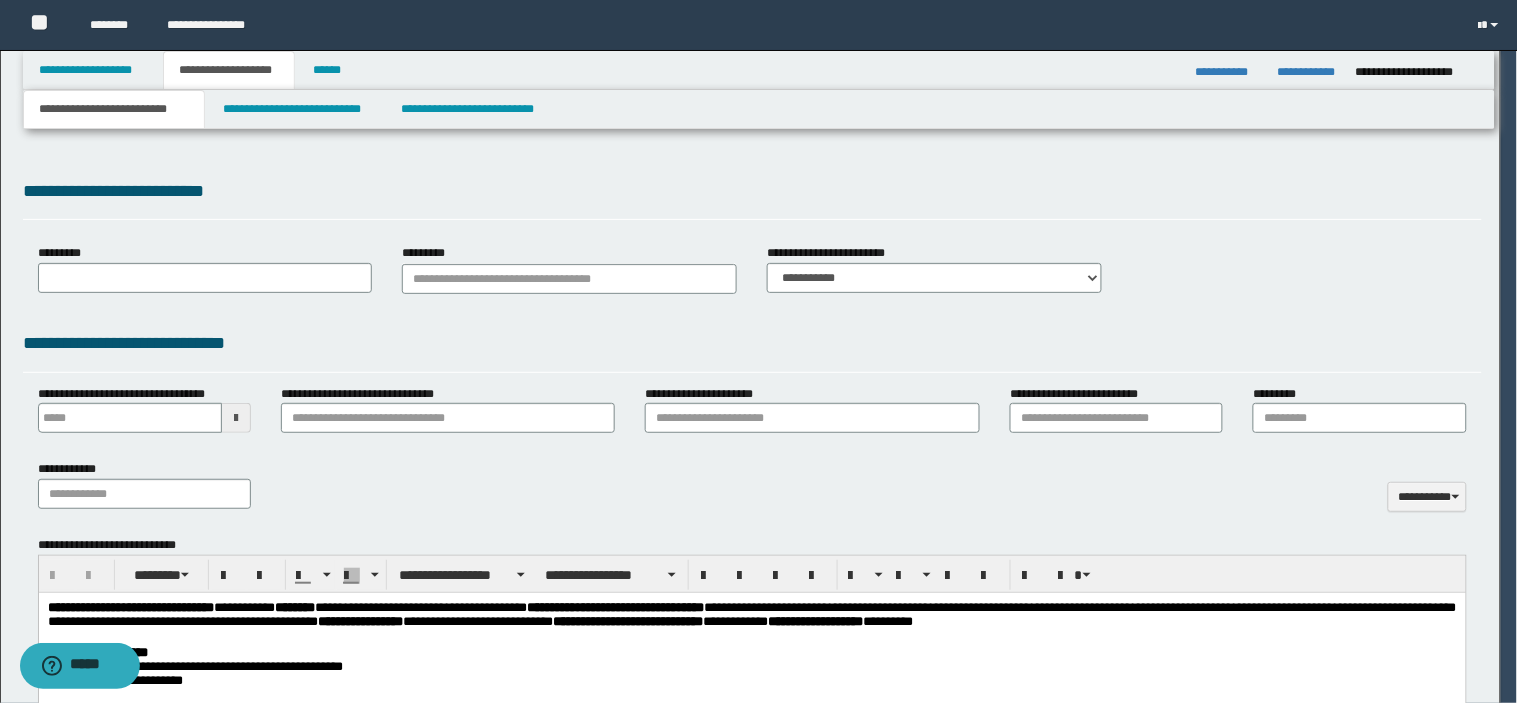 scroll, scrollTop: 0, scrollLeft: 0, axis: both 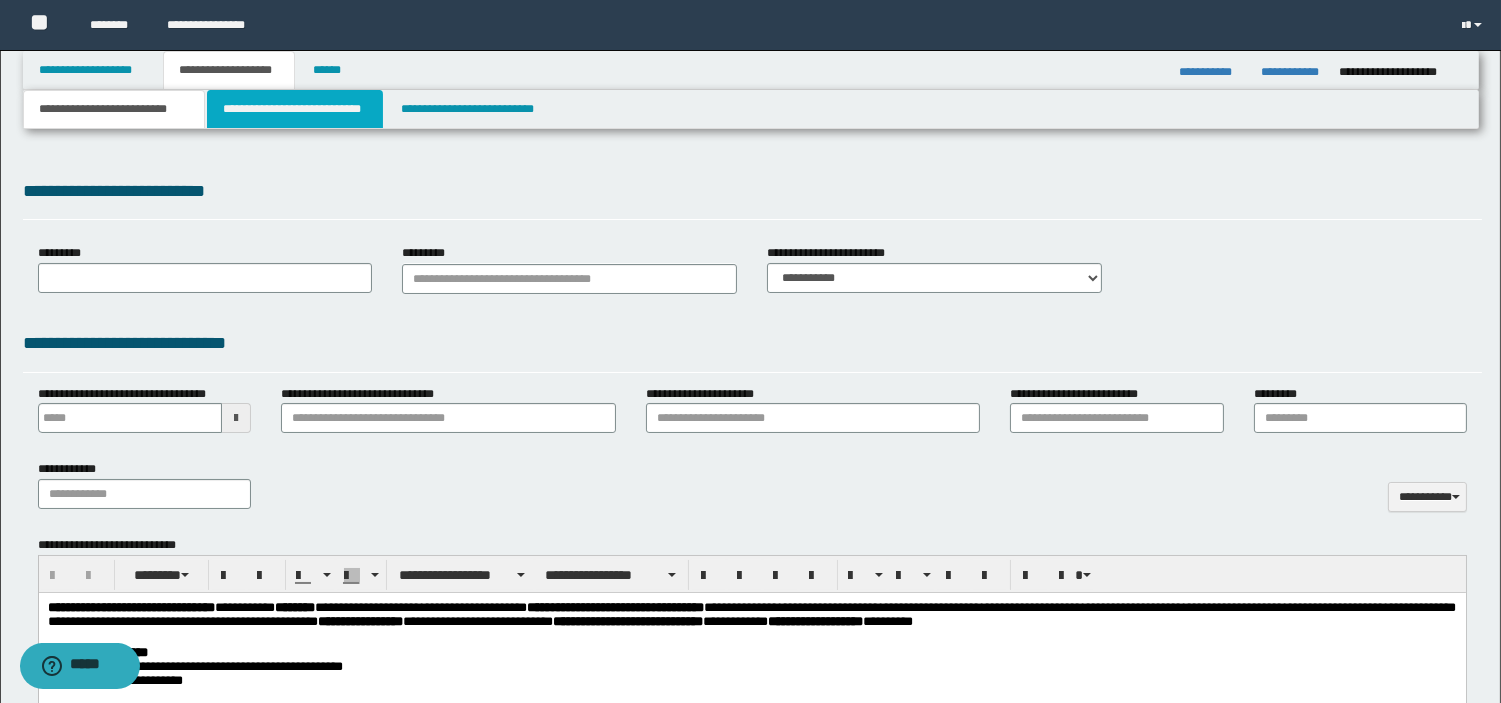 type on "*******" 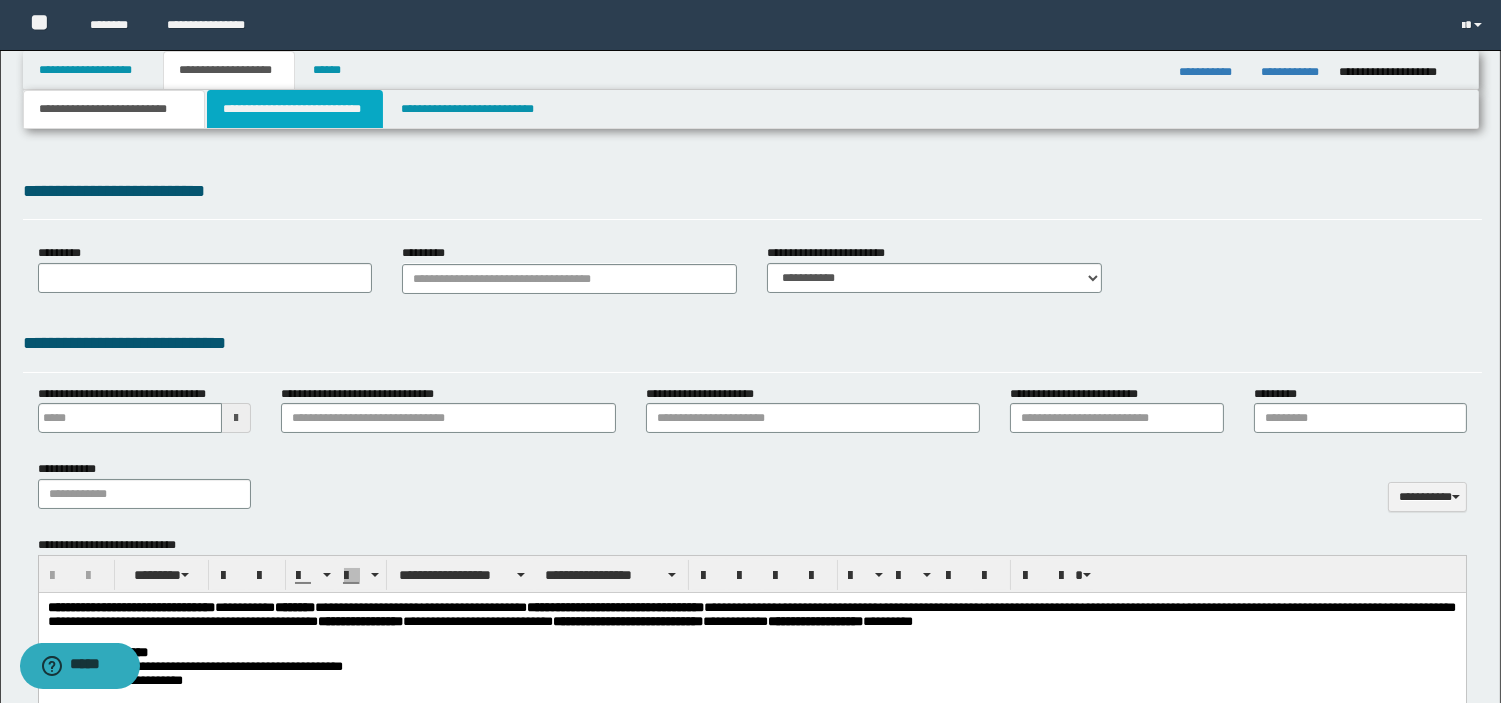 type on "**********" 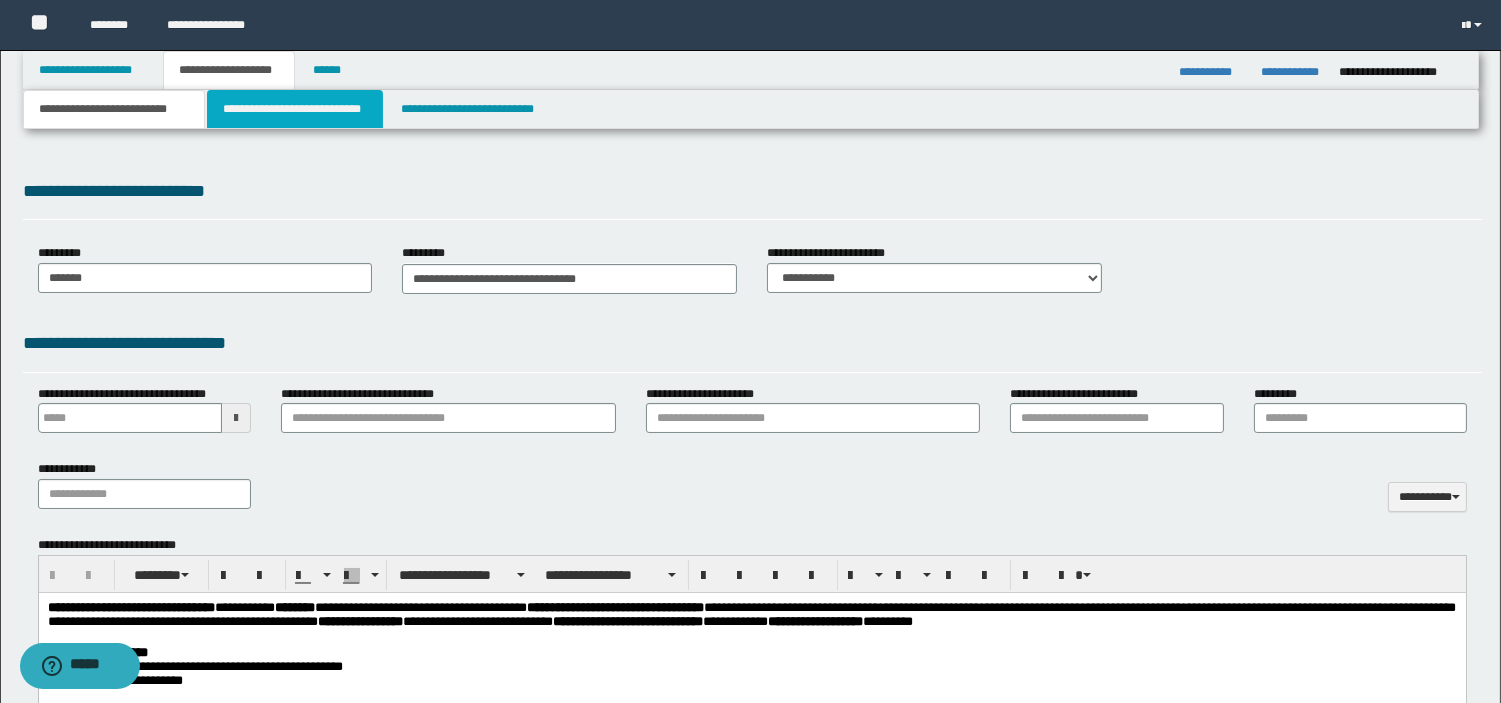 click on "**********" at bounding box center [295, 109] 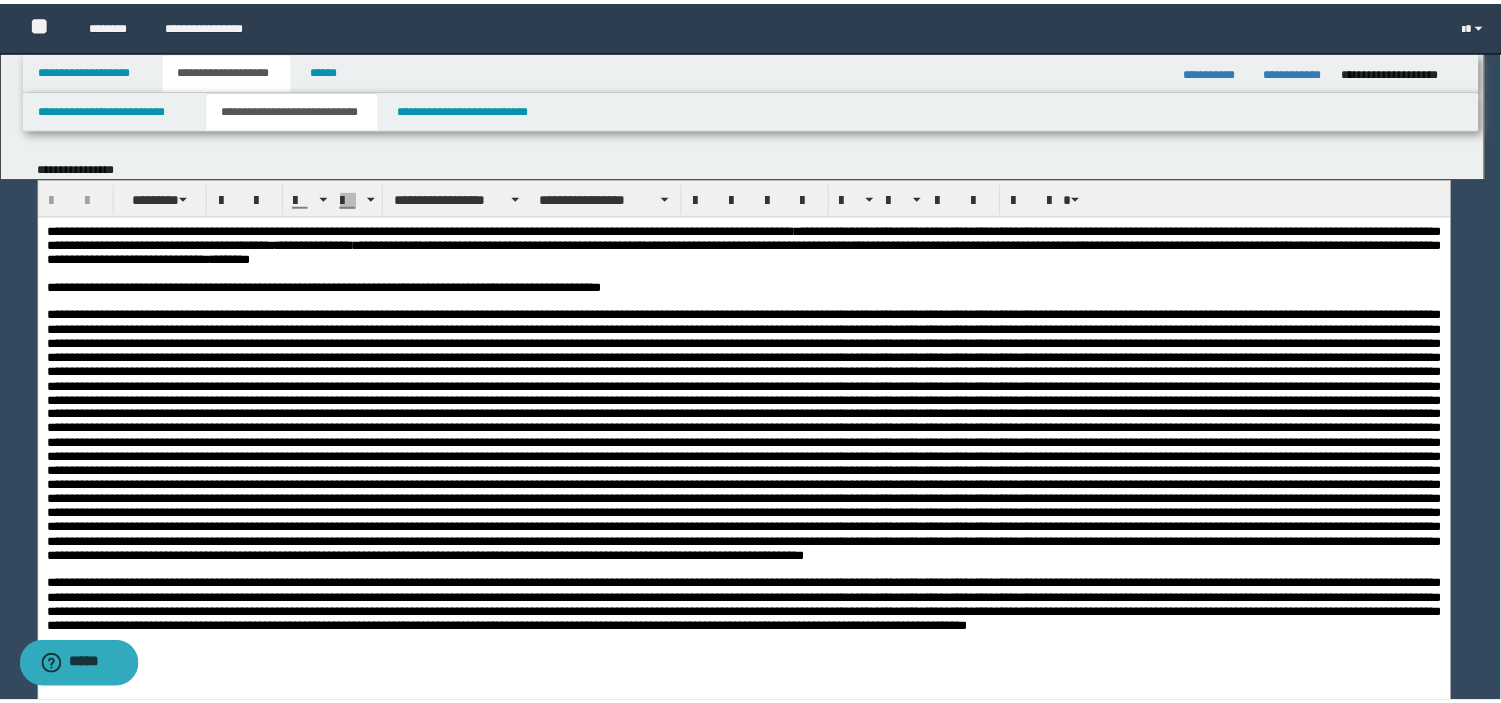 scroll, scrollTop: 0, scrollLeft: 0, axis: both 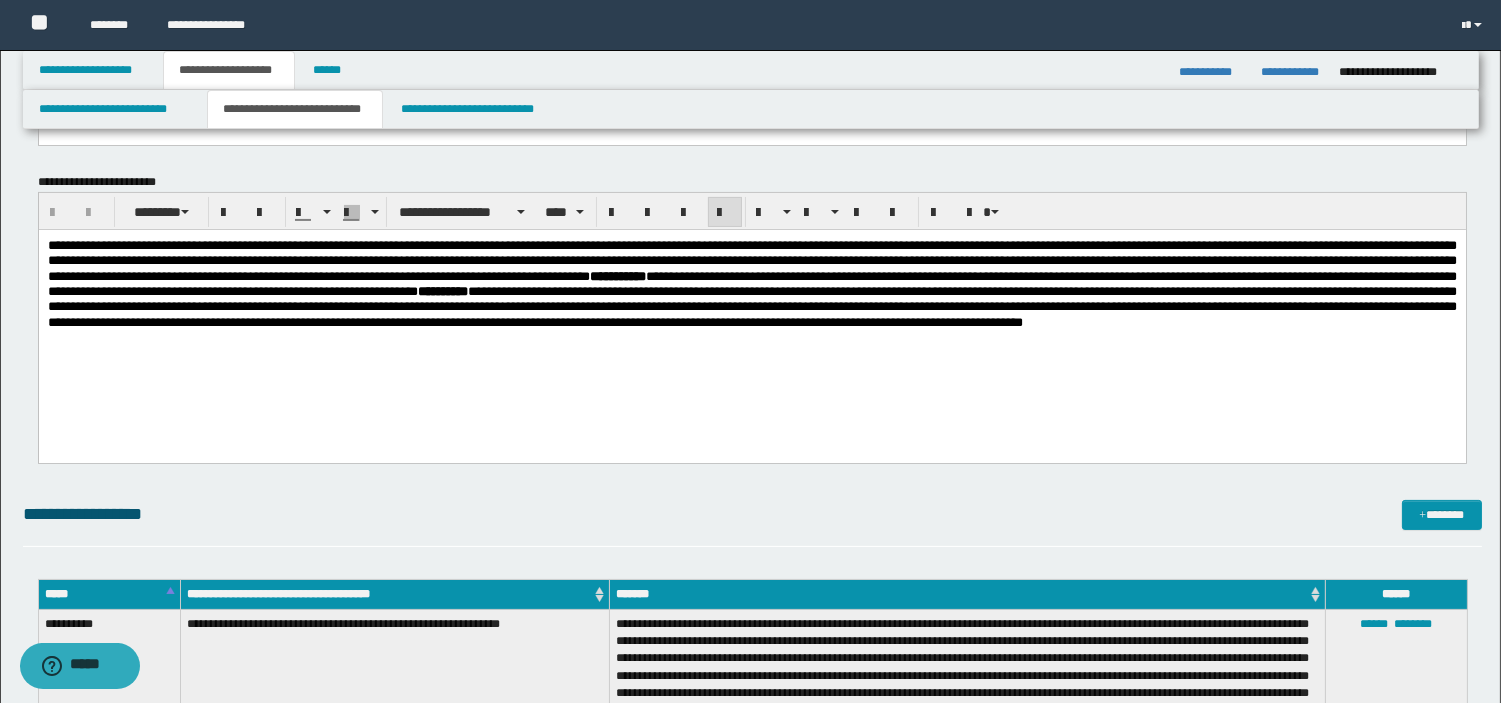 click on "**********" at bounding box center (751, 309) 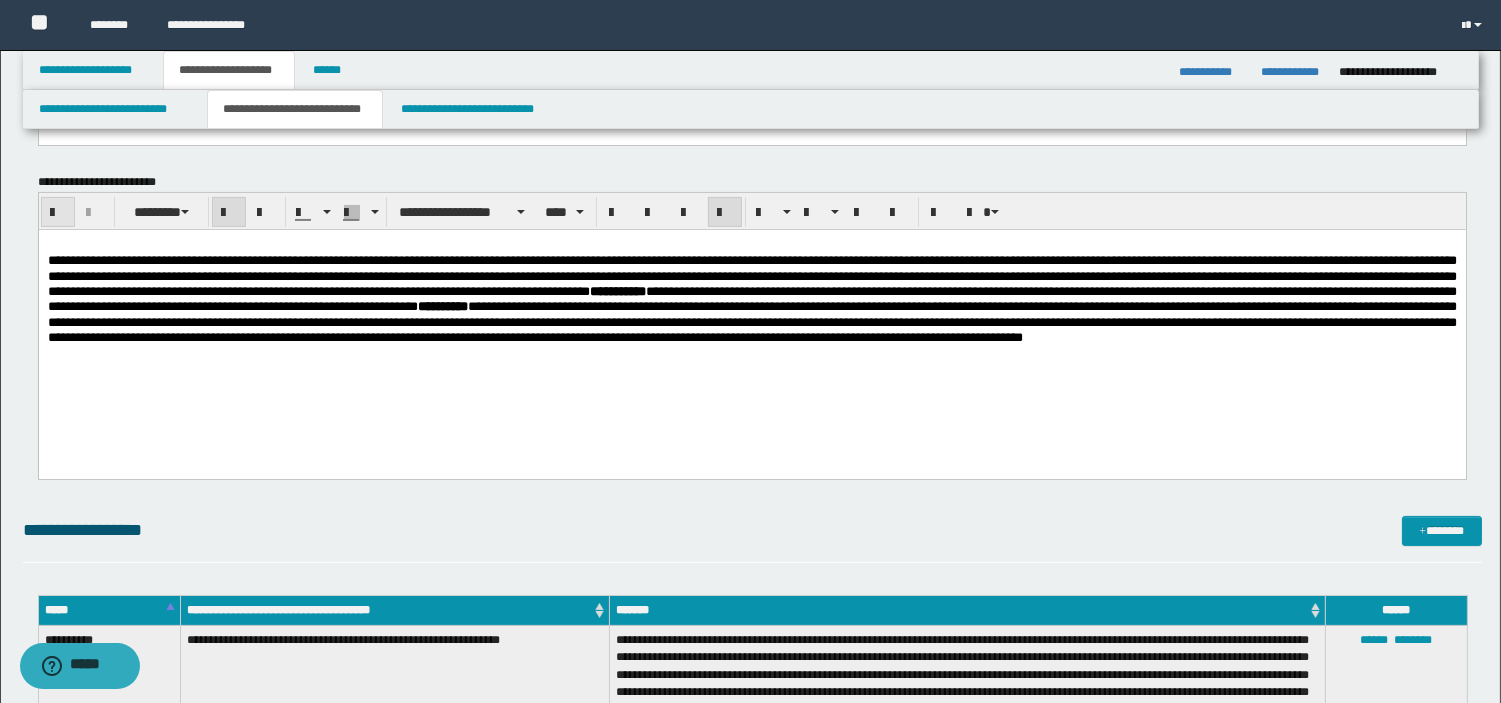 type 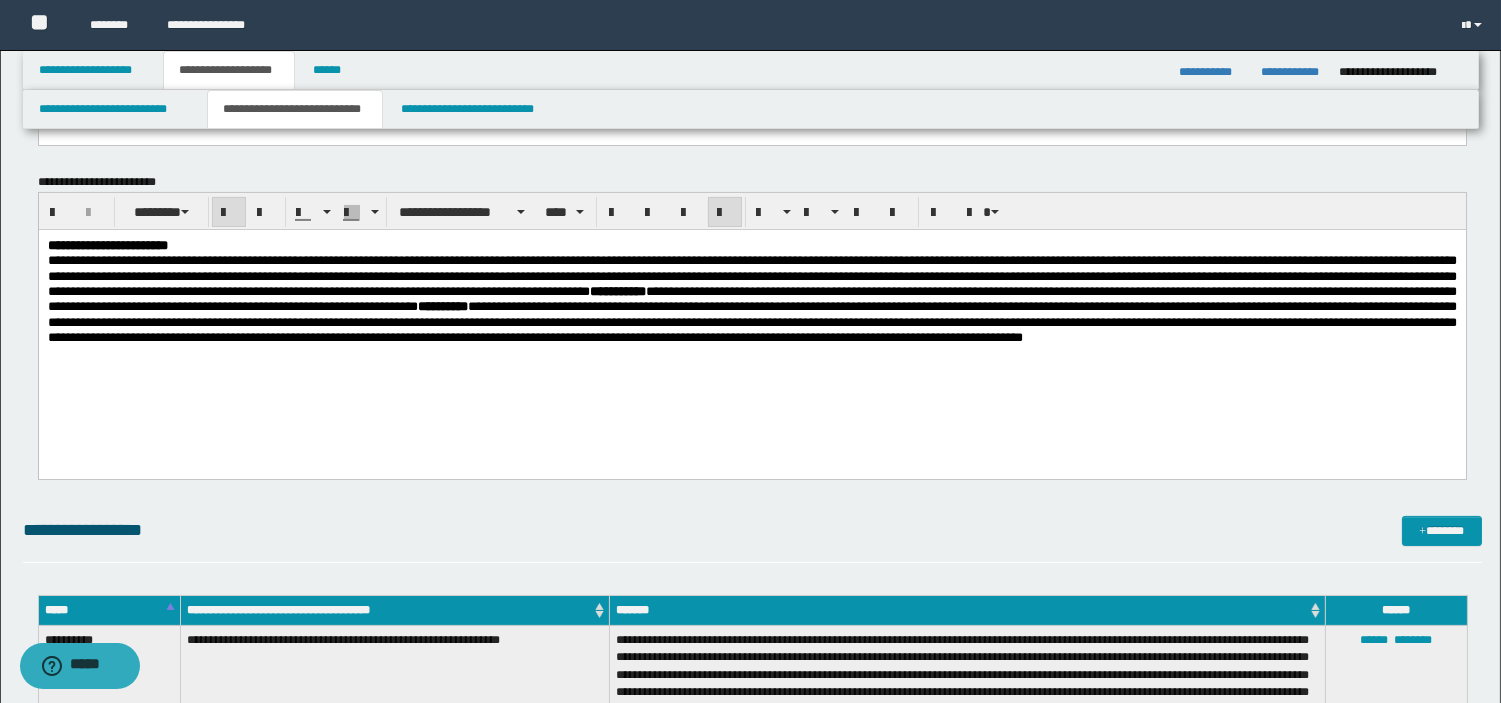 click on "**********" at bounding box center [751, 299] 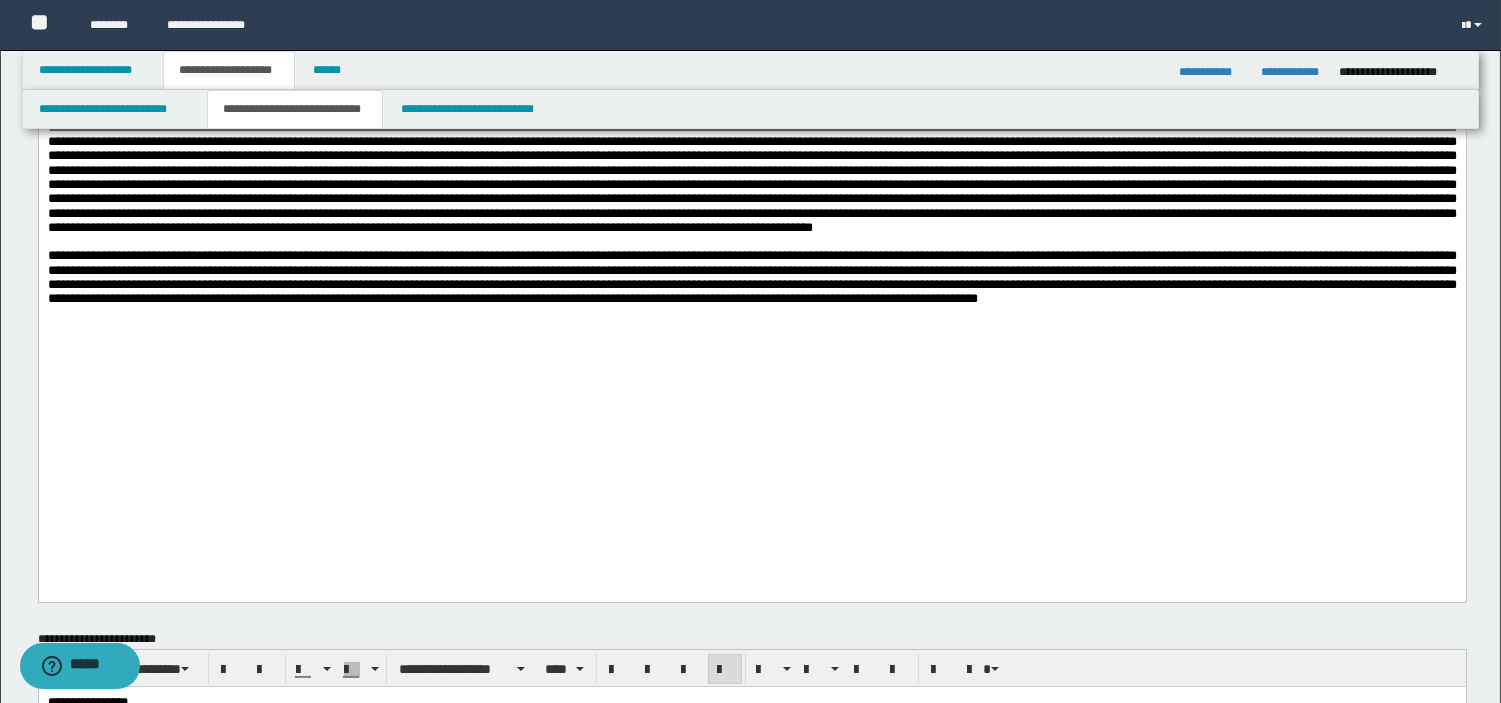 scroll, scrollTop: 323, scrollLeft: 0, axis: vertical 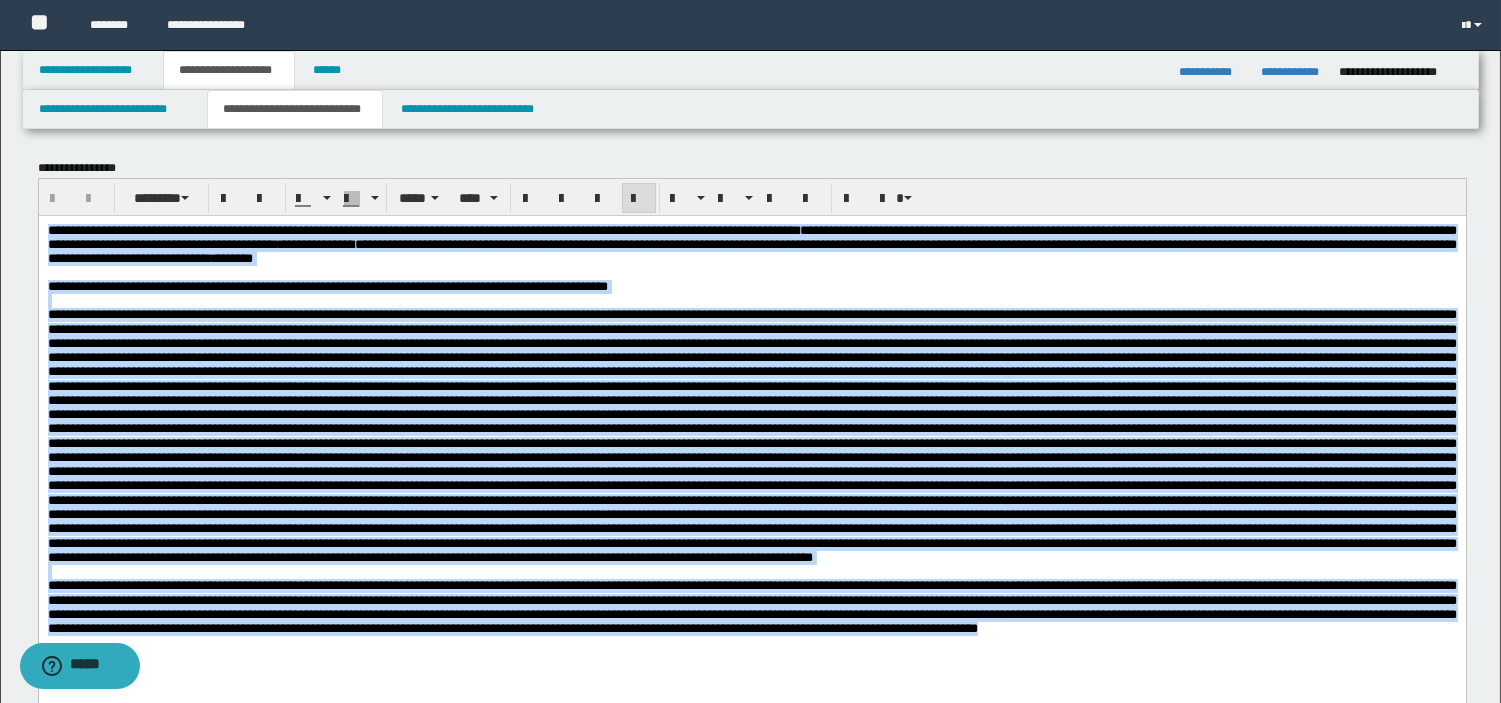 drag, startPoint x: 868, startPoint y: 784, endPoint x: -1, endPoint y: -96, distance: 1236.7543 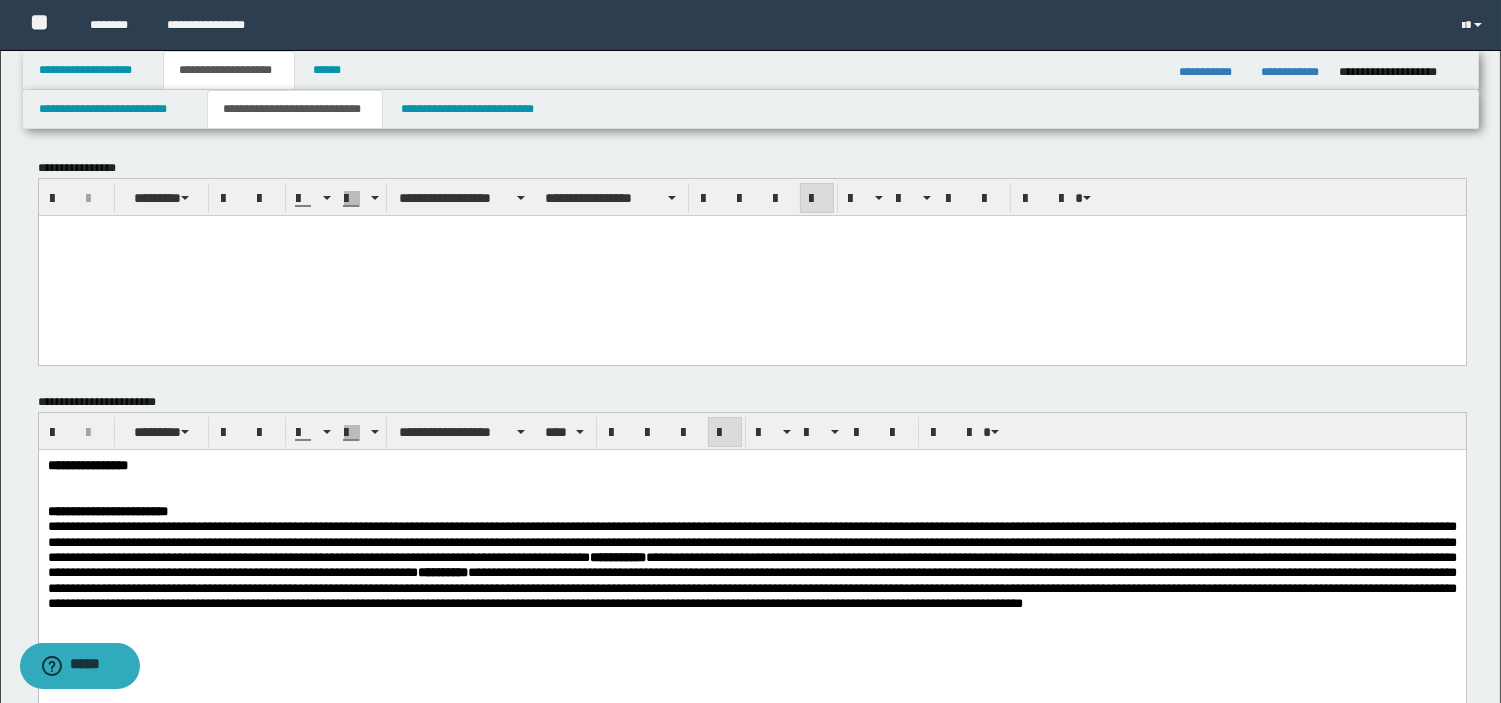 click on "﻿" at bounding box center (751, 480) 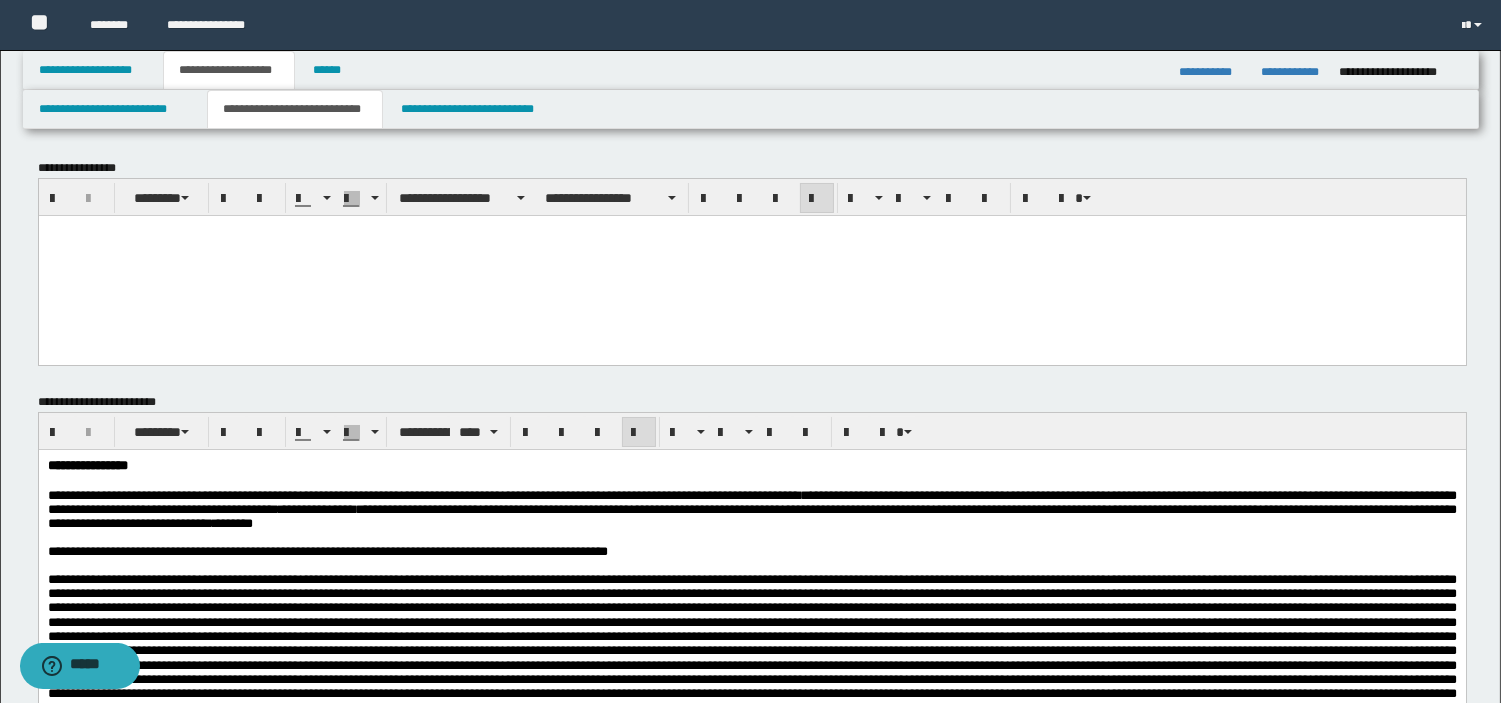 click on "﻿" at bounding box center [751, 480] 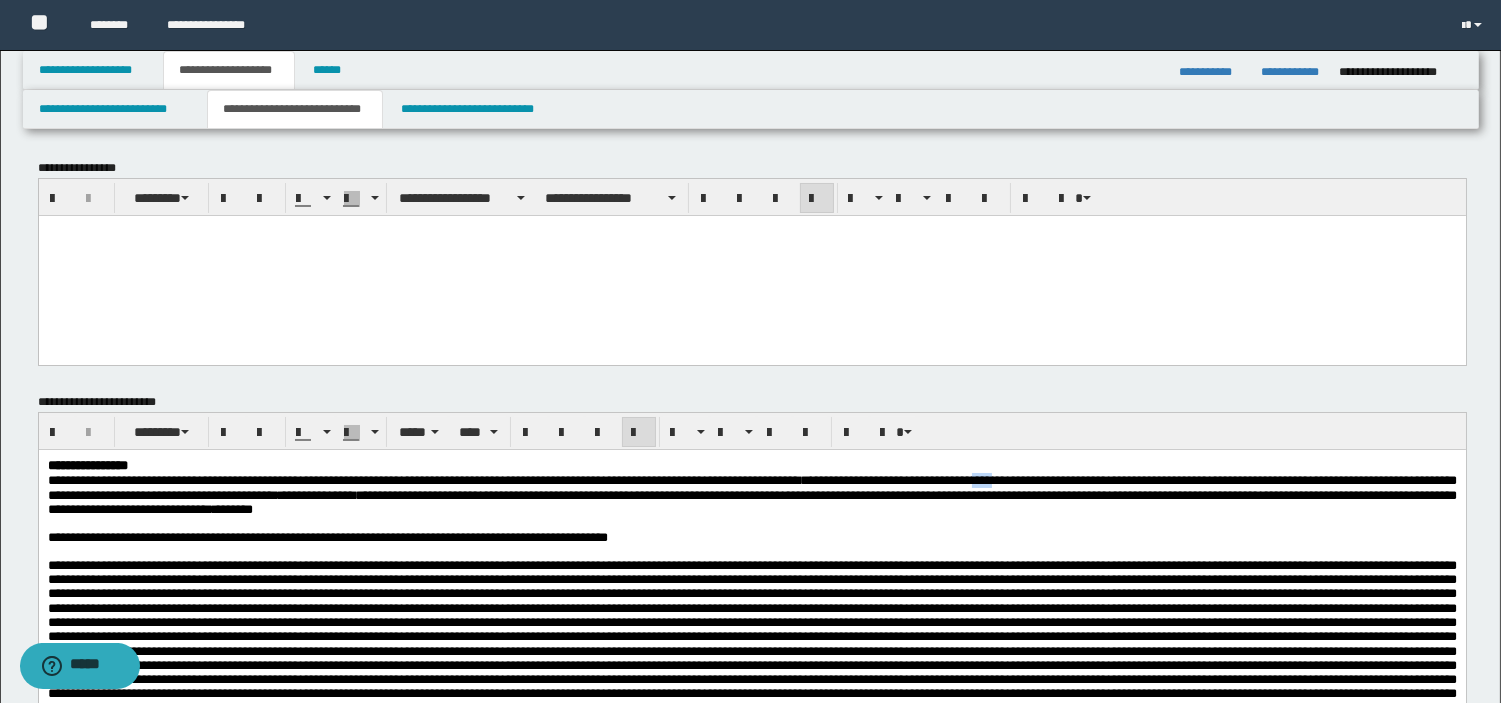 click on "**********" at bounding box center (751, 487) 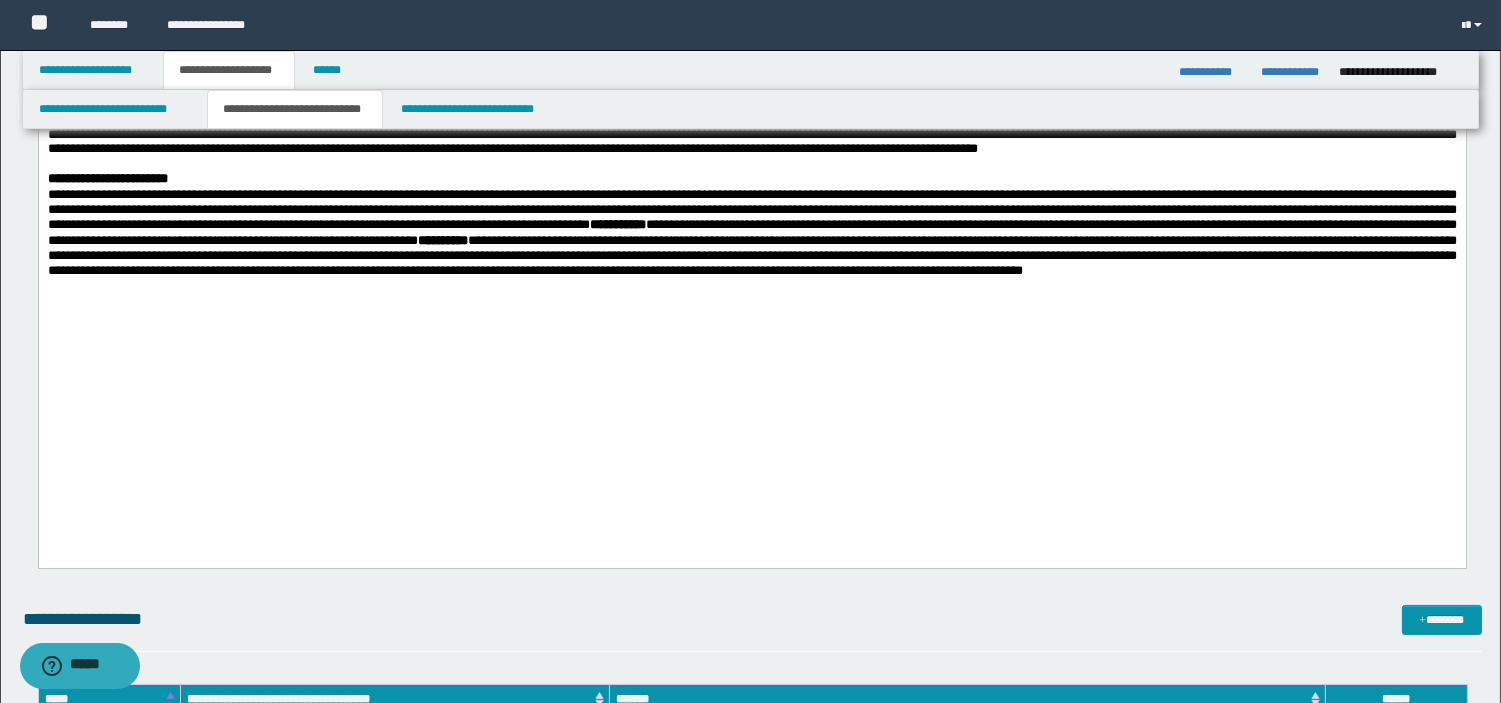scroll, scrollTop: 757, scrollLeft: 0, axis: vertical 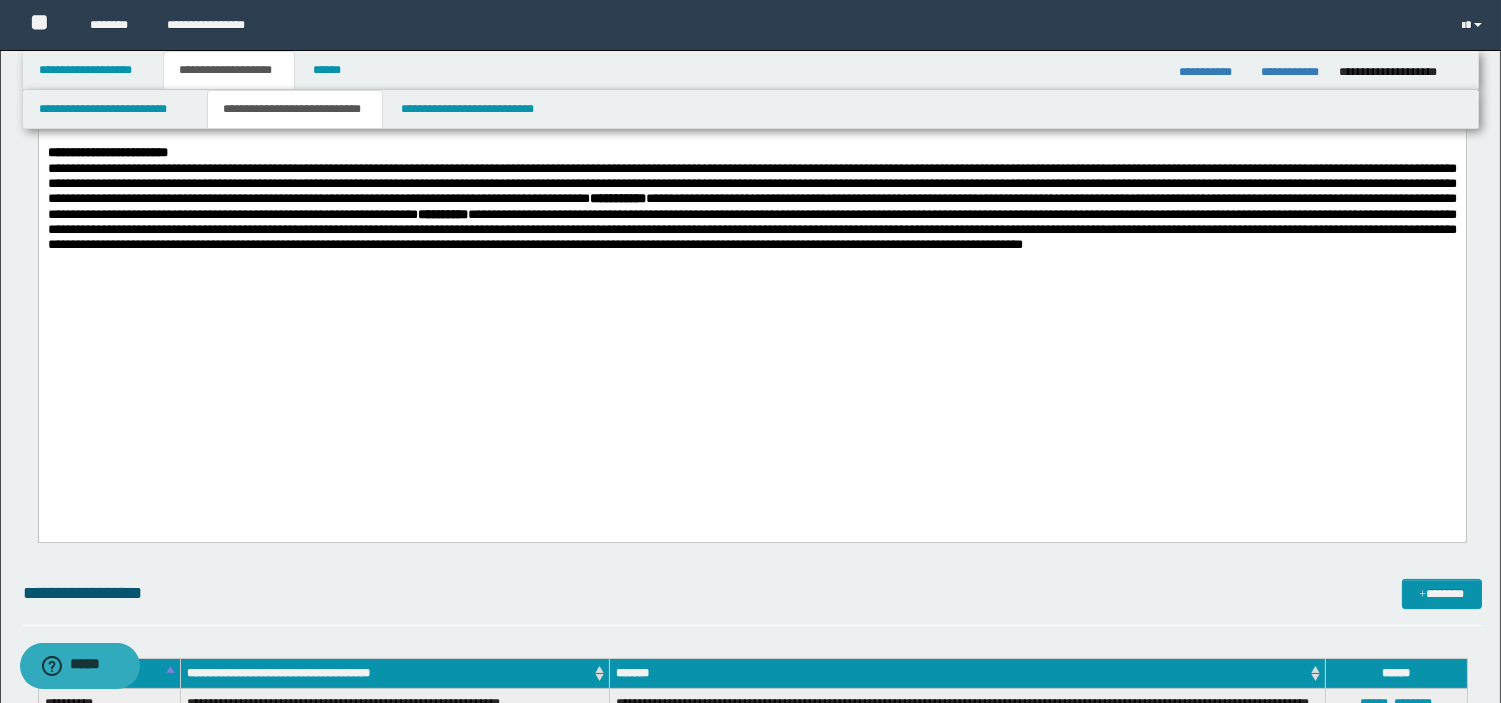 click on "**********" at bounding box center (751, 231) 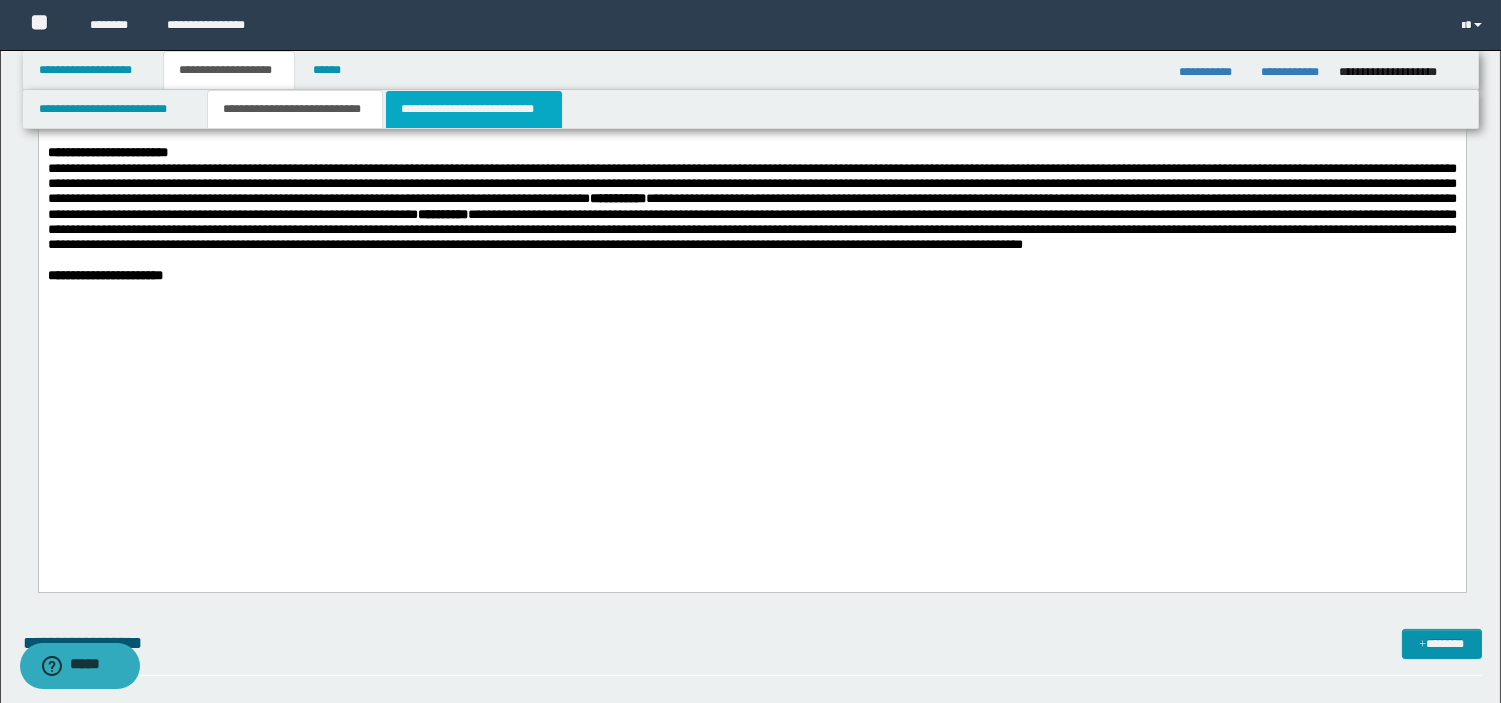click on "**********" at bounding box center (474, 109) 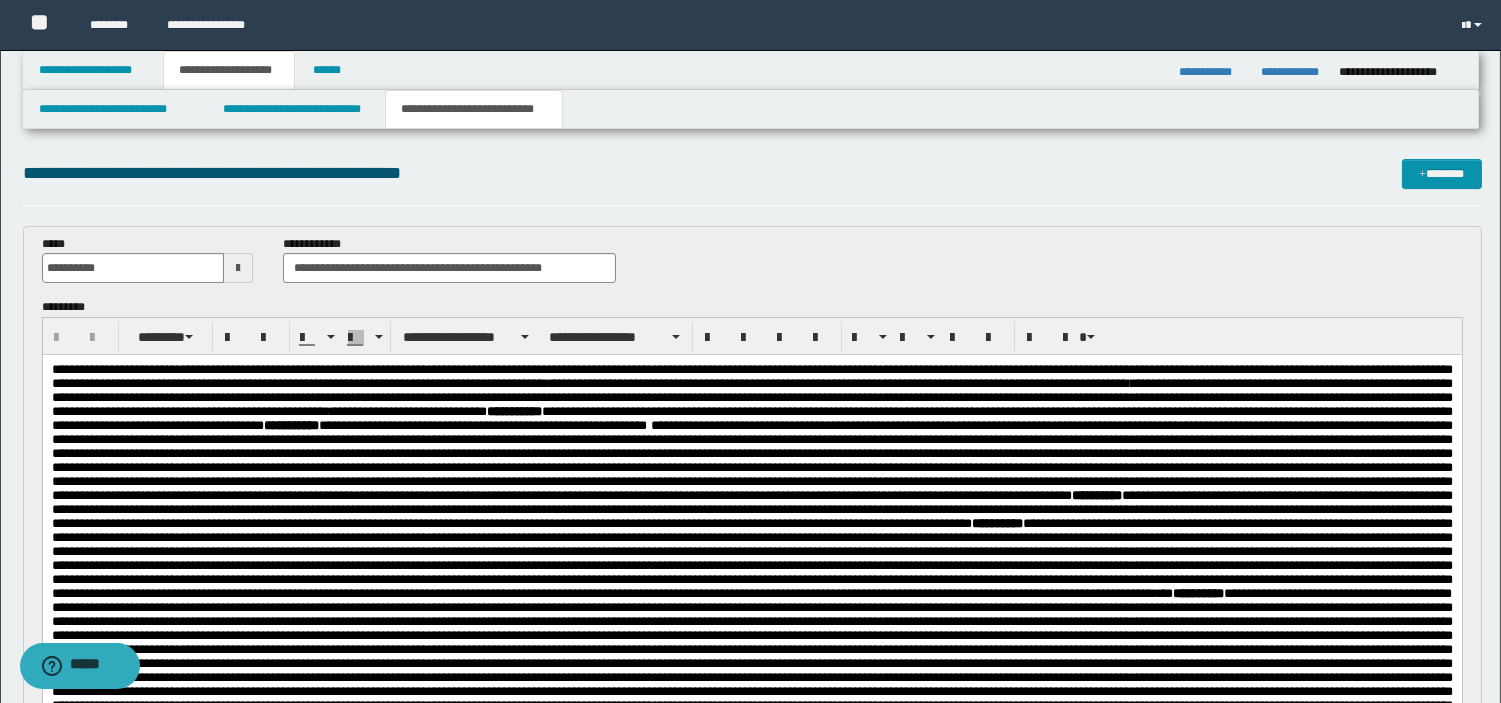 scroll, scrollTop: 0, scrollLeft: 0, axis: both 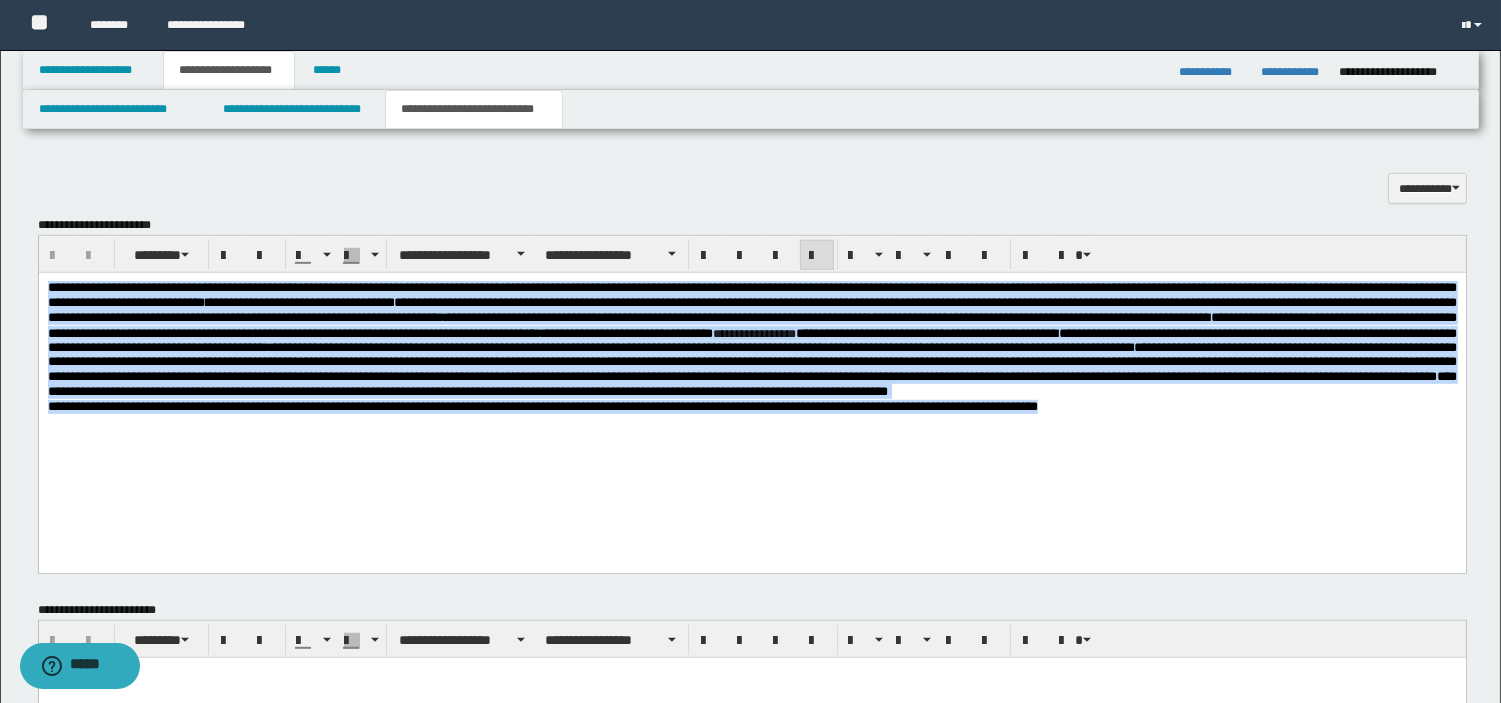 drag, startPoint x: 1263, startPoint y: 473, endPoint x: 38, endPoint y: 456, distance: 1225.1179 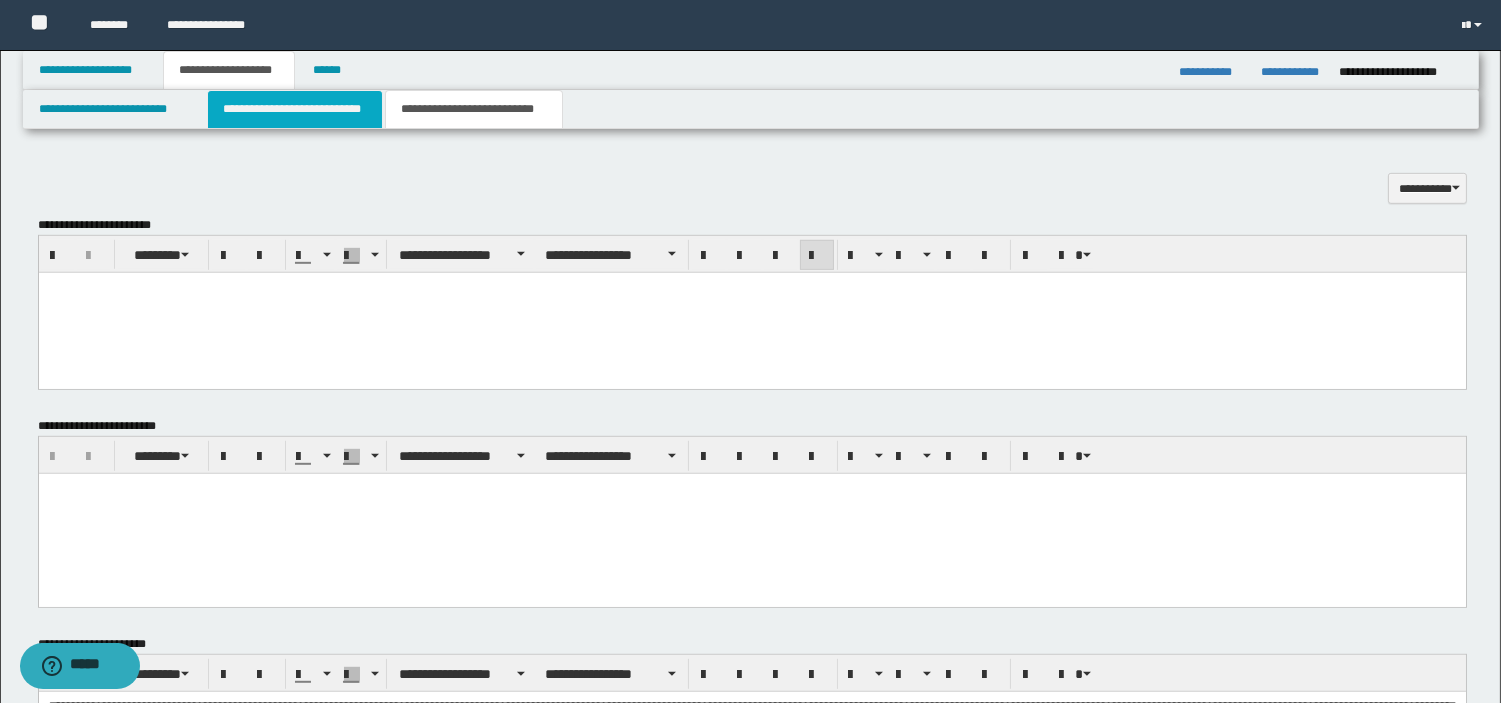 click on "**********" at bounding box center (295, 109) 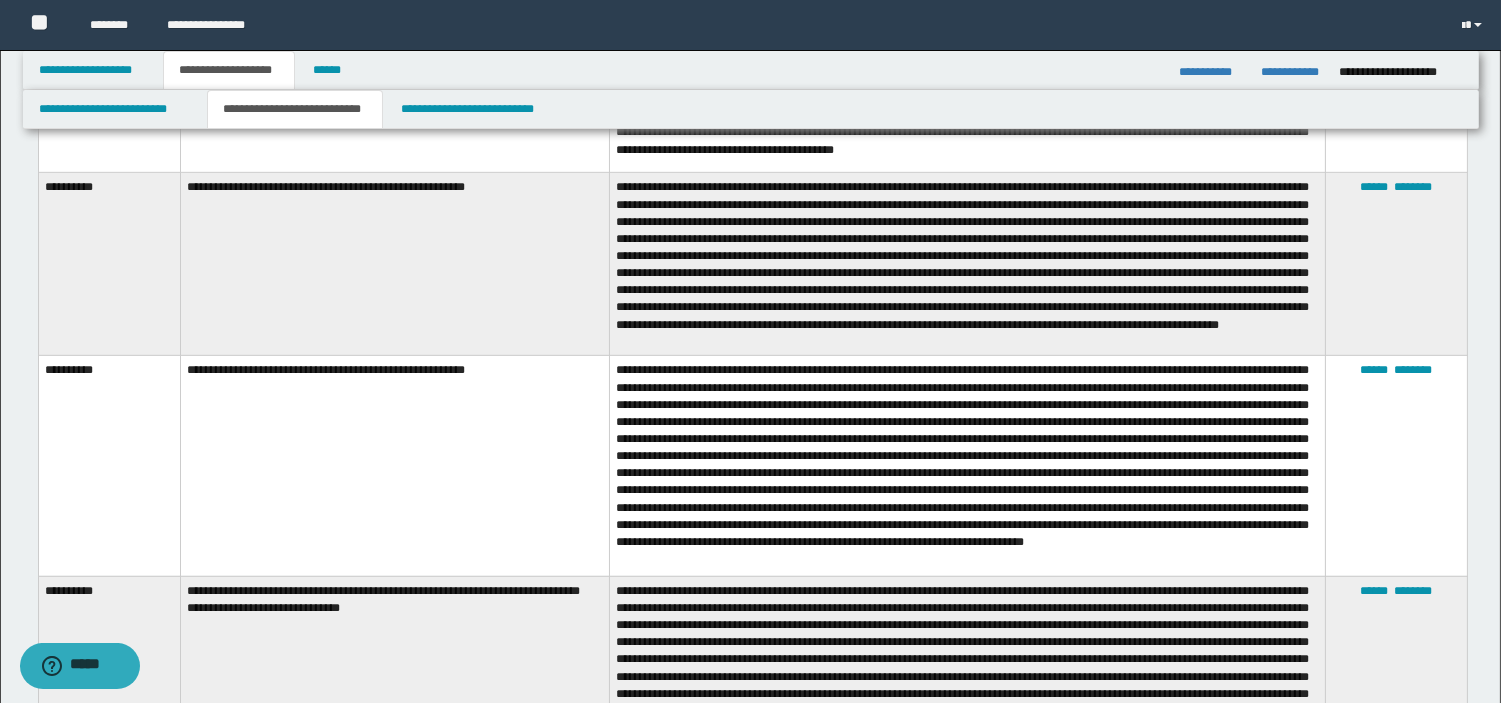 drag, startPoint x: 1494, startPoint y: 393, endPoint x: 1493, endPoint y: 366, distance: 27.018513 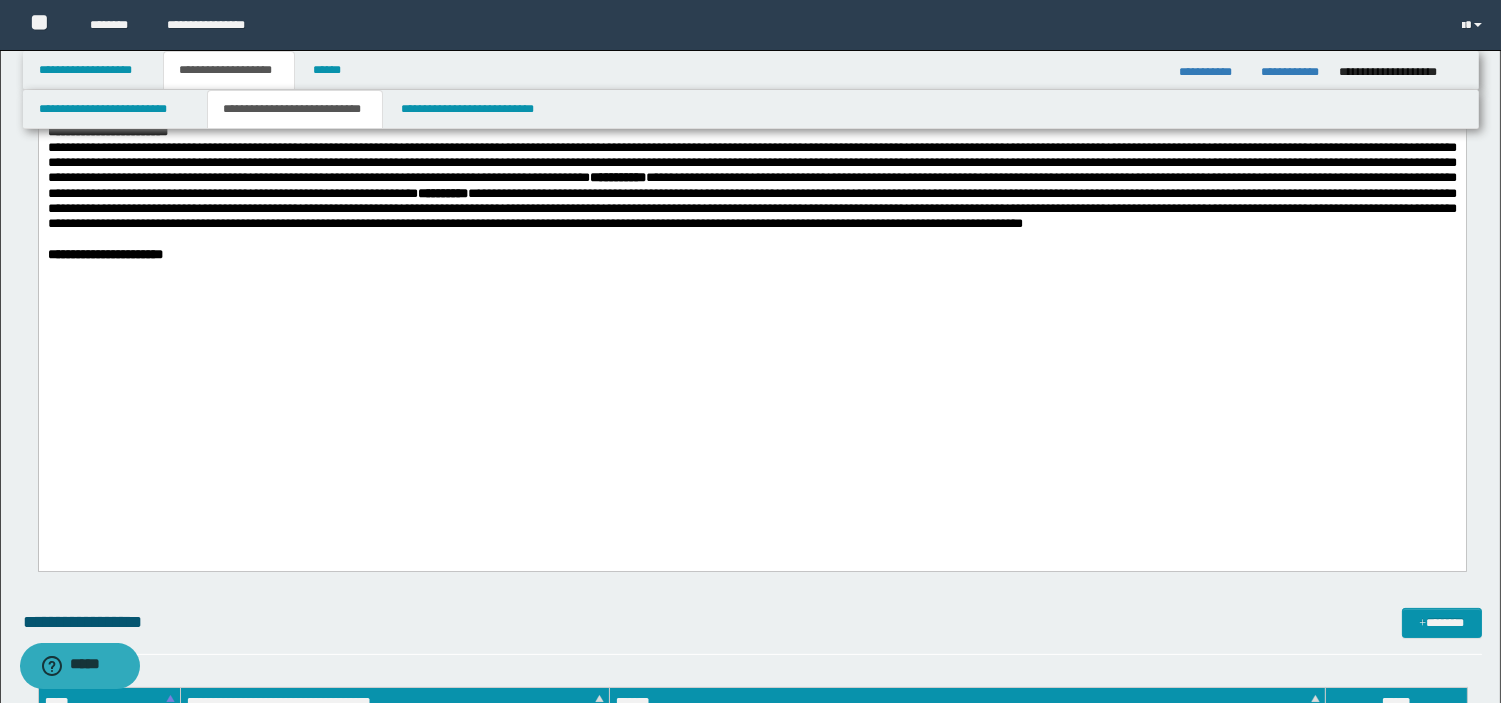 scroll, scrollTop: 772, scrollLeft: 0, axis: vertical 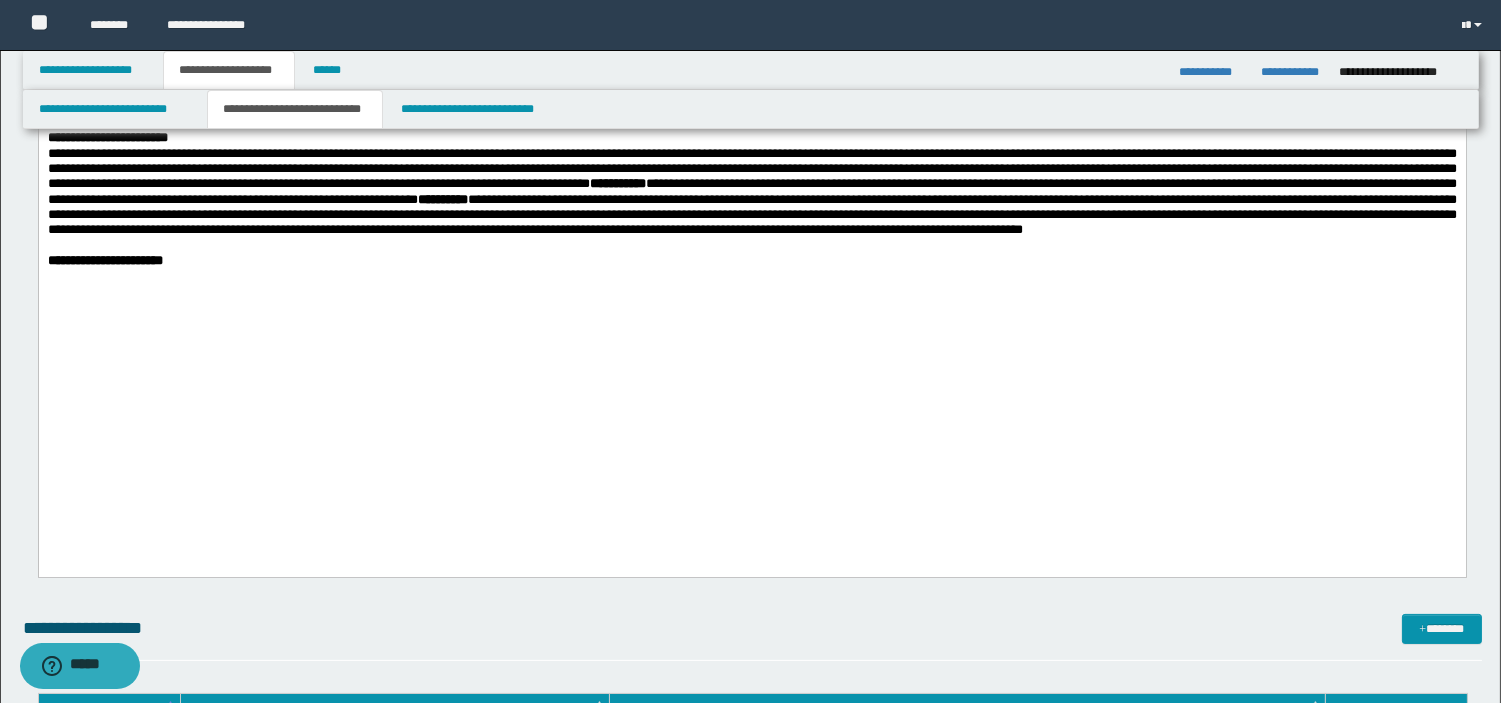 click on "**********" at bounding box center (751, 11) 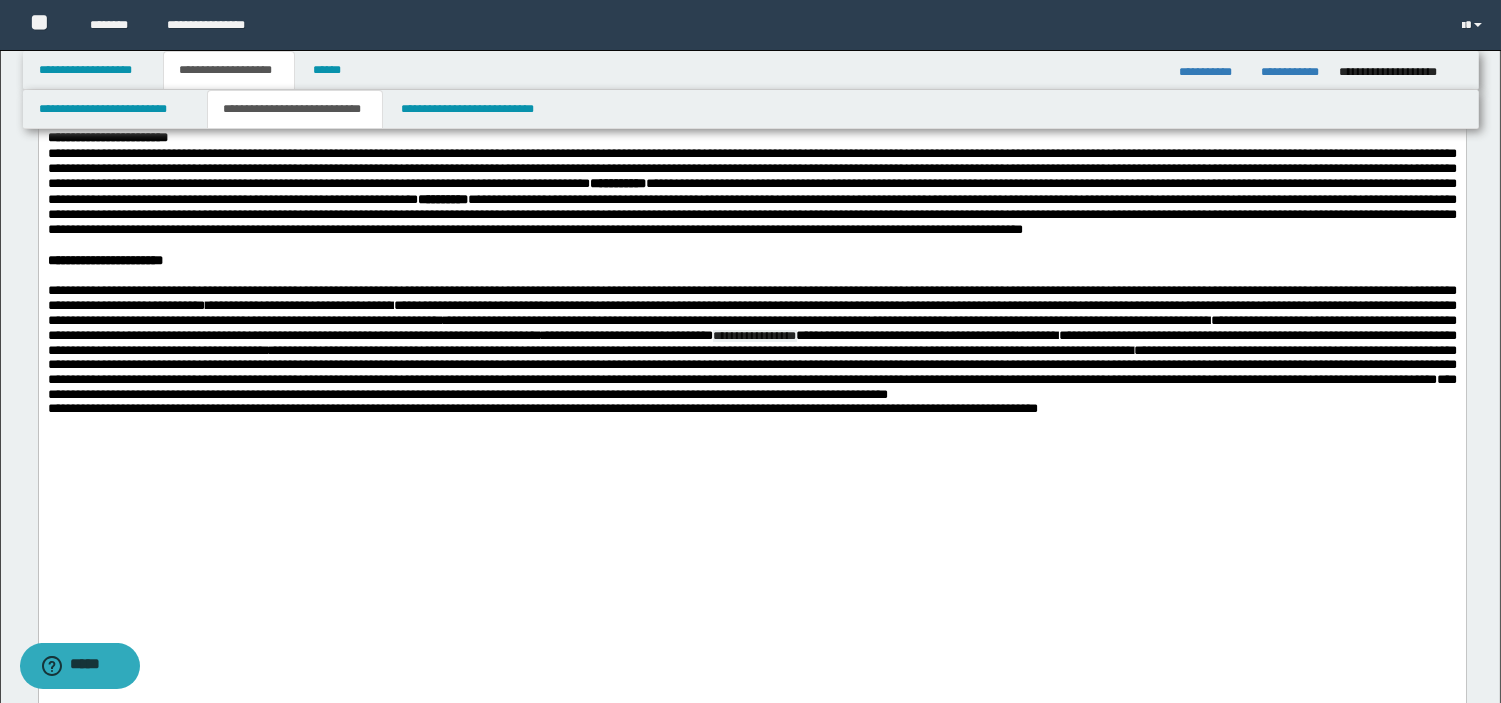 click on "﻿" at bounding box center (751, 276) 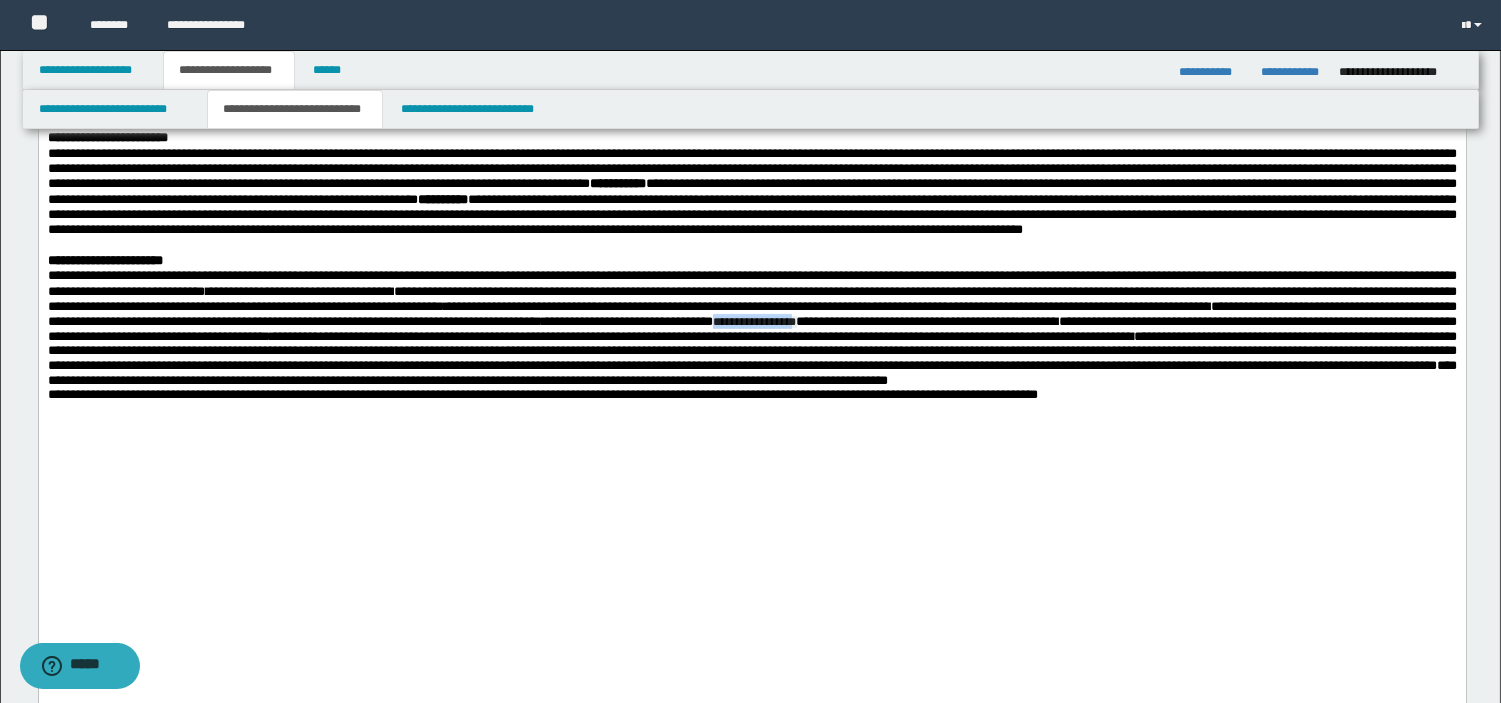 drag, startPoint x: 223, startPoint y: 532, endPoint x: 336, endPoint y: 523, distance: 113.35784 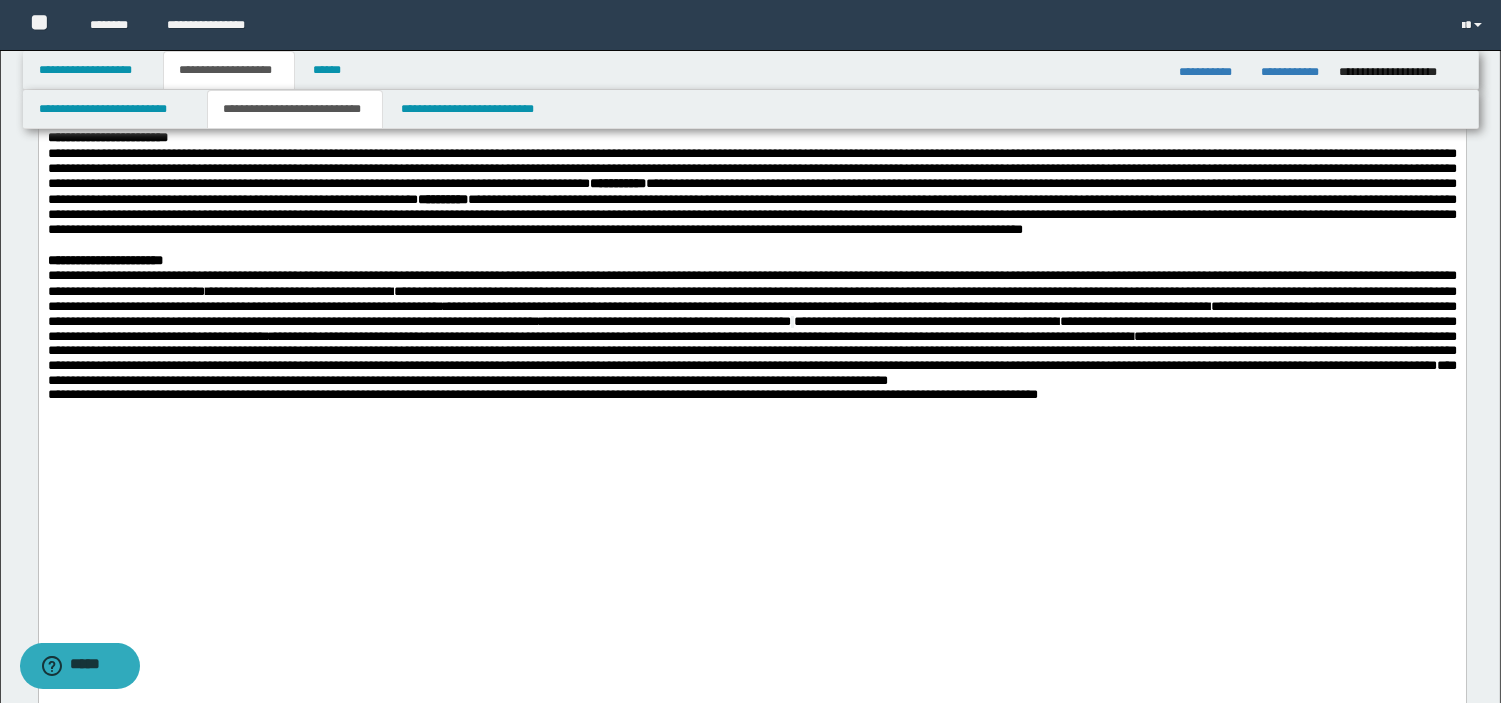 click on "**********" at bounding box center [751, 308] 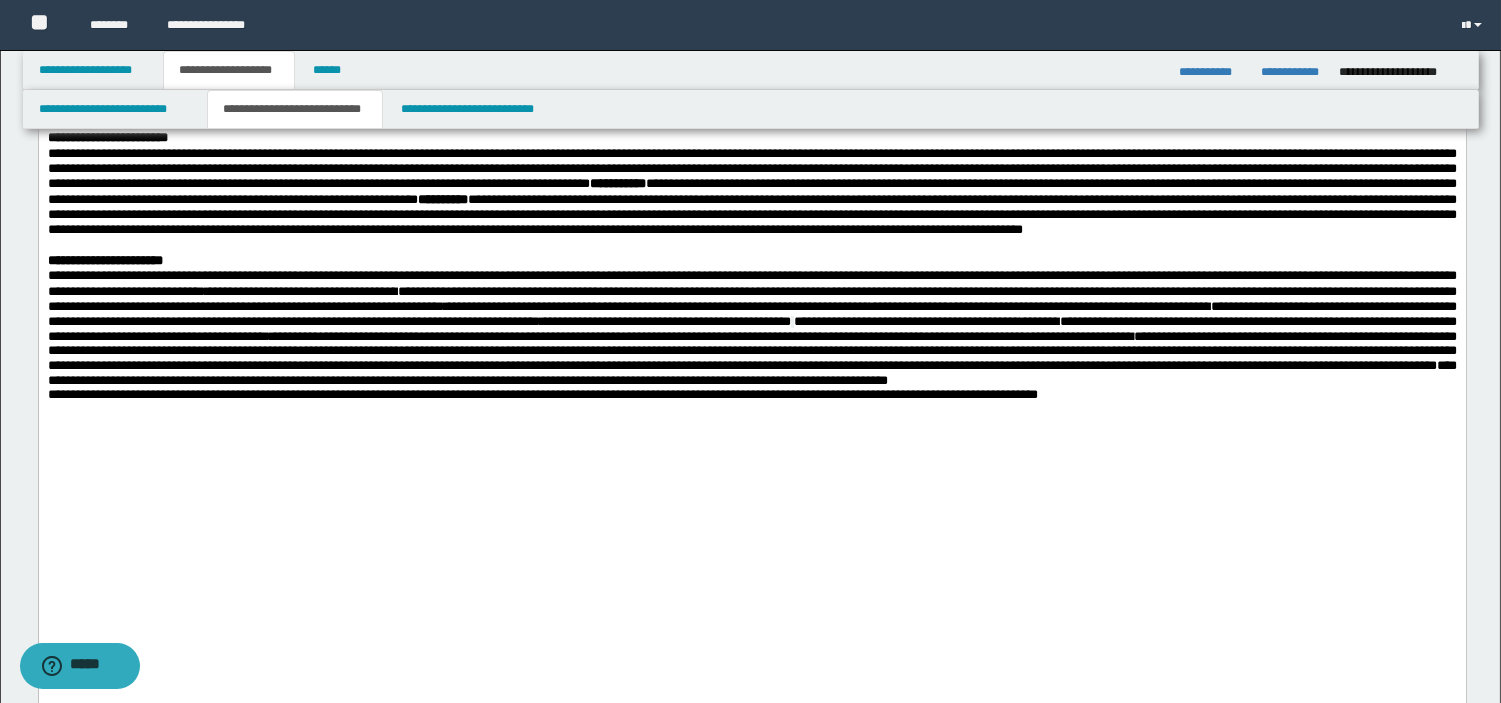 click on "**********" at bounding box center (751, 352) 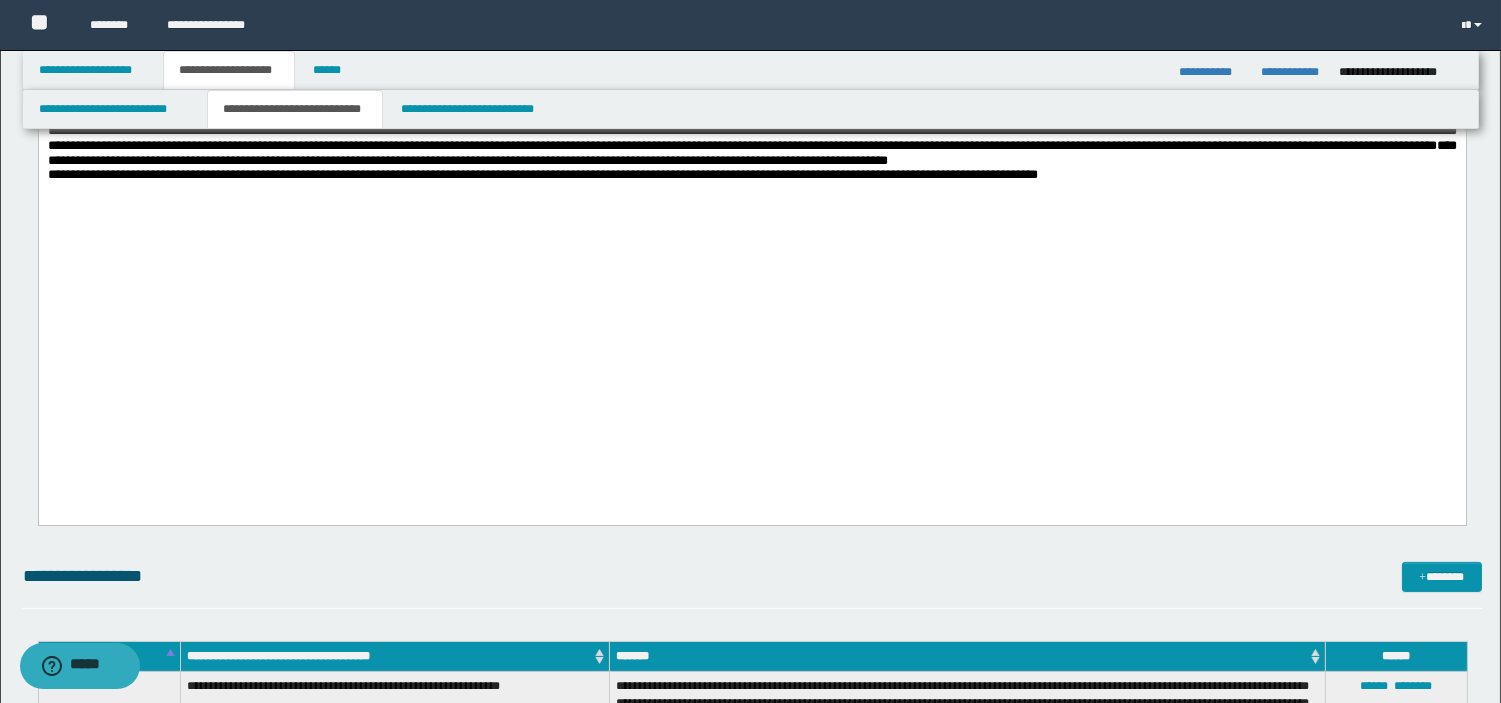 scroll, scrollTop: 950, scrollLeft: 0, axis: vertical 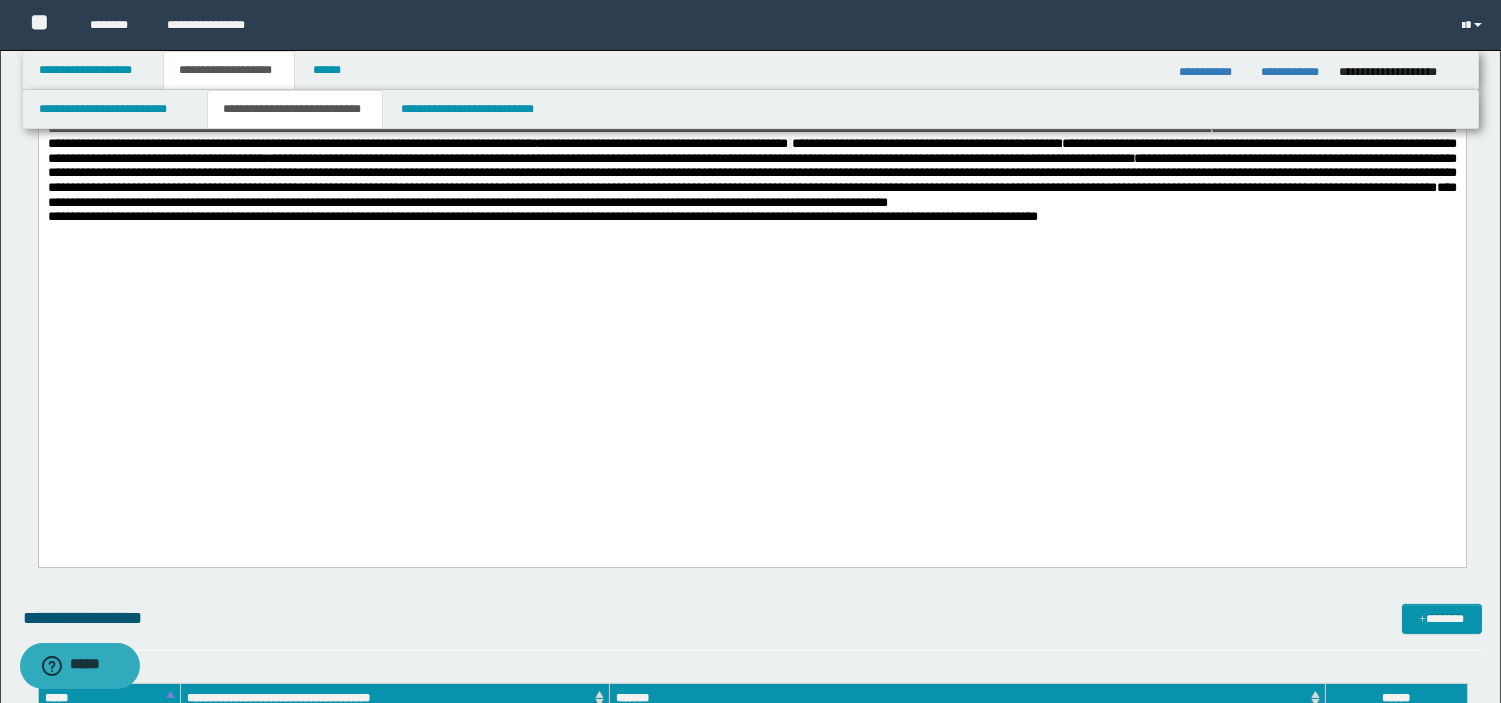 click on "**********" at bounding box center (751, 218) 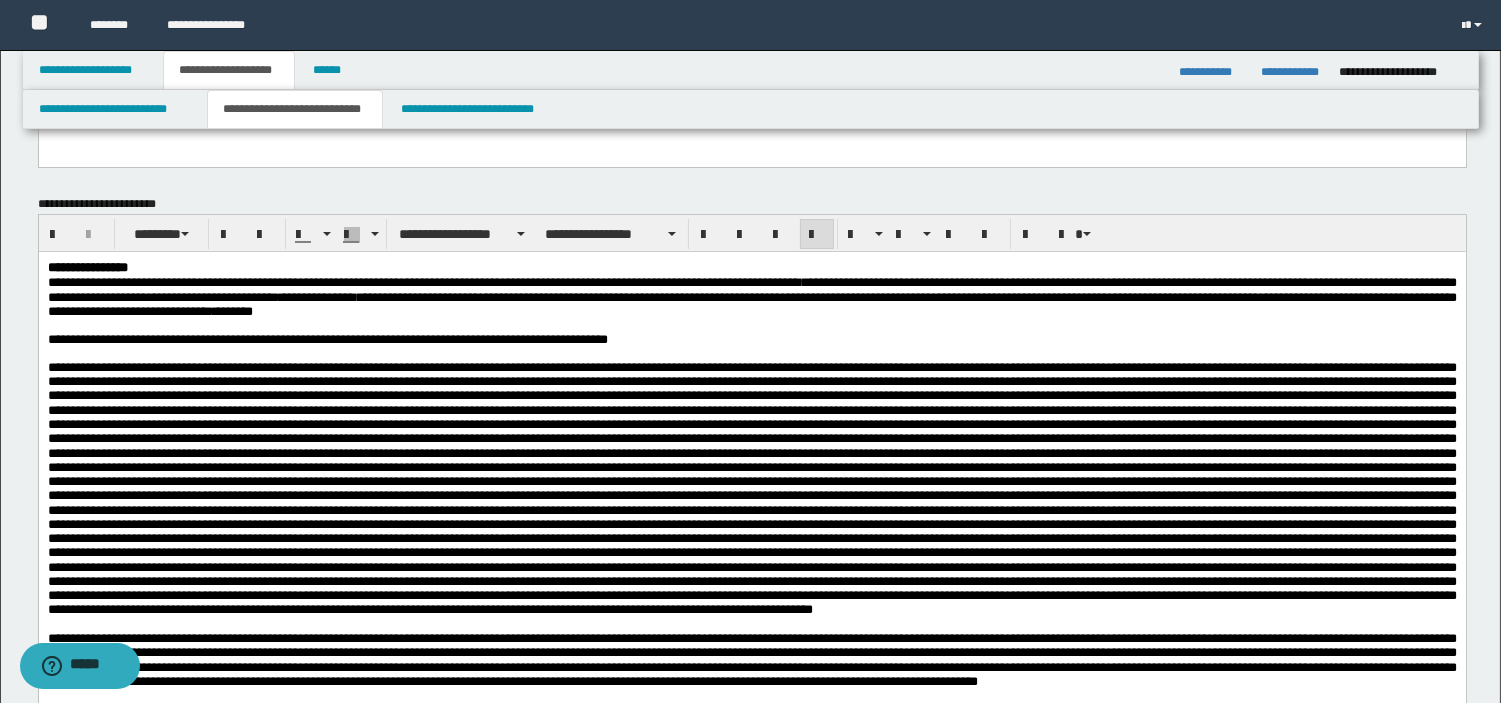 scroll, scrollTop: 0, scrollLeft: 0, axis: both 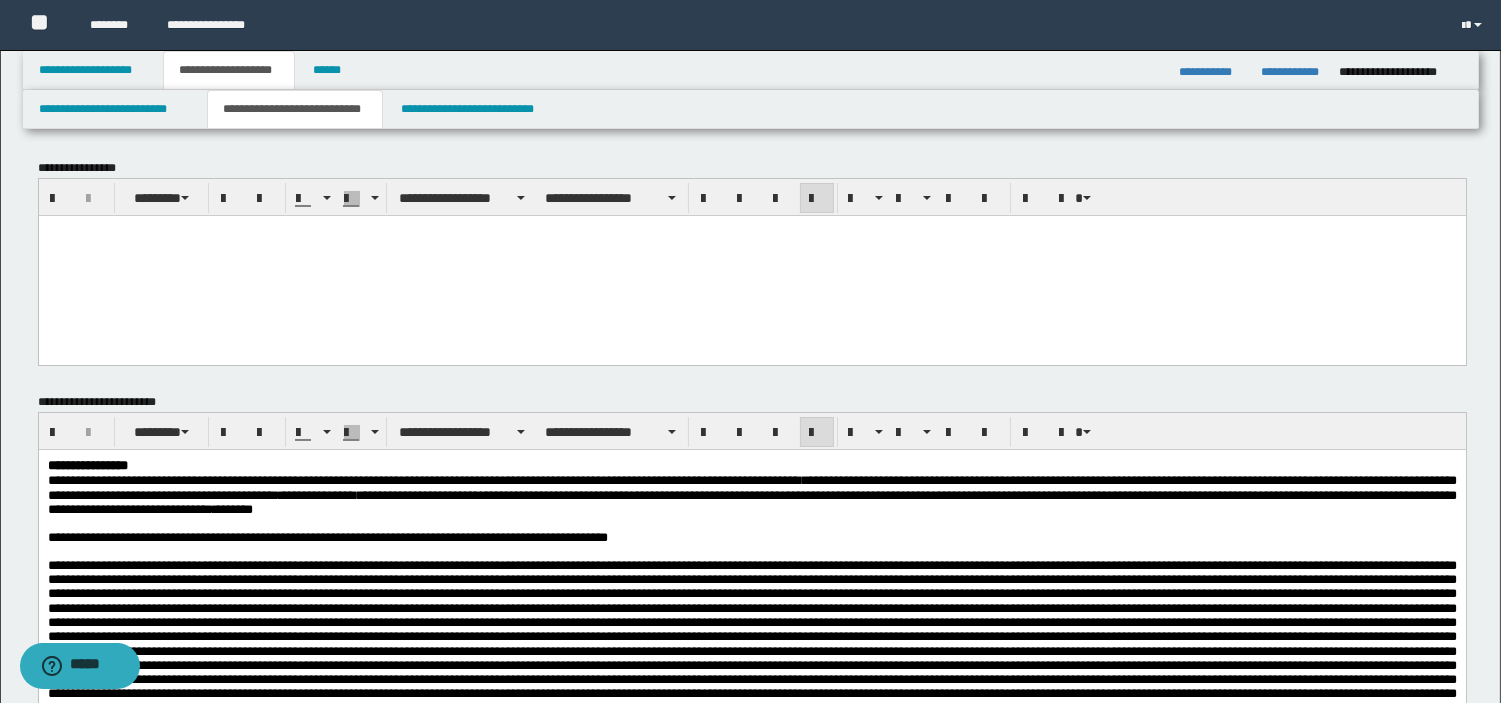 click at bounding box center (751, 245) 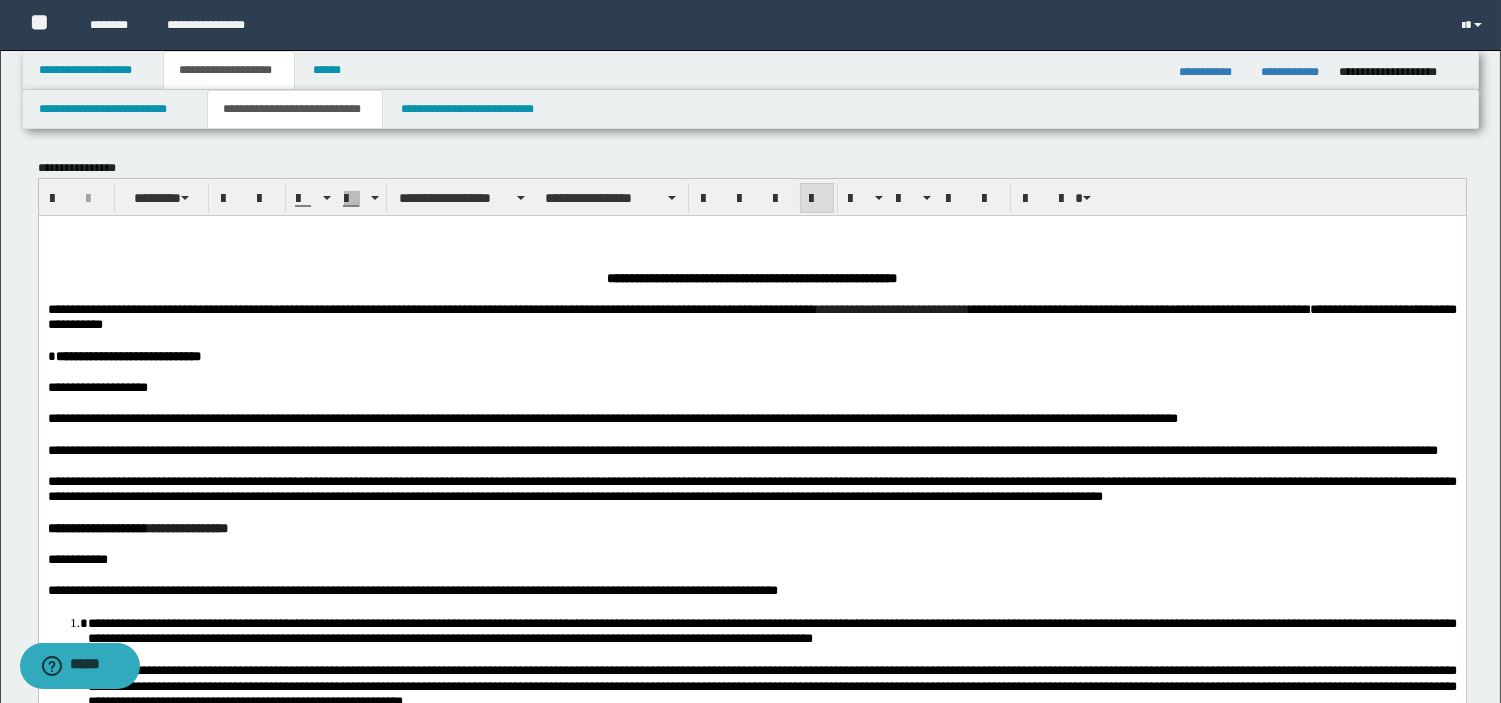 click at bounding box center (751, 245) 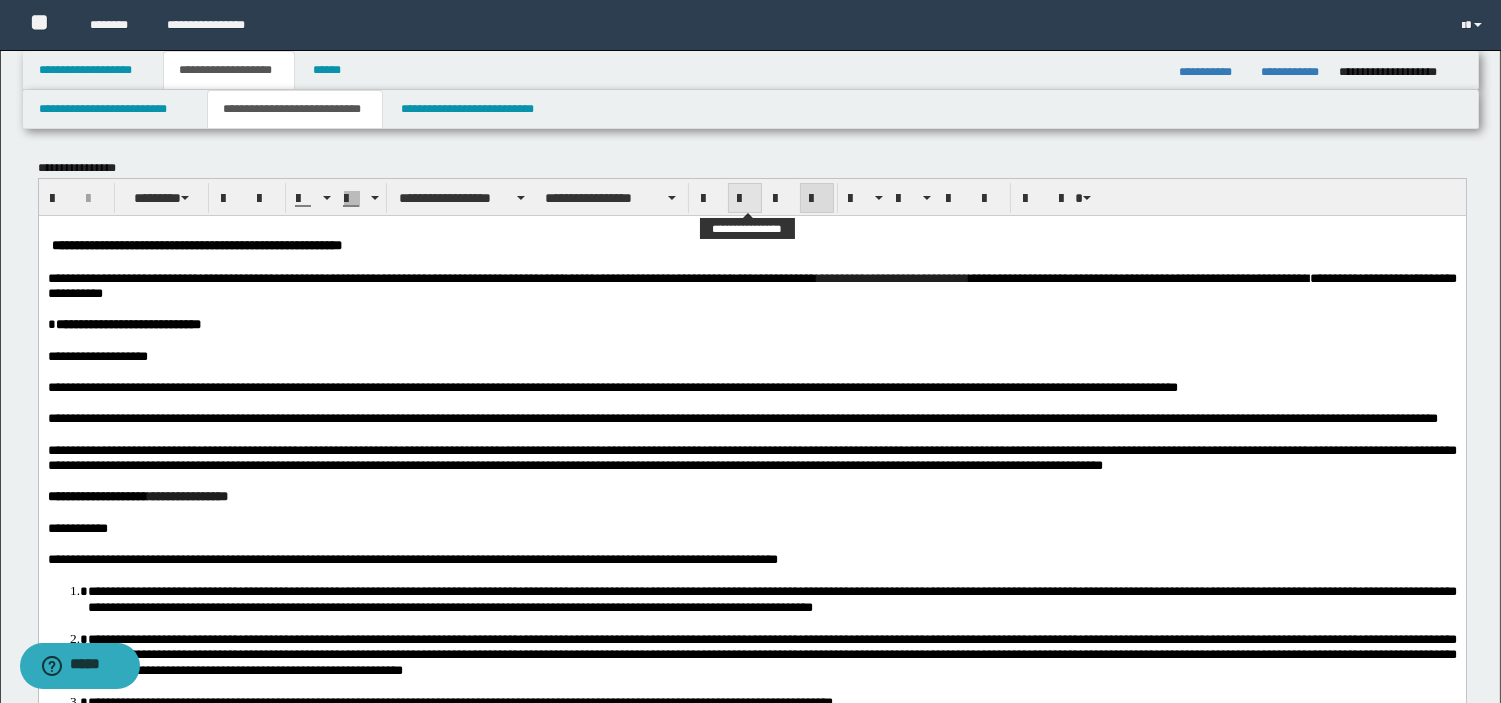click at bounding box center [745, 199] 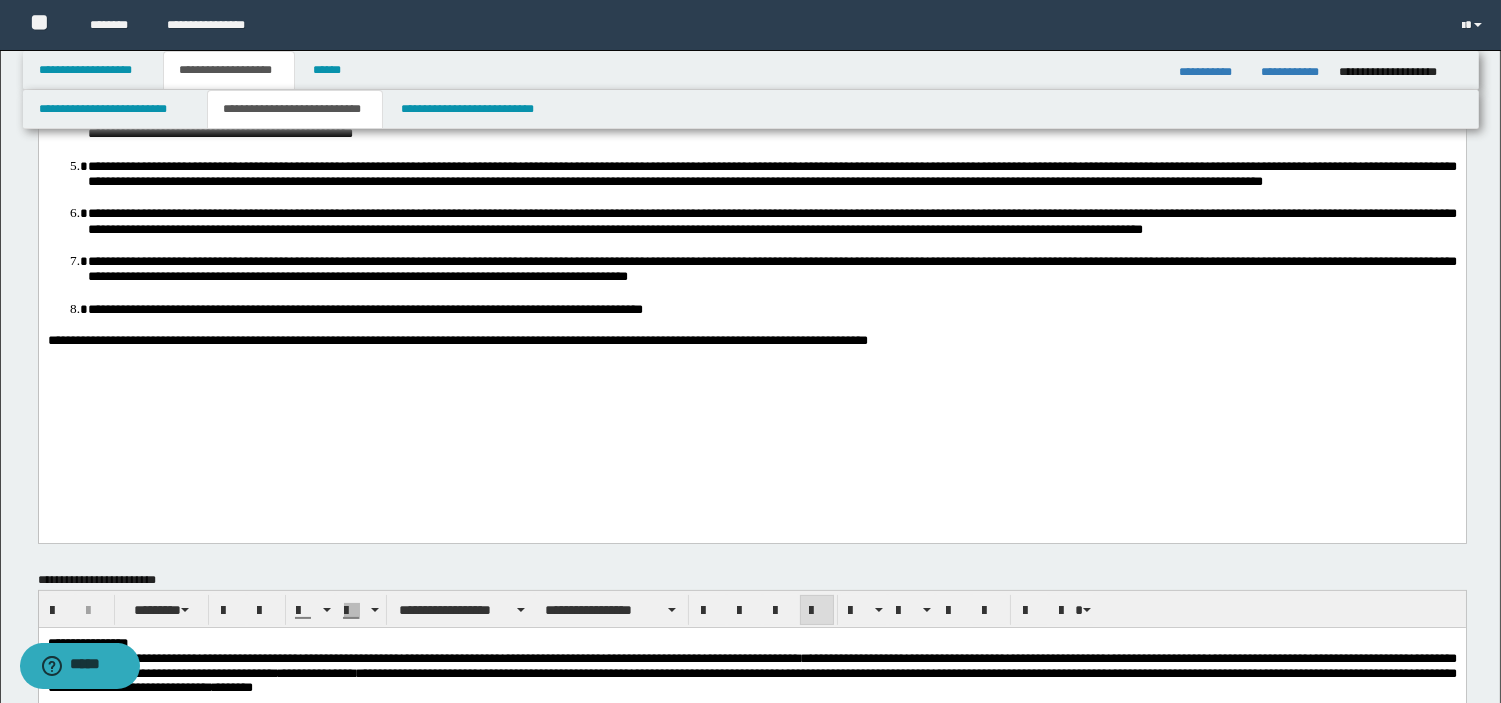 scroll, scrollTop: 723, scrollLeft: 0, axis: vertical 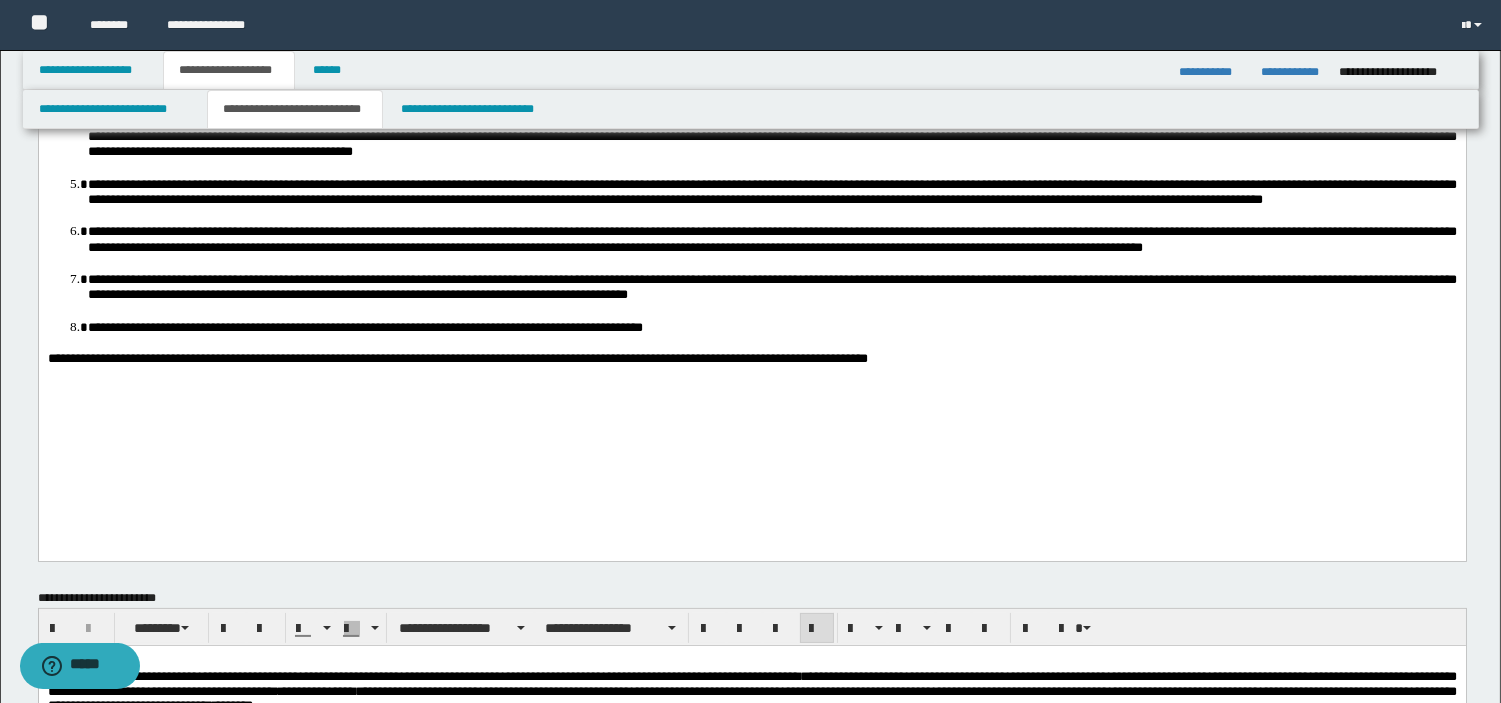 click on "**********" at bounding box center [751, 358] 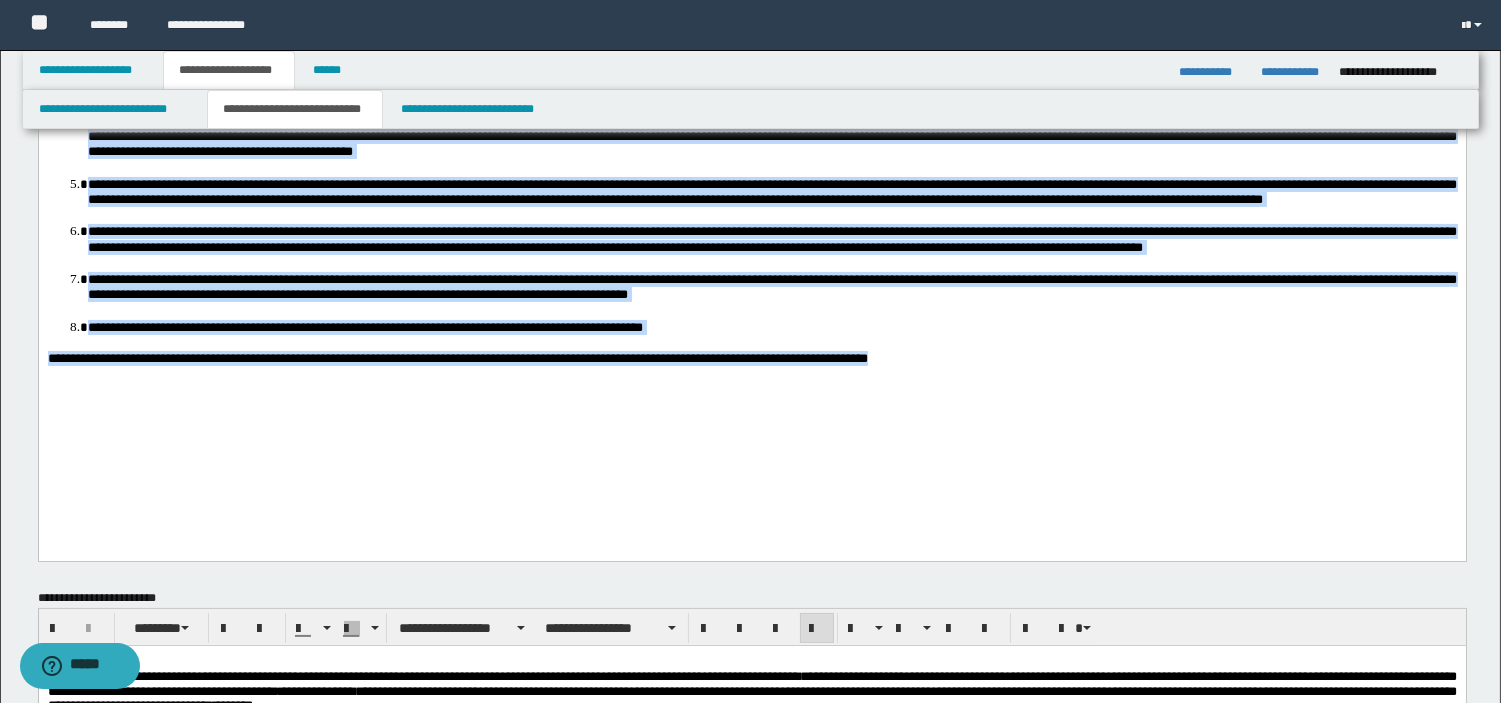 scroll, scrollTop: 0, scrollLeft: 0, axis: both 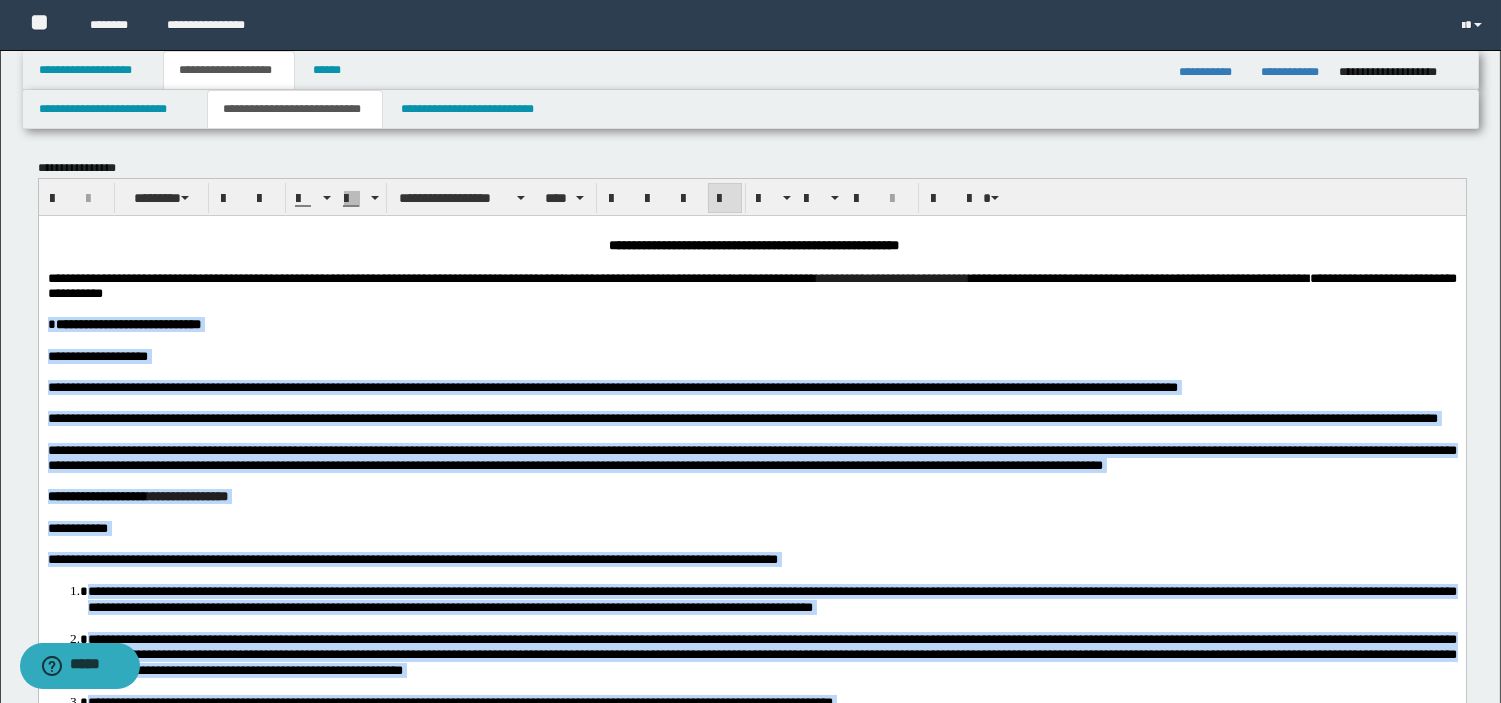 drag, startPoint x: 1000, startPoint y: 1175, endPoint x: 3, endPoint y: 314, distance: 1317.3192 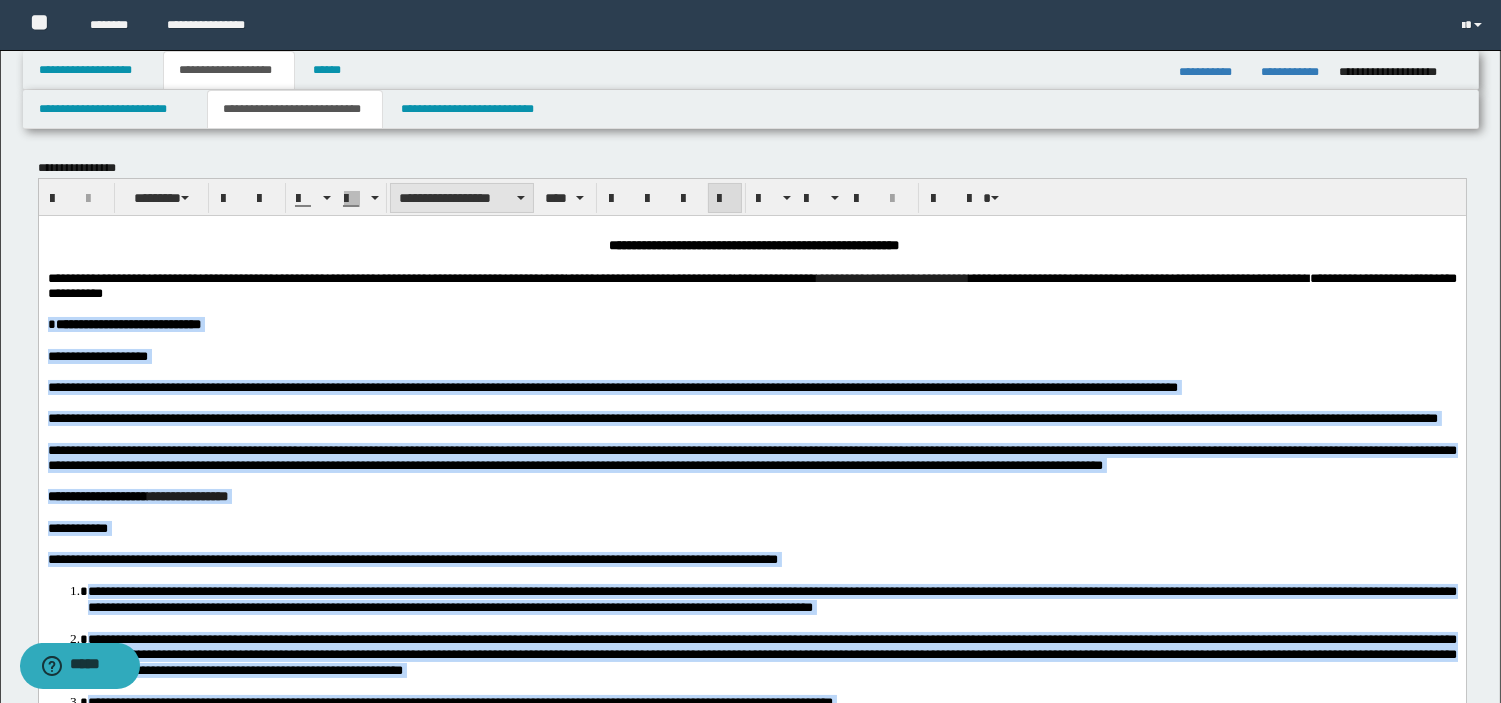 click on "**********" at bounding box center (462, 198) 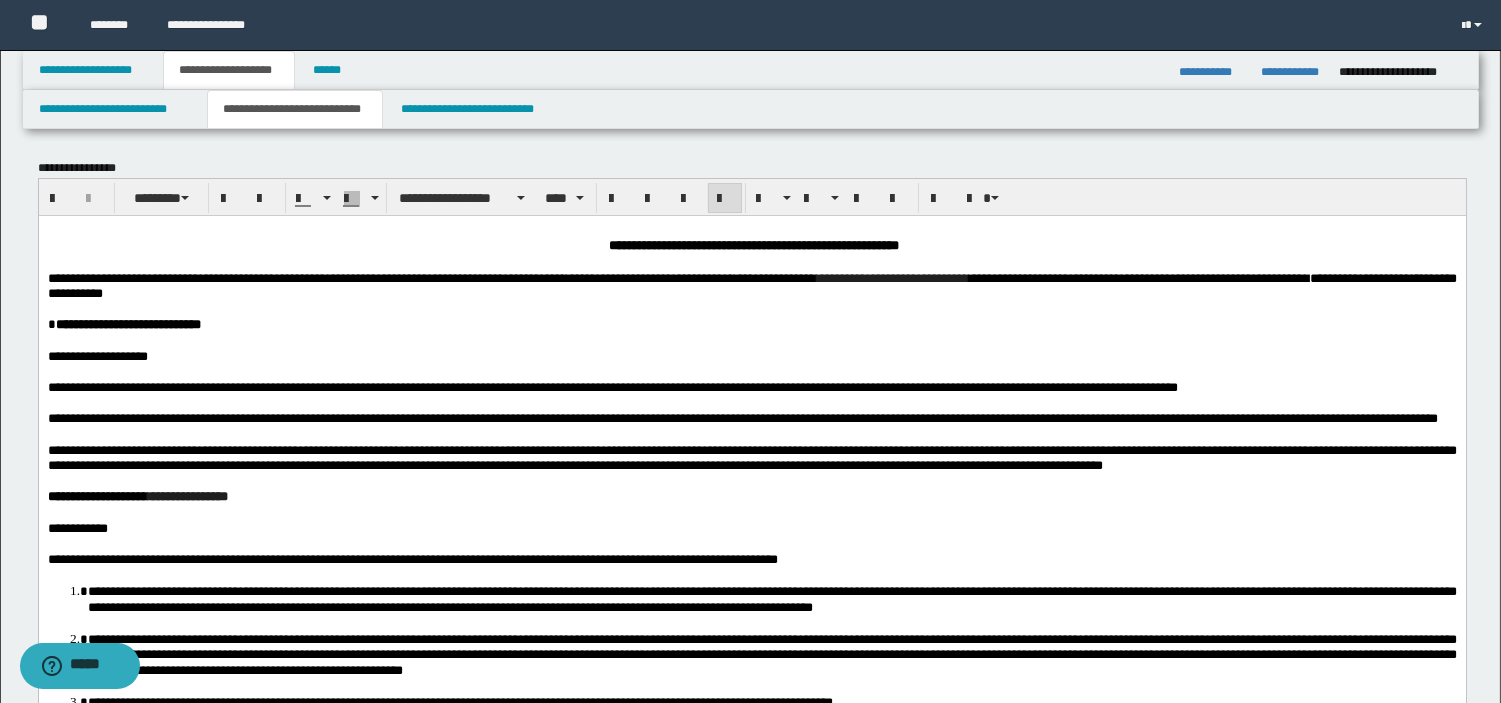 click on "**********" at bounding box center [281, 277] 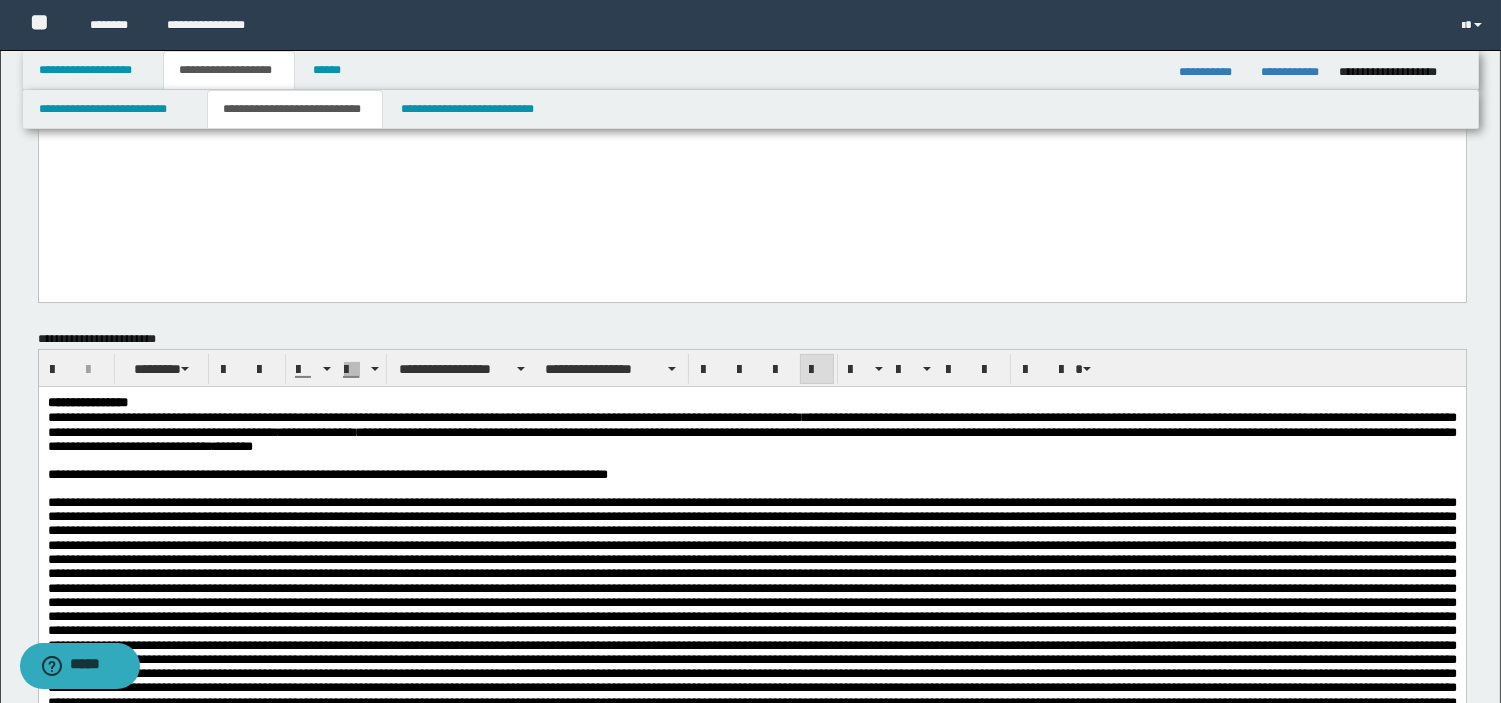 scroll, scrollTop: 0, scrollLeft: 0, axis: both 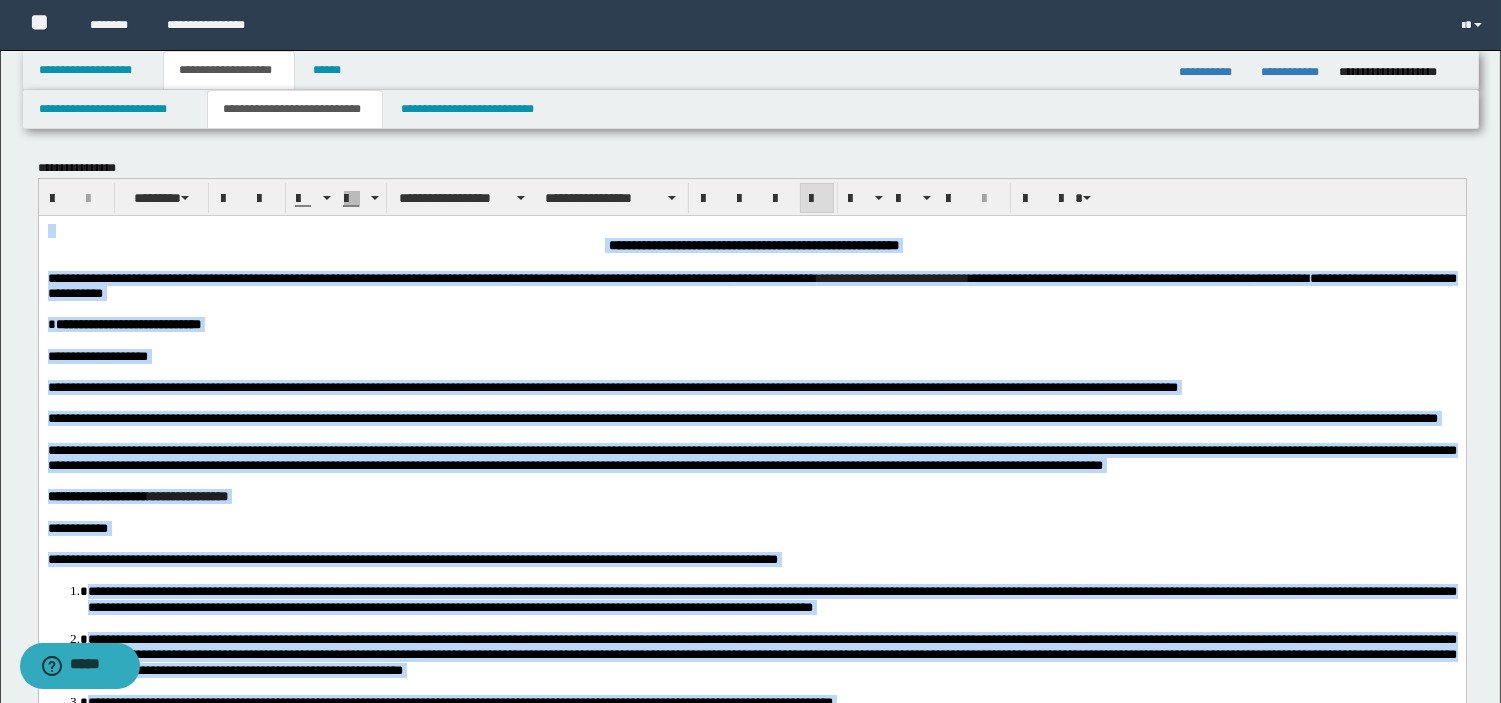 drag, startPoint x: 958, startPoint y: 1179, endPoint x: 9, endPoint y: 118, distance: 1423.4894 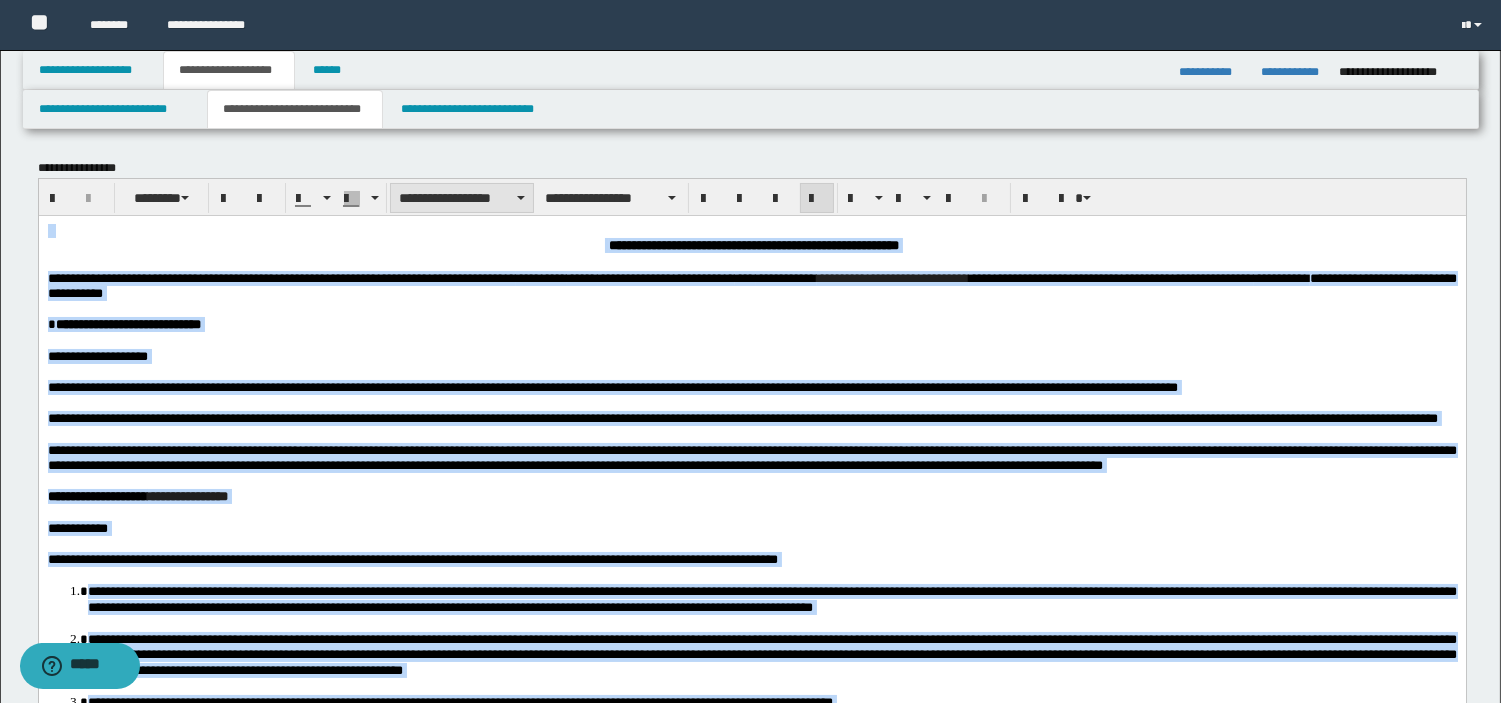 click on "**********" at bounding box center (462, 198) 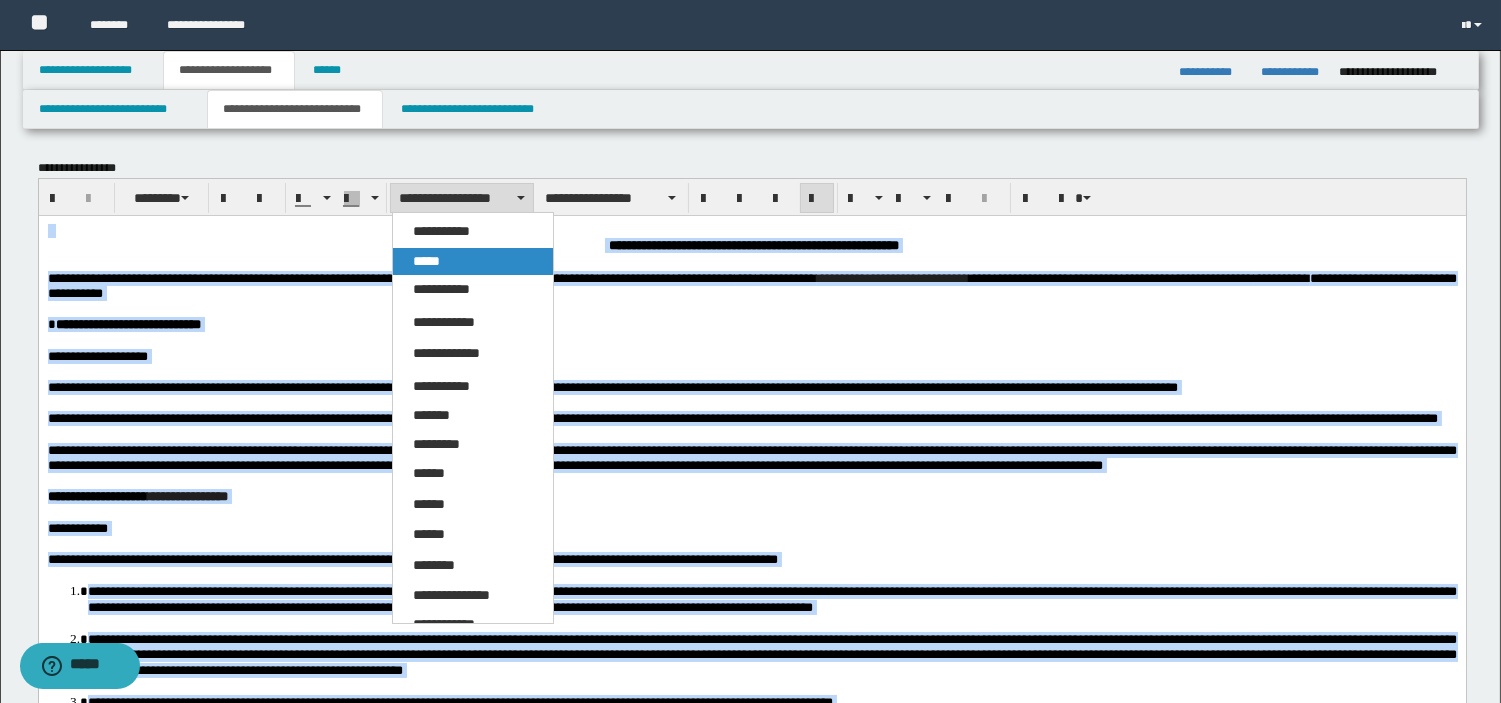 click on "*****" at bounding box center [426, 261] 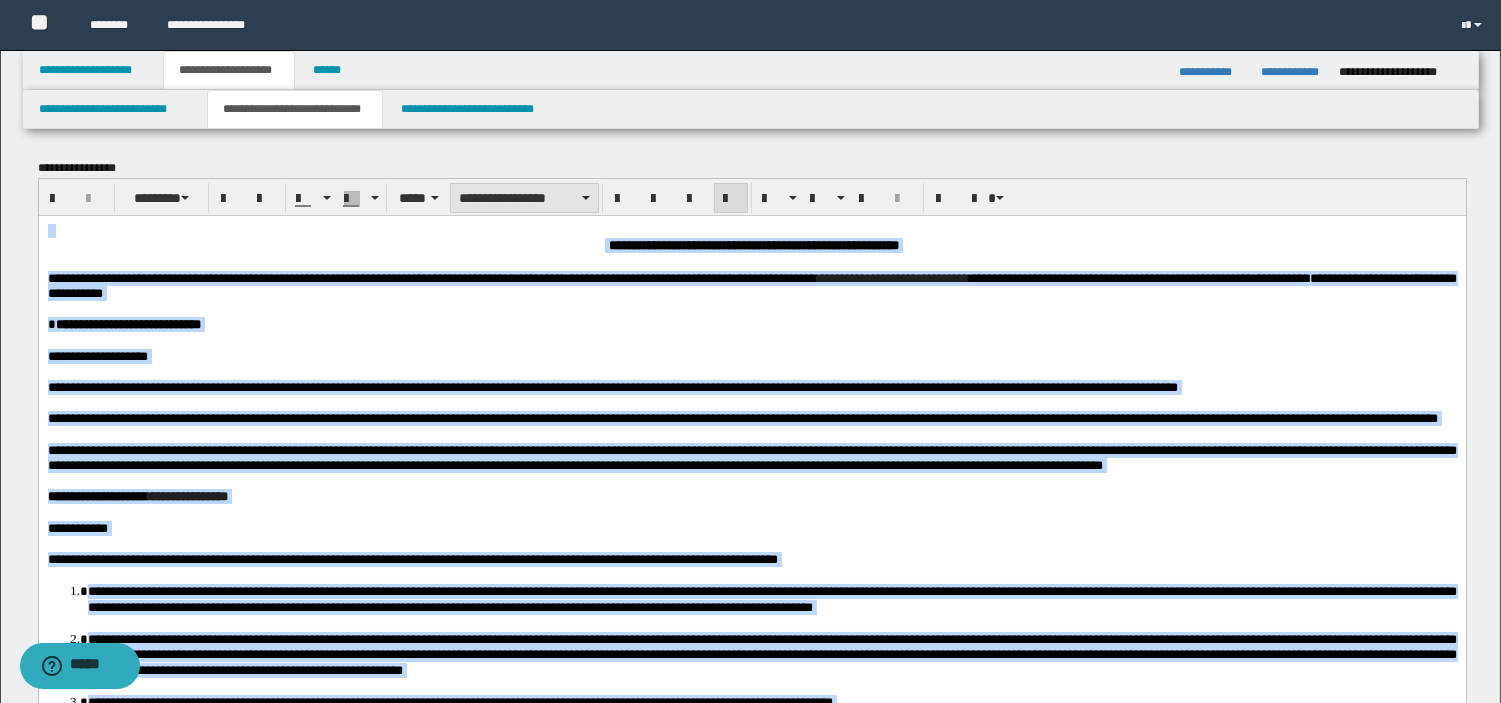 click on "**********" at bounding box center [524, 198] 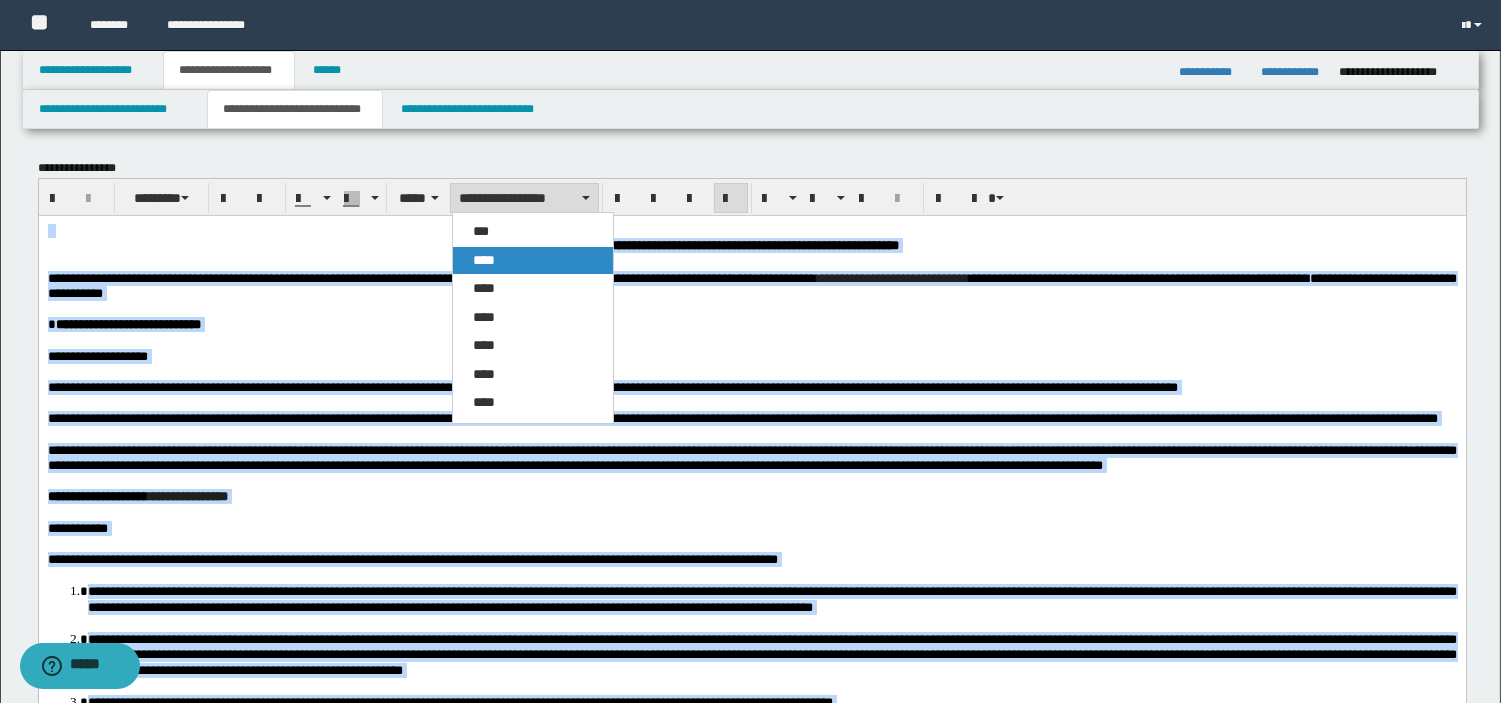 click on "****" at bounding box center [484, 260] 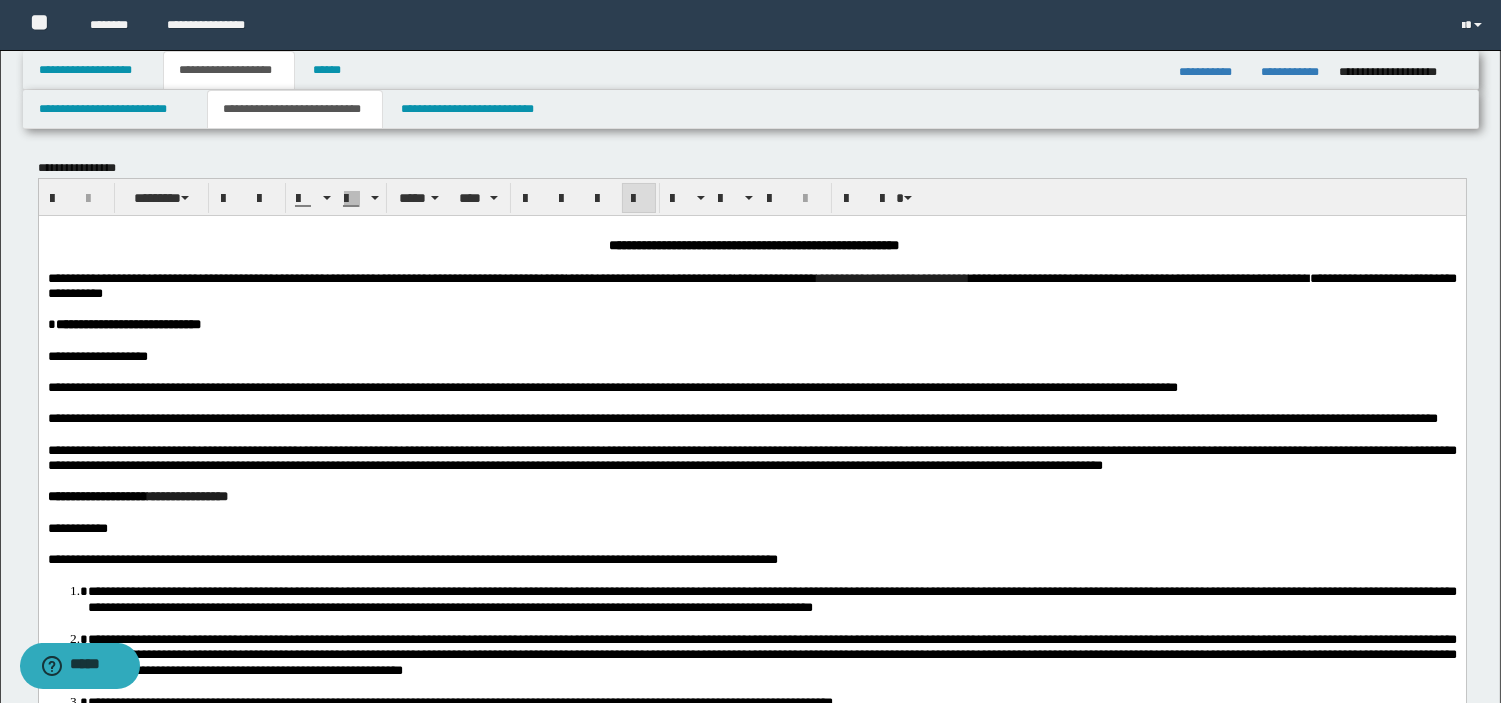 click on "**********" at bounding box center (751, 680) 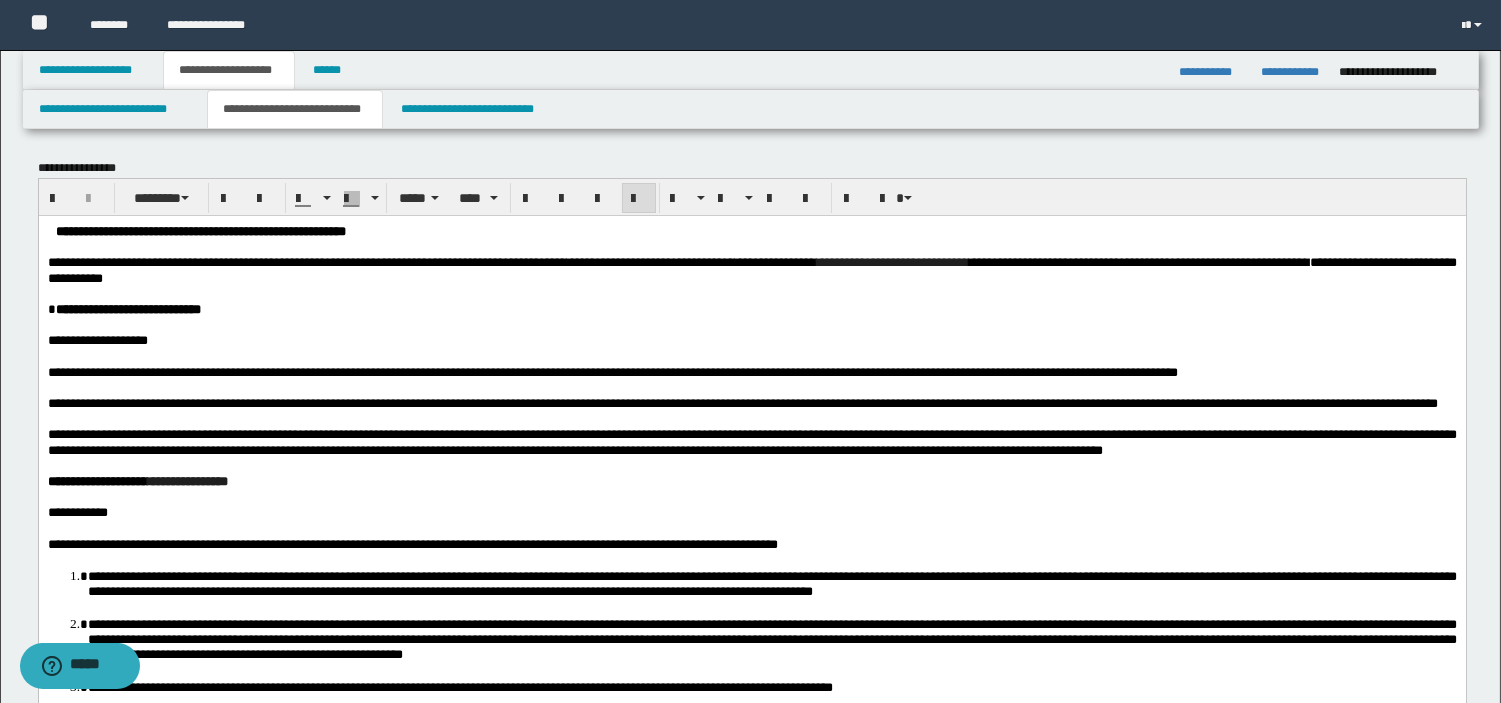 click on "**********" at bounding box center (751, 673) 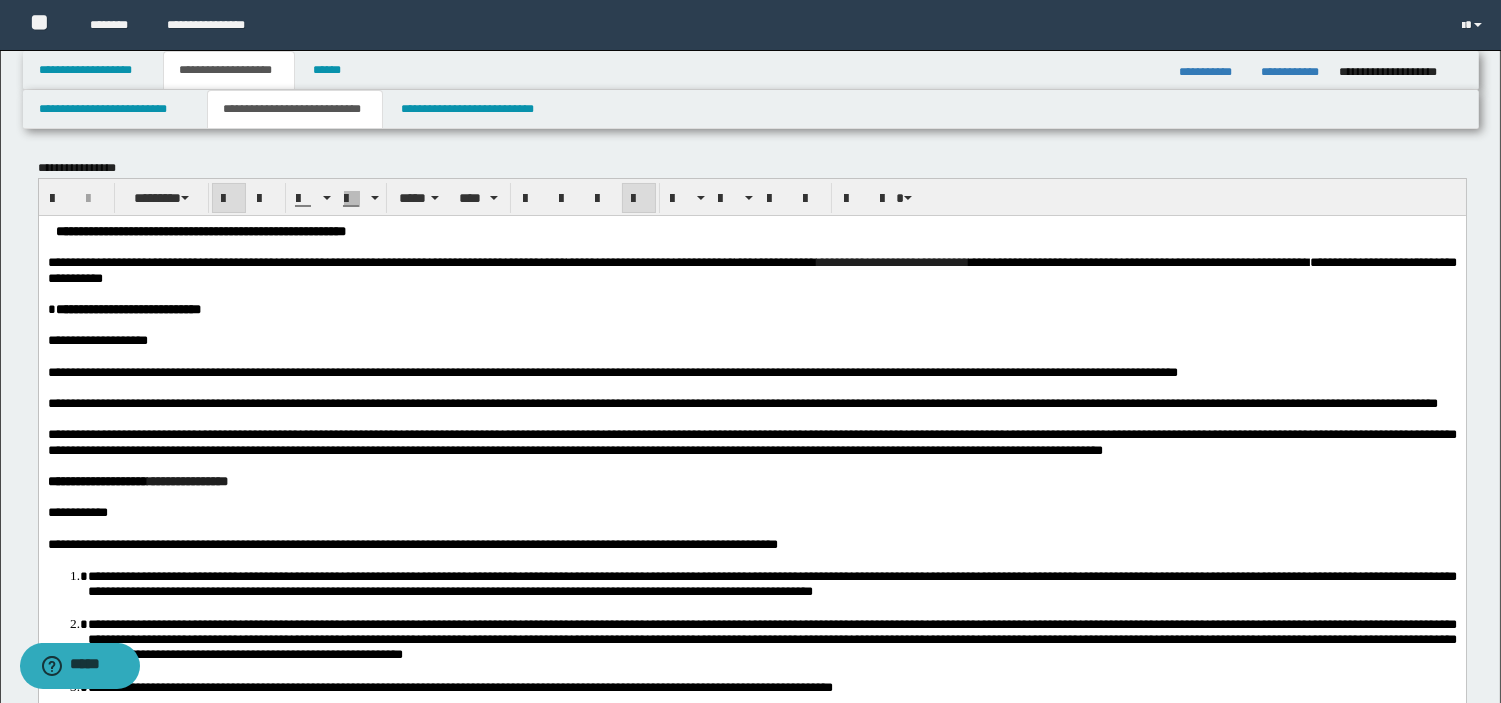 click on "**********" at bounding box center (200, 230) 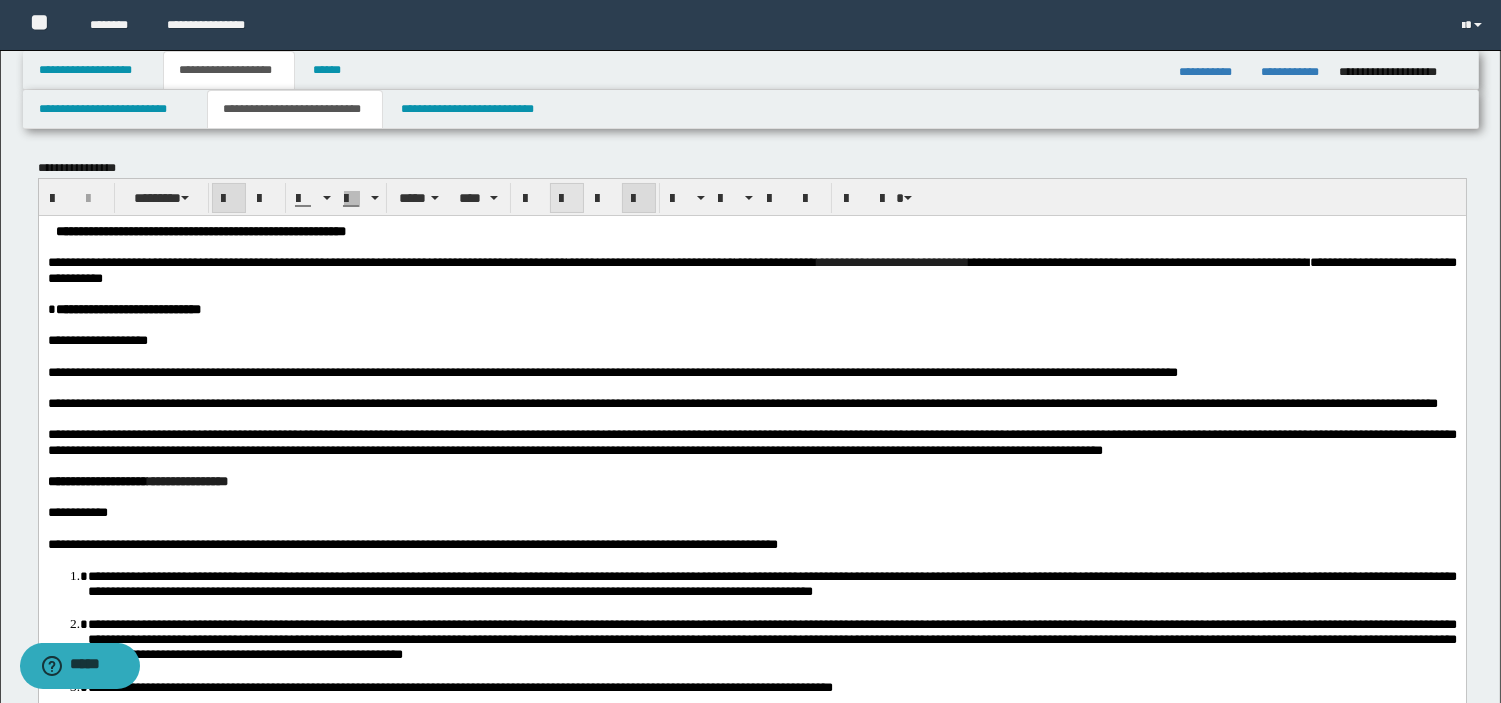 click at bounding box center (567, 199) 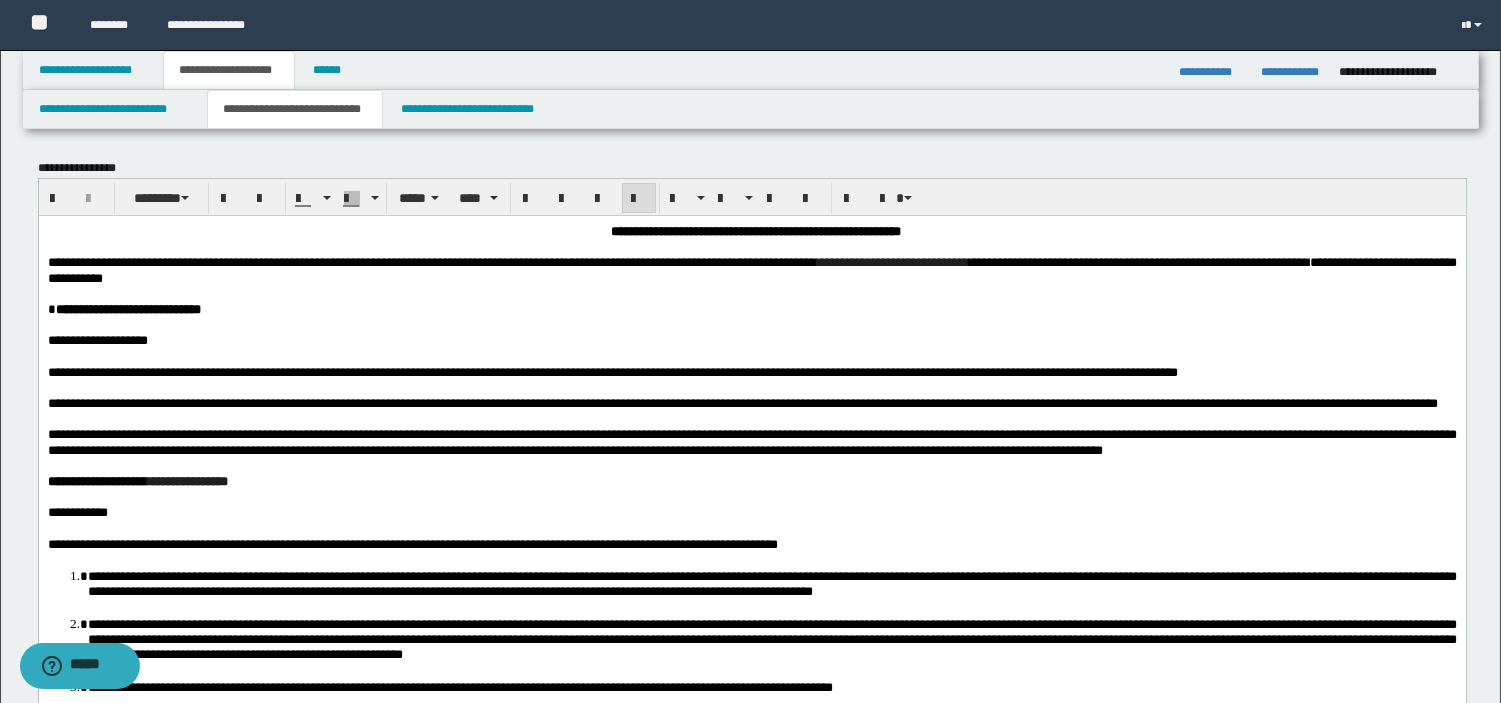 click on "**********" at bounding box center [751, 441] 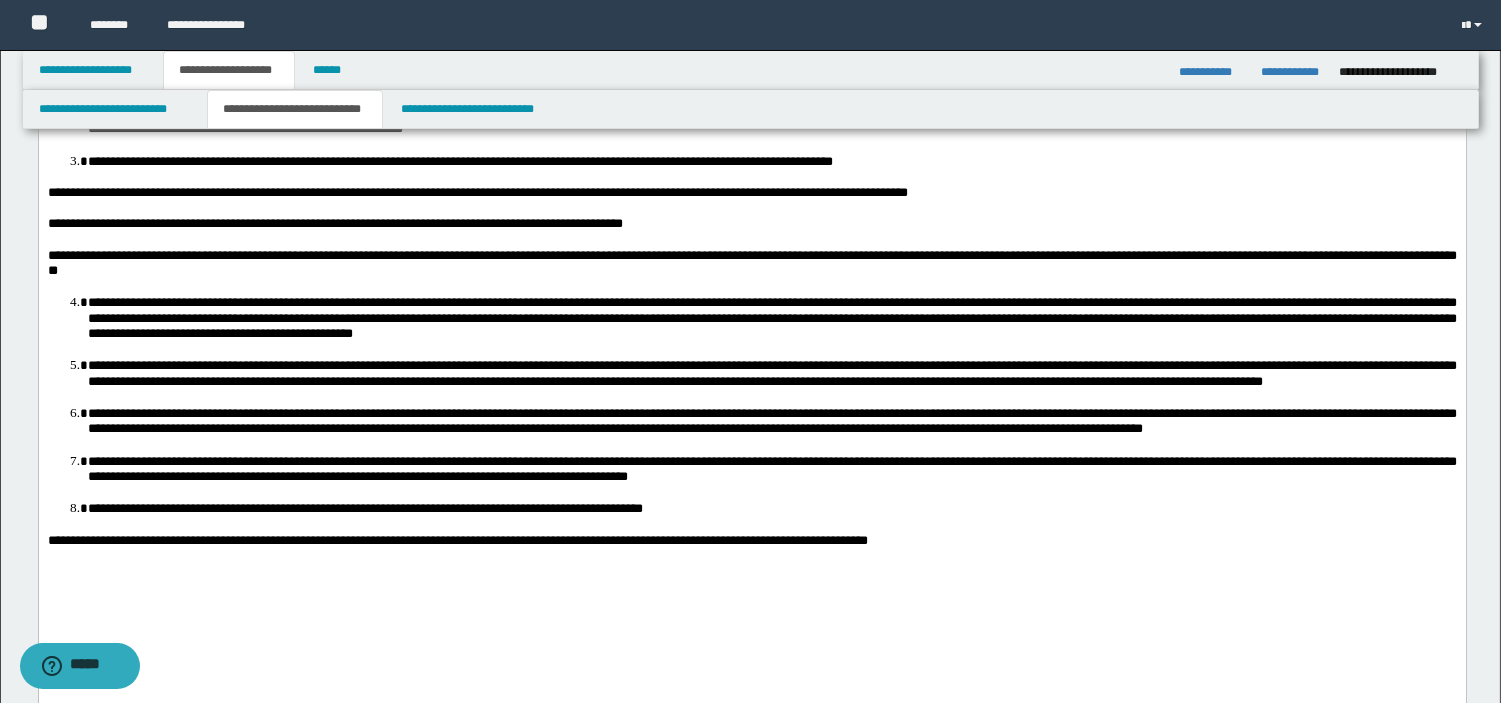 scroll, scrollTop: 474, scrollLeft: 0, axis: vertical 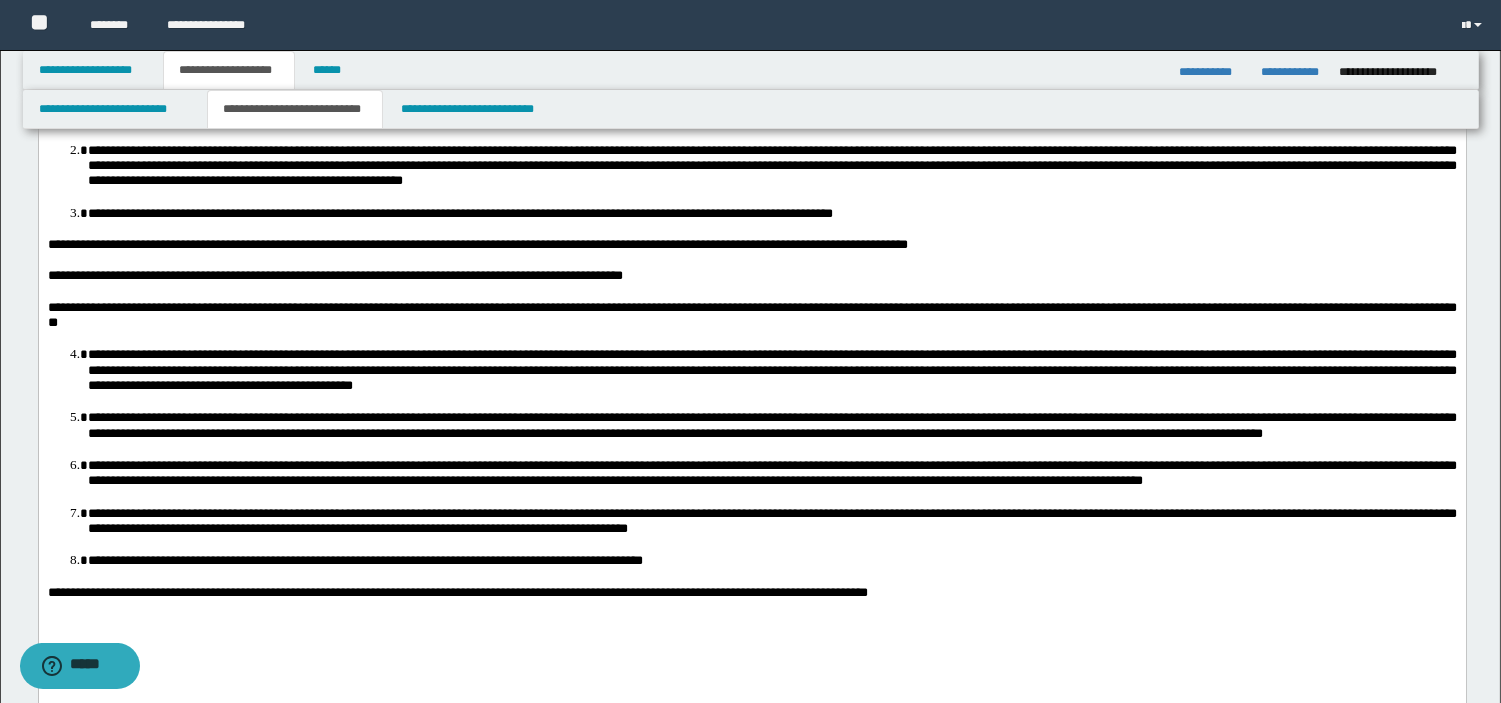 click on "**********" at bounding box center (771, 166) 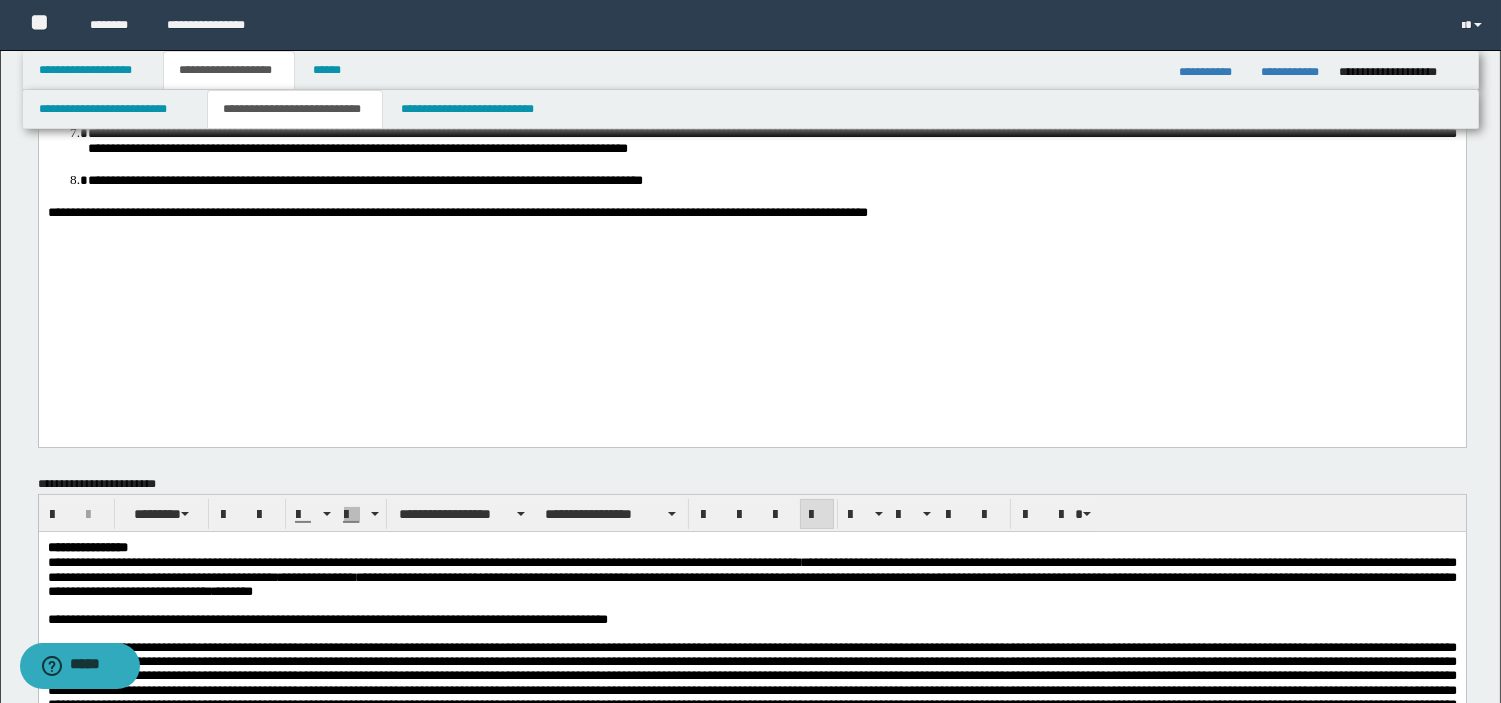 scroll, scrollTop: 863, scrollLeft: 0, axis: vertical 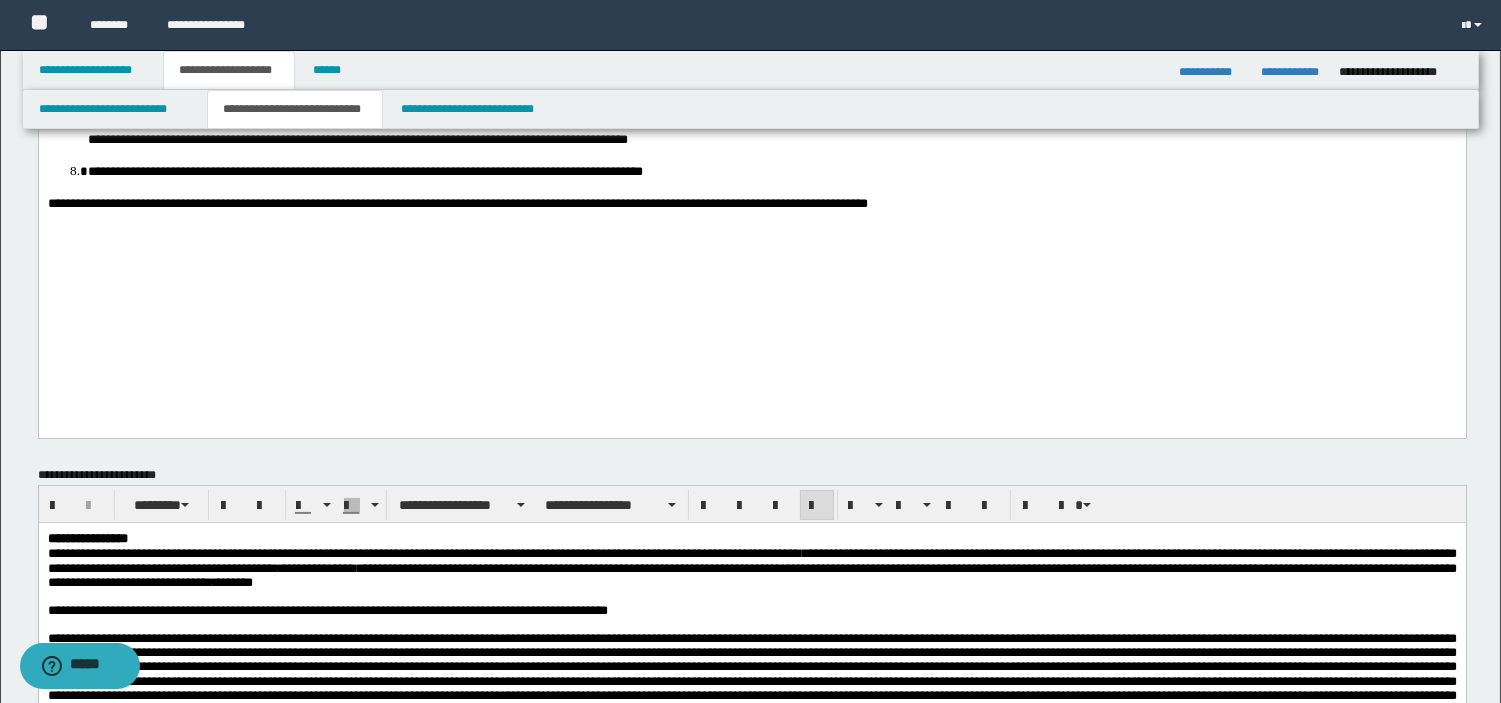 click on "**********" at bounding box center [751, -189] 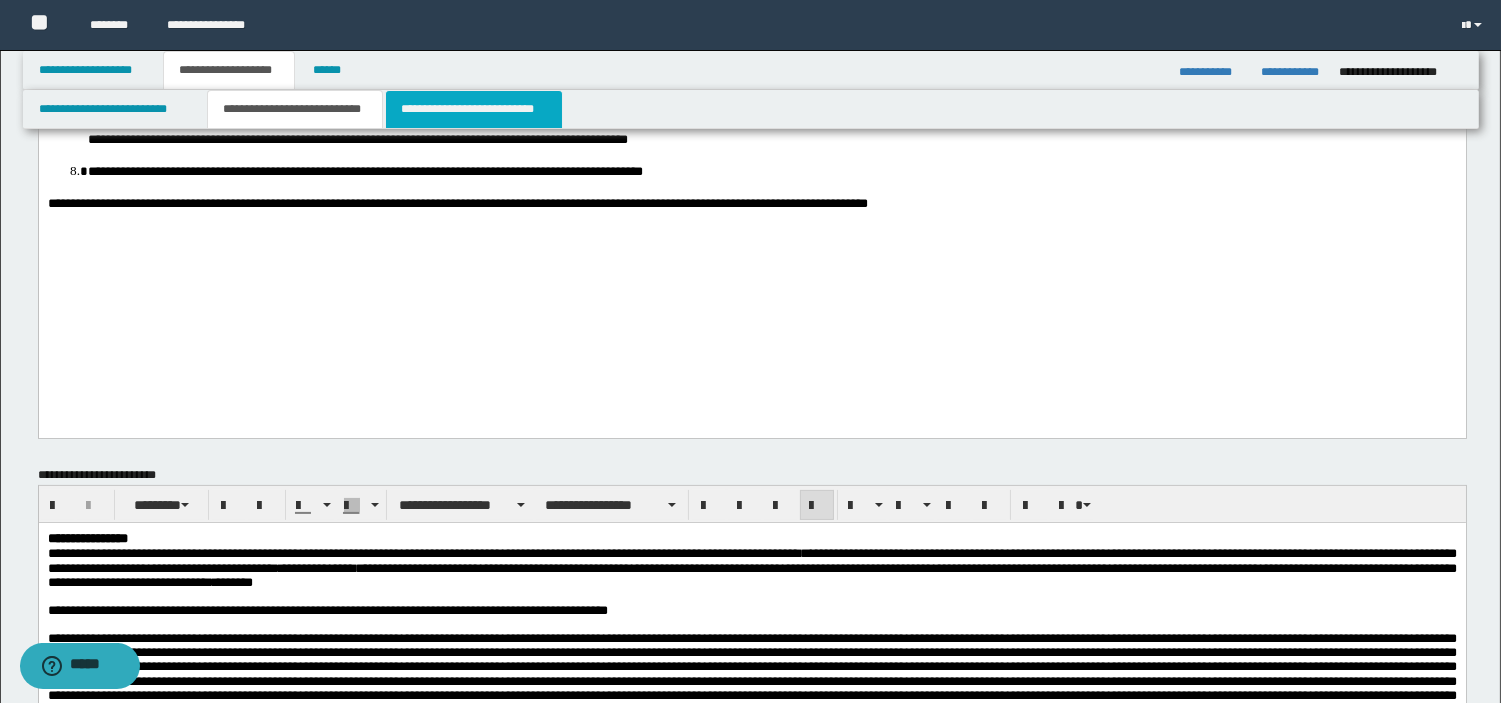 click on "**********" at bounding box center [474, 109] 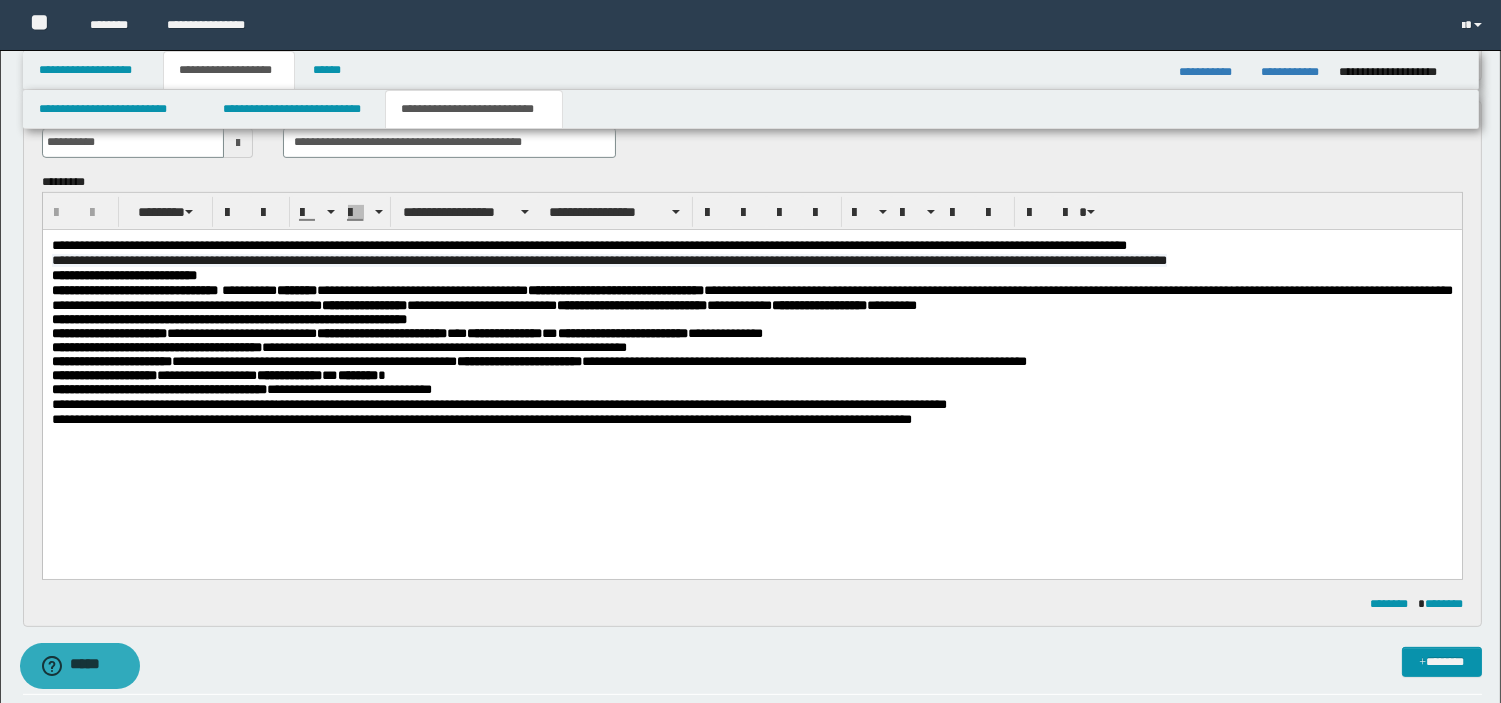 scroll, scrollTop: 1362, scrollLeft: 0, axis: vertical 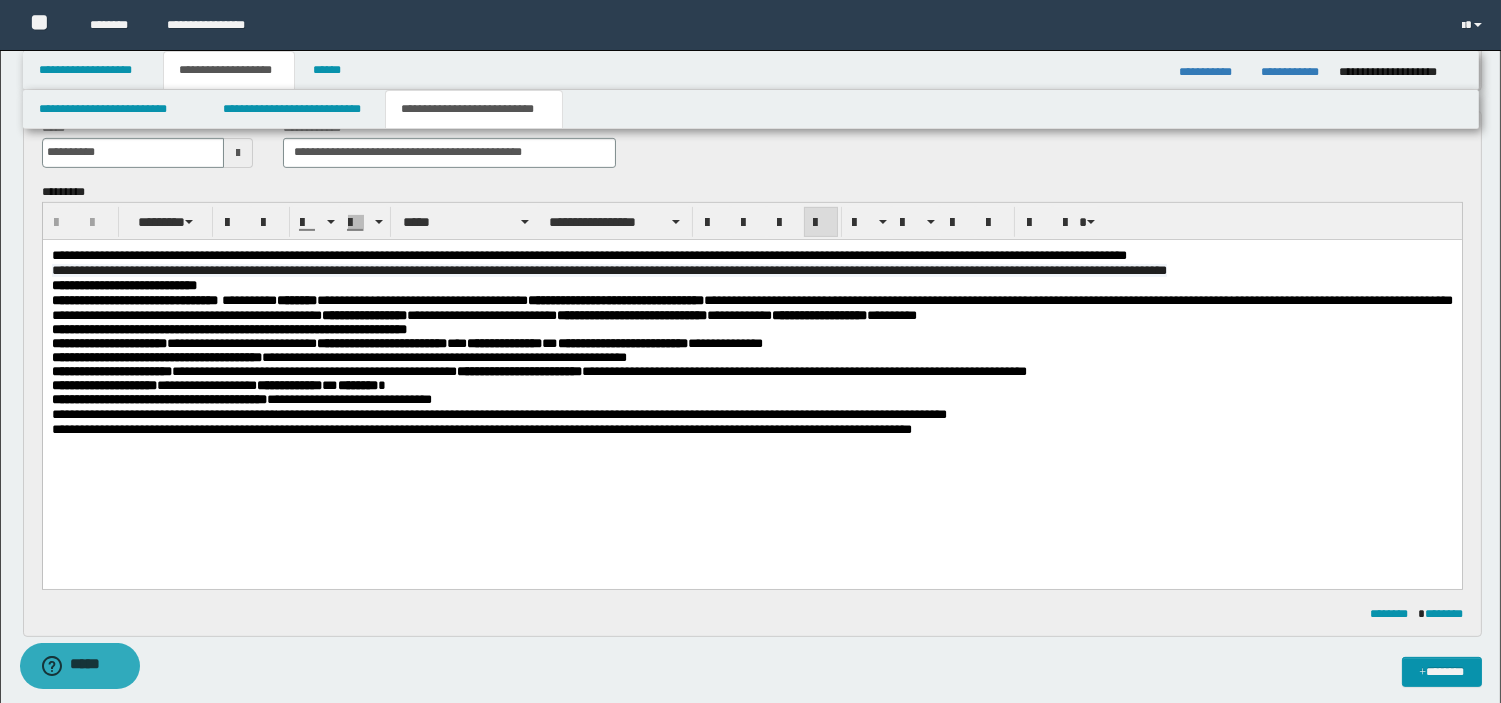 click on "**********" at bounding box center (751, 429) 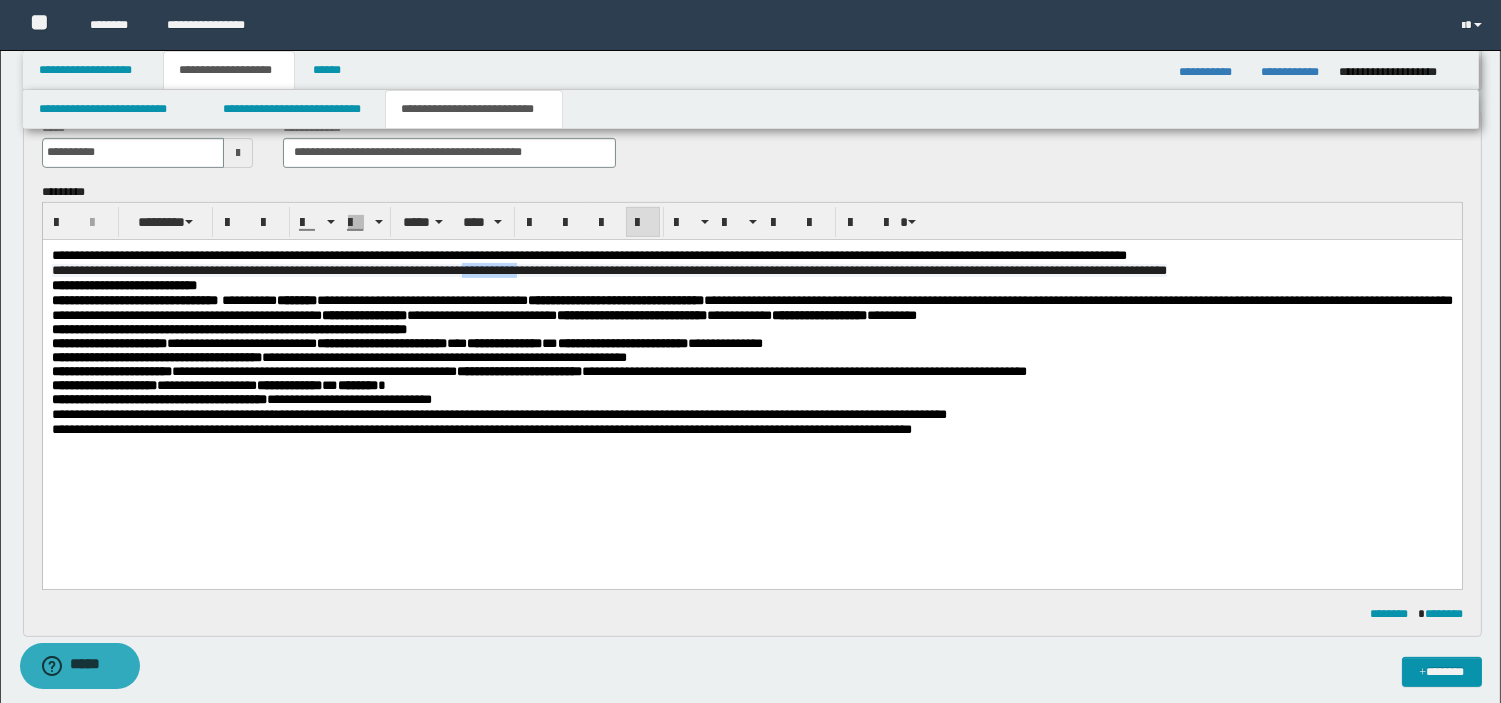 type 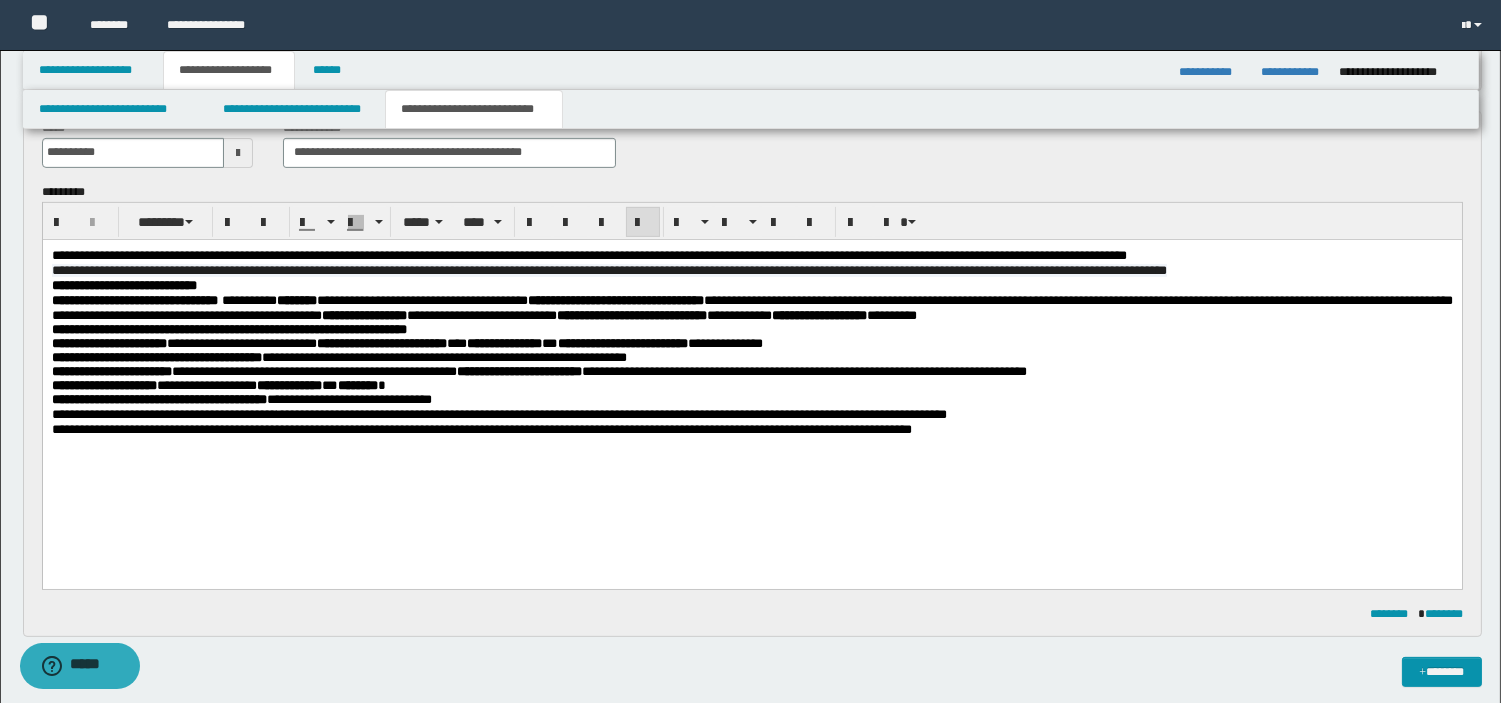 click on "**********" at bounding box center (228, 328) 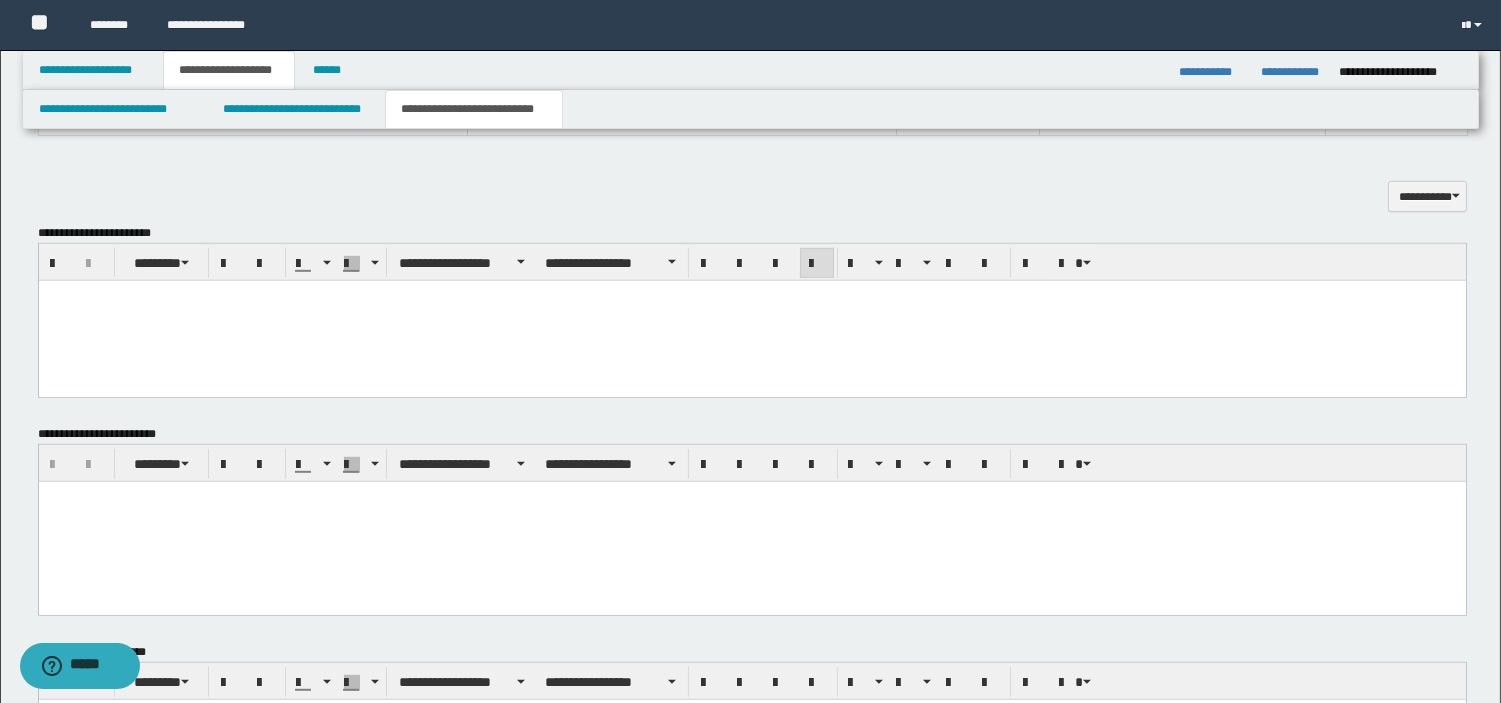 scroll, scrollTop: 2108, scrollLeft: 0, axis: vertical 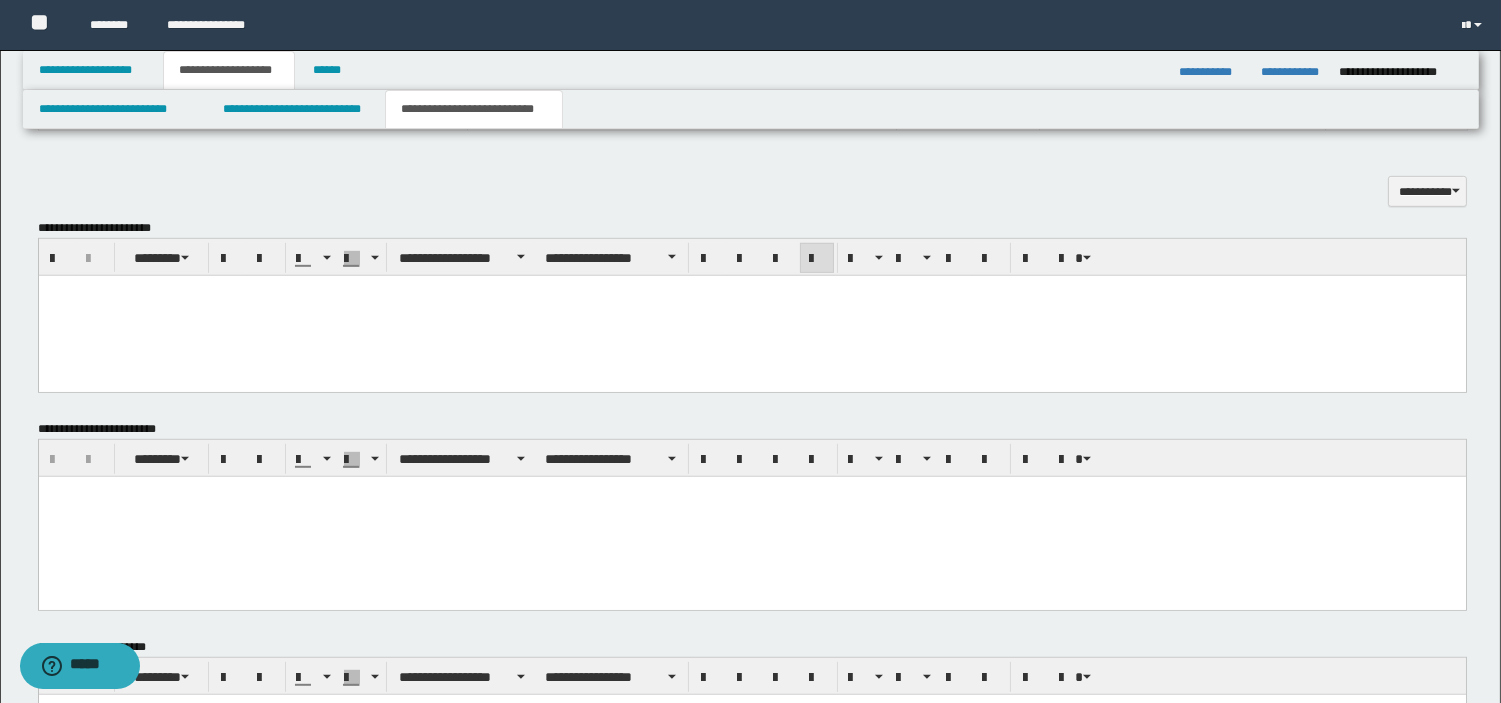 click at bounding box center (751, 308) 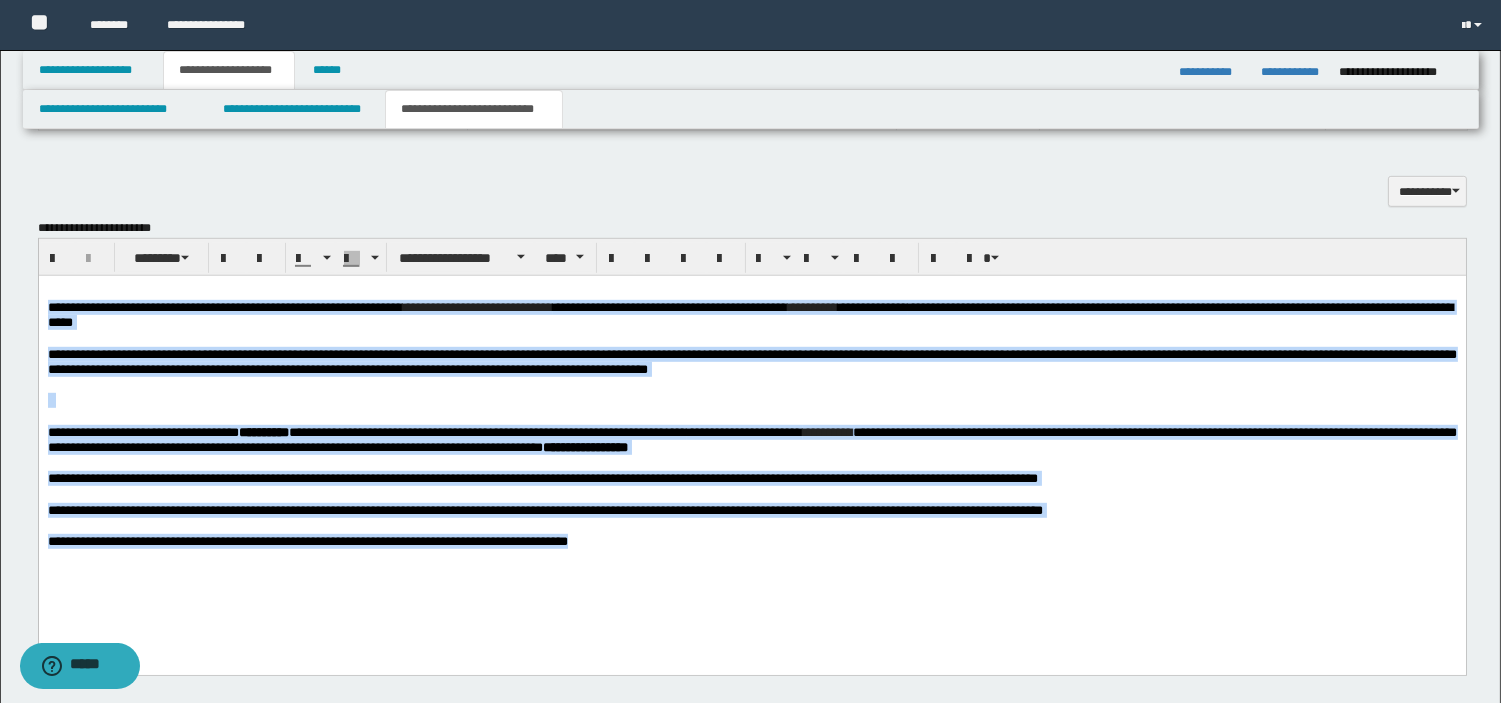 drag, startPoint x: 618, startPoint y: 558, endPoint x: 9, endPoint y: 134, distance: 742.0627 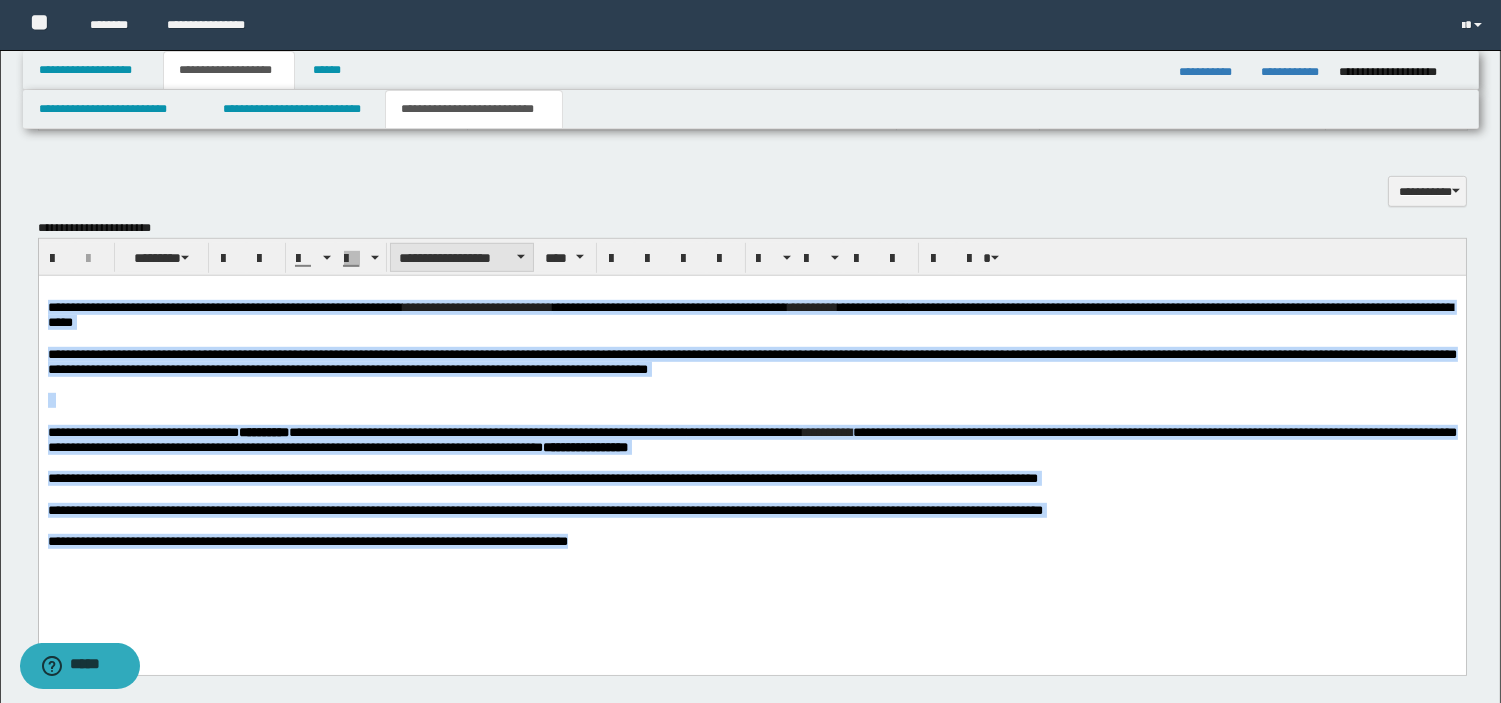 click on "**********" at bounding box center (462, 258) 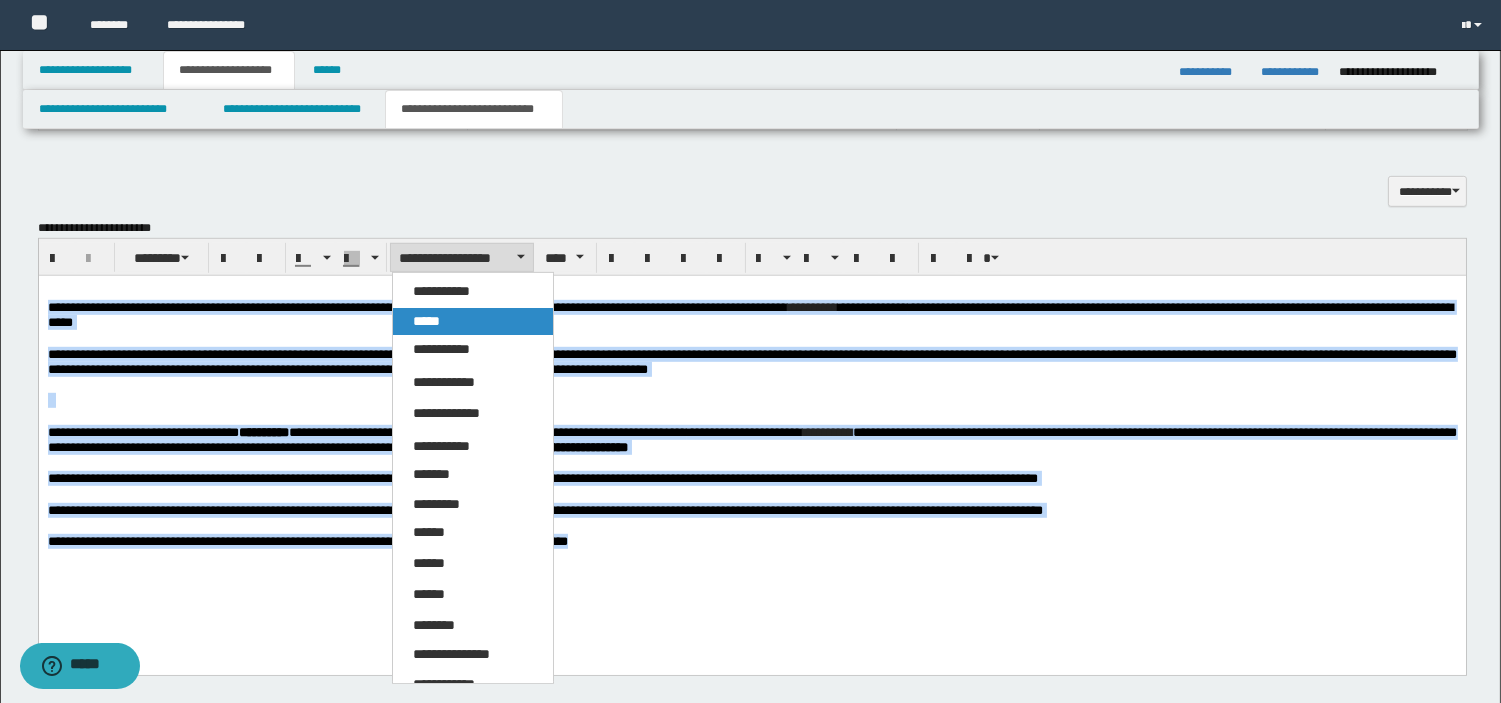click on "*****" at bounding box center [473, 322] 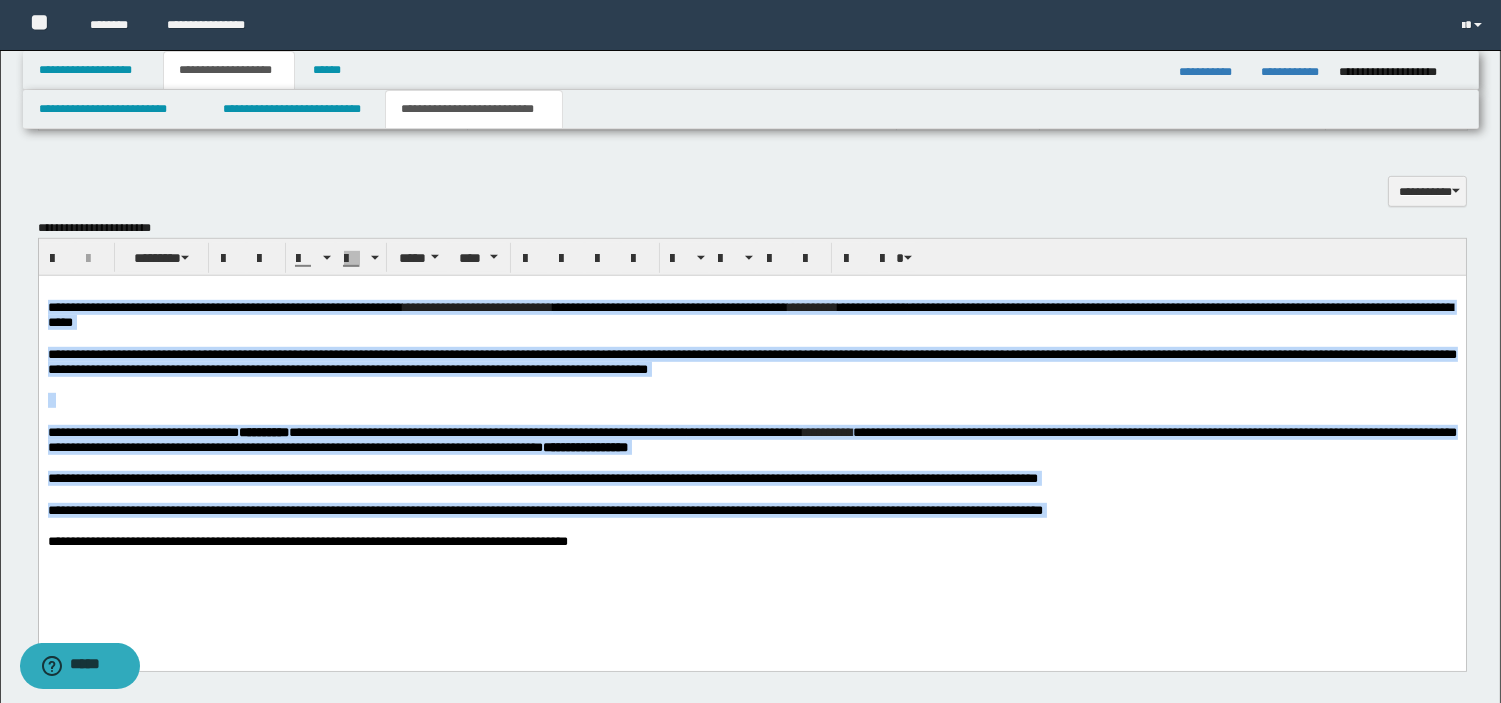 click at bounding box center (751, 399) 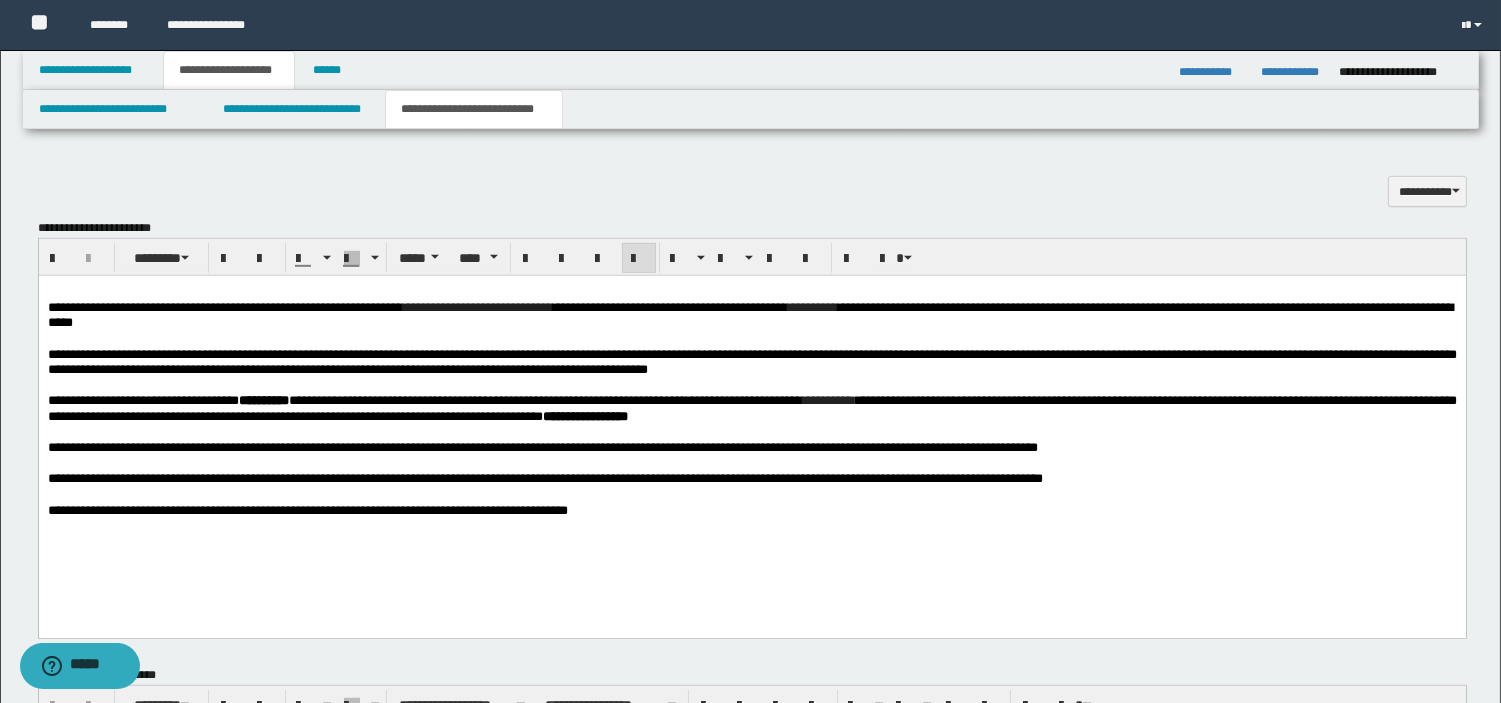 click on "**********" at bounding box center [424, 399] 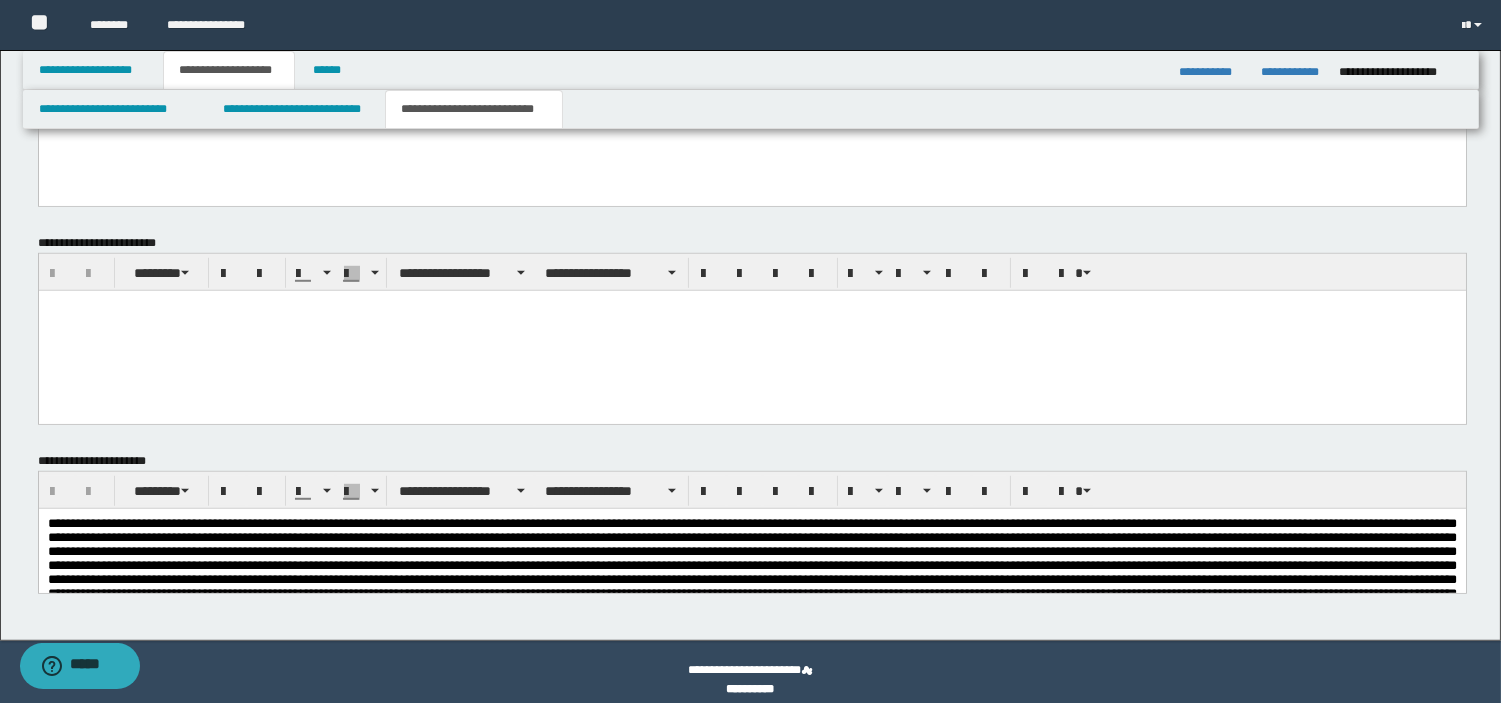 scroll, scrollTop: 2555, scrollLeft: 0, axis: vertical 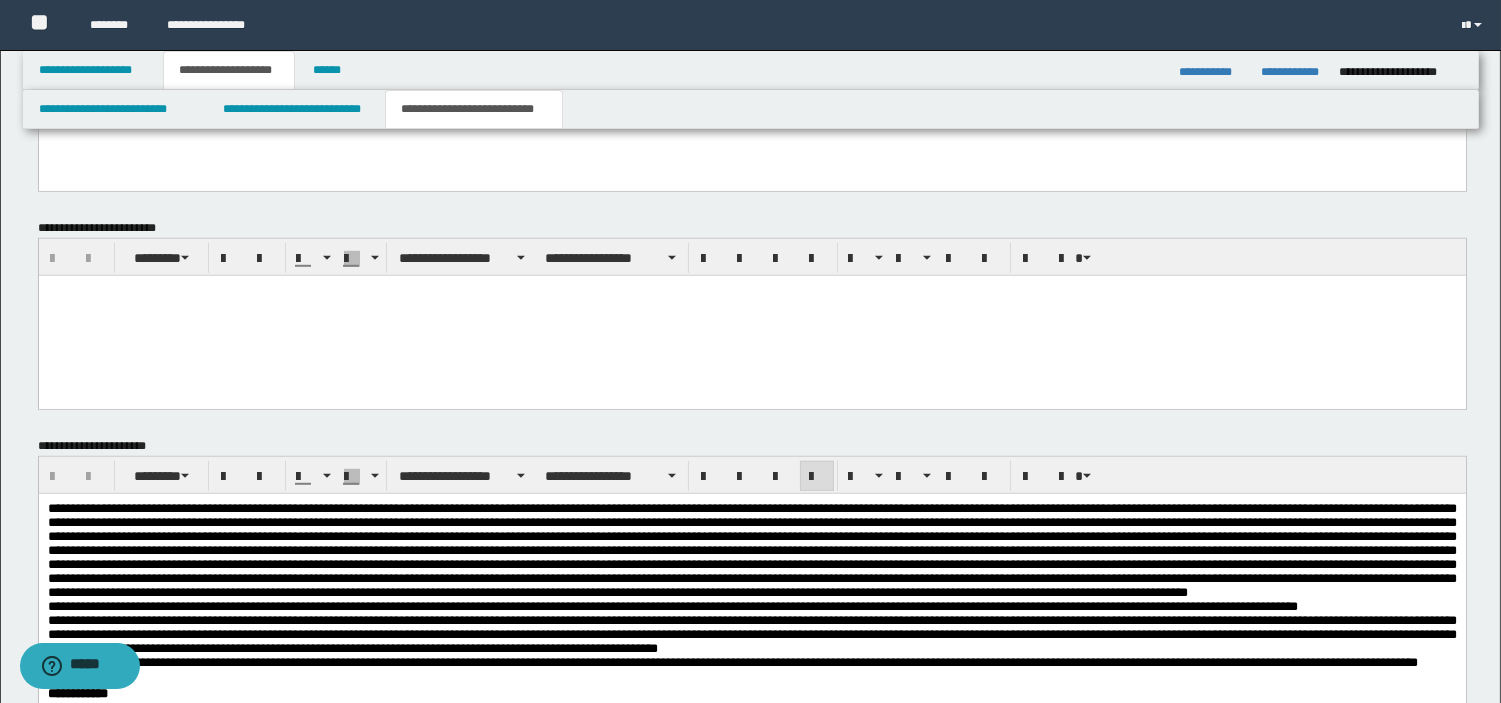 click at bounding box center (751, 550) 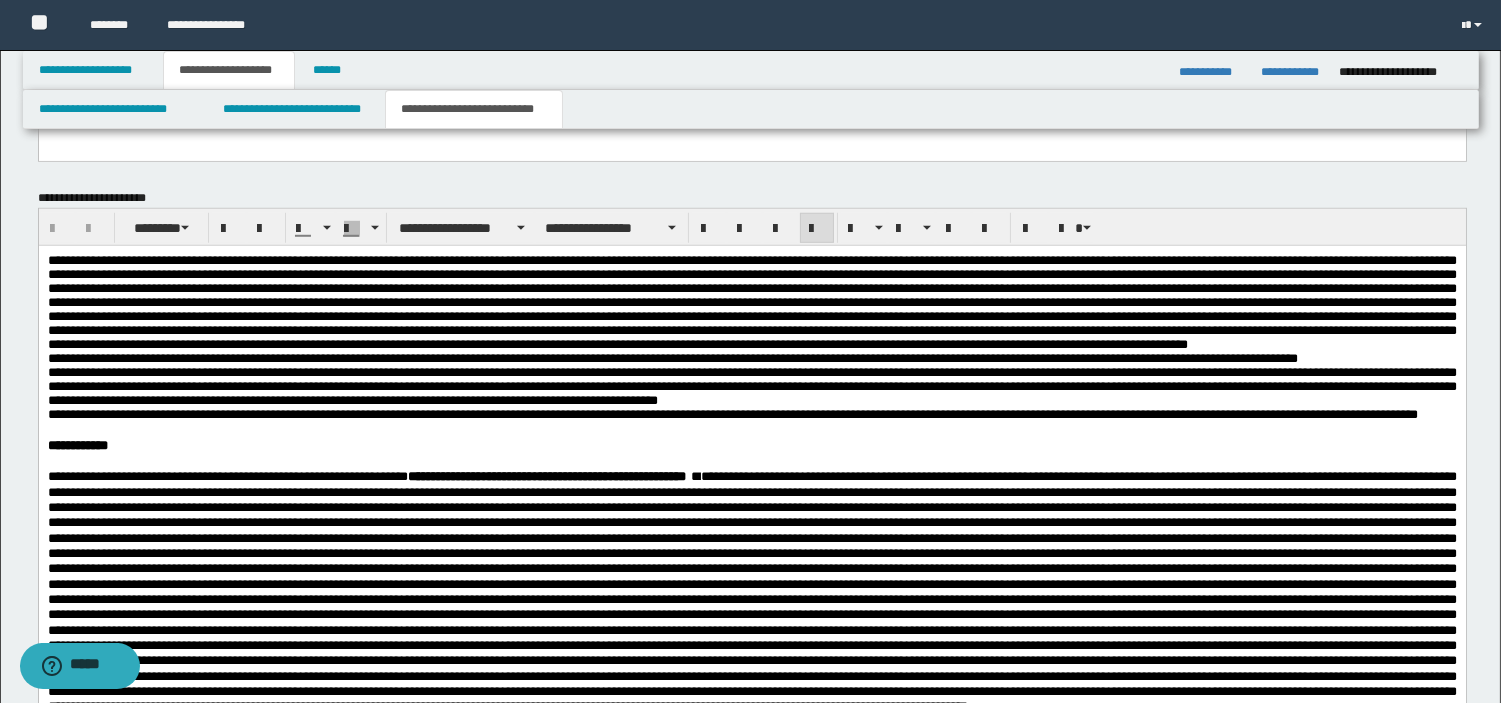 scroll, scrollTop: 2810, scrollLeft: 0, axis: vertical 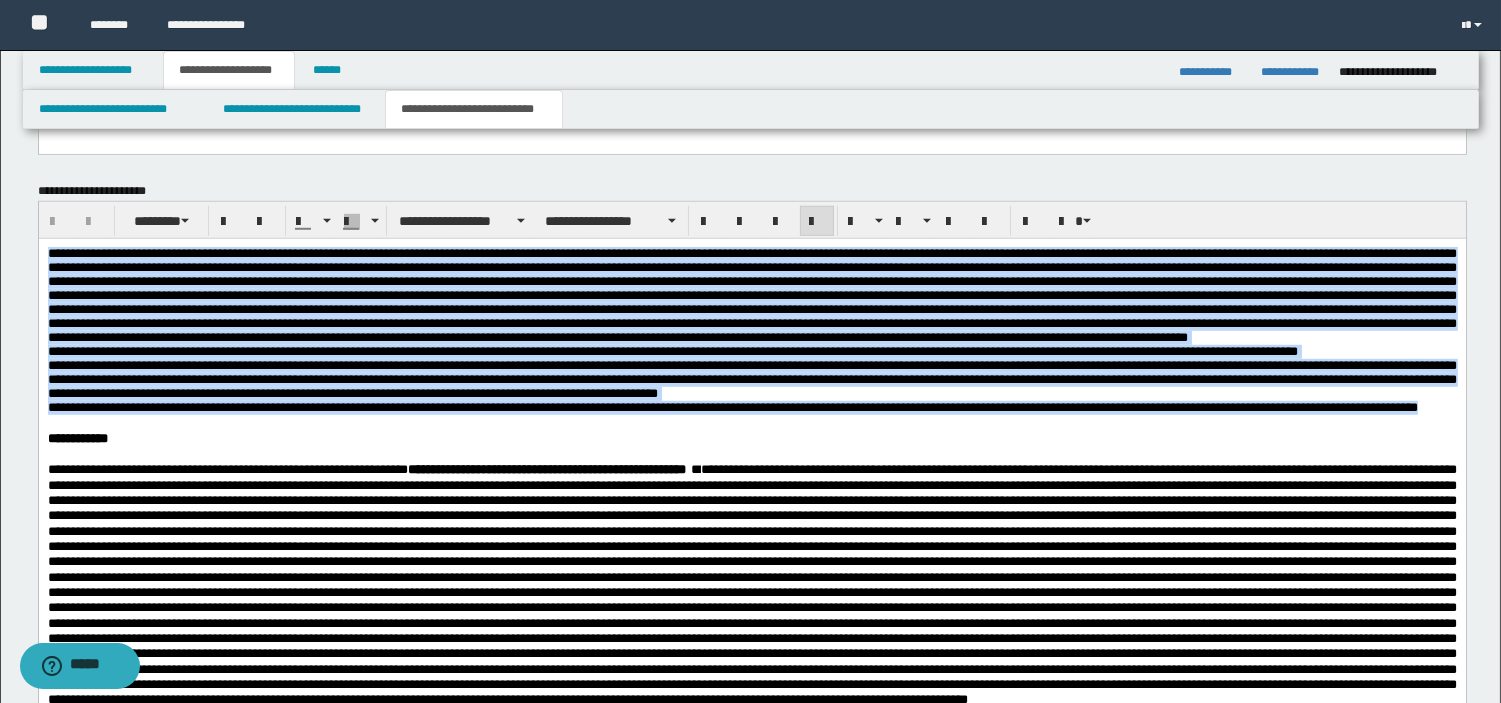 drag, startPoint x: 122, startPoint y: 442, endPoint x: 16, endPoint y: 65, distance: 391.61844 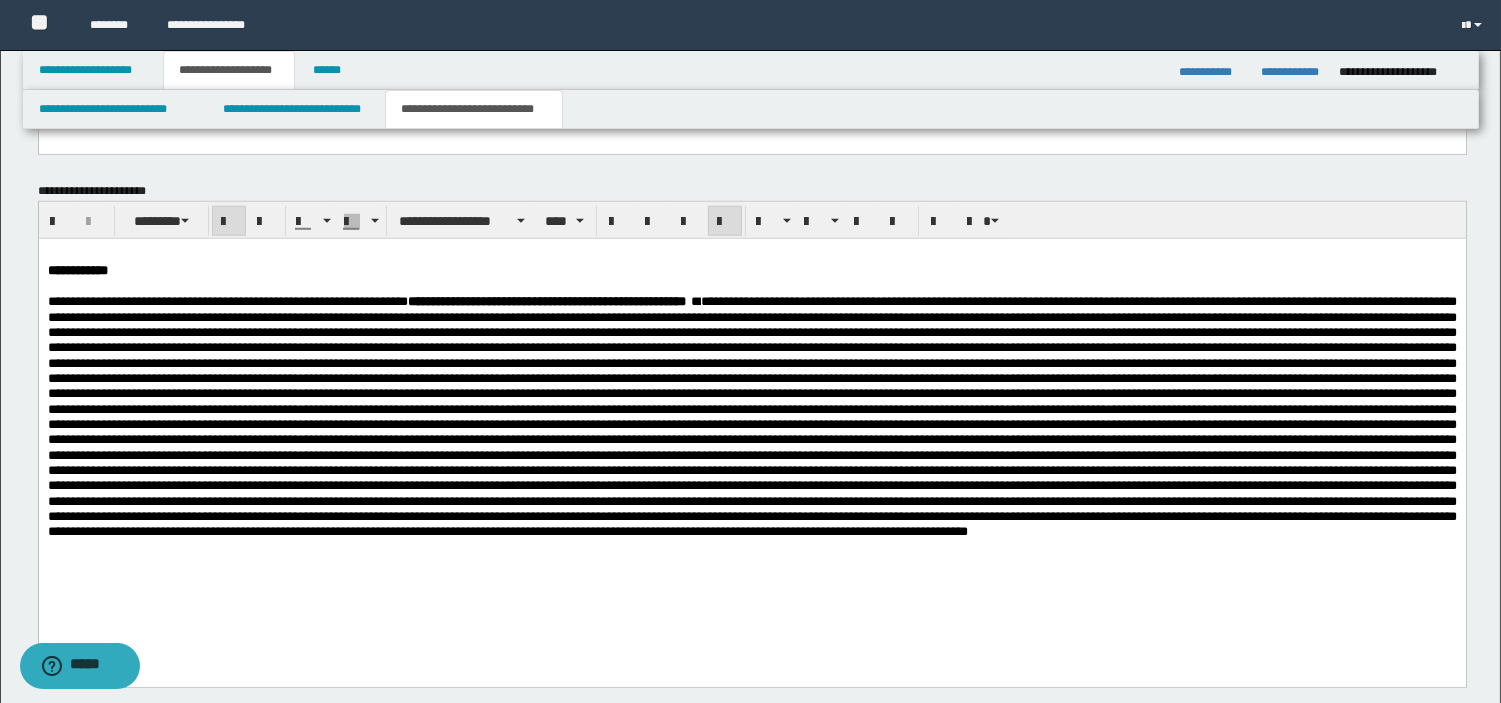 click on "**********" at bounding box center [751, 418] 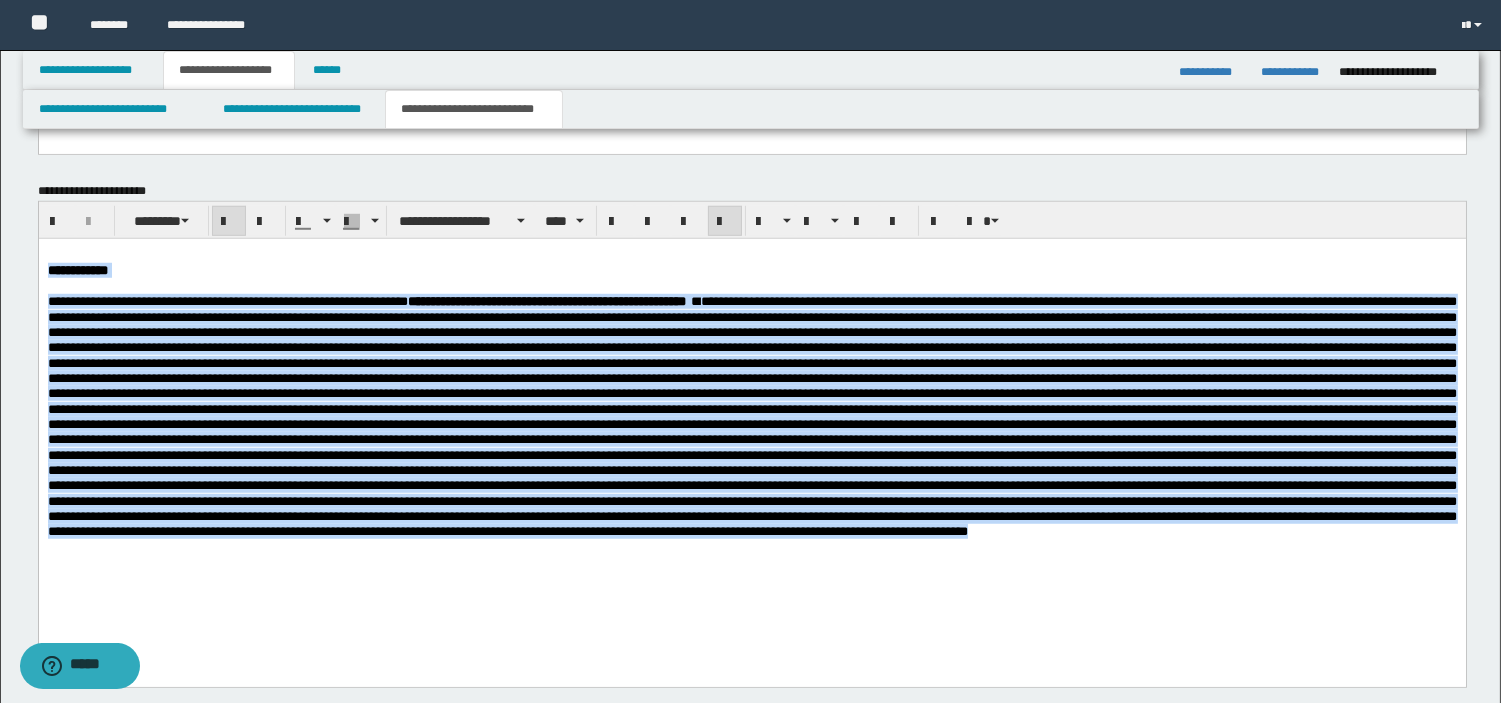 drag, startPoint x: 669, startPoint y: 443, endPoint x: 20, endPoint y: 203, distance: 691.95447 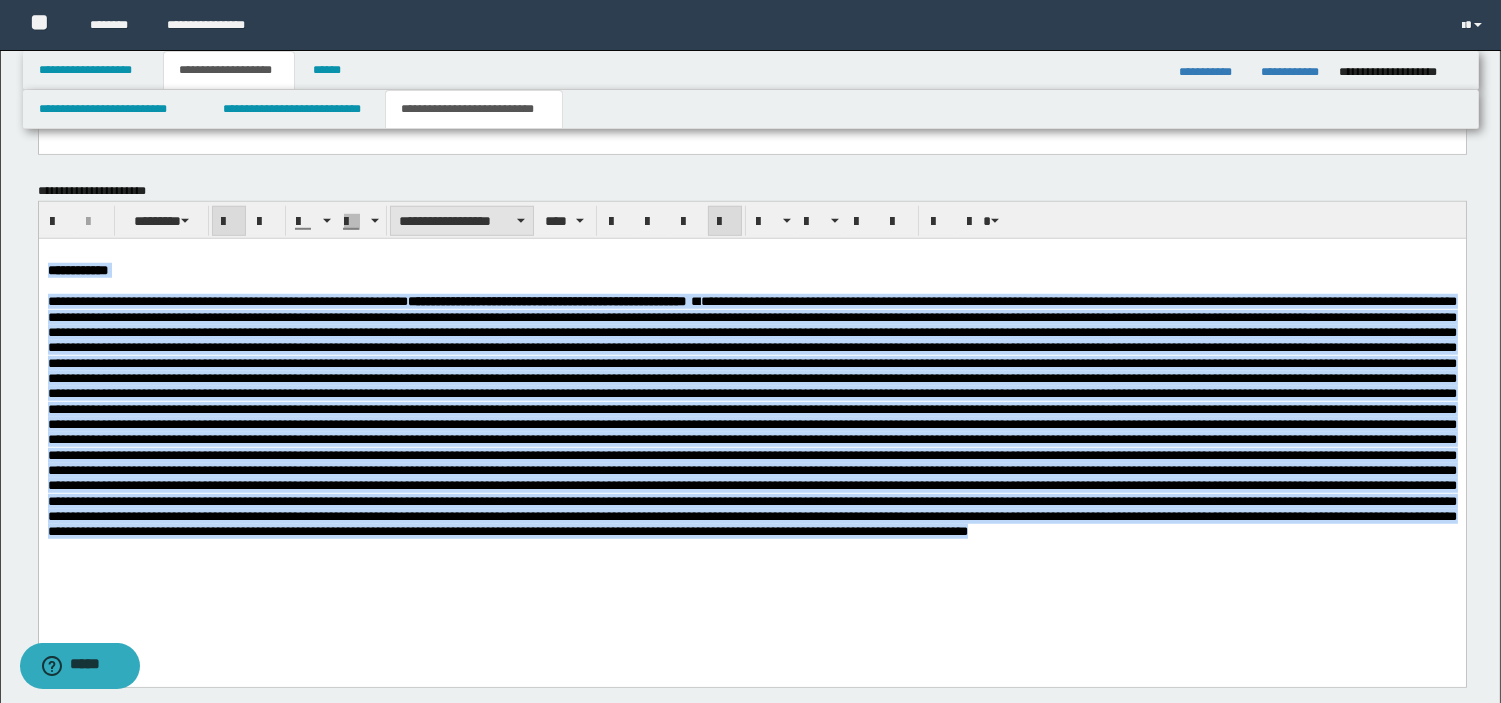 click on "**********" at bounding box center (462, 221) 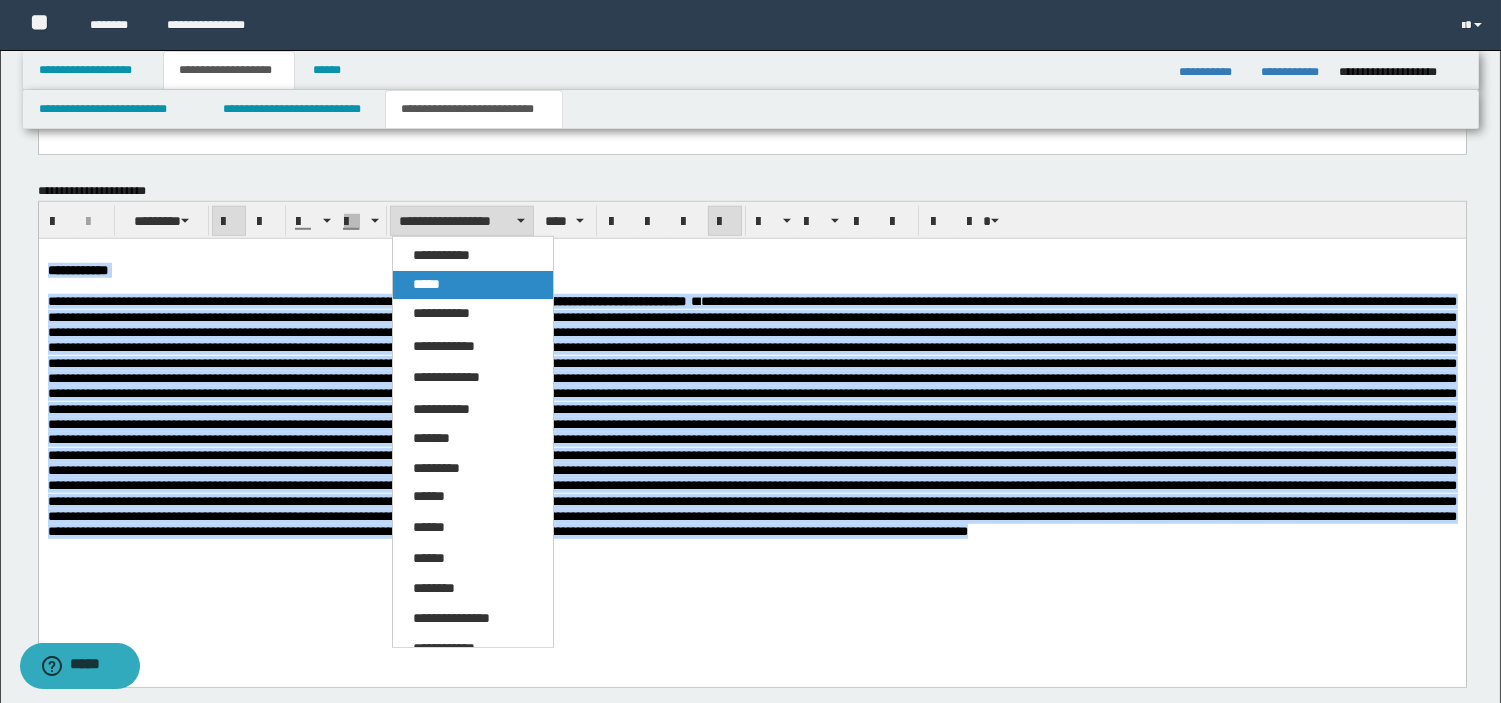 click on "*****" at bounding box center [473, 285] 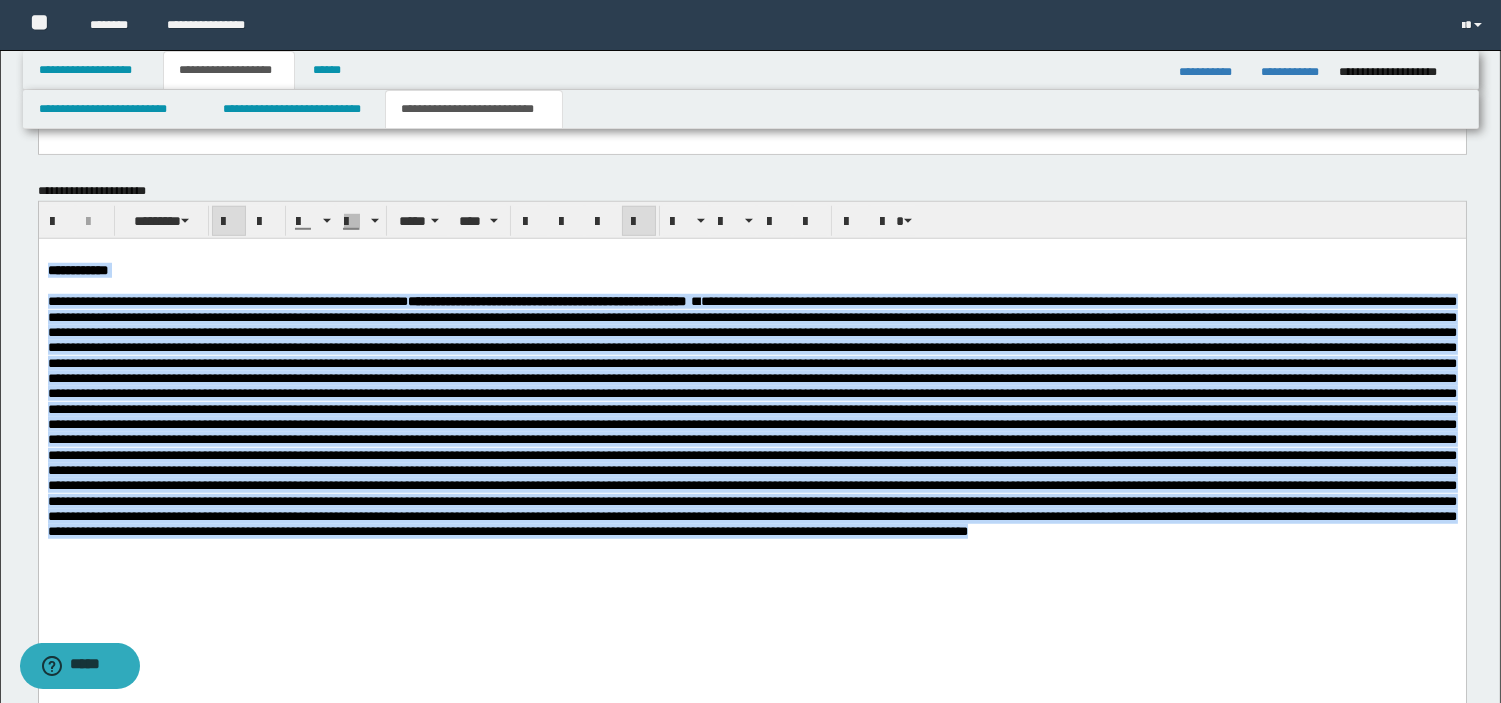 click at bounding box center (751, 416) 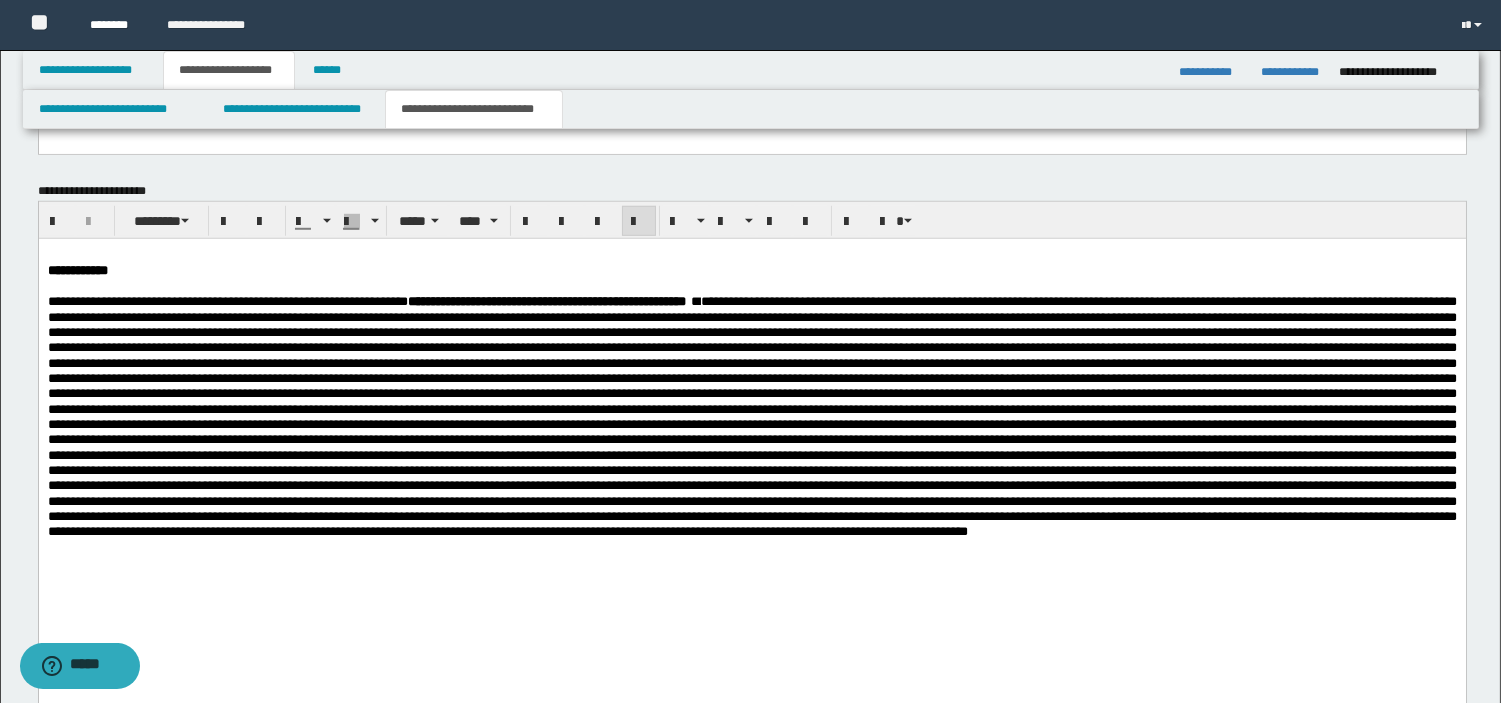click on "********" at bounding box center (113, 25) 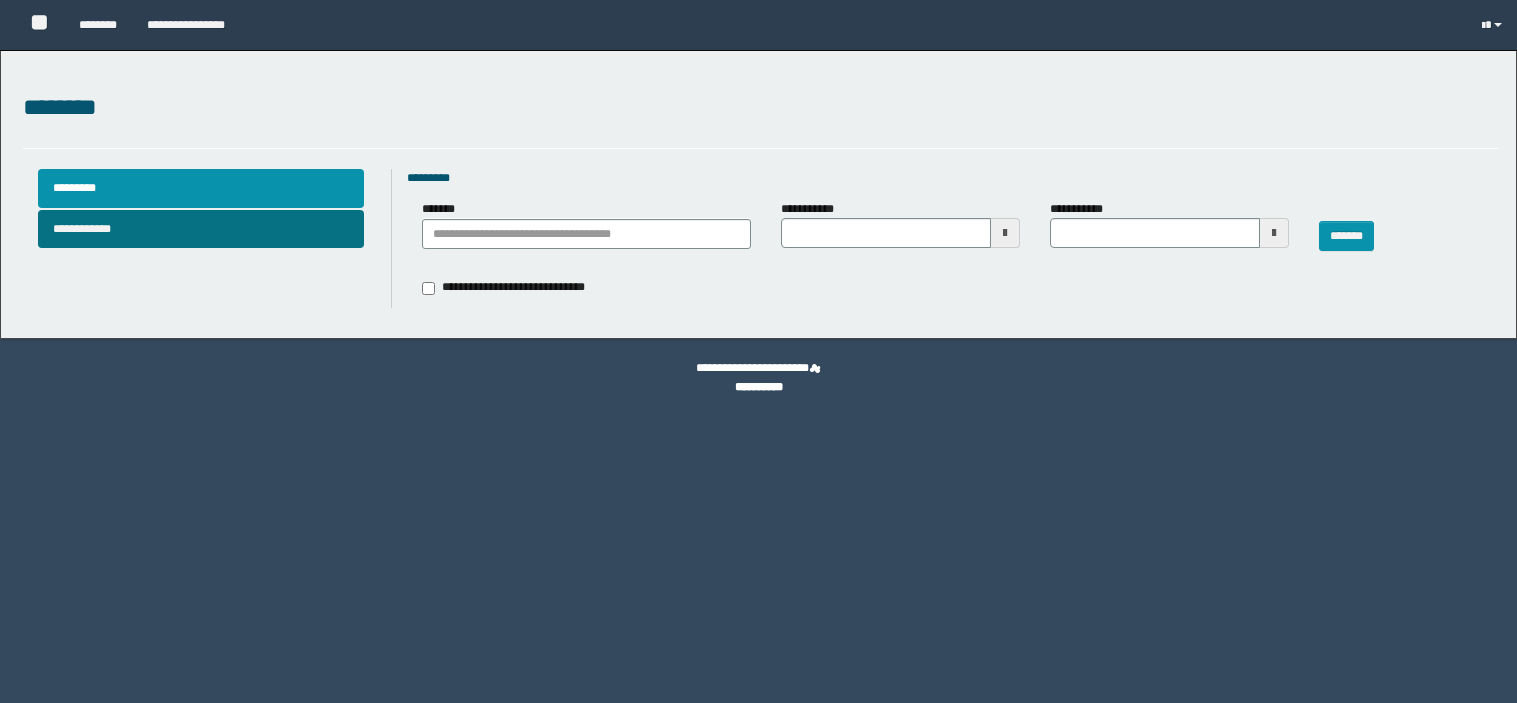 scroll, scrollTop: 0, scrollLeft: 0, axis: both 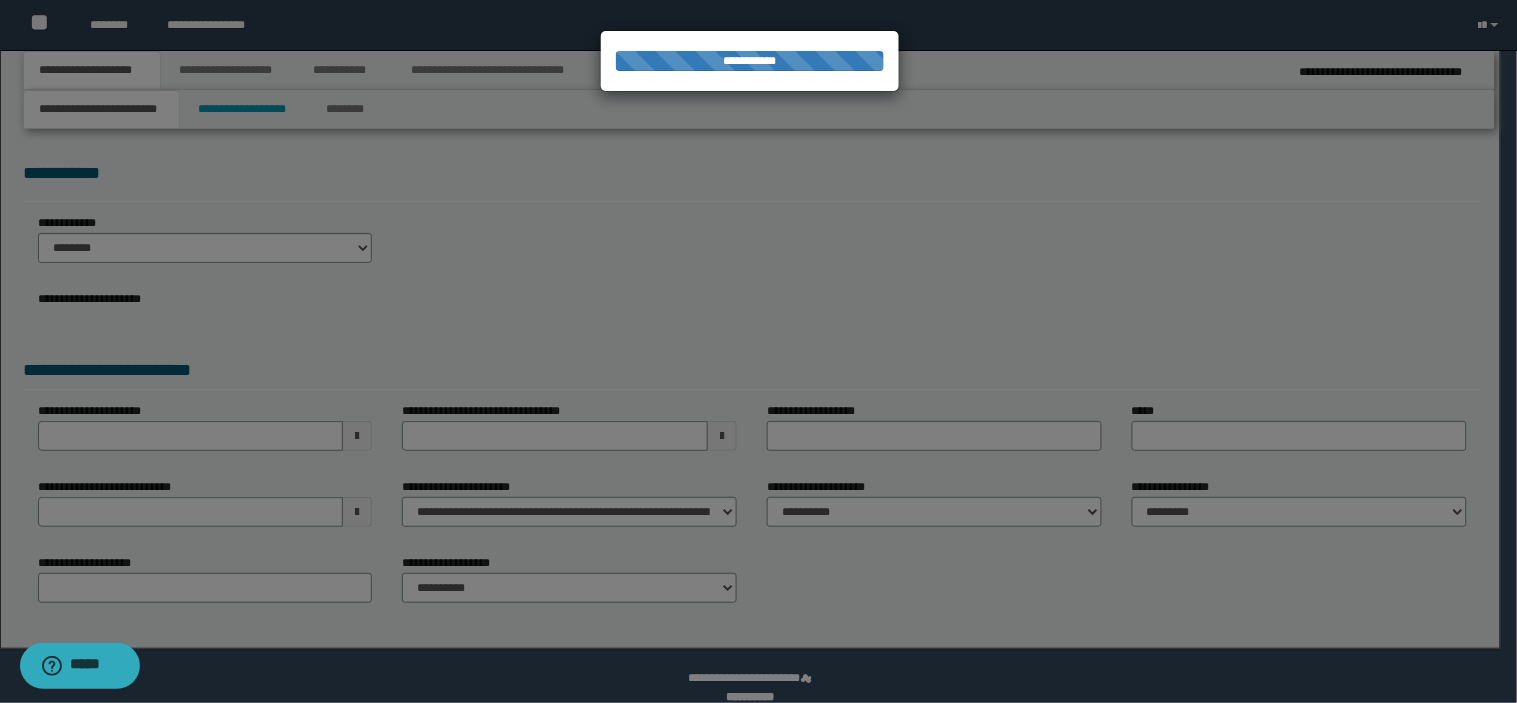 type on "*********" 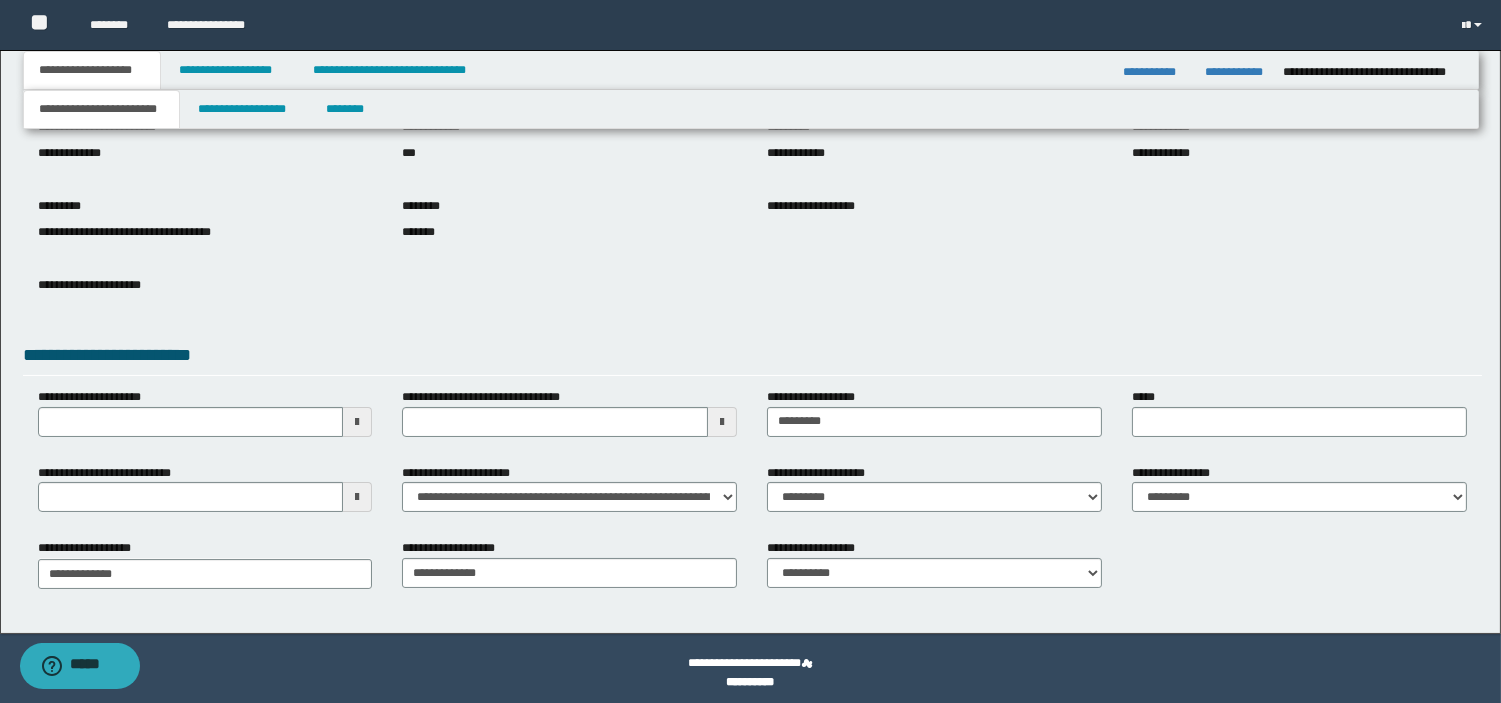 scroll, scrollTop: 173, scrollLeft: 0, axis: vertical 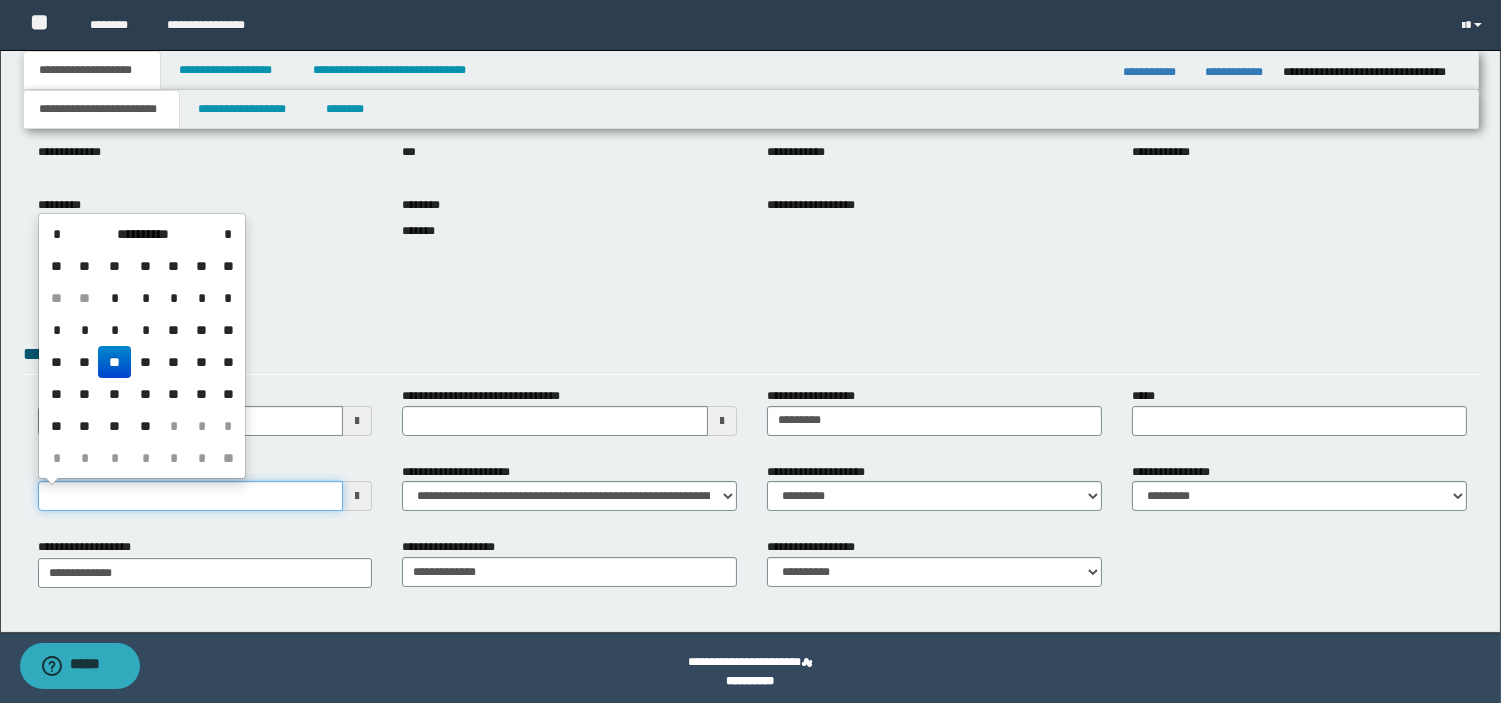 click on "**********" at bounding box center [191, 496] 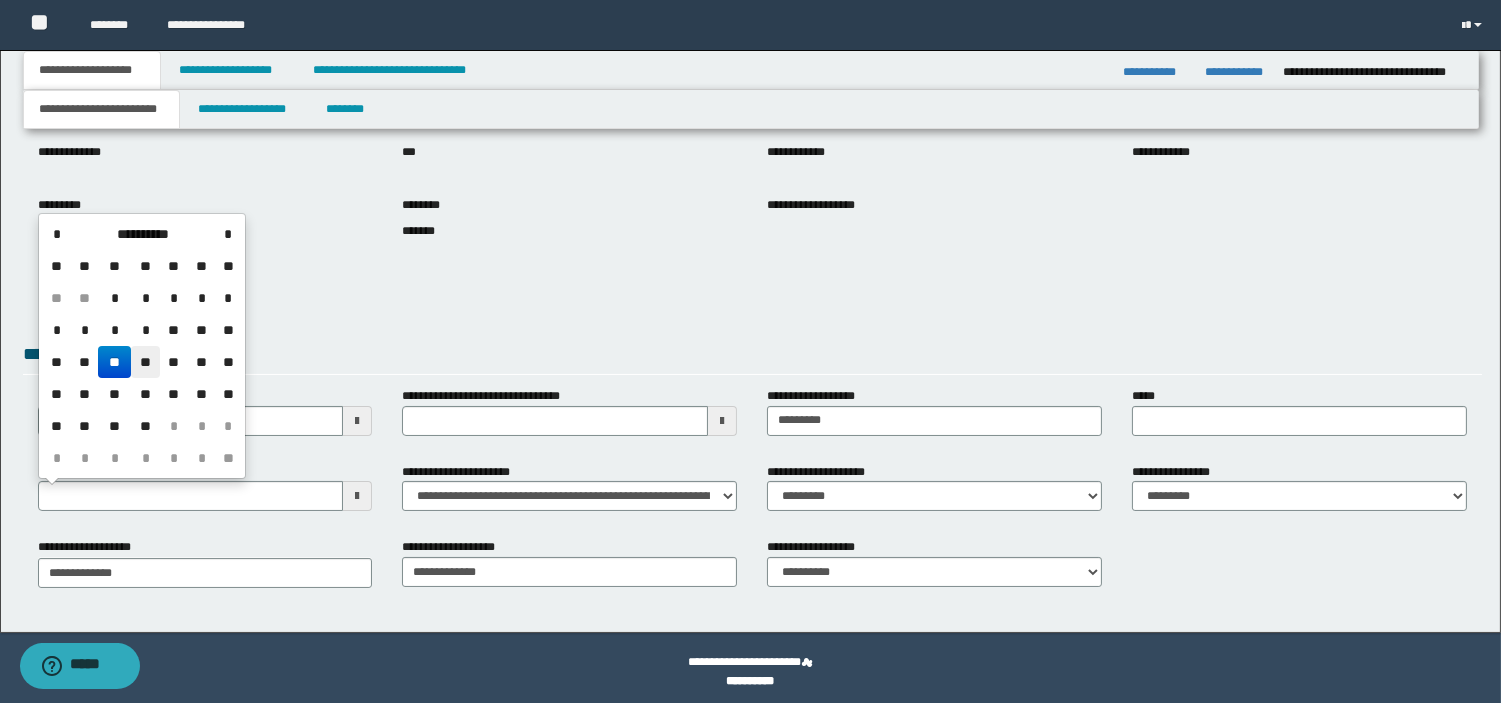 click on "**" at bounding box center (145, 362) 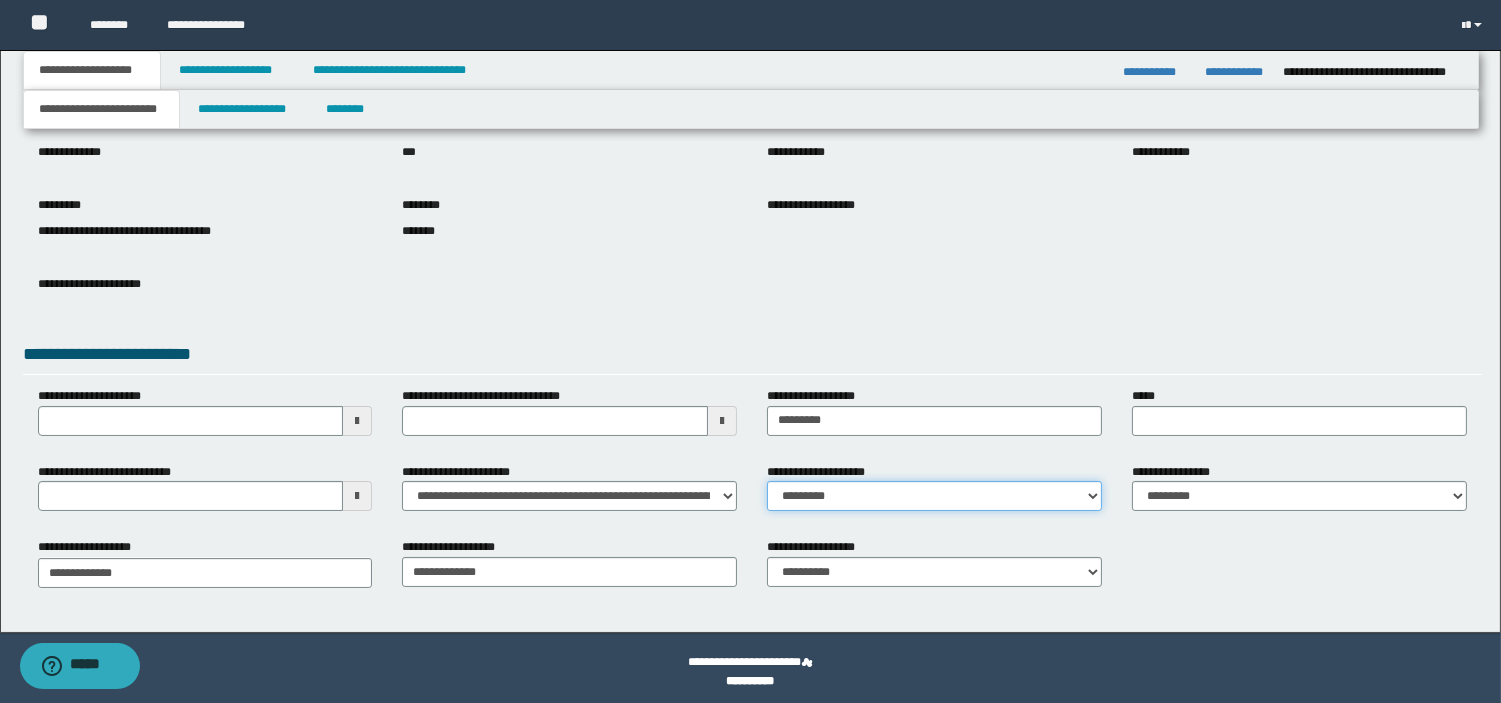 click on "**********" at bounding box center (934, 496) 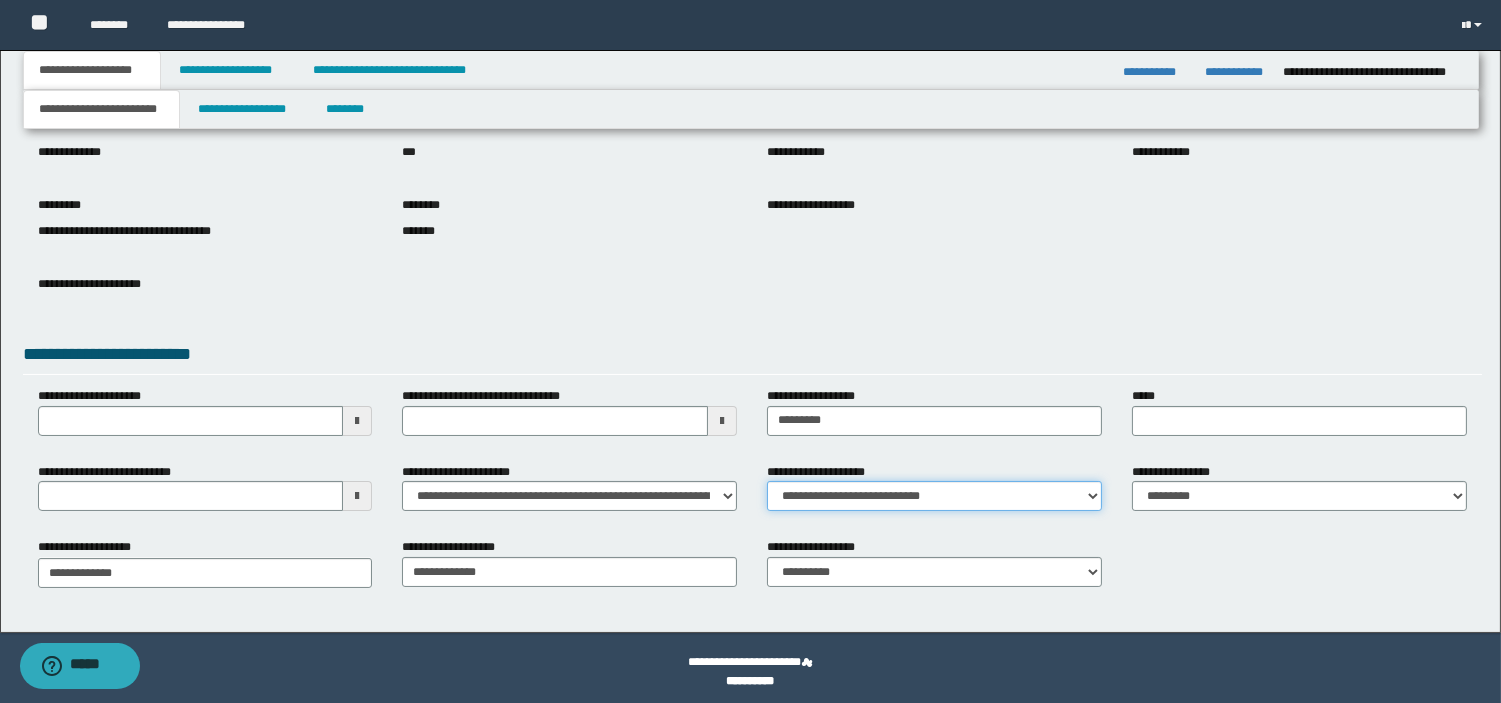 click on "**********" at bounding box center [934, 496] 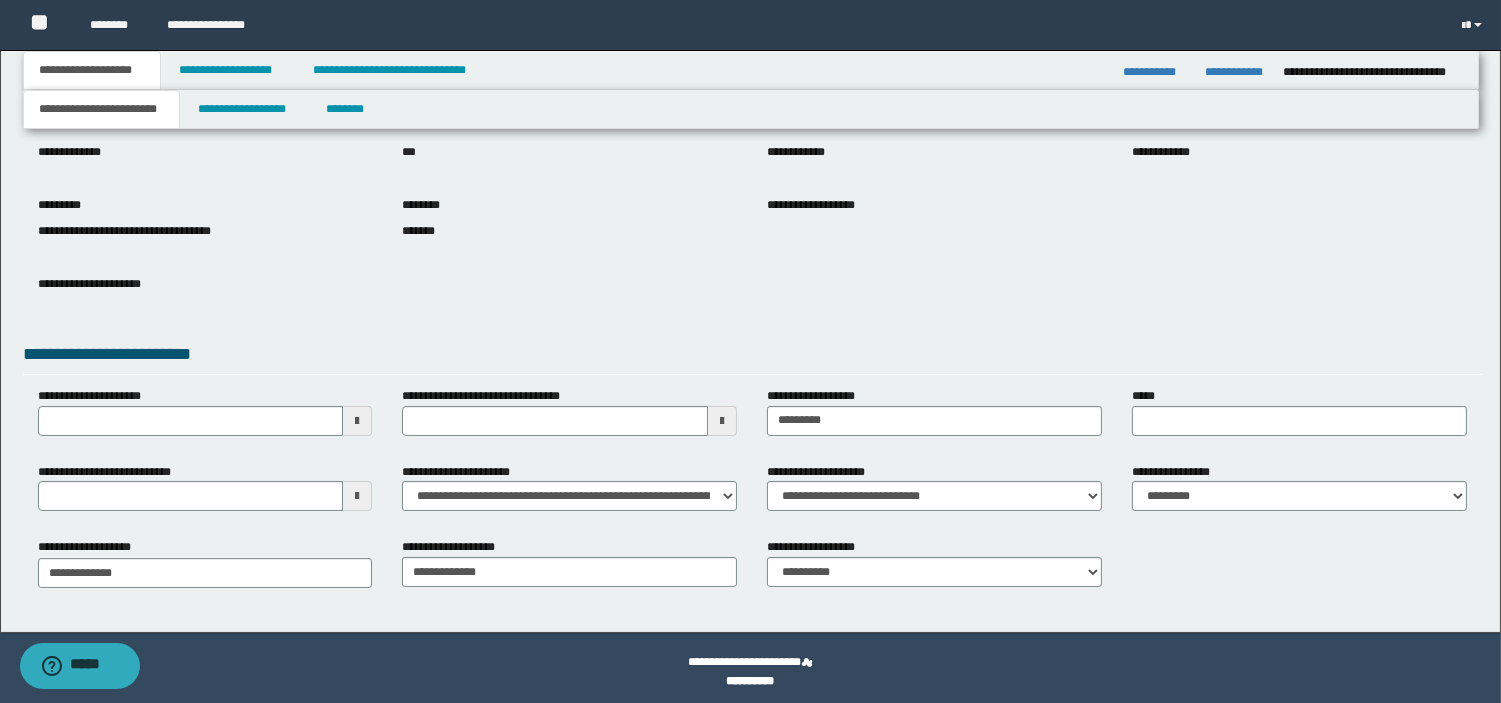 click on "**********" at bounding box center [752, 299] 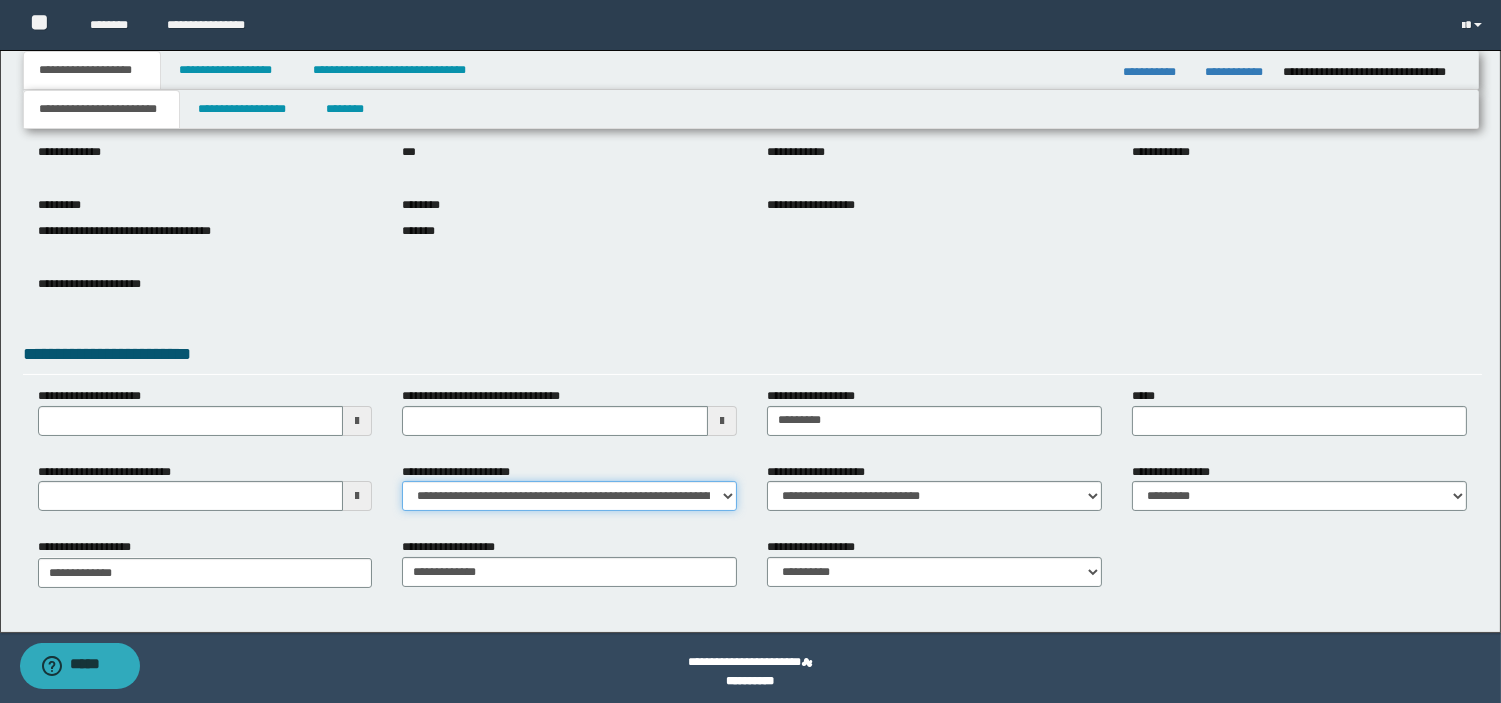 click on "**********" at bounding box center [569, 496] 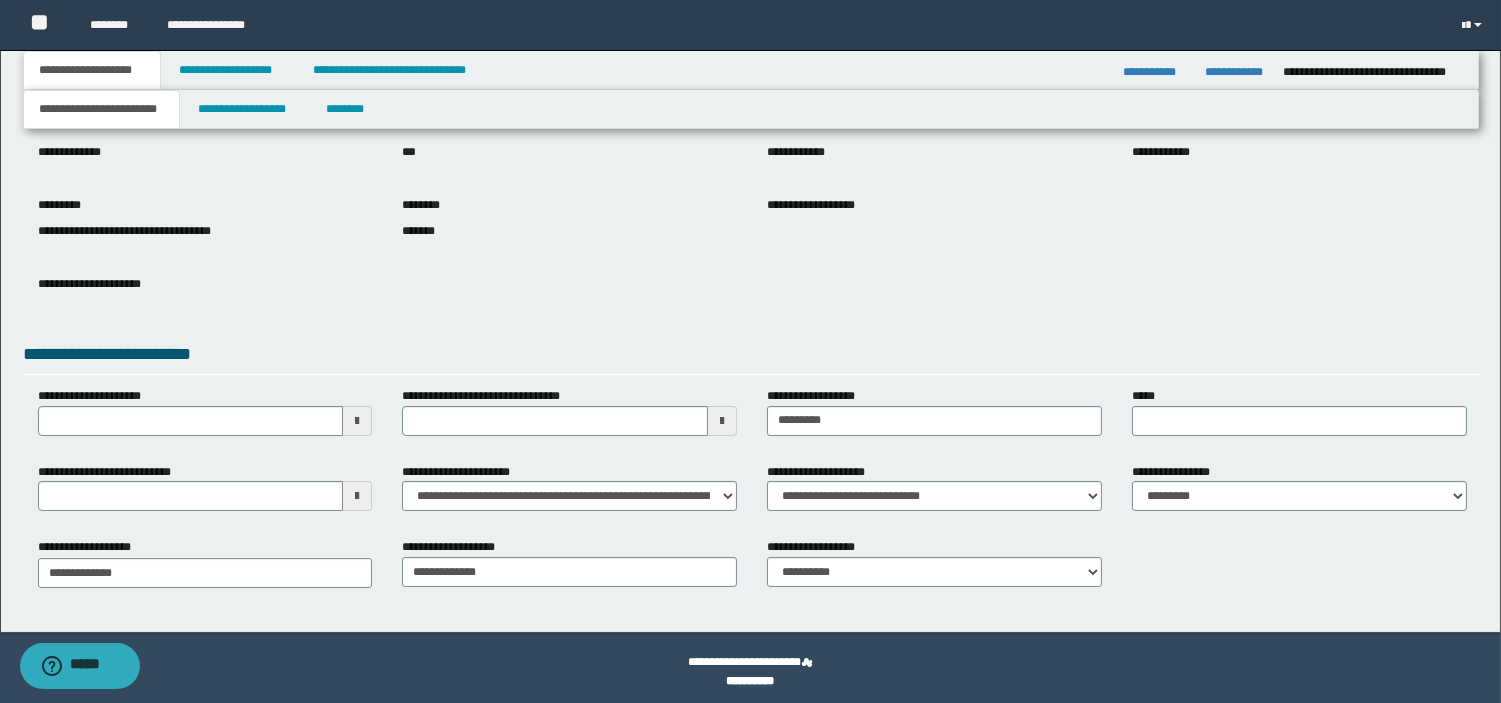 click on "********
*******" at bounding box center (569, 229) 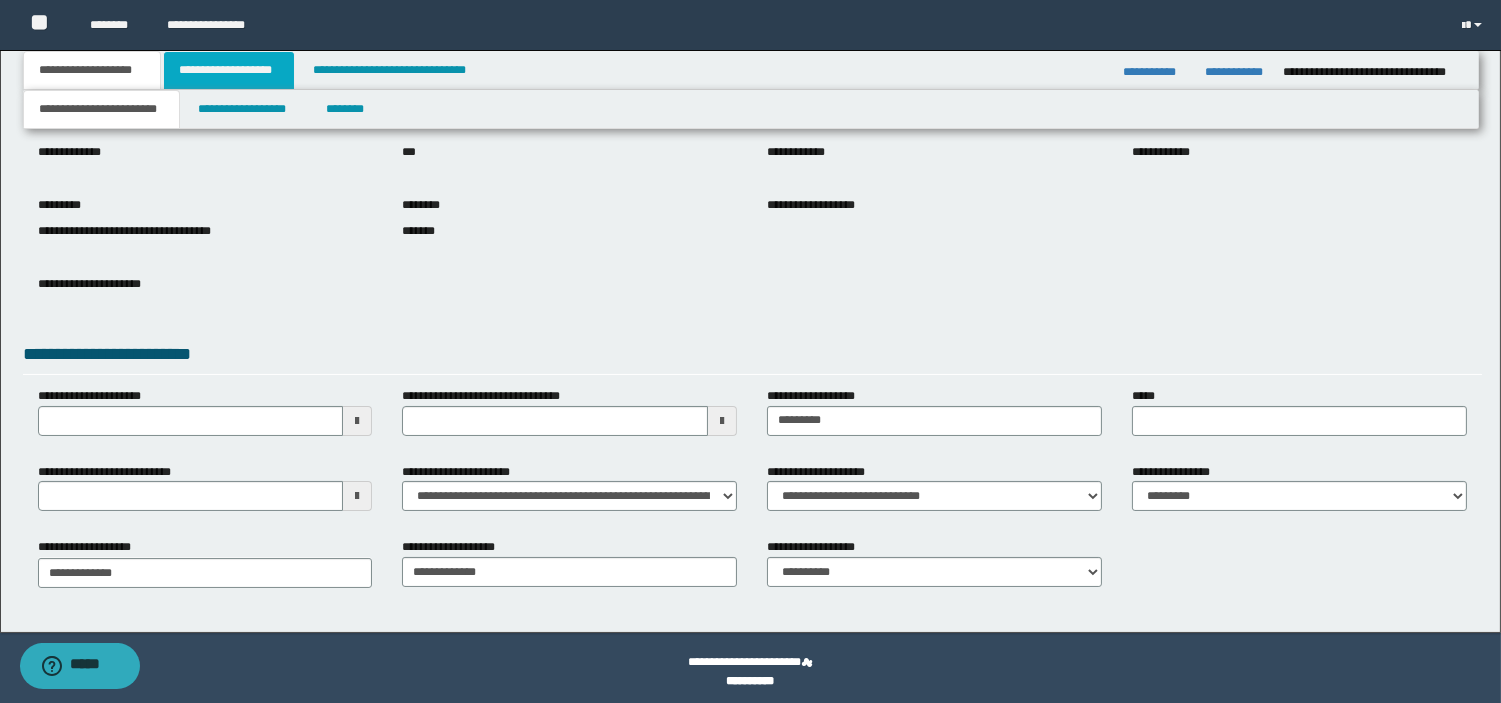 click on "**********" at bounding box center [229, 70] 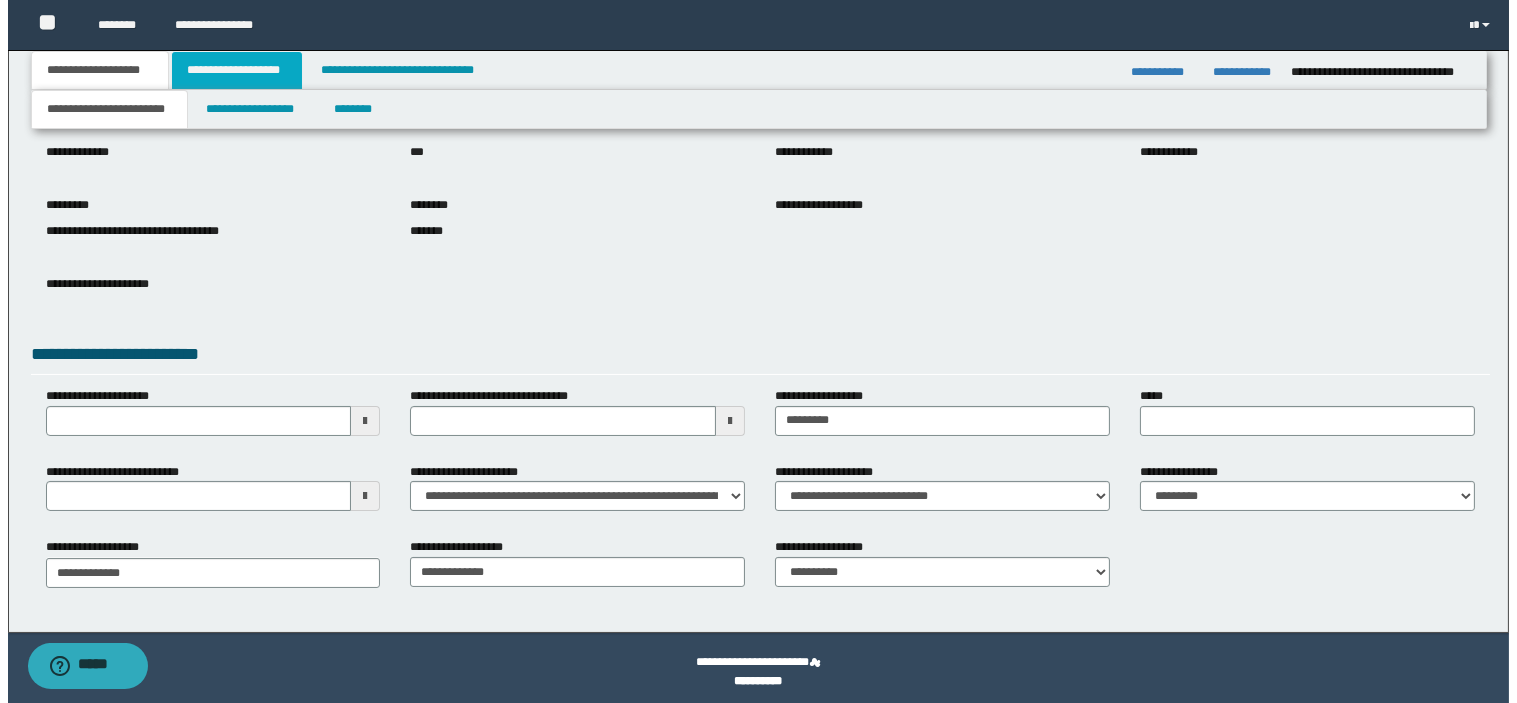 scroll, scrollTop: 0, scrollLeft: 0, axis: both 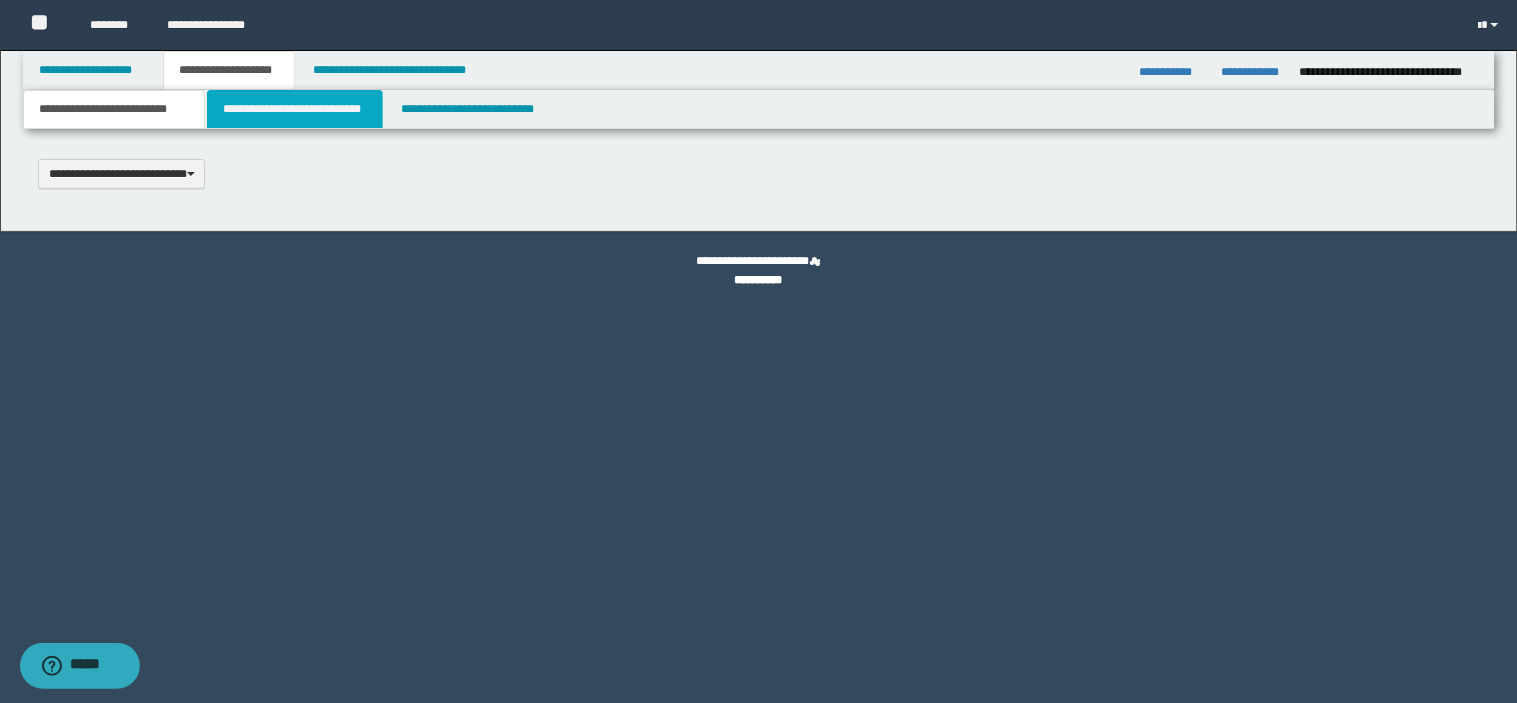 click on "**********" at bounding box center [295, 109] 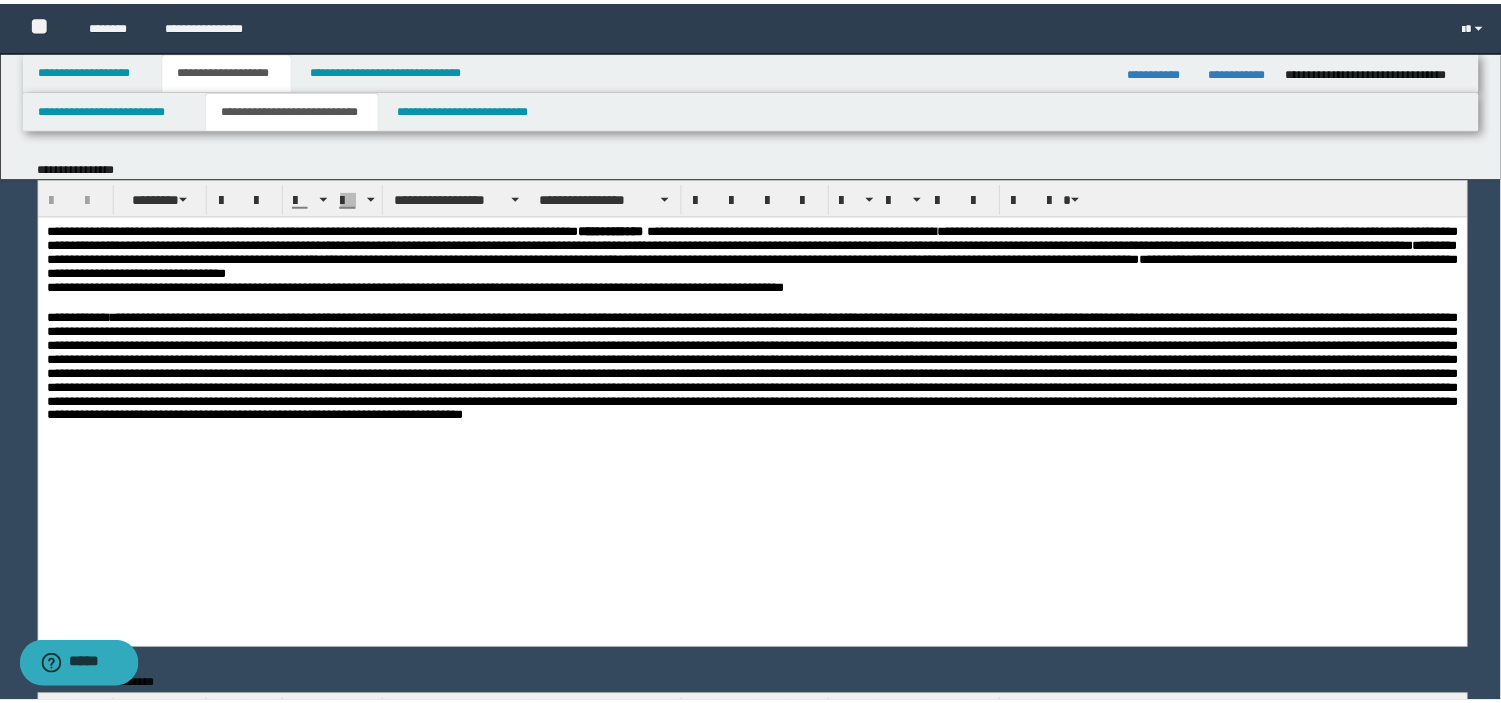 scroll, scrollTop: 0, scrollLeft: 0, axis: both 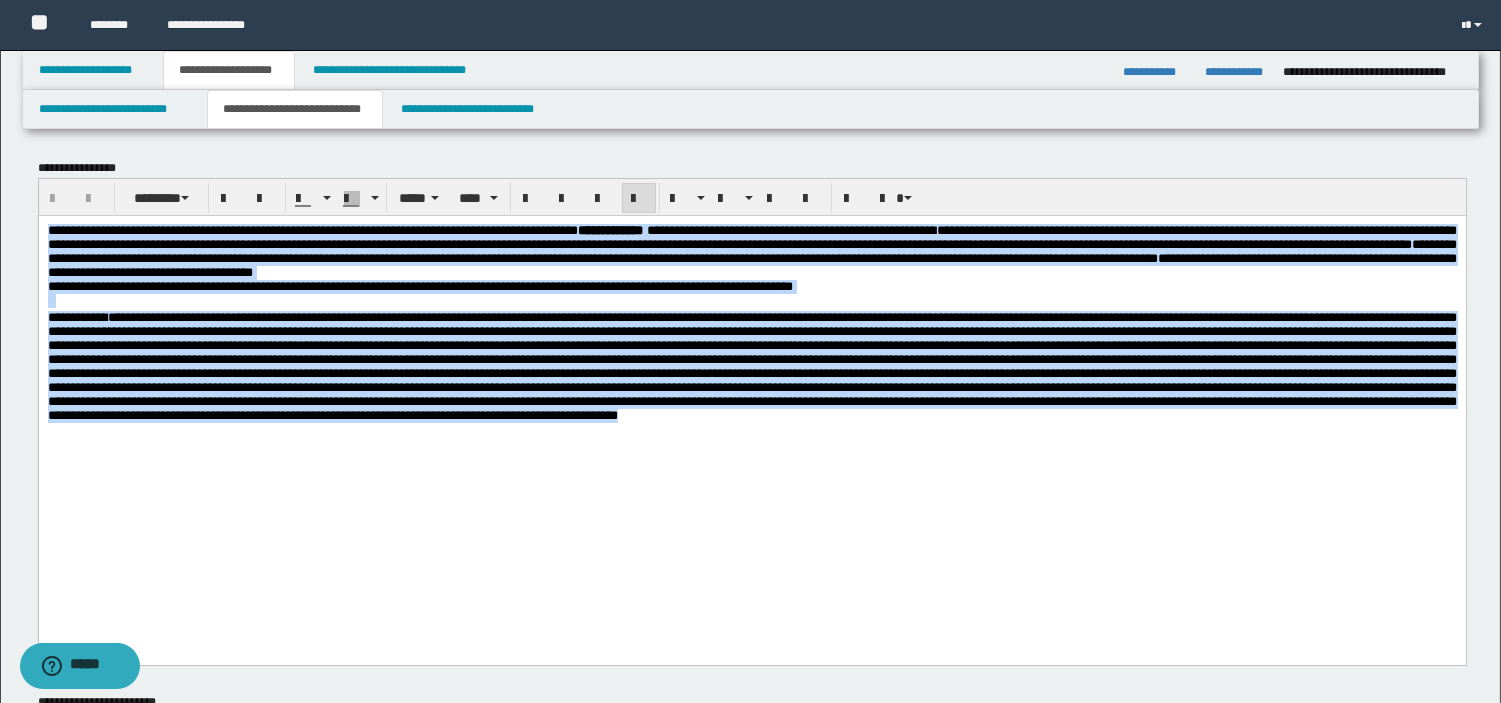 drag, startPoint x: 392, startPoint y: 503, endPoint x: 41, endPoint y: 167, distance: 485.89813 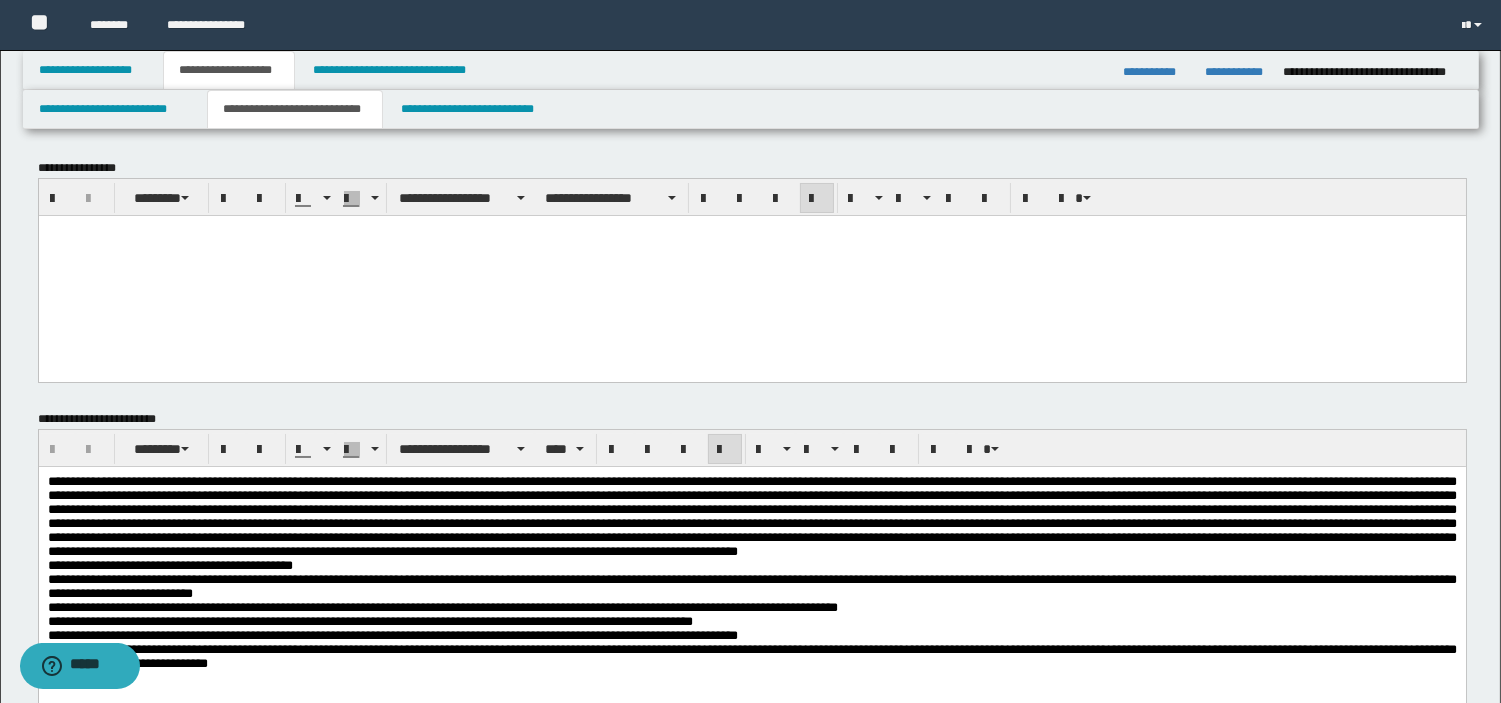 click on "**********" at bounding box center (751, 598) 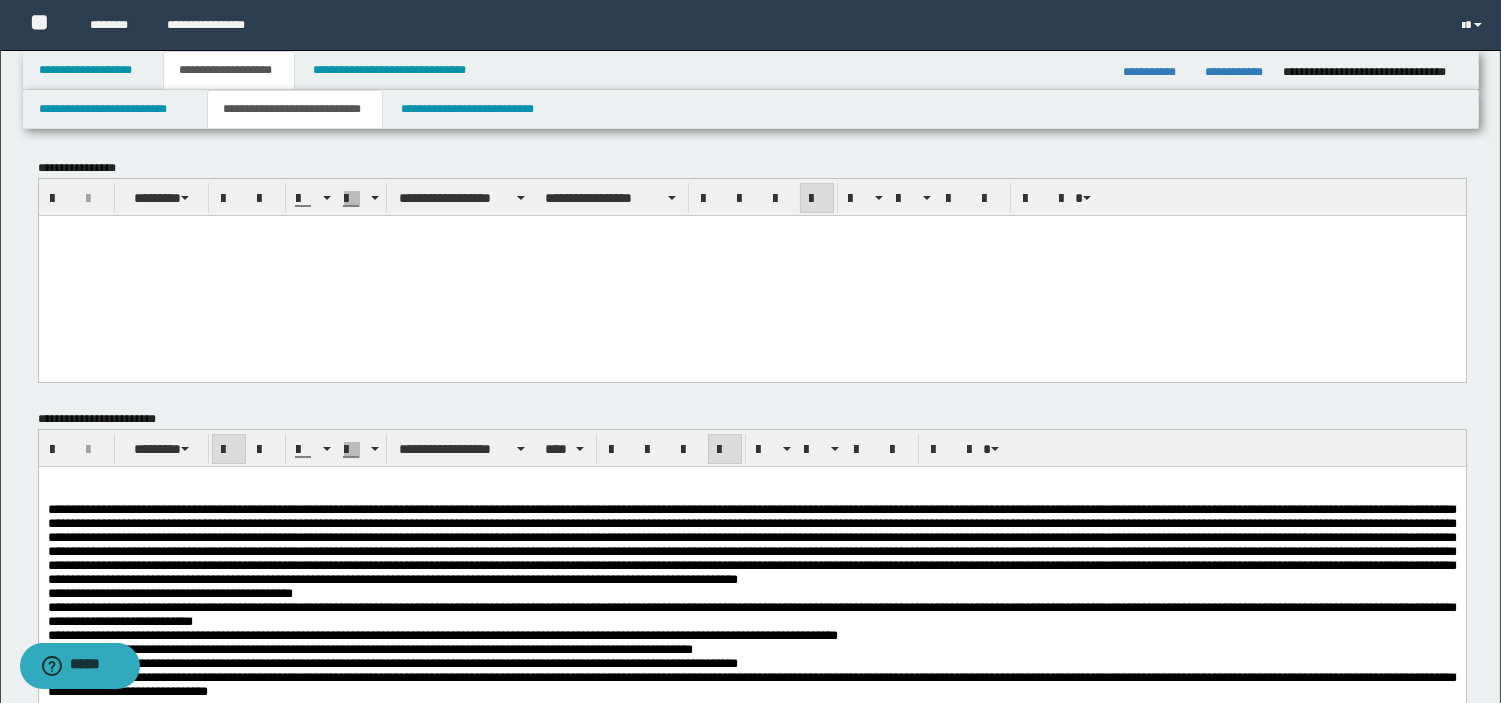type 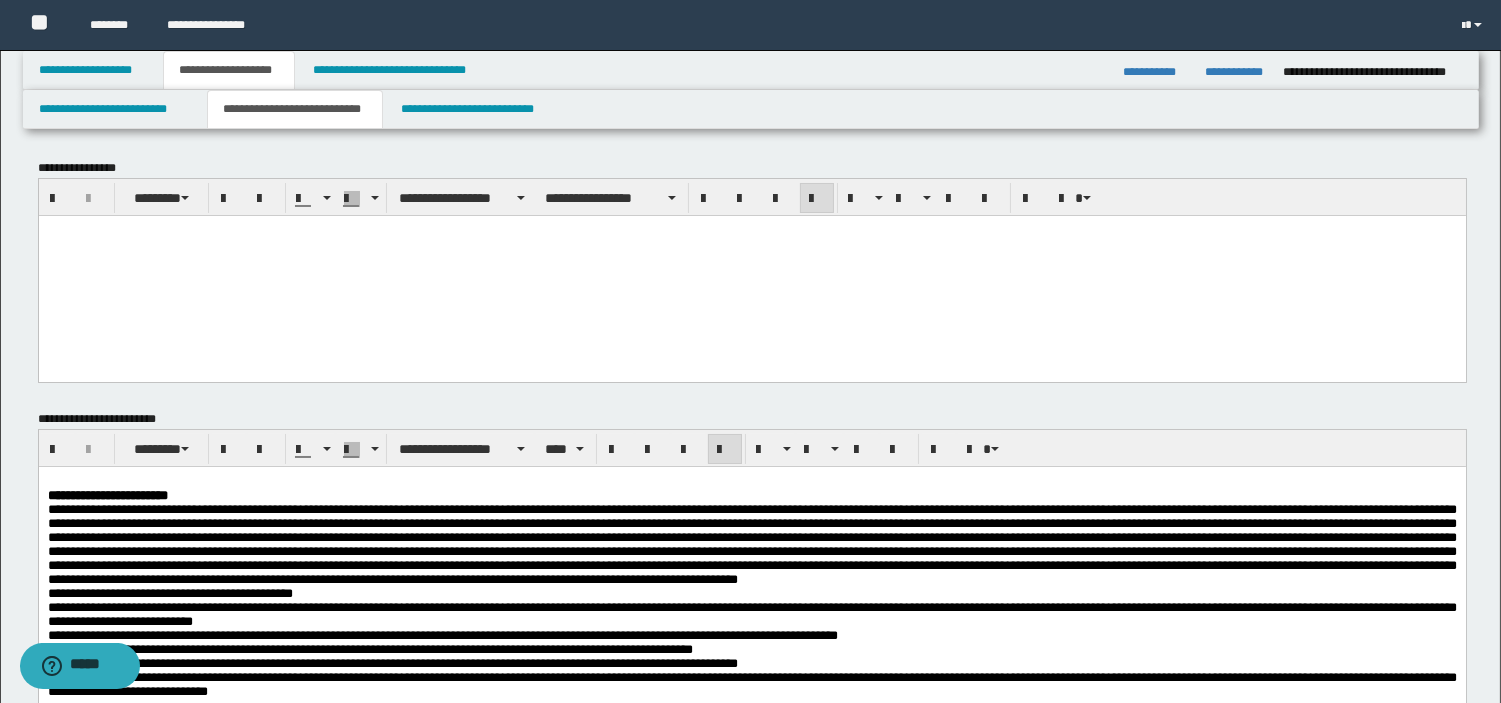 click at bounding box center [751, 482] 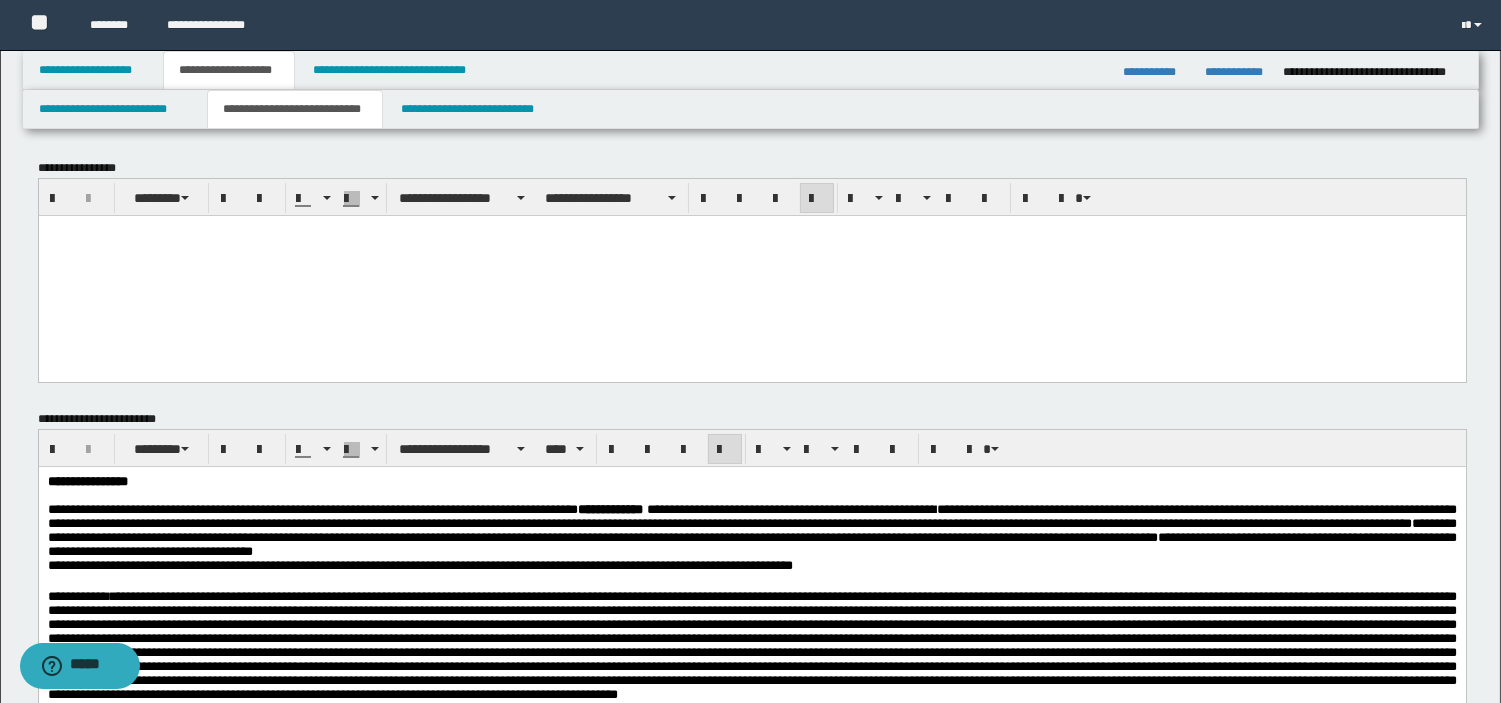 click on "﻿" at bounding box center (751, 496) 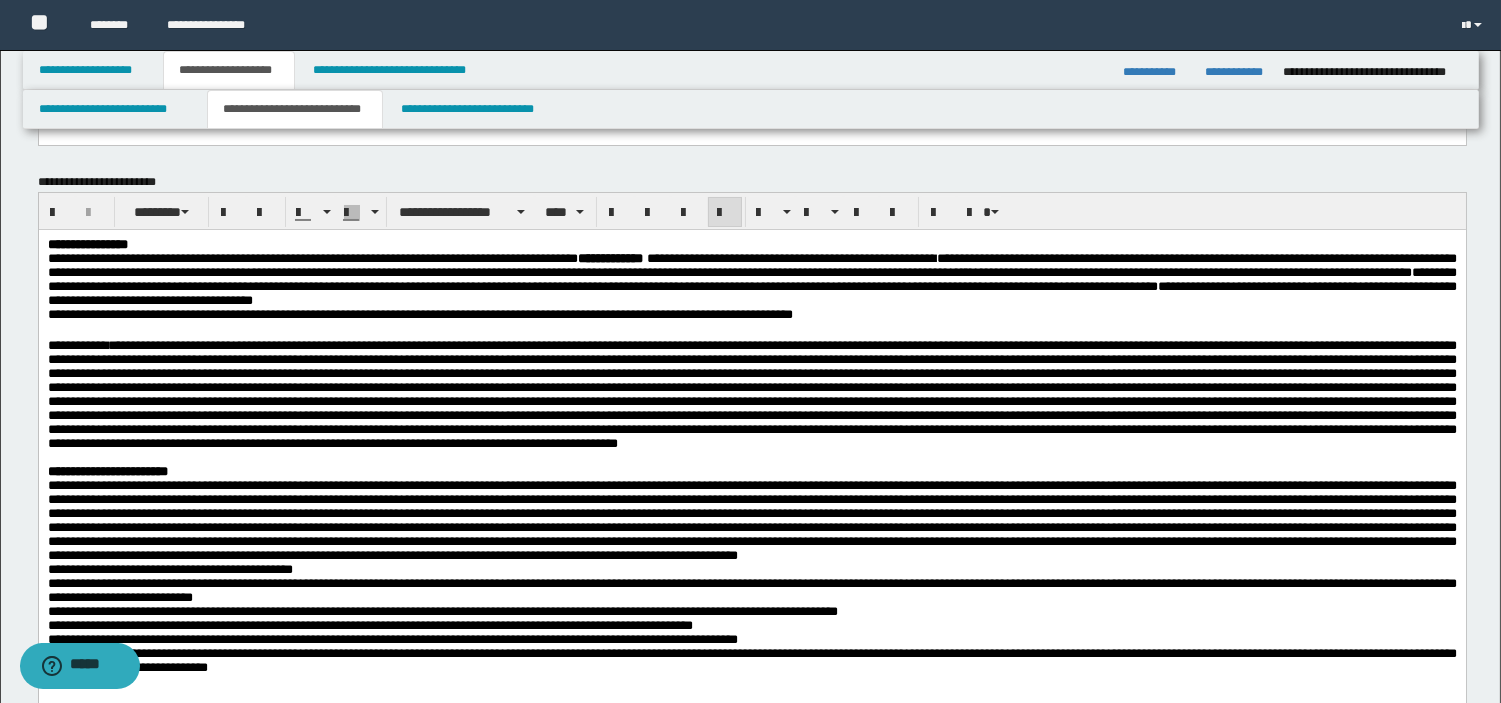 scroll, scrollTop: 244, scrollLeft: 0, axis: vertical 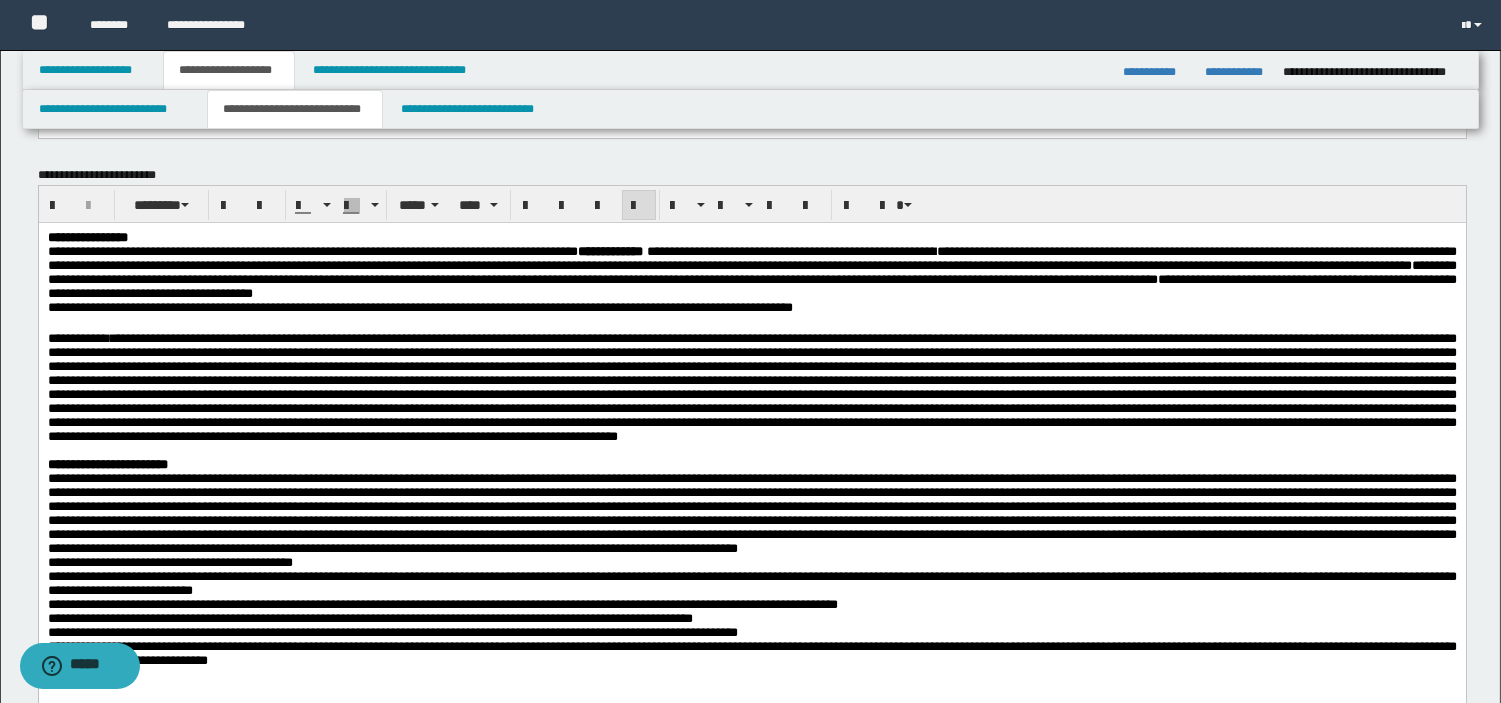 click at bounding box center [751, 387] 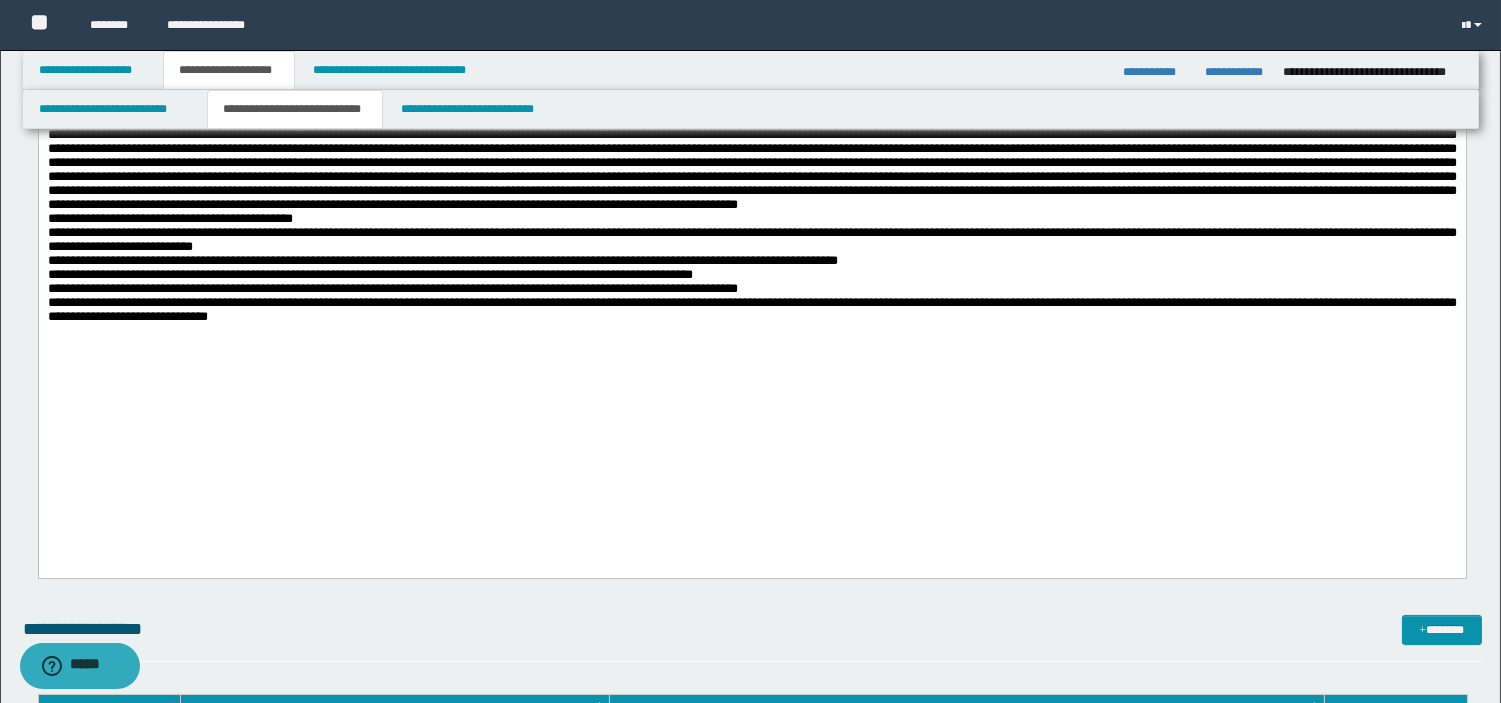 scroll, scrollTop: 601, scrollLeft: 0, axis: vertical 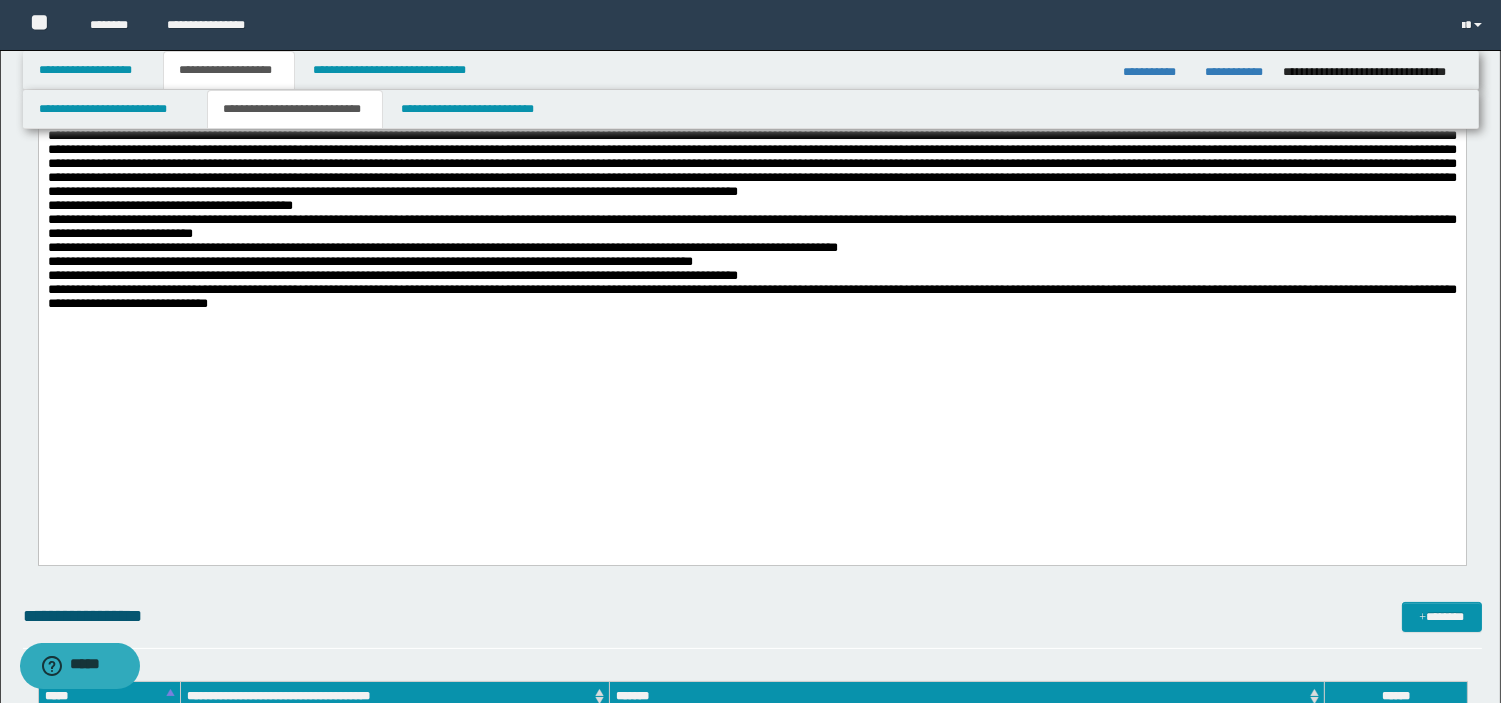 click on "**********" at bounding box center (751, 298) 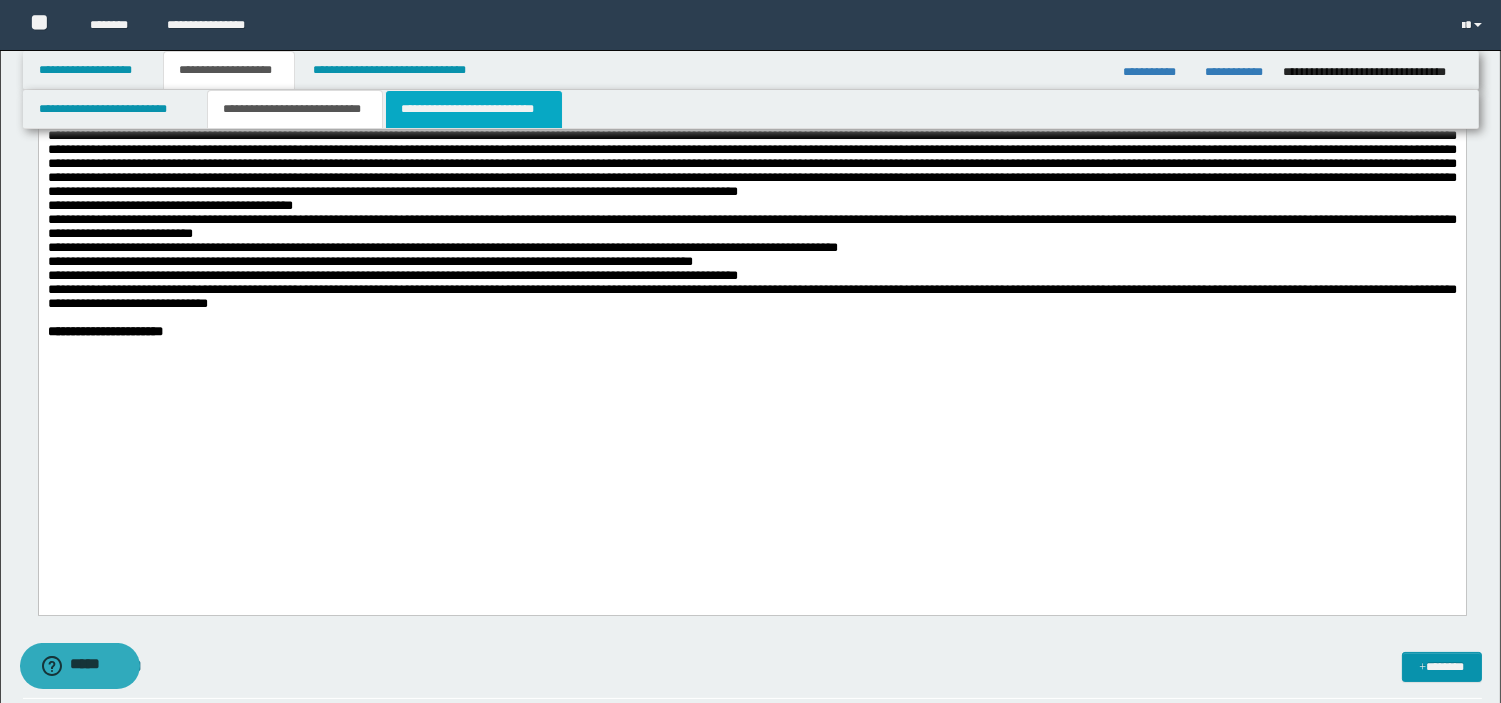 click on "**********" at bounding box center [474, 109] 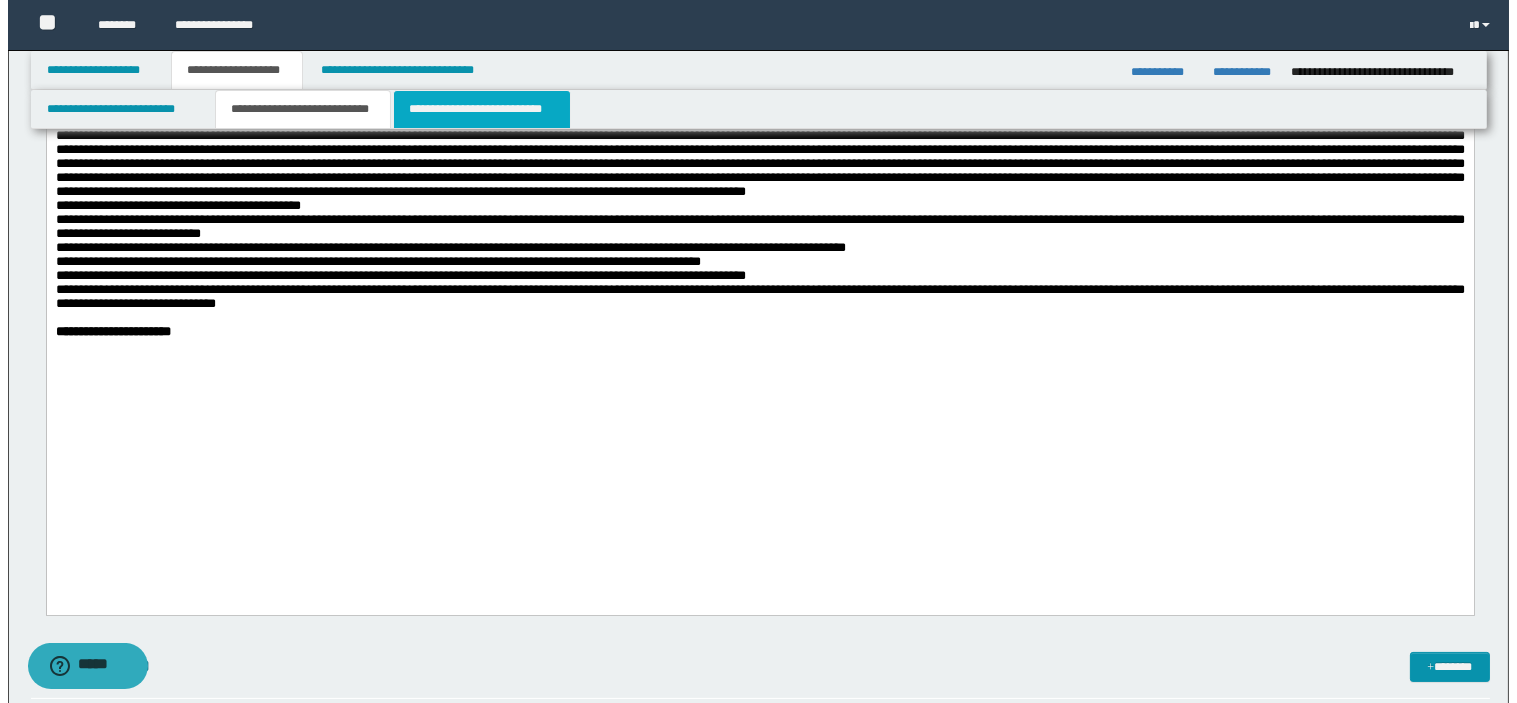scroll, scrollTop: 0, scrollLeft: 0, axis: both 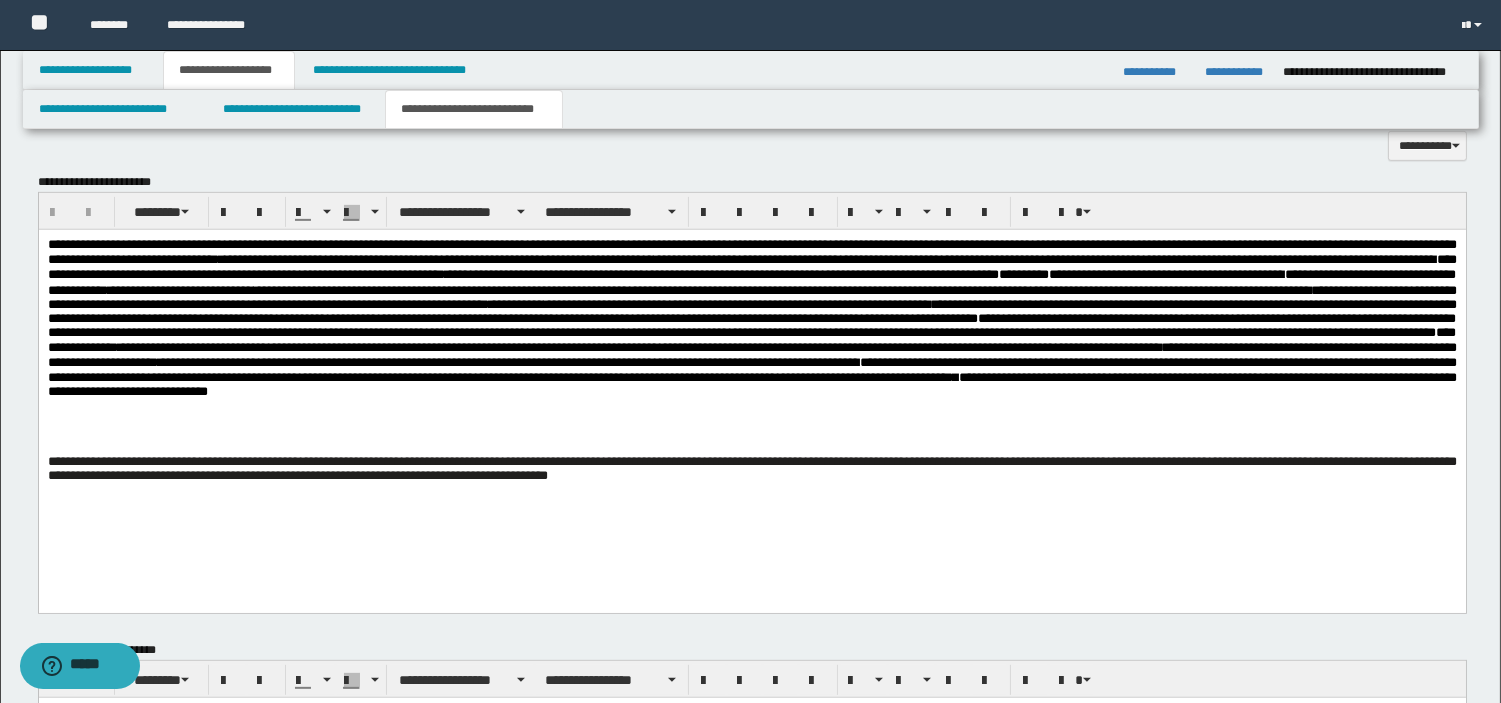 drag, startPoint x: 1510, startPoint y: 133, endPoint x: 1324, endPoint y: 274, distance: 233.40309 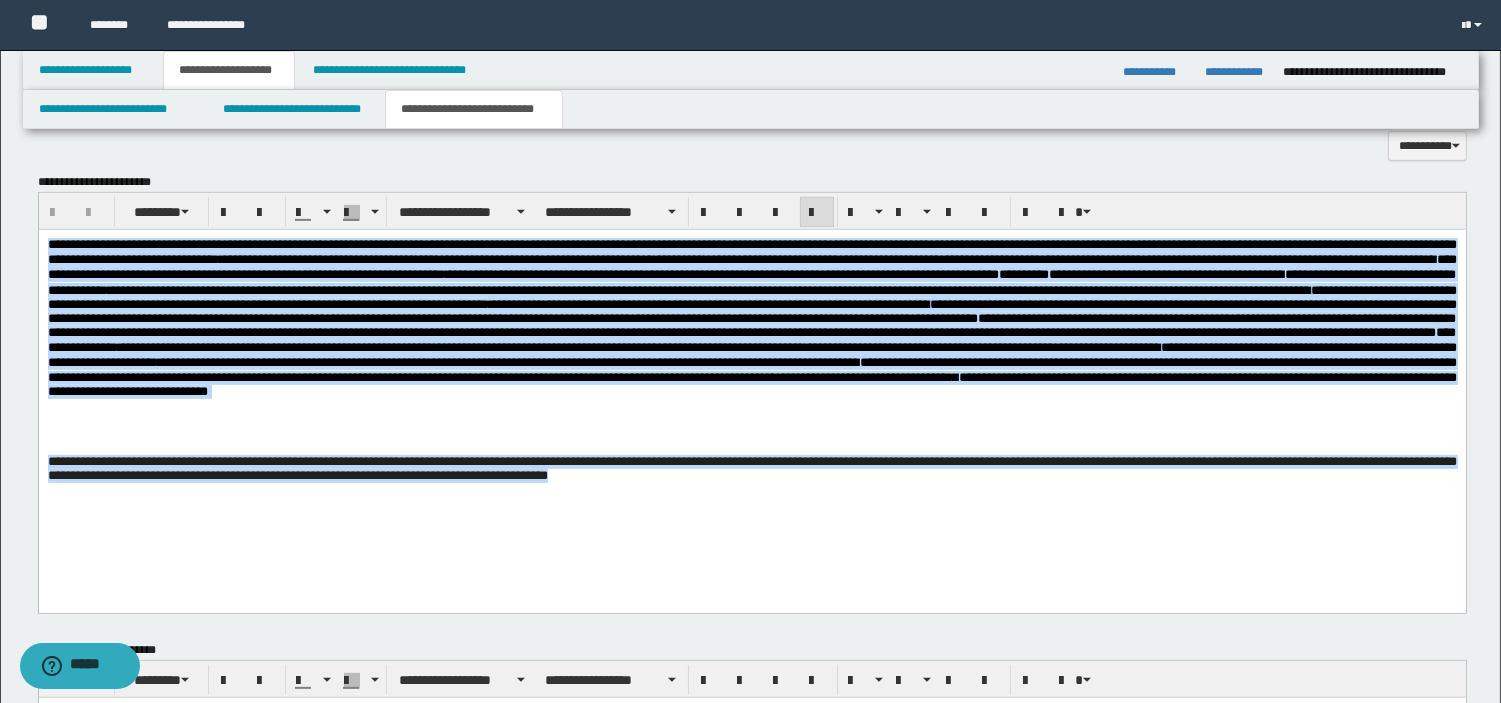 drag, startPoint x: 639, startPoint y: 436, endPoint x: -1, endPoint y: 78, distance: 733.3239 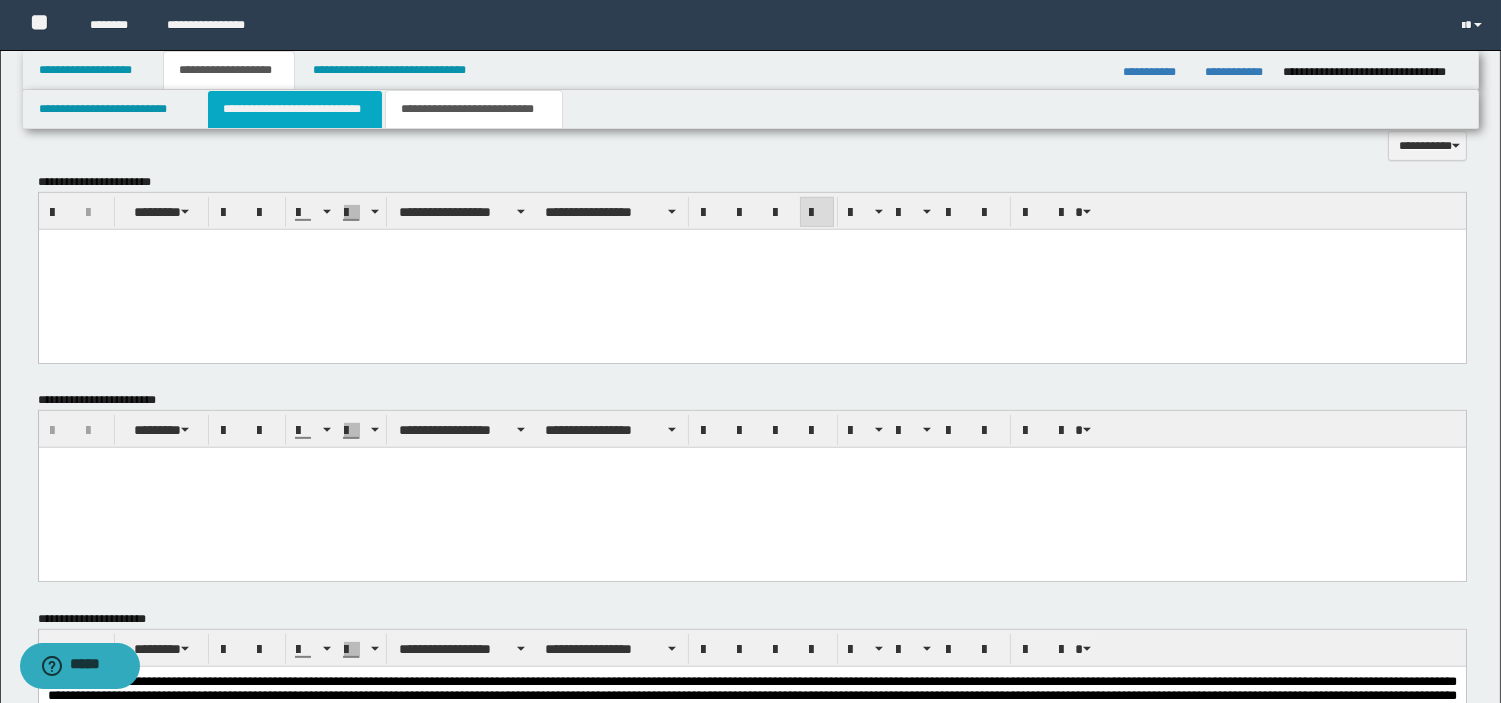 click on "**********" at bounding box center [295, 109] 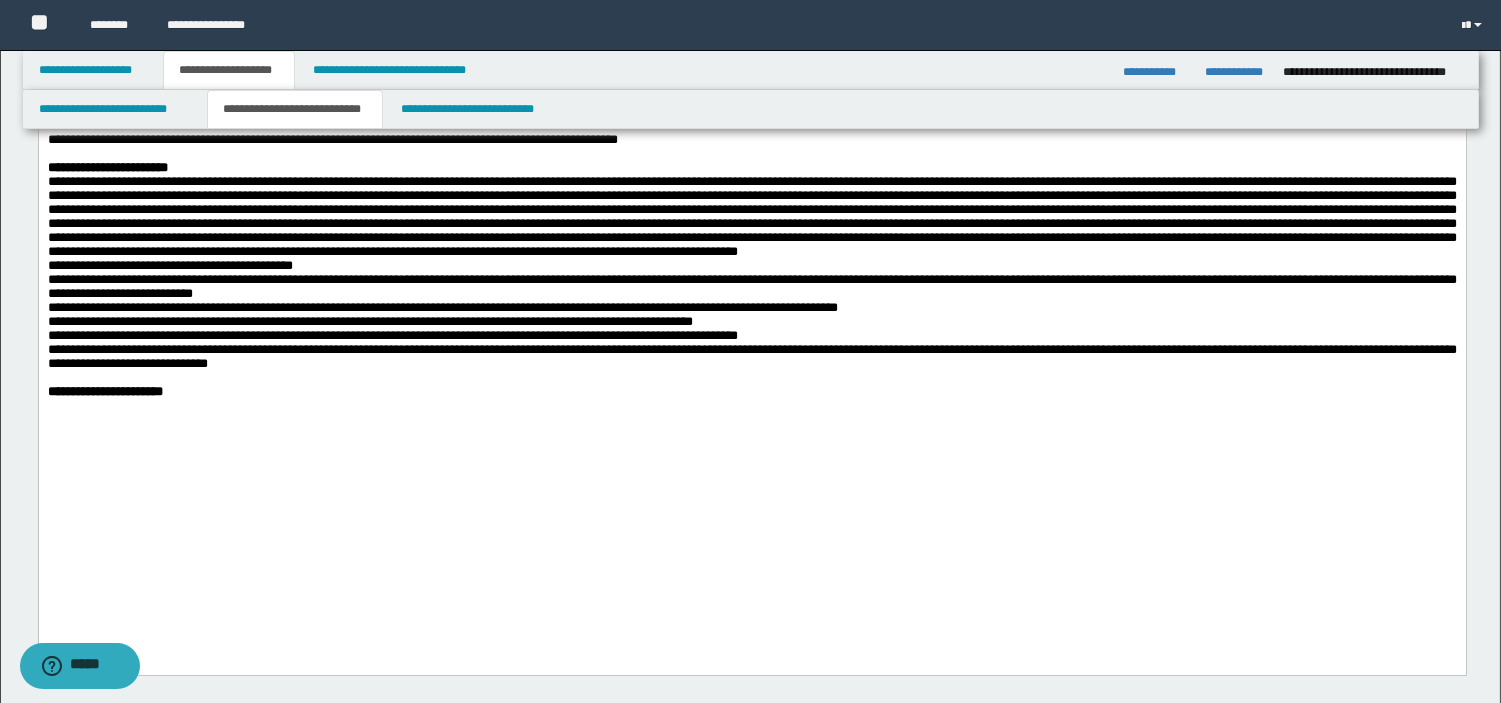 scroll, scrollTop: 534, scrollLeft: 0, axis: vertical 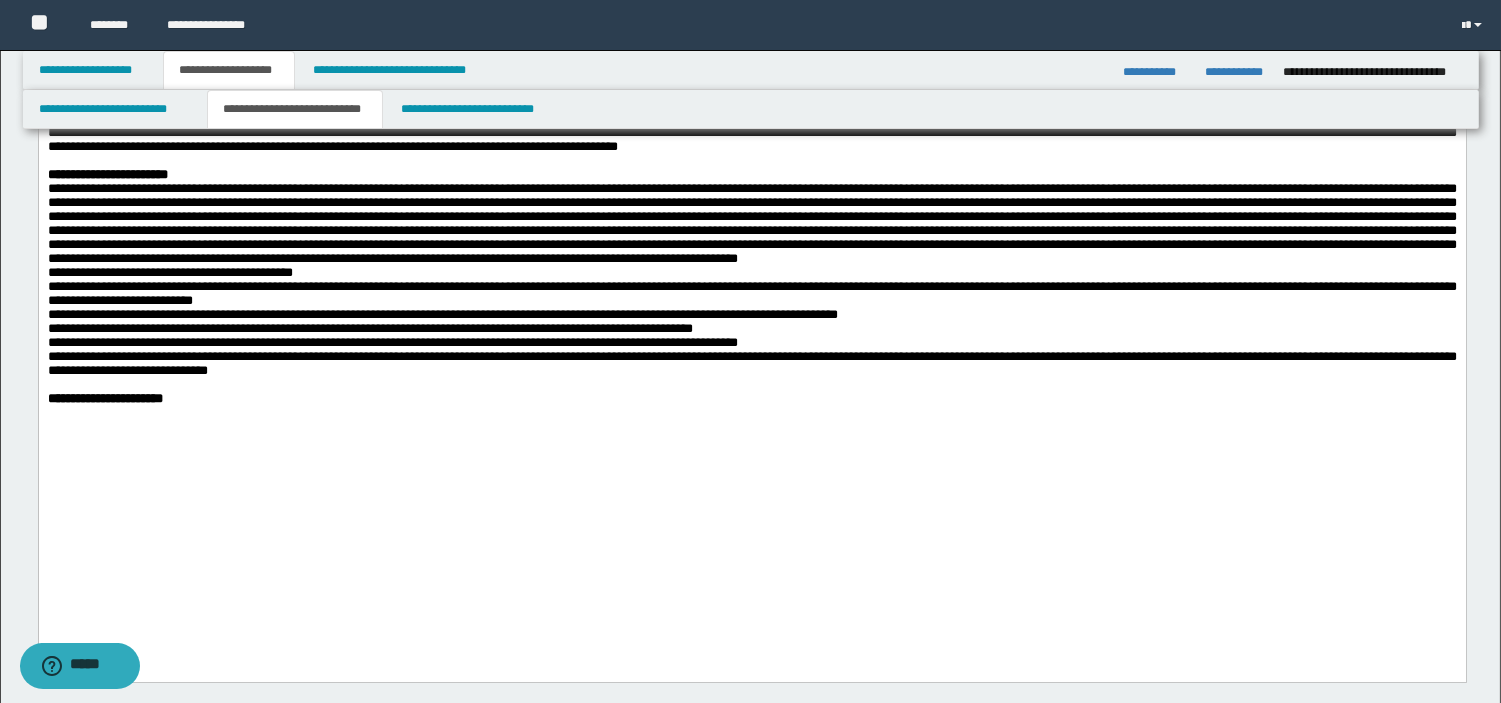 click on "**********" at bounding box center (751, 400) 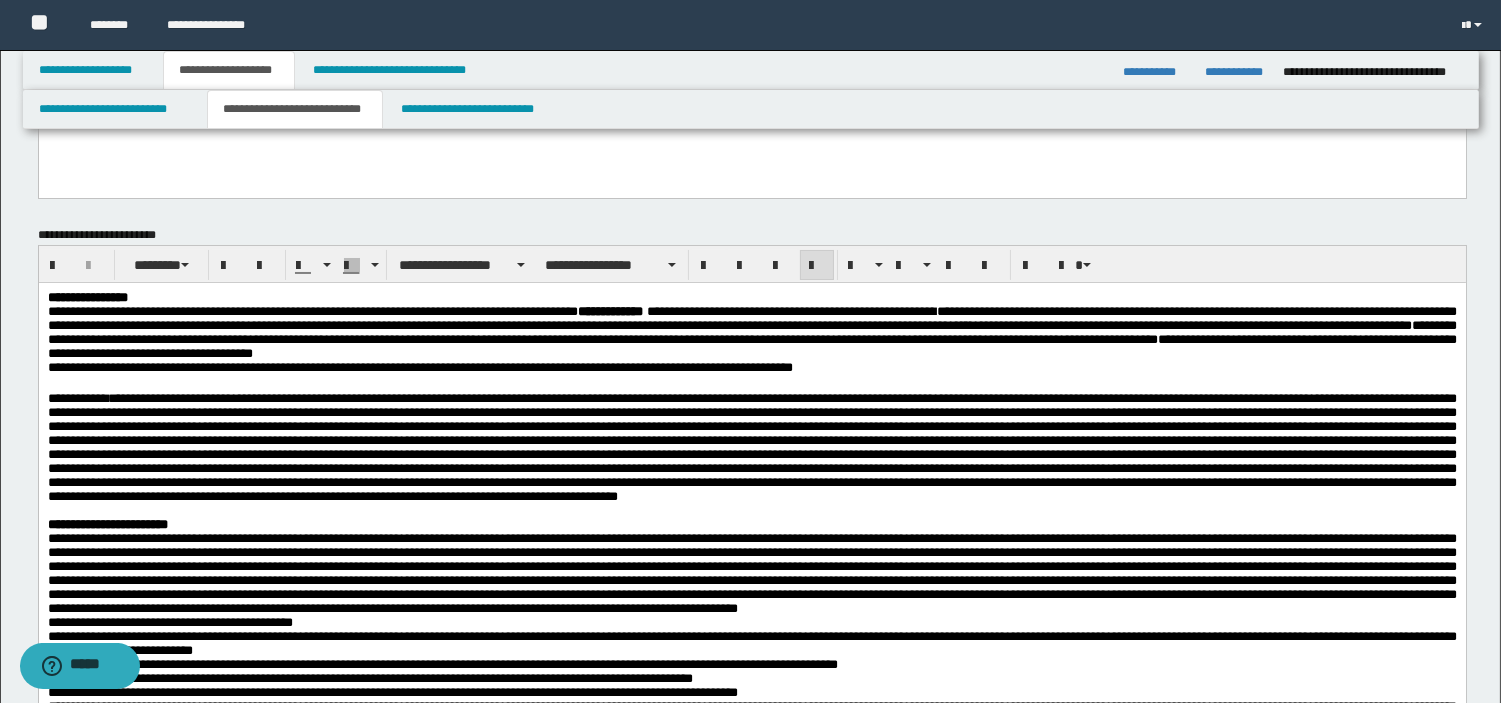 scroll, scrollTop: 0, scrollLeft: 0, axis: both 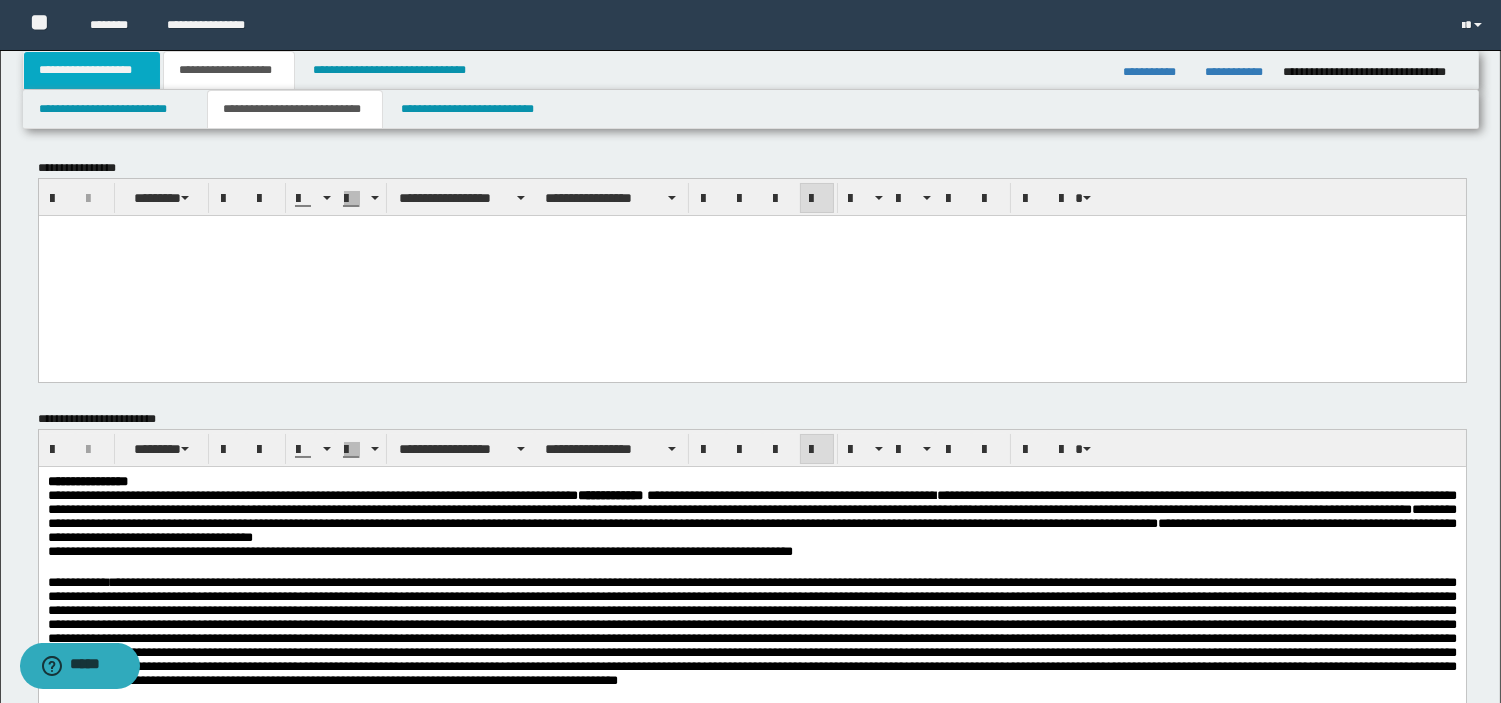 click on "**********" at bounding box center [92, 70] 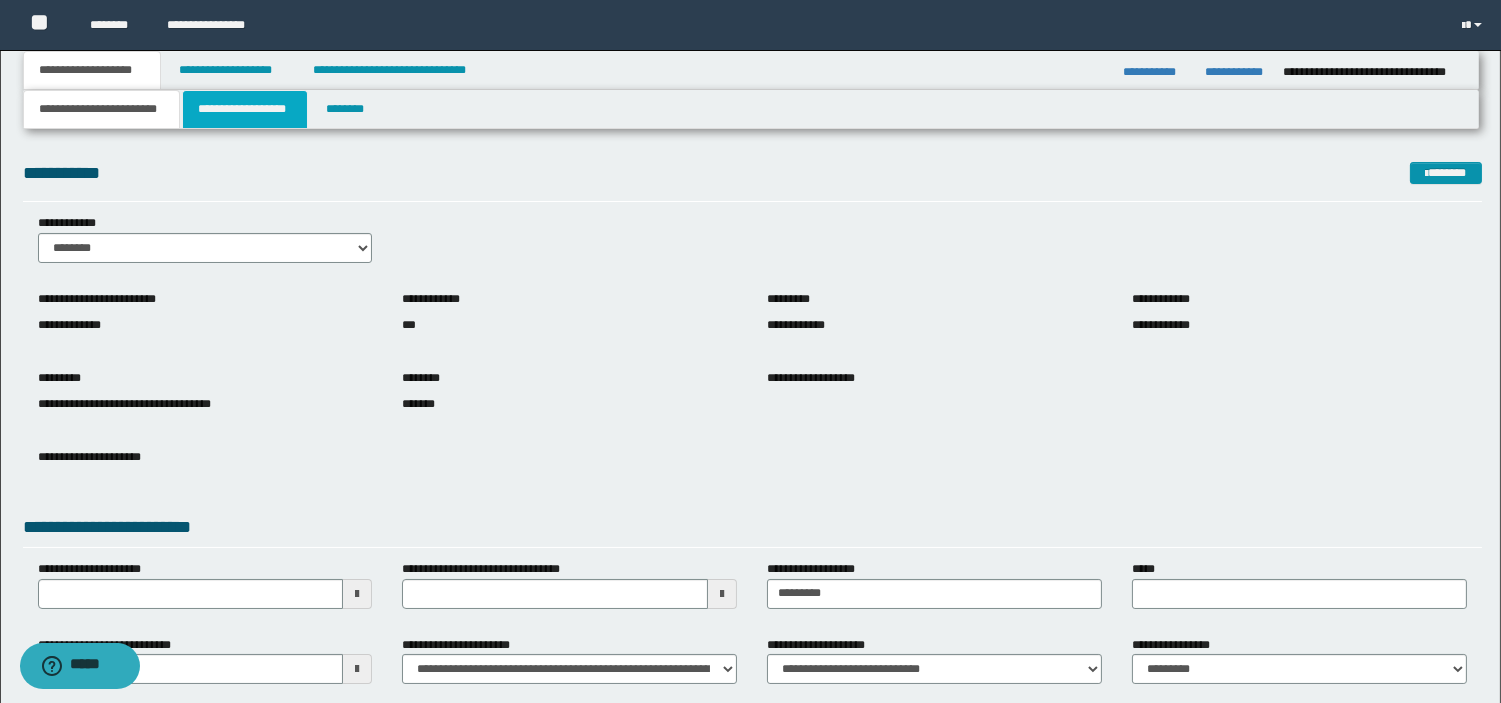 click on "**********" at bounding box center (245, 109) 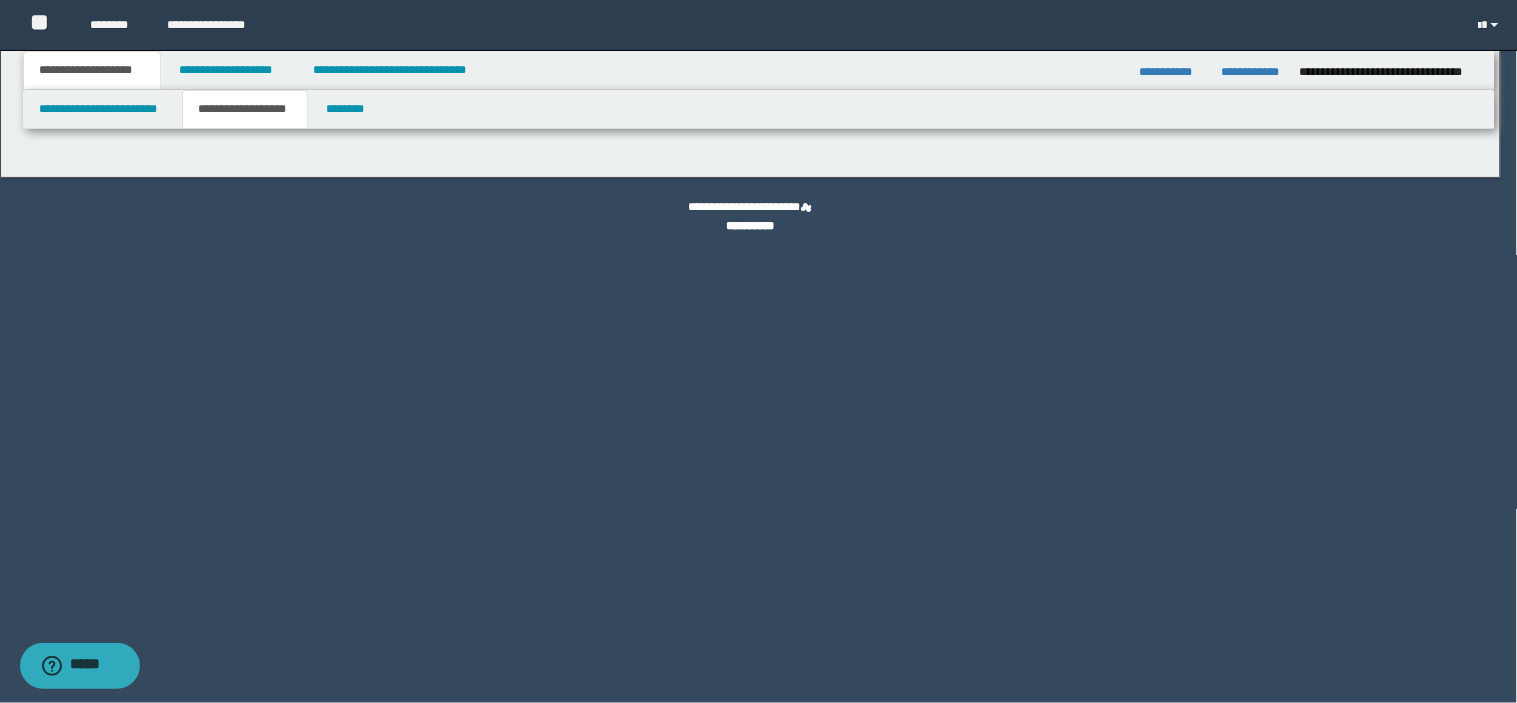 type on "**********" 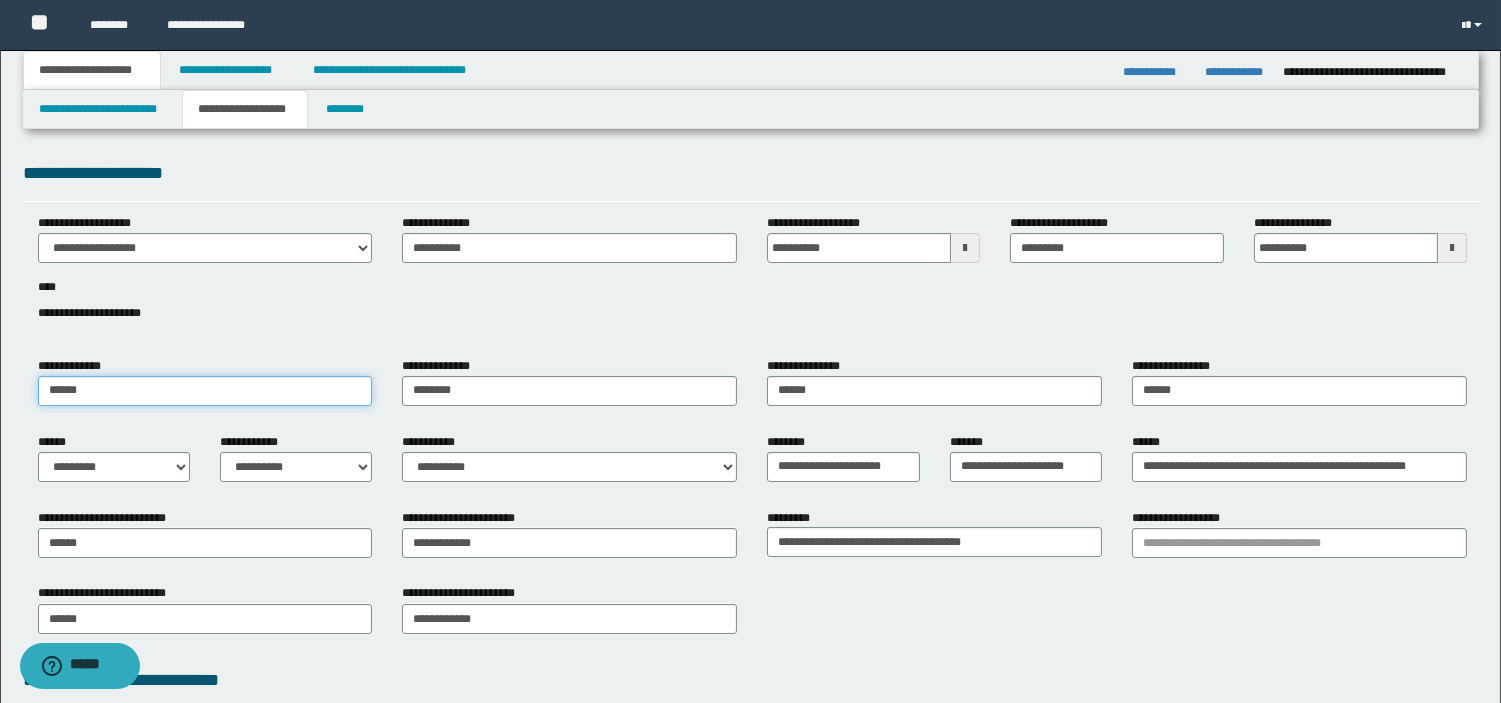 click on "******" at bounding box center (205, 391) 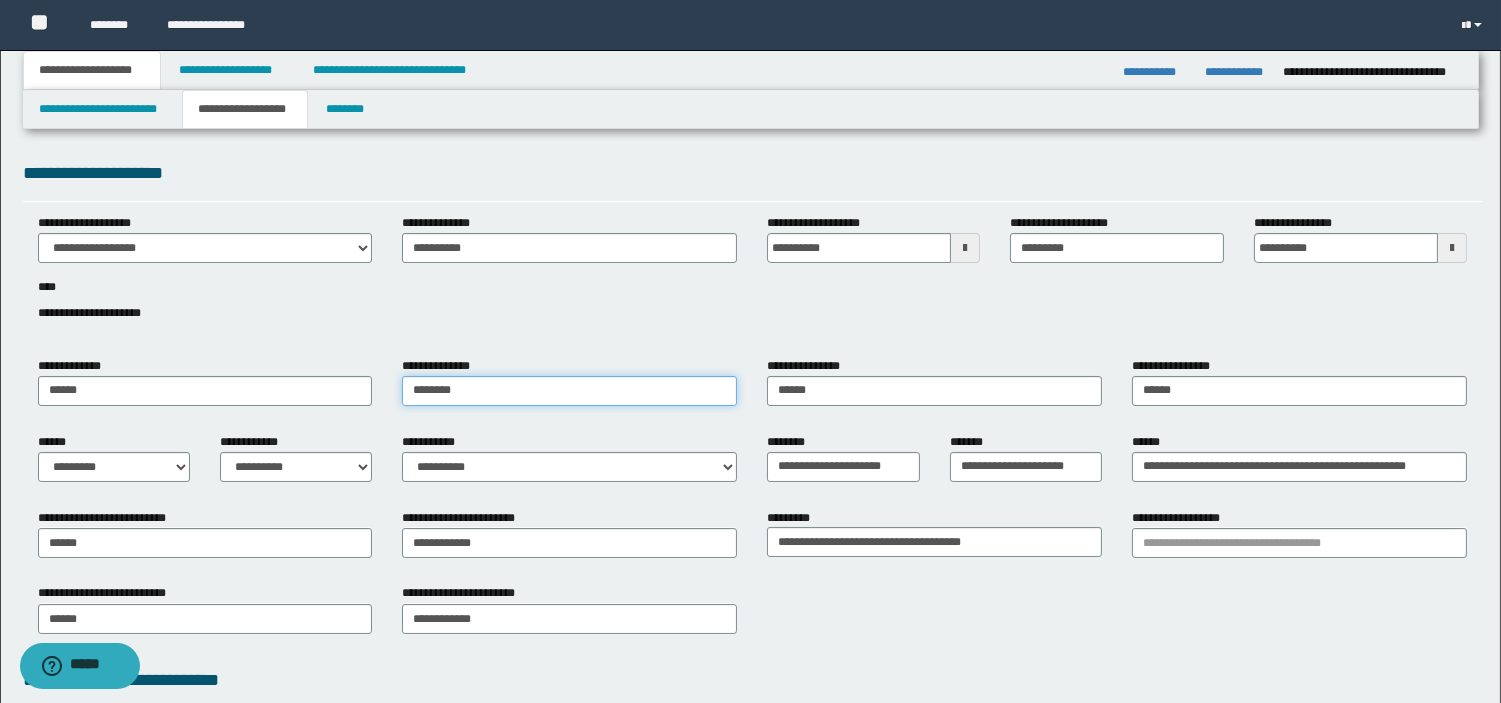 type on "********" 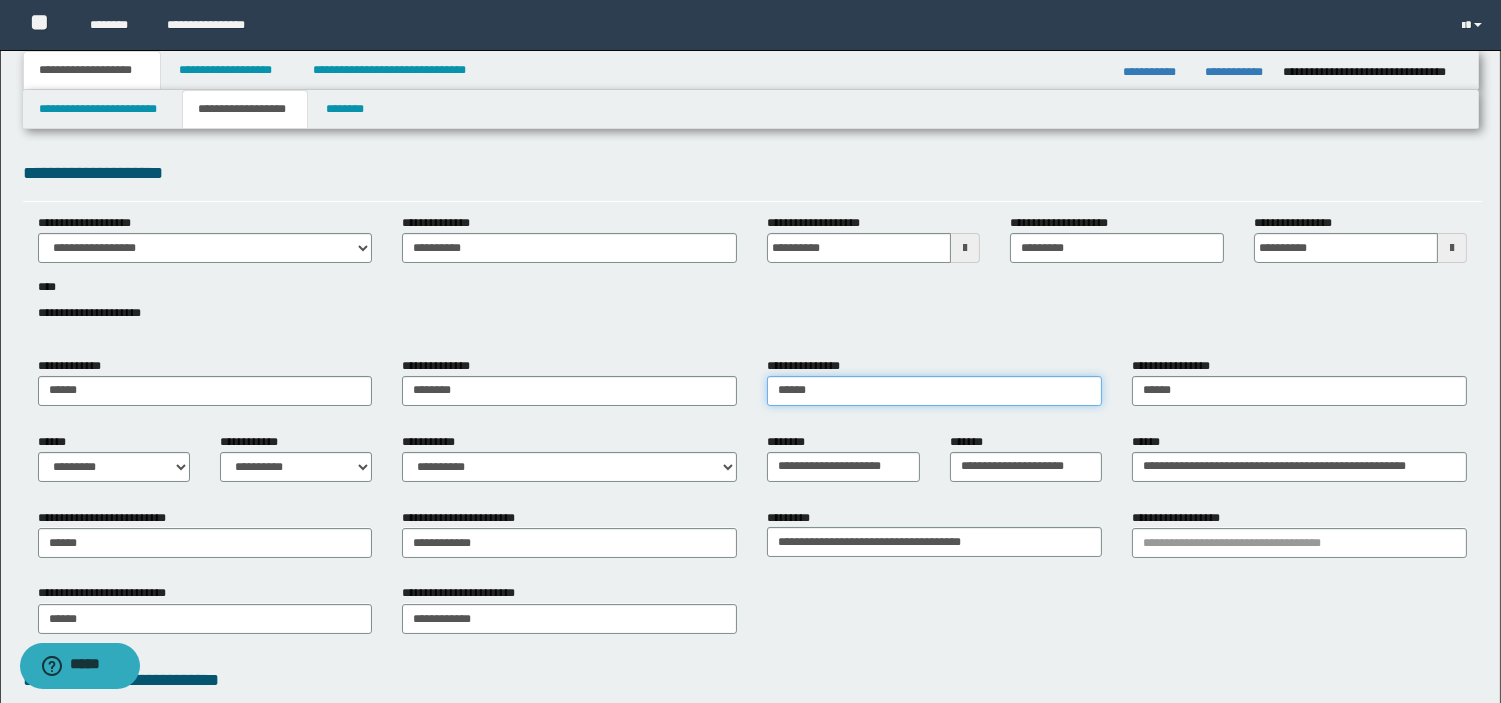 type on "******" 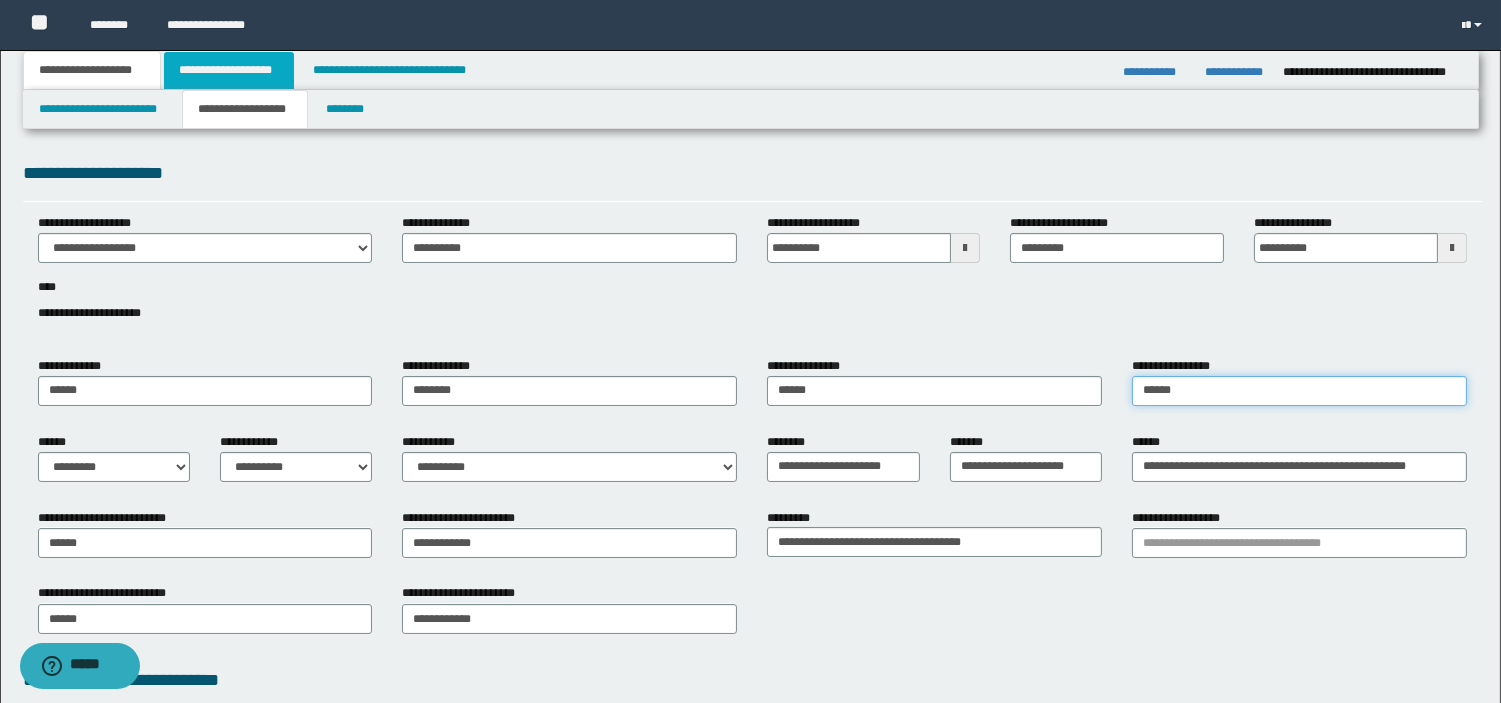 type on "******" 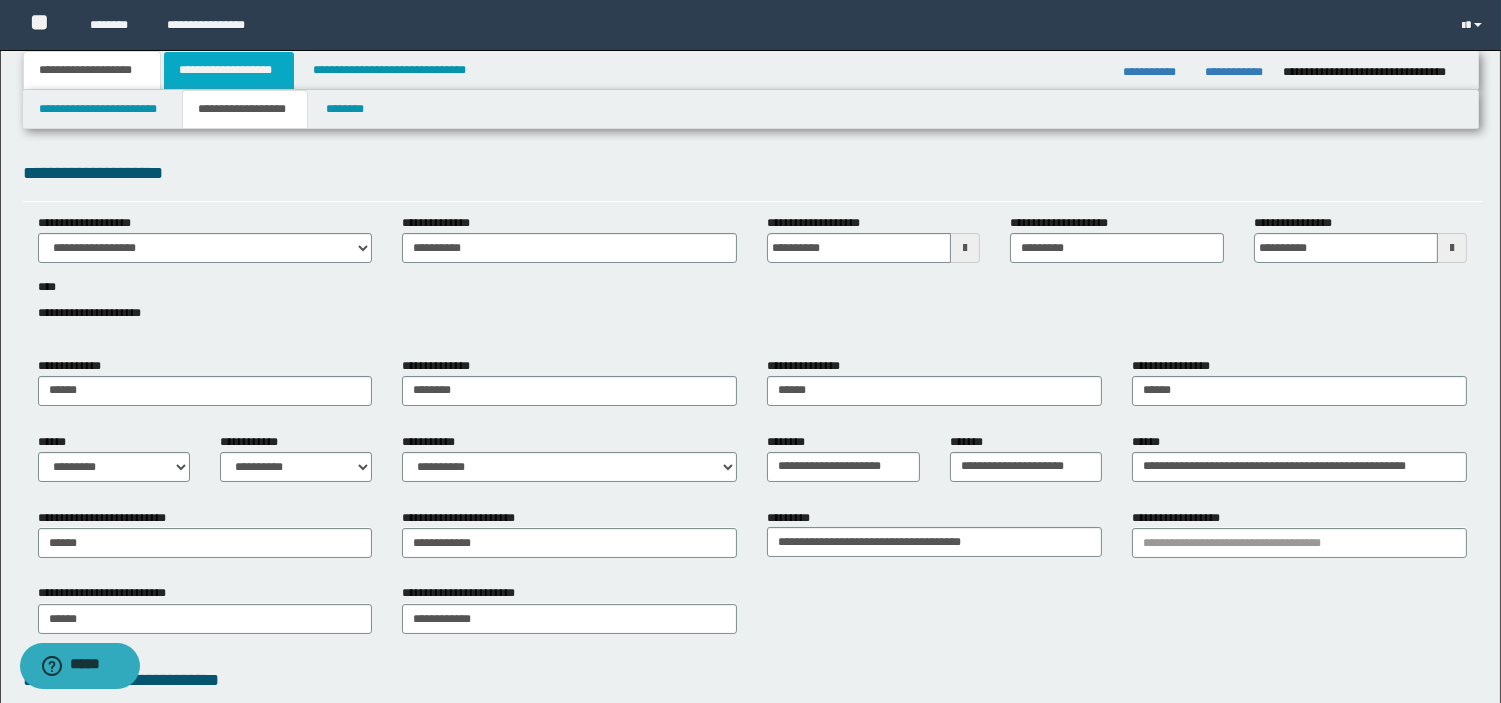 click on "**********" at bounding box center [229, 70] 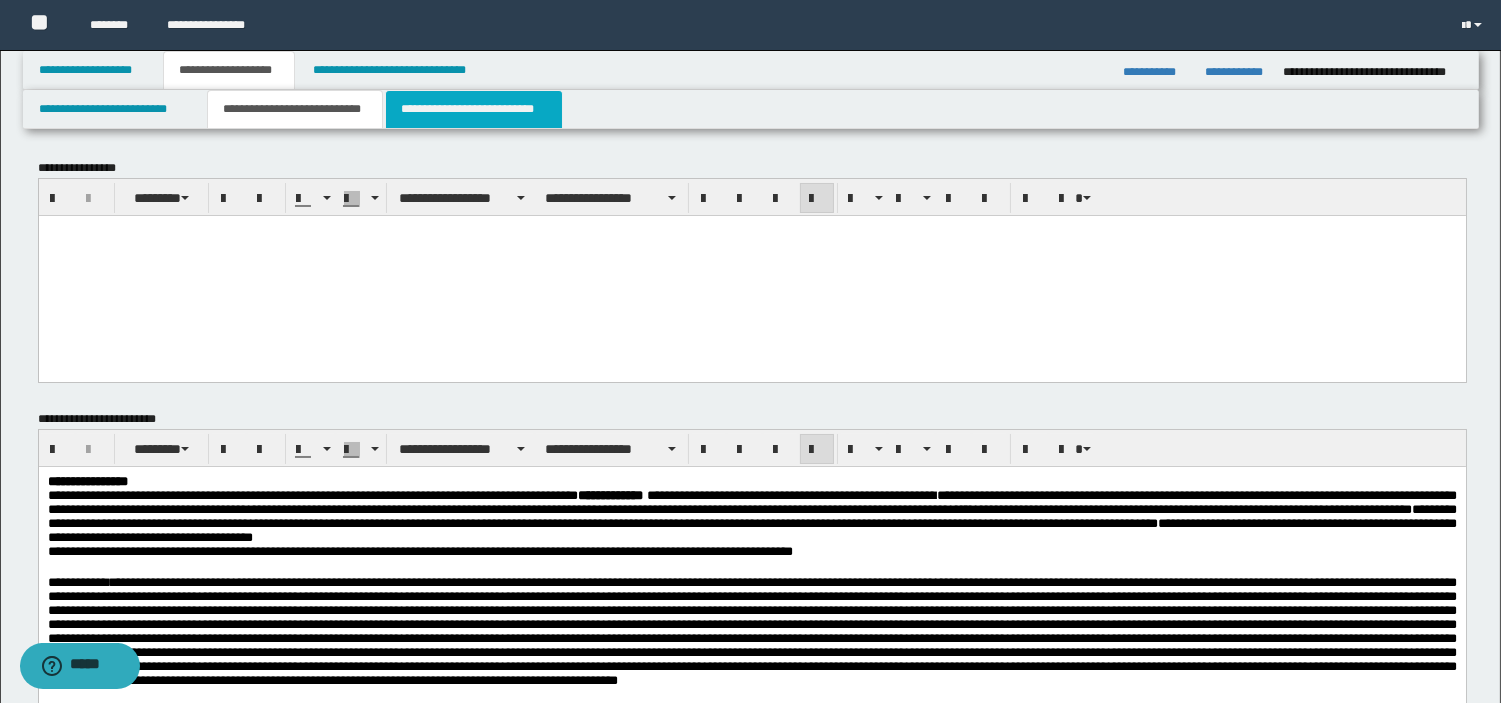 click on "**********" at bounding box center (474, 109) 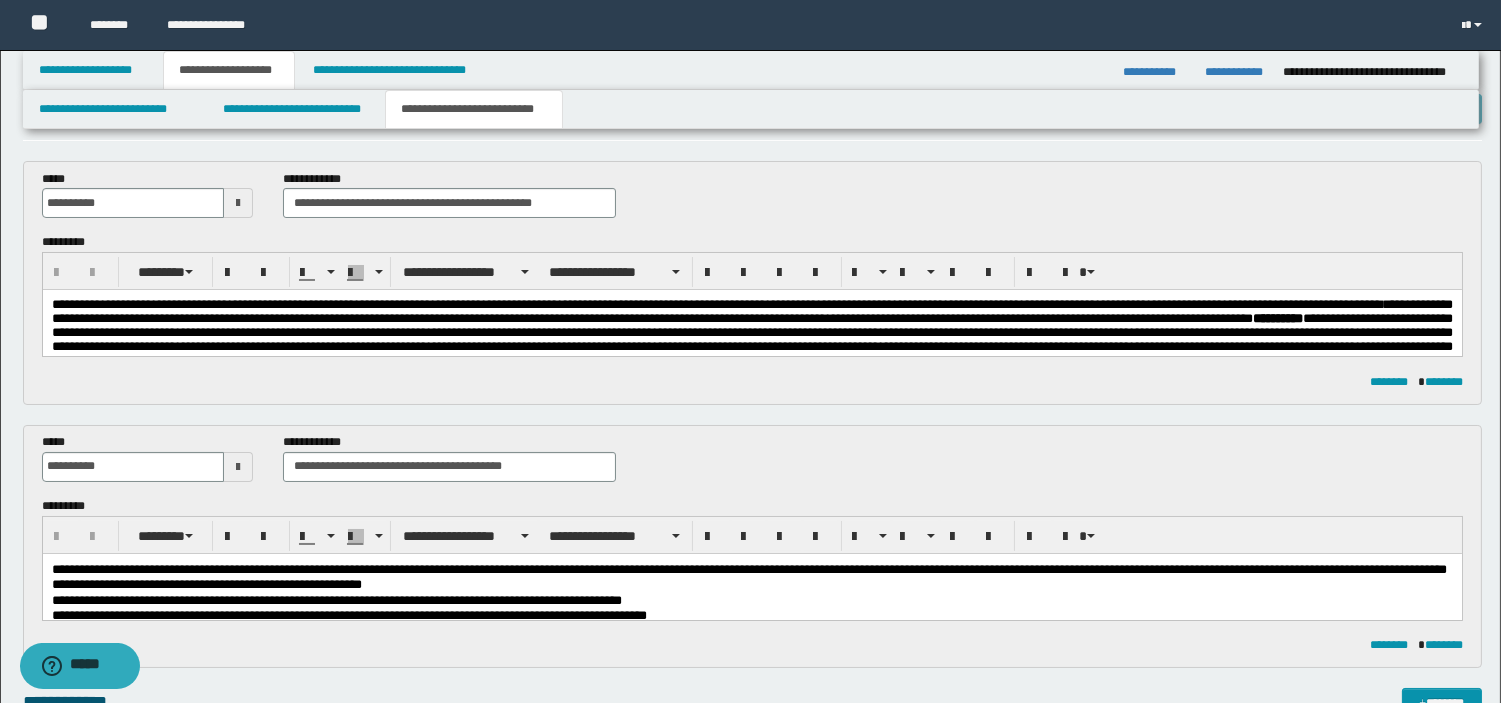 scroll, scrollTop: 0, scrollLeft: 0, axis: both 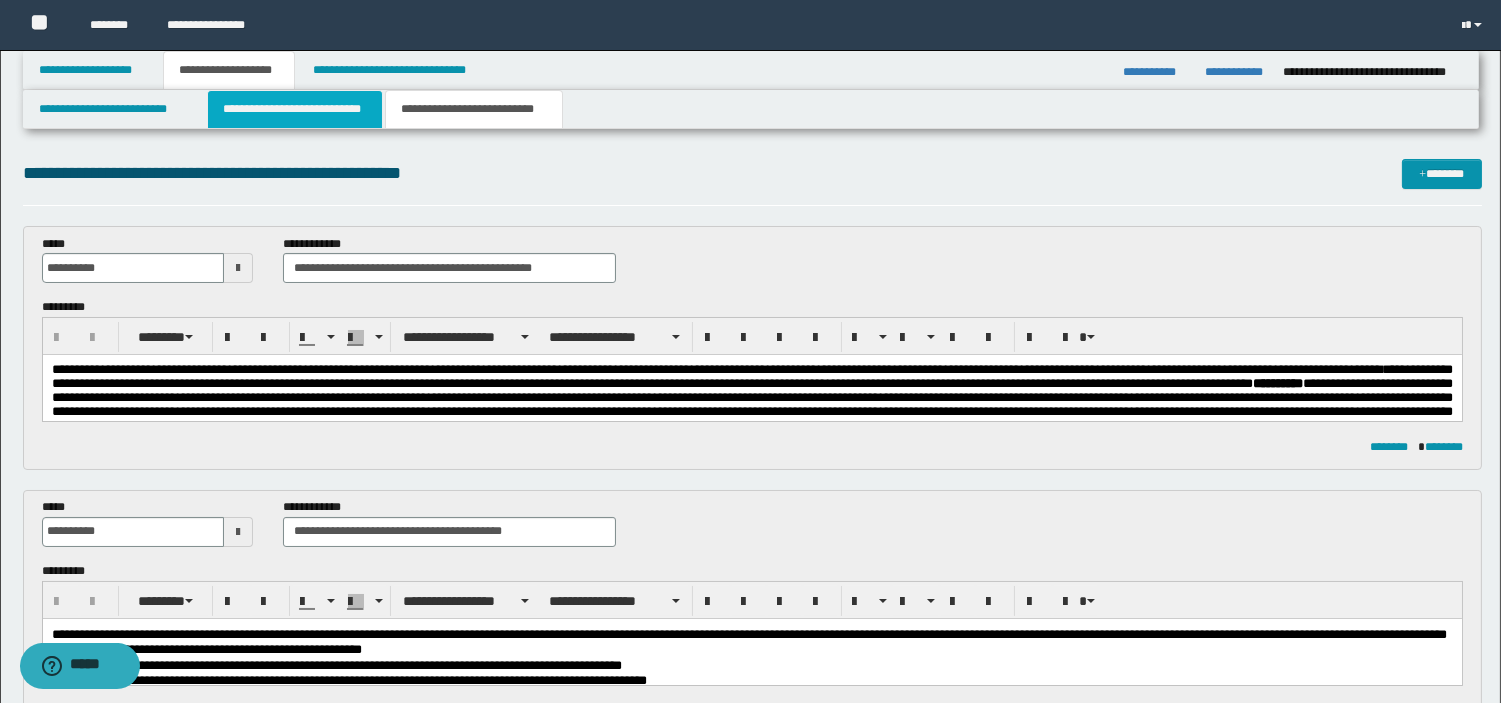 click on "**********" at bounding box center [295, 109] 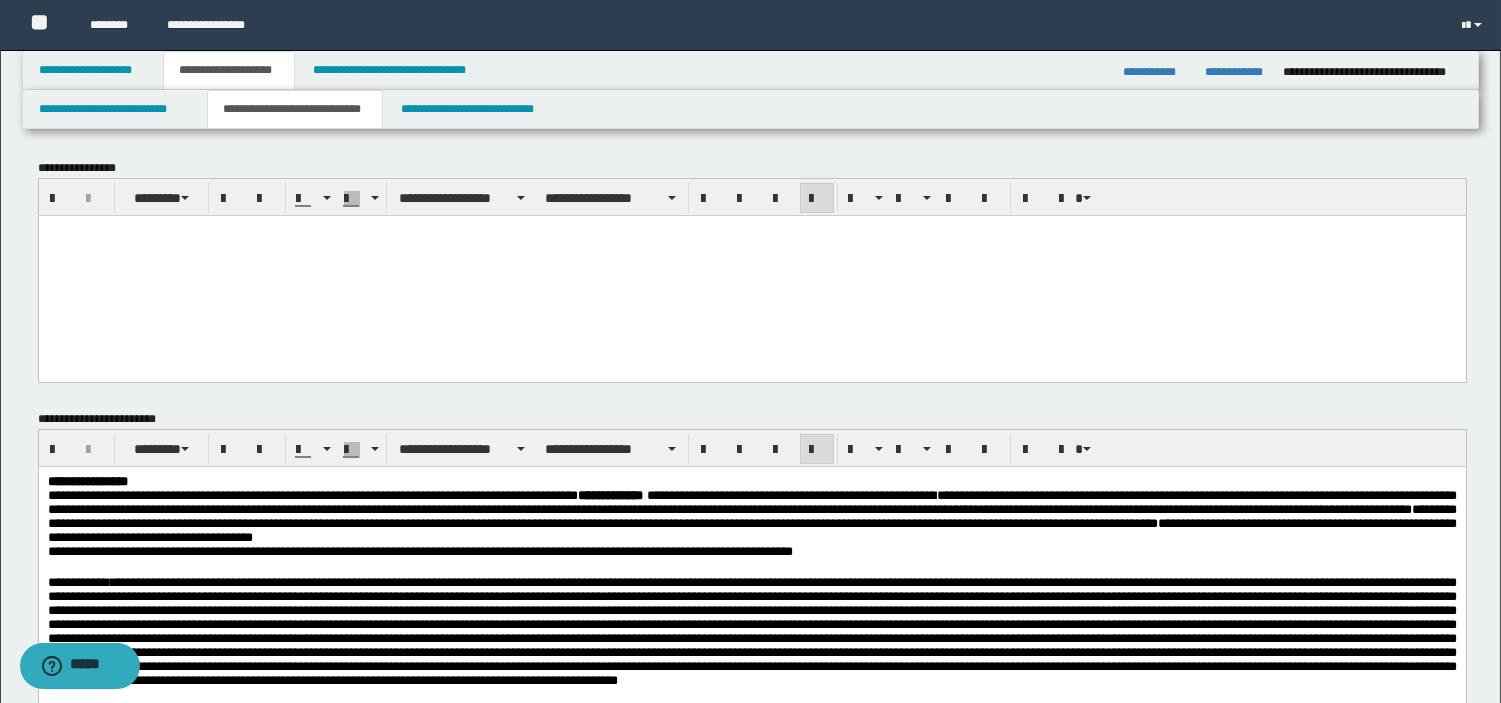 click at bounding box center [751, 273] 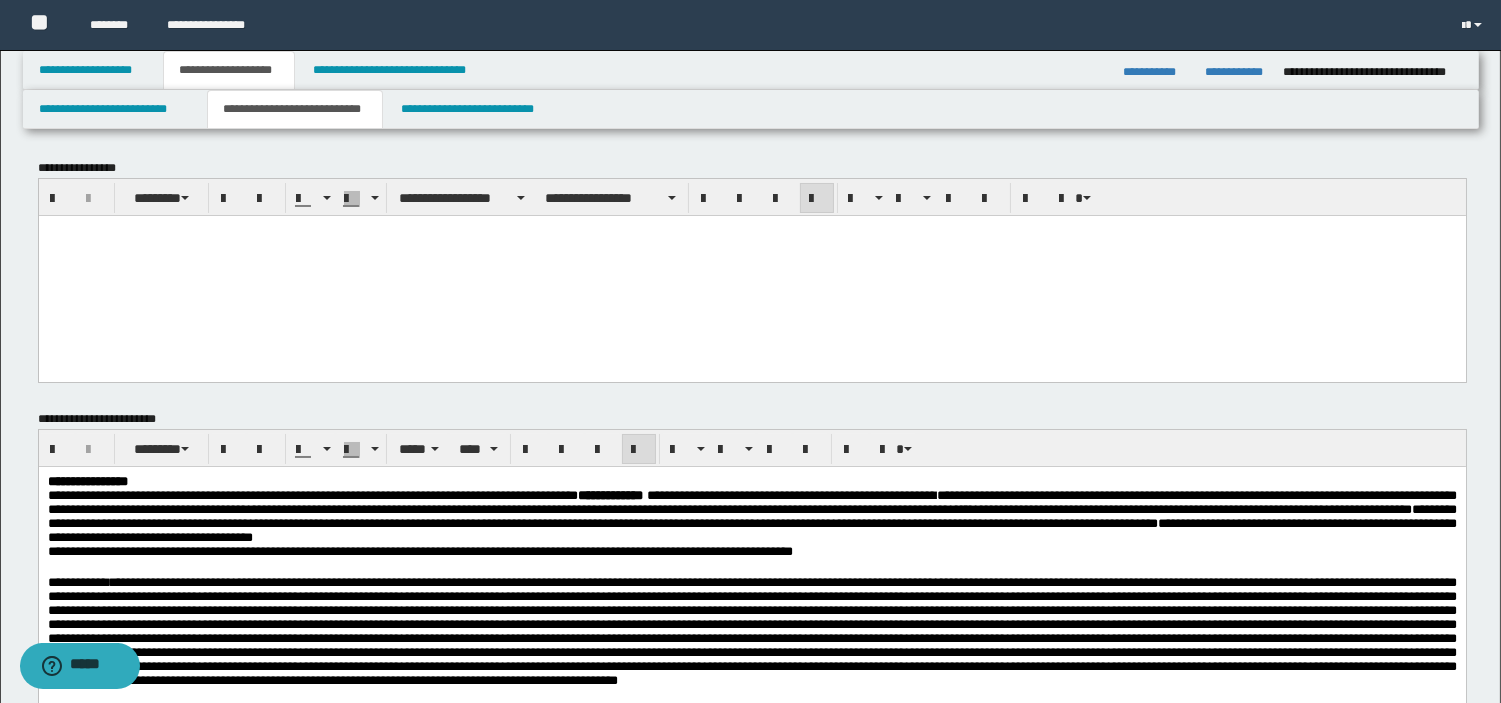 click on "**********" at bounding box center (751, 516) 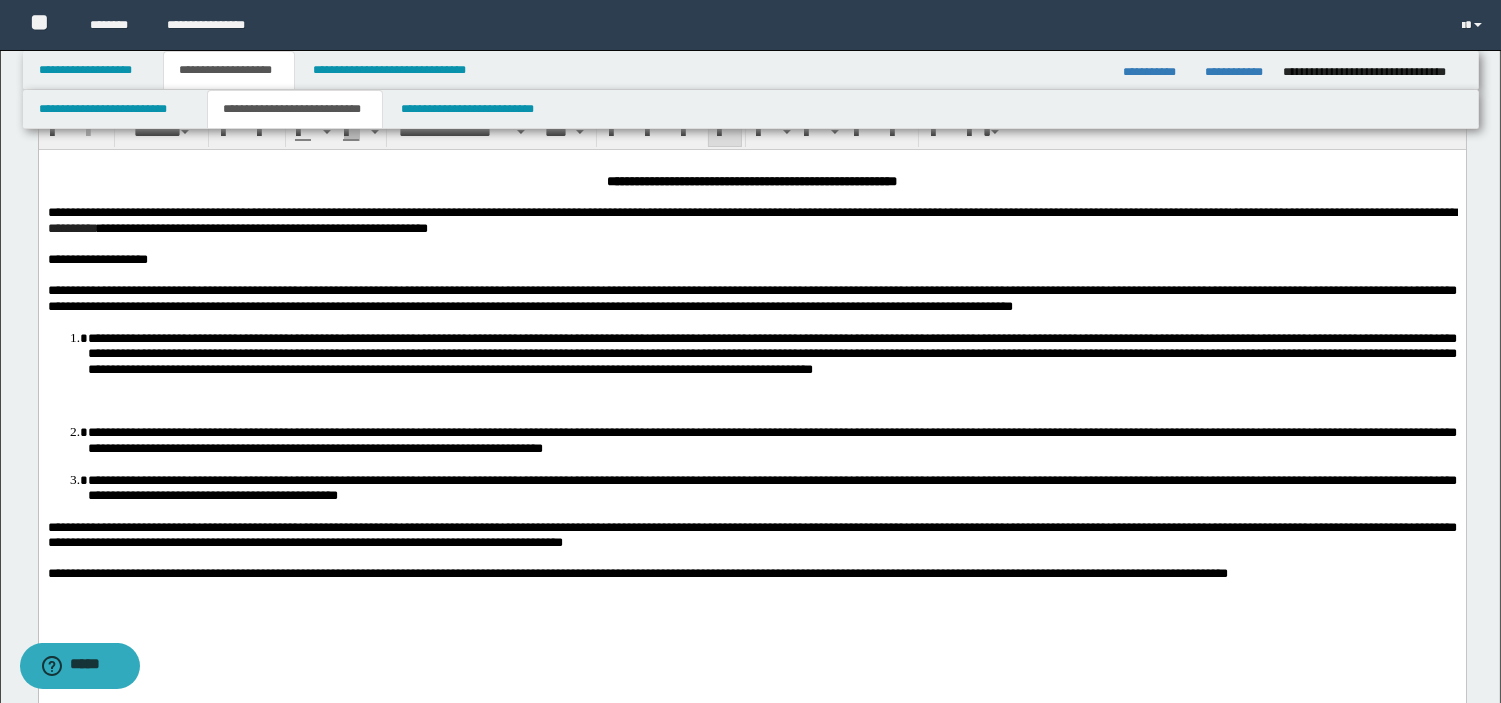 scroll, scrollTop: 82, scrollLeft: 0, axis: vertical 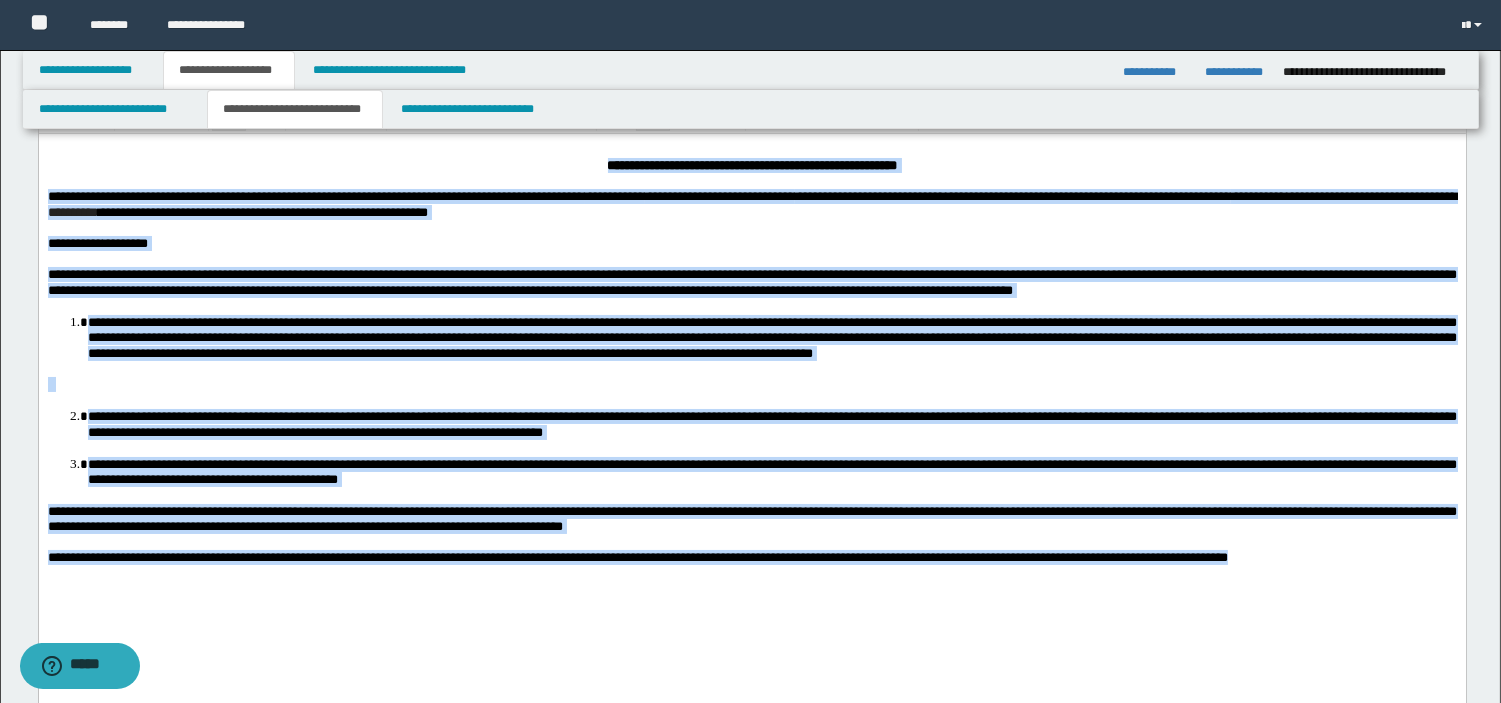 drag, startPoint x: 1330, startPoint y: 582, endPoint x: 9, endPoint y: 21, distance: 1435.1871 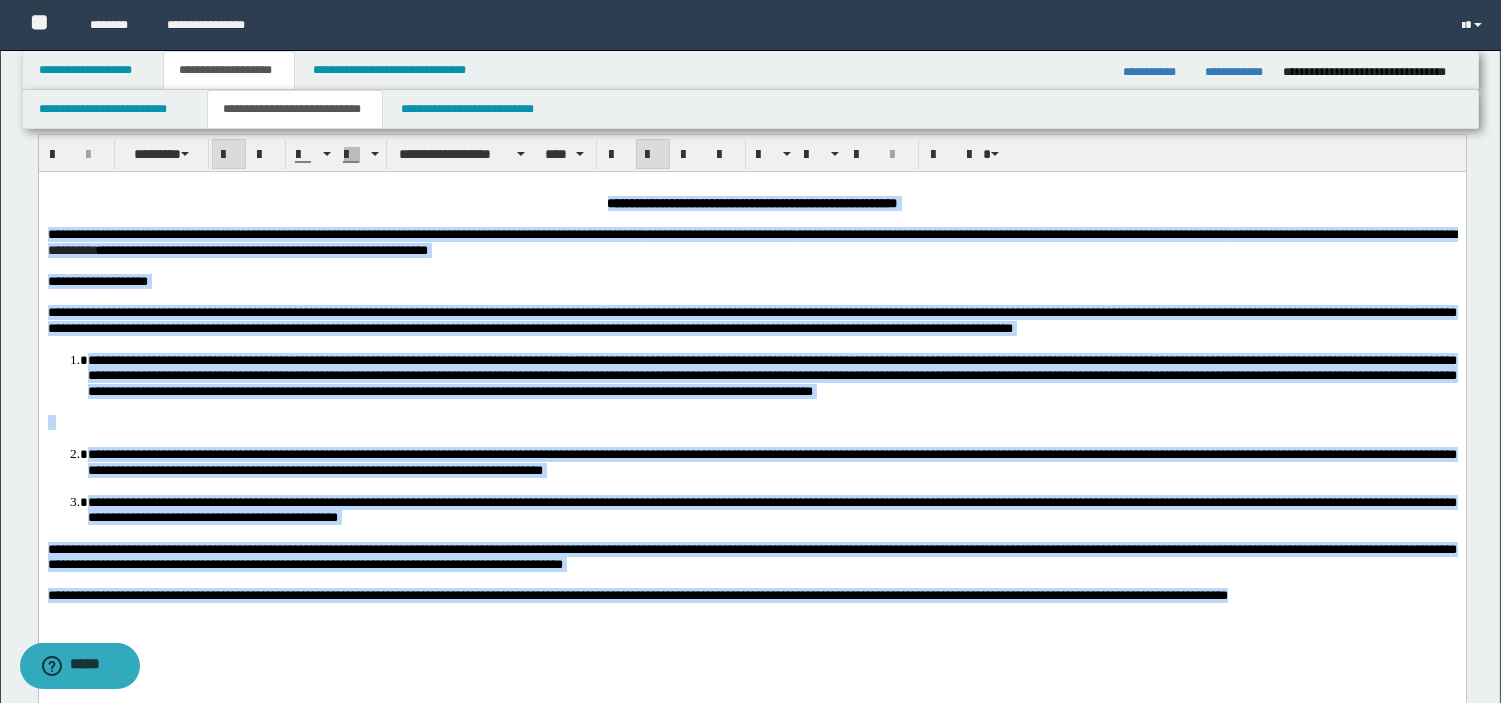 scroll, scrollTop: 14, scrollLeft: 0, axis: vertical 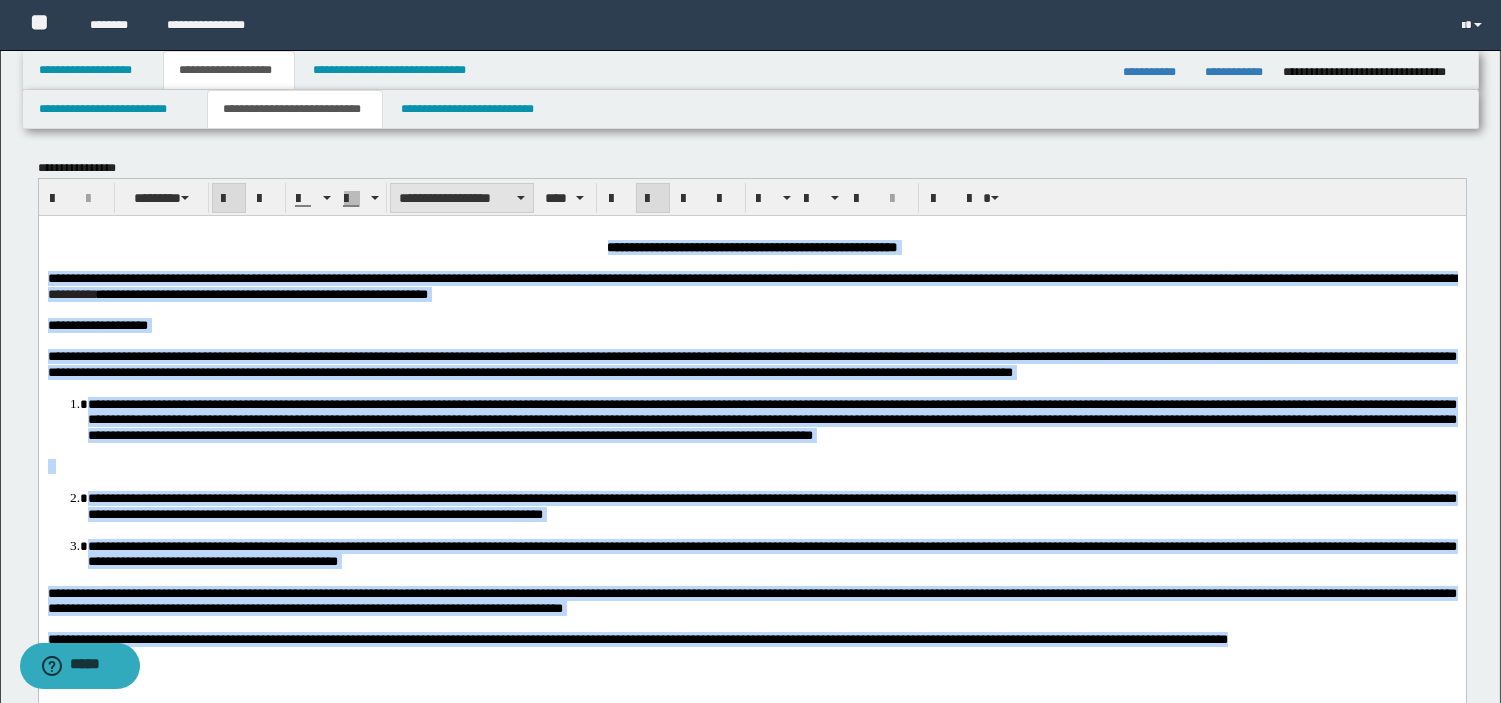 click on "**********" at bounding box center [462, 198] 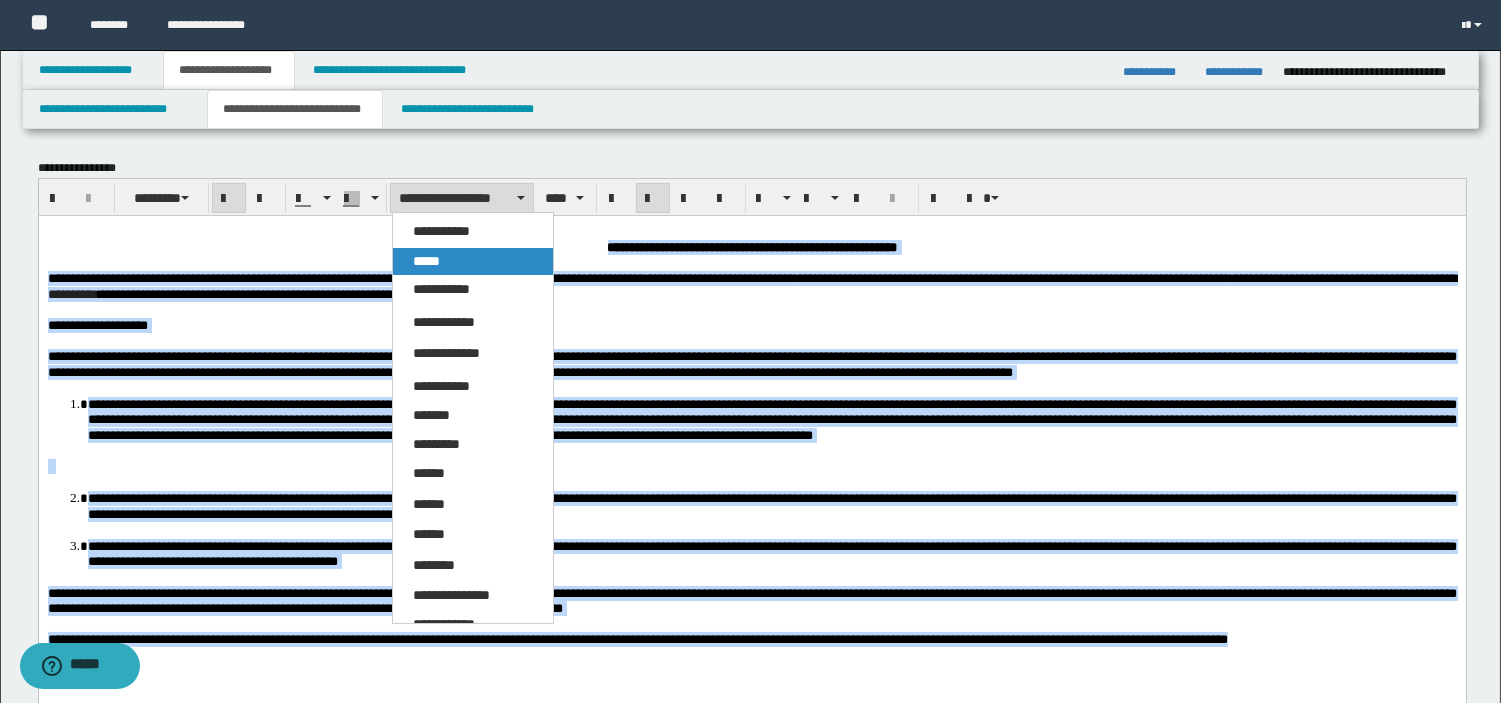 click on "*****" at bounding box center [473, 262] 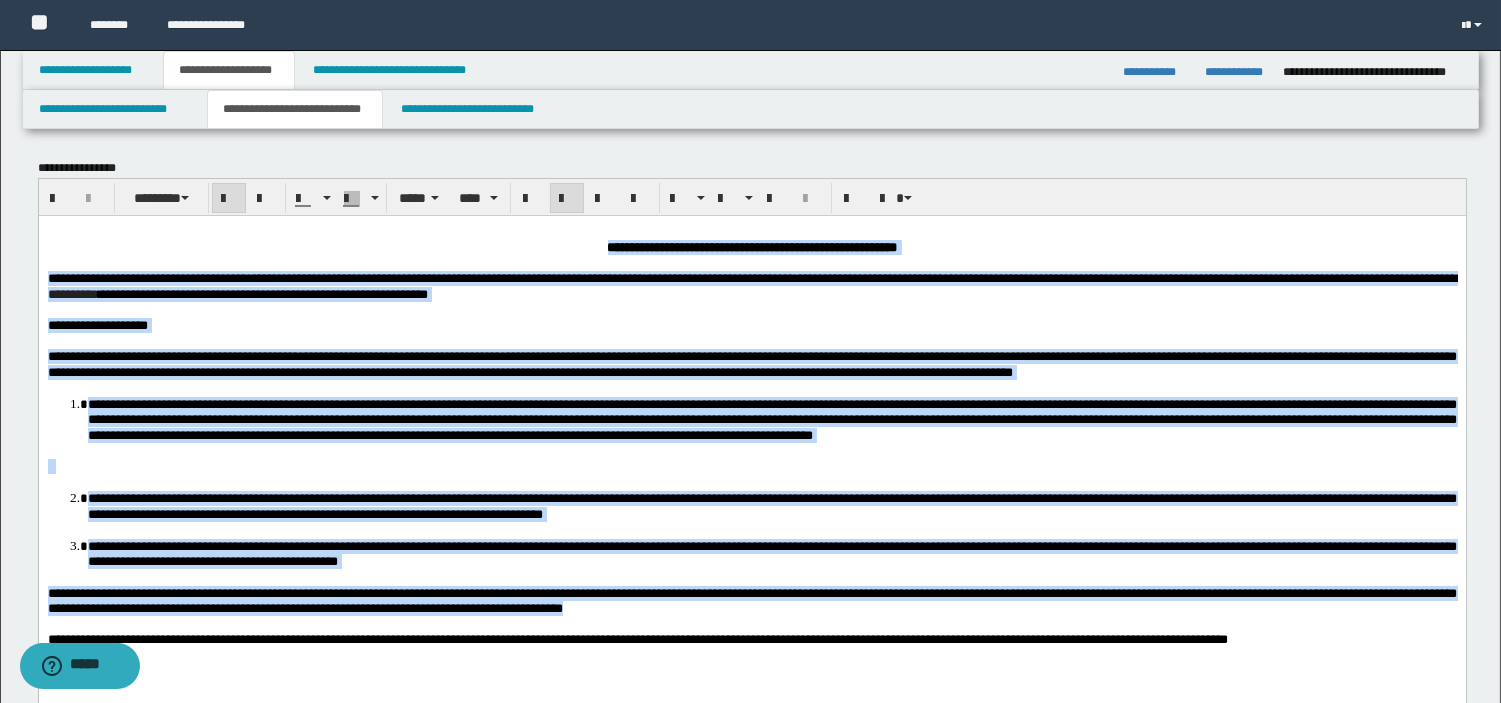 click at bounding box center [751, 465] 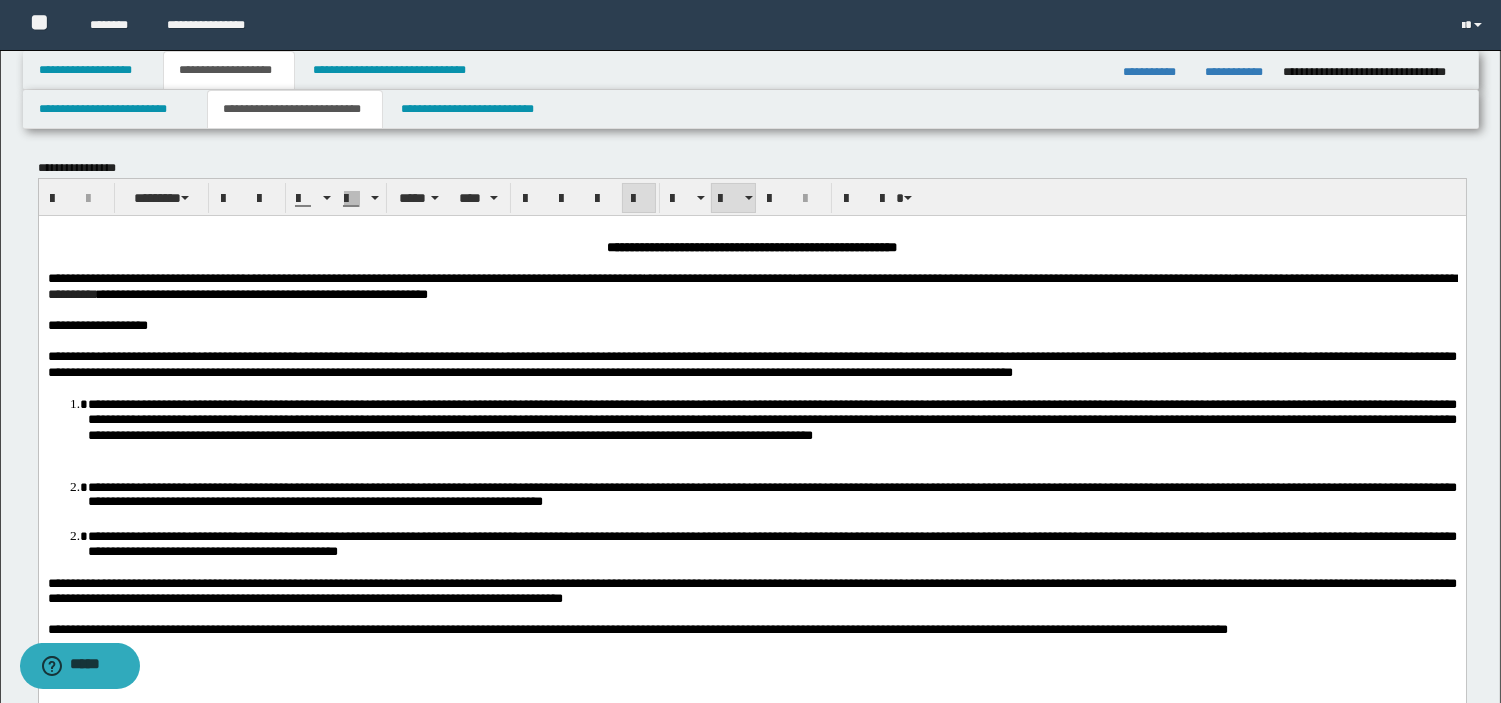 click on "**********" at bounding box center [771, 543] 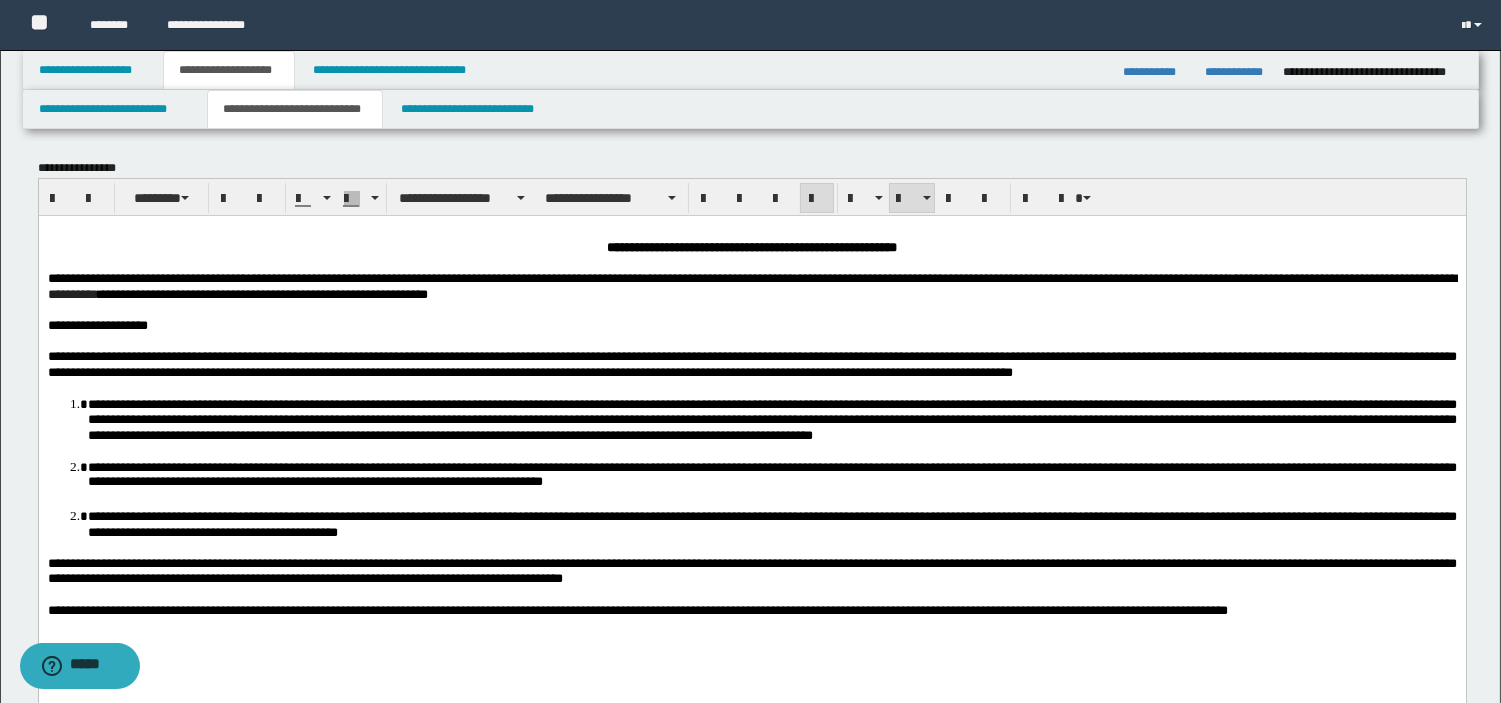 click on "**********" at bounding box center [771, 474] 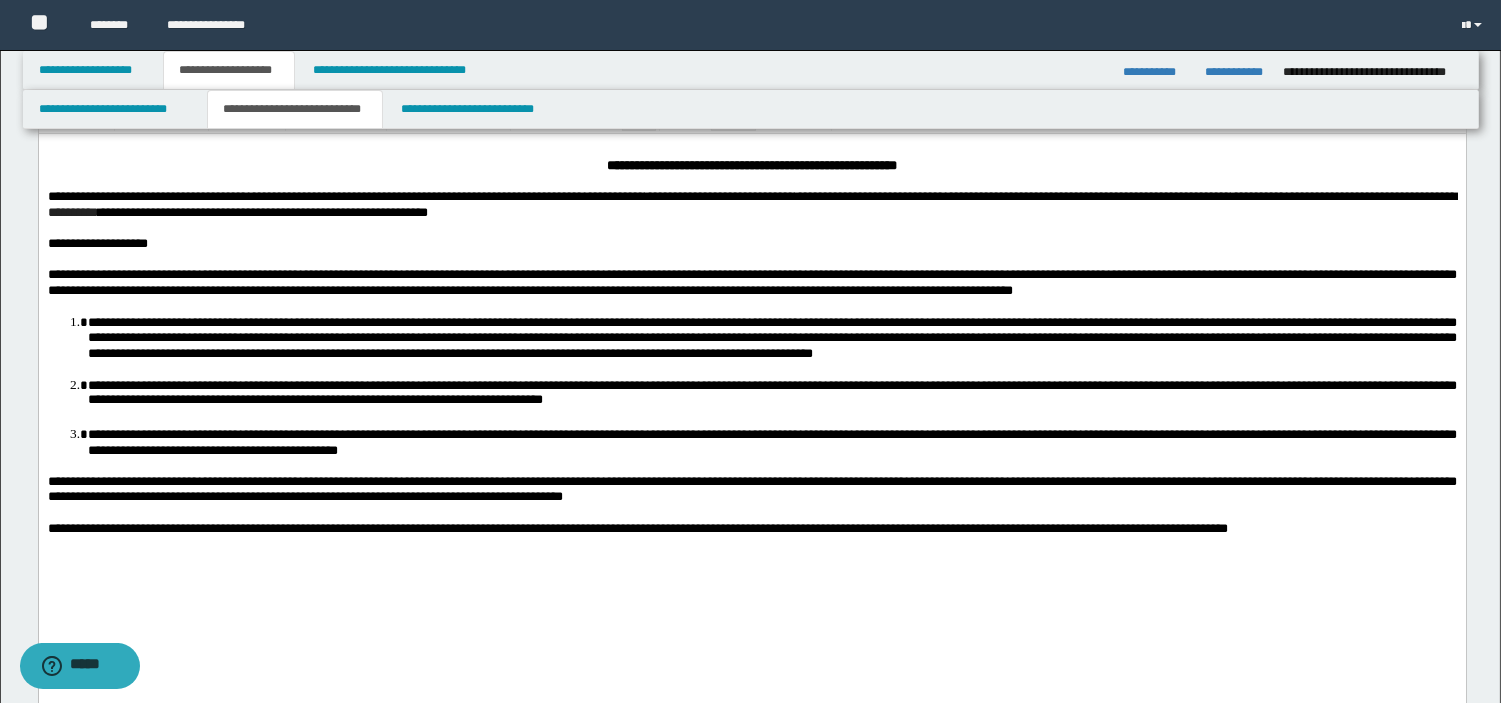 scroll, scrollTop: 66, scrollLeft: 0, axis: vertical 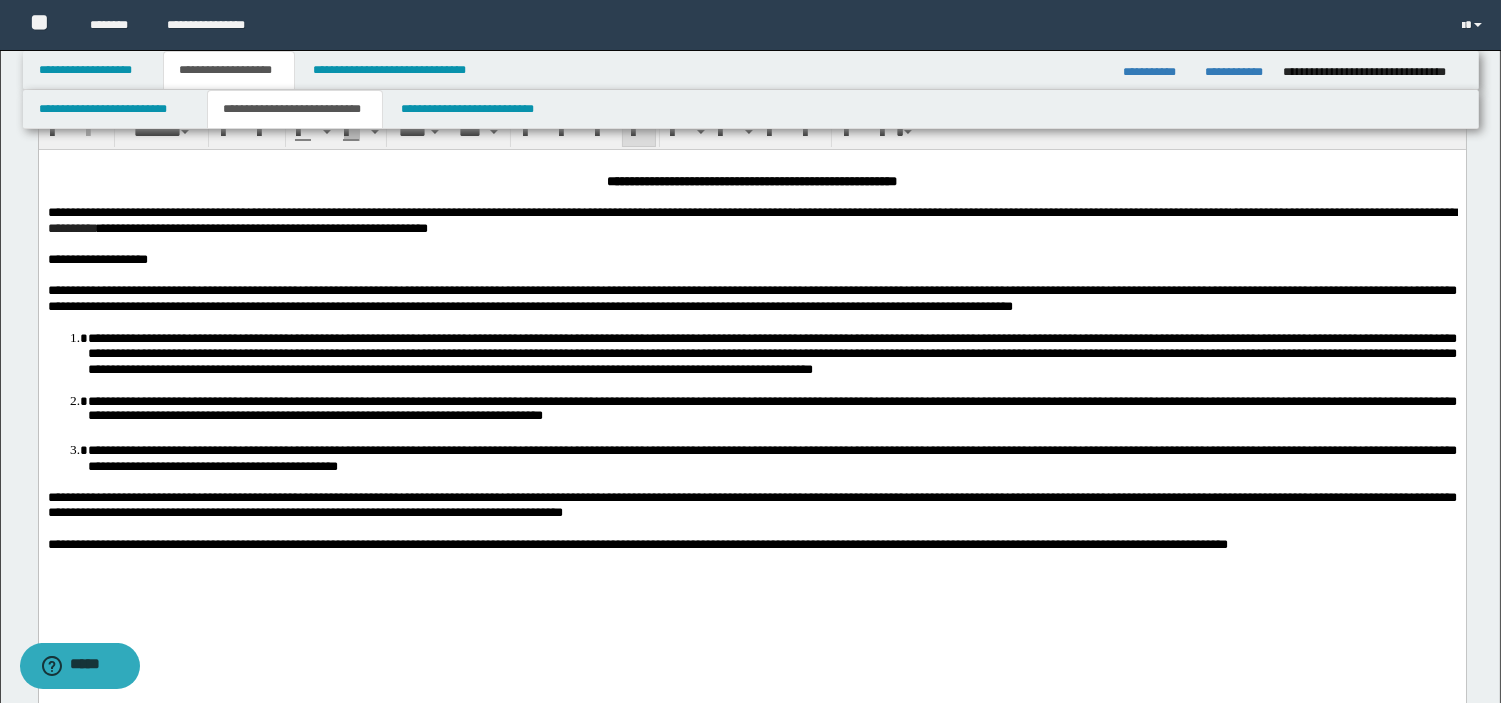 drag, startPoint x: 1463, startPoint y: 595, endPoint x: 352, endPoint y: 380, distance: 1131.6122 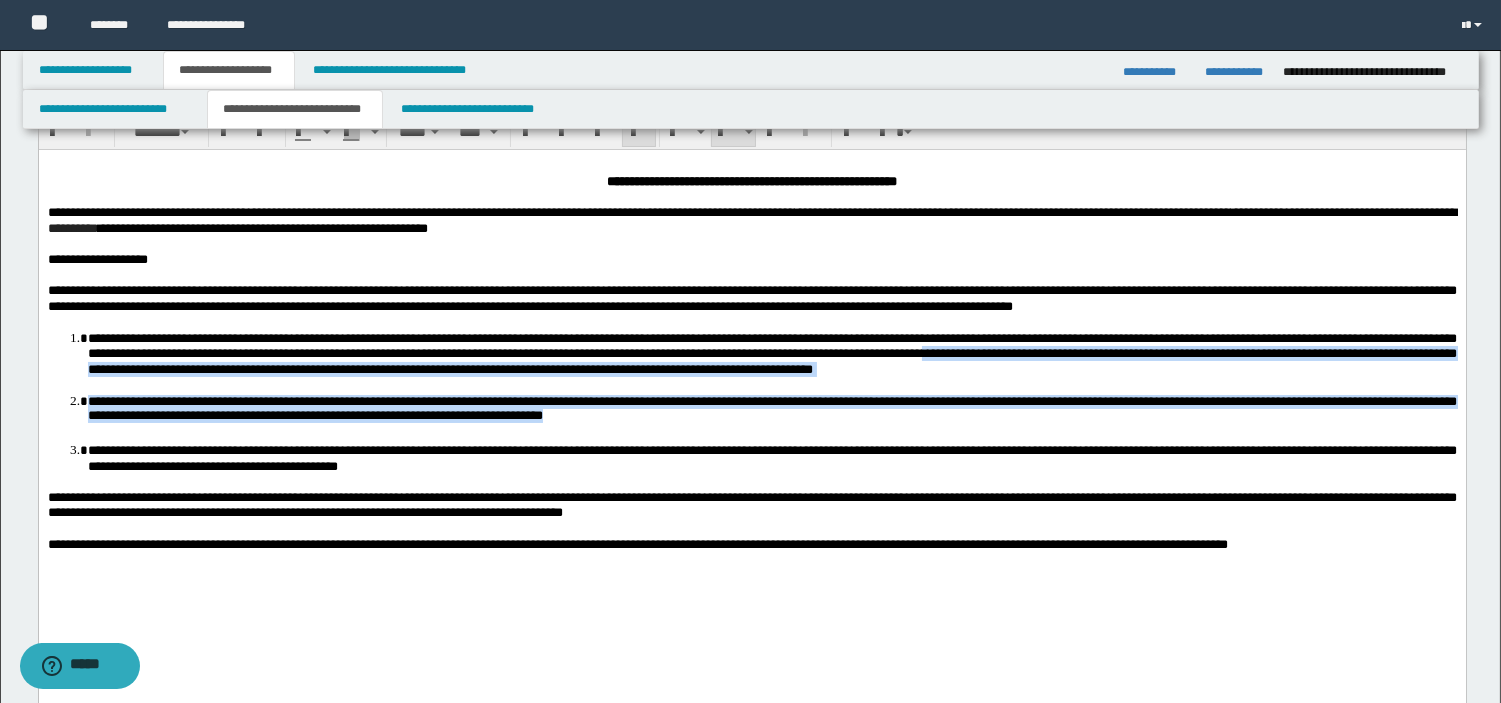 drag, startPoint x: 632, startPoint y: 460, endPoint x: -1, endPoint y: 392, distance: 636.64197 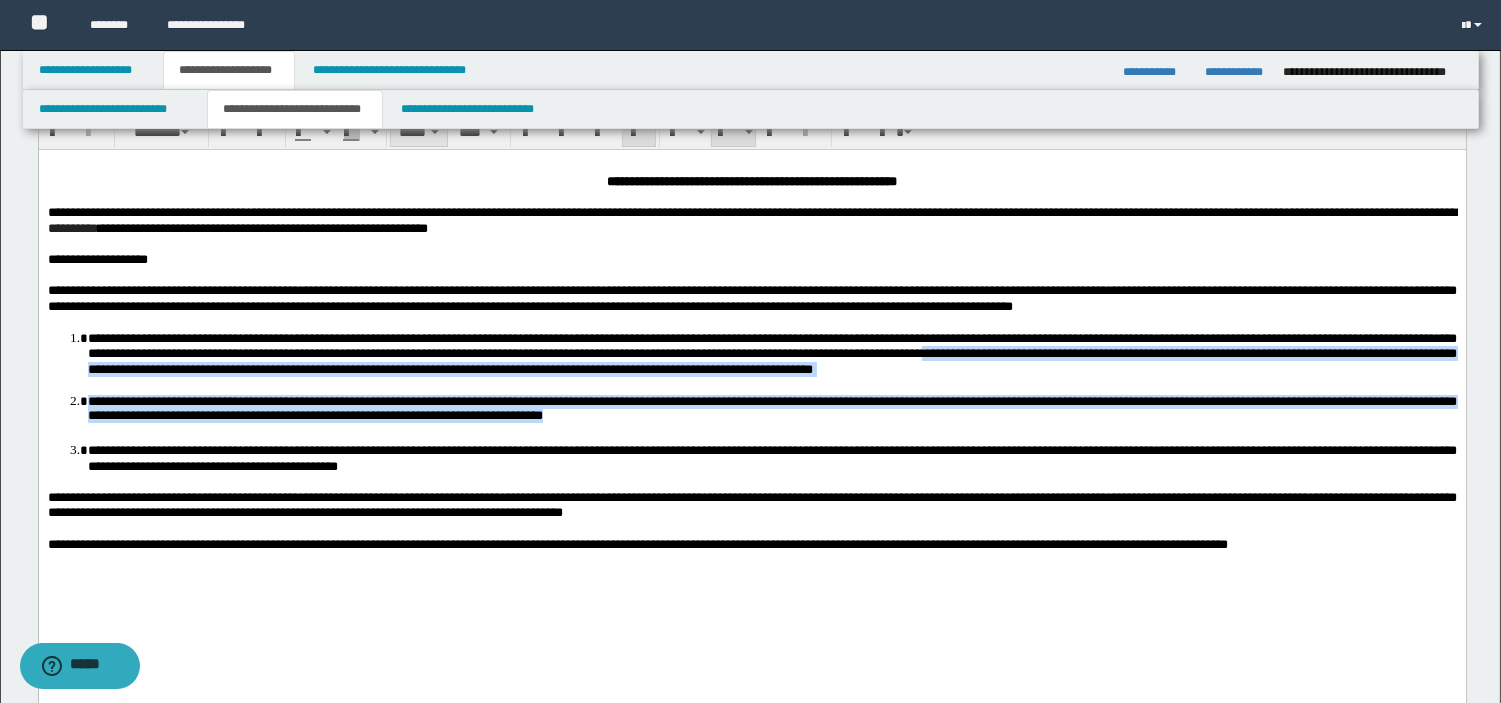 click on "*****" at bounding box center (419, 132) 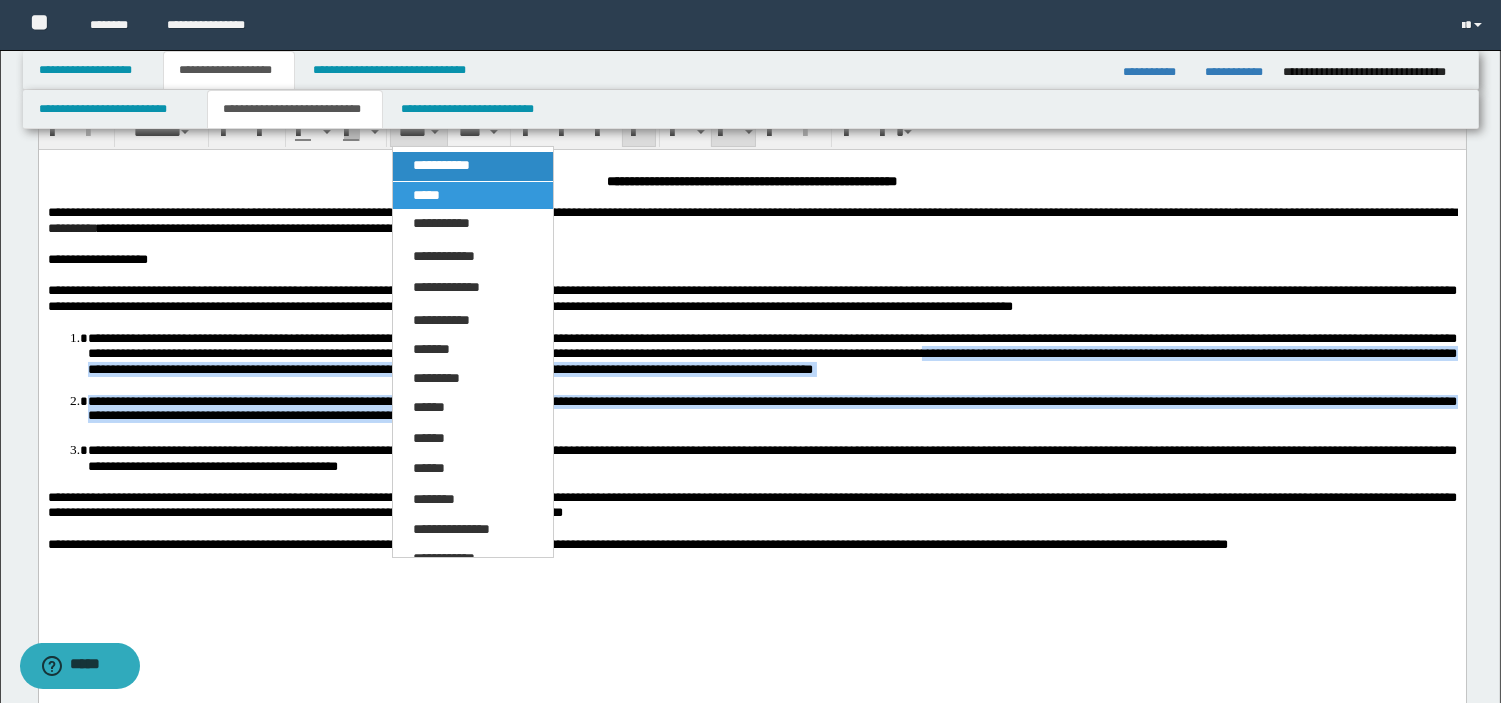 click on "**********" at bounding box center (473, 166) 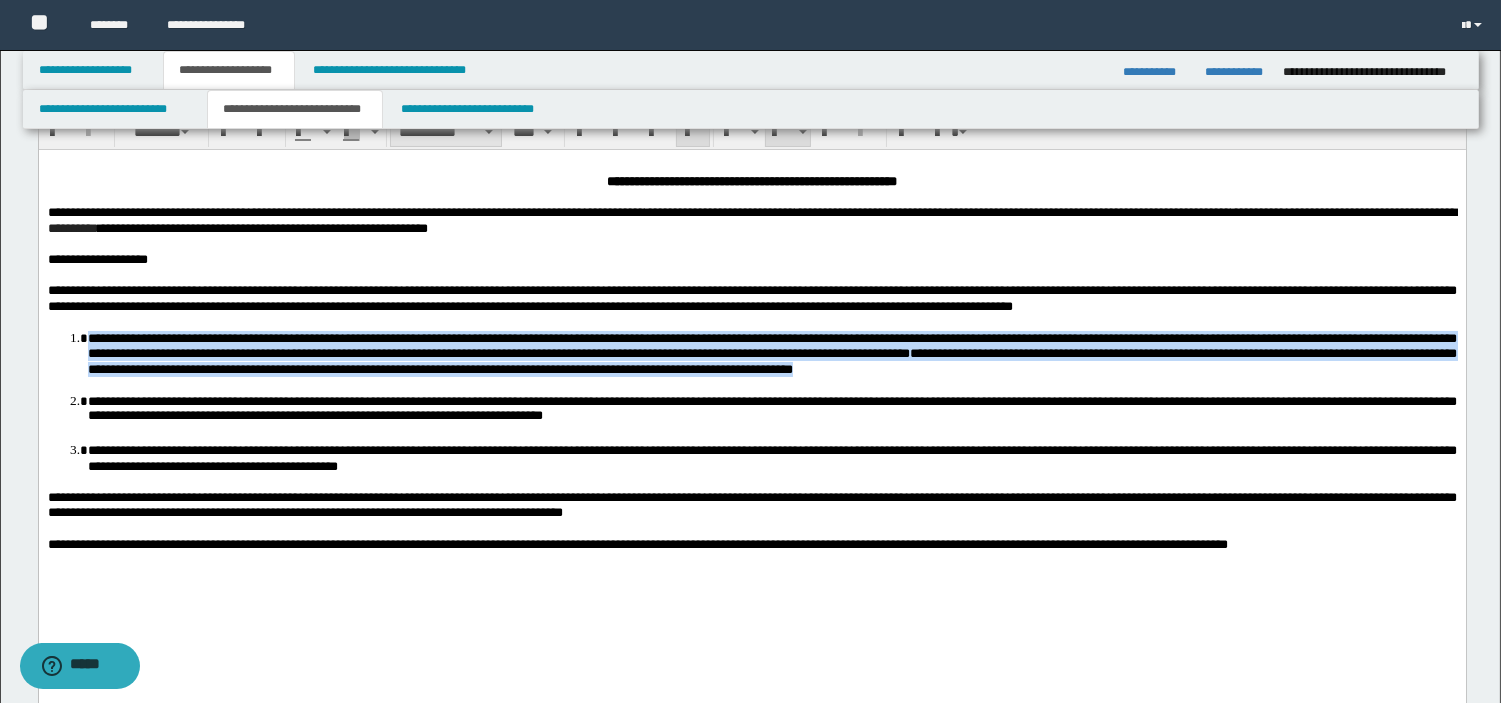 click on "**********" at bounding box center (446, 132) 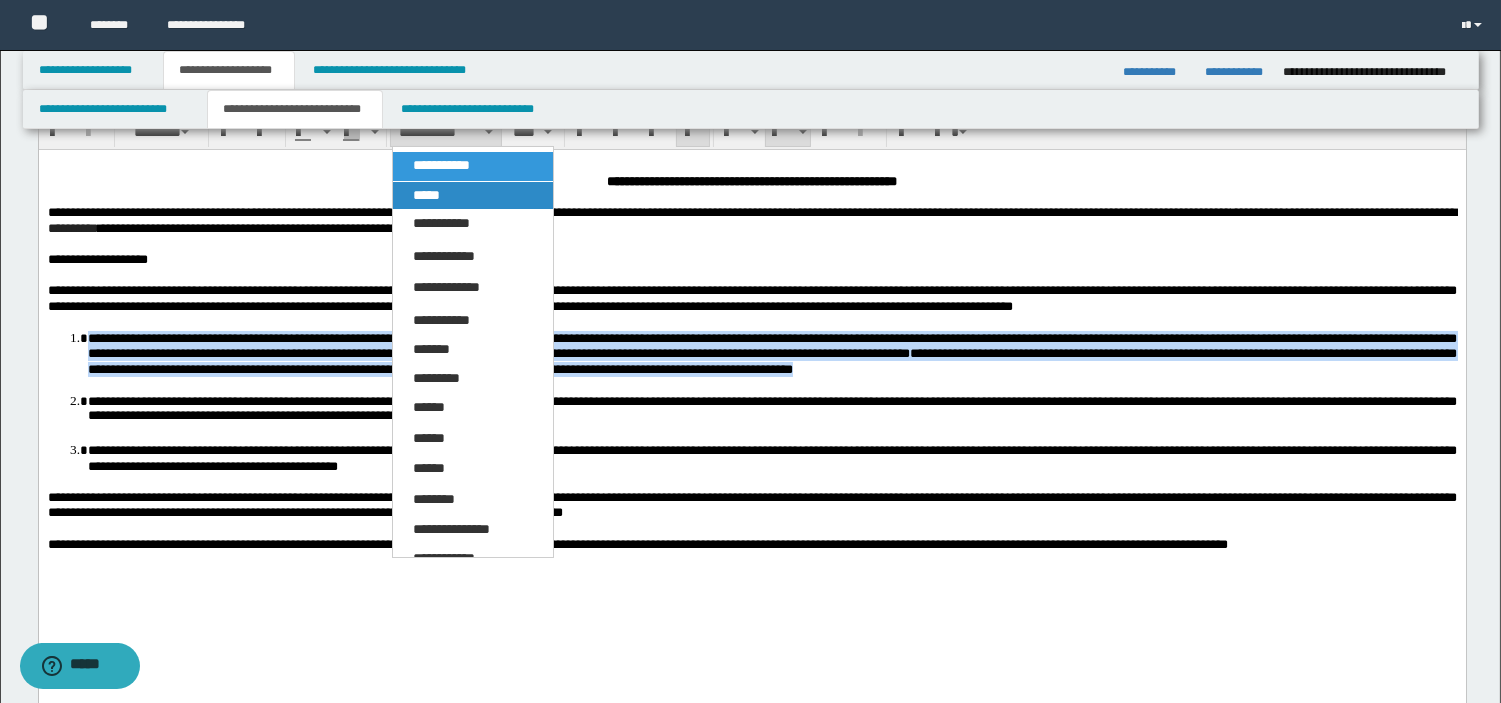 click on "*****" at bounding box center [426, 195] 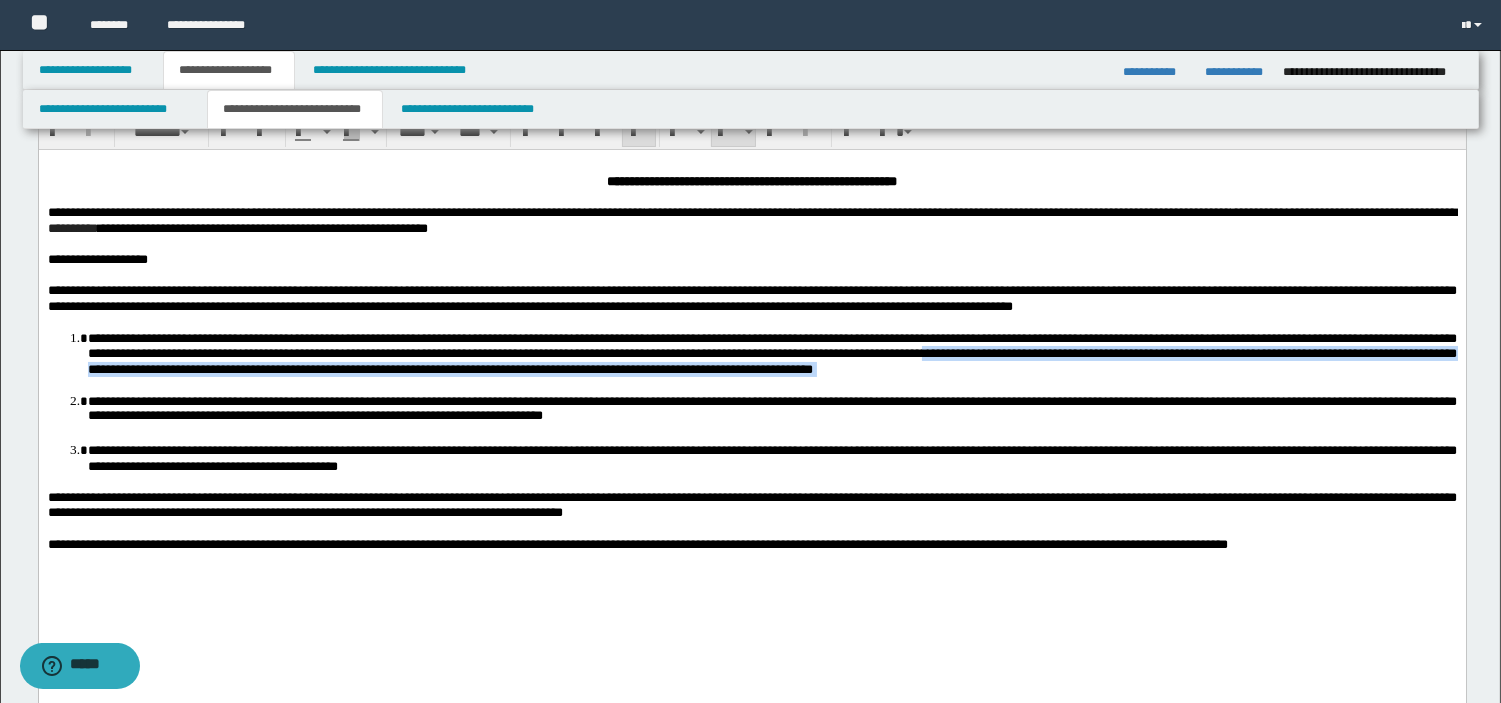 click on "**********" at bounding box center [771, 408] 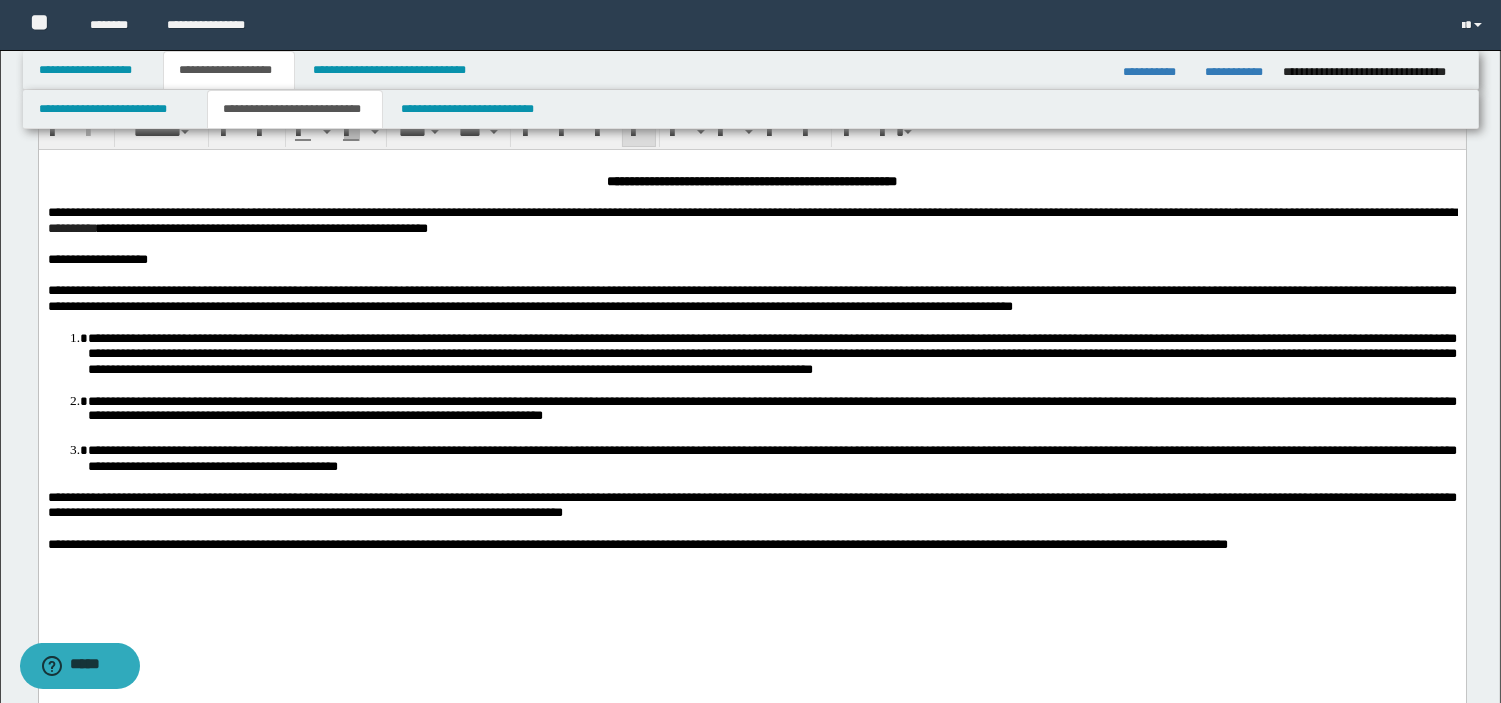click on "**********" at bounding box center [751, 543] 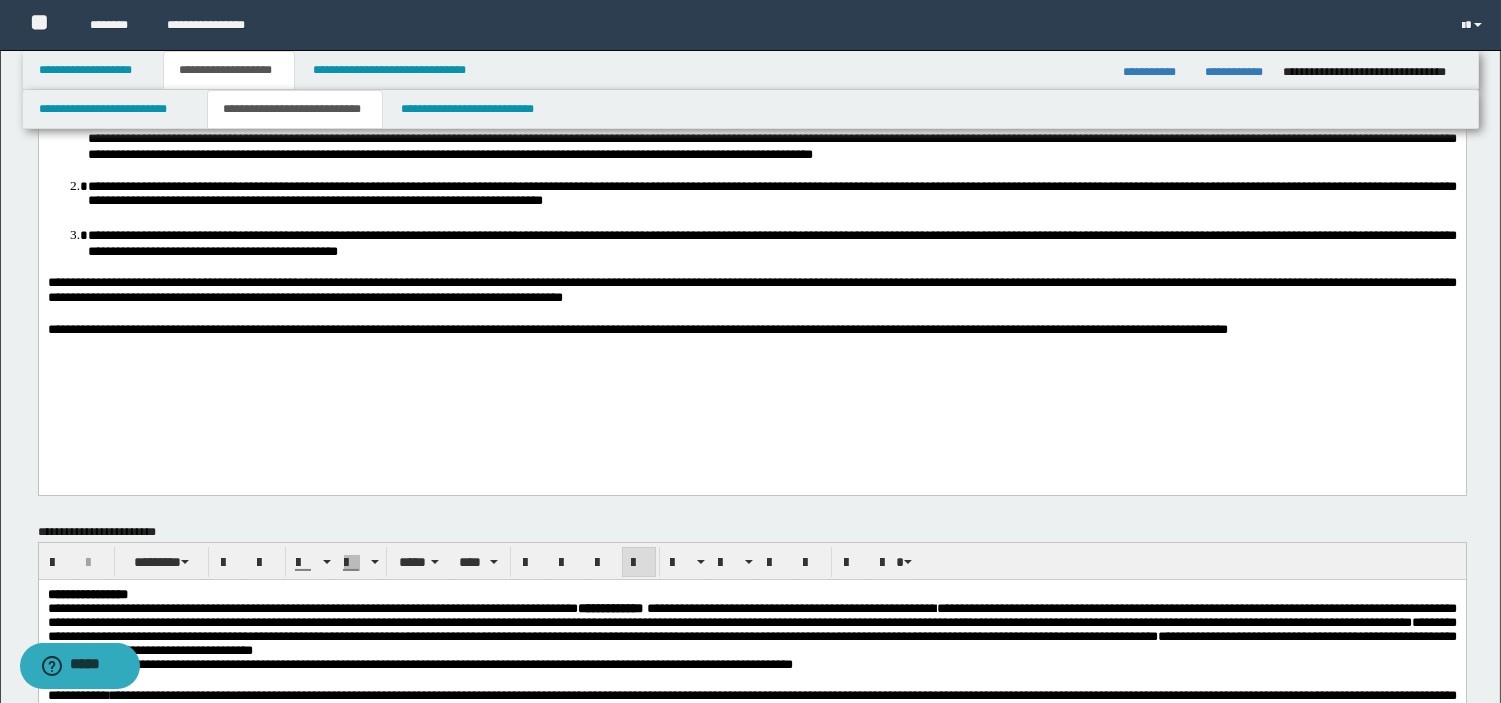 scroll, scrollTop: 266, scrollLeft: 0, axis: vertical 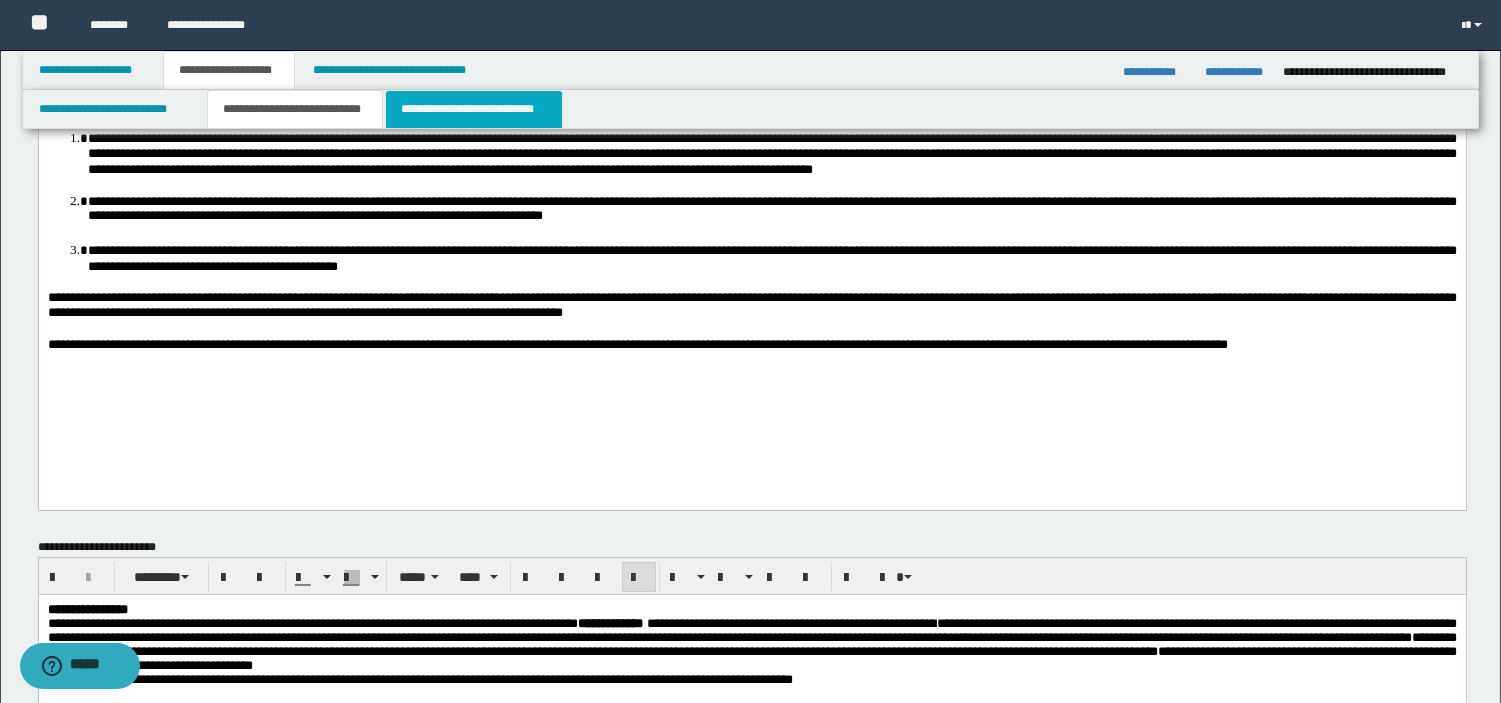 click on "**********" at bounding box center [474, 109] 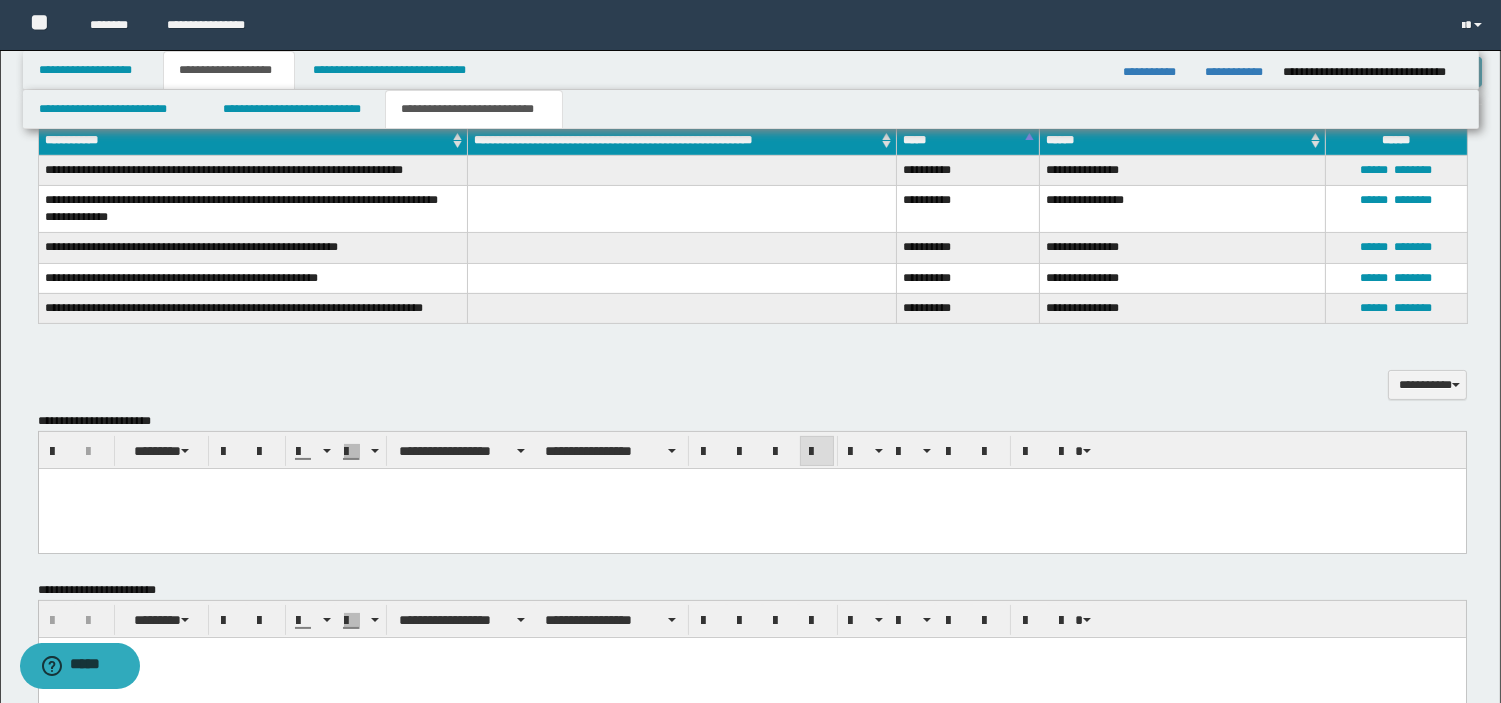 scroll, scrollTop: 720, scrollLeft: 0, axis: vertical 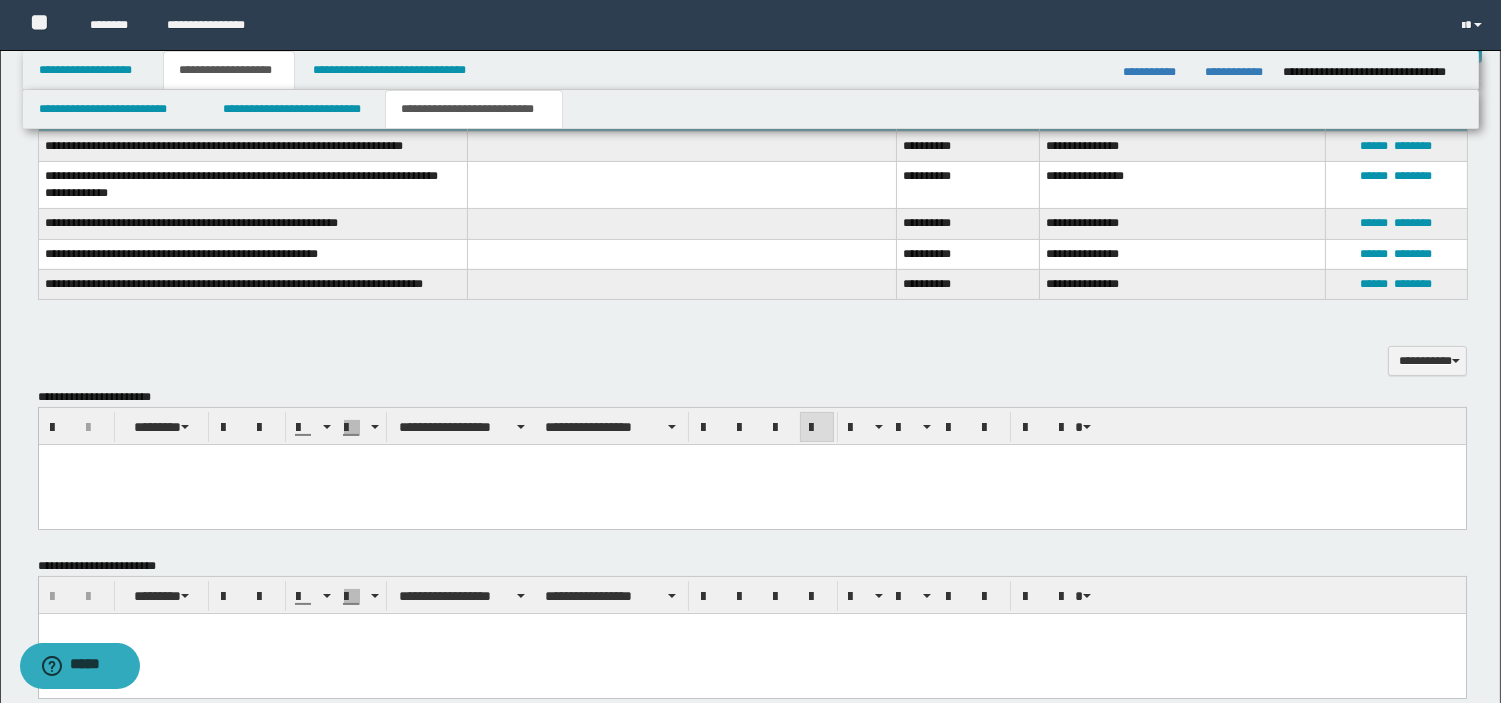 click at bounding box center (751, 484) 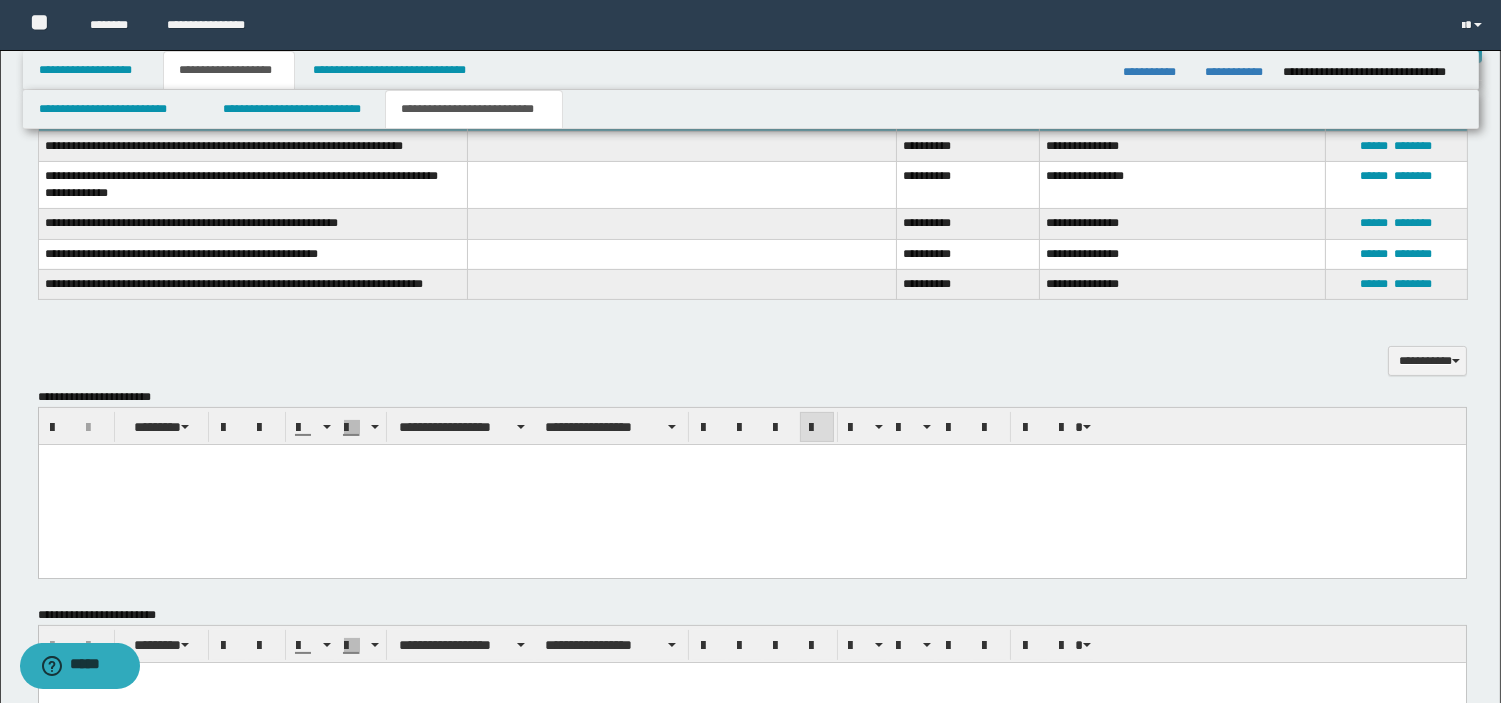 paste 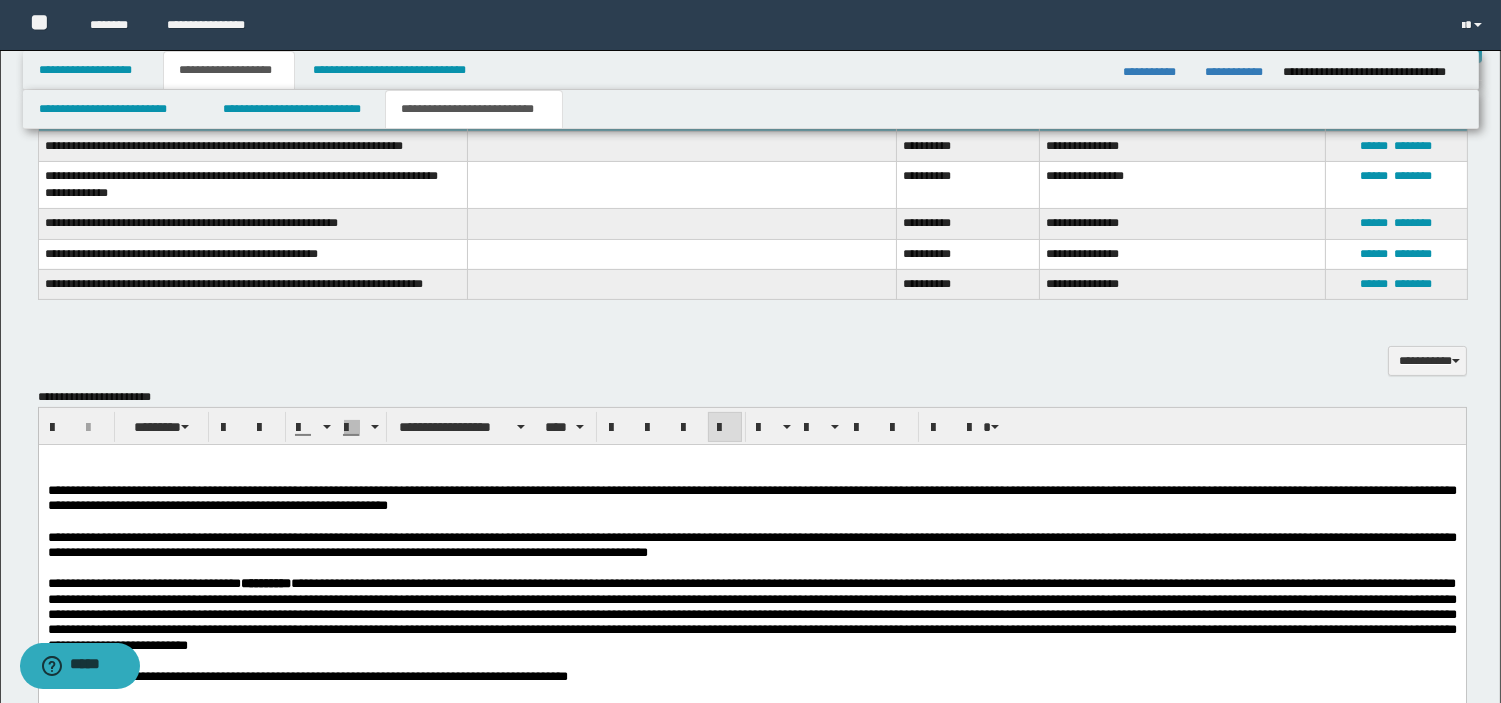 scroll, scrollTop: 806, scrollLeft: 0, axis: vertical 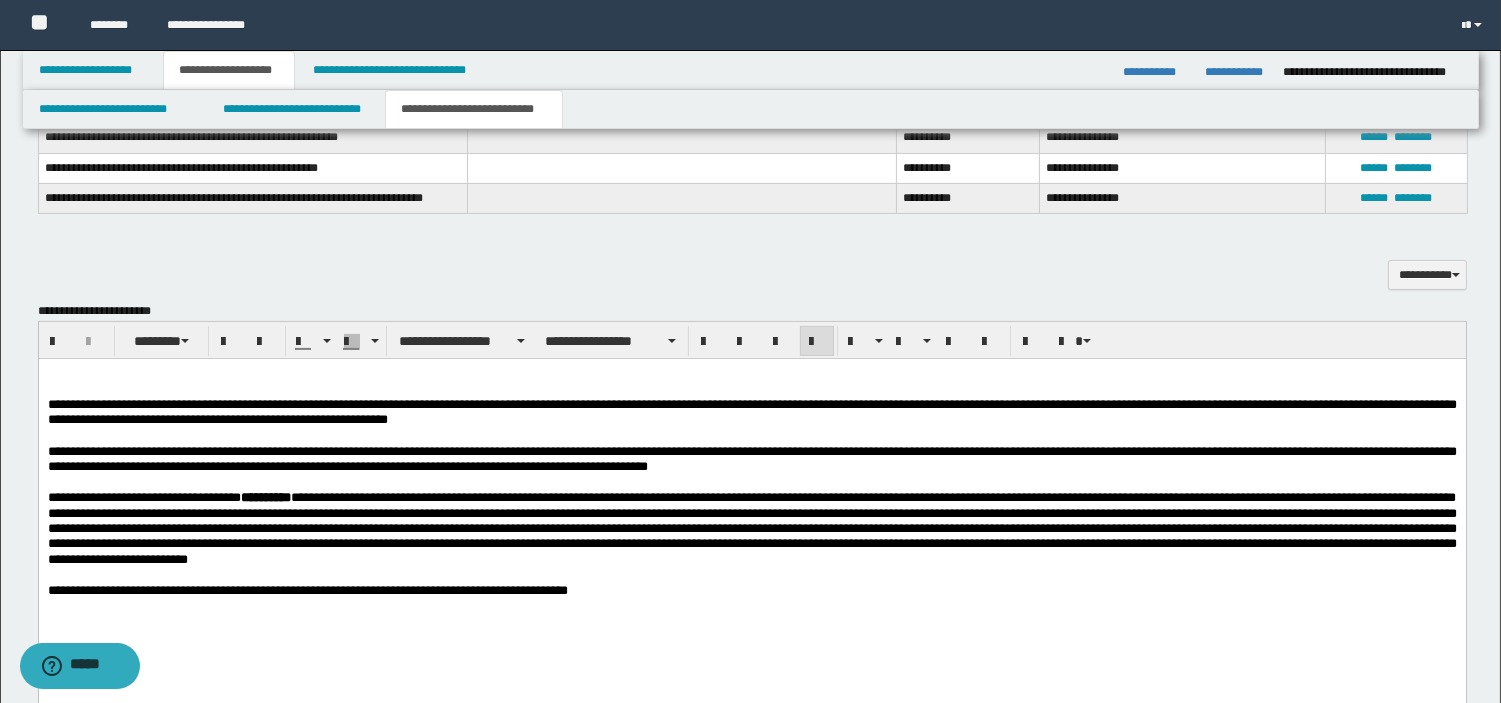 click at bounding box center [751, 373] 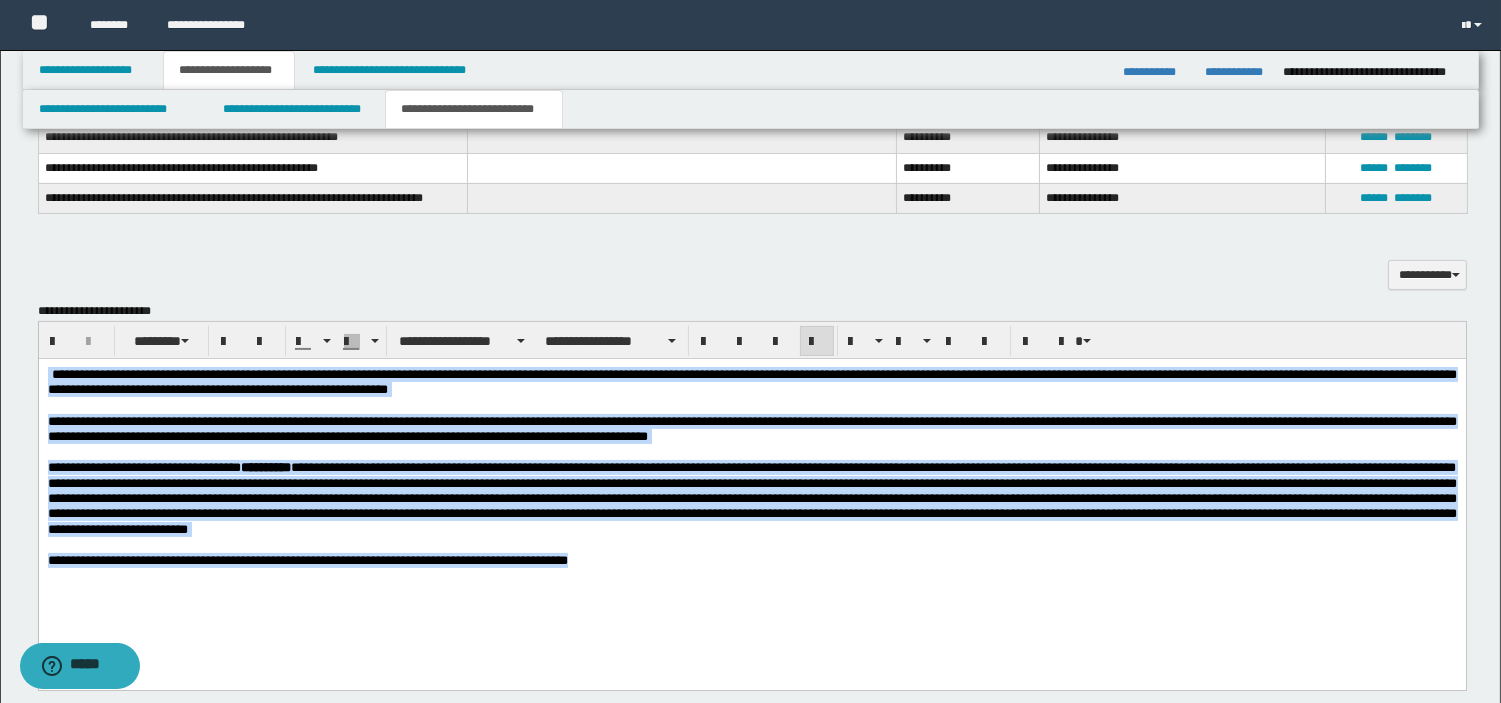 drag, startPoint x: 554, startPoint y: 571, endPoint x: -1, endPoint y: 252, distance: 640.1453 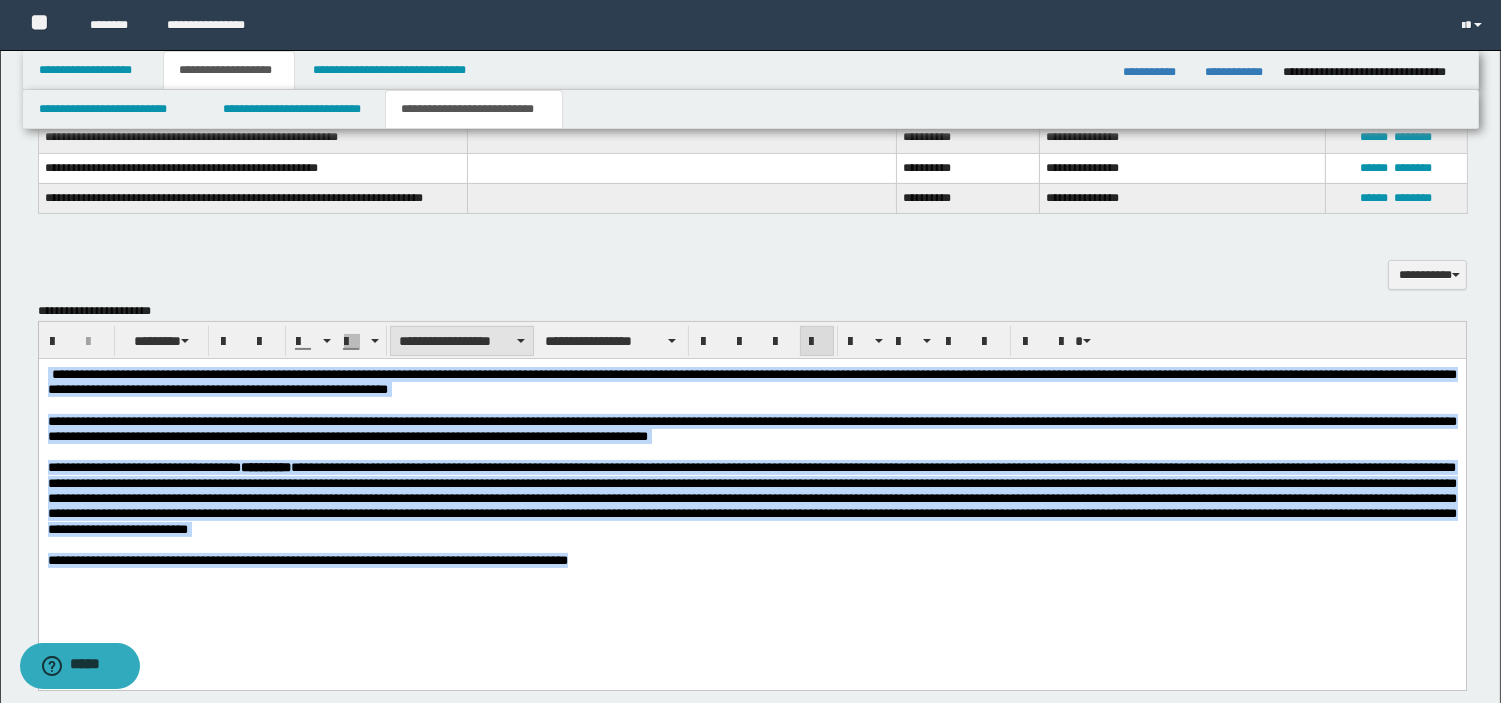 click on "**********" at bounding box center [462, 341] 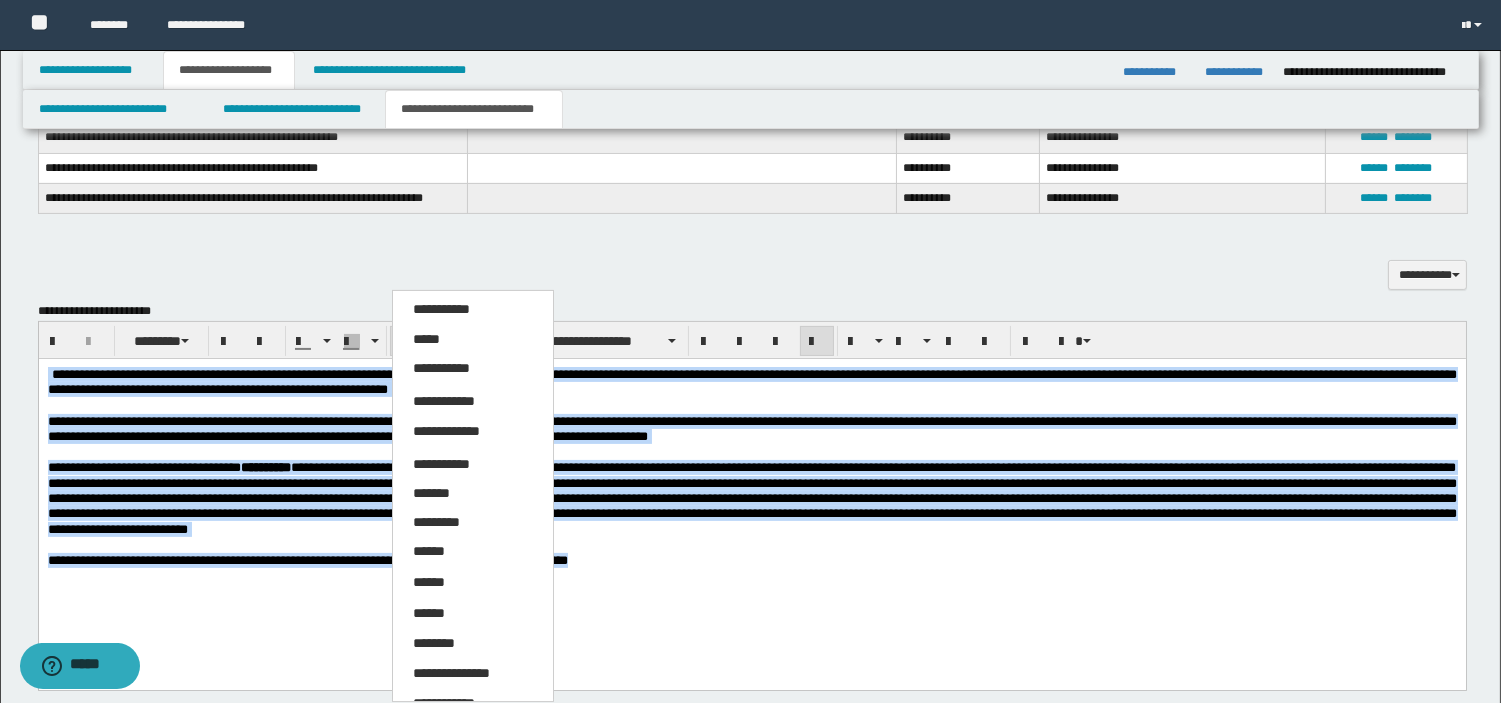 click on "*****" at bounding box center [473, 340] 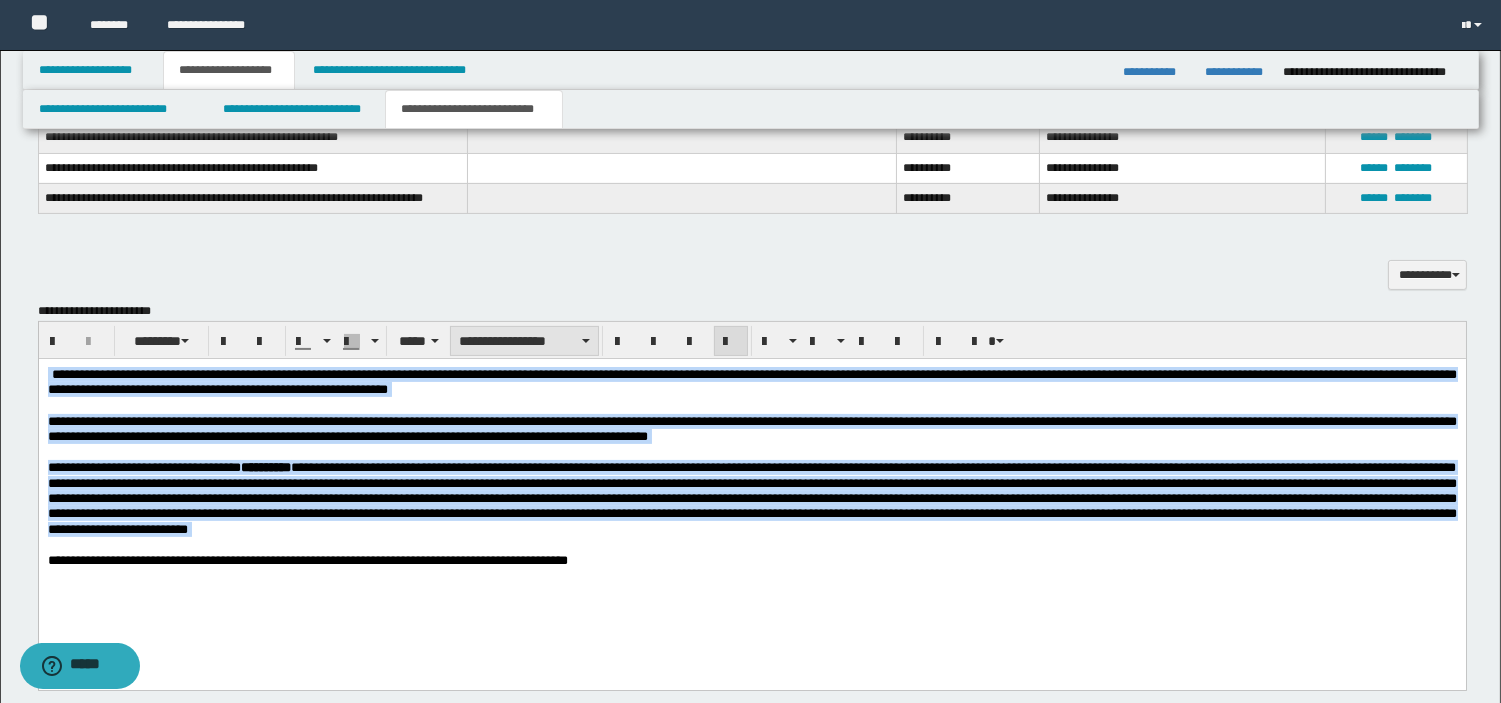 click on "**********" at bounding box center (524, 341) 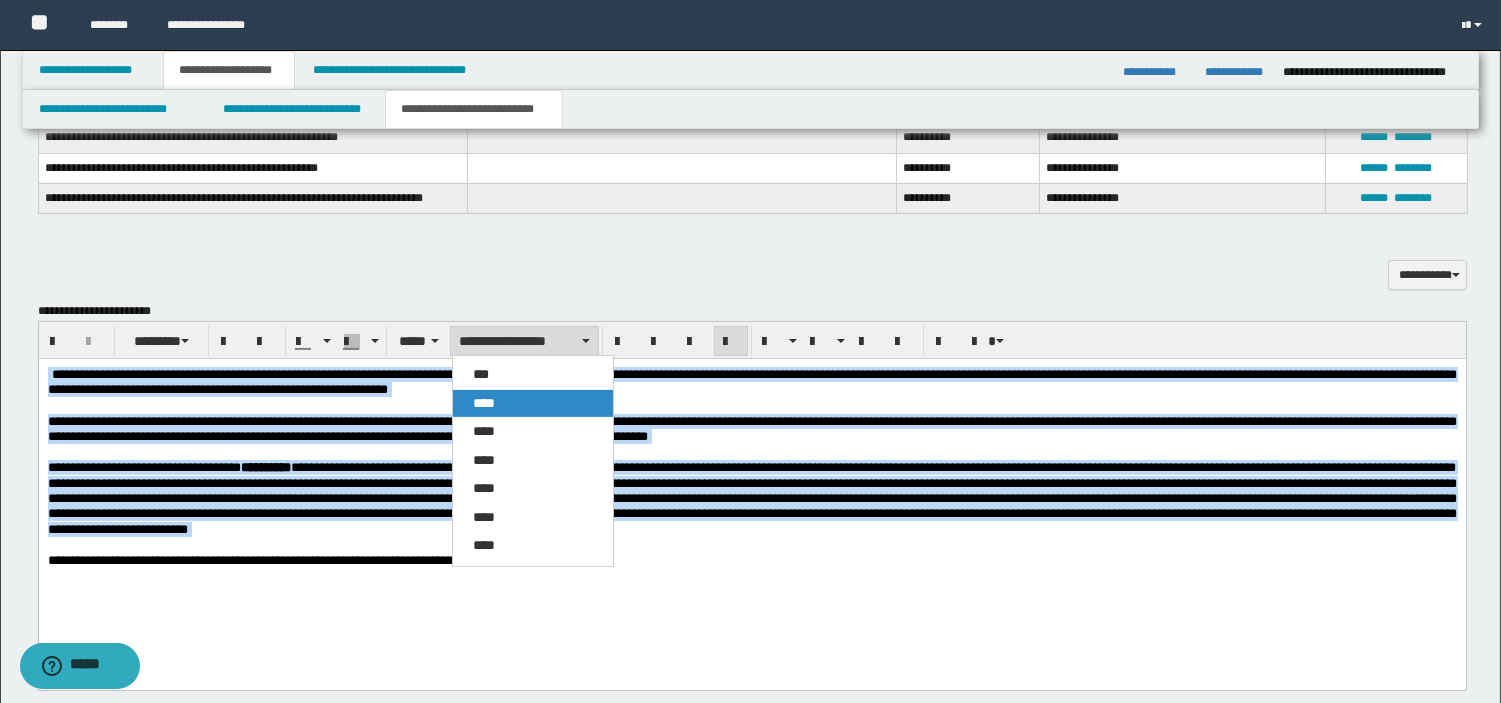 click on "****" at bounding box center [484, 403] 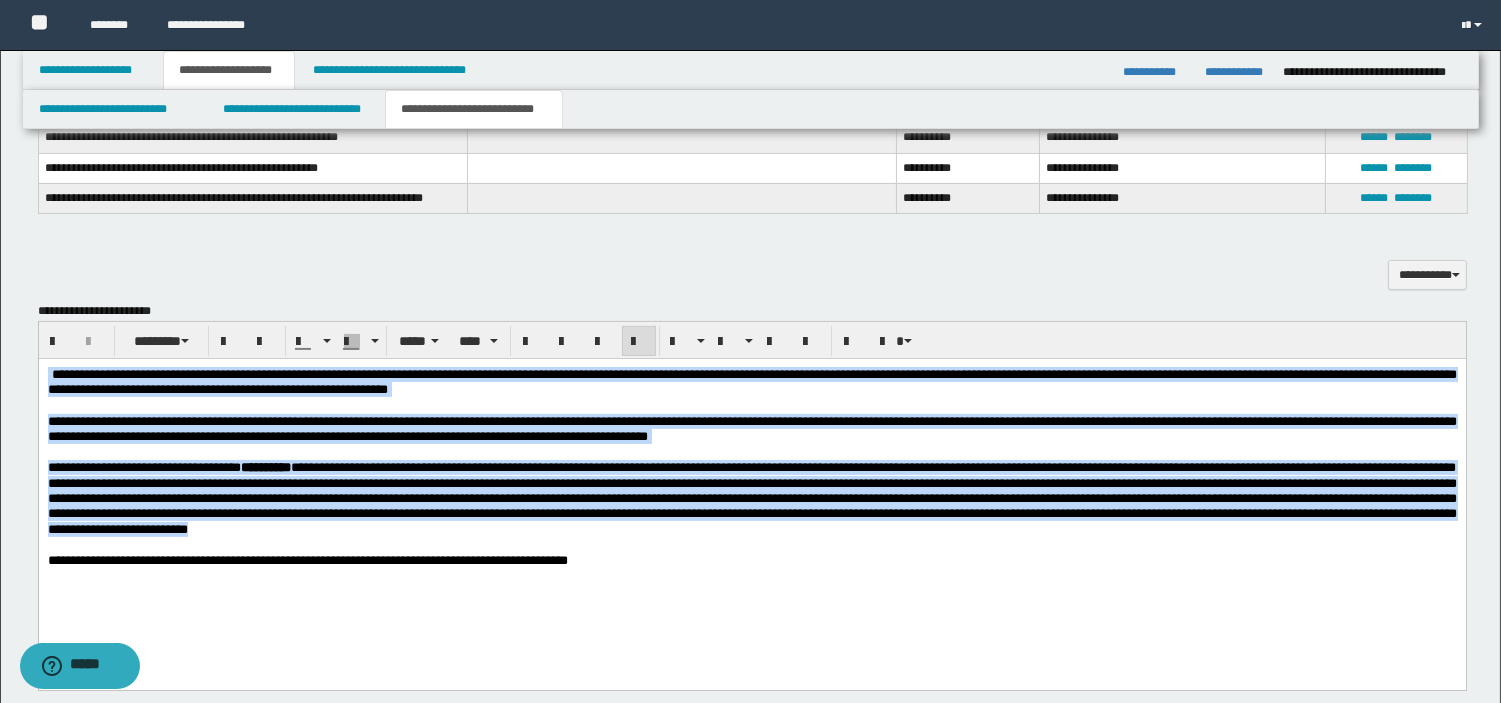 click on "**********" at bounding box center (751, 491) 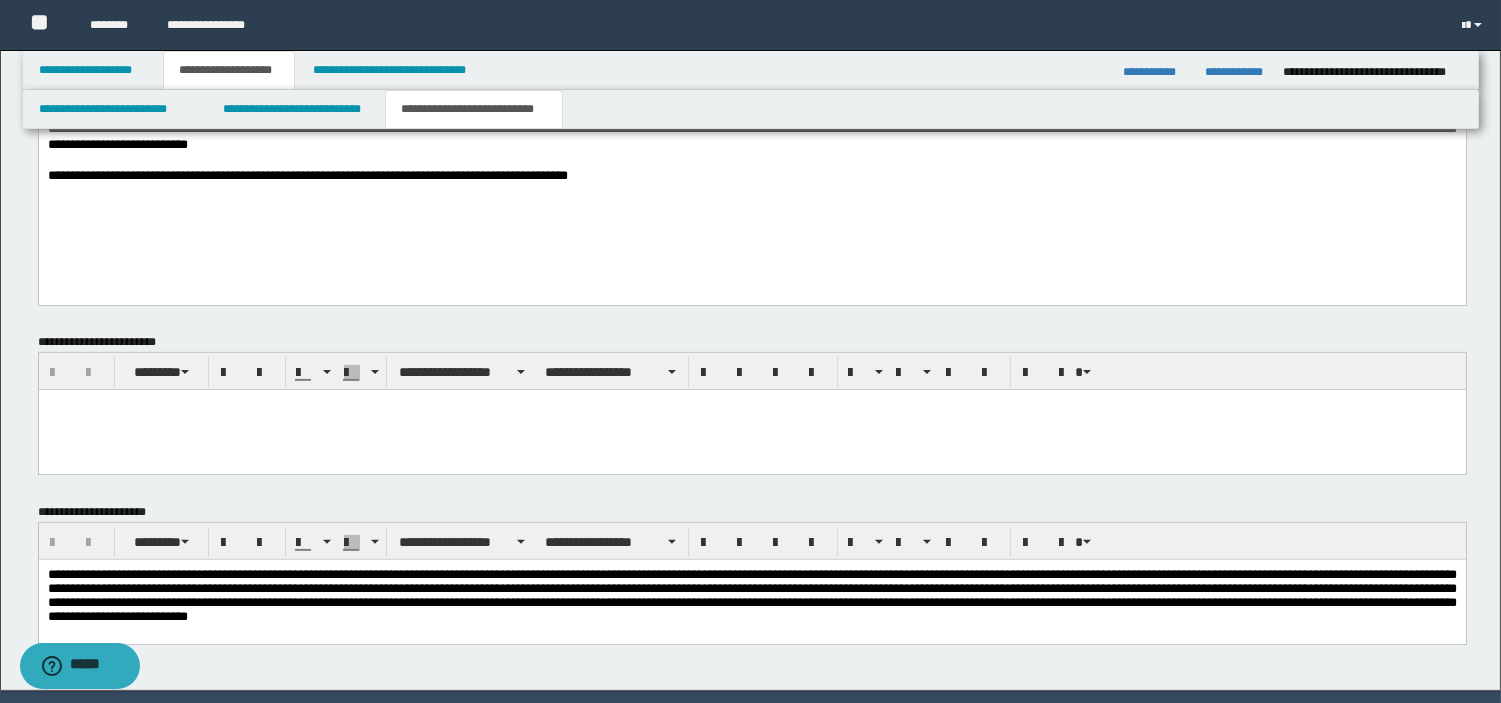 scroll, scrollTop: 1256, scrollLeft: 0, axis: vertical 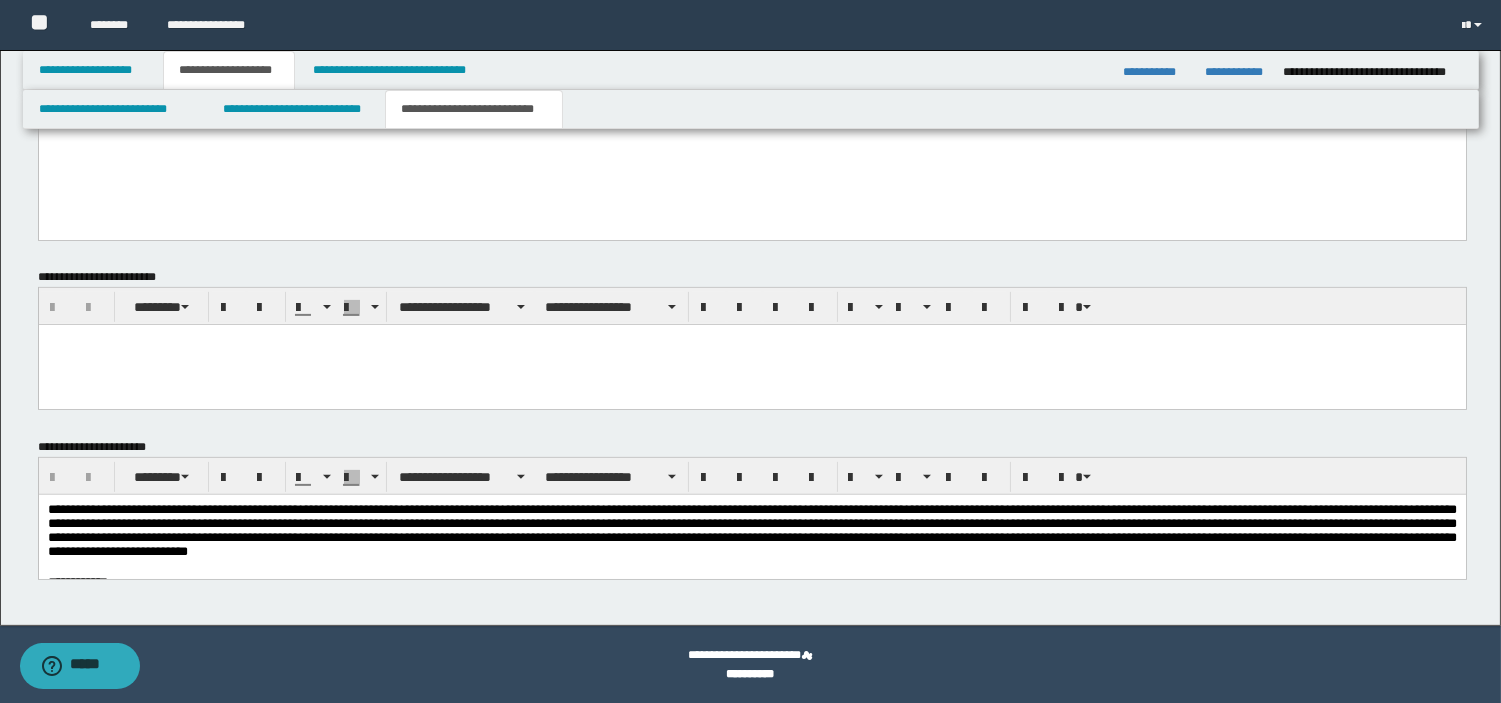 click on "**********" at bounding box center (751, 529) 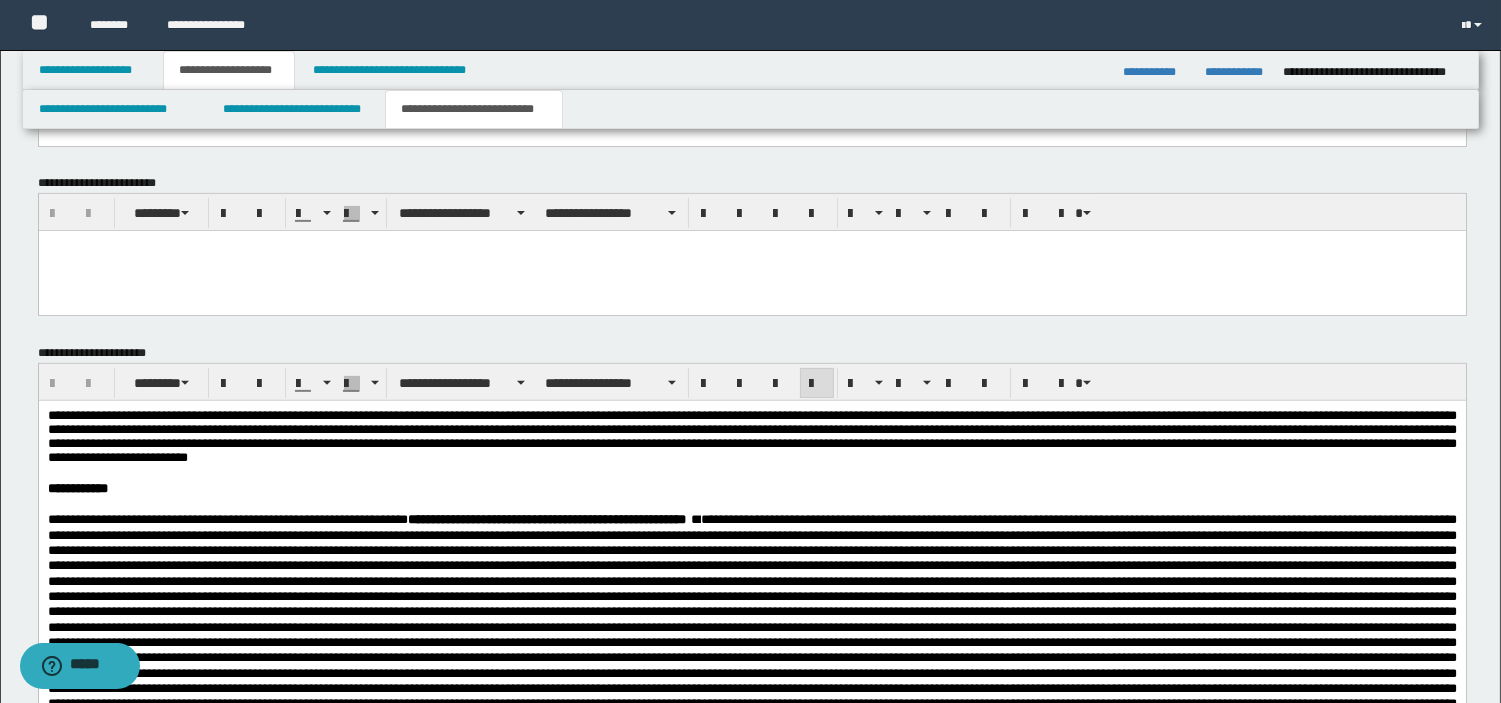 scroll, scrollTop: 1366, scrollLeft: 0, axis: vertical 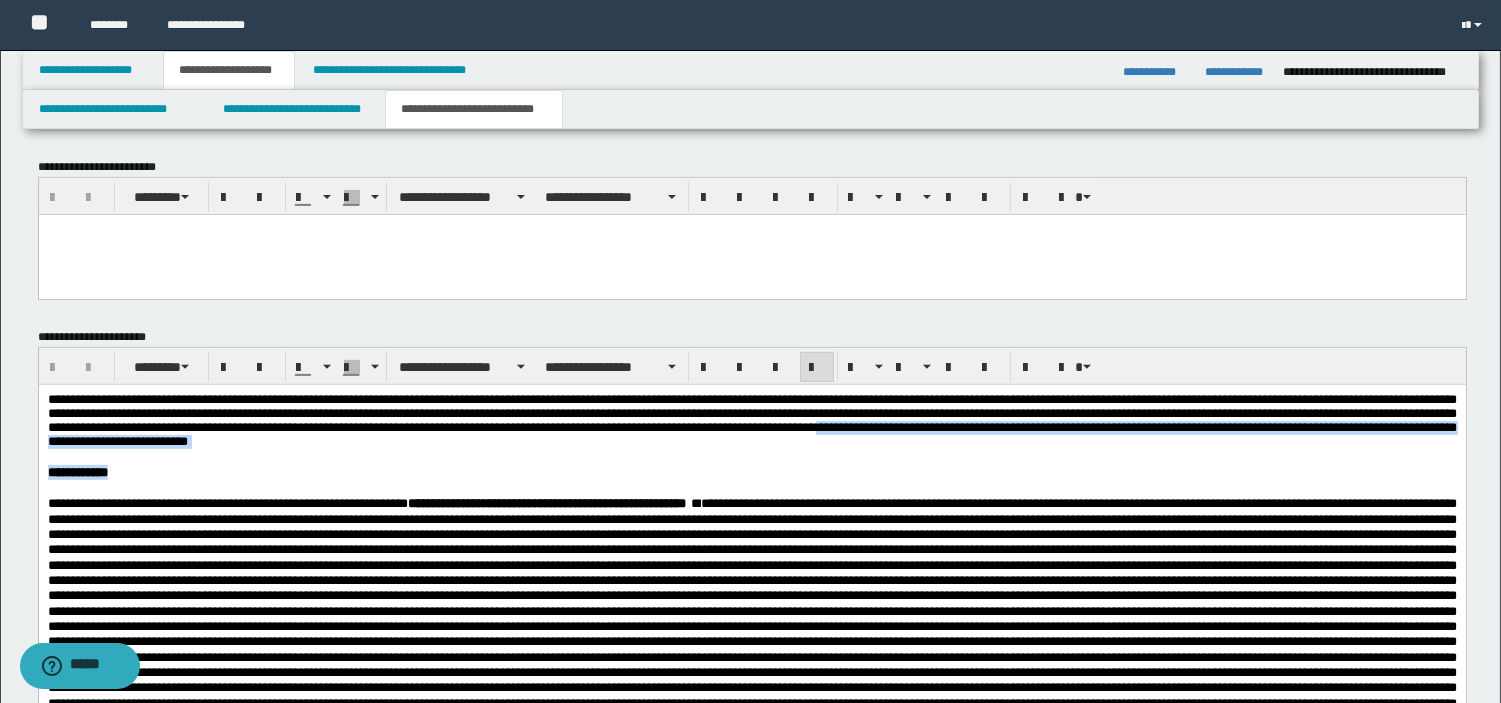 drag, startPoint x: 1038, startPoint y: 418, endPoint x: 161, endPoint y: 445, distance: 877.4155 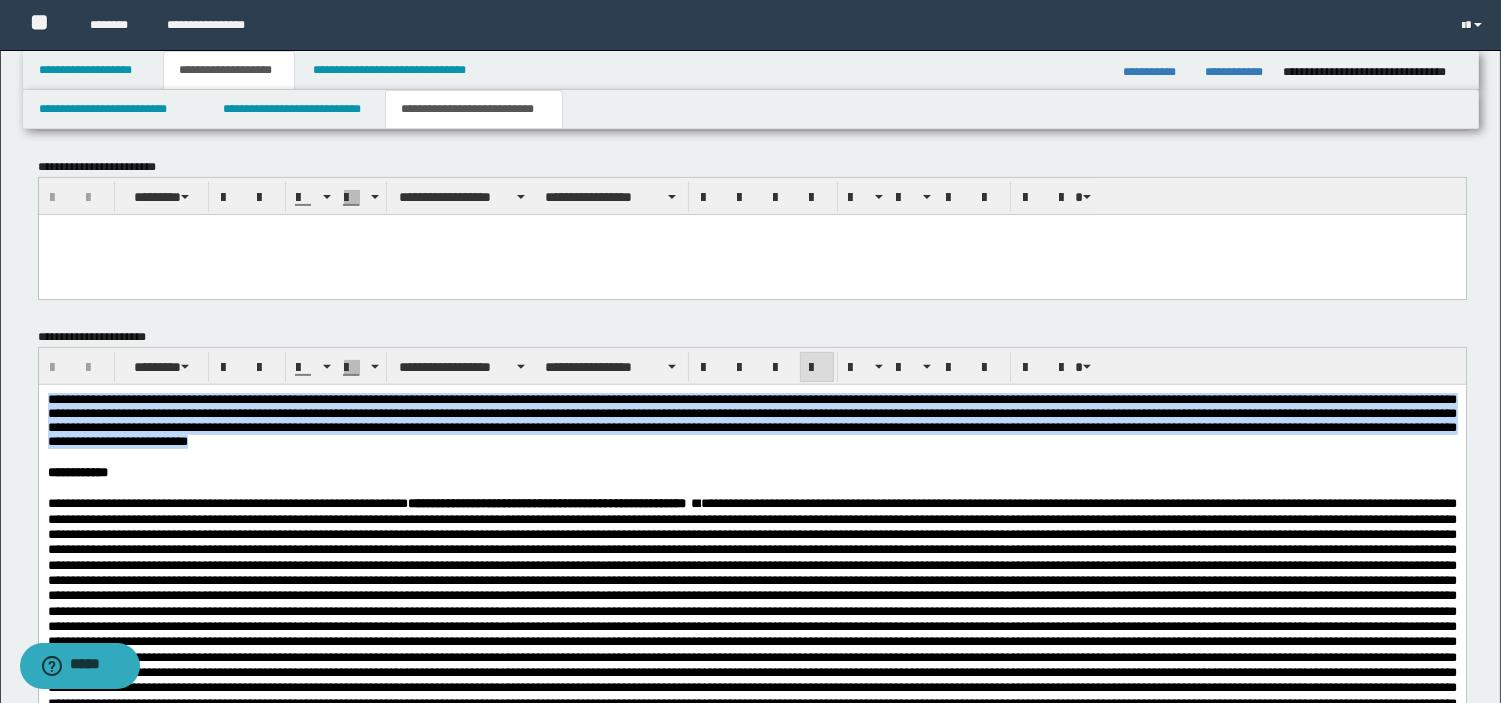 drag, startPoint x: 1088, startPoint y: 456, endPoint x: -1, endPoint y: 371, distance: 1092.3123 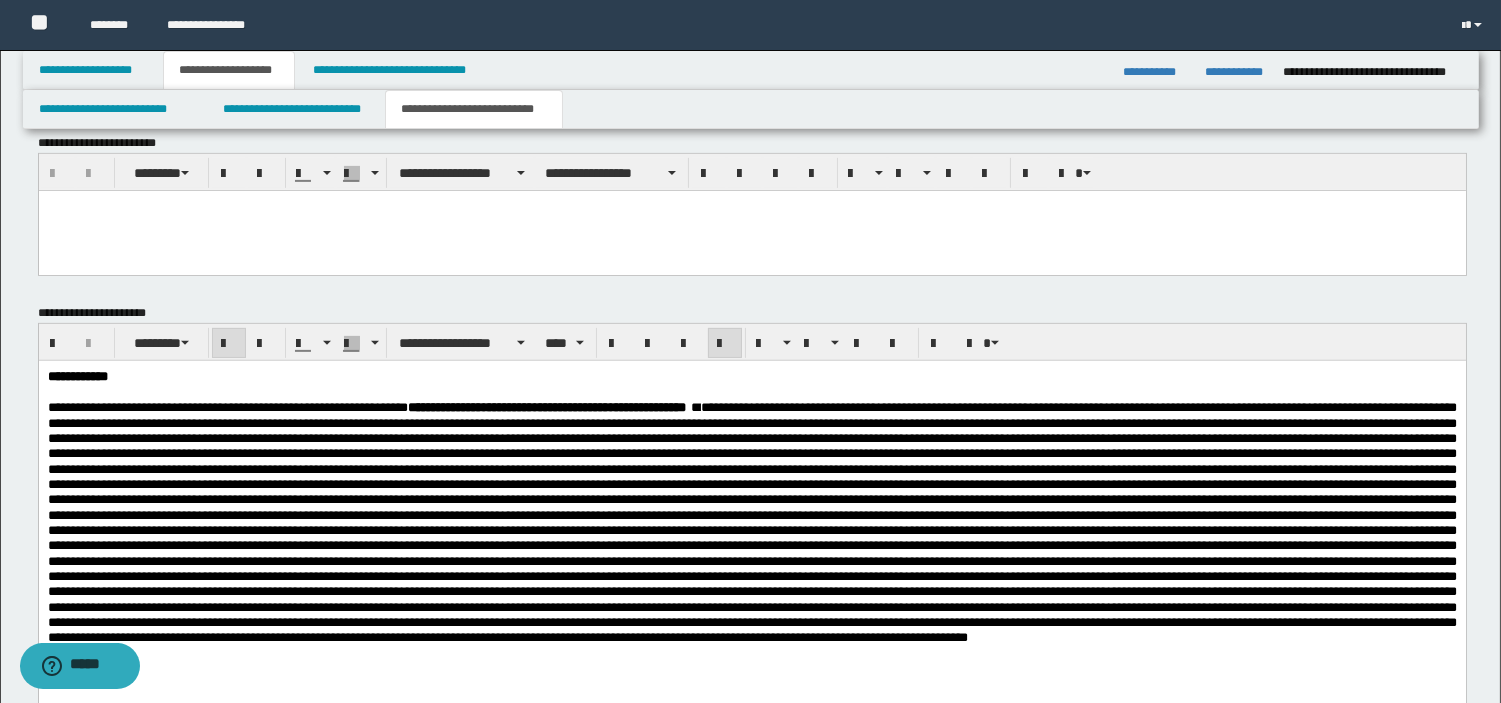 scroll, scrollTop: 1393, scrollLeft: 0, axis: vertical 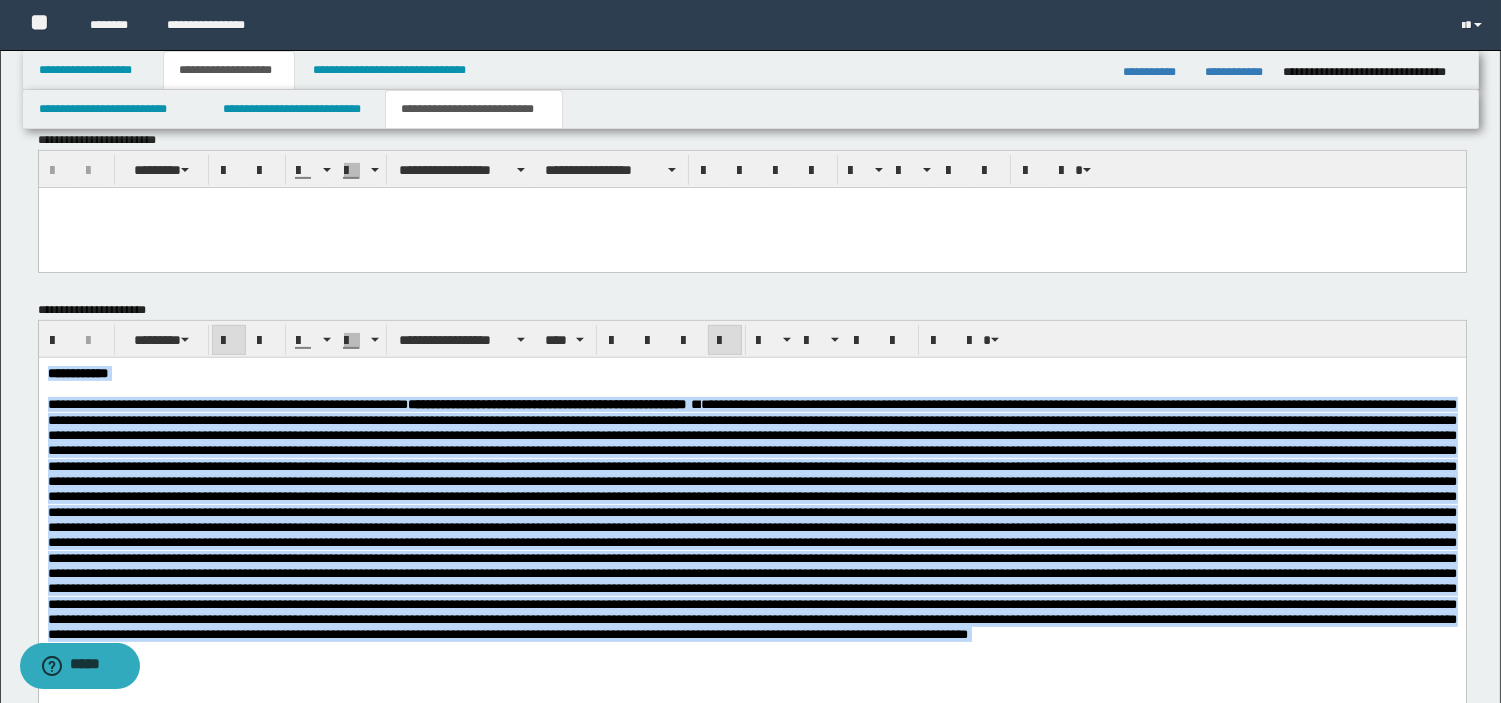 drag, startPoint x: 1211, startPoint y: 687, endPoint x: -1, endPoint y: 258, distance: 1285.6847 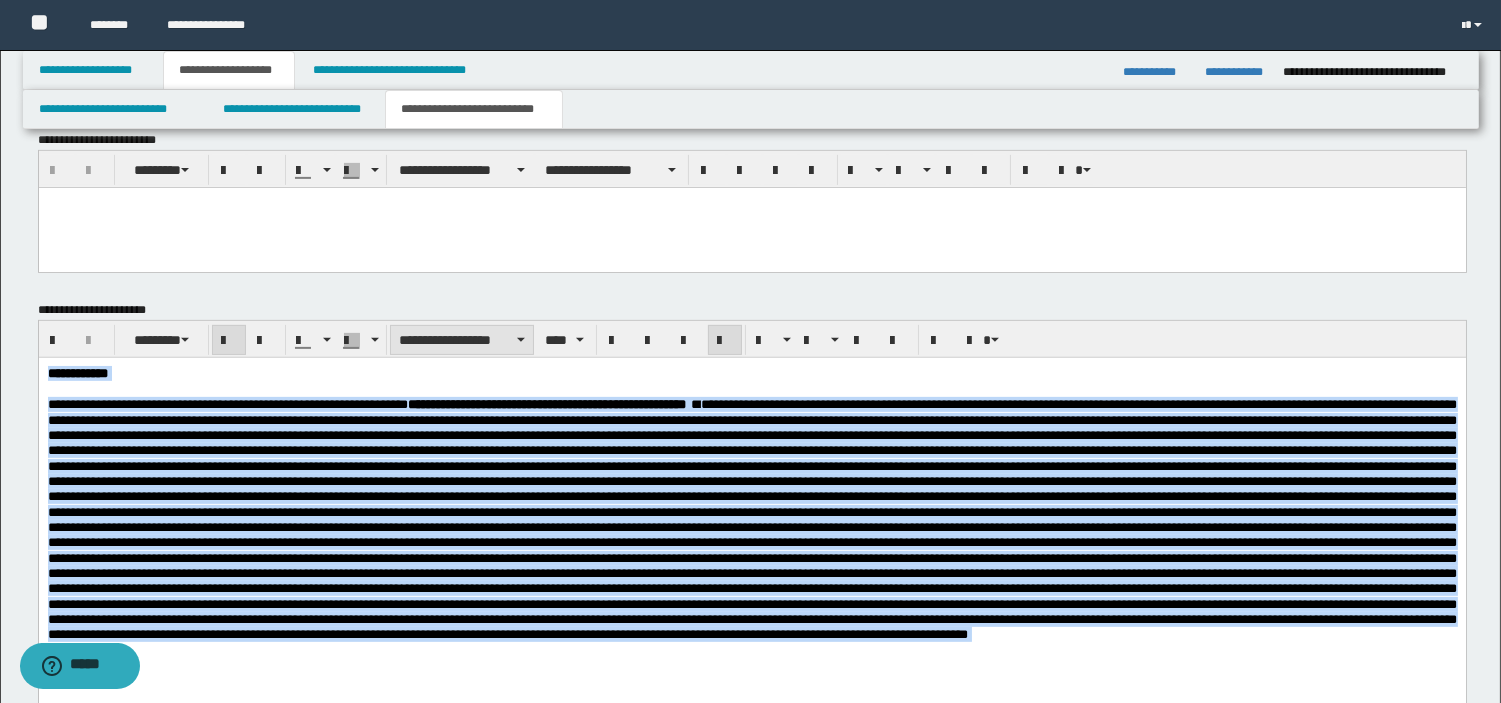 click on "**********" at bounding box center (462, 340) 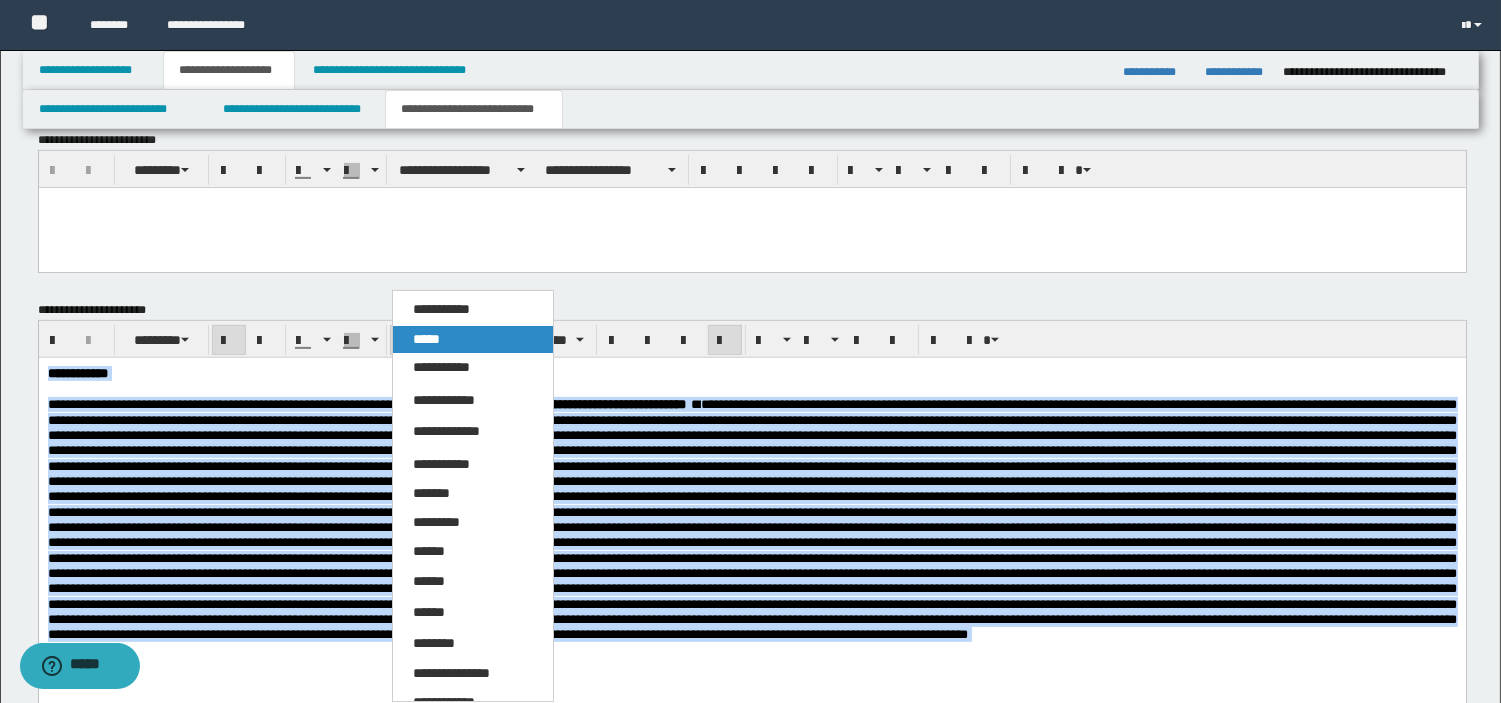 click on "*****" at bounding box center (473, 340) 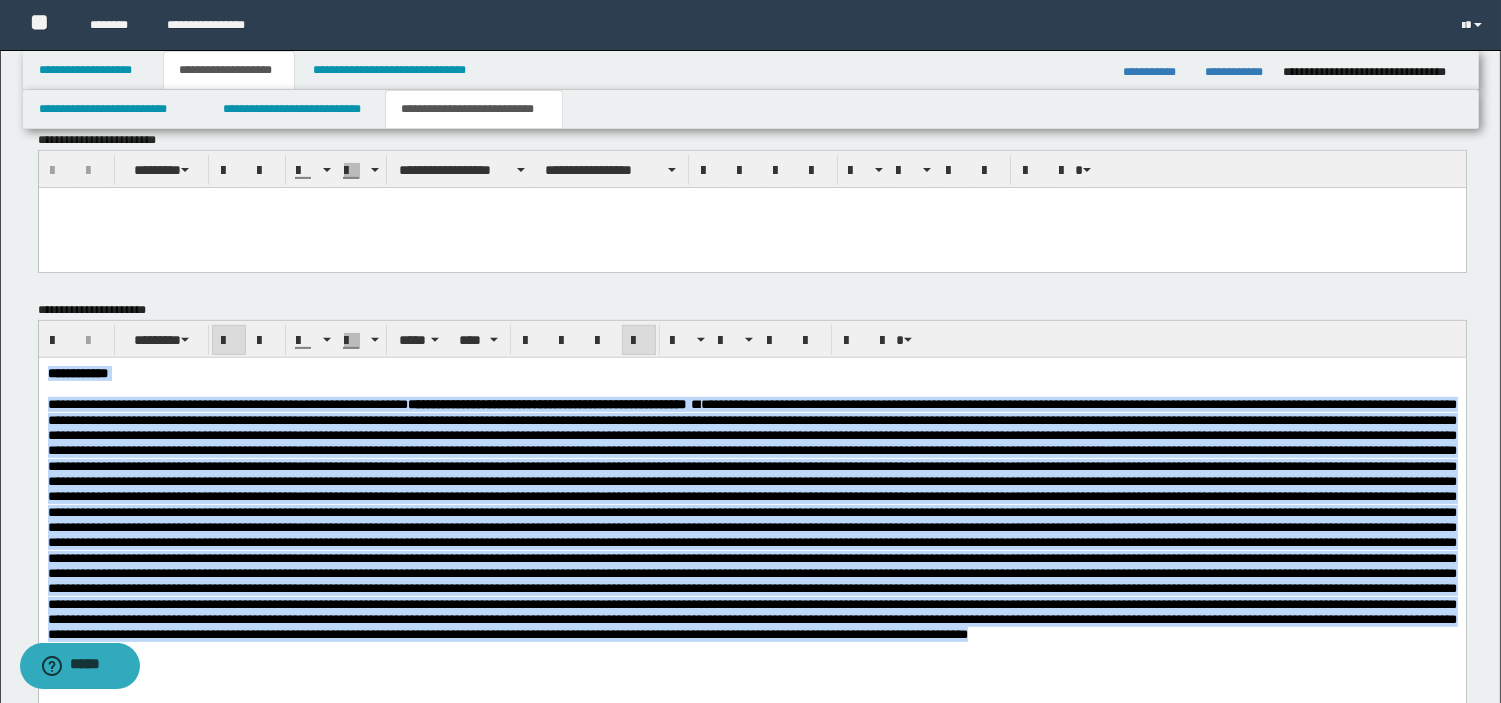 click at bounding box center [751, 518] 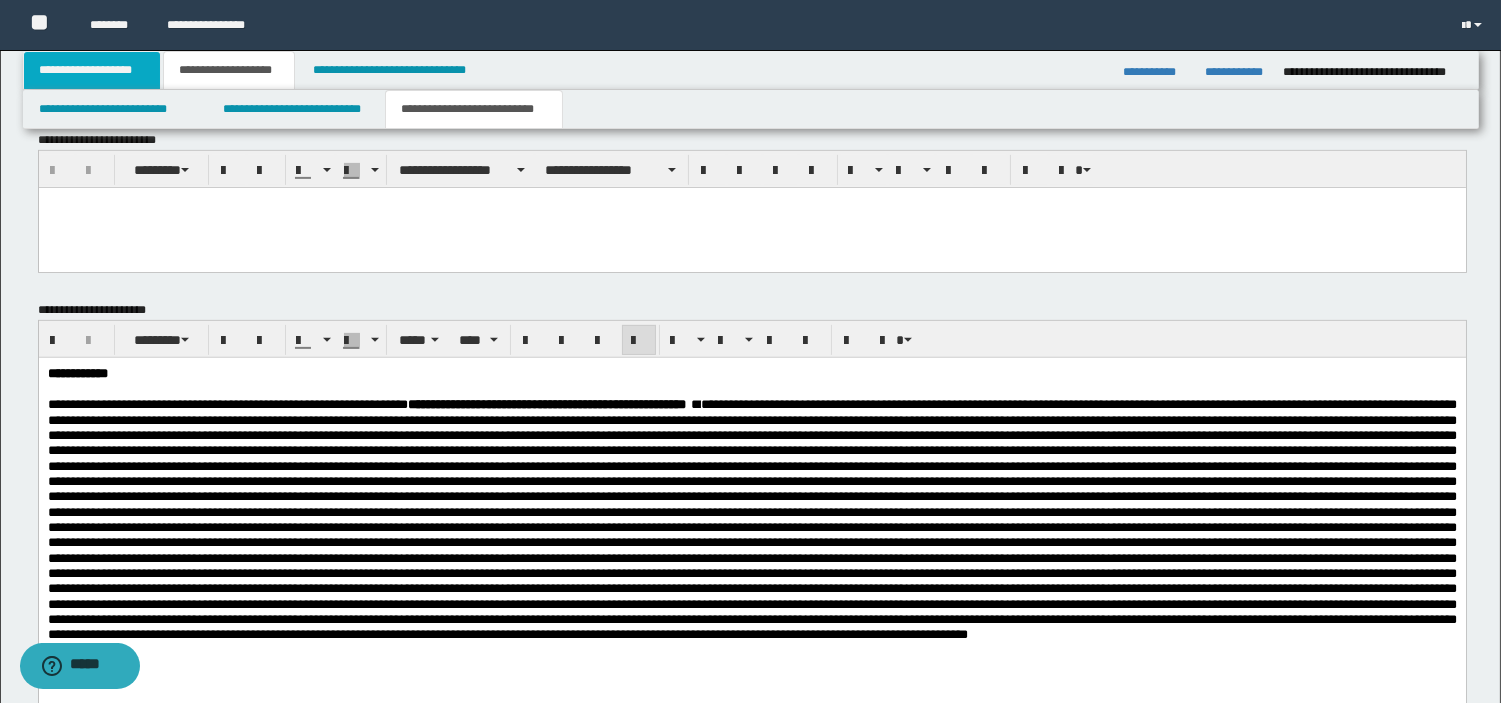 click on "**********" at bounding box center [92, 70] 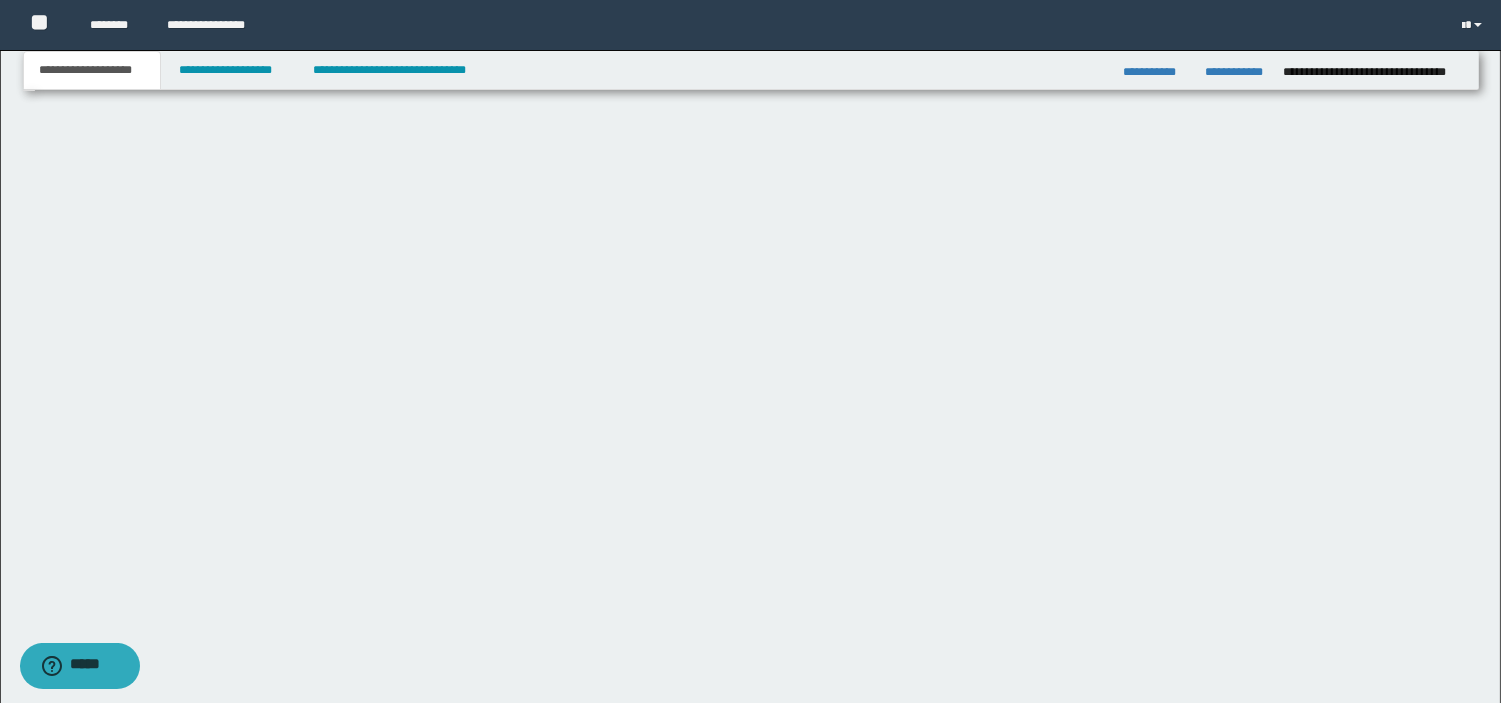scroll, scrollTop: 404, scrollLeft: 0, axis: vertical 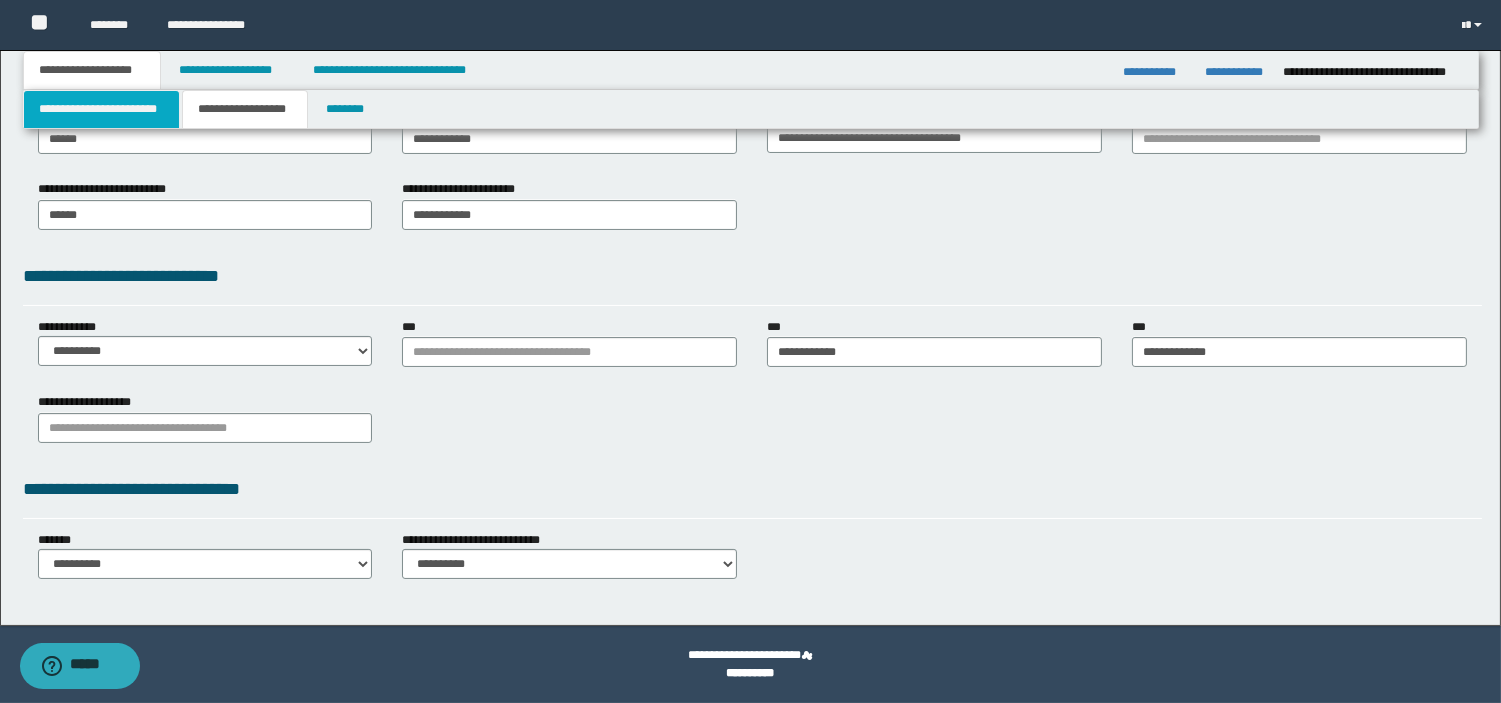 click on "**********" at bounding box center [101, 109] 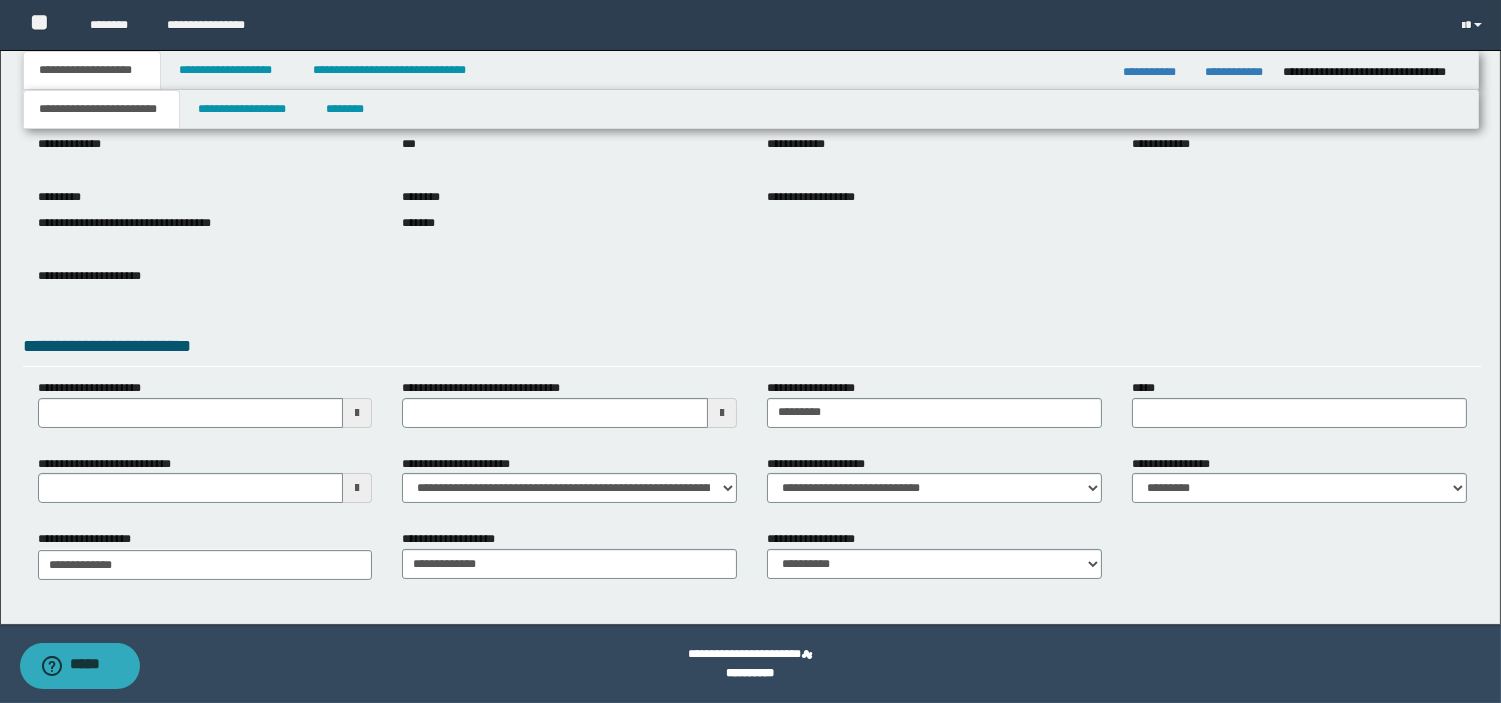 click at bounding box center (357, 488) 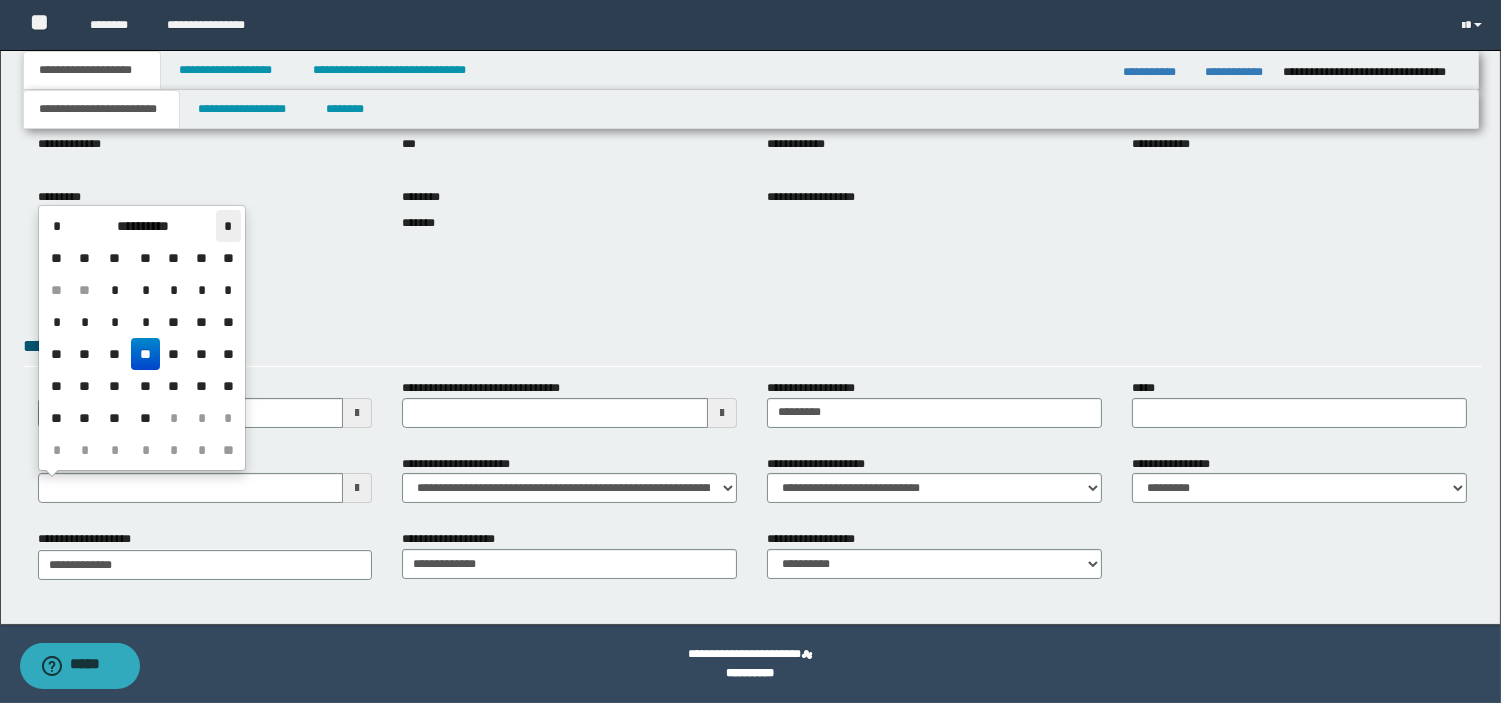 click on "*" at bounding box center [228, 226] 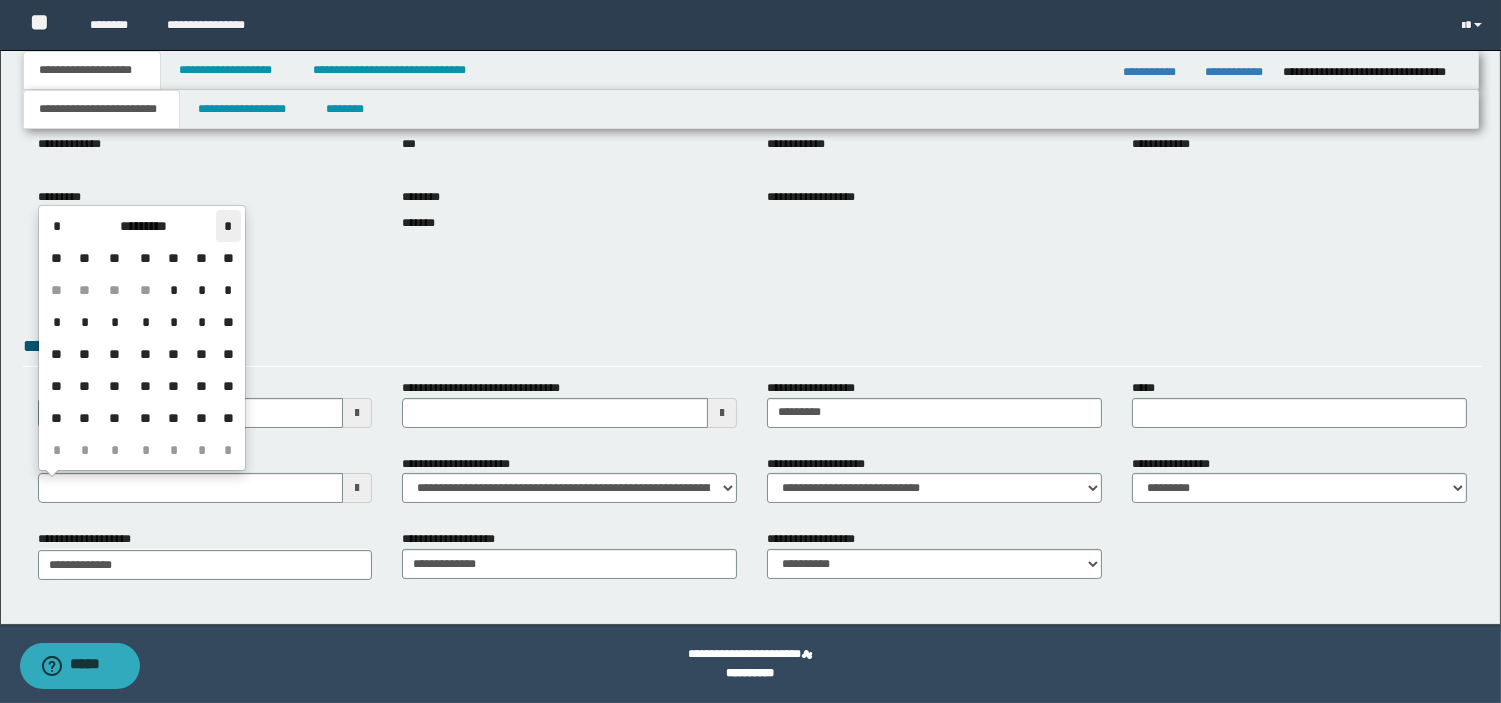 click on "*" at bounding box center (228, 226) 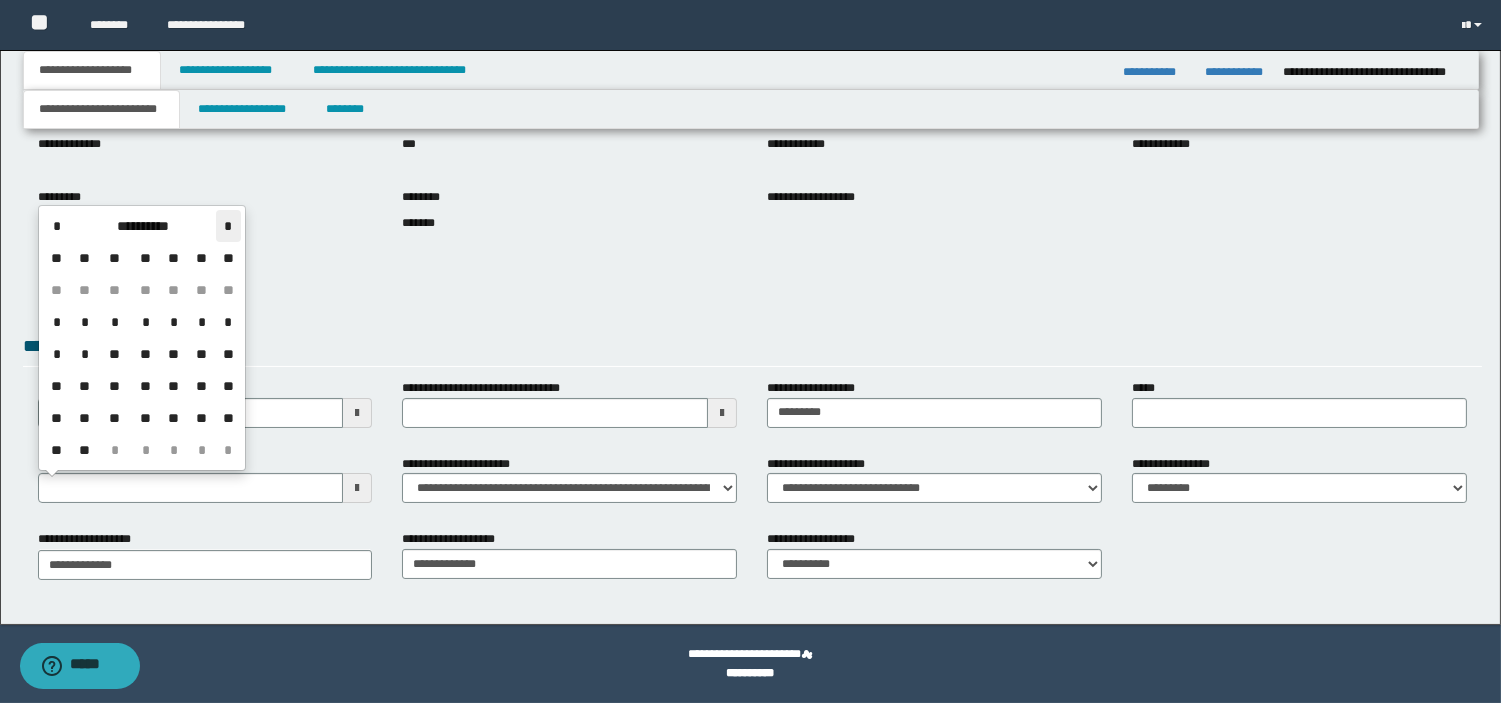 click on "*" at bounding box center [228, 226] 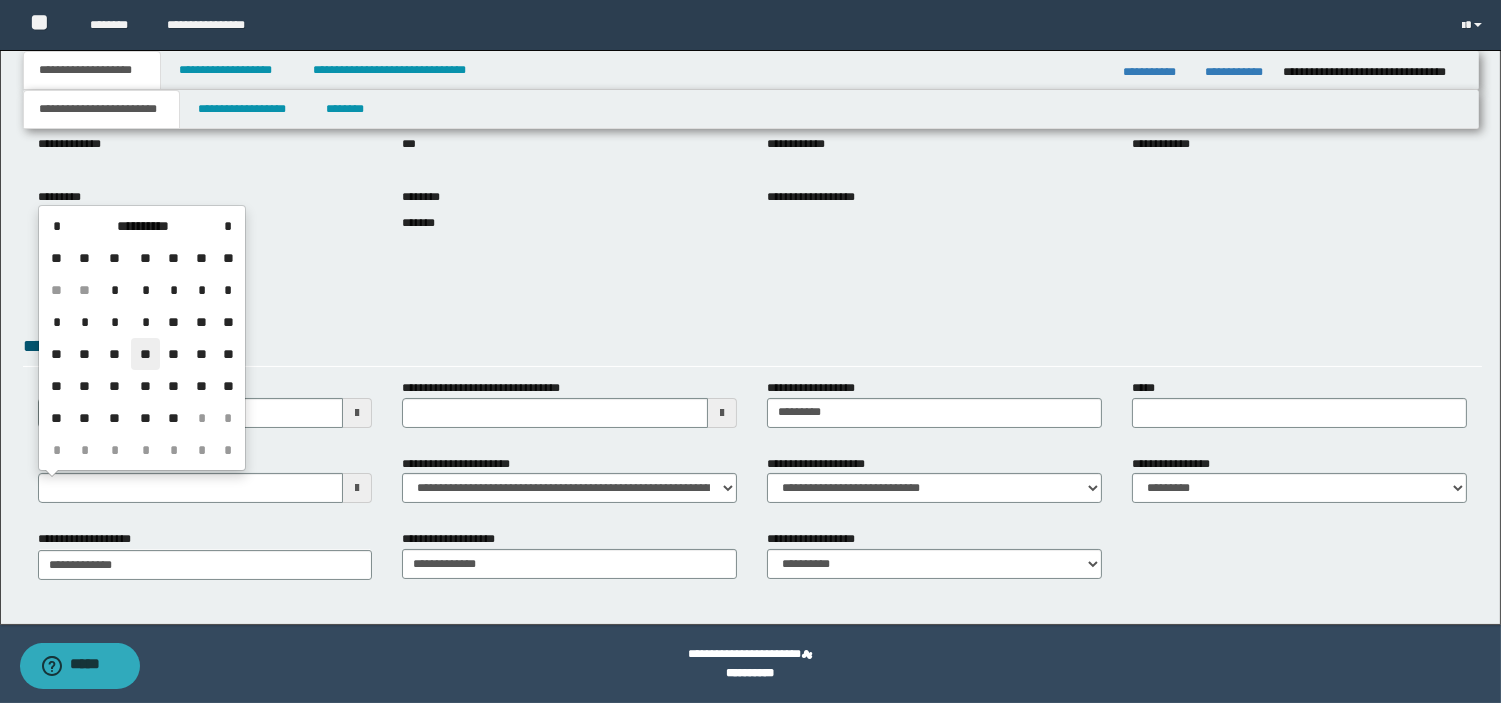 click on "**" at bounding box center [145, 354] 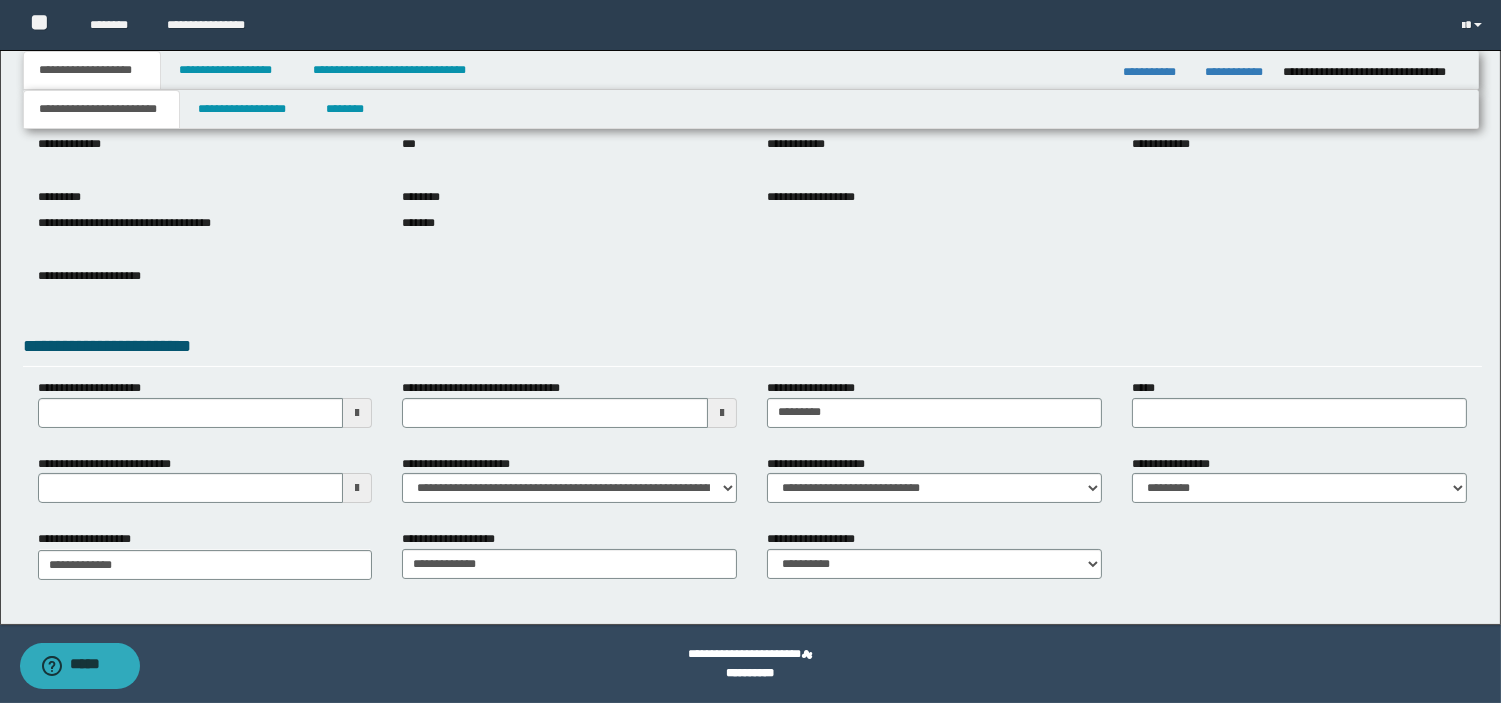 click on "**********" at bounding box center (205, 283) 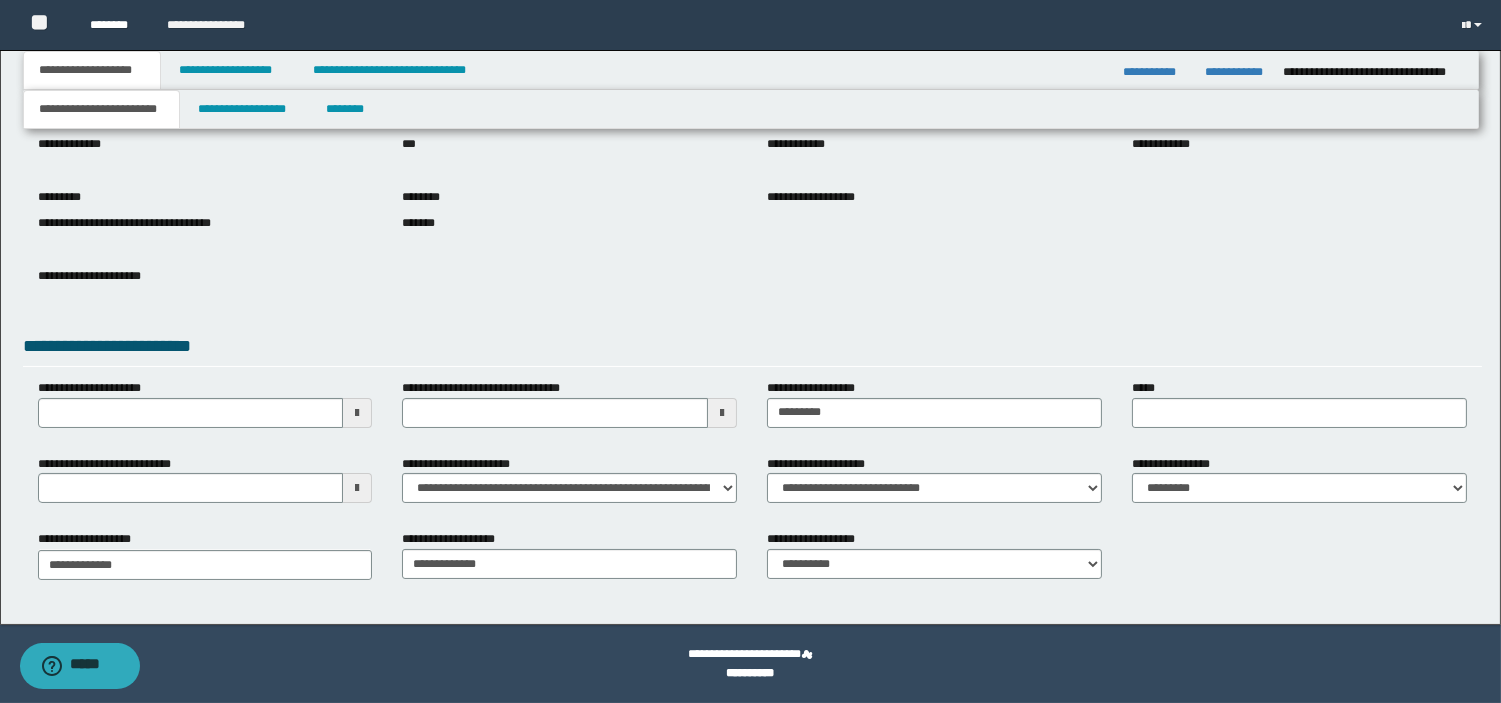 click on "********" at bounding box center (113, 25) 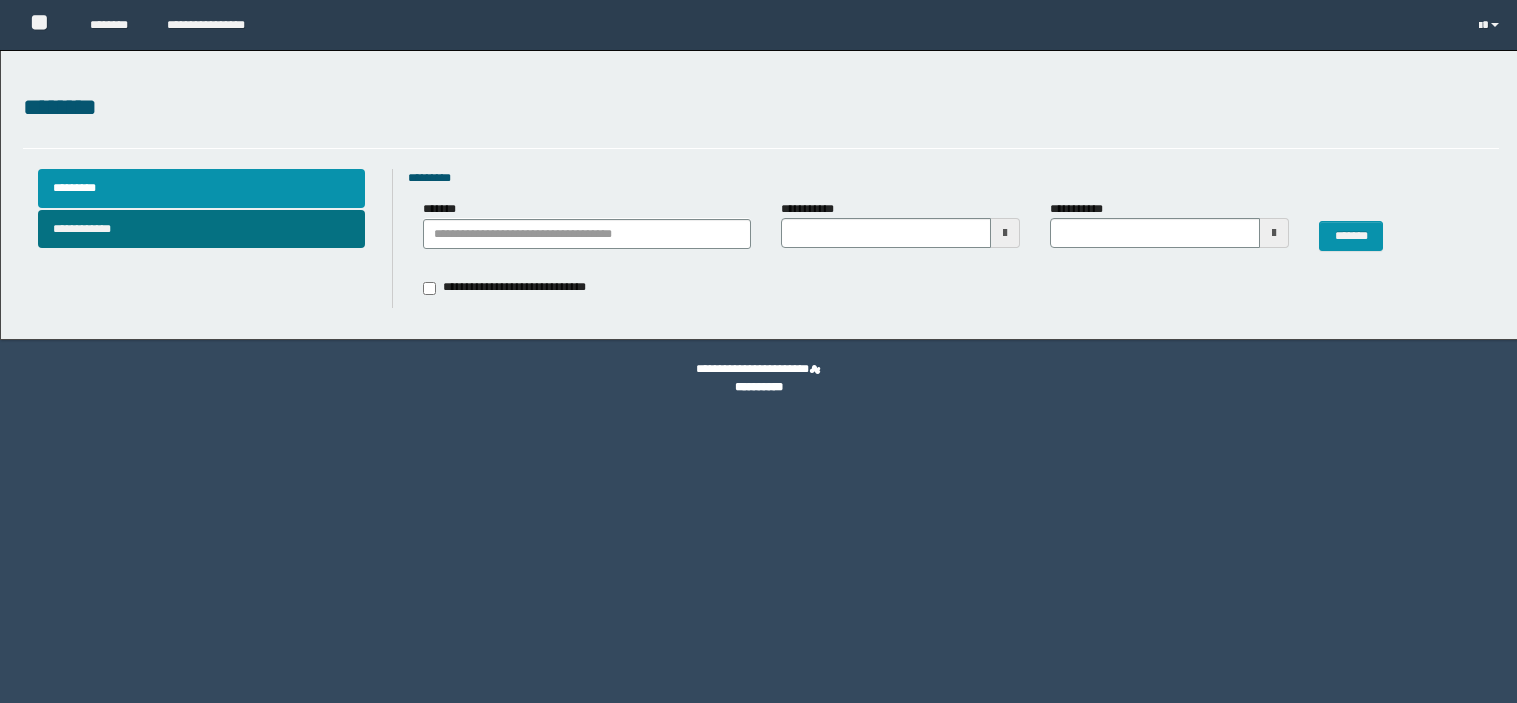 scroll, scrollTop: 0, scrollLeft: 0, axis: both 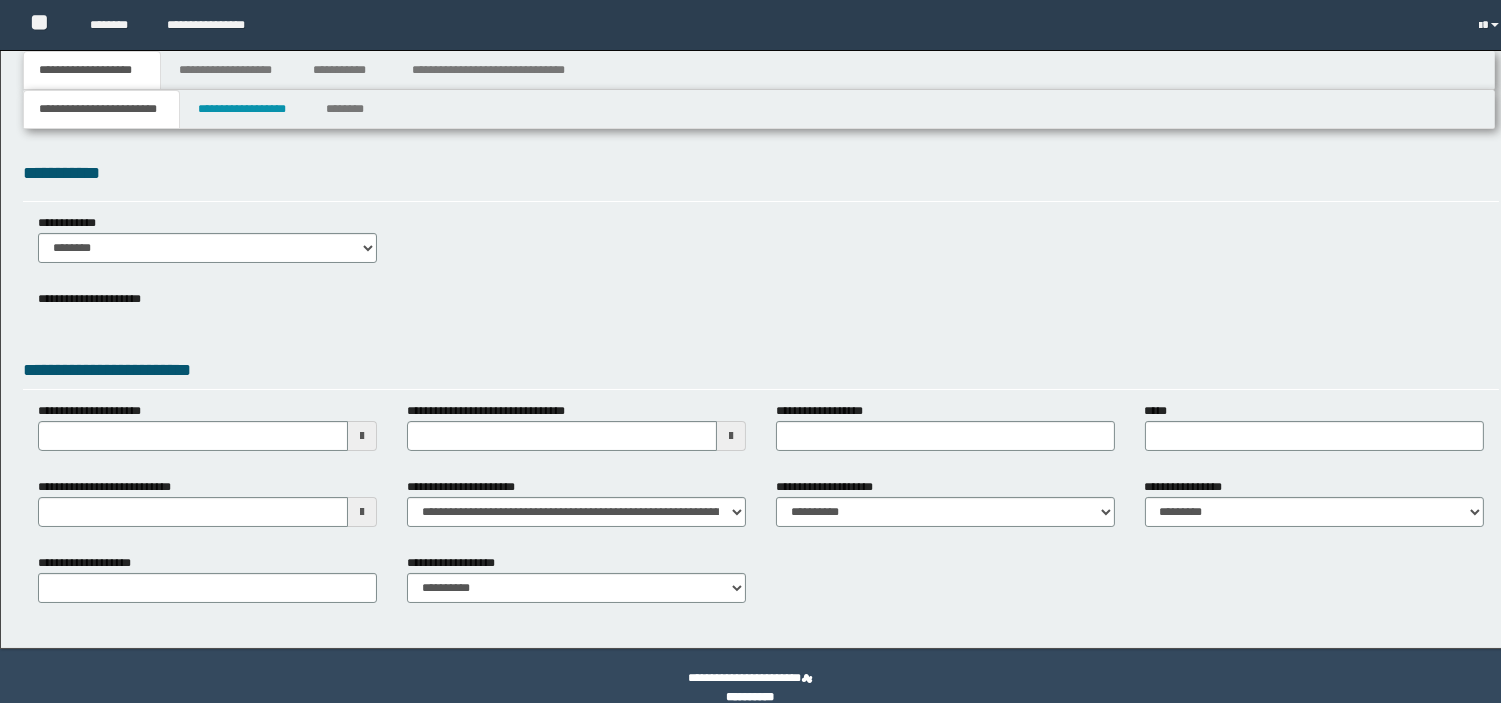 type 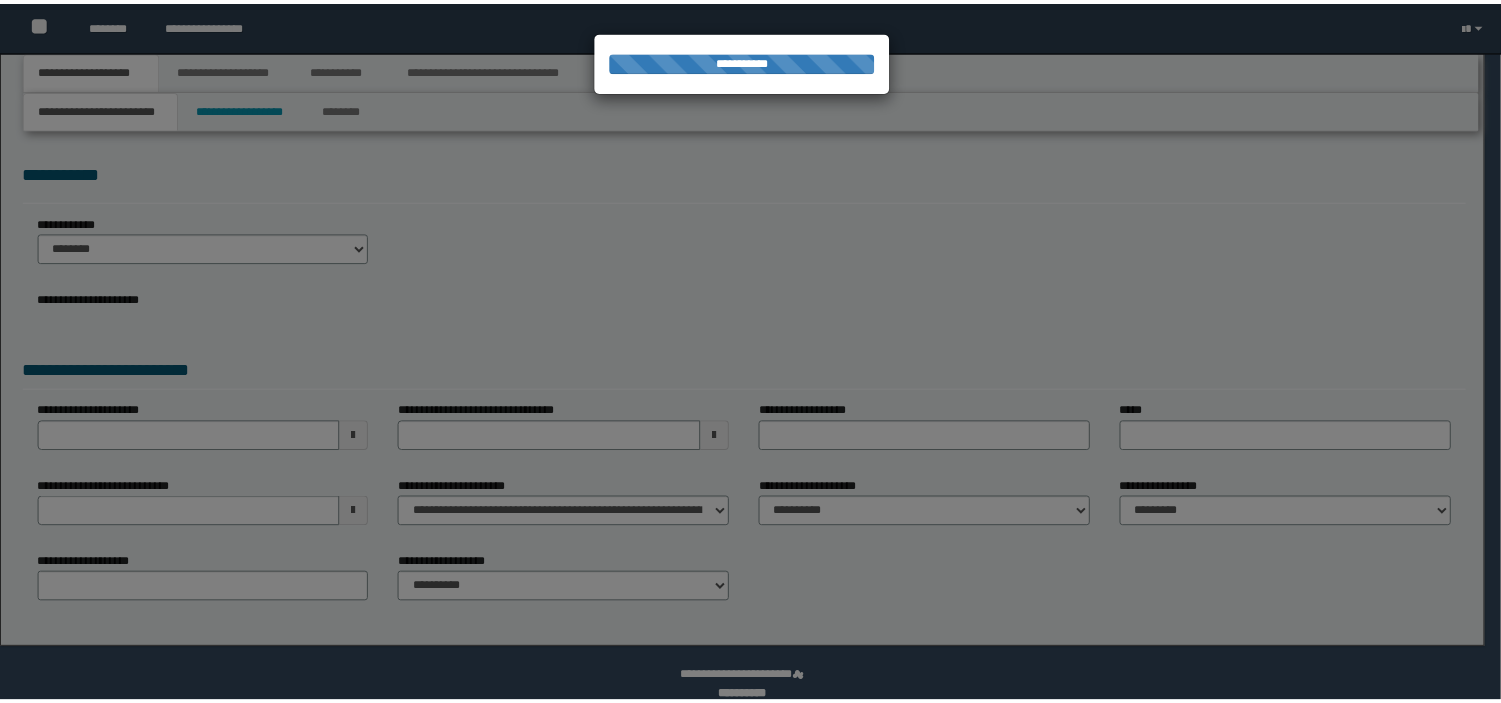 scroll, scrollTop: 0, scrollLeft: 0, axis: both 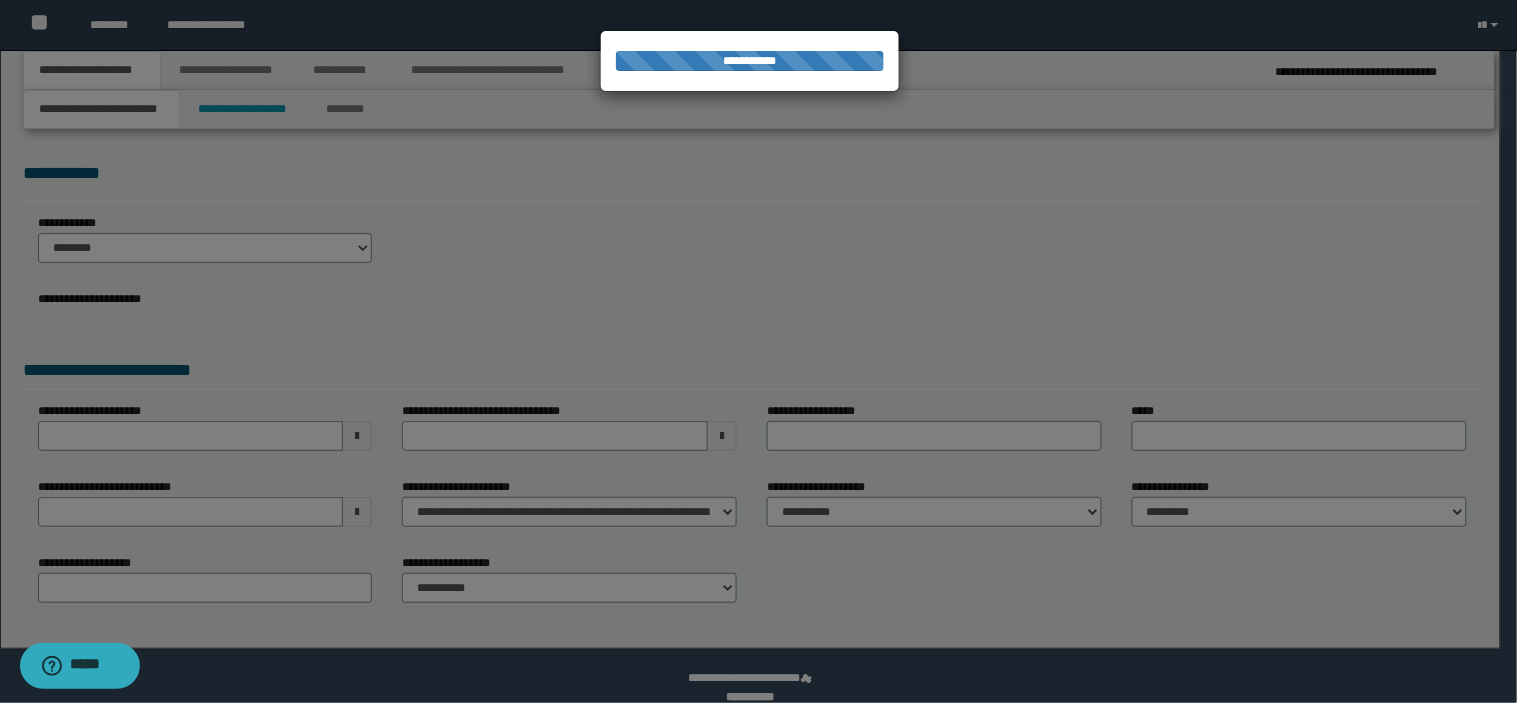 type on "**********" 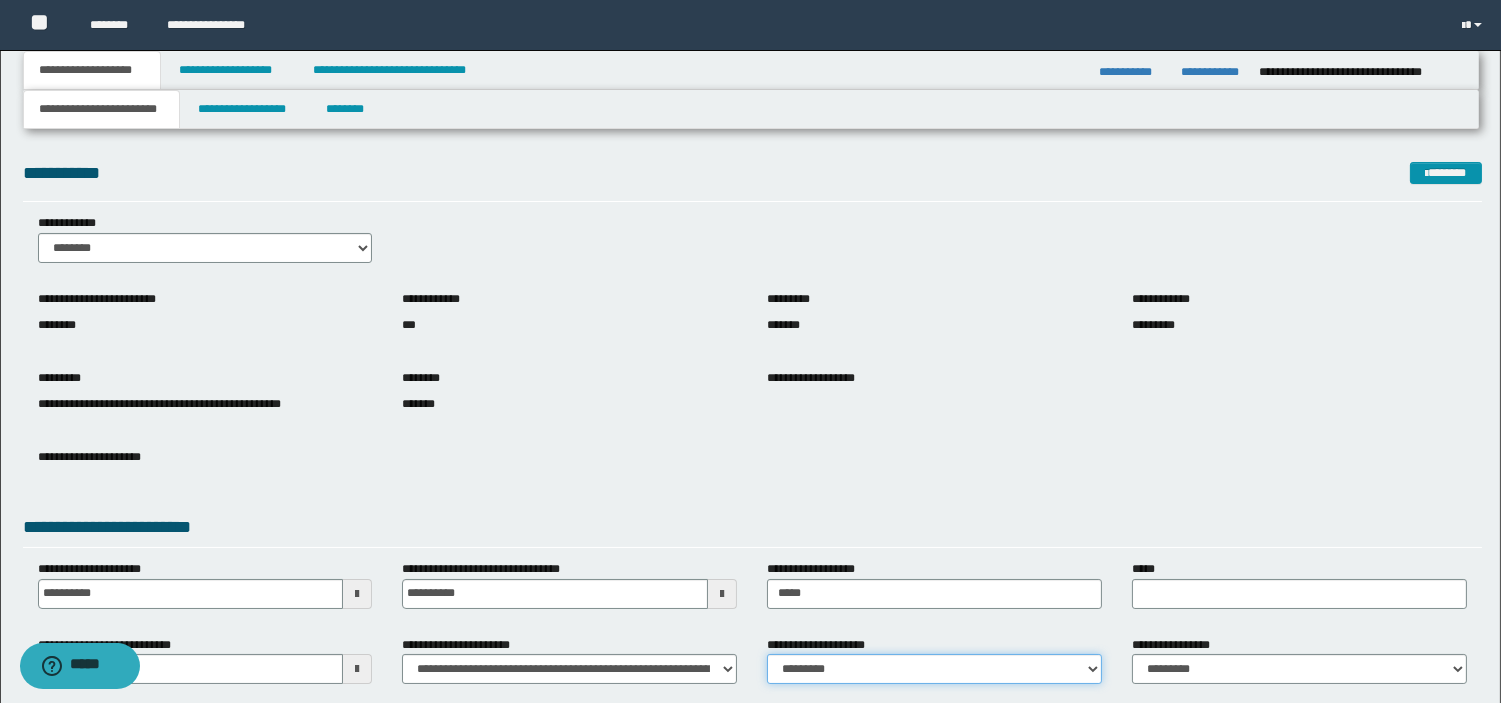 click on "**********" at bounding box center (934, 669) 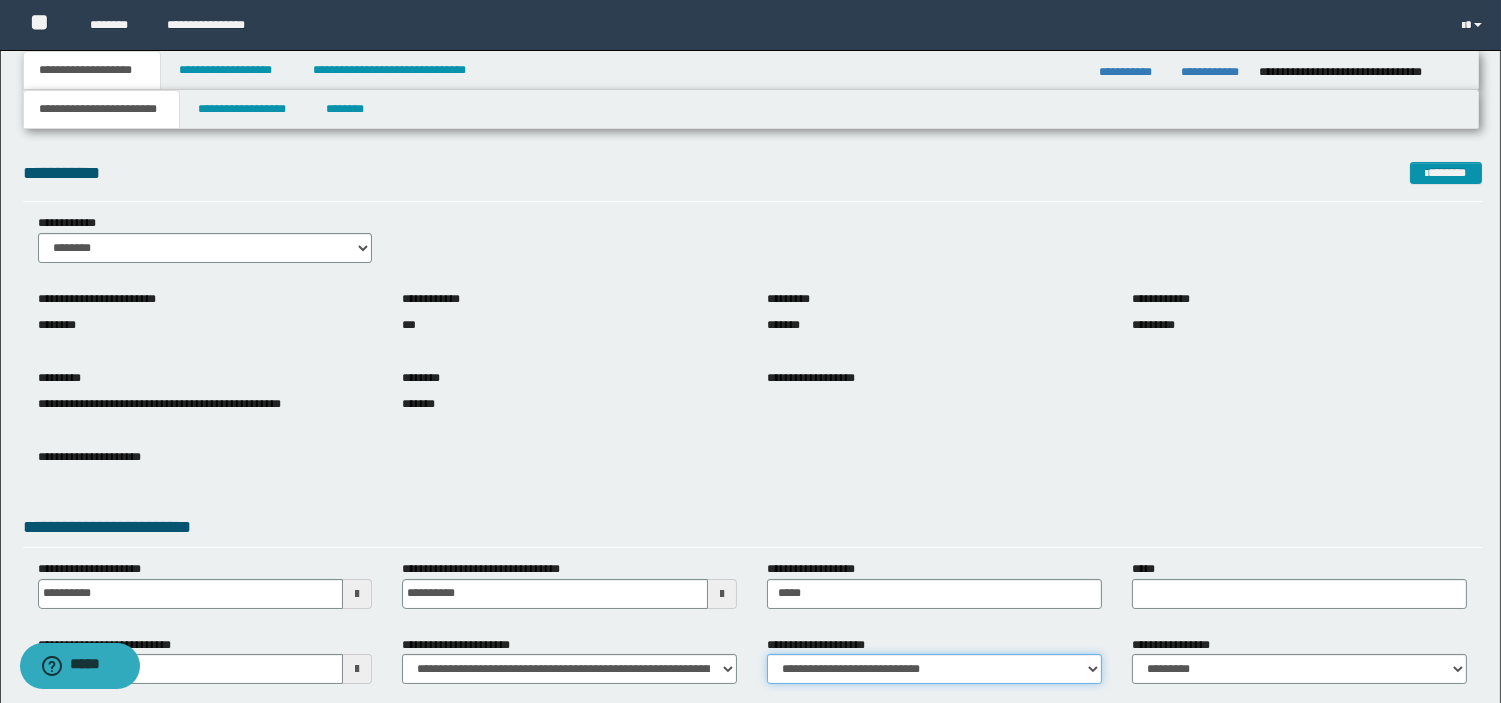 click on "**********" at bounding box center [934, 669] 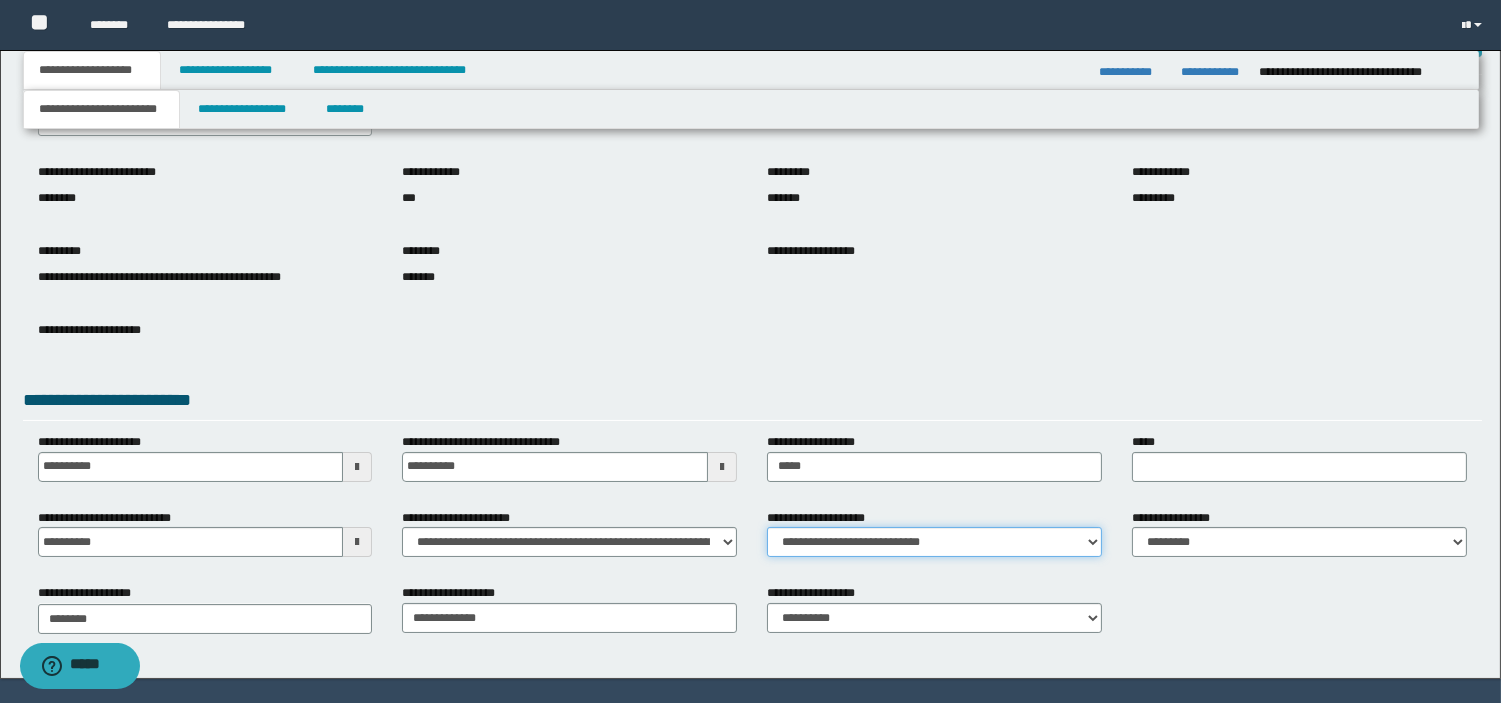 scroll, scrollTop: 181, scrollLeft: 0, axis: vertical 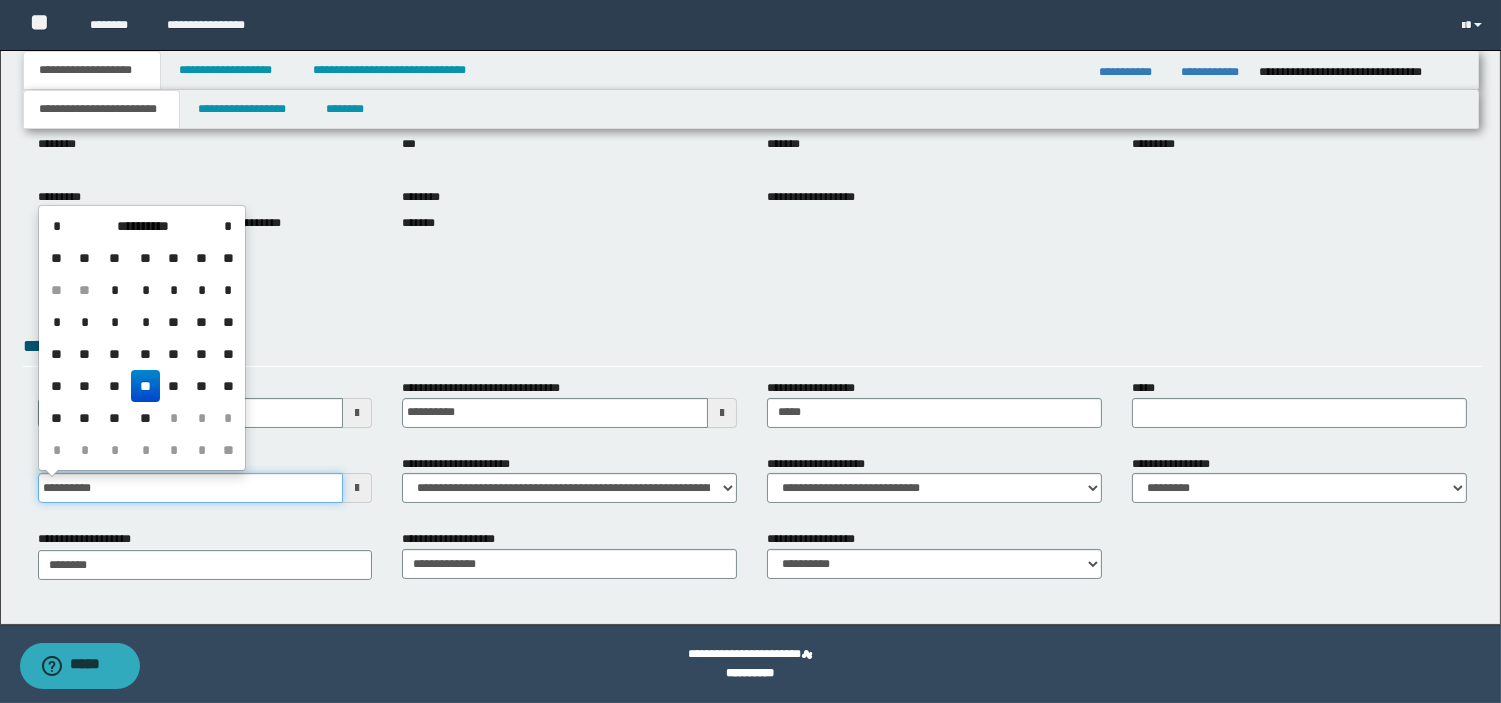 click on "**********" at bounding box center [191, 488] 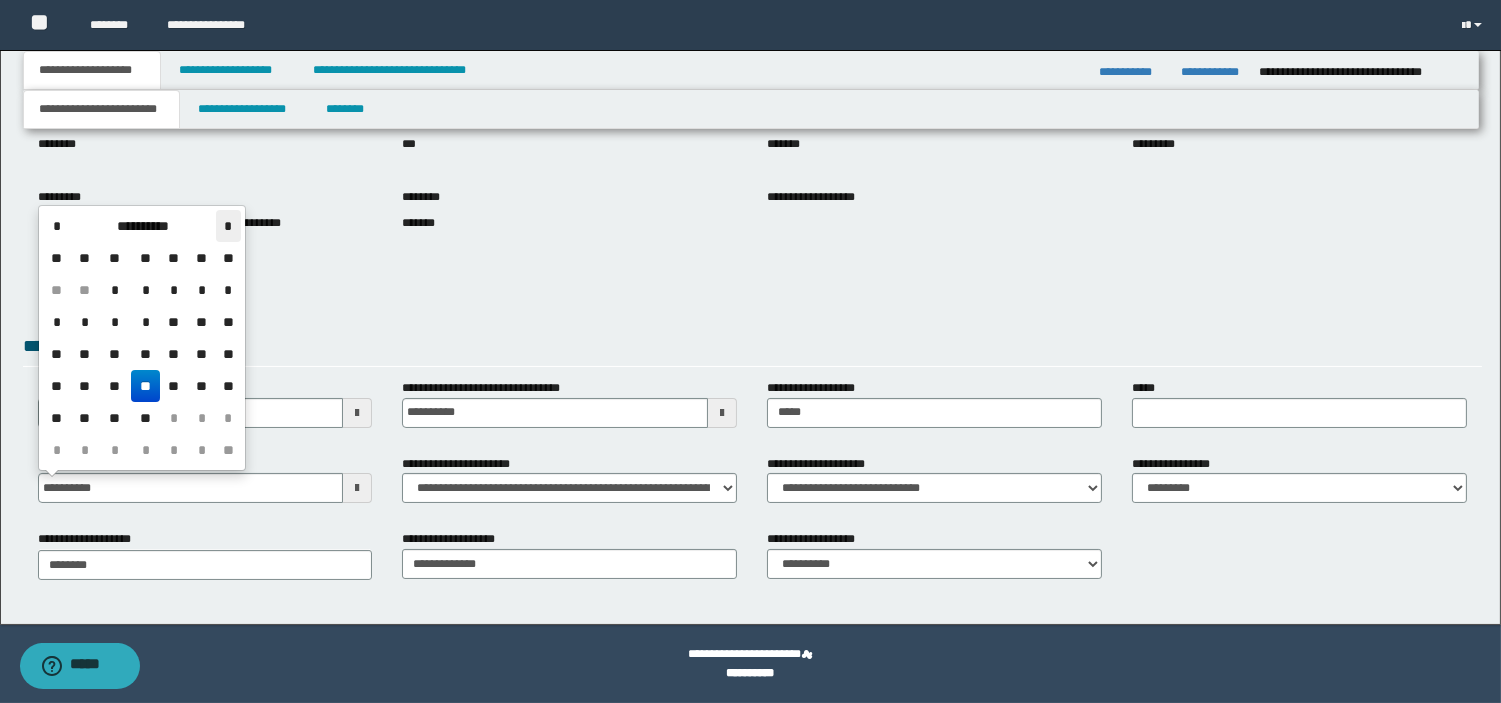 click on "*" at bounding box center [228, 226] 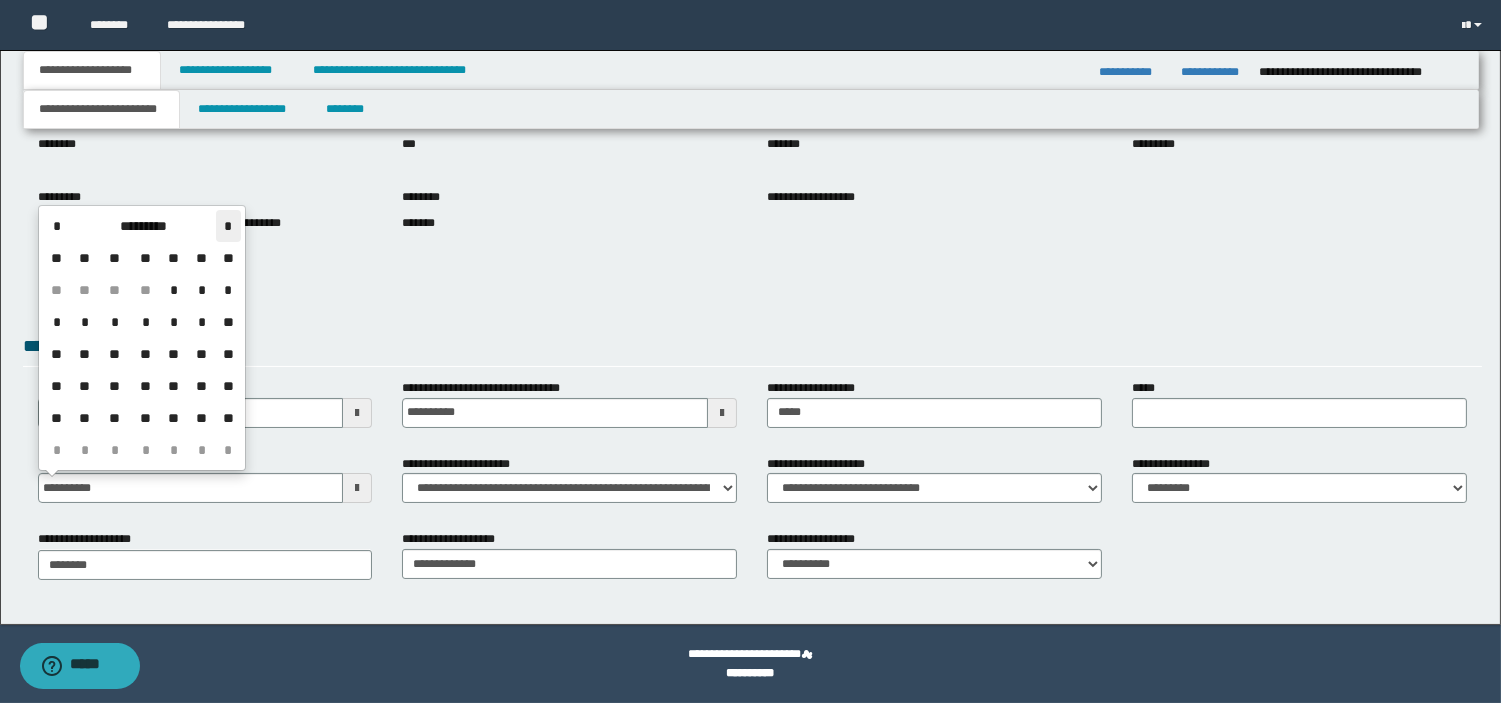 click on "*" at bounding box center [228, 226] 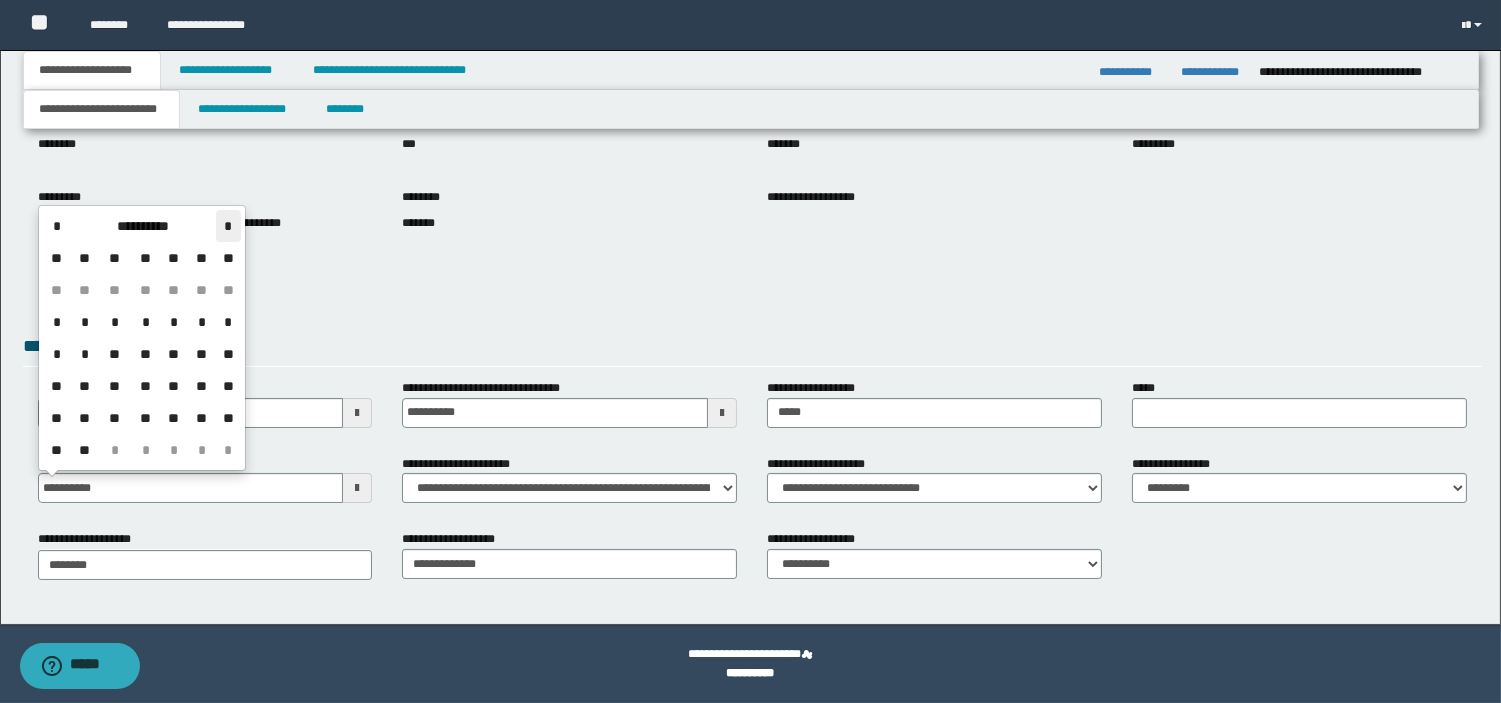 click on "*" at bounding box center [228, 226] 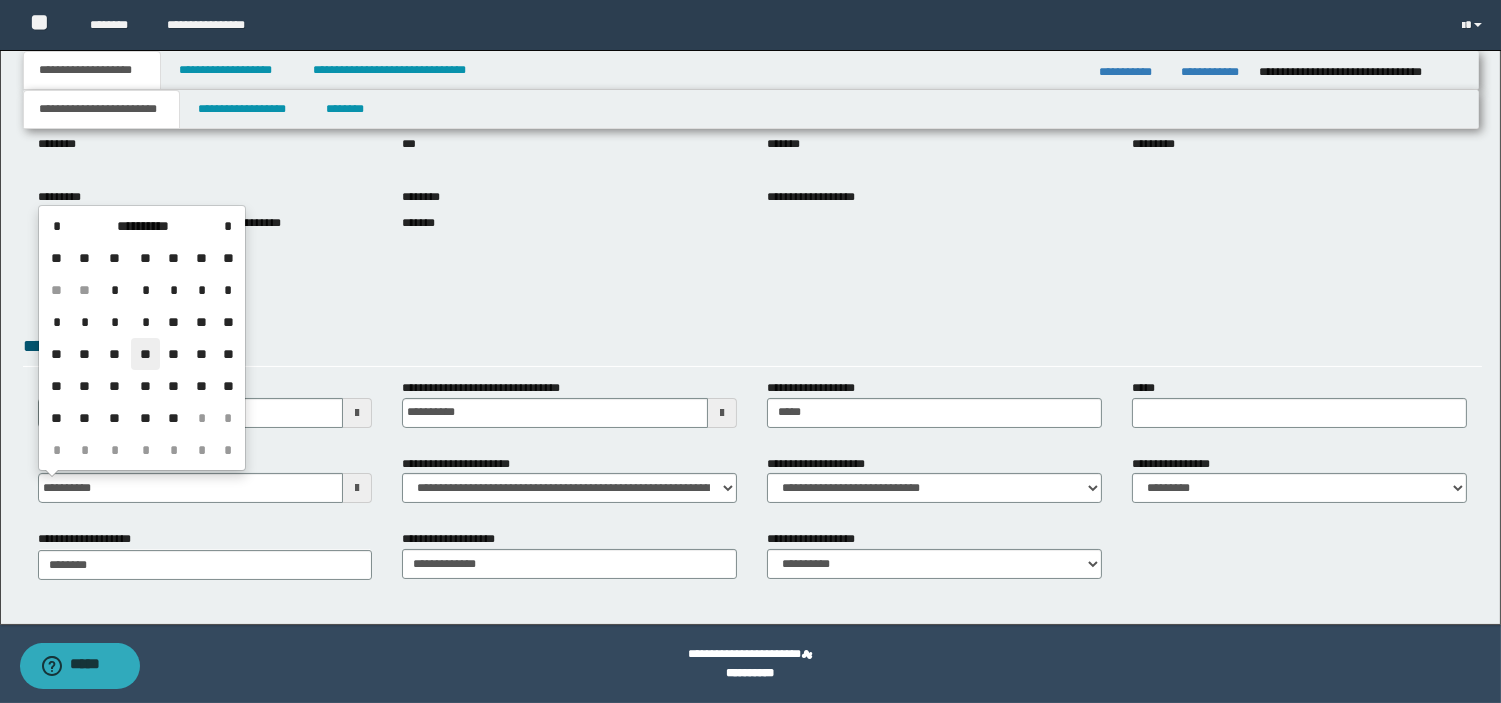 click on "**" at bounding box center [145, 354] 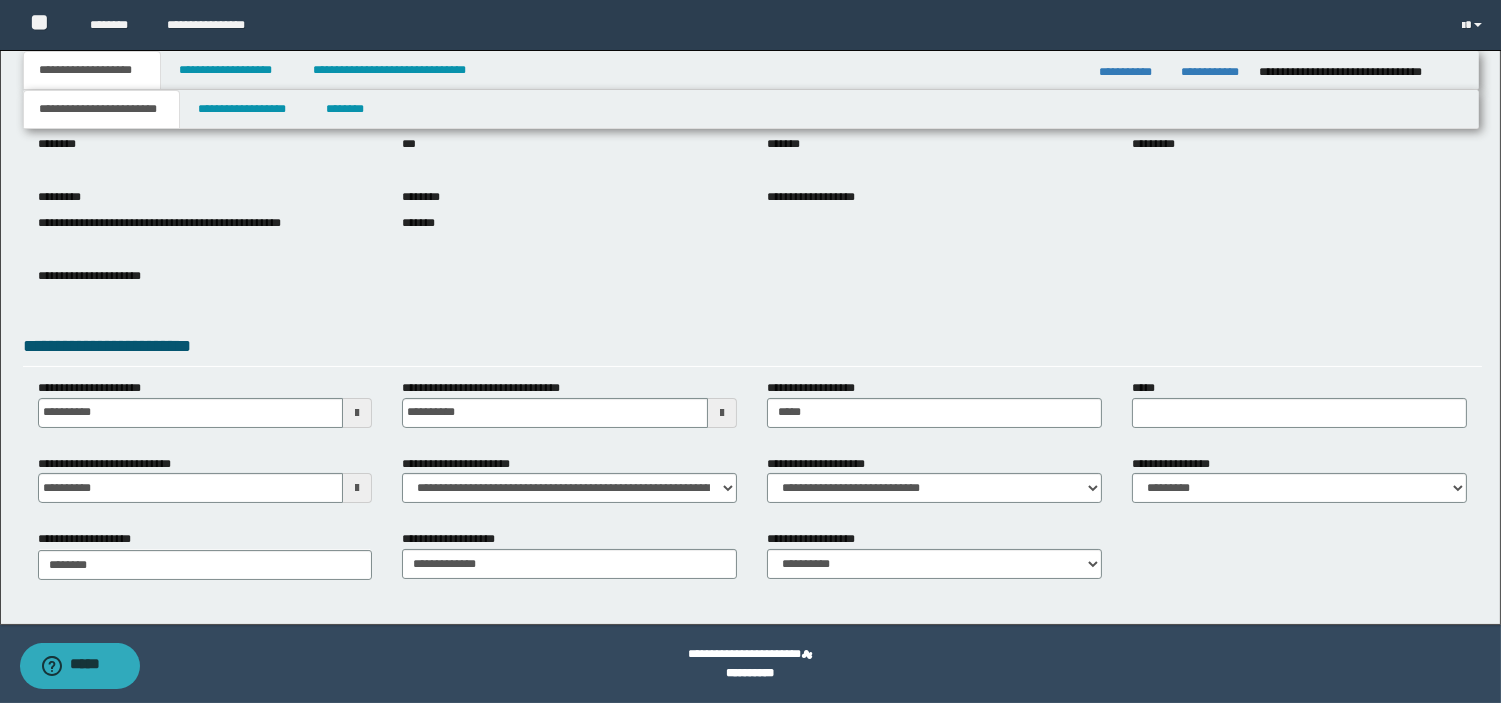 click on "**********" at bounding box center [752, 286] 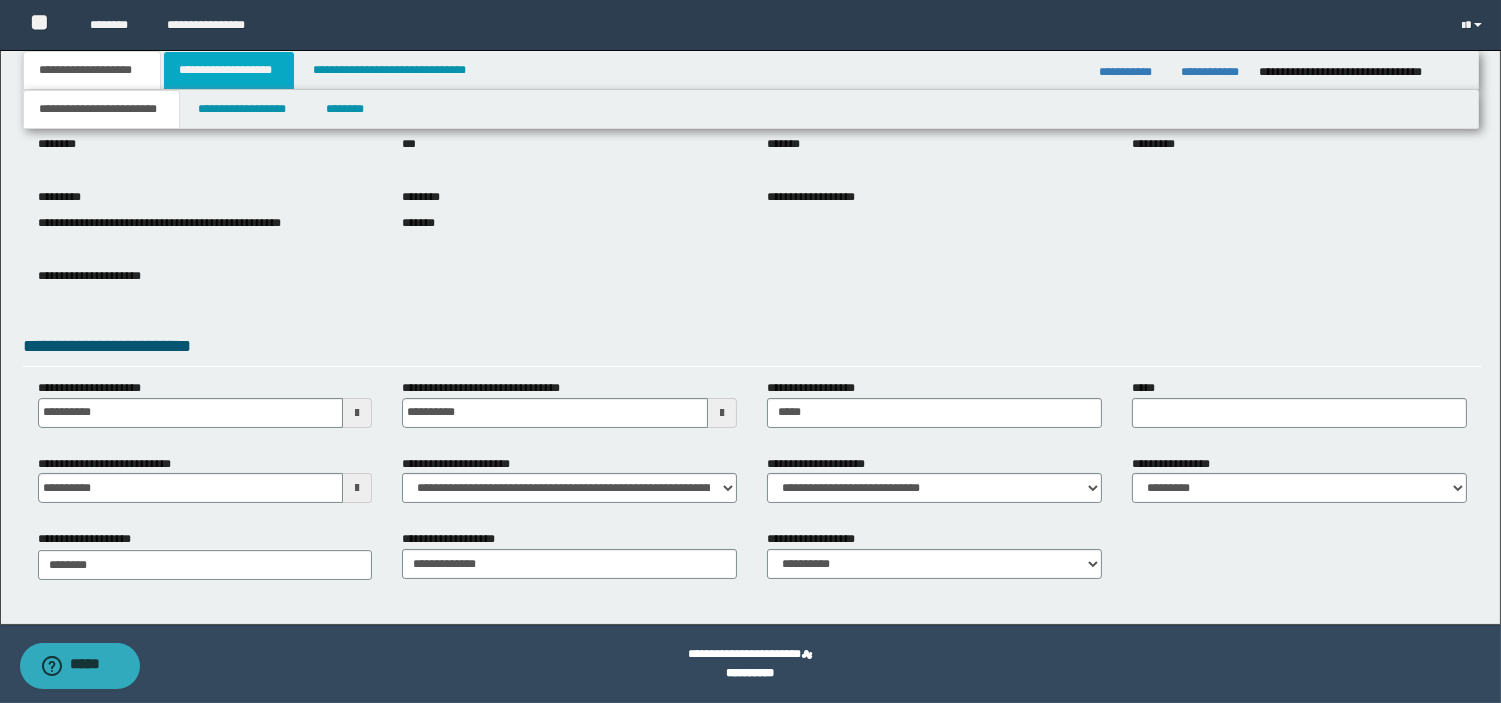 click on "**********" at bounding box center [229, 70] 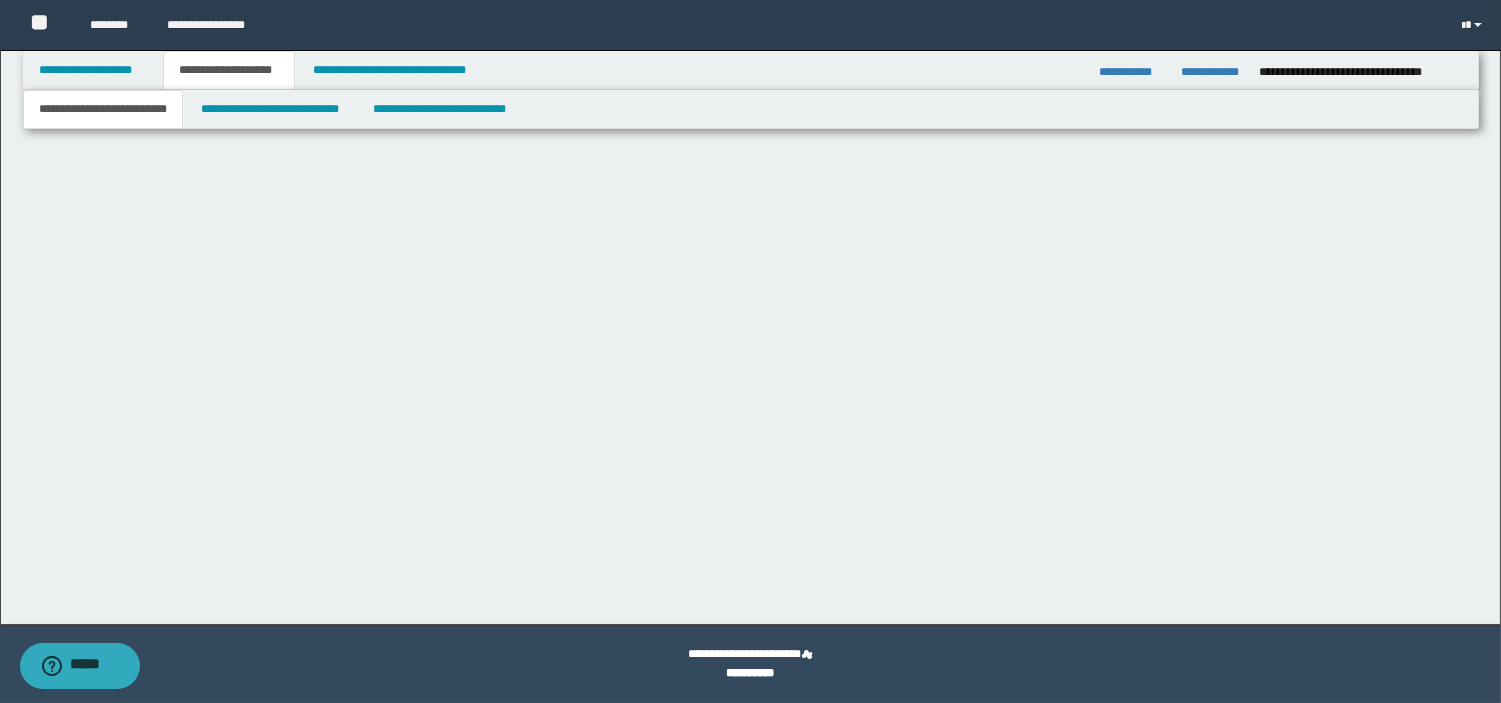 scroll, scrollTop: 0, scrollLeft: 0, axis: both 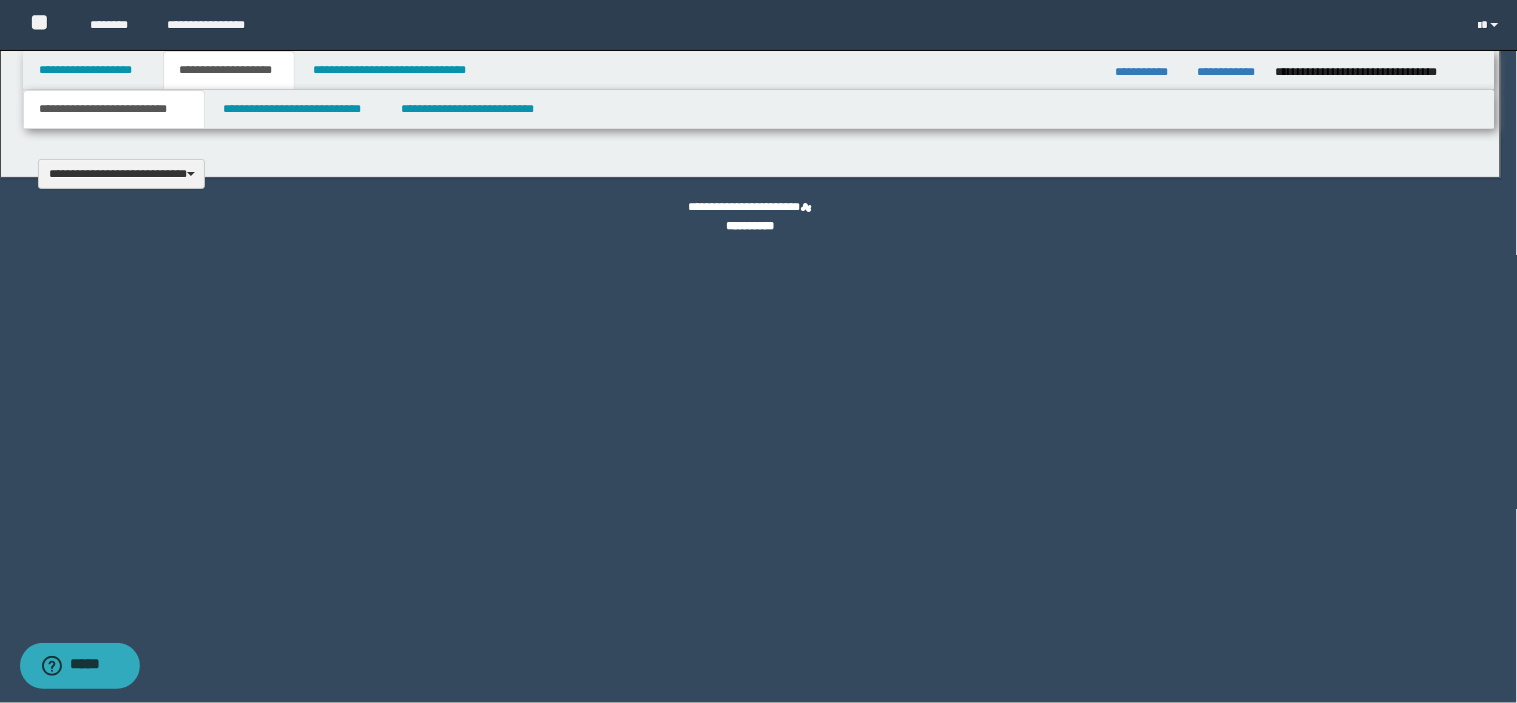 type 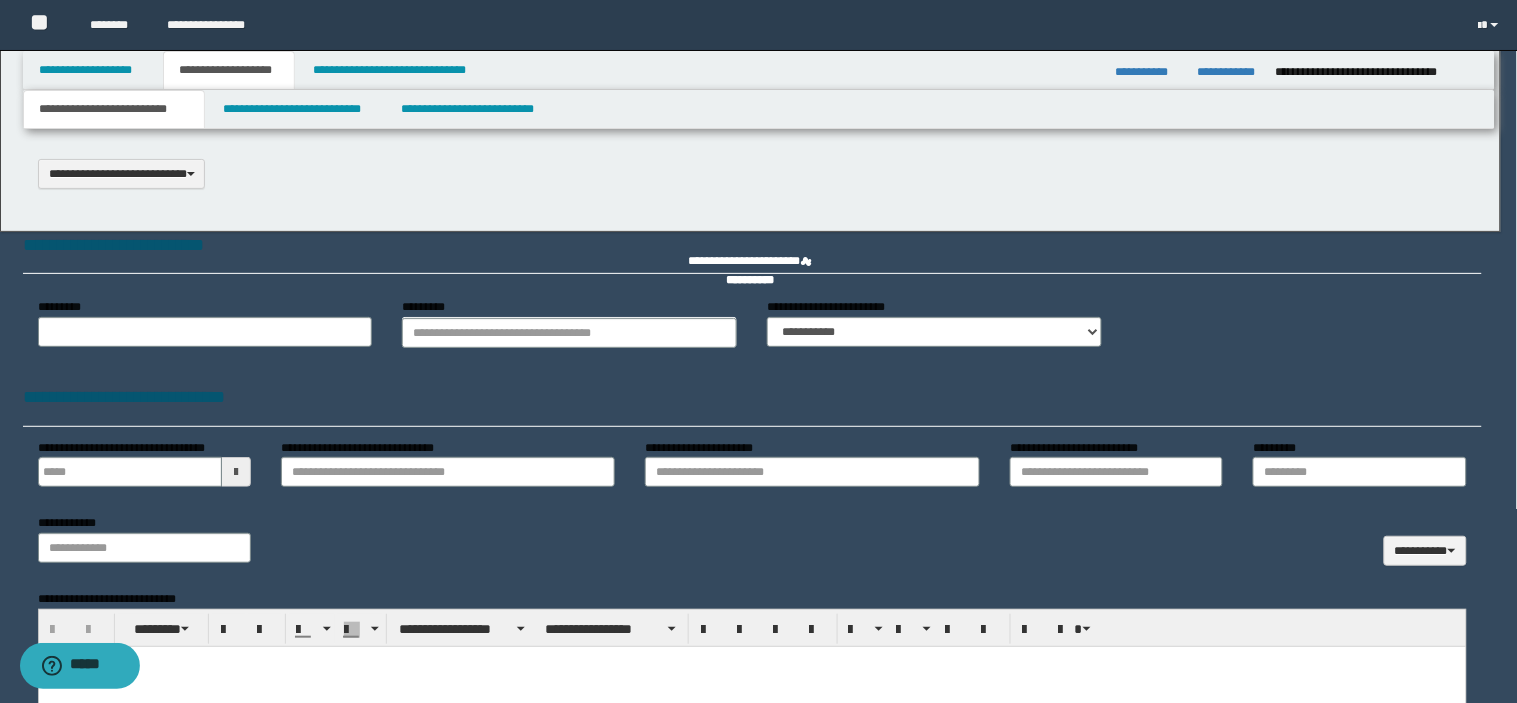 scroll, scrollTop: 0, scrollLeft: 0, axis: both 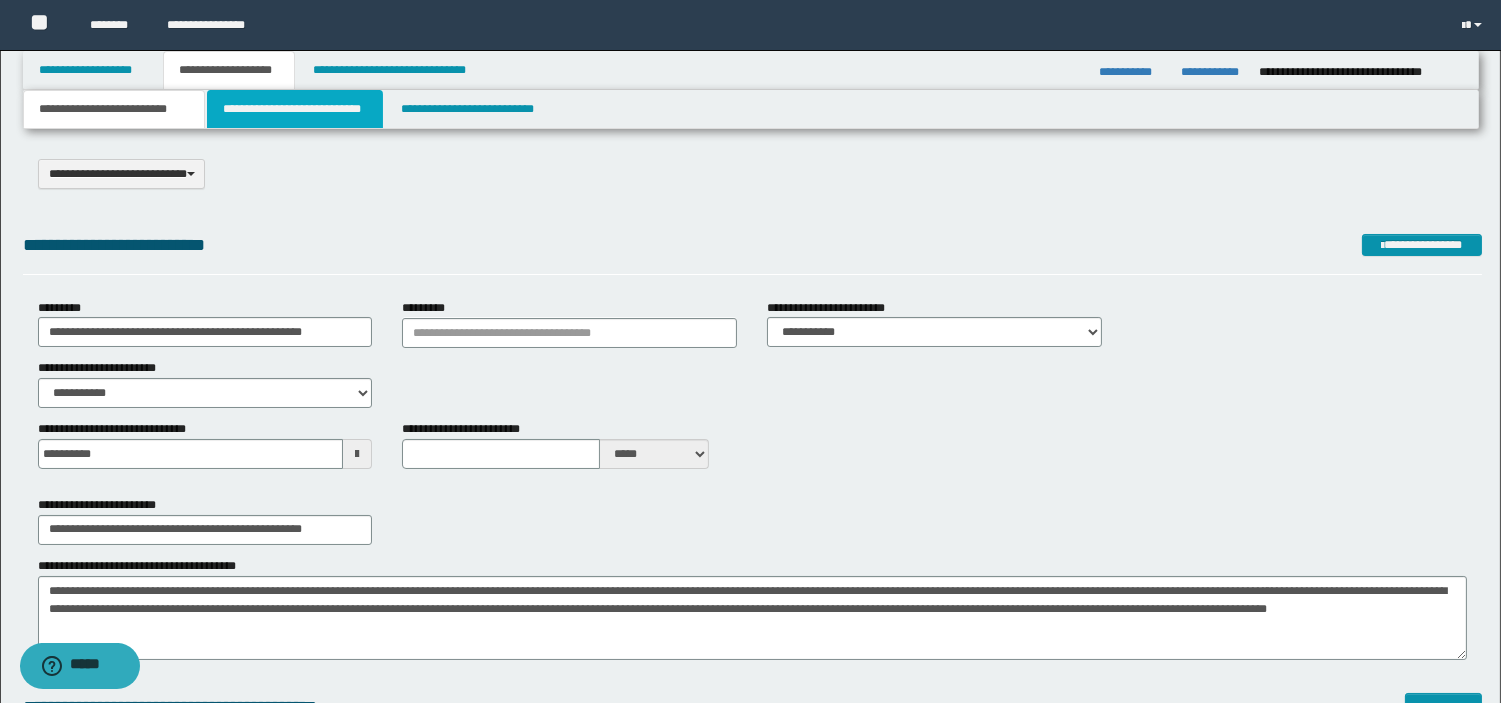 click on "**********" at bounding box center (295, 109) 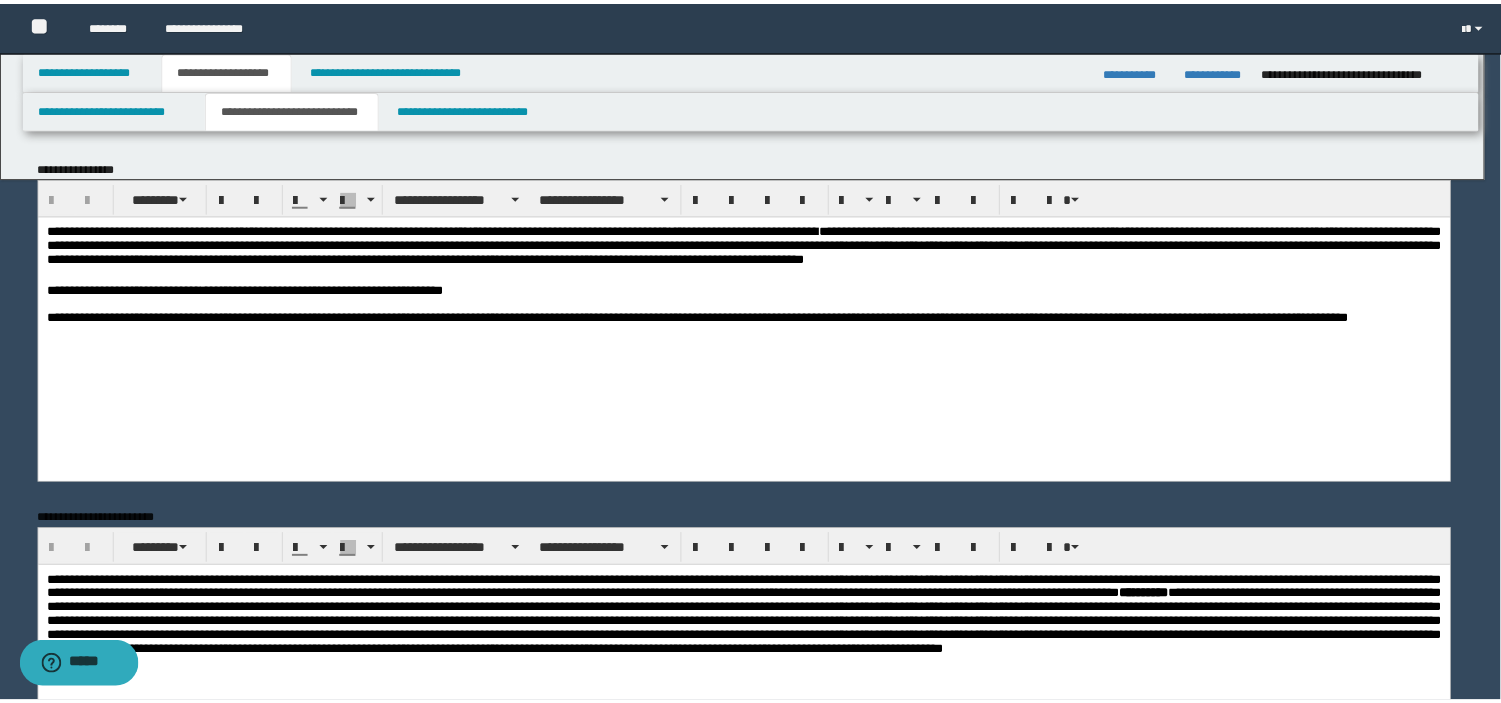 scroll, scrollTop: 0, scrollLeft: 0, axis: both 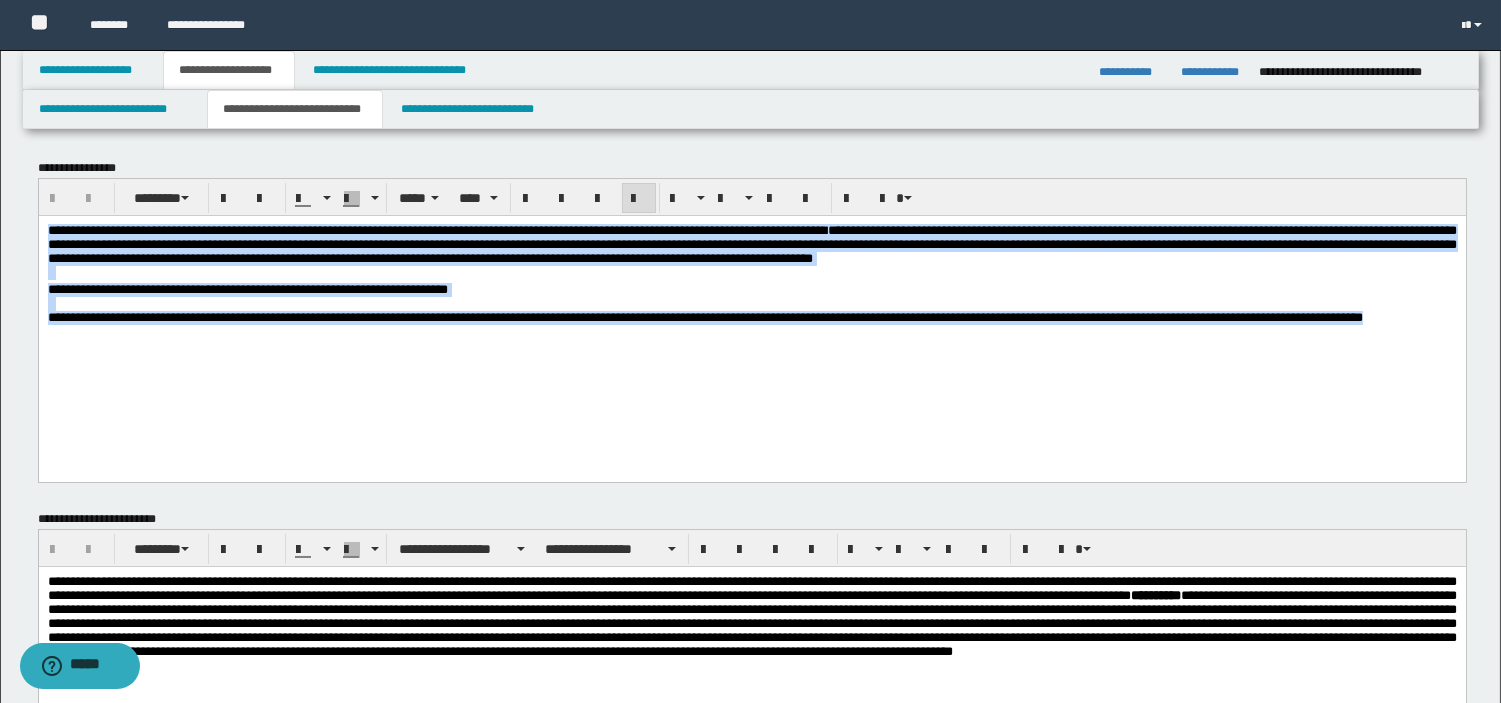 drag, startPoint x: 179, startPoint y: 383, endPoint x: 46, endPoint y: 214, distance: 215.05814 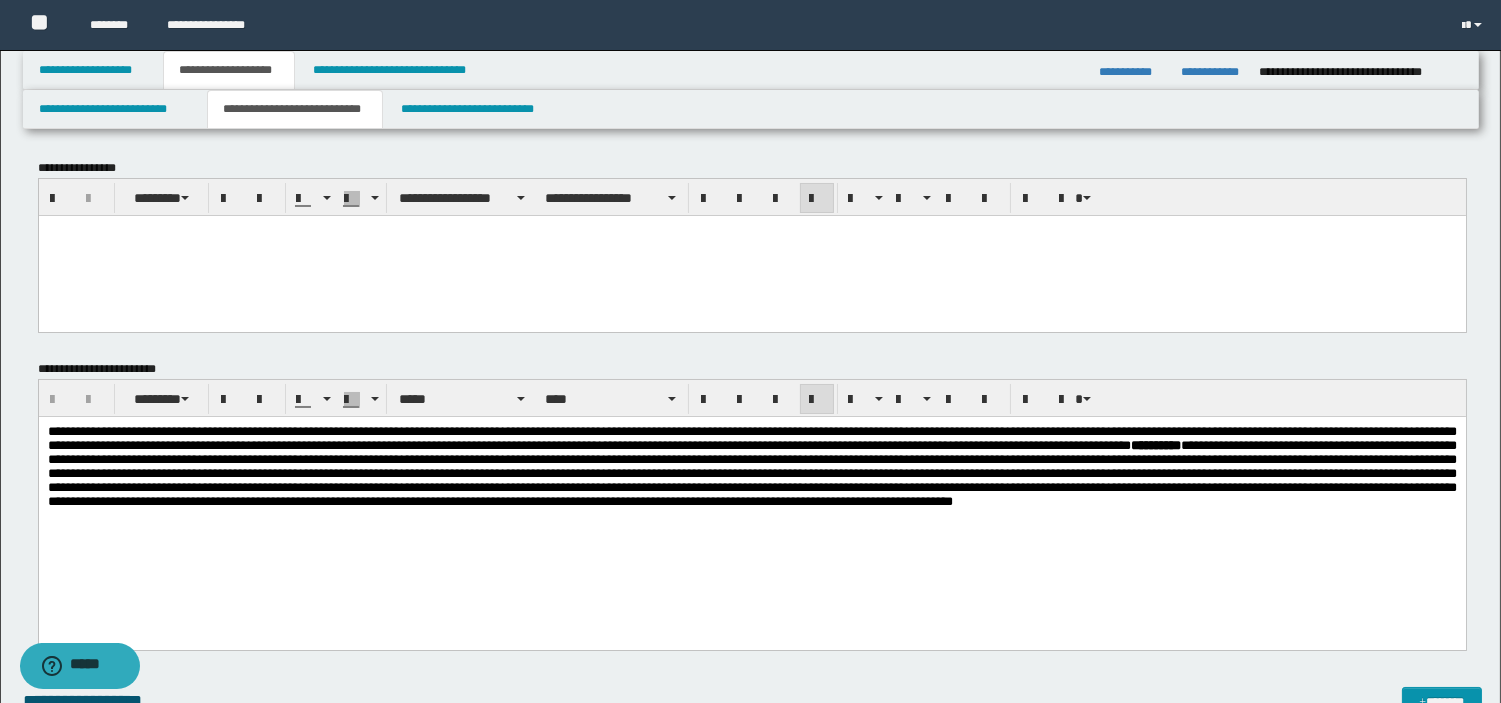 click on "**********" at bounding box center [751, 438] 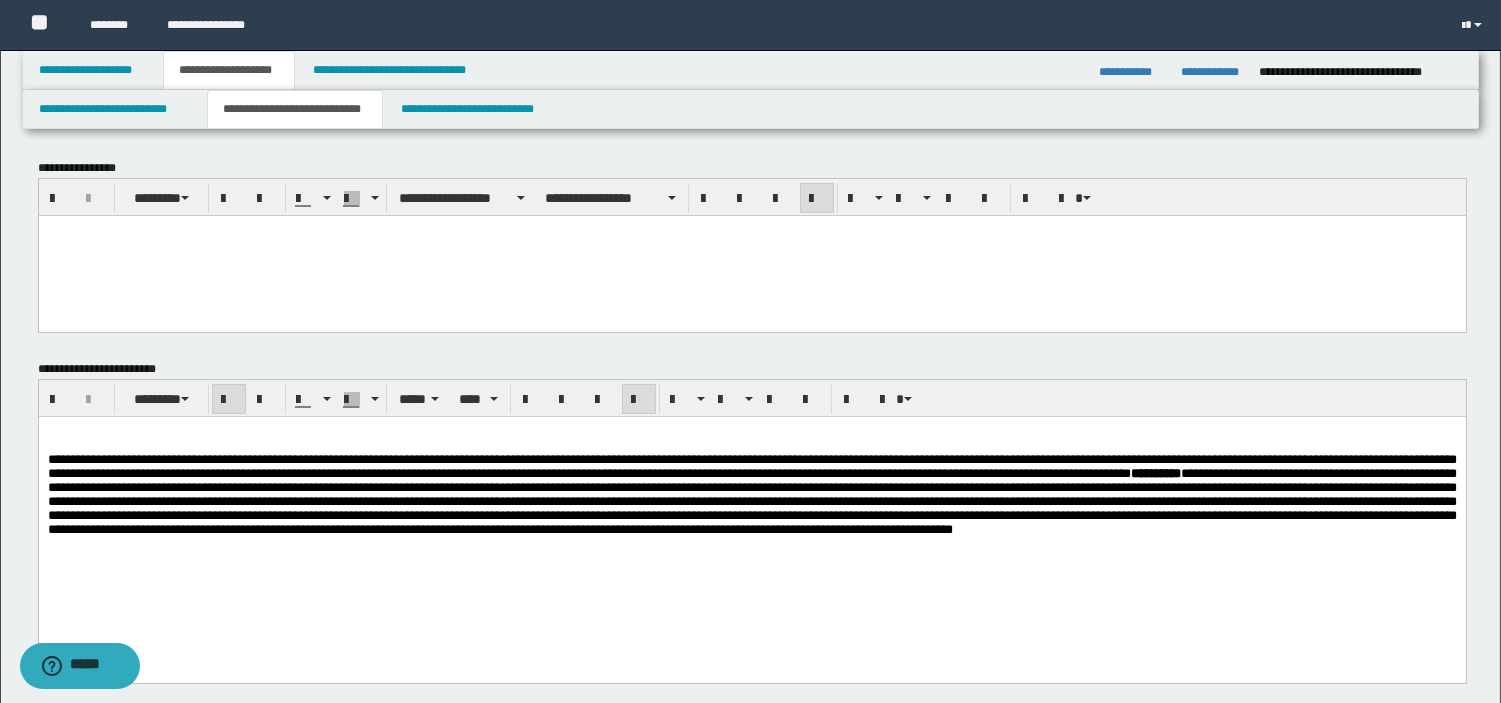 type 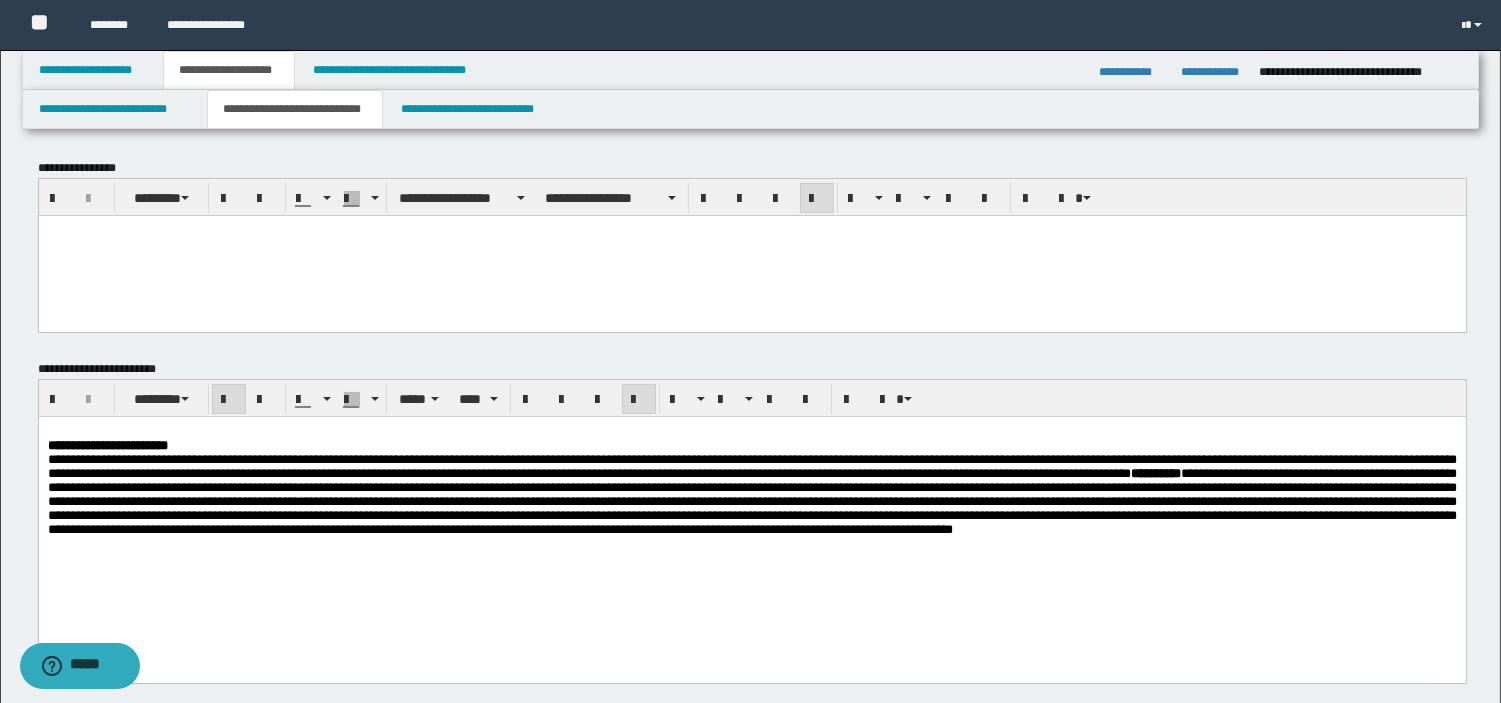 click at bounding box center (751, 432) 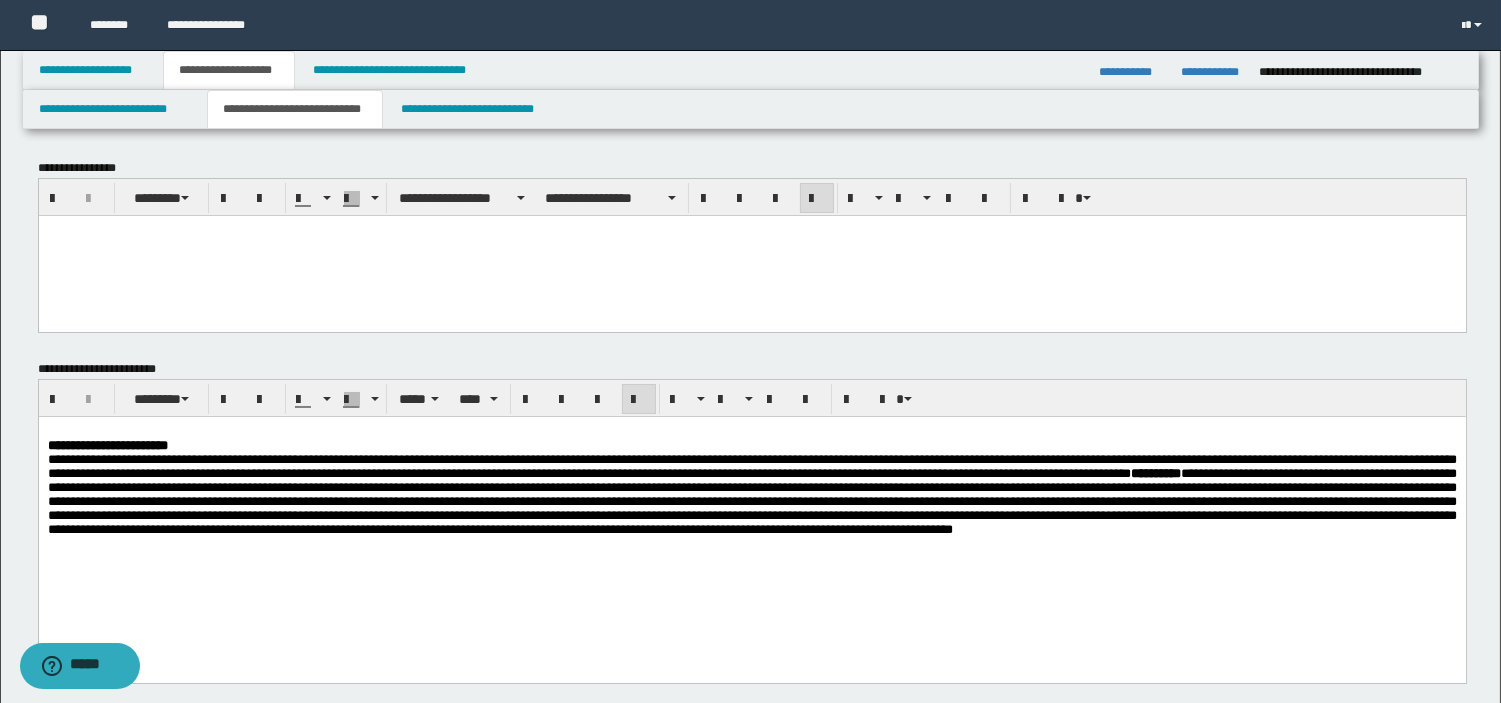 click at bounding box center [751, 432] 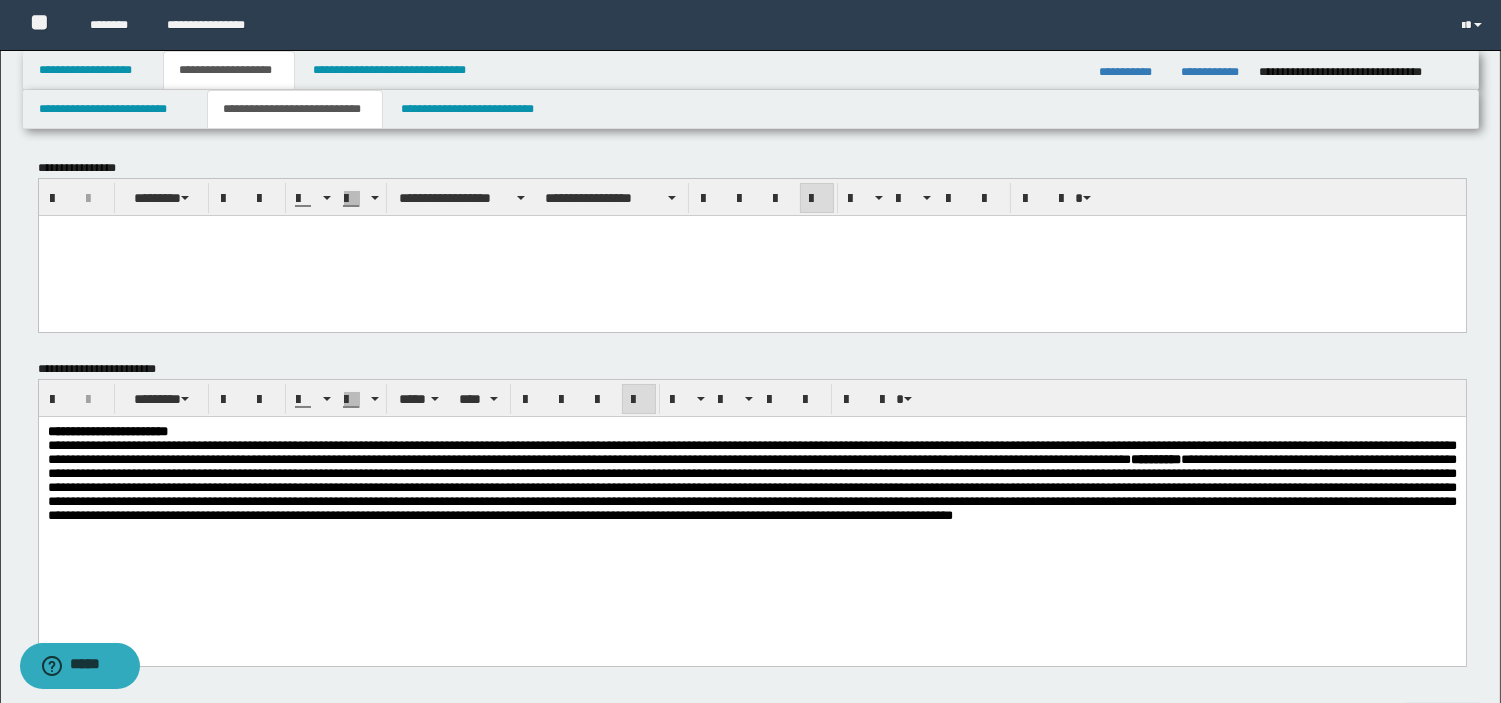 click on "**********" at bounding box center (107, 431) 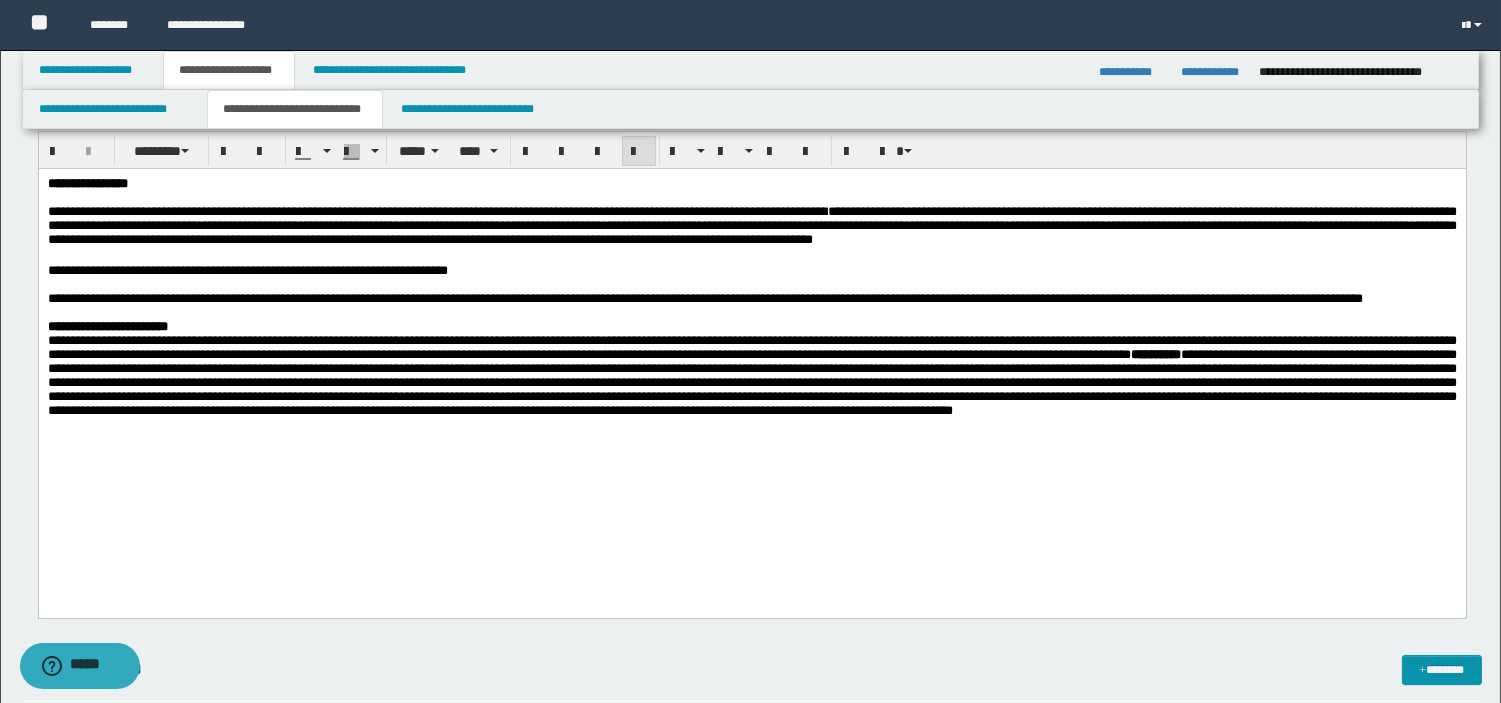scroll, scrollTop: 270, scrollLeft: 0, axis: vertical 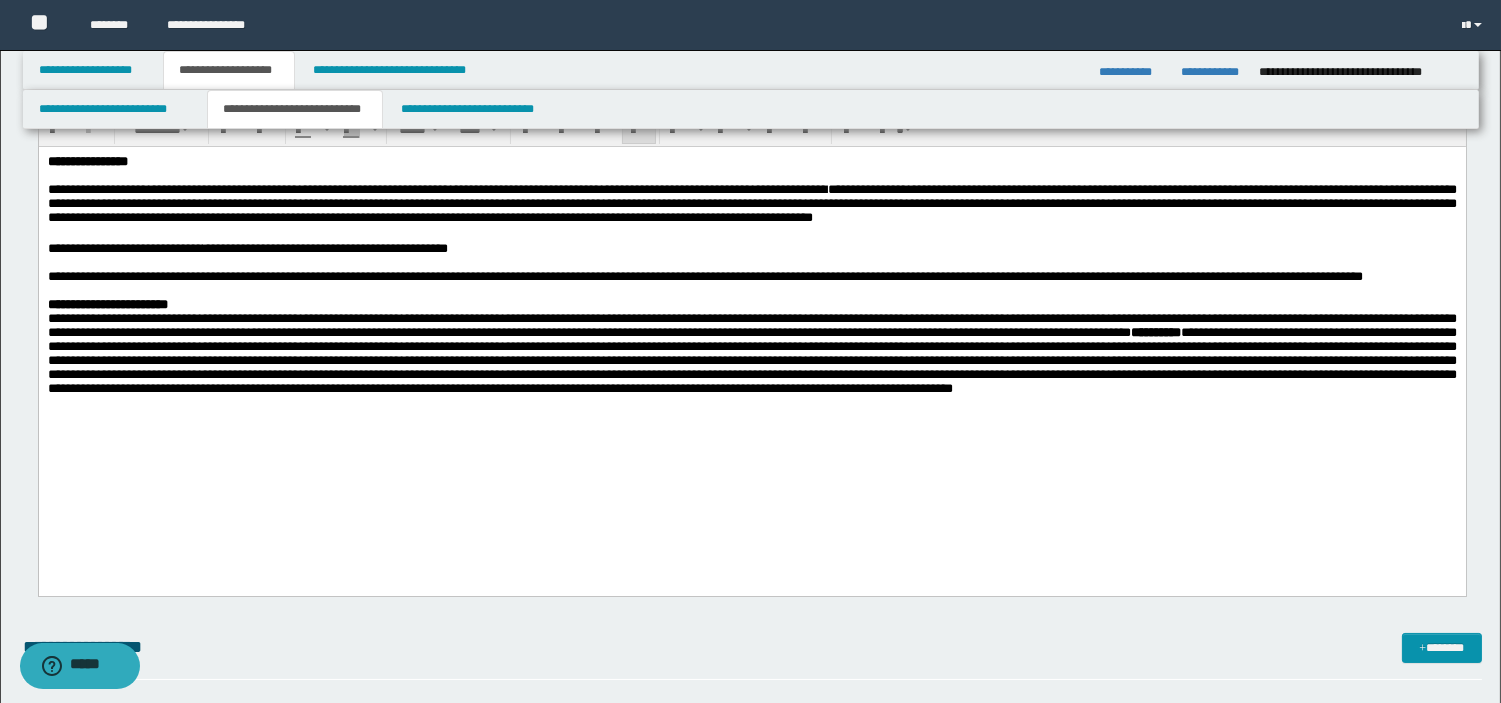 click on "**********" at bounding box center [751, 300] 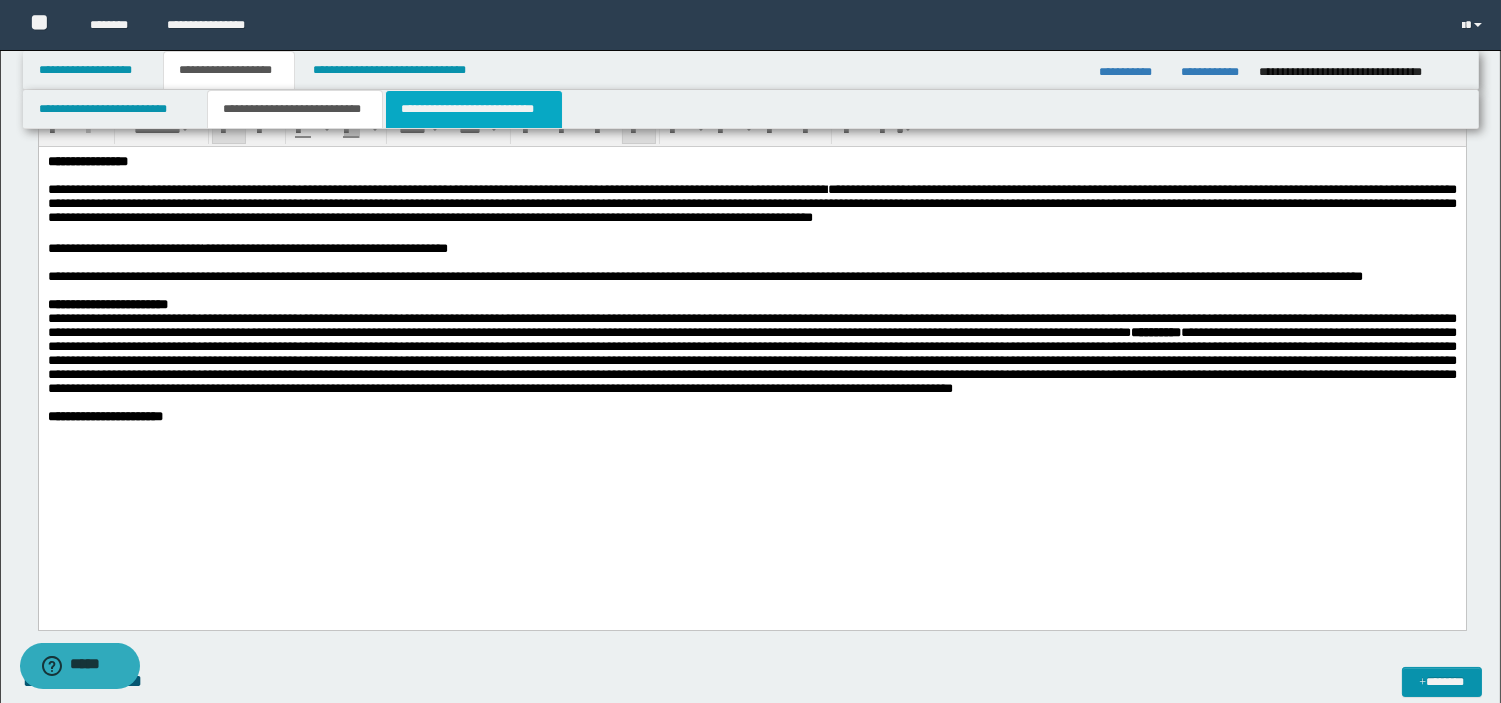 click on "**********" at bounding box center (474, 109) 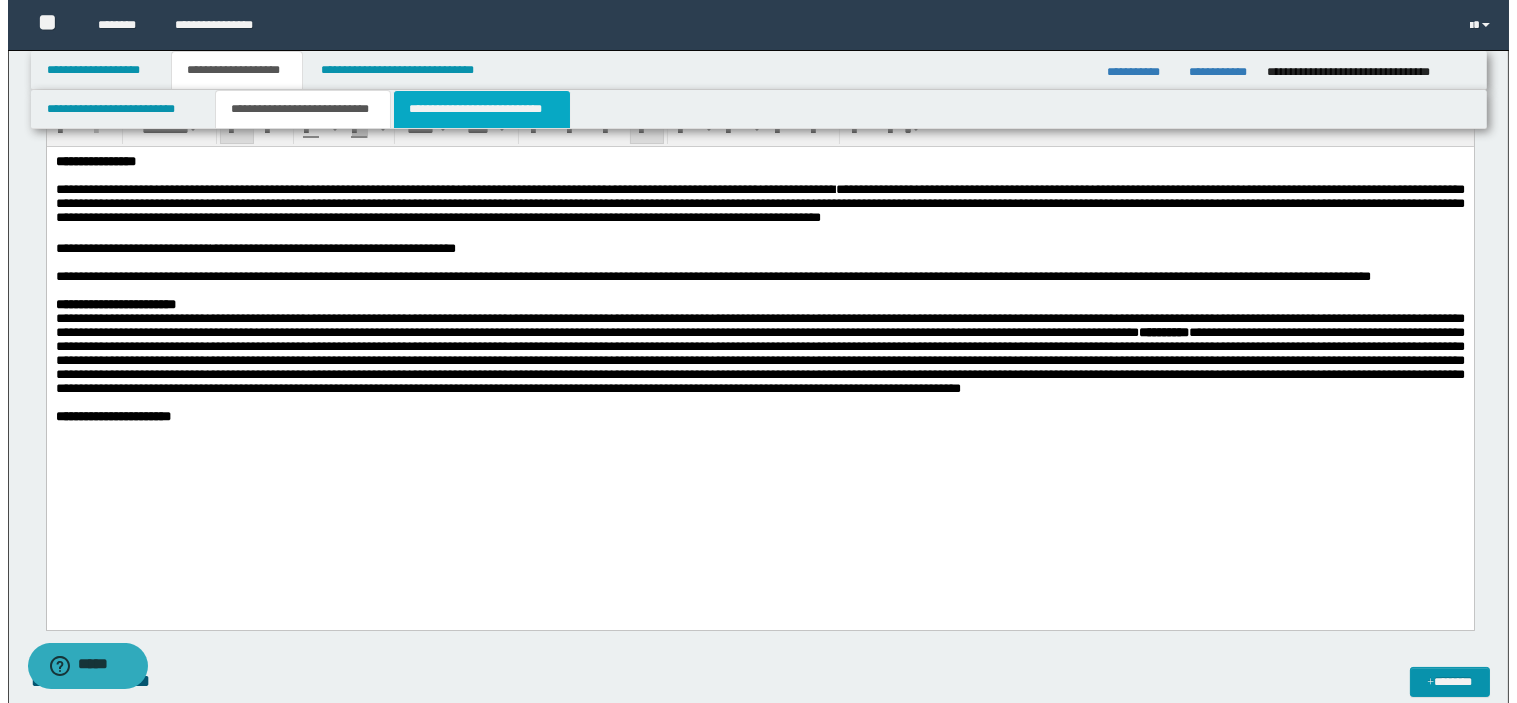 scroll, scrollTop: 0, scrollLeft: 0, axis: both 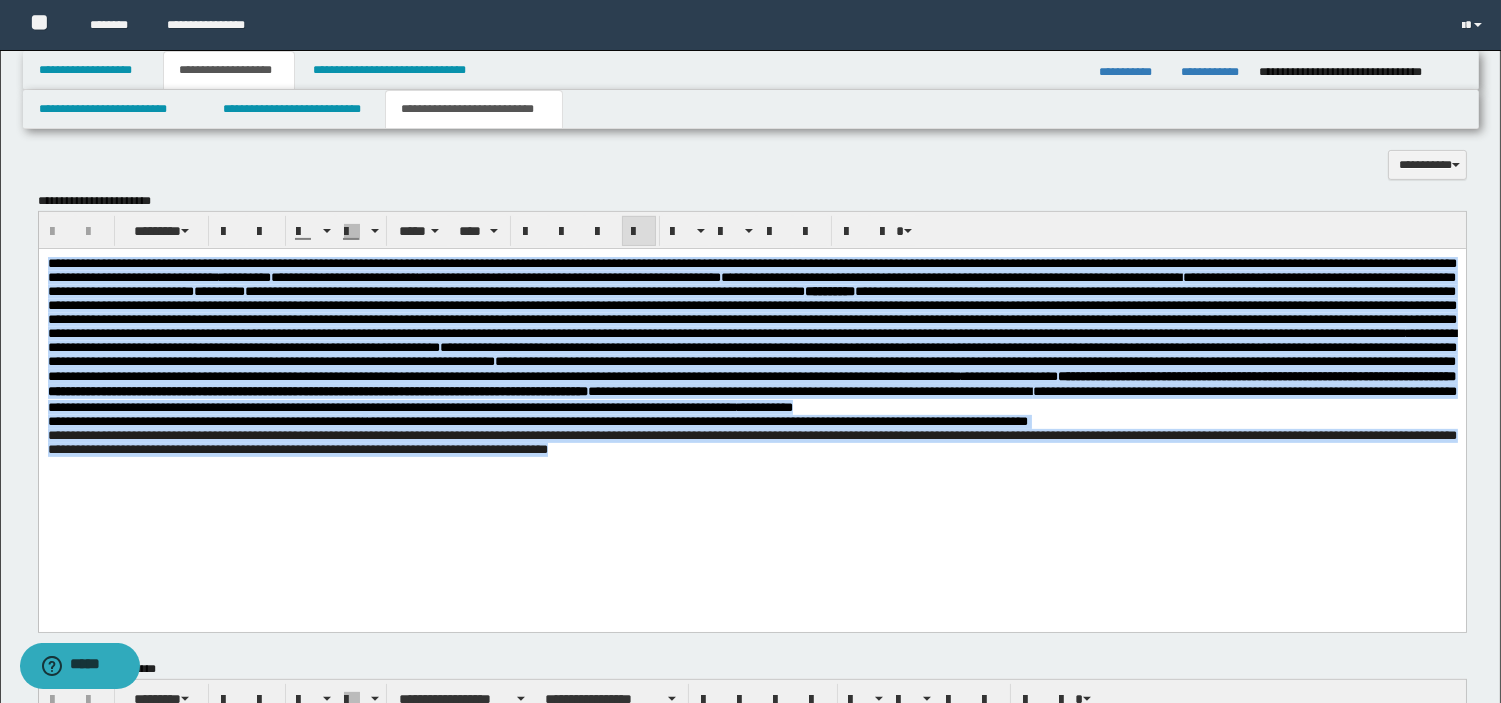 drag, startPoint x: 974, startPoint y: 509, endPoint x: 39, endPoint y: 425, distance: 938.7657 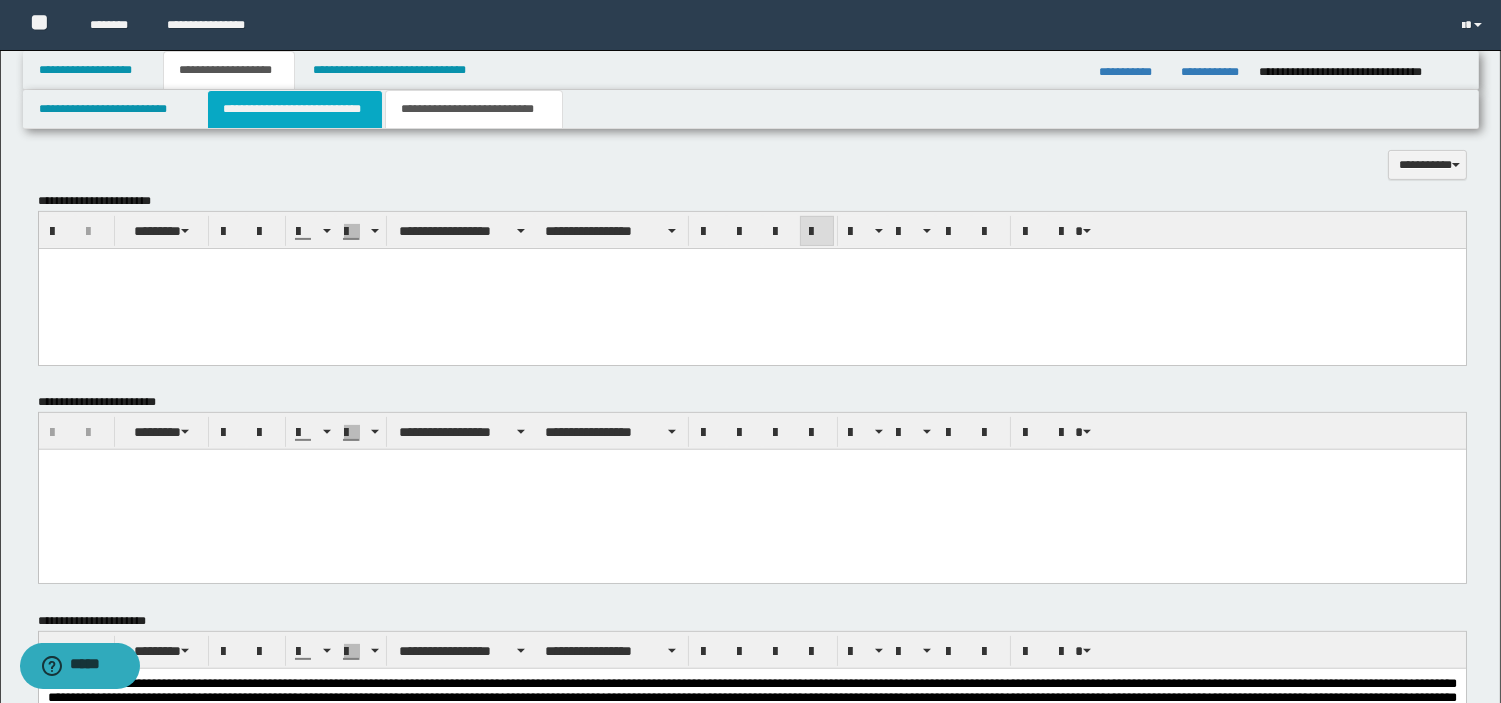 click on "**********" at bounding box center [295, 109] 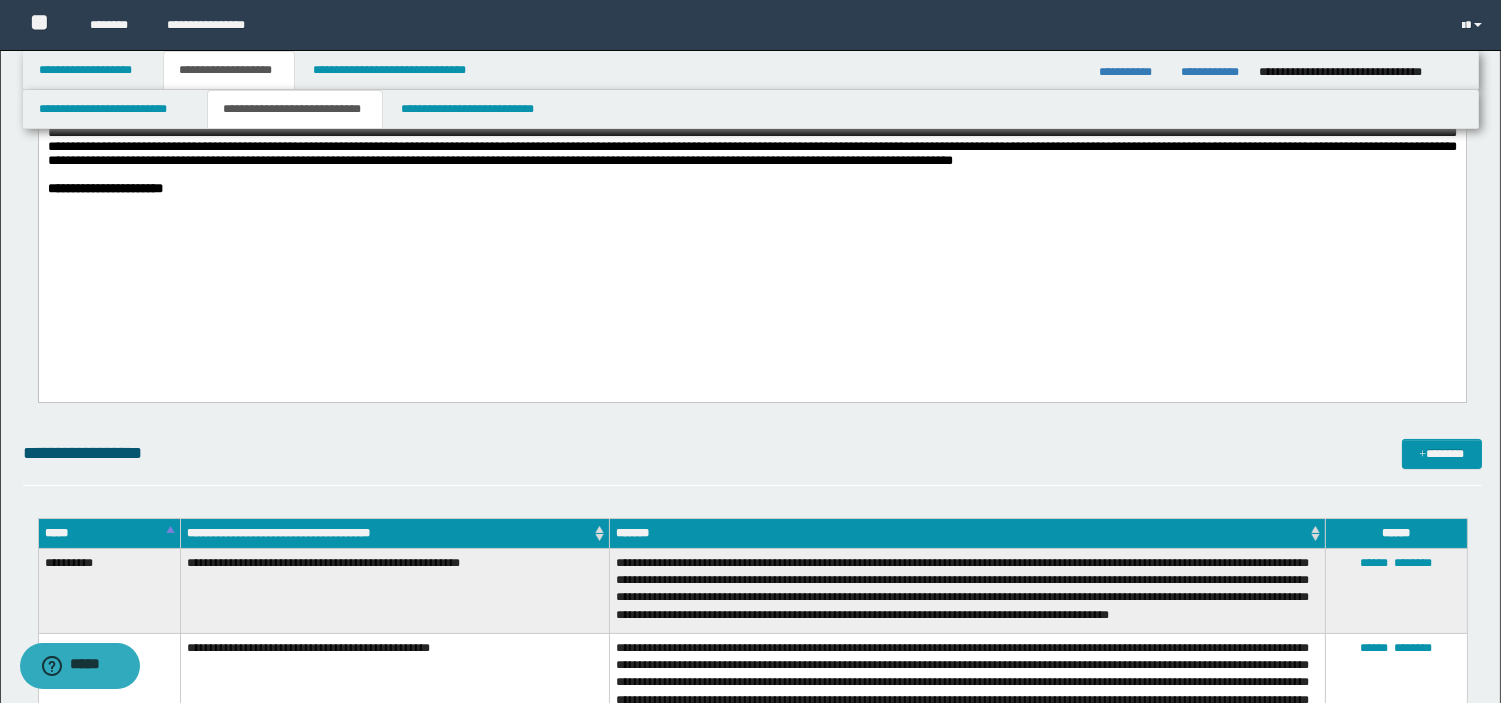scroll, scrollTop: 468, scrollLeft: 0, axis: vertical 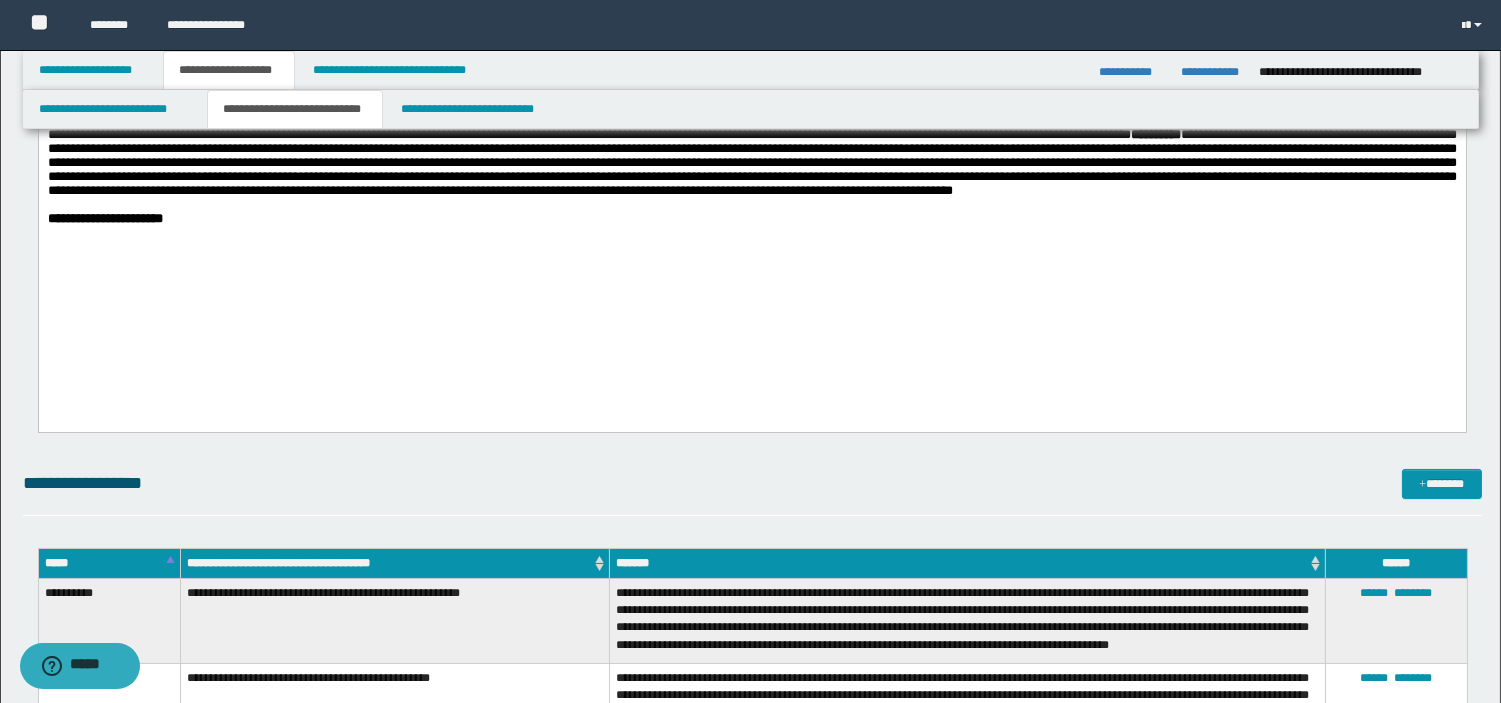 click on "**********" at bounding box center (751, 117) 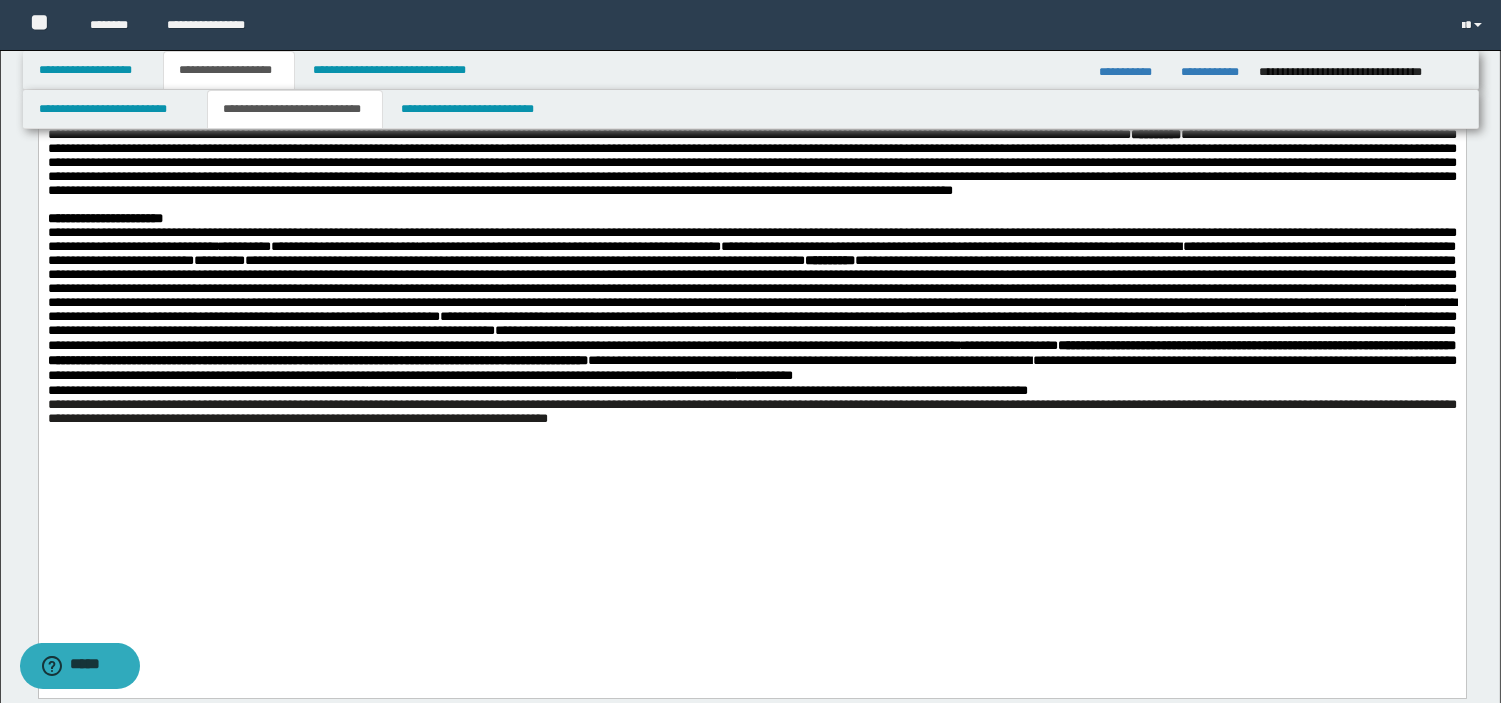 click on "**********" at bounding box center [751, 354] 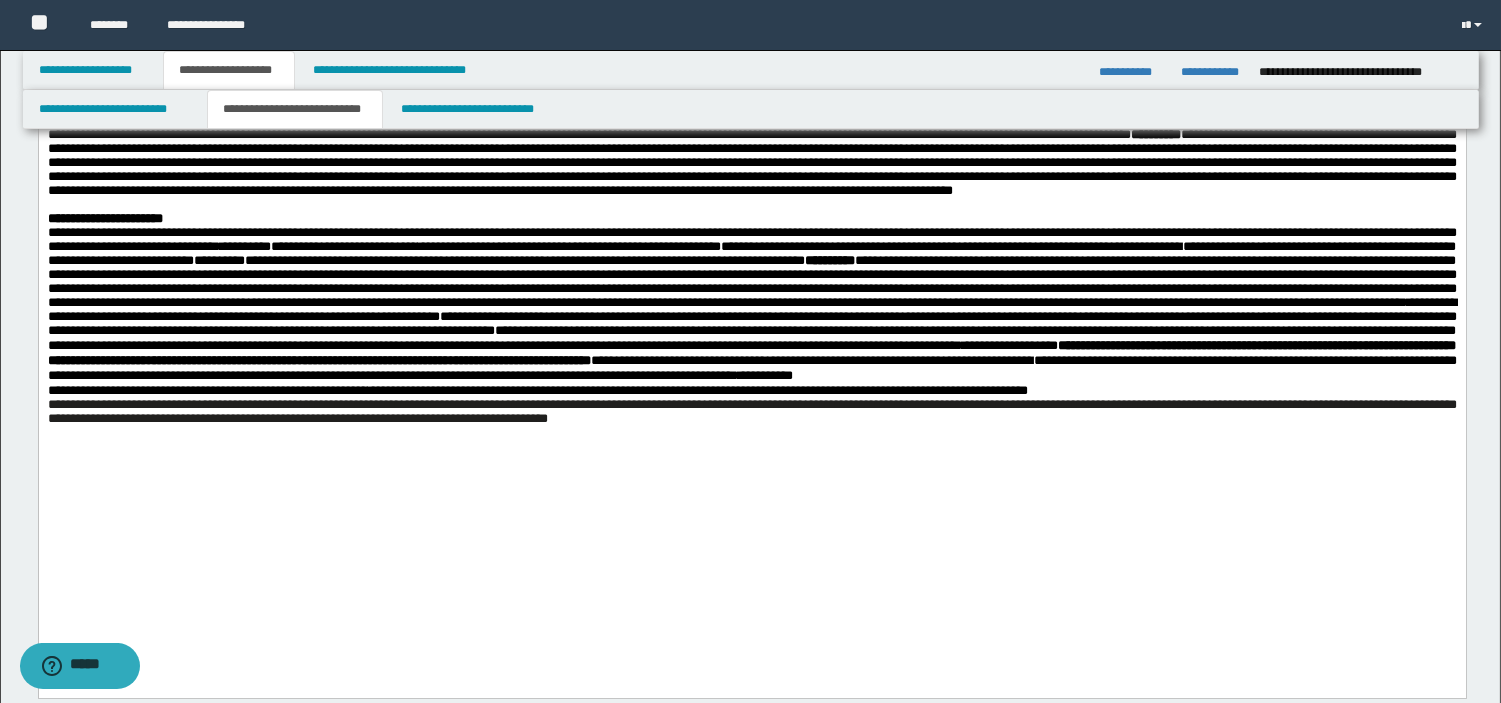 click on "**********" at bounding box center [751, 354] 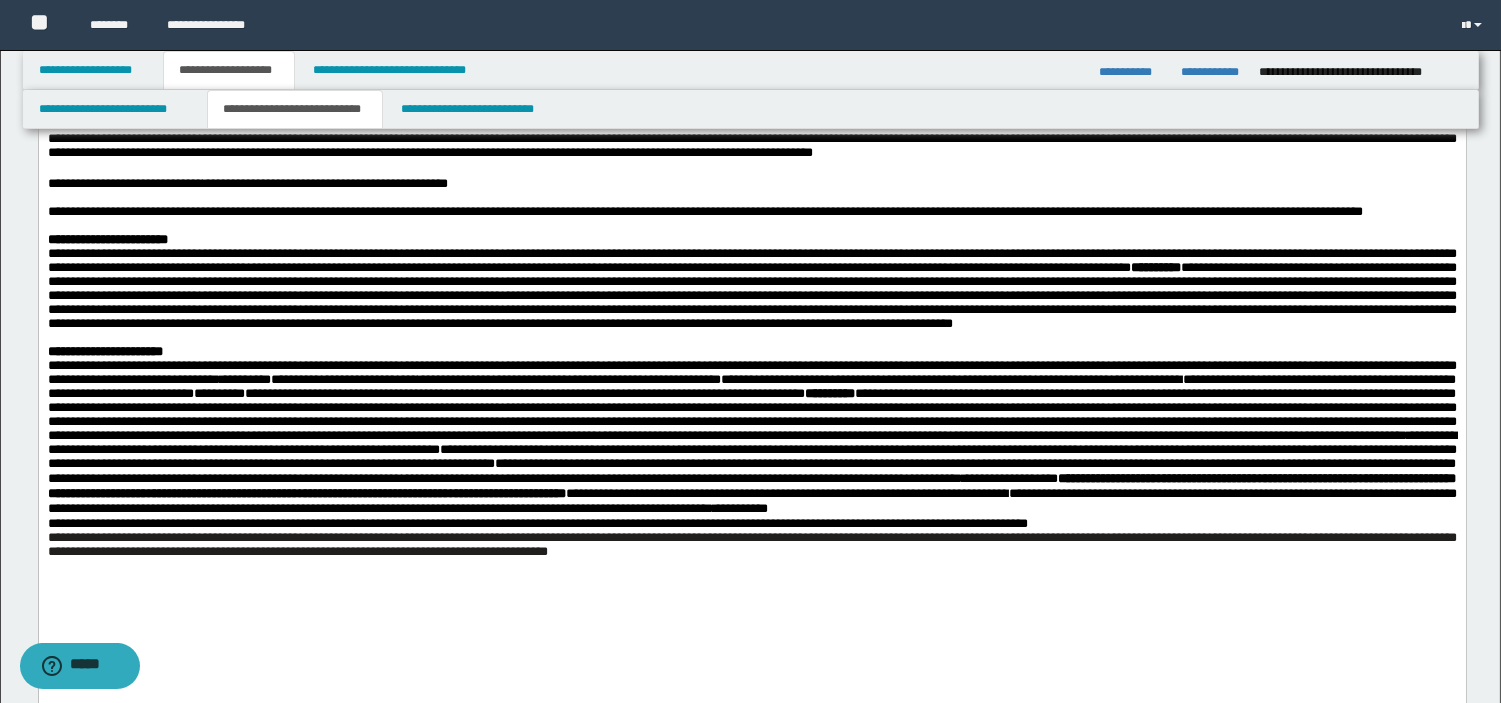 scroll, scrollTop: 0, scrollLeft: 0, axis: both 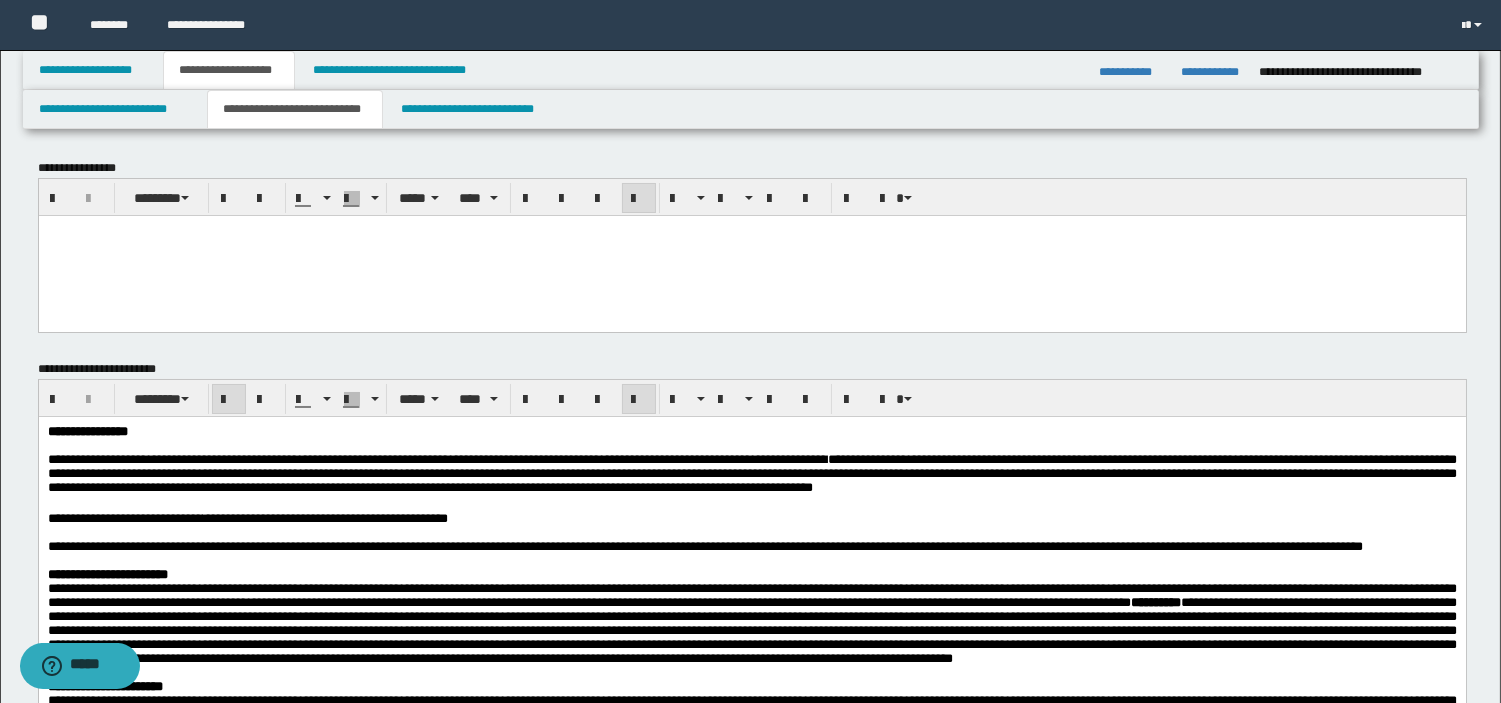 click at bounding box center (751, 248) 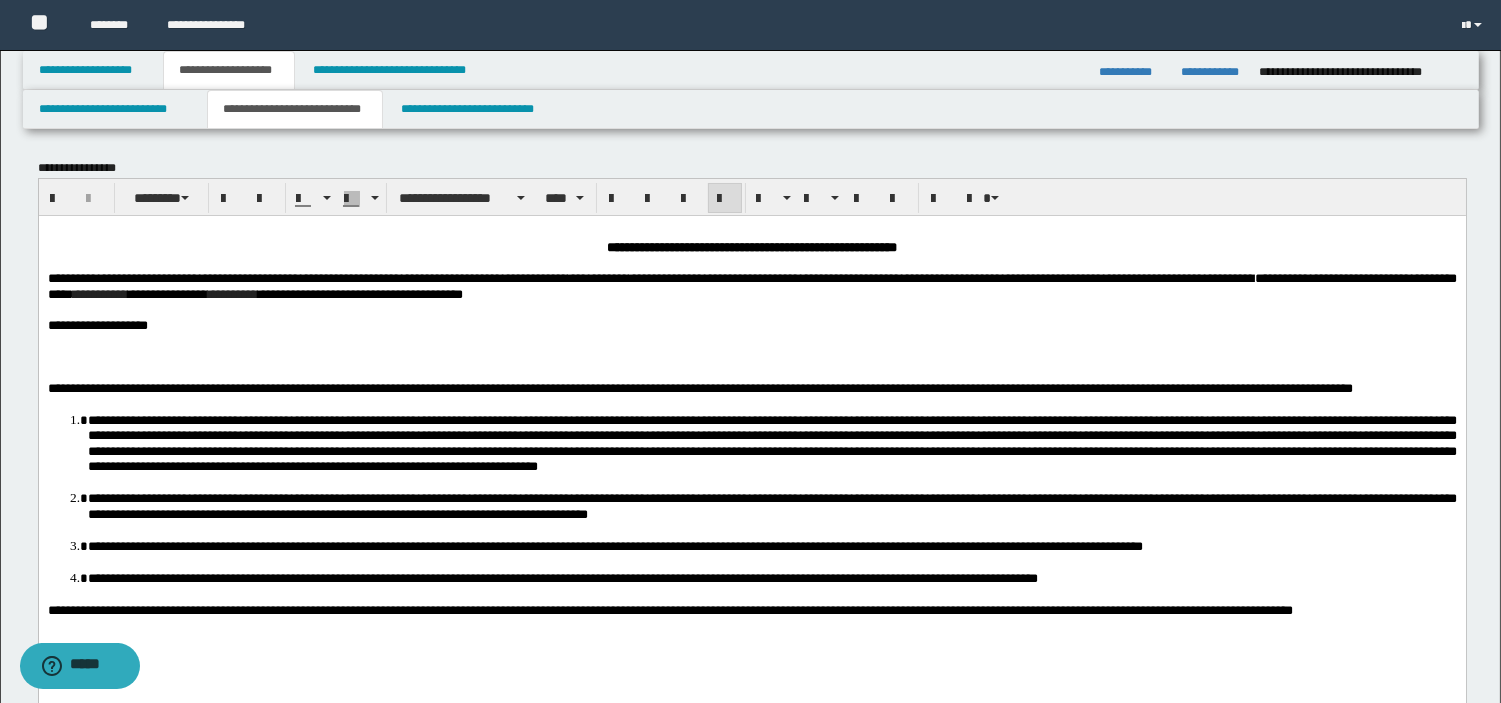 click on "**********" at bounding box center [751, 445] 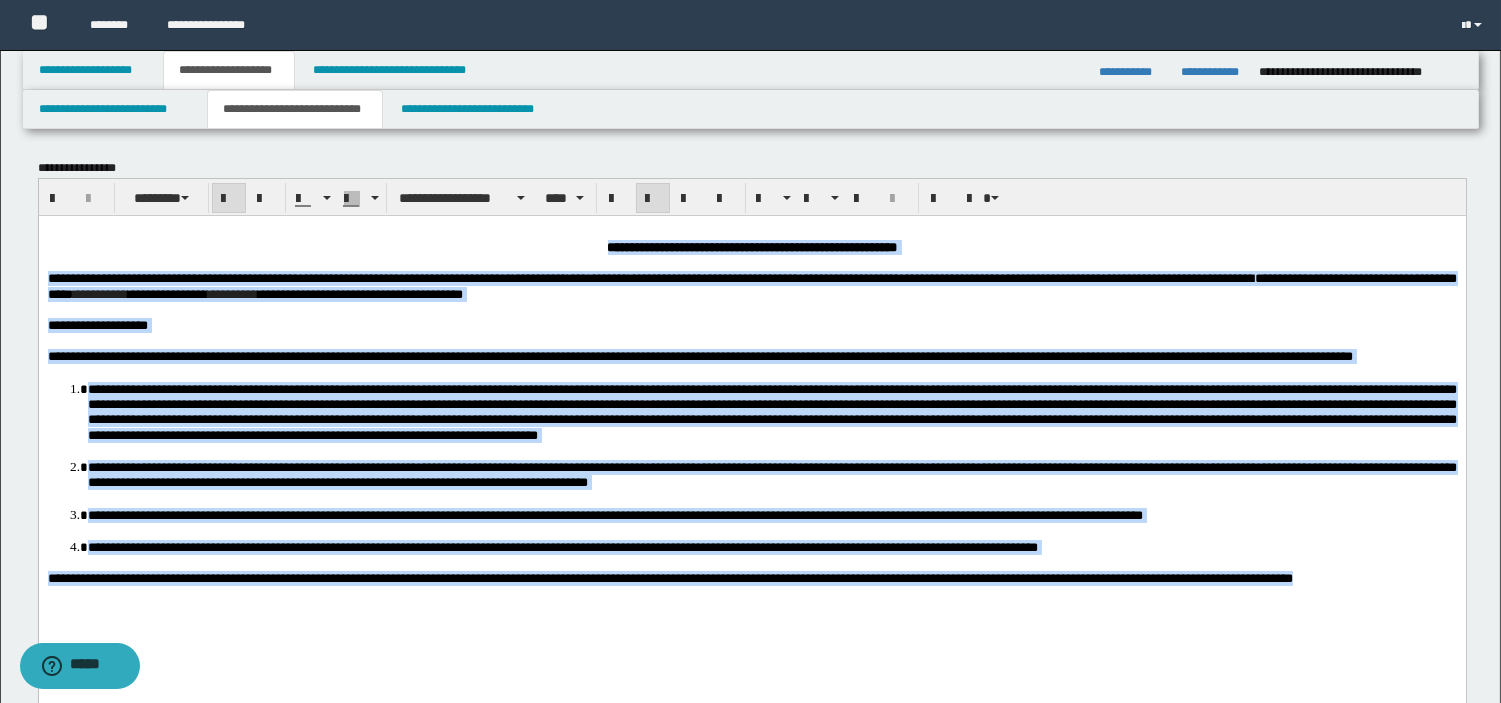 drag, startPoint x: 1385, startPoint y: 604, endPoint x: 30, endPoint y: 27, distance: 1472.7369 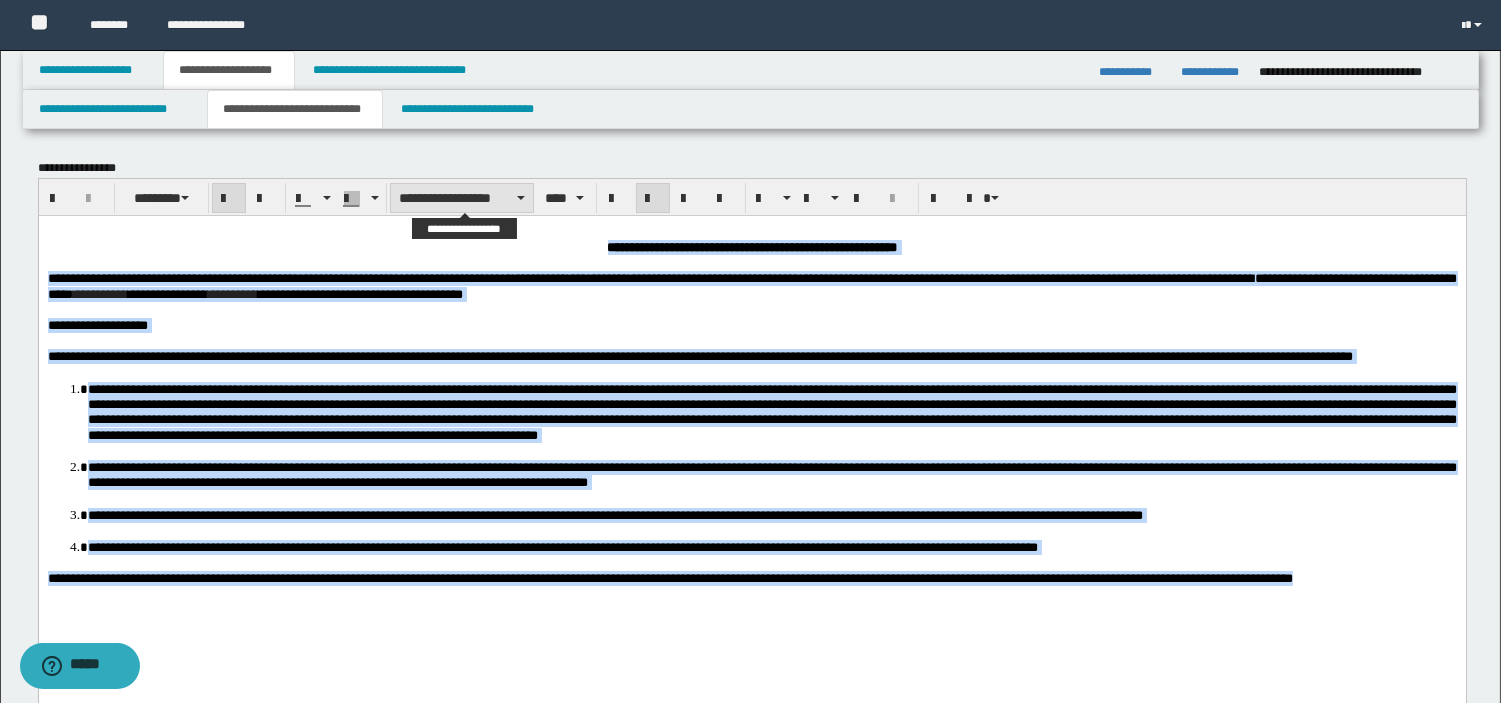 click on "**********" at bounding box center [462, 198] 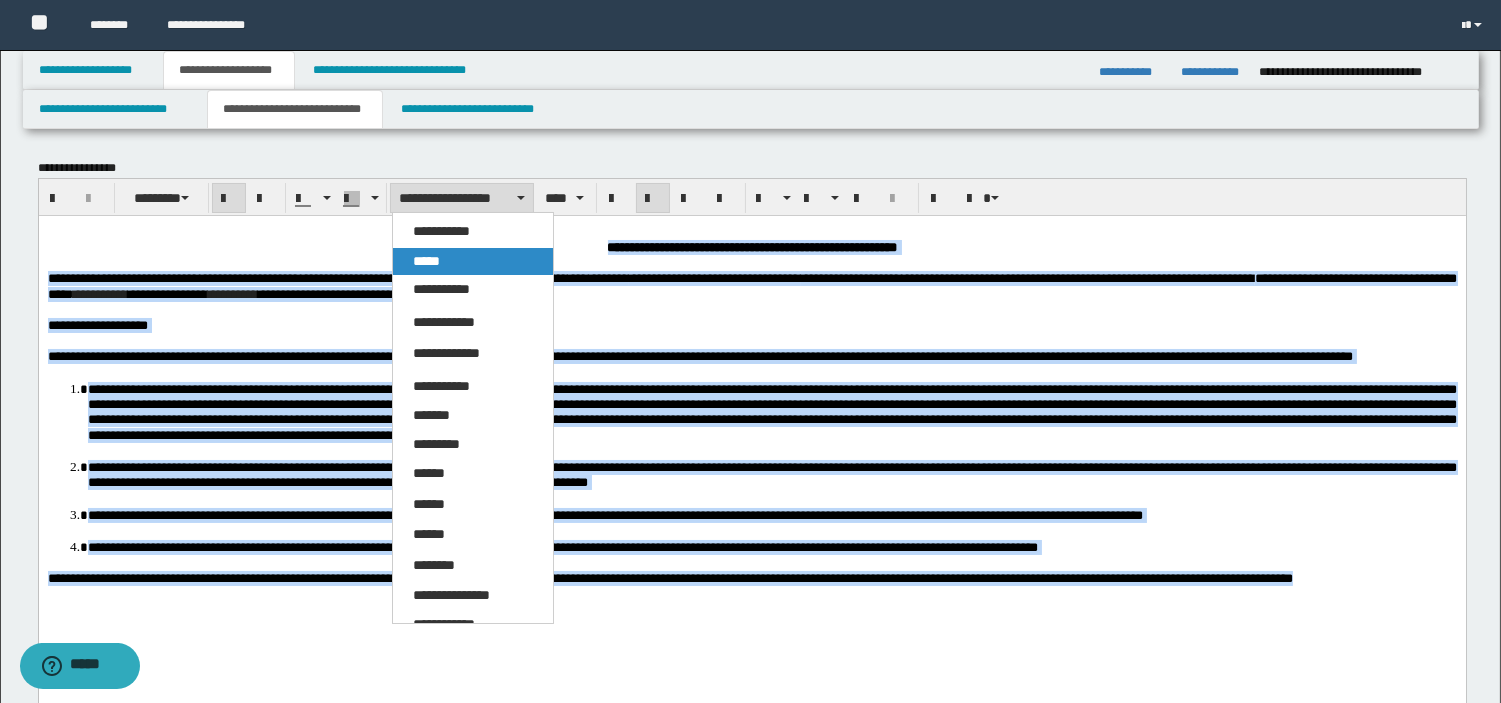 click on "*****" at bounding box center [426, 261] 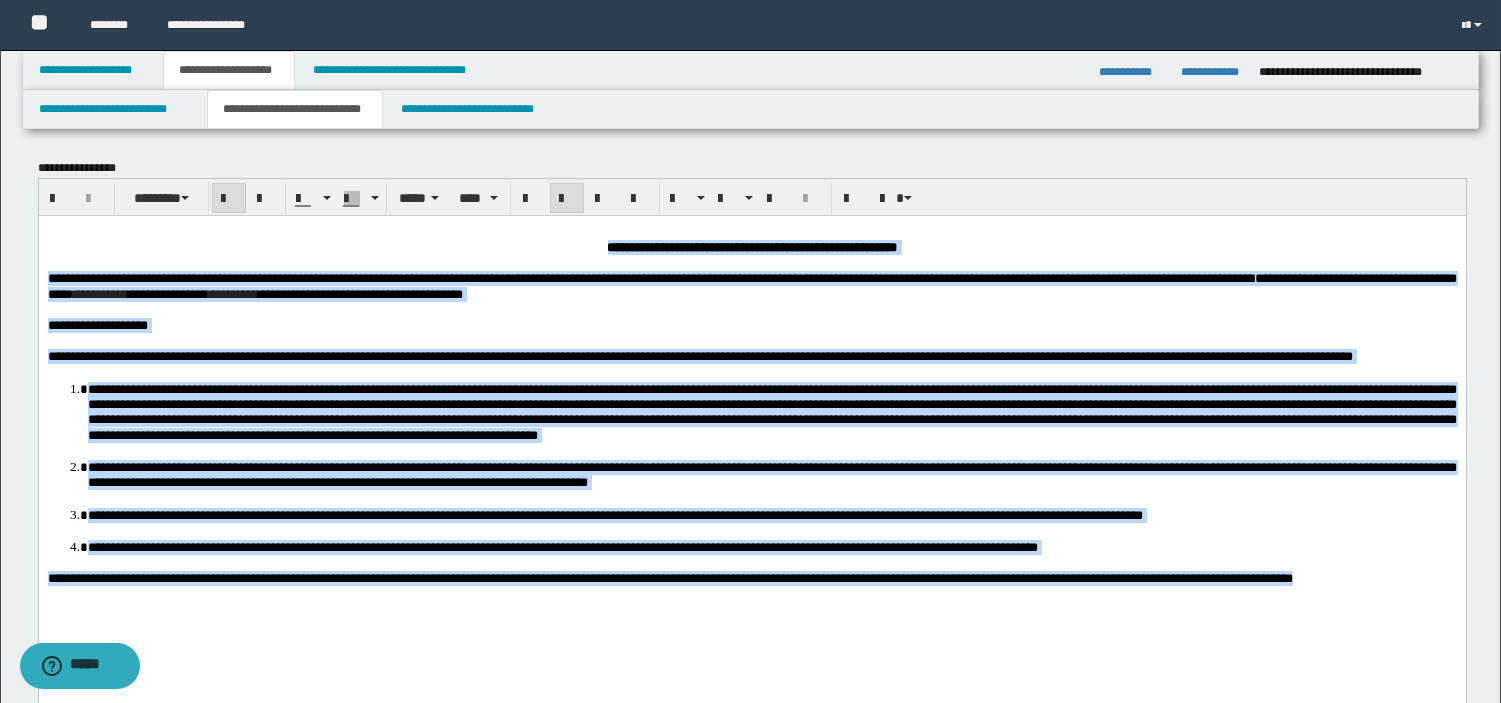 click on "**********" at bounding box center (771, 411) 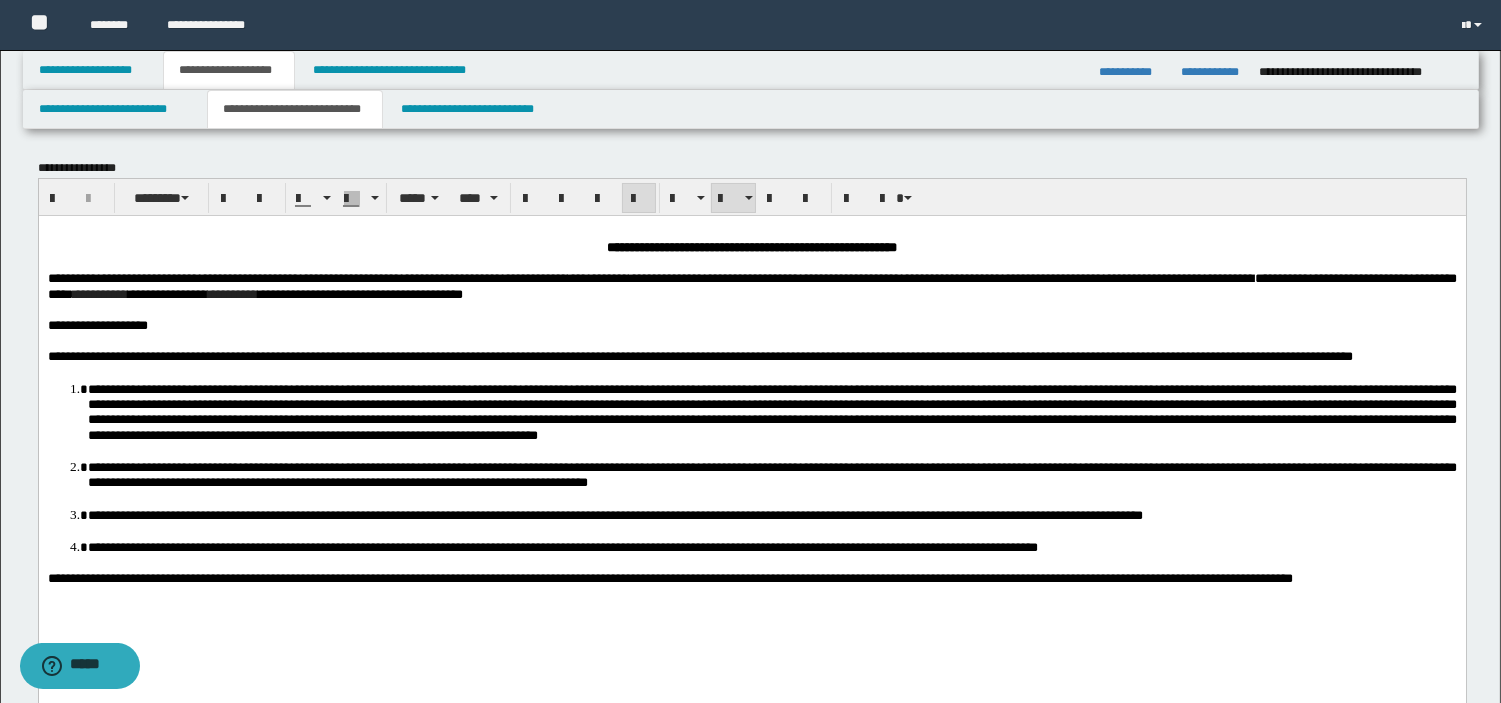click on "**********" at bounding box center [562, 546] 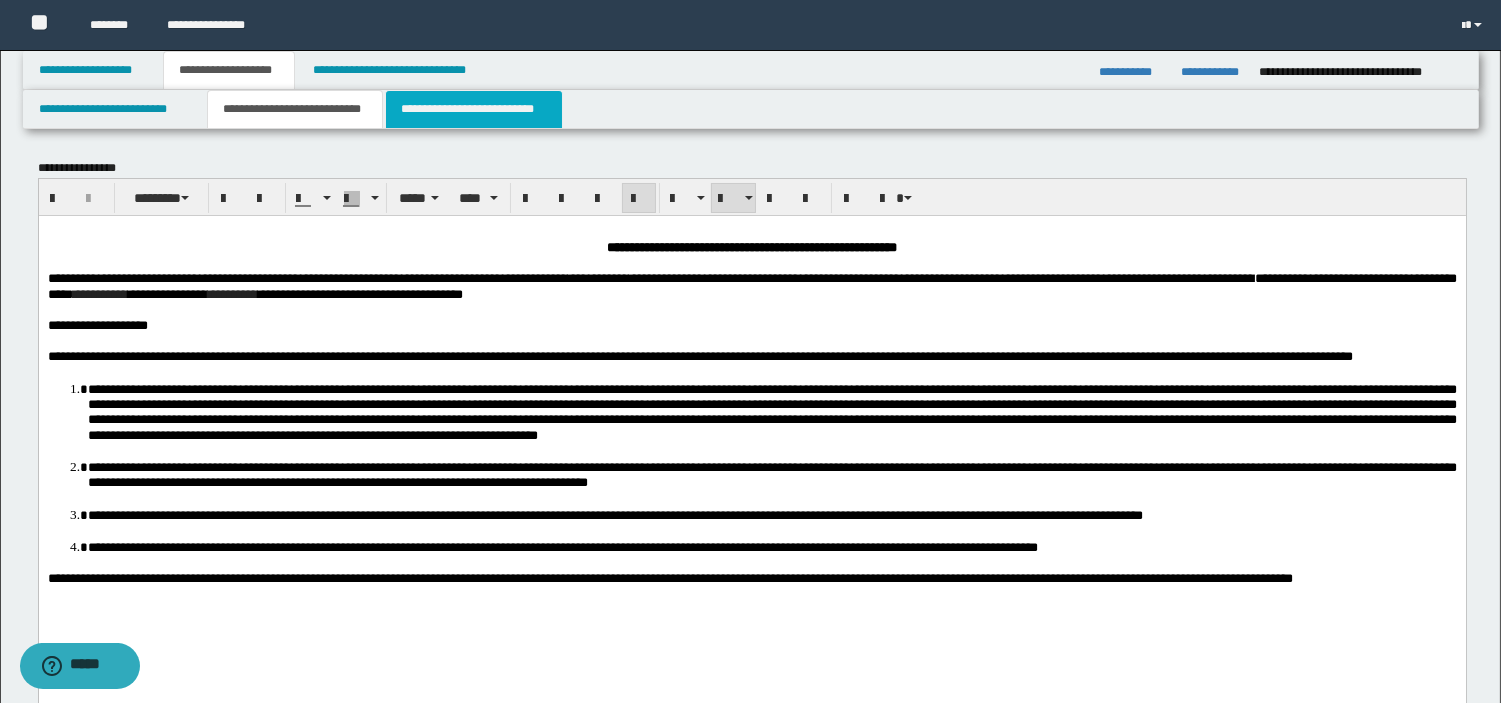click on "**********" at bounding box center (474, 109) 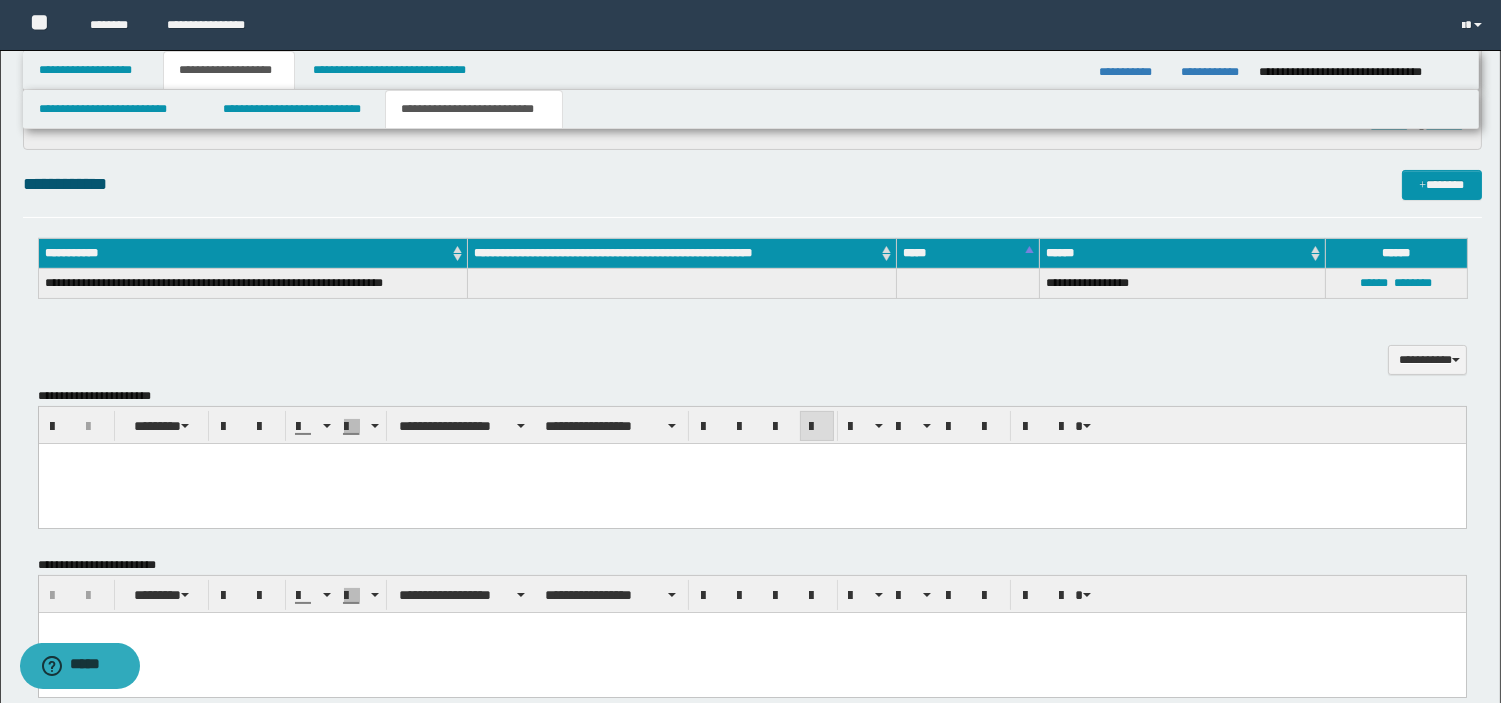 scroll, scrollTop: 588, scrollLeft: 0, axis: vertical 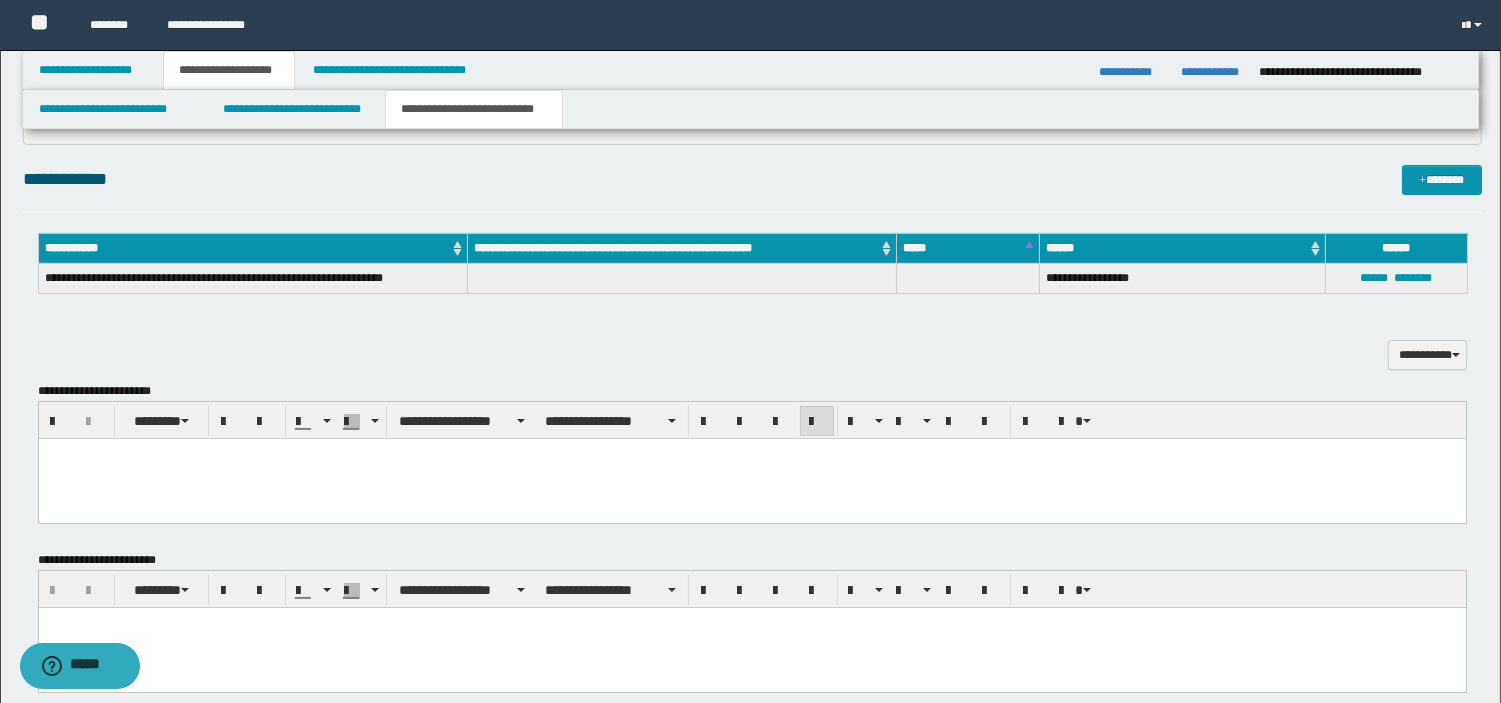 click at bounding box center [751, 471] 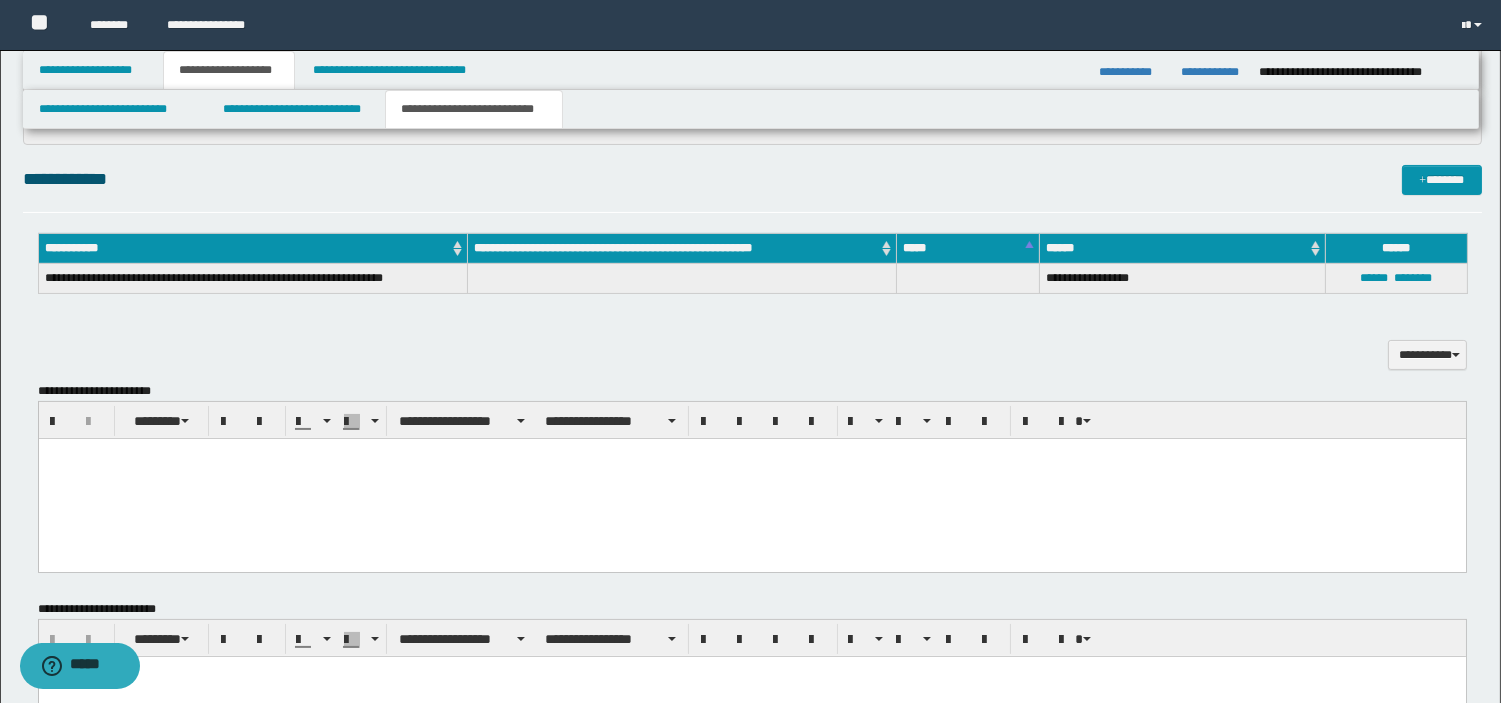 paste 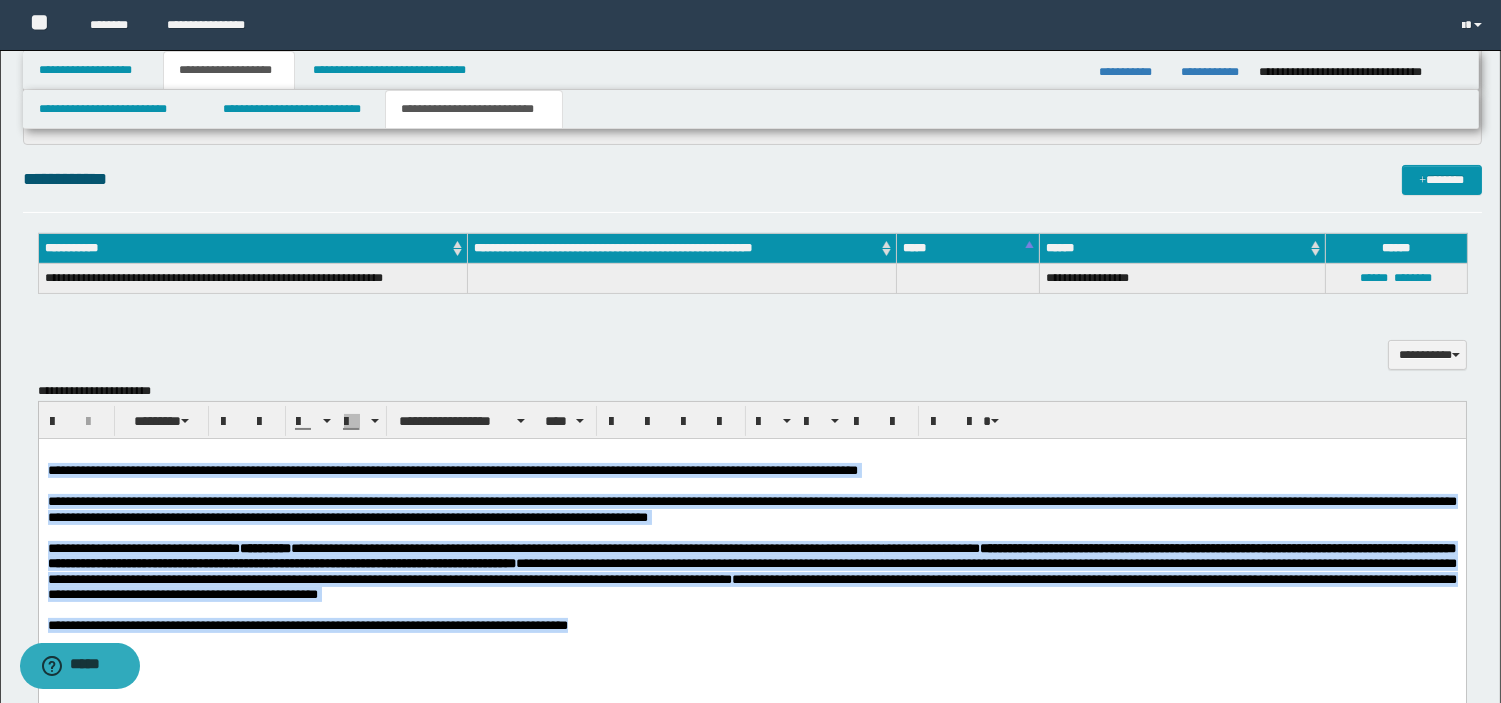 drag, startPoint x: 614, startPoint y: 649, endPoint x: 82, endPoint y: 831, distance: 562.2704 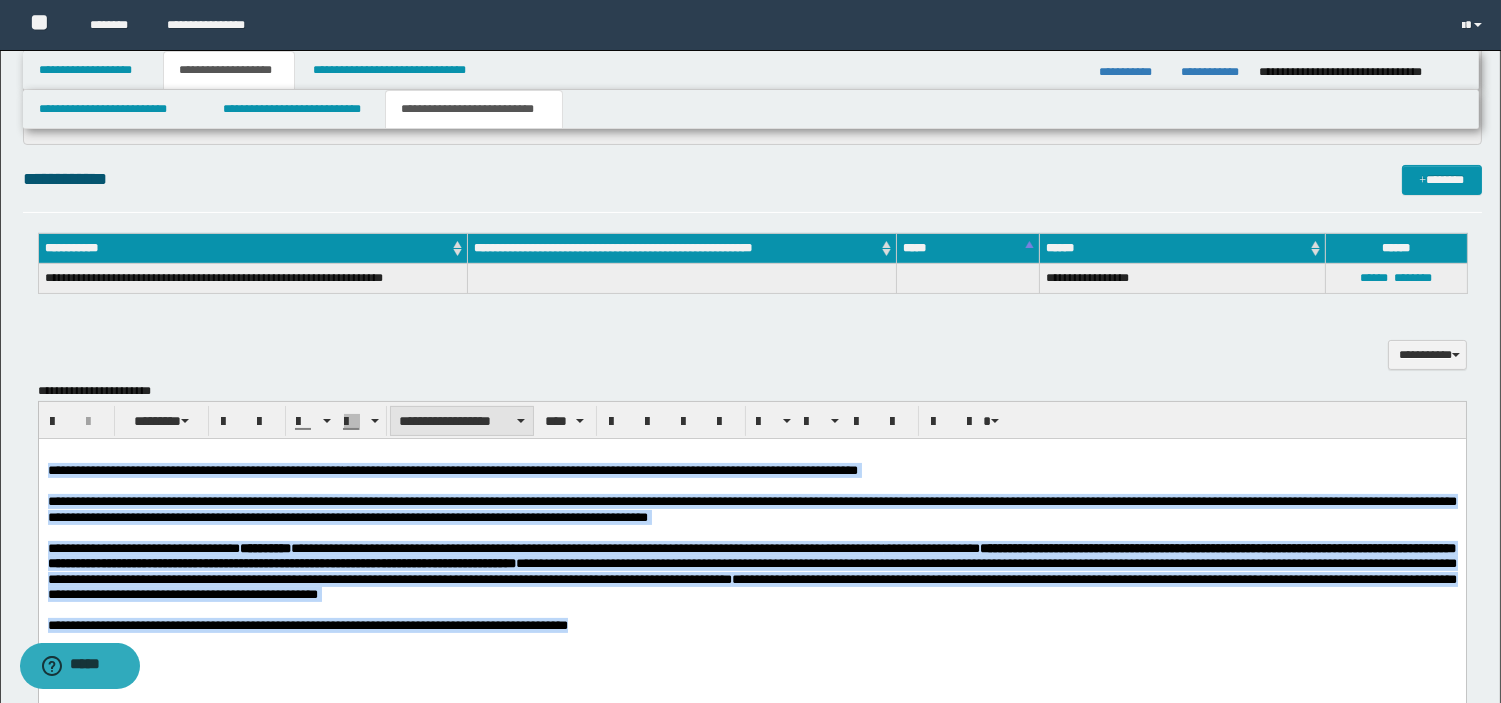 click on "**********" at bounding box center (462, 421) 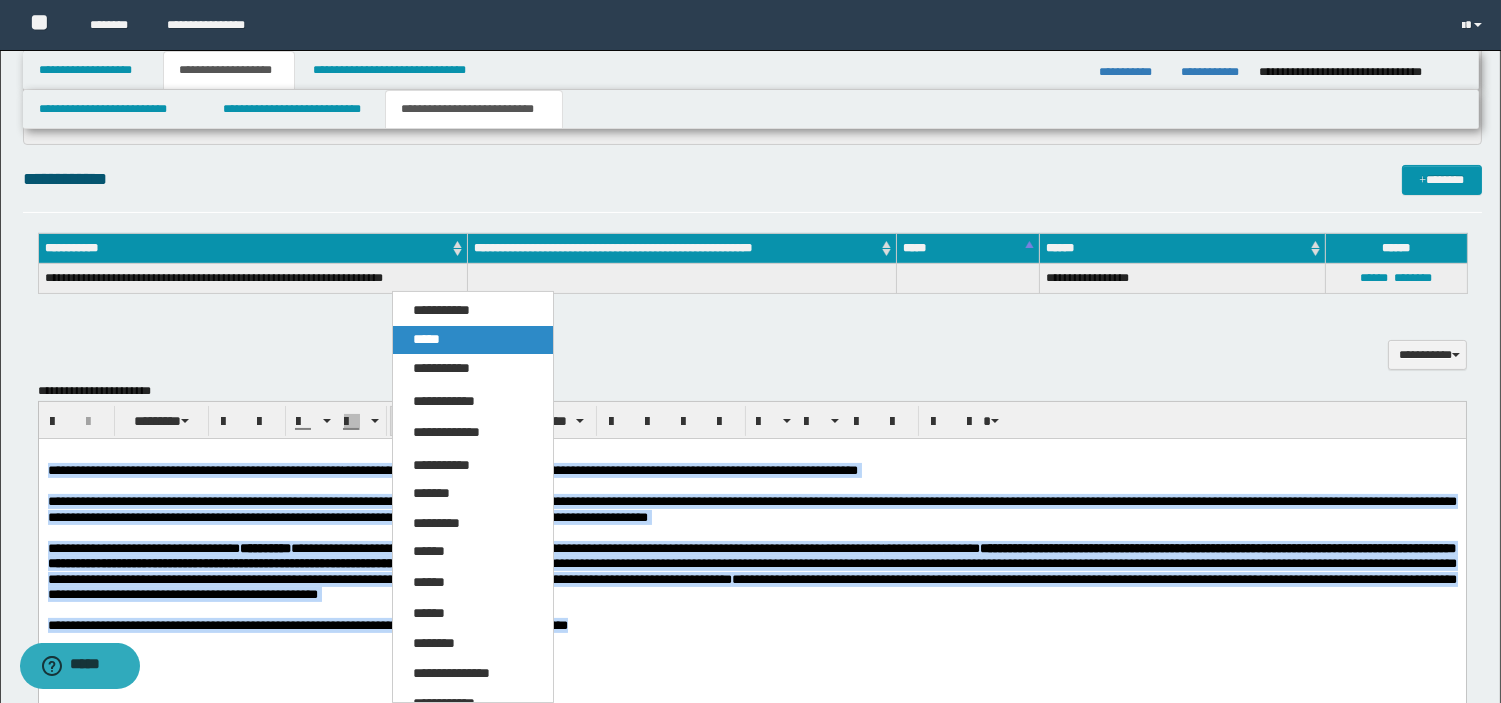 click on "*****" at bounding box center (473, 340) 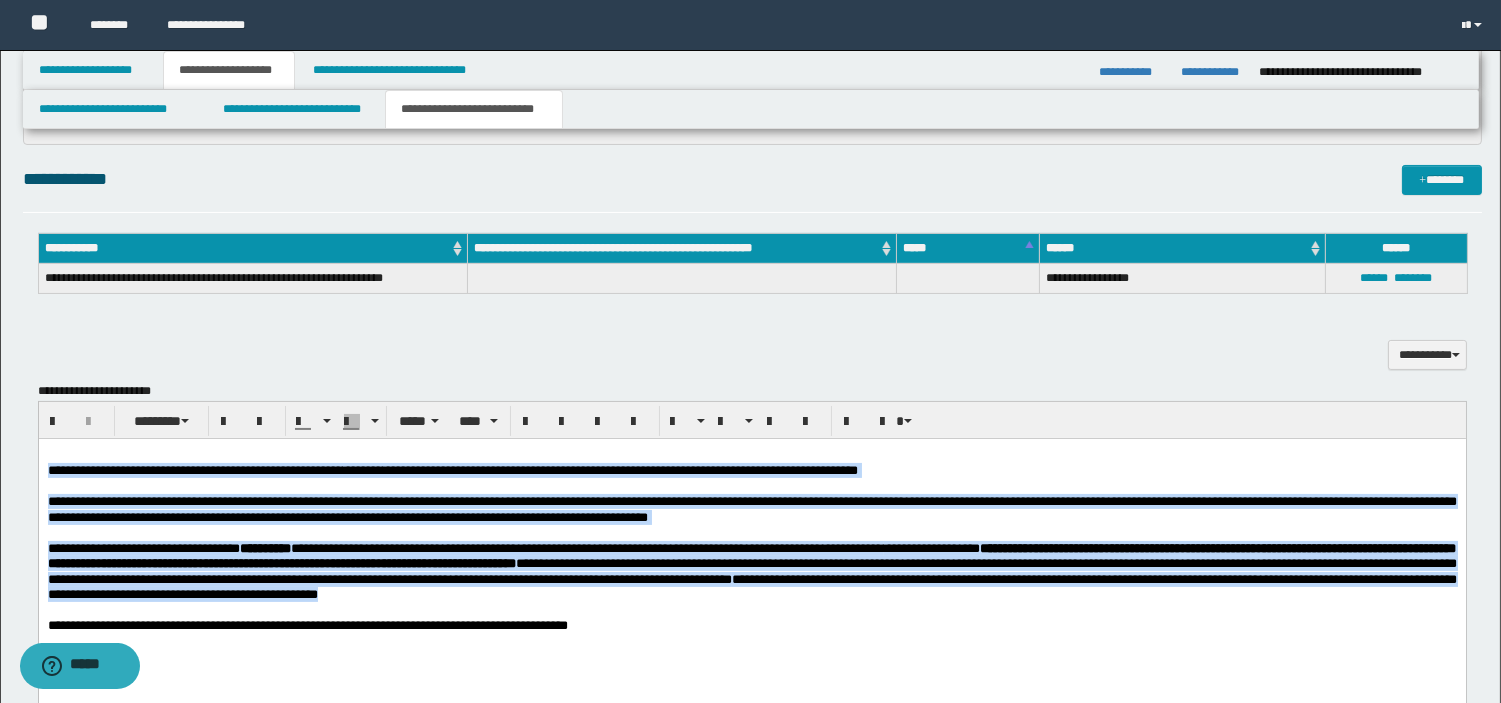 click on "**********" at bounding box center [751, 564] 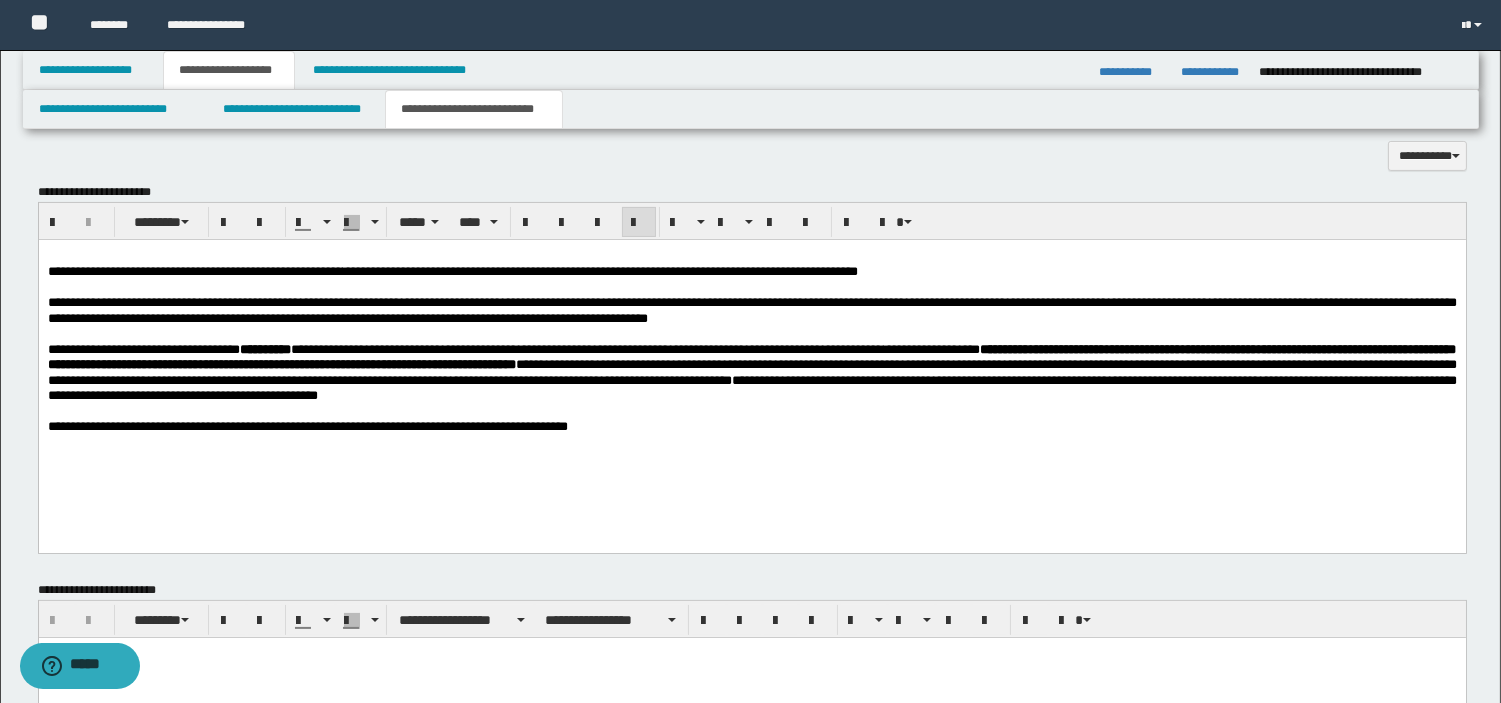 scroll, scrollTop: 791, scrollLeft: 0, axis: vertical 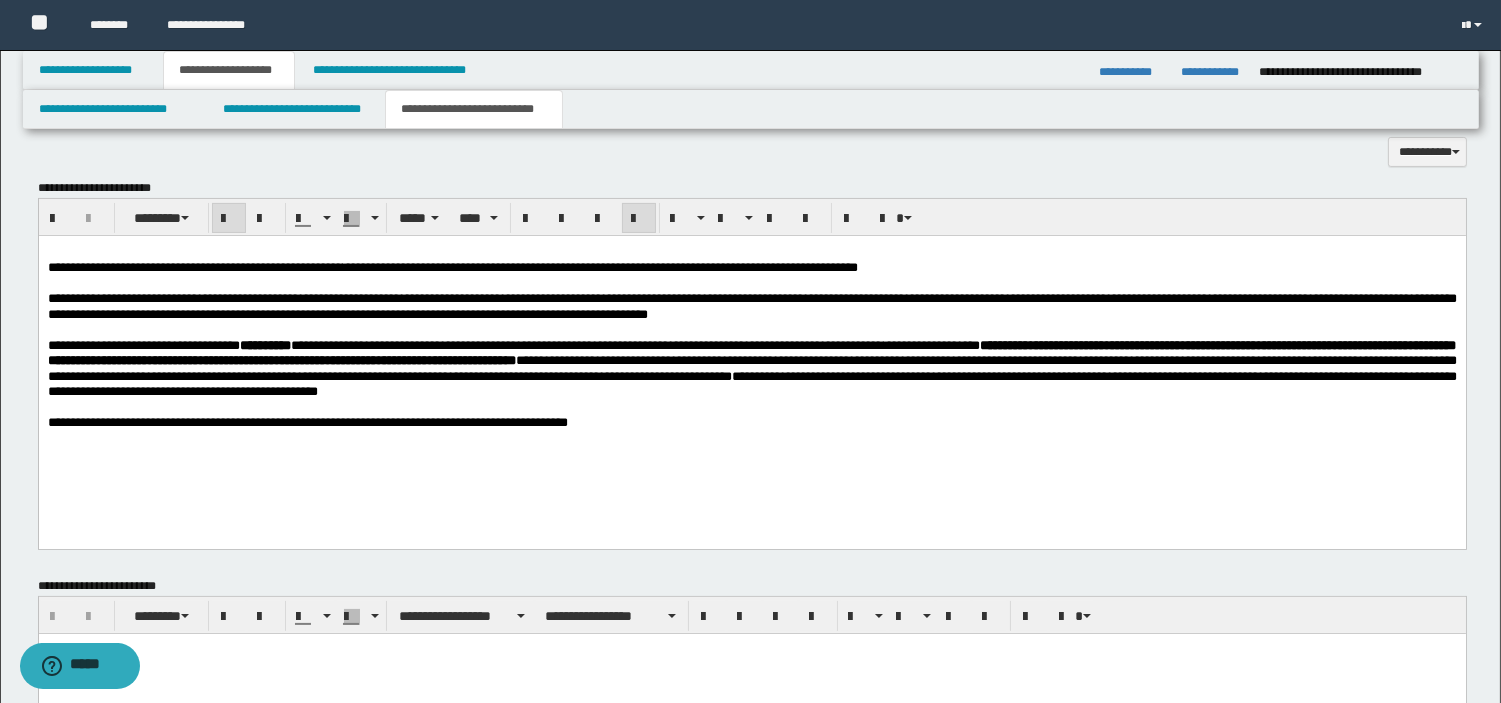 click on "**********" at bounding box center (751, 352) 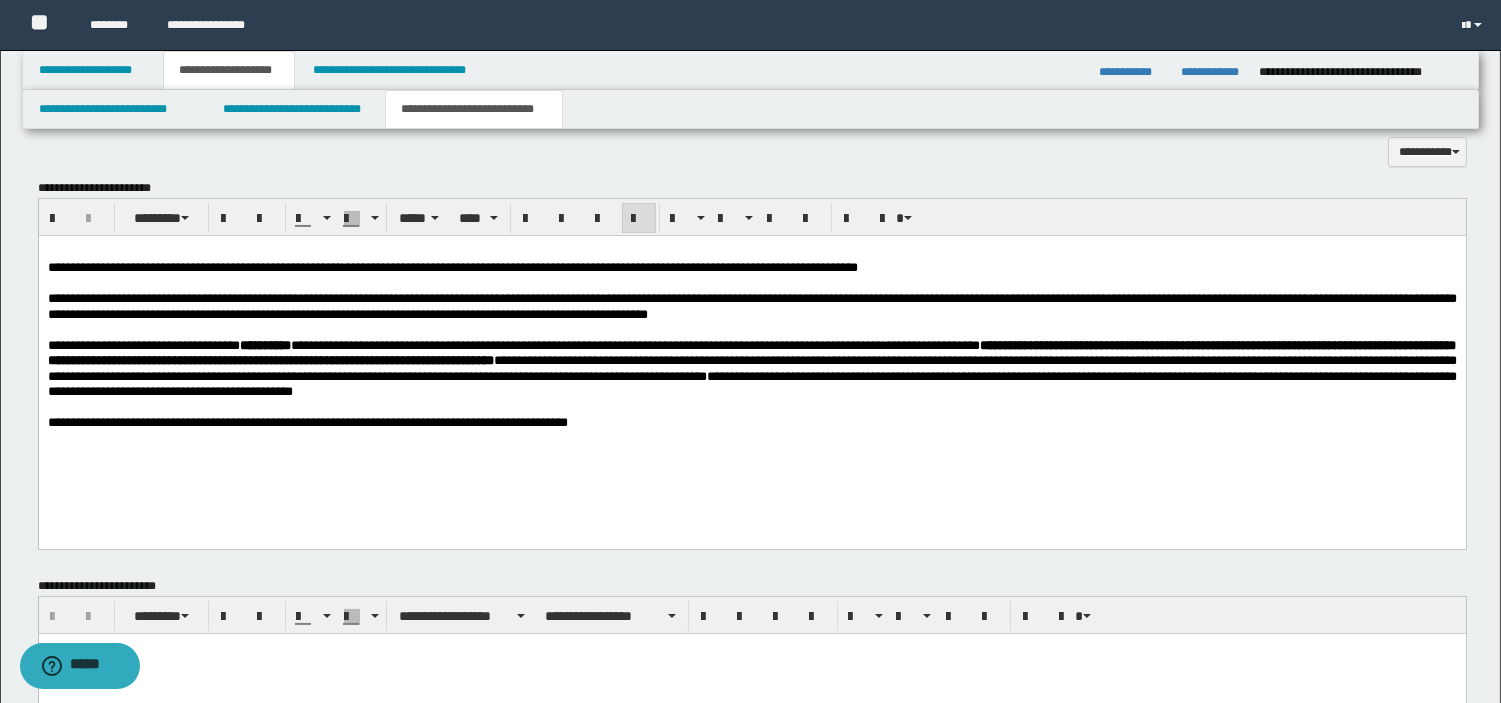 click on "**********" at bounding box center [751, 361] 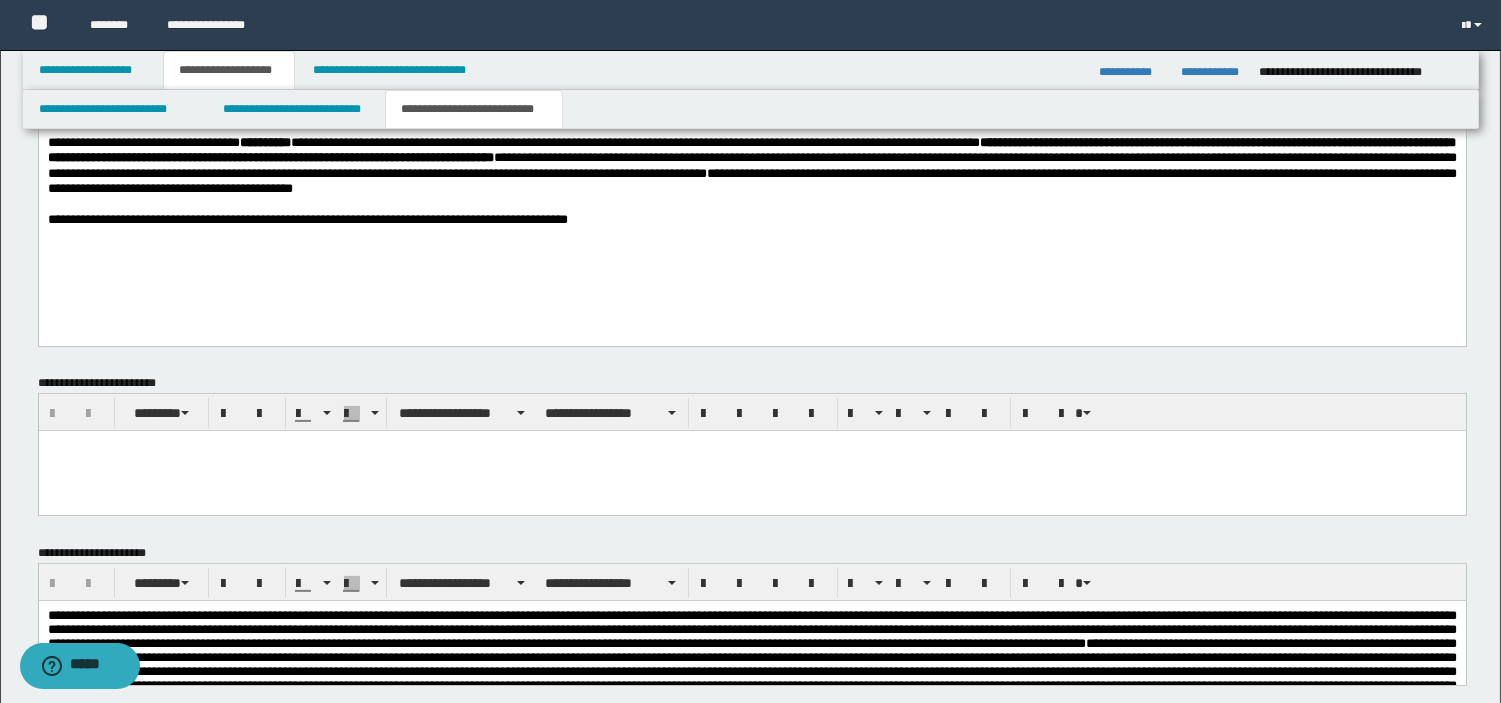 scroll, scrollTop: 1101, scrollLeft: 0, axis: vertical 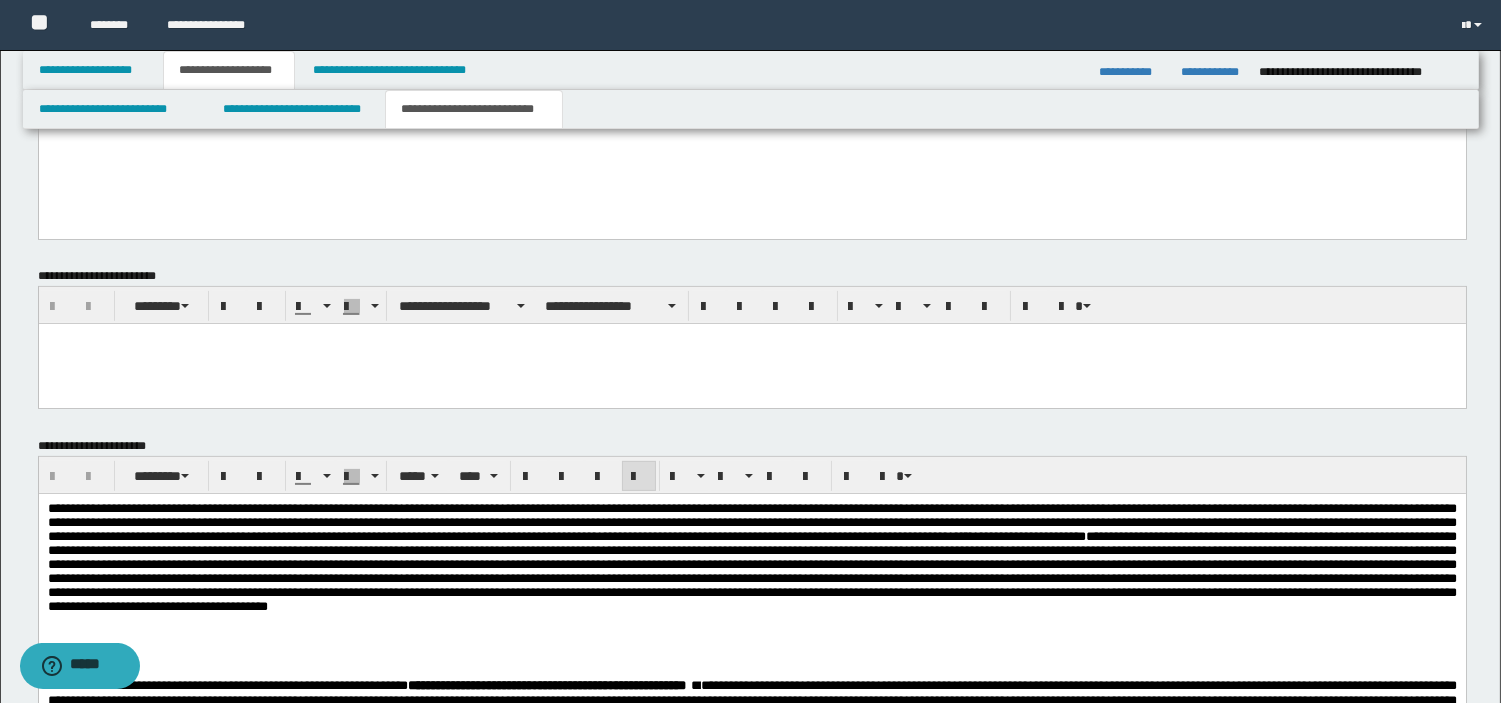 click on "**********" at bounding box center (751, 556) 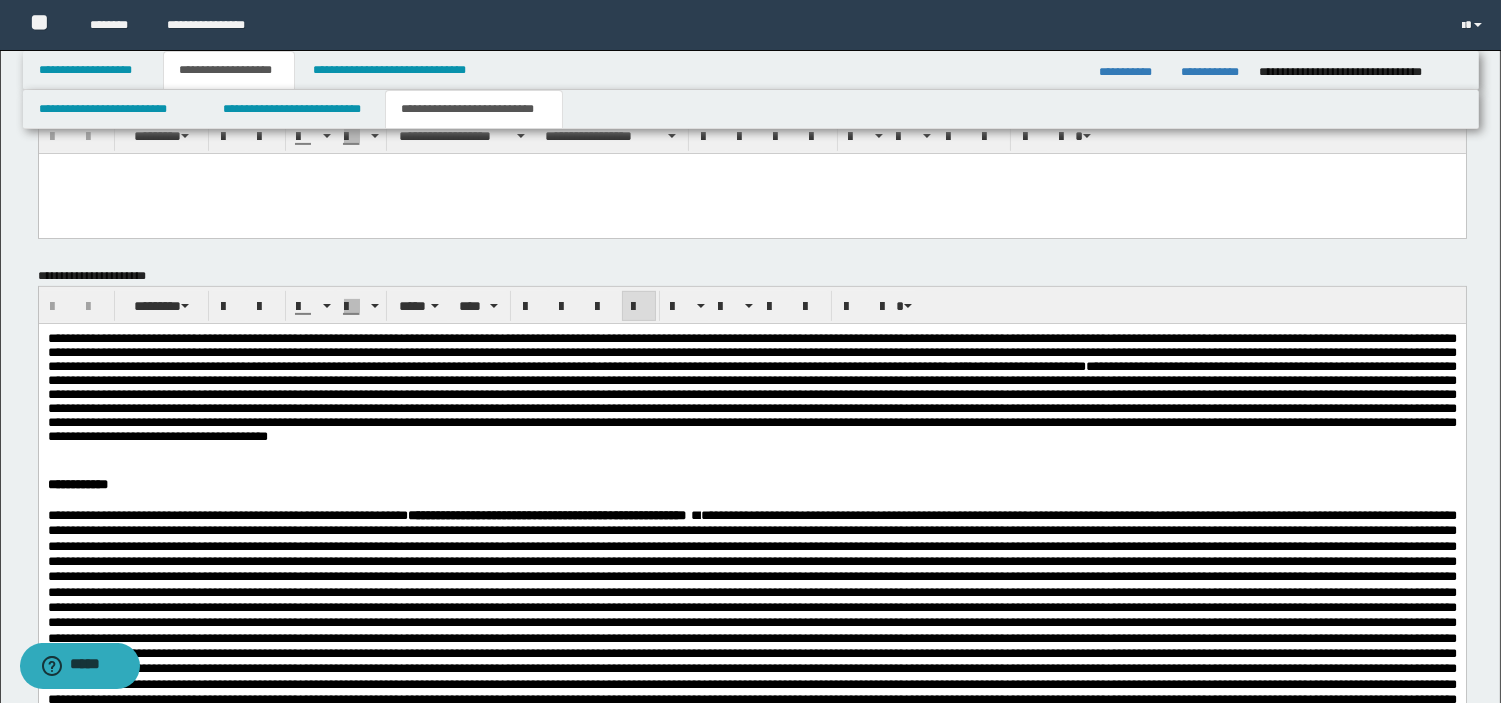 scroll, scrollTop: 1278, scrollLeft: 0, axis: vertical 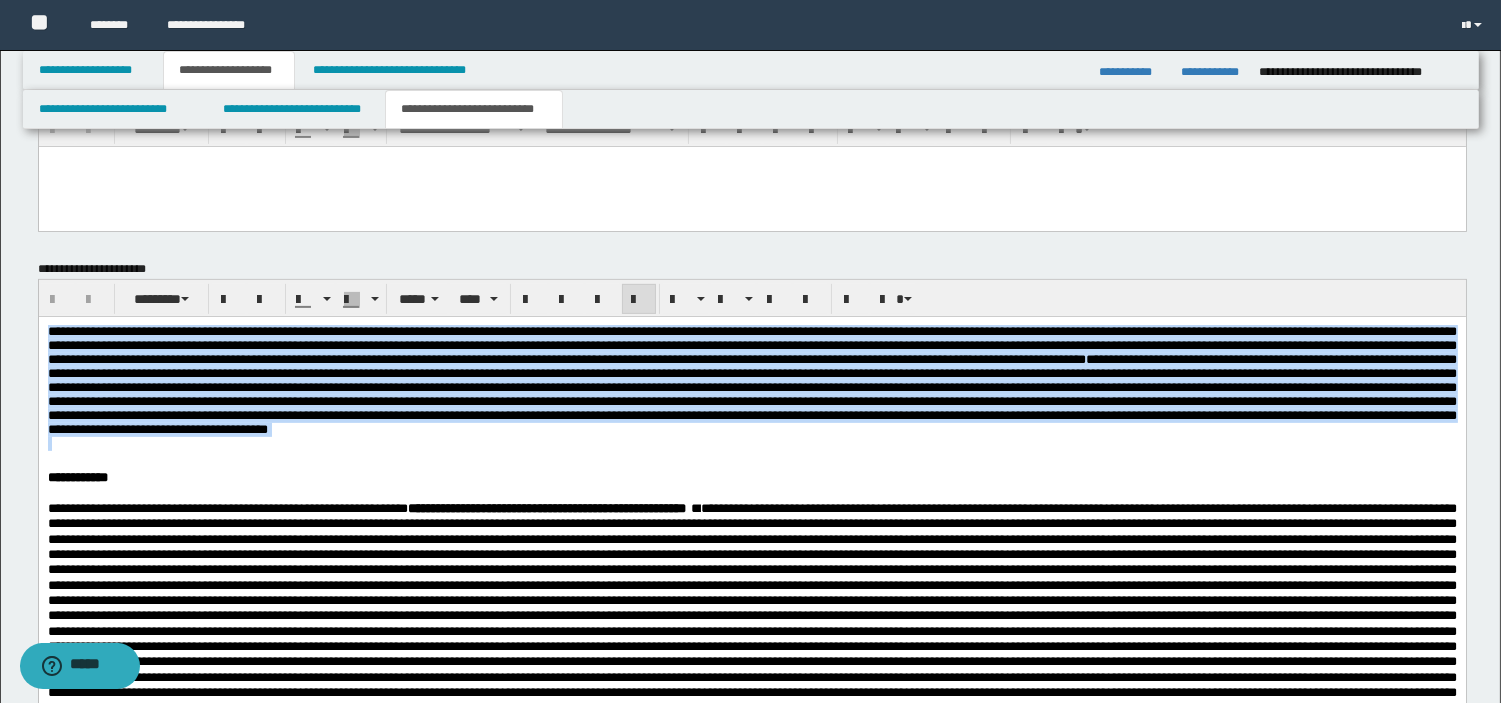 drag, startPoint x: 896, startPoint y: 419, endPoint x: 38, endPoint y: 592, distance: 875.2674 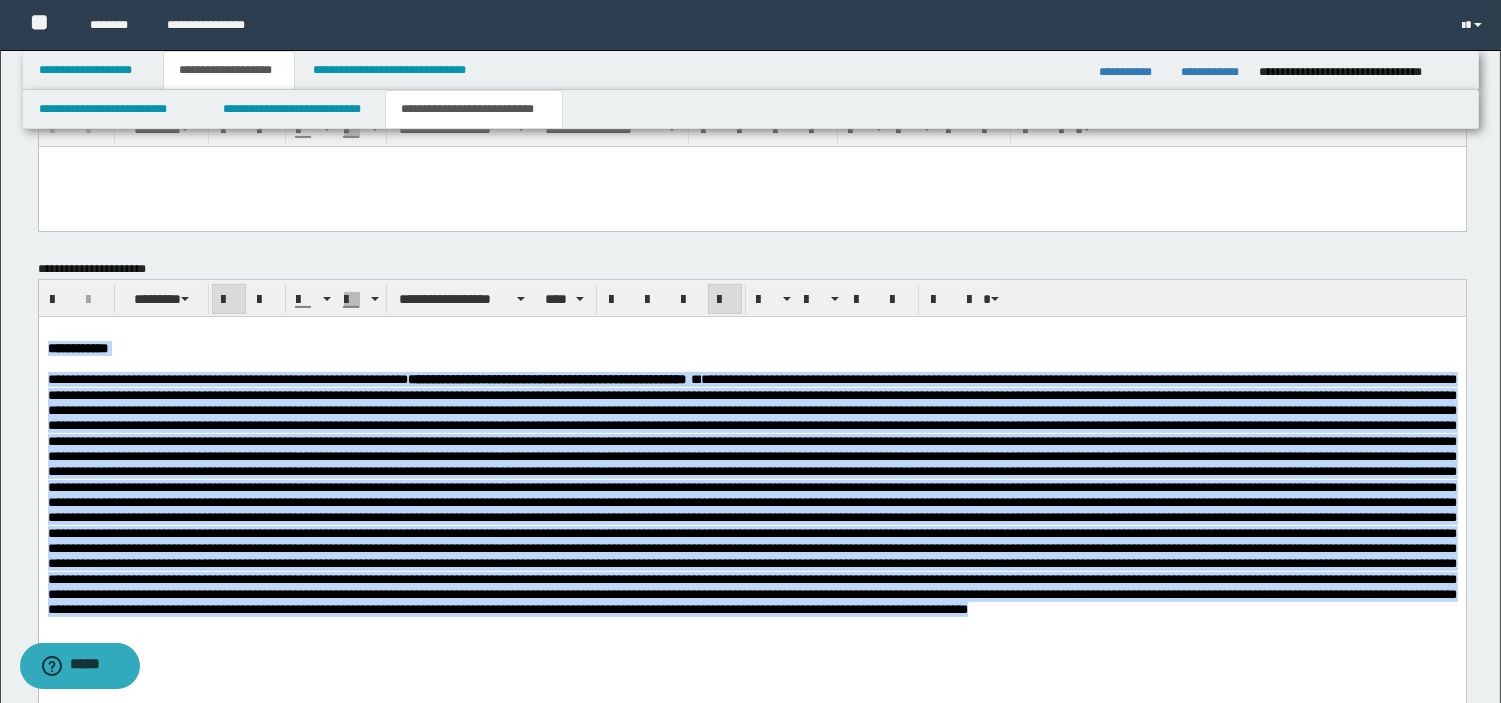 drag, startPoint x: 976, startPoint y: 577, endPoint x: 38, endPoint y: 624, distance: 939.17676 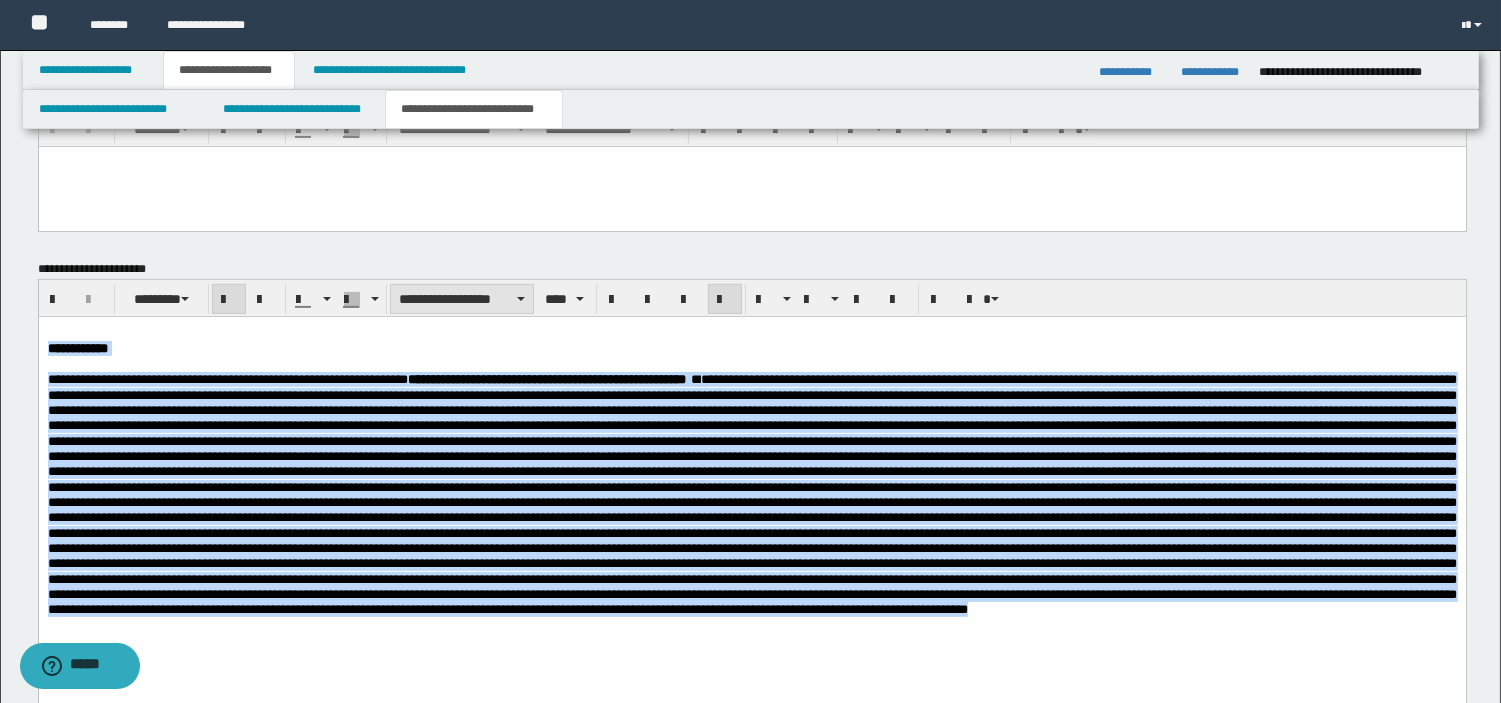 click on "**********" at bounding box center [462, 299] 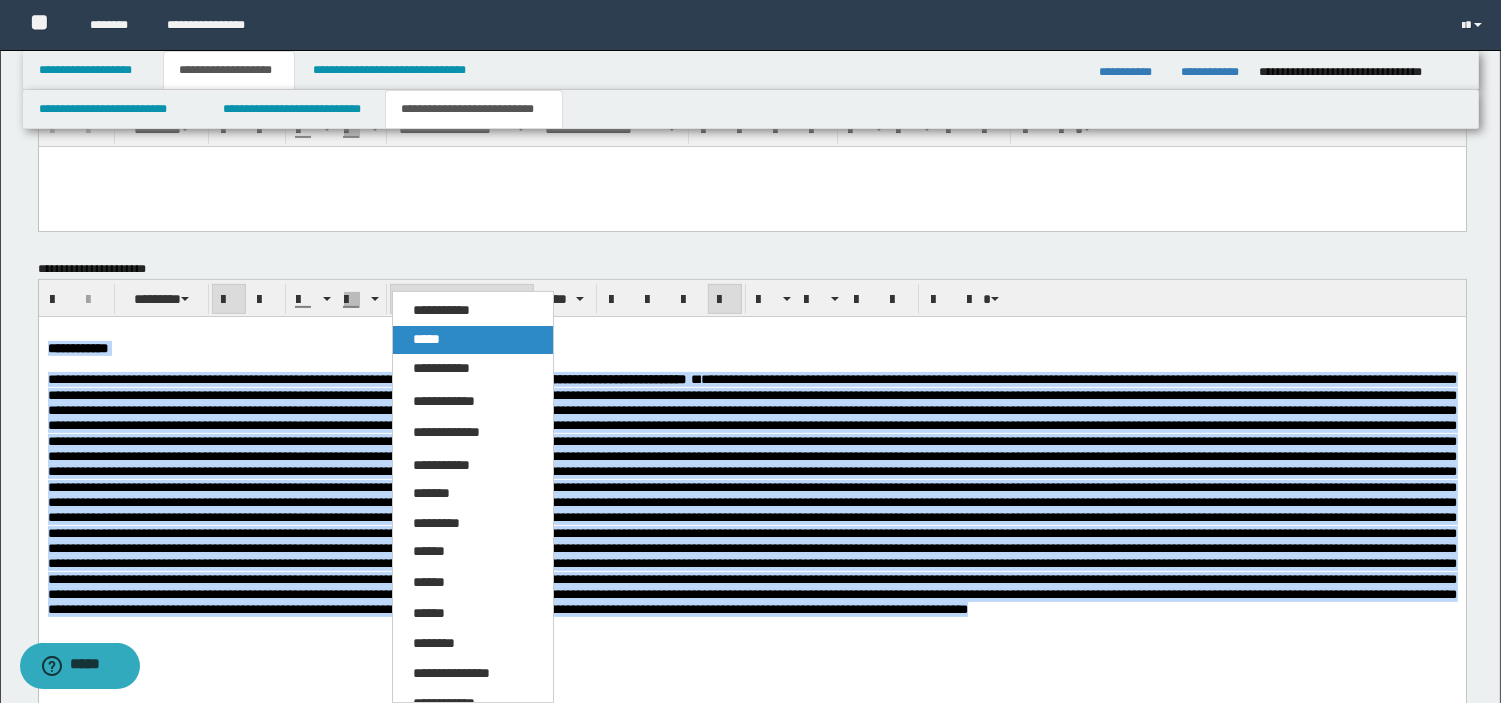 click on "*****" at bounding box center (473, 340) 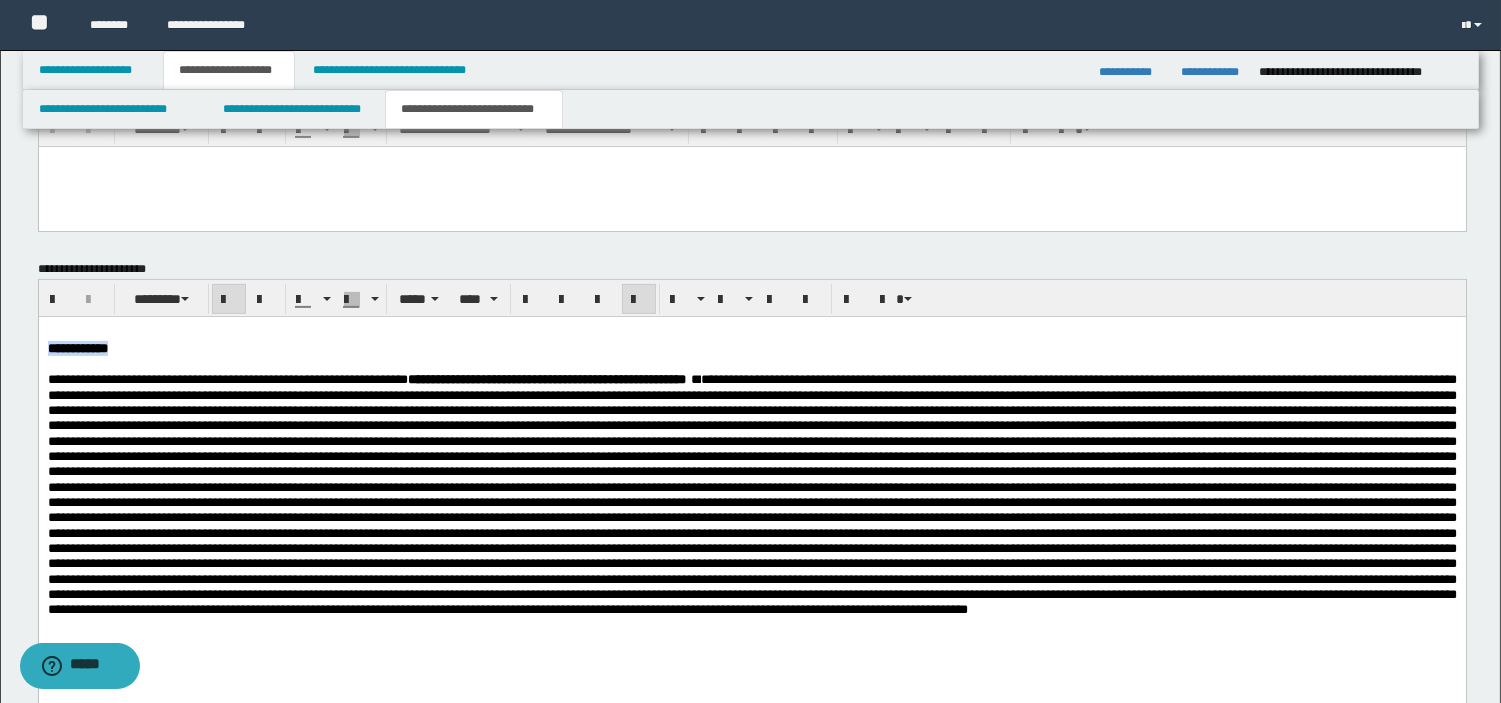 click at bounding box center [751, 493] 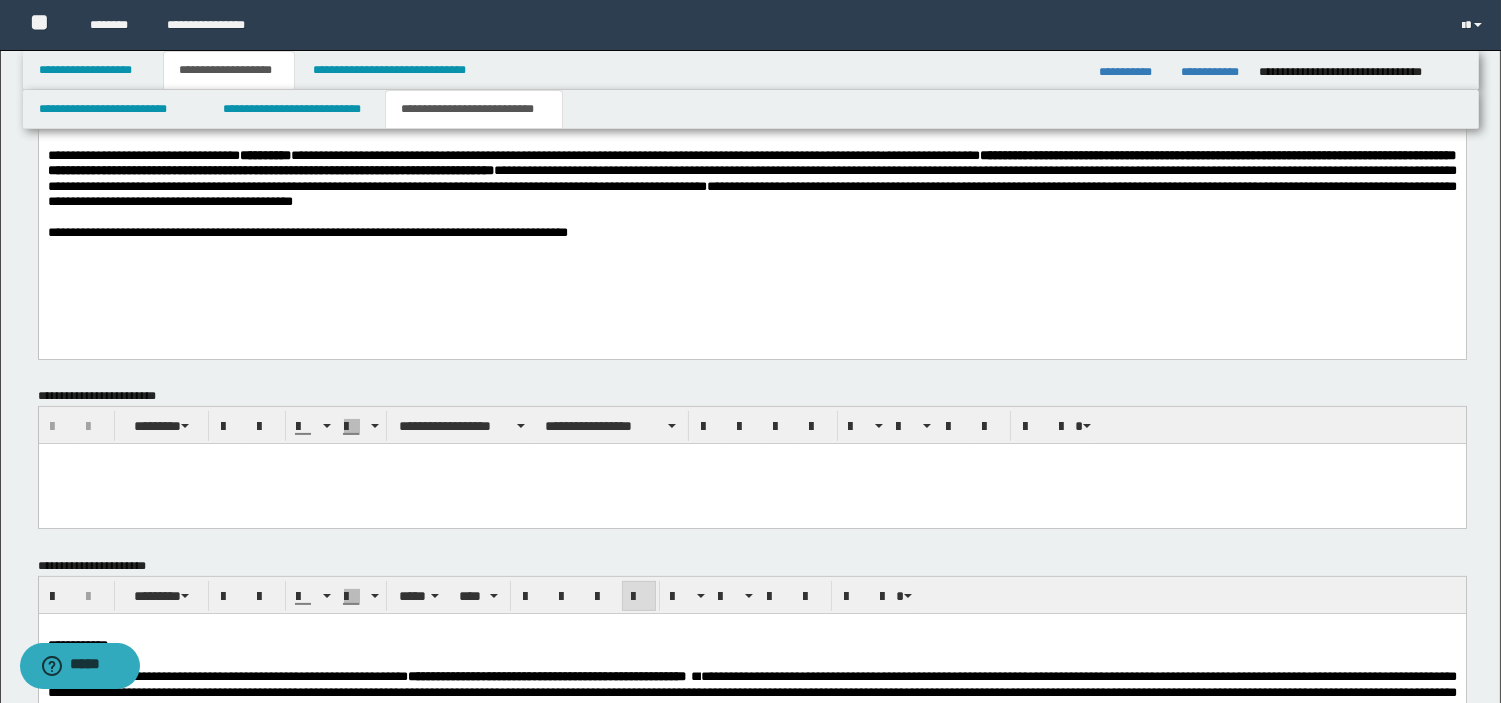 scroll, scrollTop: 468, scrollLeft: 0, axis: vertical 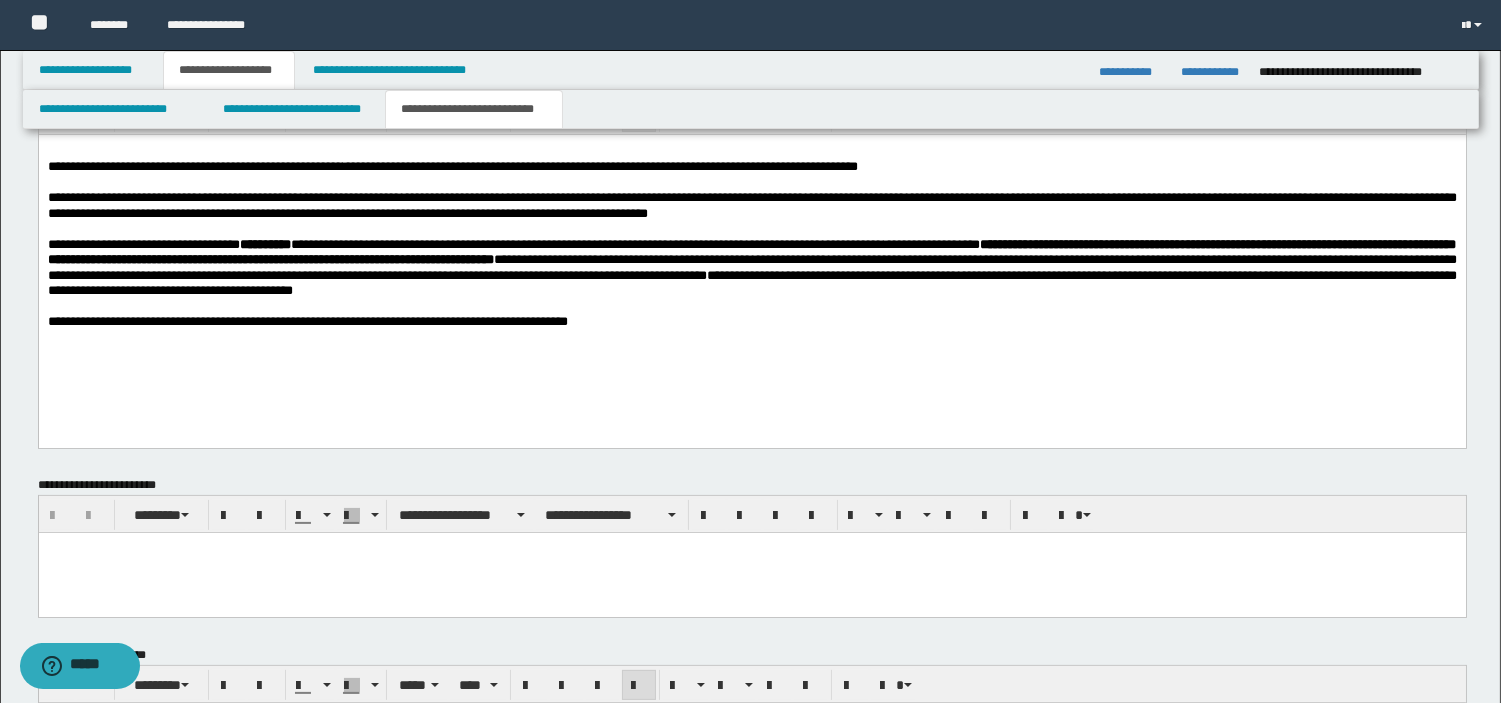 click on "**********" at bounding box center [751, 260] 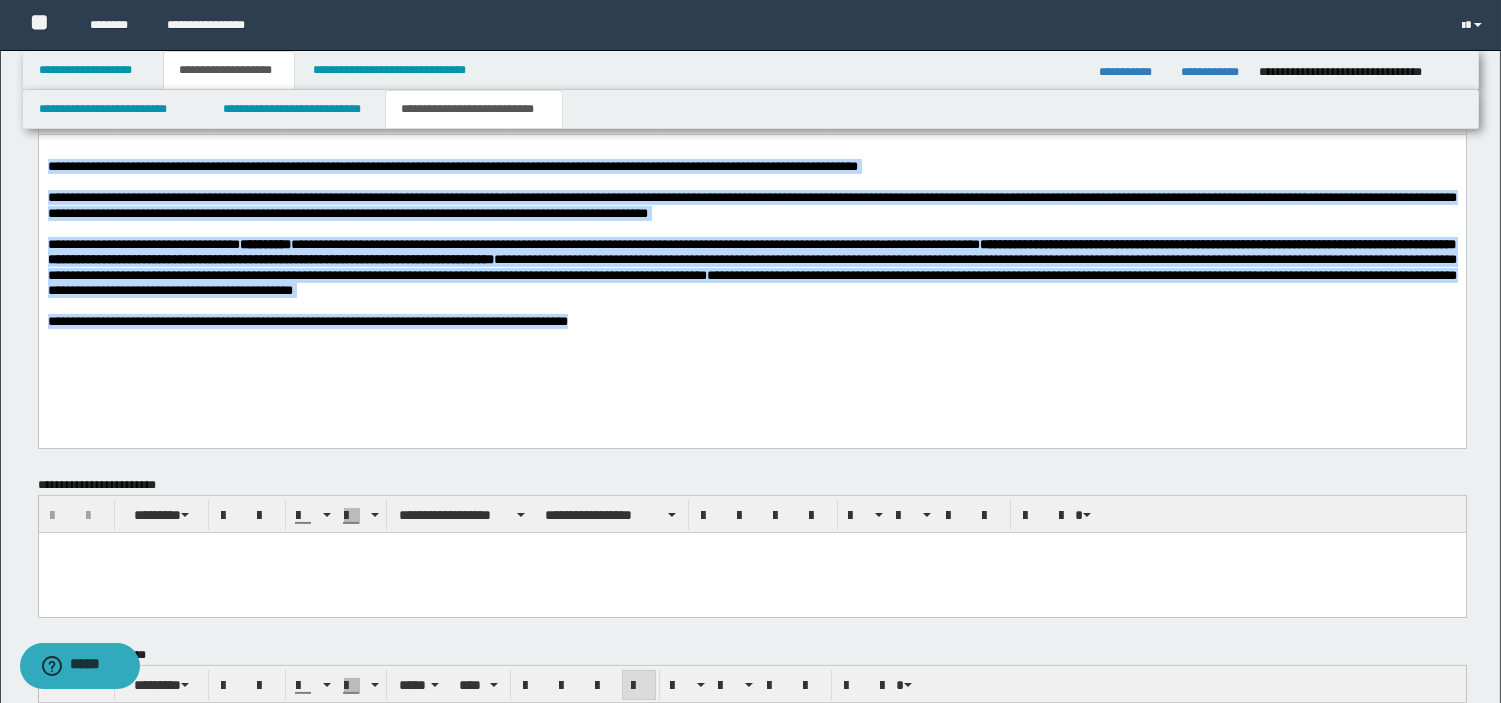 drag, startPoint x: 758, startPoint y: 342, endPoint x: 38, endPoint y: 156, distance: 743.637 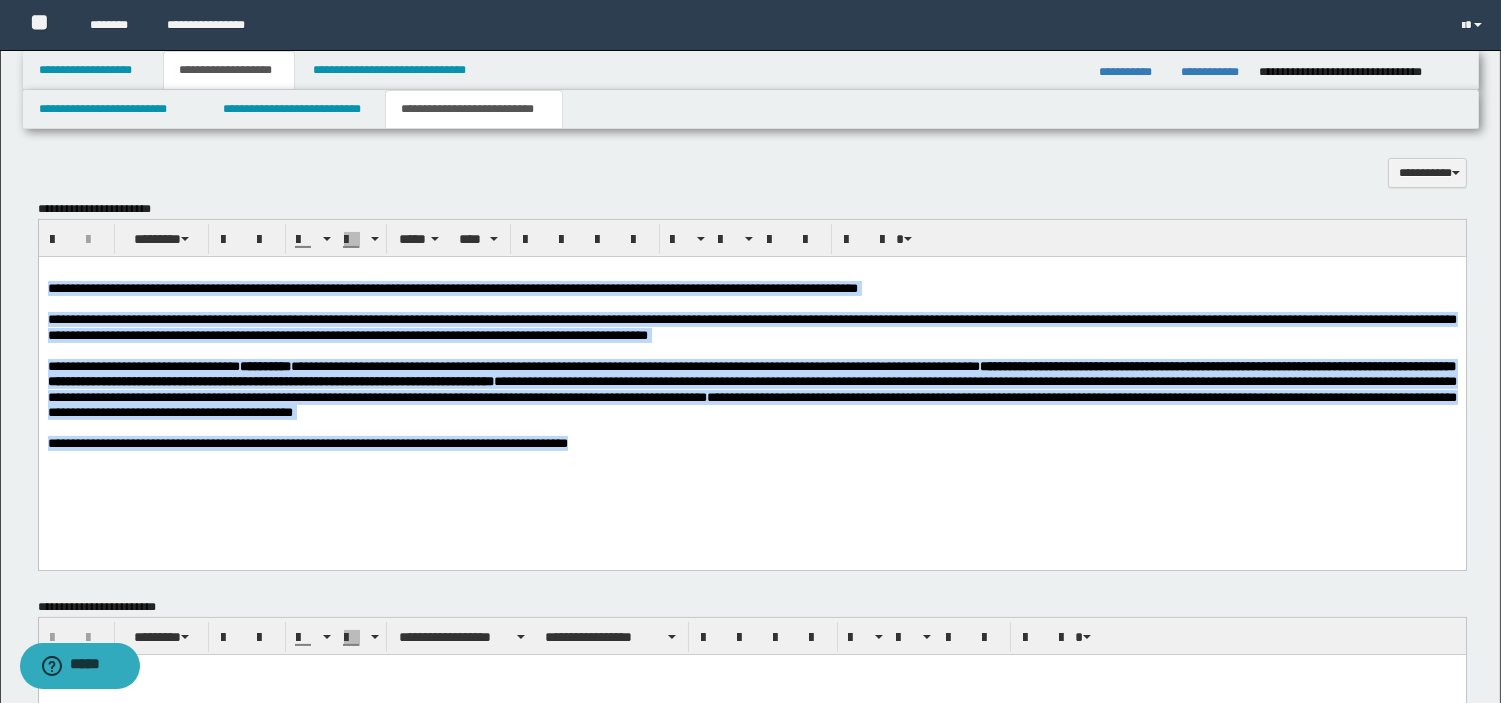 scroll, scrollTop: 747, scrollLeft: 0, axis: vertical 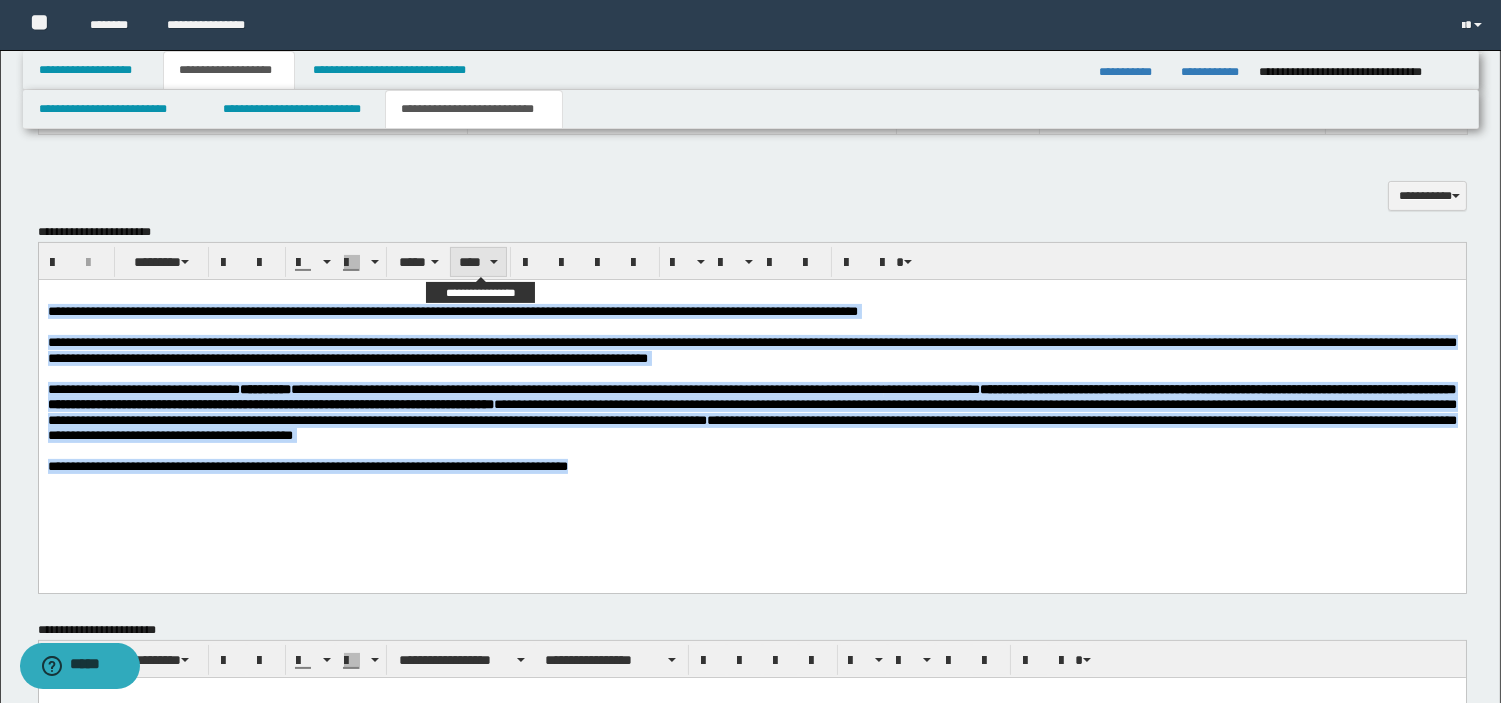 click on "****" at bounding box center [478, 262] 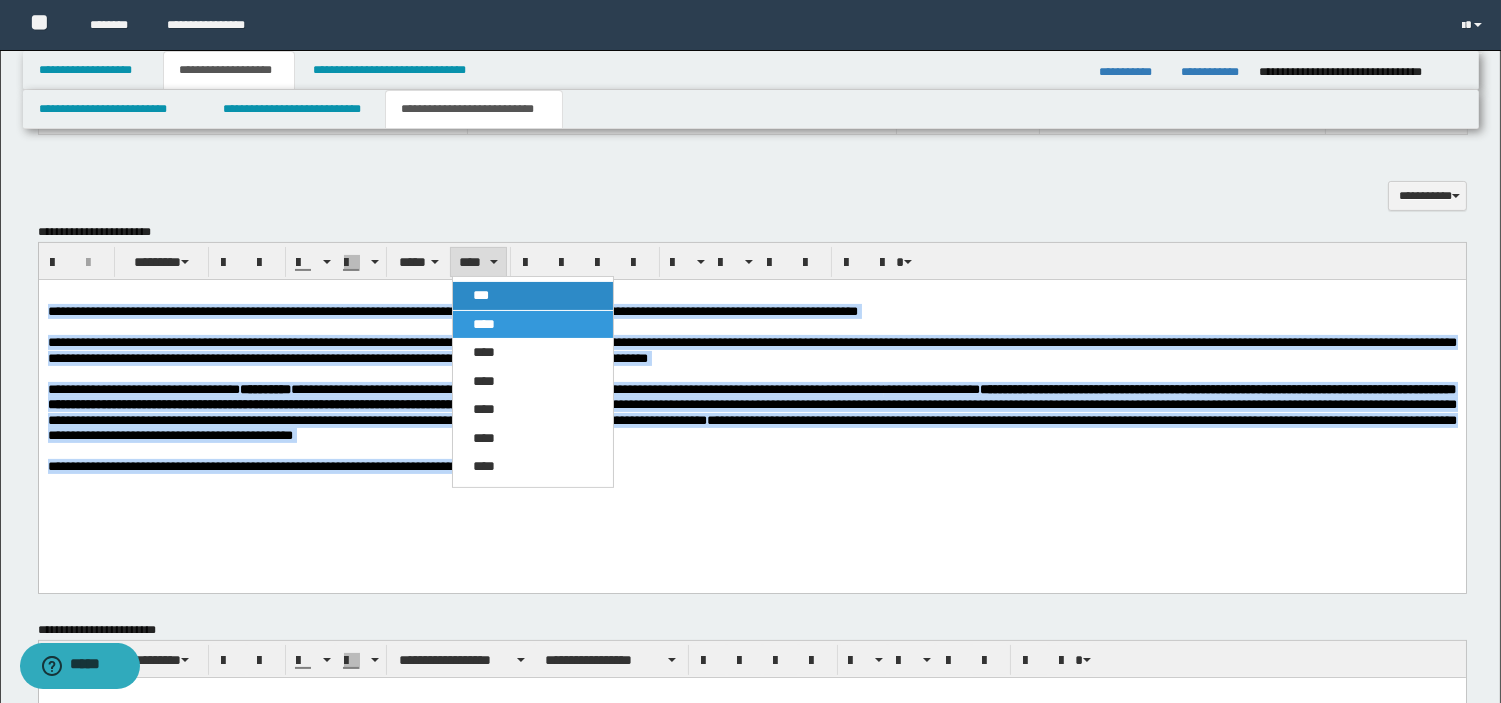 click on "***" at bounding box center (481, 295) 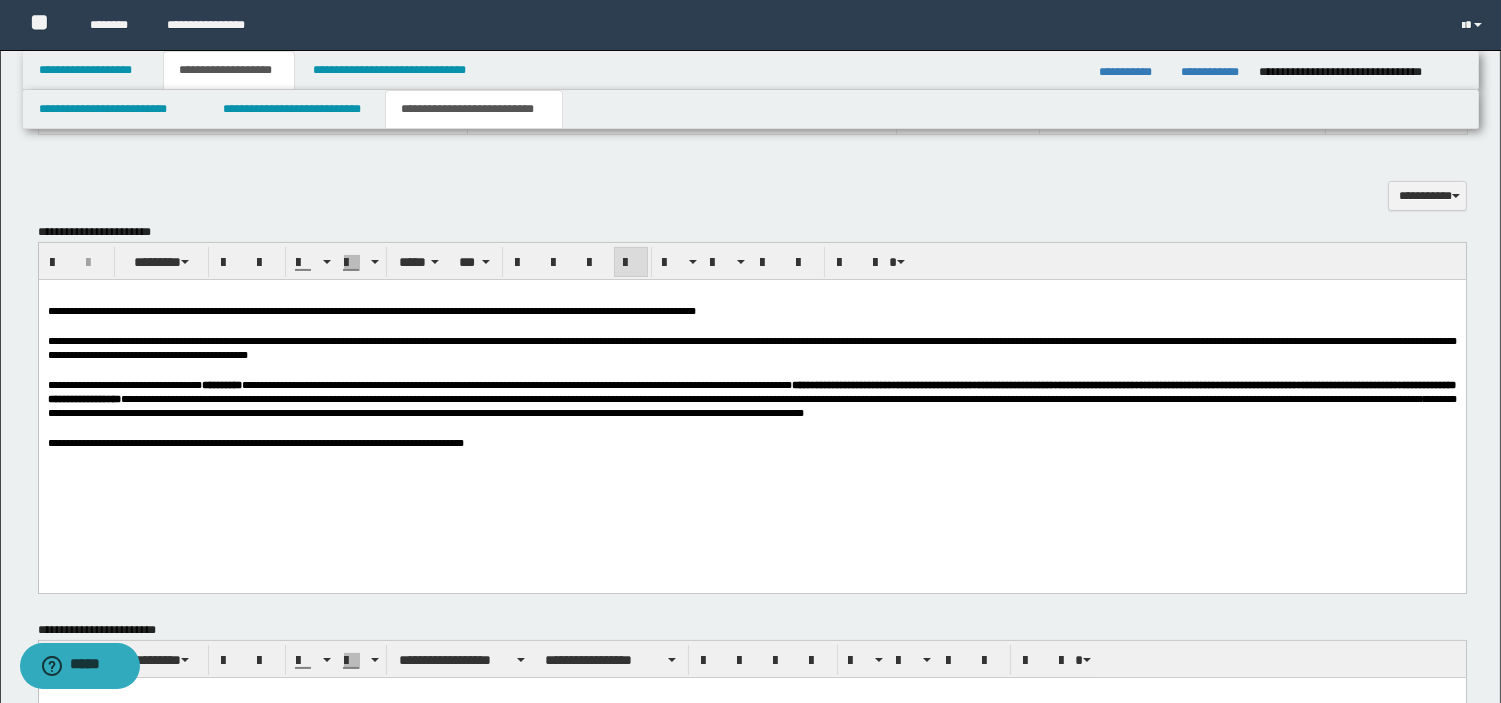 click on "**********" at bounding box center (751, 393) 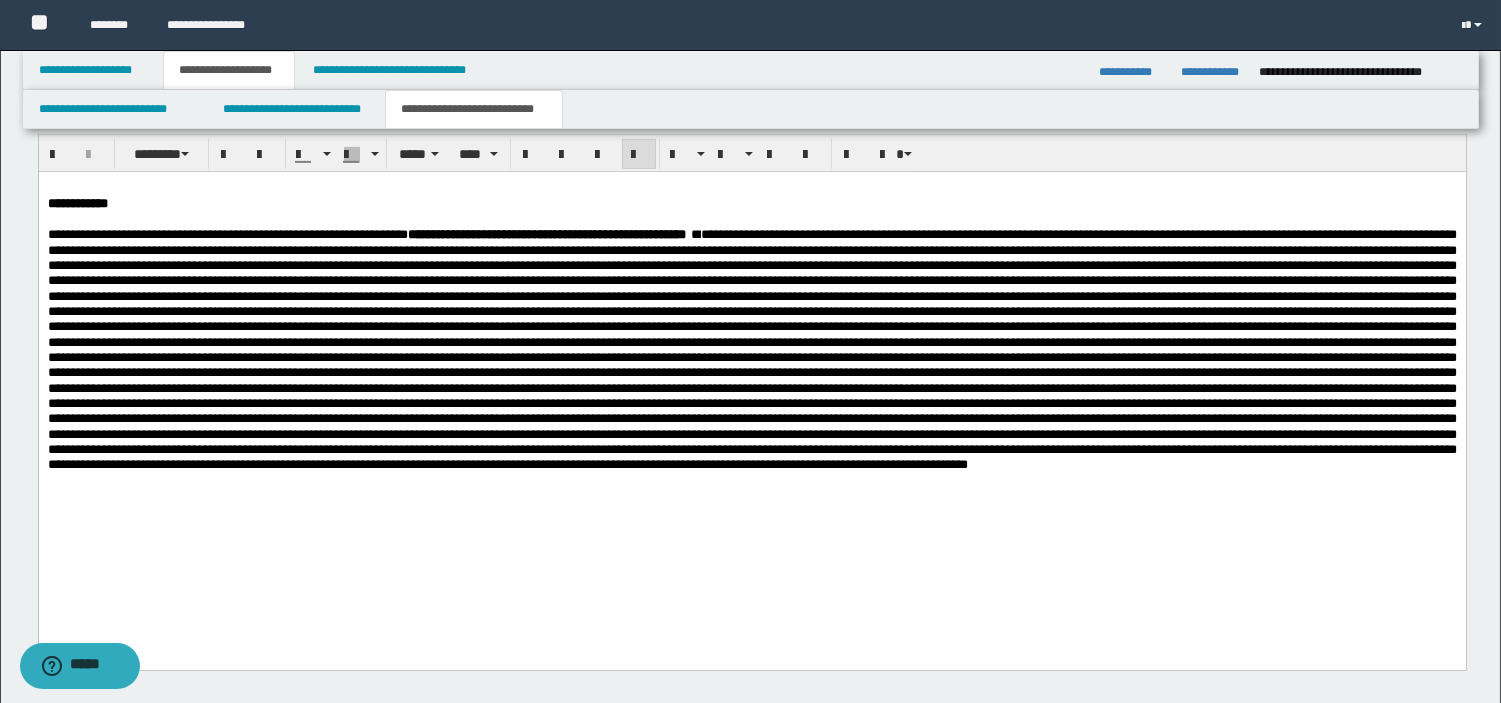 scroll, scrollTop: 1426, scrollLeft: 0, axis: vertical 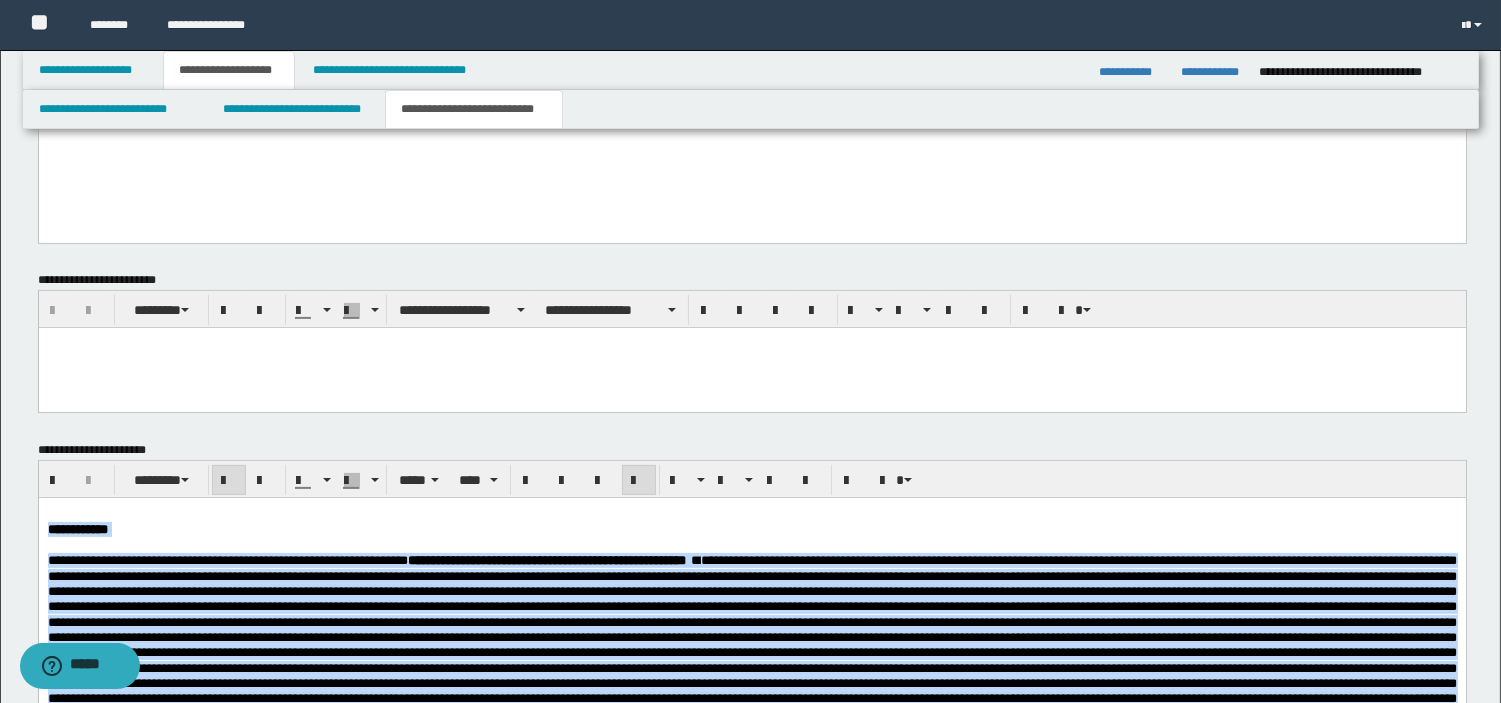 drag, startPoint x: 993, startPoint y: 830, endPoint x: -1, endPoint y: 226, distance: 1163.1217 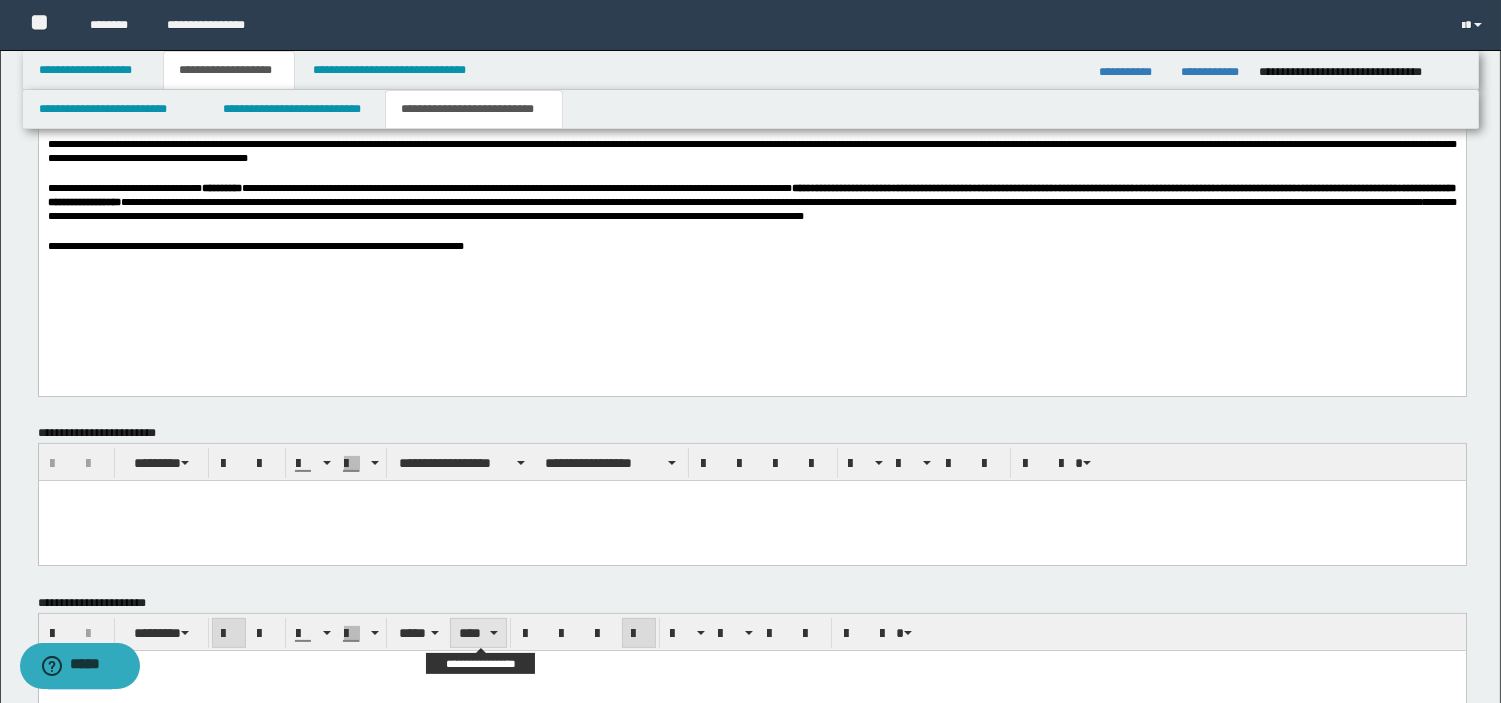 click on "****" at bounding box center [478, 633] 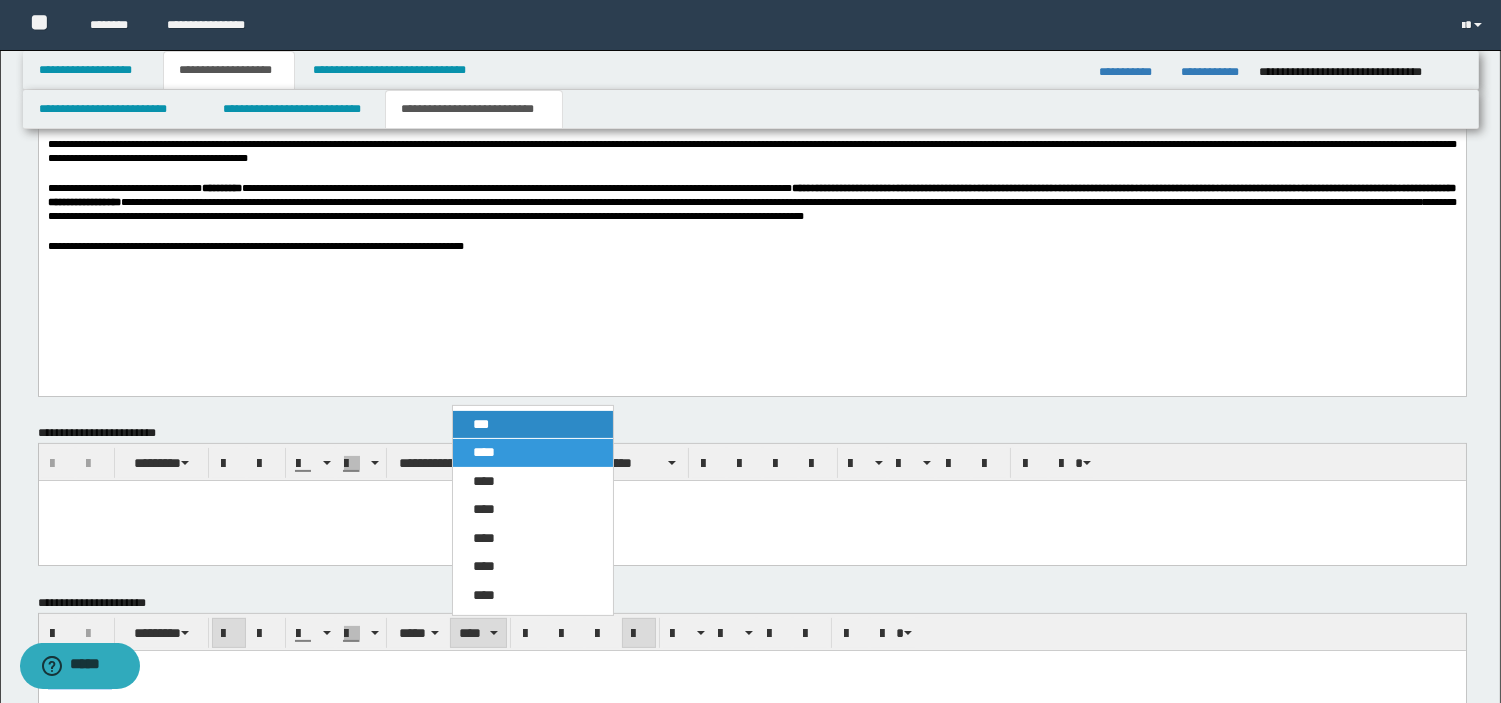 click on "***" at bounding box center [533, 425] 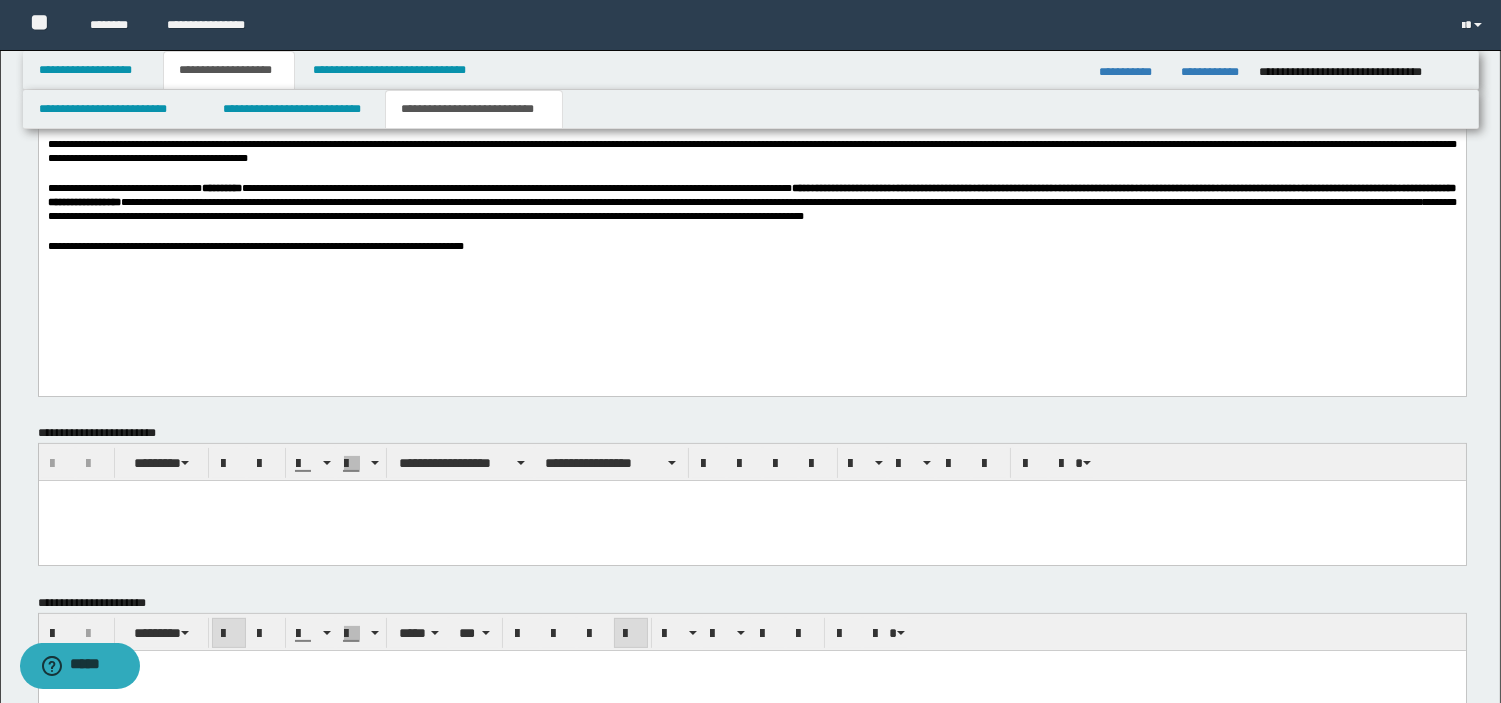 click on "**********" at bounding box center [751, 196] 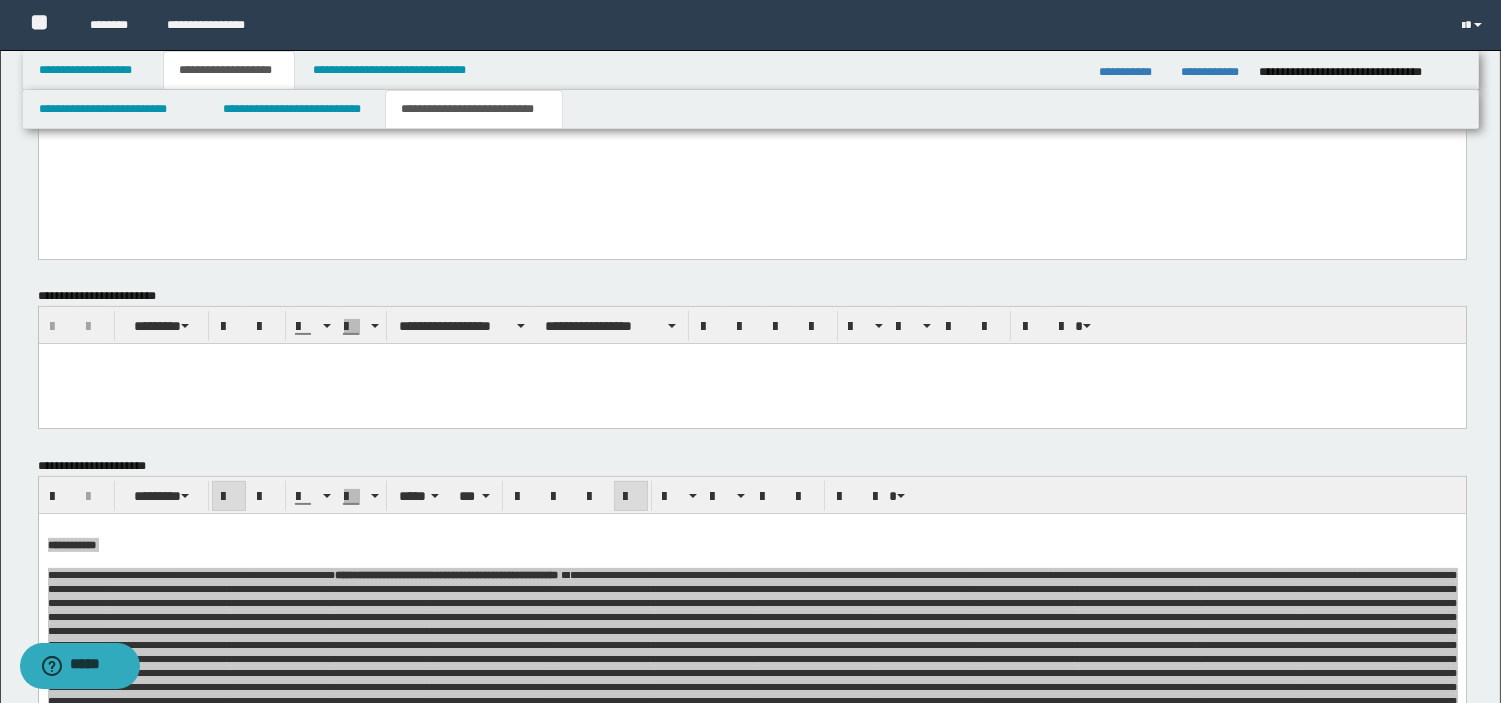scroll, scrollTop: 1103, scrollLeft: 0, axis: vertical 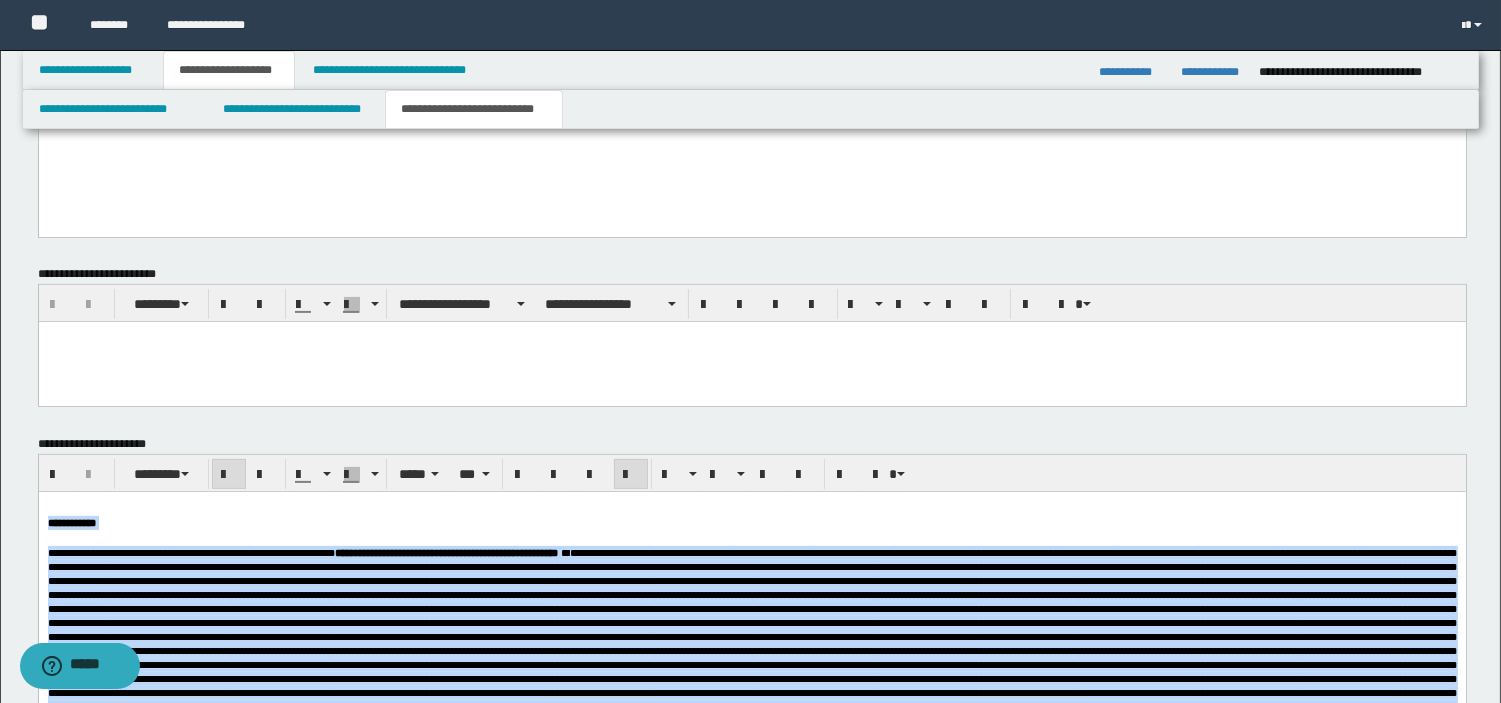 click at bounding box center (751, 636) 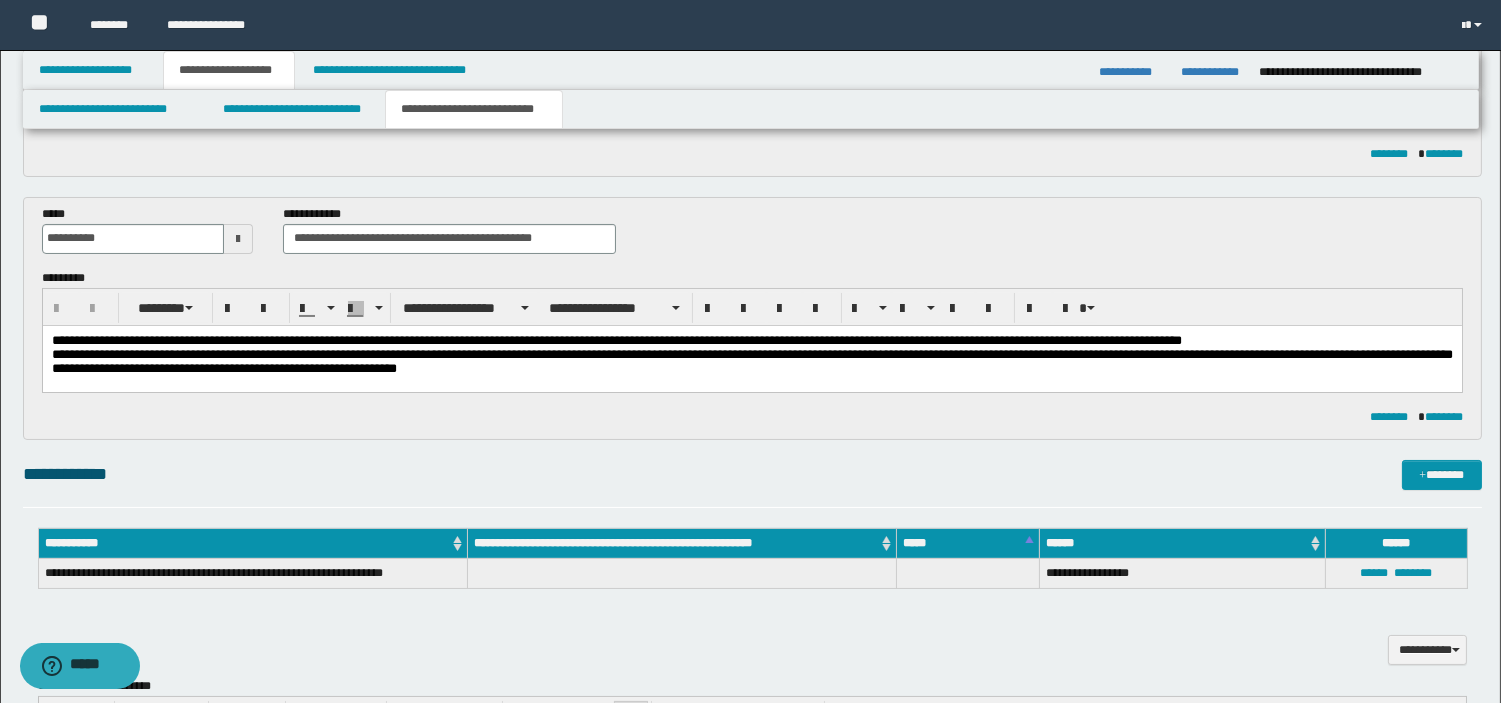 scroll, scrollTop: 245, scrollLeft: 0, axis: vertical 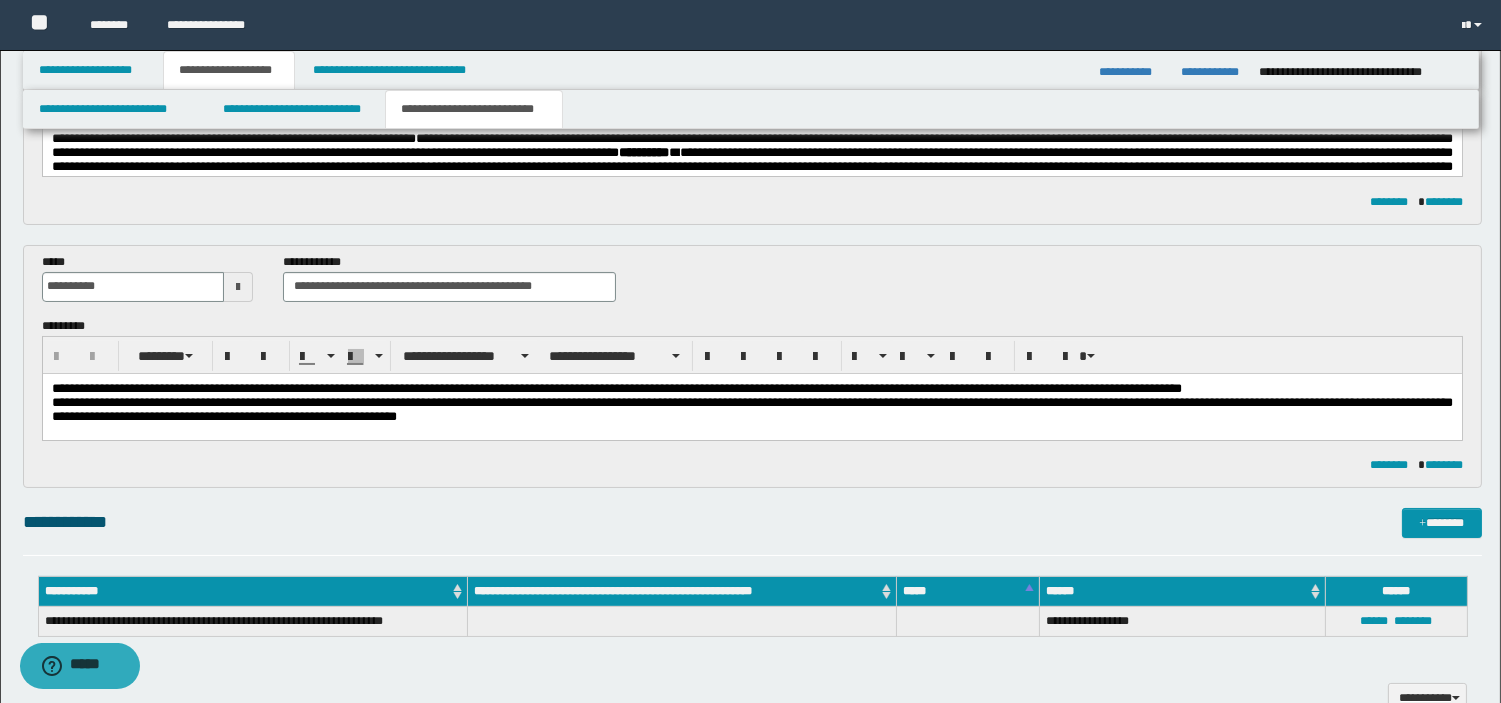 click on "**********" at bounding box center (751, 409) 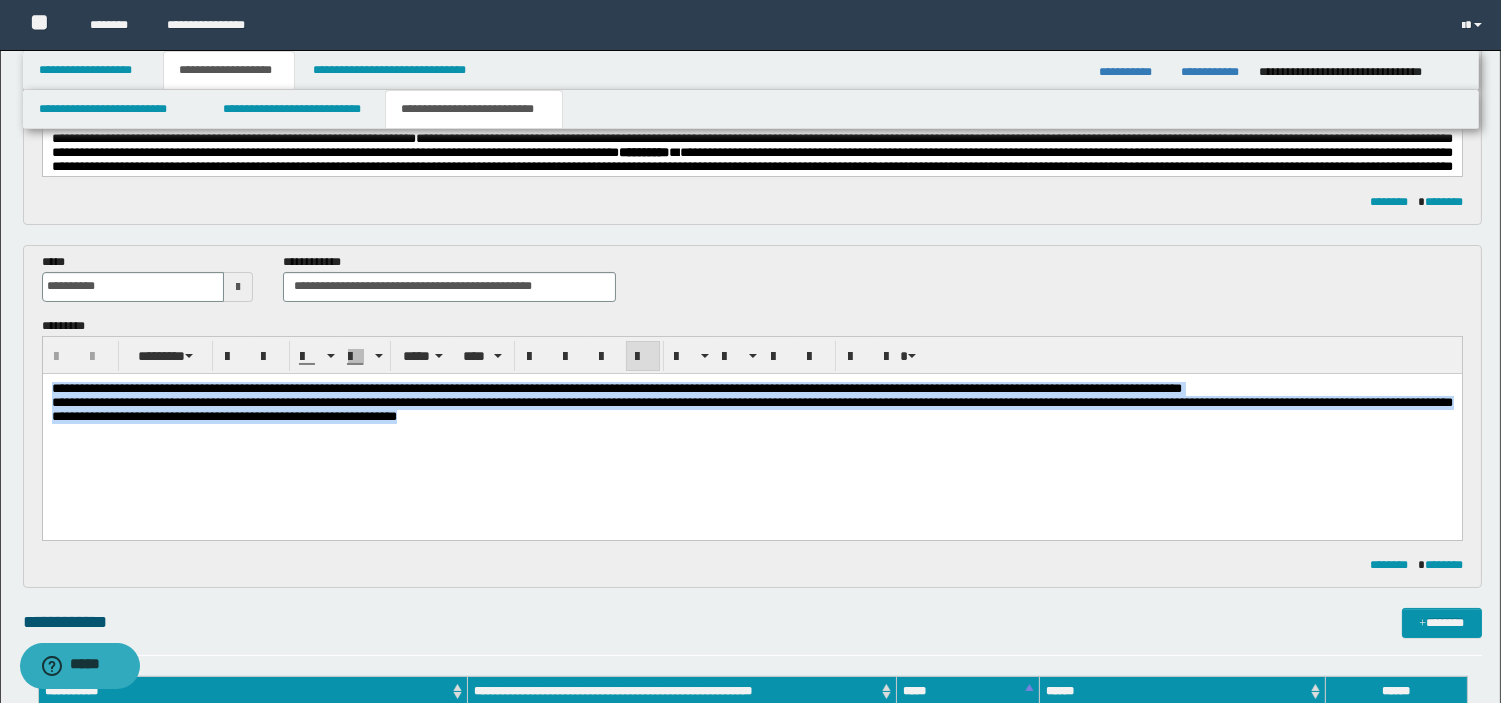 drag, startPoint x: 282, startPoint y: 382, endPoint x: -1, endPoint y: 310, distance: 292.0154 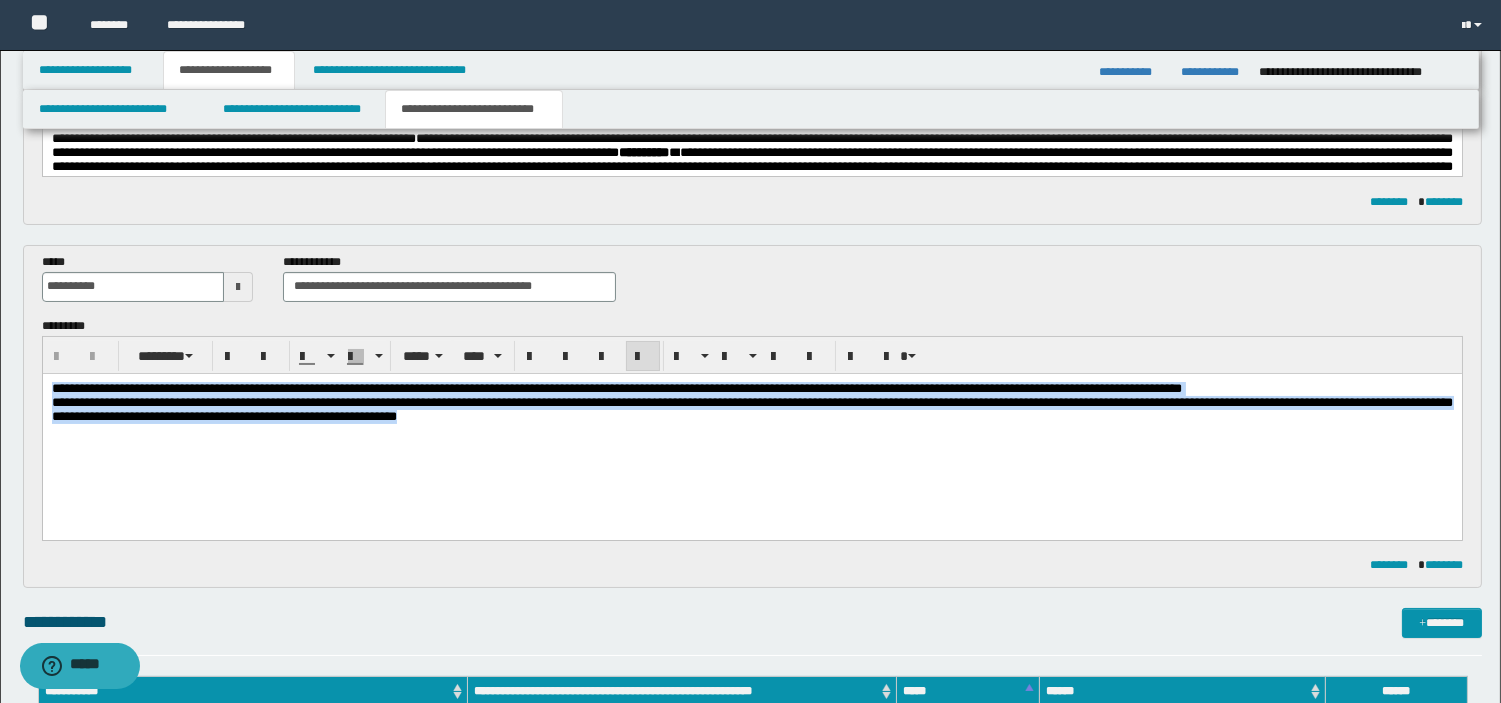 click on "**********" at bounding box center [751, 427] 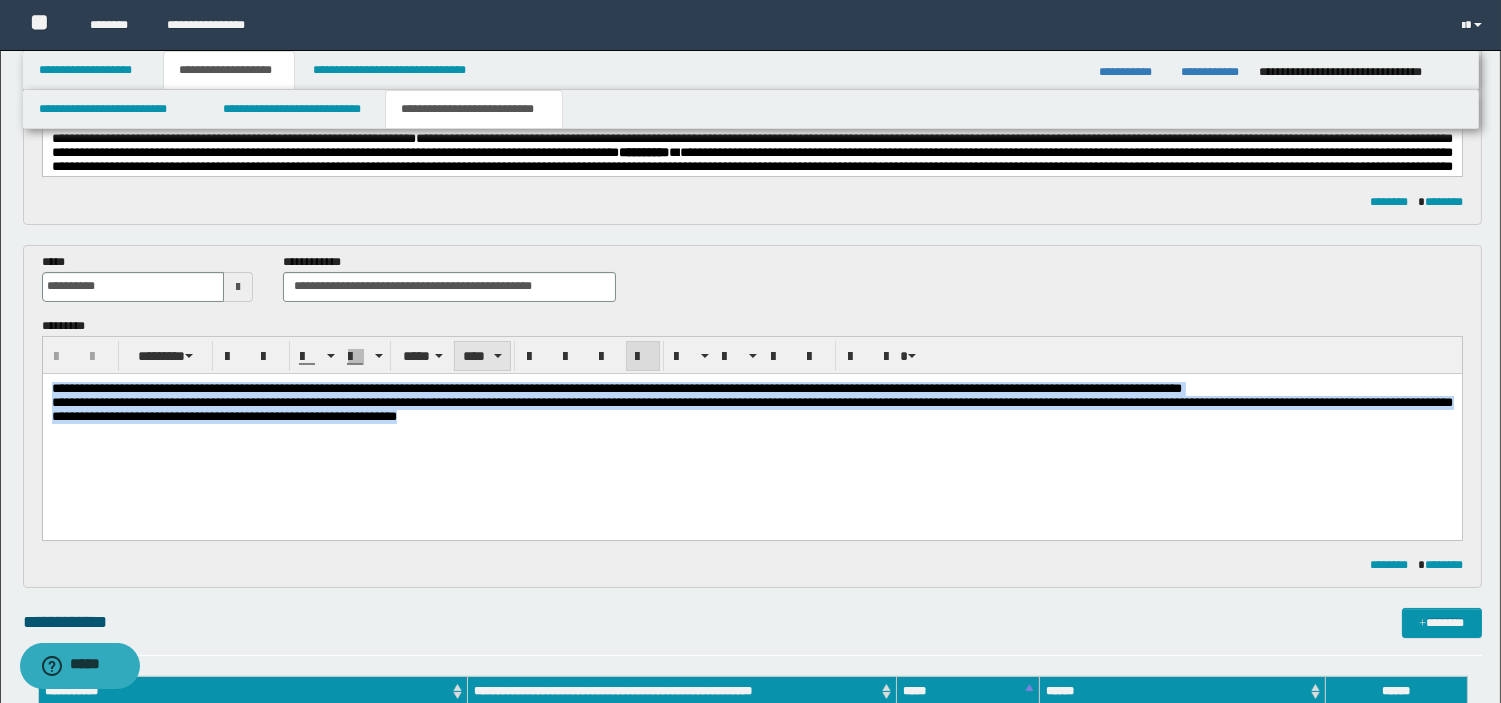 click on "****" at bounding box center [482, 356] 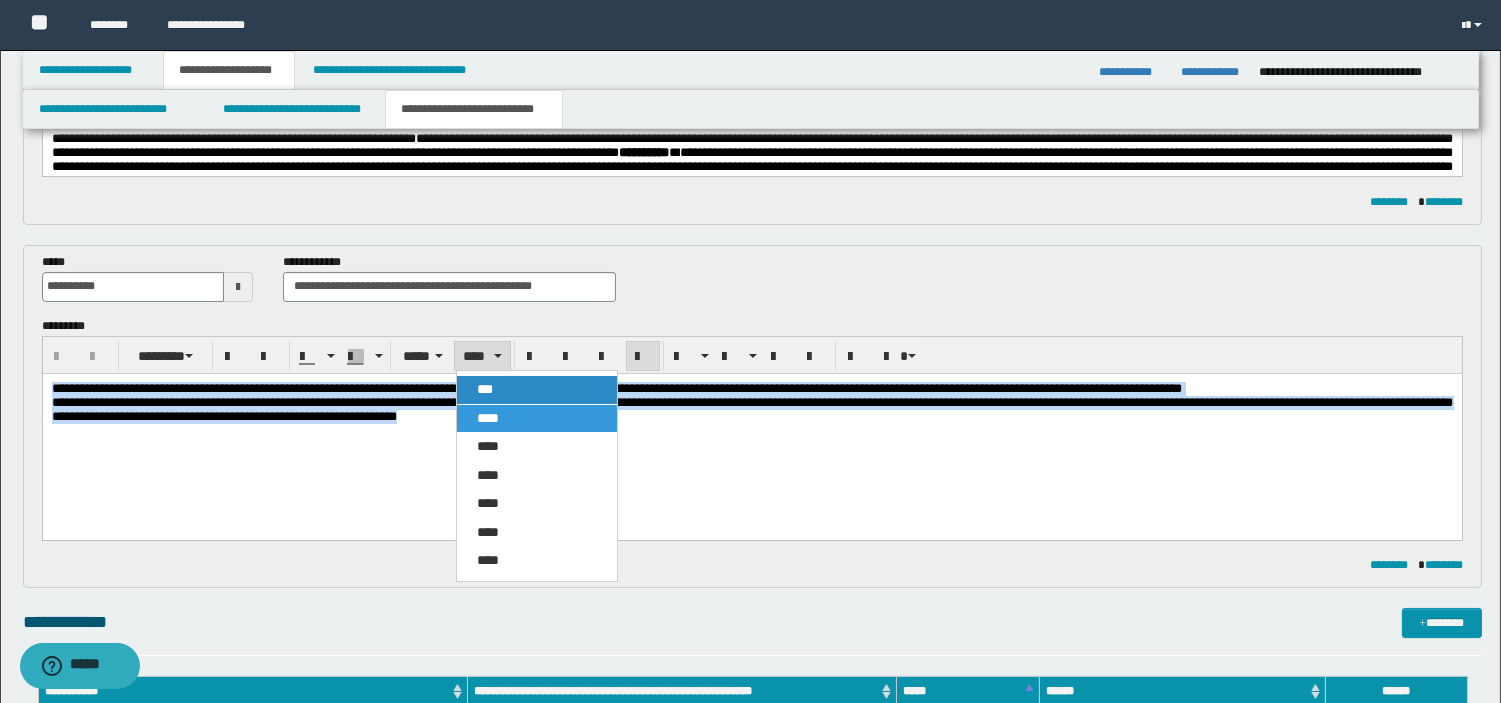 click on "***" at bounding box center [537, 390] 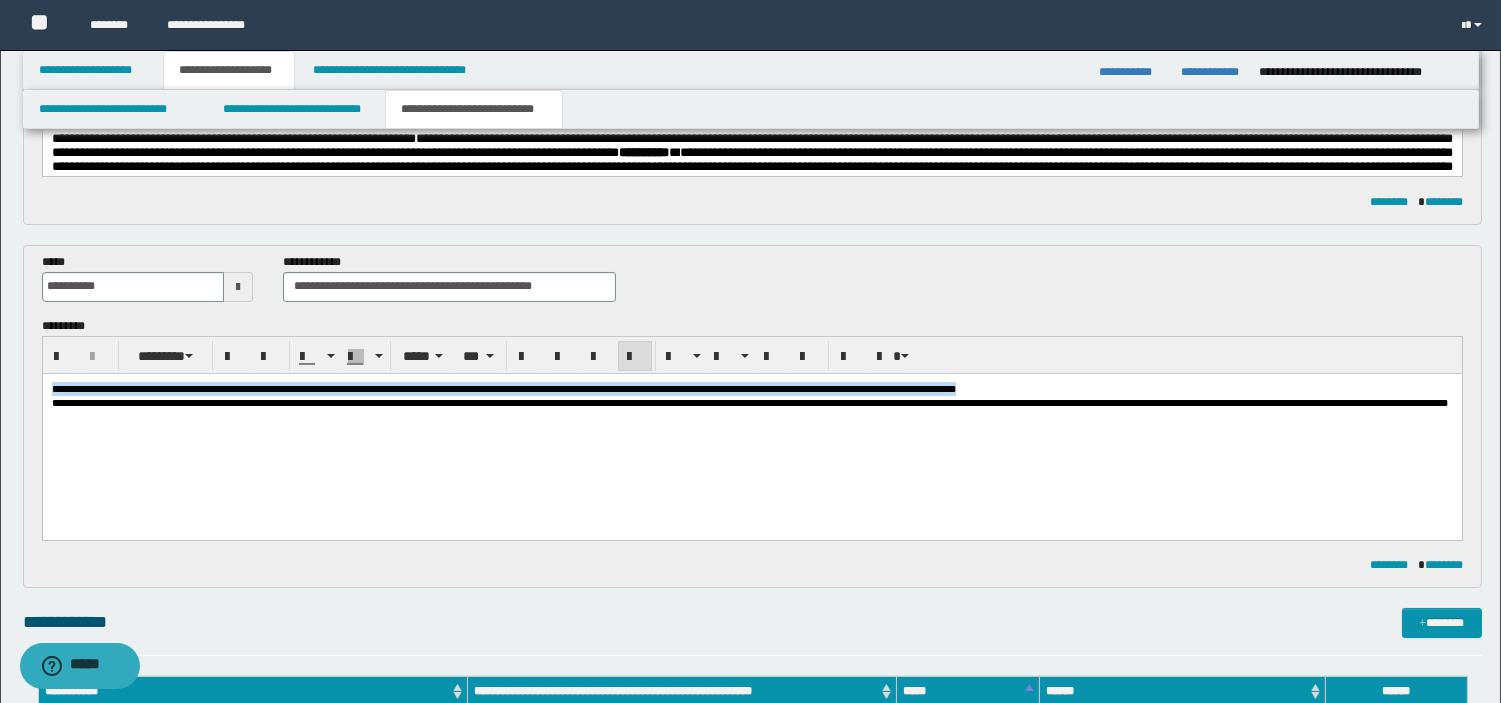 click on "**********" at bounding box center [751, 420] 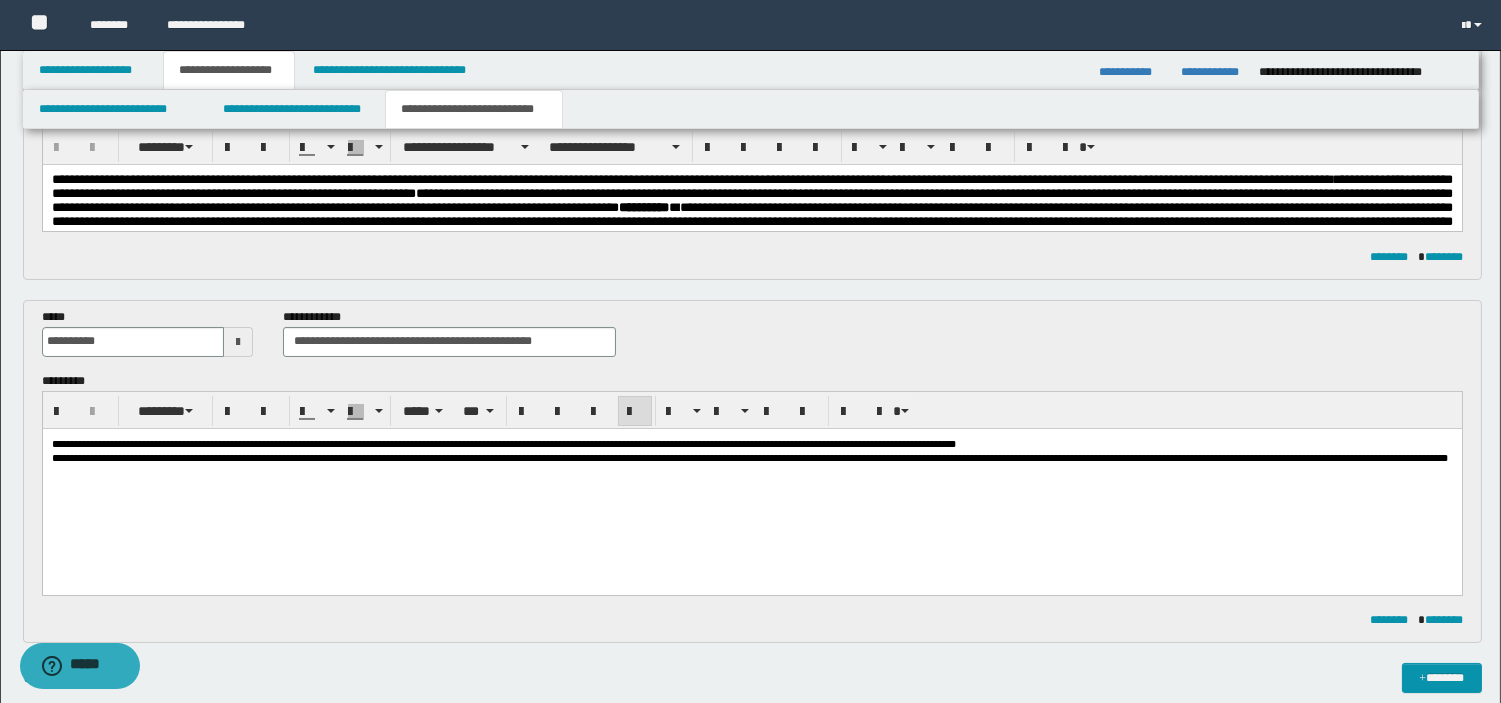 scroll, scrollTop: 163, scrollLeft: 0, axis: vertical 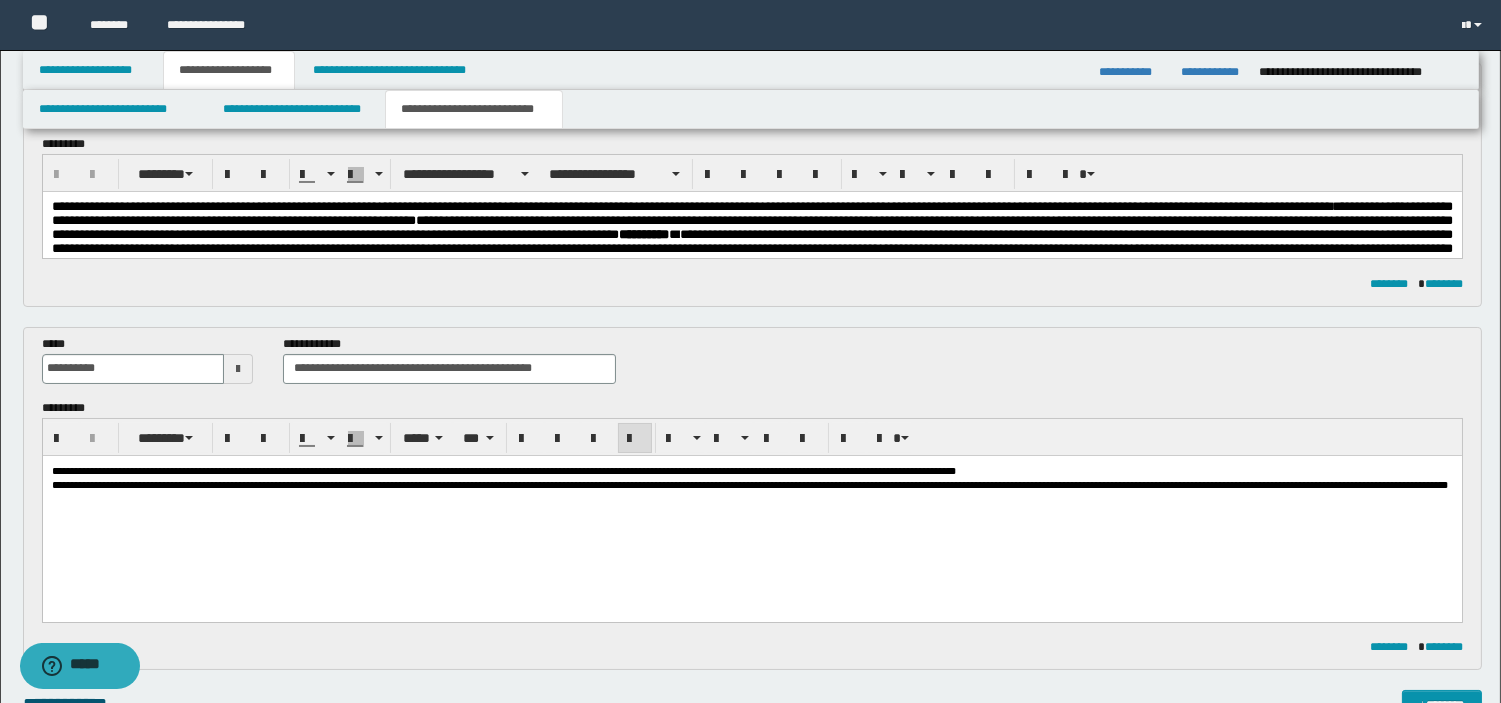 click on "**********" at bounding box center [686, 206] 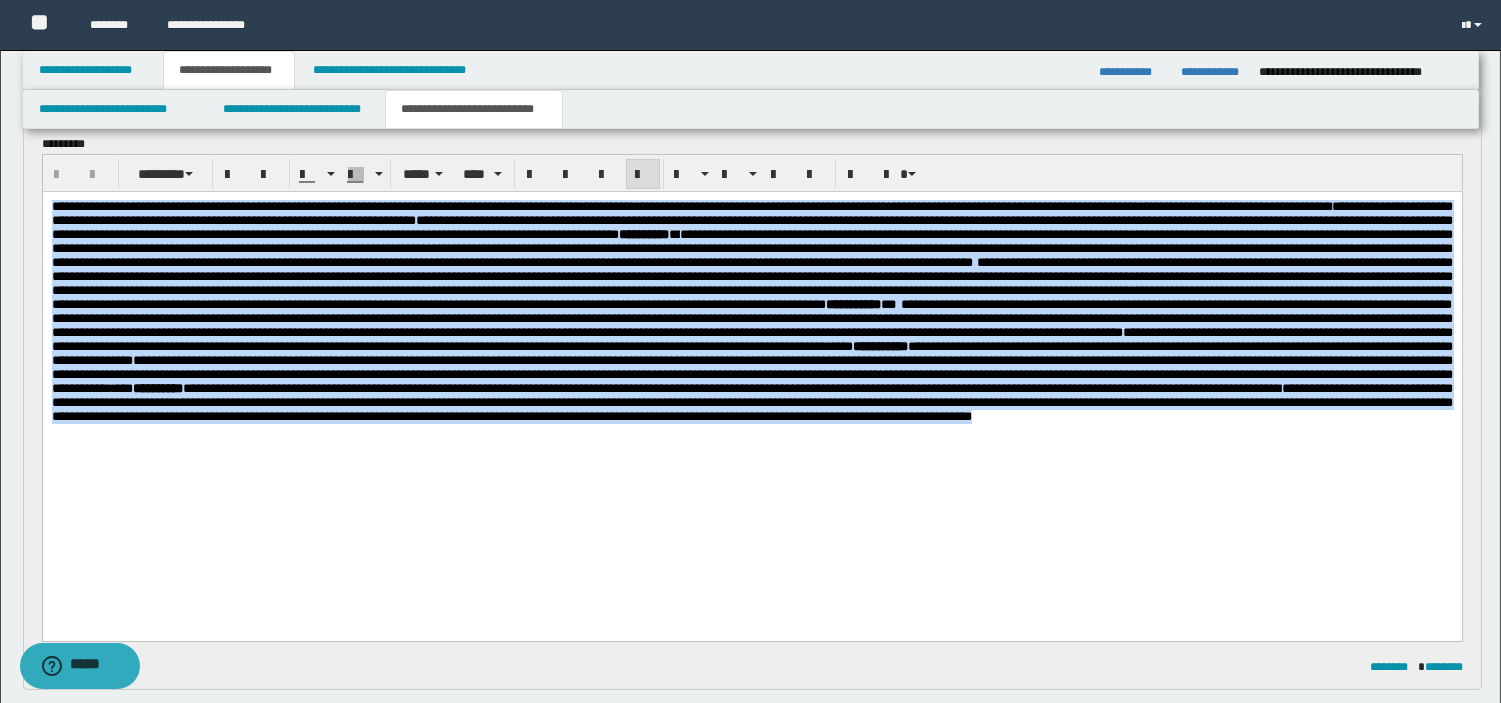 drag, startPoint x: 1170, startPoint y: 542, endPoint x: 42, endPoint y: 308, distance: 1152.0156 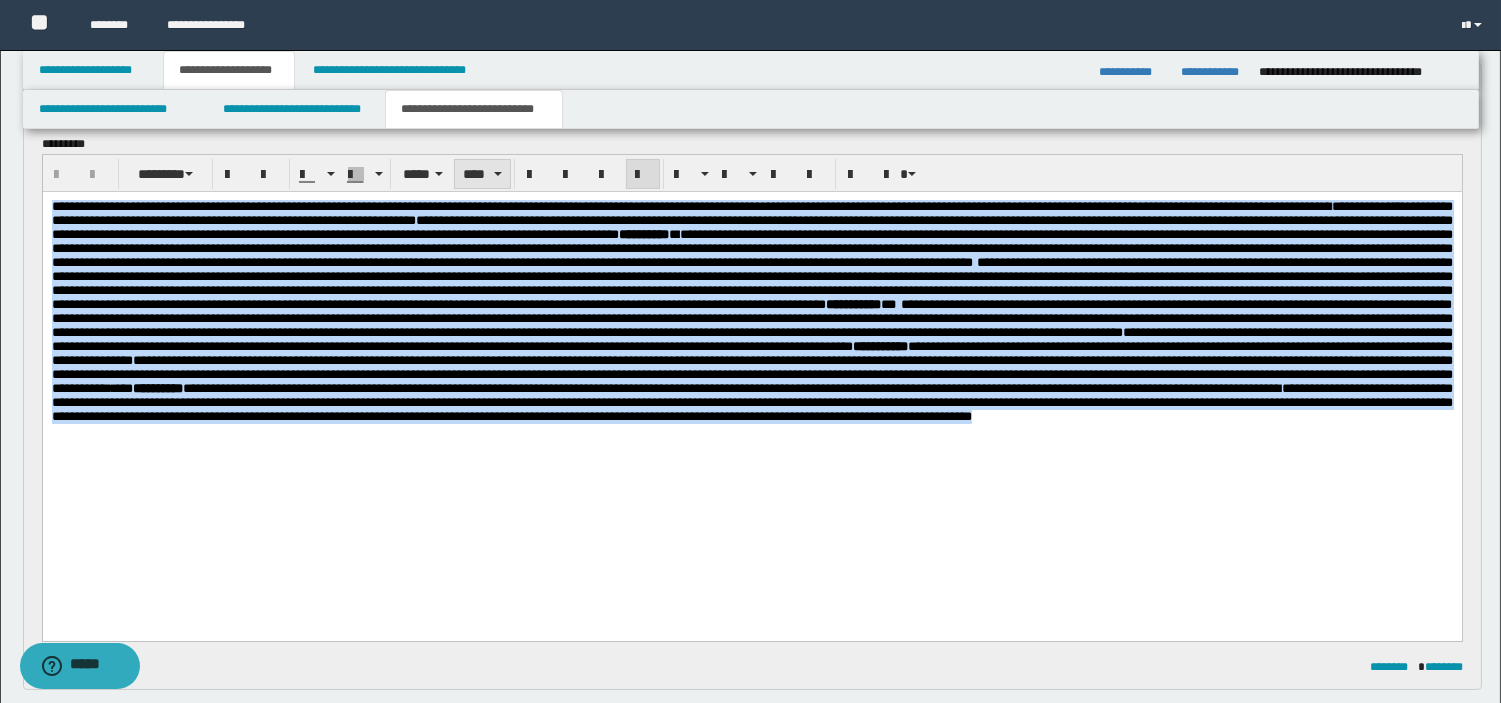 click on "****" at bounding box center (482, 174) 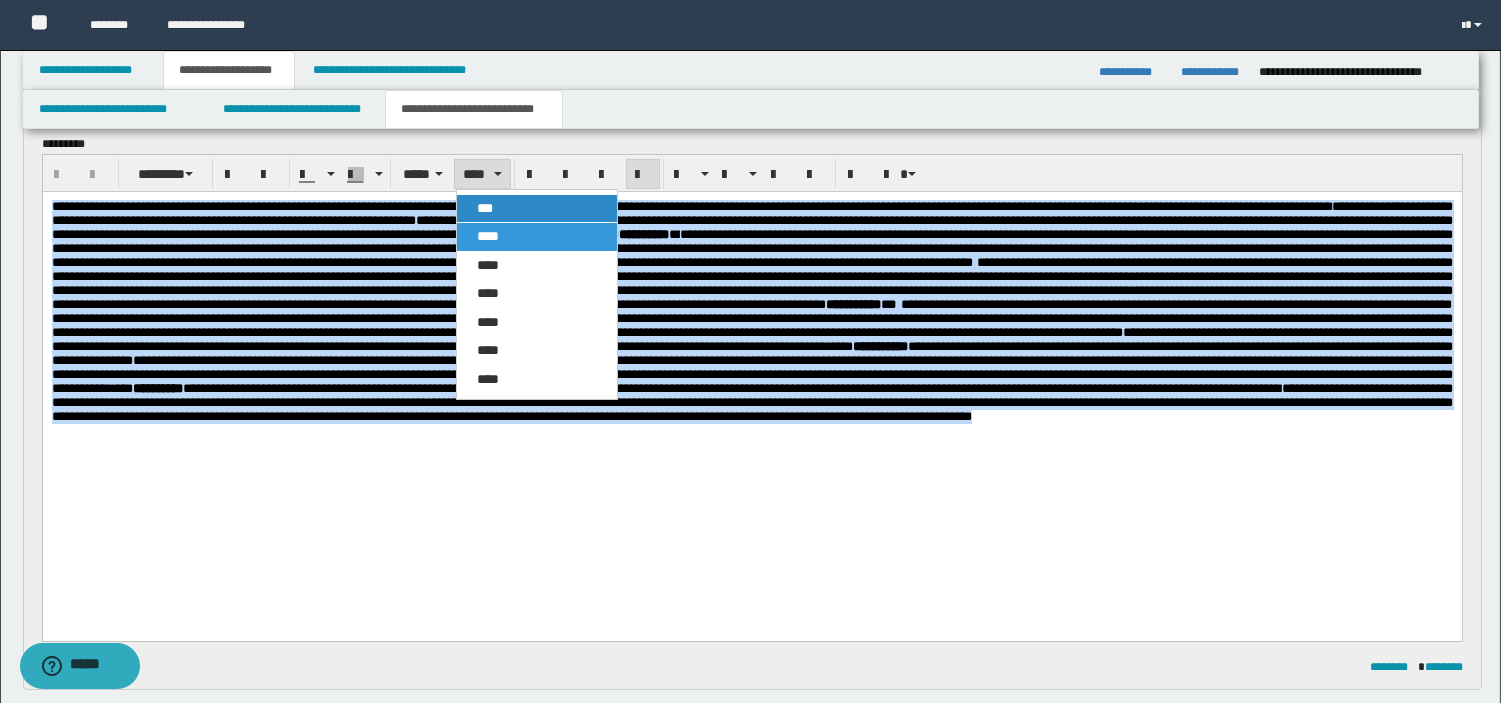 click on "***" at bounding box center (537, 209) 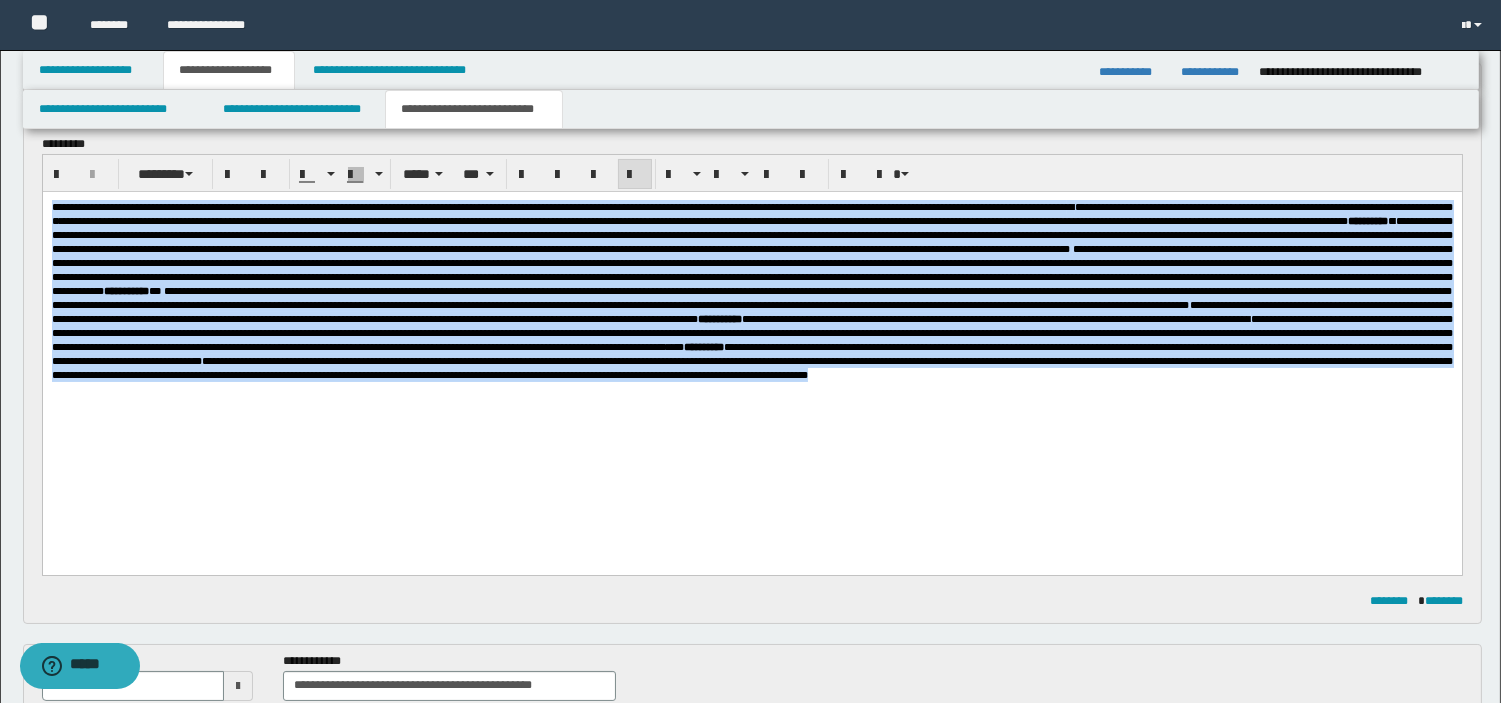 click on "**********" at bounding box center [751, 305] 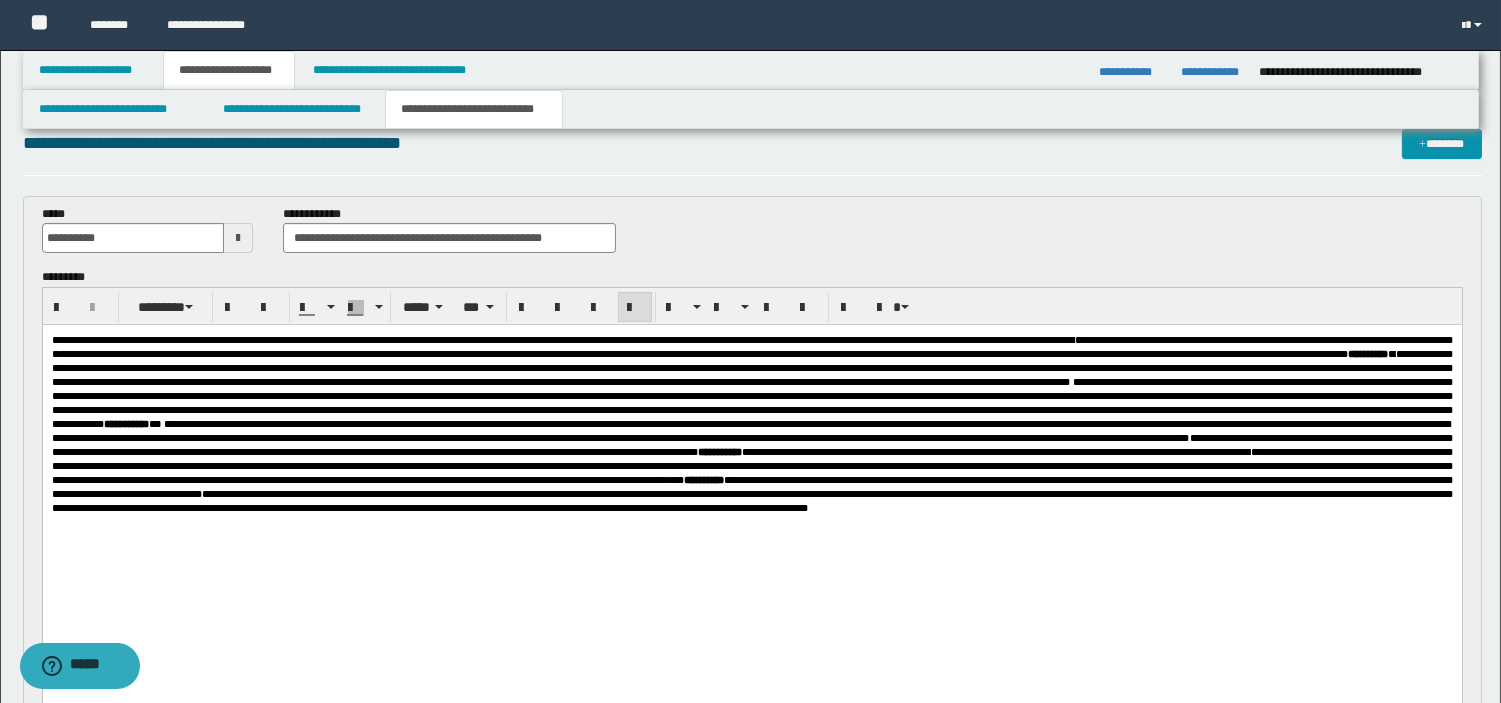 scroll, scrollTop: 0, scrollLeft: 0, axis: both 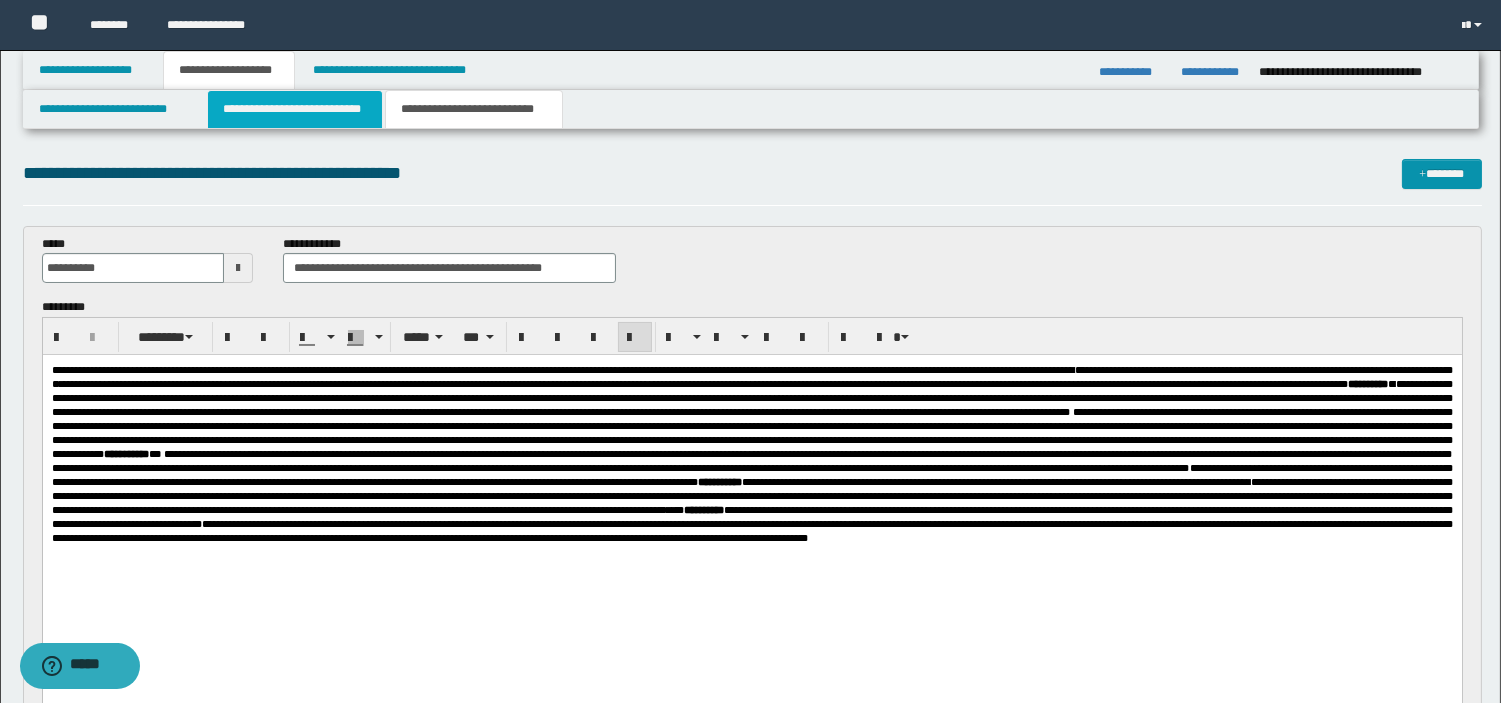 click on "**********" at bounding box center (295, 109) 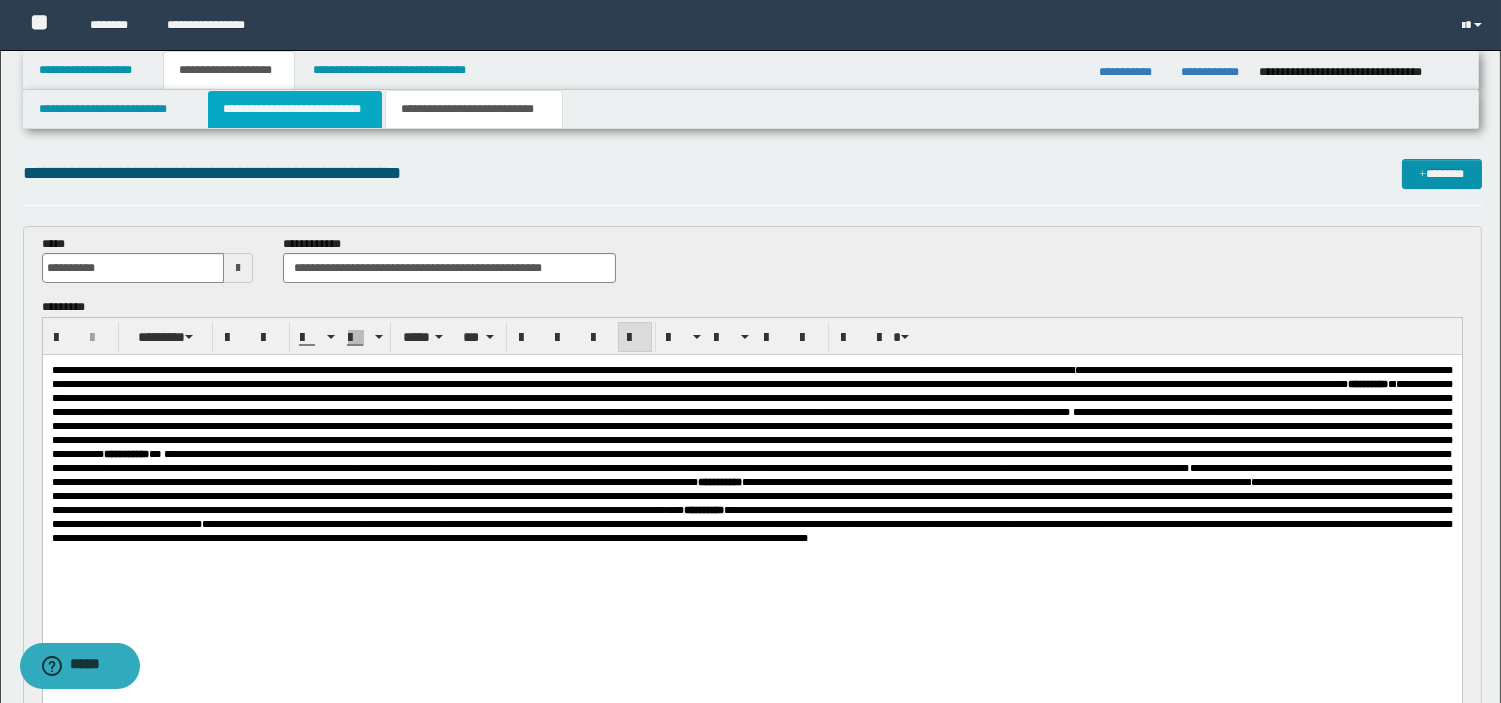 type 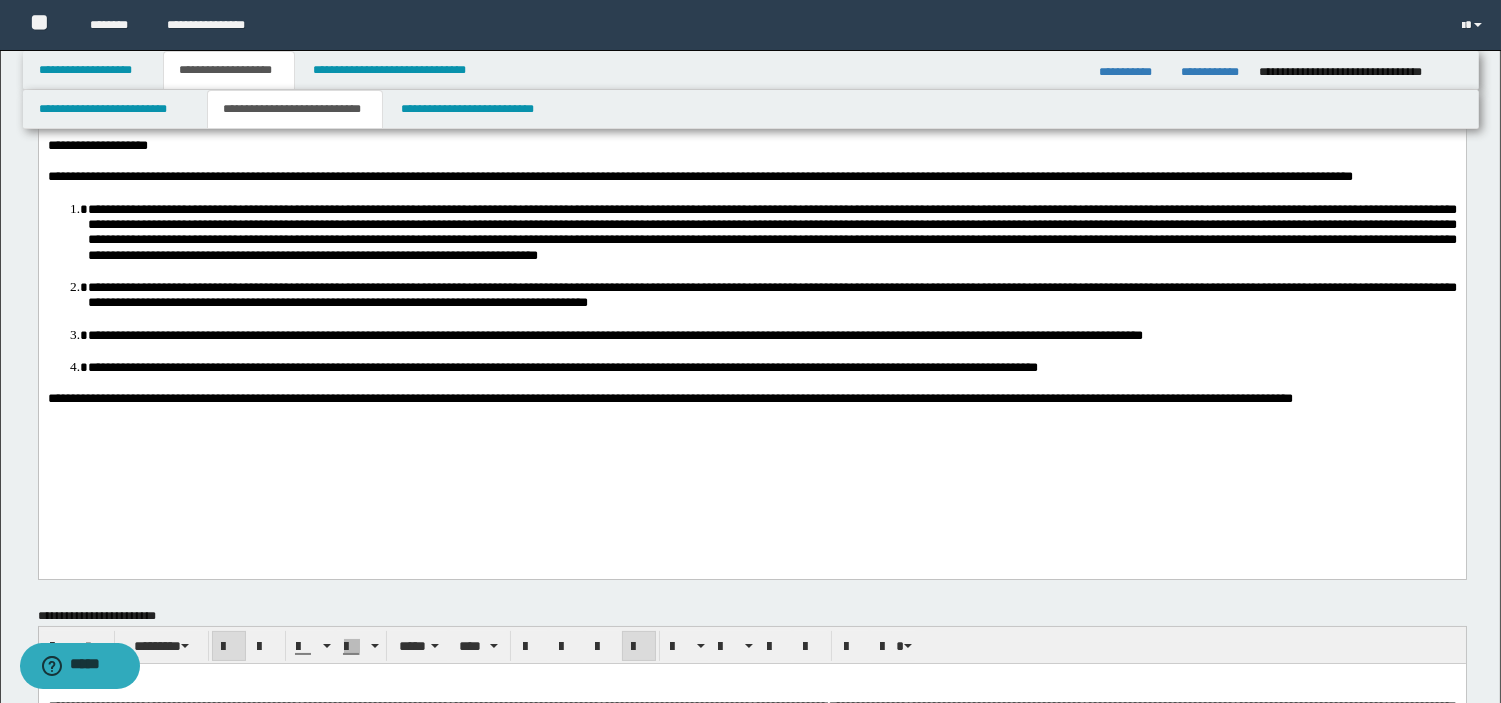 scroll, scrollTop: 190, scrollLeft: 0, axis: vertical 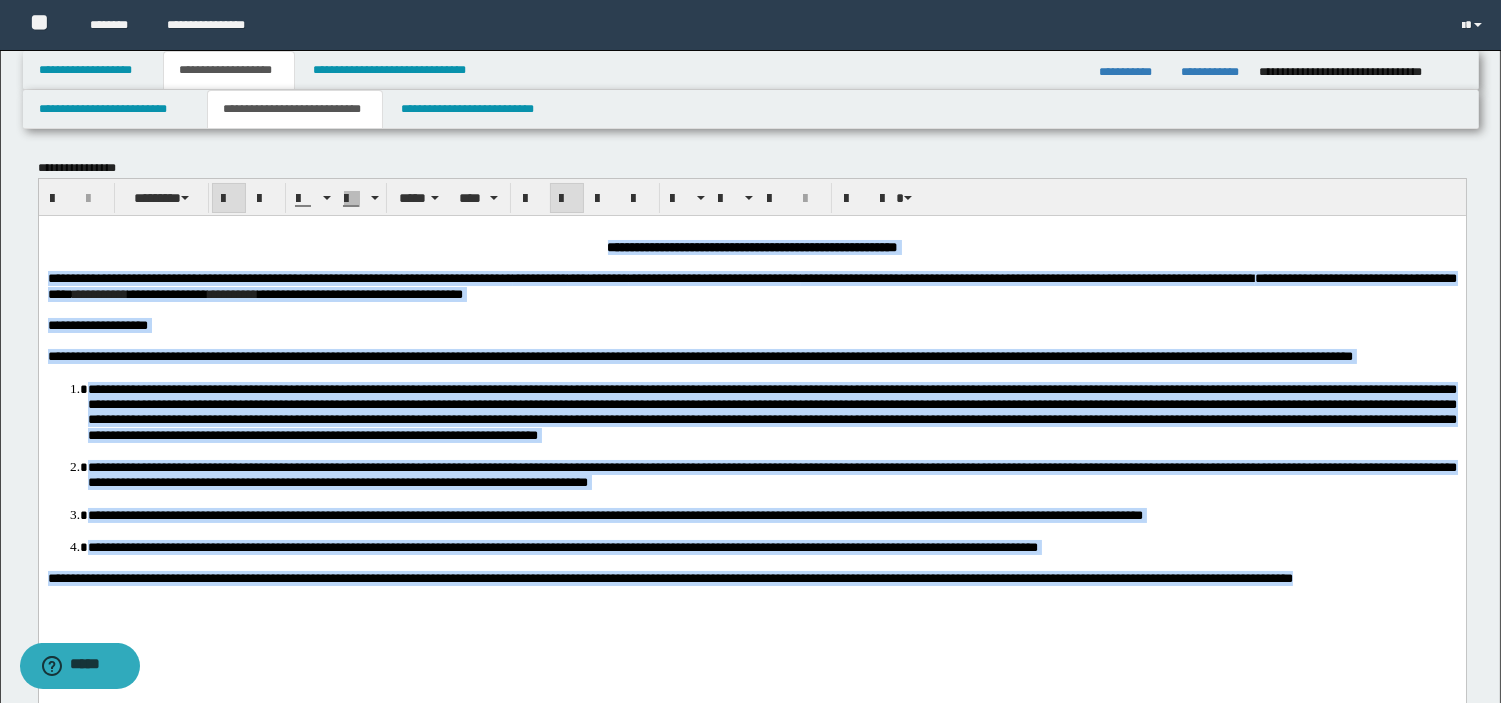 drag, startPoint x: 123, startPoint y: 645, endPoint x: -1, endPoint y: -26, distance: 682.3613 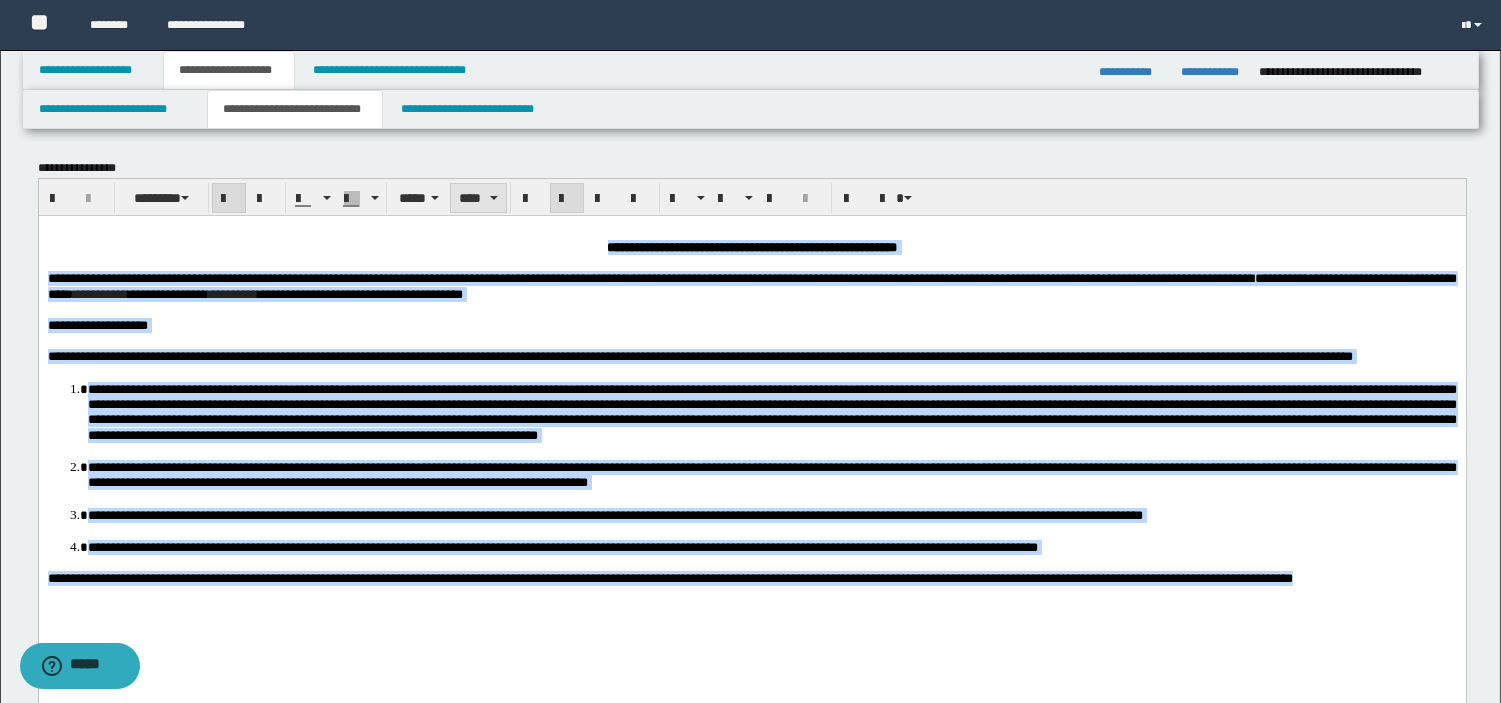 click on "****" at bounding box center [478, 198] 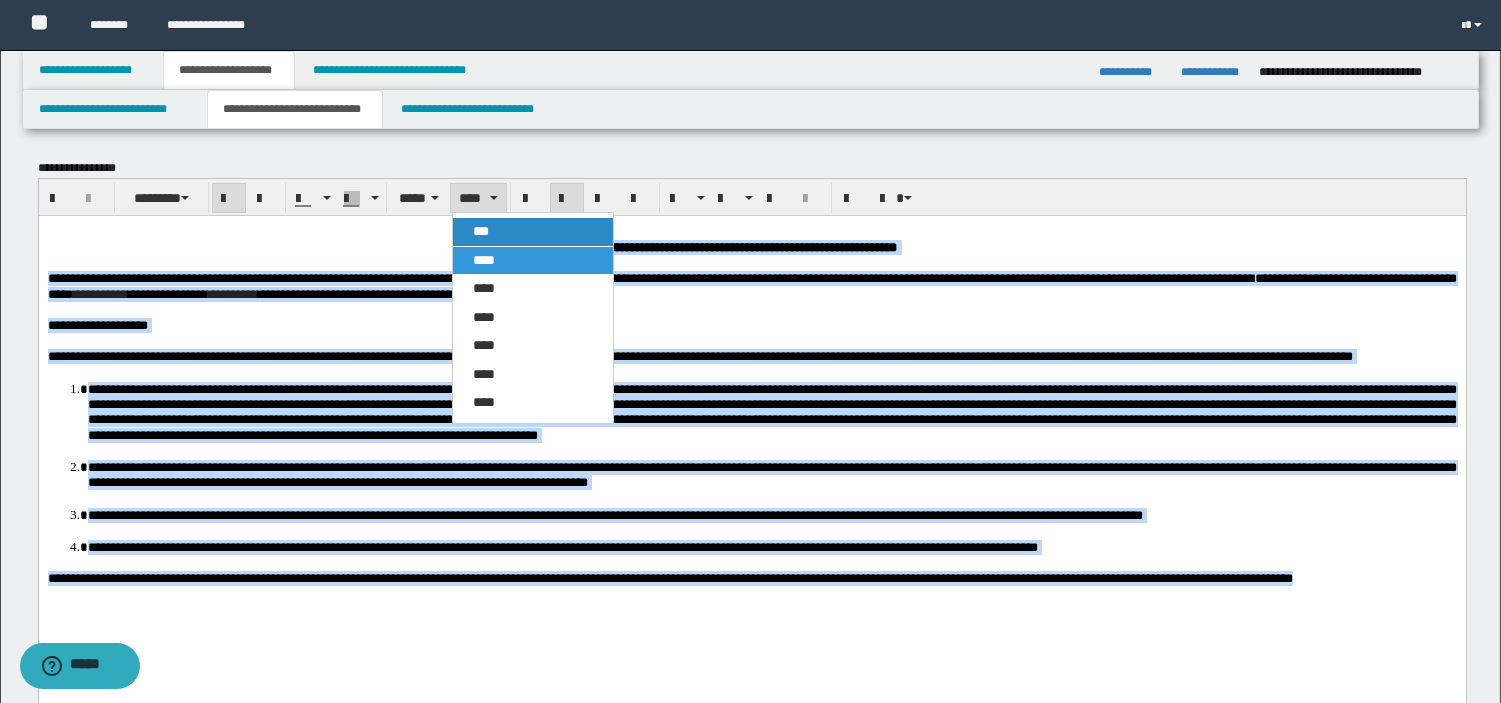 click on "***" at bounding box center (533, 232) 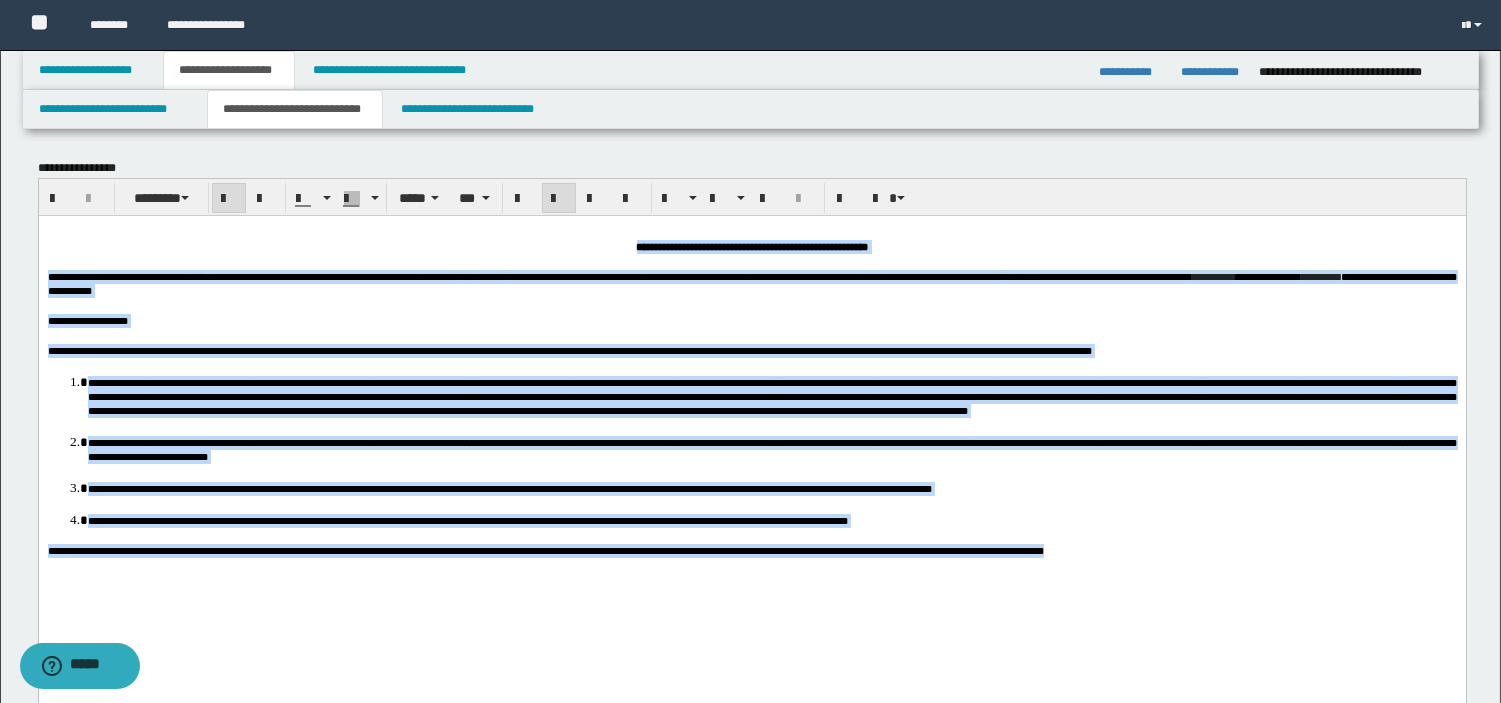 click on "**********" at bounding box center [771, 487] 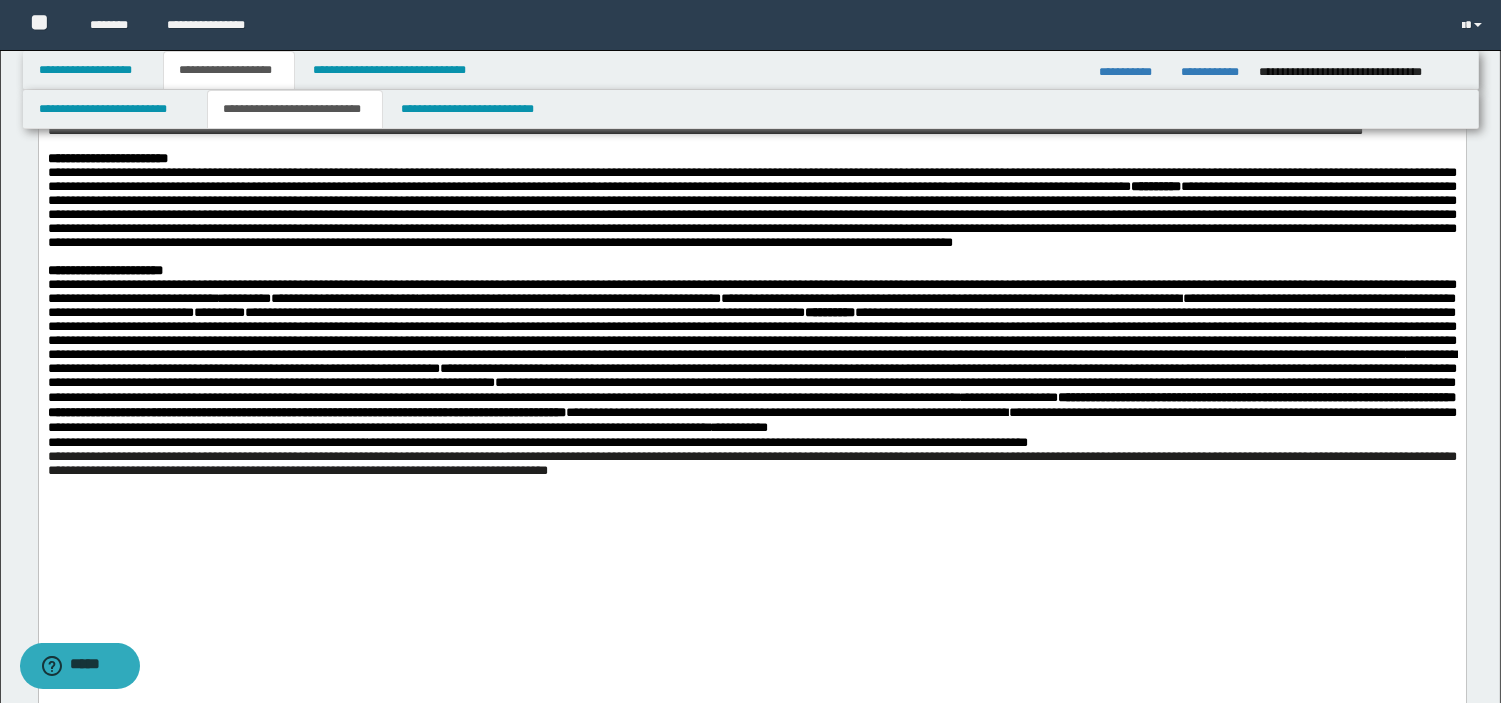 scroll, scrollTop: 798, scrollLeft: 0, axis: vertical 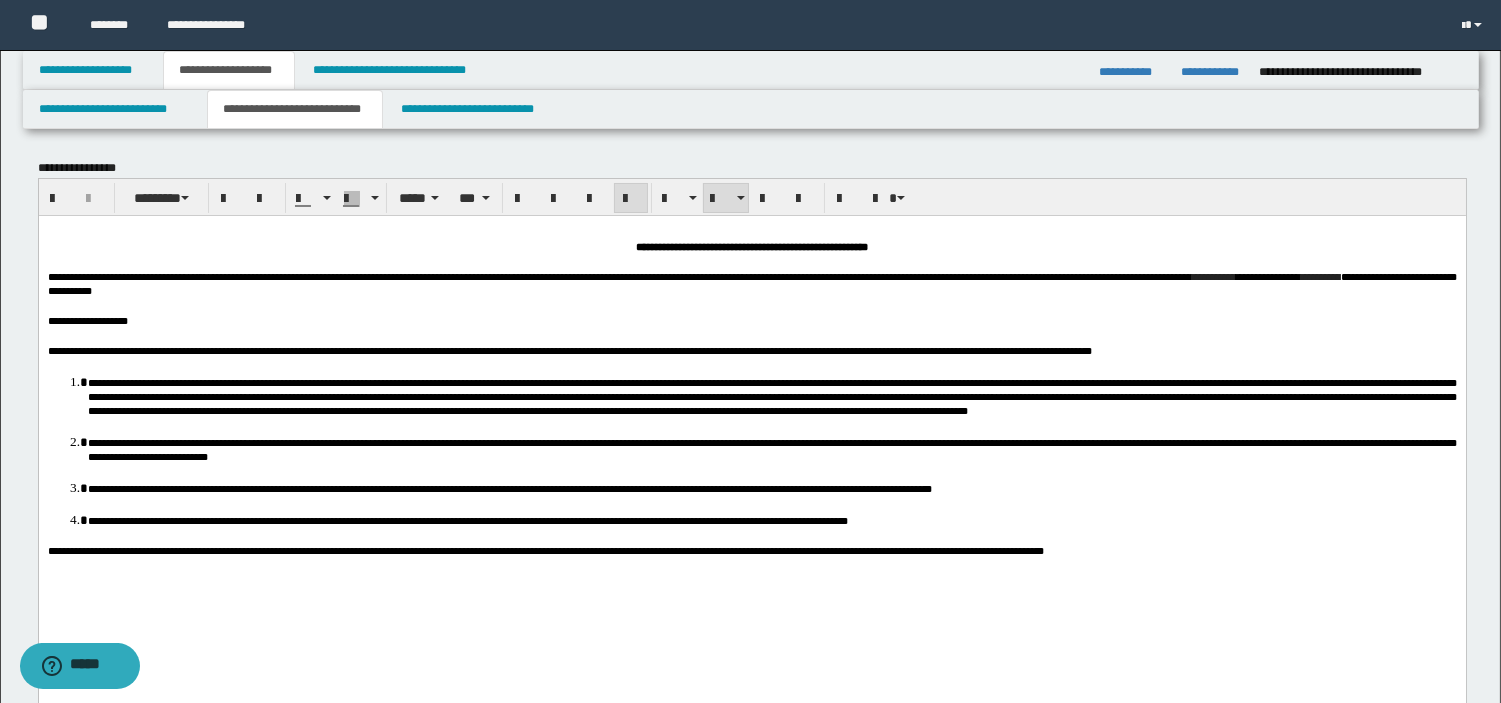 drag, startPoint x: 978, startPoint y: 1439, endPoint x: 8, endPoint y: 334, distance: 1470.3486 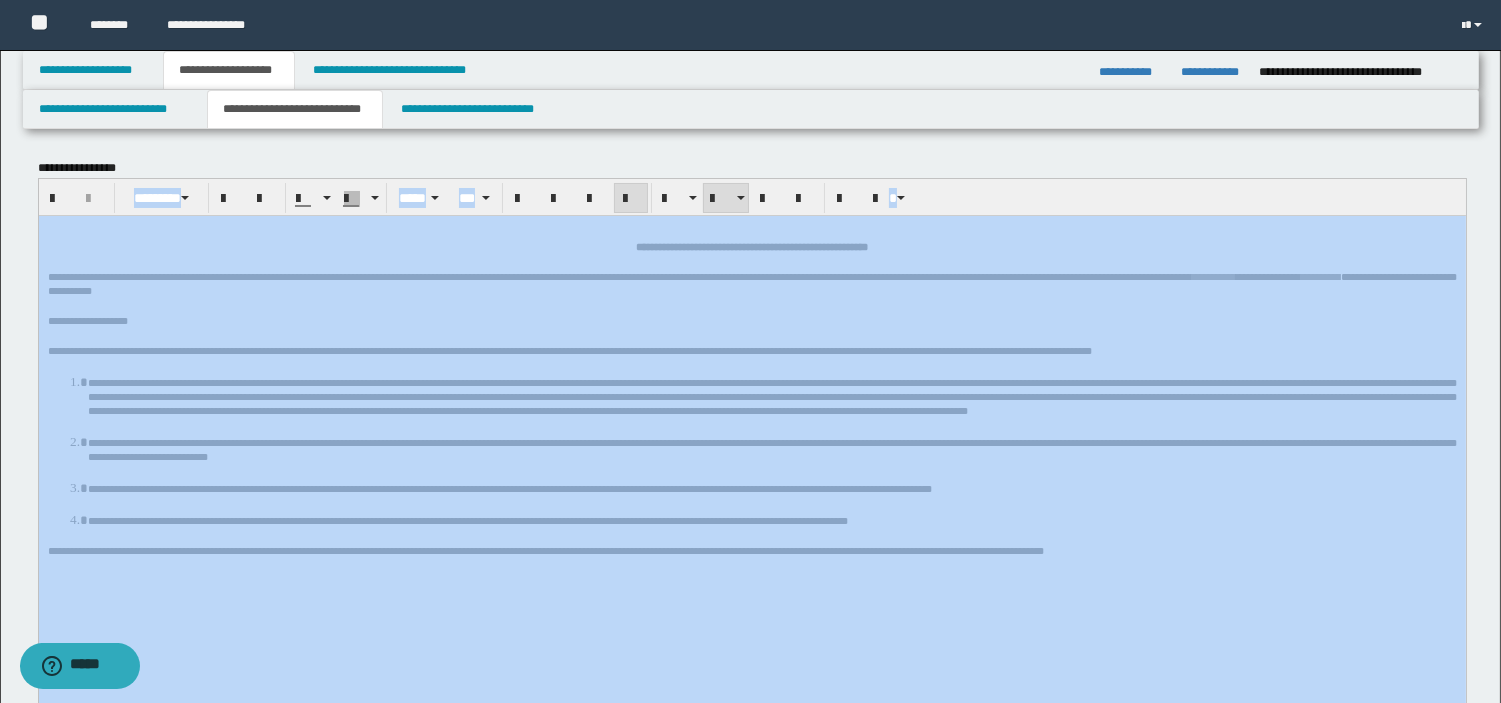 drag, startPoint x: 1495, startPoint y: 142, endPoint x: 1514, endPoint y: 271, distance: 130.39172 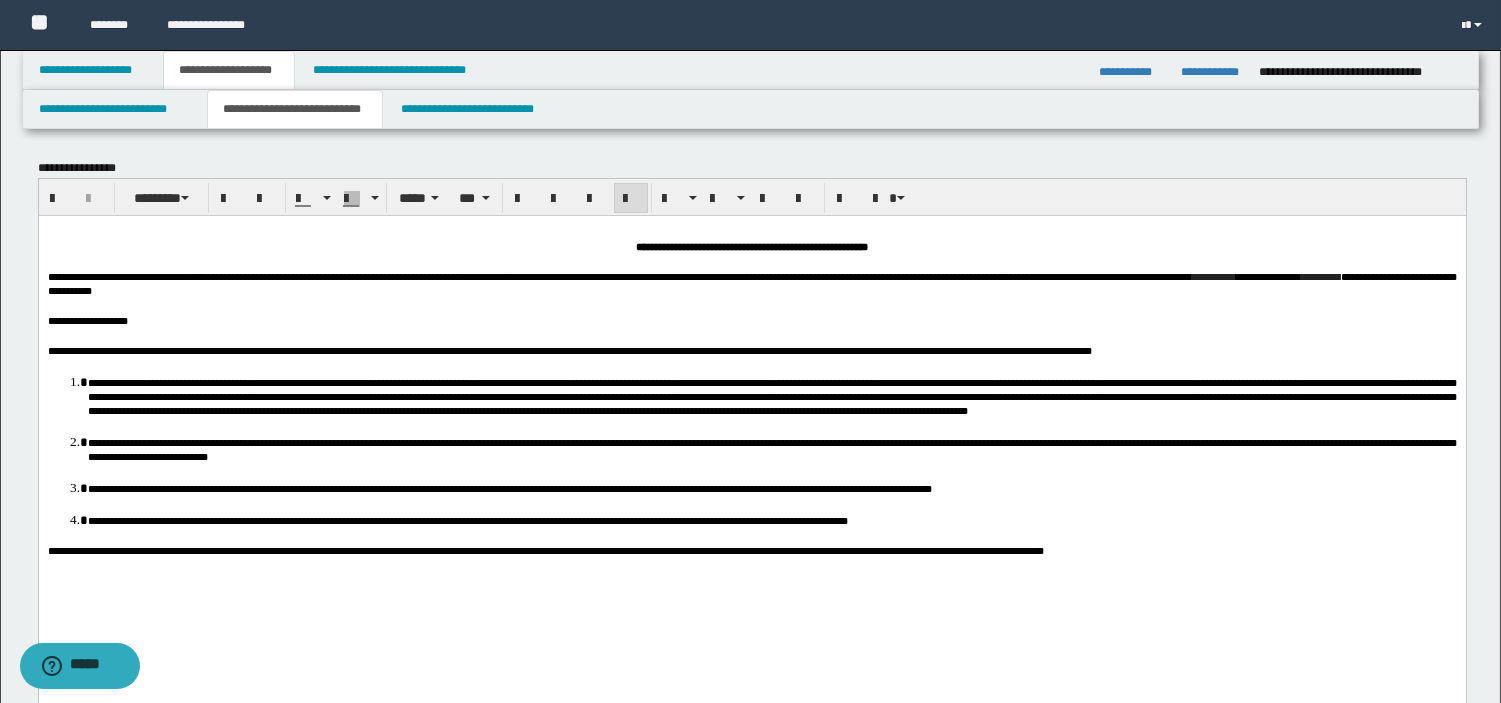 click on "**********" at bounding box center [751, 350] 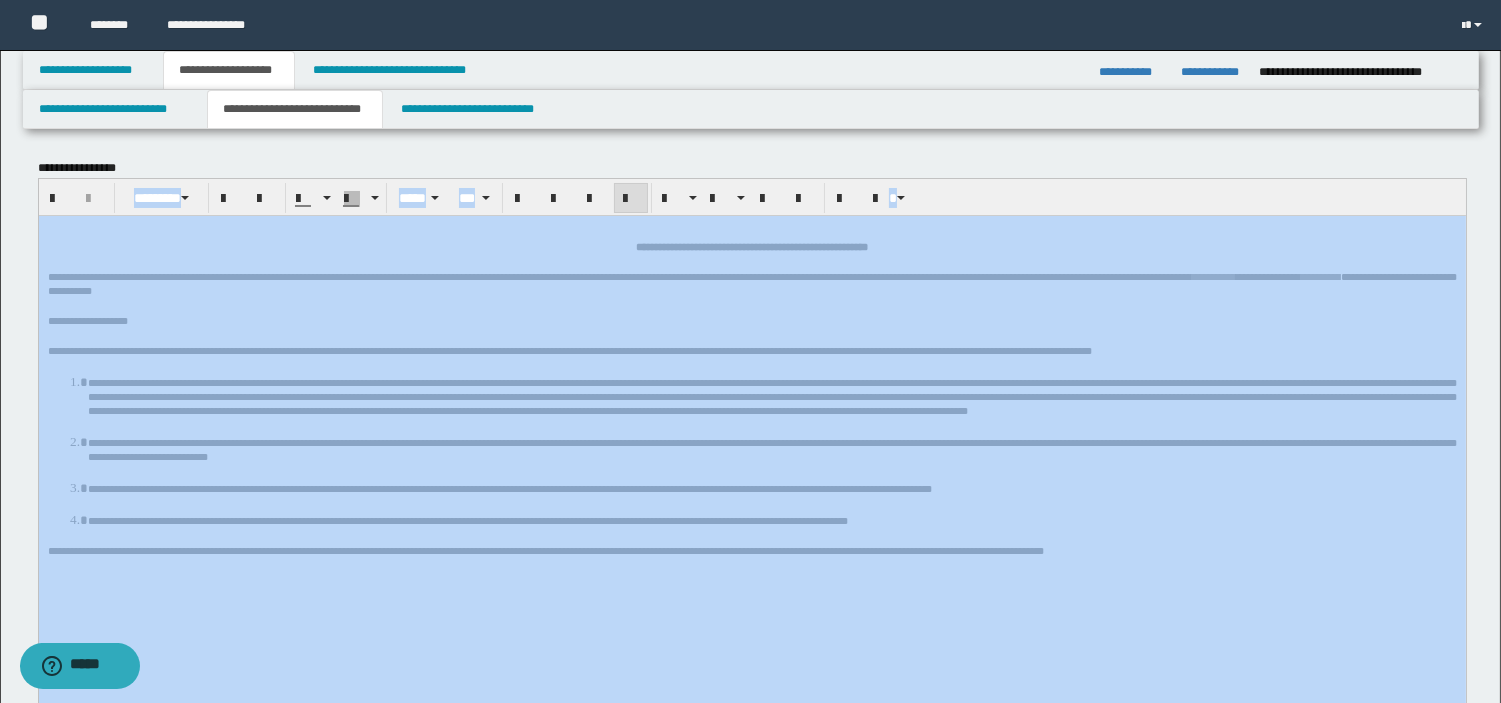 drag, startPoint x: 1500, startPoint y: 85, endPoint x: 1511, endPoint y: 225, distance: 140.43147 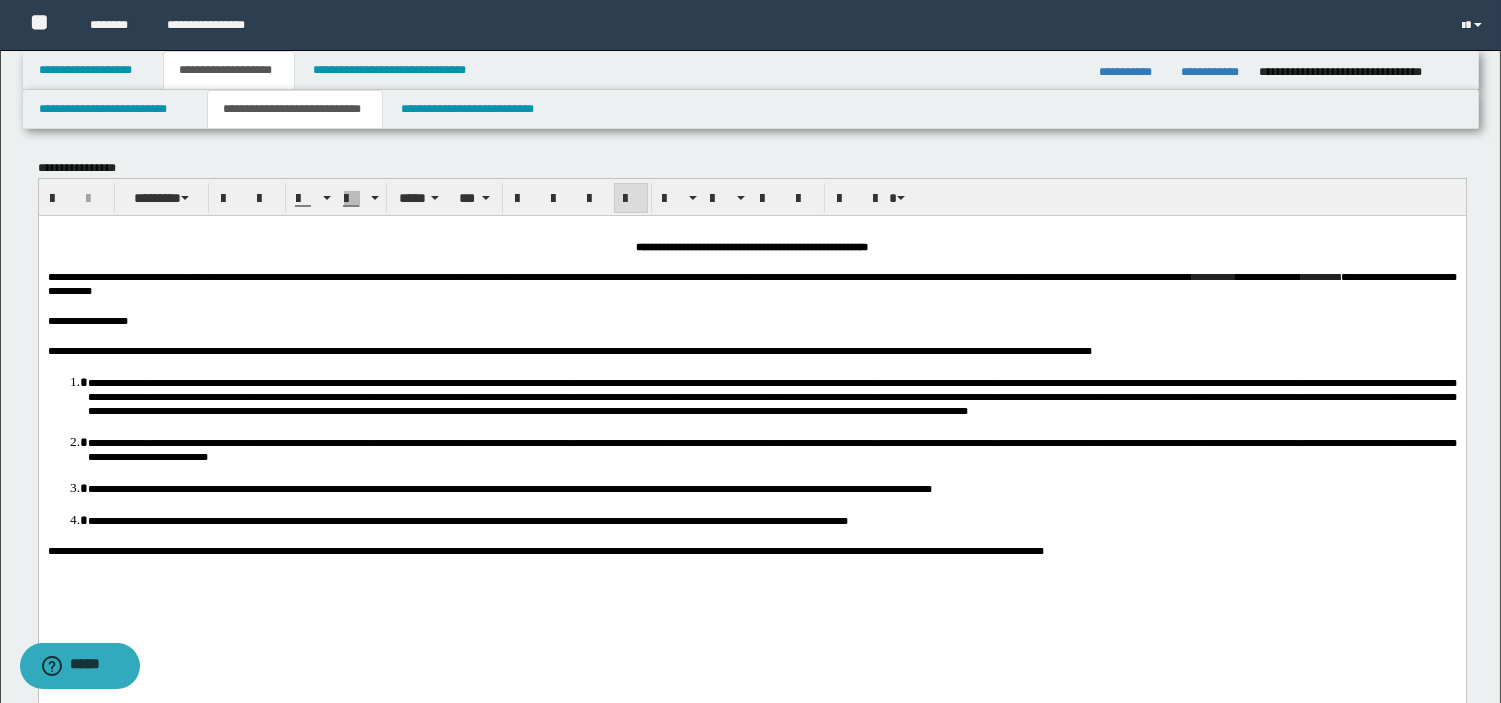 click on "**********" at bounding box center (751, 415) 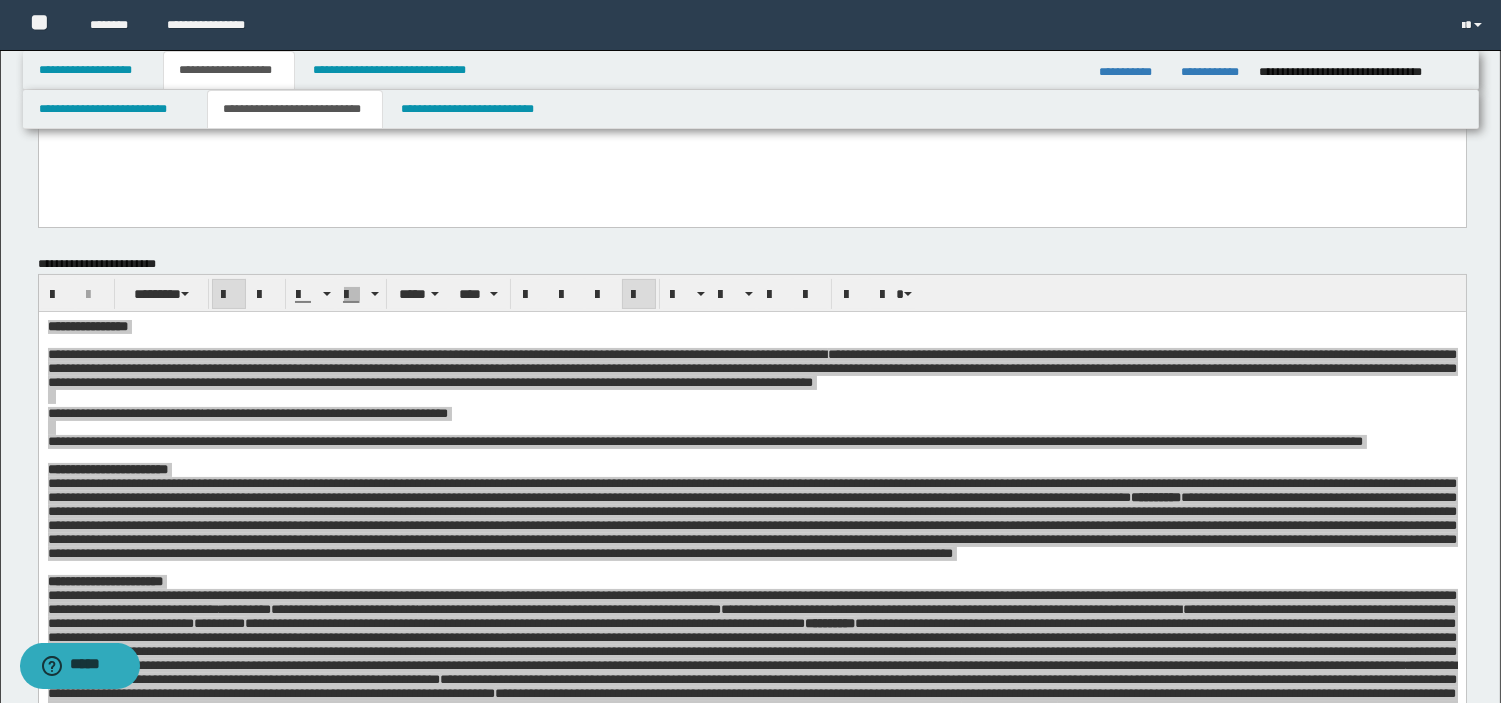 scroll, scrollTop: 466, scrollLeft: 0, axis: vertical 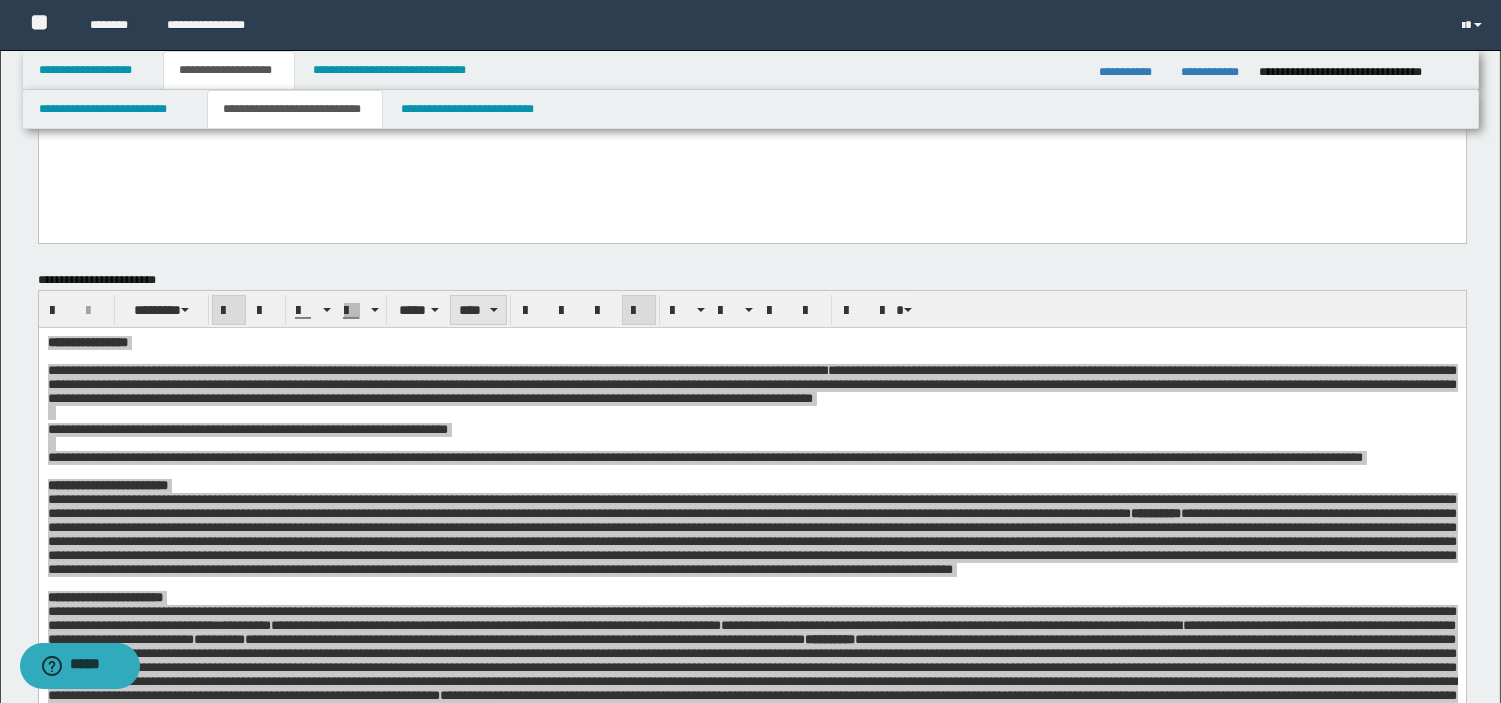 click at bounding box center (494, 310) 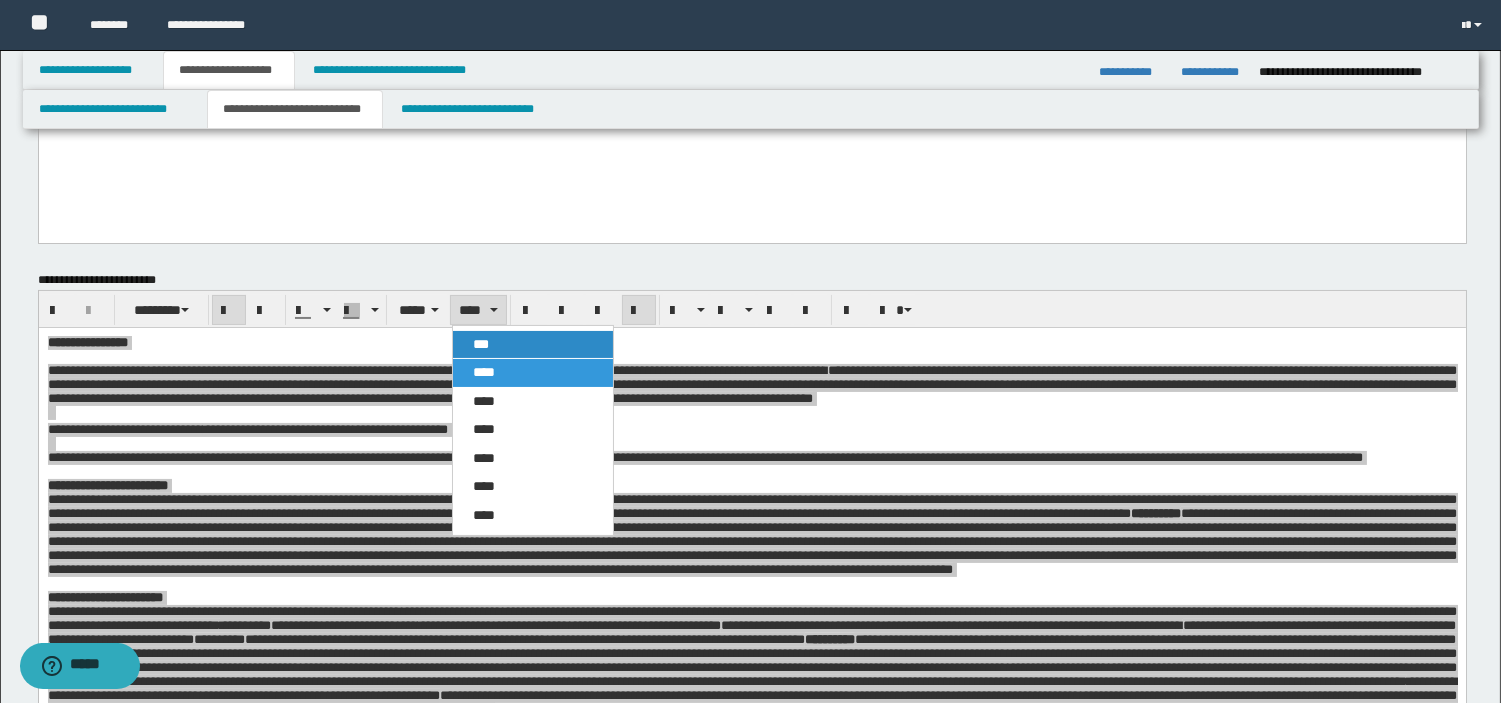click on "***" at bounding box center [533, 345] 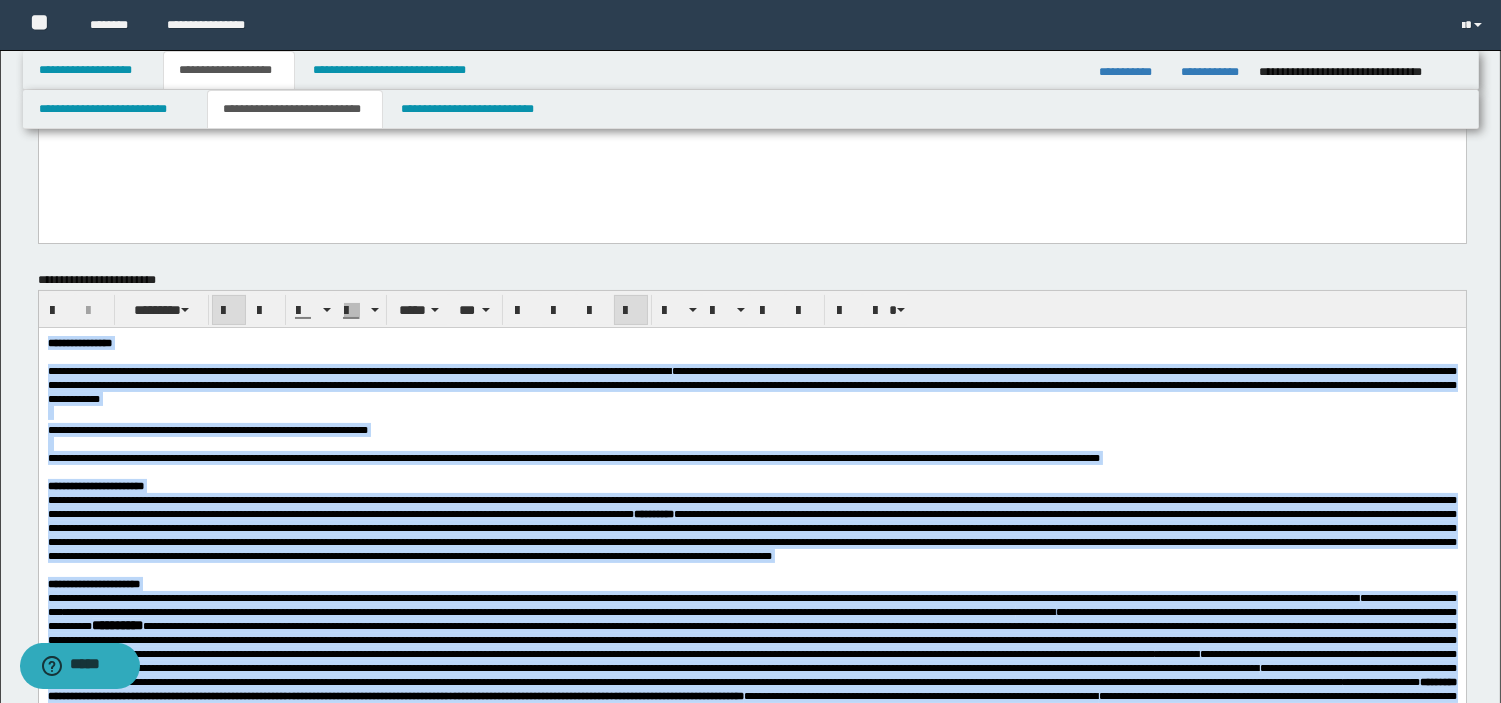 click on "**********" at bounding box center [751, 458] 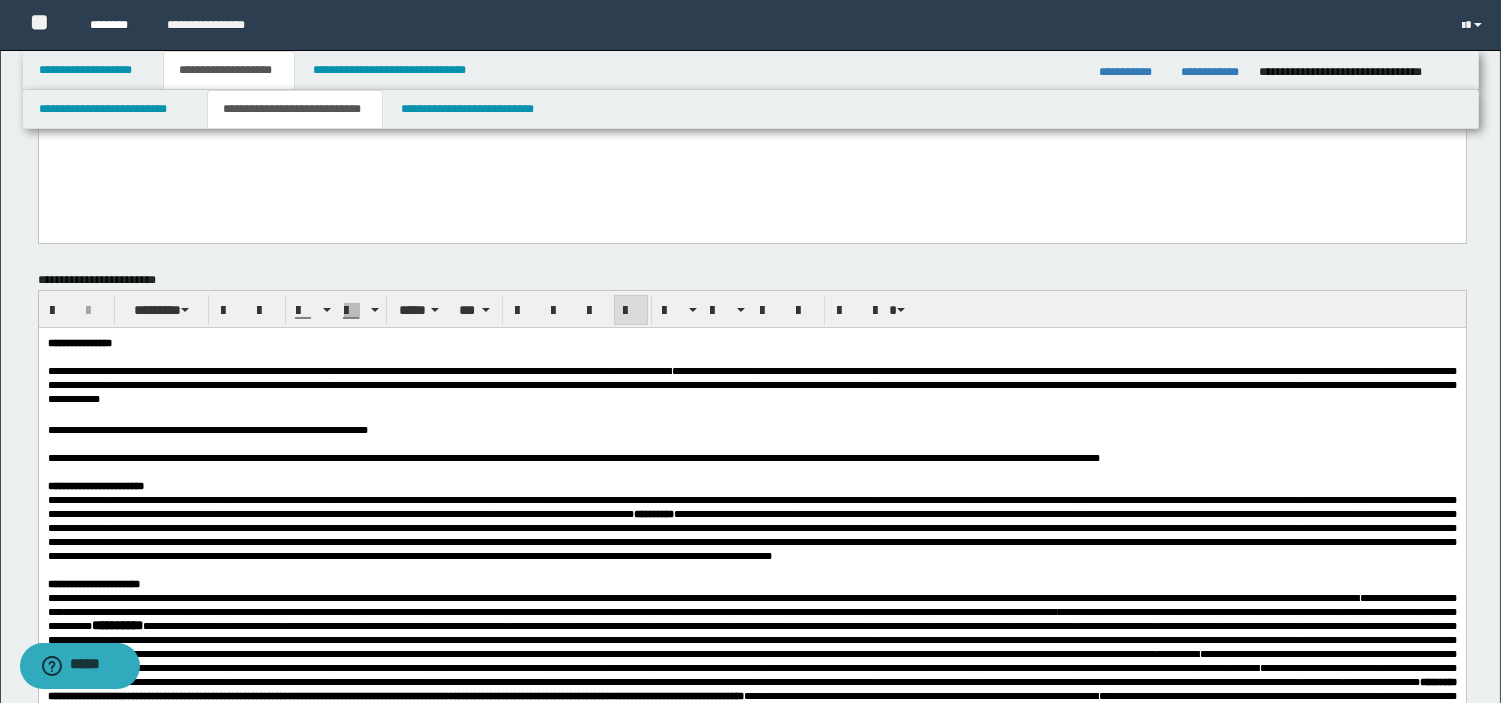 click on "********" at bounding box center (113, 25) 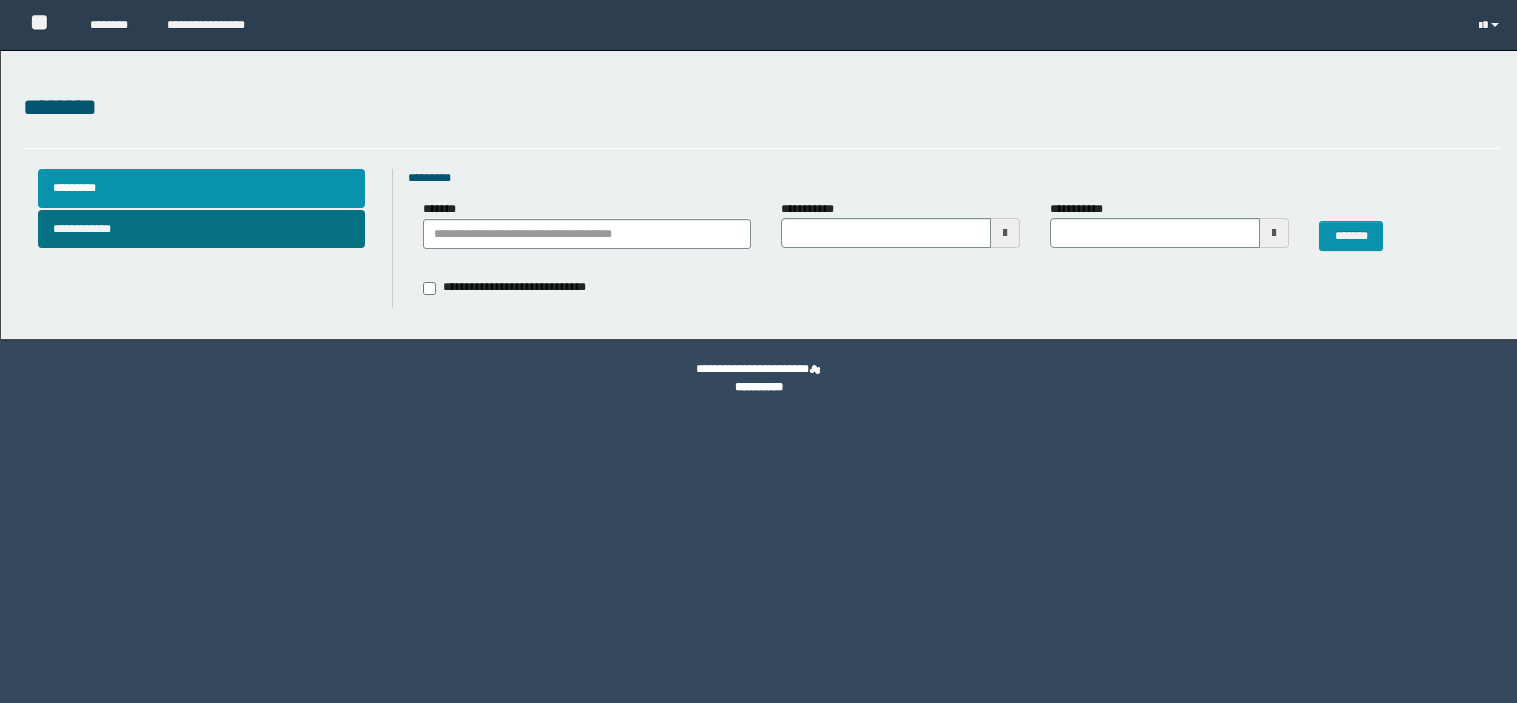 scroll, scrollTop: 0, scrollLeft: 0, axis: both 